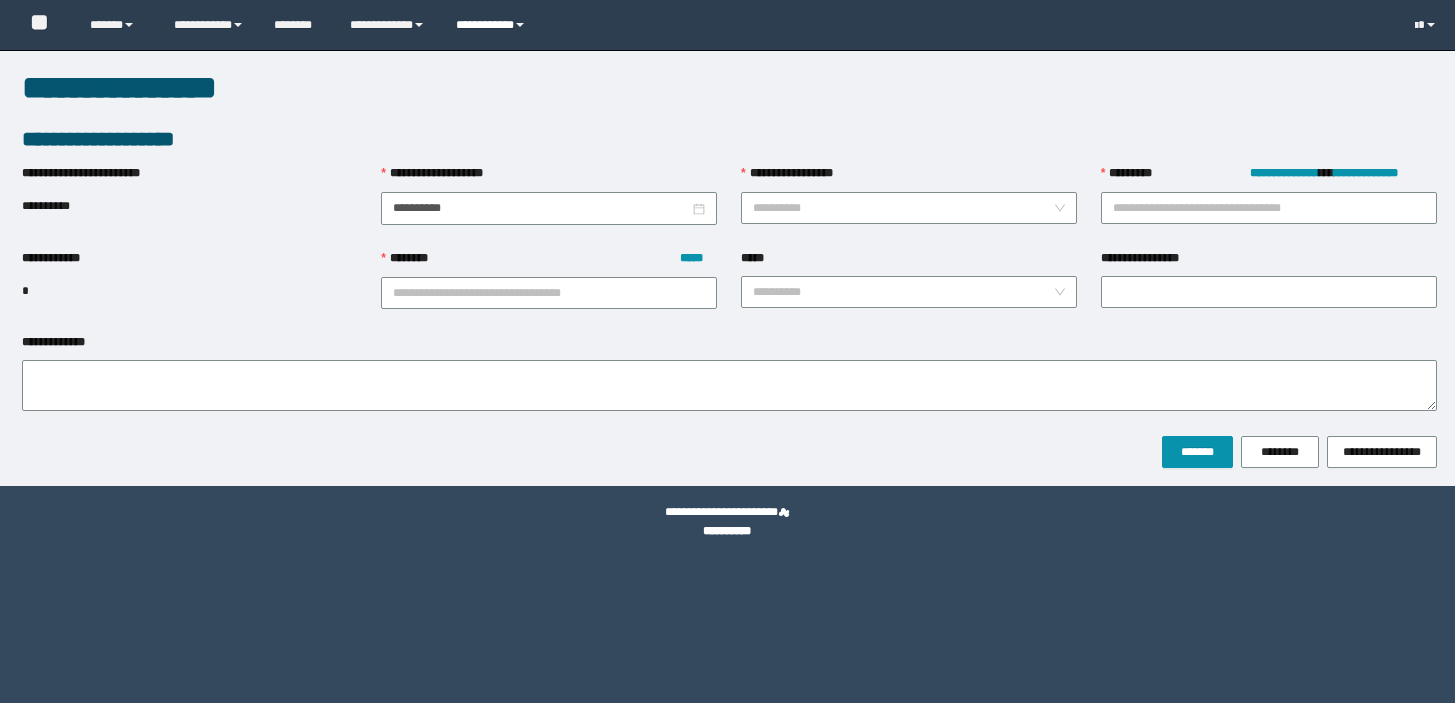 scroll, scrollTop: 0, scrollLeft: 0, axis: both 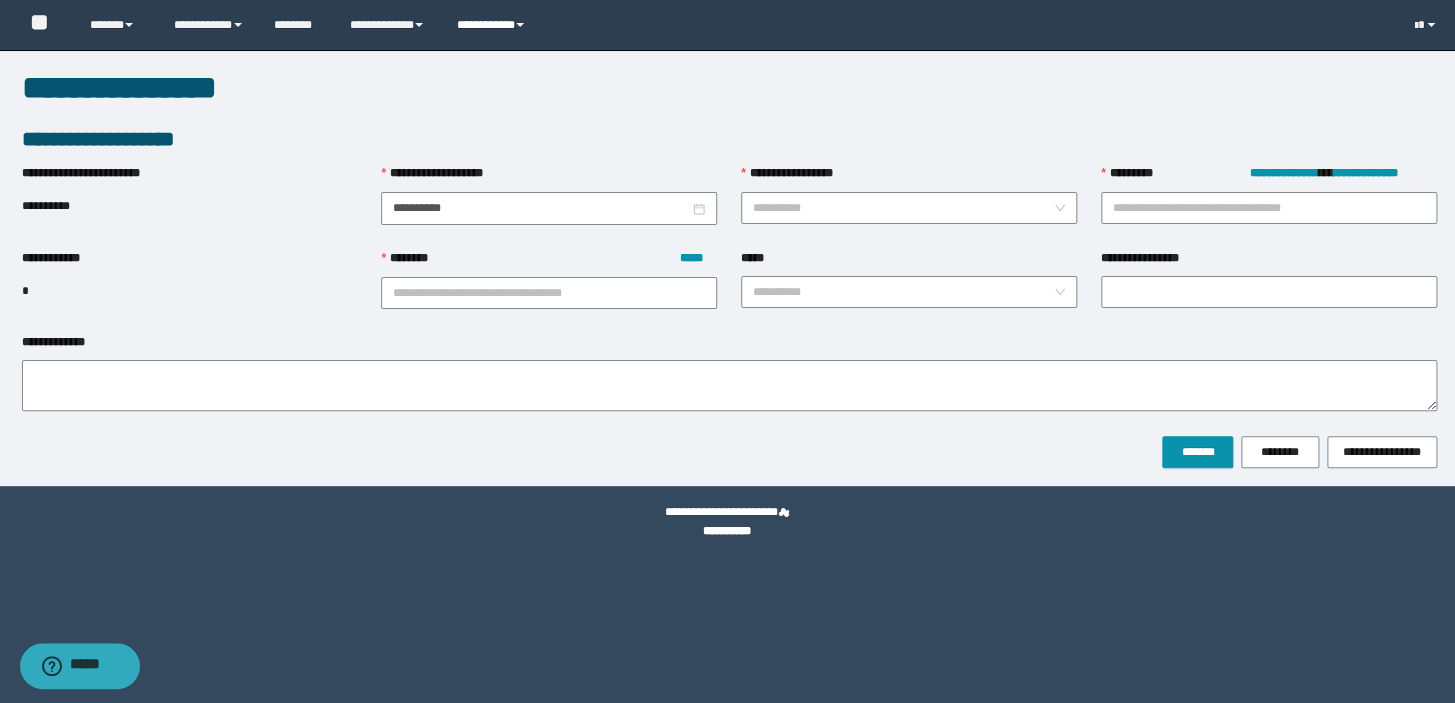 click on "**********" at bounding box center (493, 25) 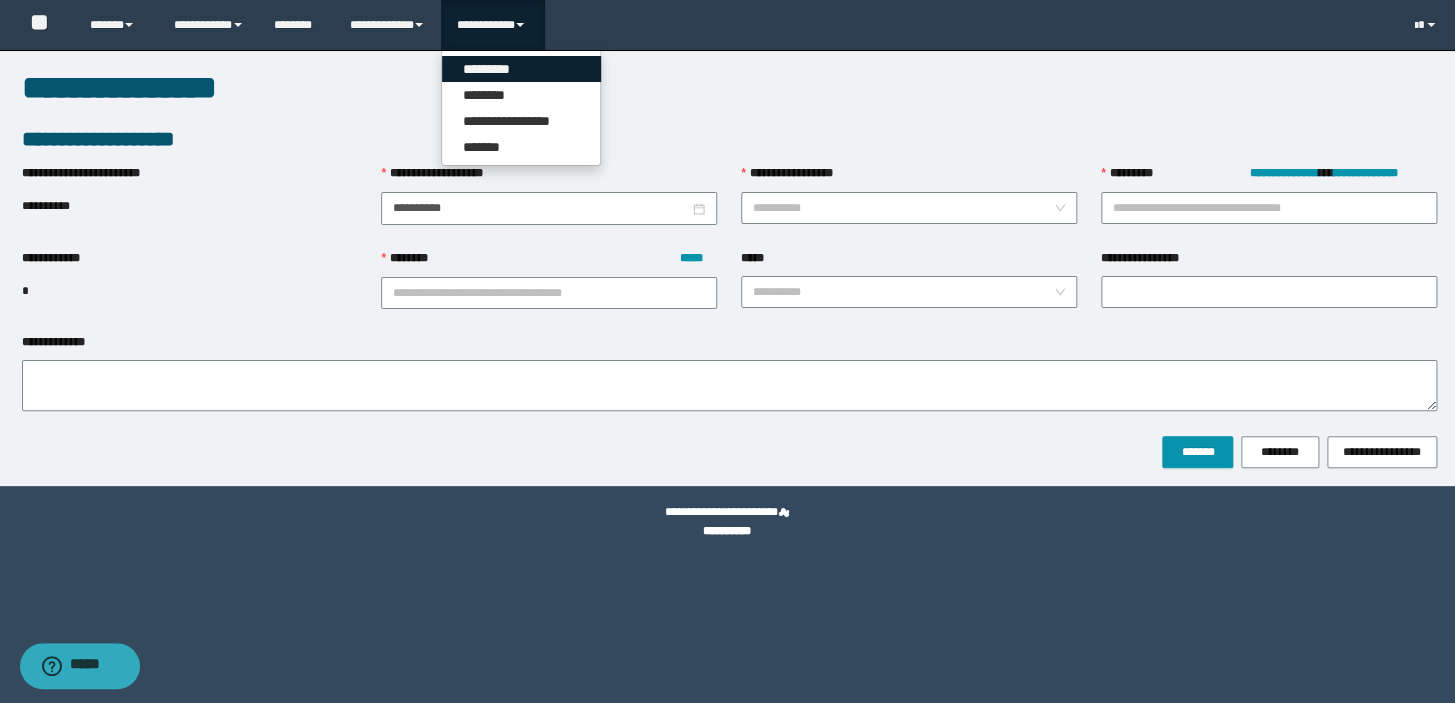 click on "*********" at bounding box center [521, 69] 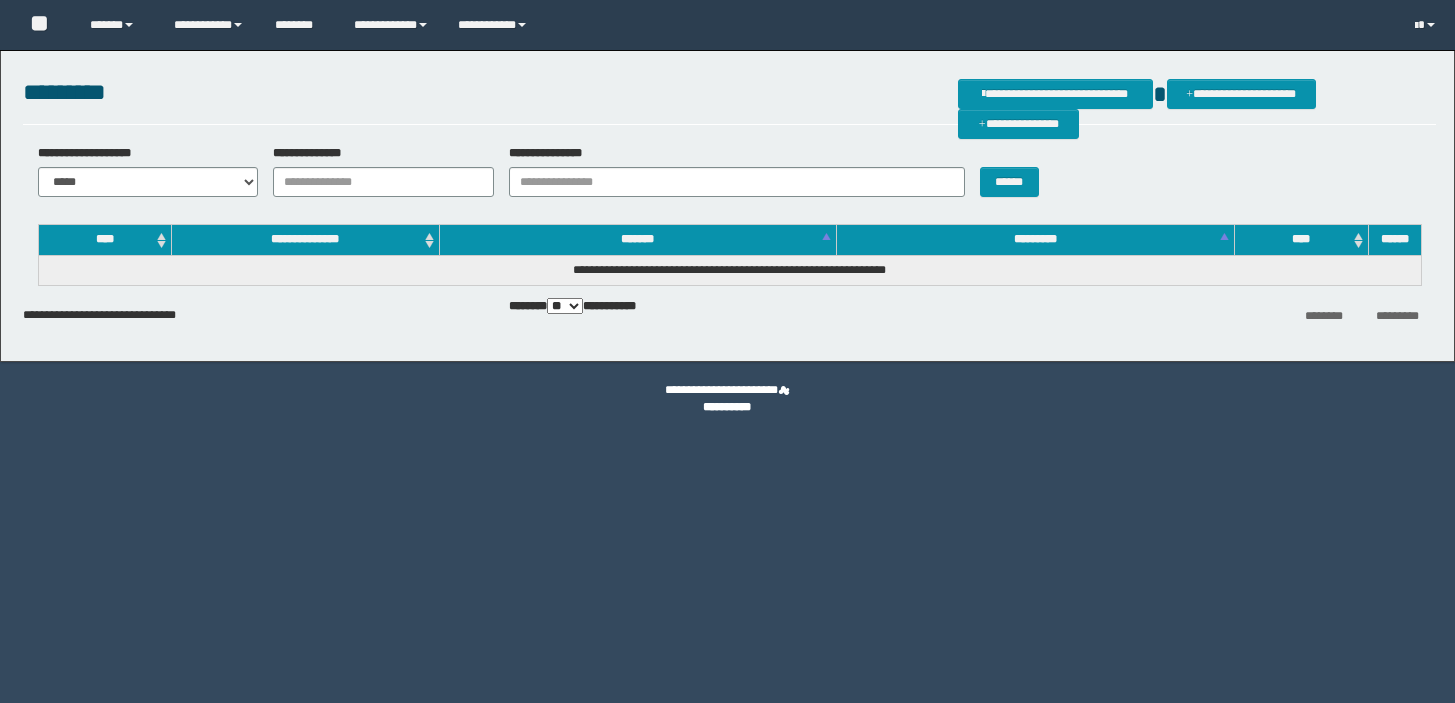 scroll, scrollTop: 0, scrollLeft: 0, axis: both 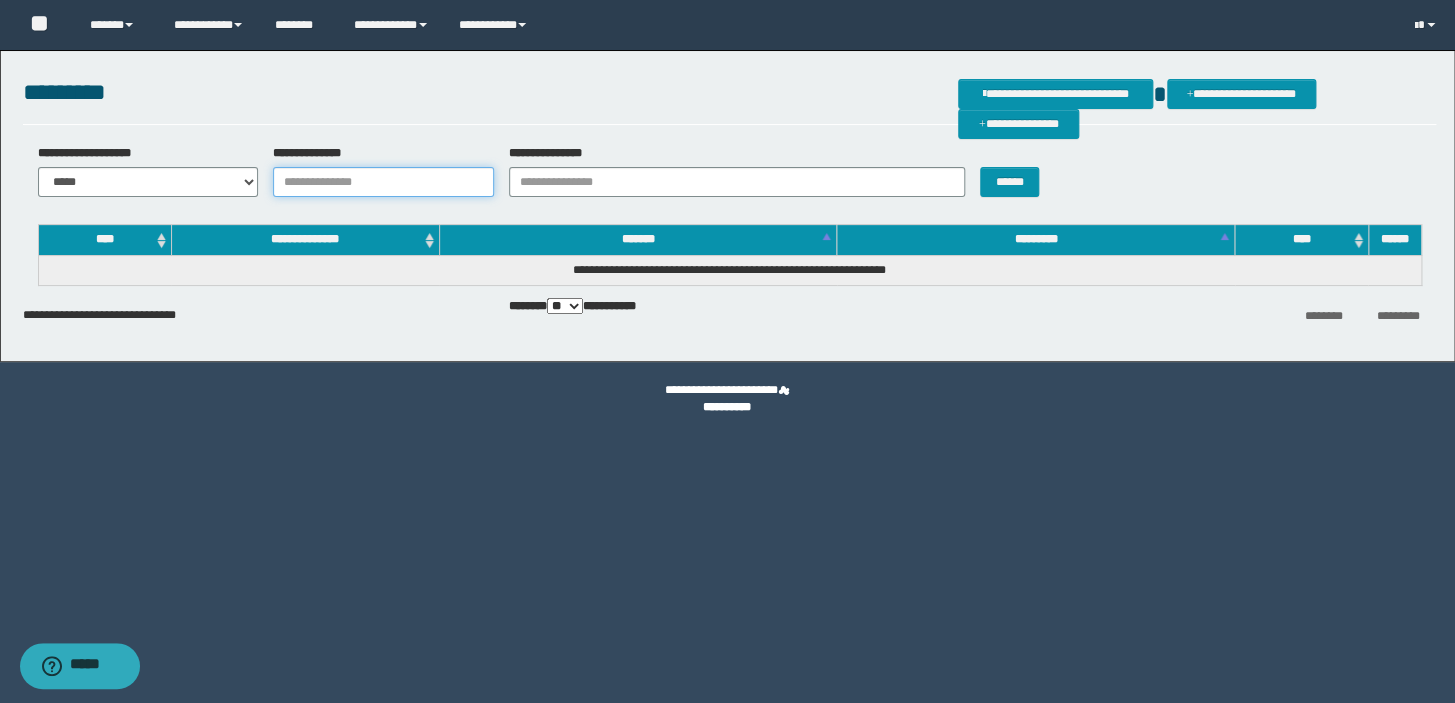 click on "**********" at bounding box center (383, 182) 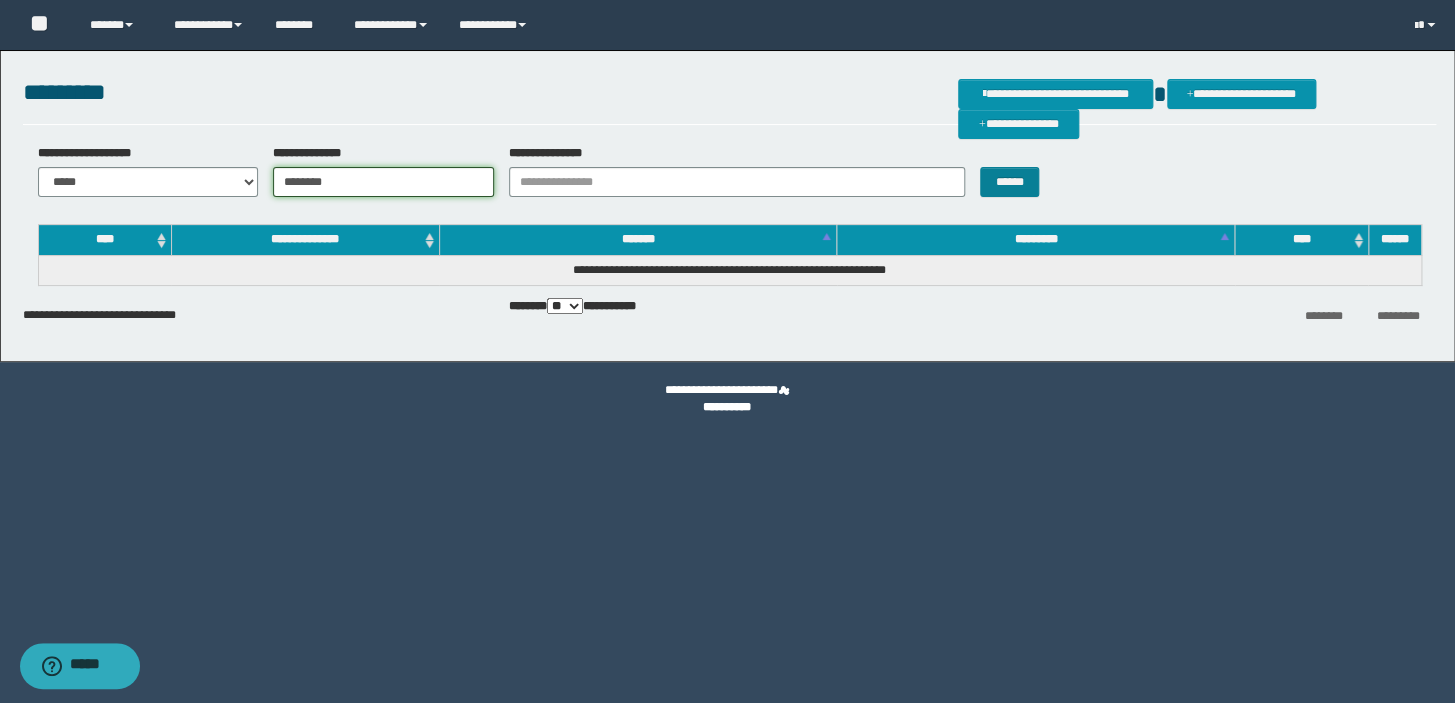 type on "********" 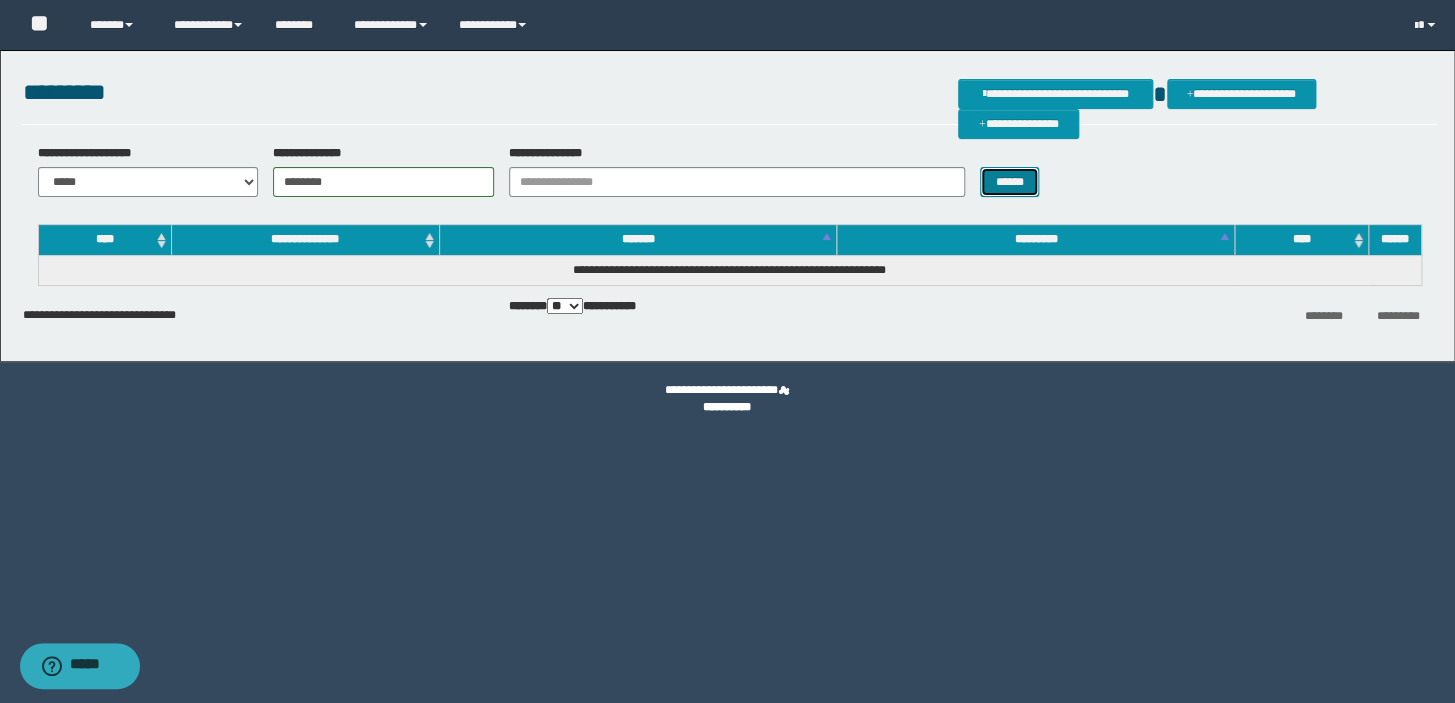 click on "******" at bounding box center (1009, 182) 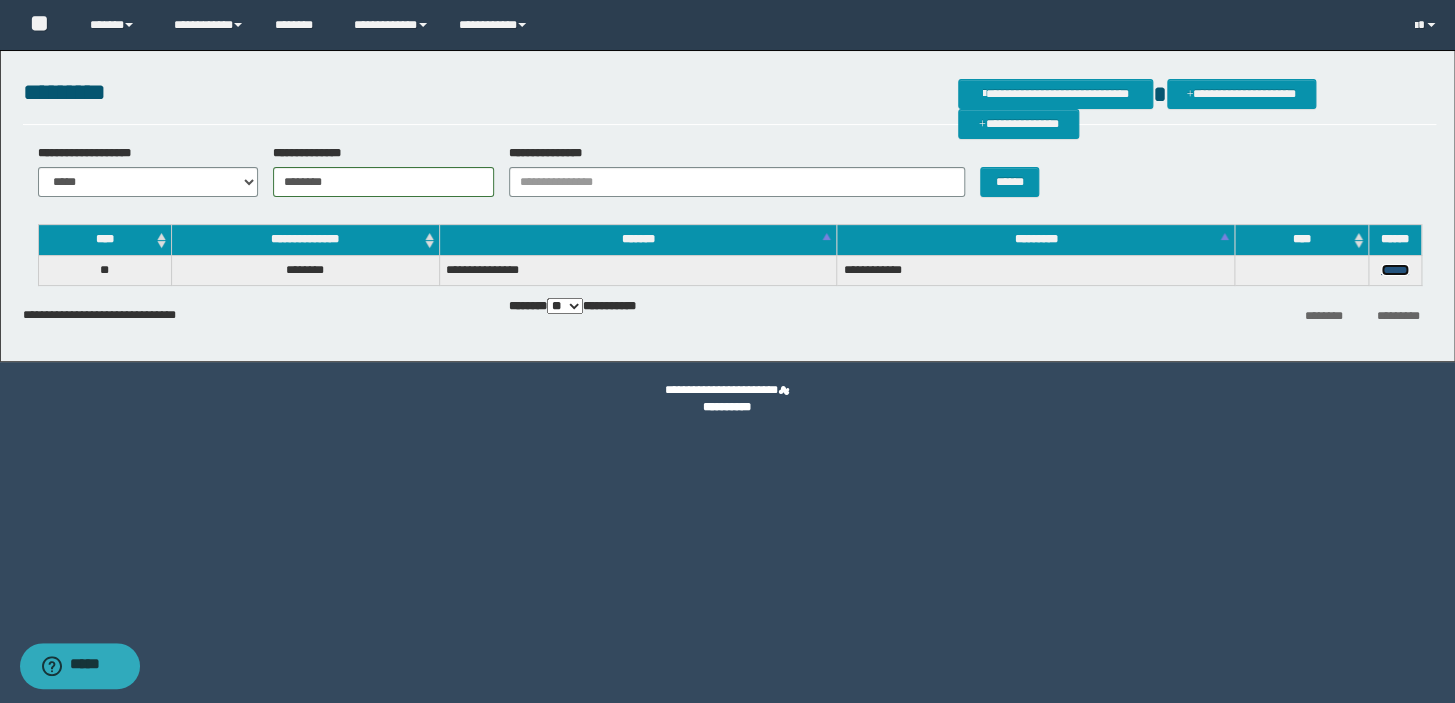 click on "******" at bounding box center [1395, 270] 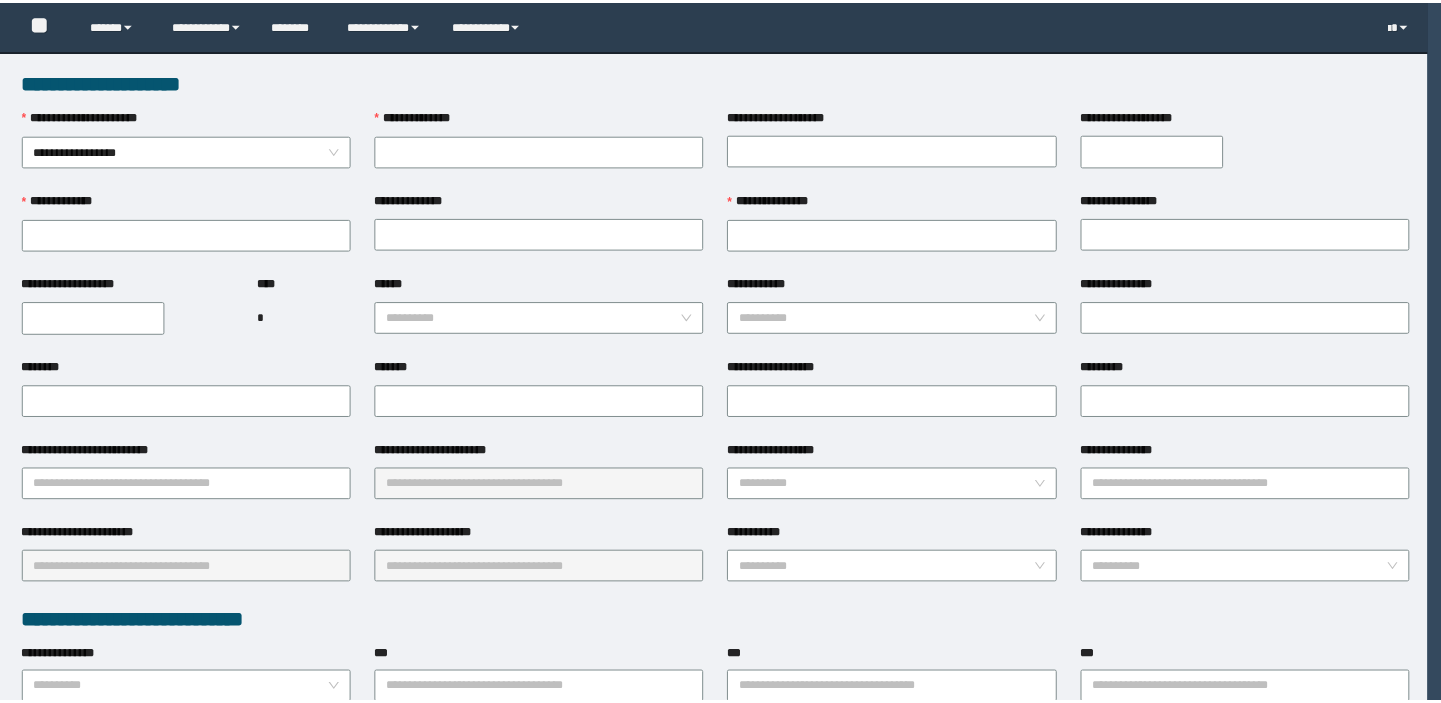 scroll, scrollTop: 0, scrollLeft: 0, axis: both 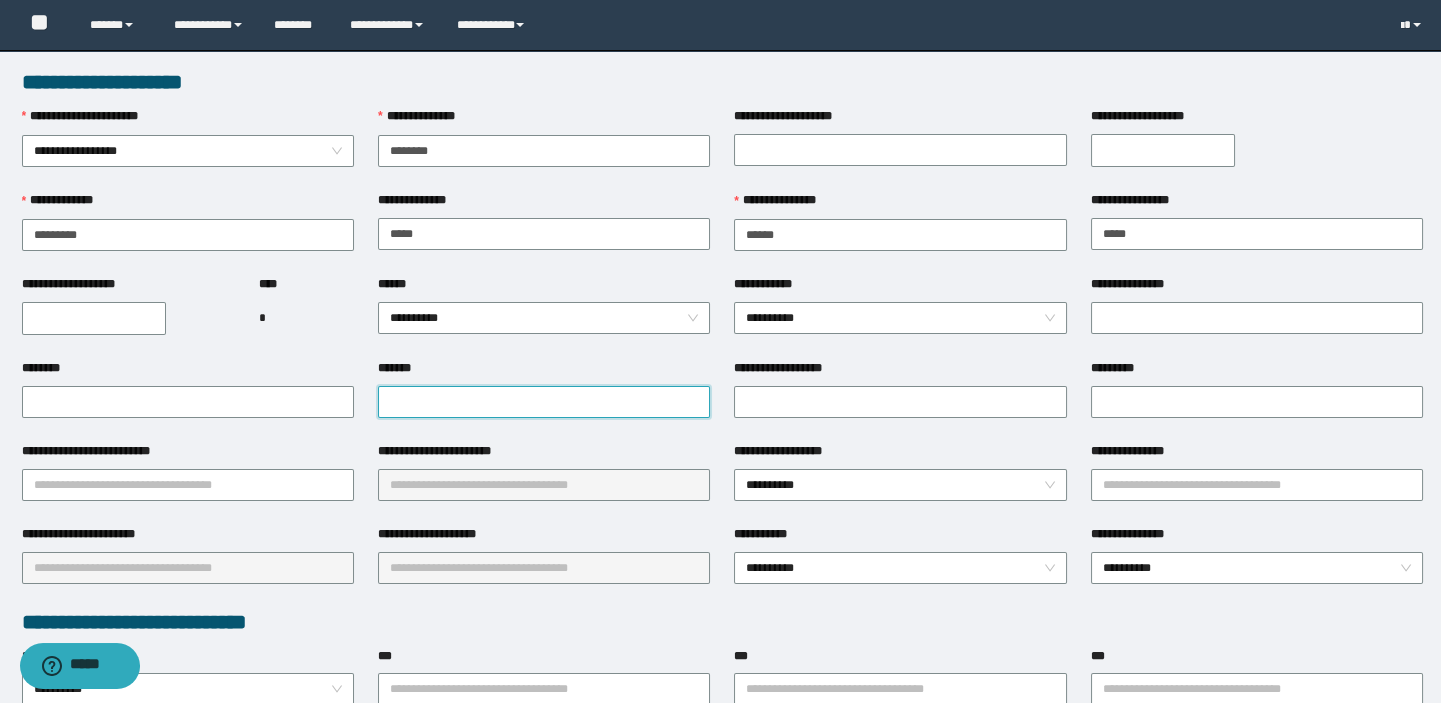 click on "*******" at bounding box center (544, 402) 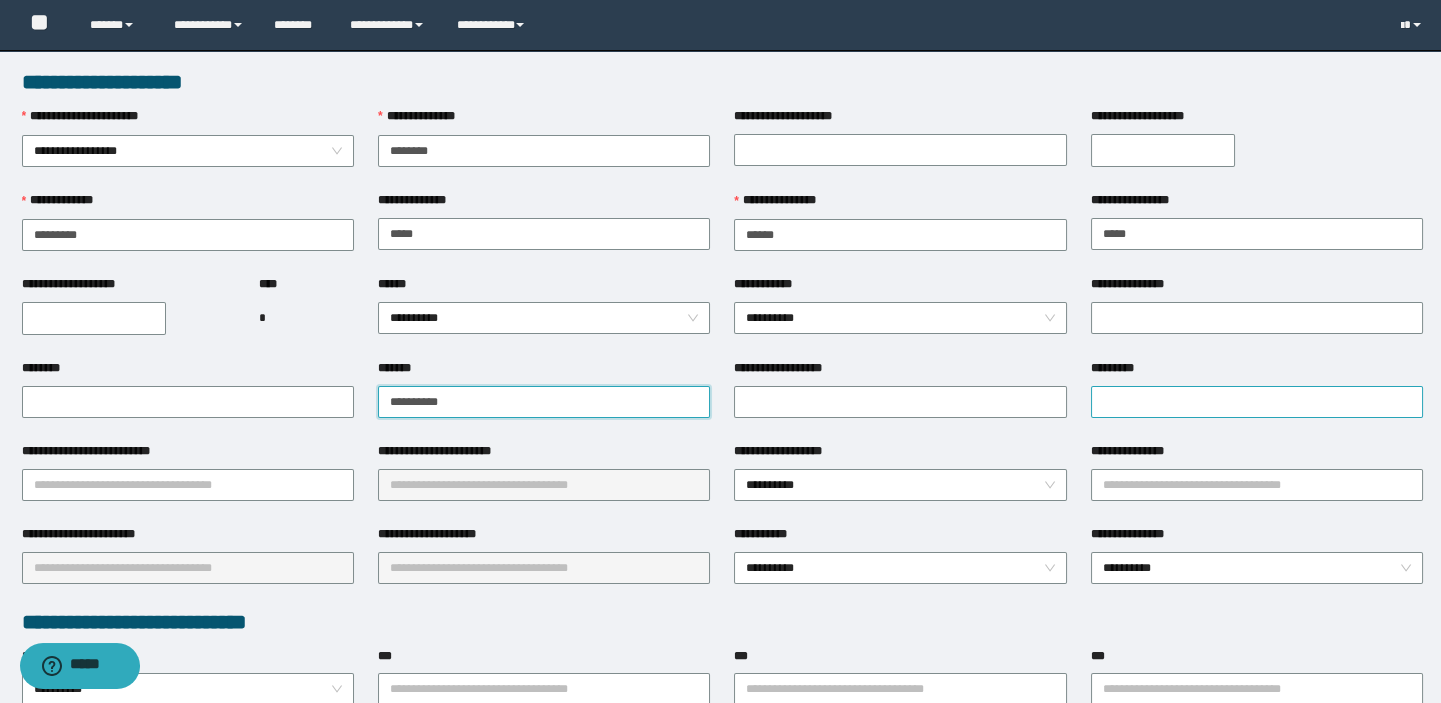 type on "**********" 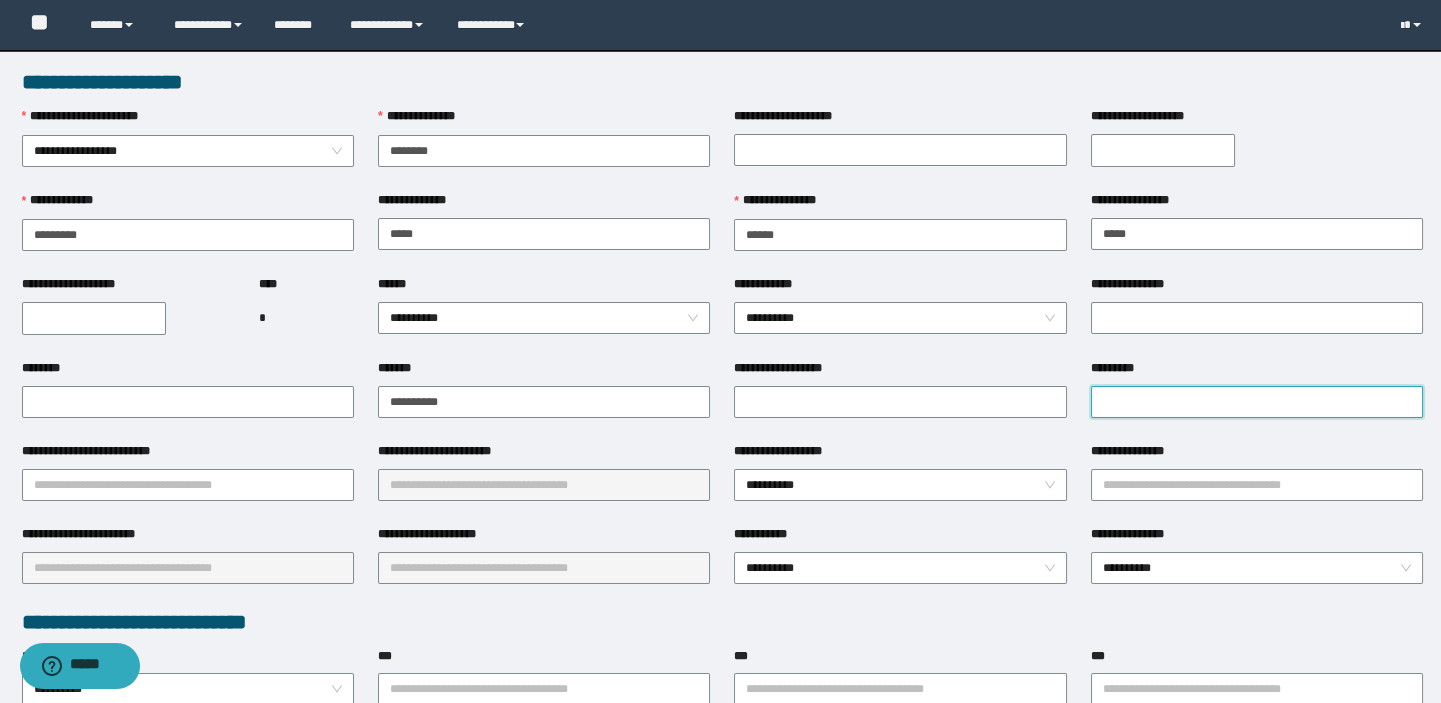 click on "*********" at bounding box center [1257, 402] 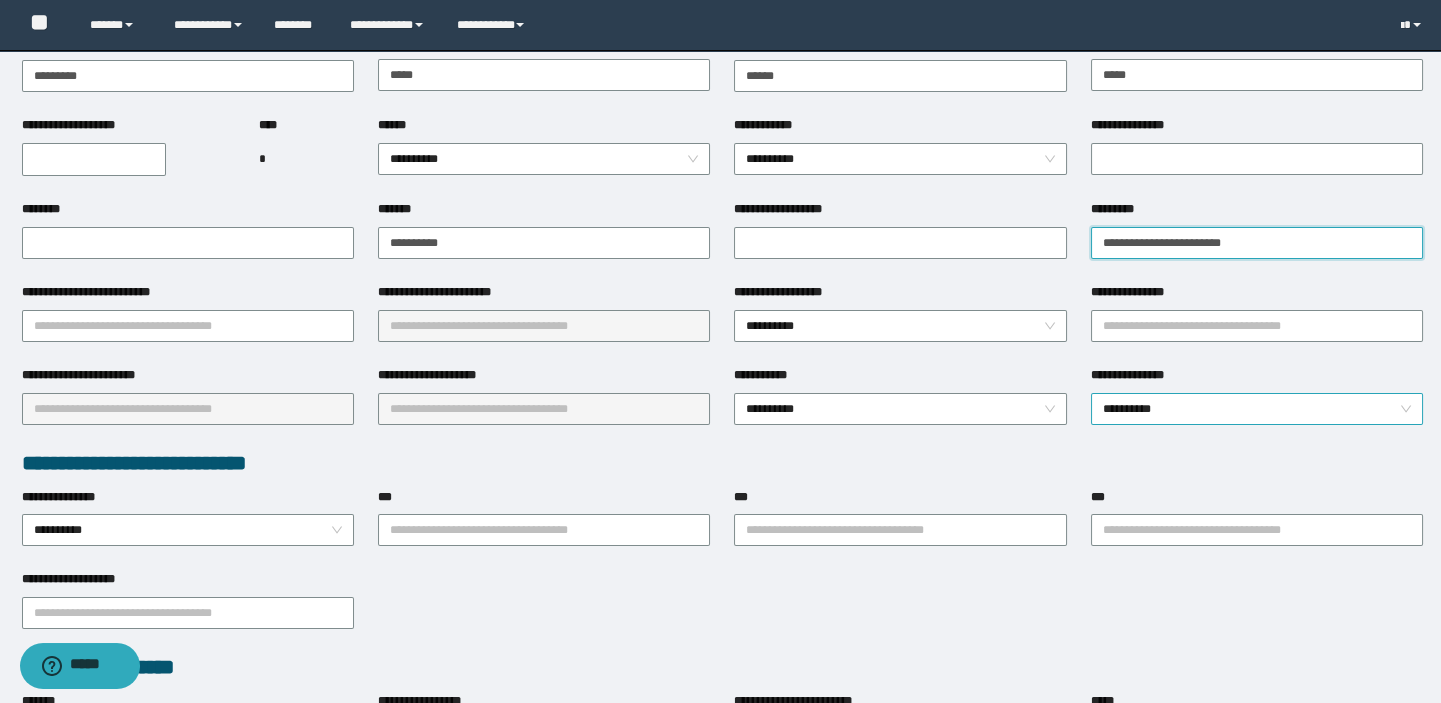 scroll, scrollTop: 181, scrollLeft: 0, axis: vertical 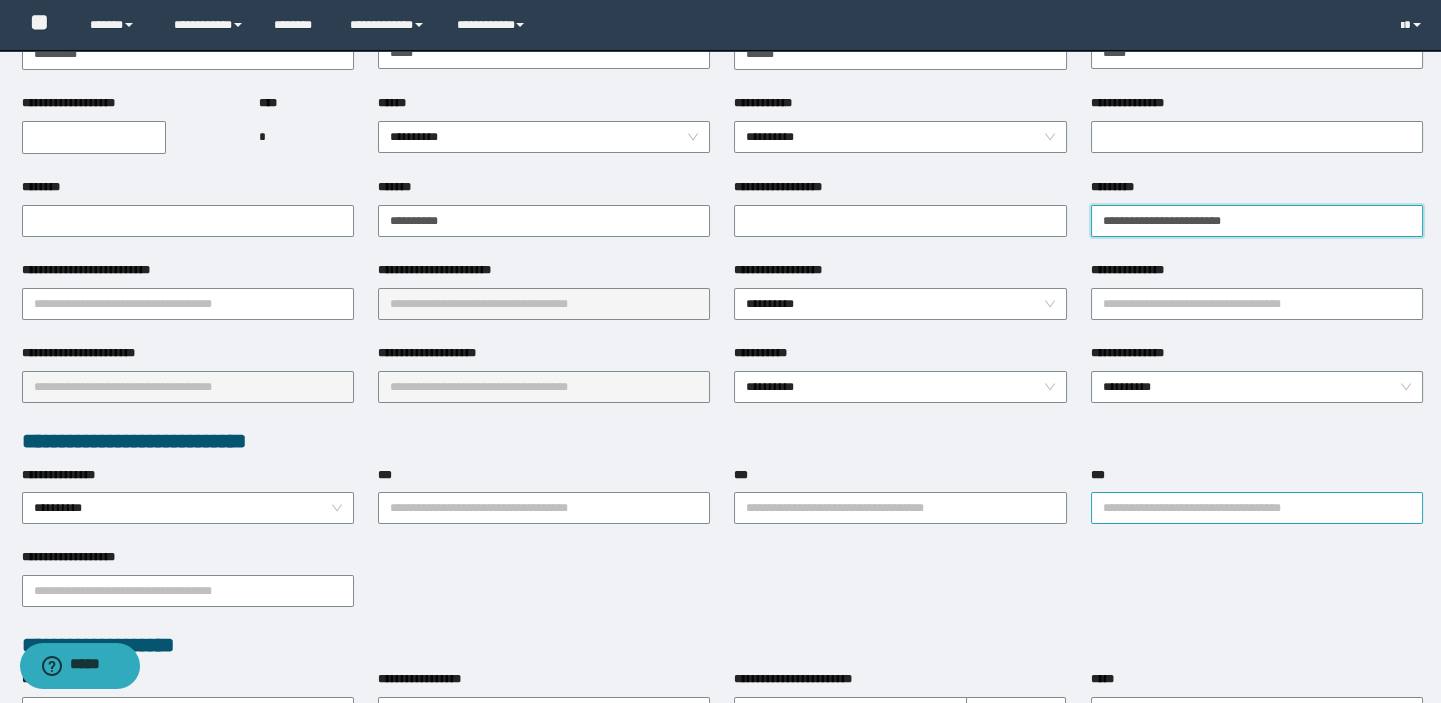 type on "**********" 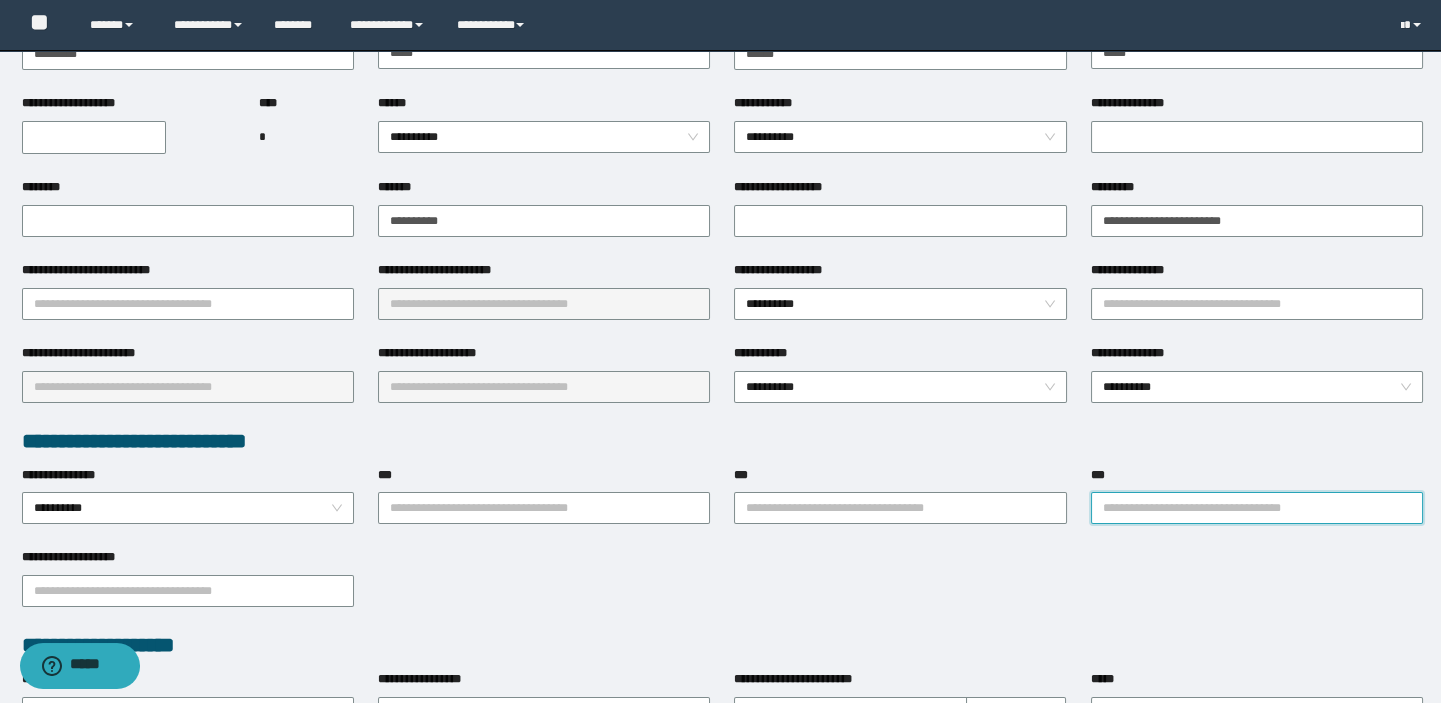 click on "***" at bounding box center [1257, 508] 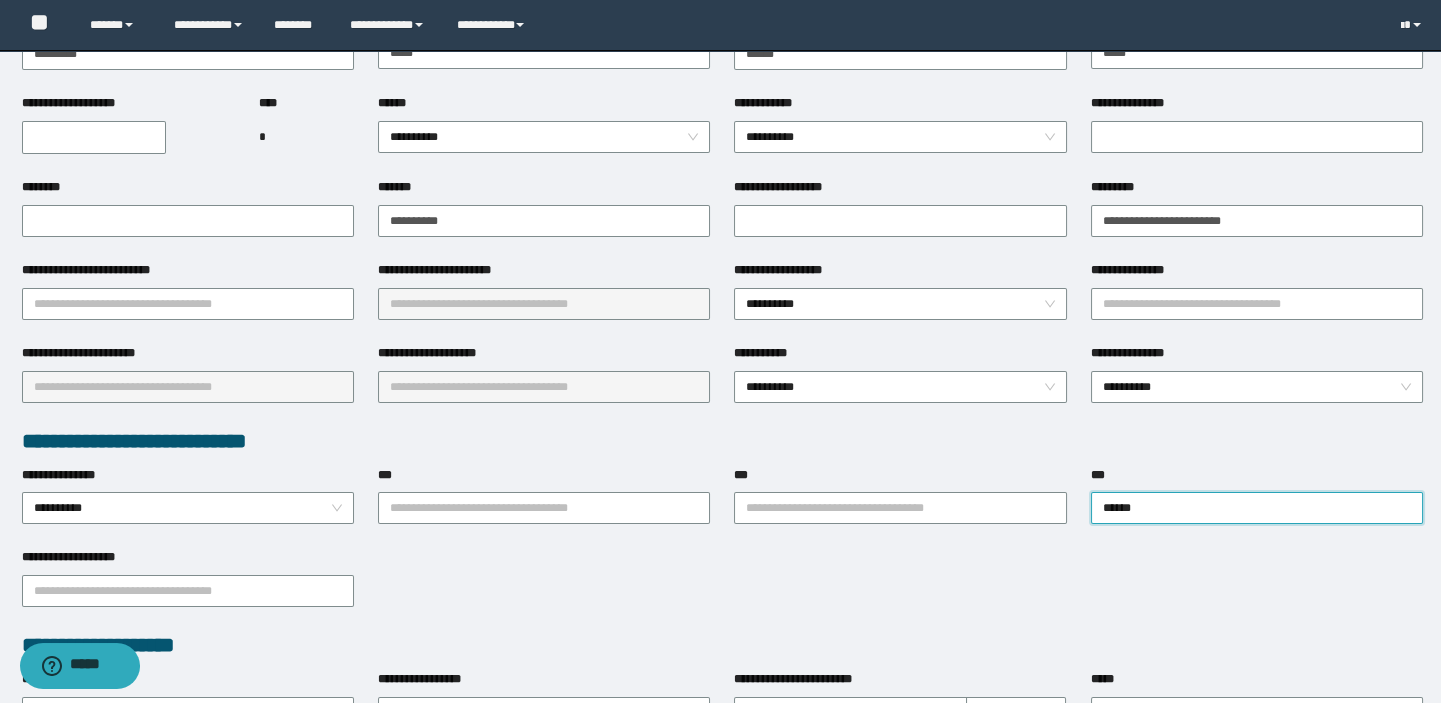 type on "*******" 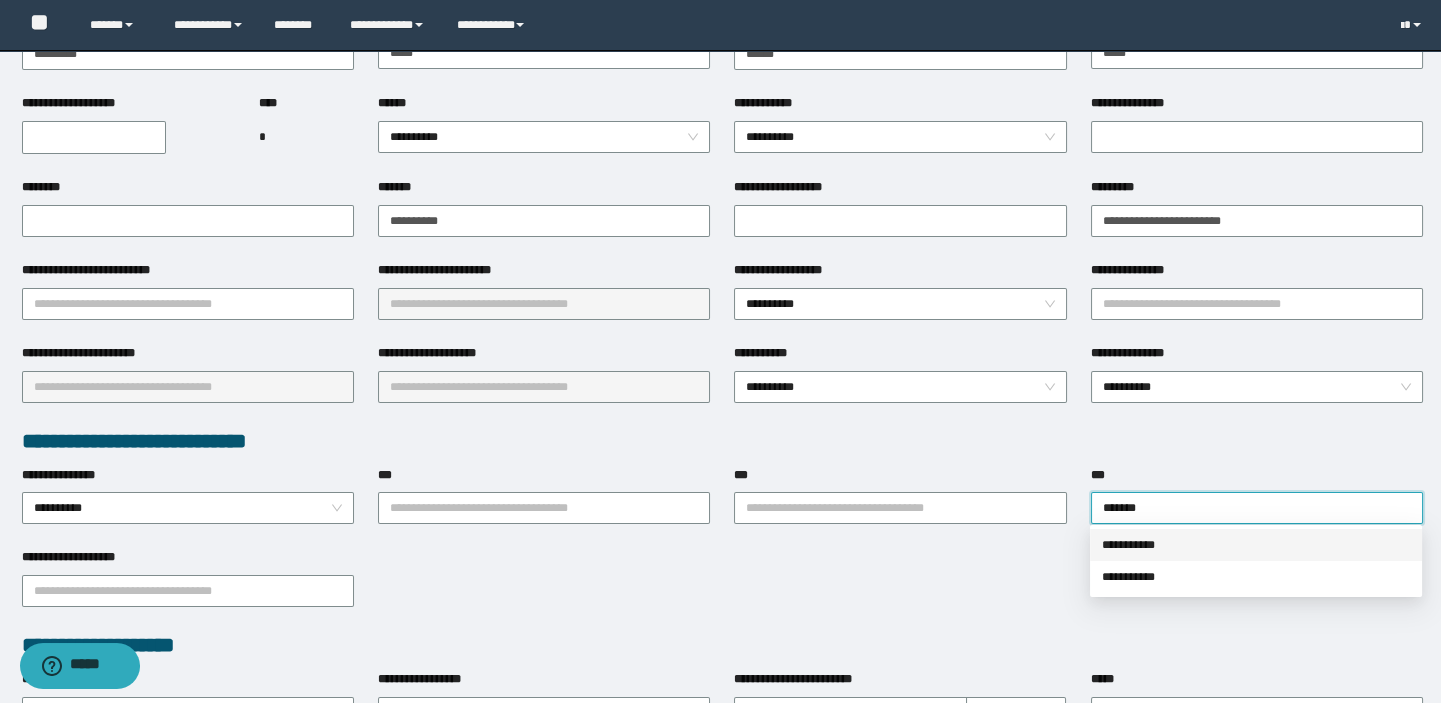 click on "**********" 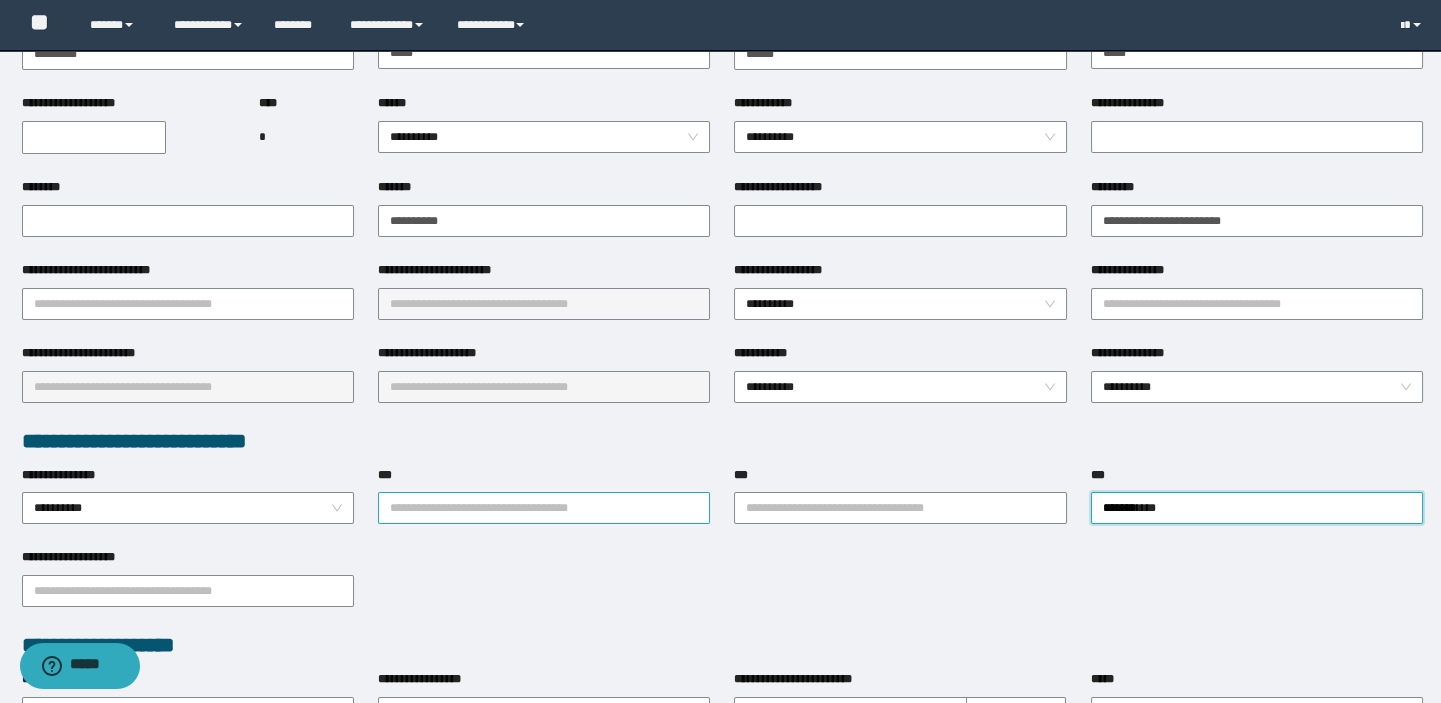 drag, startPoint x: 479, startPoint y: 499, endPoint x: 433, endPoint y: 527, distance: 53.851646 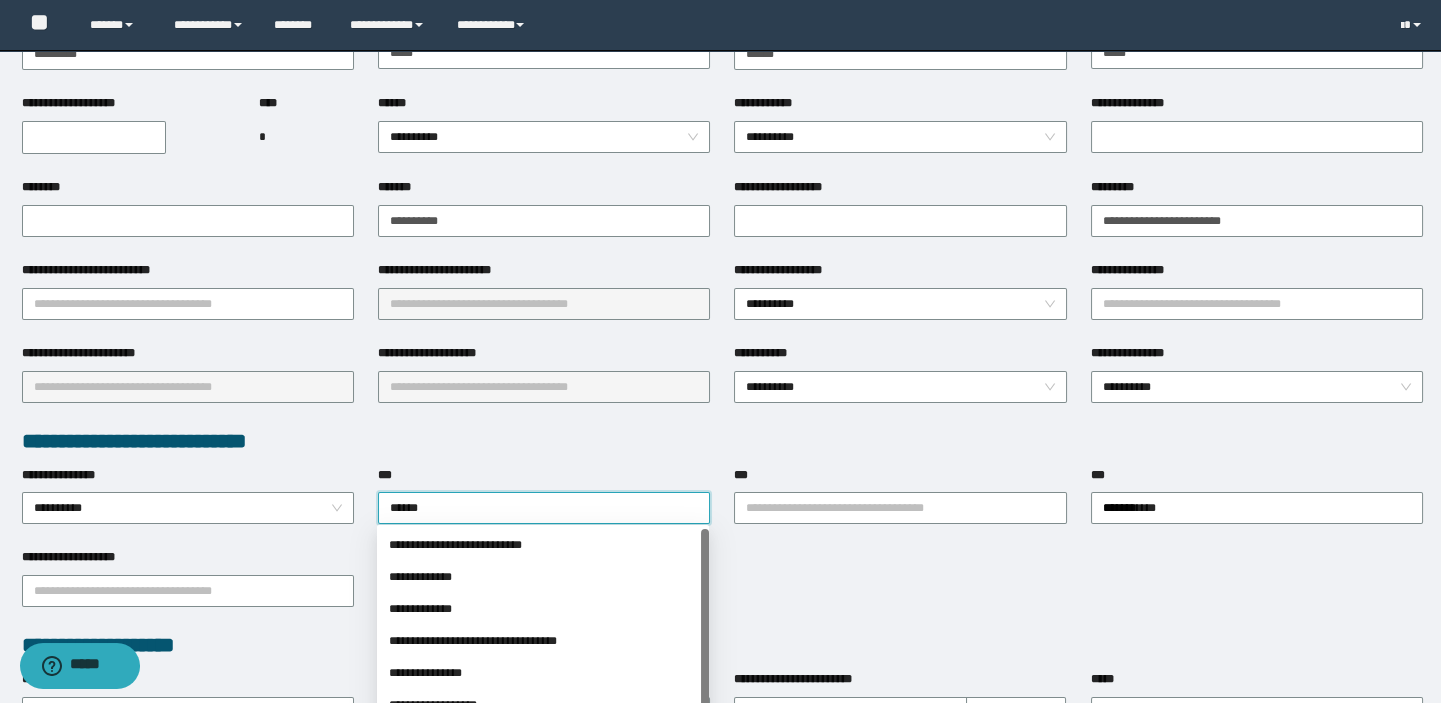 type on "*******" 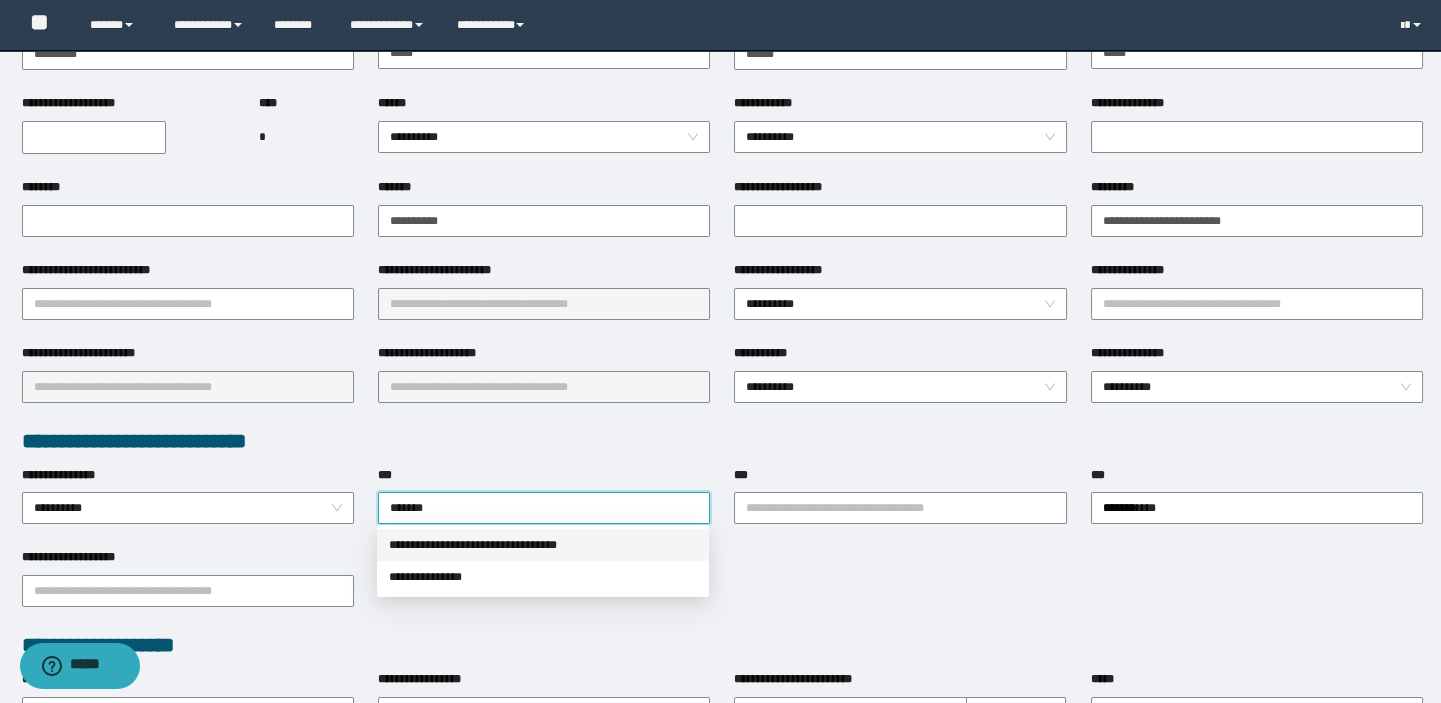 click on "**********" 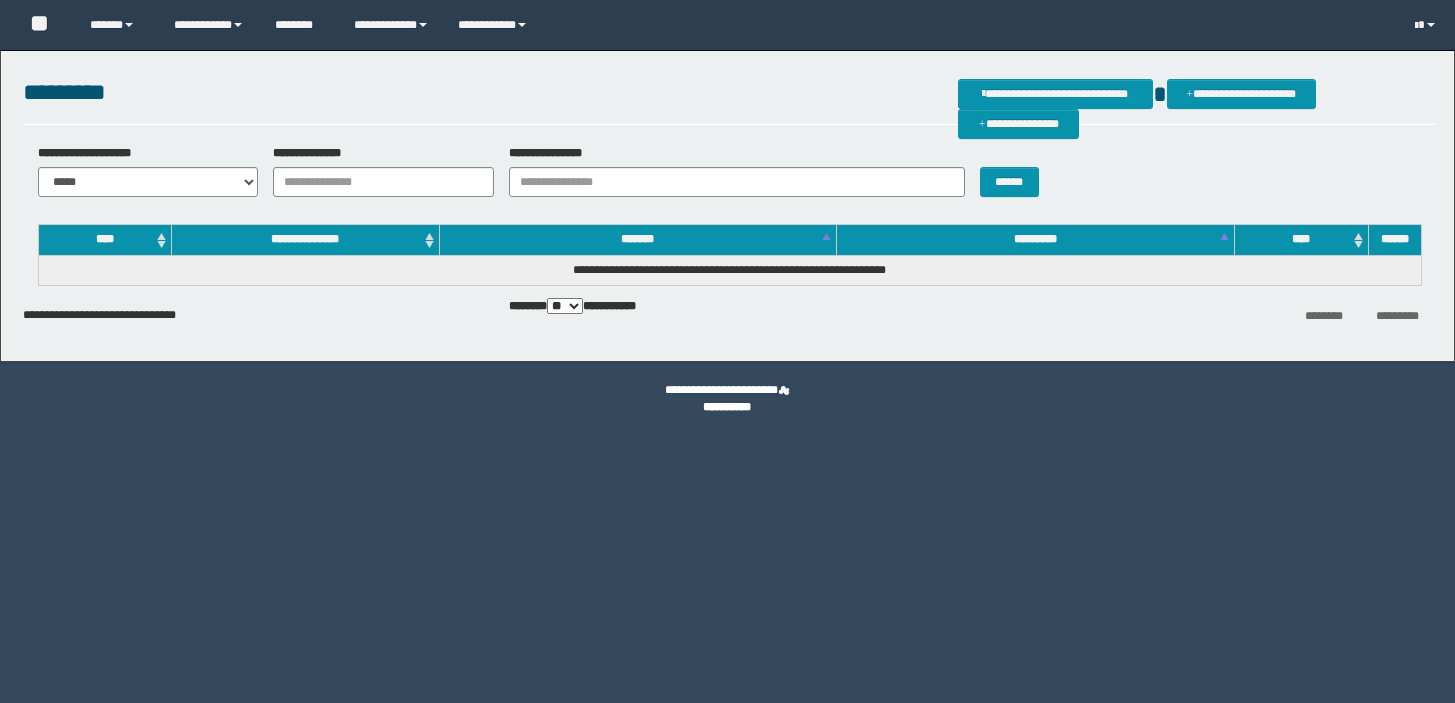 scroll, scrollTop: 0, scrollLeft: 0, axis: both 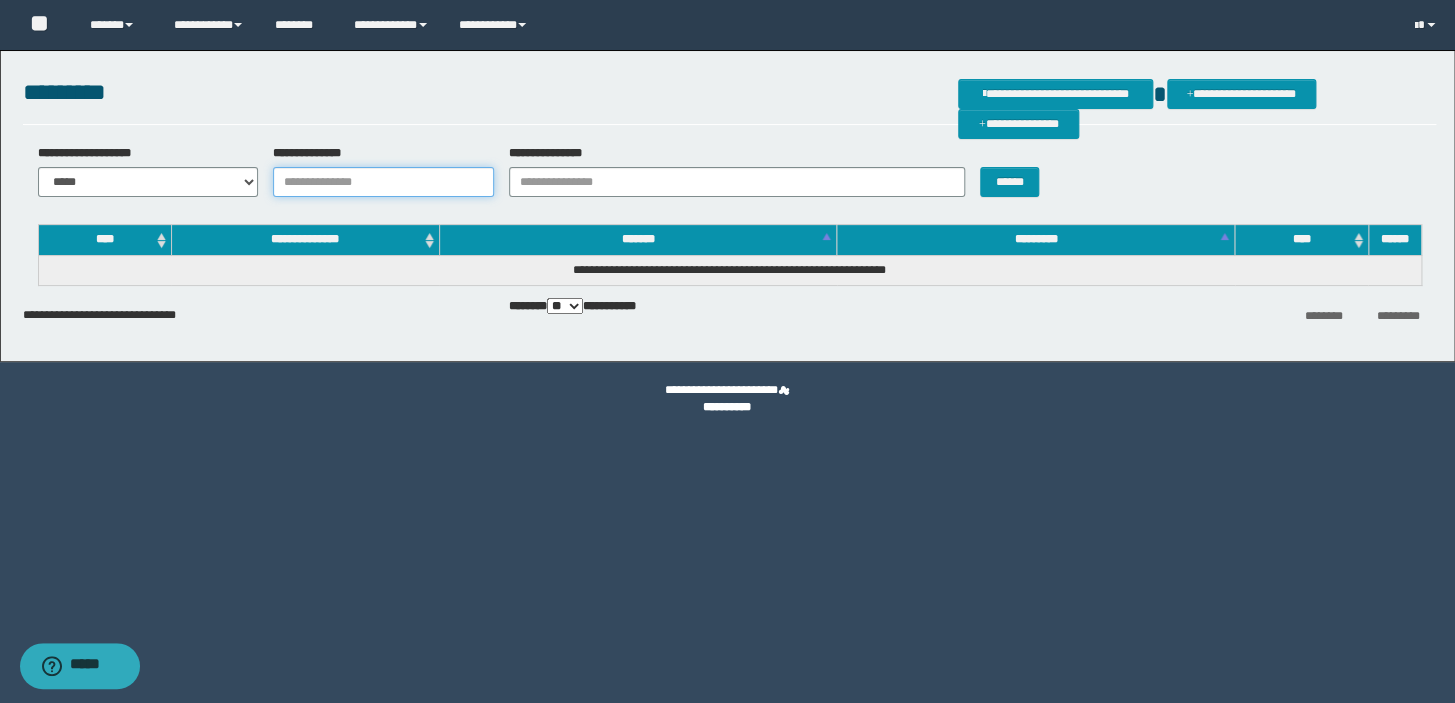 click on "**********" at bounding box center (383, 182) 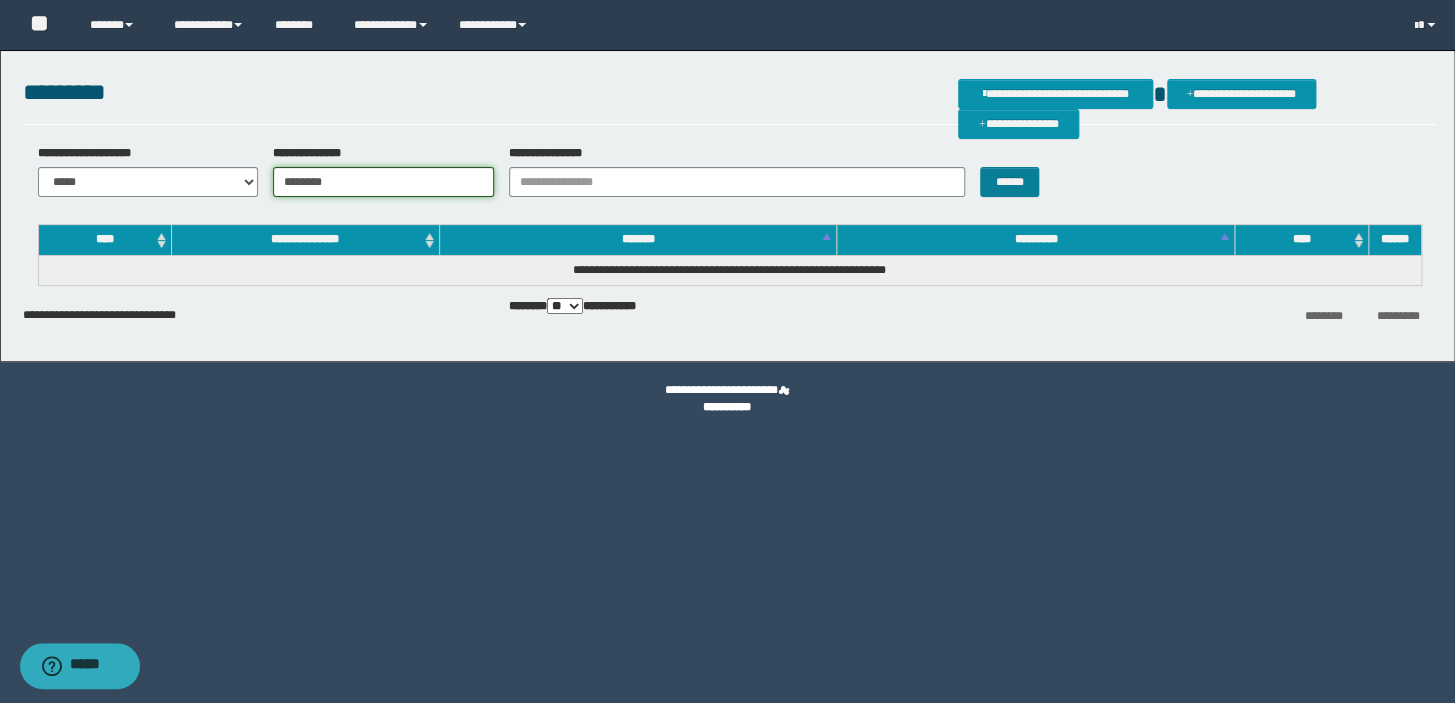 type on "********" 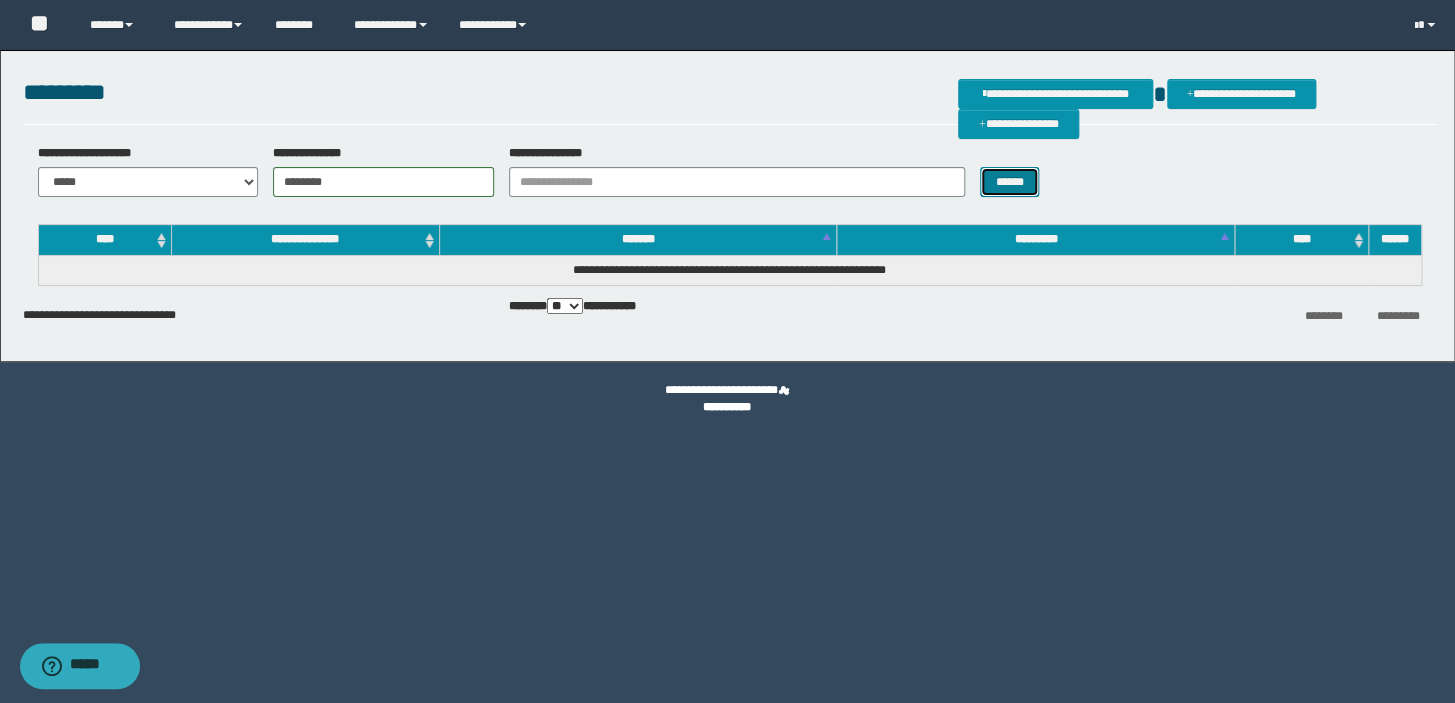 click on "******" at bounding box center [1009, 182] 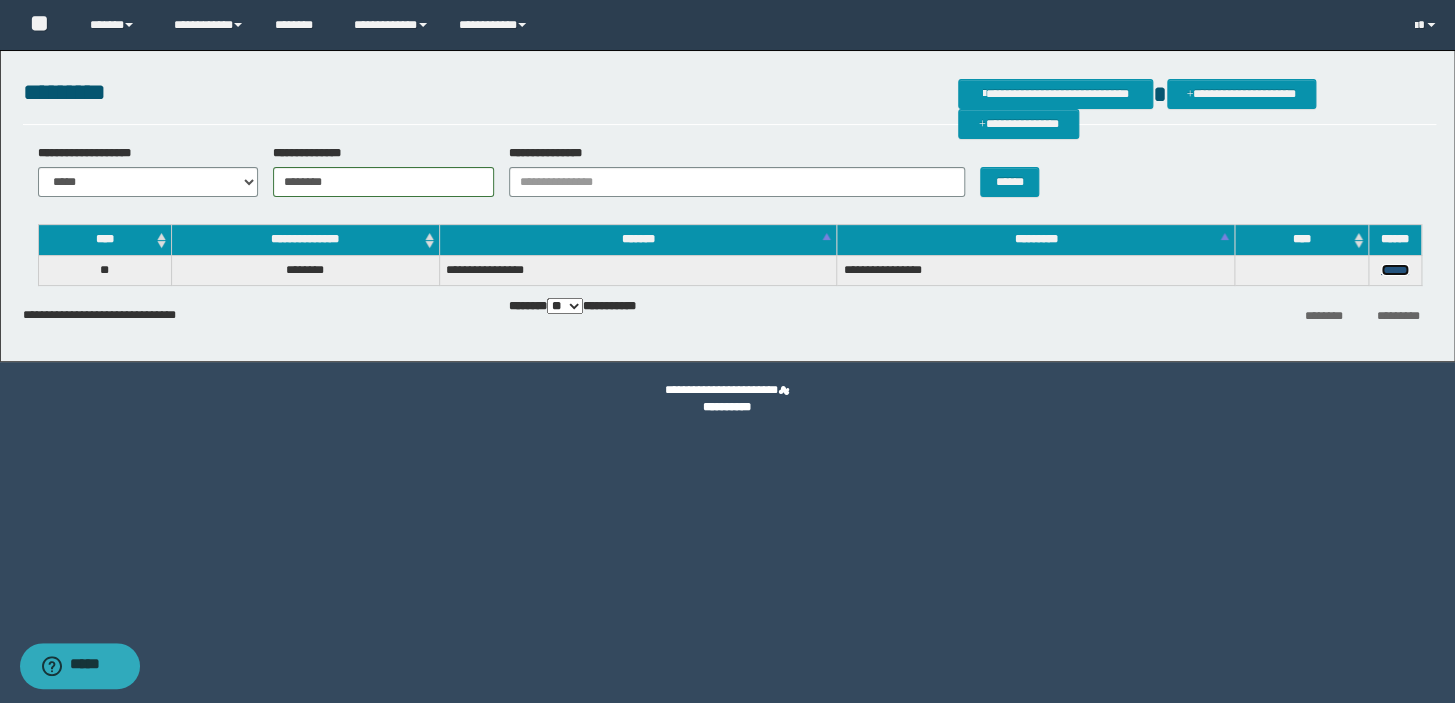 click on "******" at bounding box center (1395, 270) 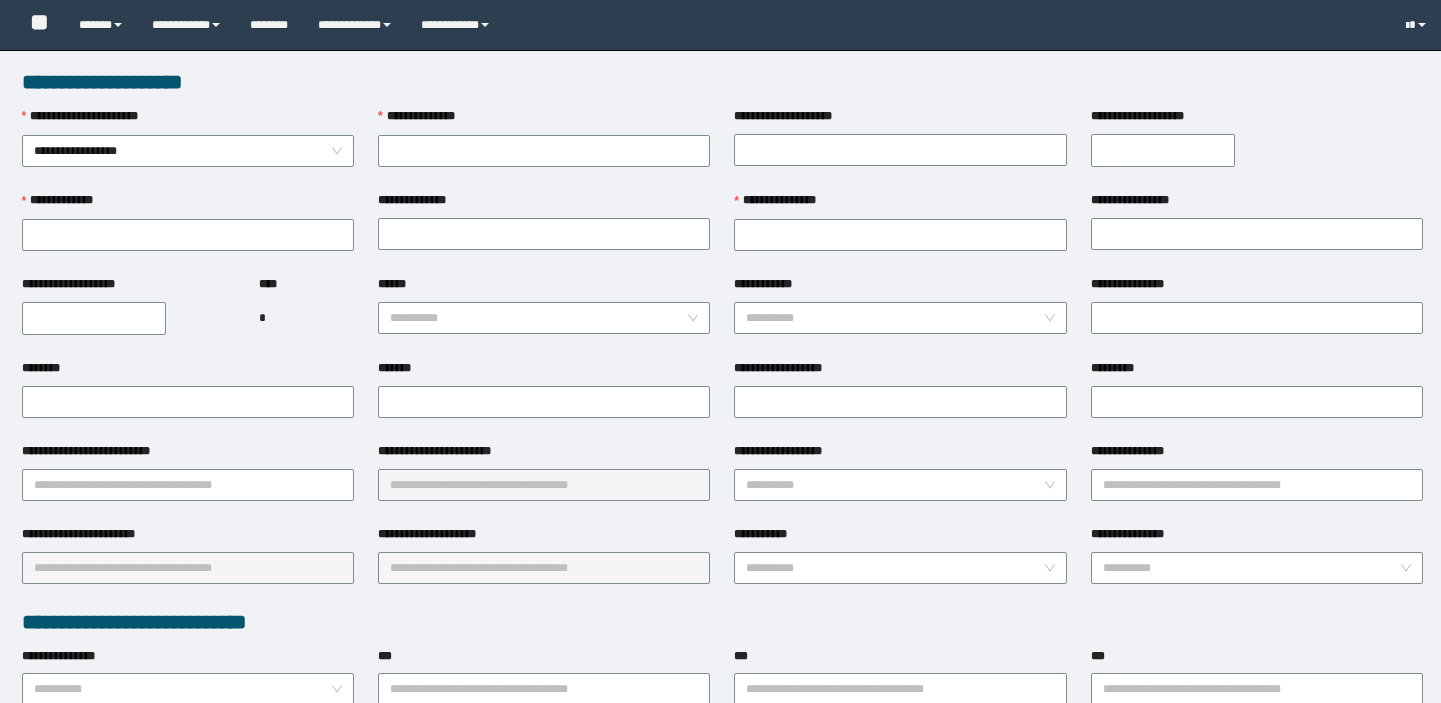 scroll, scrollTop: 0, scrollLeft: 0, axis: both 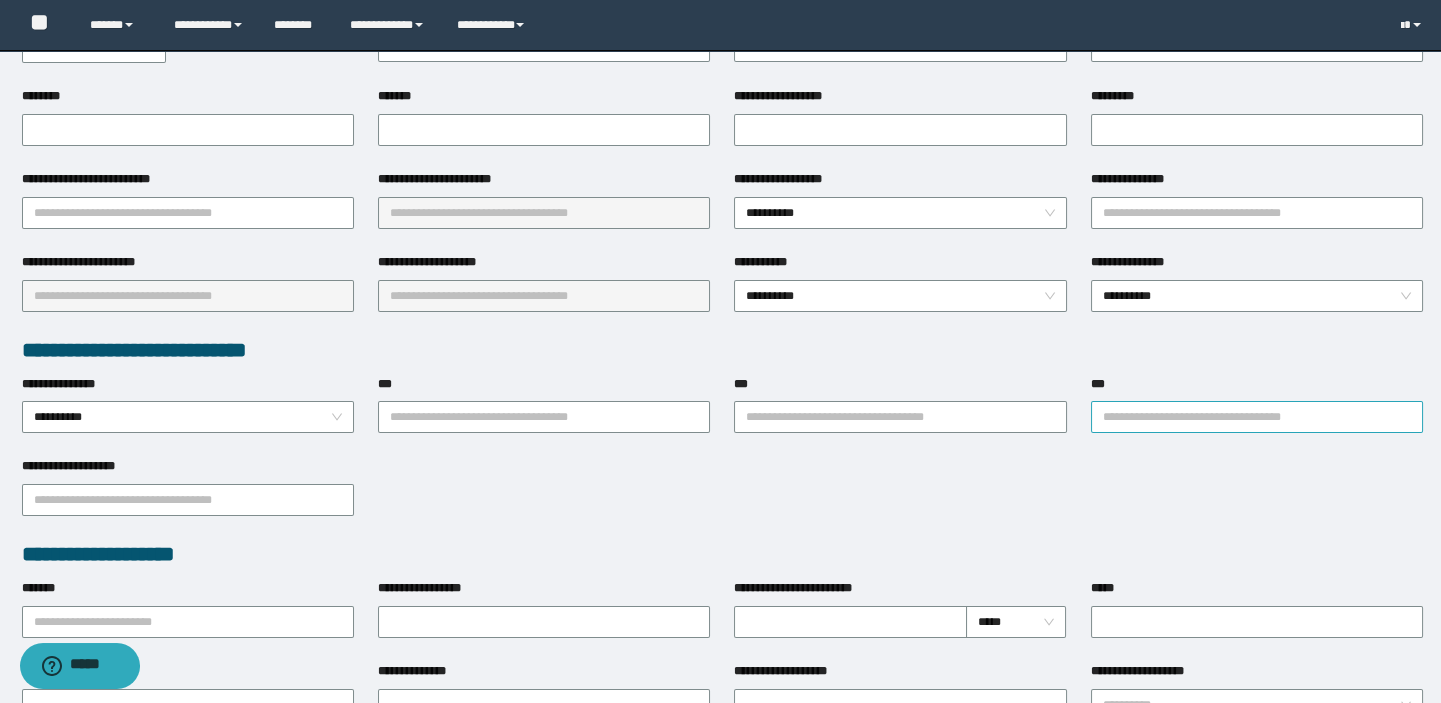 click on "***" at bounding box center [1257, 417] 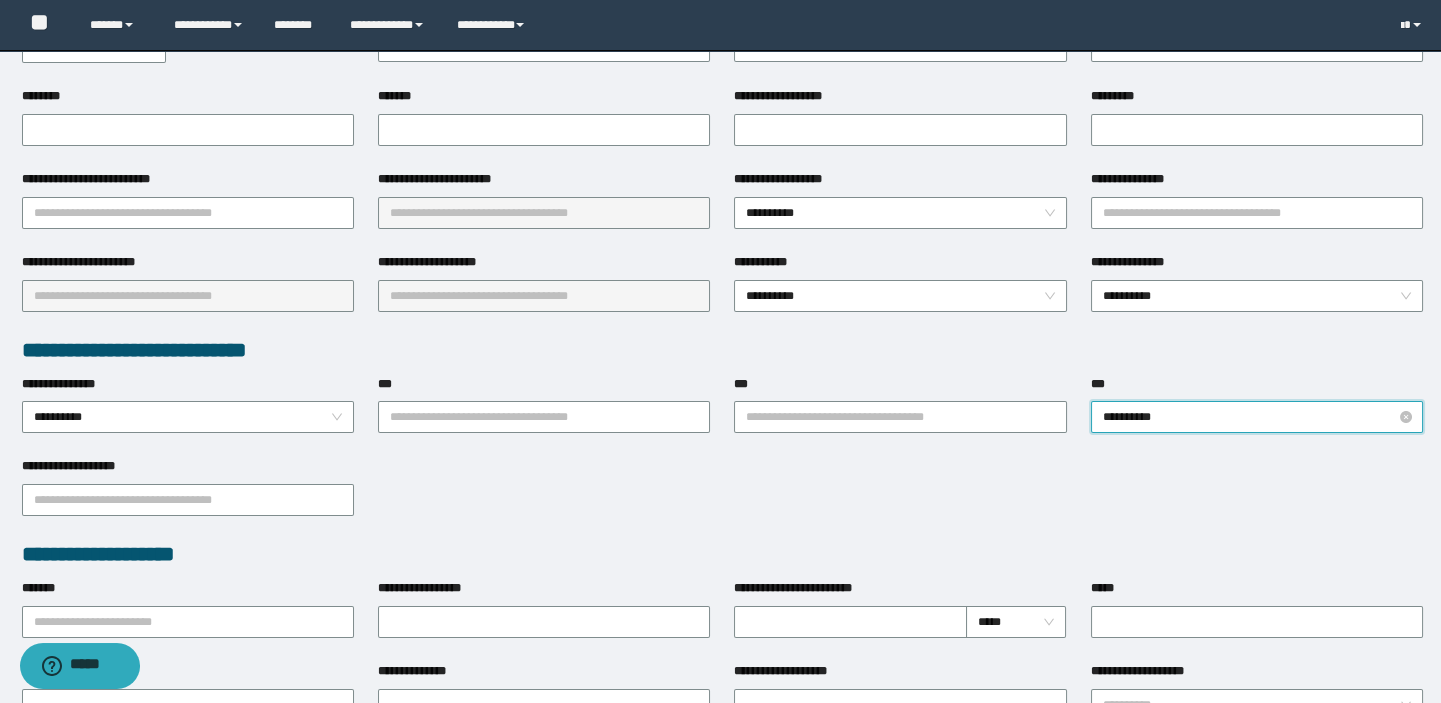 type on "**********" 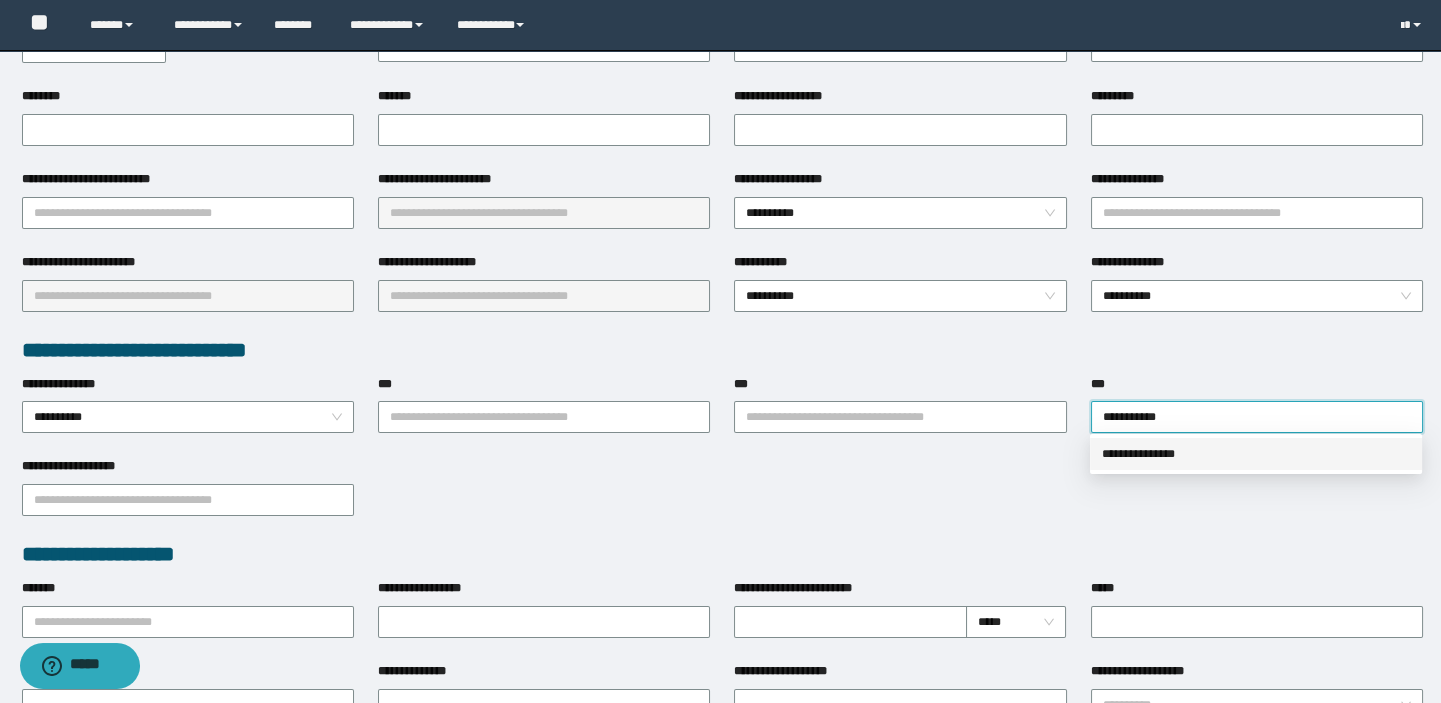click on "**********" at bounding box center (1256, 454) 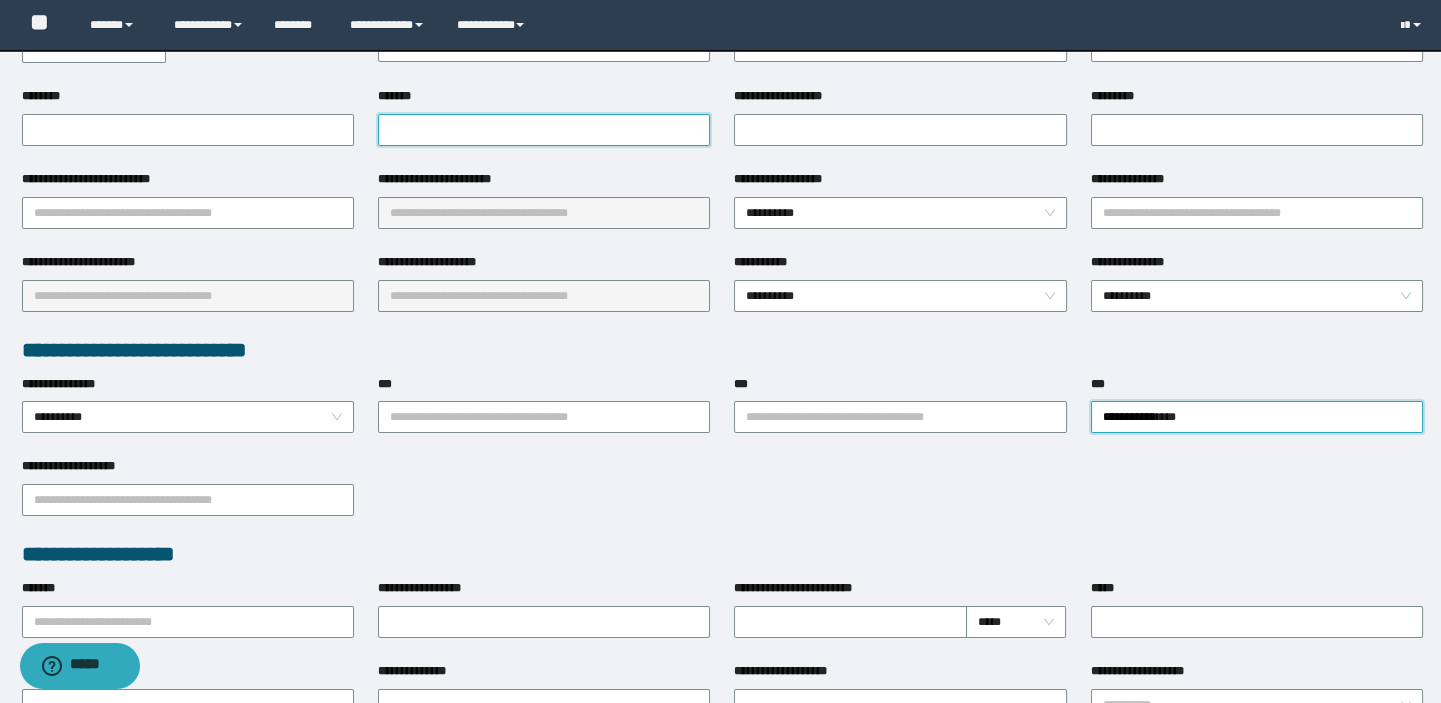 click on "*******" at bounding box center [544, 130] 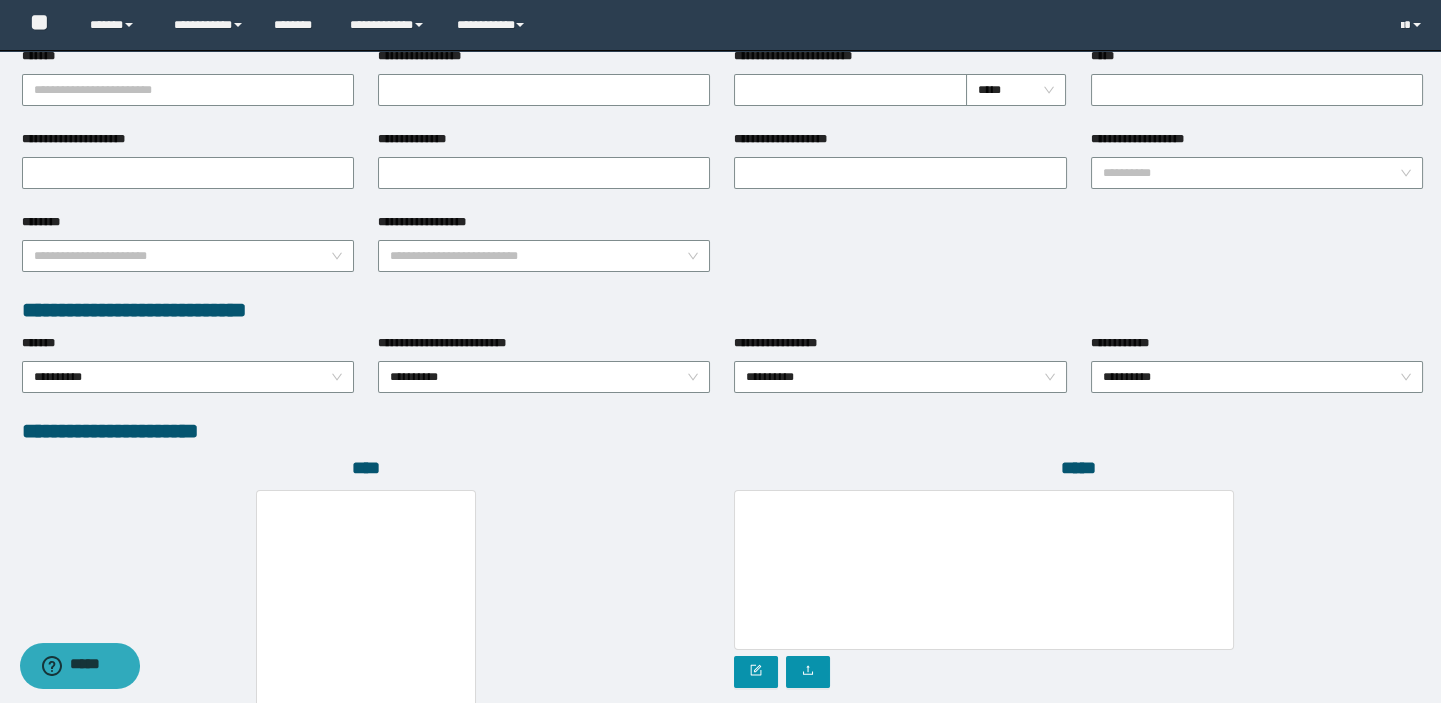 scroll, scrollTop: 999, scrollLeft: 0, axis: vertical 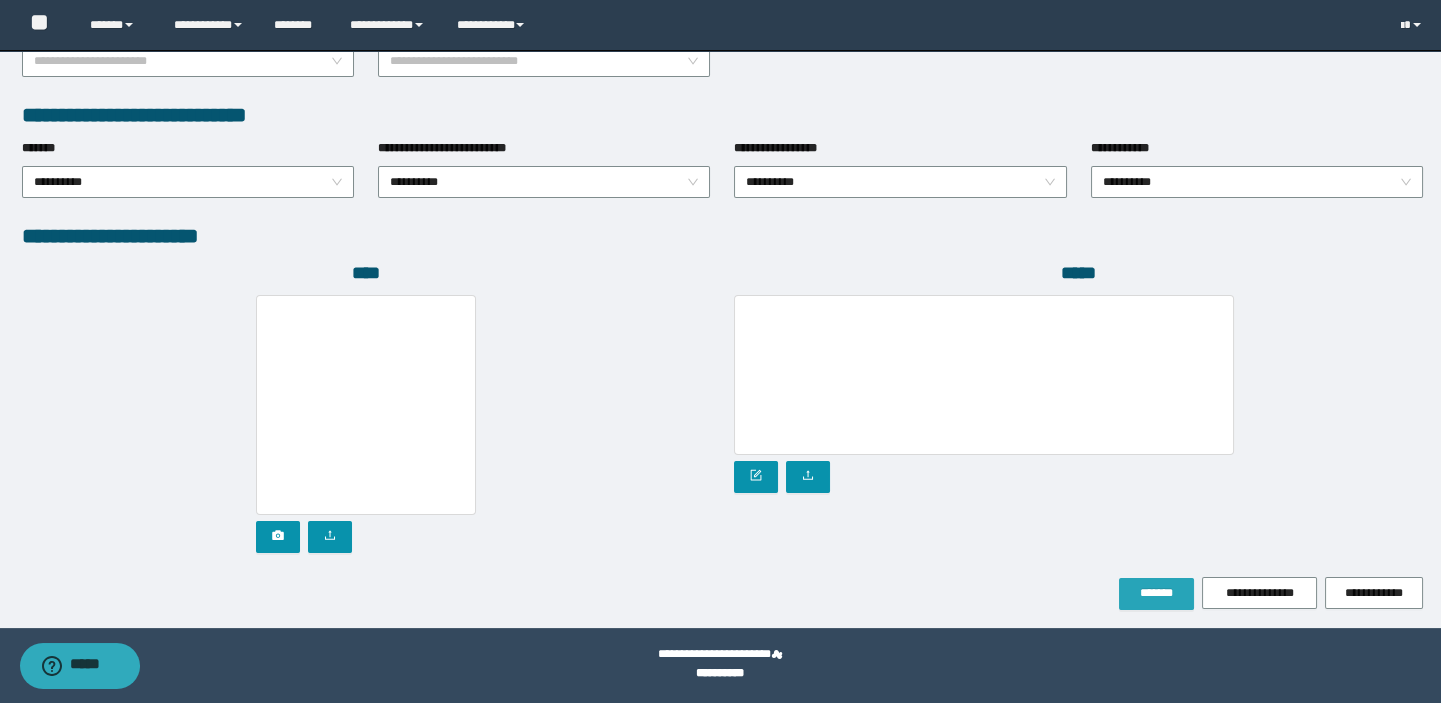type on "**********" 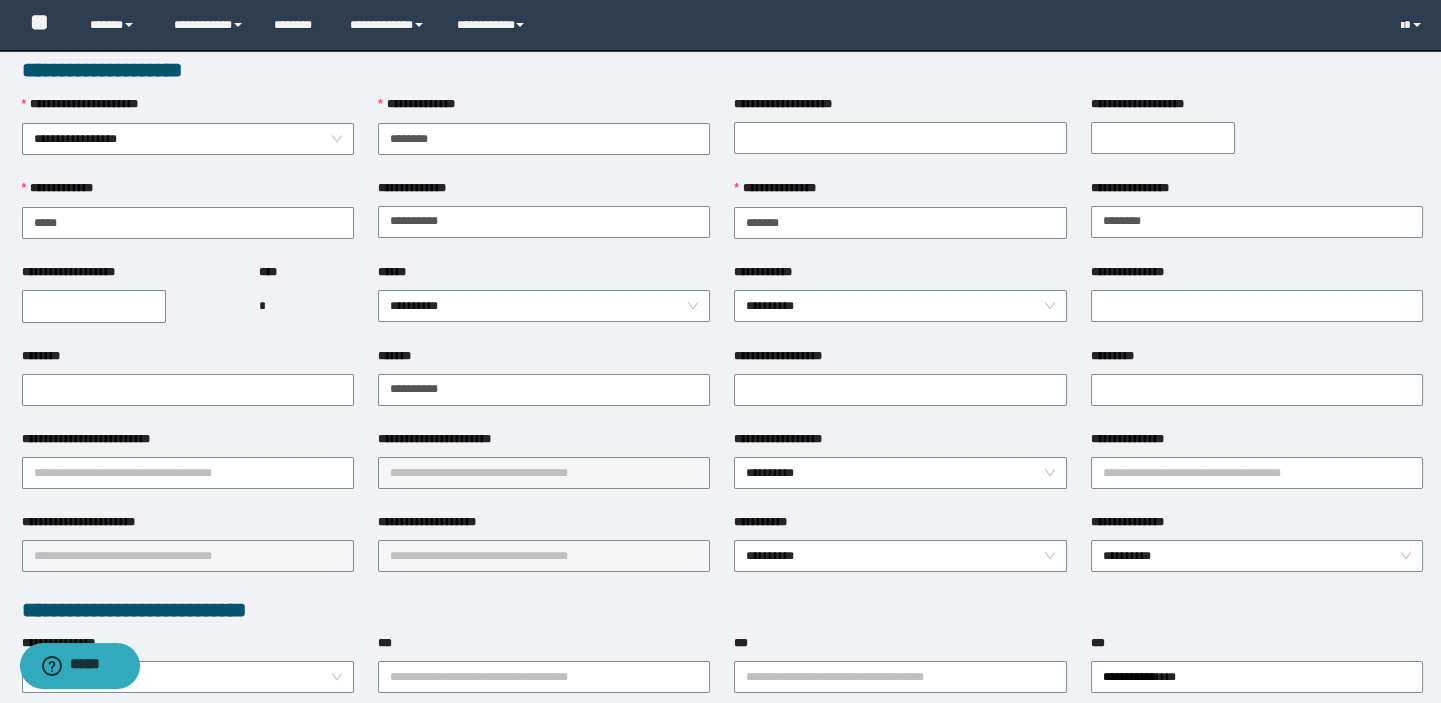 scroll, scrollTop: 0, scrollLeft: 0, axis: both 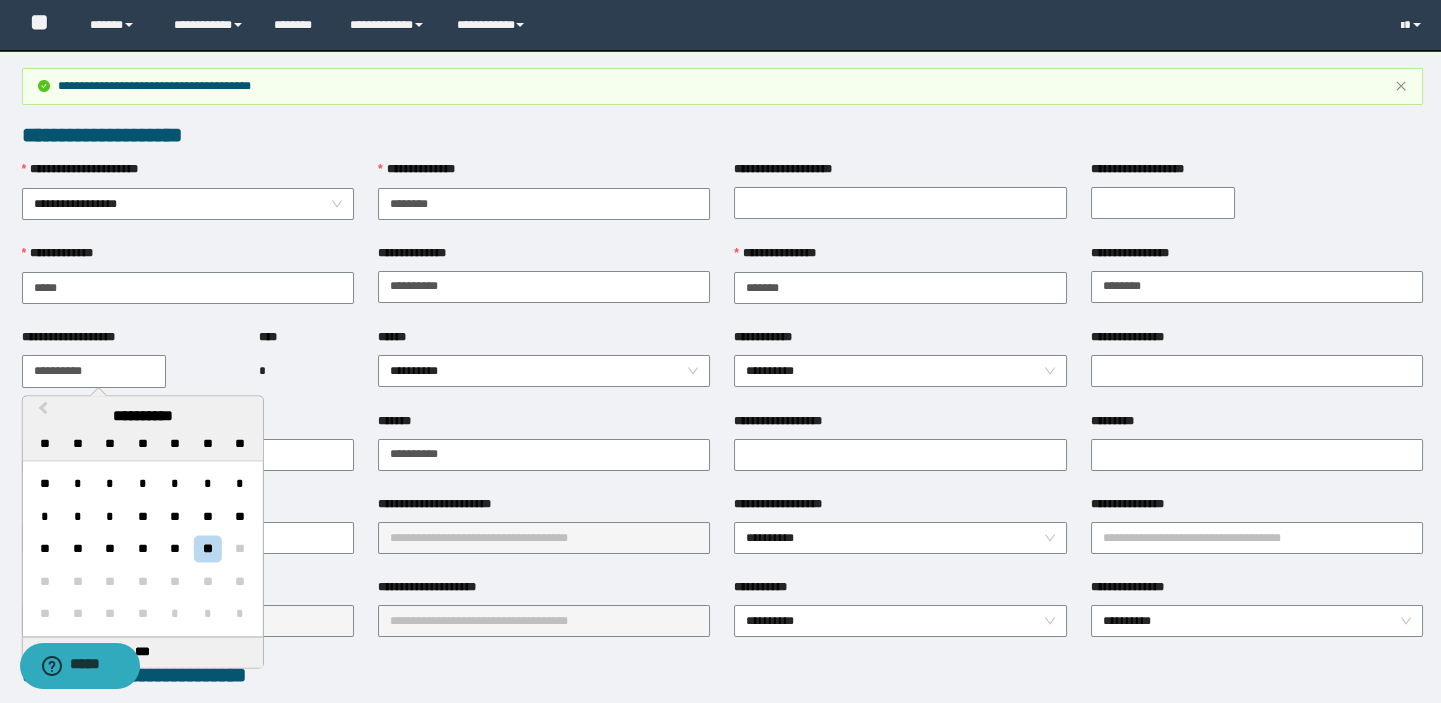 click on "**********" at bounding box center (94, 371) 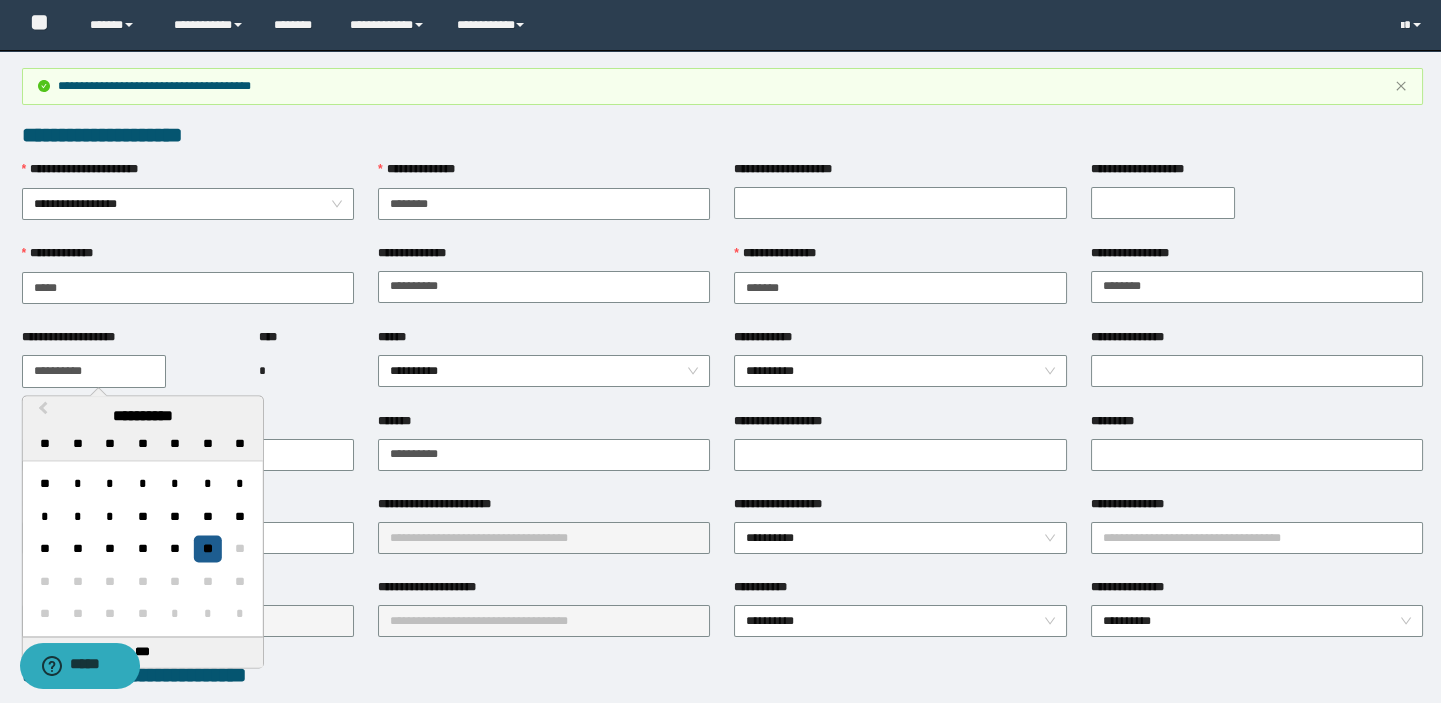 type on "**********" 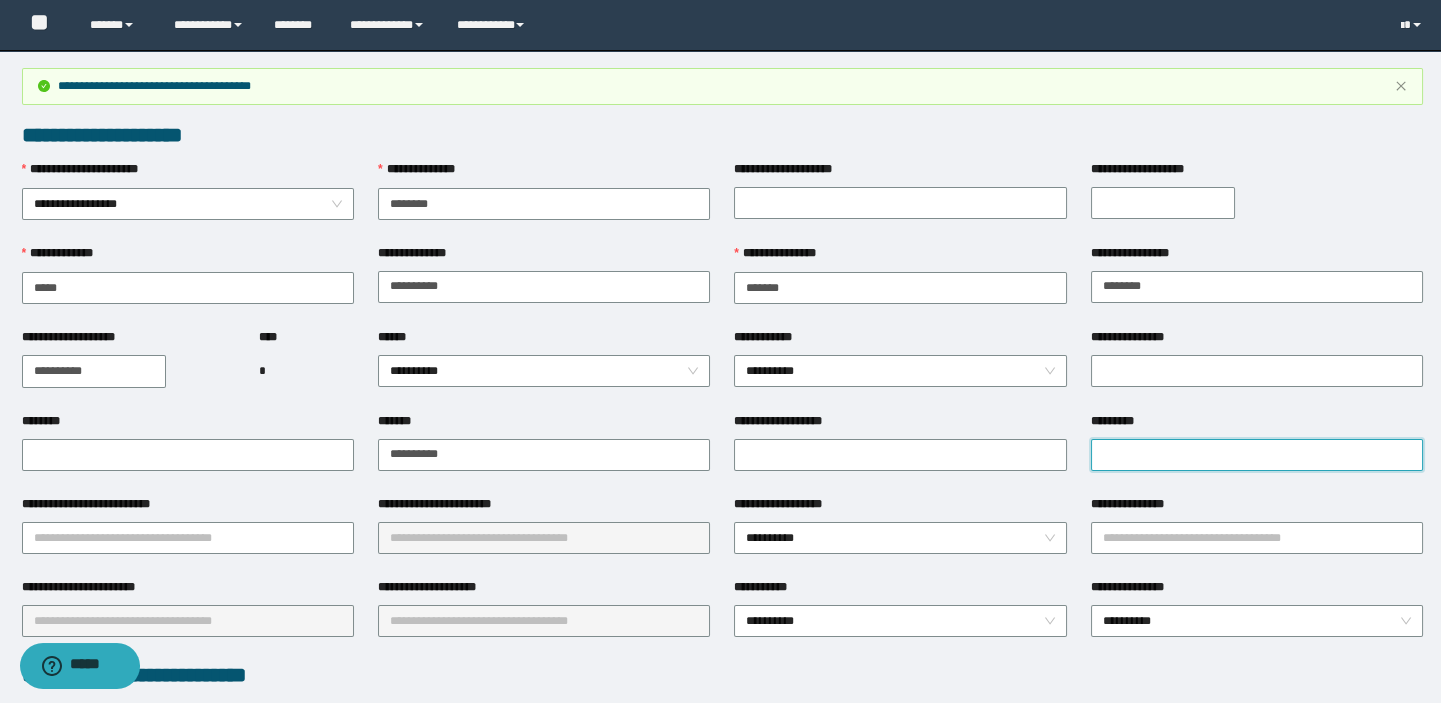 click on "*********" at bounding box center (1257, 455) 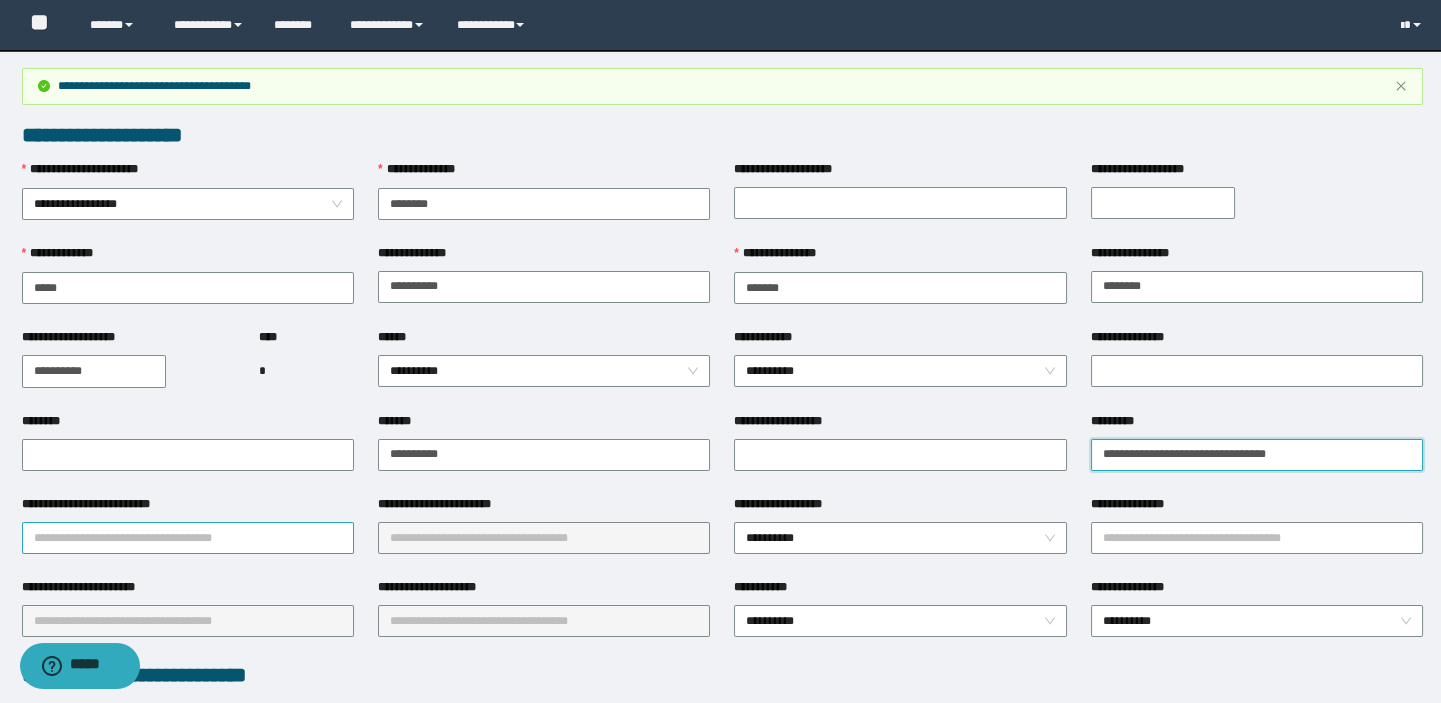 type on "**********" 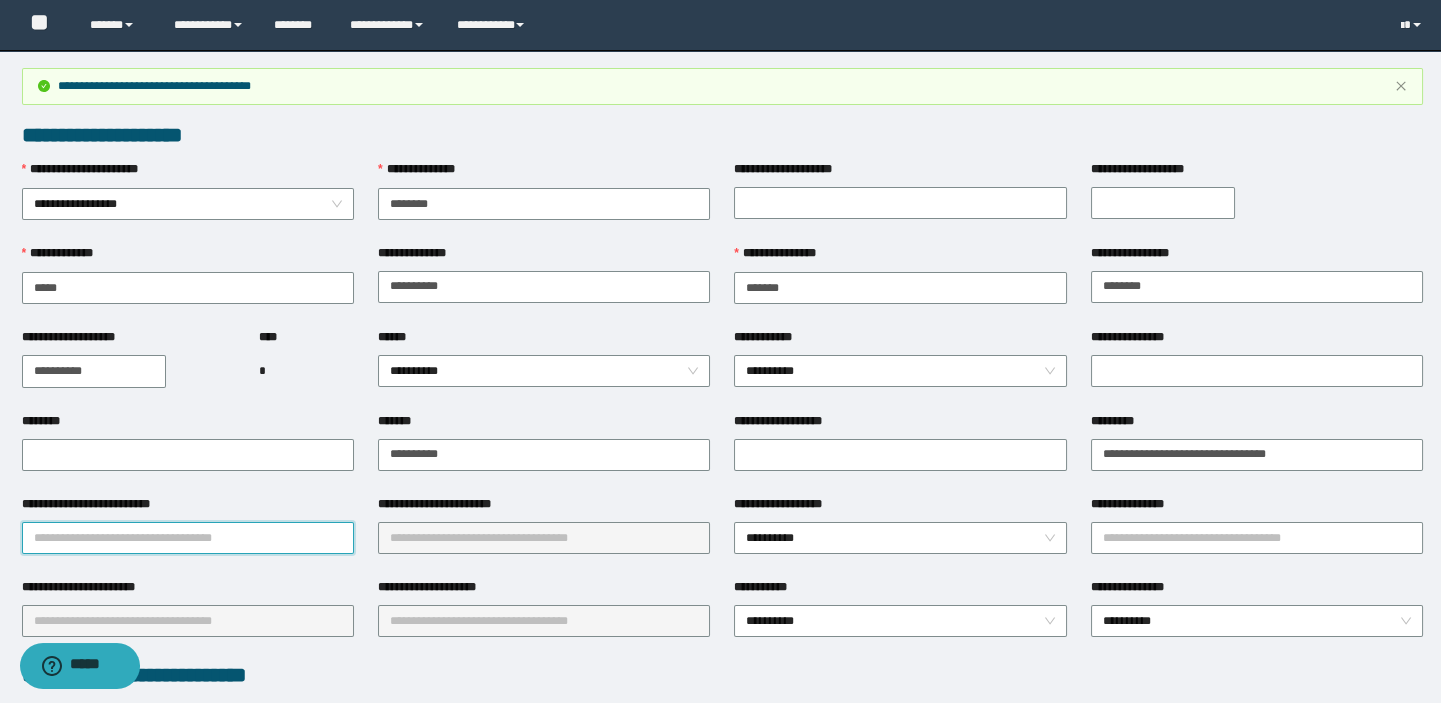 click on "**********" at bounding box center [188, 538] 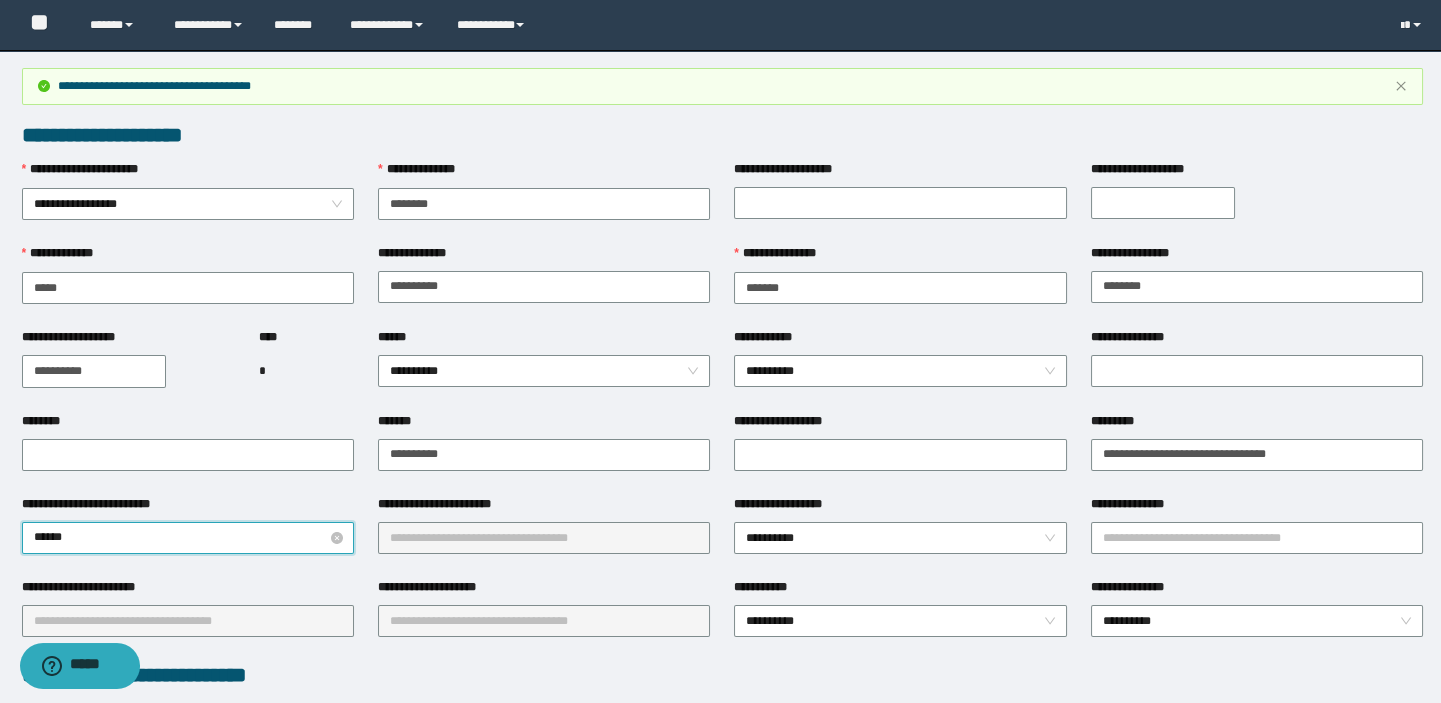 type on "*******" 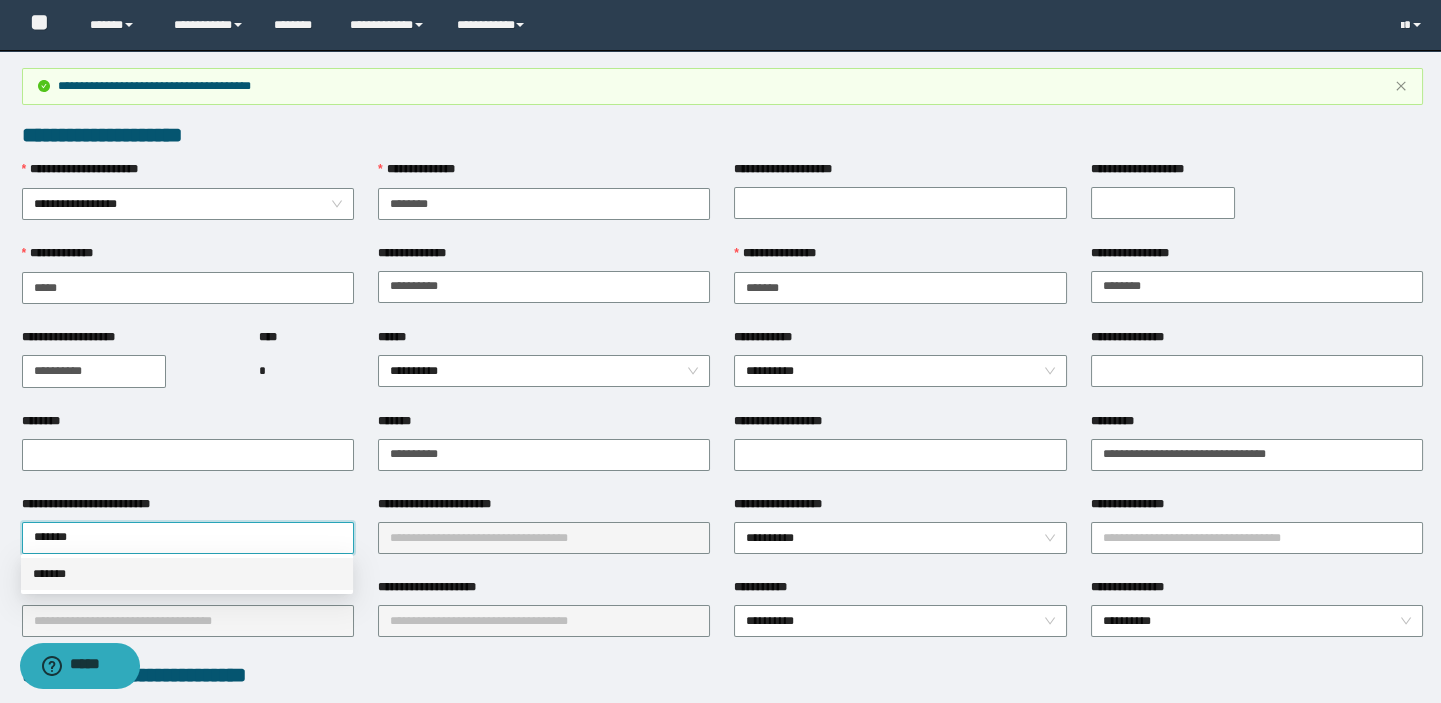 click on "*******" at bounding box center (187, 574) 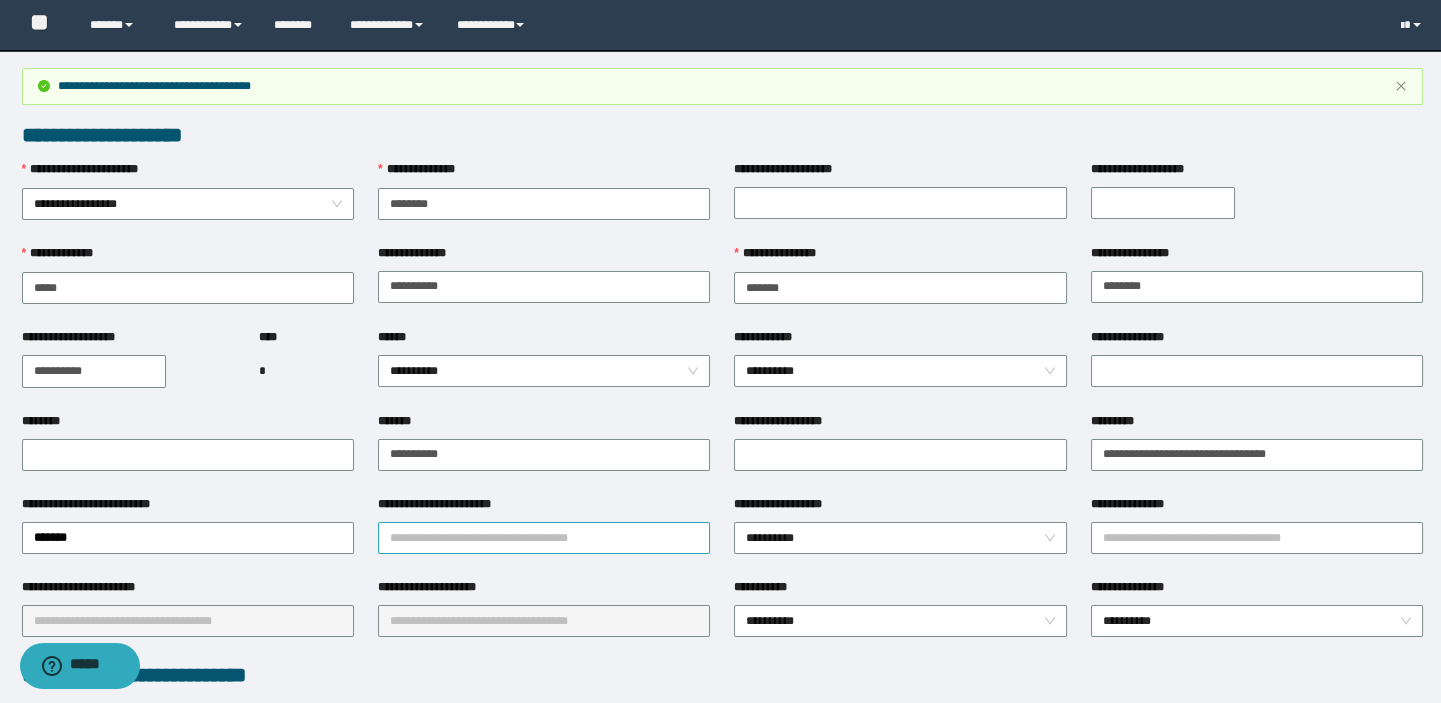 click on "**********" at bounding box center [544, 538] 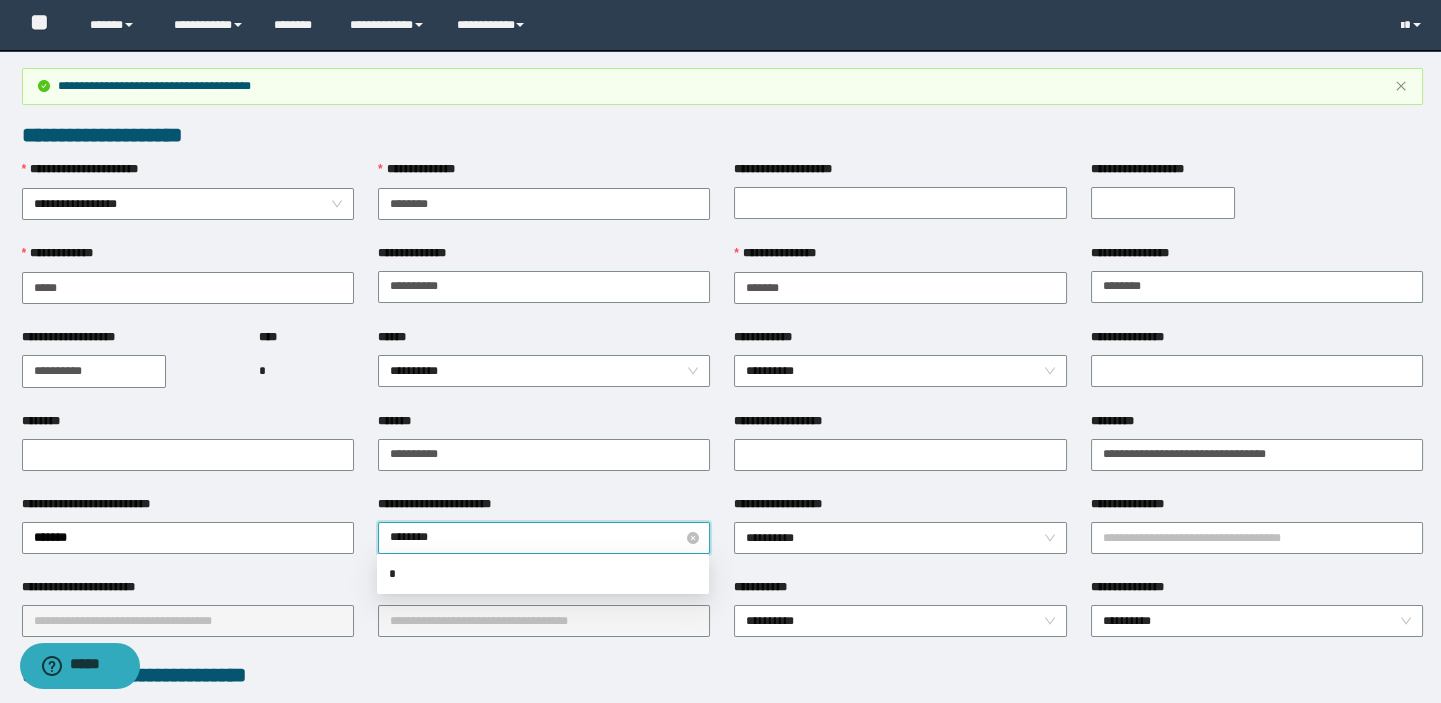 type on "*********" 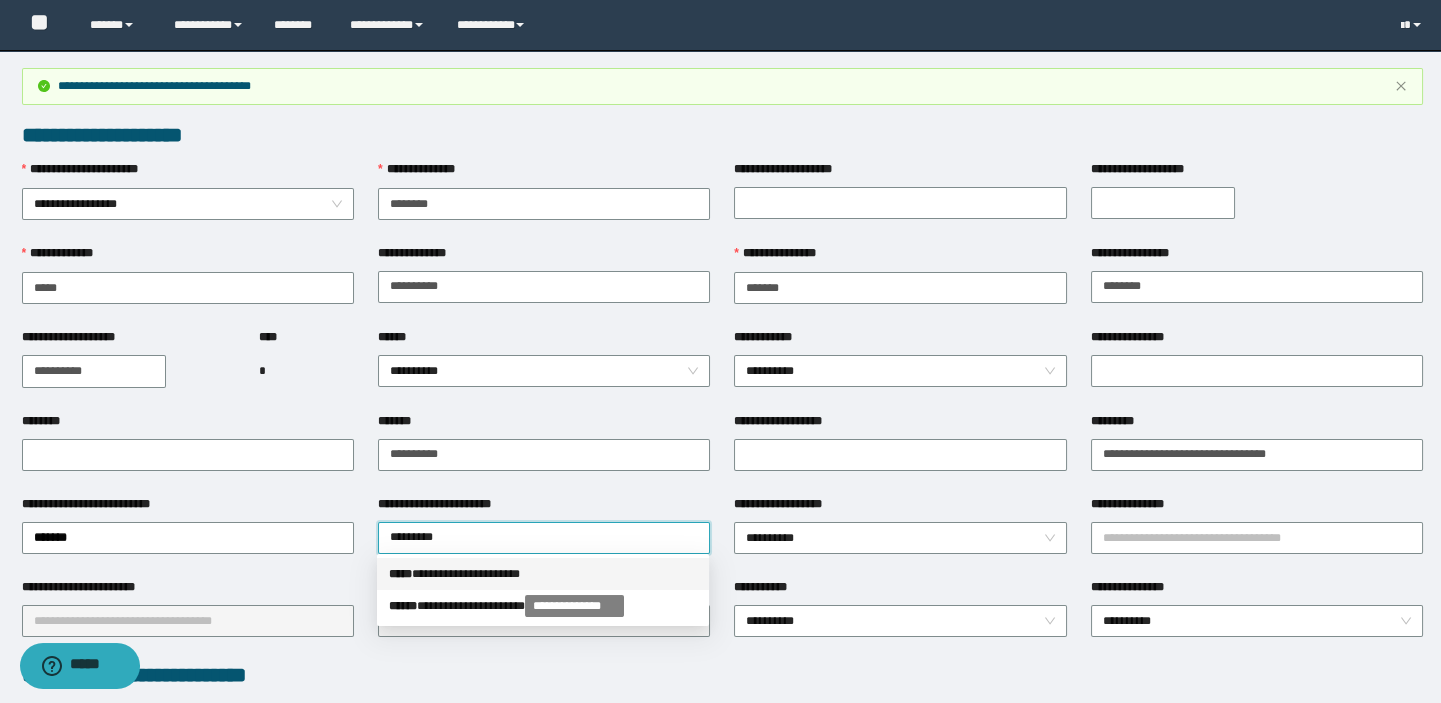 click on "**********" at bounding box center [543, 574] 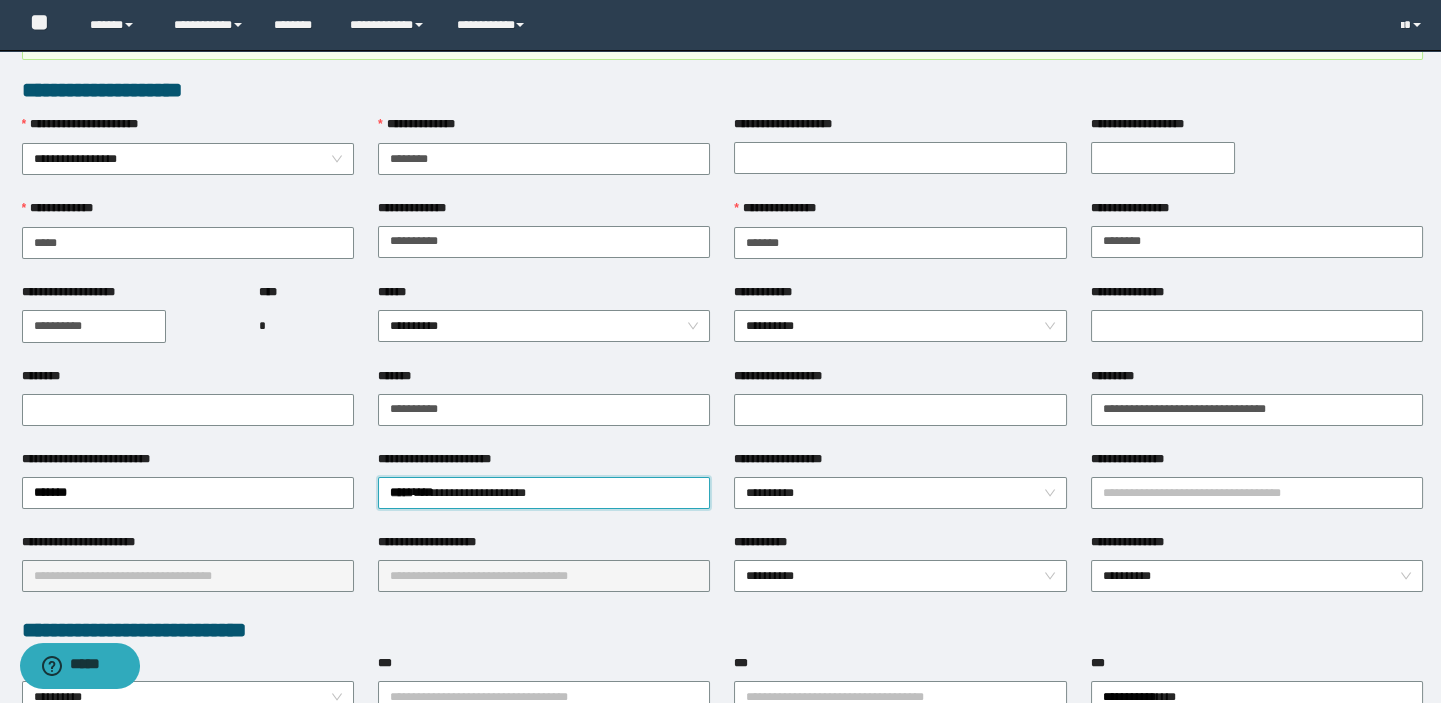 scroll, scrollTop: 90, scrollLeft: 0, axis: vertical 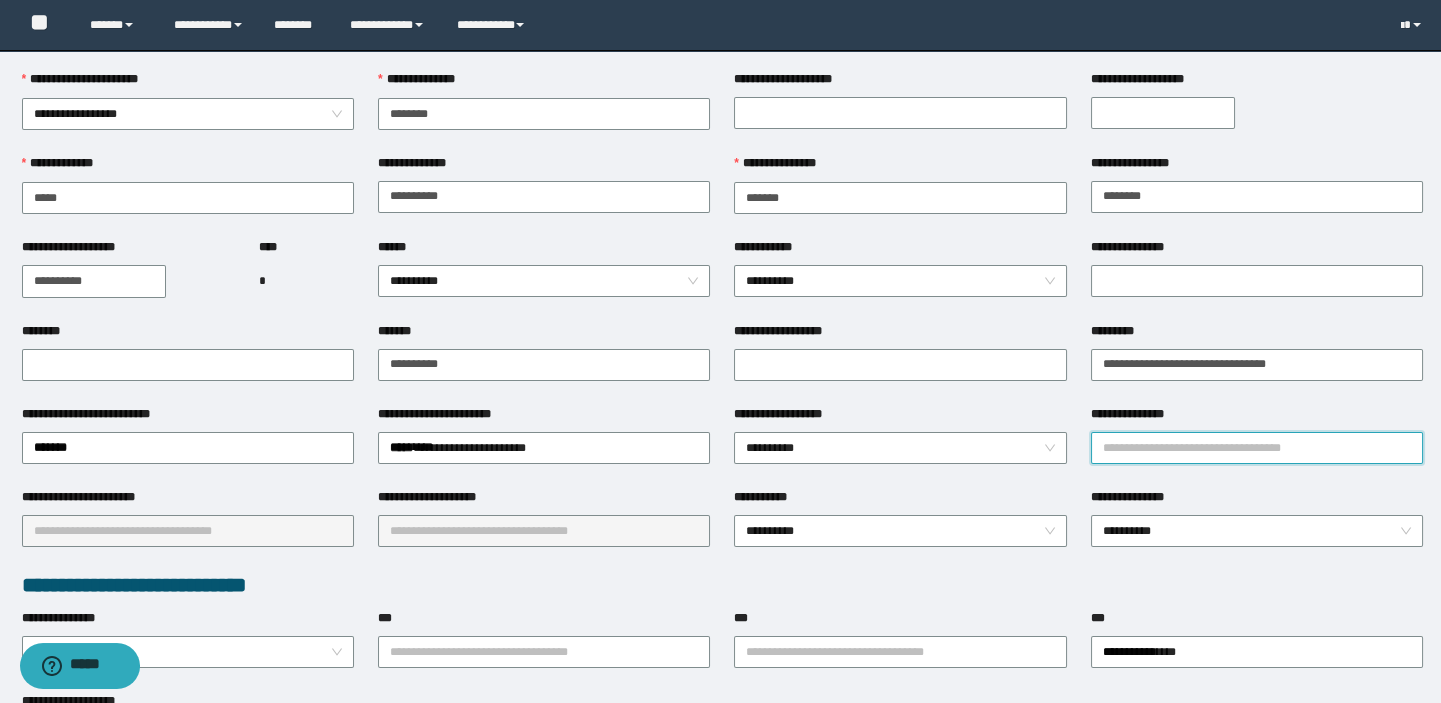 click on "**********" at bounding box center [1257, 448] 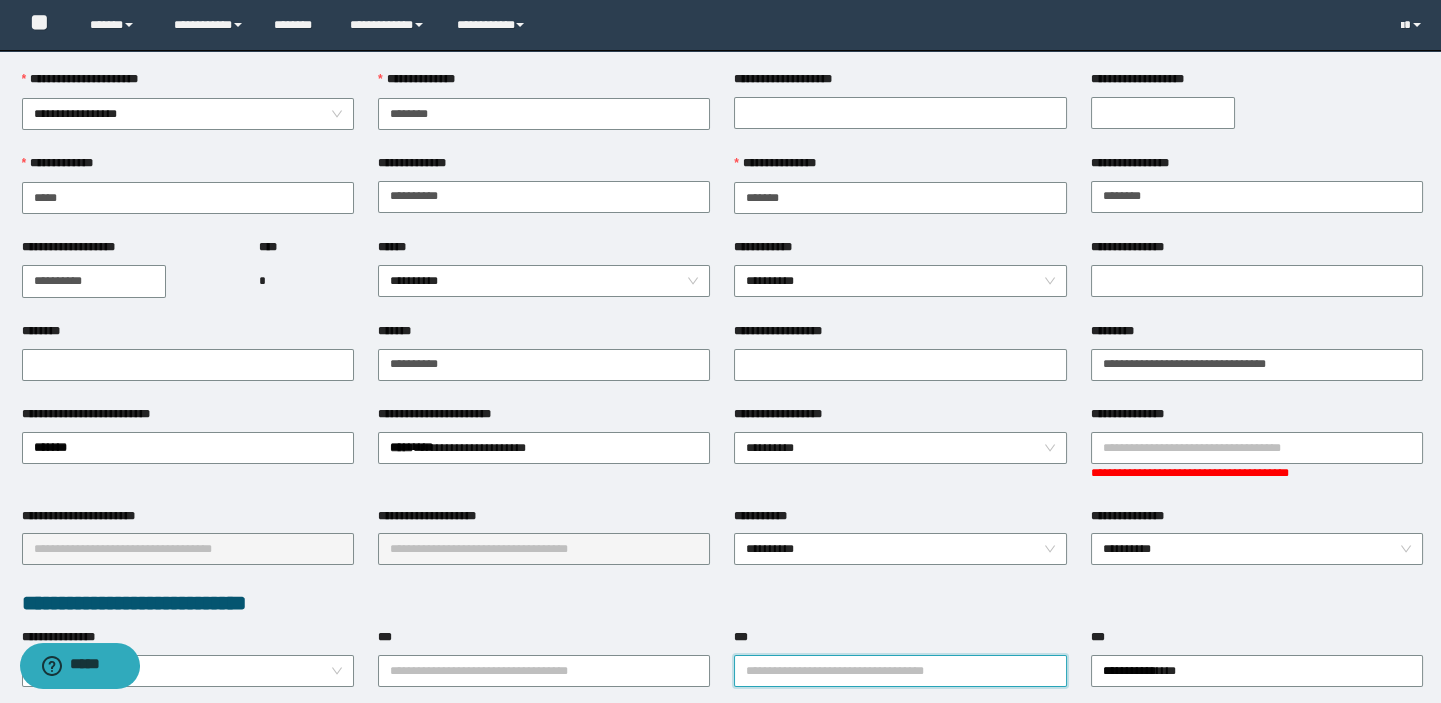 drag, startPoint x: 877, startPoint y: 188, endPoint x: 794, endPoint y: 652, distance: 471.36505 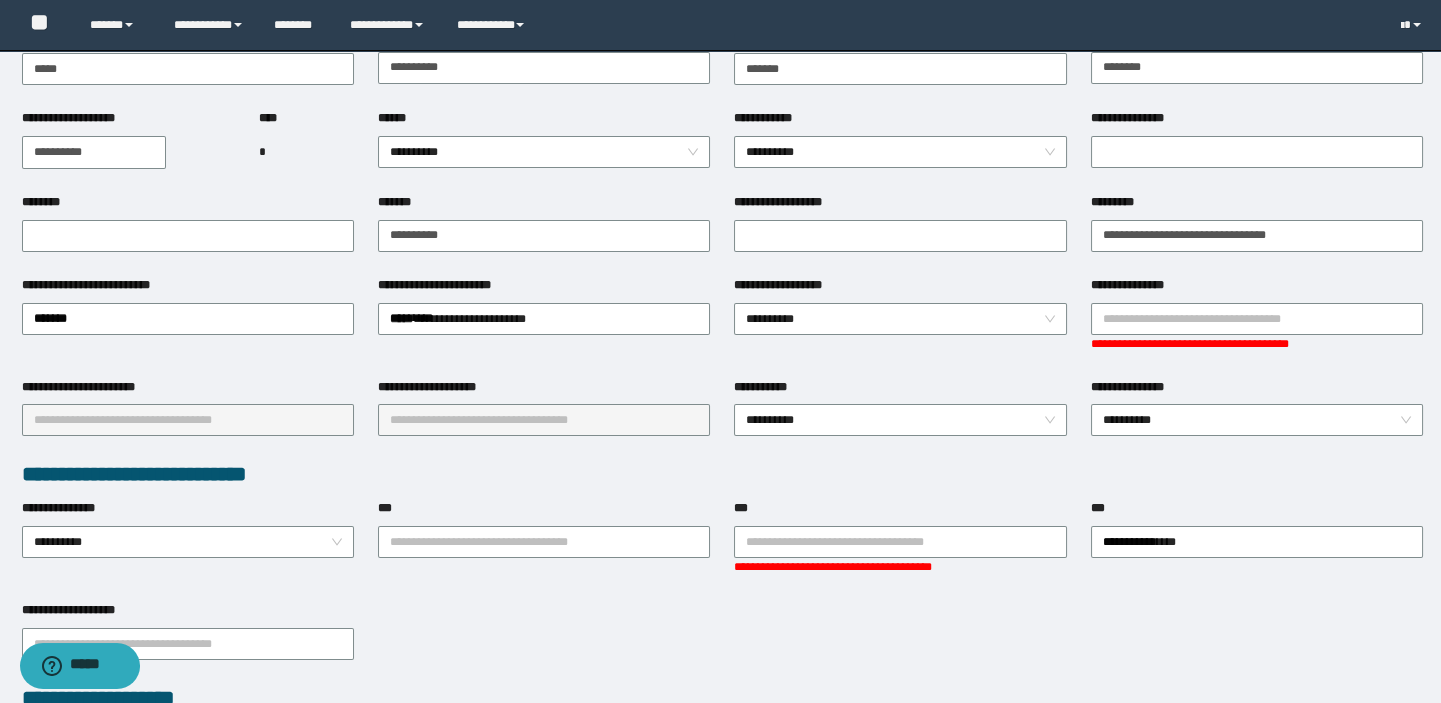 scroll, scrollTop: 272, scrollLeft: 0, axis: vertical 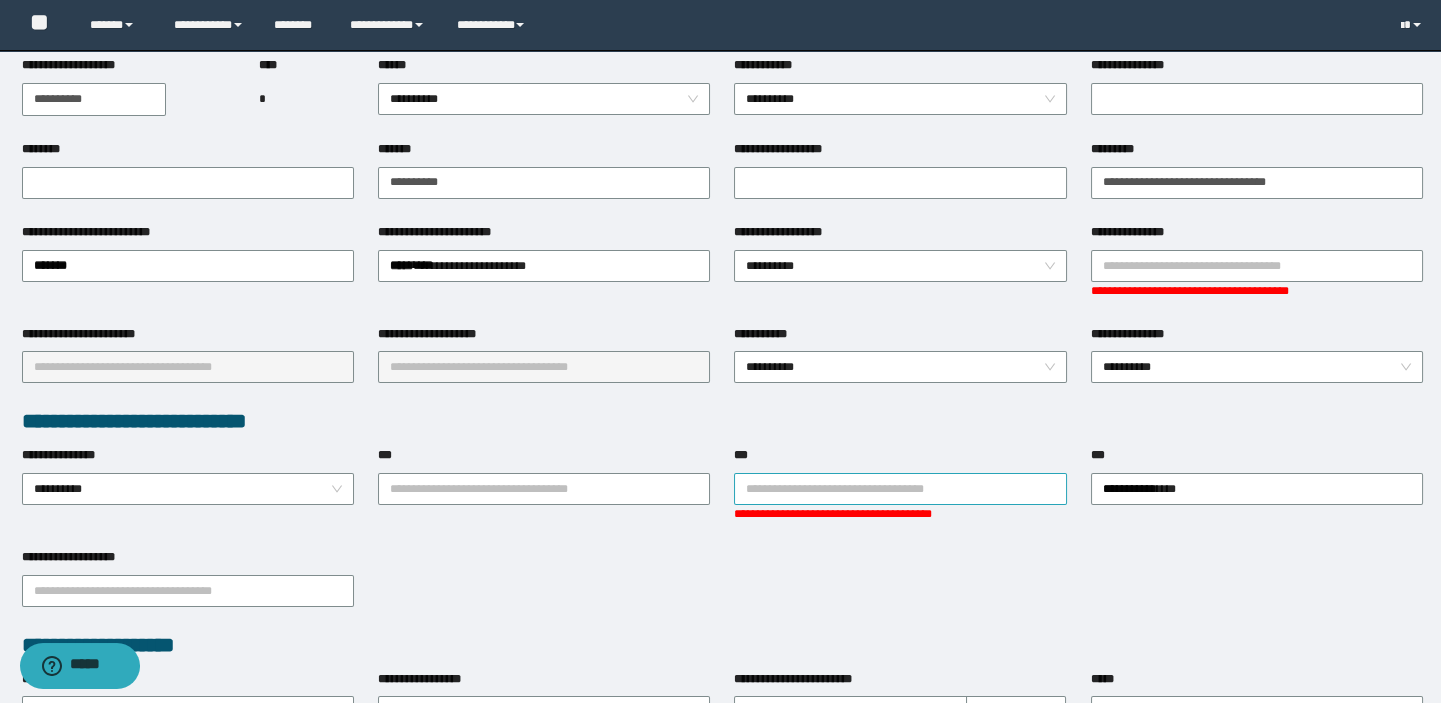 click on "***" at bounding box center (900, 489) 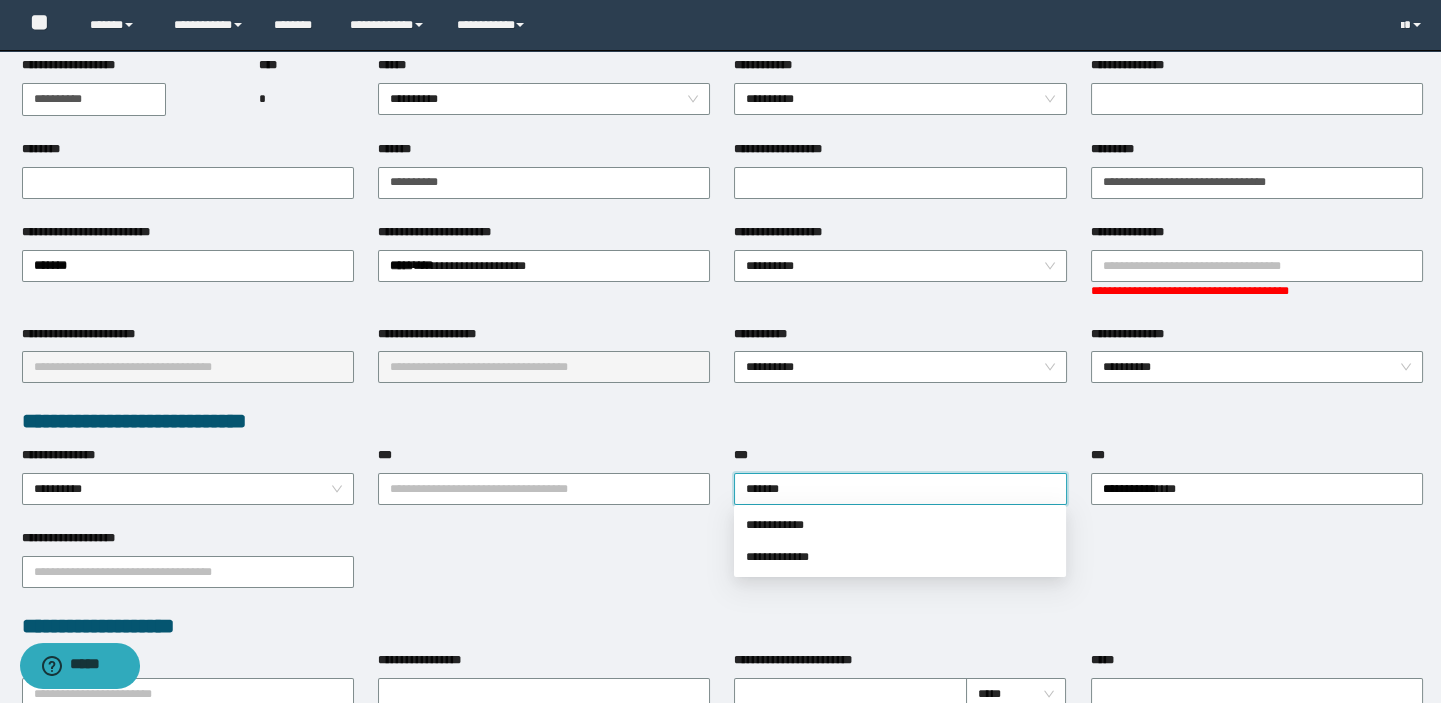 type on "********" 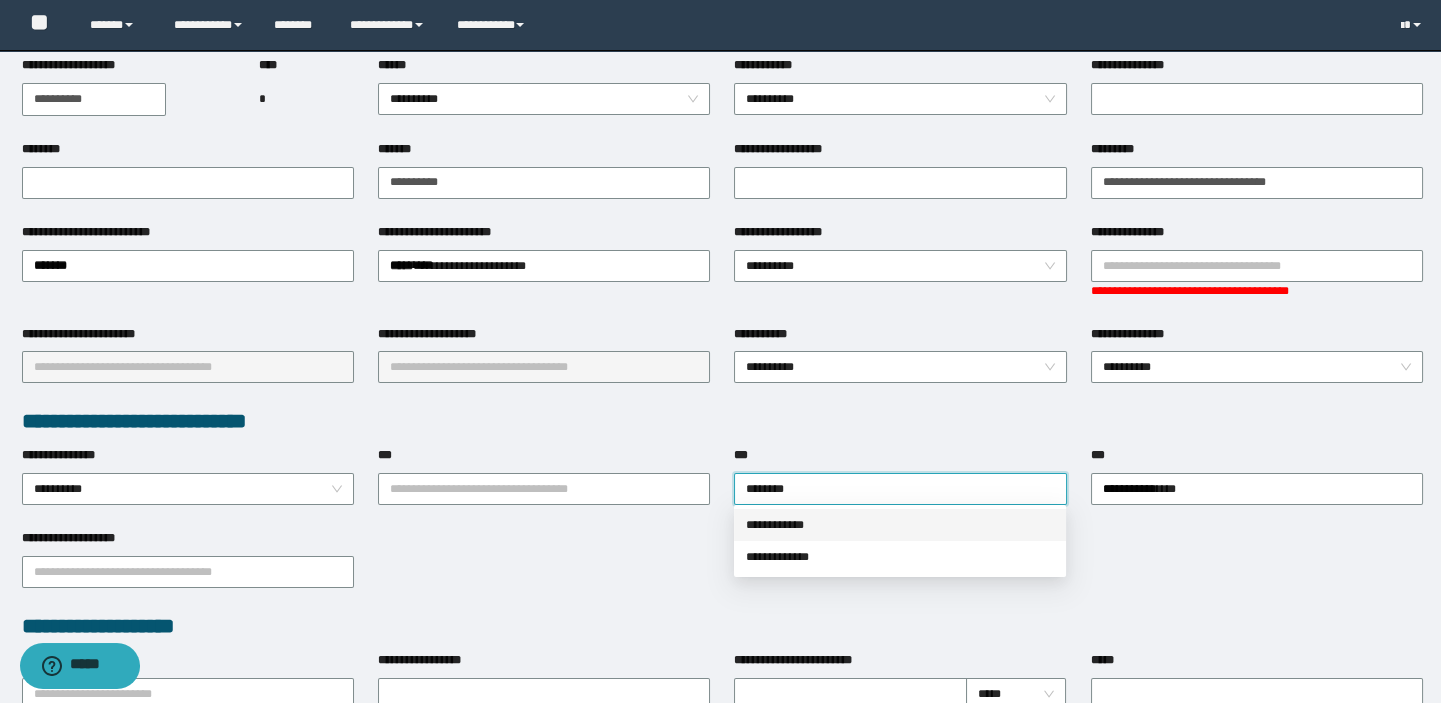 click on "**********" at bounding box center (900, 525) 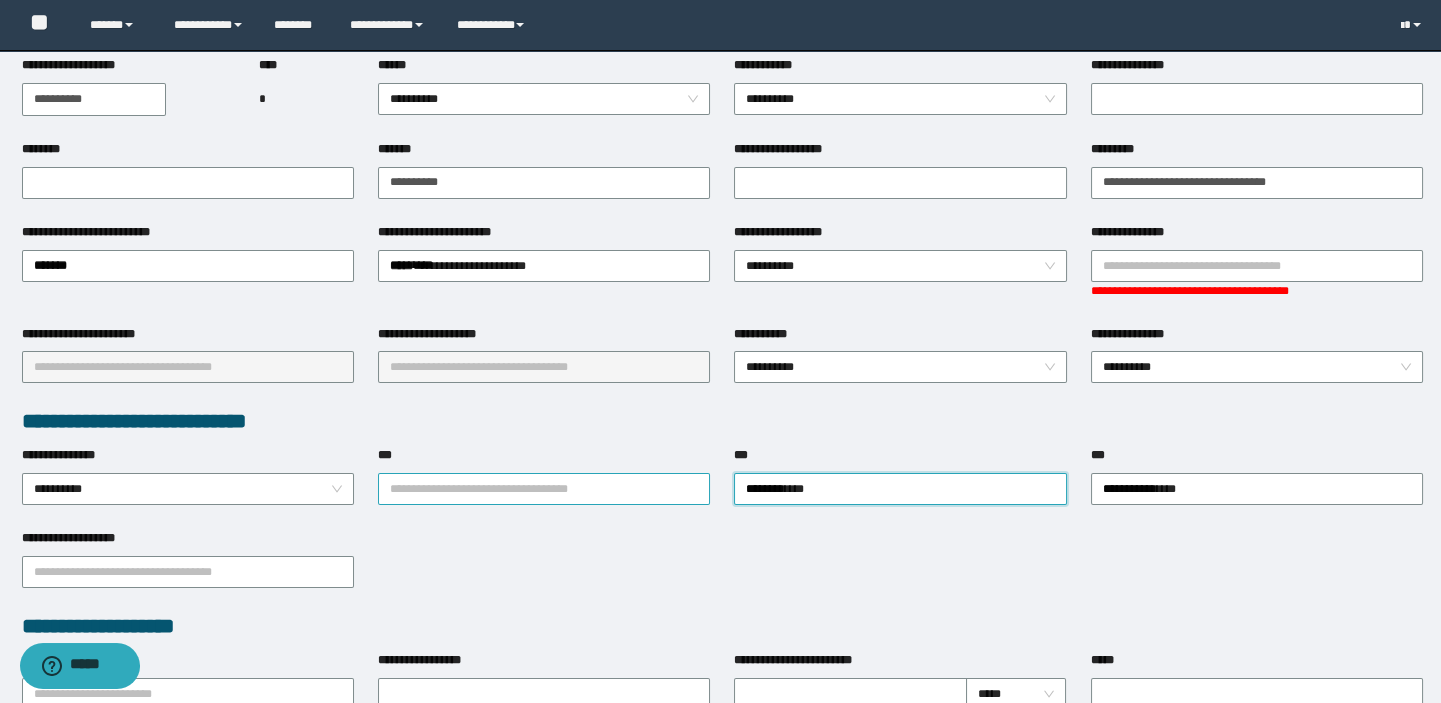 click on "***" at bounding box center (544, 489) 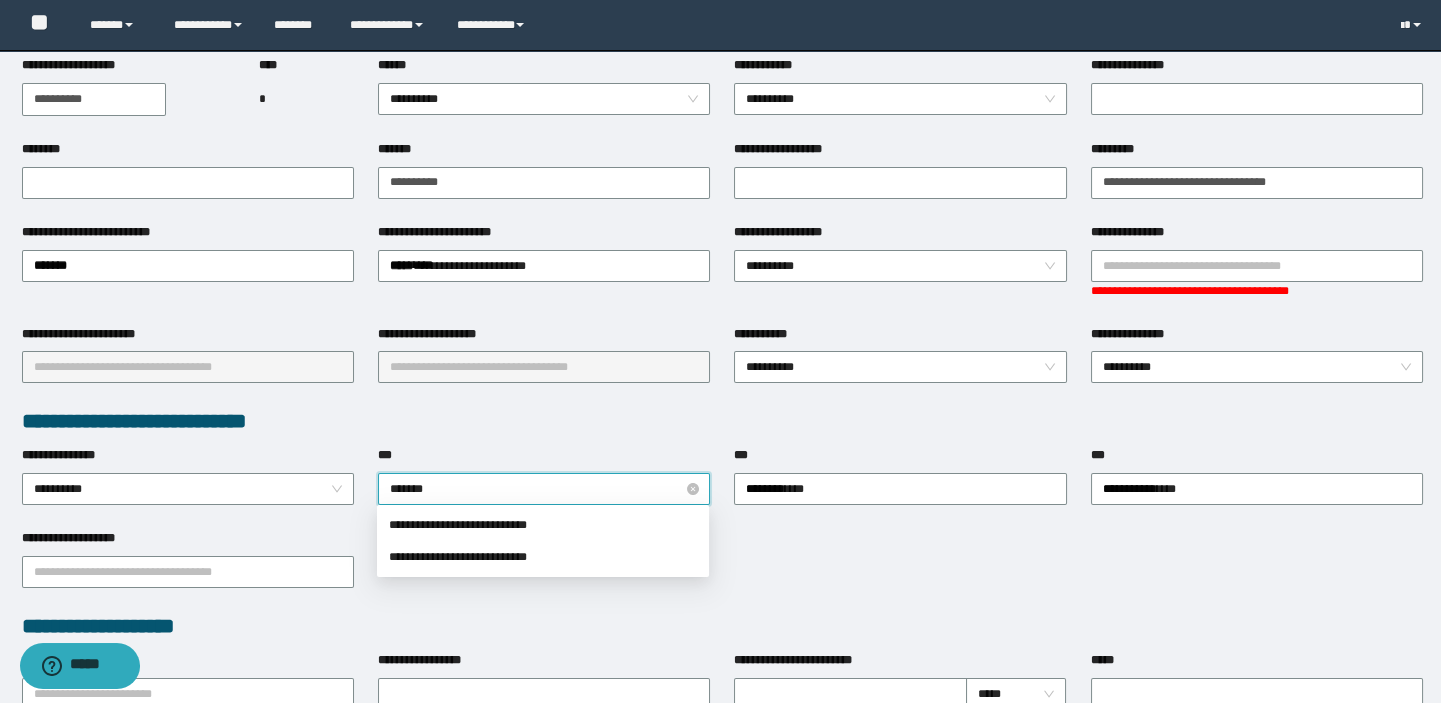 type on "********" 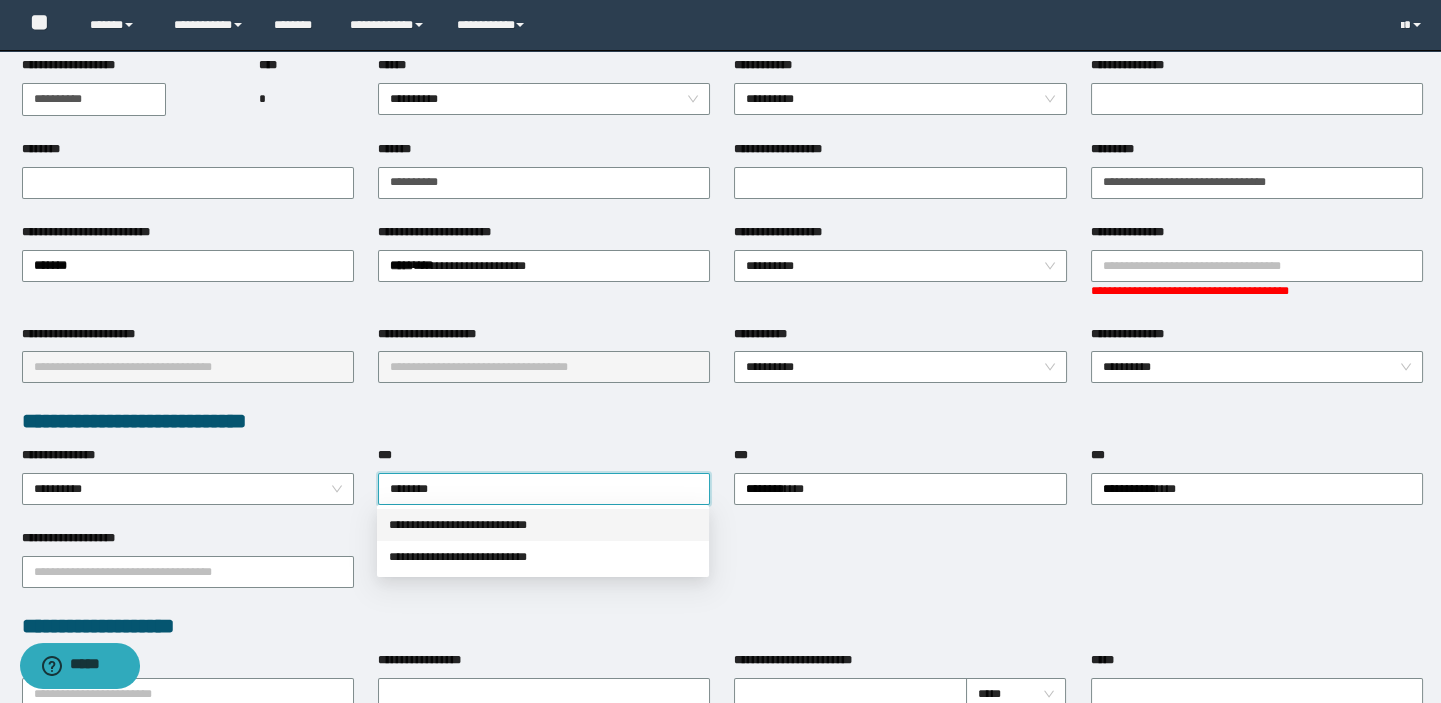 click on "**********" at bounding box center [543, 525] 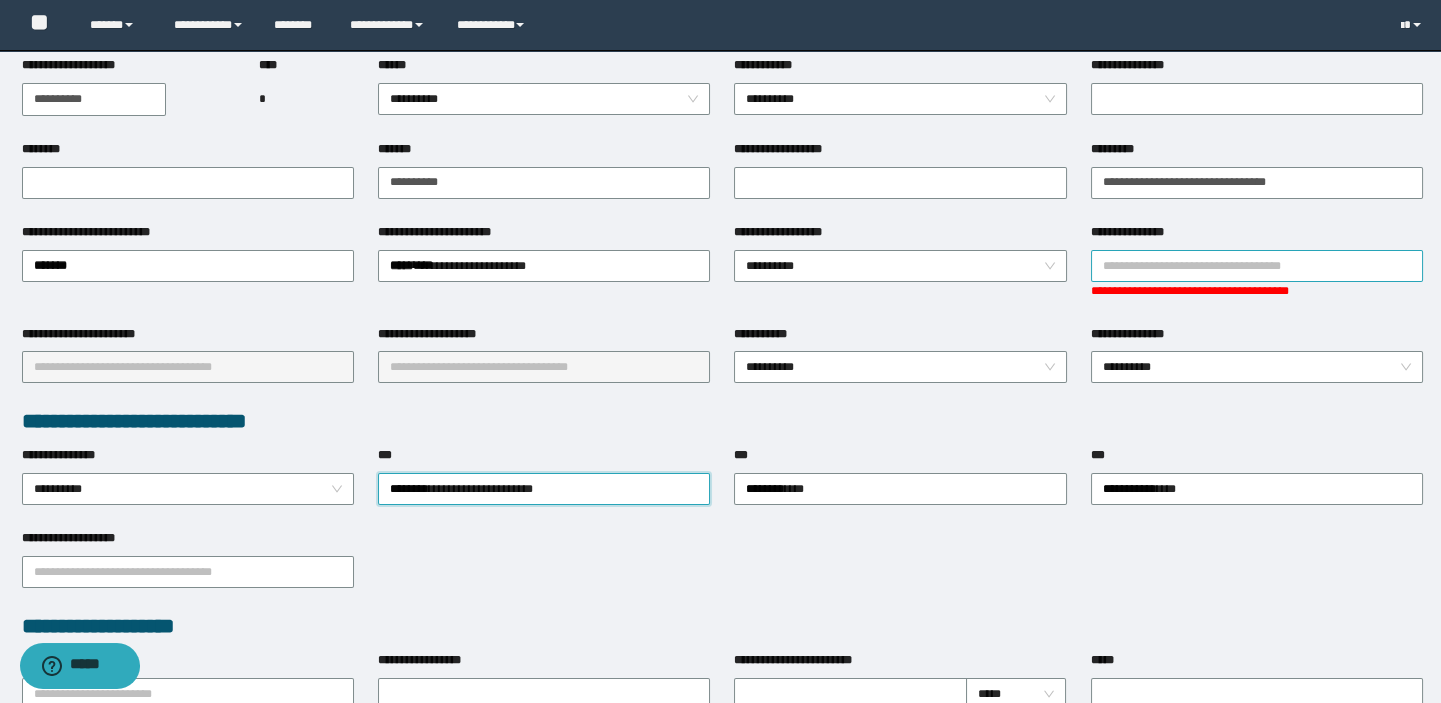 click on "**********" at bounding box center (1257, 266) 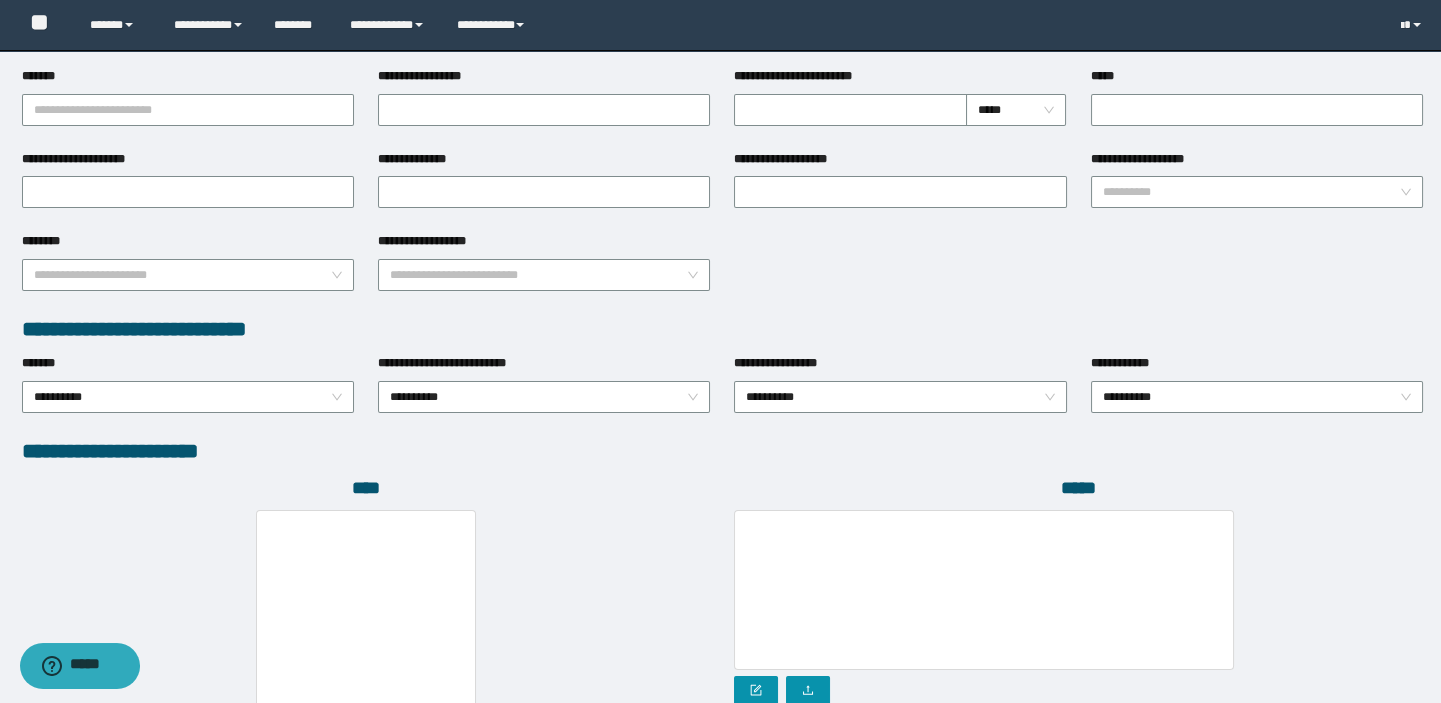 scroll, scrollTop: 636, scrollLeft: 0, axis: vertical 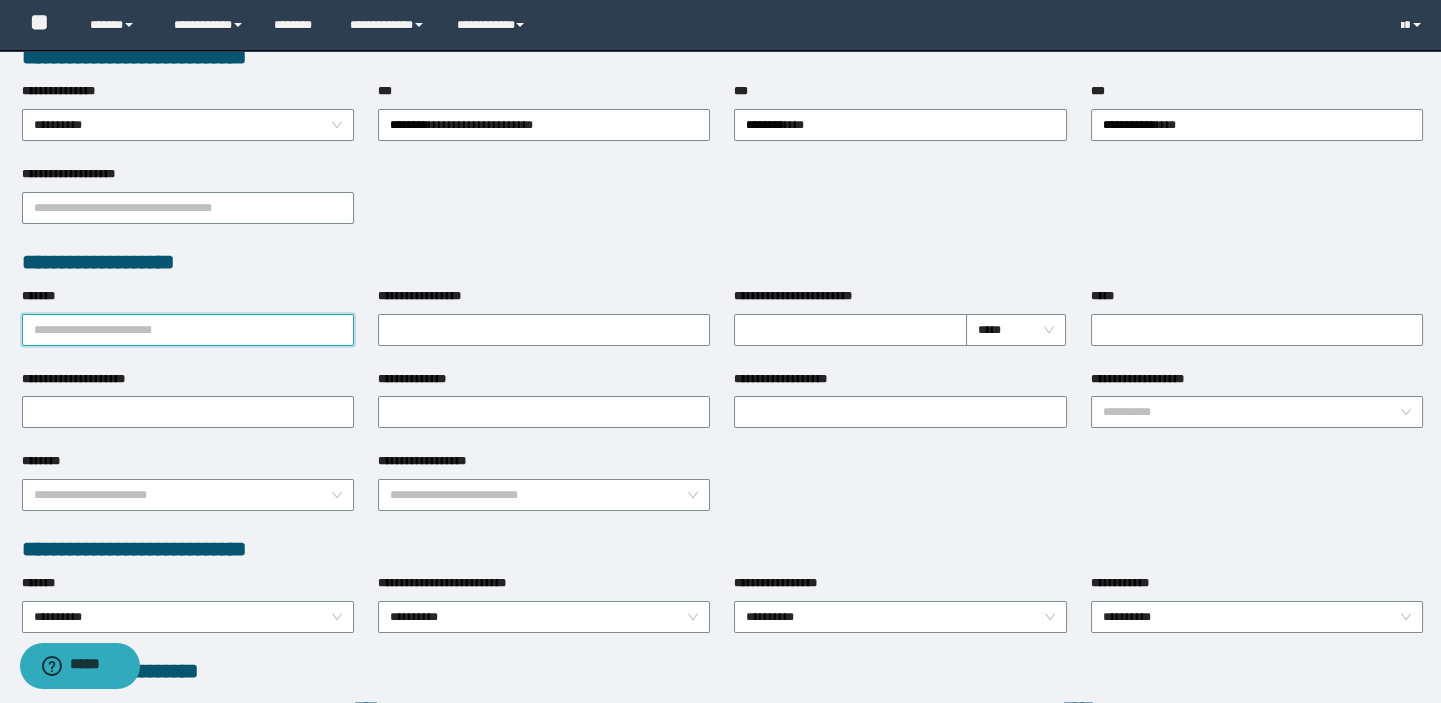 click on "*******" at bounding box center (188, 330) 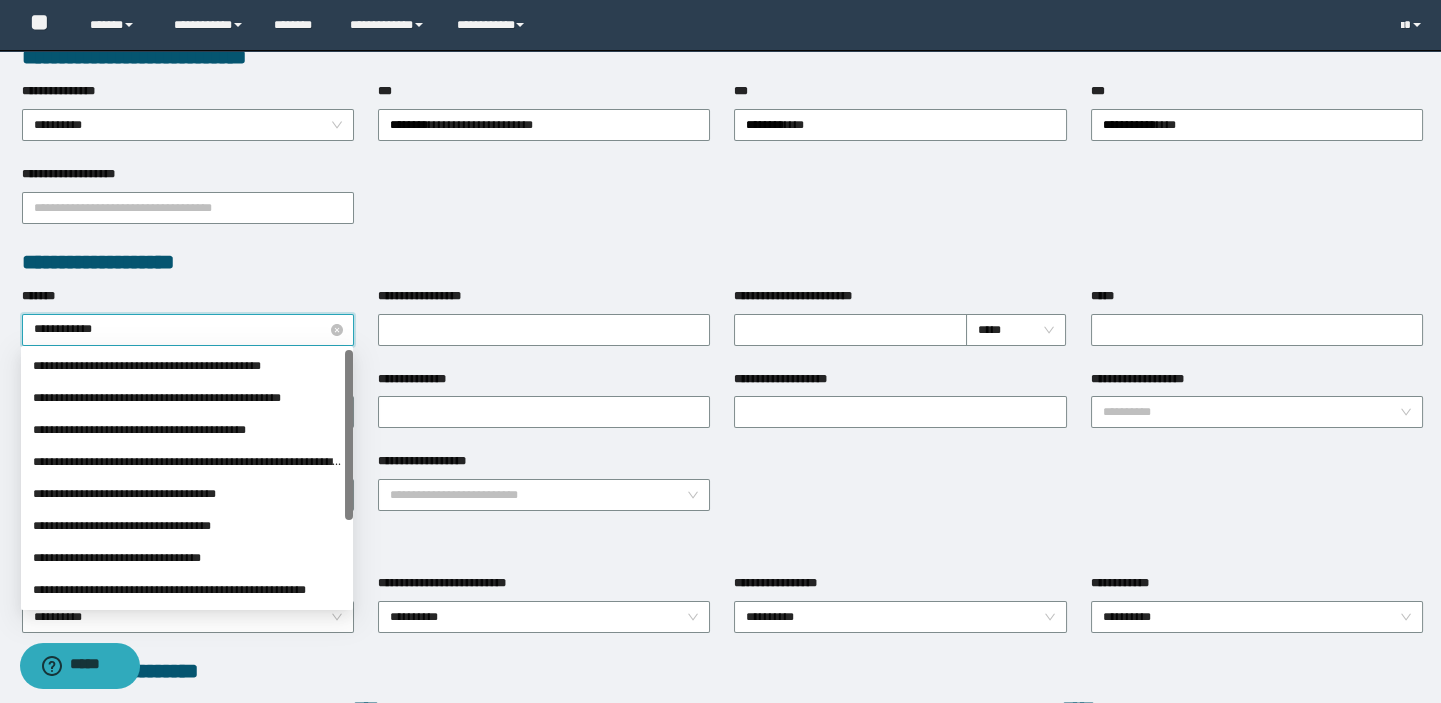 type on "**********" 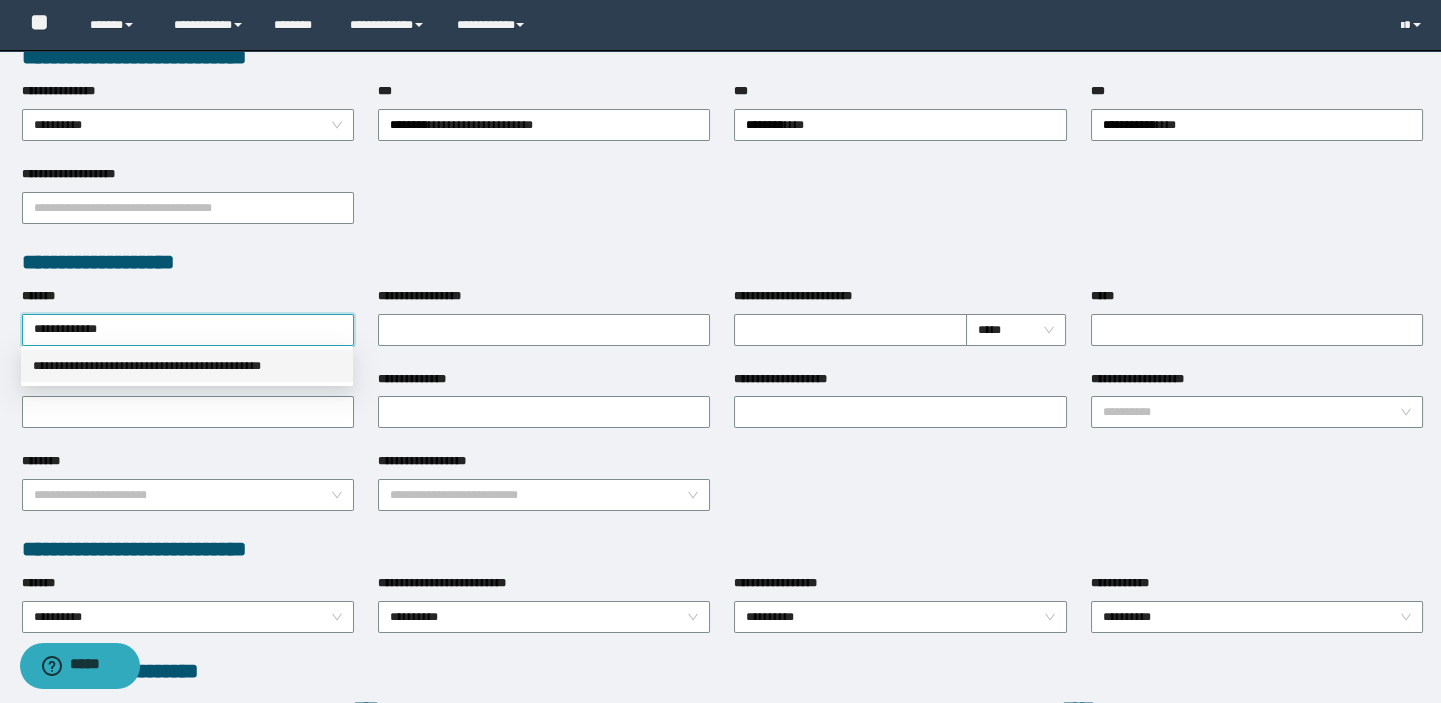 click on "**********" at bounding box center [187, 366] 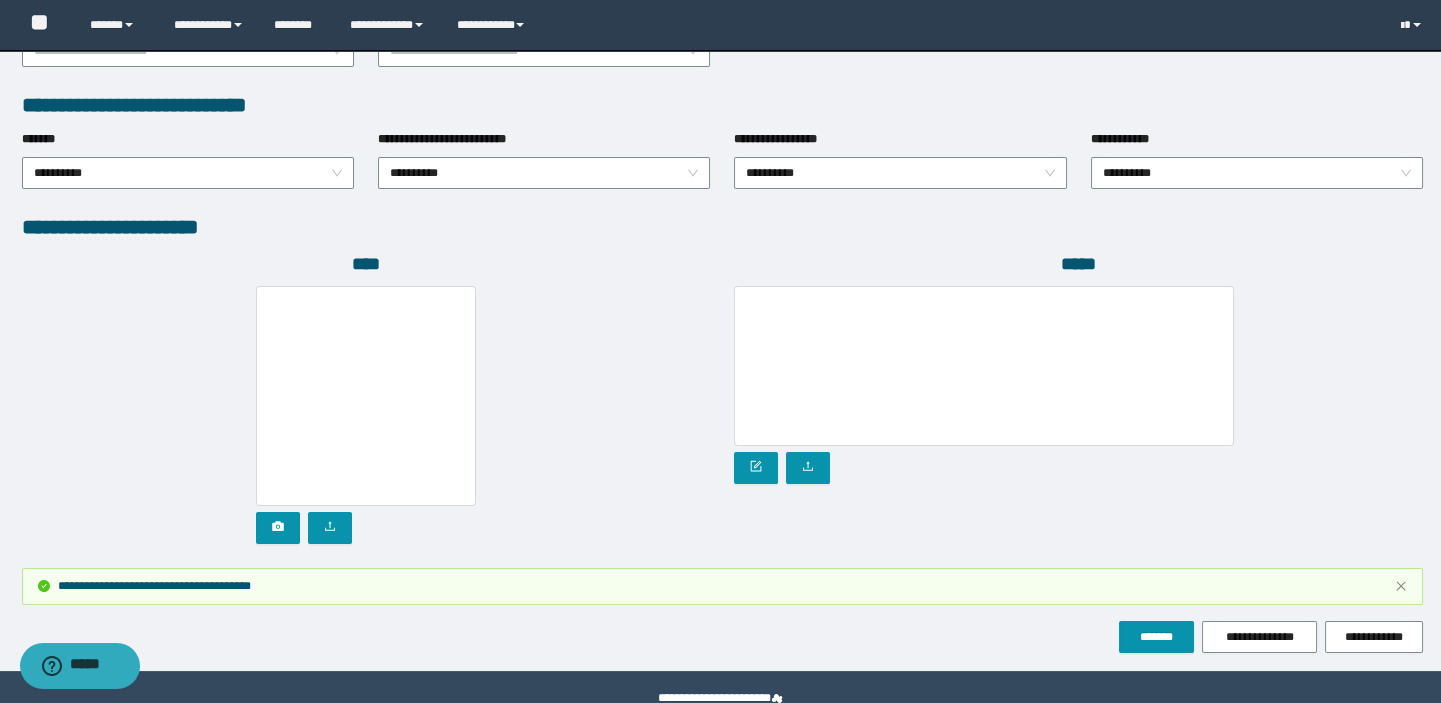 scroll, scrollTop: 1123, scrollLeft: 0, axis: vertical 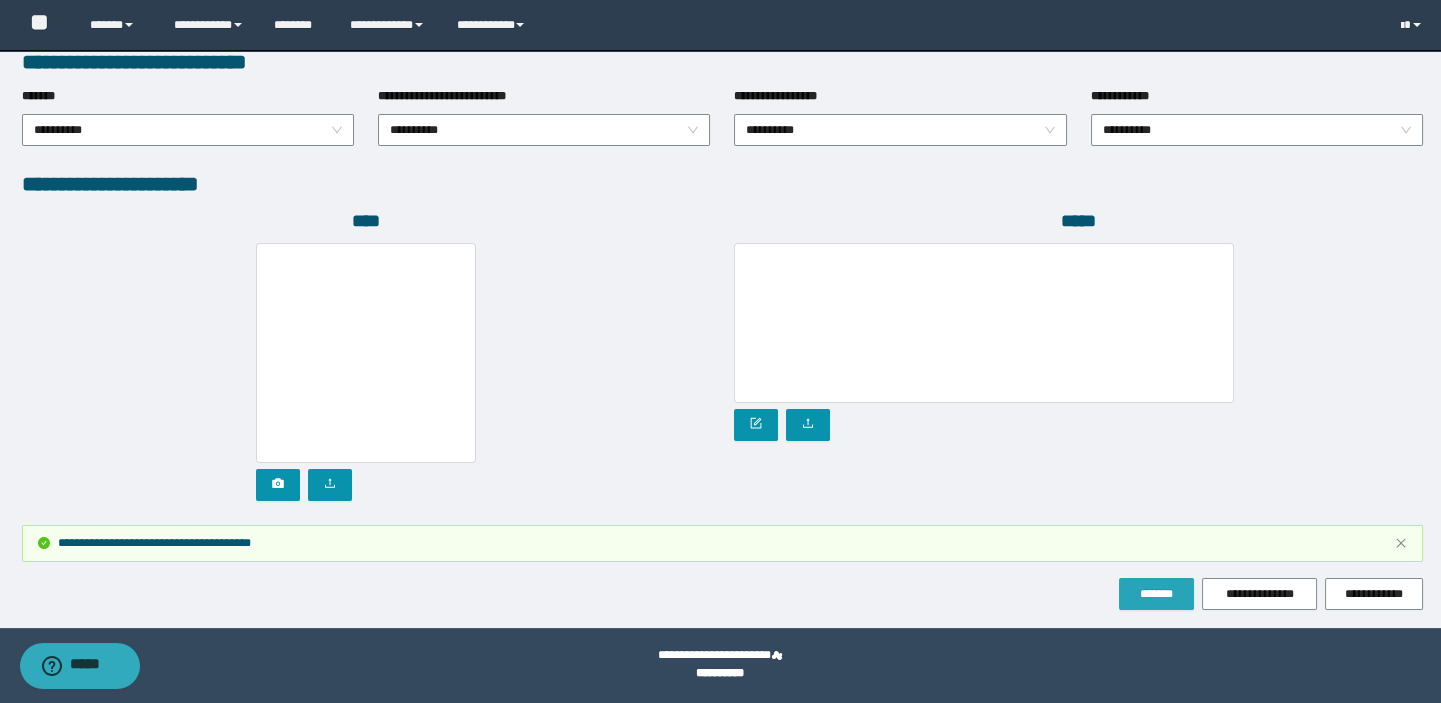 click on "*******" at bounding box center [1156, 594] 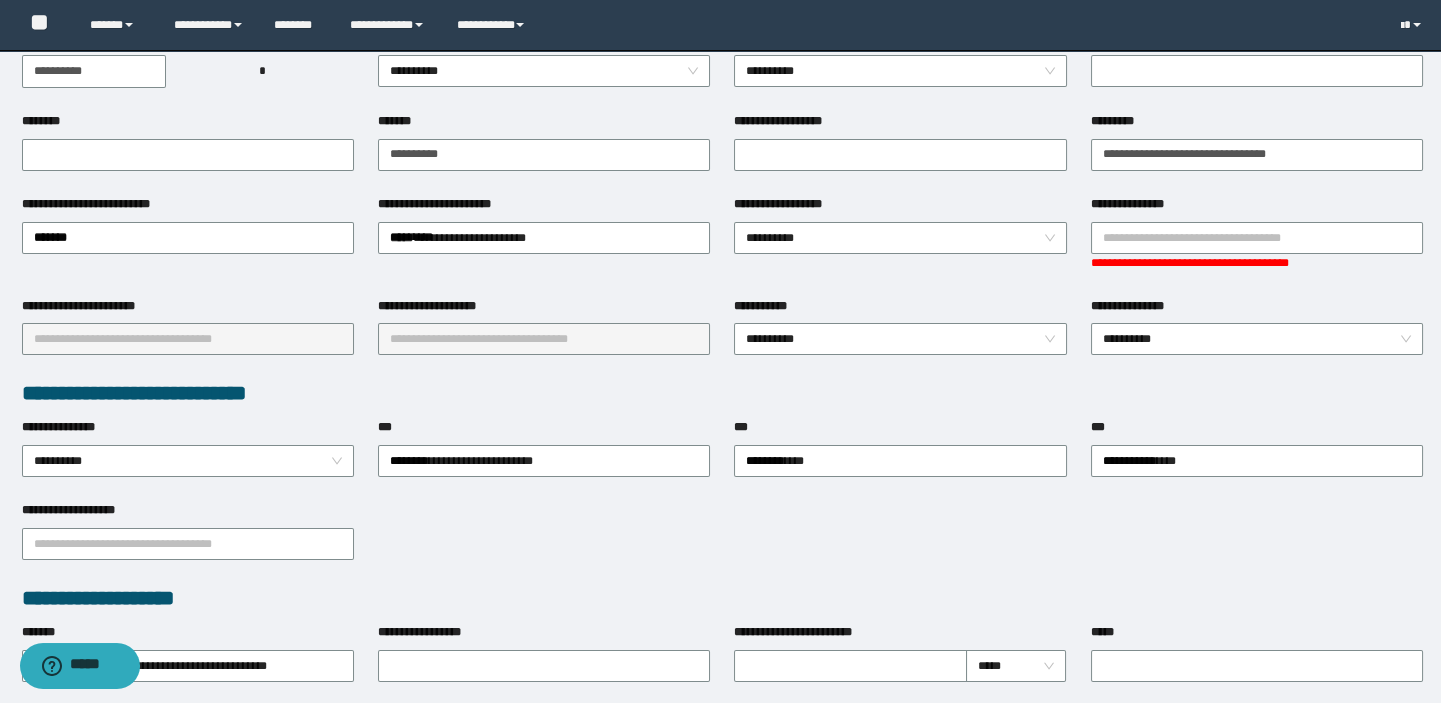 scroll, scrollTop: 32, scrollLeft: 0, axis: vertical 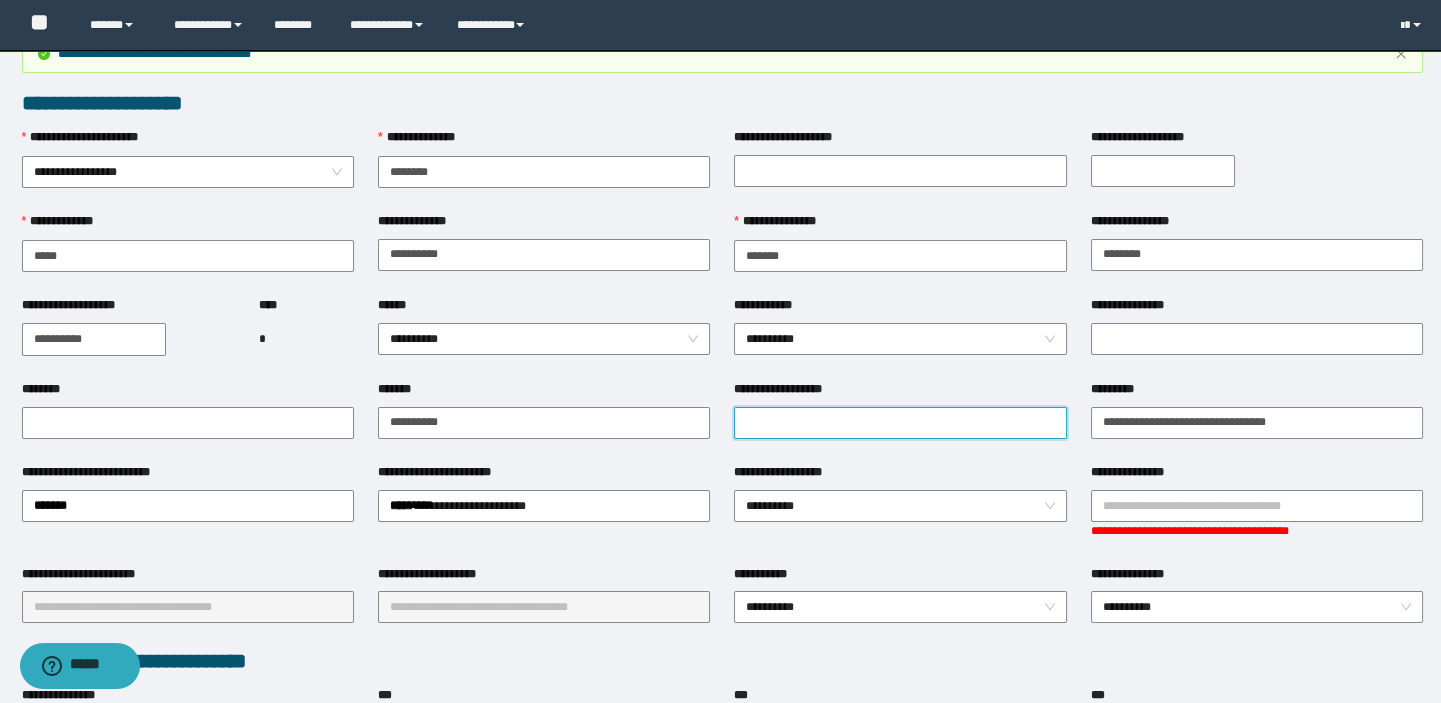 click on "**********" at bounding box center [900, 423] 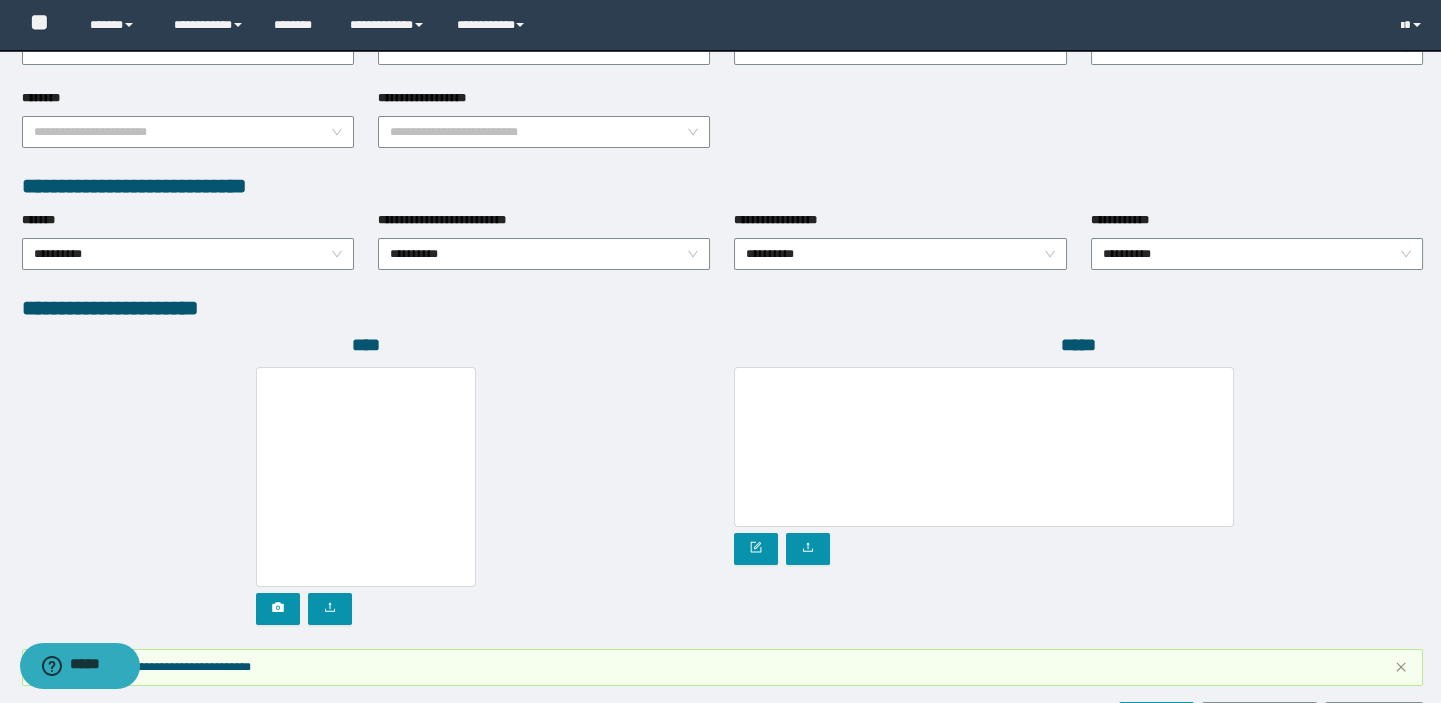 scroll, scrollTop: 1123, scrollLeft: 0, axis: vertical 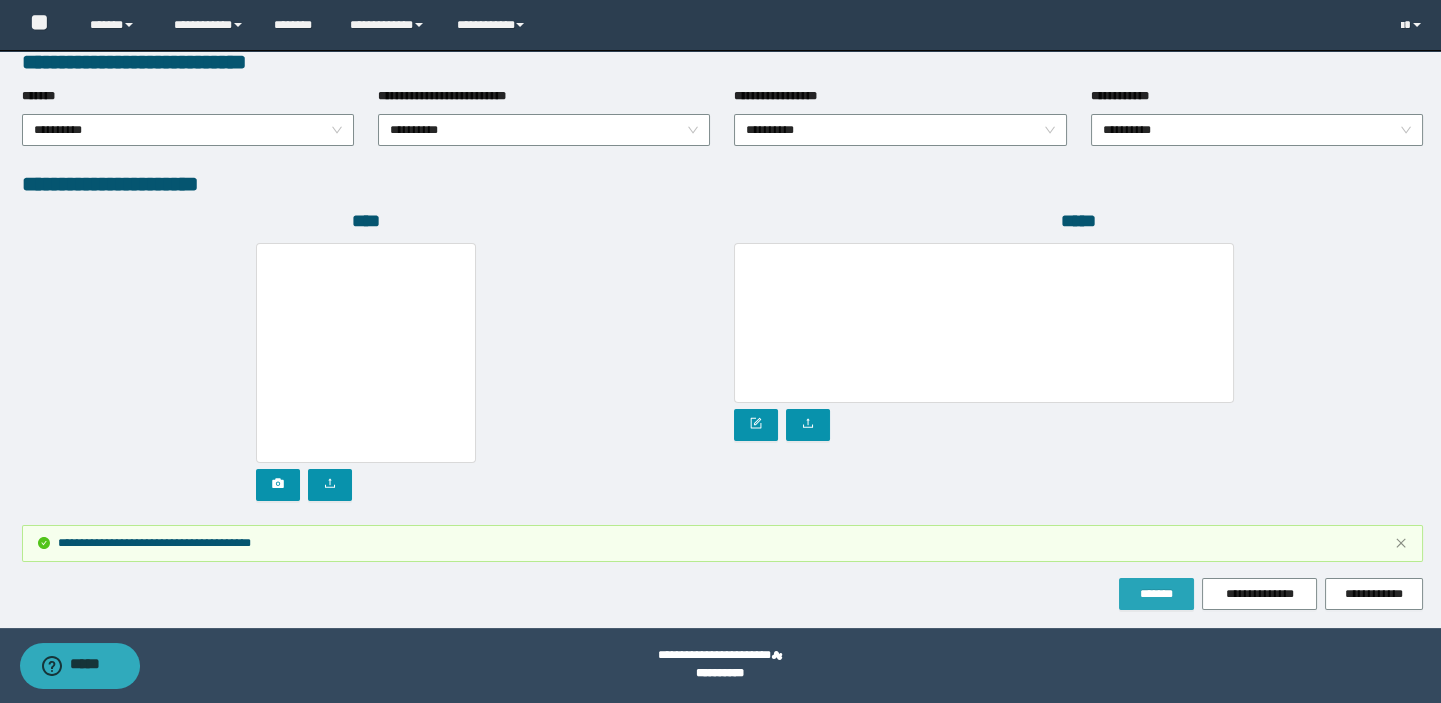 type on "**********" 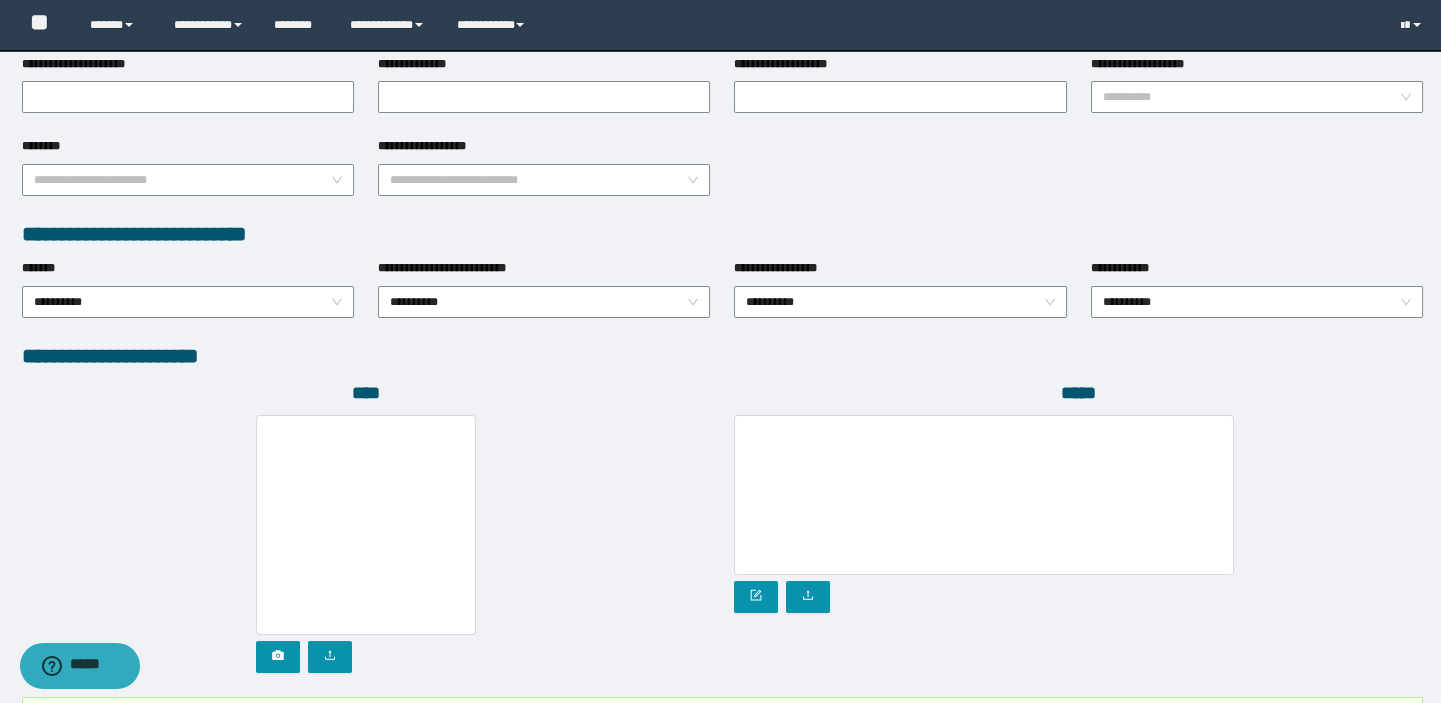 scroll, scrollTop: 850, scrollLeft: 0, axis: vertical 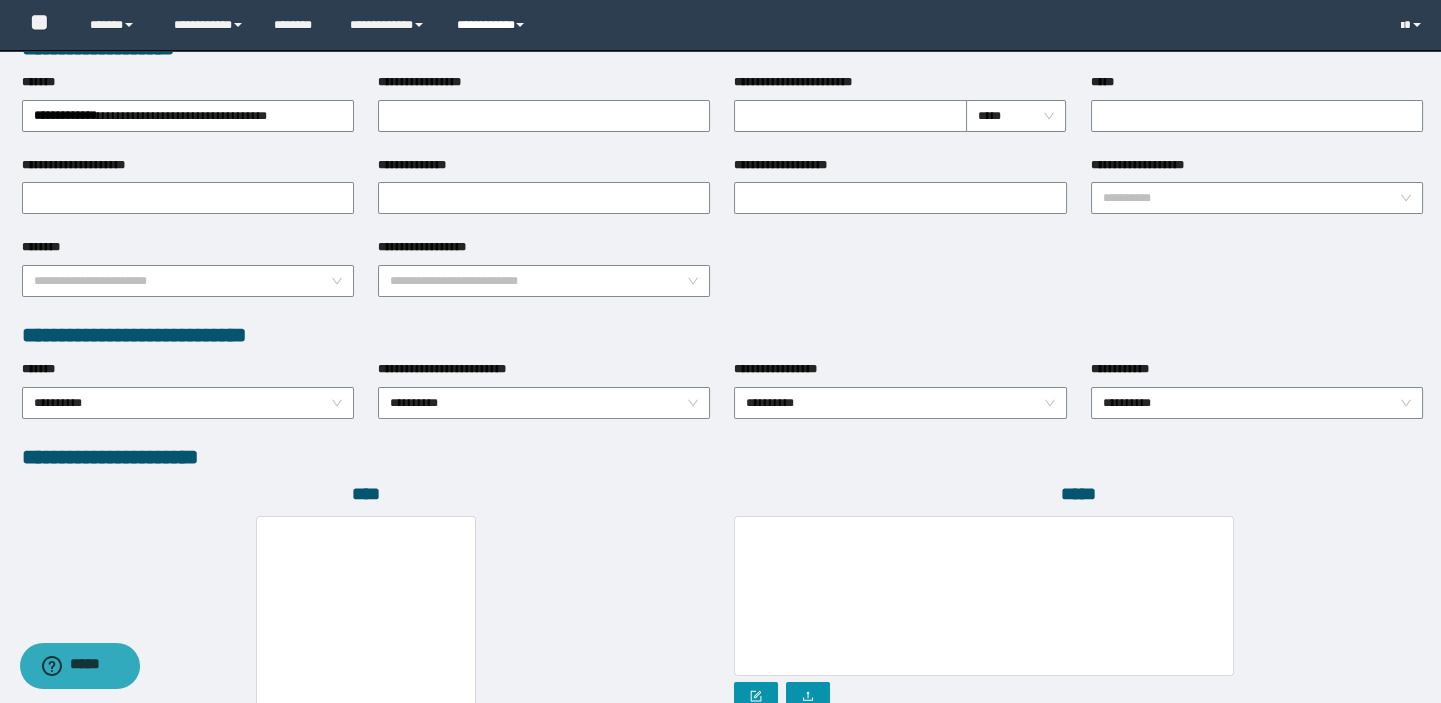 click on "**********" at bounding box center [493, 25] 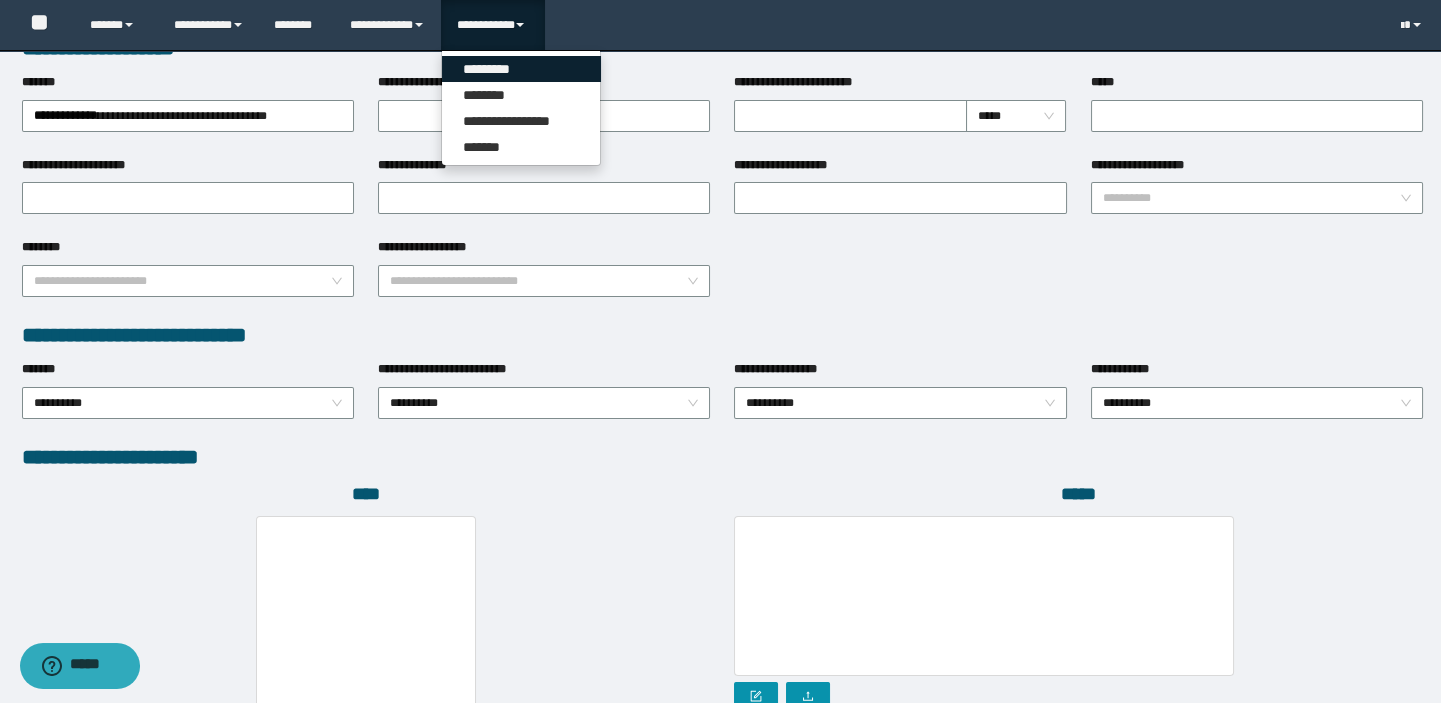 click on "*********" at bounding box center (521, 69) 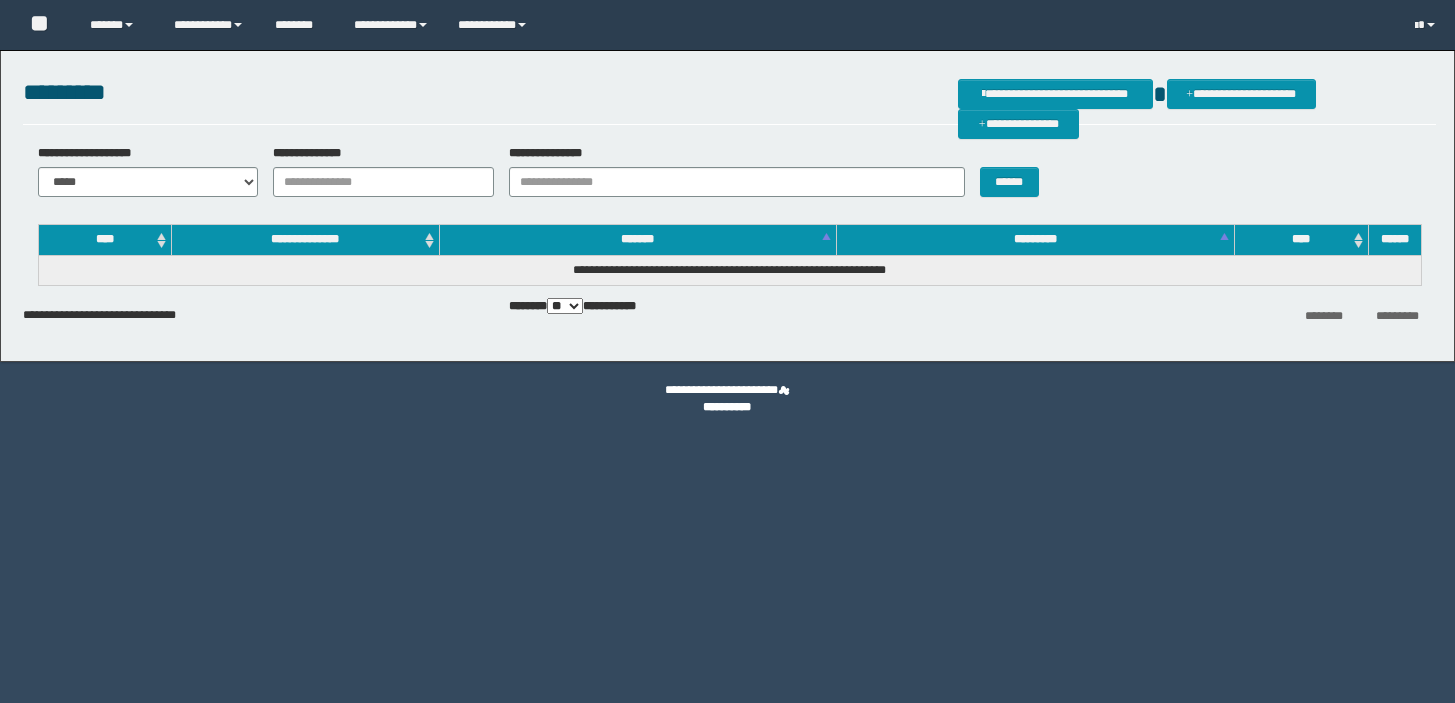 scroll, scrollTop: 0, scrollLeft: 0, axis: both 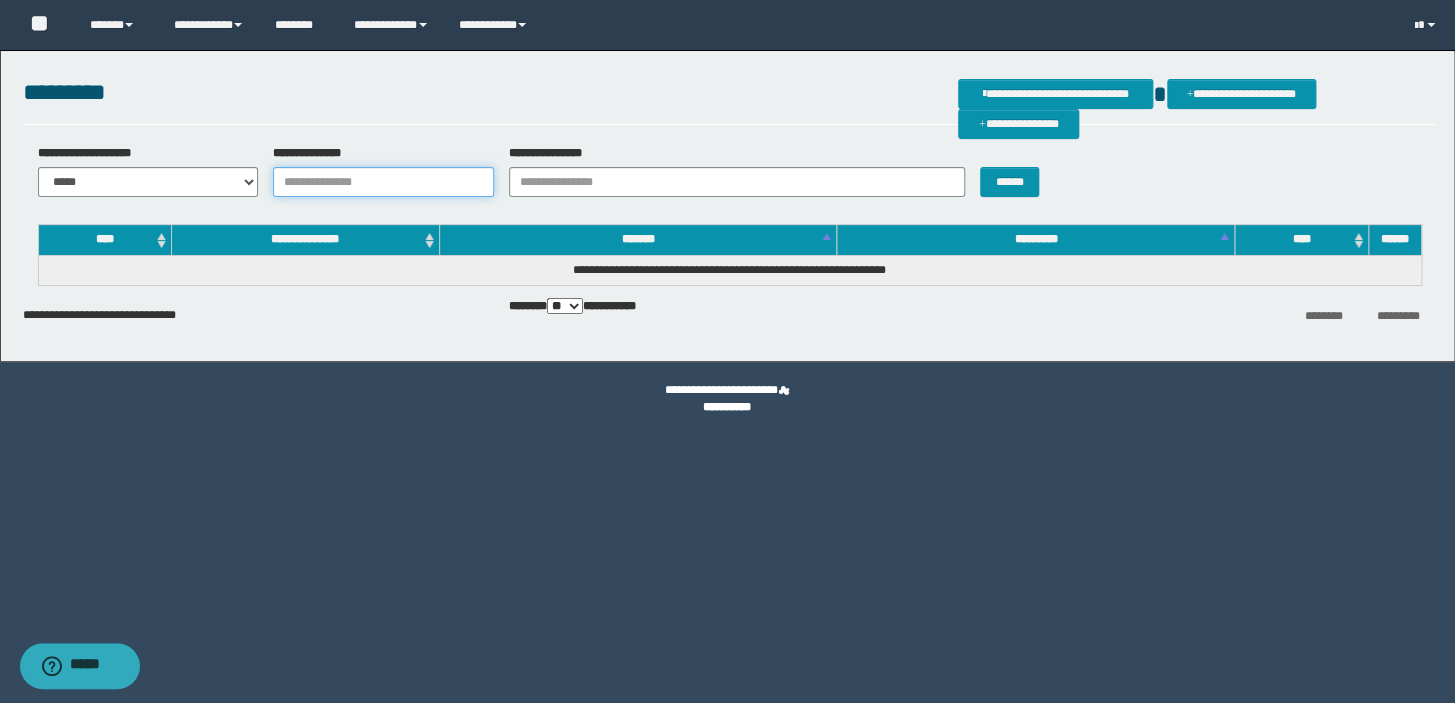 click on "**********" at bounding box center [383, 182] 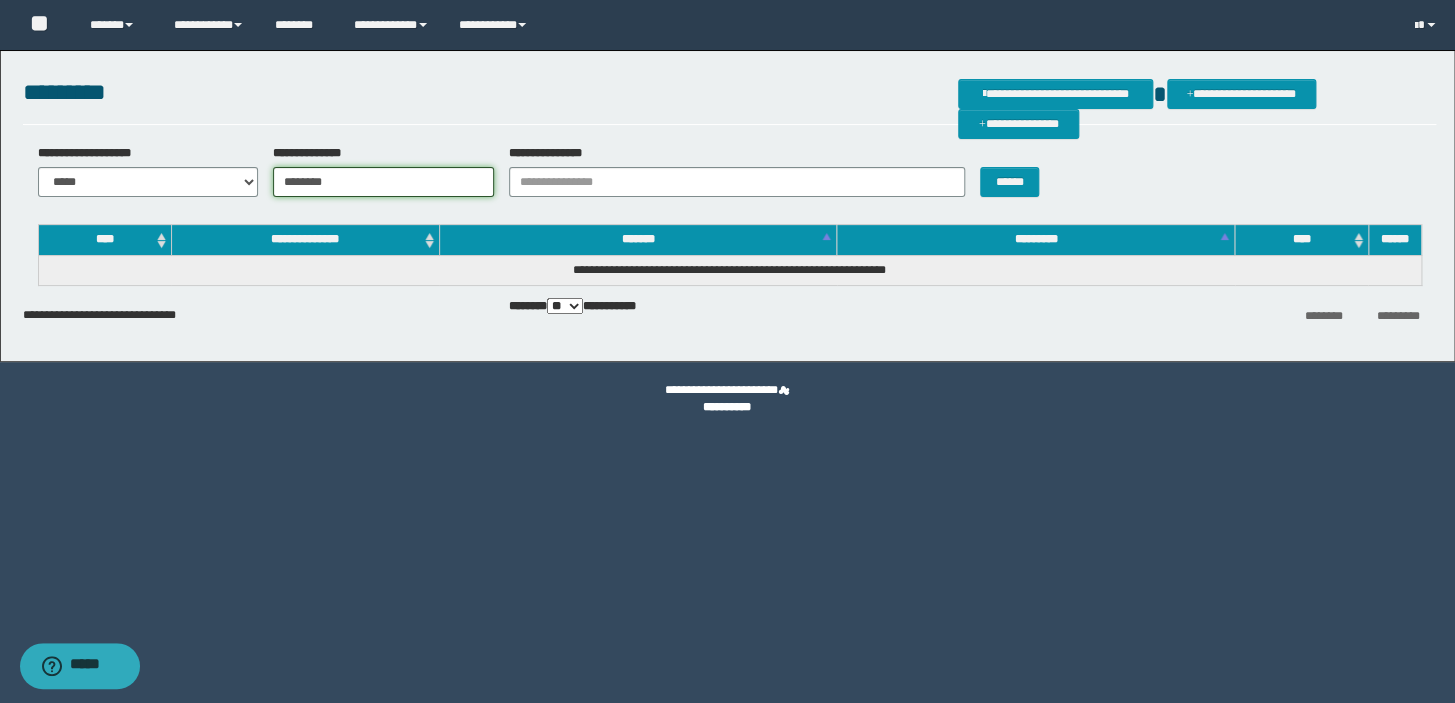 type on "********" 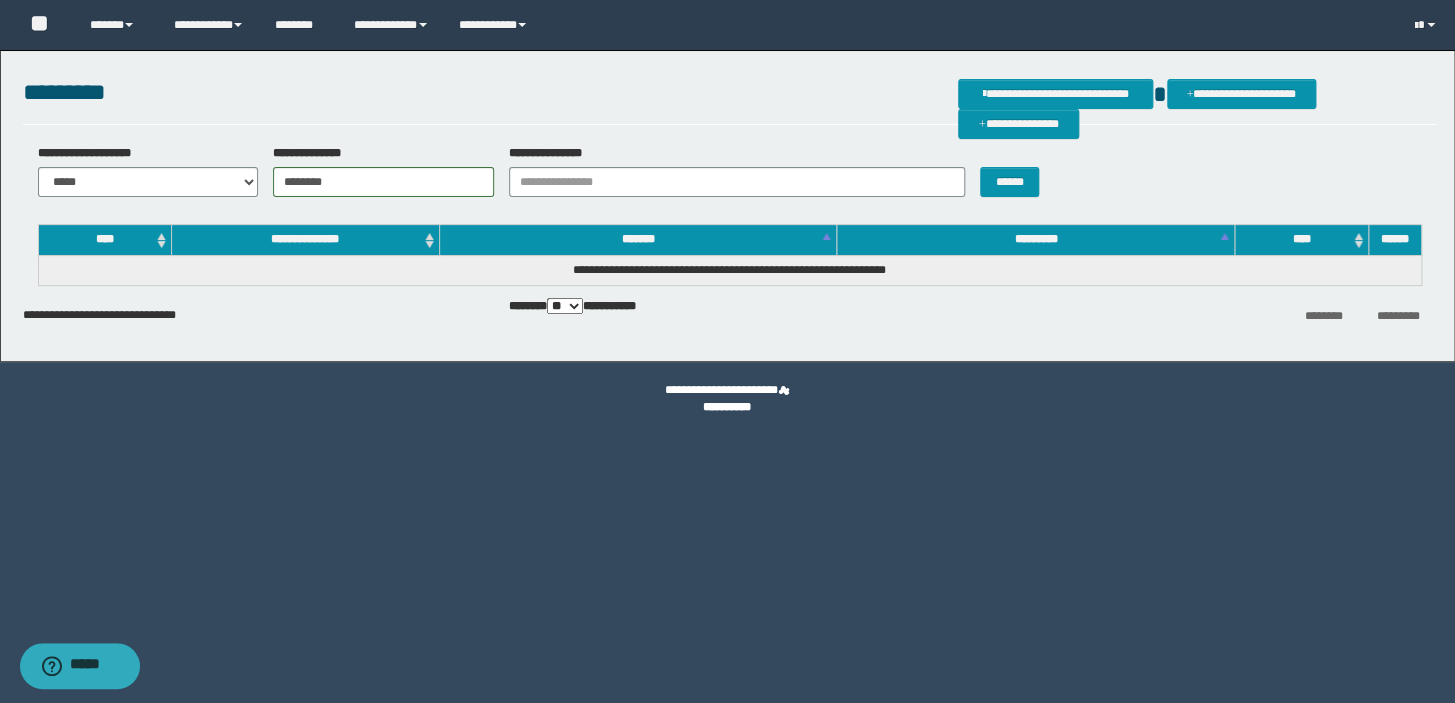 click on "**********" at bounding box center [729, 178] 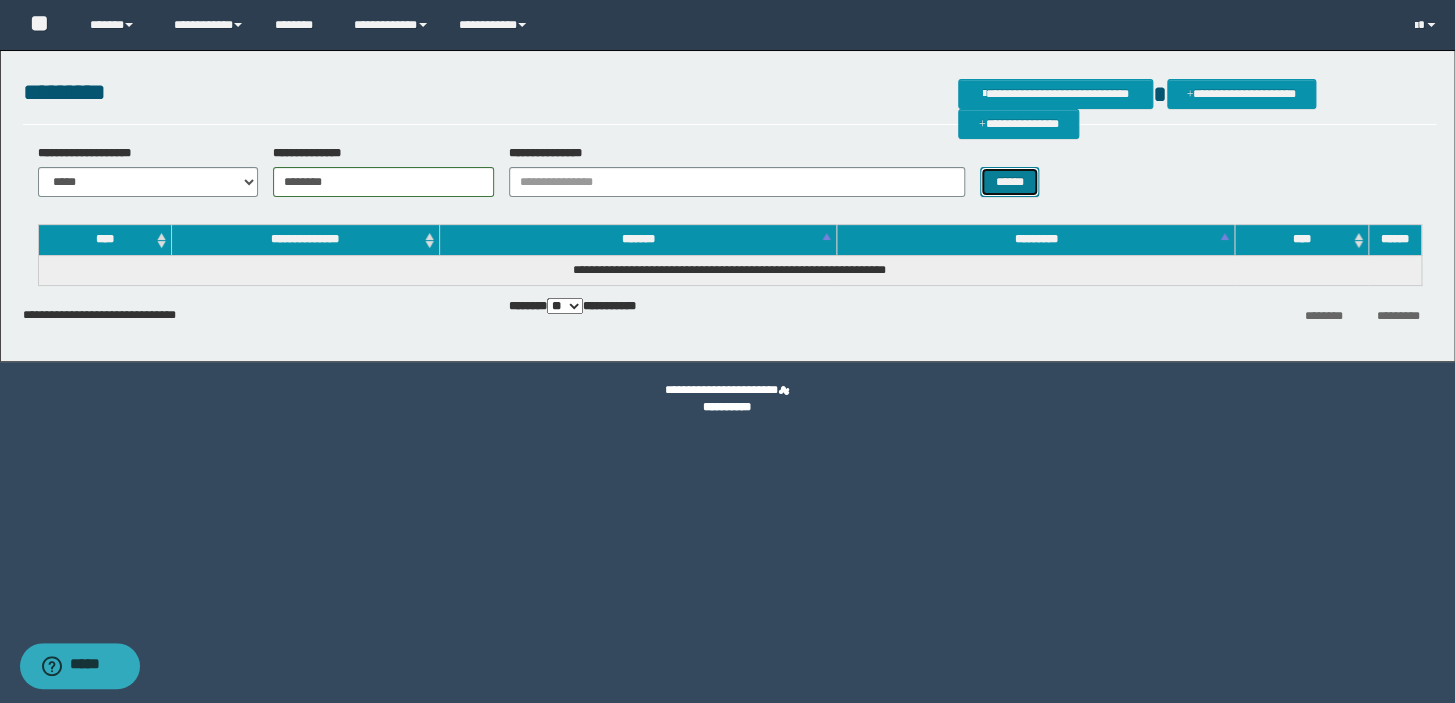 click on "******" at bounding box center (1009, 182) 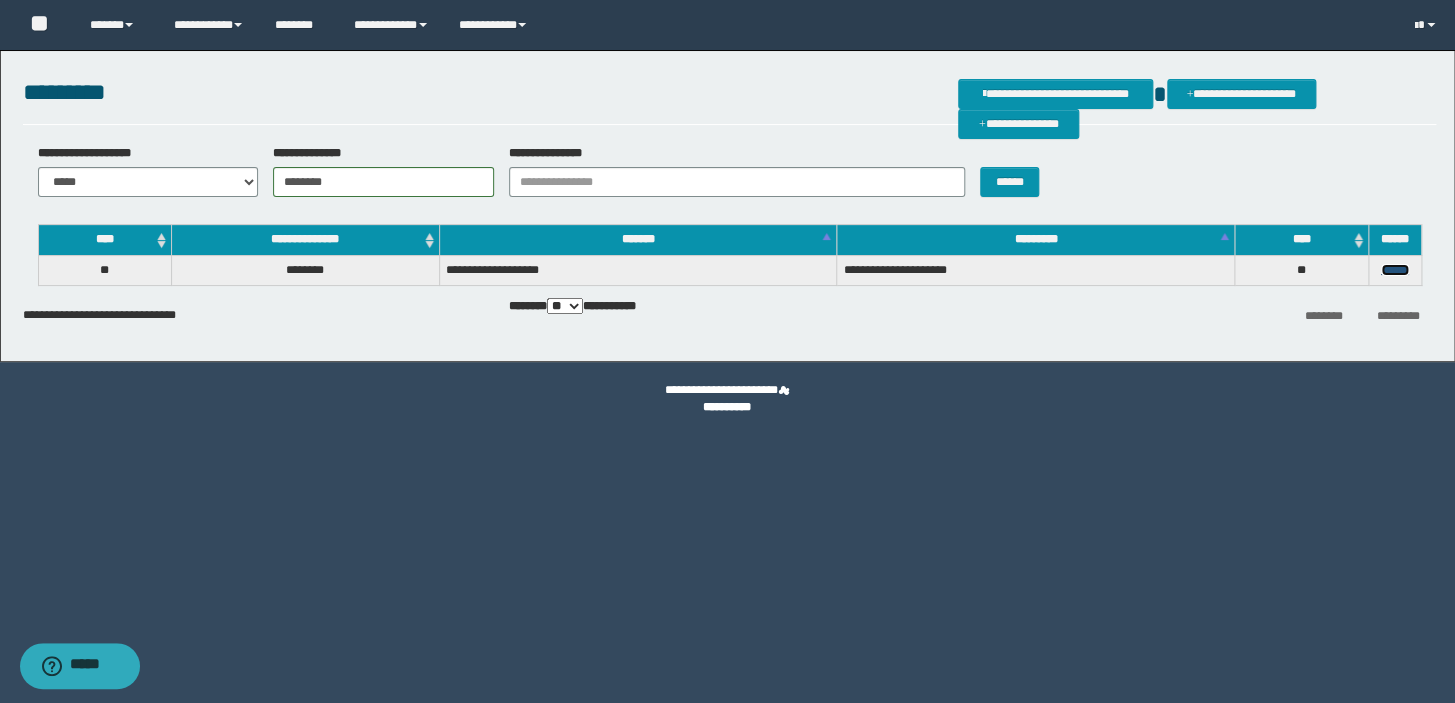 click on "******" at bounding box center (1395, 270) 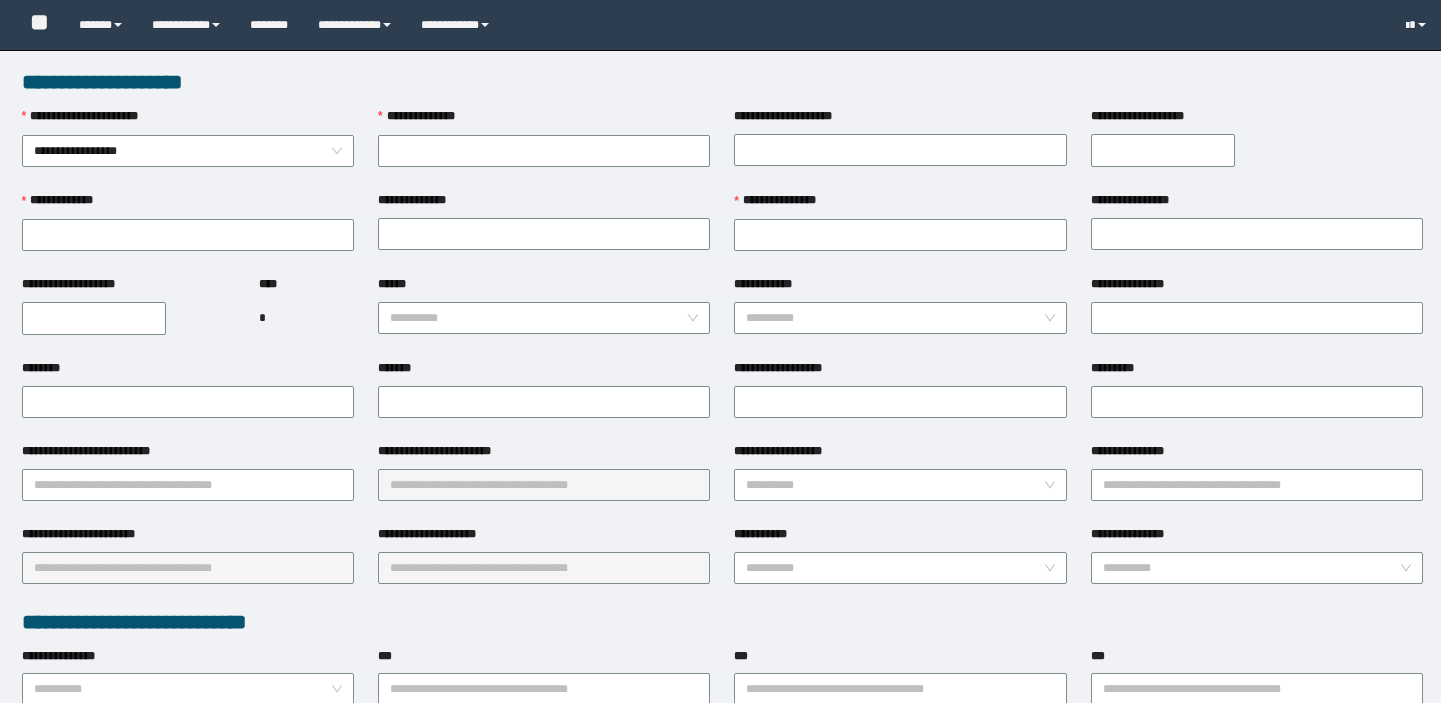scroll, scrollTop: 0, scrollLeft: 0, axis: both 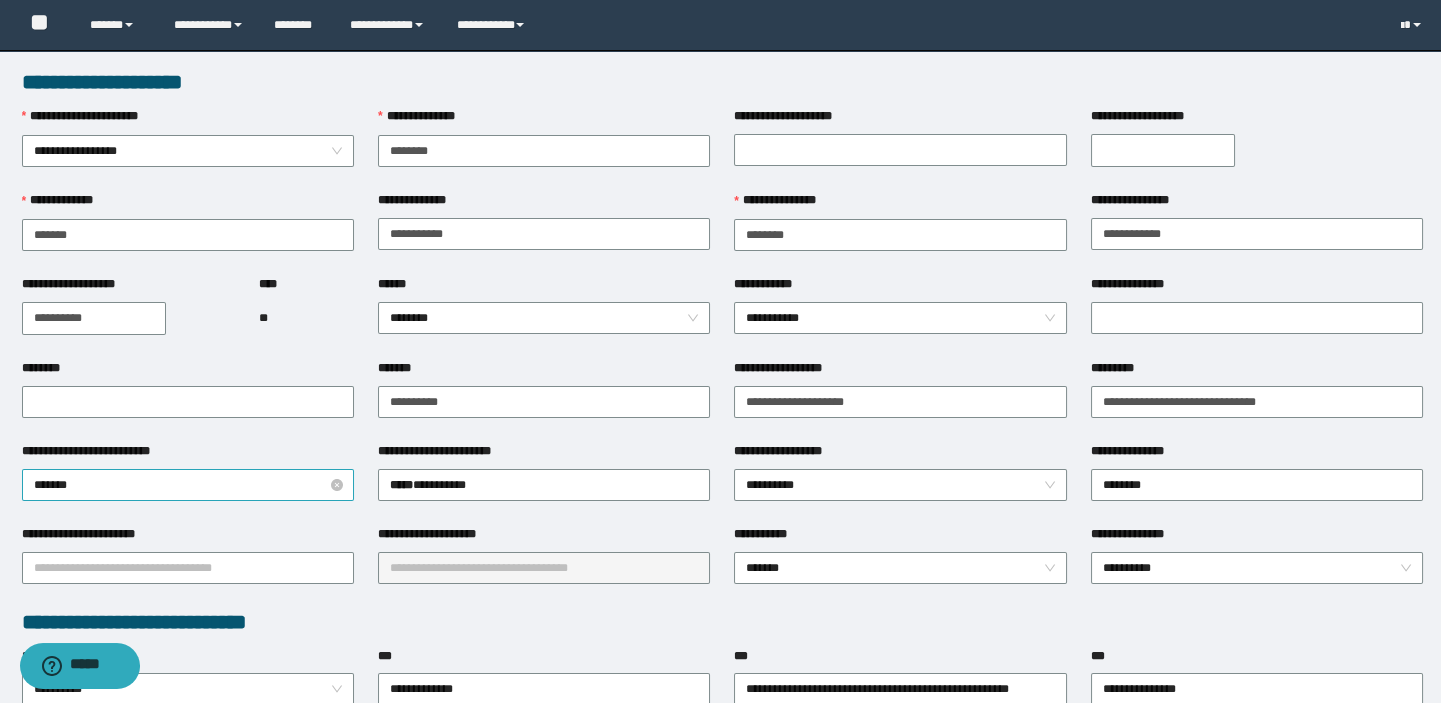 click on "*******" at bounding box center [188, 485] 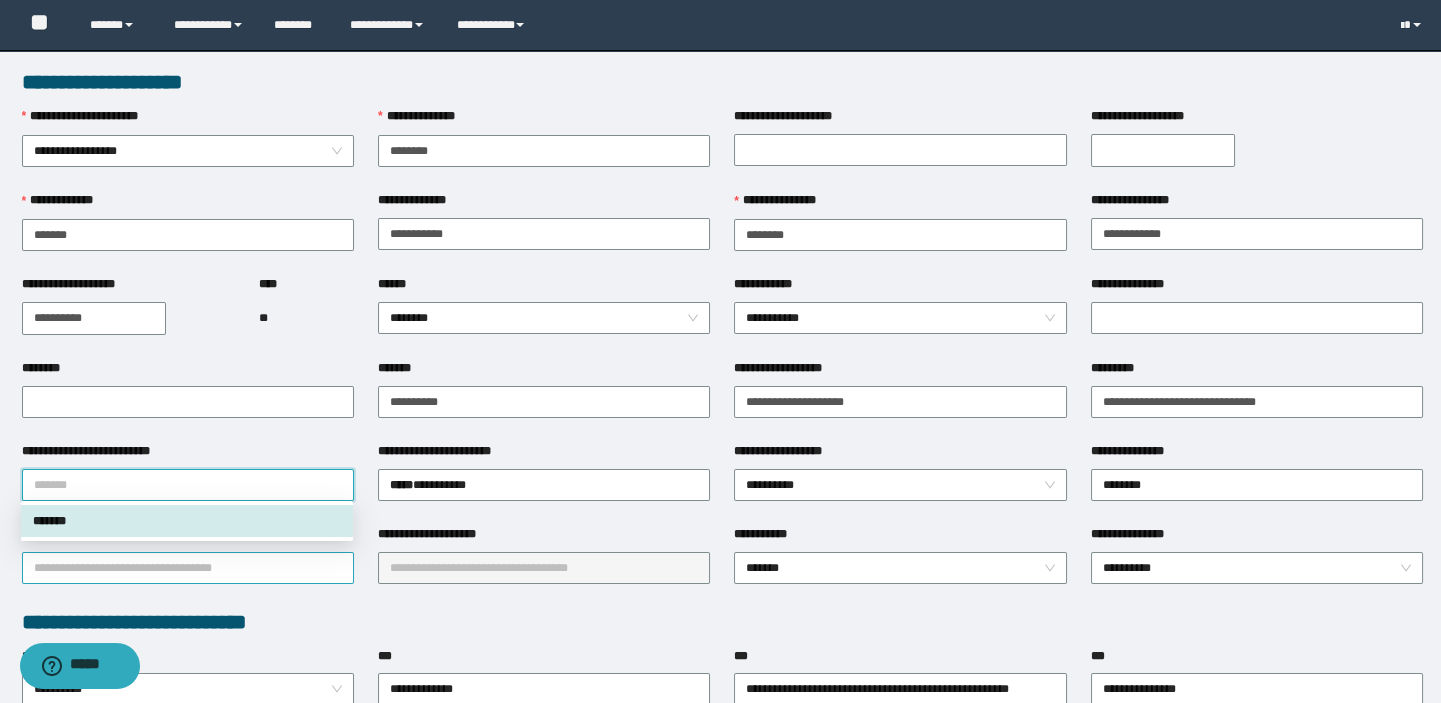 click on "**********" at bounding box center [188, 568] 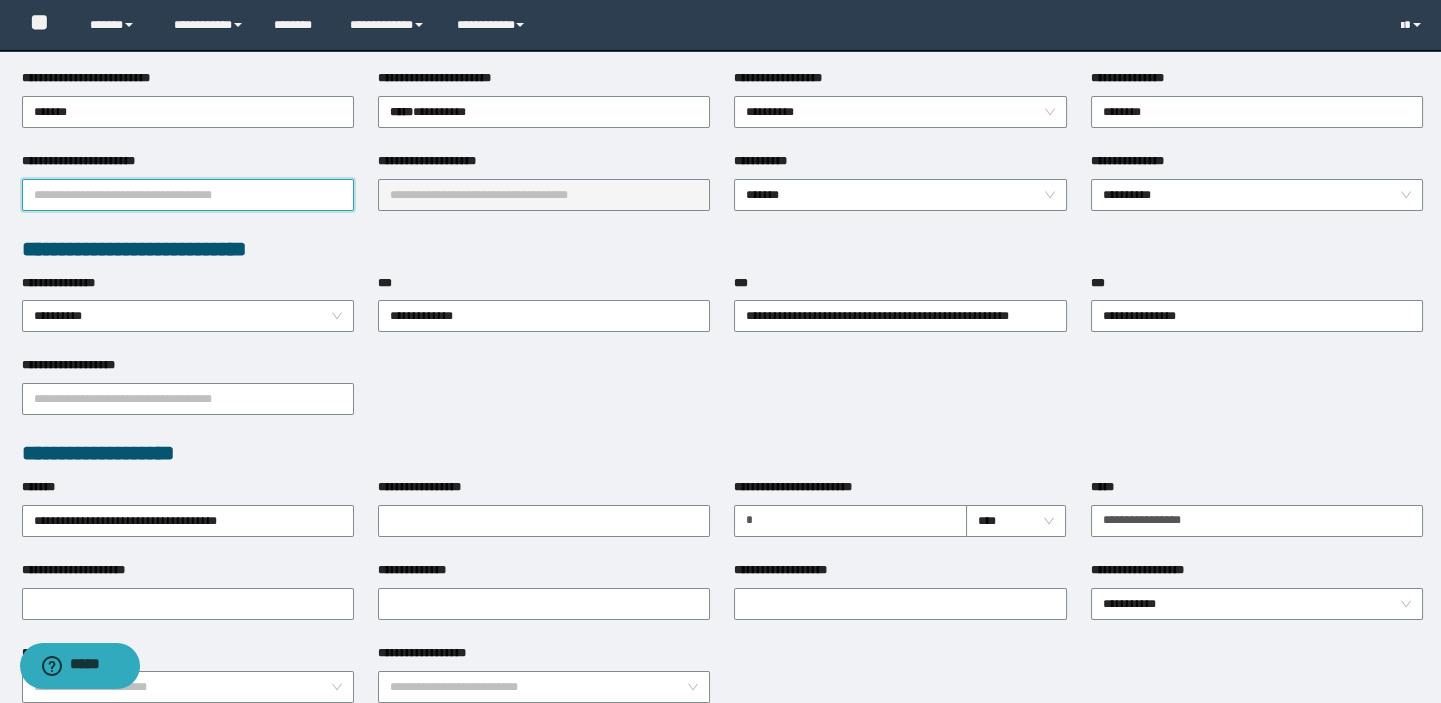 scroll, scrollTop: 545, scrollLeft: 0, axis: vertical 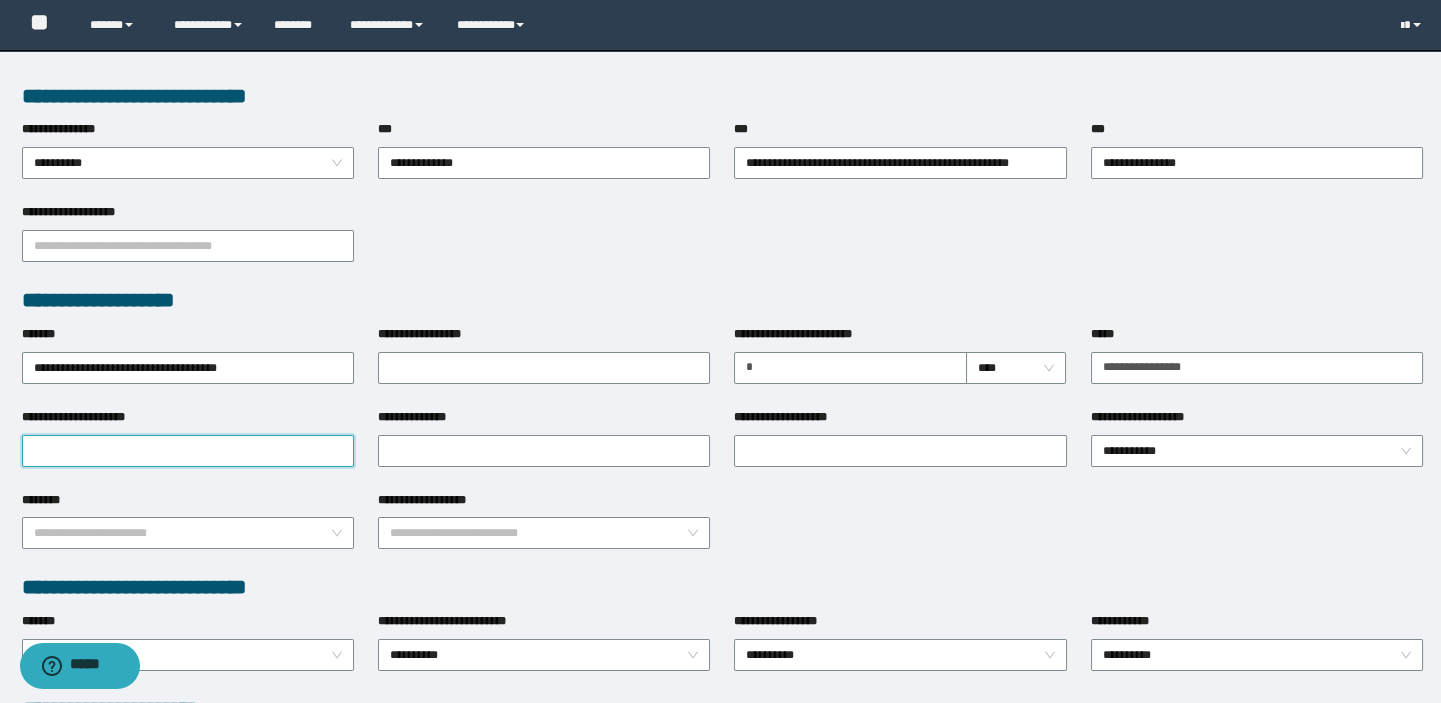 click on "**********" at bounding box center (188, 451) 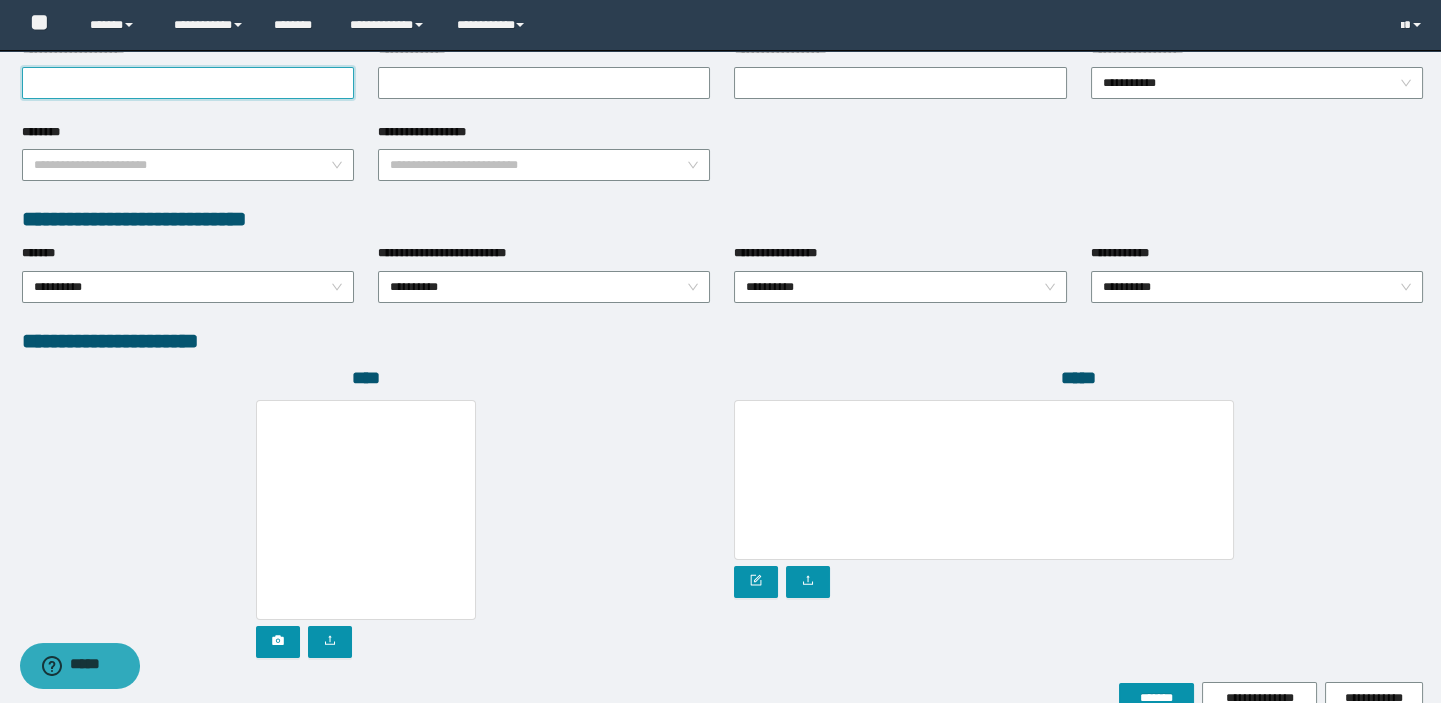 scroll, scrollTop: 1018, scrollLeft: 0, axis: vertical 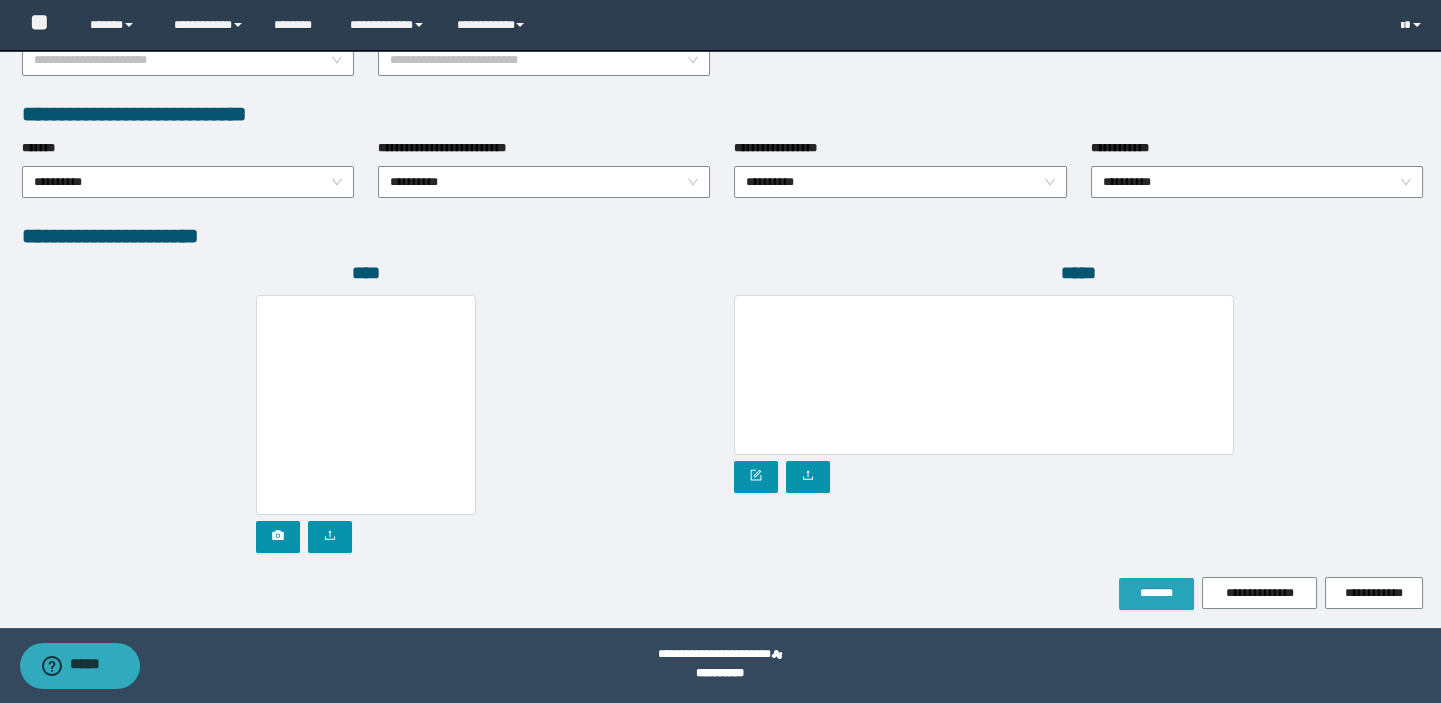 click on "*******" at bounding box center (1156, 594) 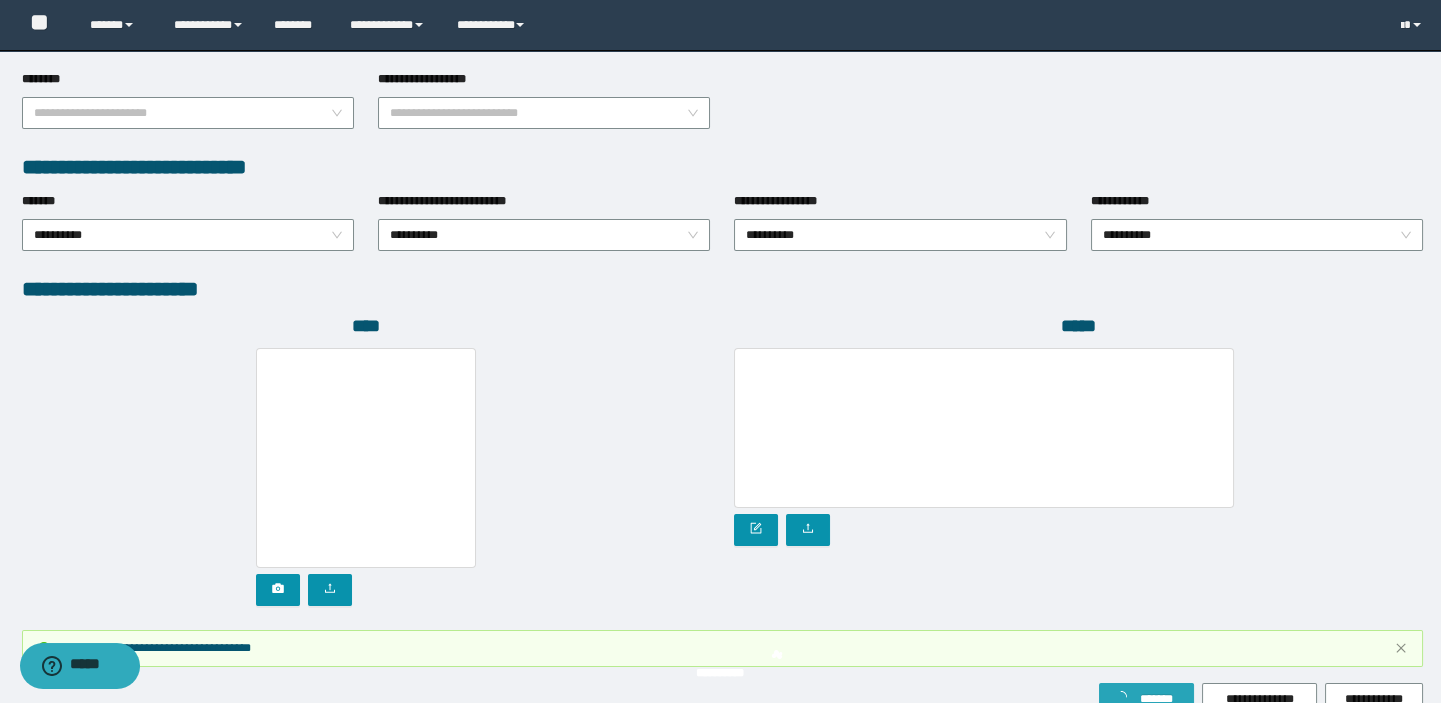 scroll, scrollTop: 1070, scrollLeft: 0, axis: vertical 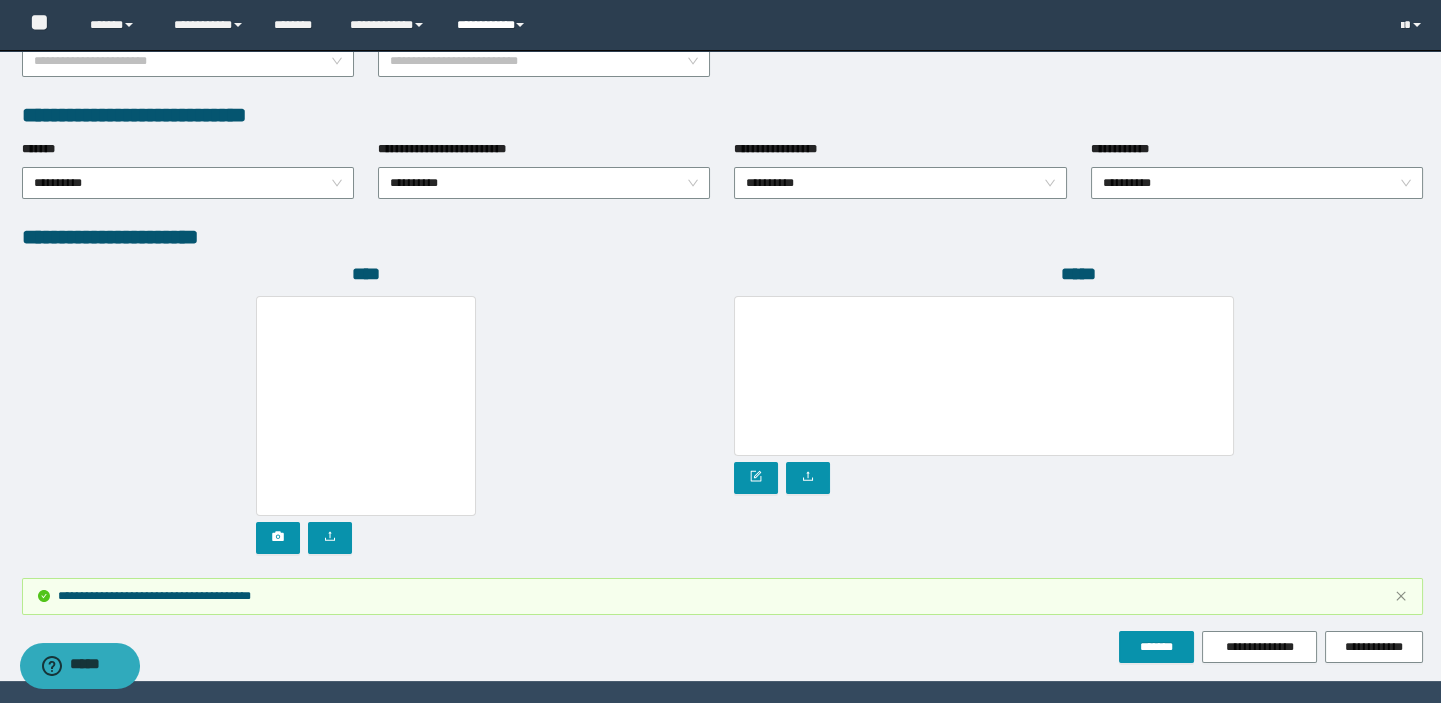 click on "**********" at bounding box center (493, 25) 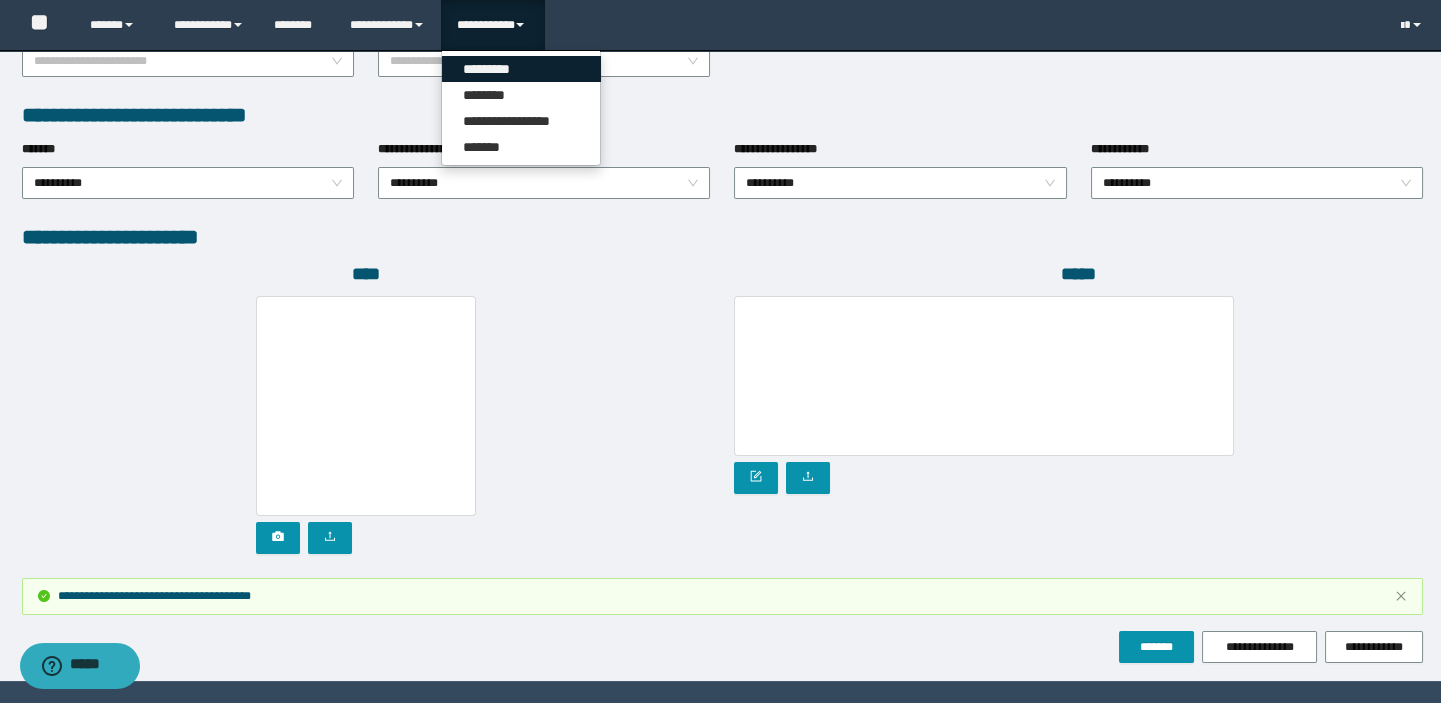 click on "*********" at bounding box center (521, 69) 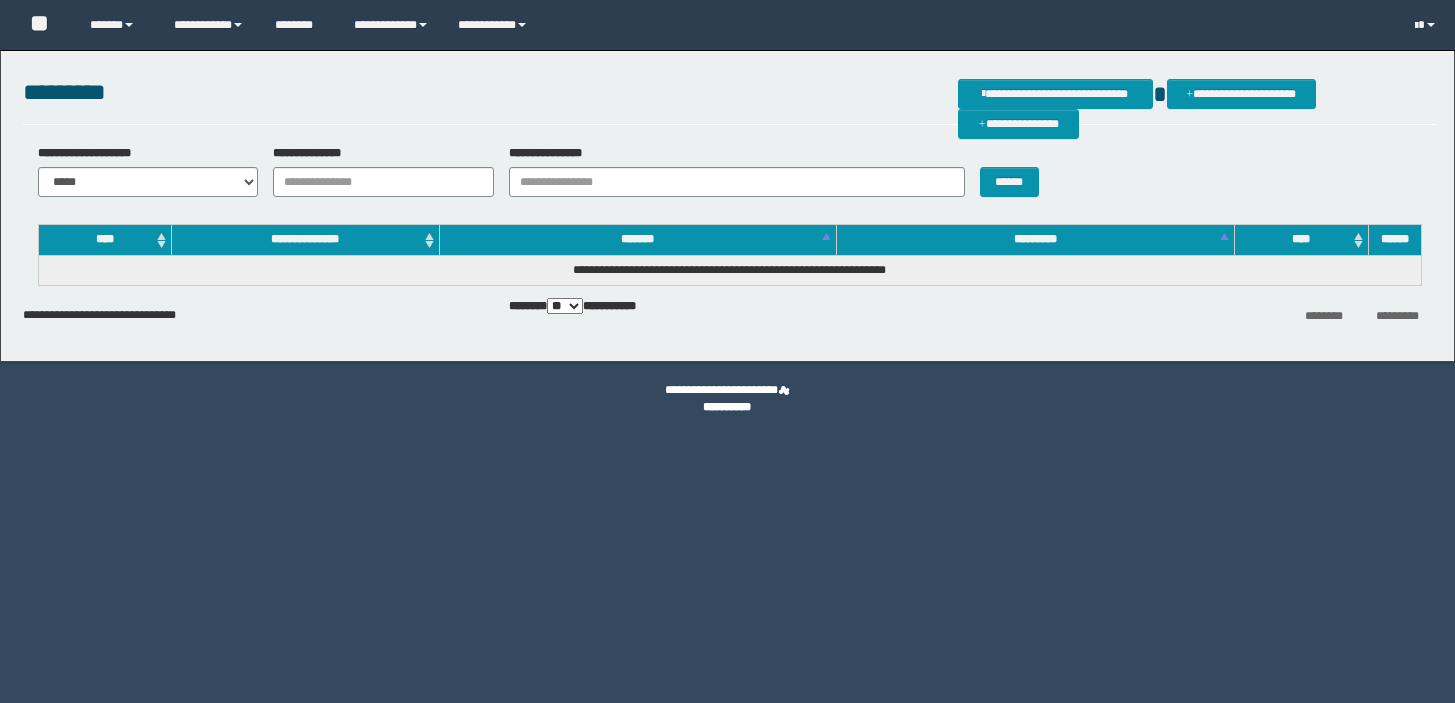 scroll, scrollTop: 0, scrollLeft: 0, axis: both 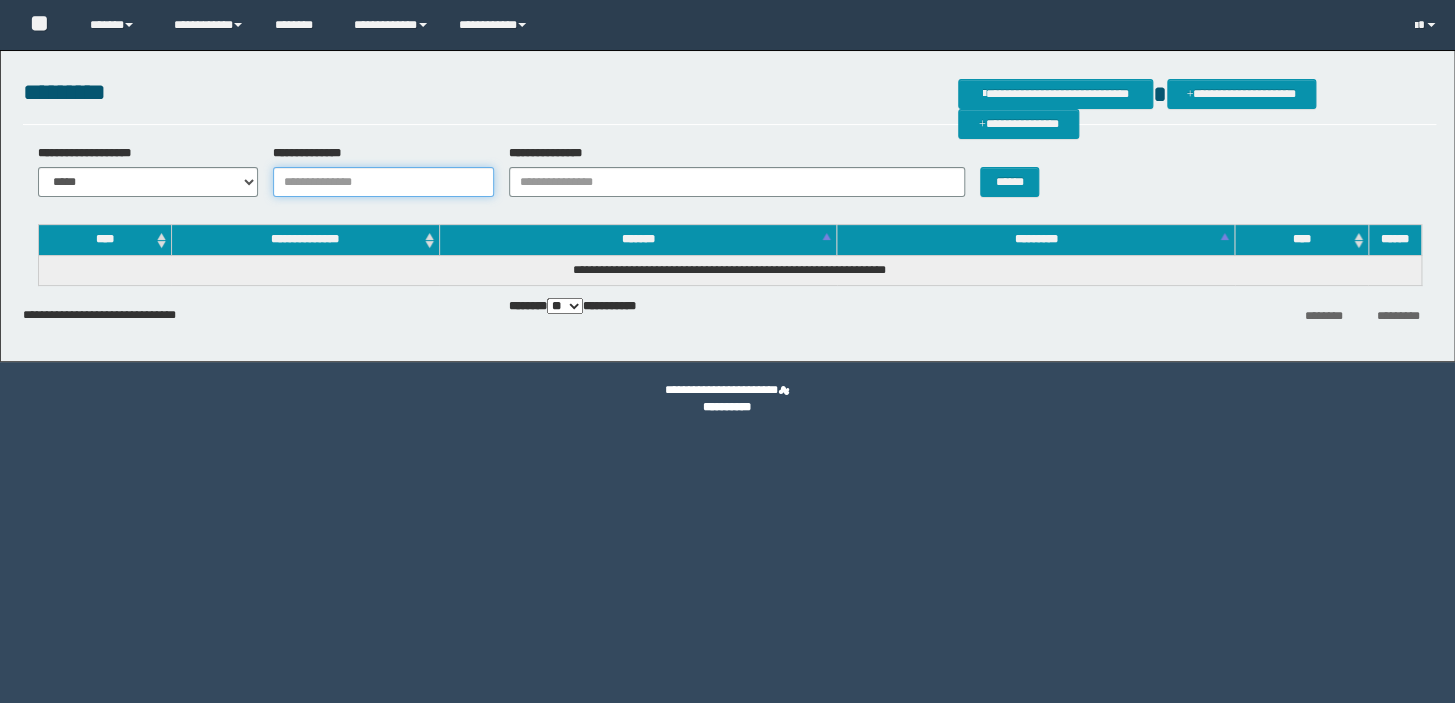 click on "**********" at bounding box center [383, 182] 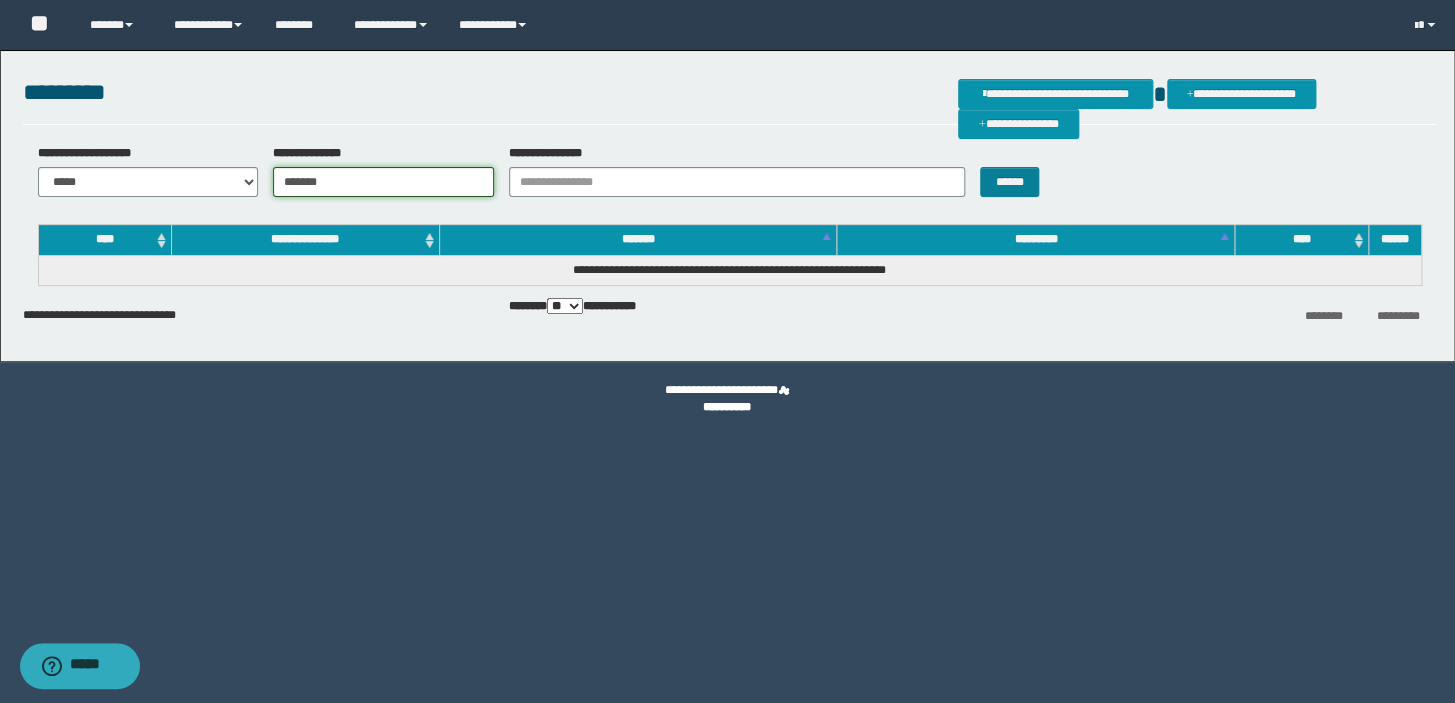 type on "*******" 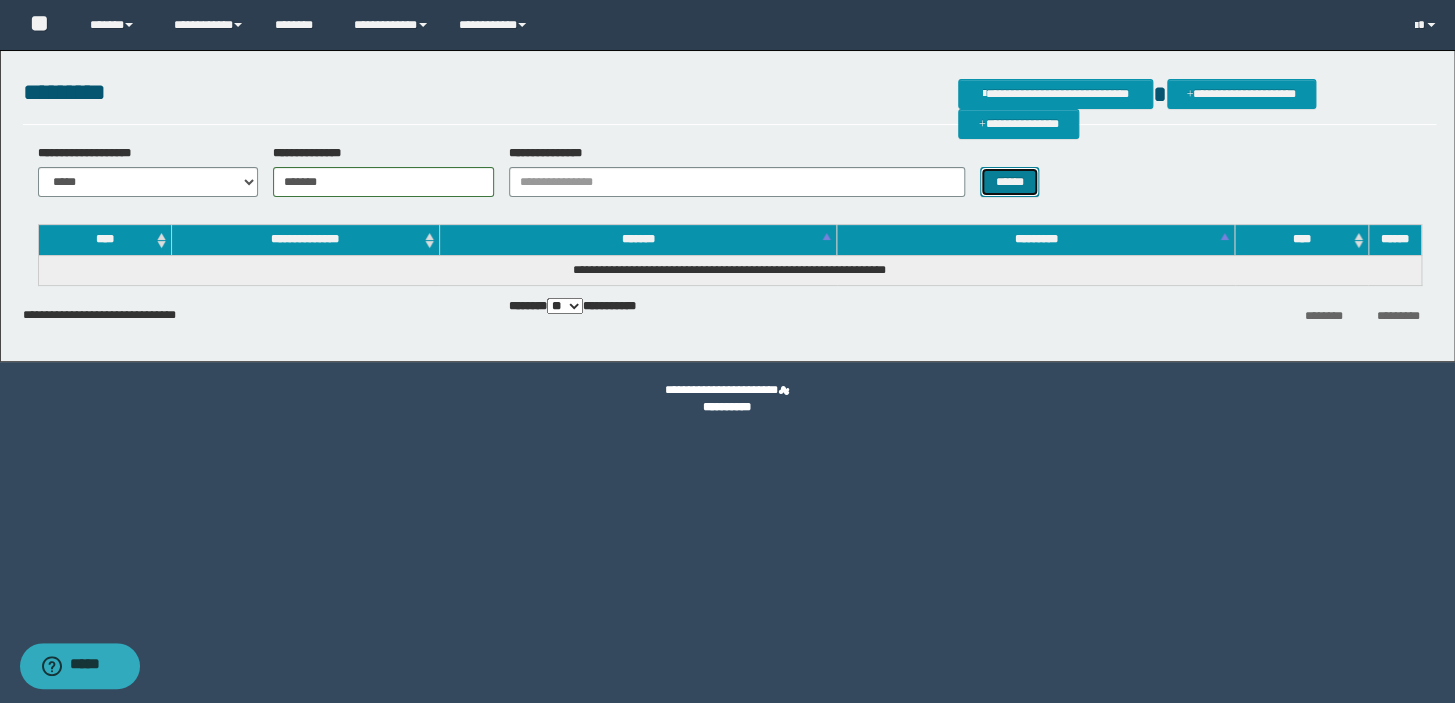click on "******" at bounding box center [1009, 182] 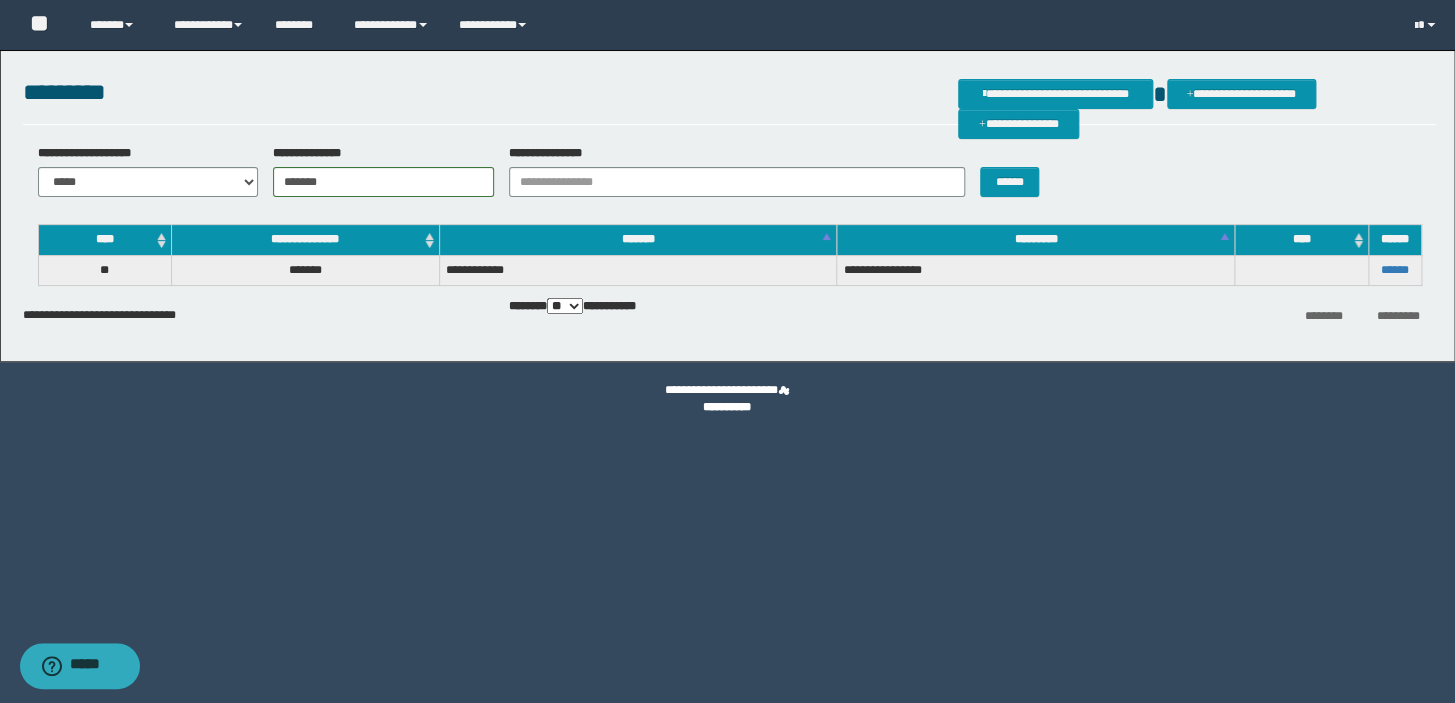 click on "******" at bounding box center [1394, 270] 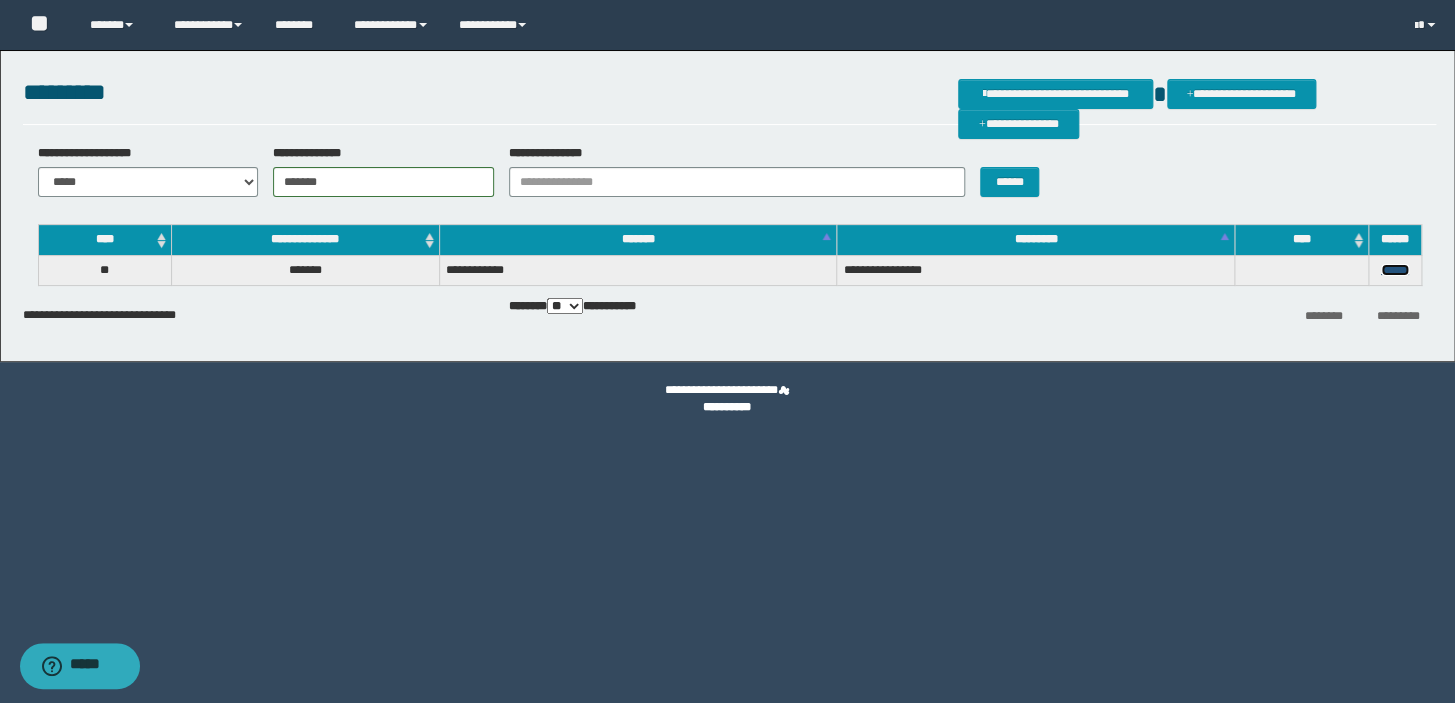 click on "******" at bounding box center (1395, 270) 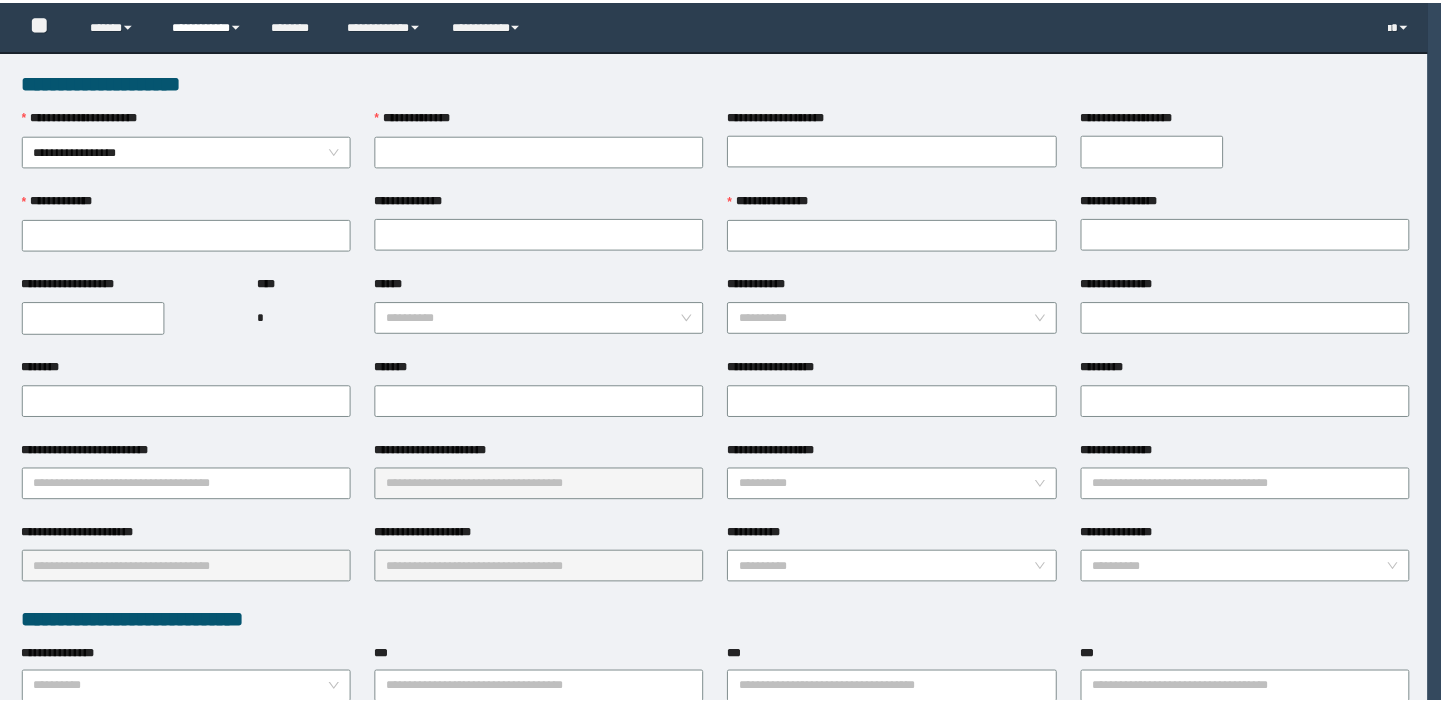 scroll, scrollTop: 0, scrollLeft: 0, axis: both 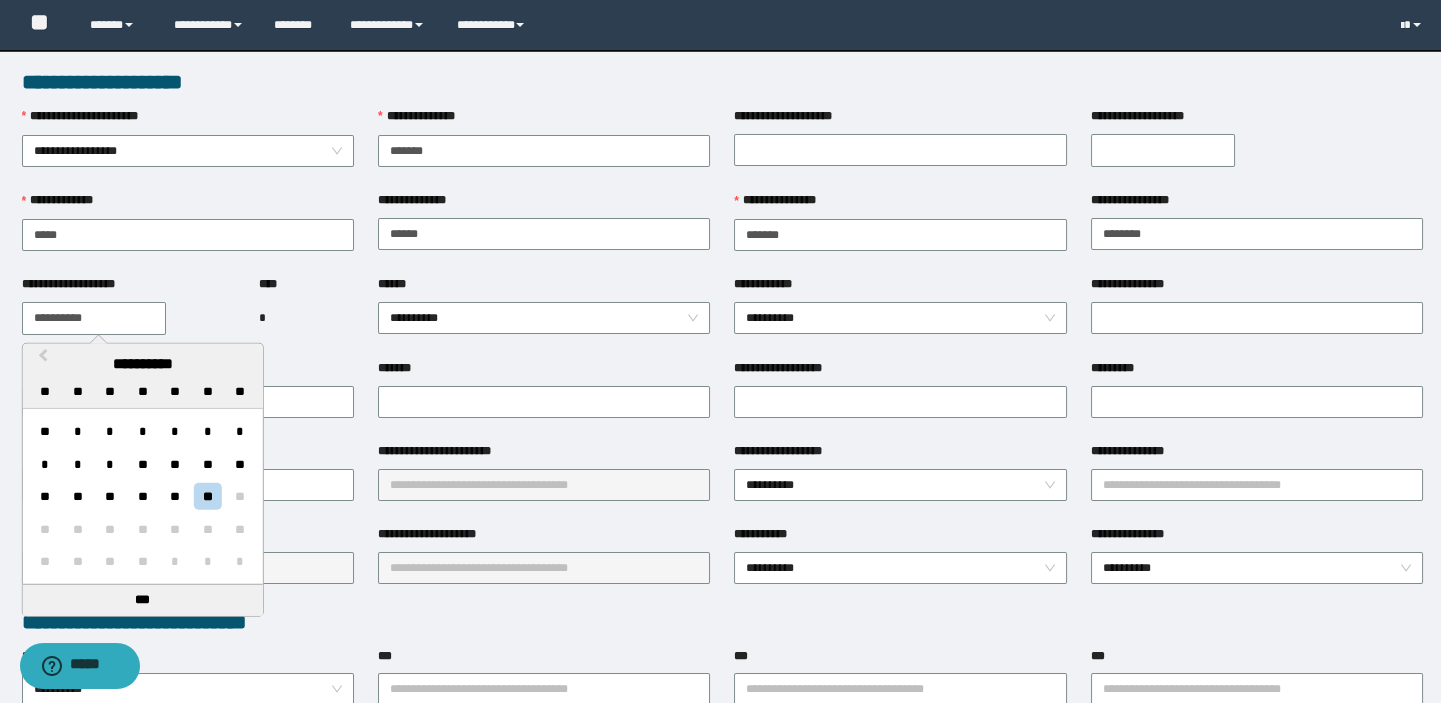 click on "**********" at bounding box center [94, 318] 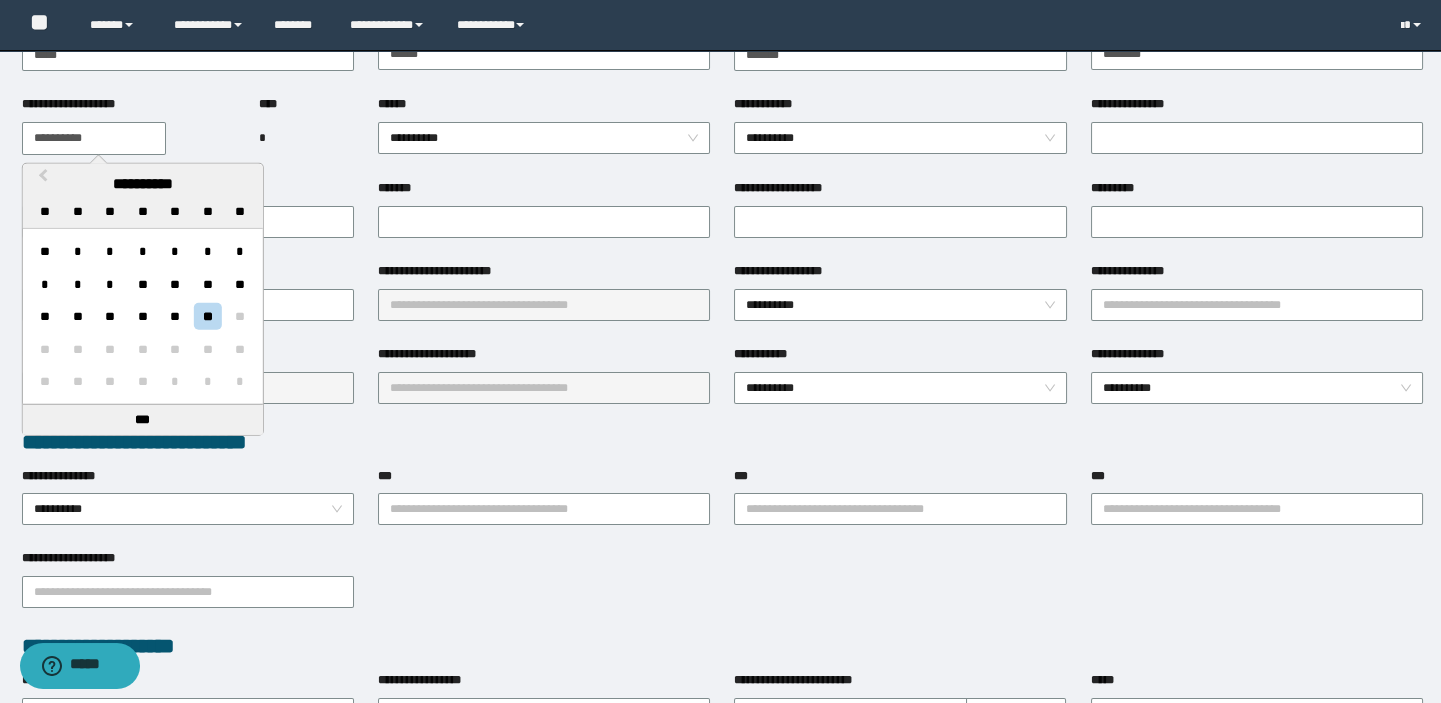 scroll, scrollTop: 181, scrollLeft: 0, axis: vertical 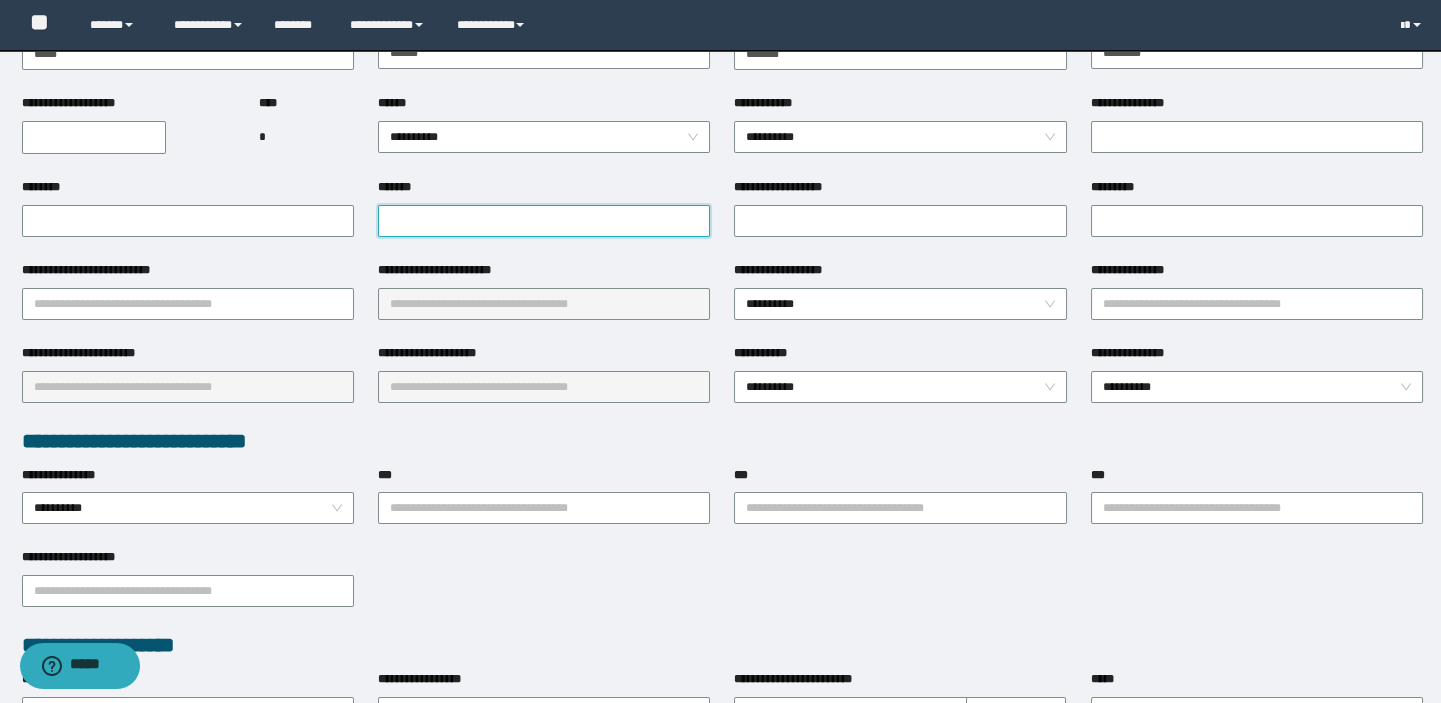 click on "*******" at bounding box center (544, 221) 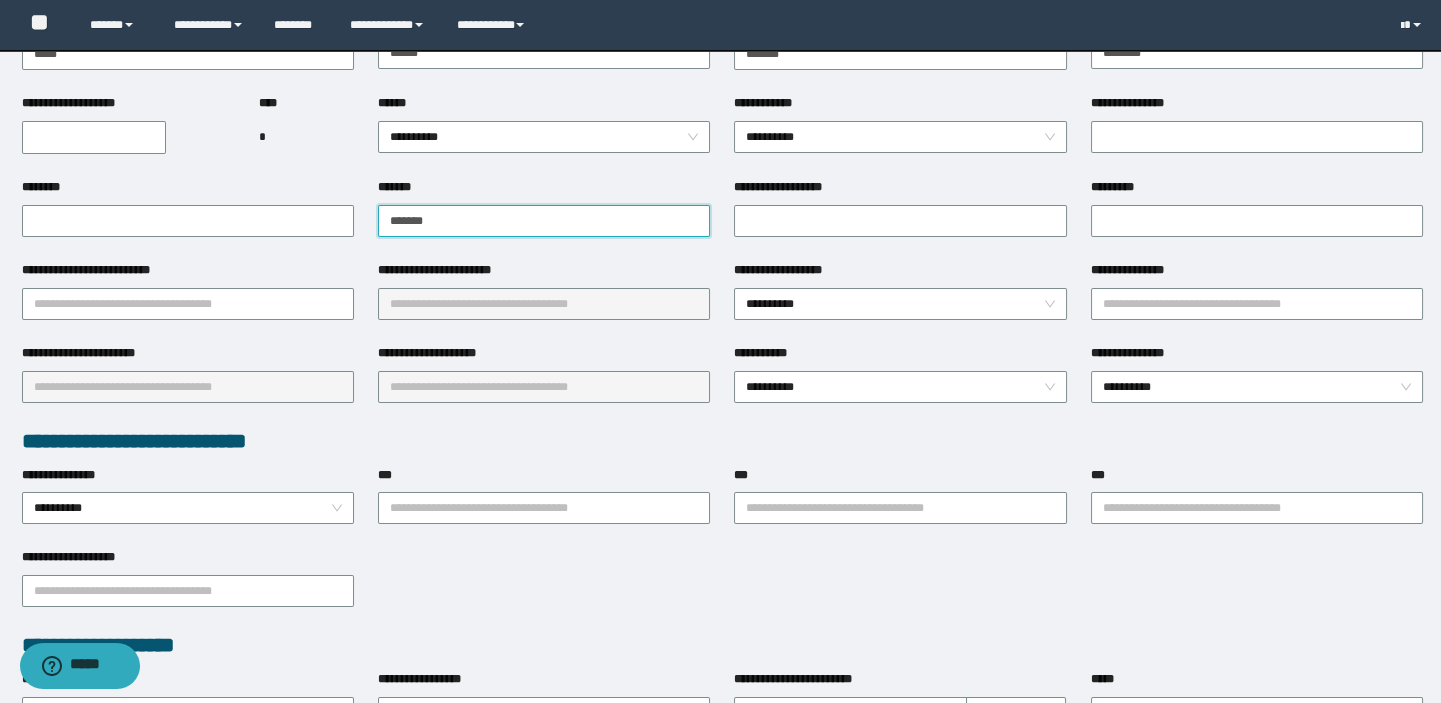 click on "*******" at bounding box center [544, 221] 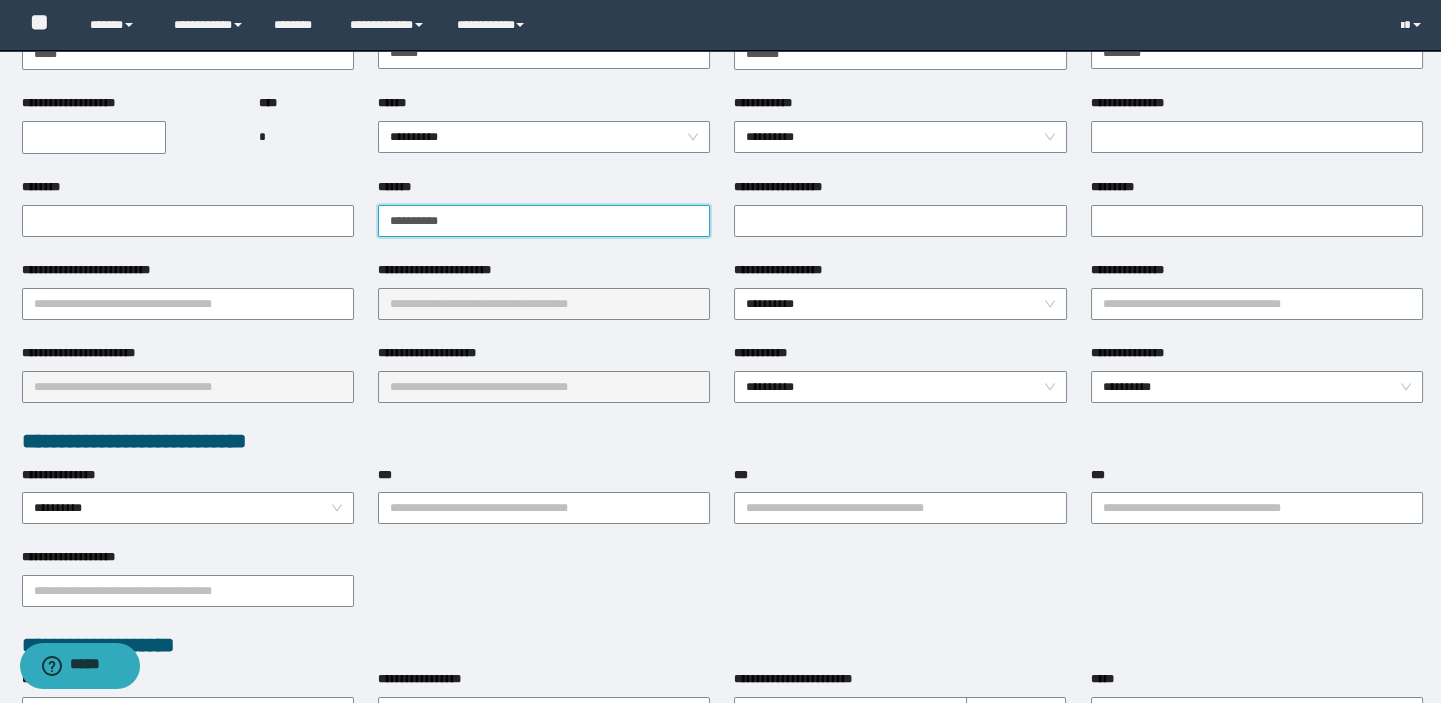click on "**********" at bounding box center (544, 221) 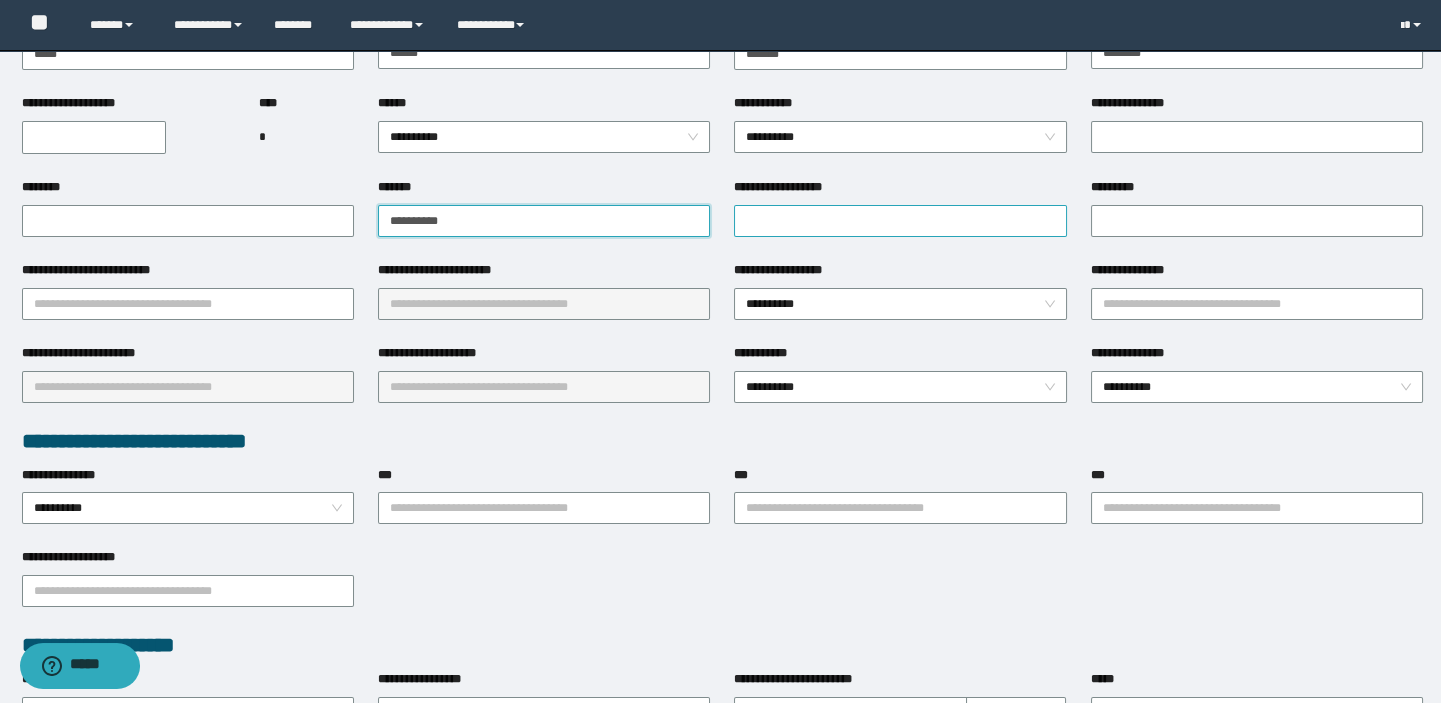 type on "**********" 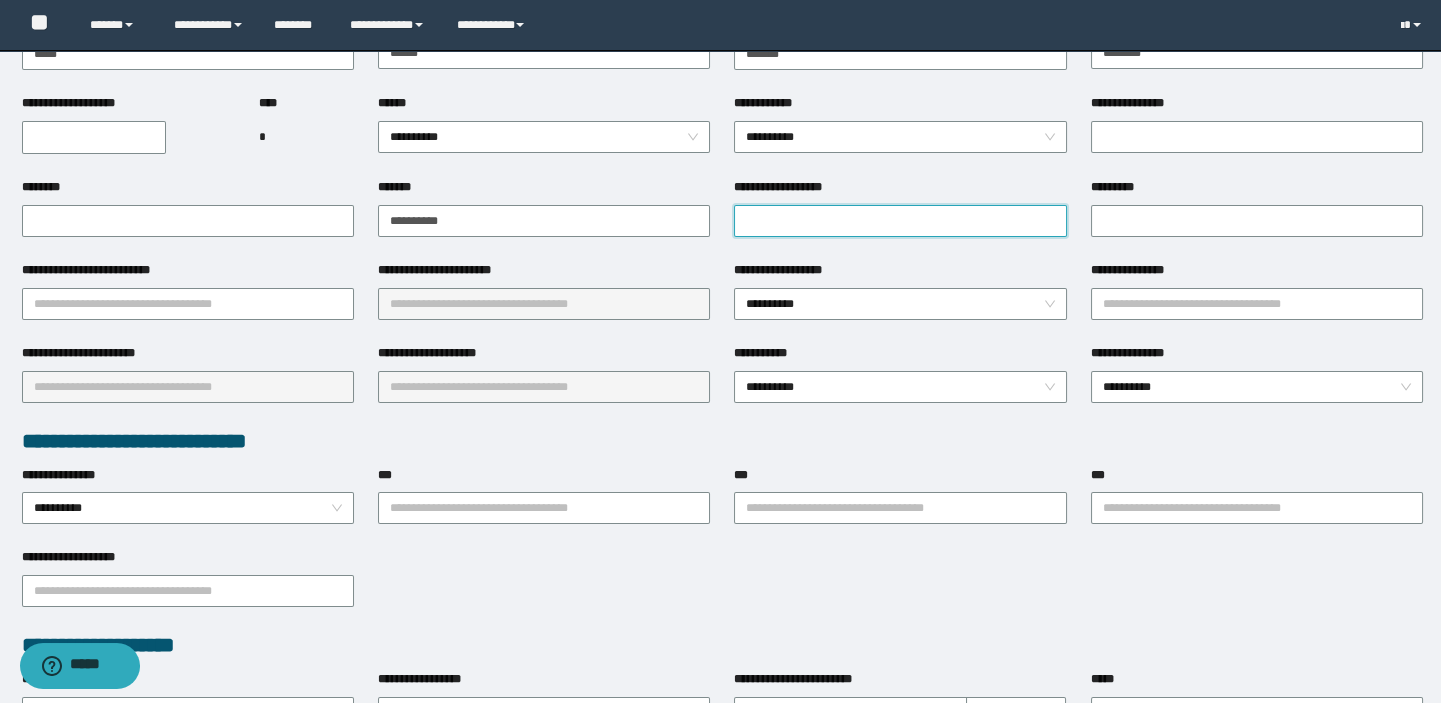 click on "**********" at bounding box center [900, 221] 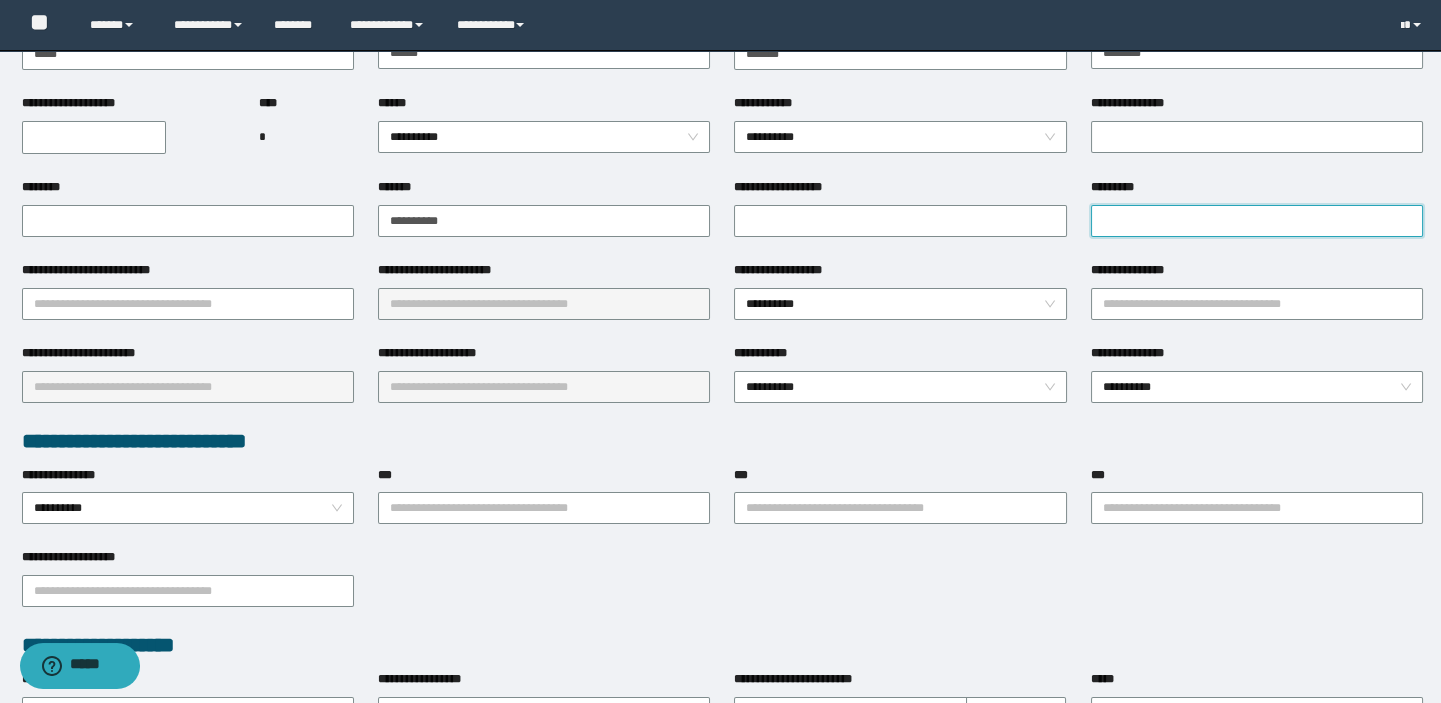 click on "*********" at bounding box center [1257, 221] 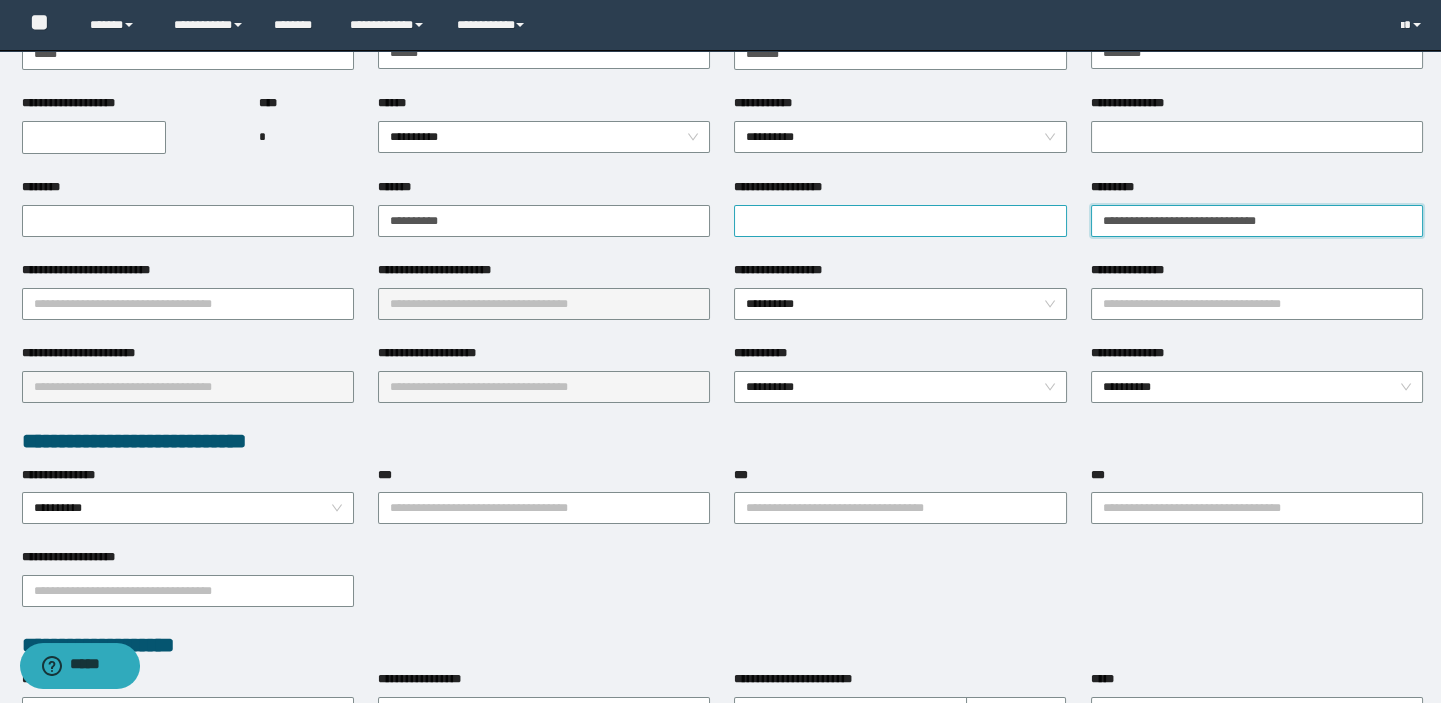type on "**********" 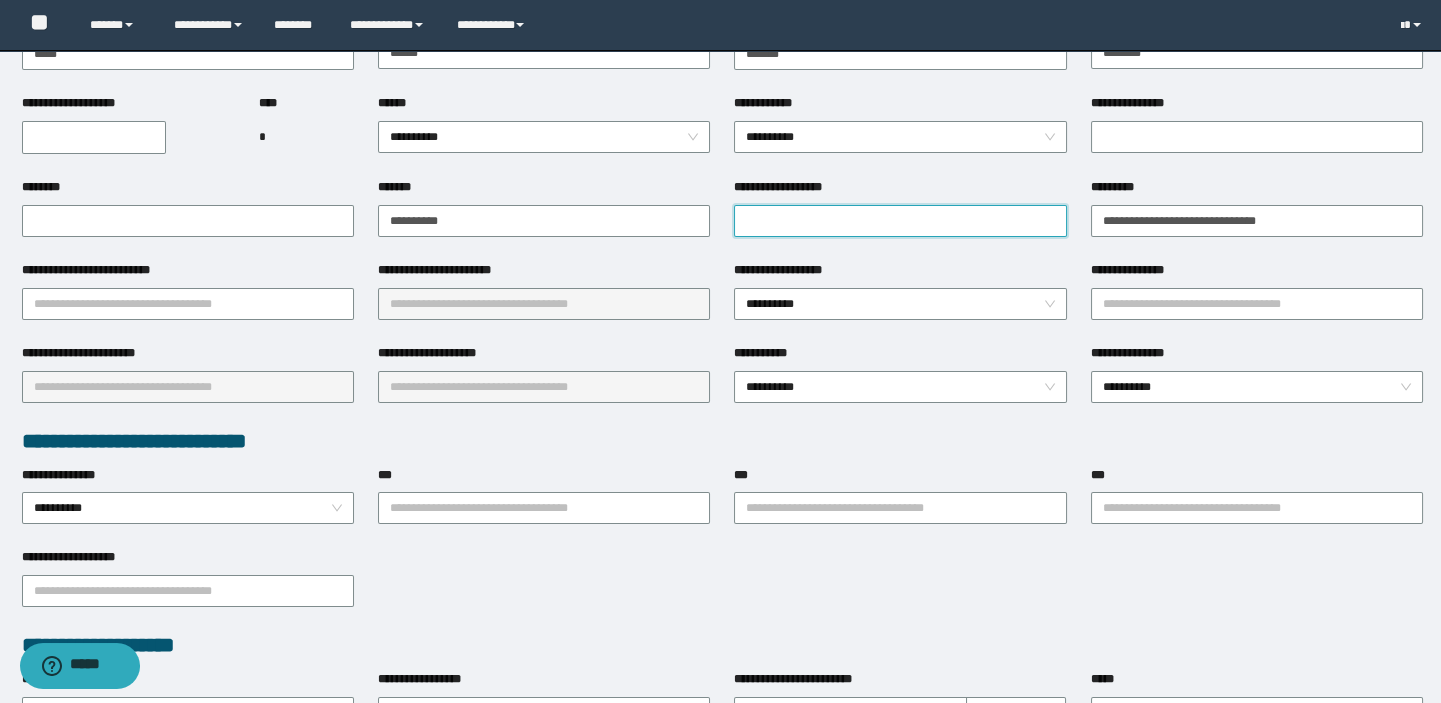 click on "**********" at bounding box center (900, 221) 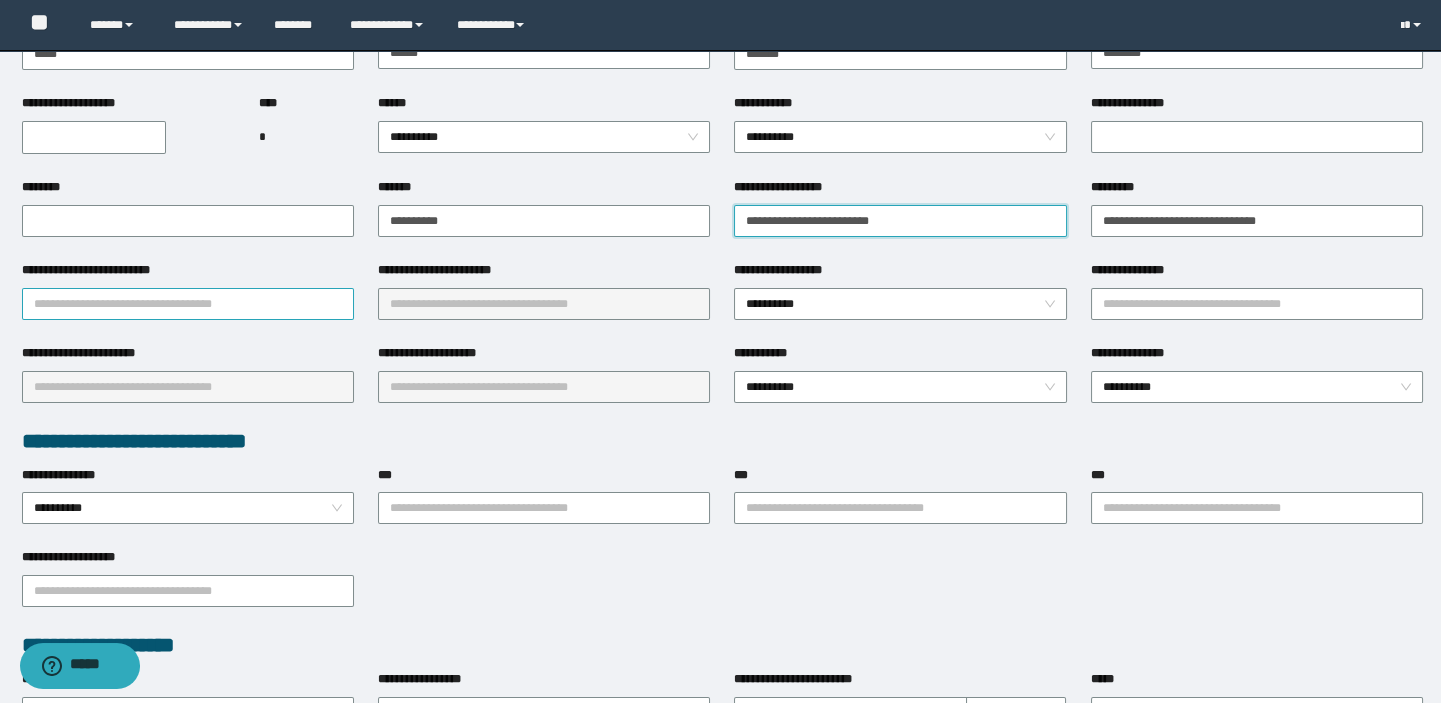 type on "**********" 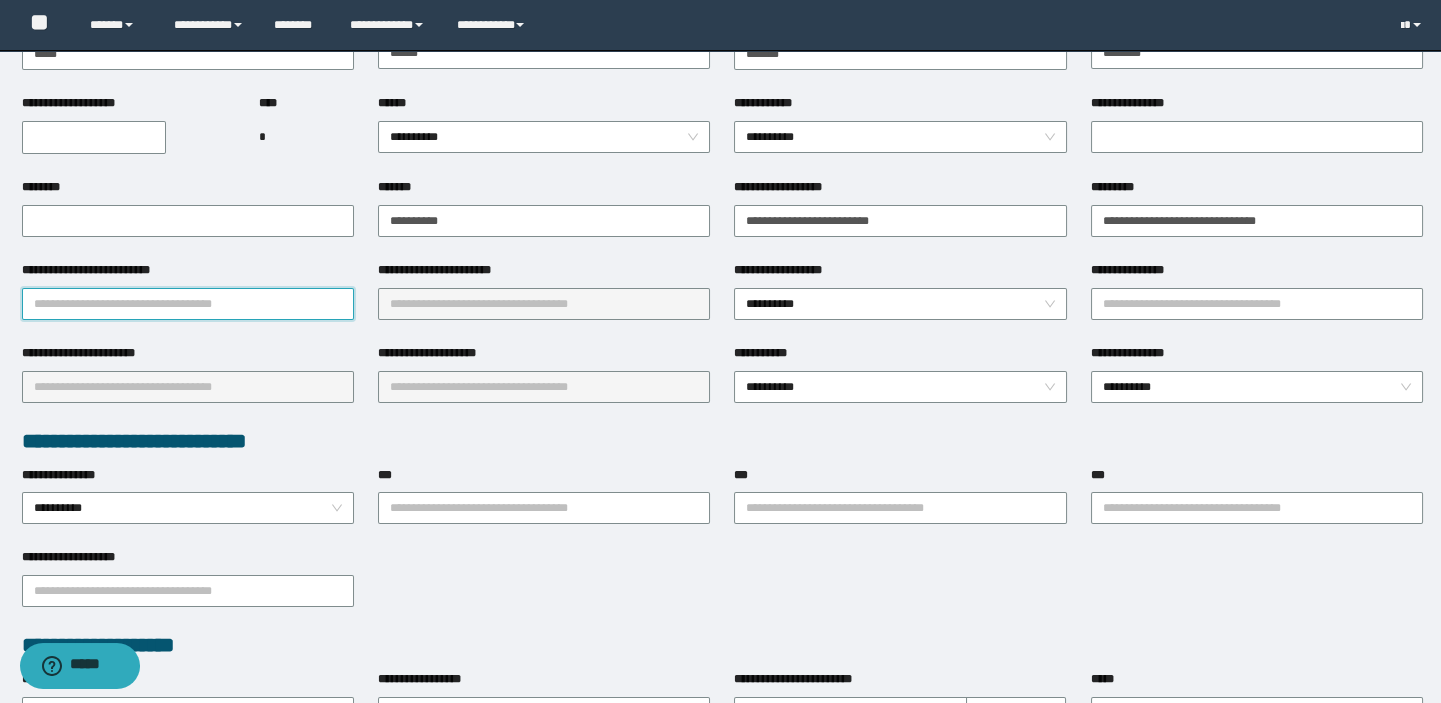 click on "**********" at bounding box center [188, 304] 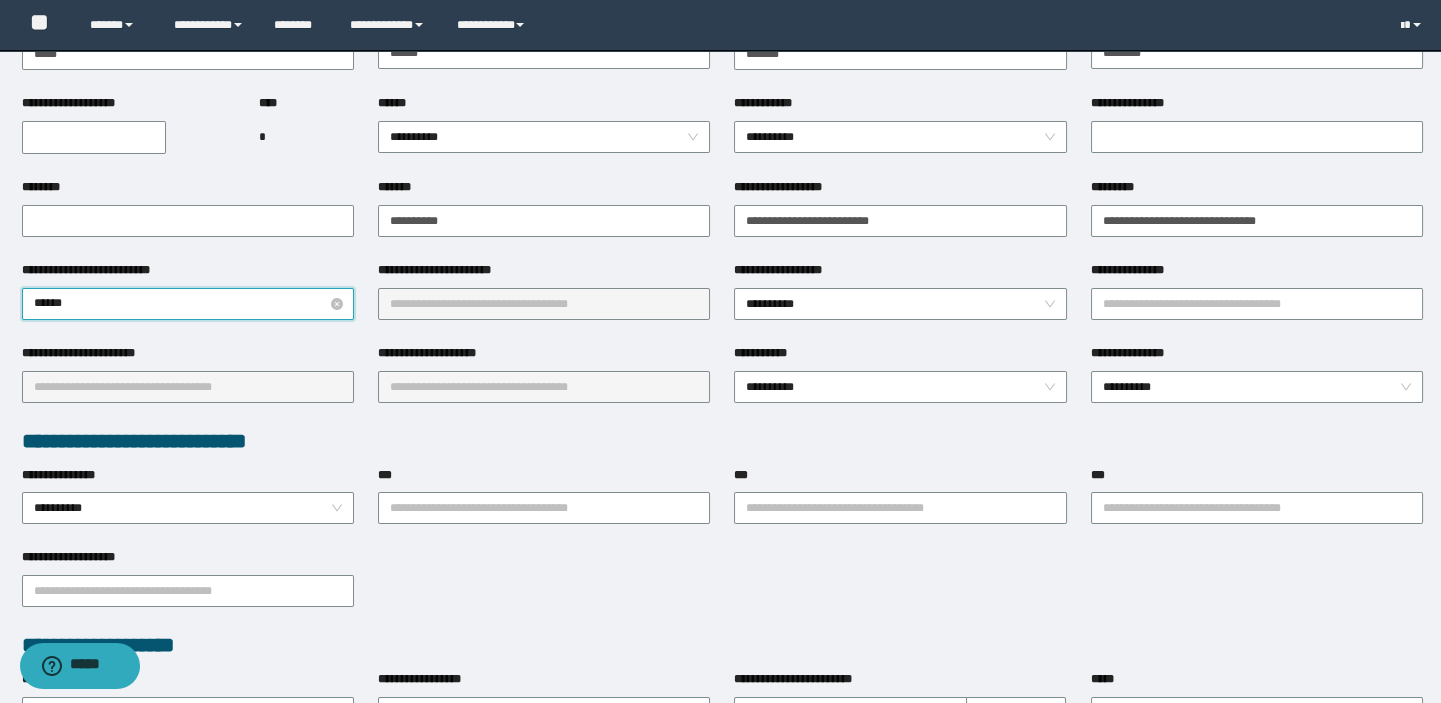 type on "*******" 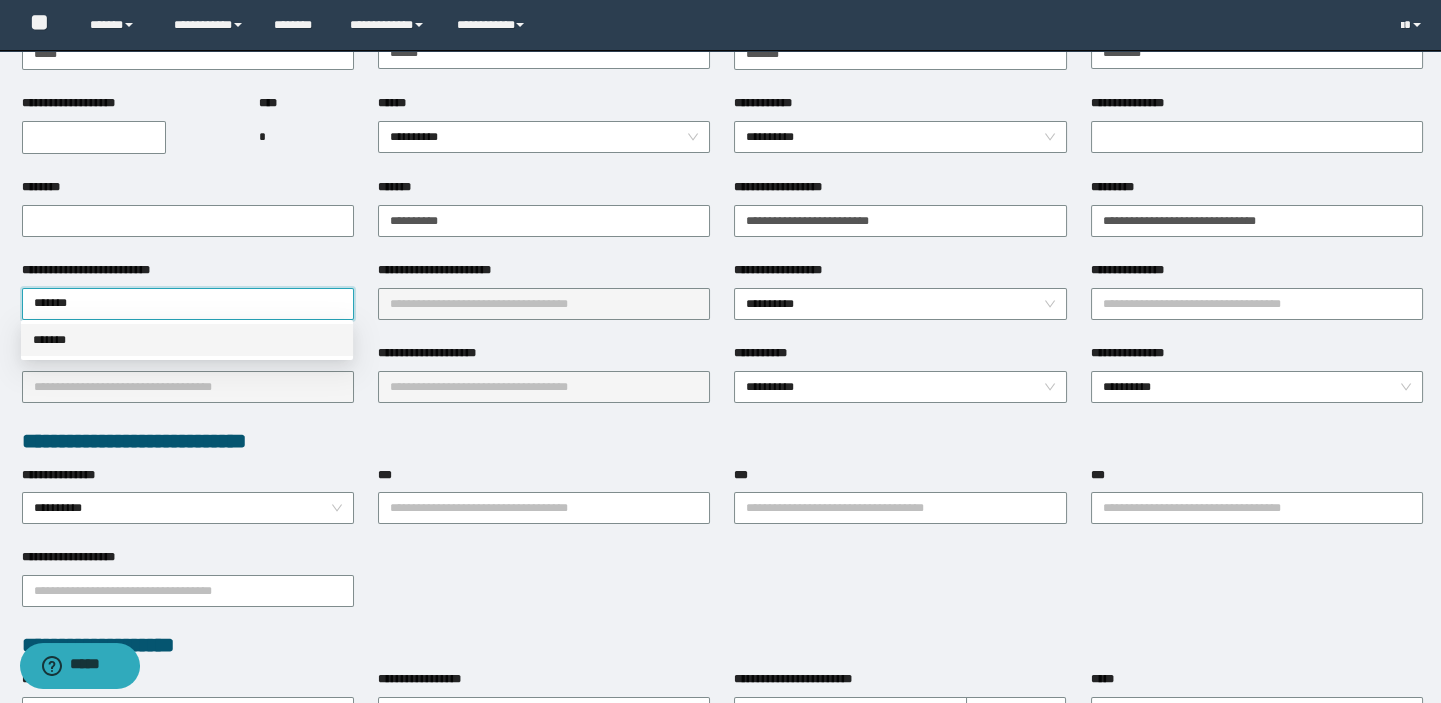 click on "*******" at bounding box center [187, 340] 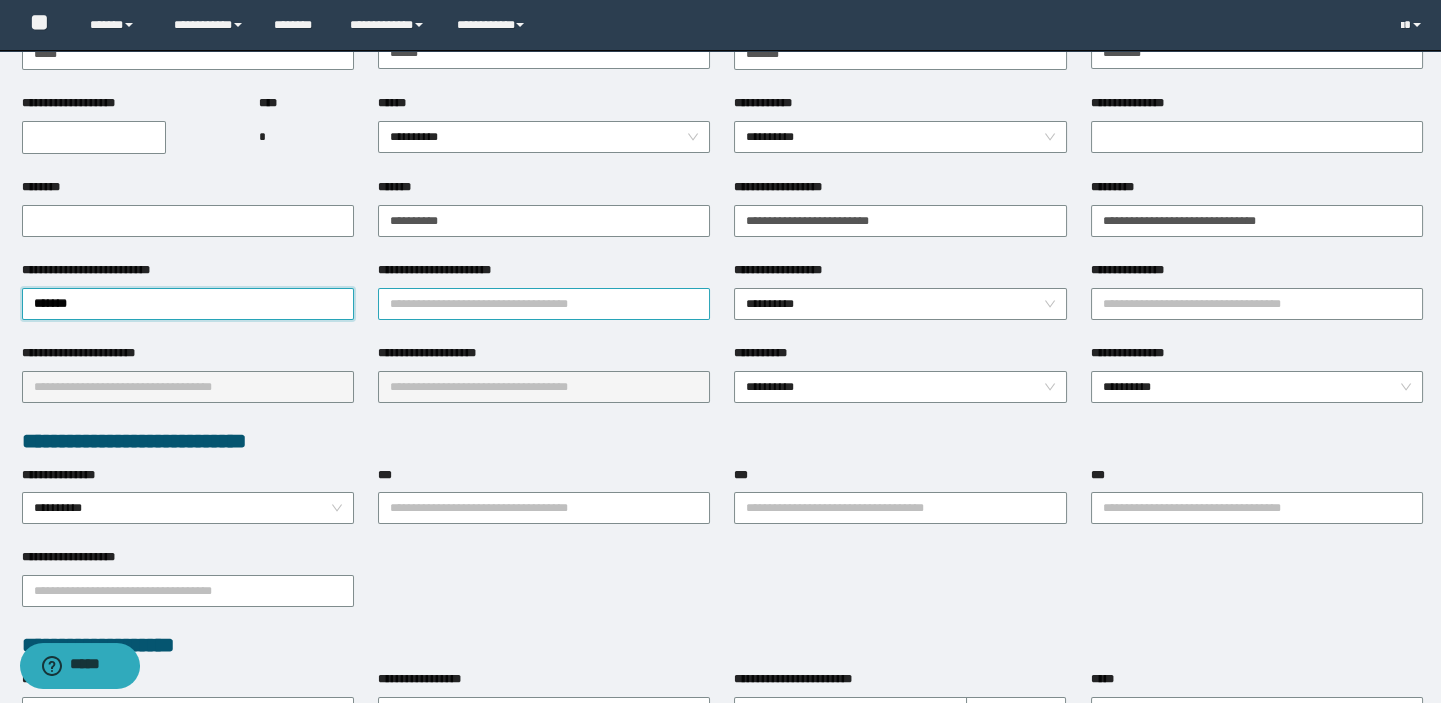 click on "**********" at bounding box center (544, 304) 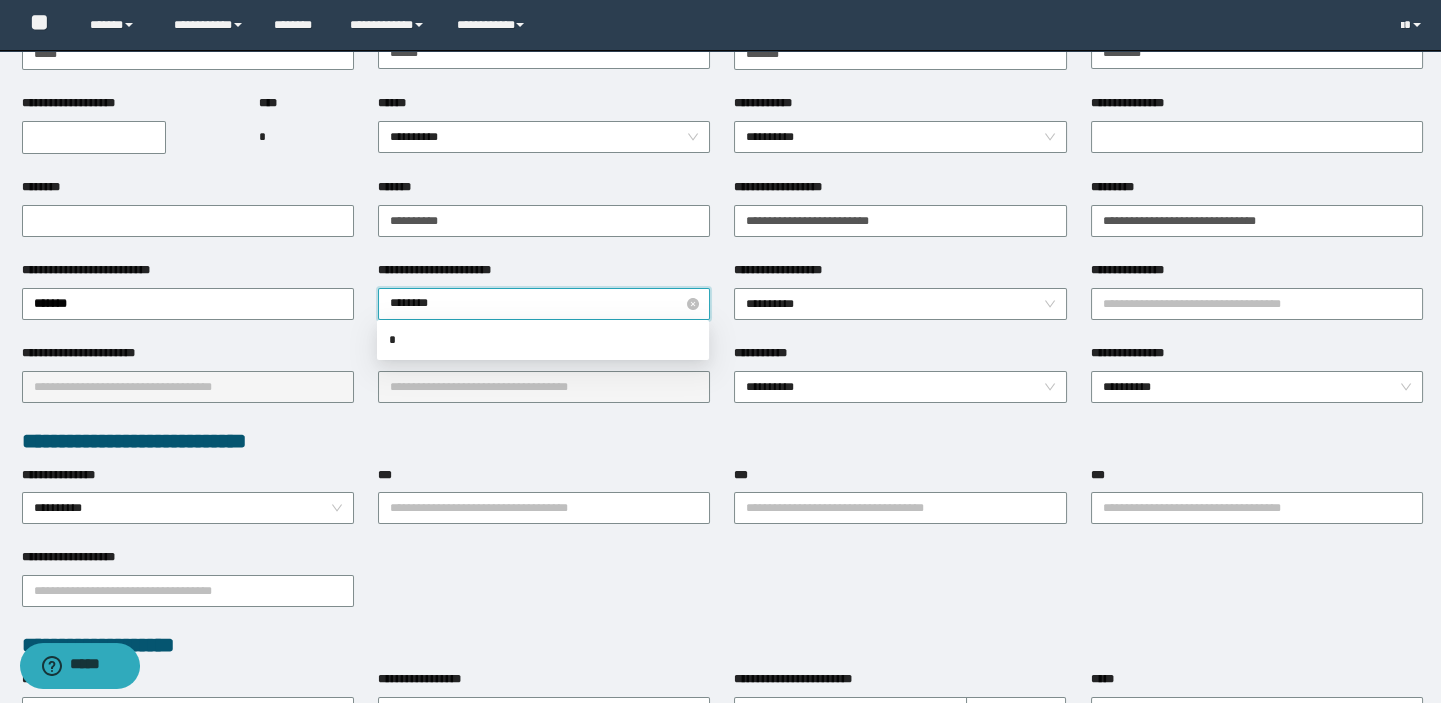 type on "*********" 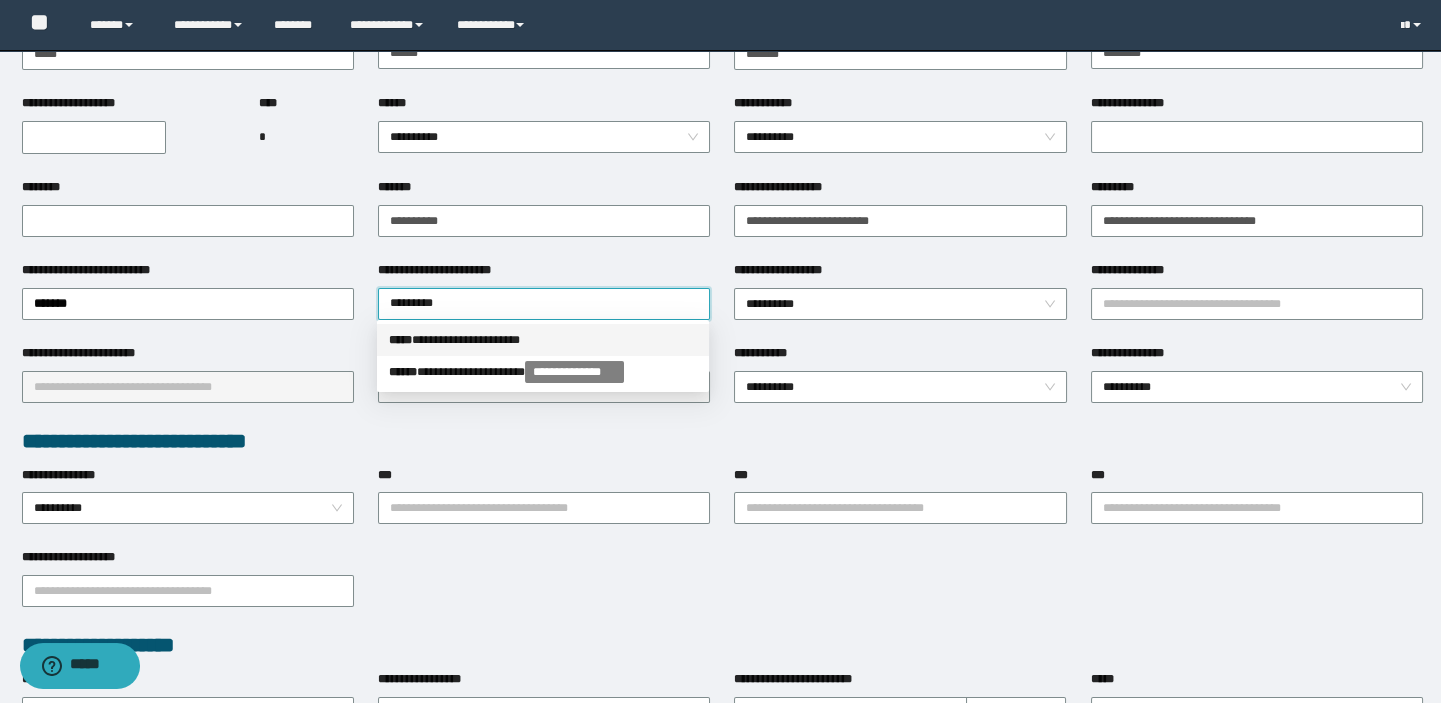 click on "**********" at bounding box center [543, 340] 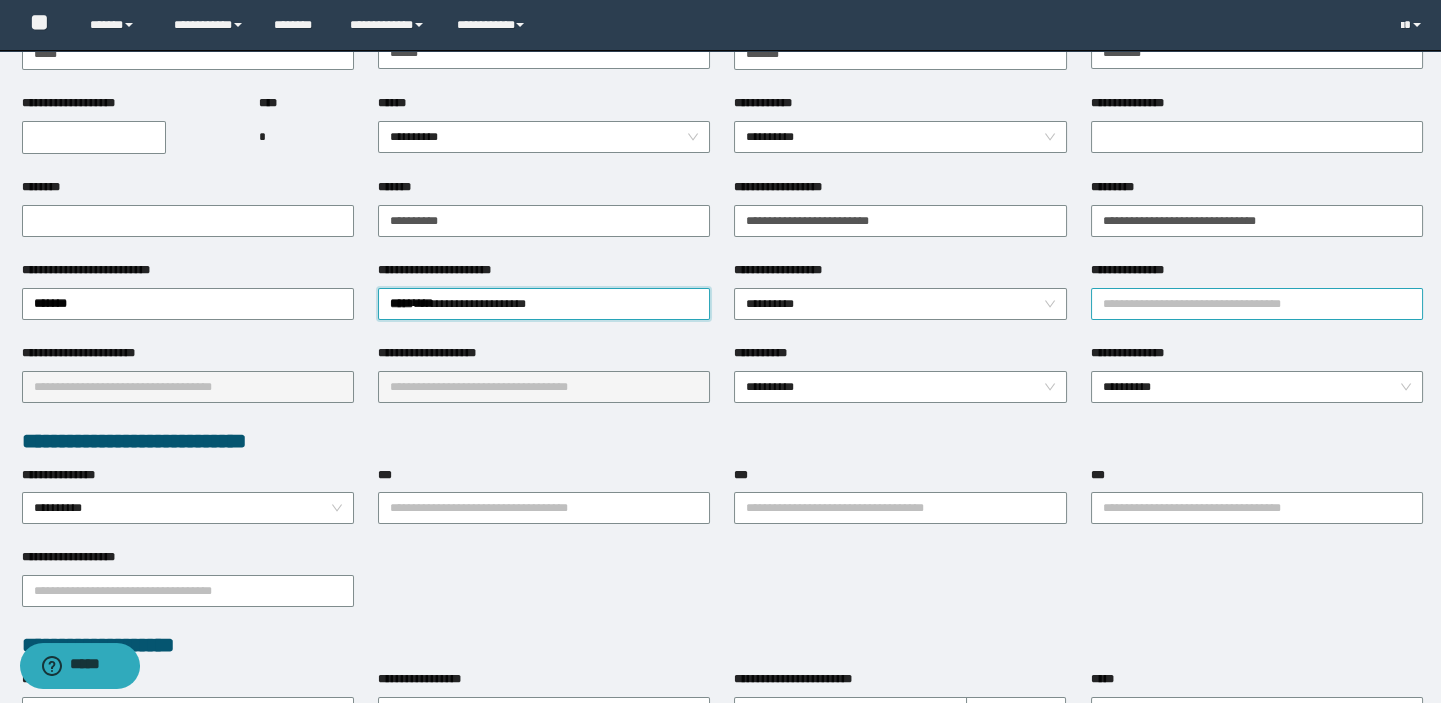 click on "**********" at bounding box center (1257, 304) 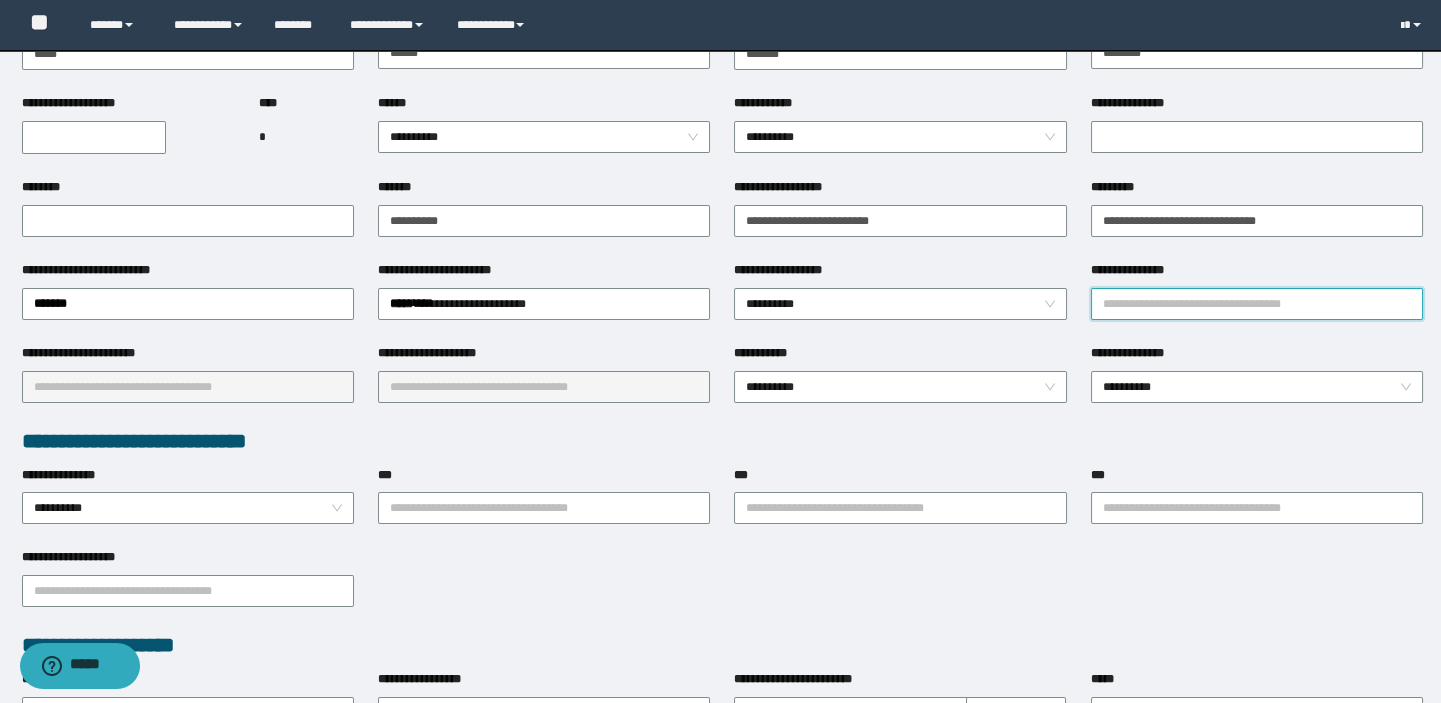 click on "**********" at bounding box center (1257, 304) 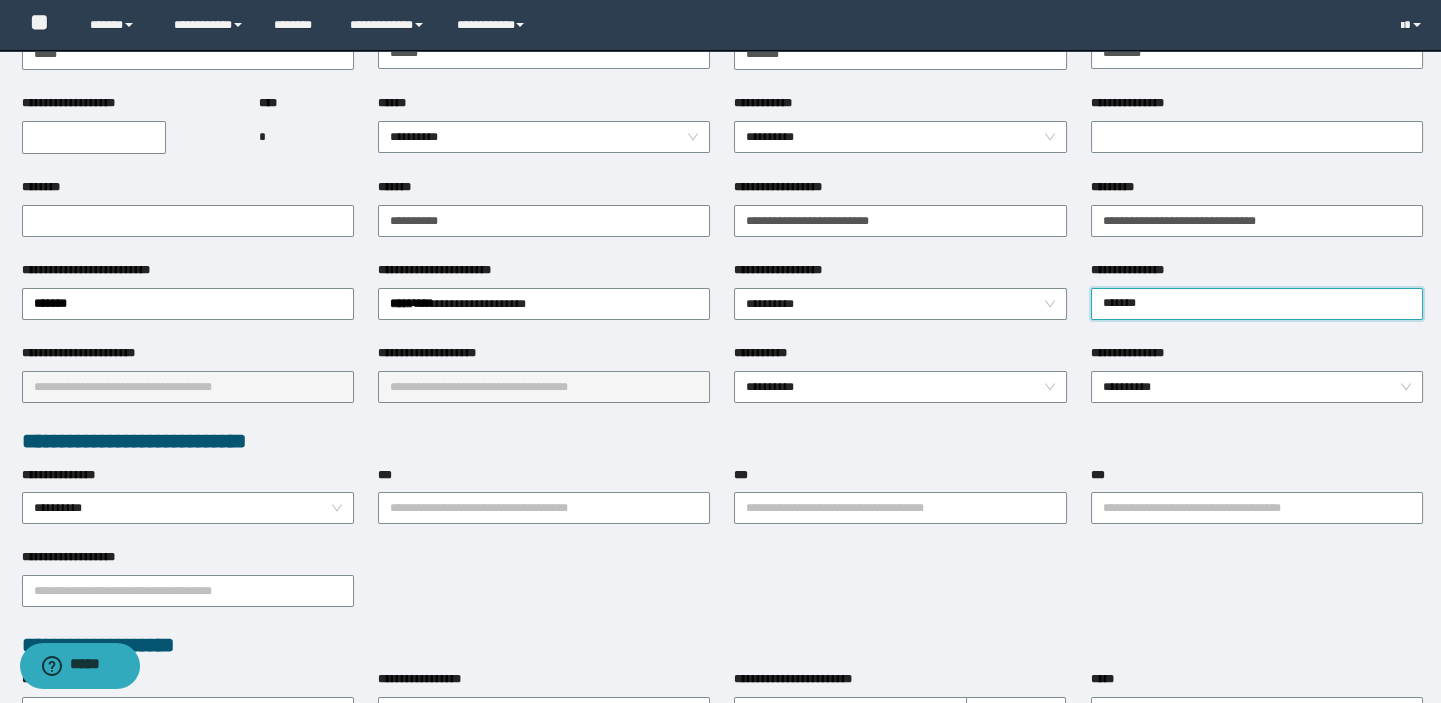 type on "********" 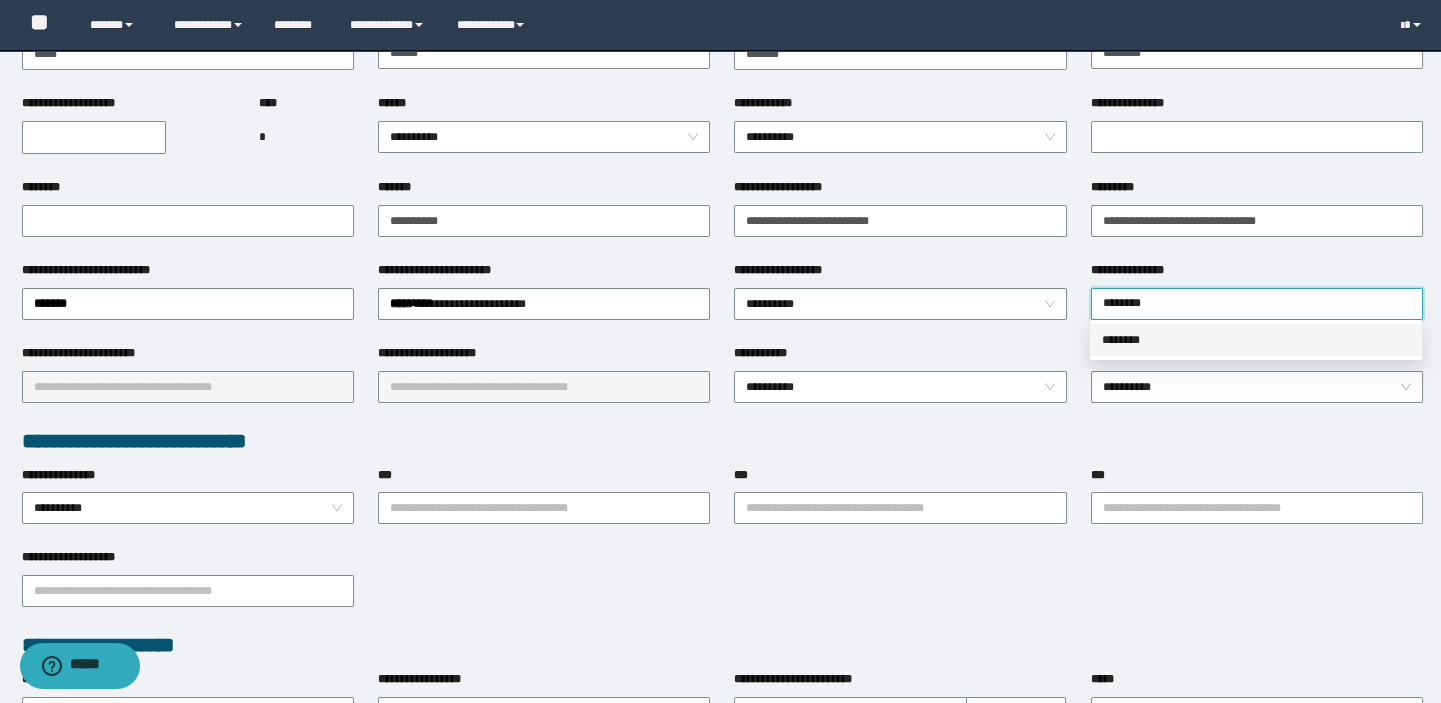 click on "********" at bounding box center (1256, 340) 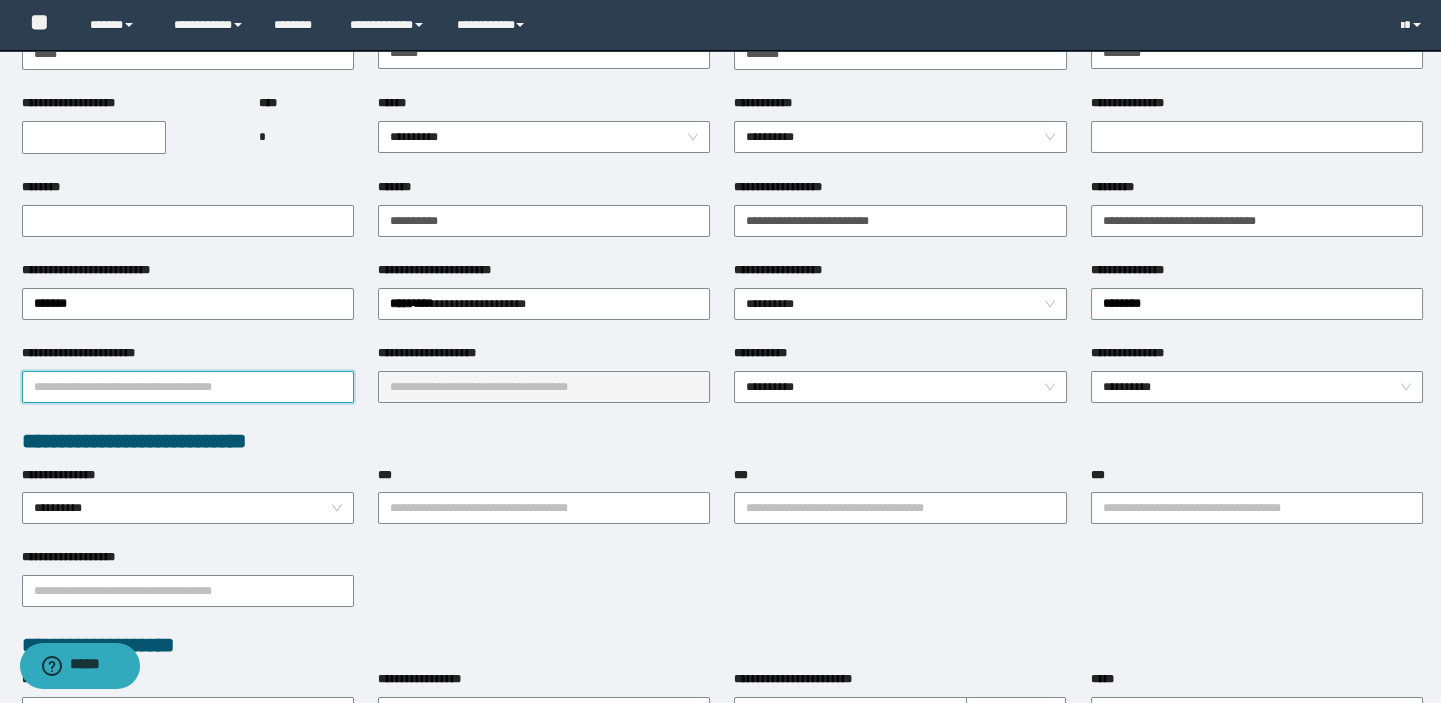 click on "**********" at bounding box center [188, 387] 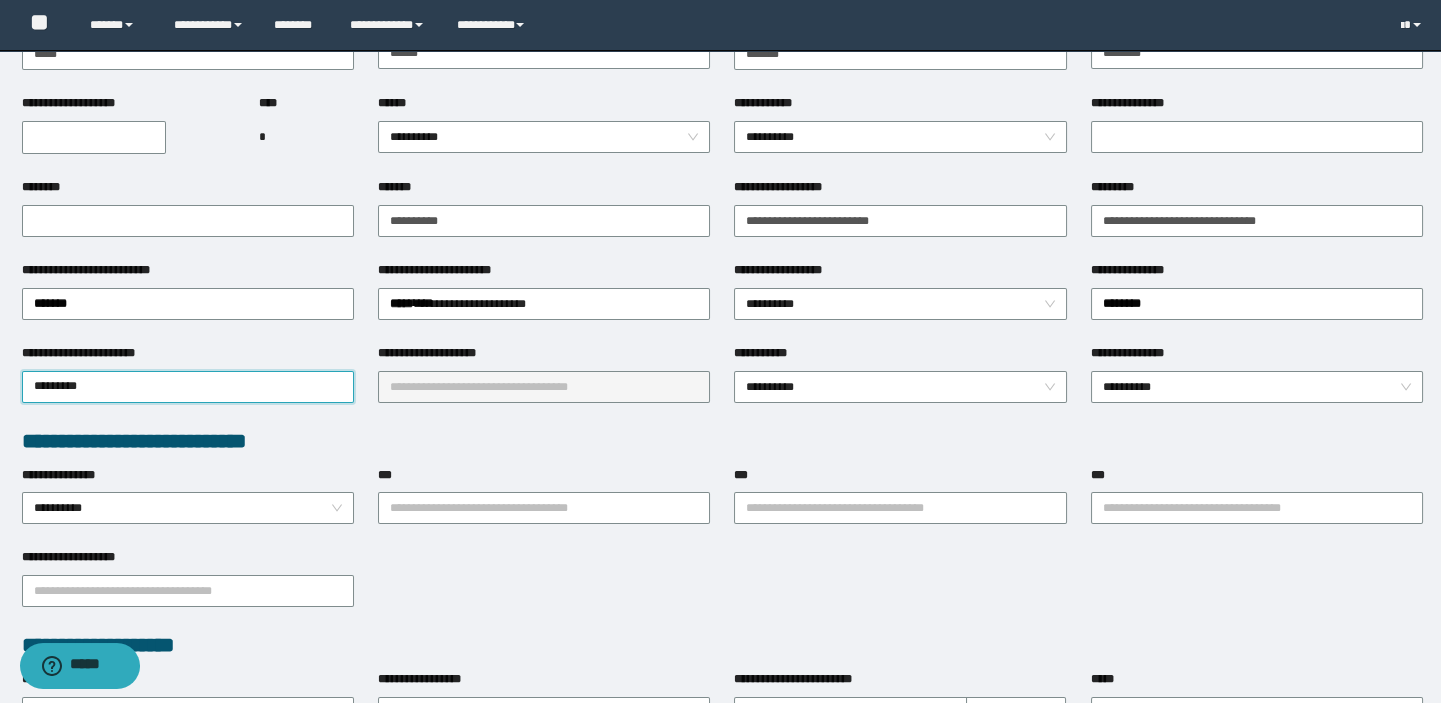 drag, startPoint x: 113, startPoint y: 379, endPoint x: 0, endPoint y: 368, distance: 113.534134 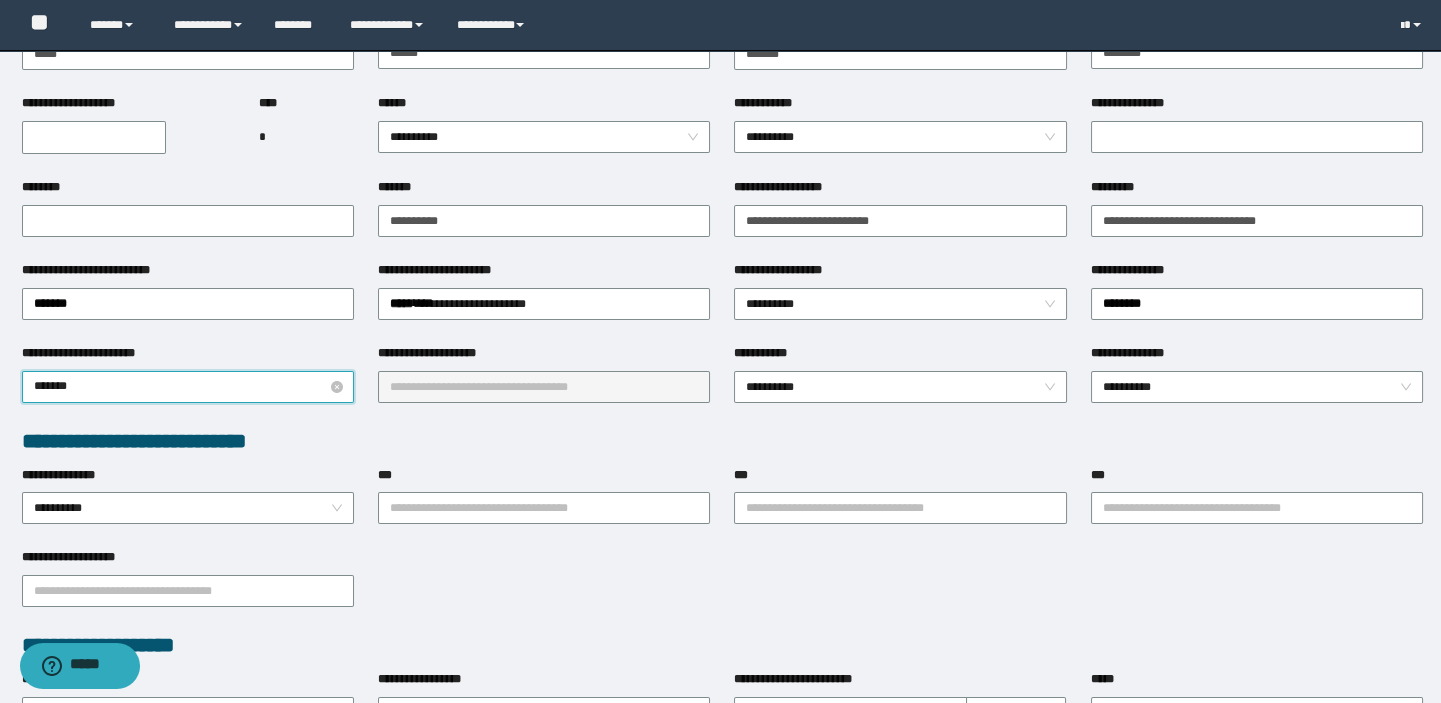 click on "*******" at bounding box center (188, 387) 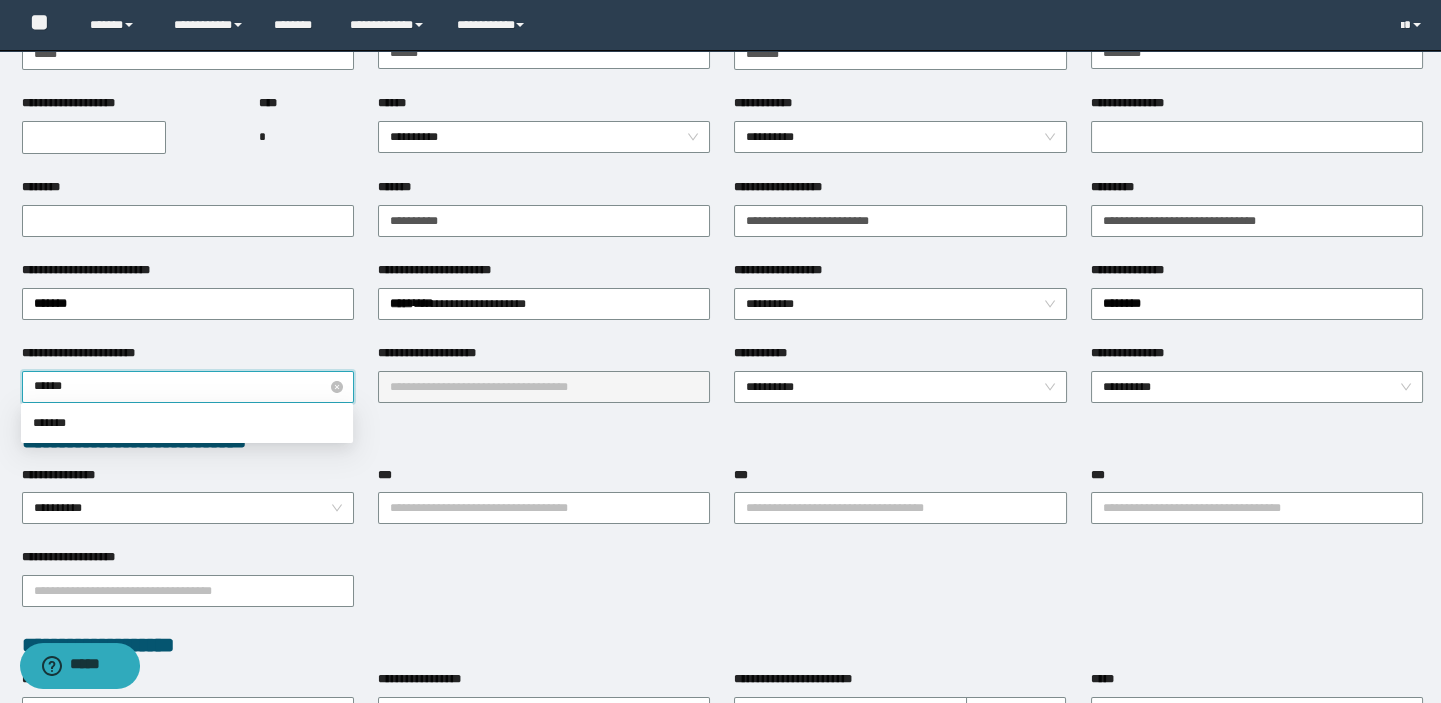type on "*******" 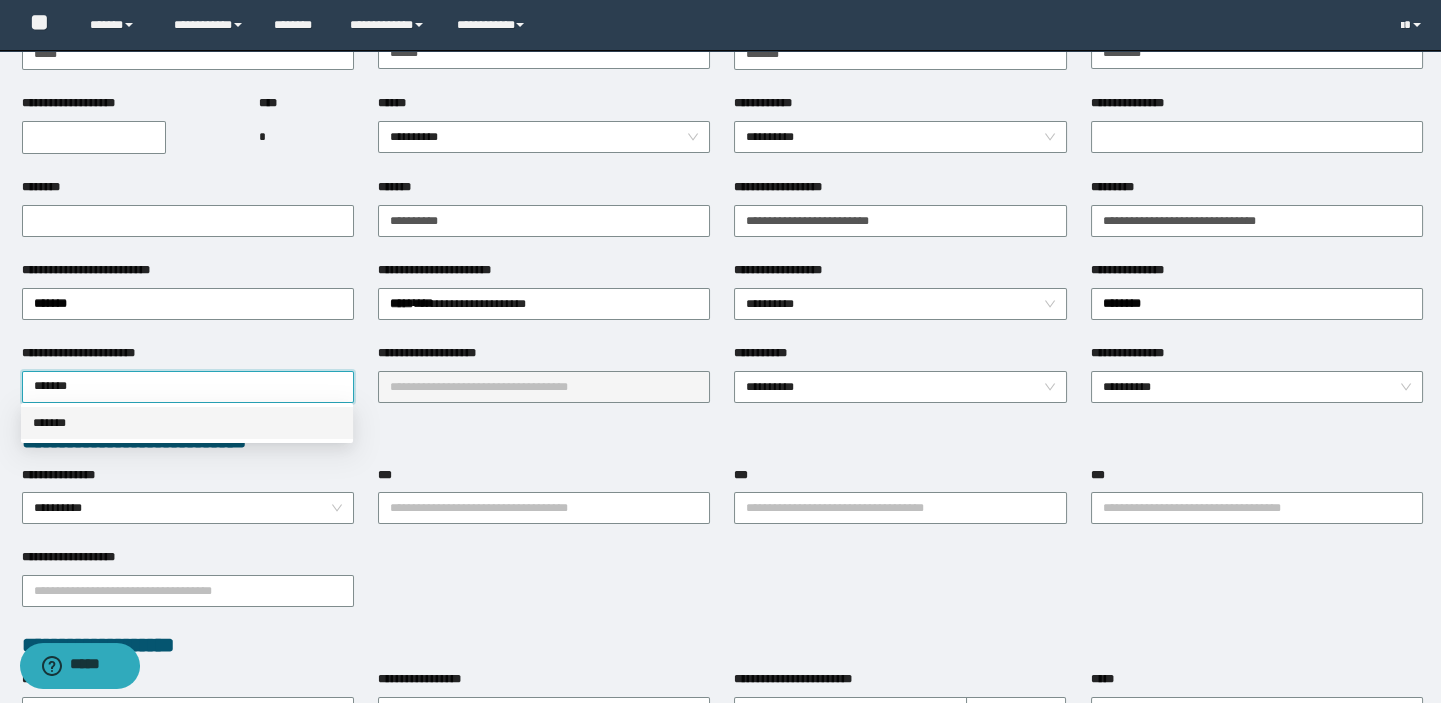 click on "*******" at bounding box center (187, 423) 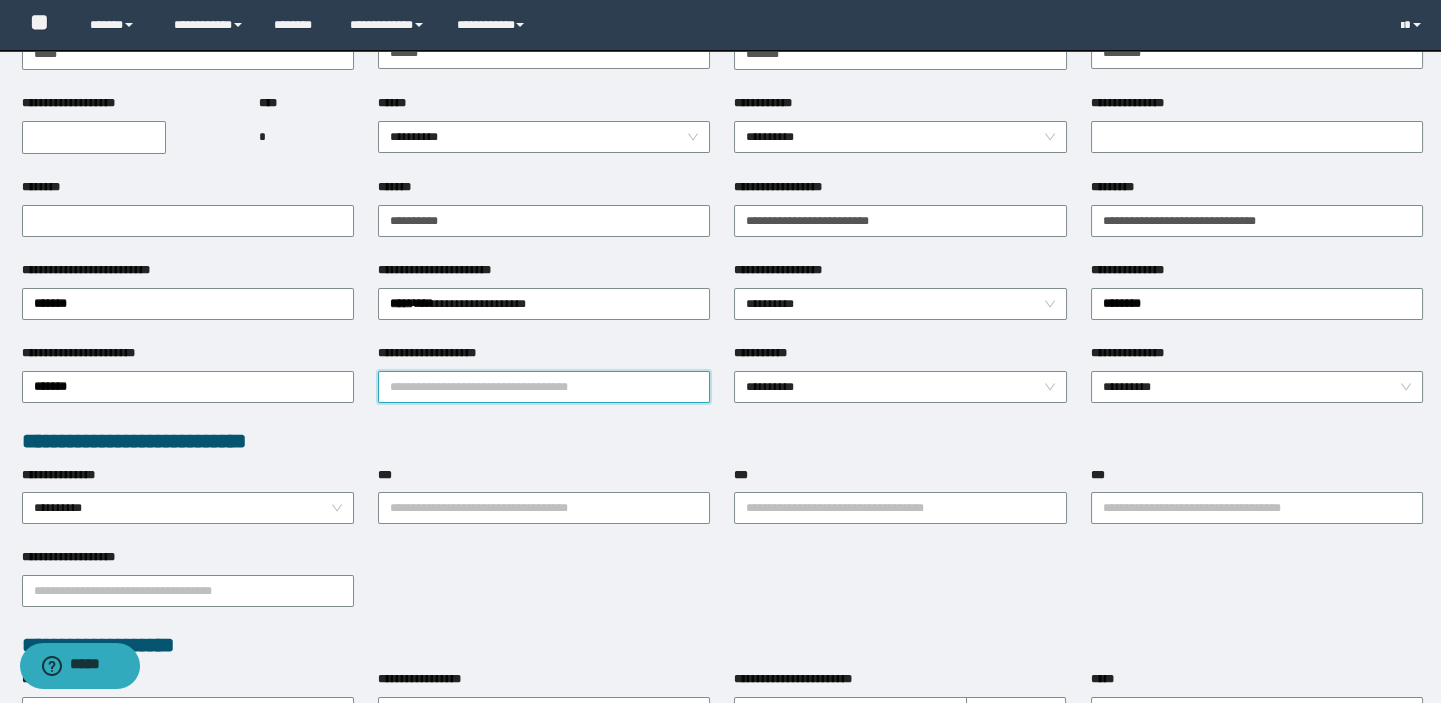 click on "**********" at bounding box center (544, 387) 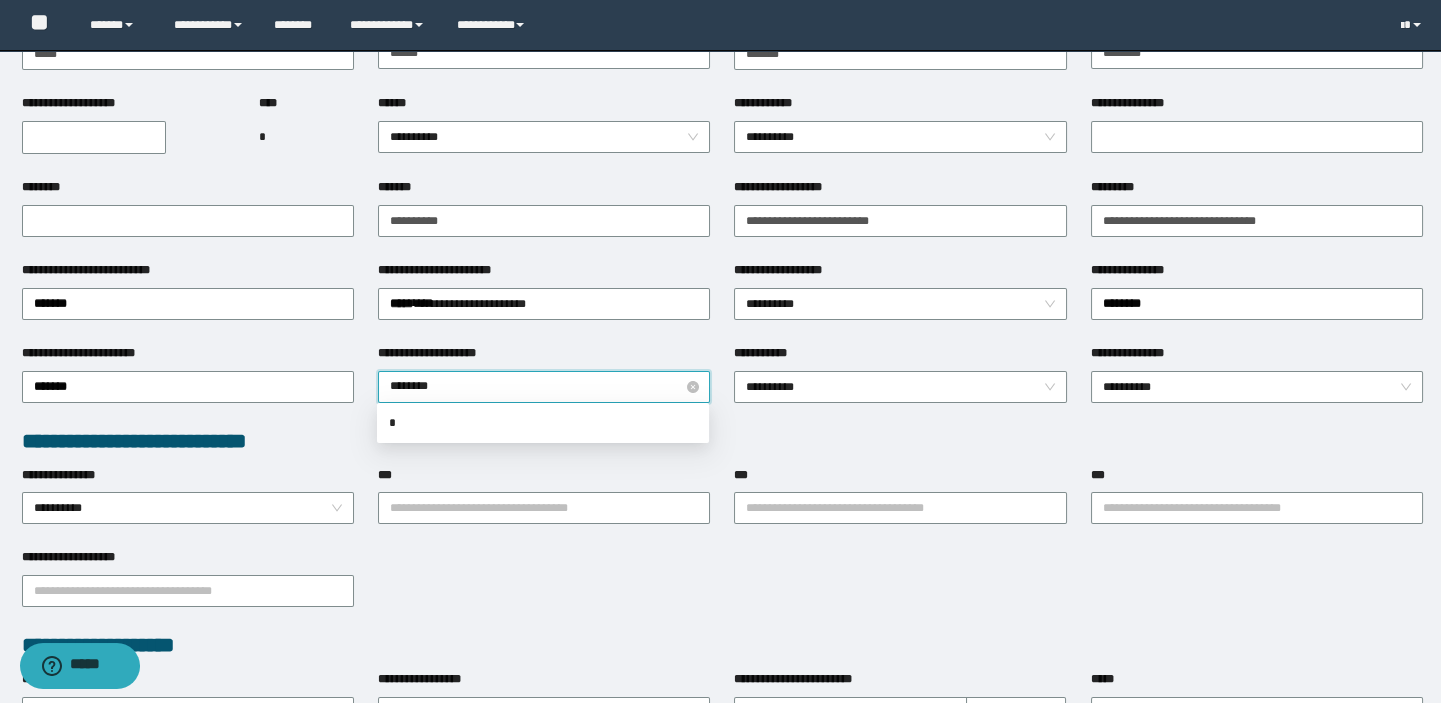 type on "*********" 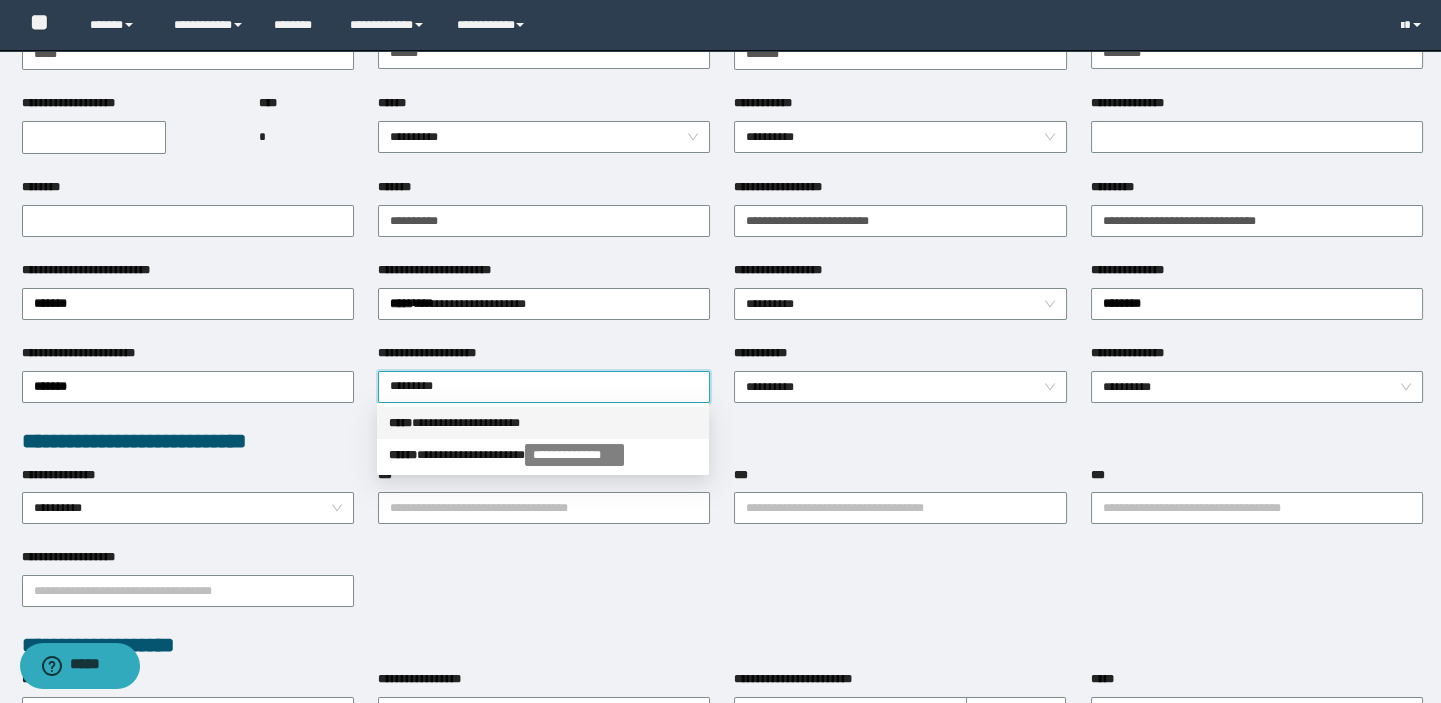 click on "**********" at bounding box center [543, 423] 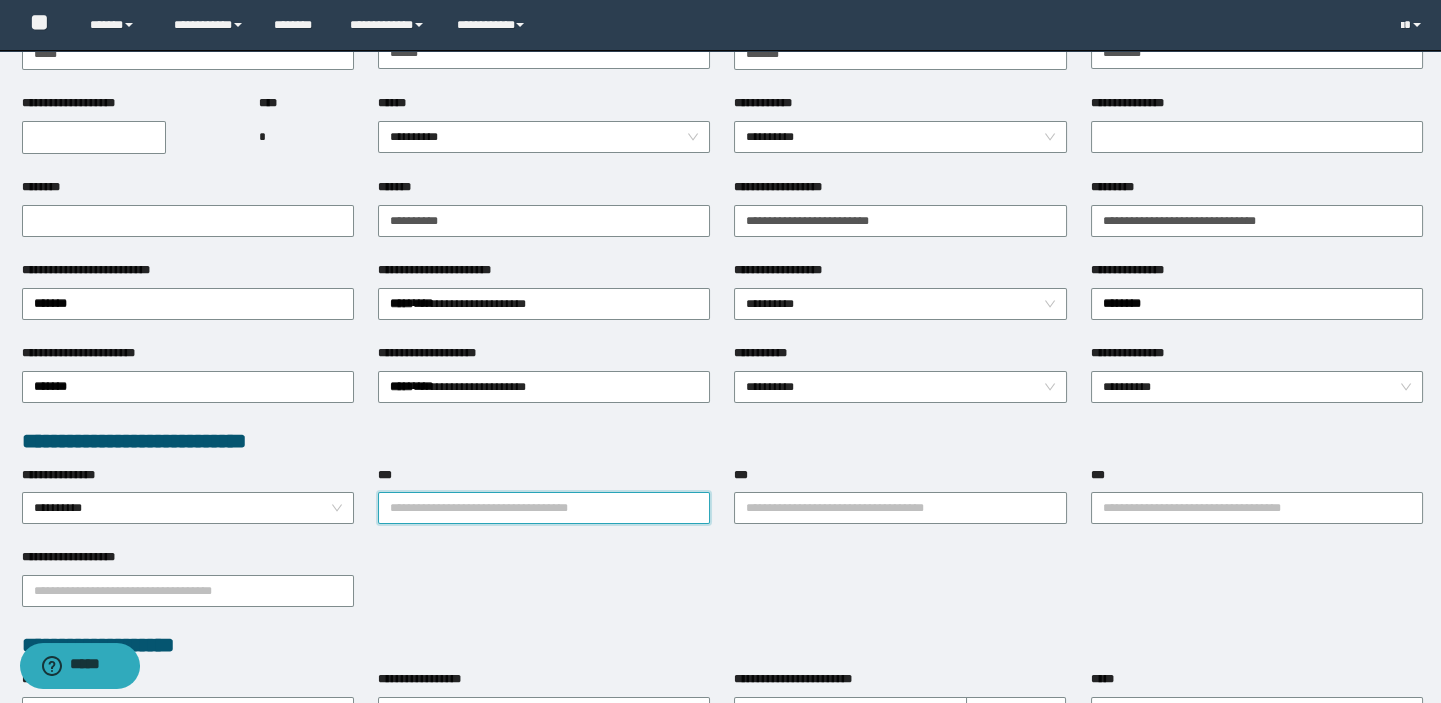 click on "***" at bounding box center [544, 508] 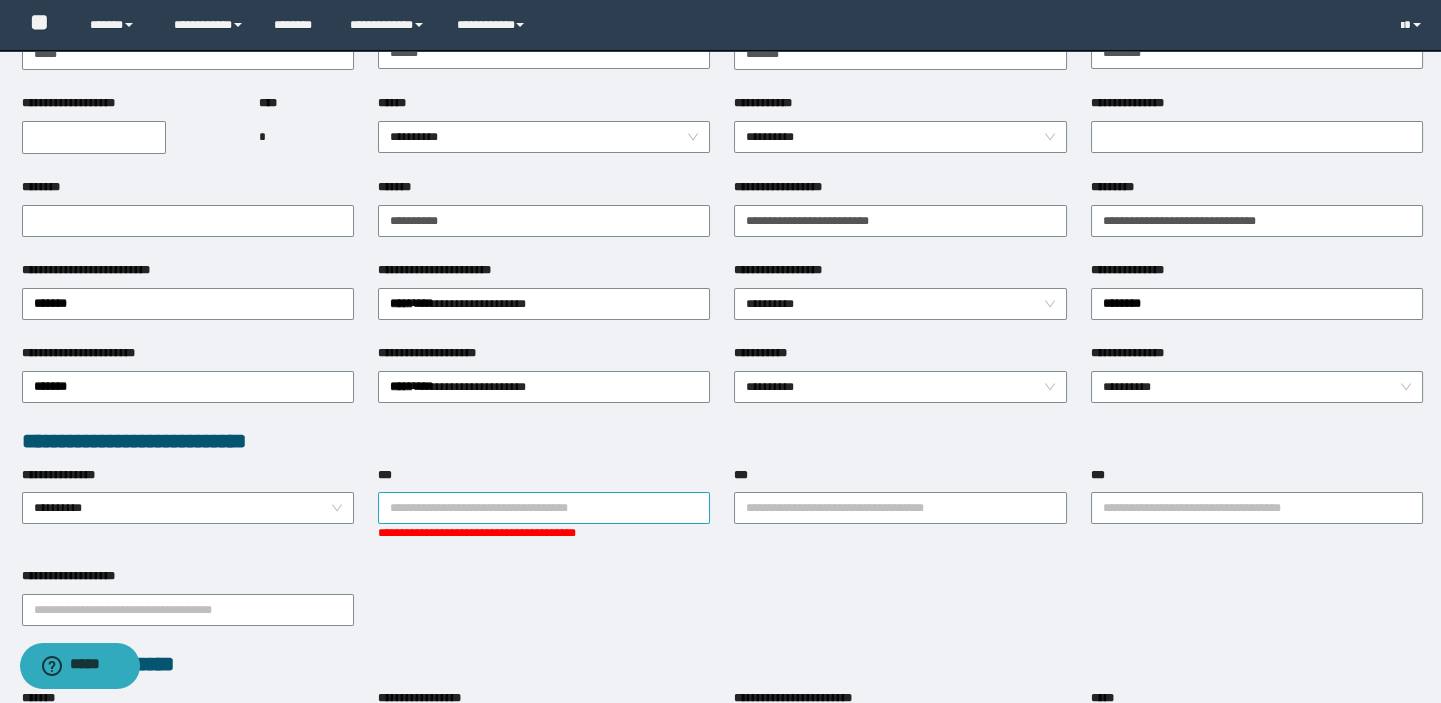 click on "***" at bounding box center [544, 508] 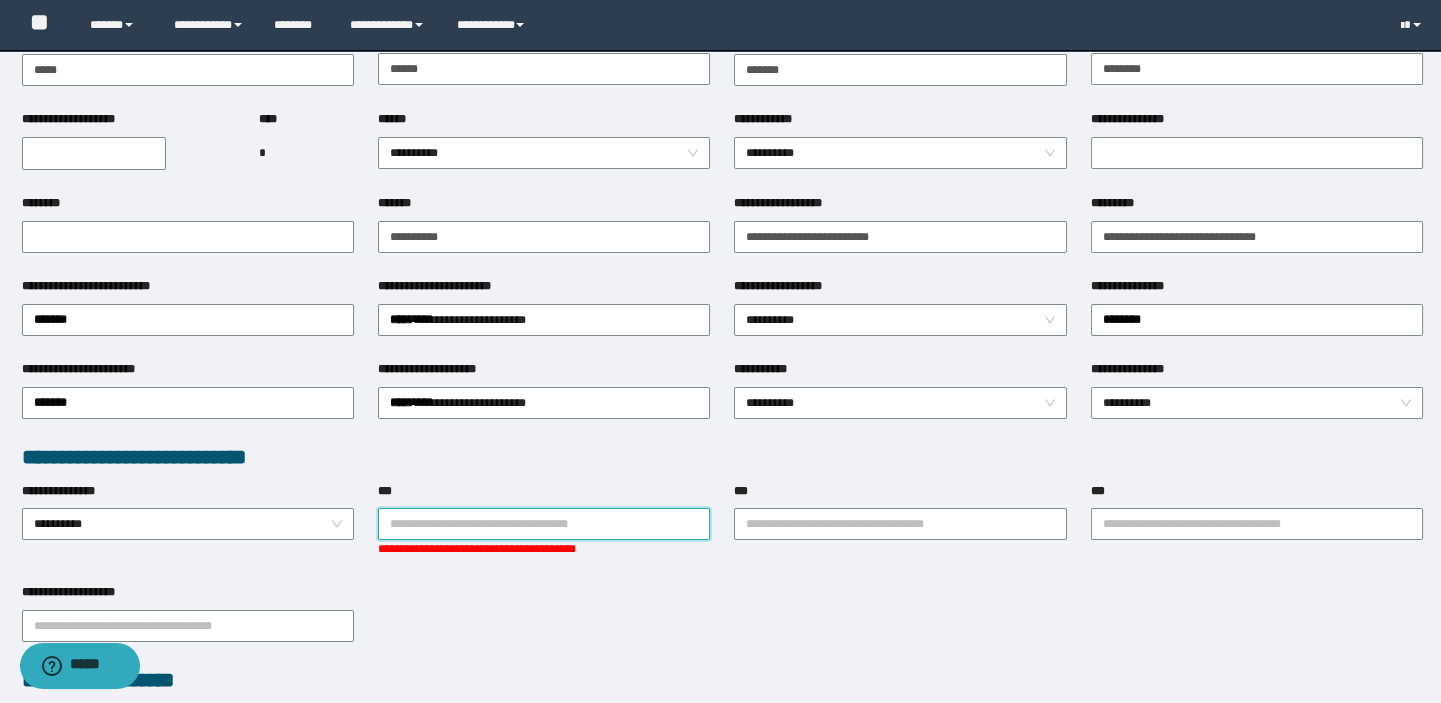 scroll, scrollTop: 0, scrollLeft: 0, axis: both 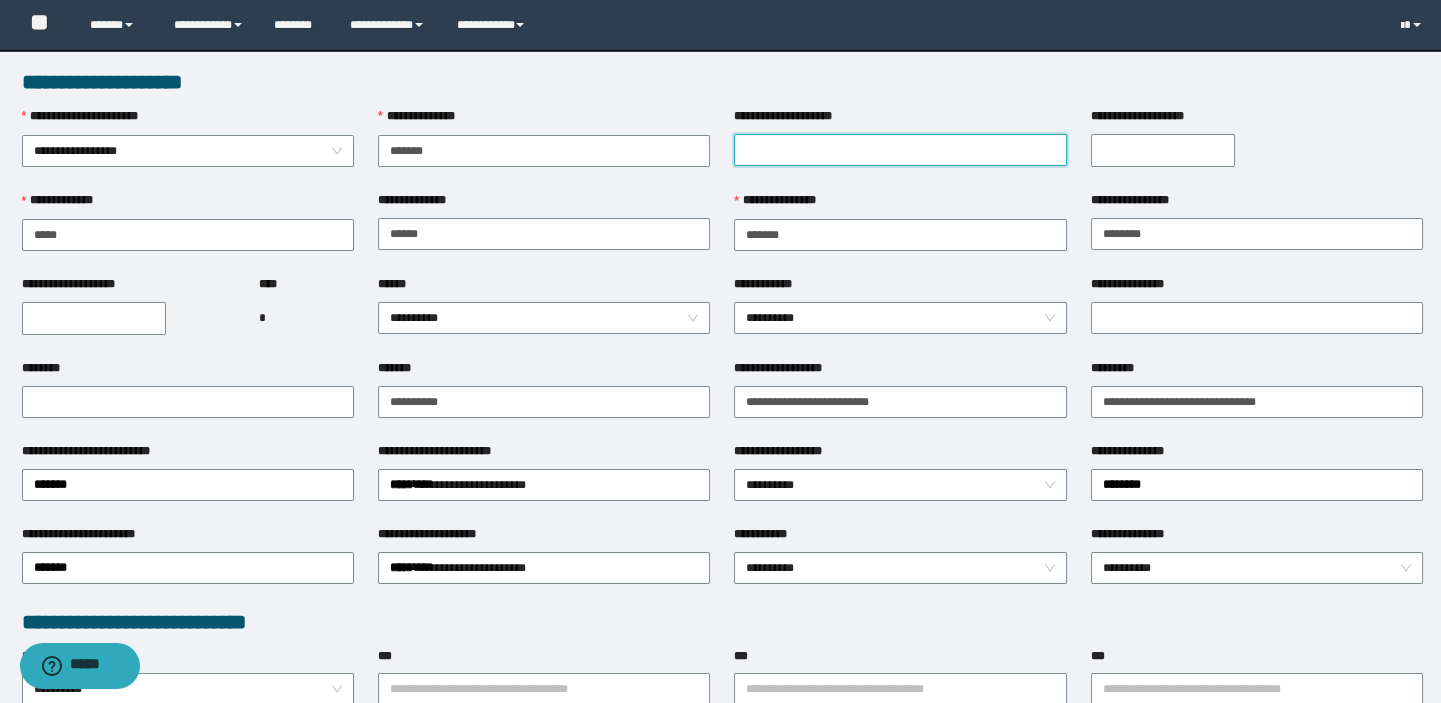 click on "**********" at bounding box center [900, 150] 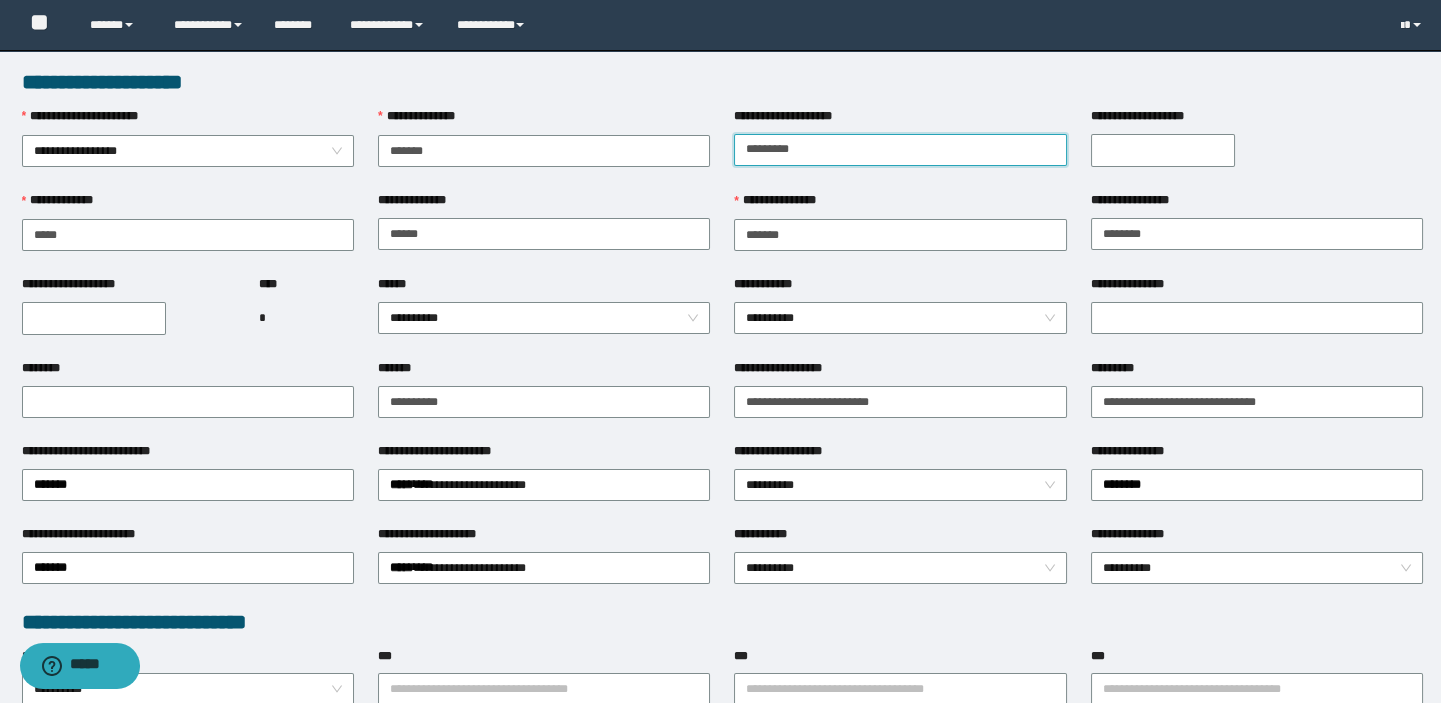 type on "*********" 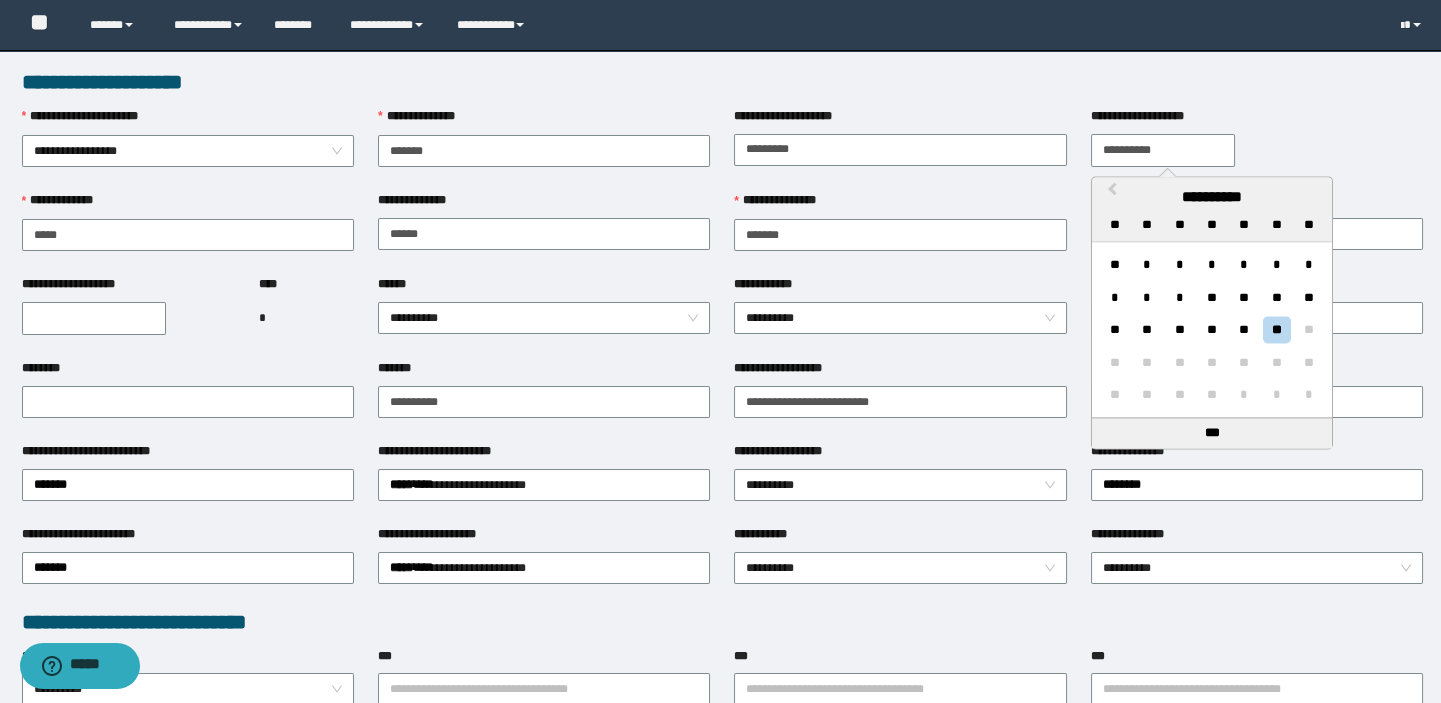 drag, startPoint x: 1190, startPoint y: 155, endPoint x: 1189, endPoint y: 145, distance: 10.049875 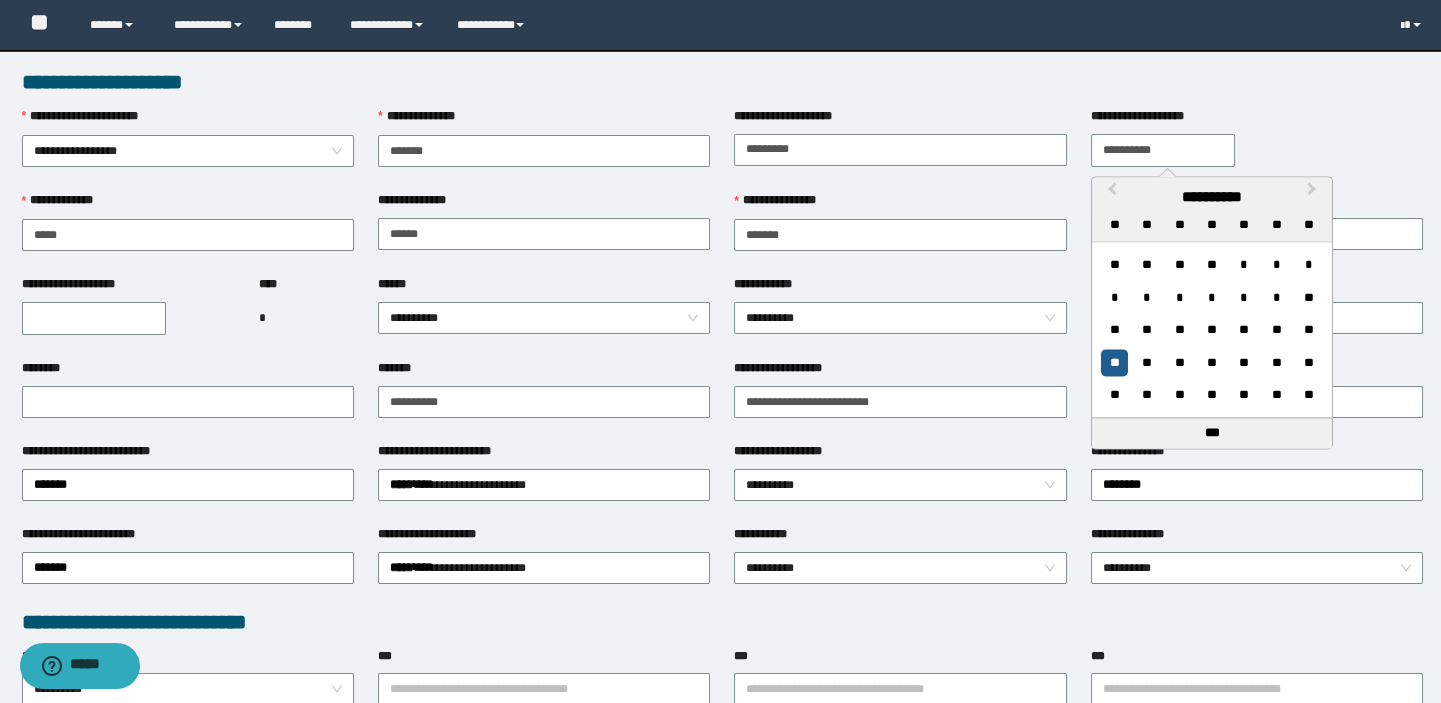 type on "**********" 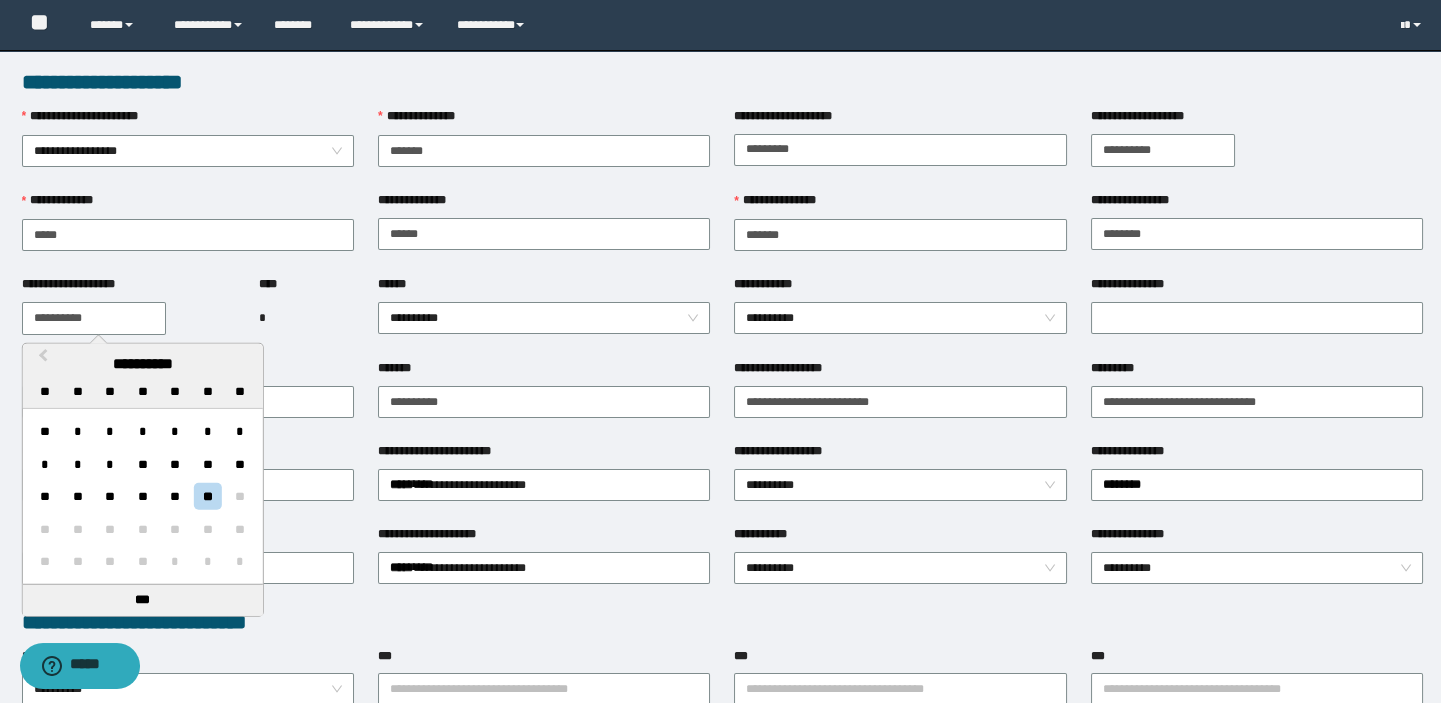 click on "**********" at bounding box center (94, 318) 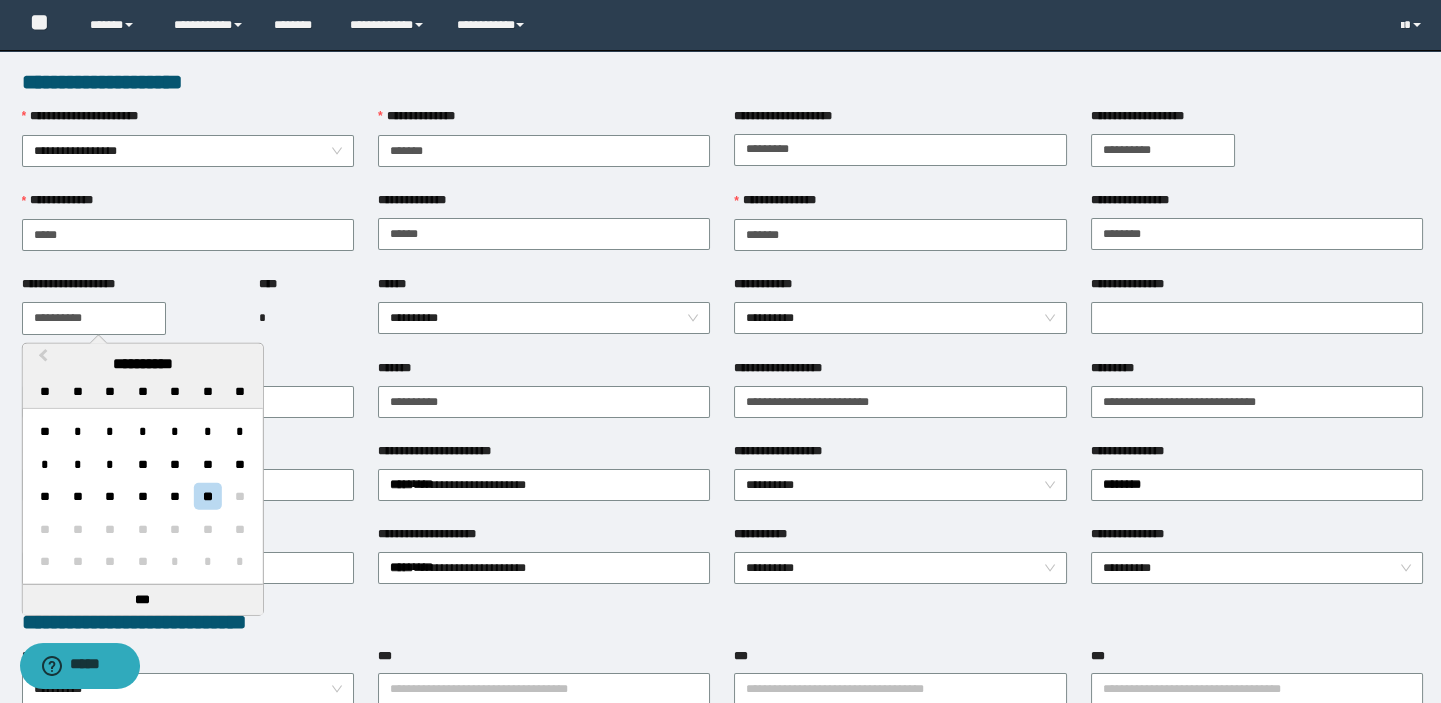click on "**********" at bounding box center (94, 318) 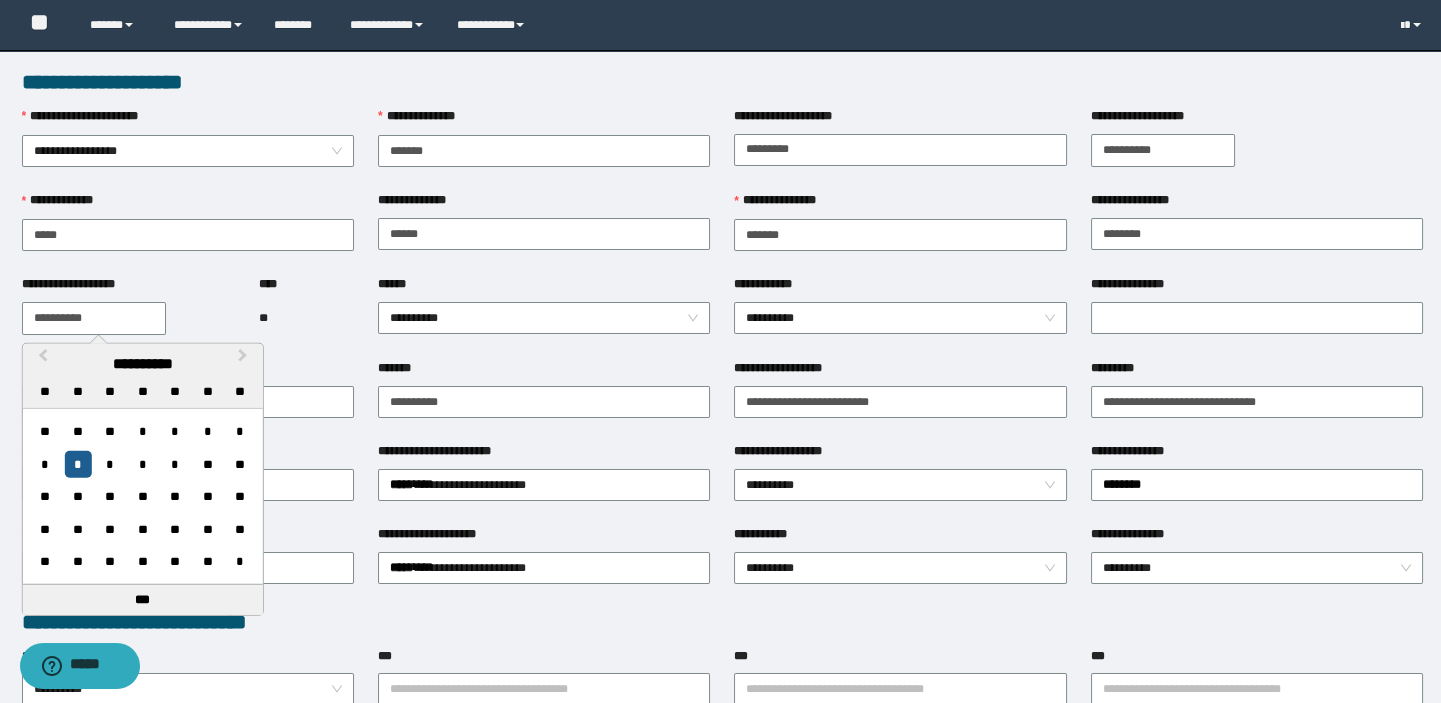 type on "**********" 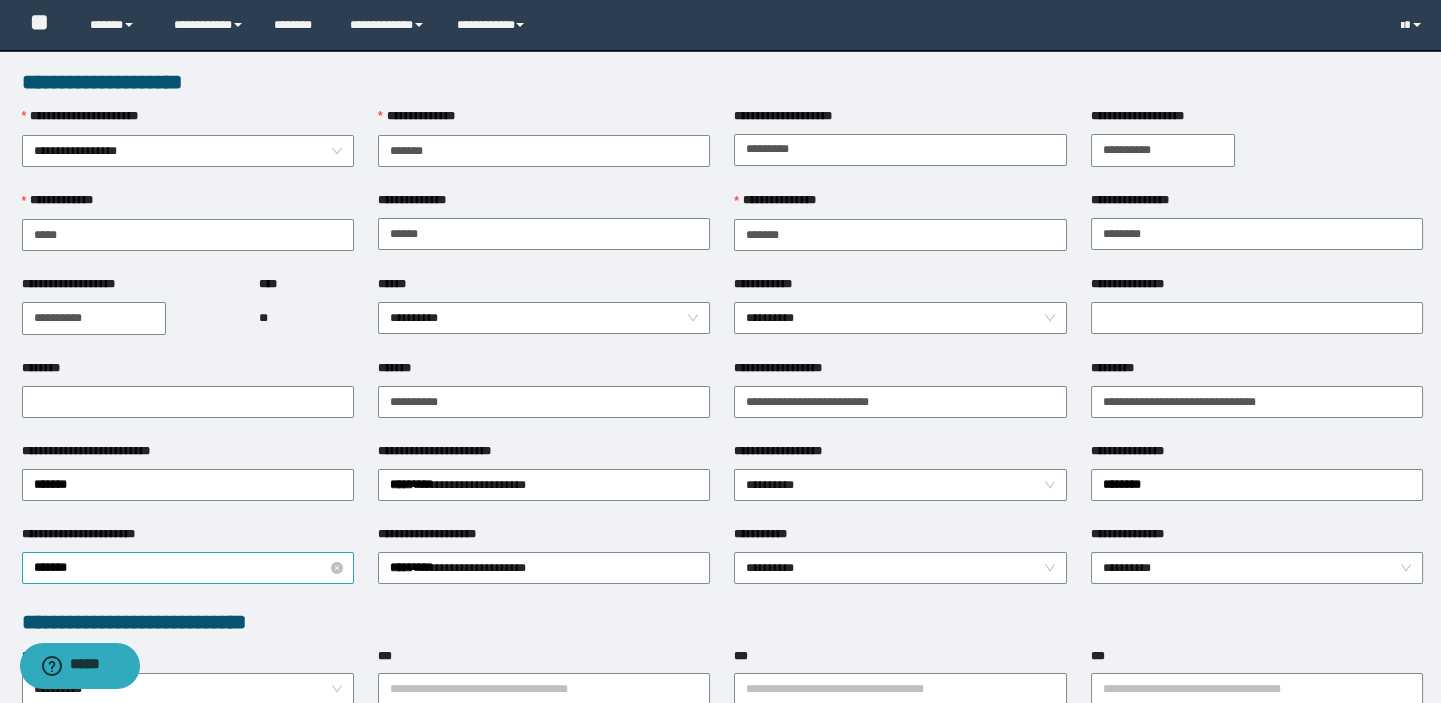 scroll, scrollTop: 272, scrollLeft: 0, axis: vertical 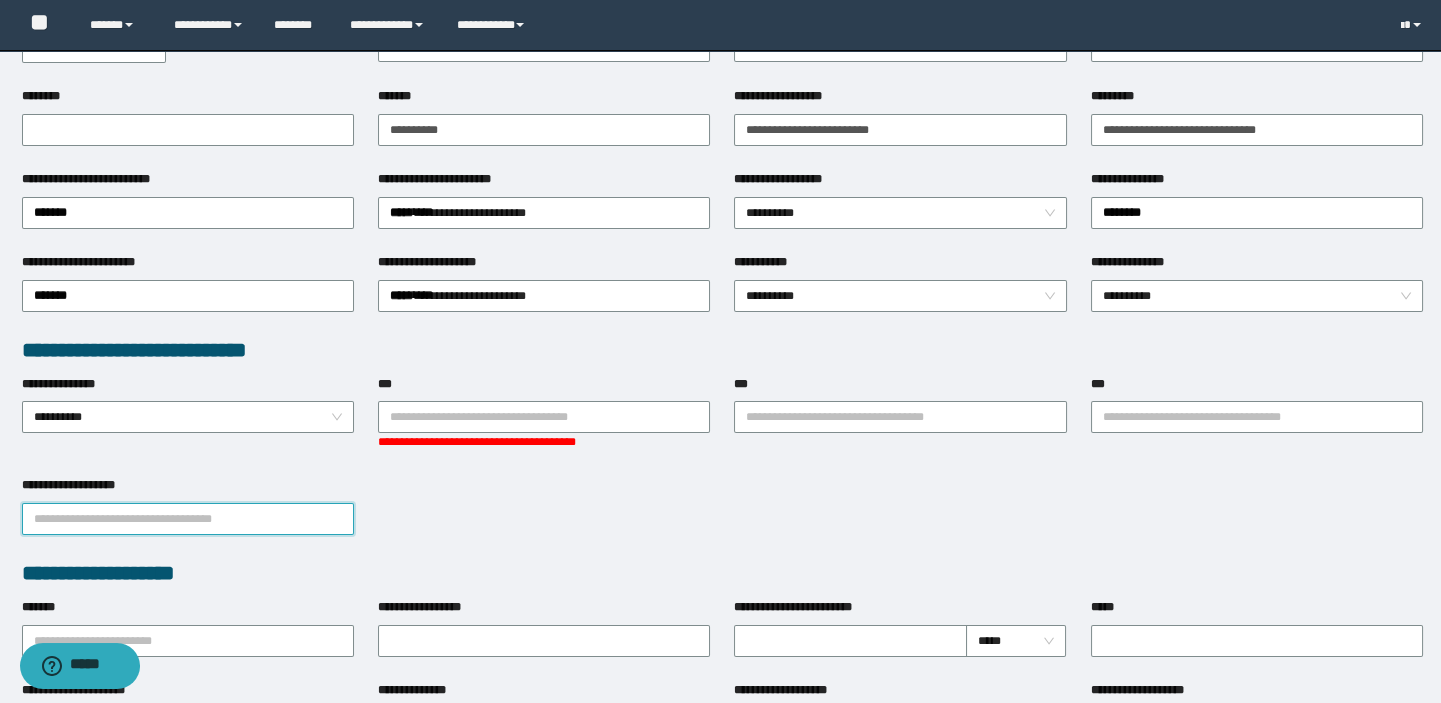 click on "**********" at bounding box center (188, 519) 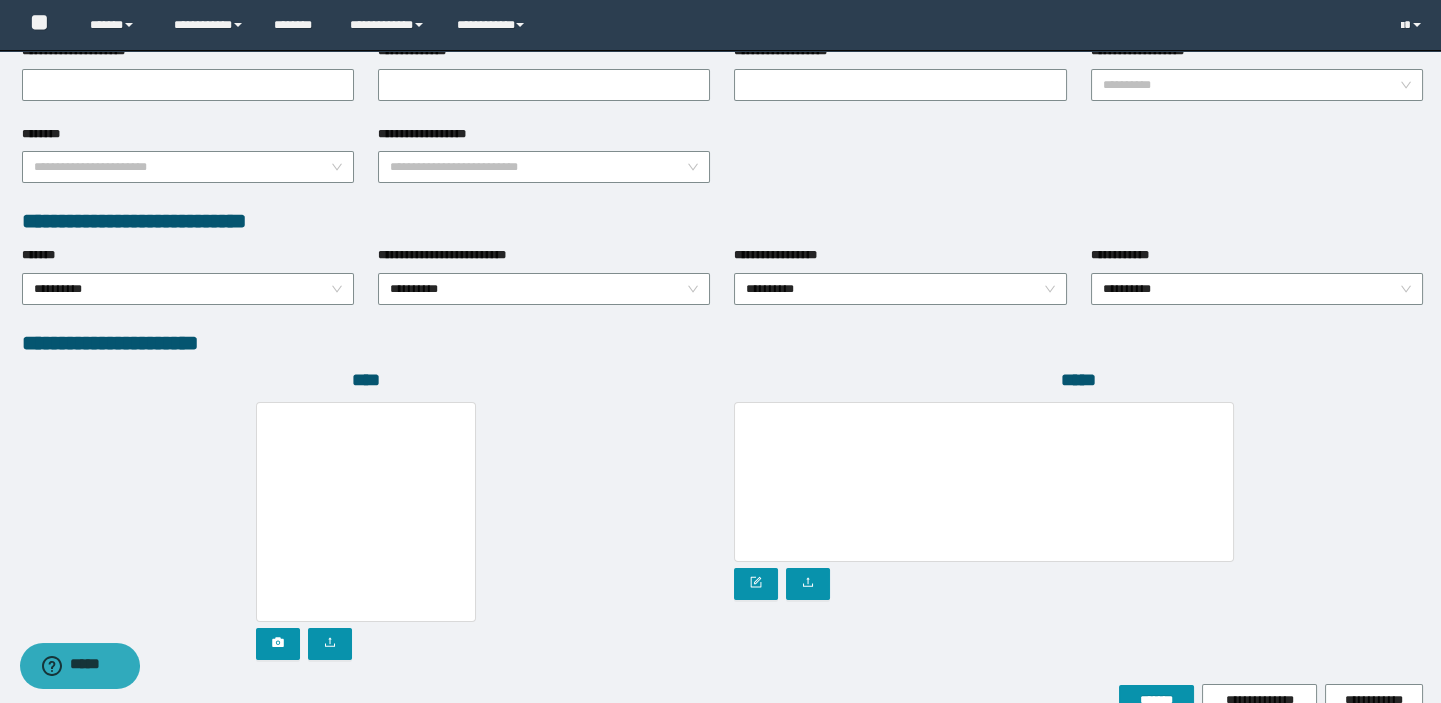 scroll, scrollTop: 1018, scrollLeft: 0, axis: vertical 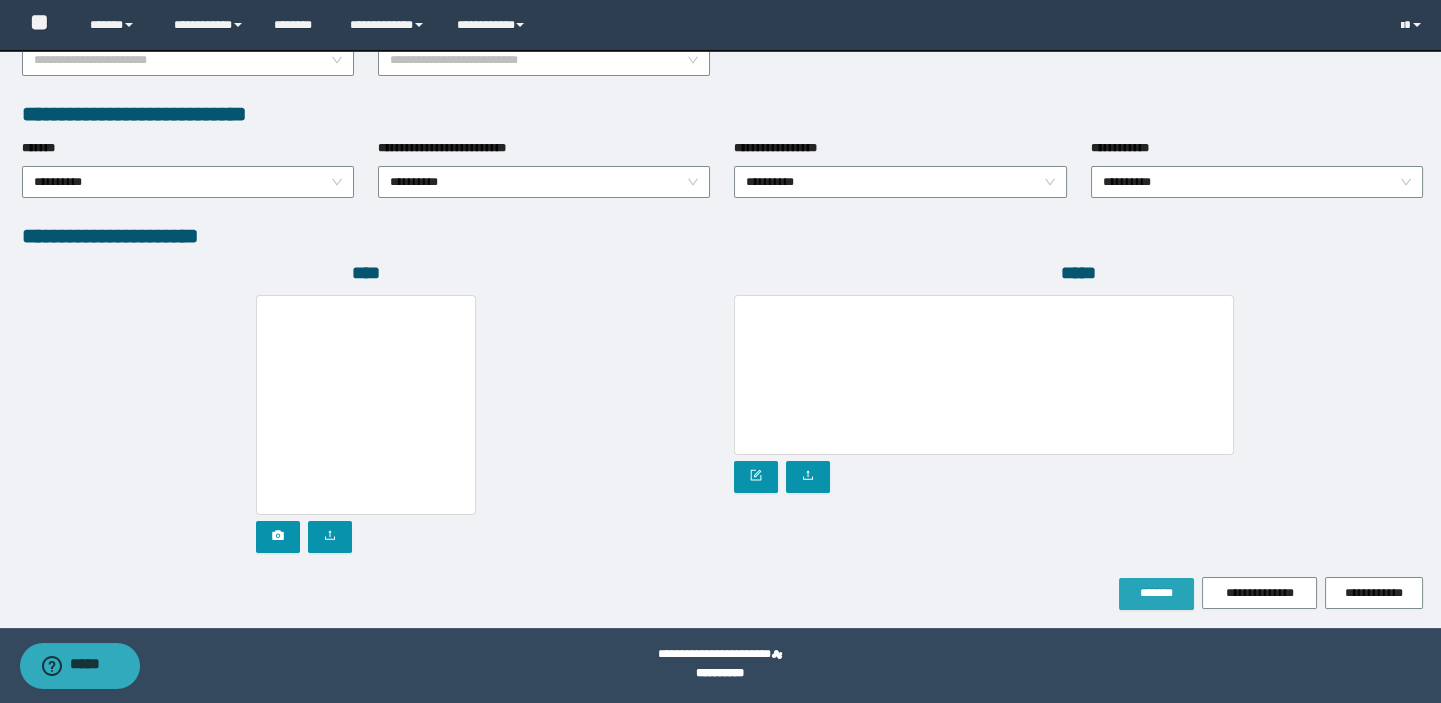 click on "*******" at bounding box center [1156, 593] 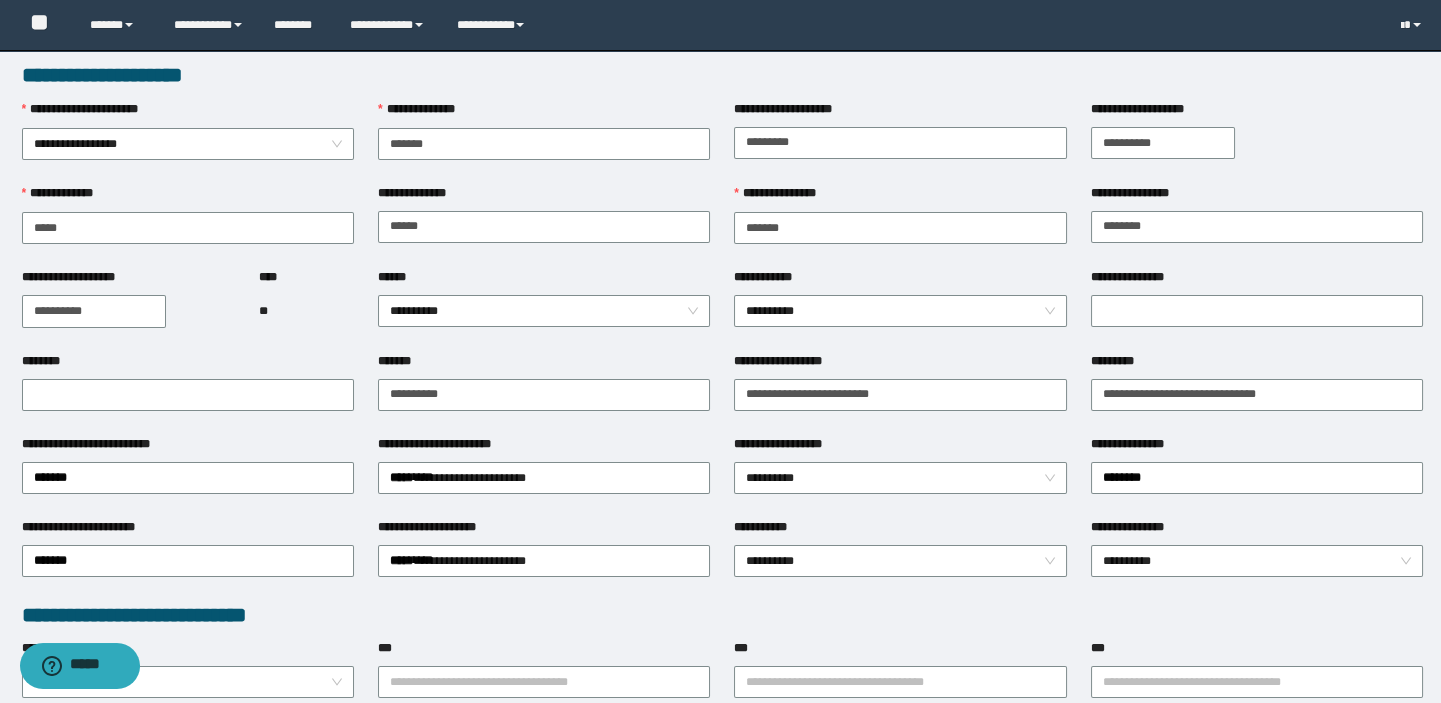 scroll, scrollTop: 0, scrollLeft: 0, axis: both 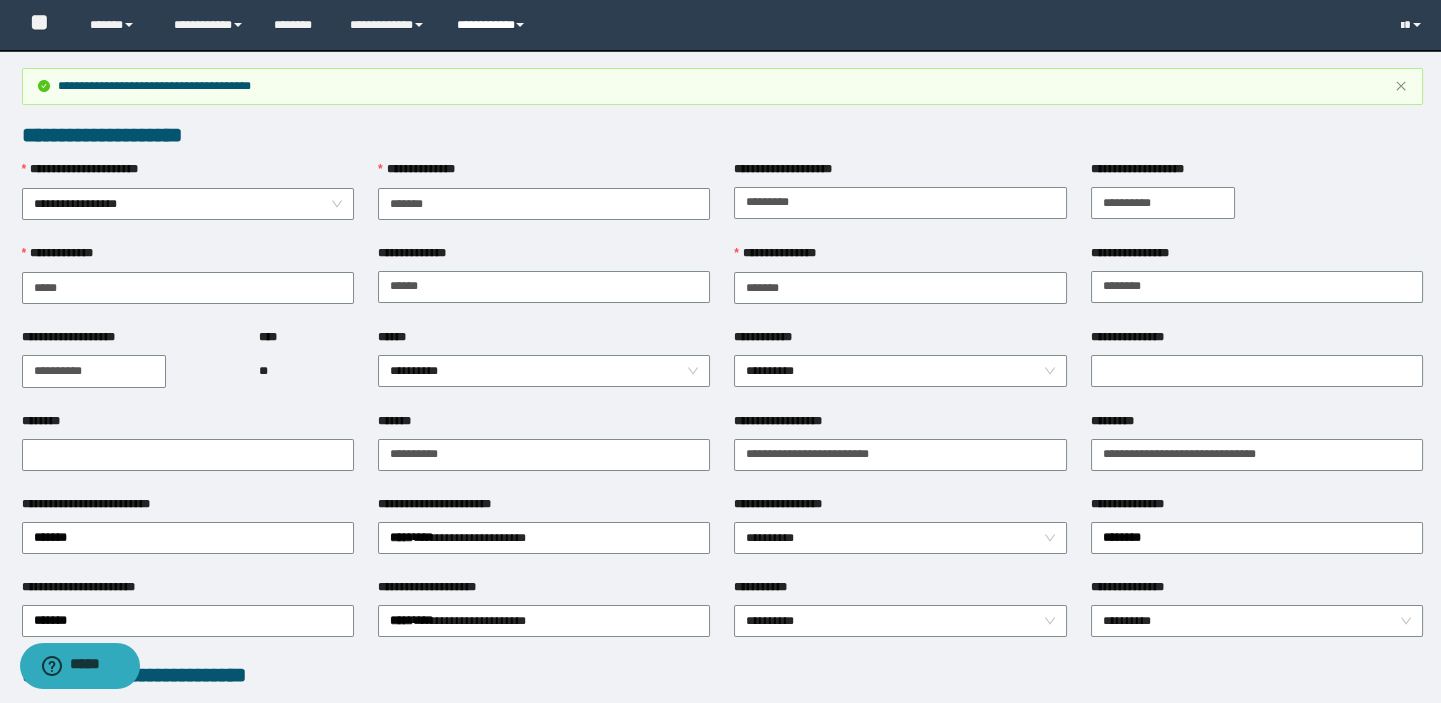 click on "**********" at bounding box center (493, 25) 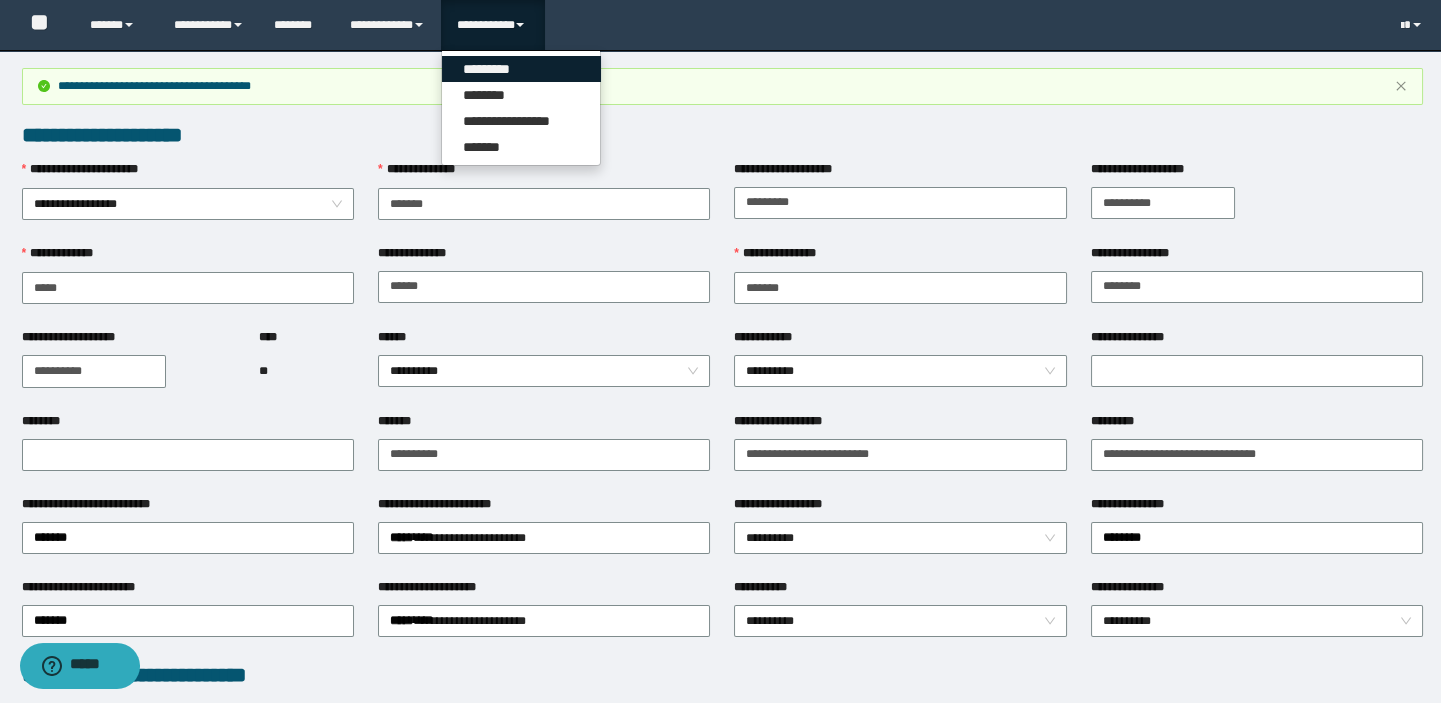 click on "*********" at bounding box center [521, 69] 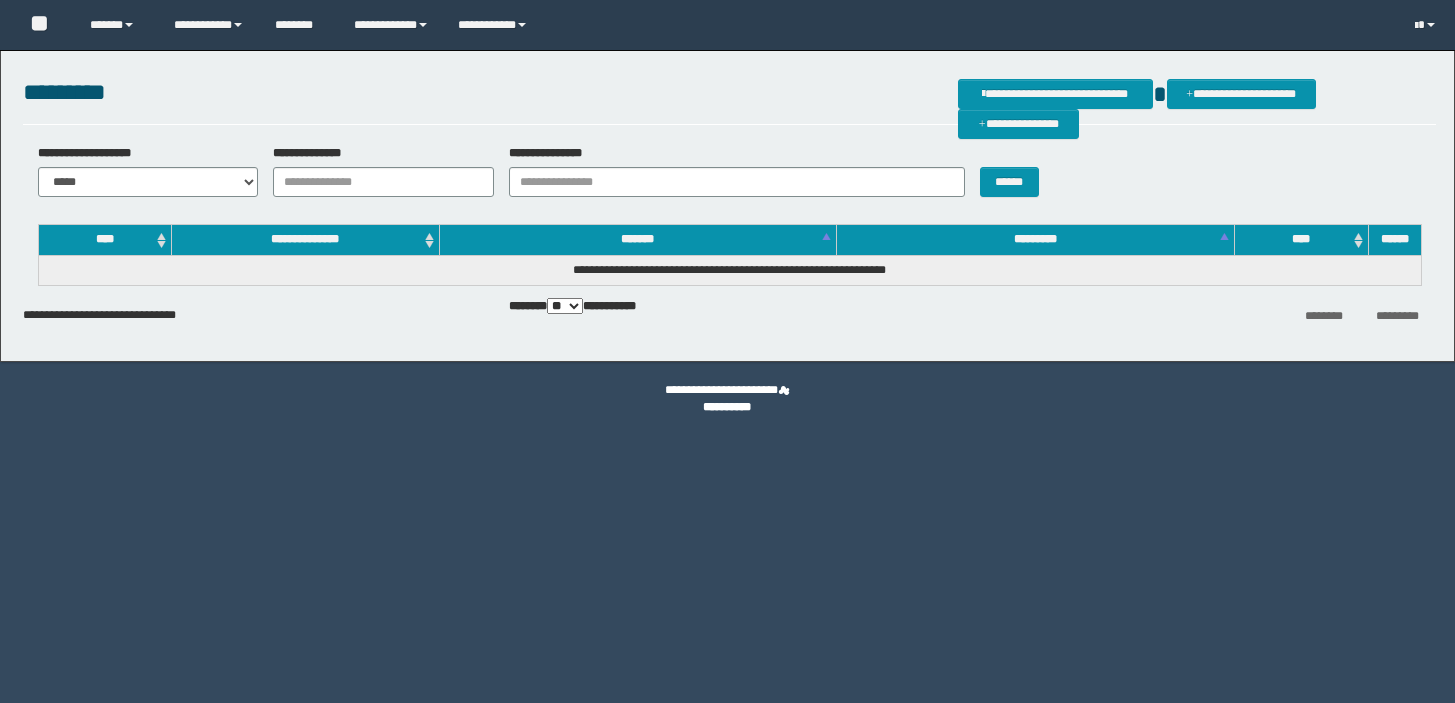 scroll, scrollTop: 0, scrollLeft: 0, axis: both 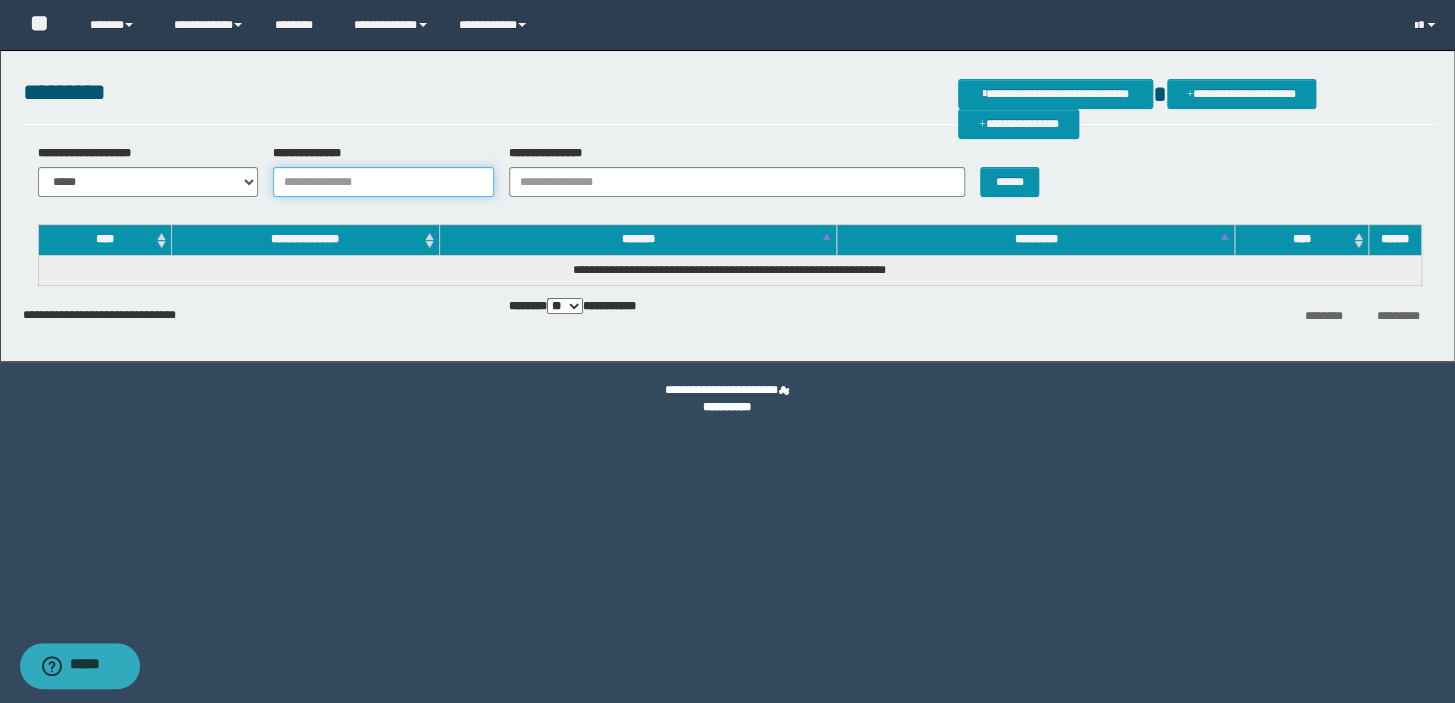 click on "**********" at bounding box center [383, 182] 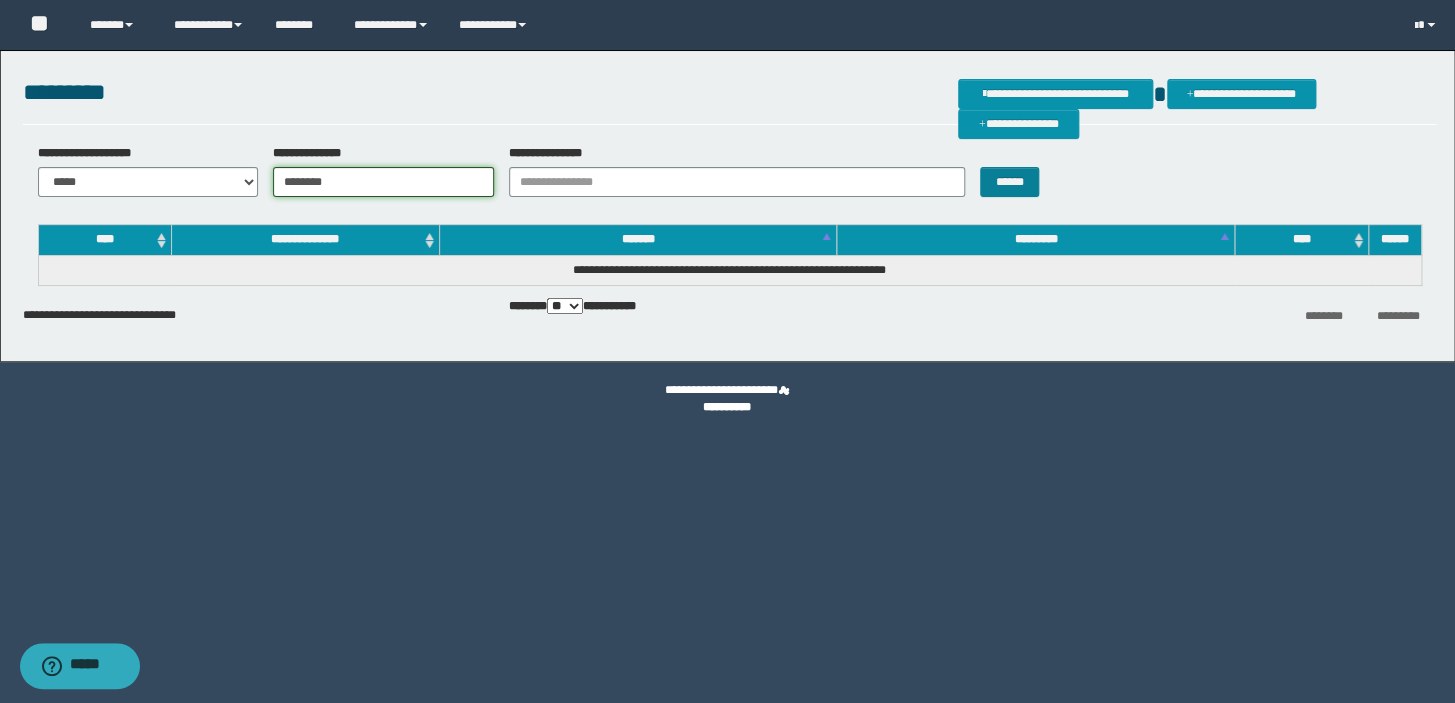 type on "********" 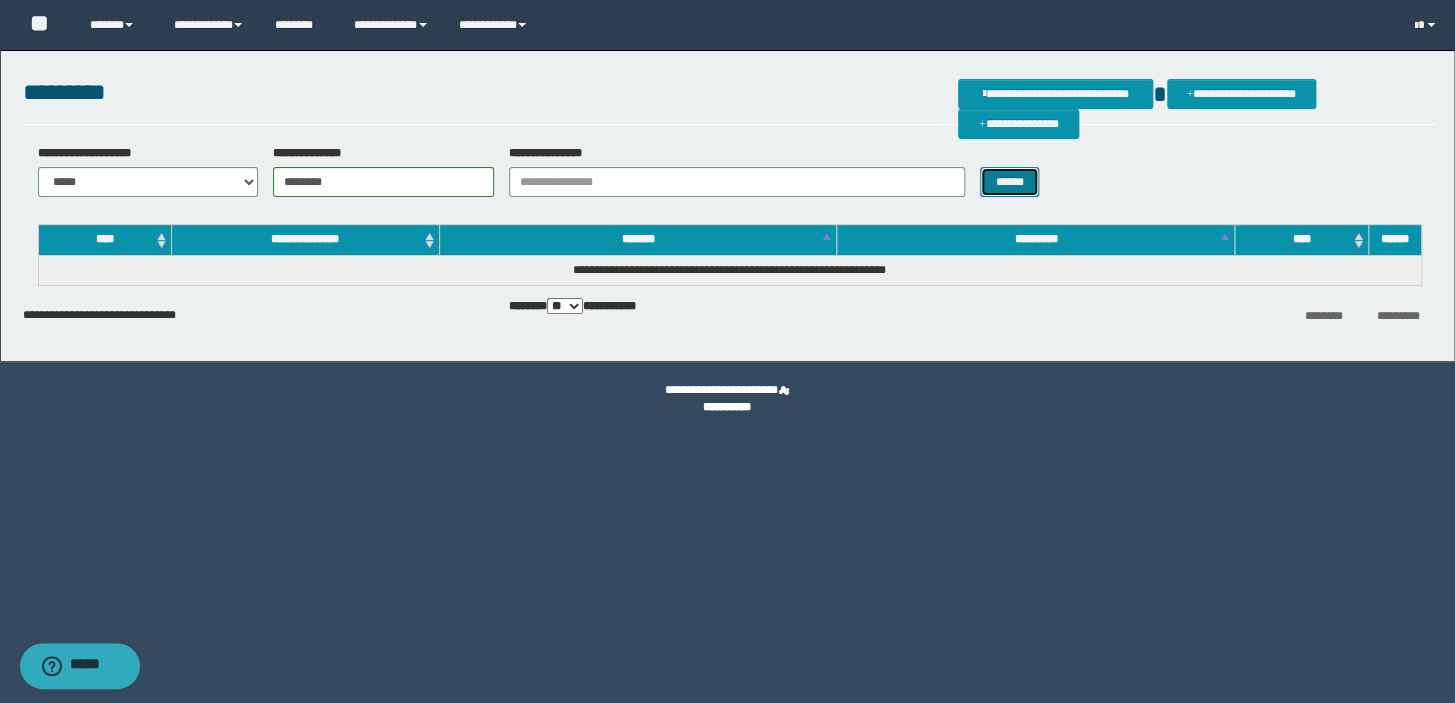 click on "******" at bounding box center (1009, 182) 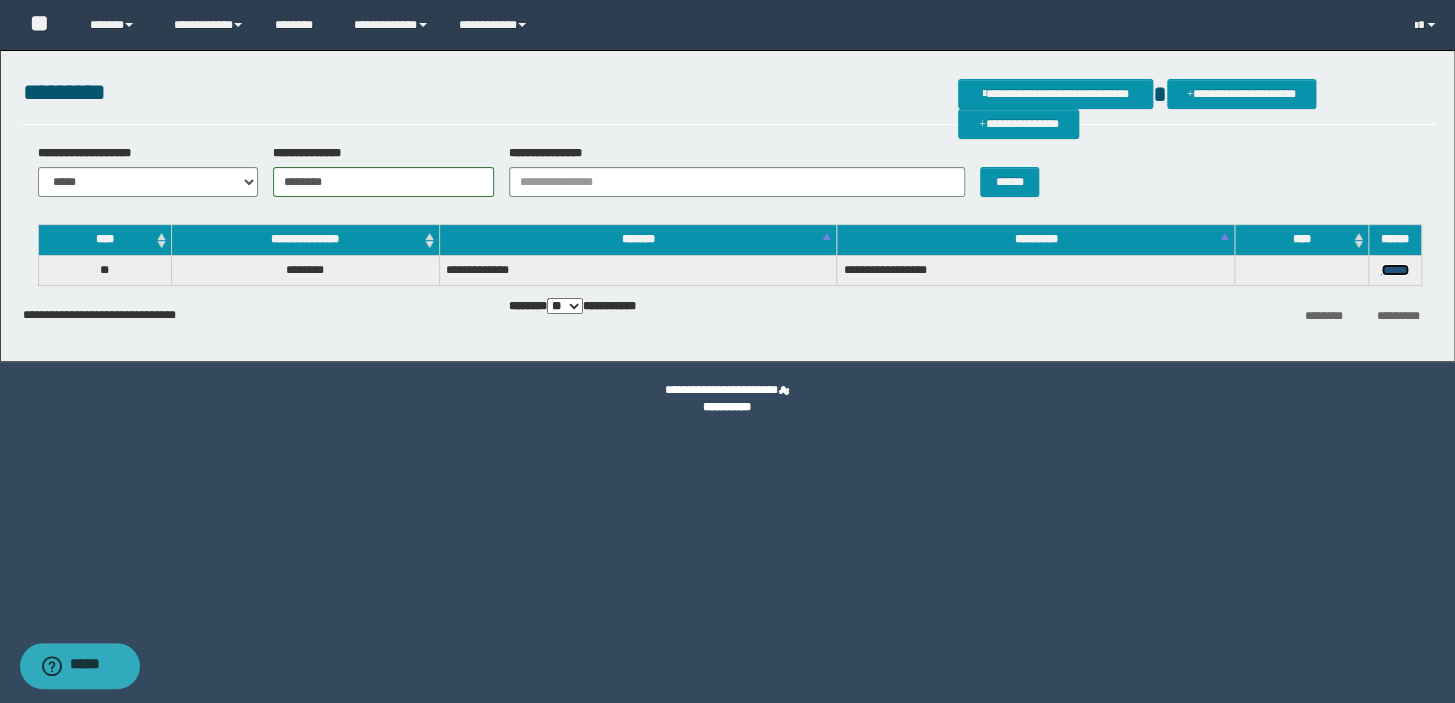 click on "******" at bounding box center [1395, 270] 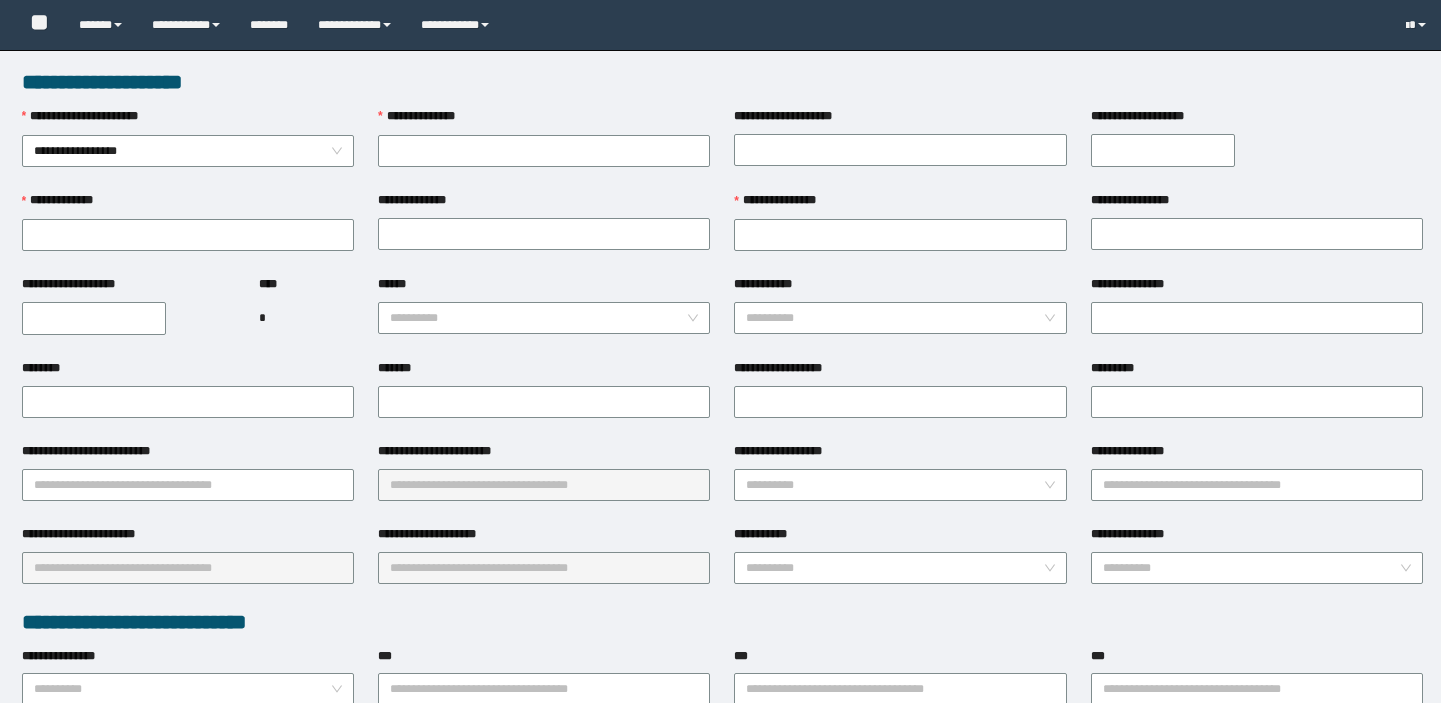 scroll, scrollTop: 0, scrollLeft: 0, axis: both 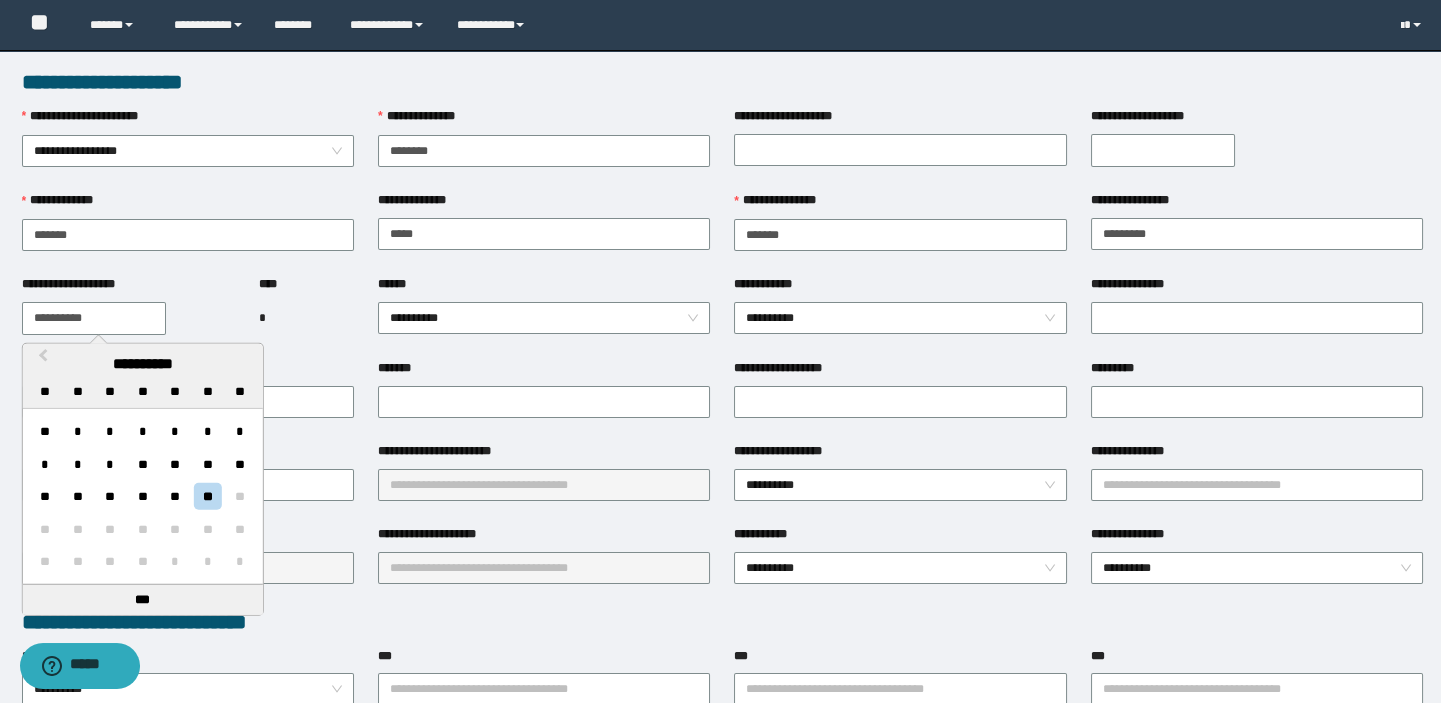 click on "**********" at bounding box center [94, 318] 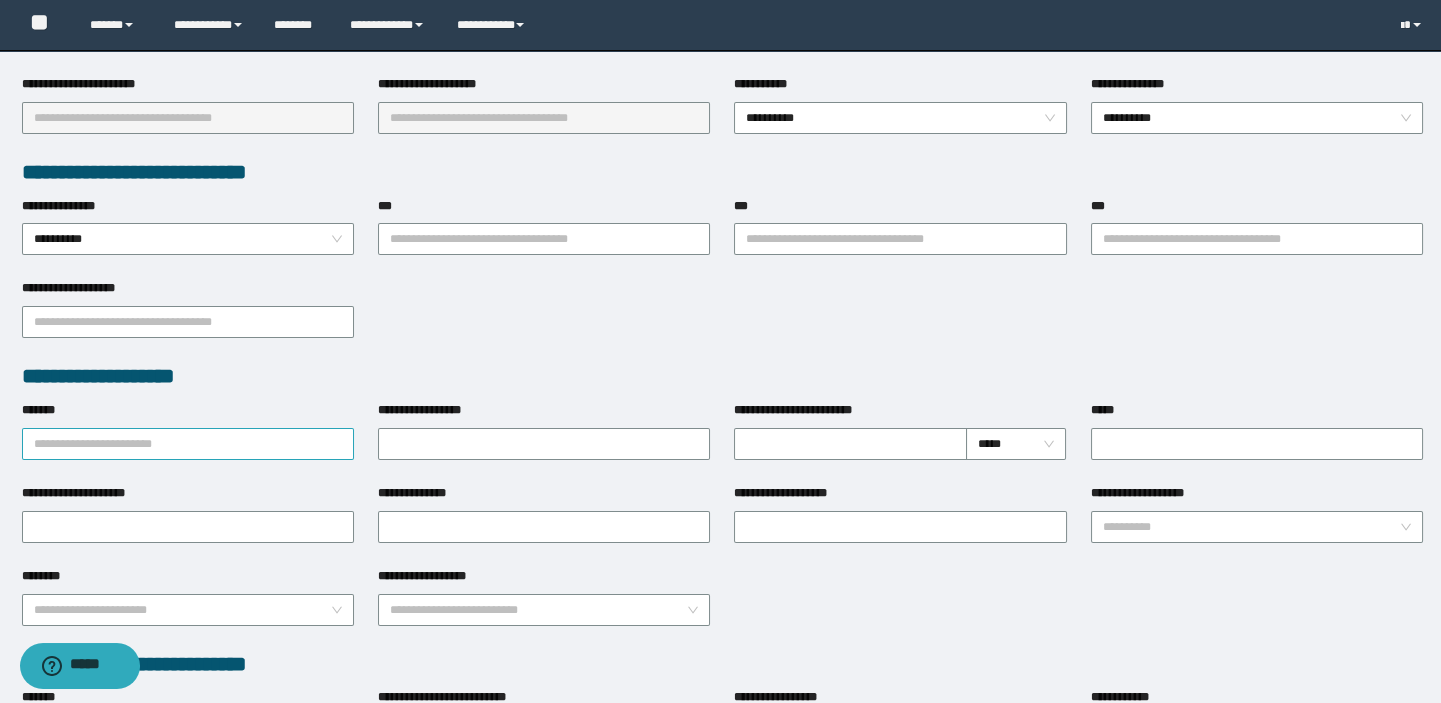 scroll, scrollTop: 454, scrollLeft: 0, axis: vertical 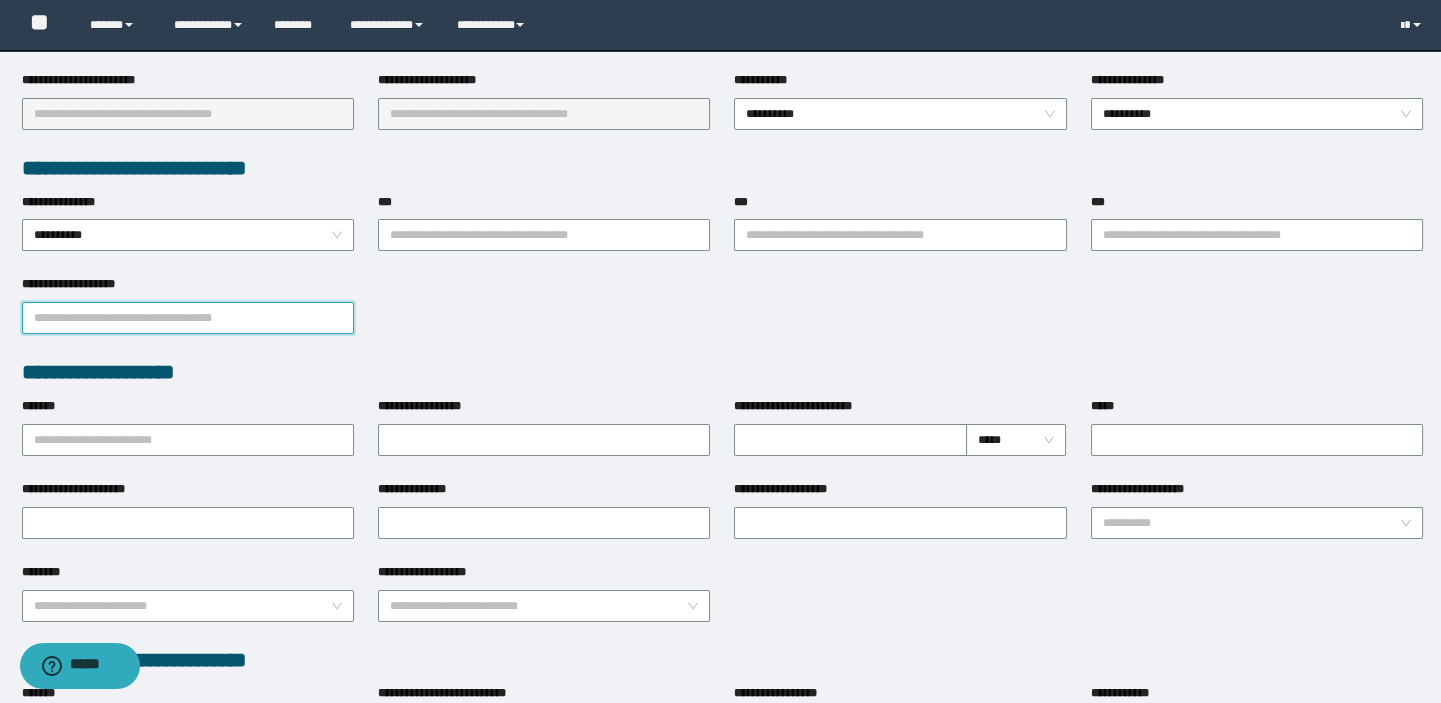 click on "**********" at bounding box center [188, 318] 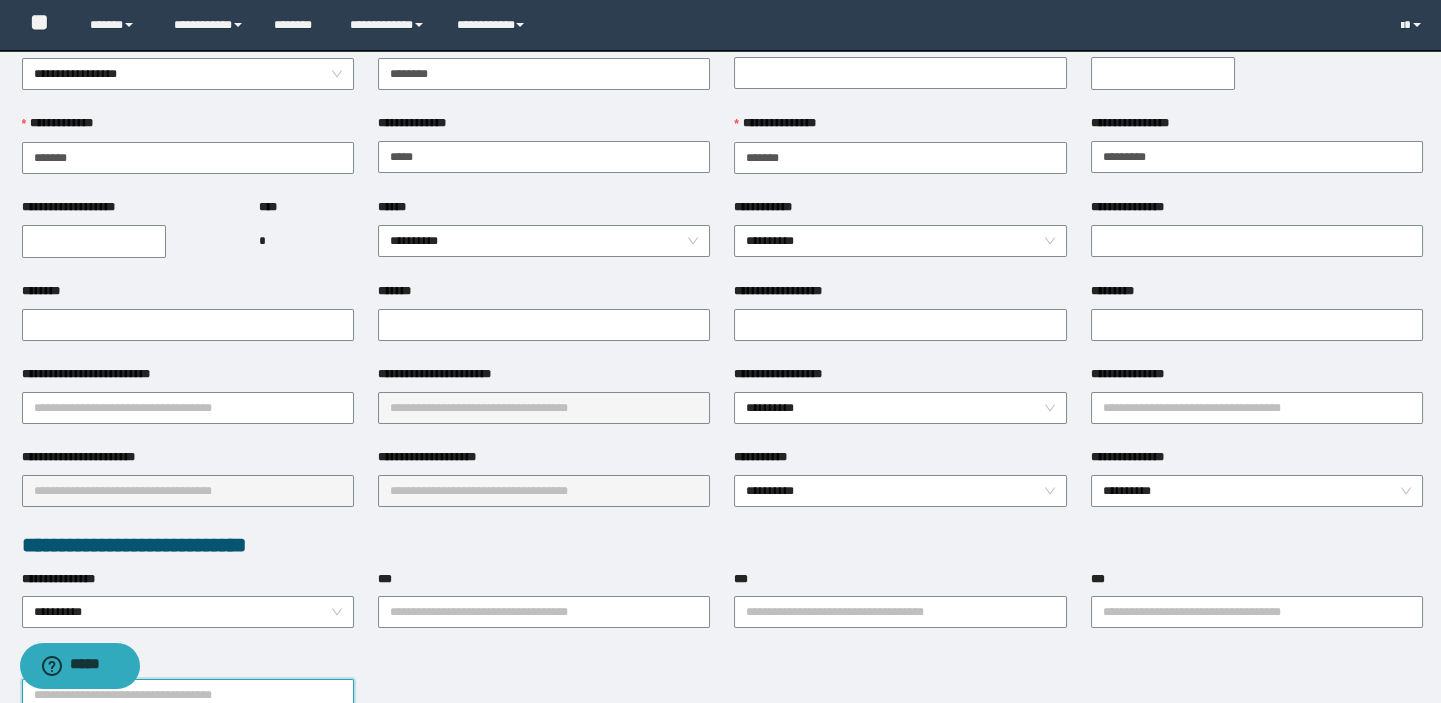 scroll, scrollTop: 0, scrollLeft: 0, axis: both 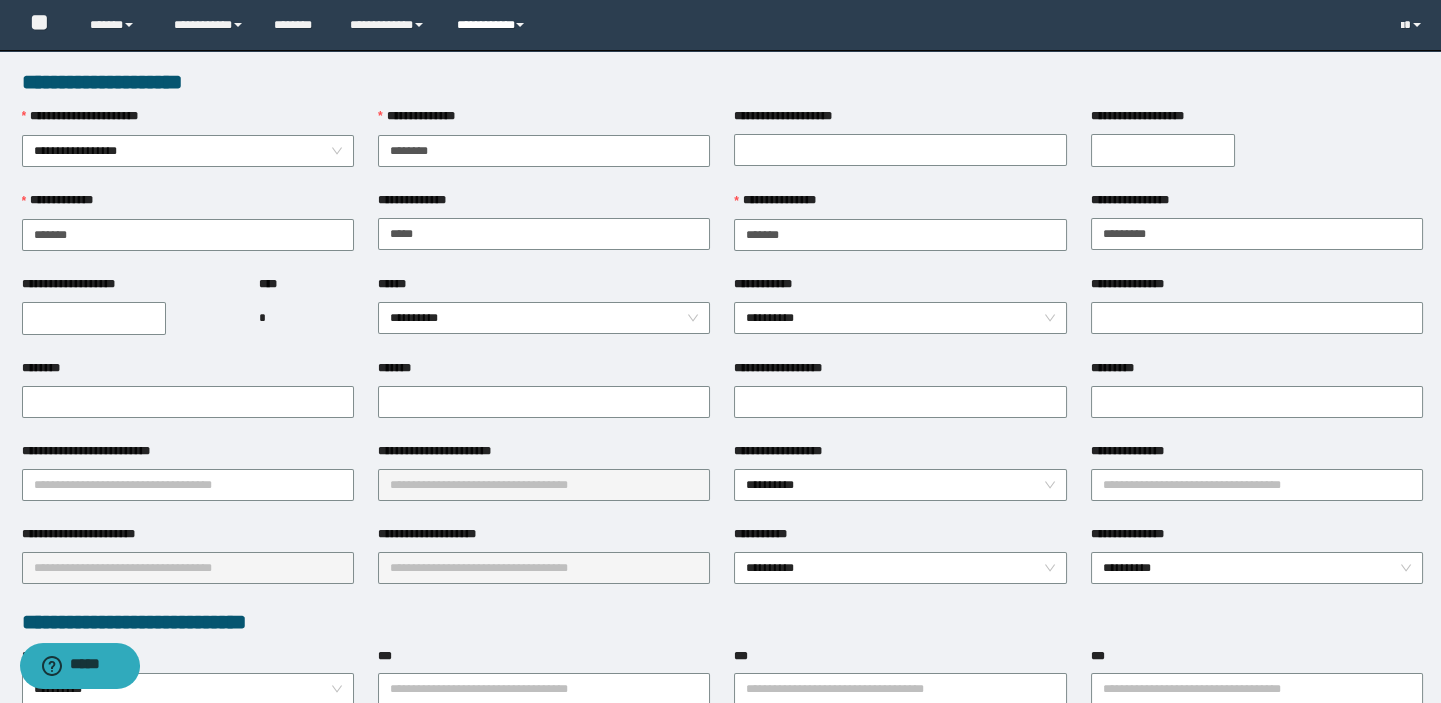 click on "**********" at bounding box center (493, 25) 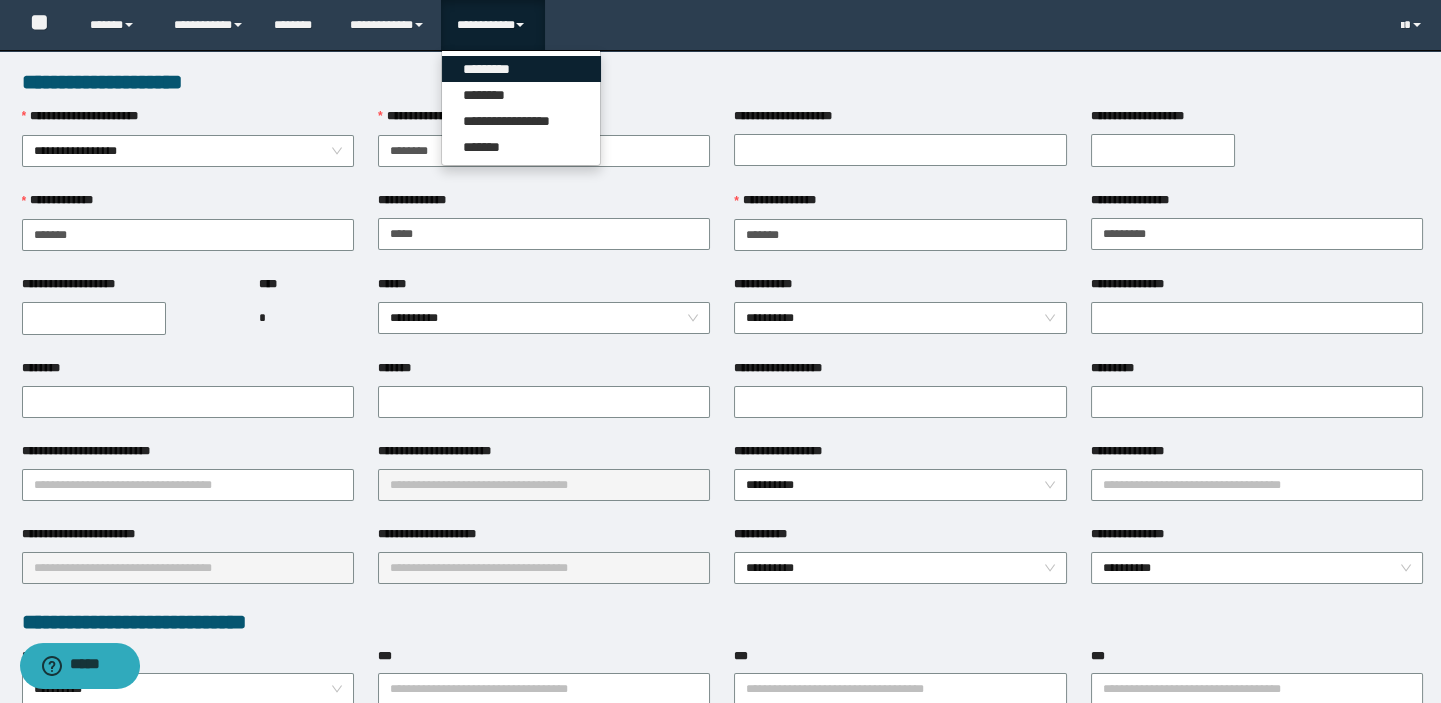 click on "*********" at bounding box center (521, 69) 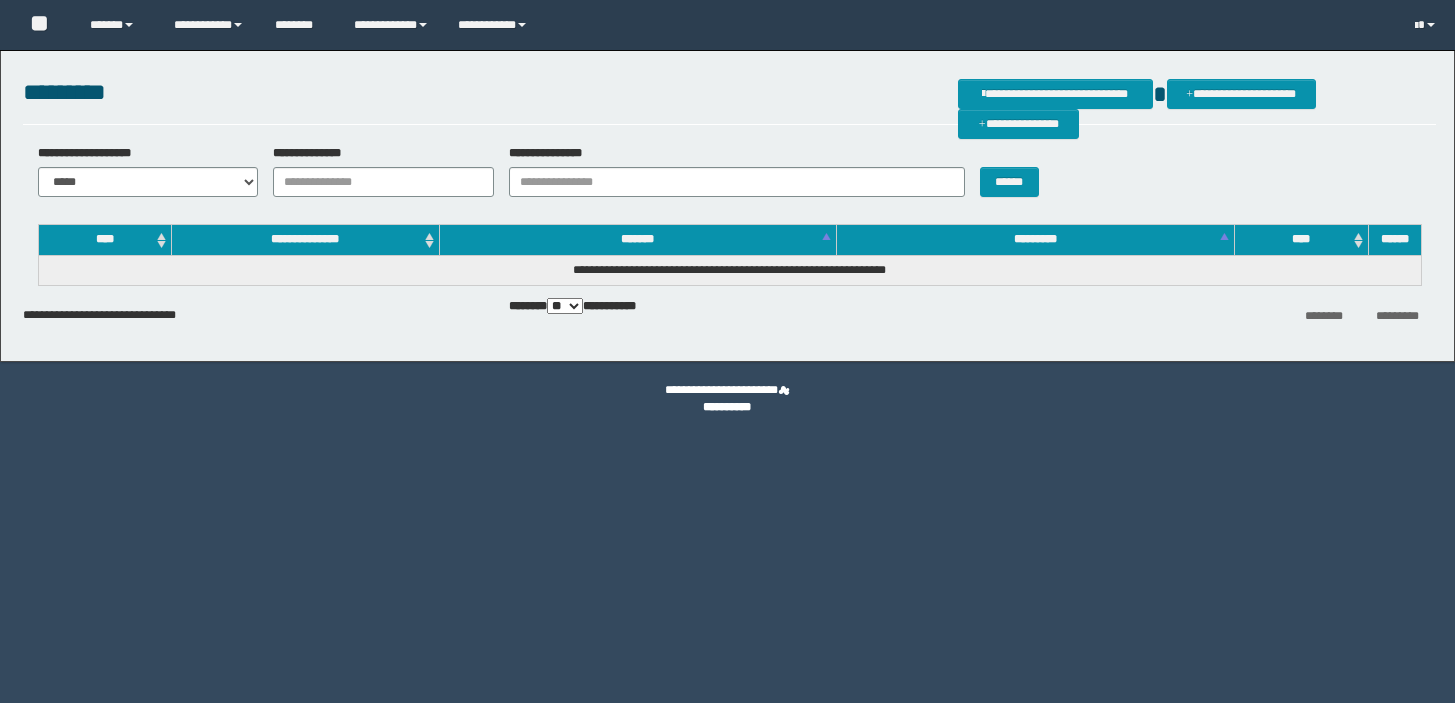 scroll, scrollTop: 0, scrollLeft: 0, axis: both 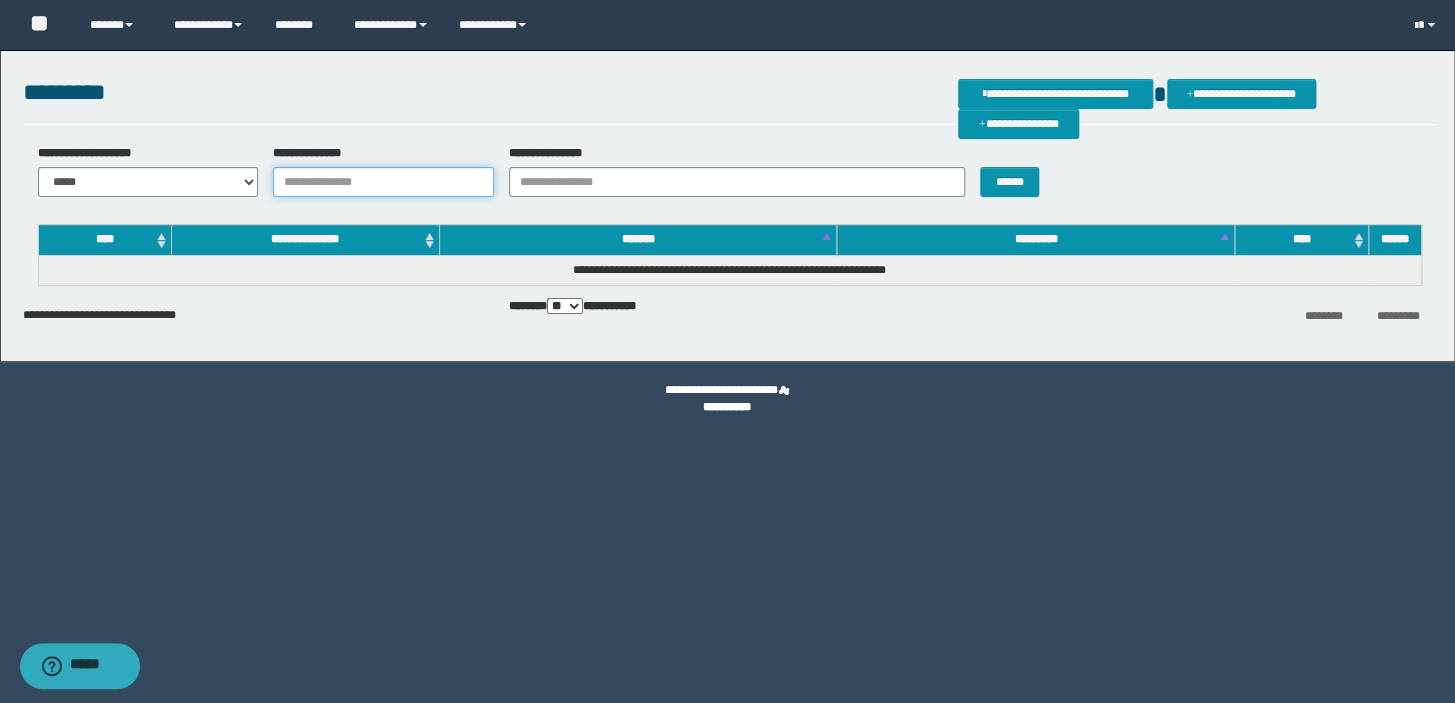 click on "**********" at bounding box center (383, 182) 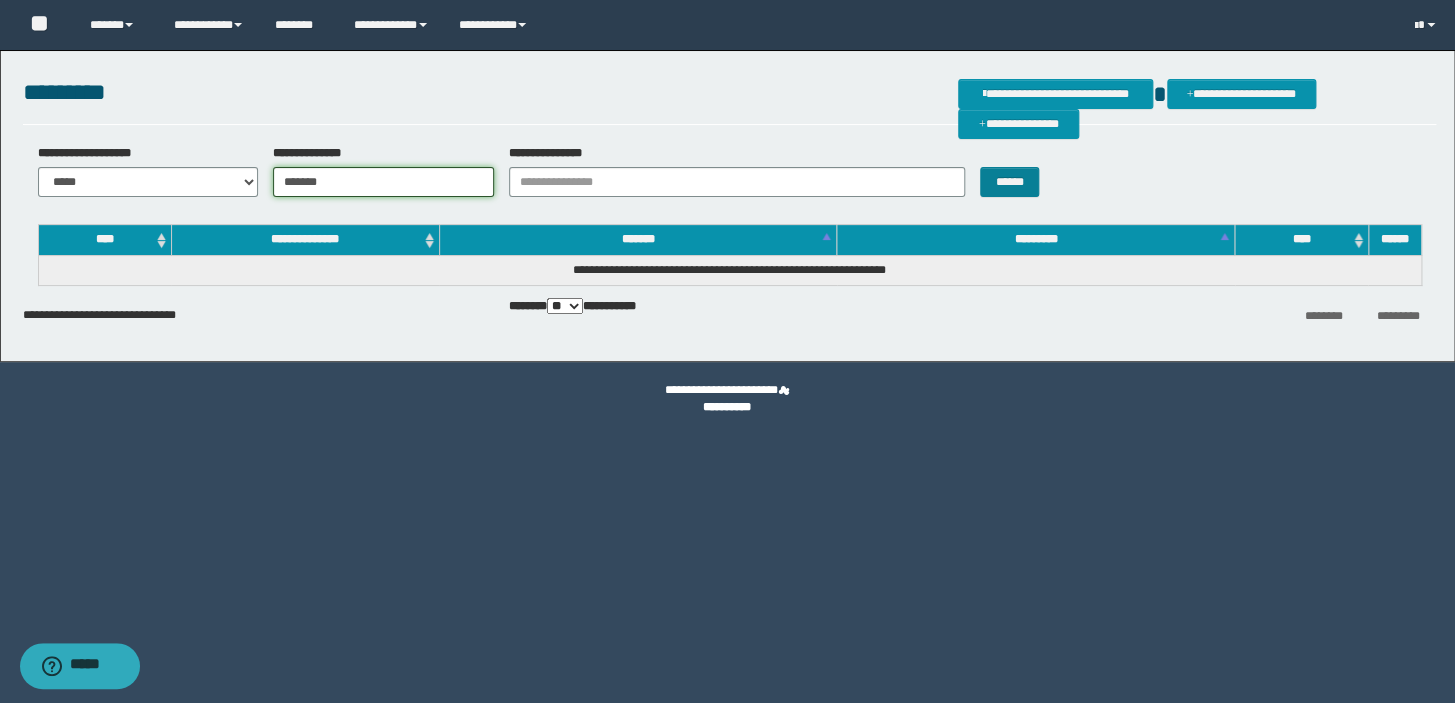 type on "*******" 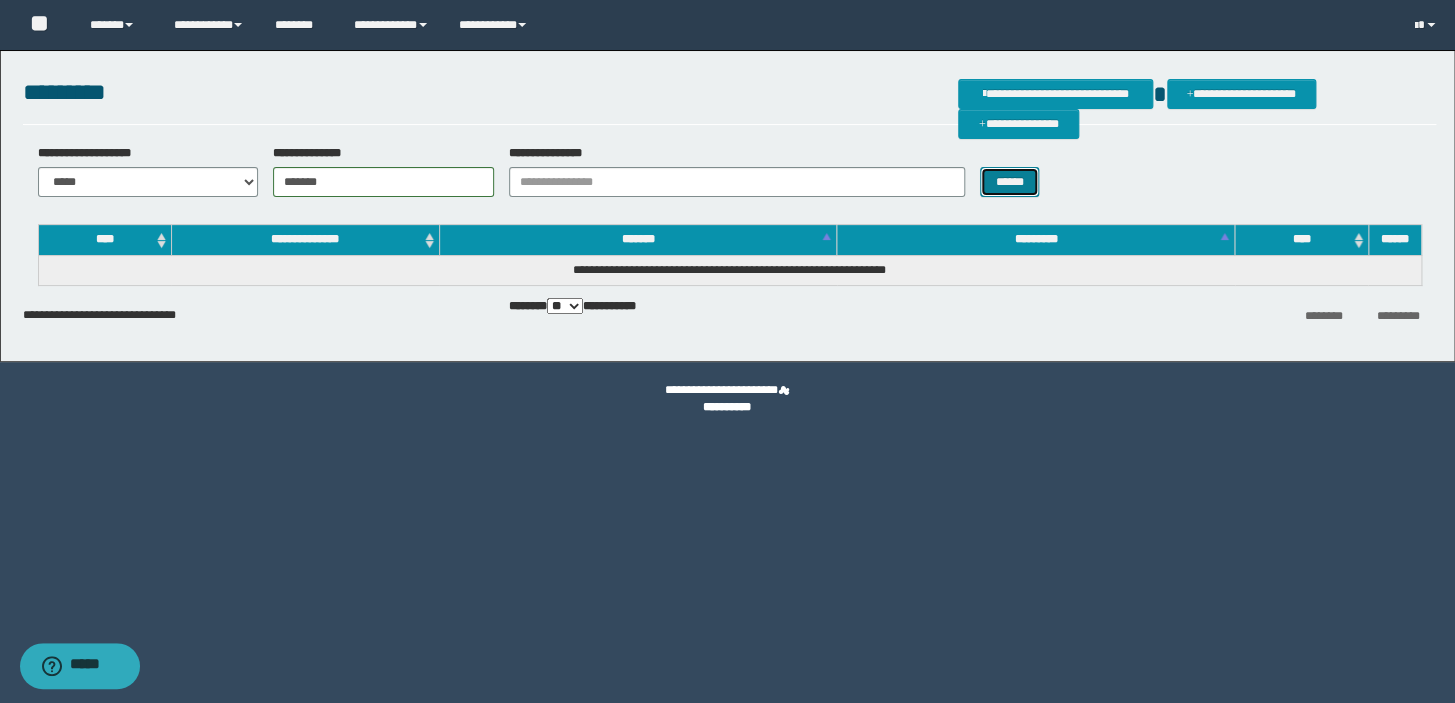 click on "******" at bounding box center [1009, 182] 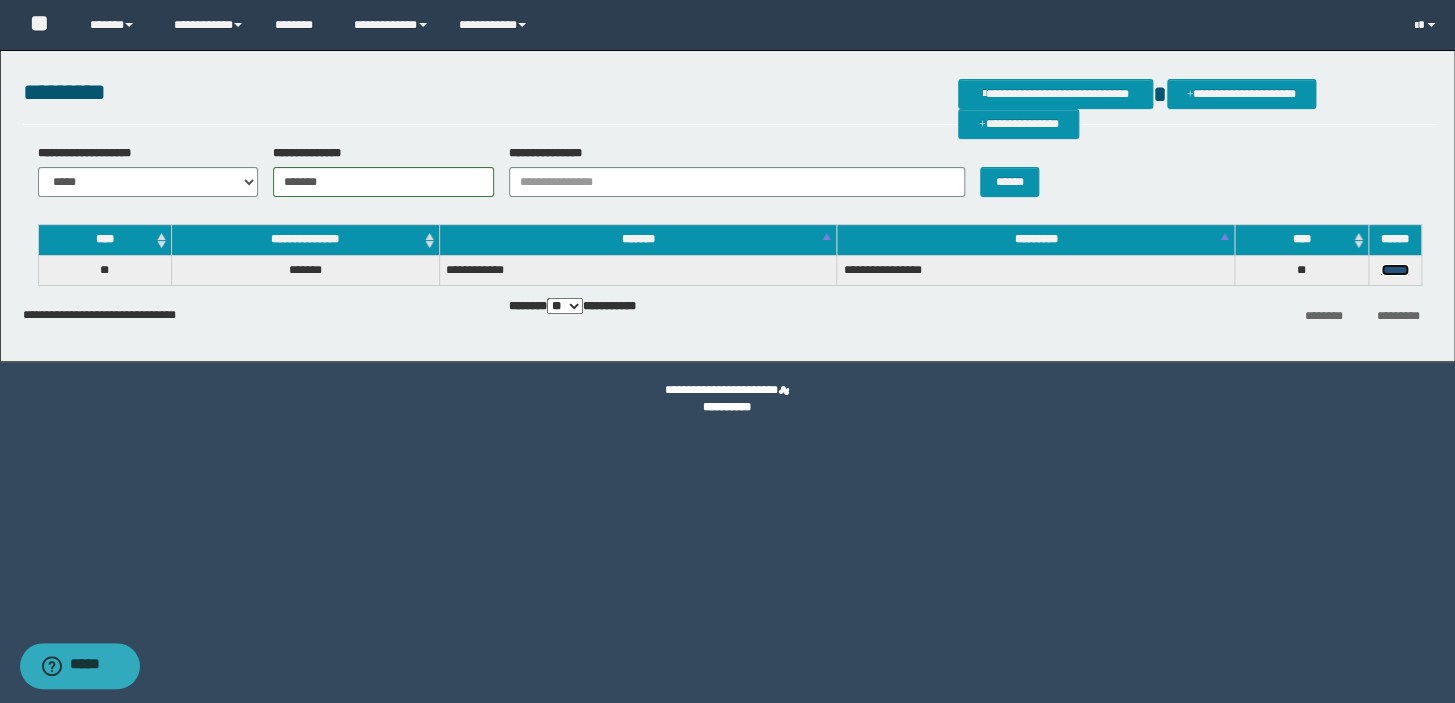 click on "******" at bounding box center (1395, 270) 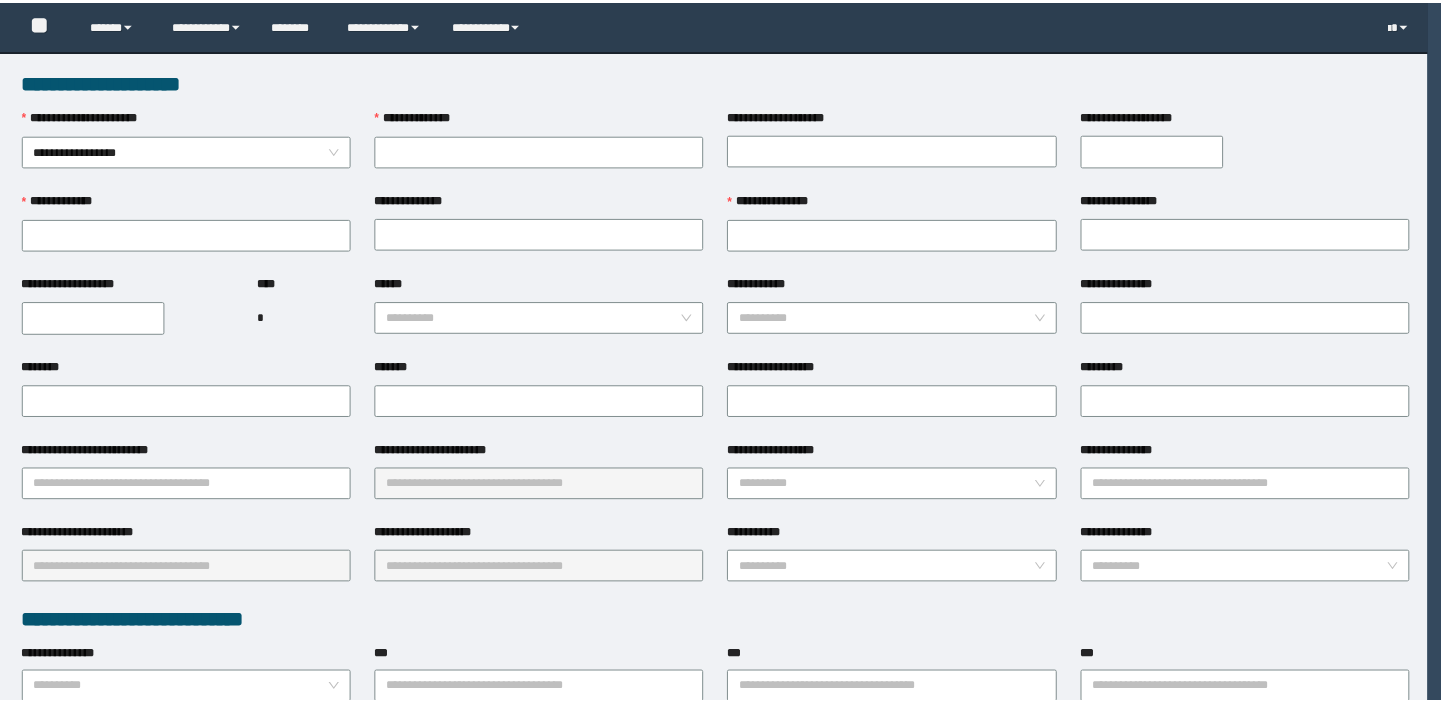 scroll, scrollTop: 0, scrollLeft: 0, axis: both 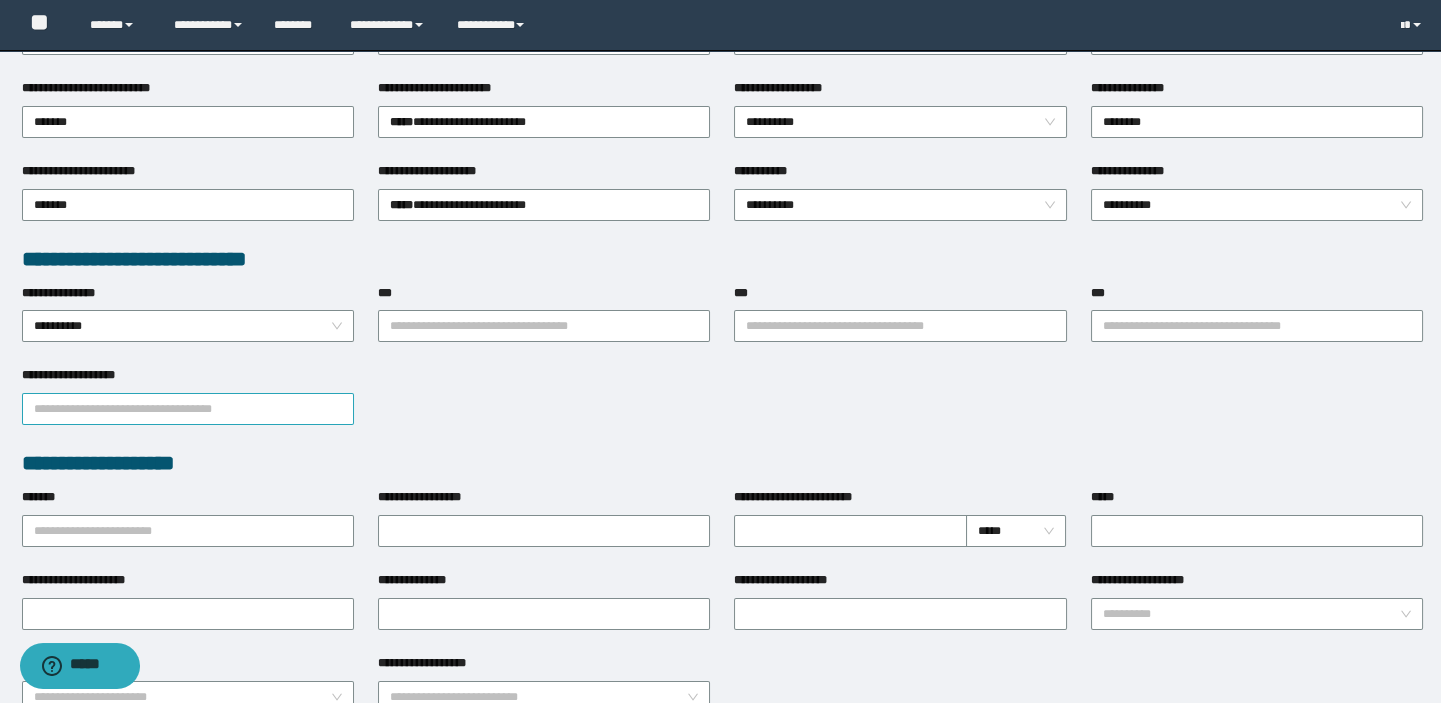 click on "**********" at bounding box center (188, 409) 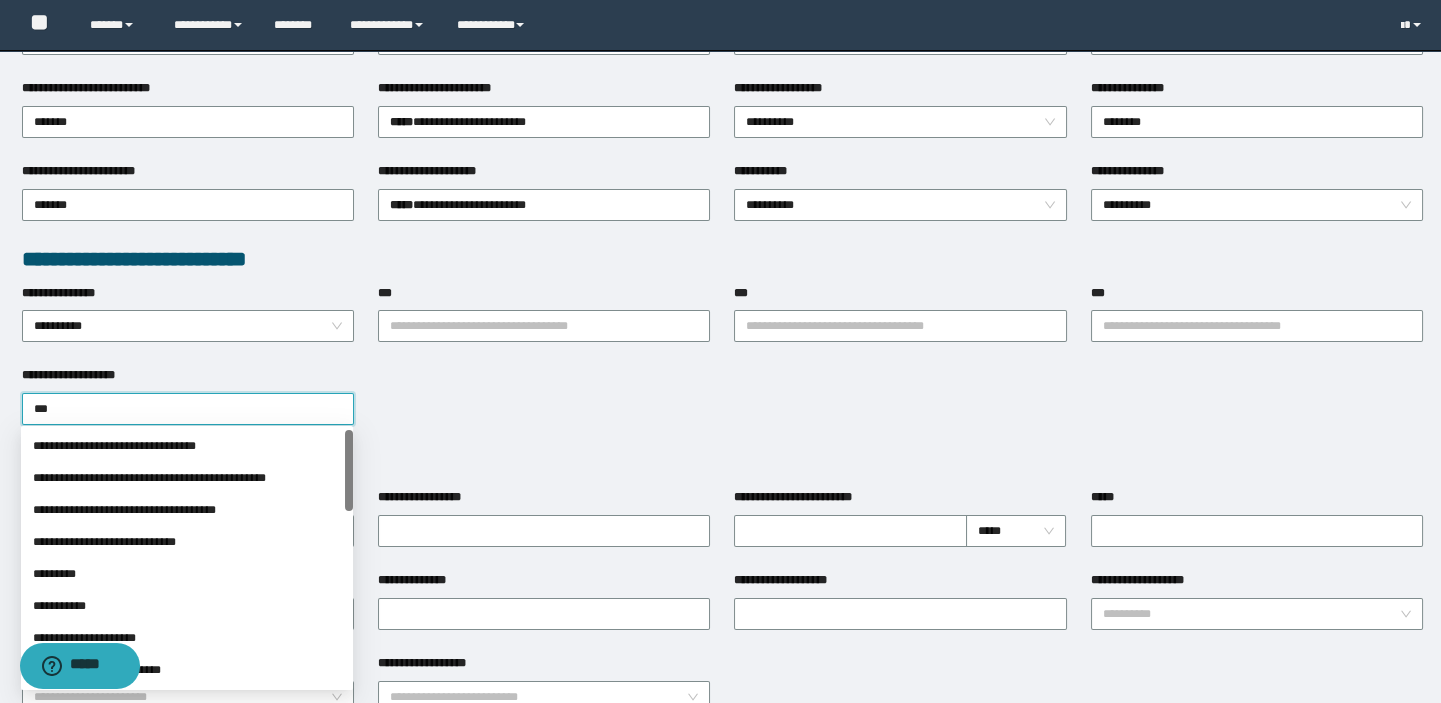 type on "****" 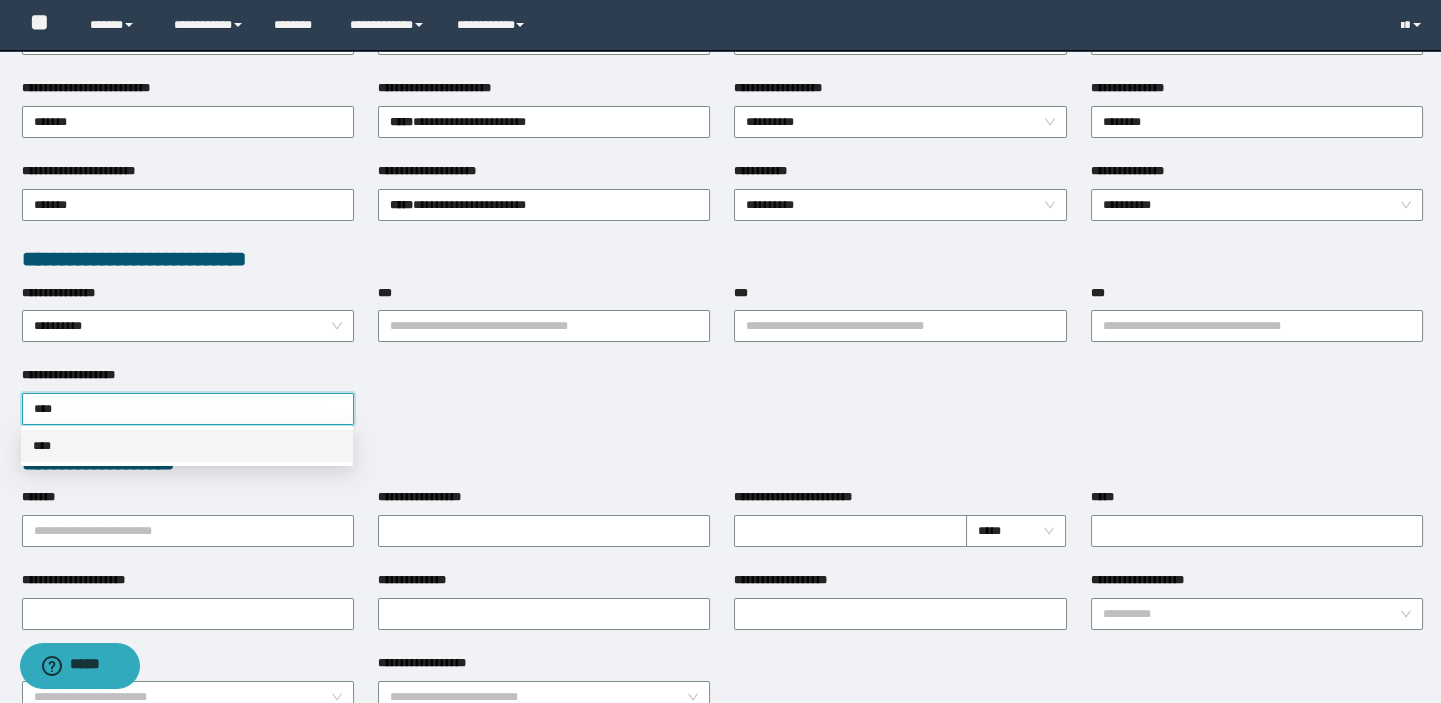 click on "****" at bounding box center [187, 446] 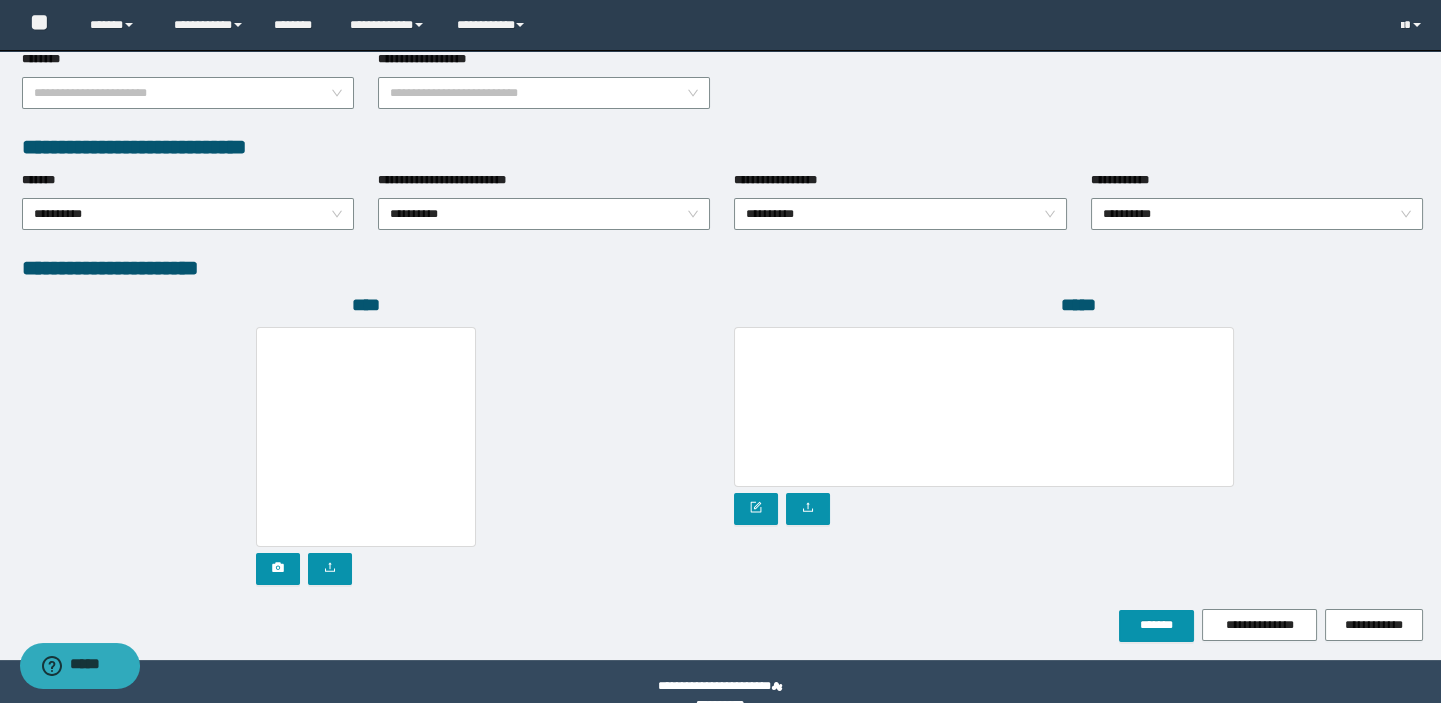 scroll, scrollTop: 999, scrollLeft: 0, axis: vertical 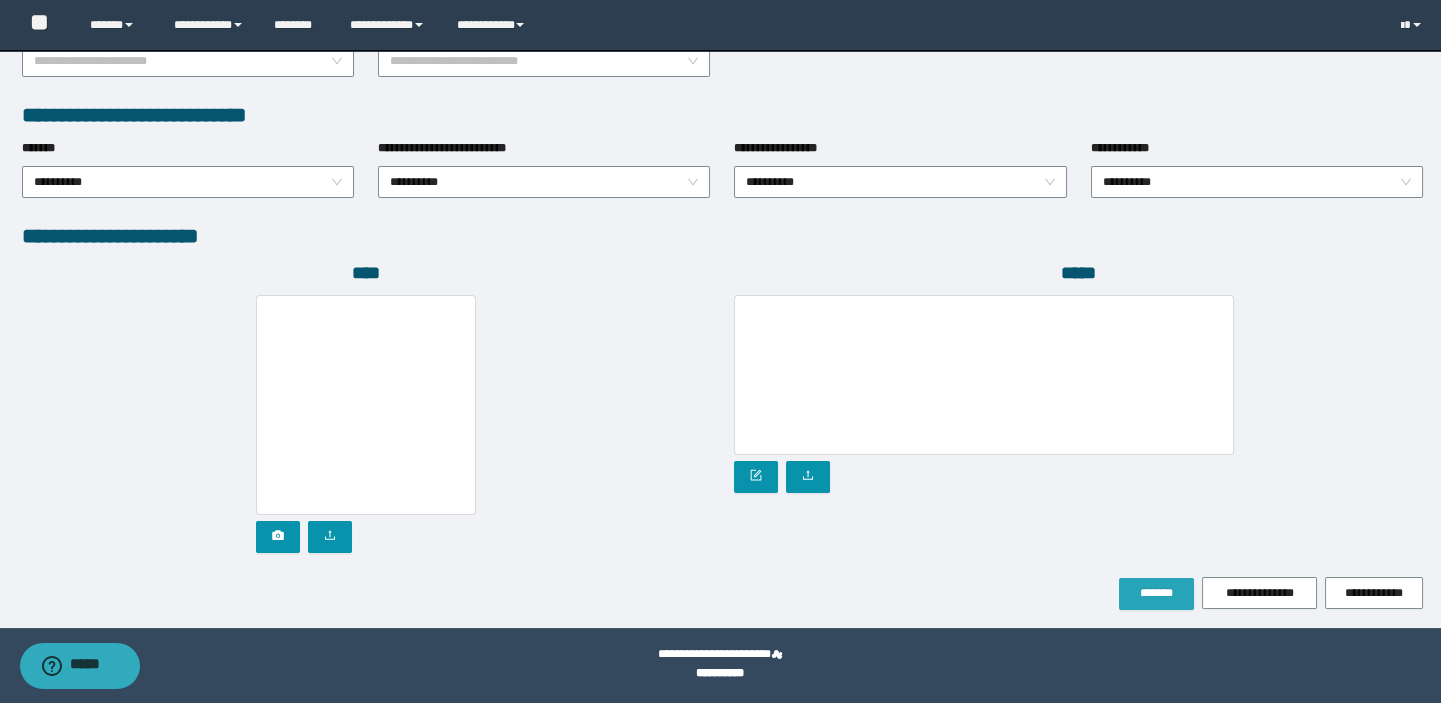 click on "*******" at bounding box center (1156, 593) 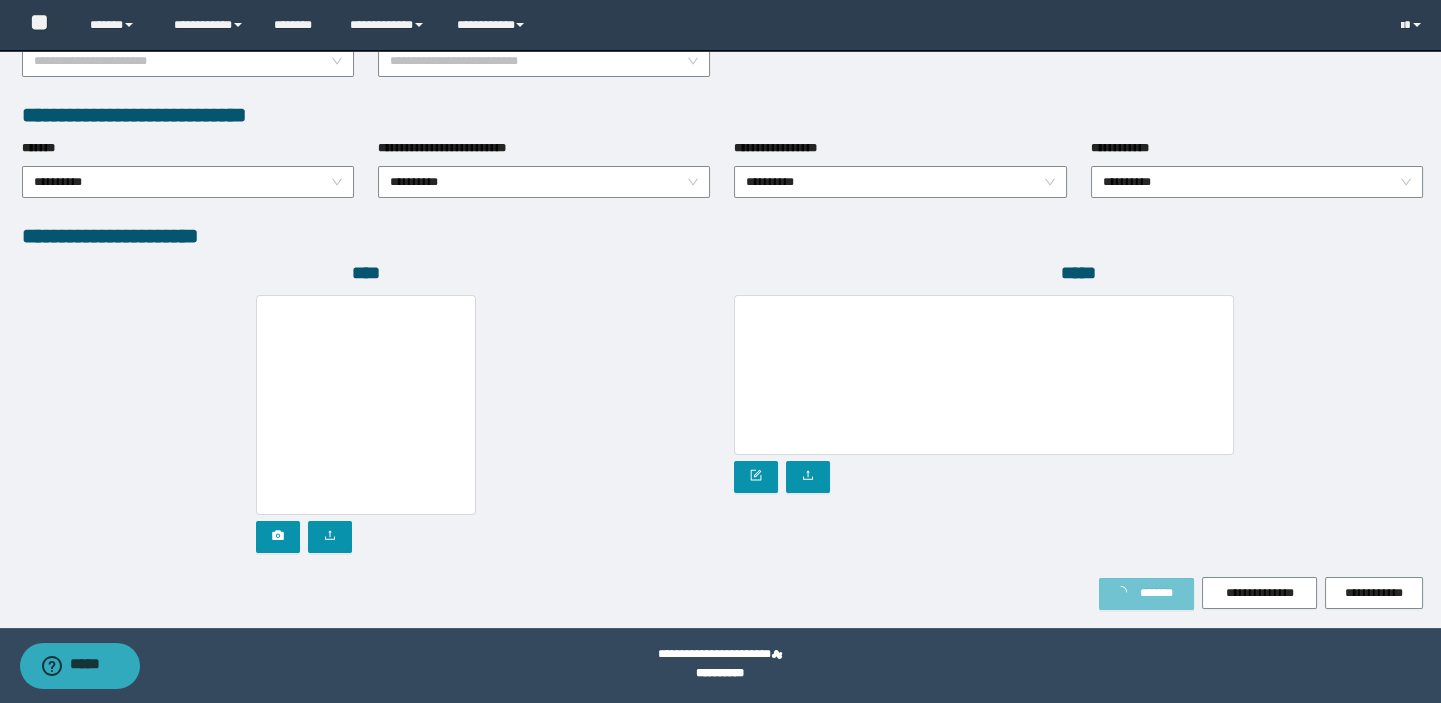 scroll, scrollTop: 1051, scrollLeft: 0, axis: vertical 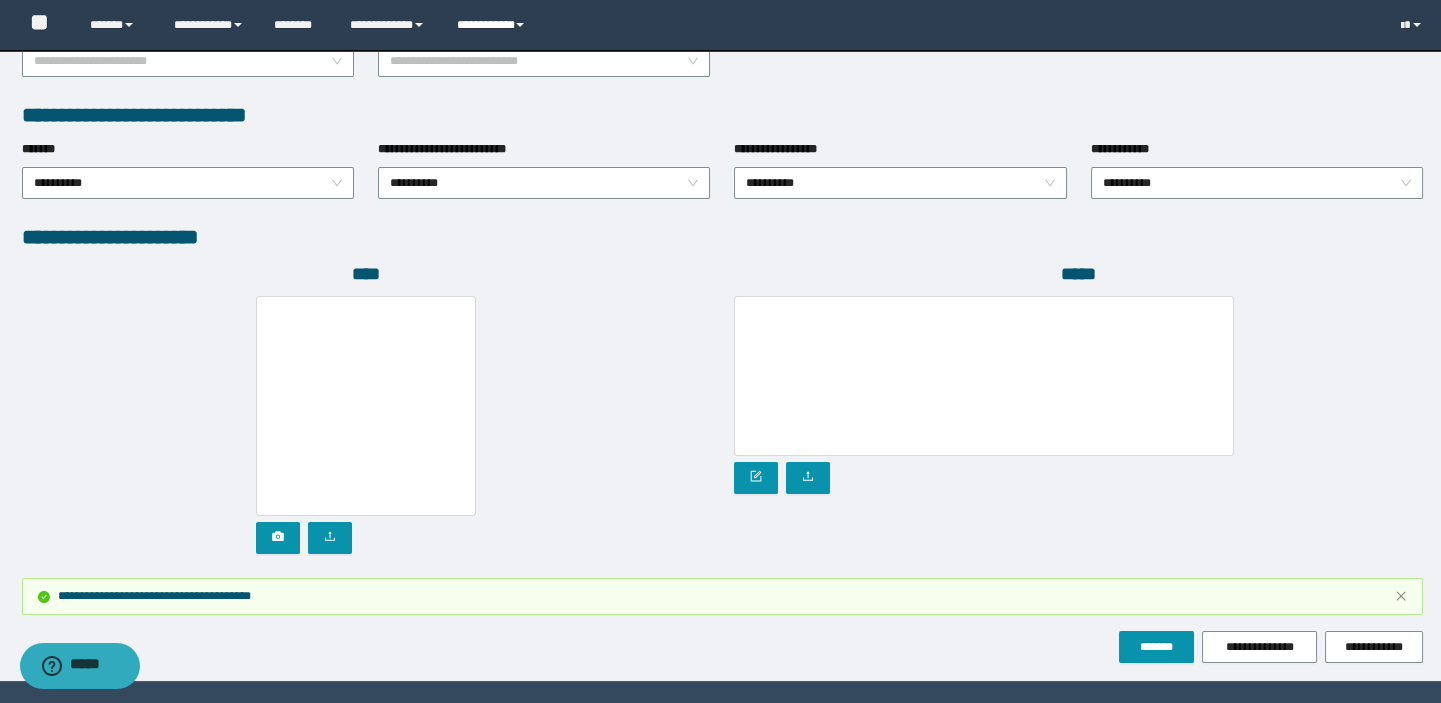 click on "**********" at bounding box center (493, 25) 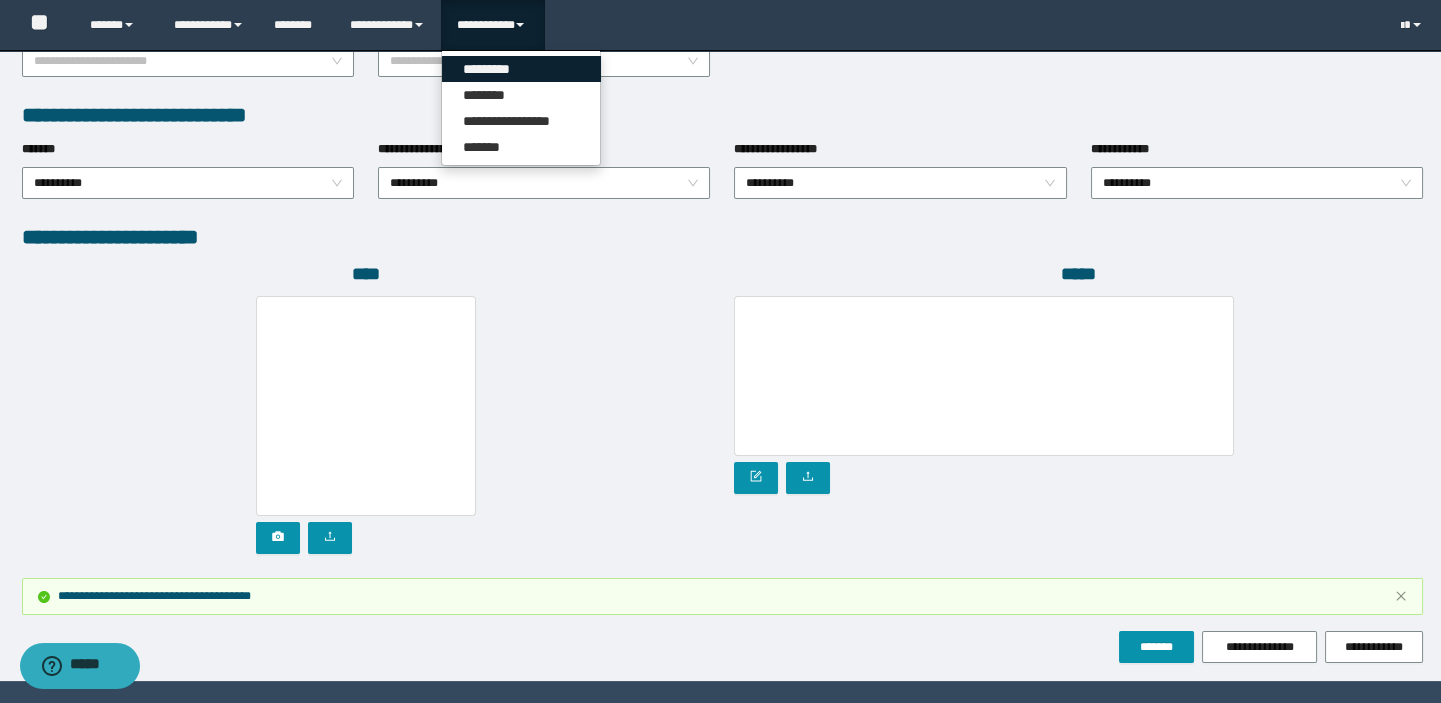click on "*********" at bounding box center (521, 69) 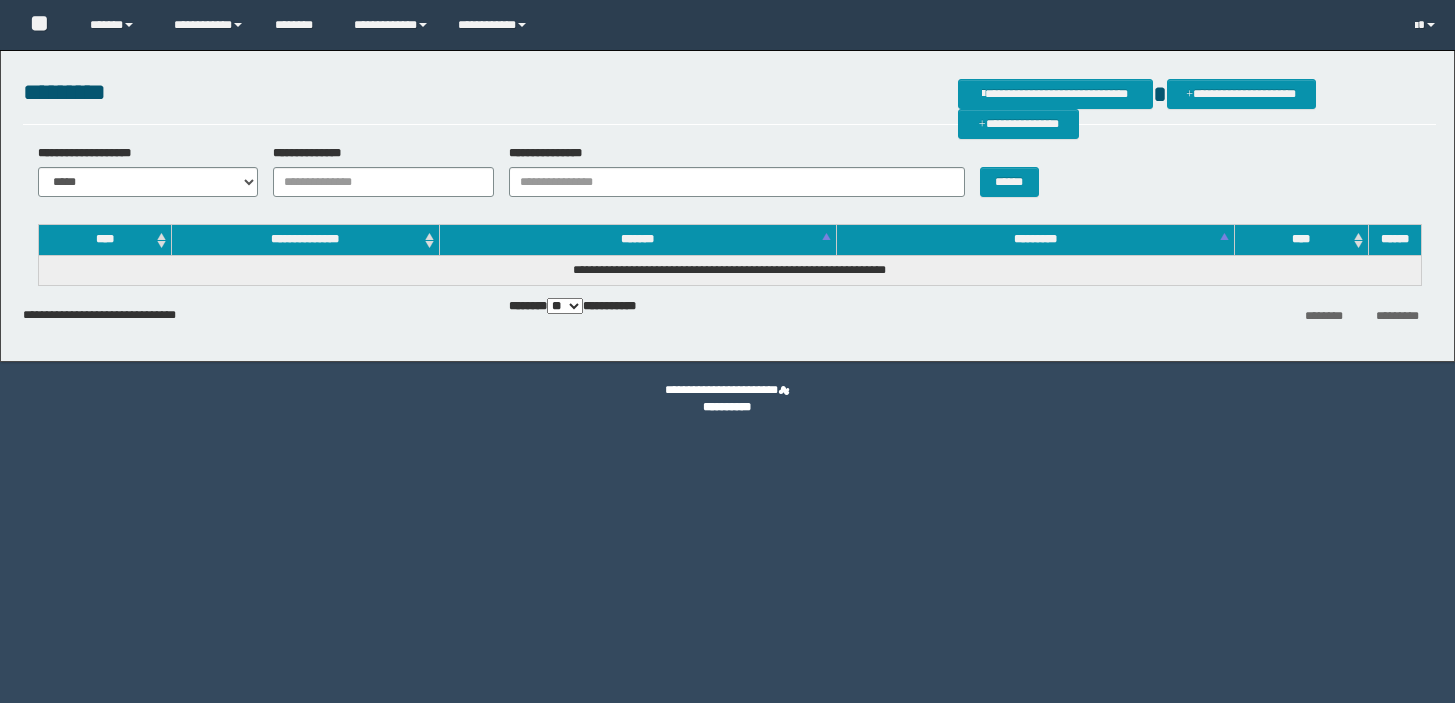 scroll, scrollTop: 0, scrollLeft: 0, axis: both 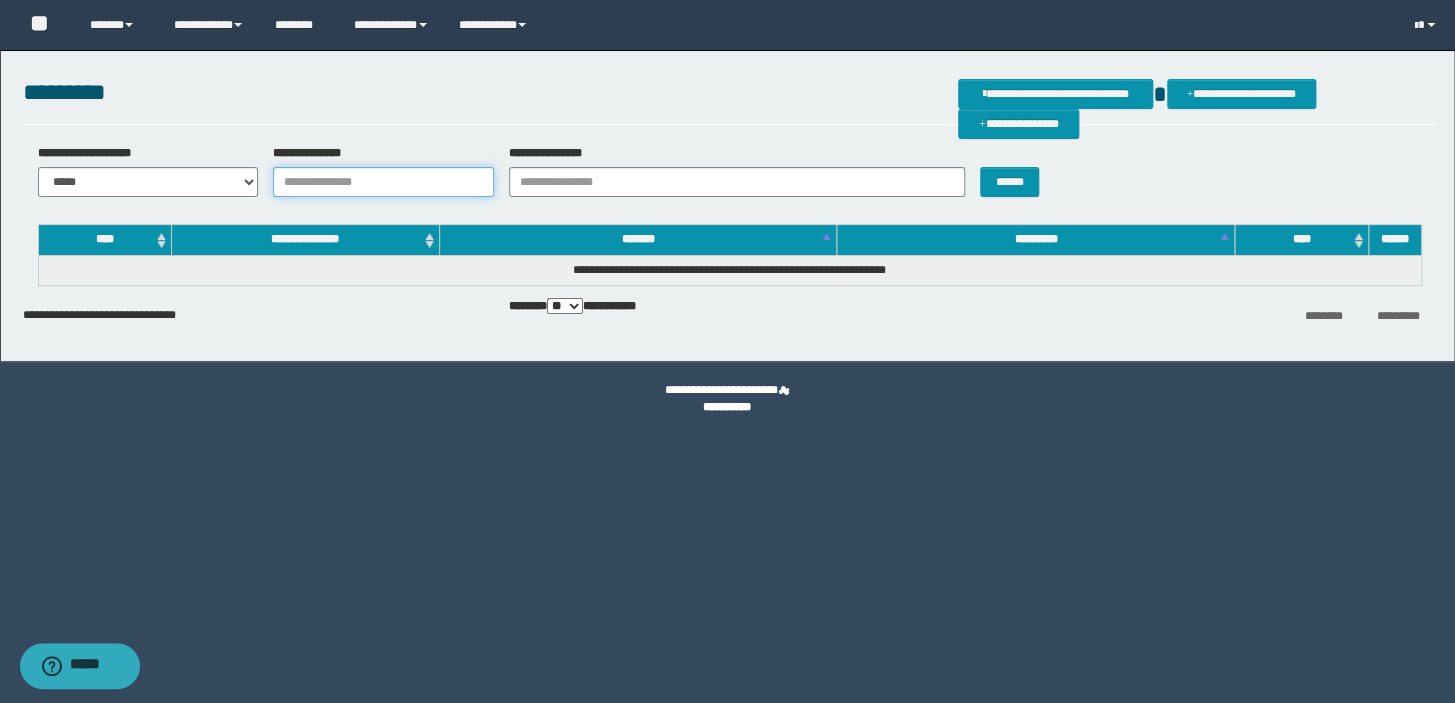 click on "**********" at bounding box center (383, 182) 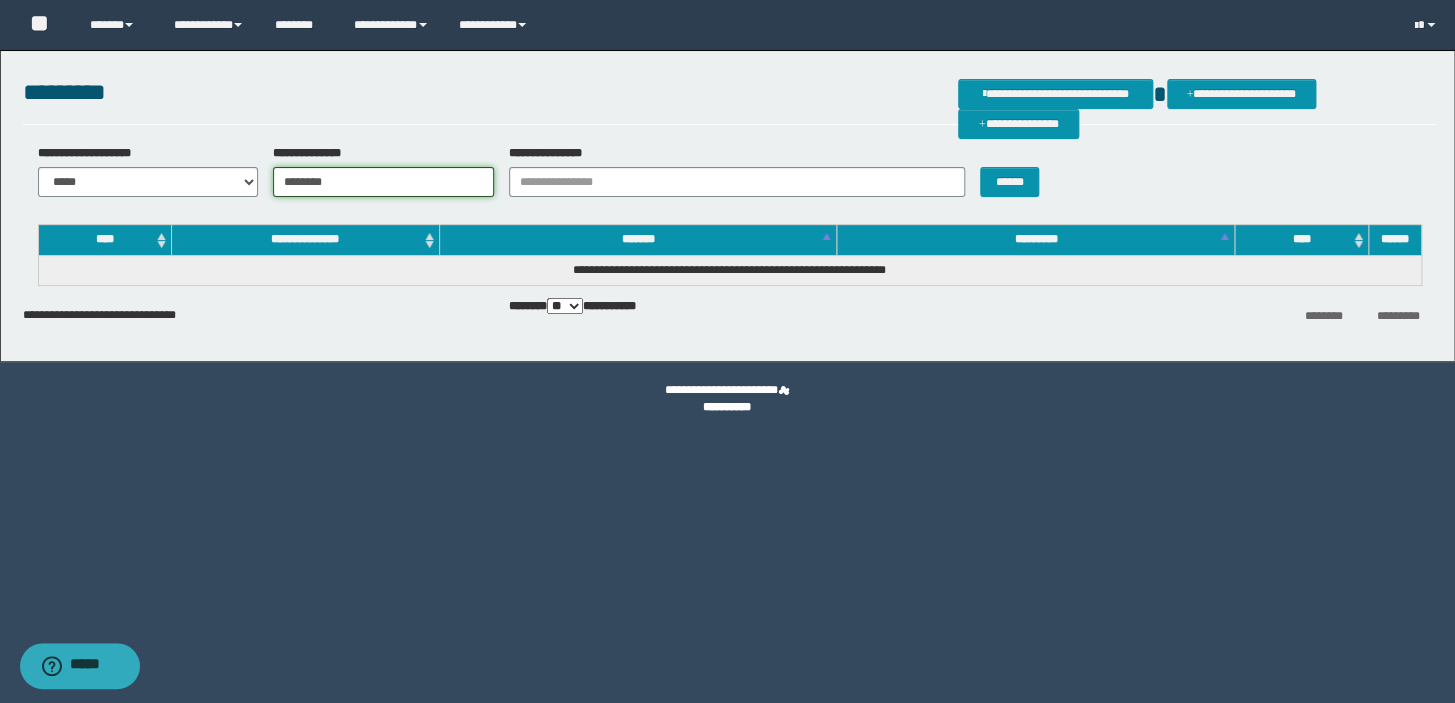 type on "********" 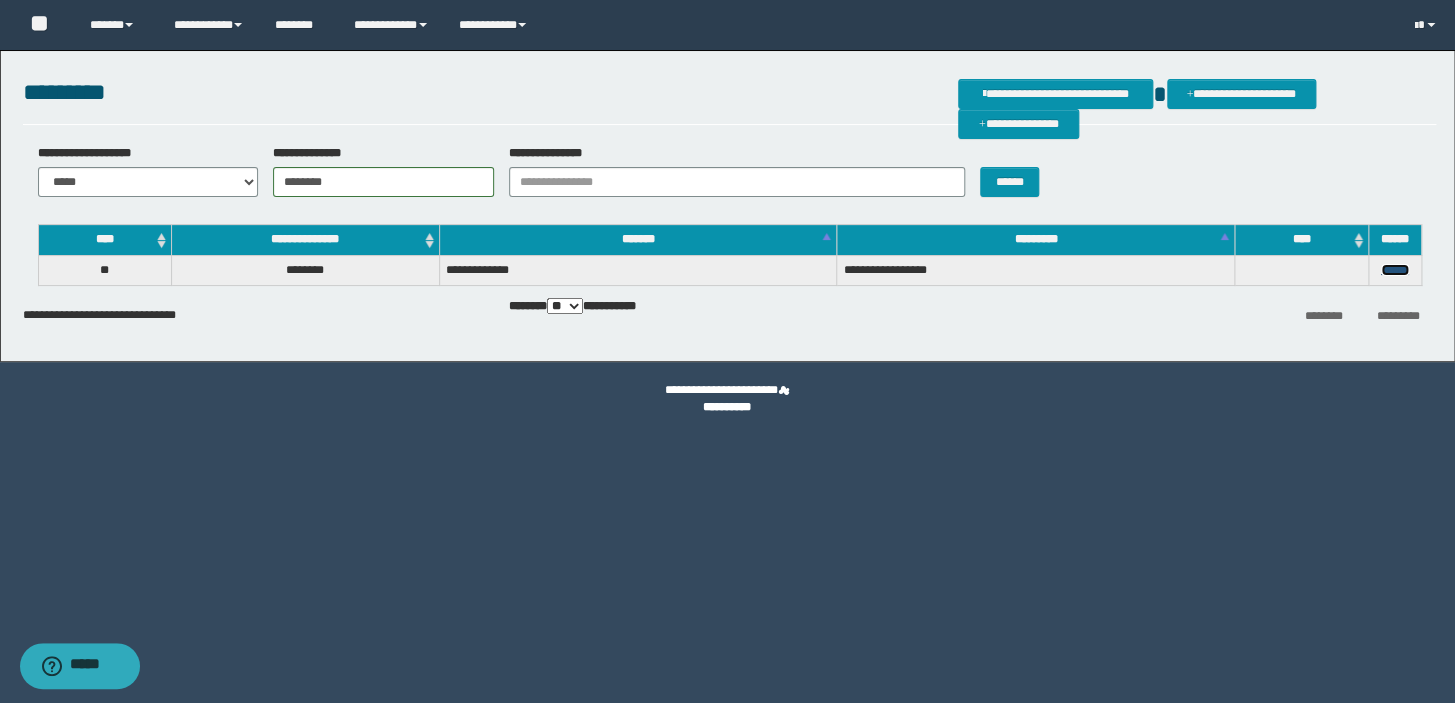 click on "******" at bounding box center [1395, 270] 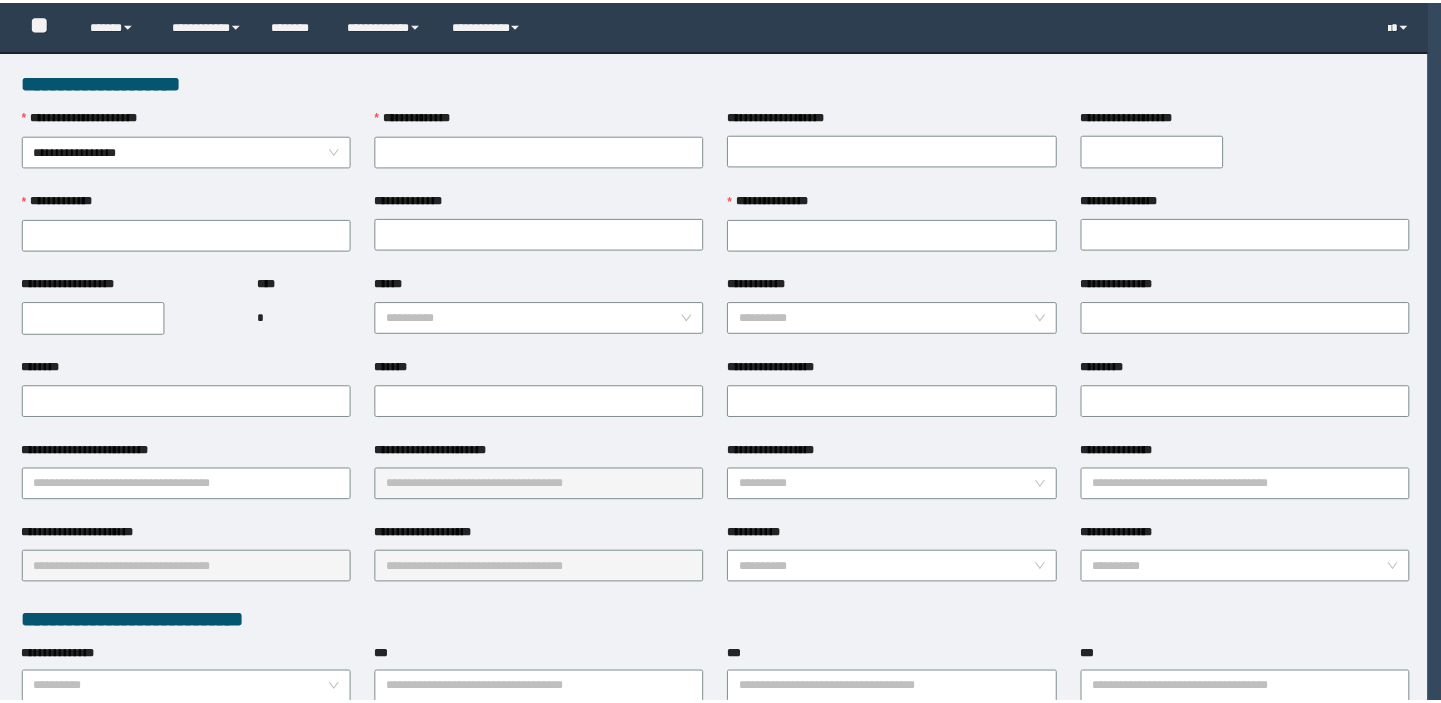 scroll, scrollTop: 0, scrollLeft: 0, axis: both 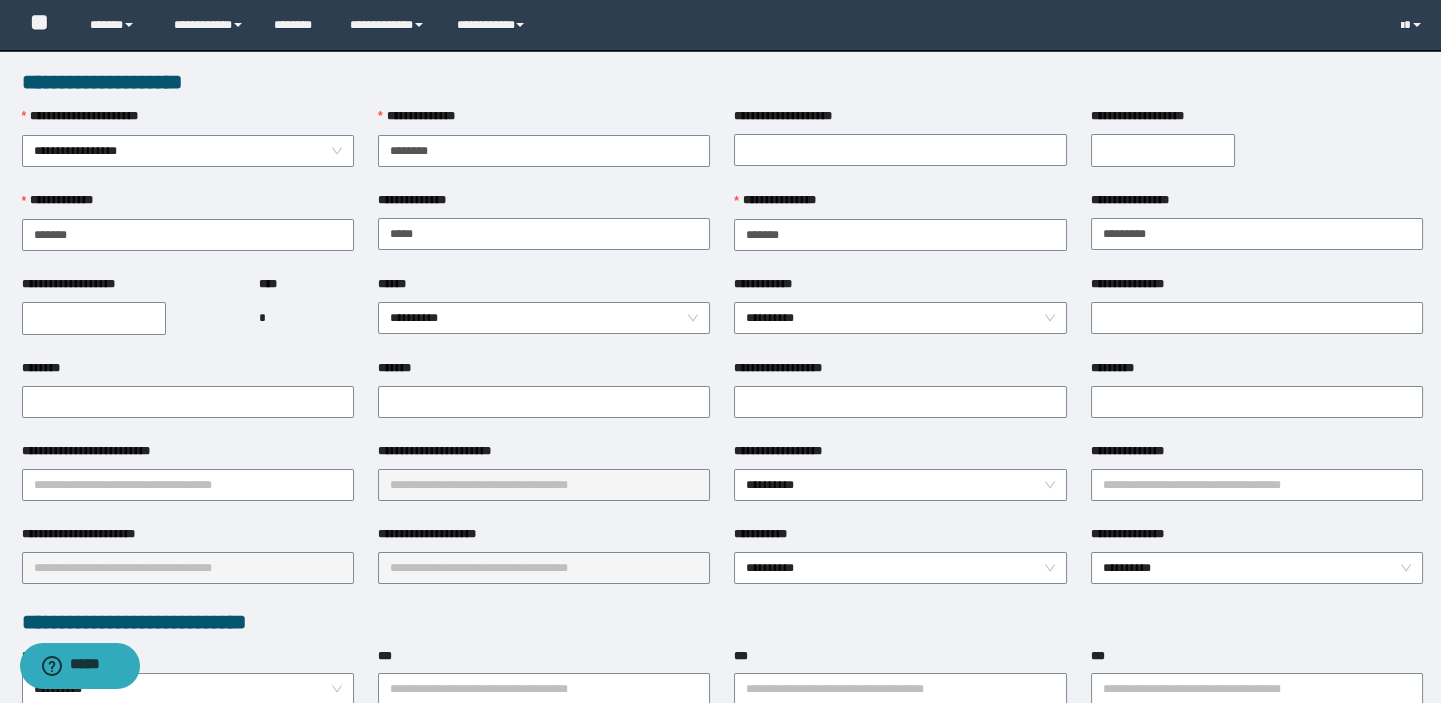 click on "**********" at bounding box center [94, 318] 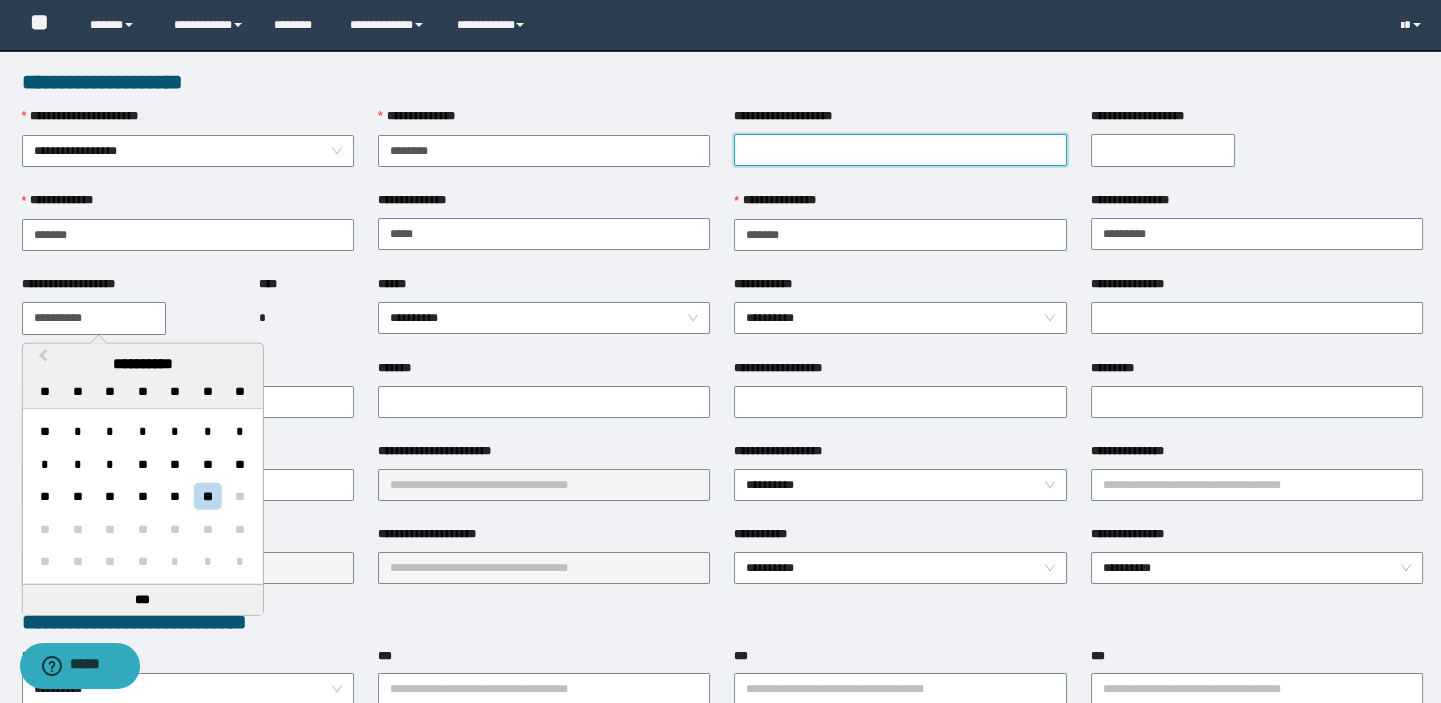 click on "**********" at bounding box center [900, 150] 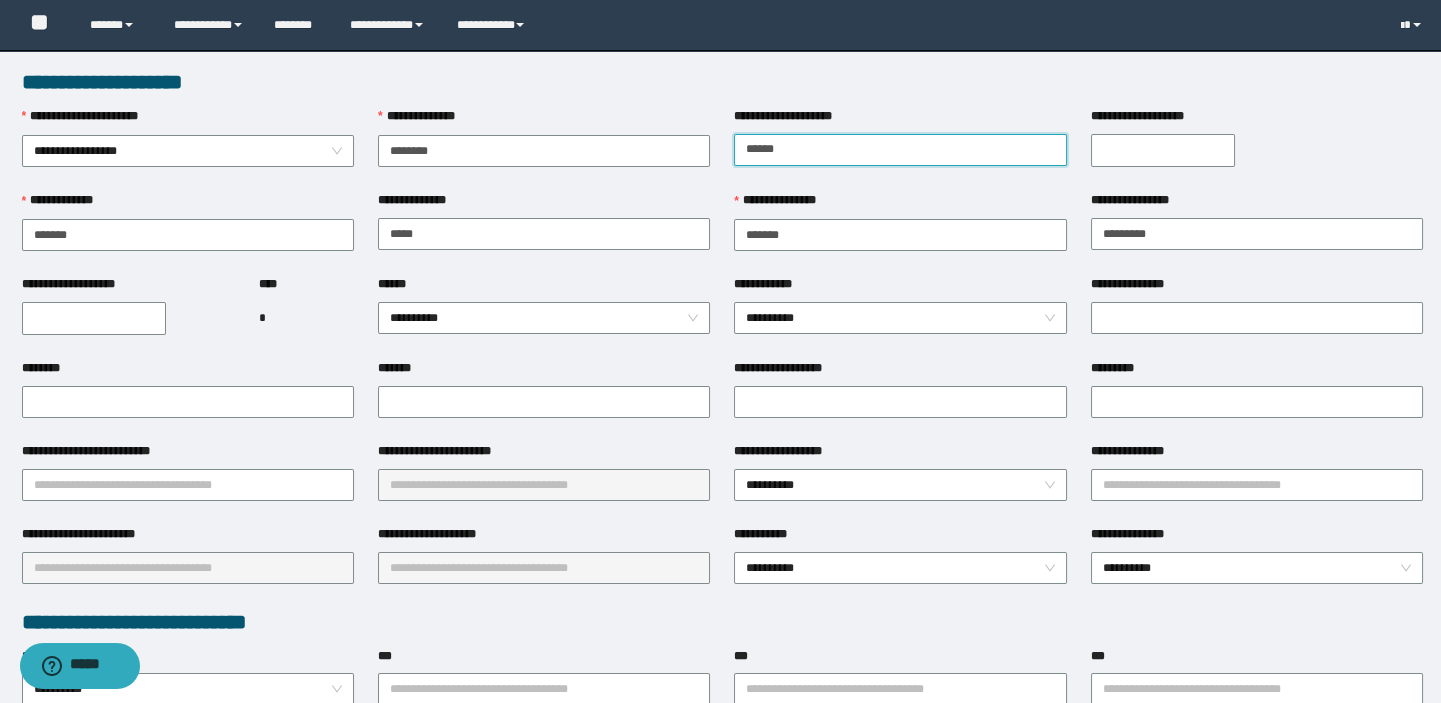 type on "******" 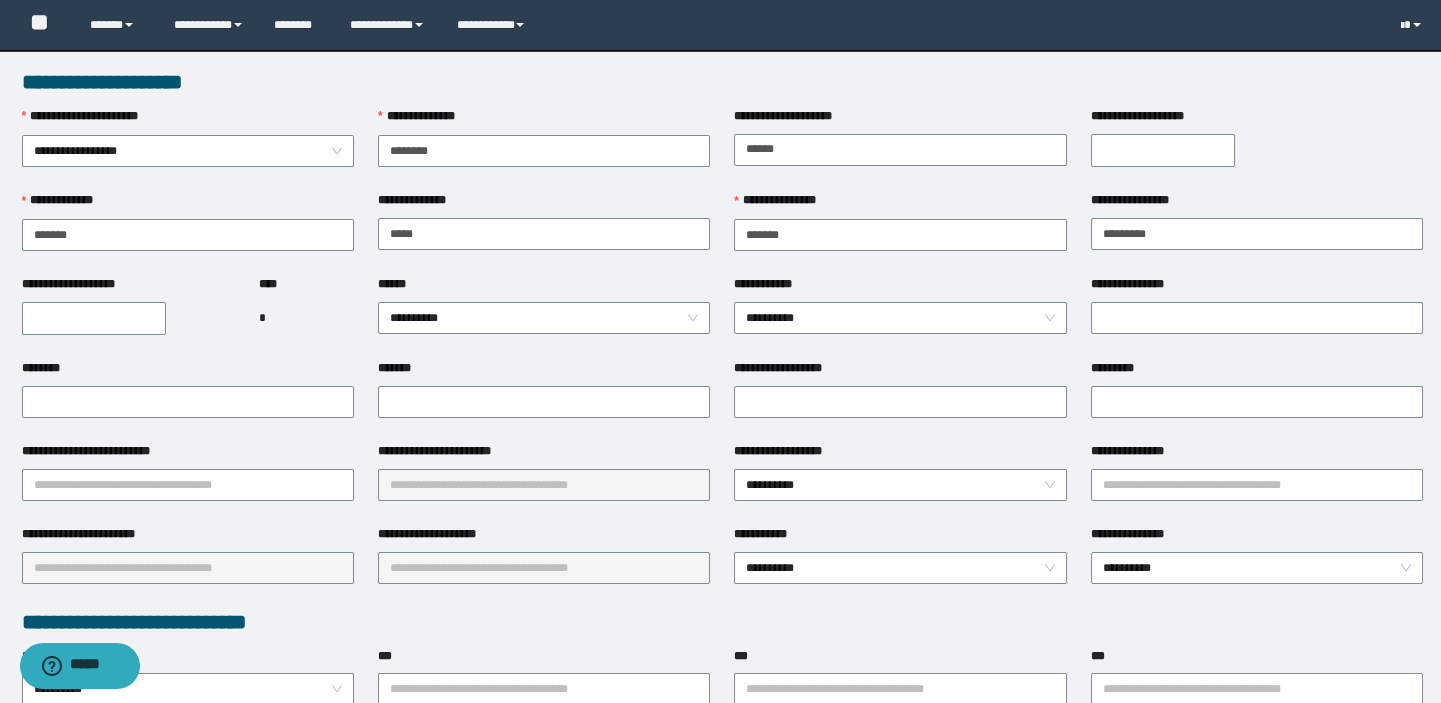 click on "**********" at bounding box center [1163, 150] 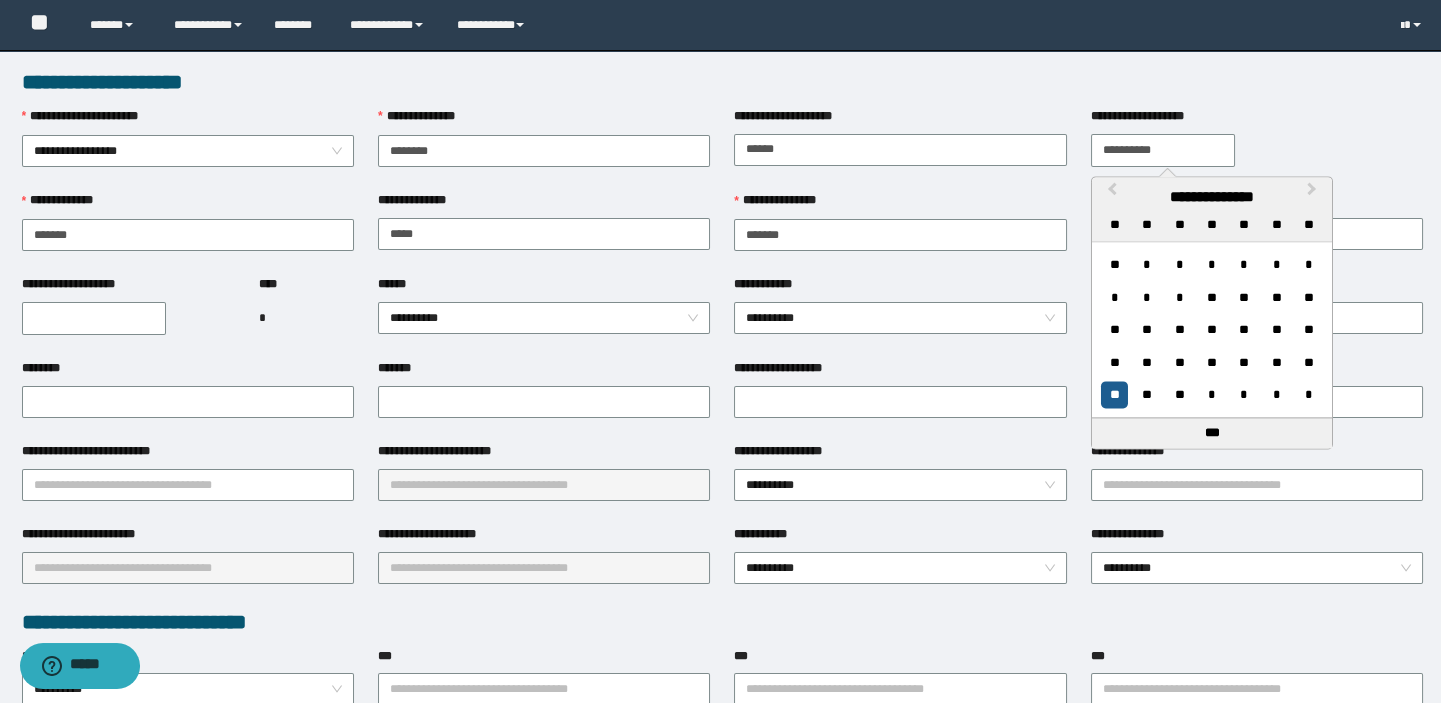 type on "**********" 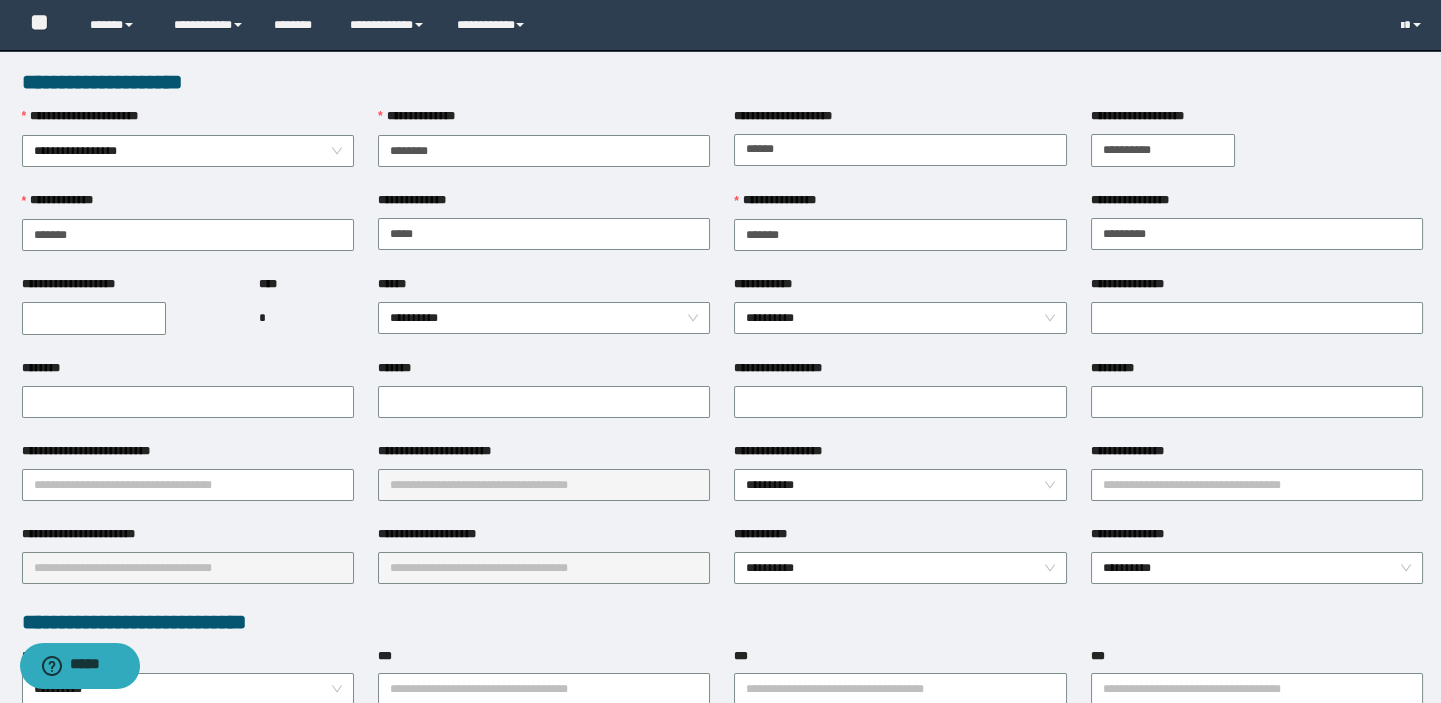 click on "**********" at bounding box center [94, 318] 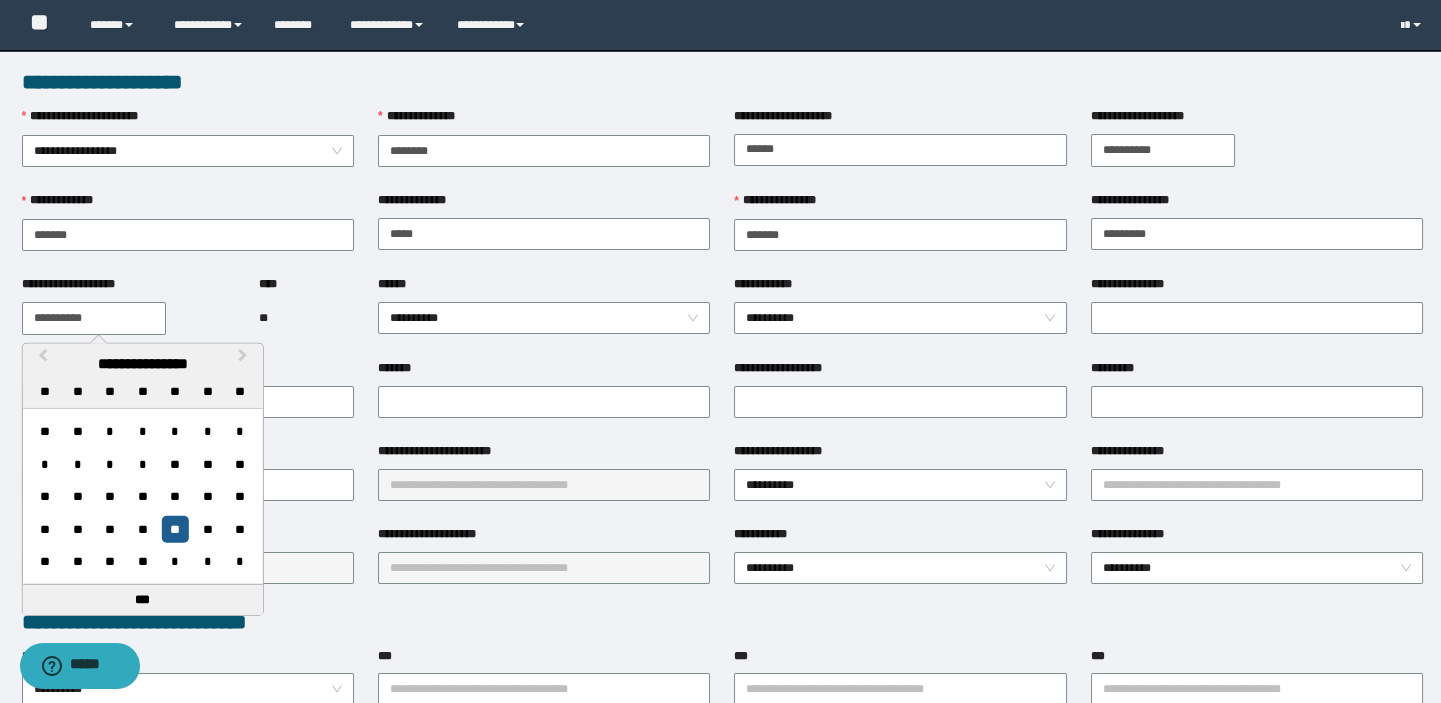 type on "**********" 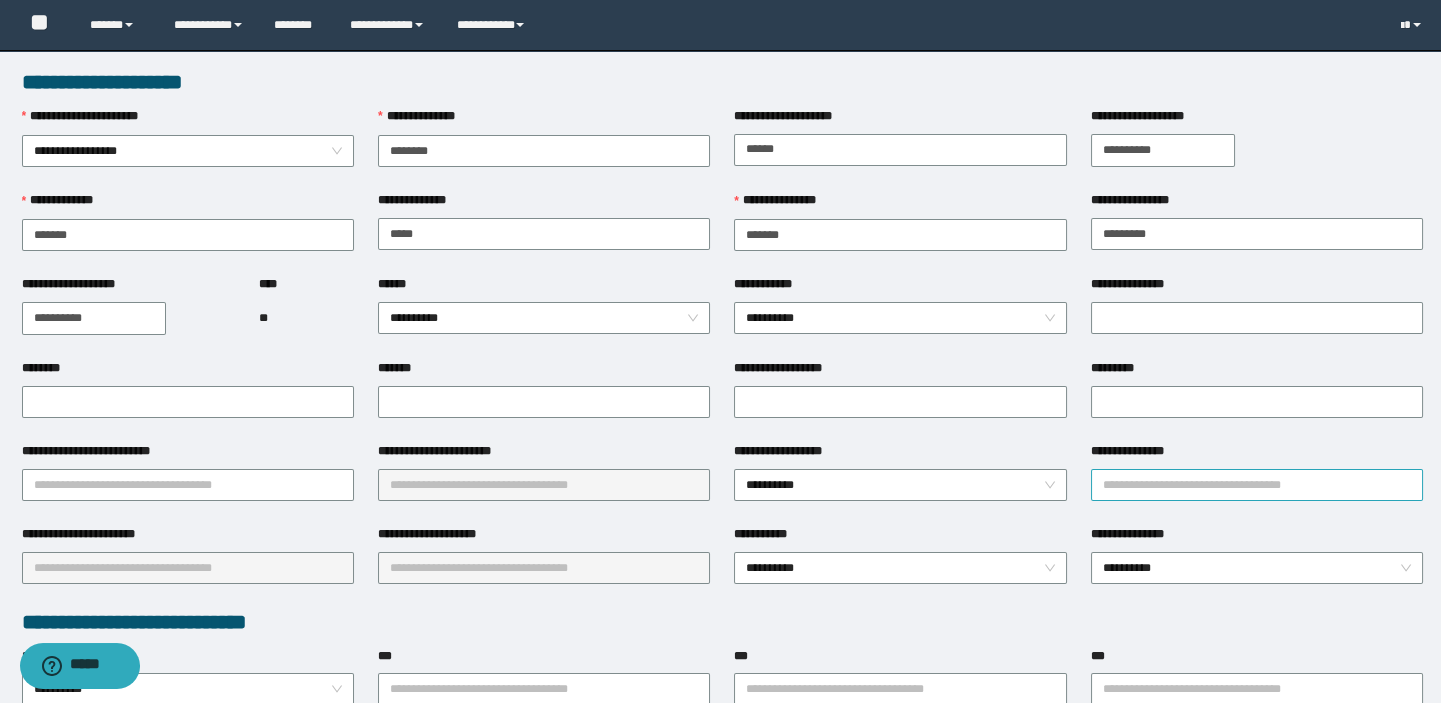 click on "**********" at bounding box center [1257, 485] 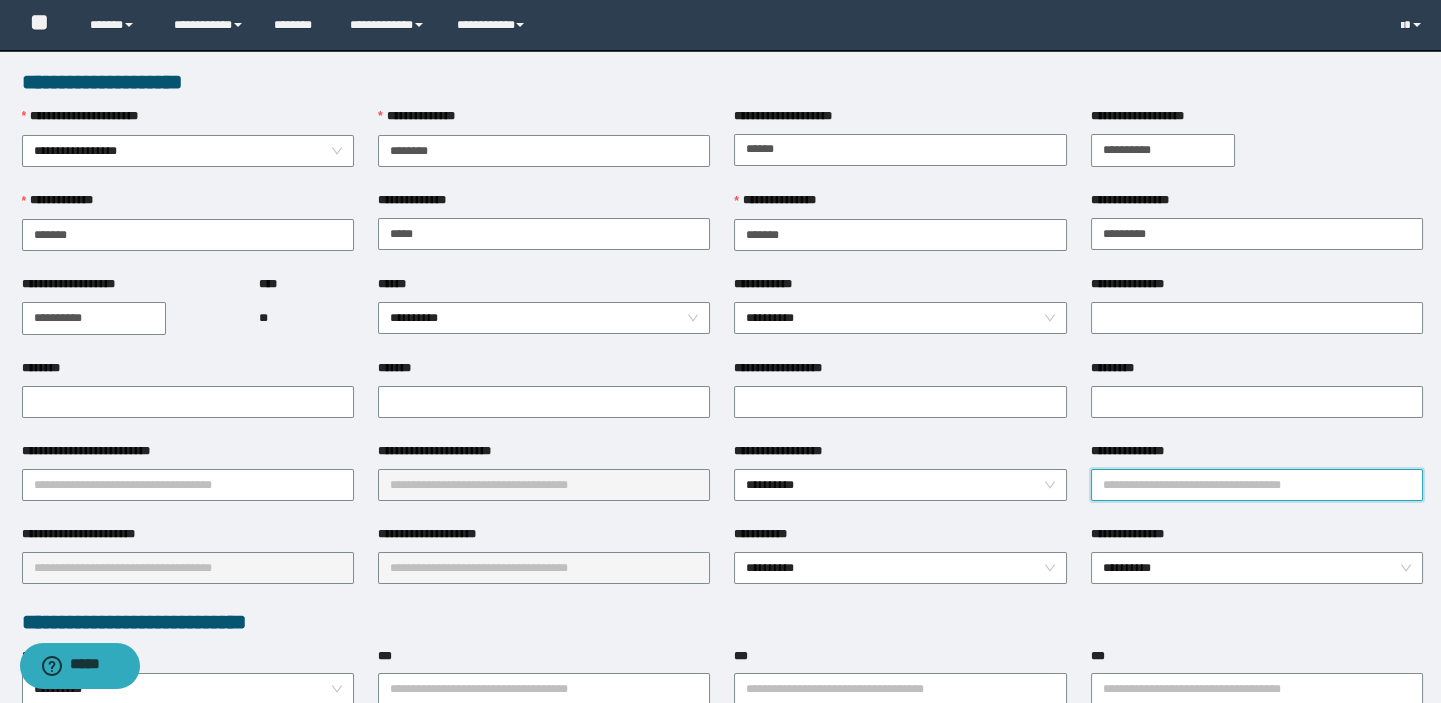 click on "**********" at bounding box center (1257, 485) 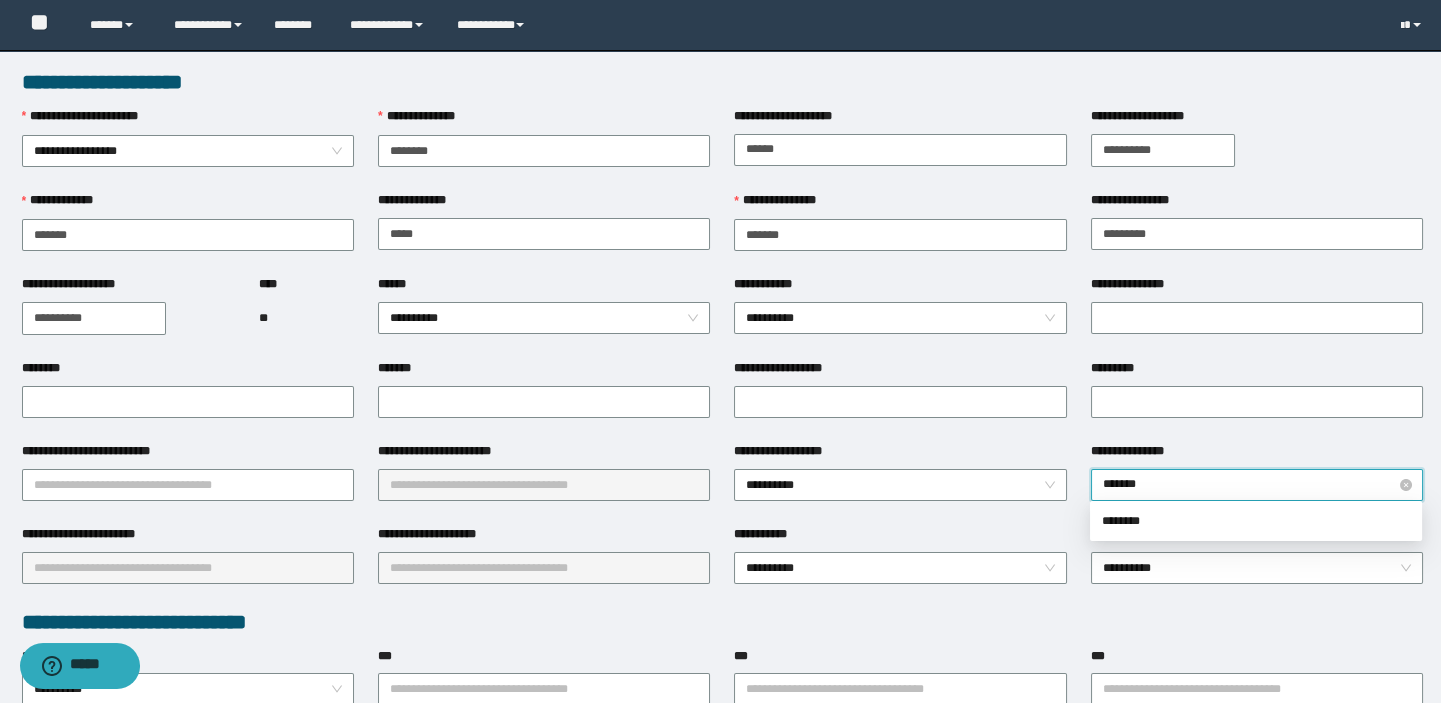 type on "********" 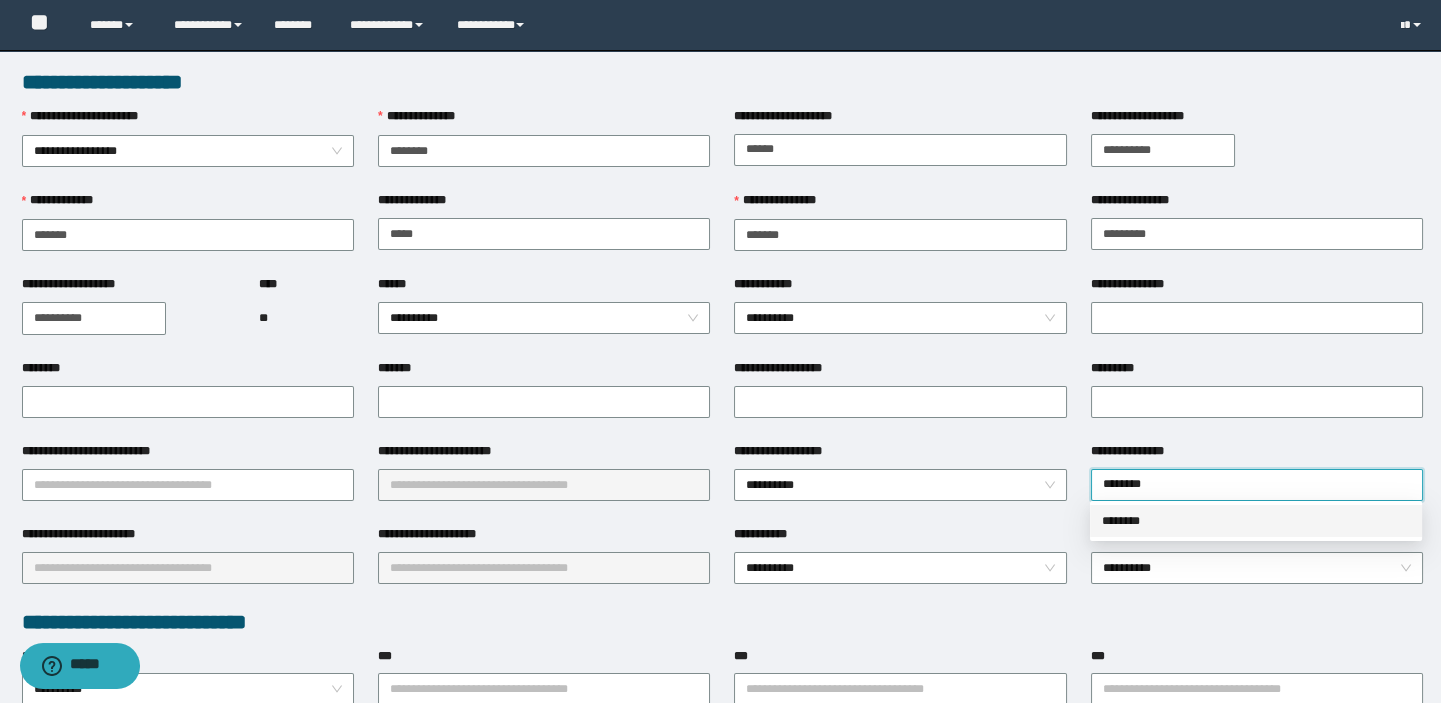 click on "********" at bounding box center [1256, 521] 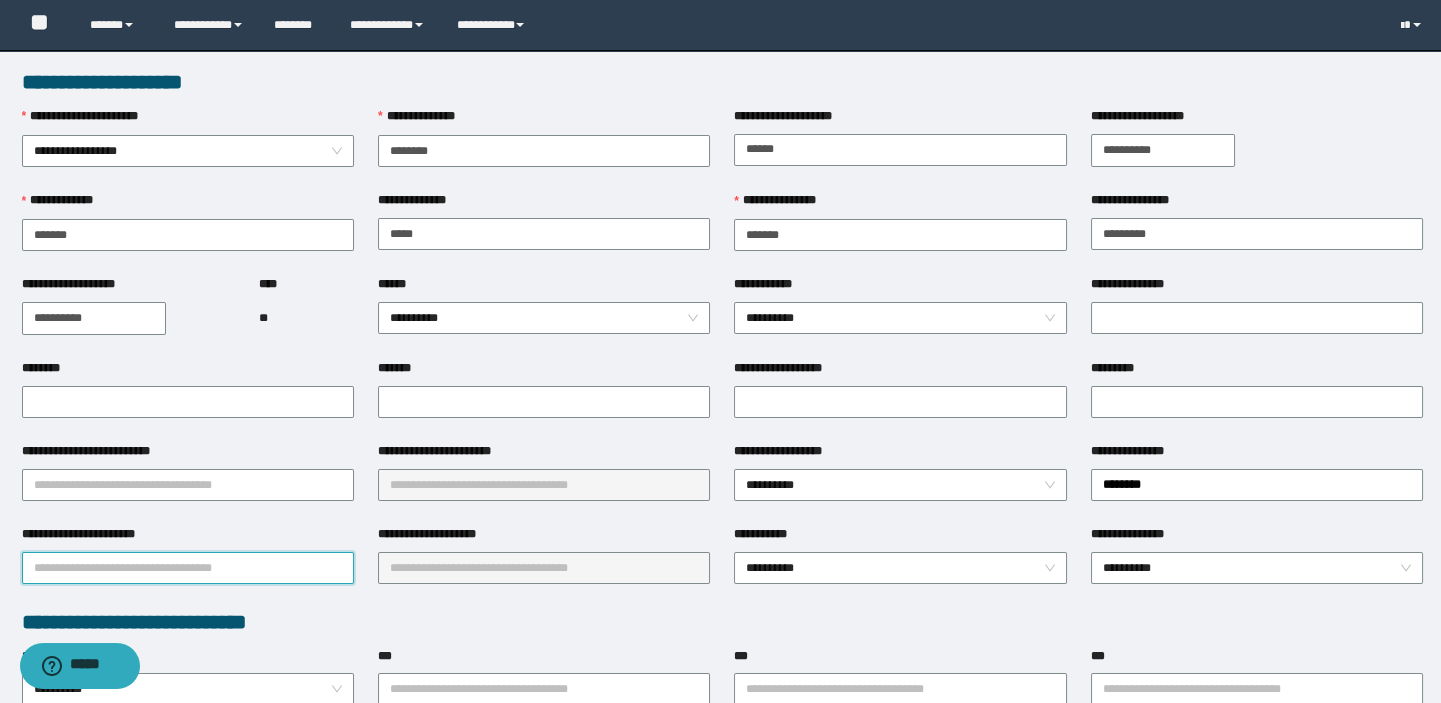 click on "**********" at bounding box center [188, 568] 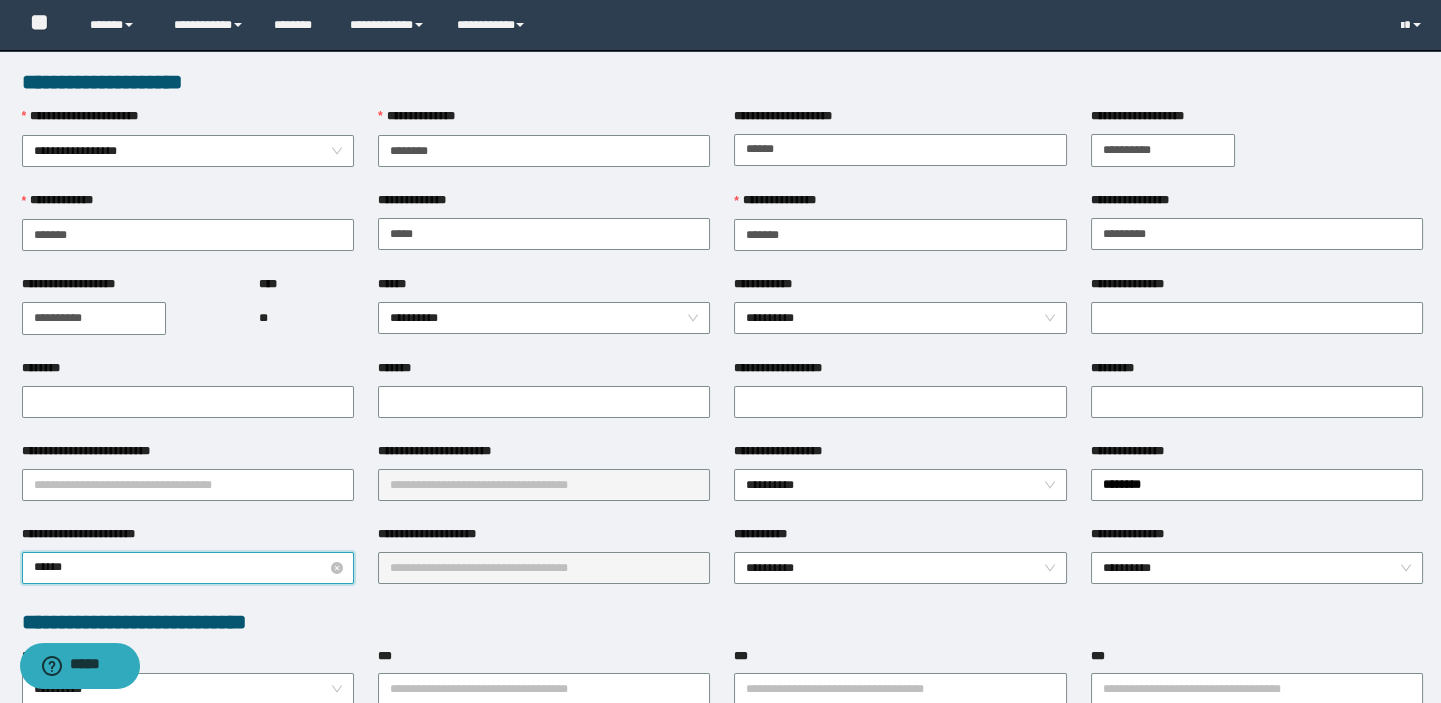 type on "*******" 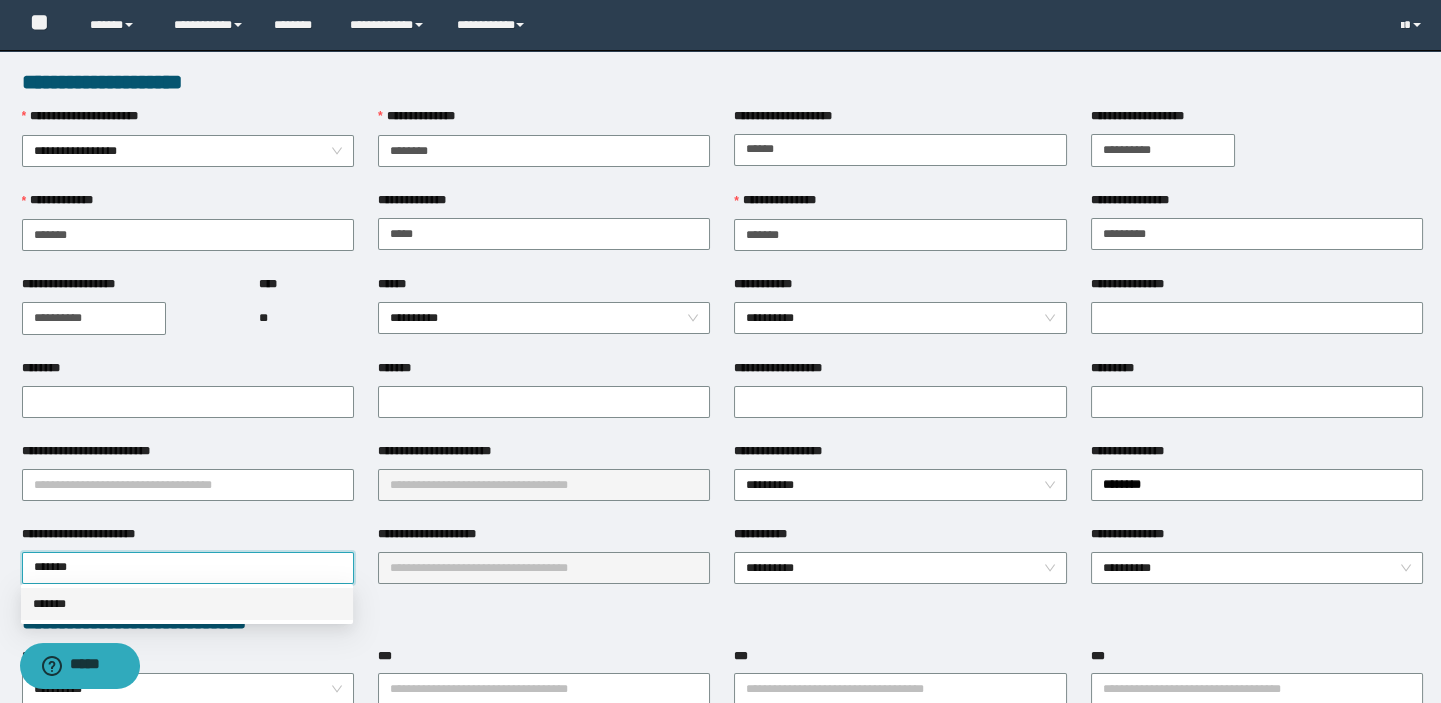 click on "*******" at bounding box center (187, 604) 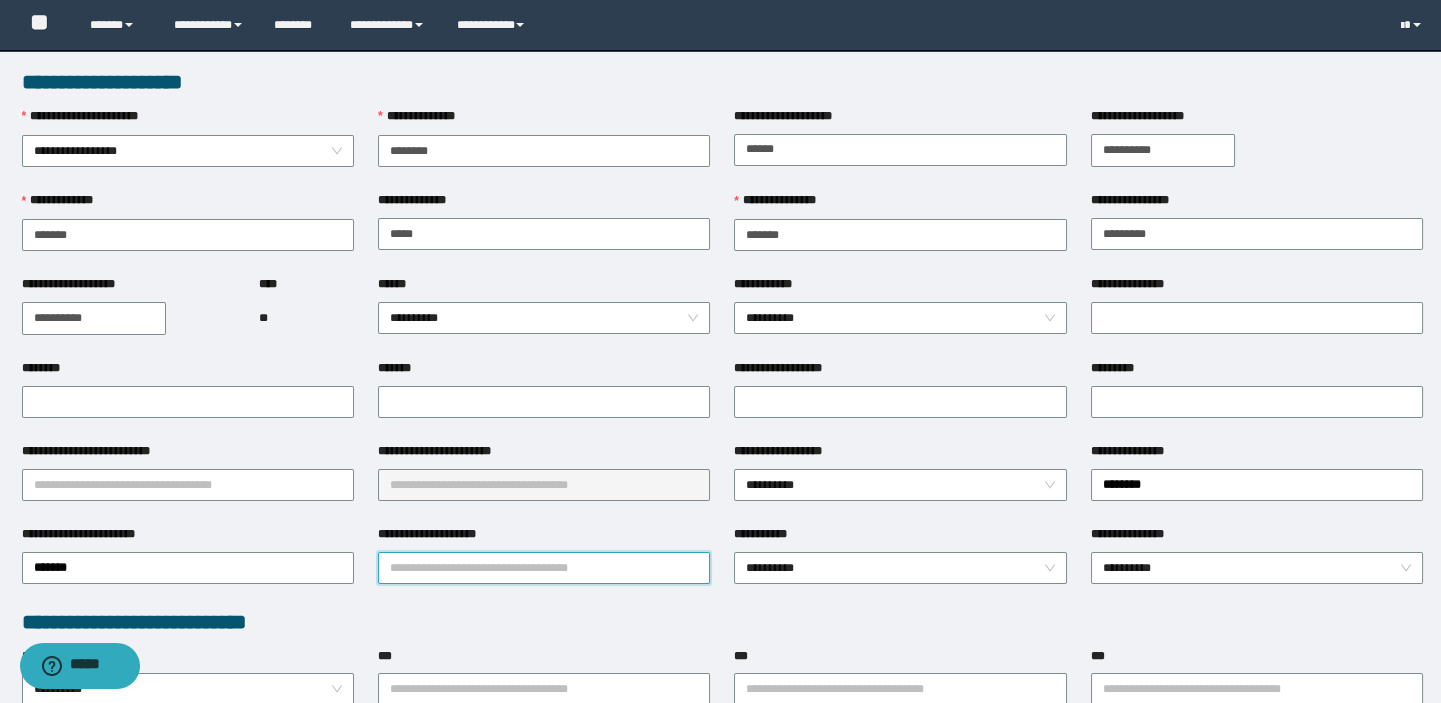 click on "**********" at bounding box center (544, 568) 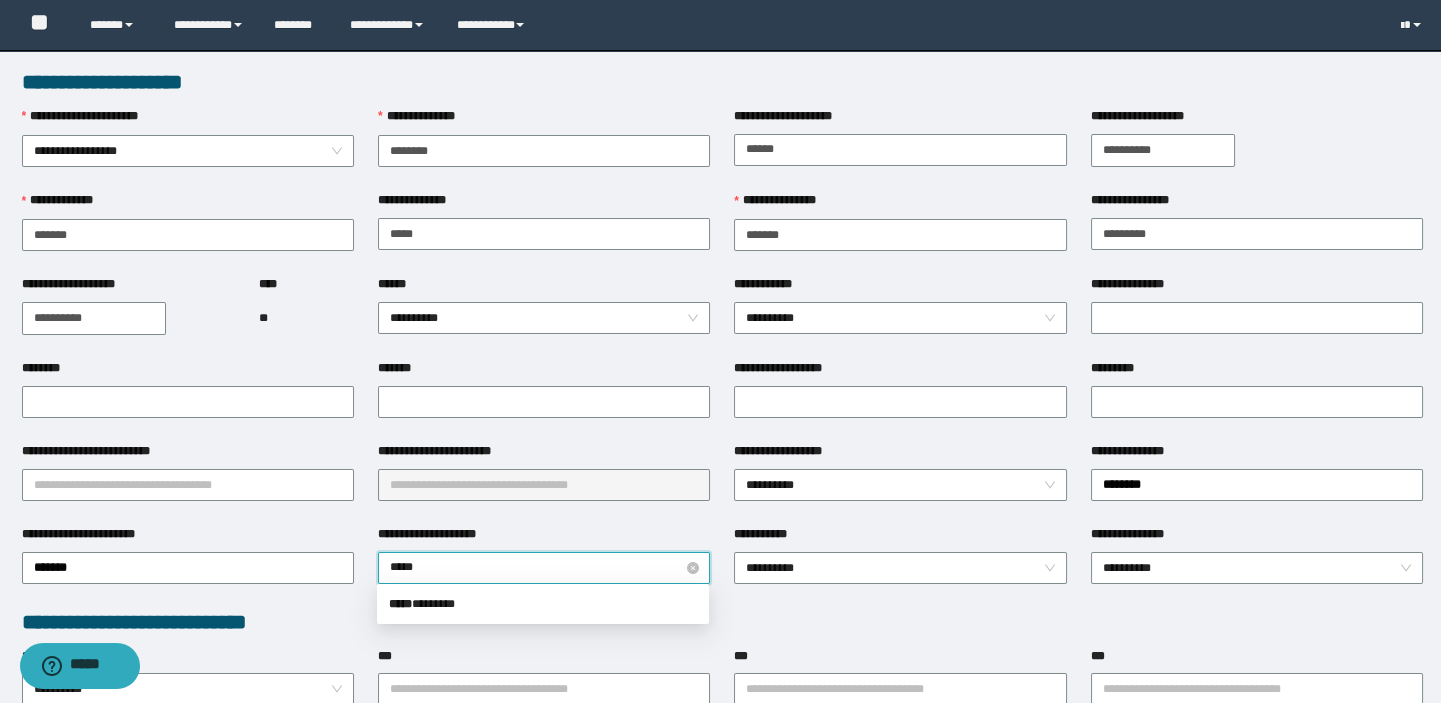 type on "******" 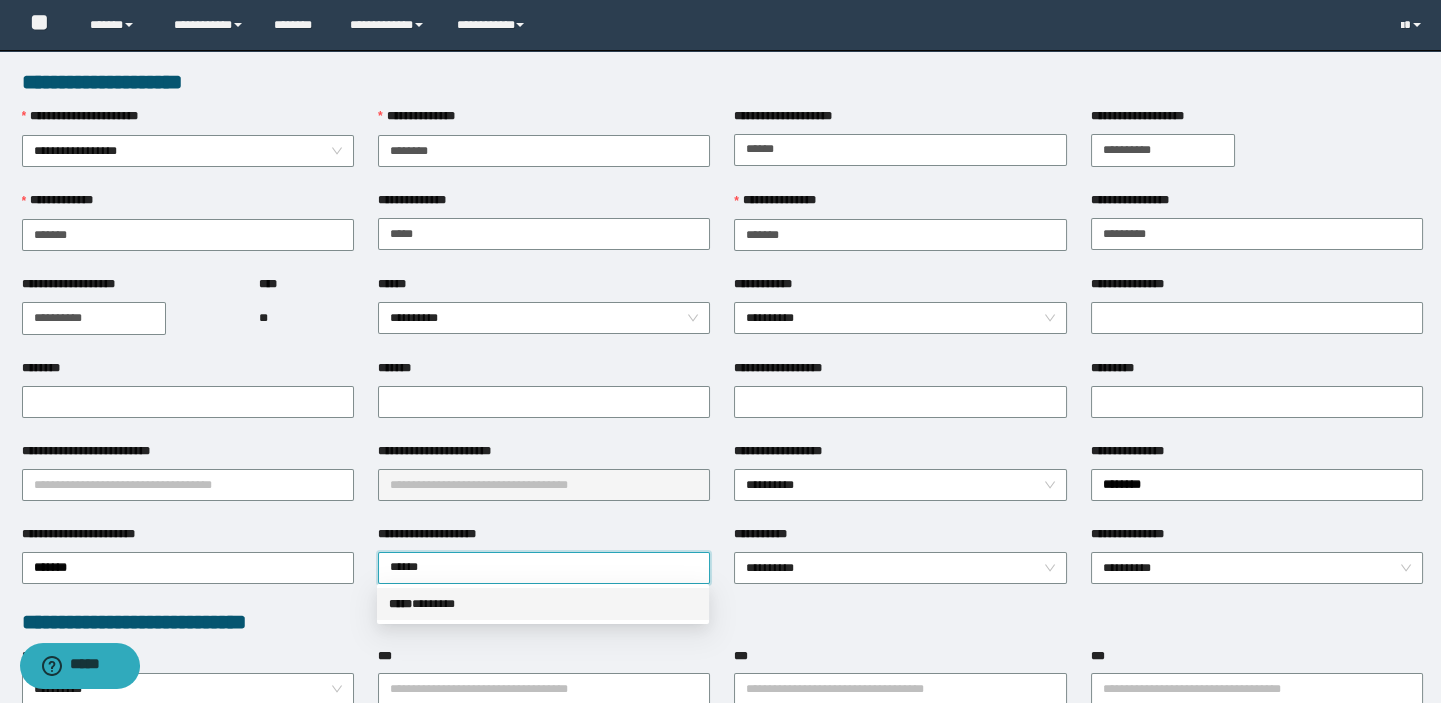 click on "***** * ******" at bounding box center (543, 604) 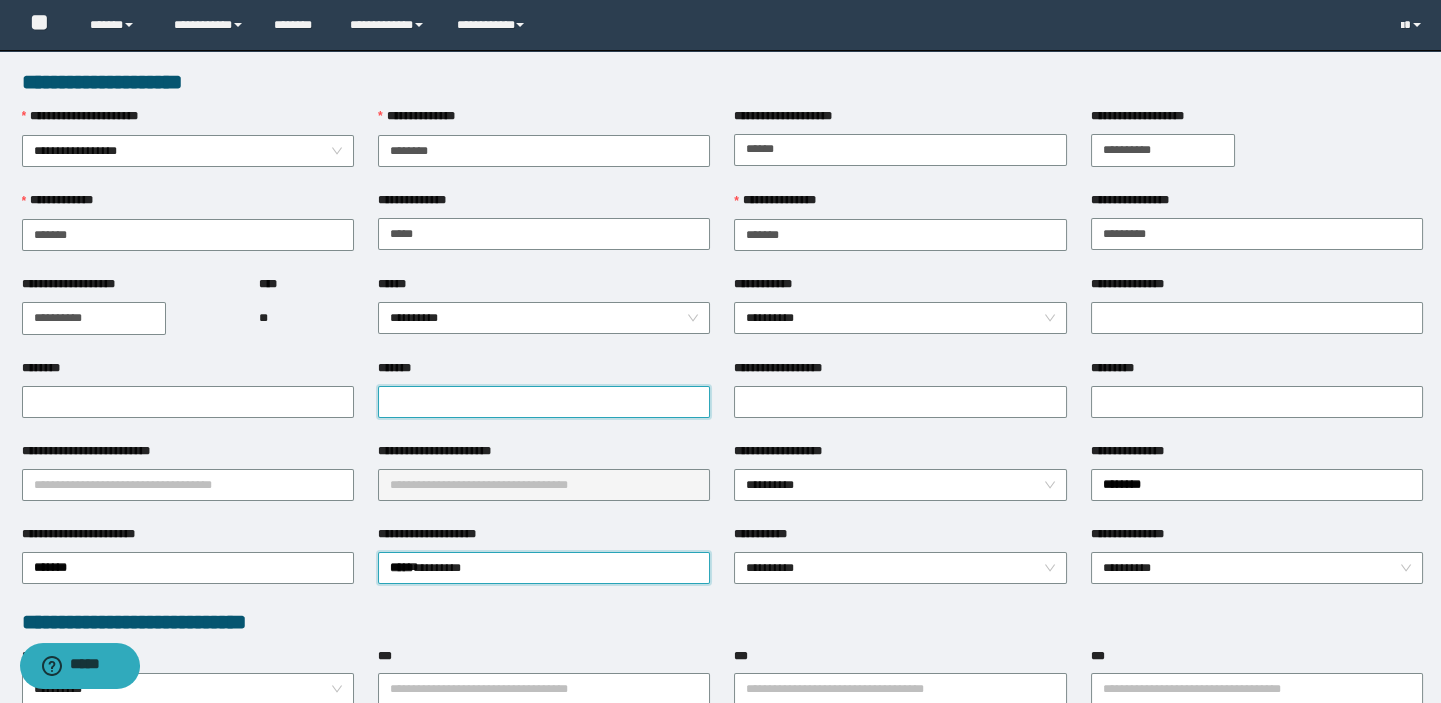 click on "*******" at bounding box center (544, 402) 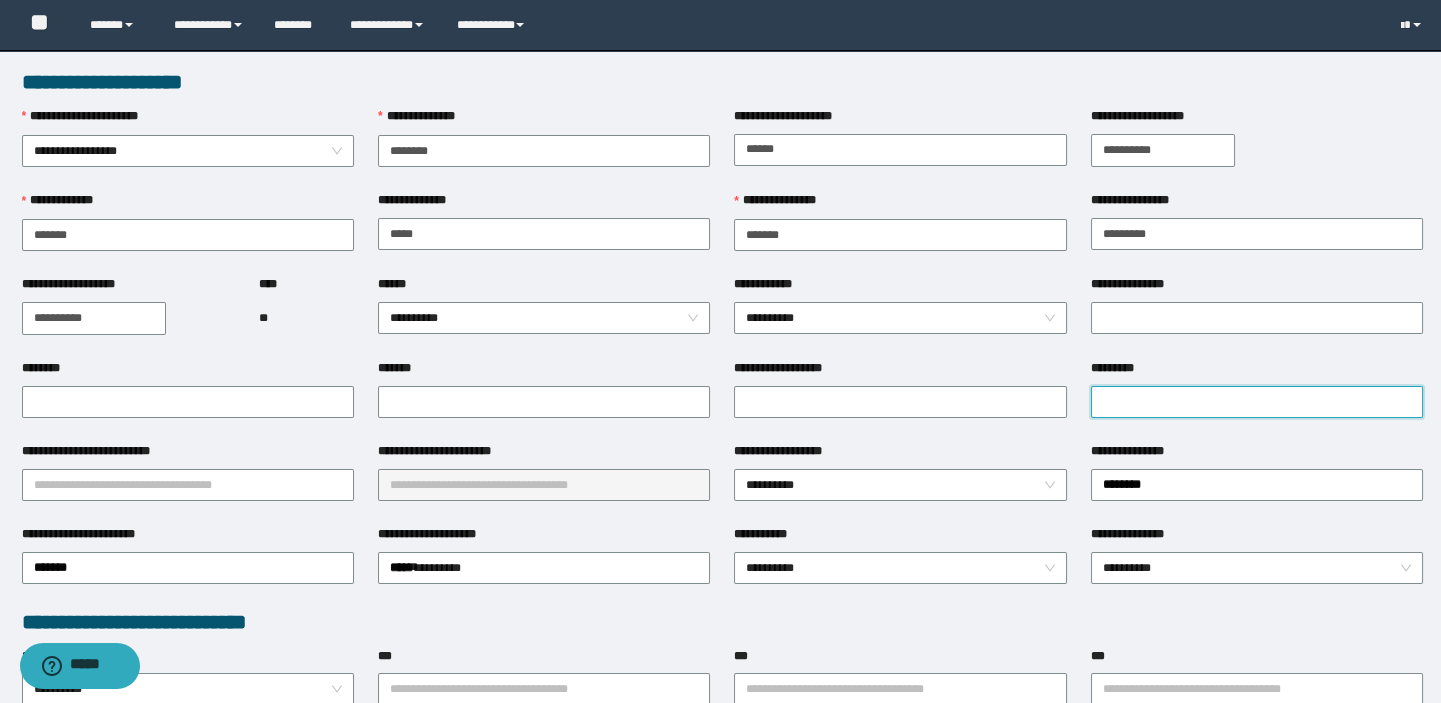 click on "*********" at bounding box center (1257, 402) 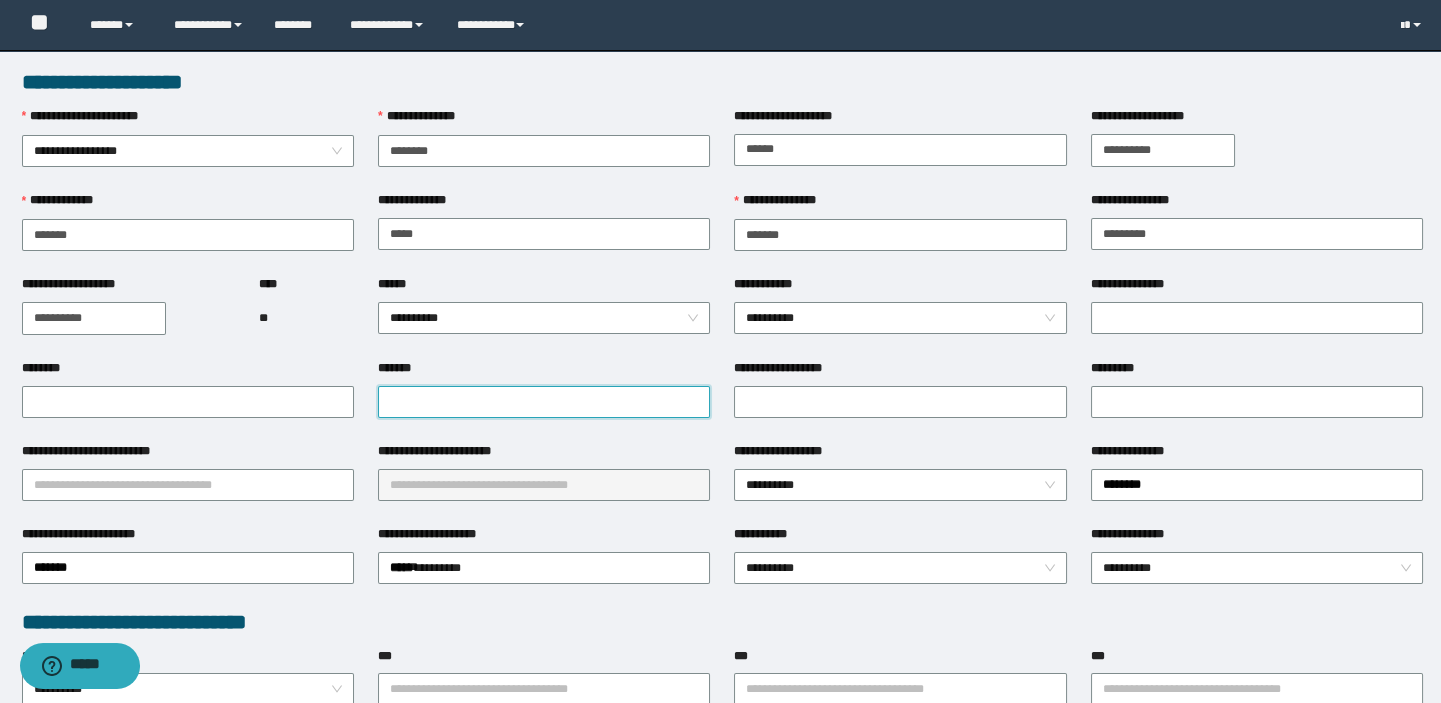 click on "*******" at bounding box center (544, 402) 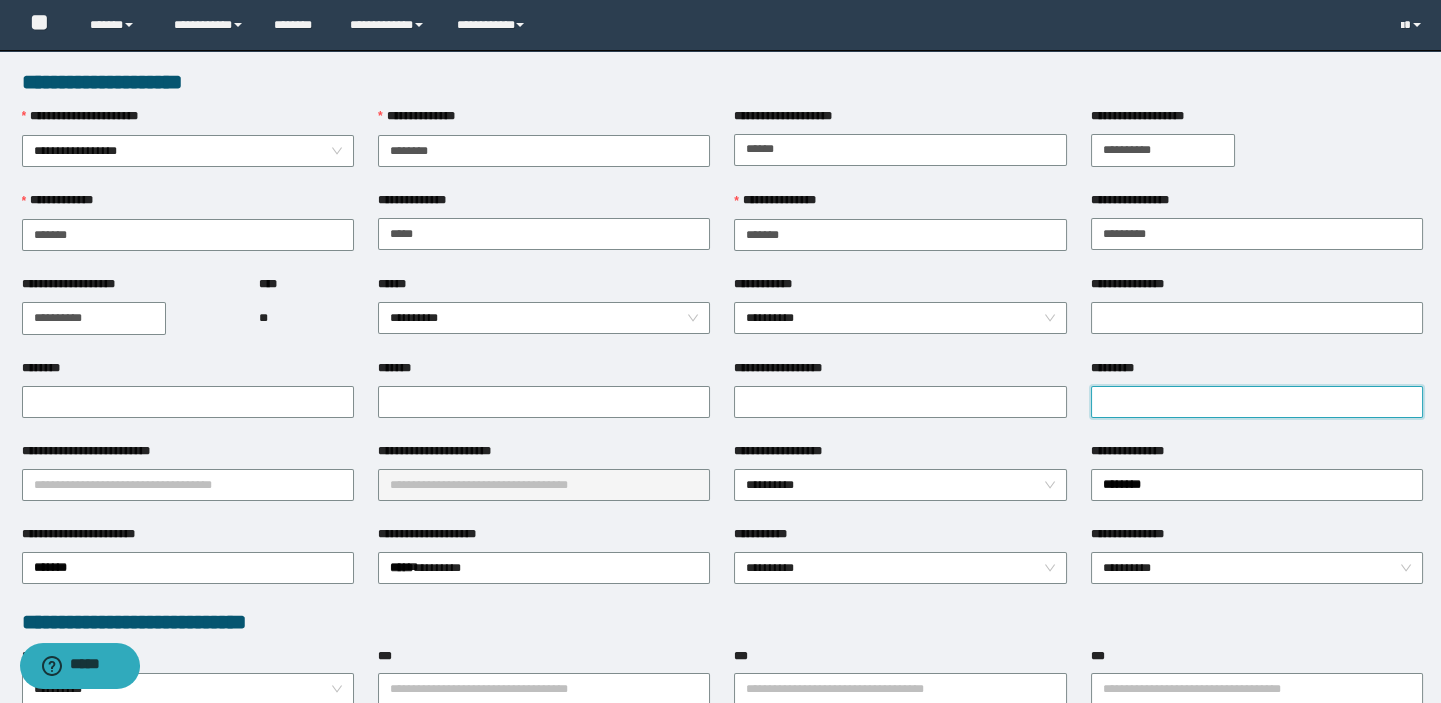 click on "*********" at bounding box center (1257, 402) 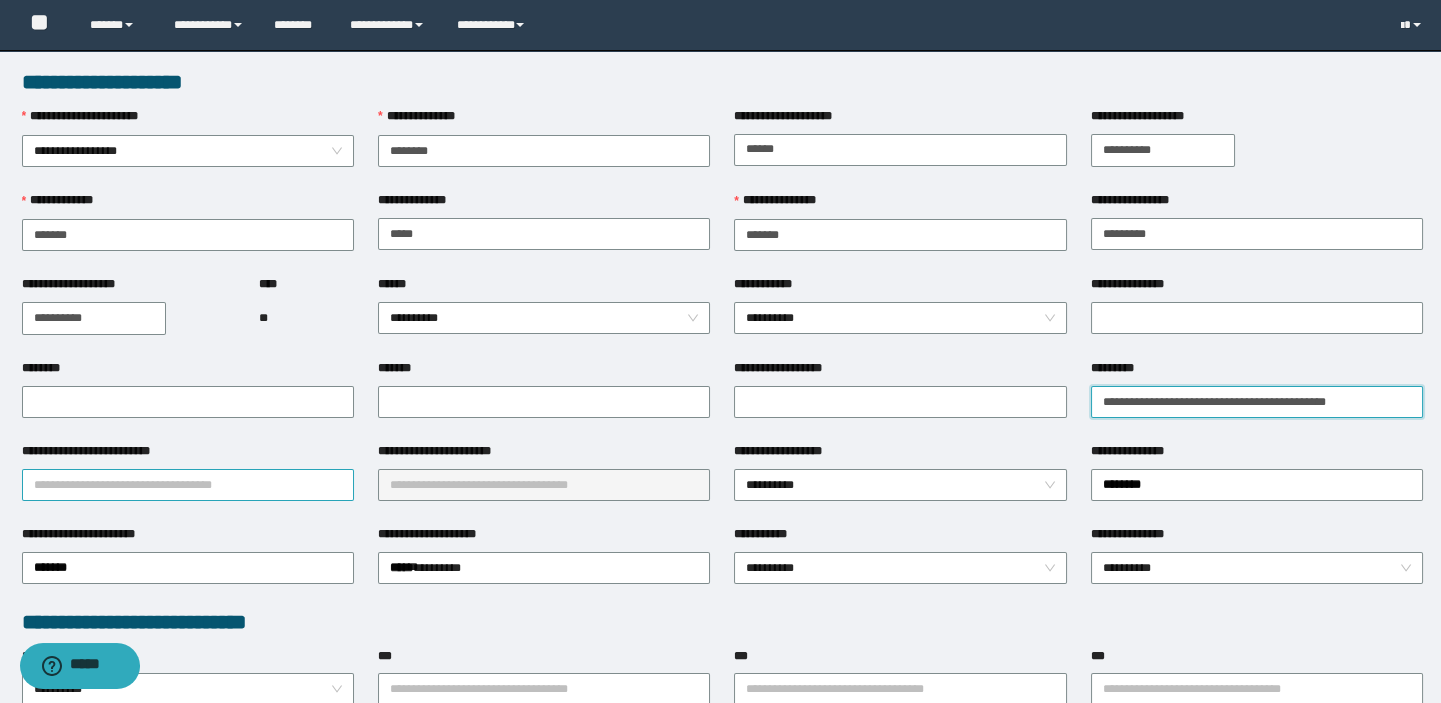type on "**********" 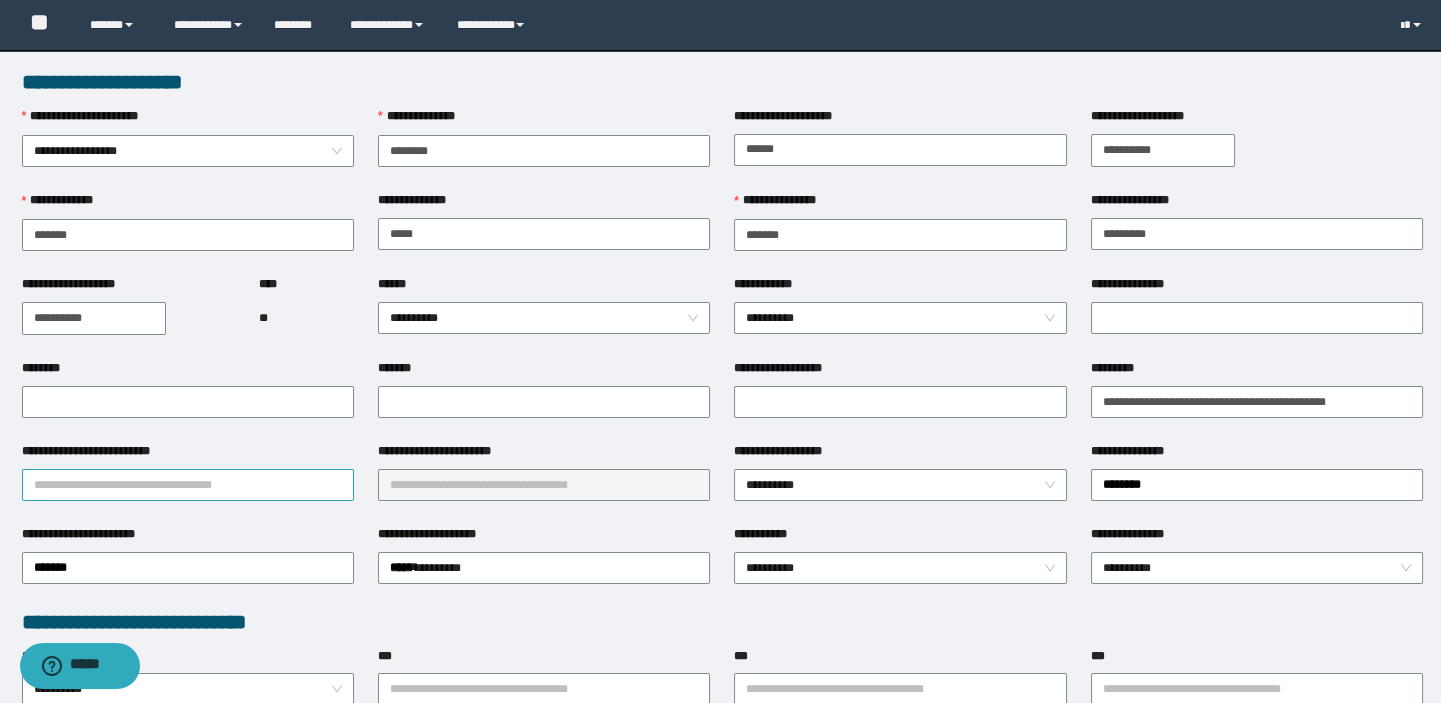 click on "**********" at bounding box center [188, 485] 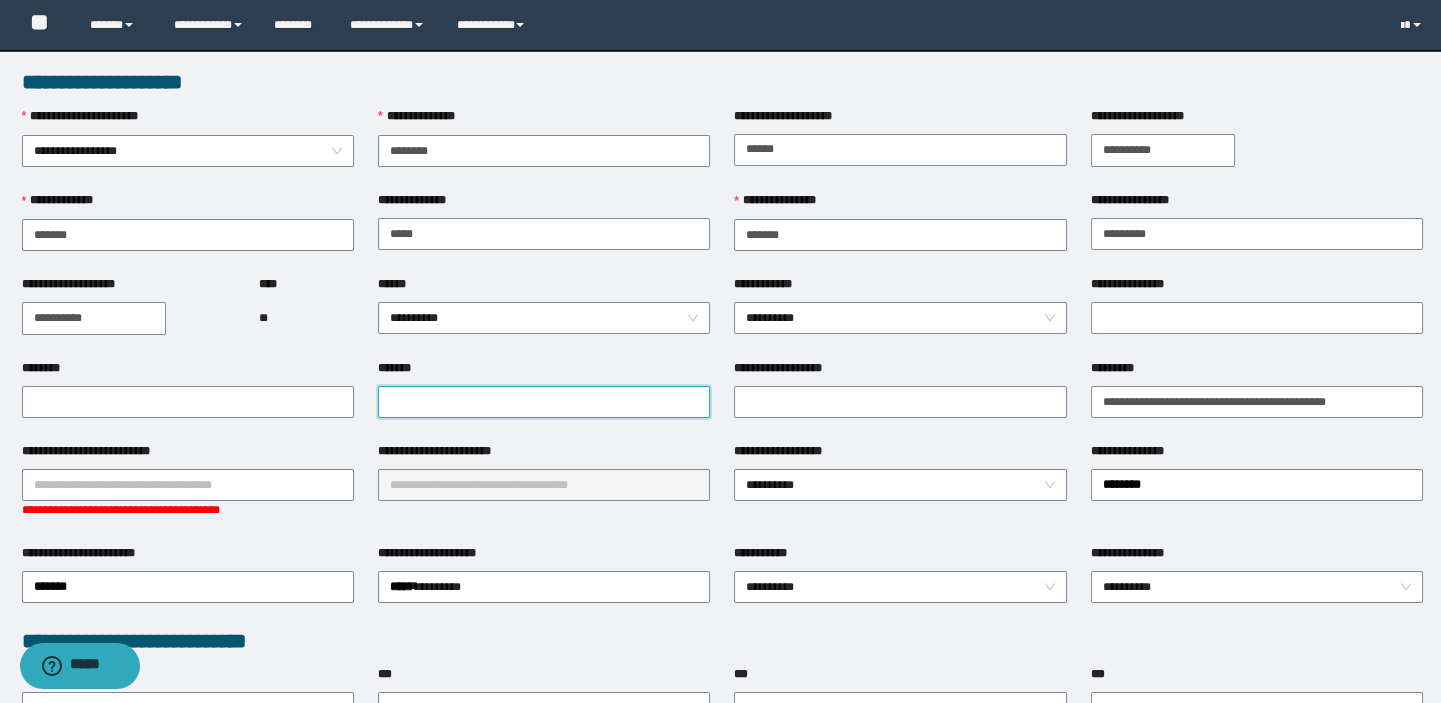 click on "*******" at bounding box center [544, 402] 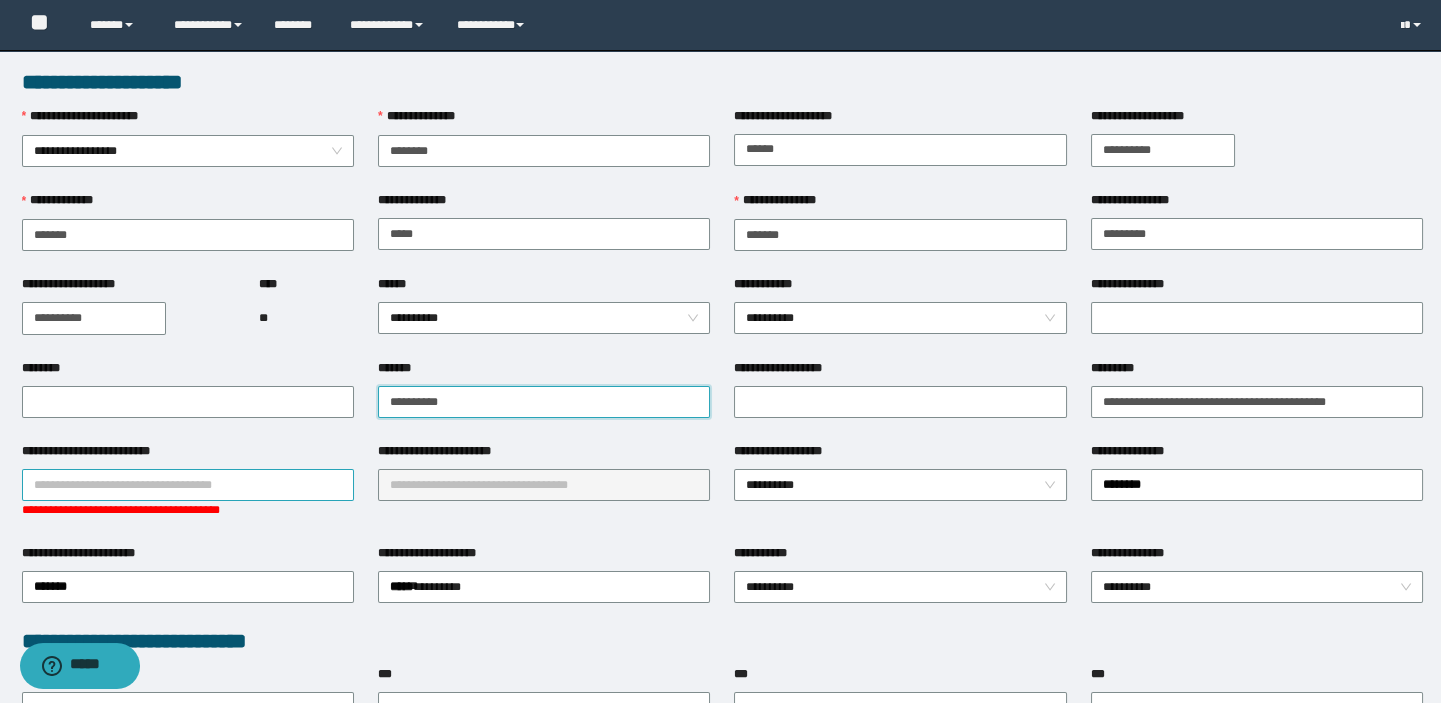 type on "**********" 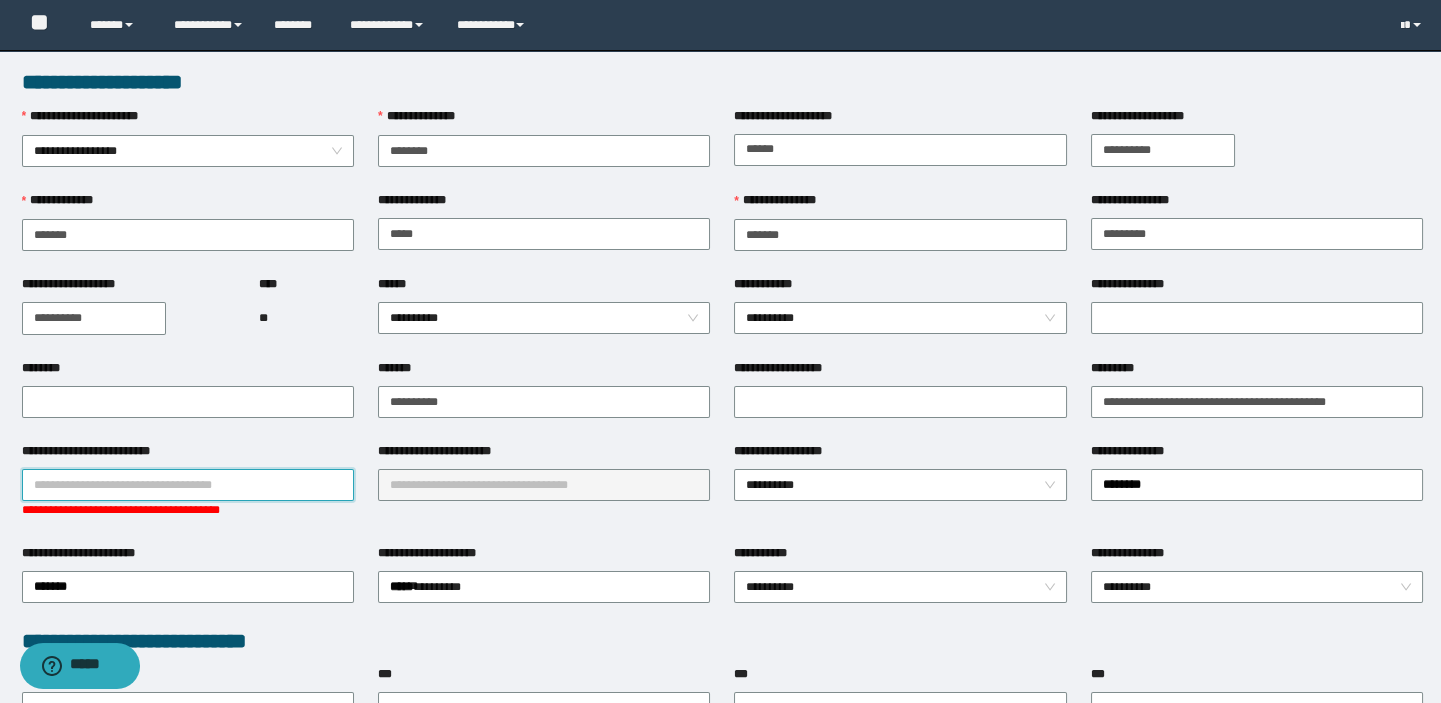 click on "**********" at bounding box center (188, 485) 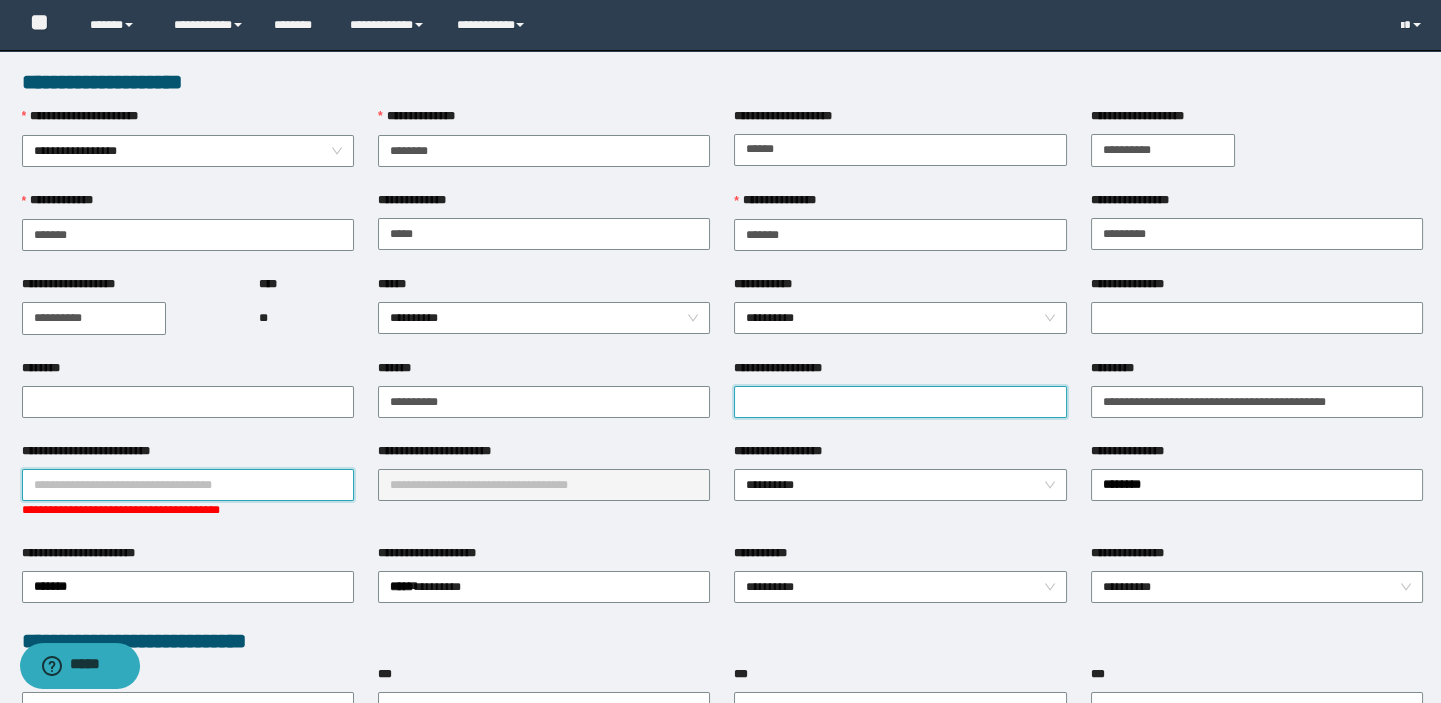 click on "**********" at bounding box center [900, 402] 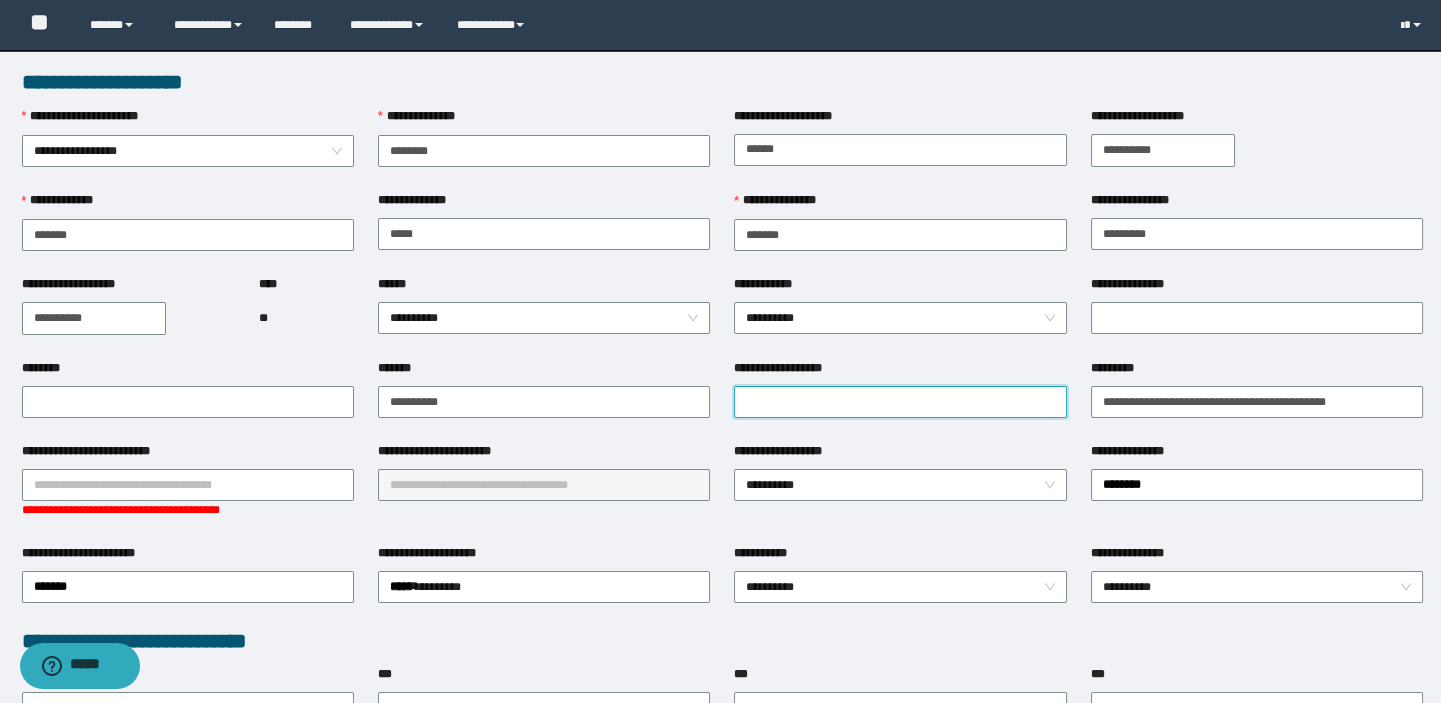 type on "*" 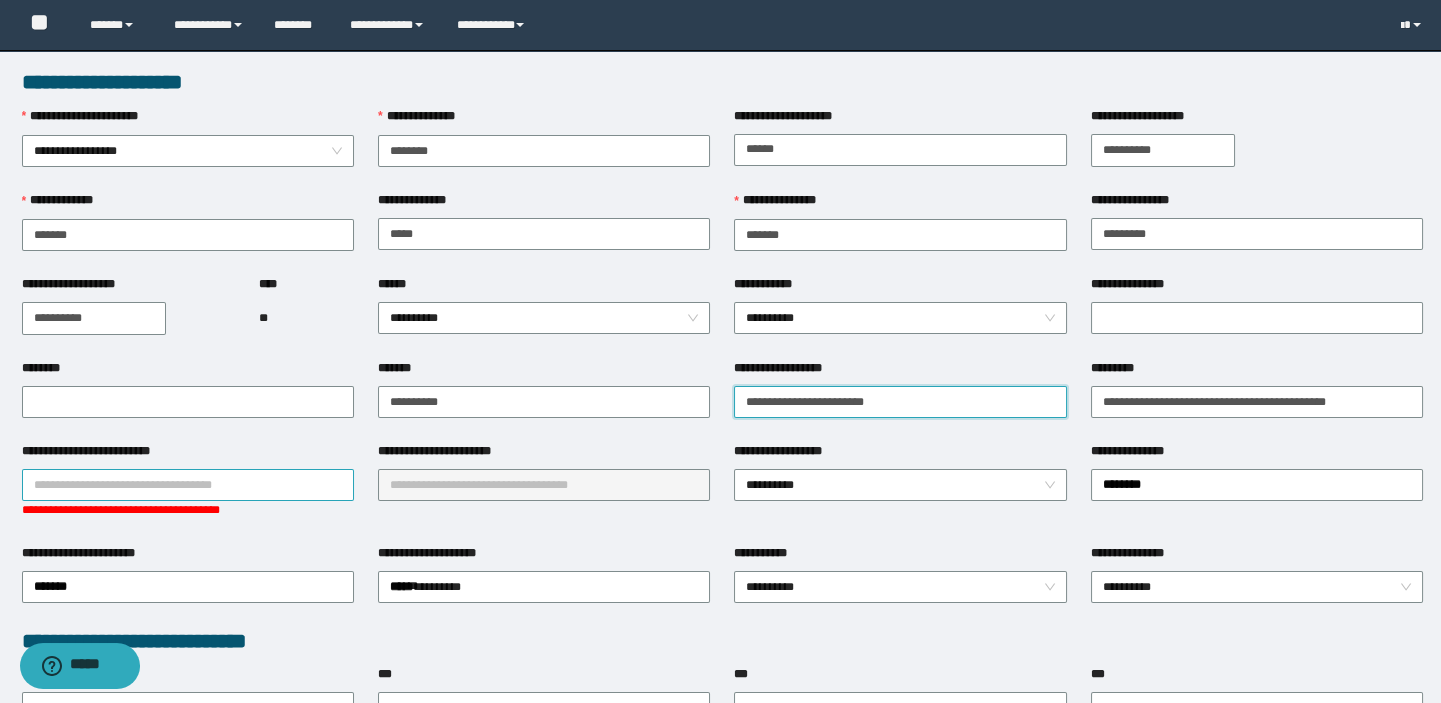 type on "**********" 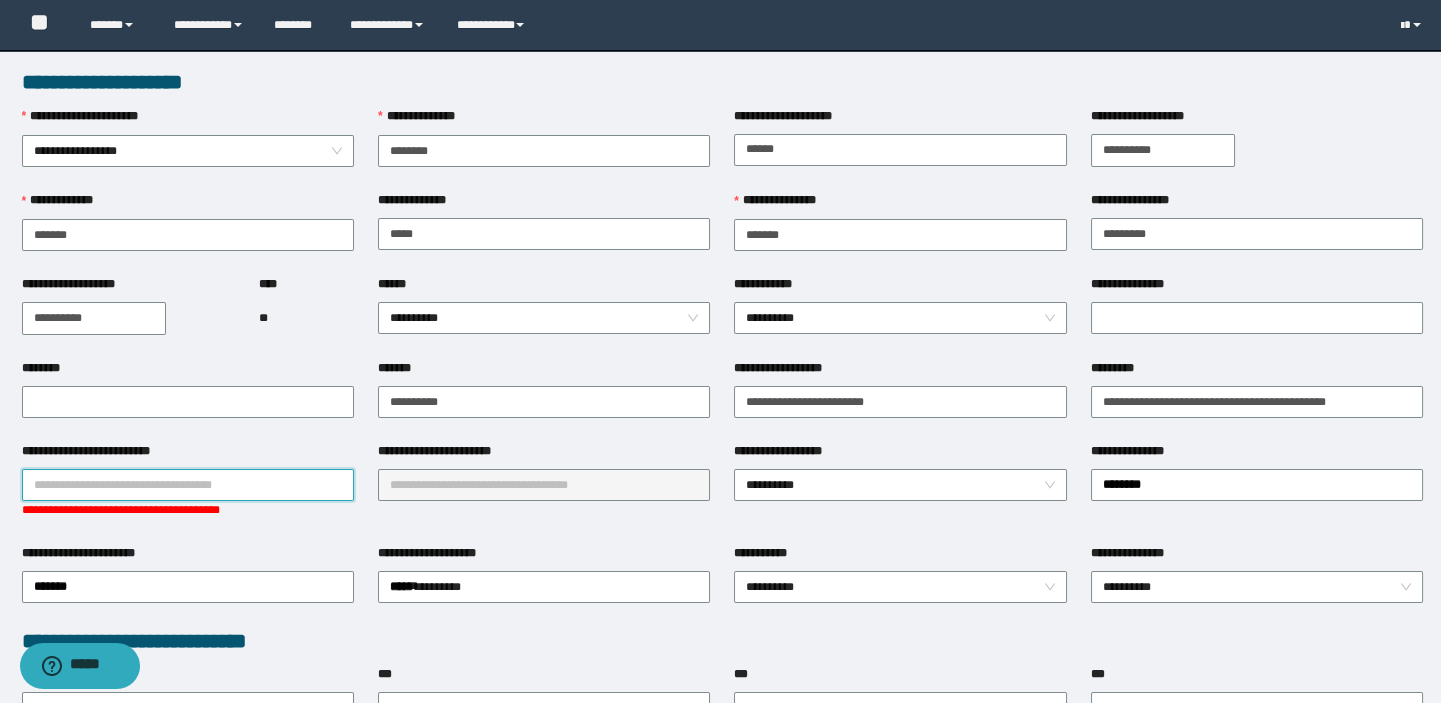 click on "**********" at bounding box center (188, 485) 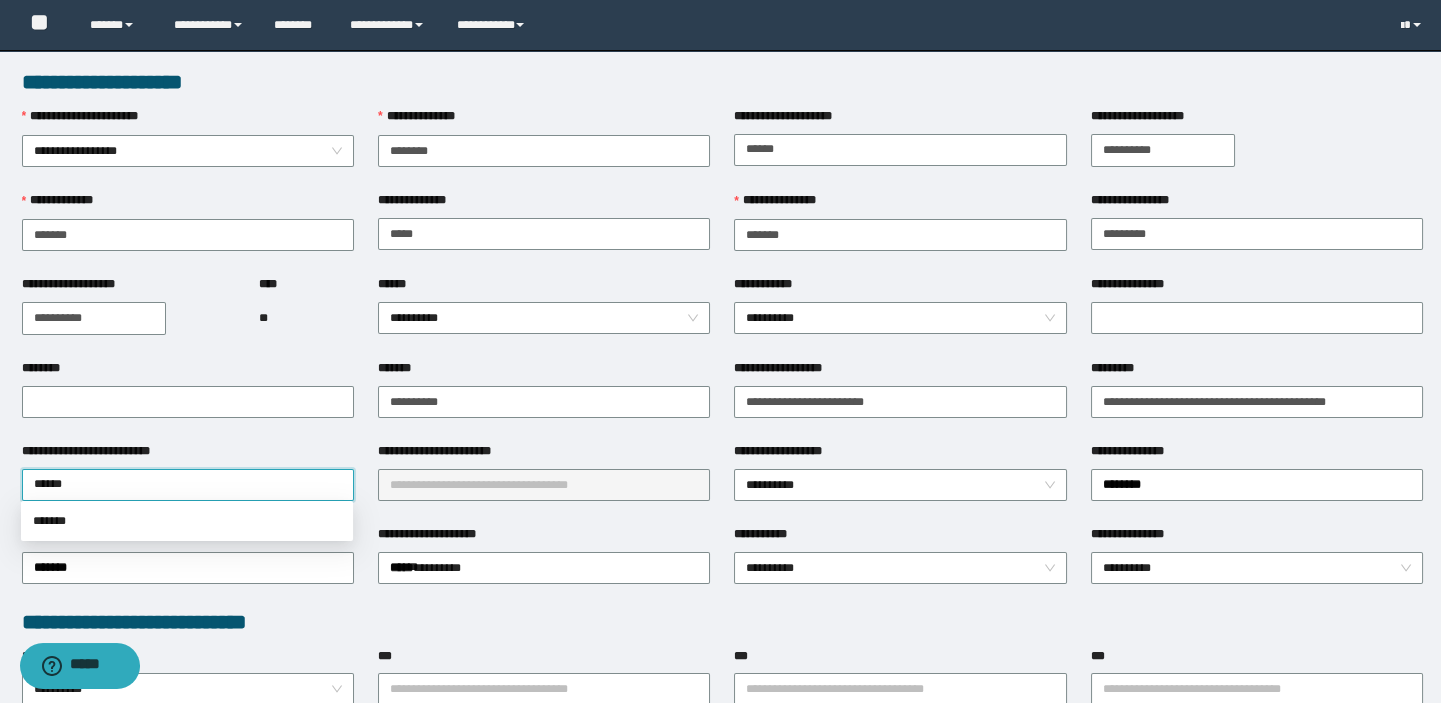 type on "*******" 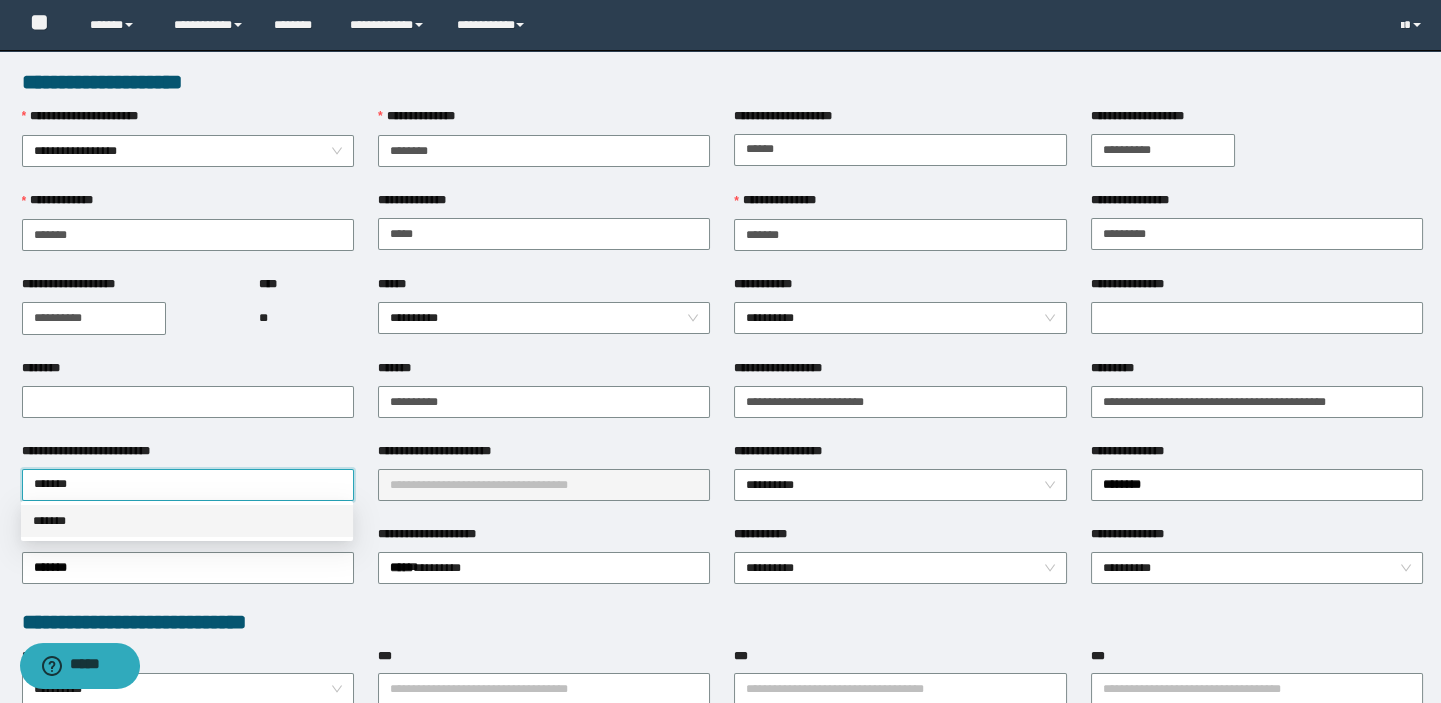 click on "*******" at bounding box center [187, 521] 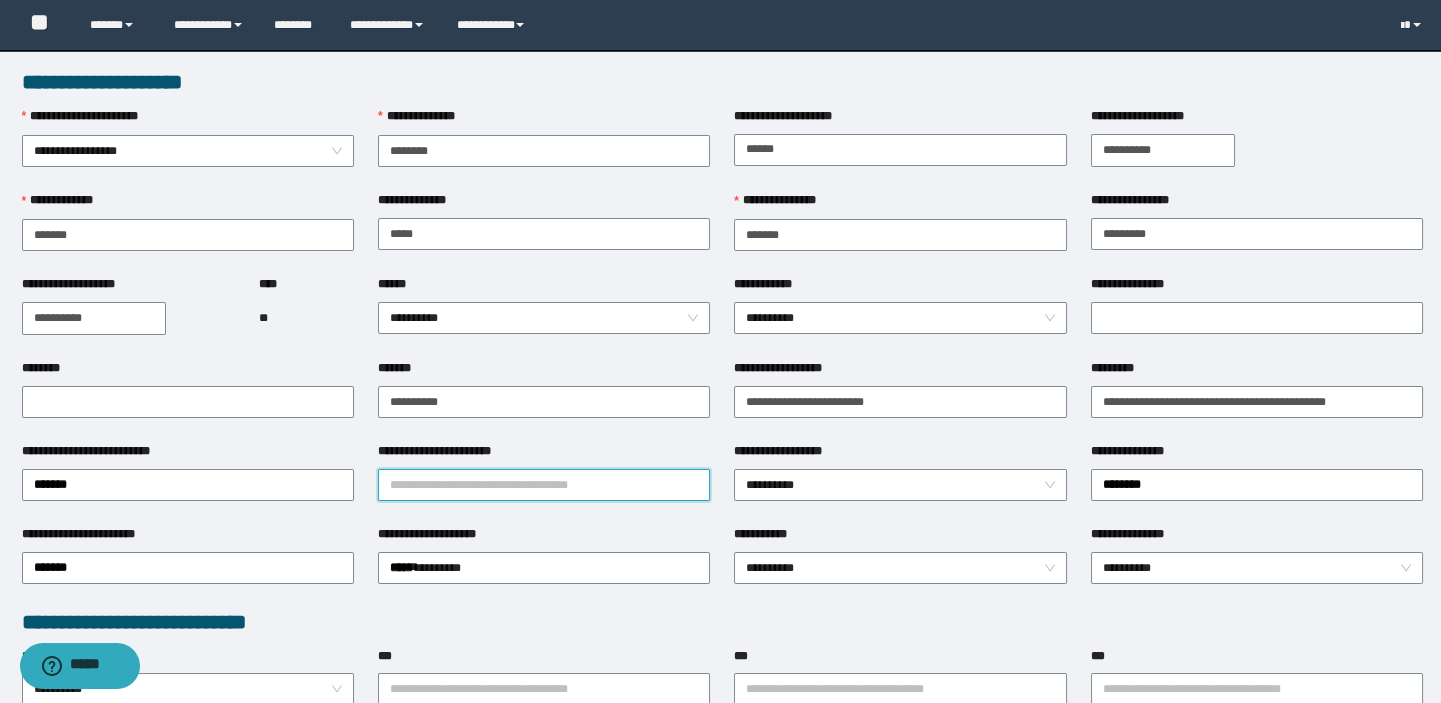 click on "**********" at bounding box center (544, 485) 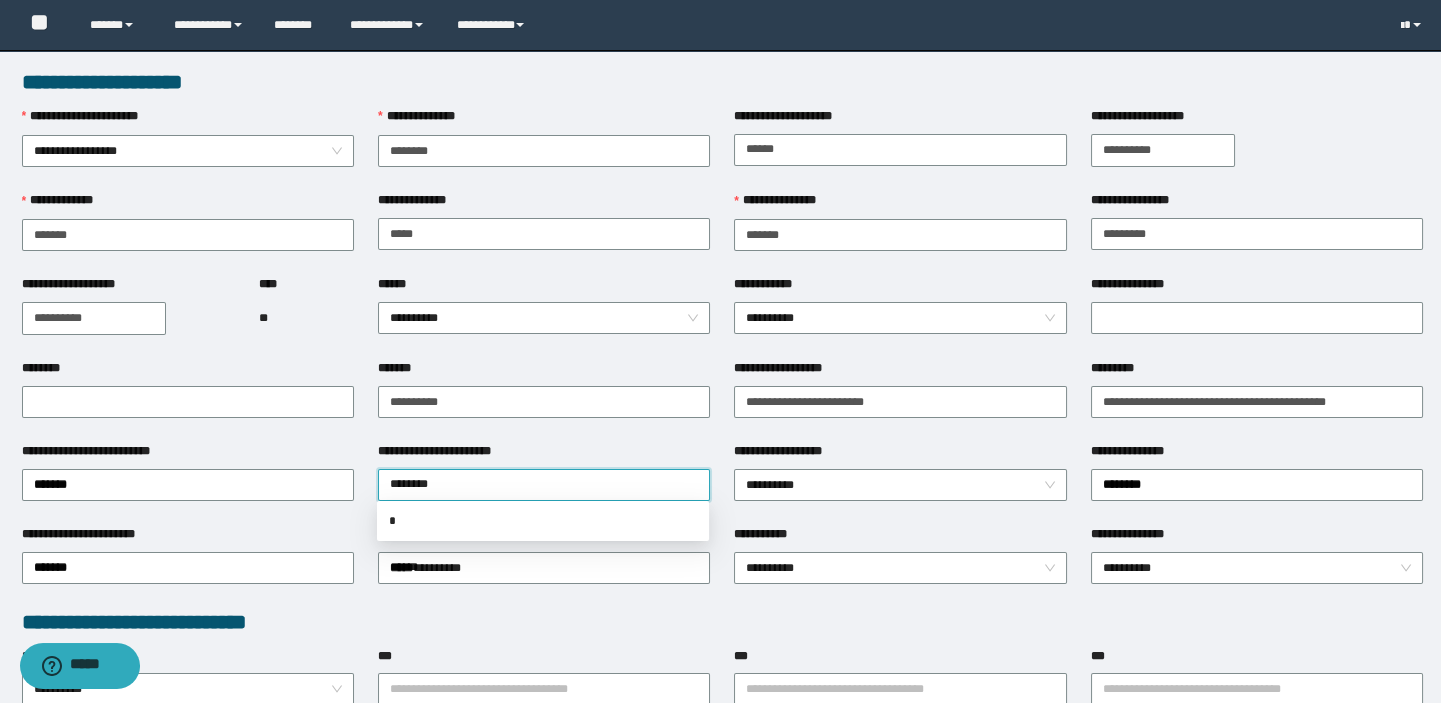 type on "*********" 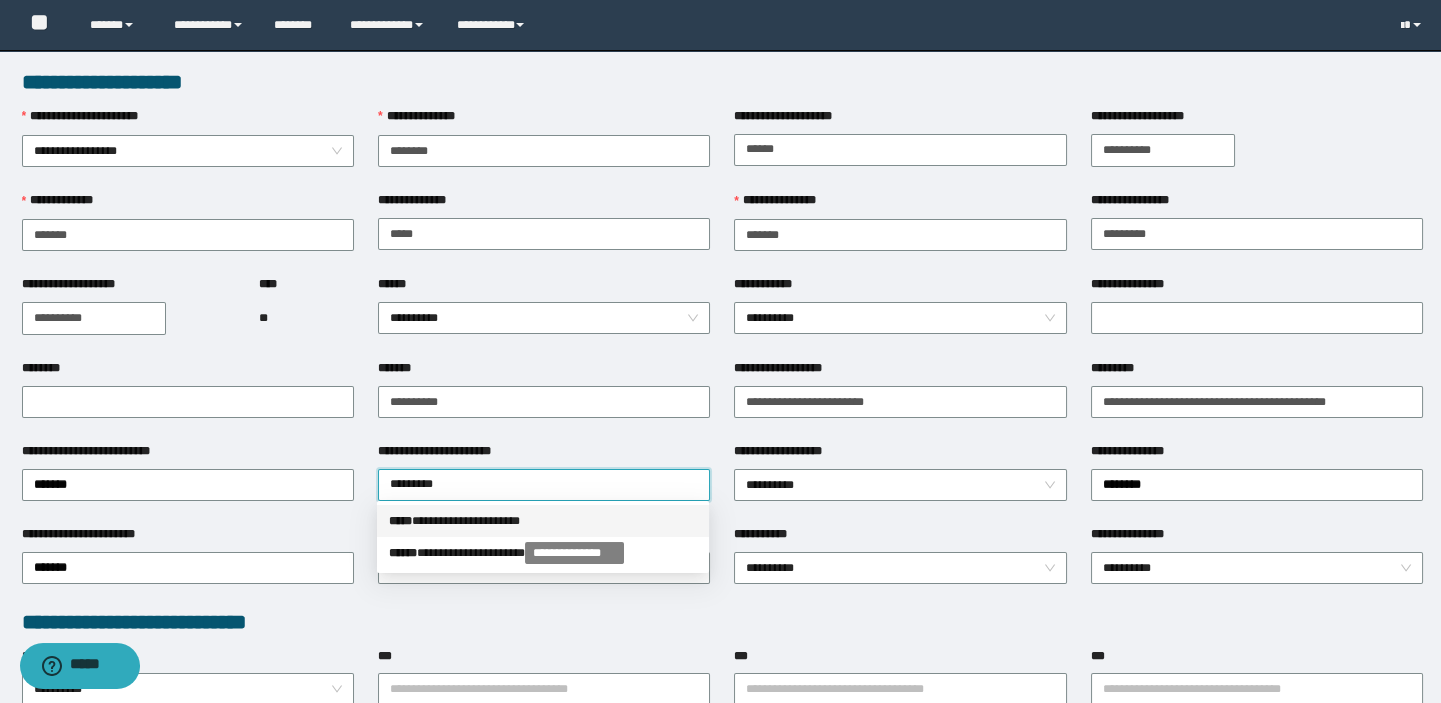 click on "**********" at bounding box center (543, 521) 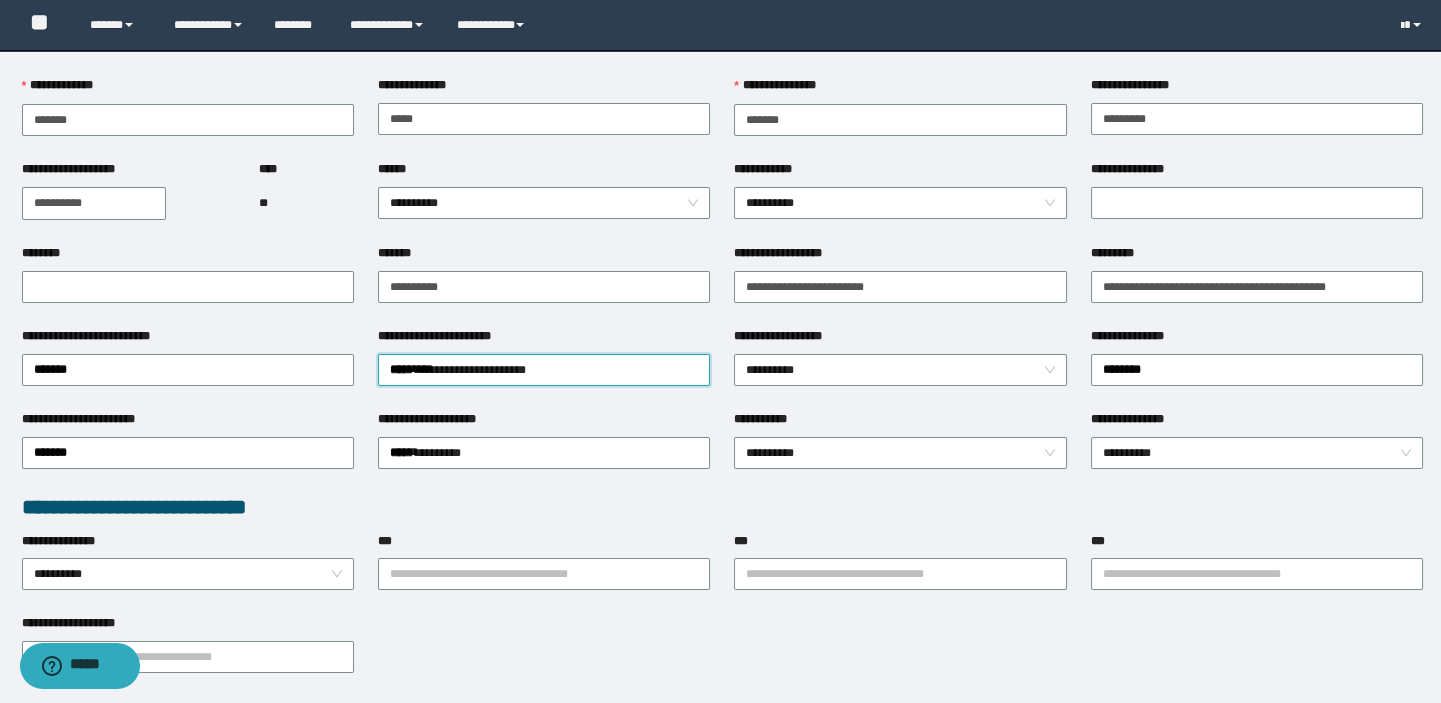 scroll, scrollTop: 272, scrollLeft: 0, axis: vertical 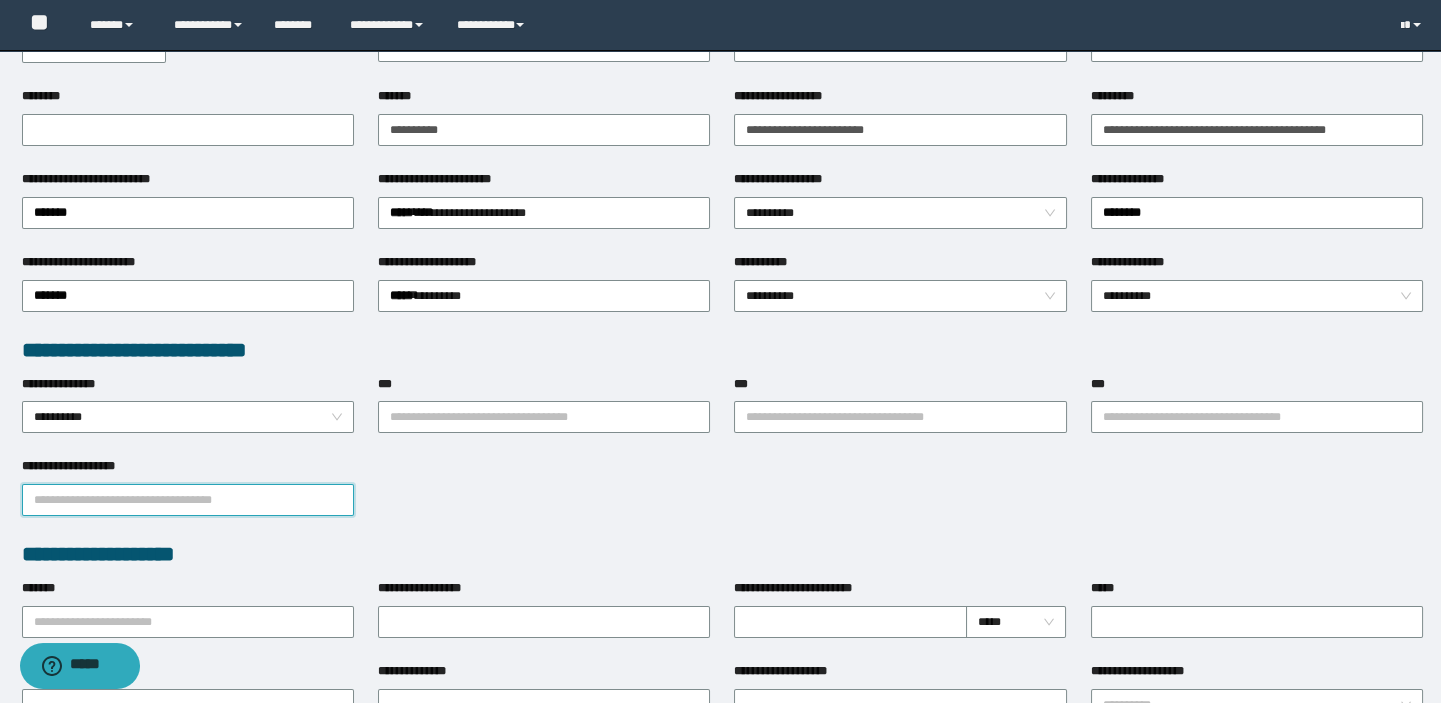 click on "**********" at bounding box center [188, 500] 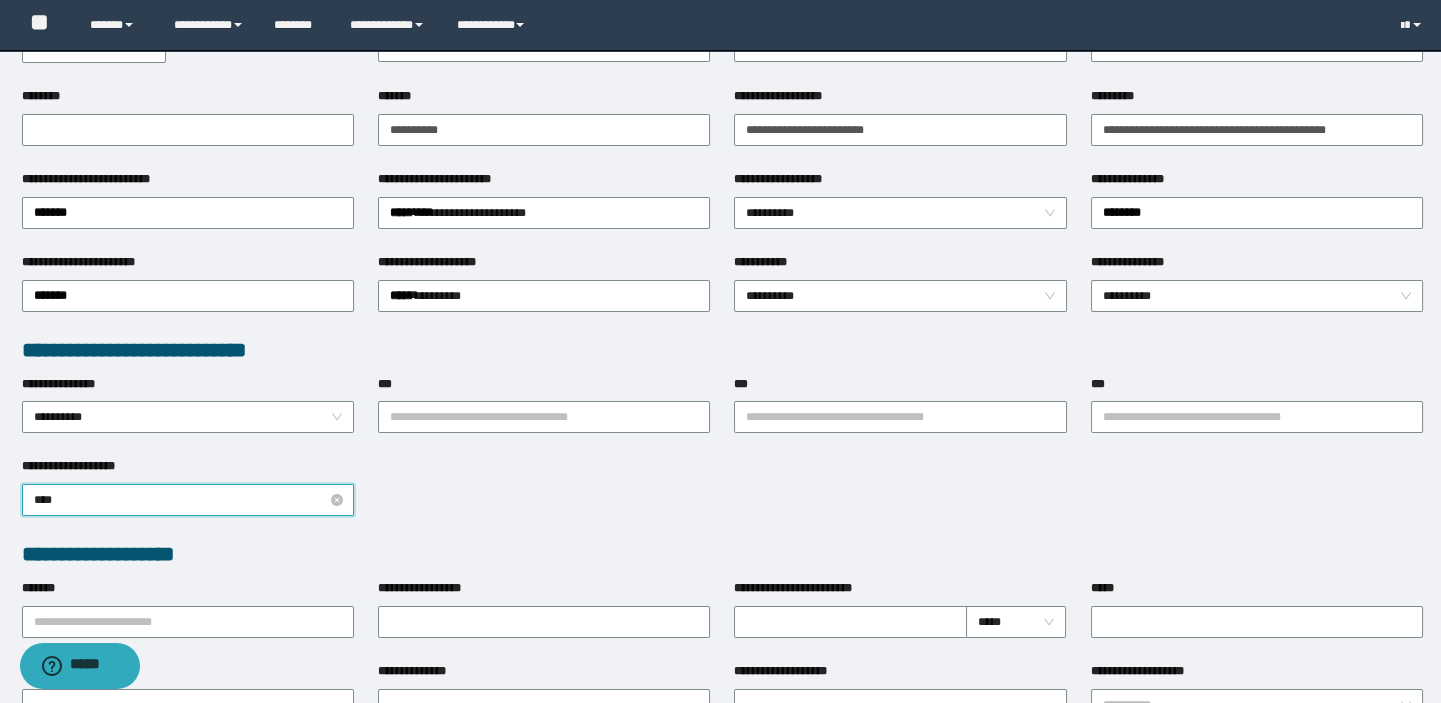 type on "*****" 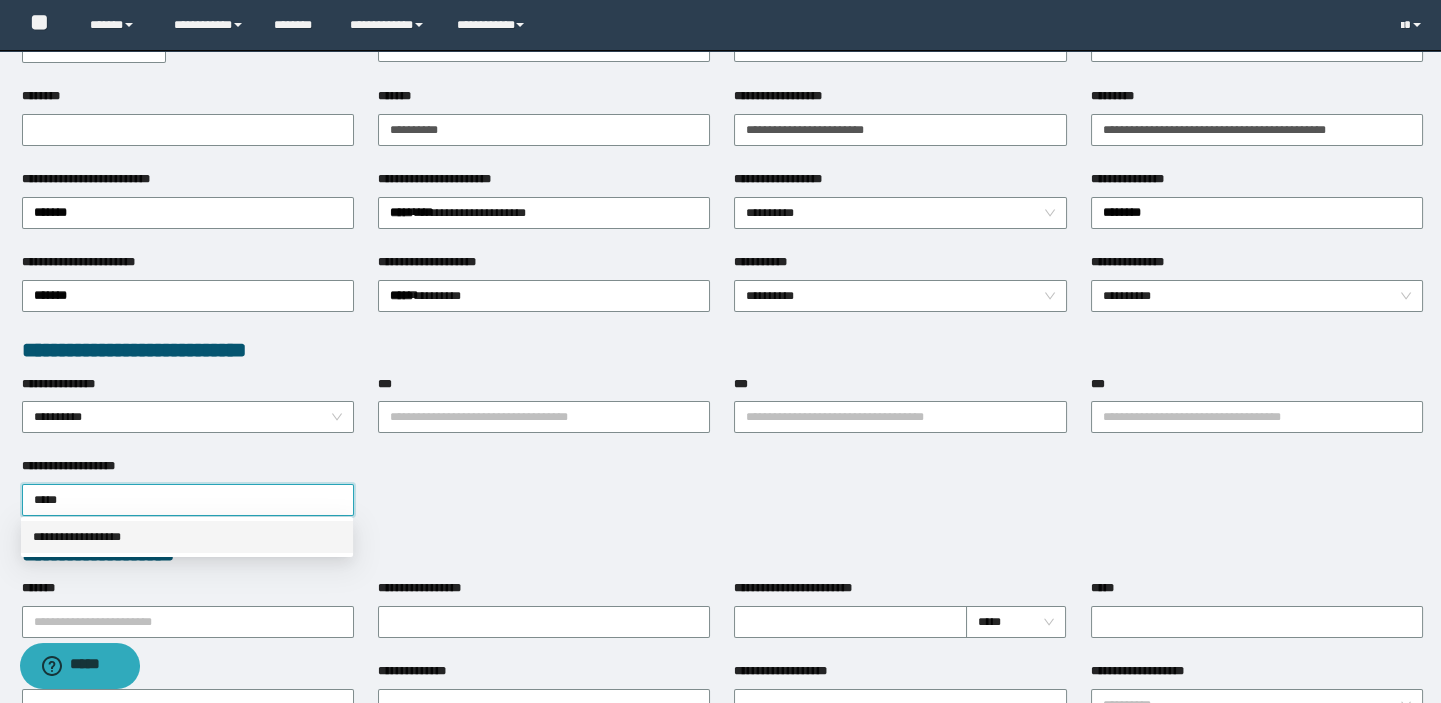 click on "**********" at bounding box center [187, 537] 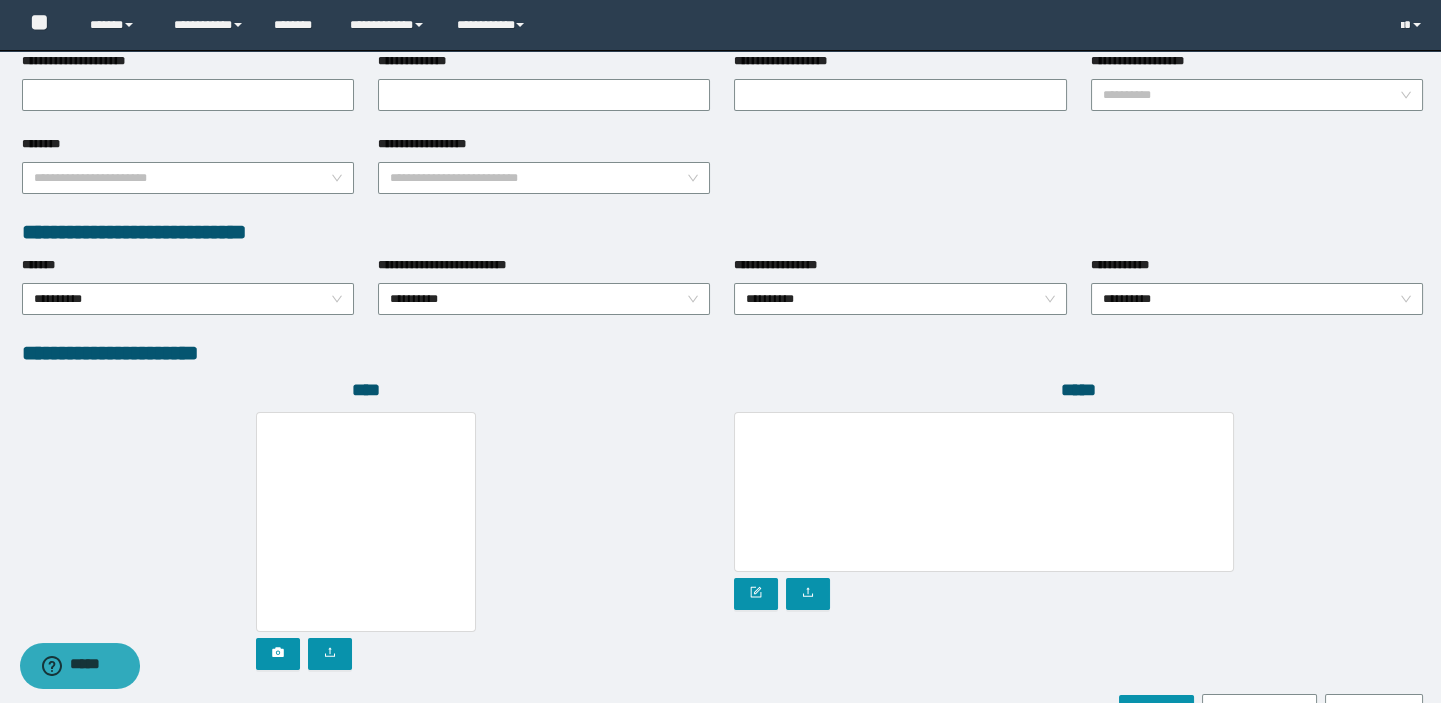 scroll, scrollTop: 999, scrollLeft: 0, axis: vertical 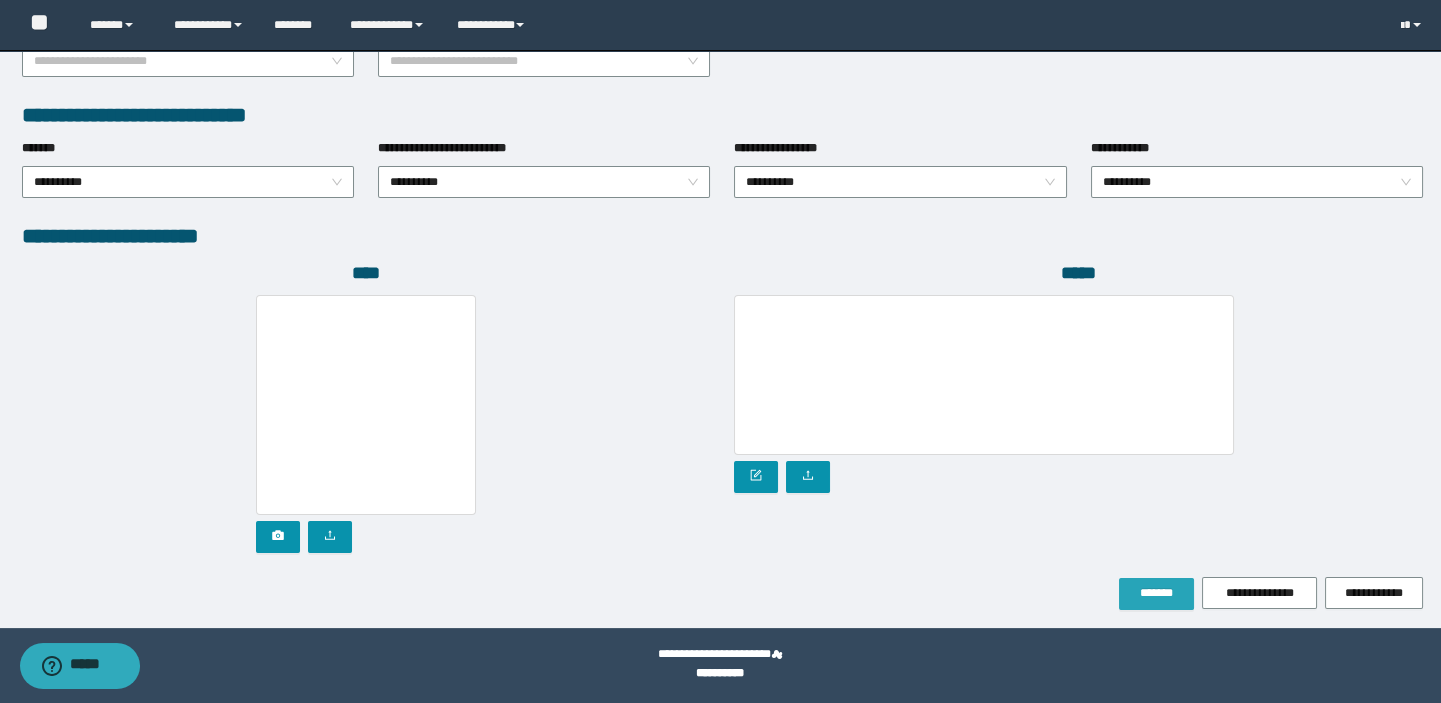 click on "*******" at bounding box center (1156, 594) 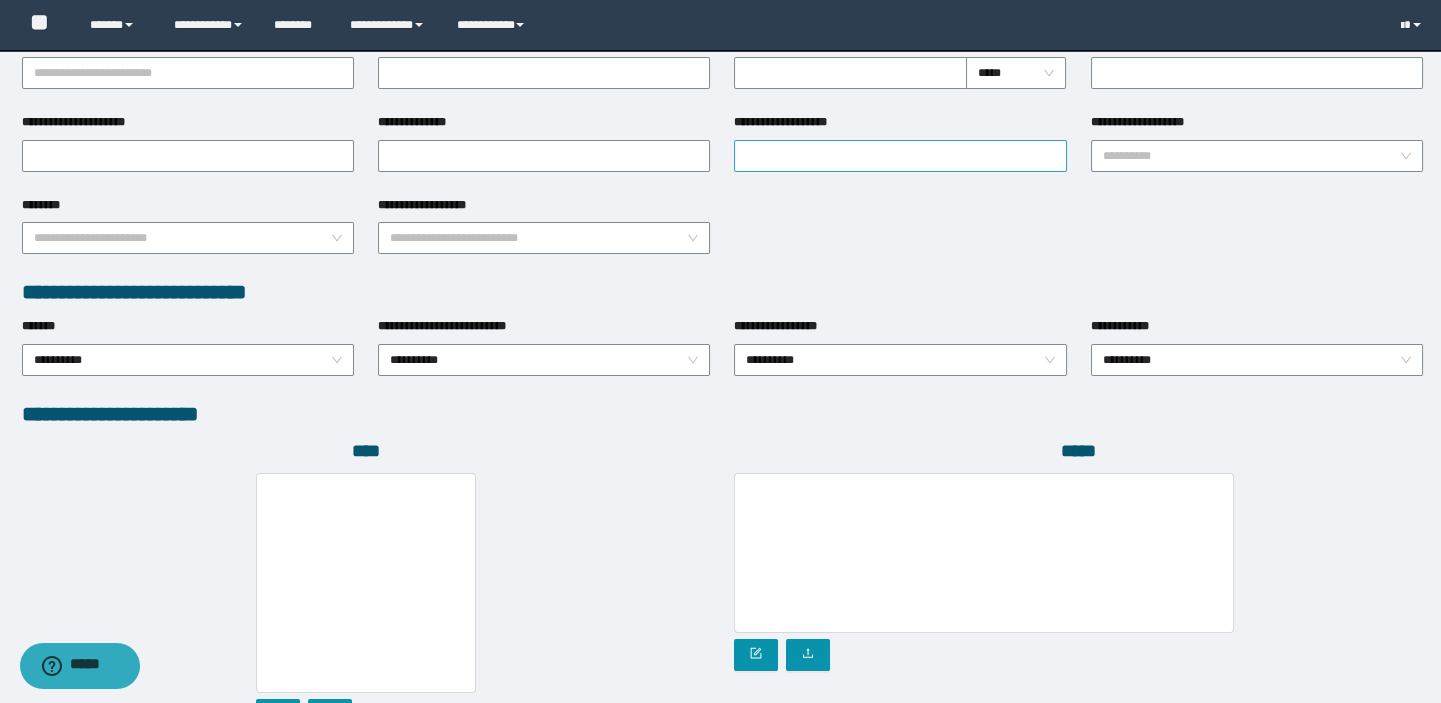 scroll, scrollTop: 779, scrollLeft: 0, axis: vertical 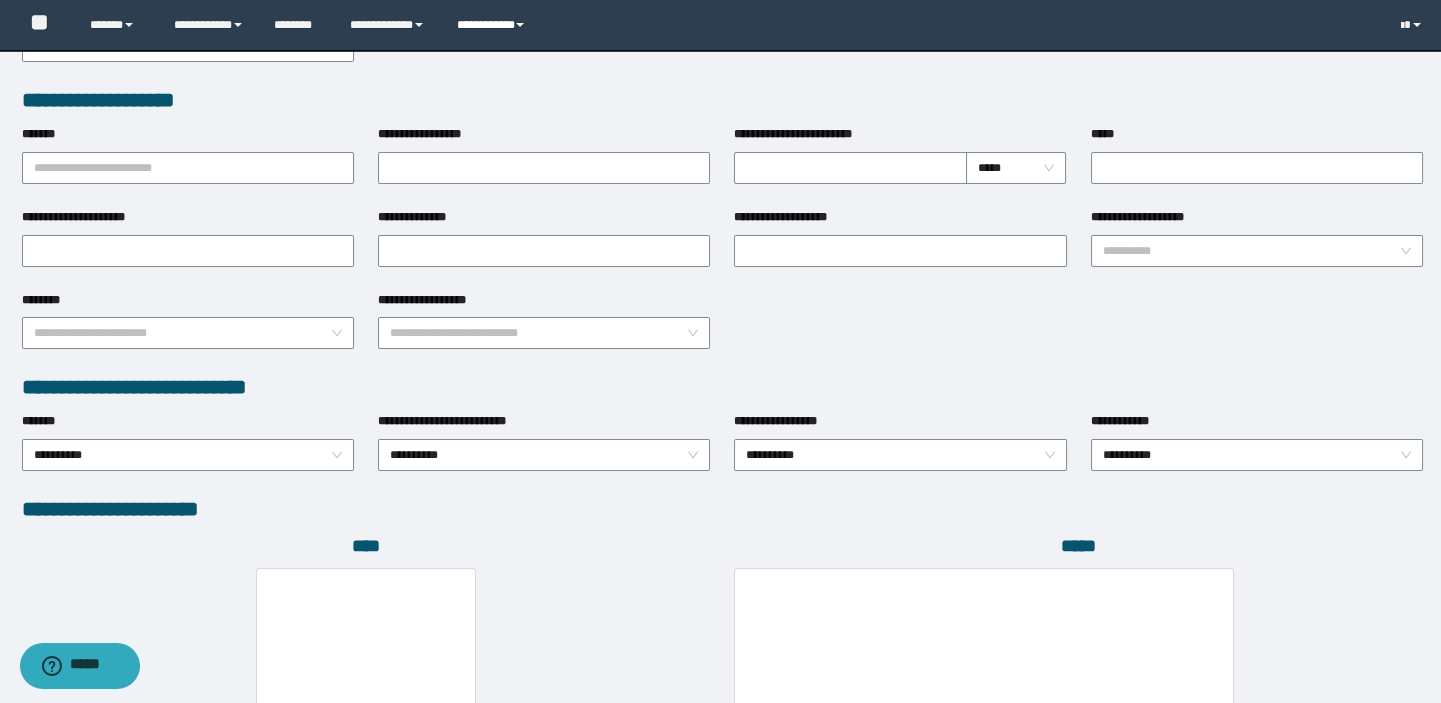 click on "**********" at bounding box center [493, 25] 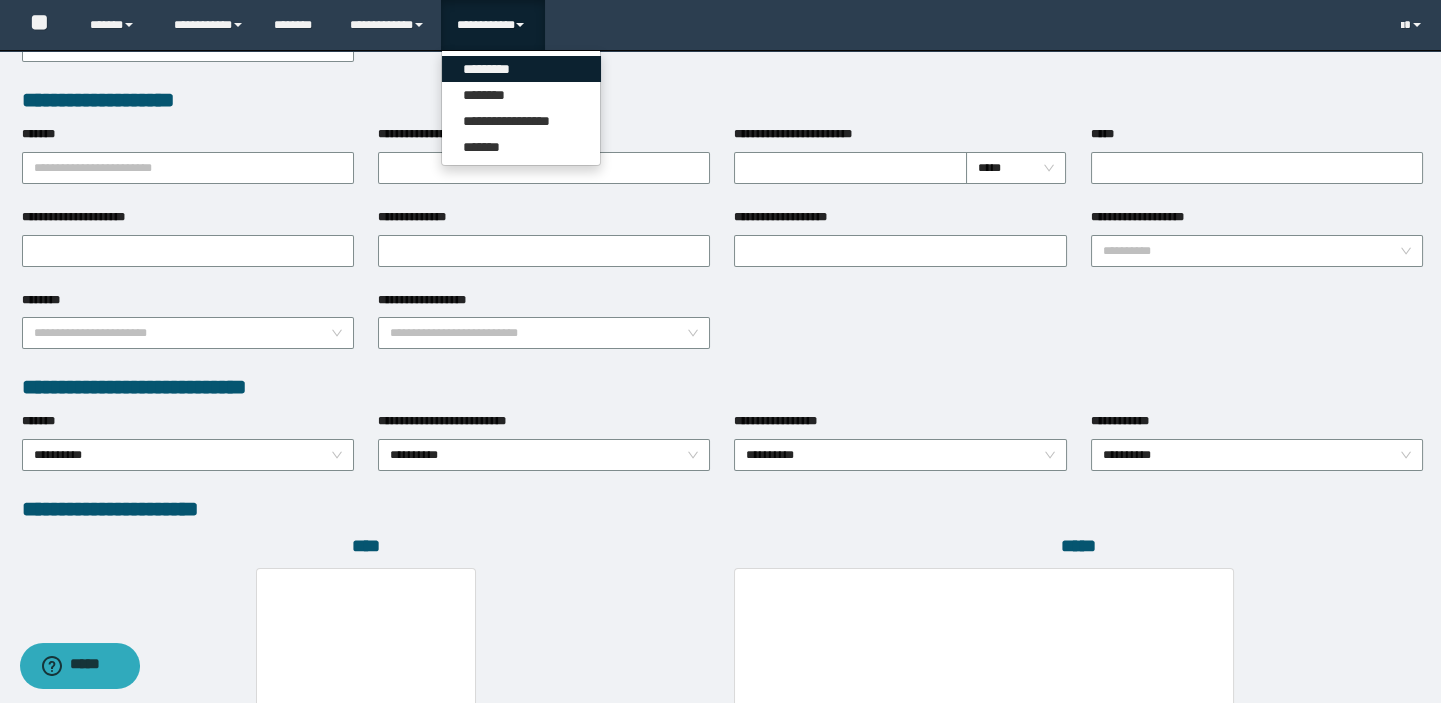 click on "*********" at bounding box center [521, 69] 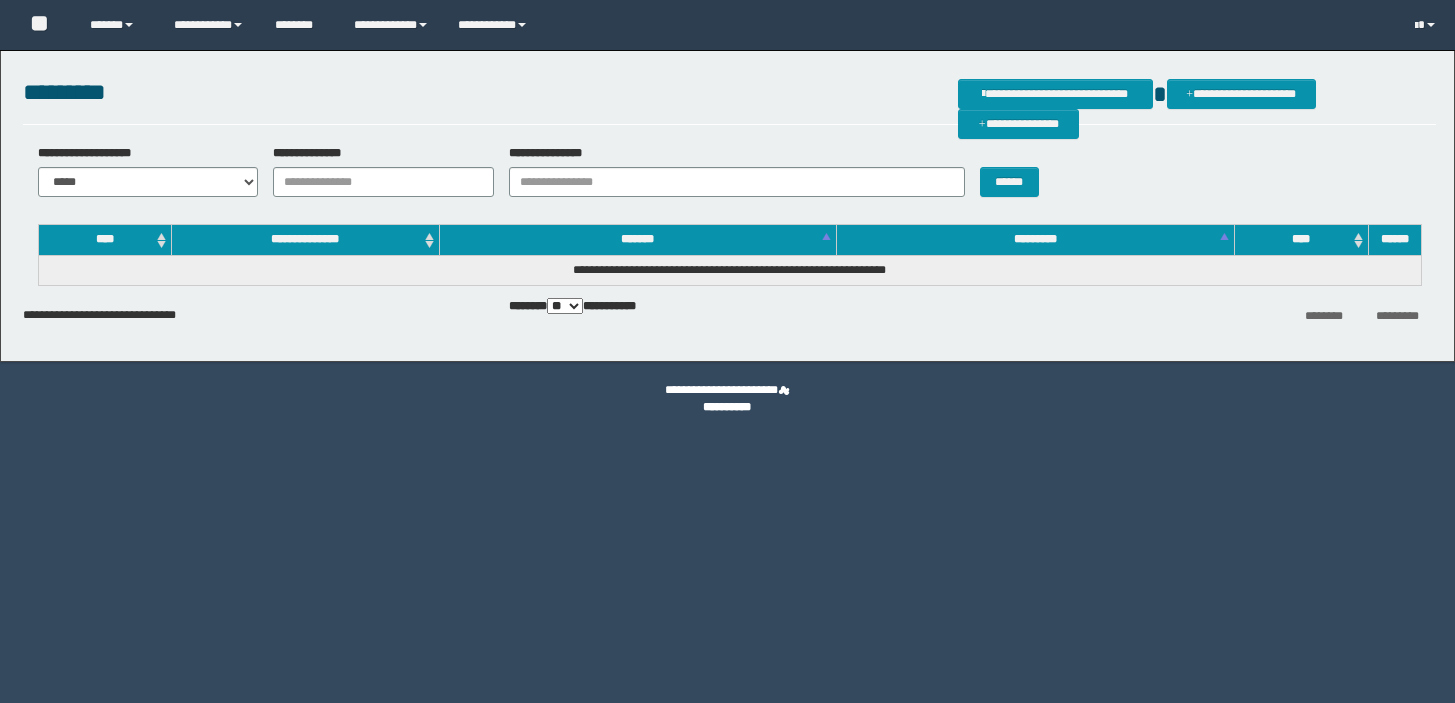 scroll, scrollTop: 0, scrollLeft: 0, axis: both 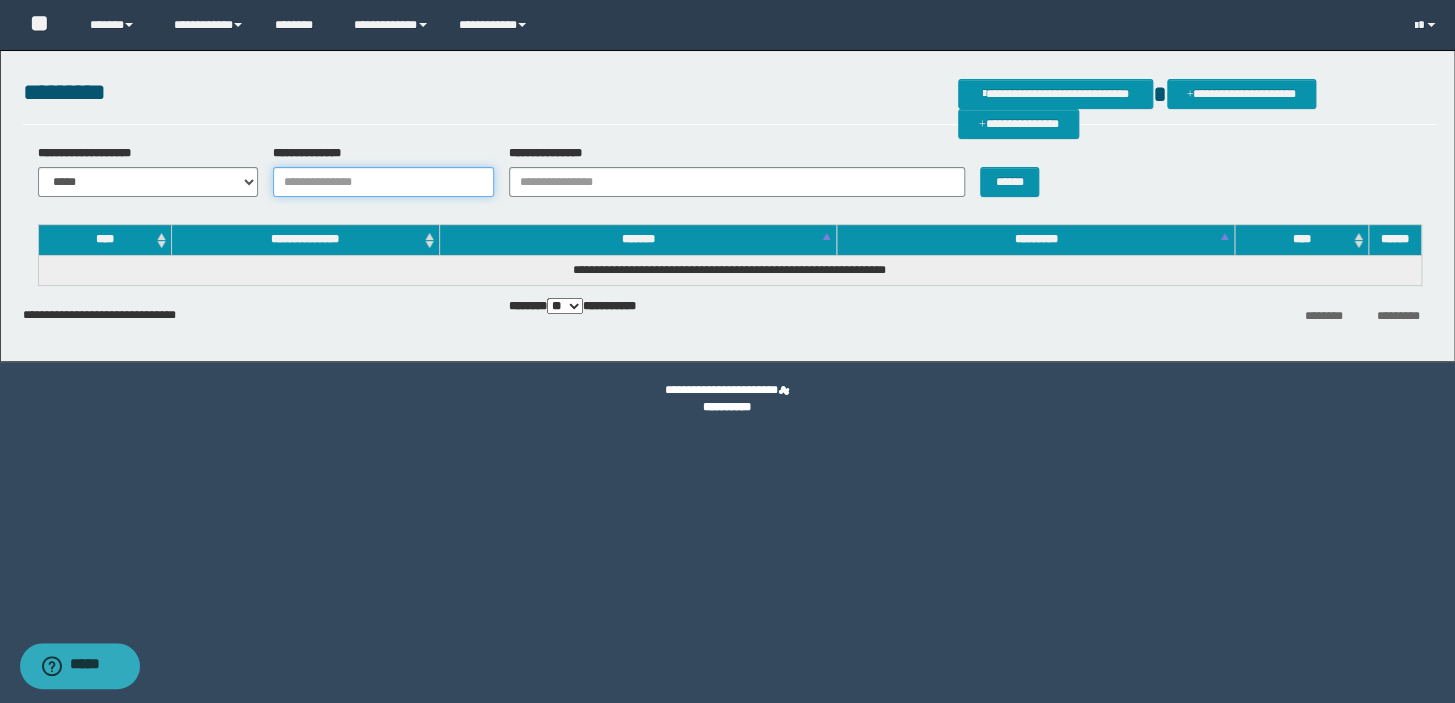 click on "**********" at bounding box center (383, 182) 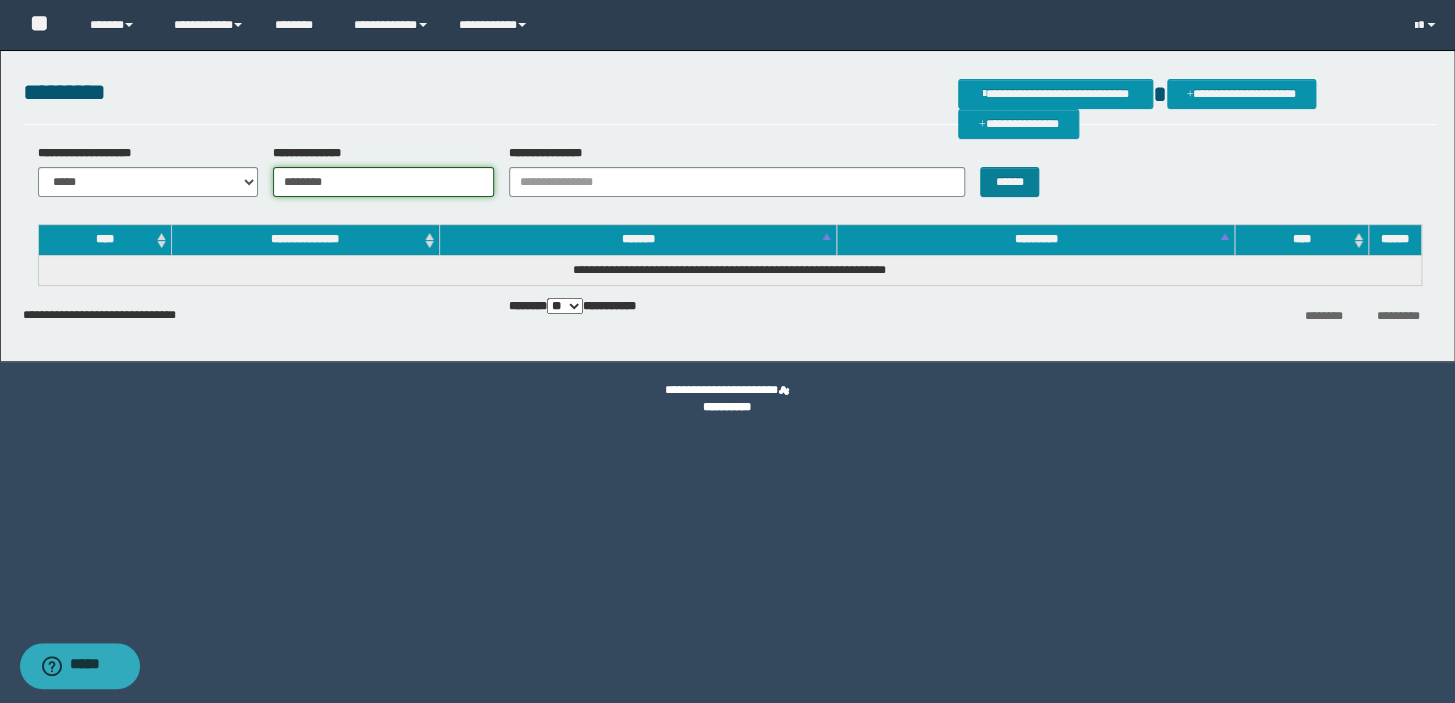 type on "********" 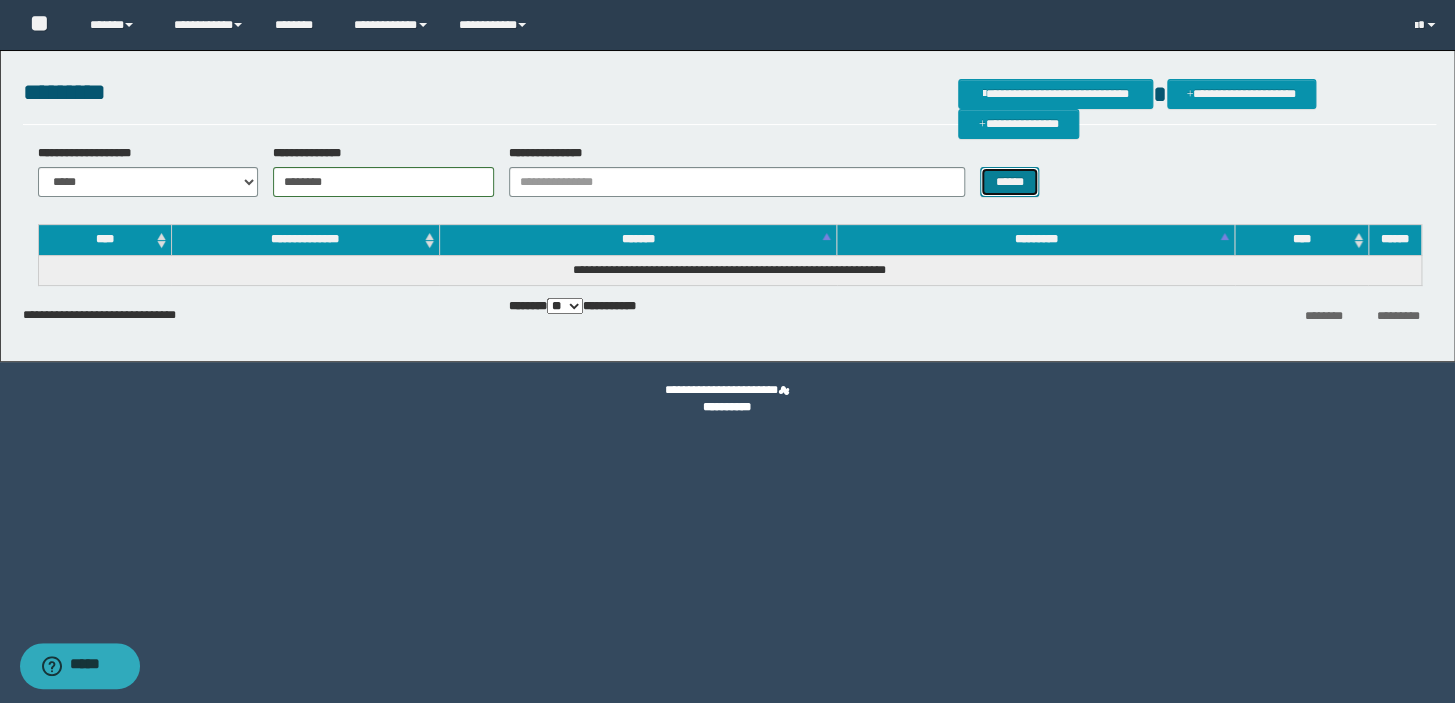click on "******" at bounding box center (1009, 182) 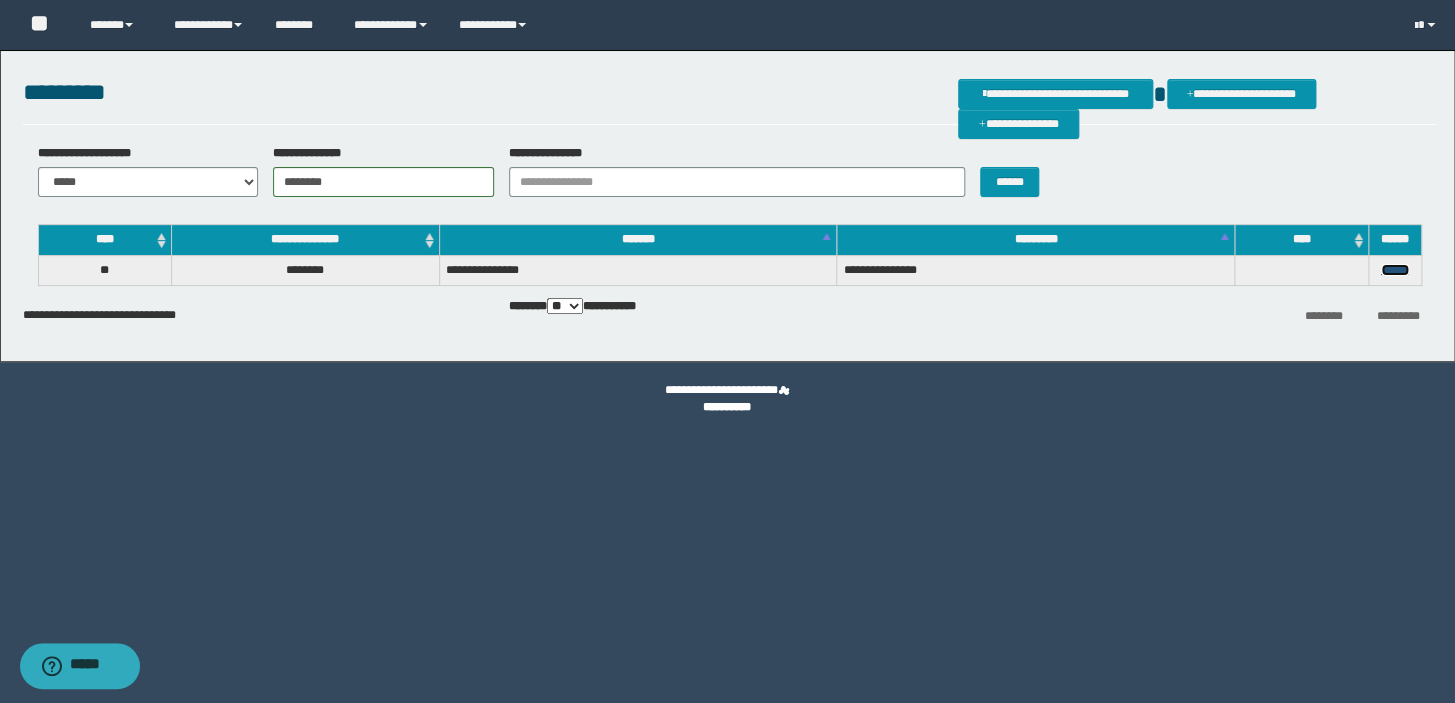 click on "******" at bounding box center (1395, 270) 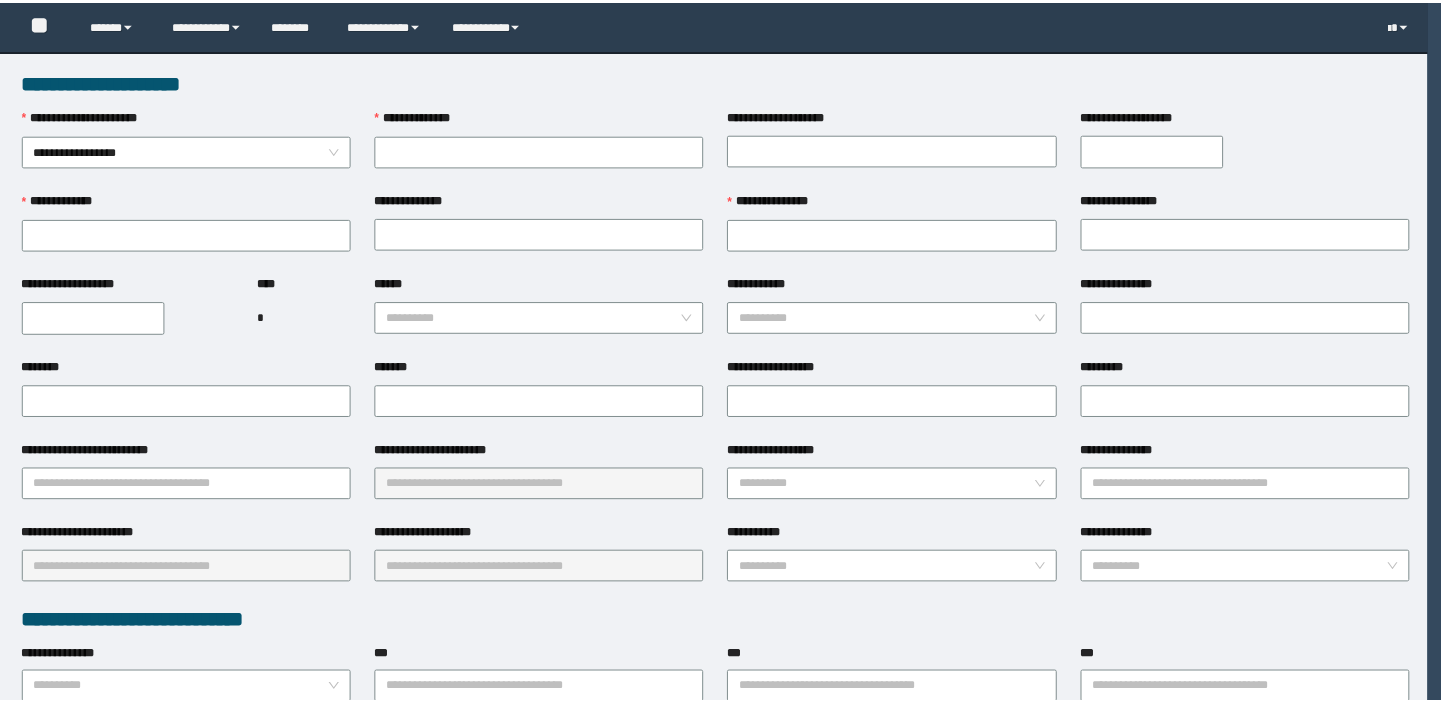 scroll, scrollTop: 0, scrollLeft: 0, axis: both 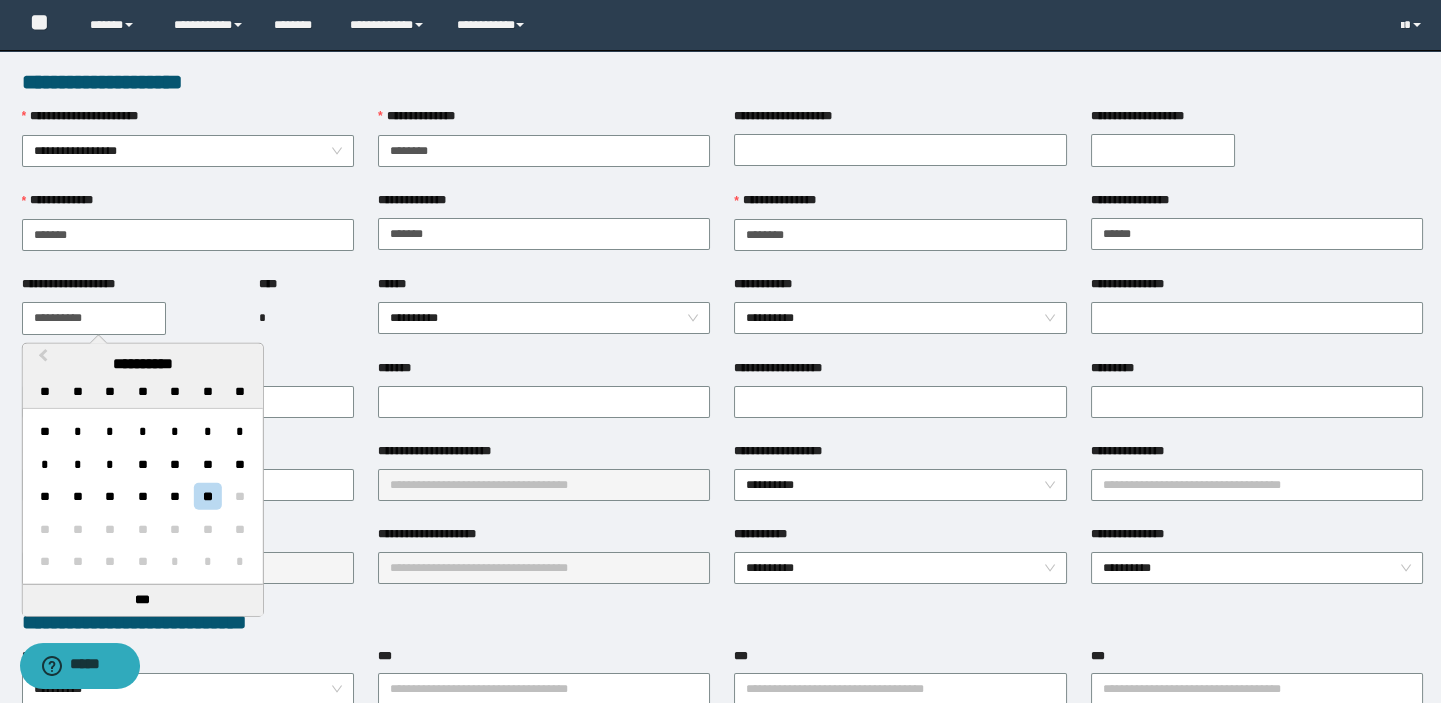 click on "**********" at bounding box center [94, 318] 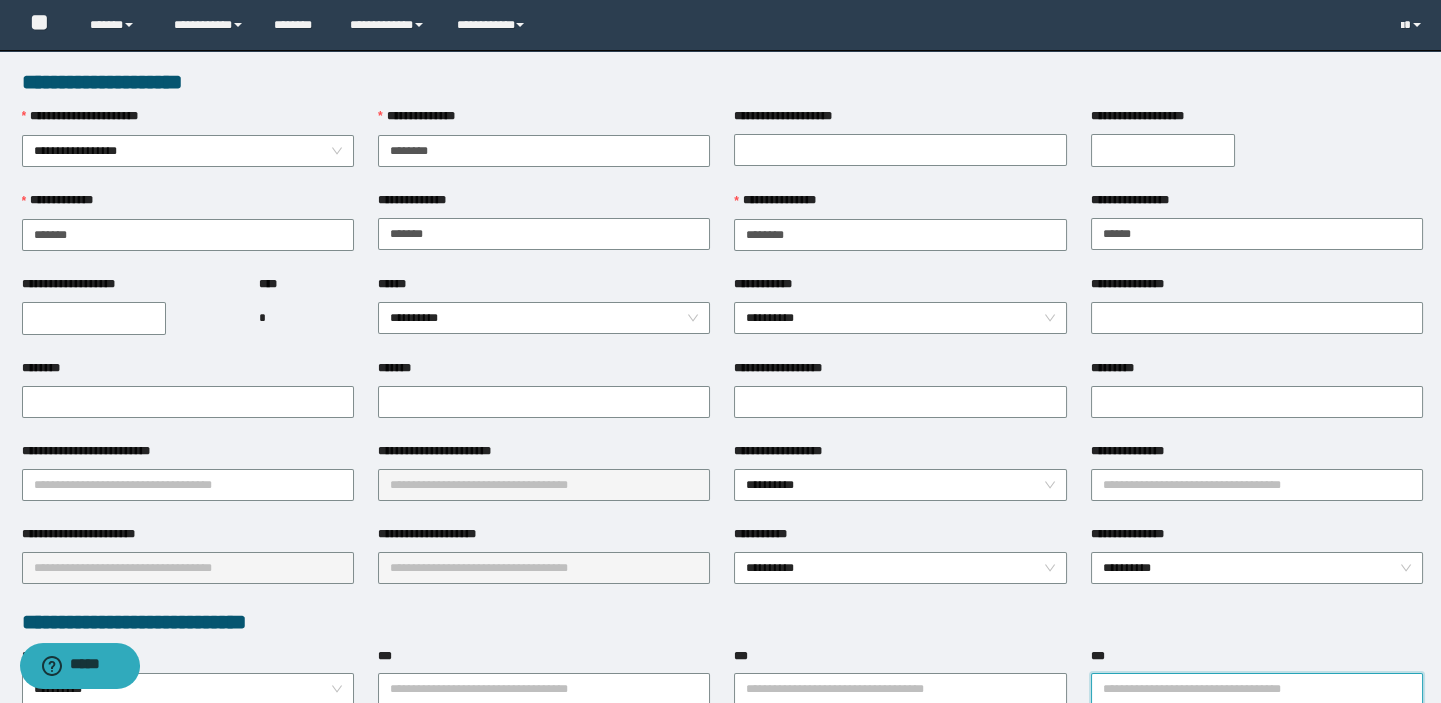 click on "***" at bounding box center (1257, 689) 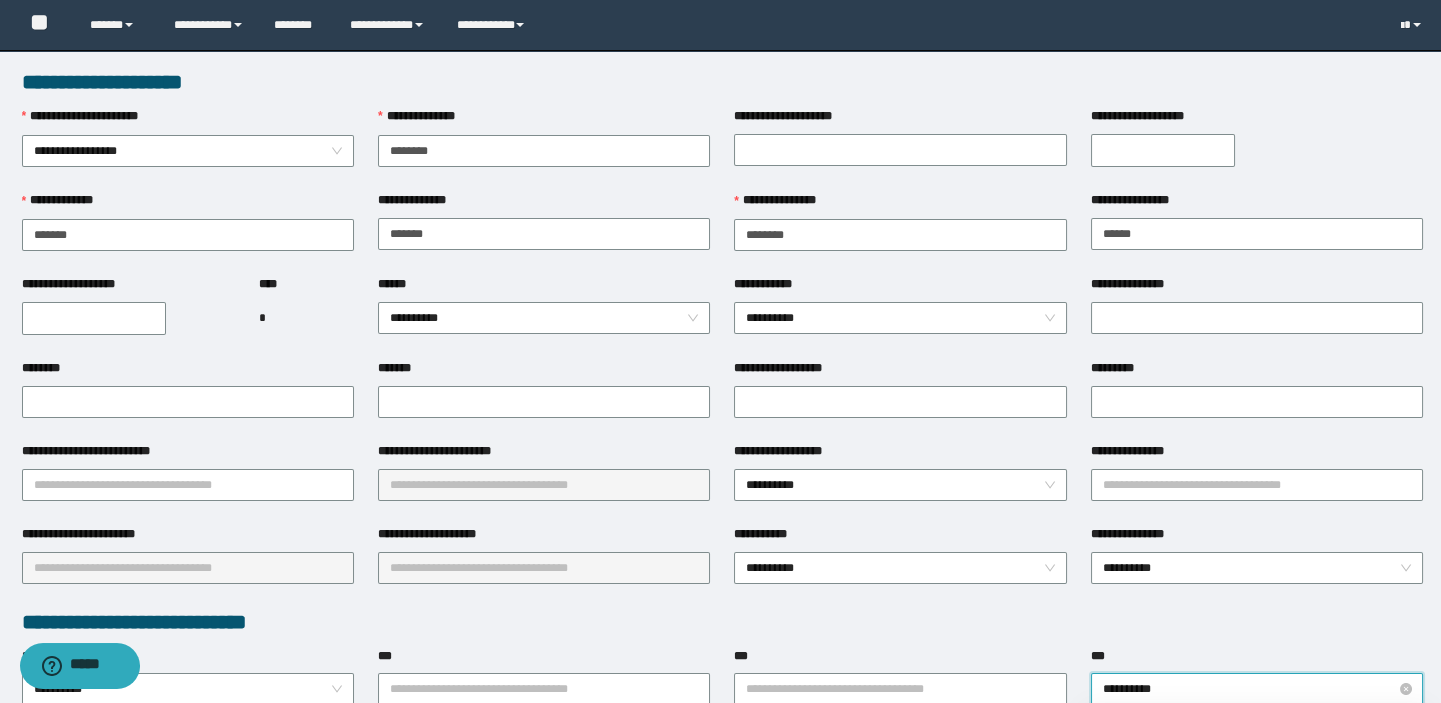 type on "**********" 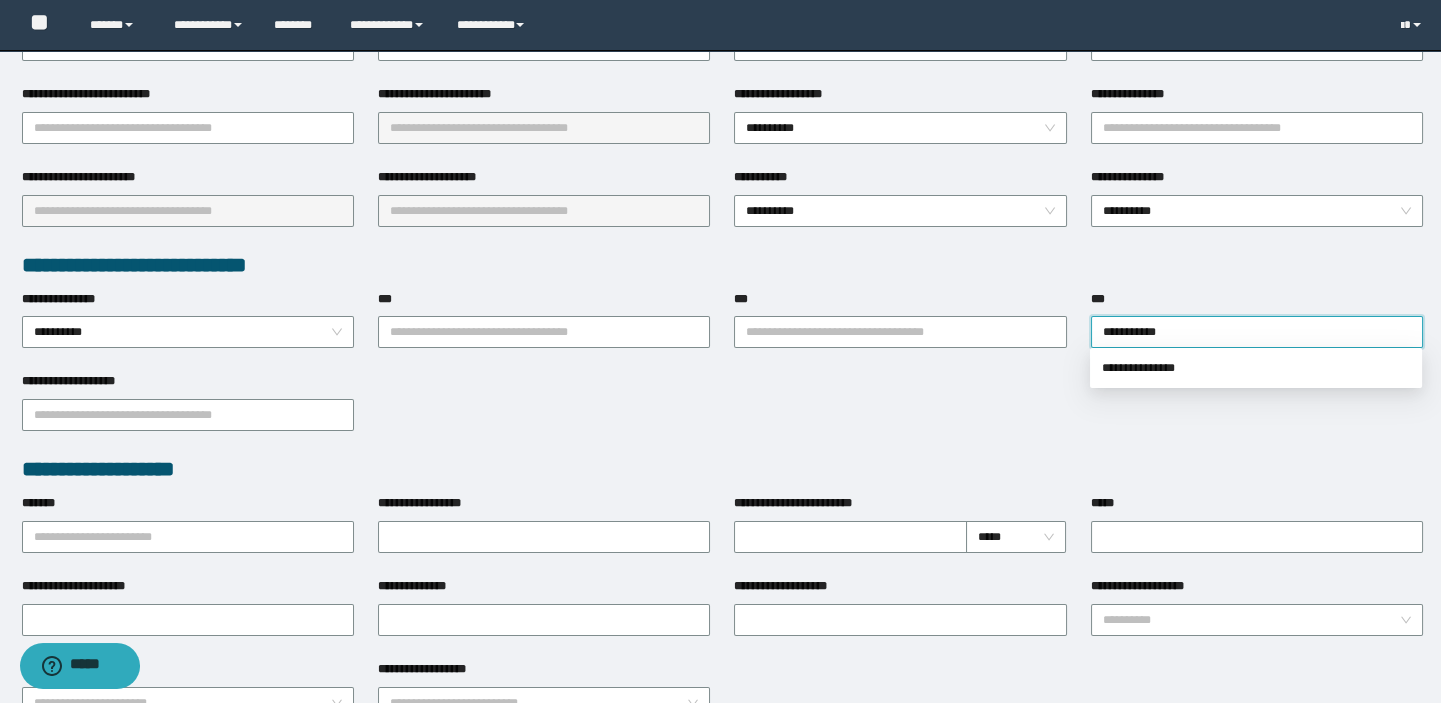 scroll, scrollTop: 363, scrollLeft: 0, axis: vertical 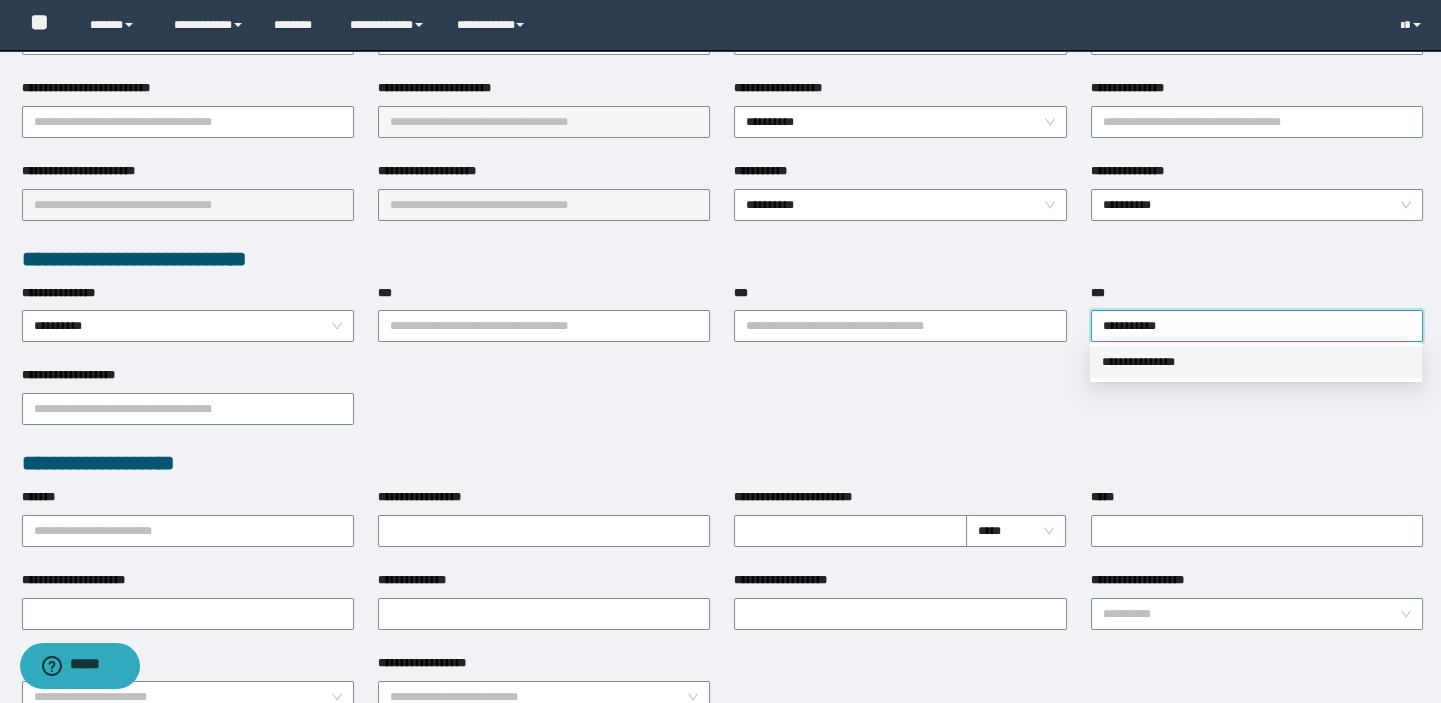 click on "**********" at bounding box center (1256, 362) 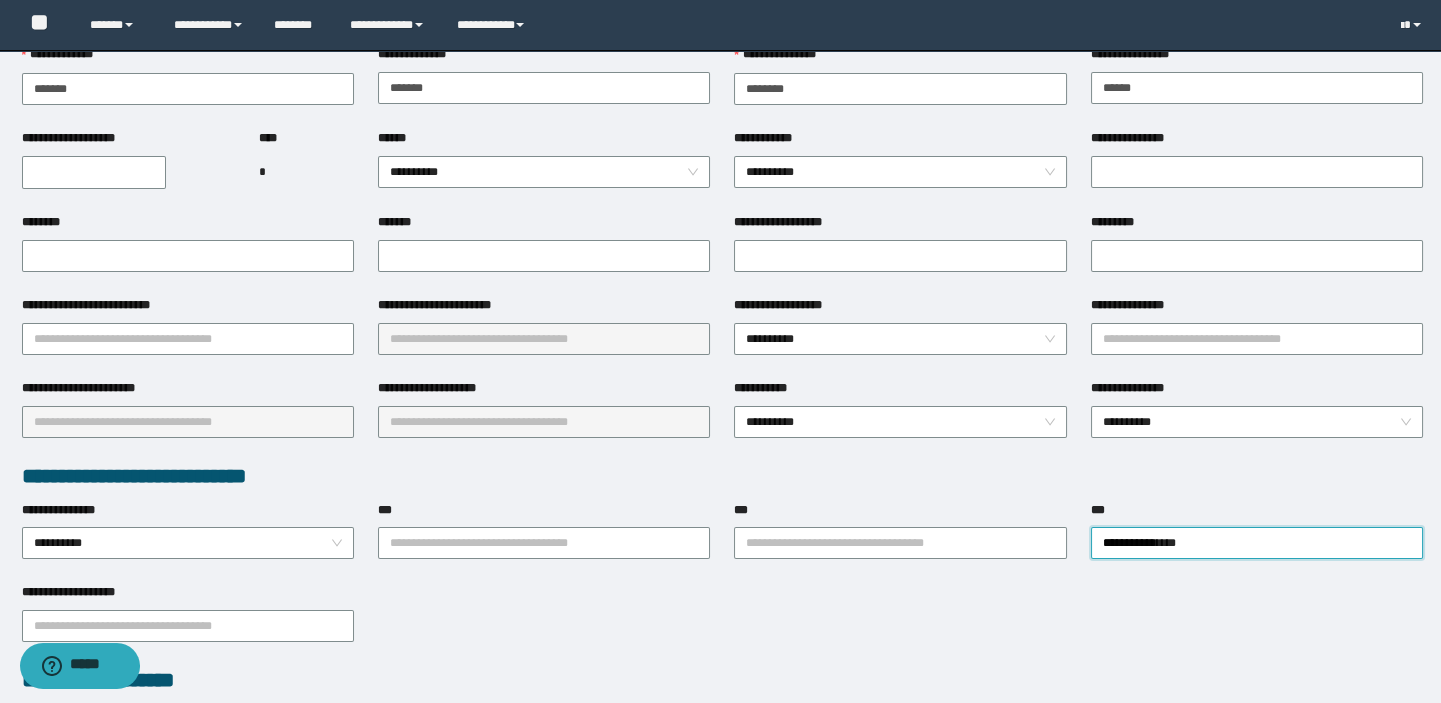 scroll, scrollTop: 0, scrollLeft: 0, axis: both 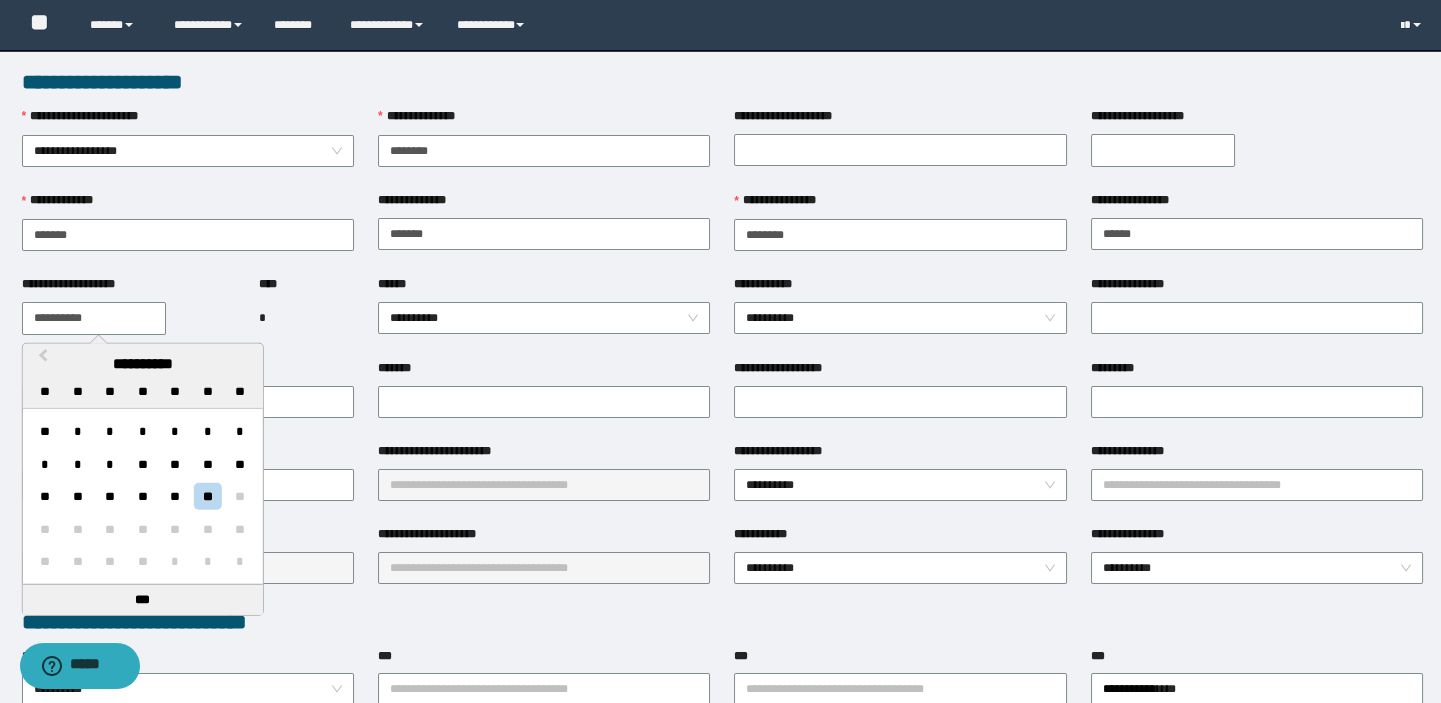 click on "**********" at bounding box center (94, 318) 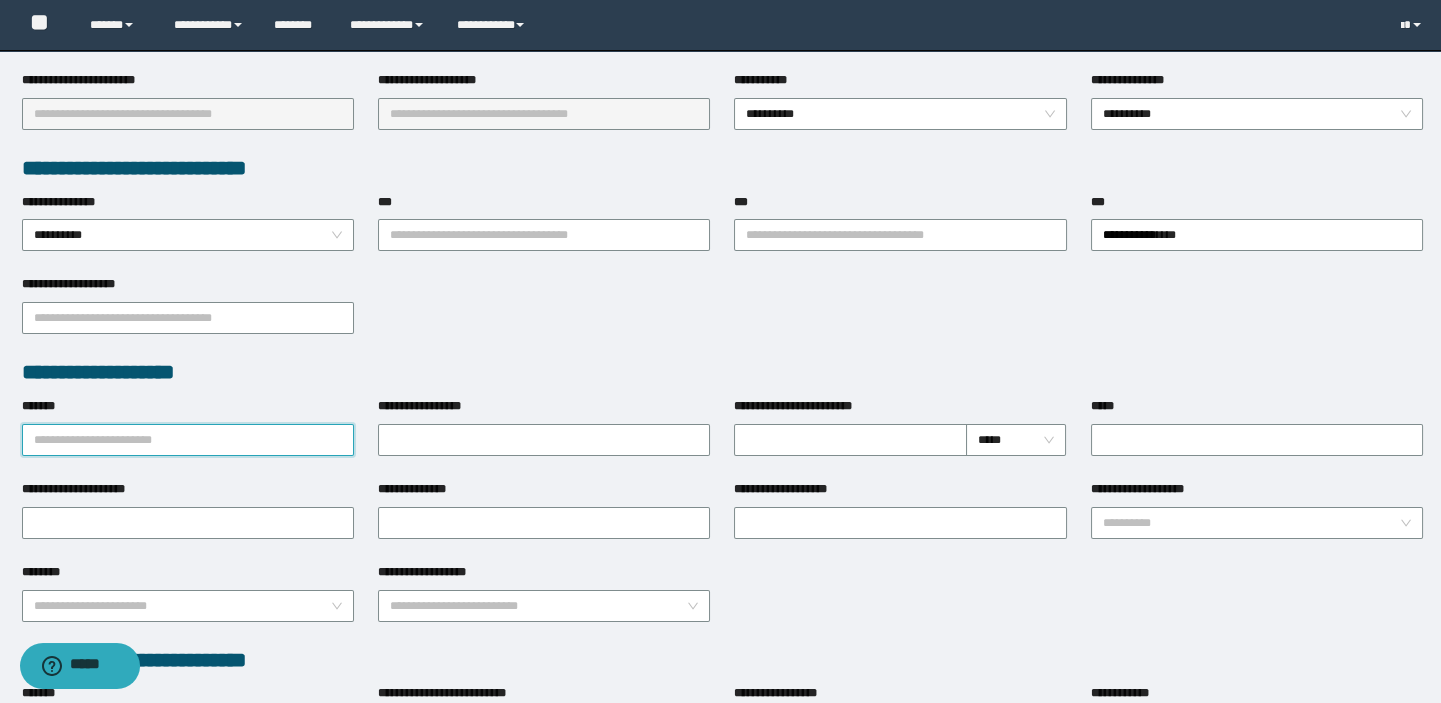 click on "*******" at bounding box center (188, 440) 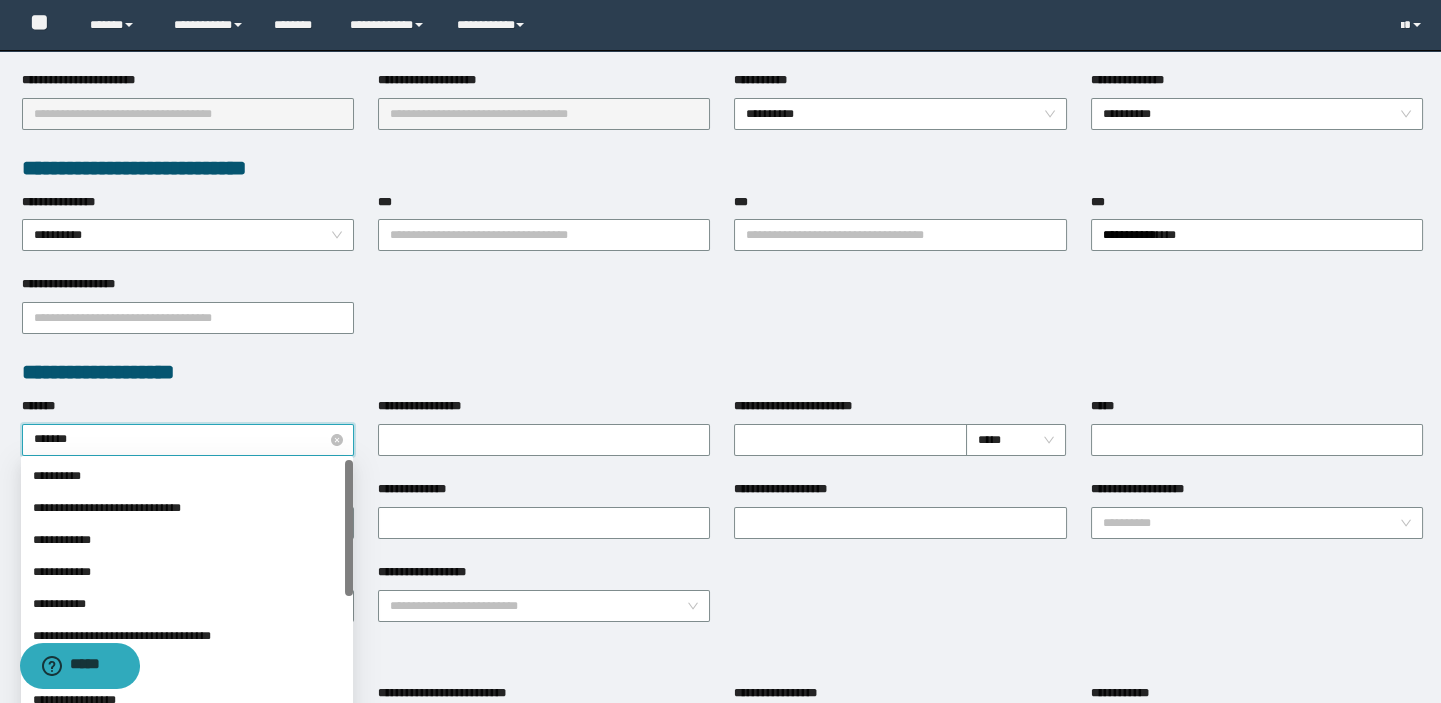 type on "********" 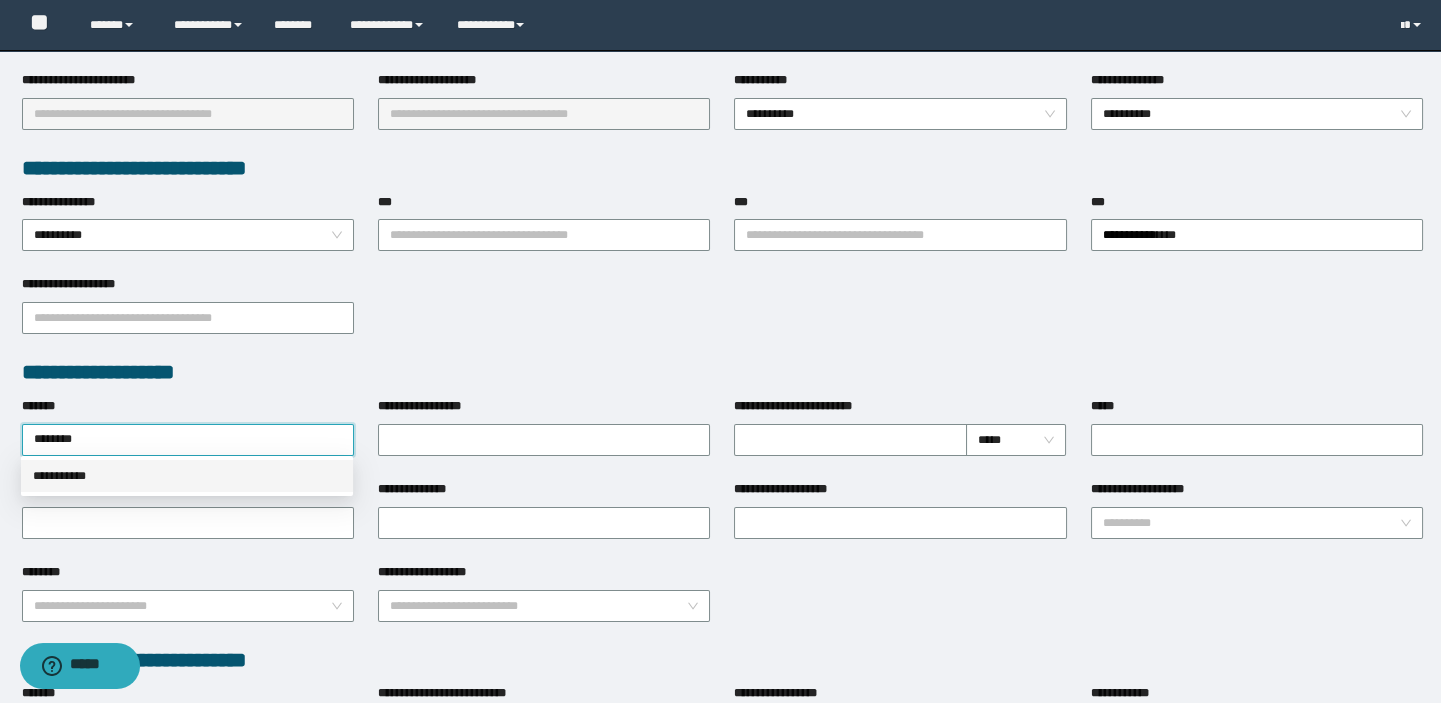 click on "**********" at bounding box center [187, 476] 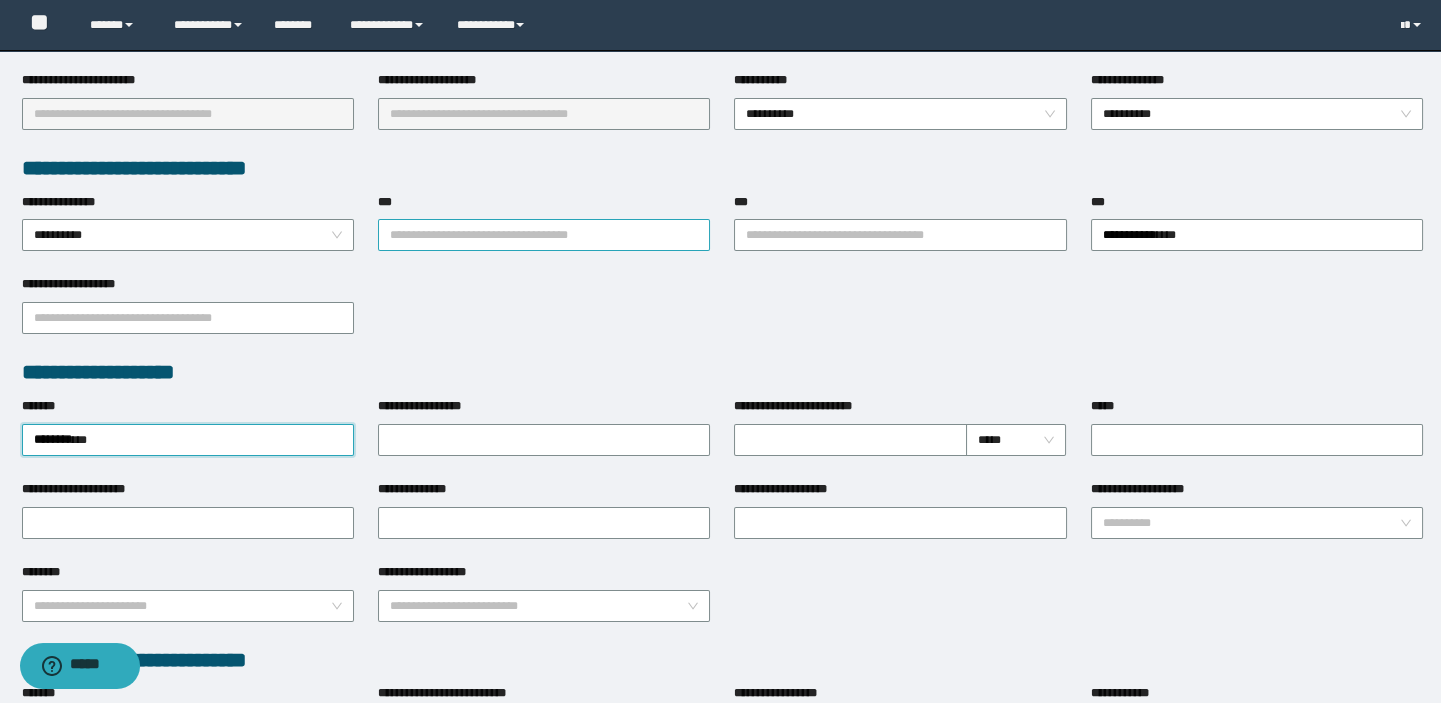 click on "***" at bounding box center [544, 235] 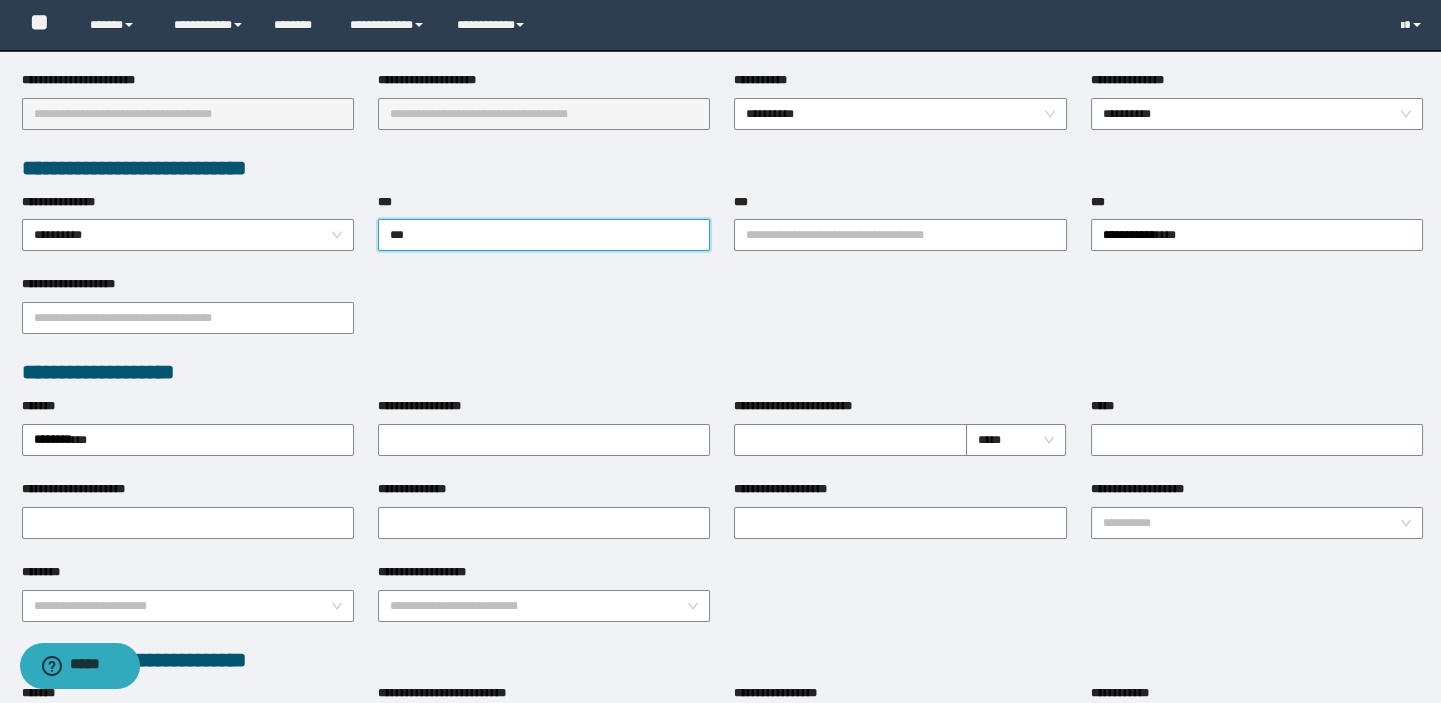 type on "****" 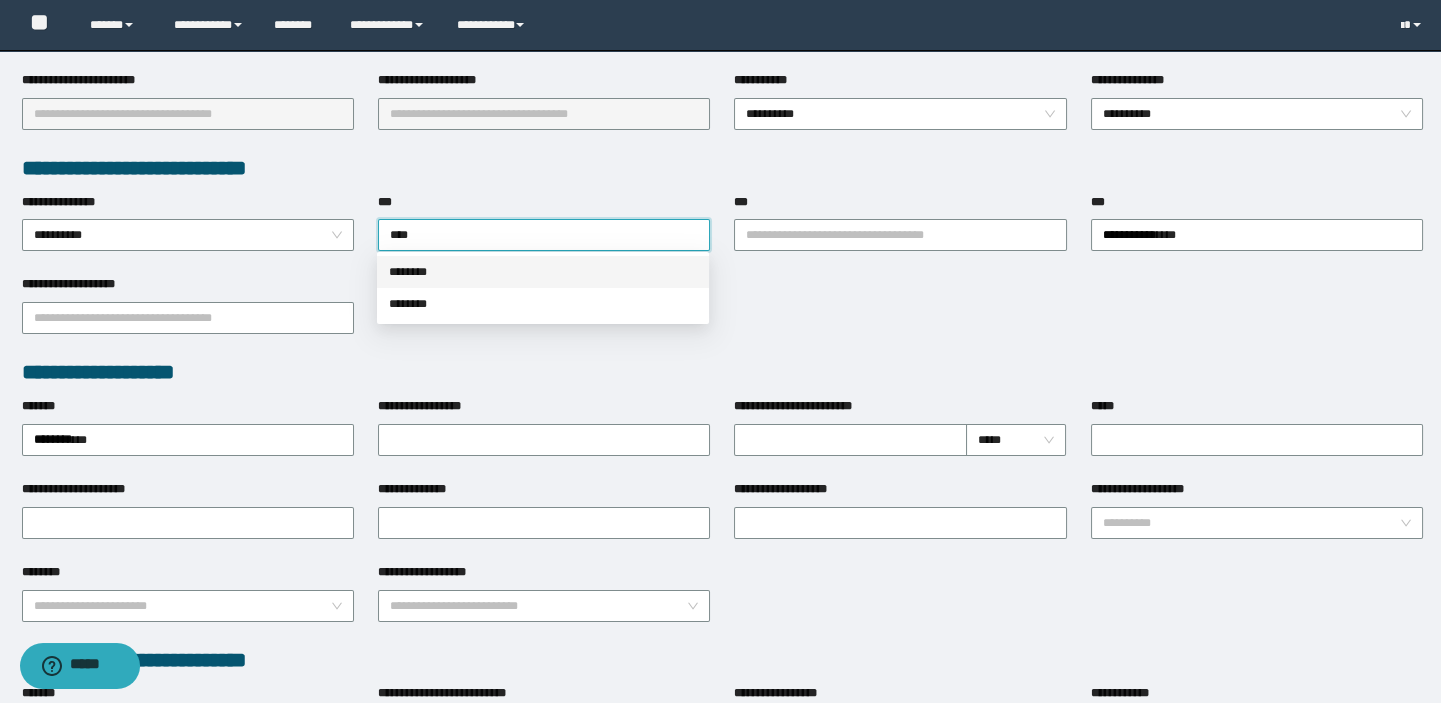 click on "********" at bounding box center (543, 272) 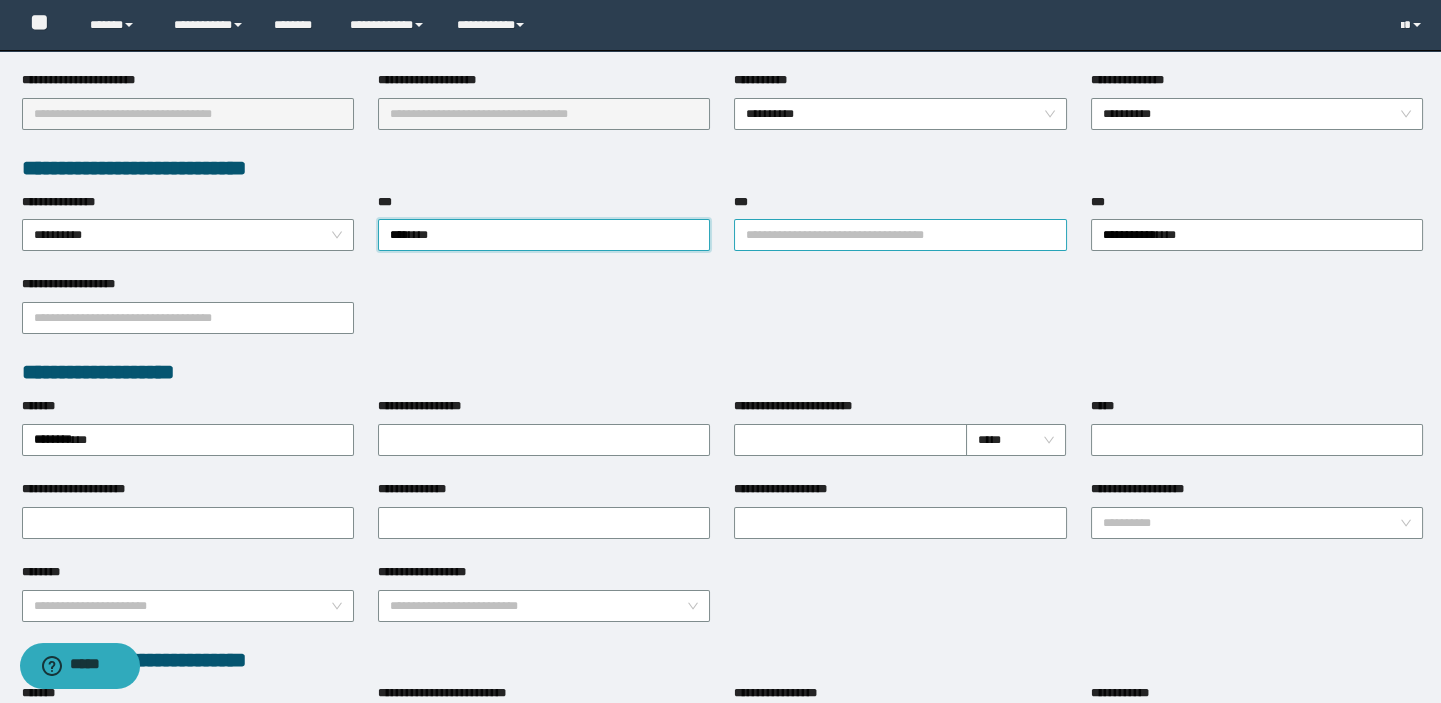 click on "***" at bounding box center [900, 235] 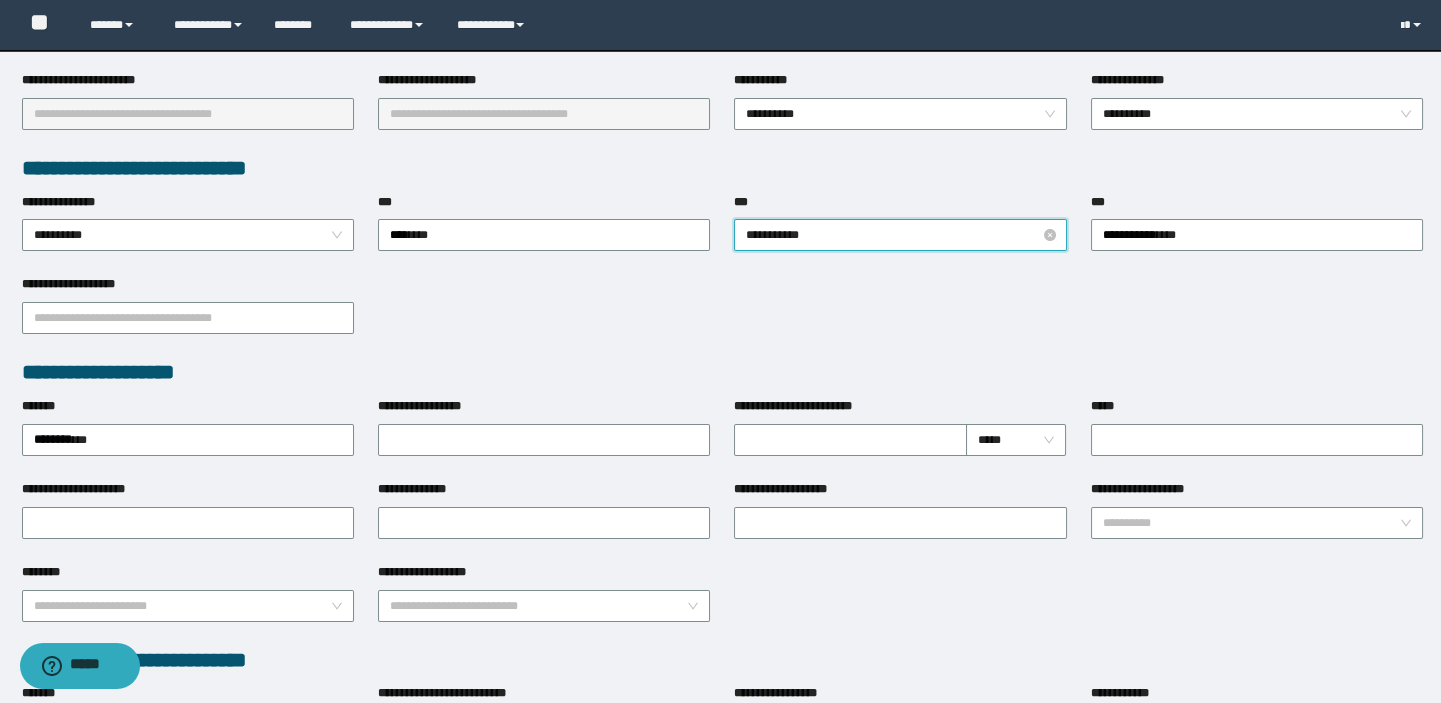 type on "**********" 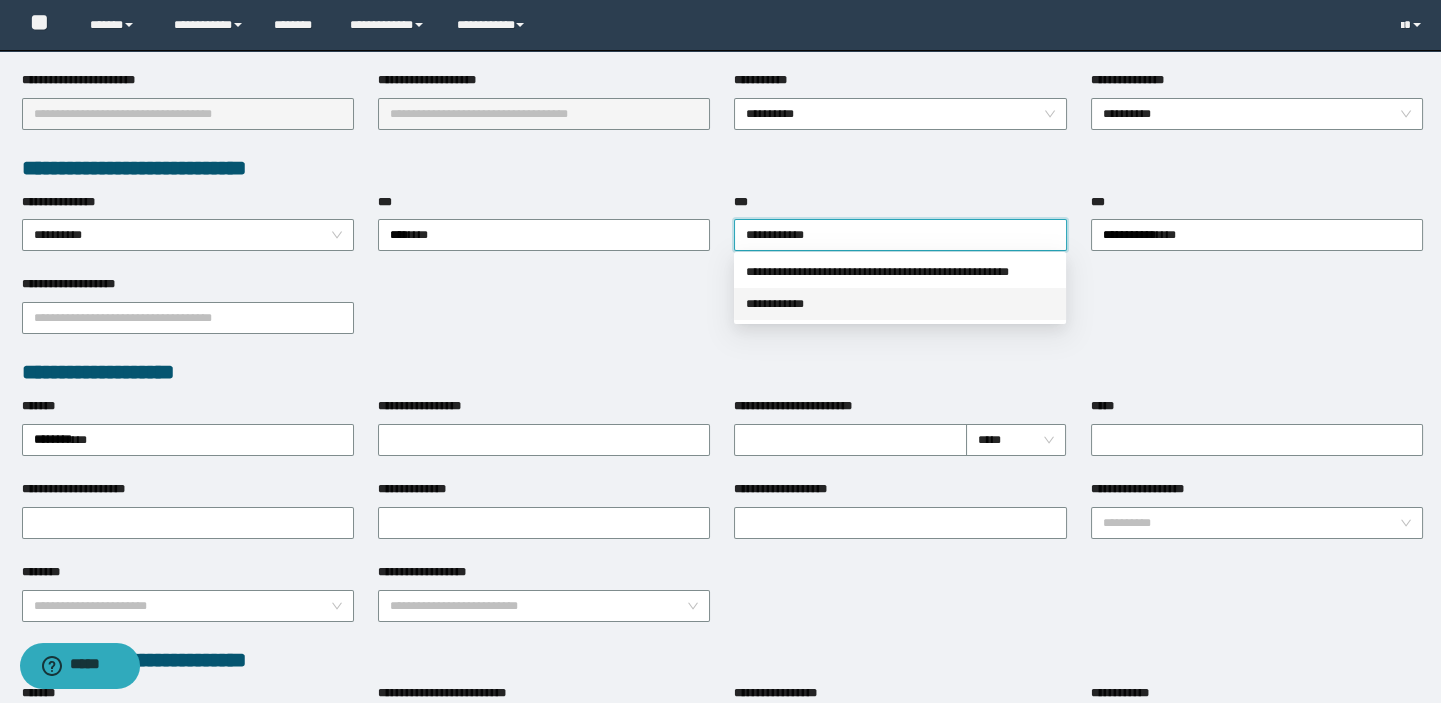 click on "**********" at bounding box center (900, 304) 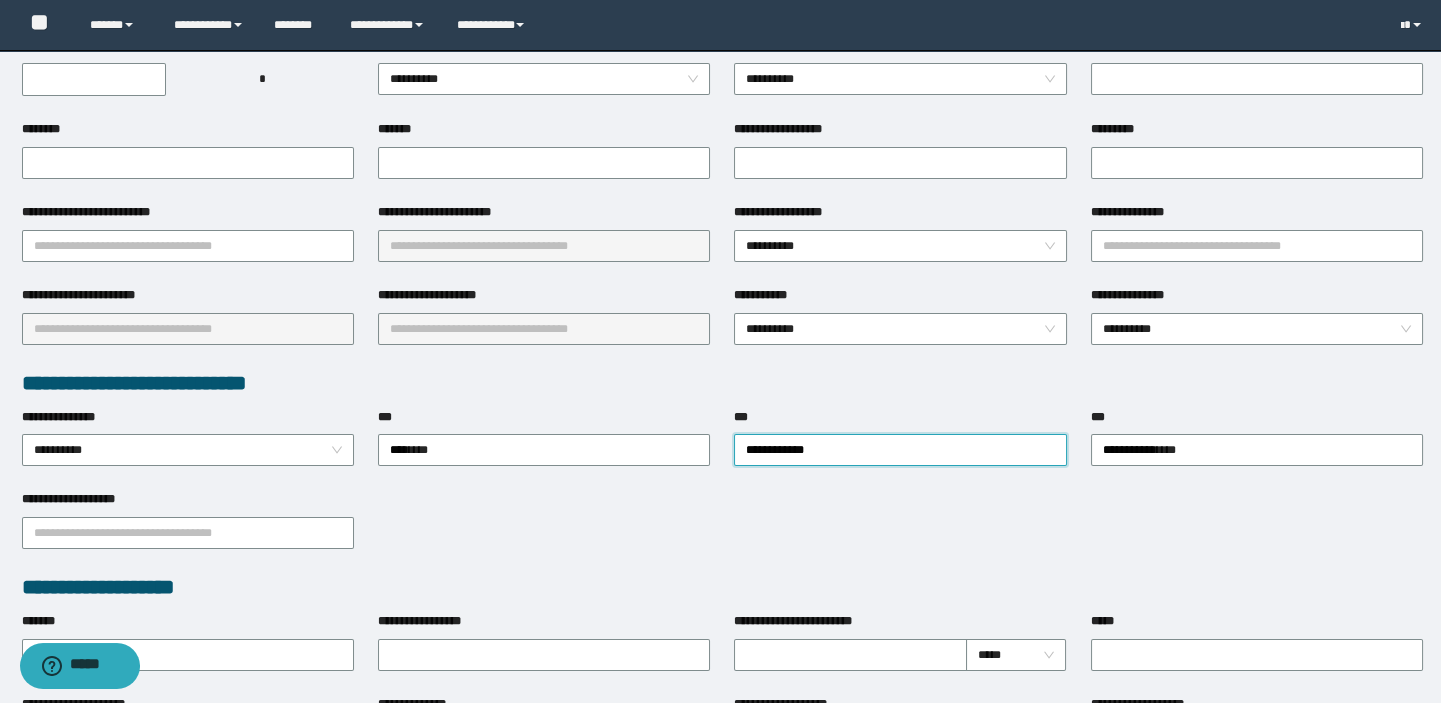 scroll, scrollTop: 0, scrollLeft: 0, axis: both 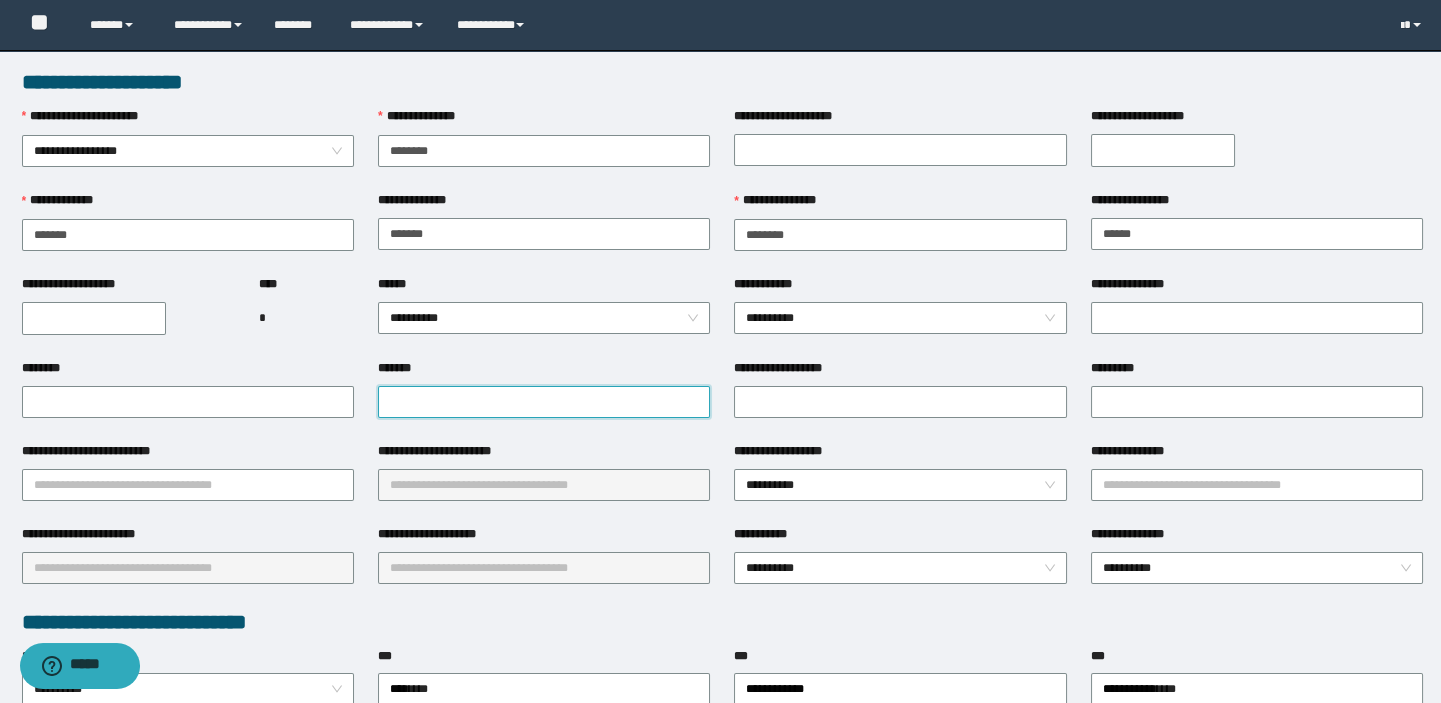 click on "*******" at bounding box center (544, 402) 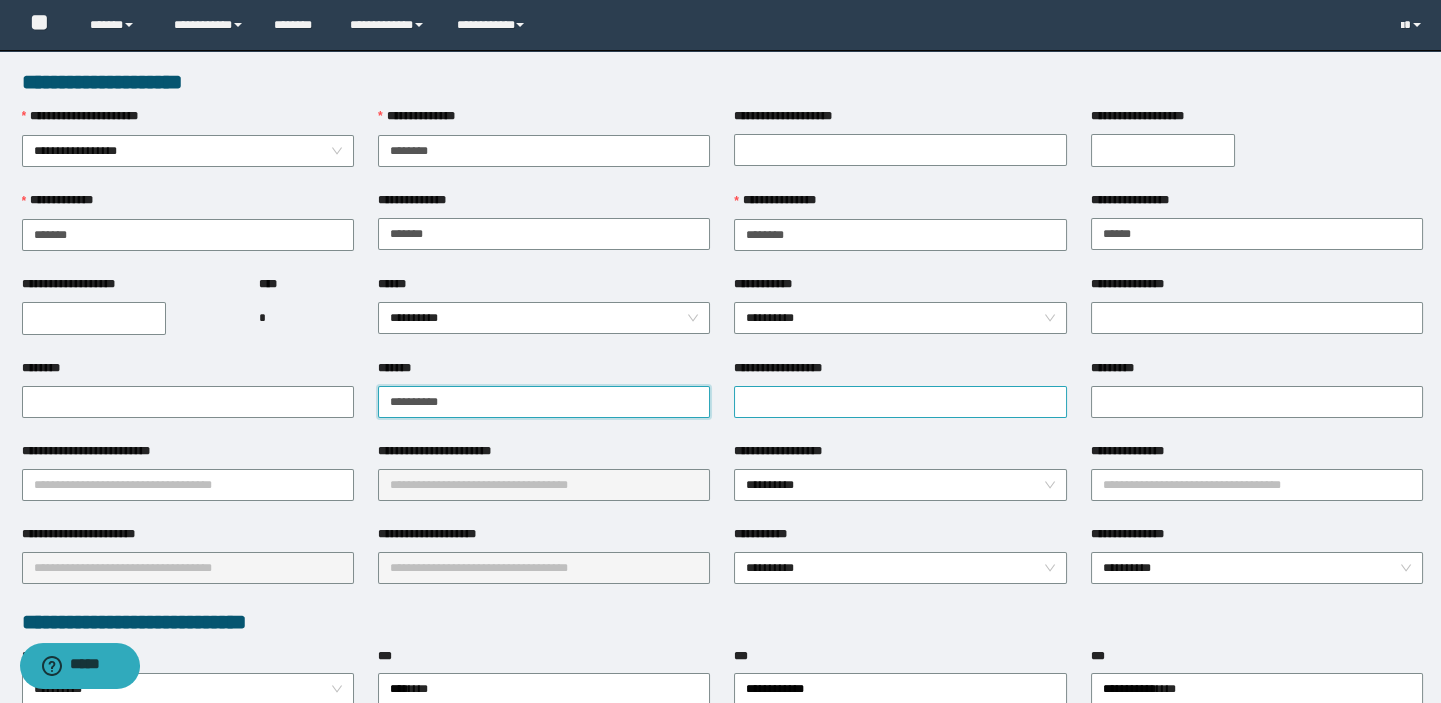 type on "**********" 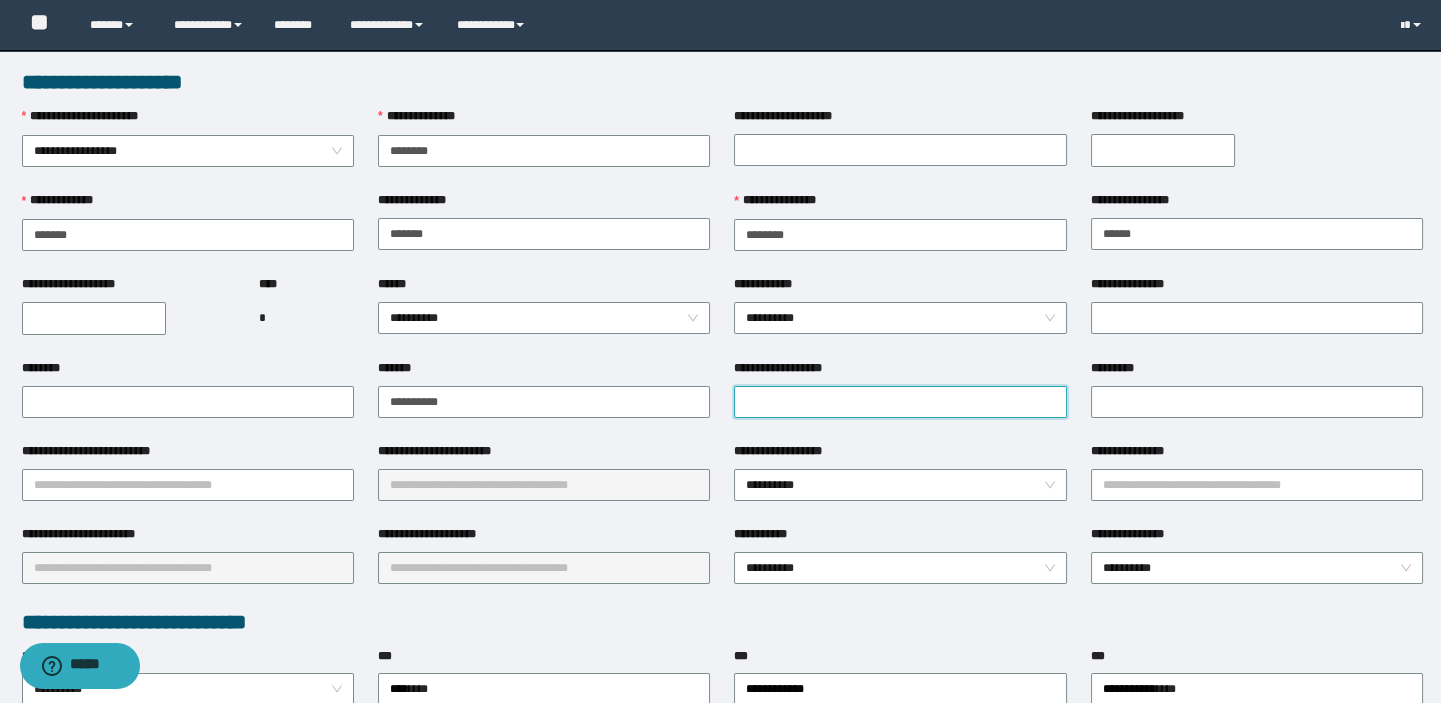 click on "**********" at bounding box center (900, 402) 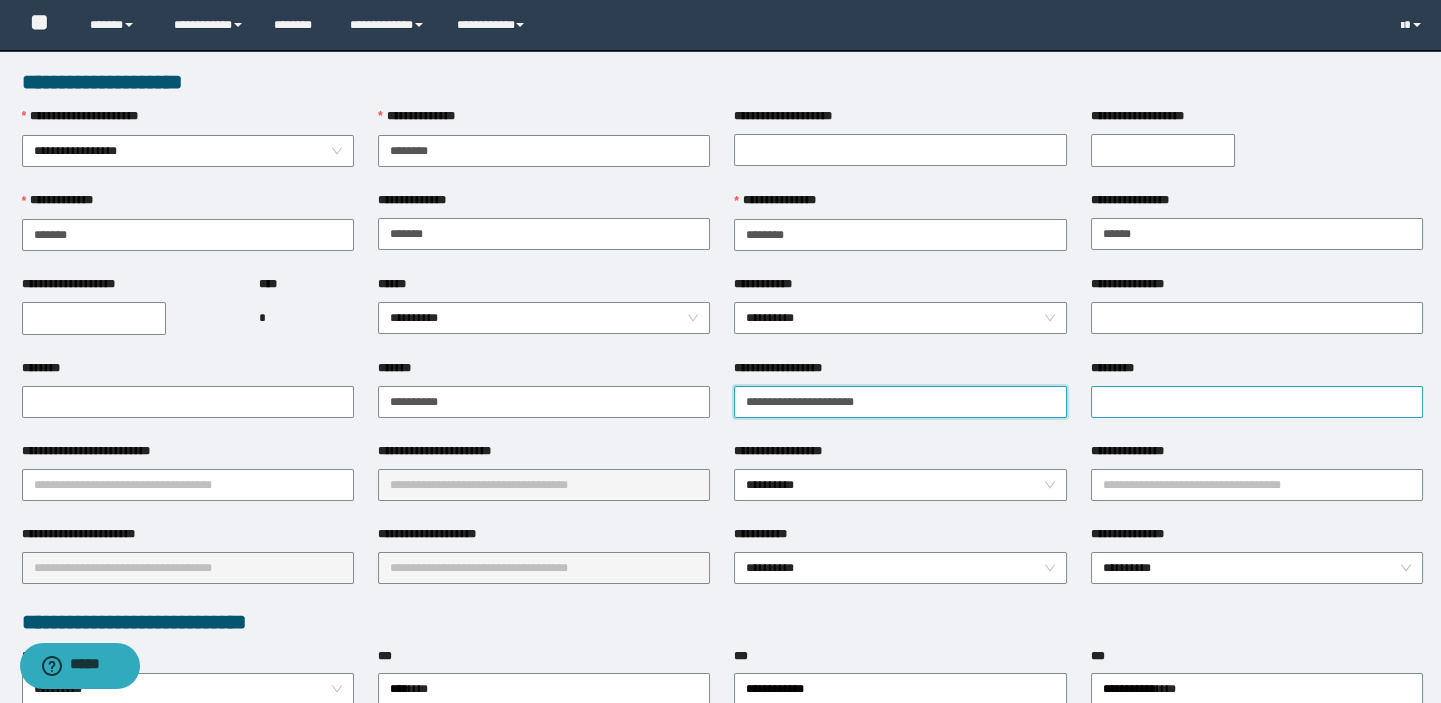 type on "**********" 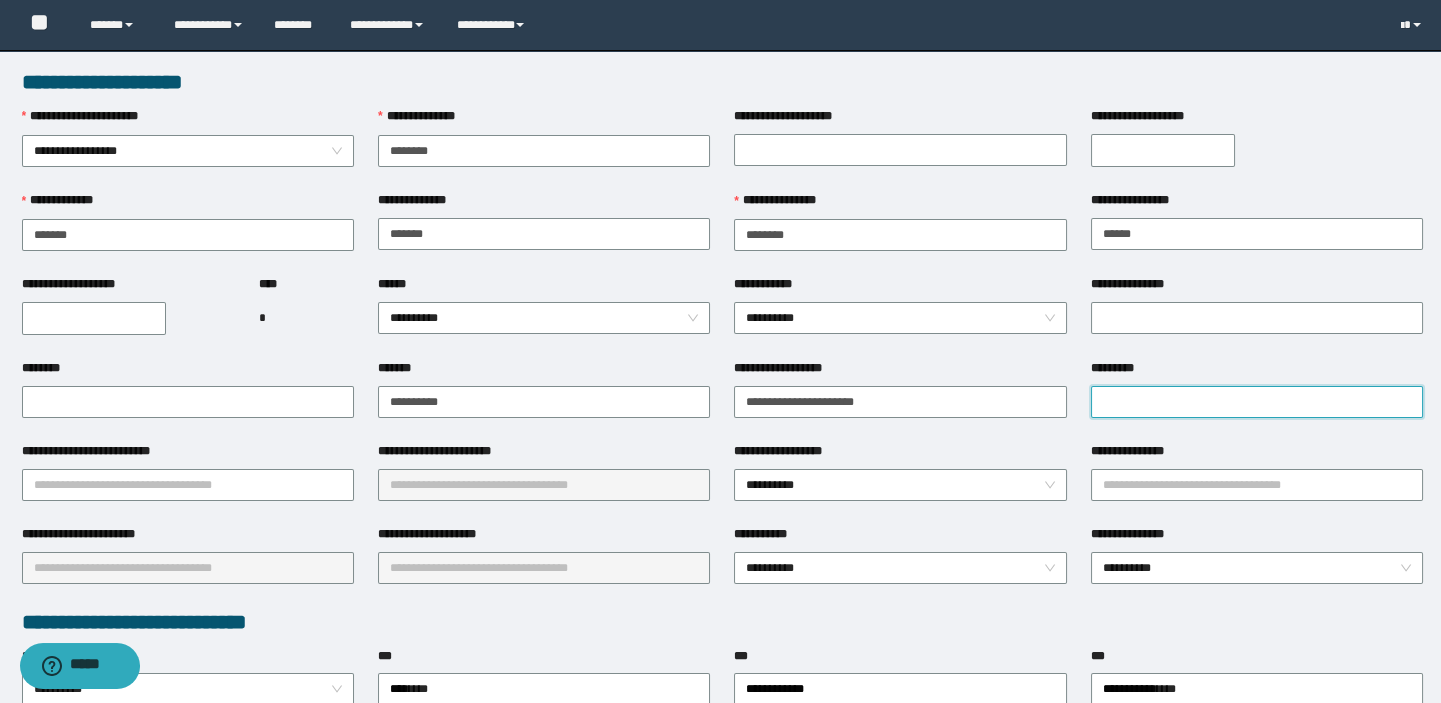 click on "*********" at bounding box center [1257, 402] 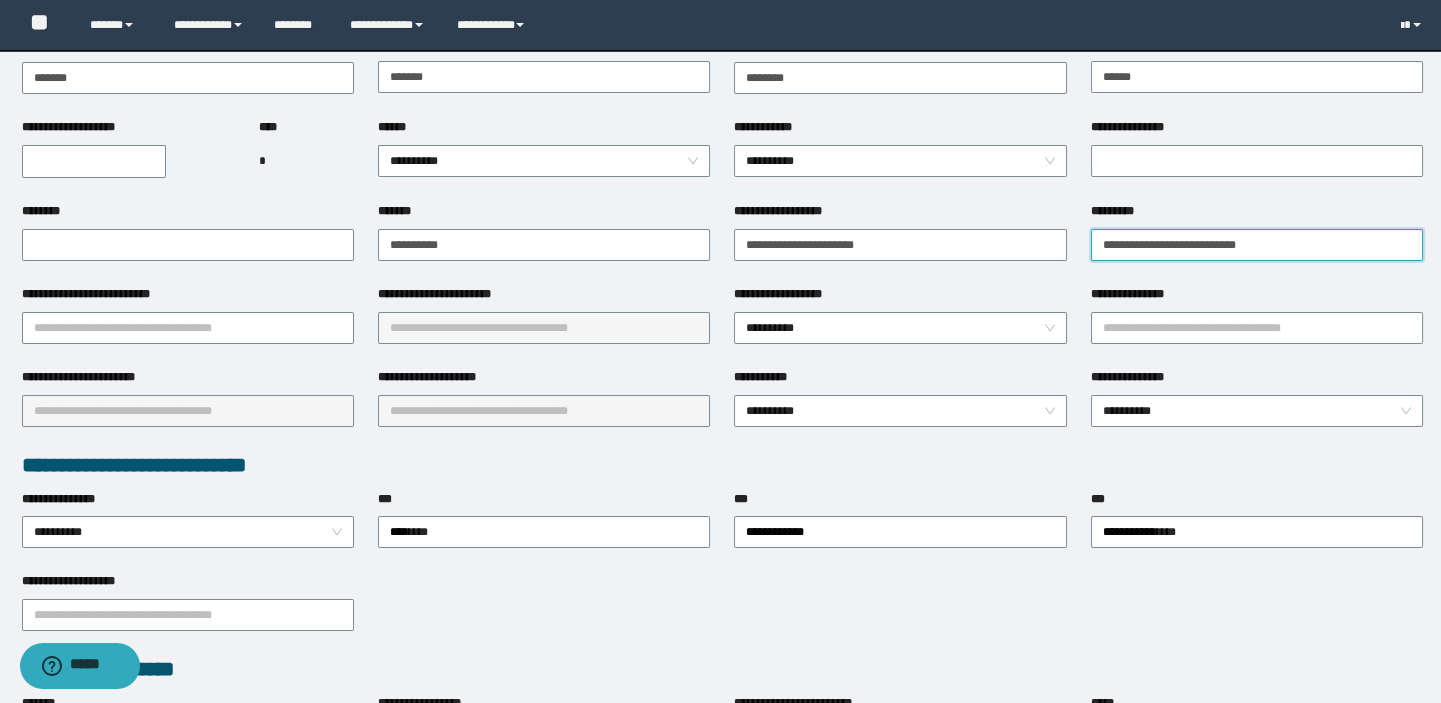 scroll, scrollTop: 181, scrollLeft: 0, axis: vertical 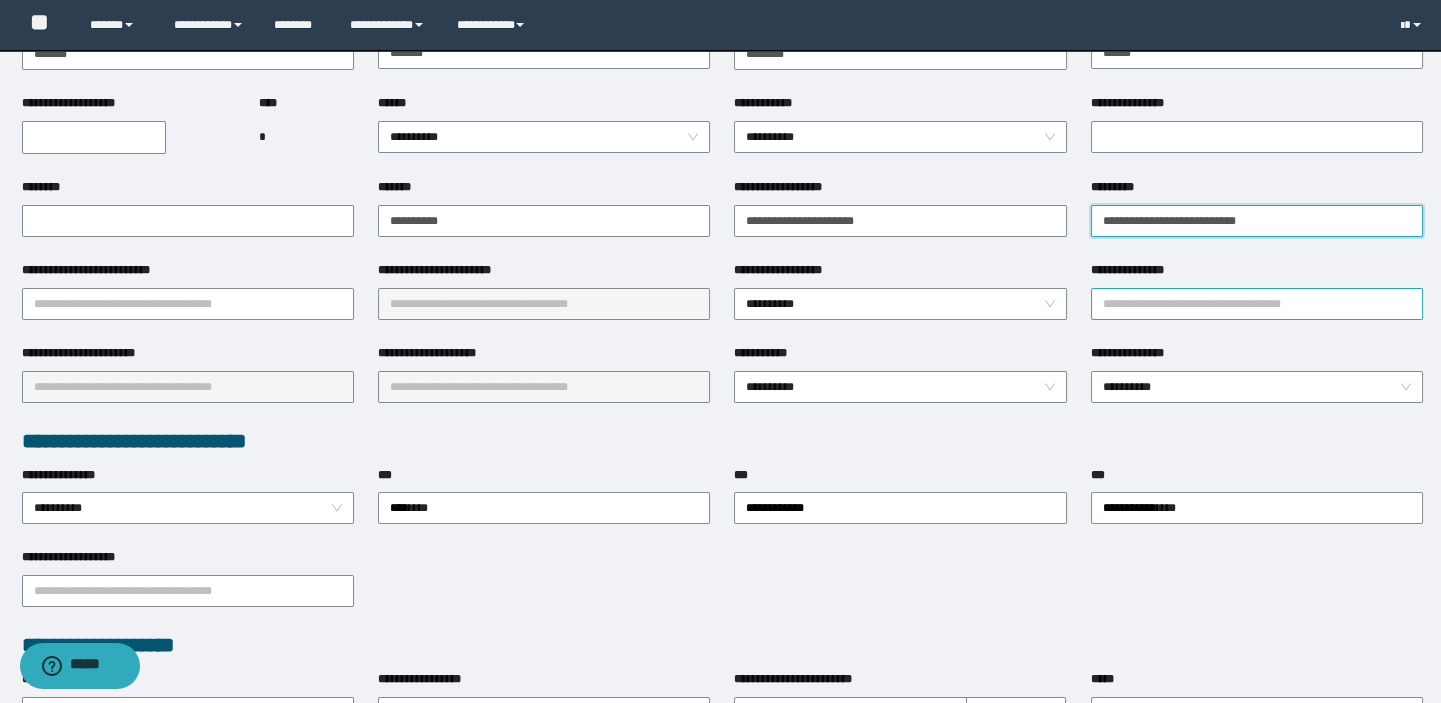 click on "**********" at bounding box center (1257, 304) 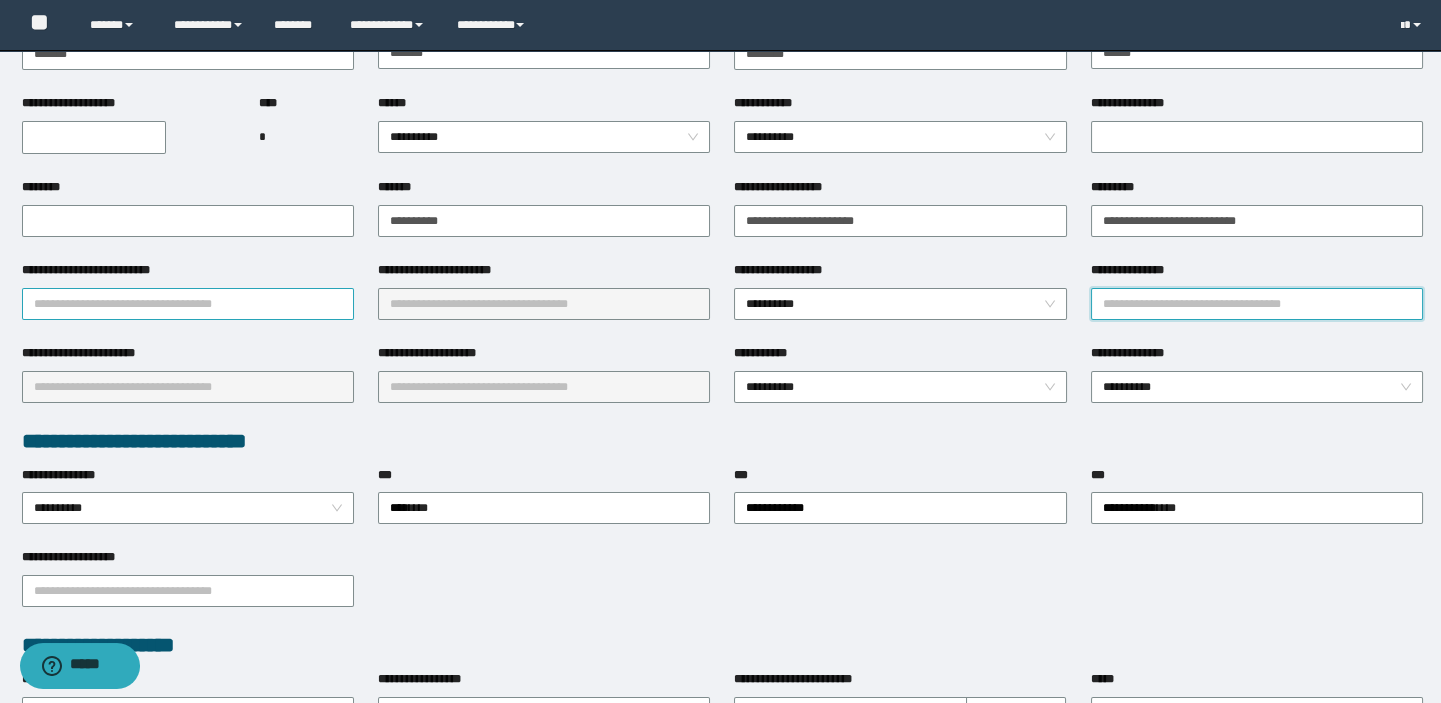 click on "**********" at bounding box center (188, 304) 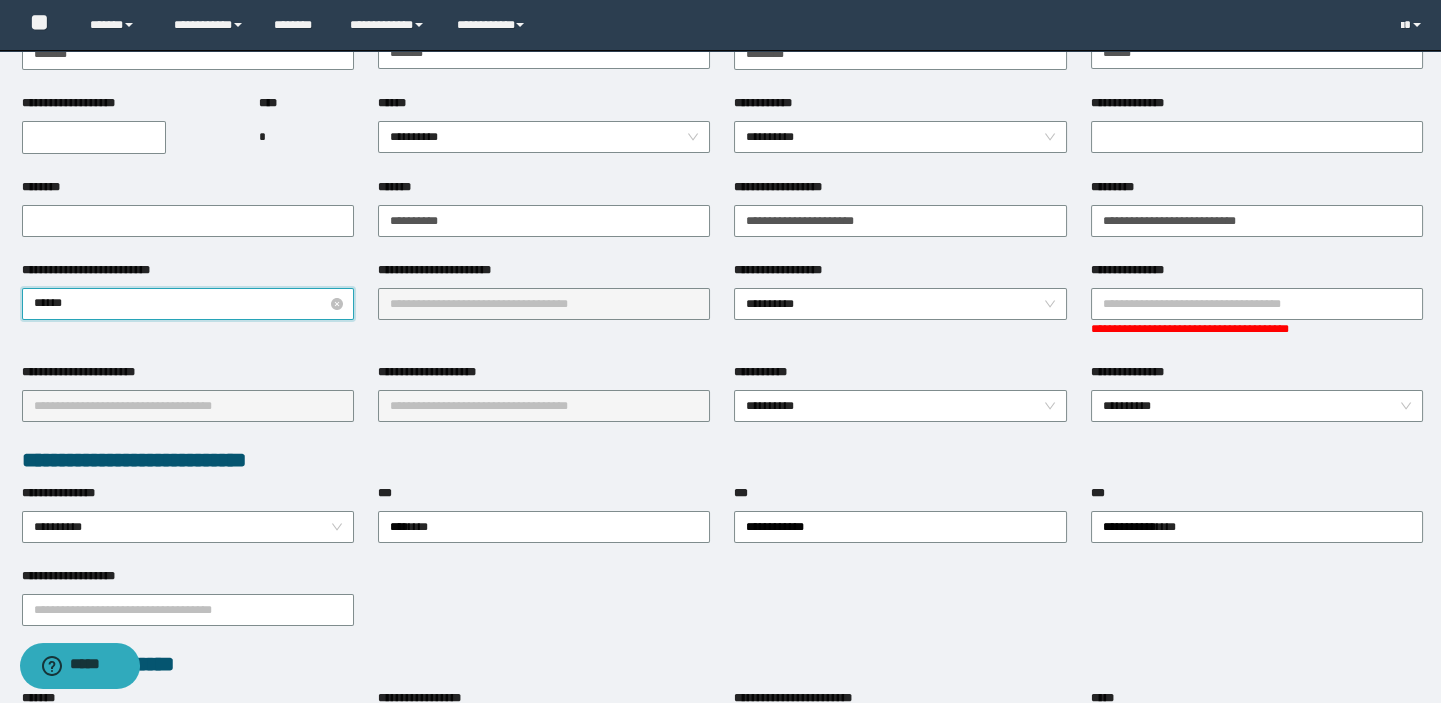 type on "*******" 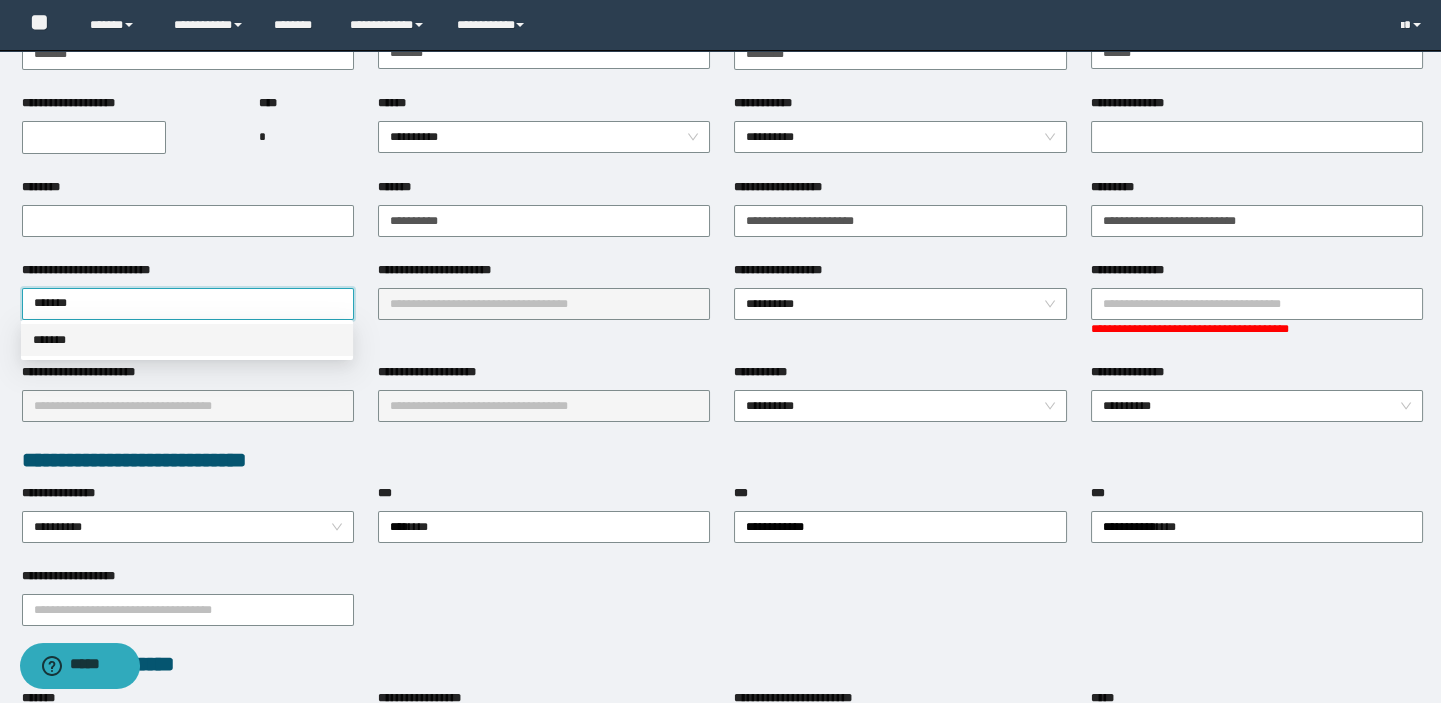 click on "*******" at bounding box center [187, 340] 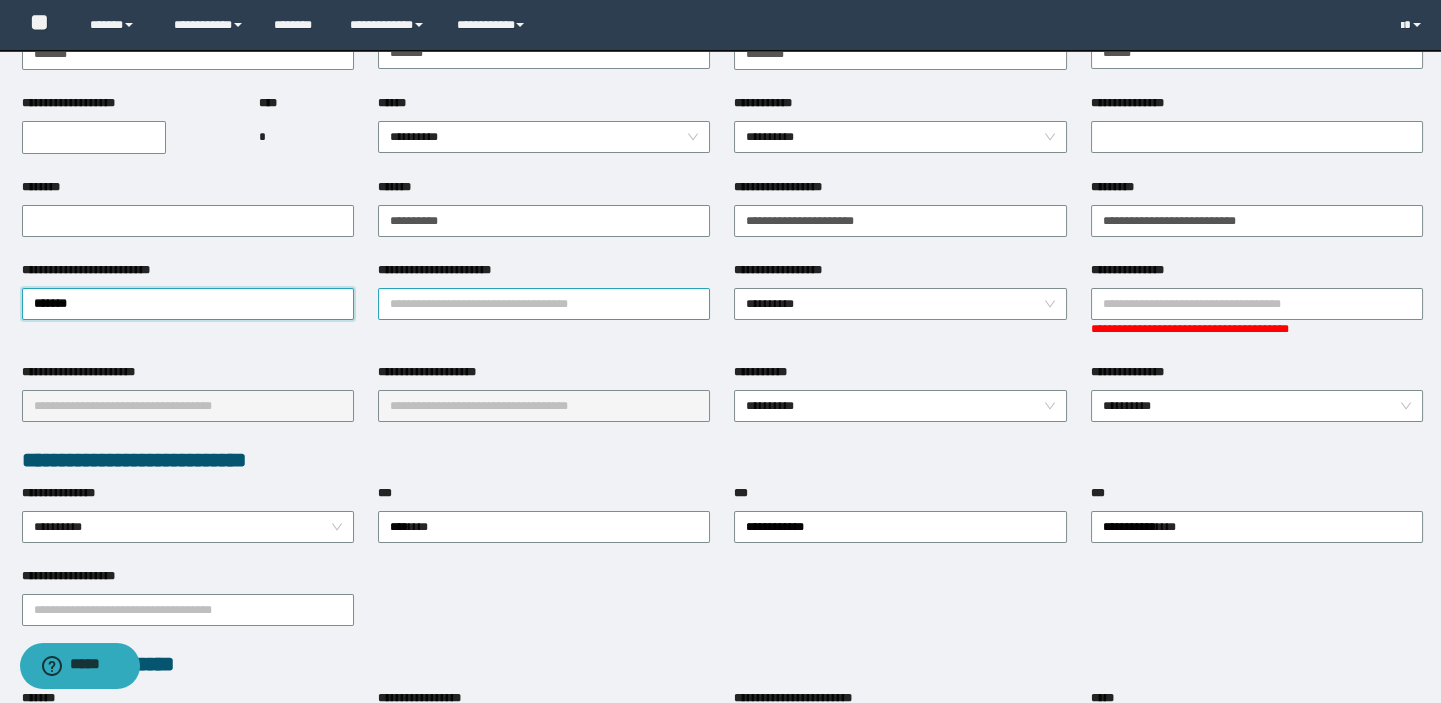 click on "**********" at bounding box center (544, 304) 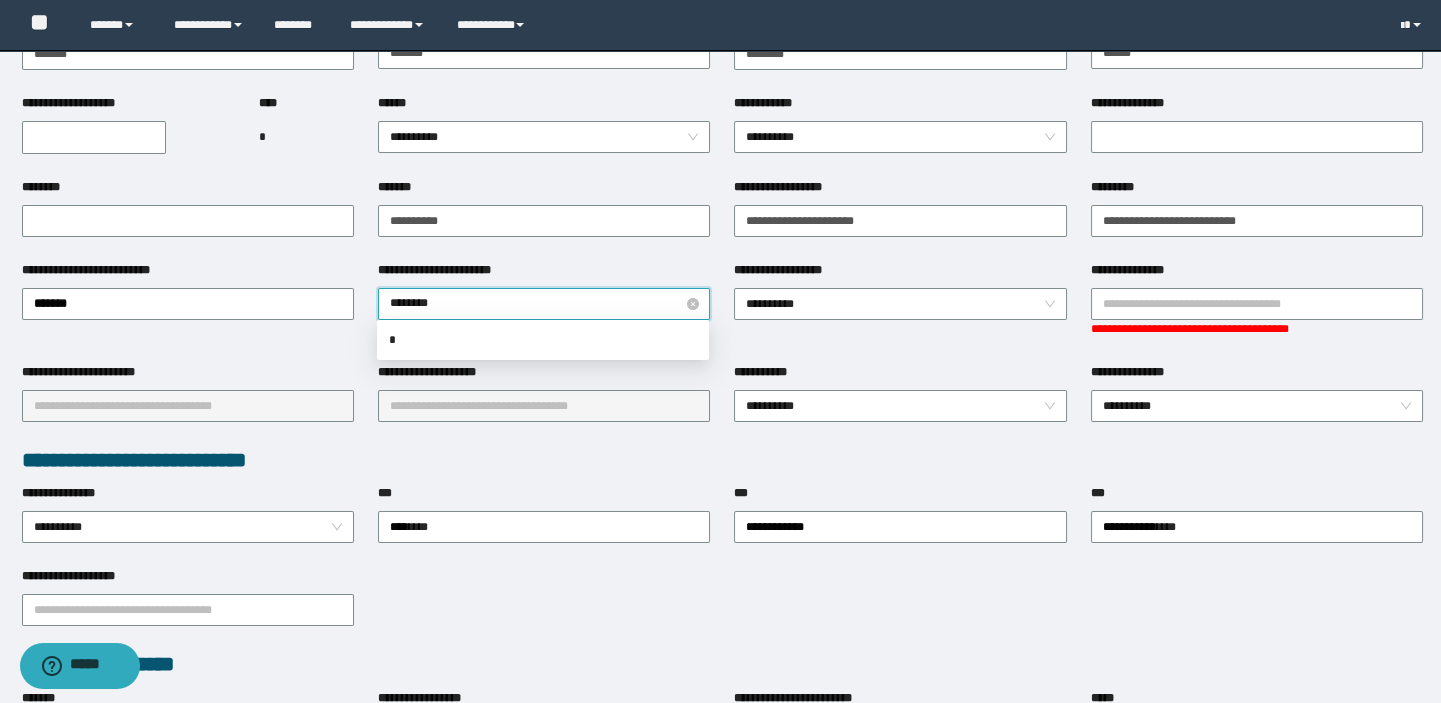 type on "*********" 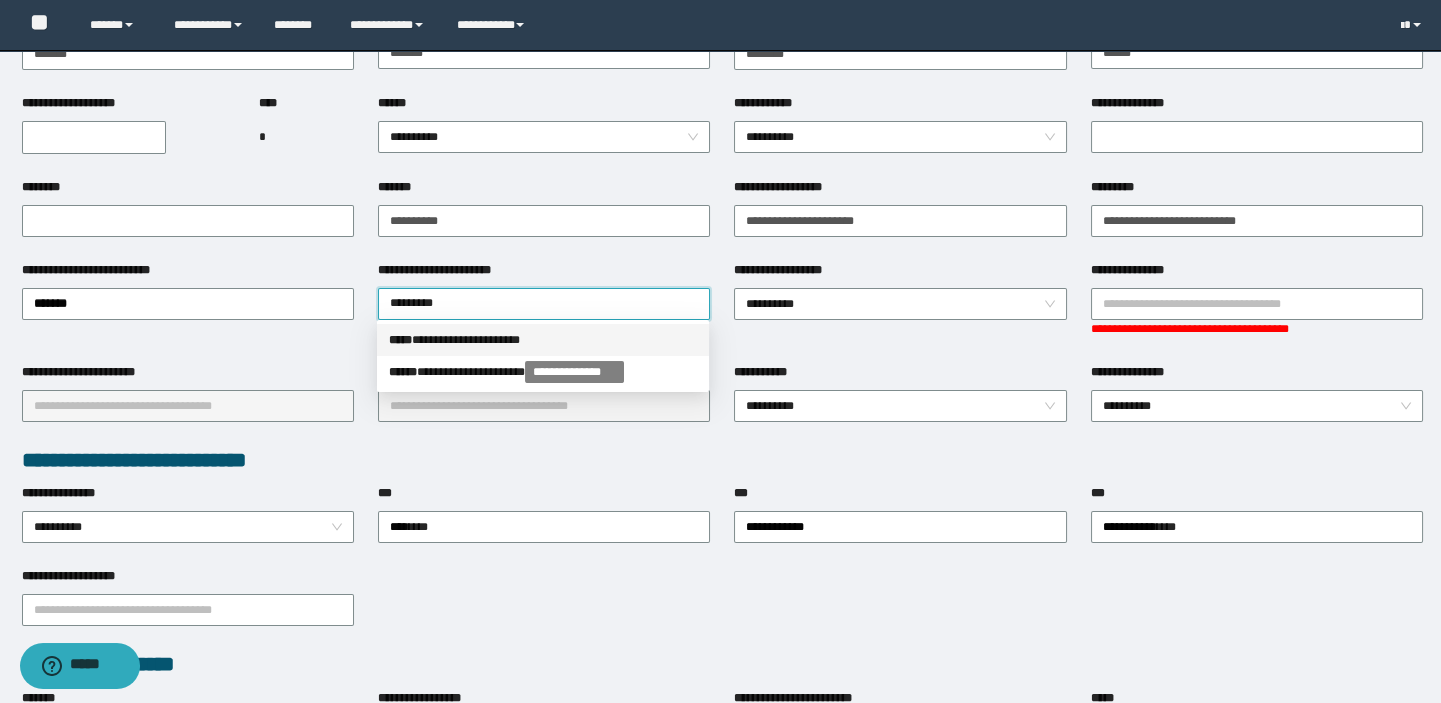 click on "**********" at bounding box center (543, 340) 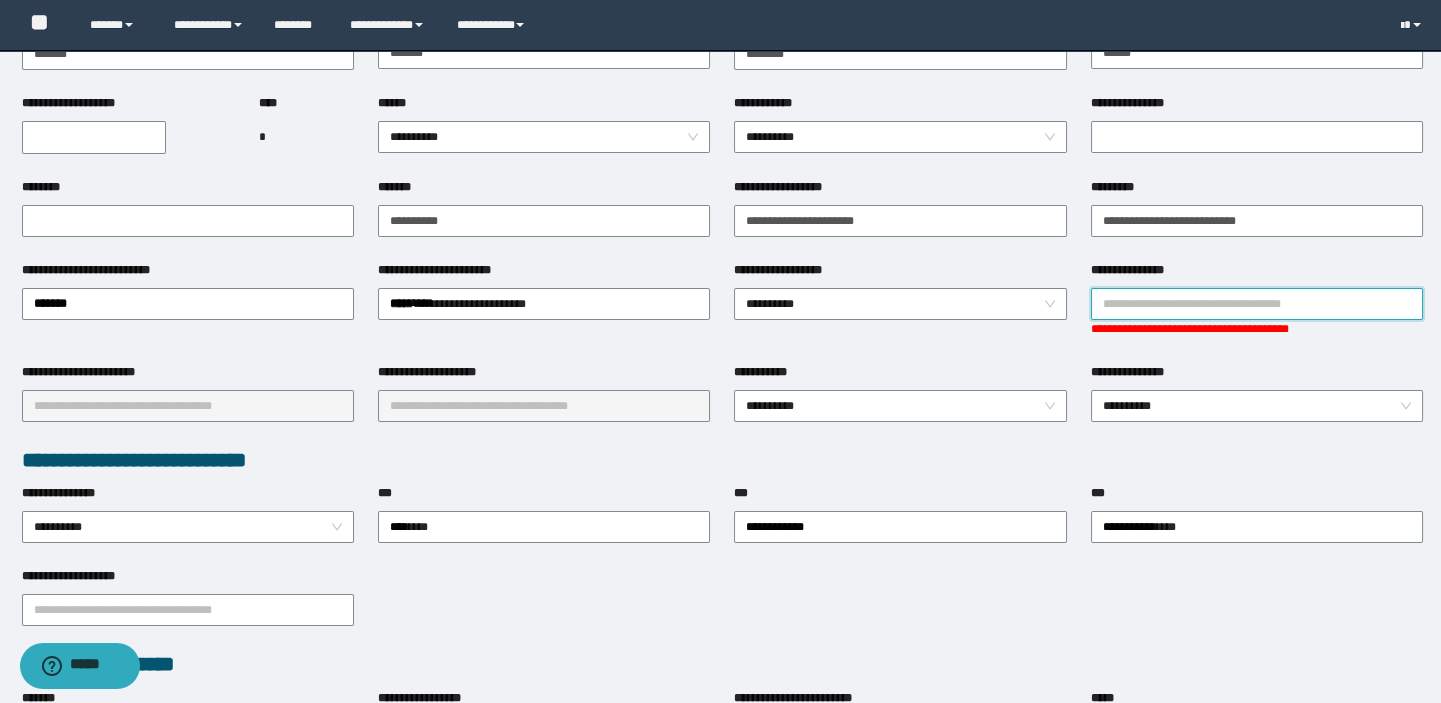 click on "**********" at bounding box center [1257, 304] 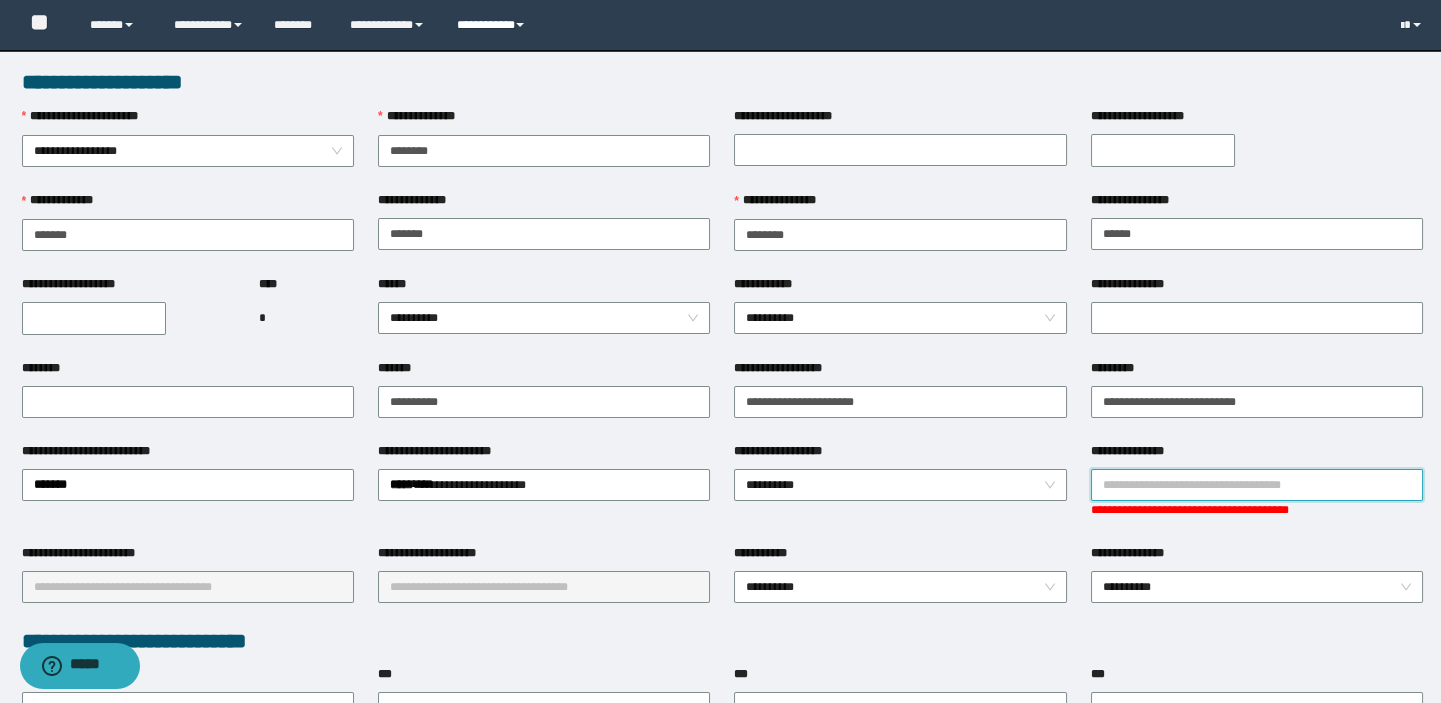 click on "**********" at bounding box center (493, 25) 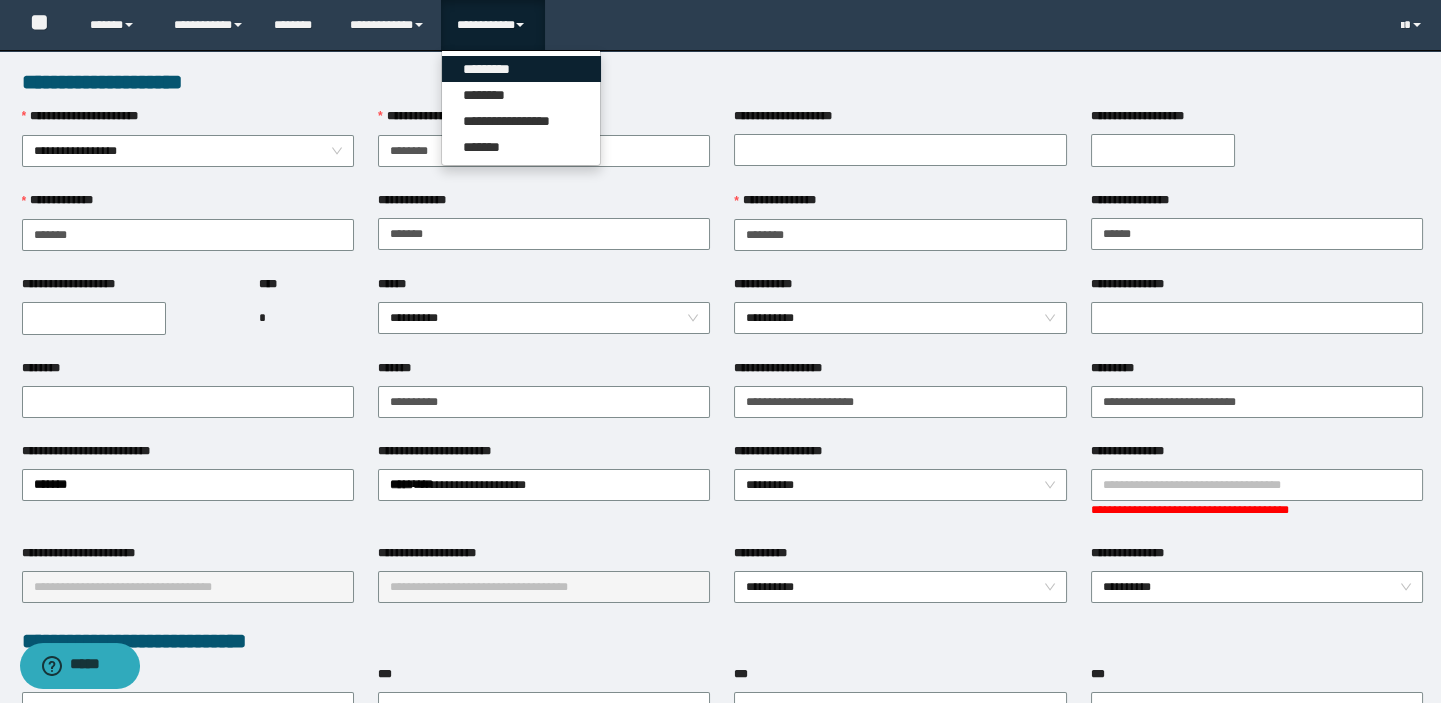 click on "*********" at bounding box center (521, 69) 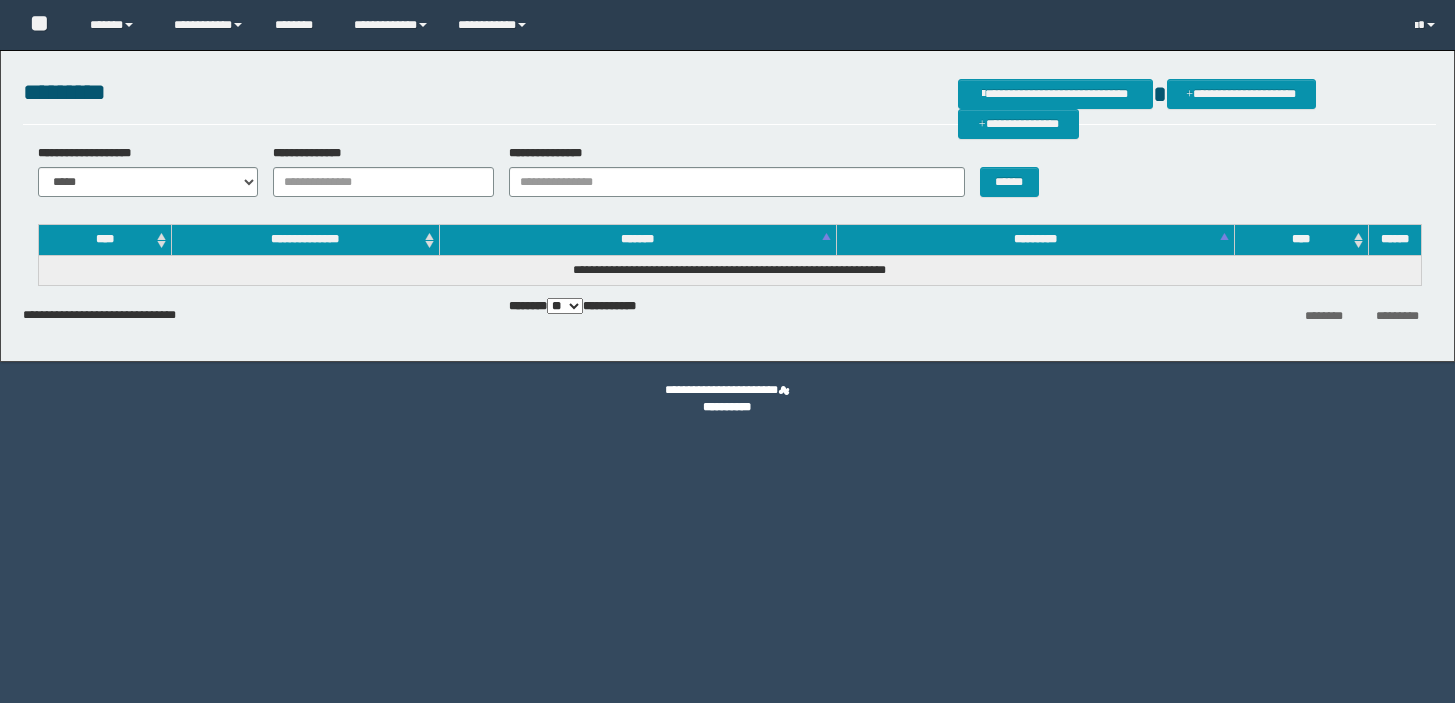 scroll, scrollTop: 0, scrollLeft: 0, axis: both 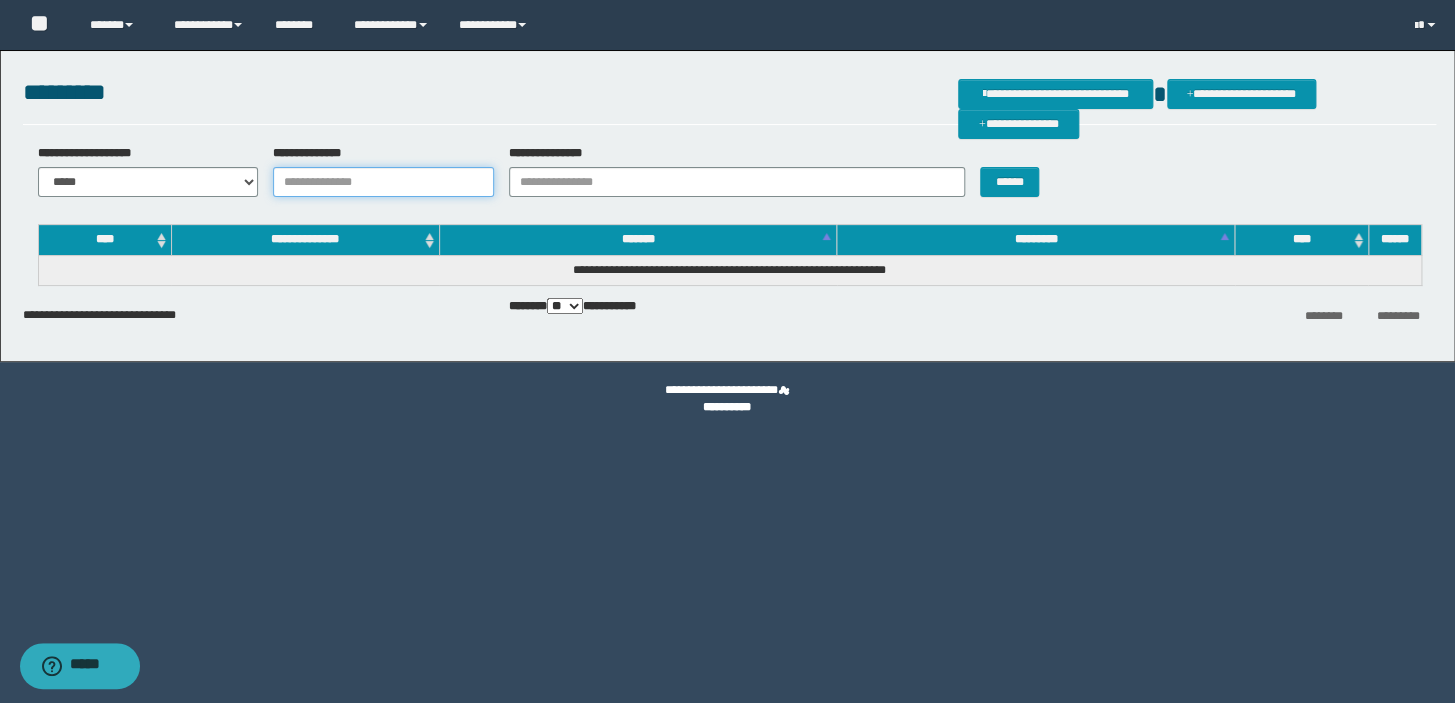 click on "**********" at bounding box center [383, 182] 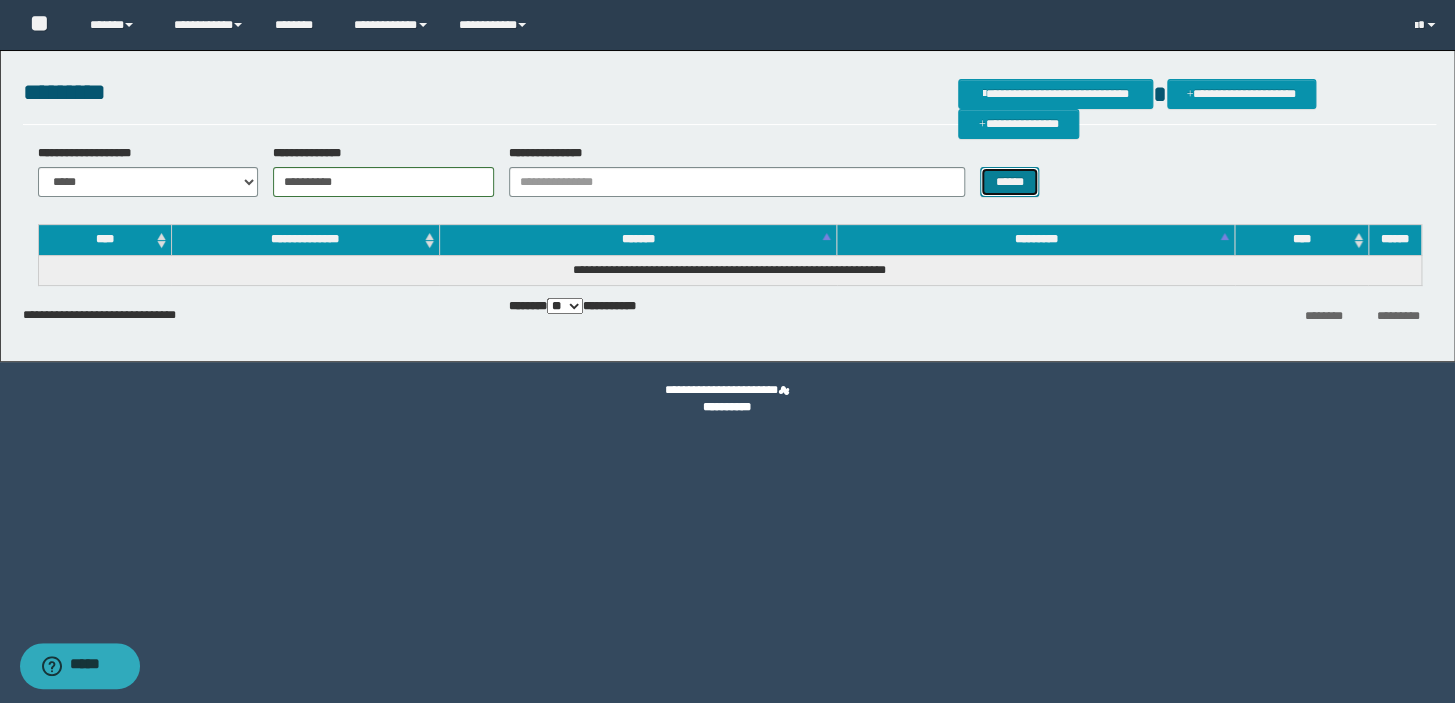 click on "******" at bounding box center [1009, 182] 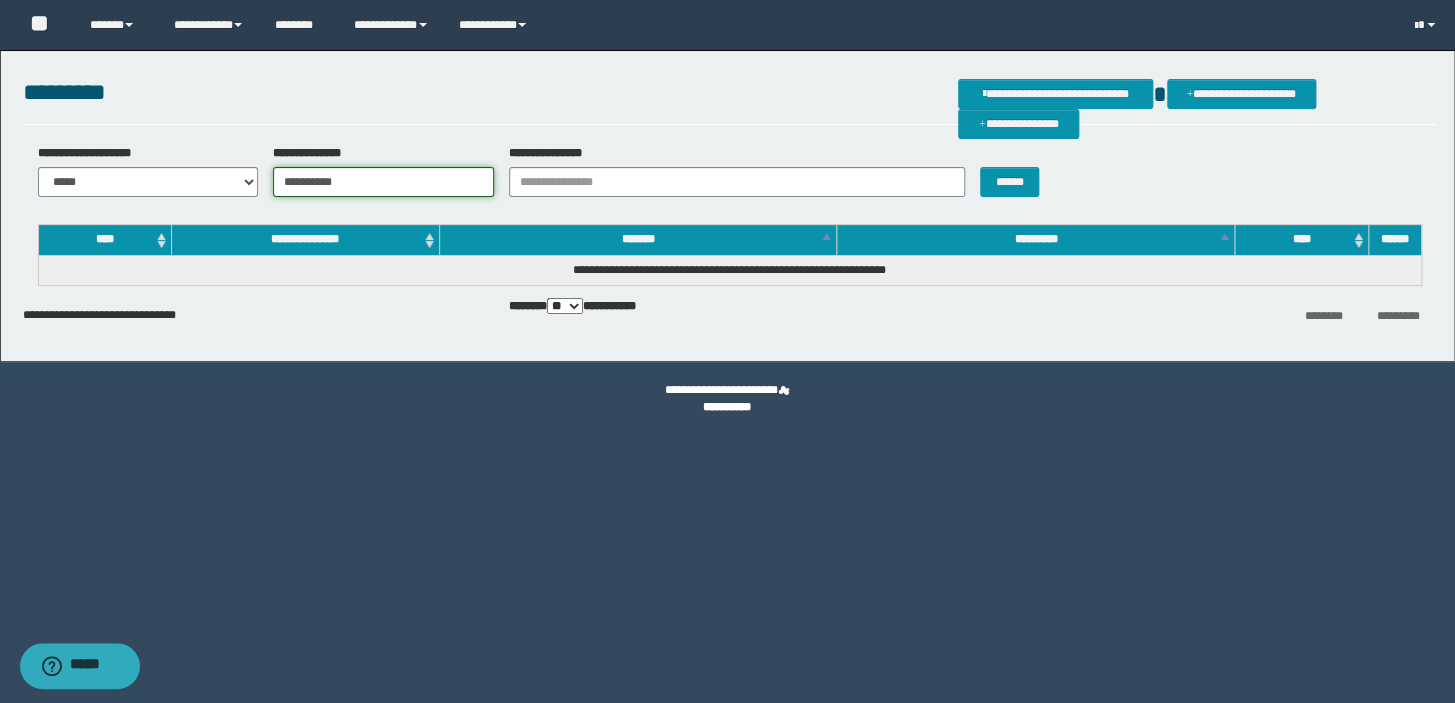 drag, startPoint x: 359, startPoint y: 178, endPoint x: 168, endPoint y: 181, distance: 191.02356 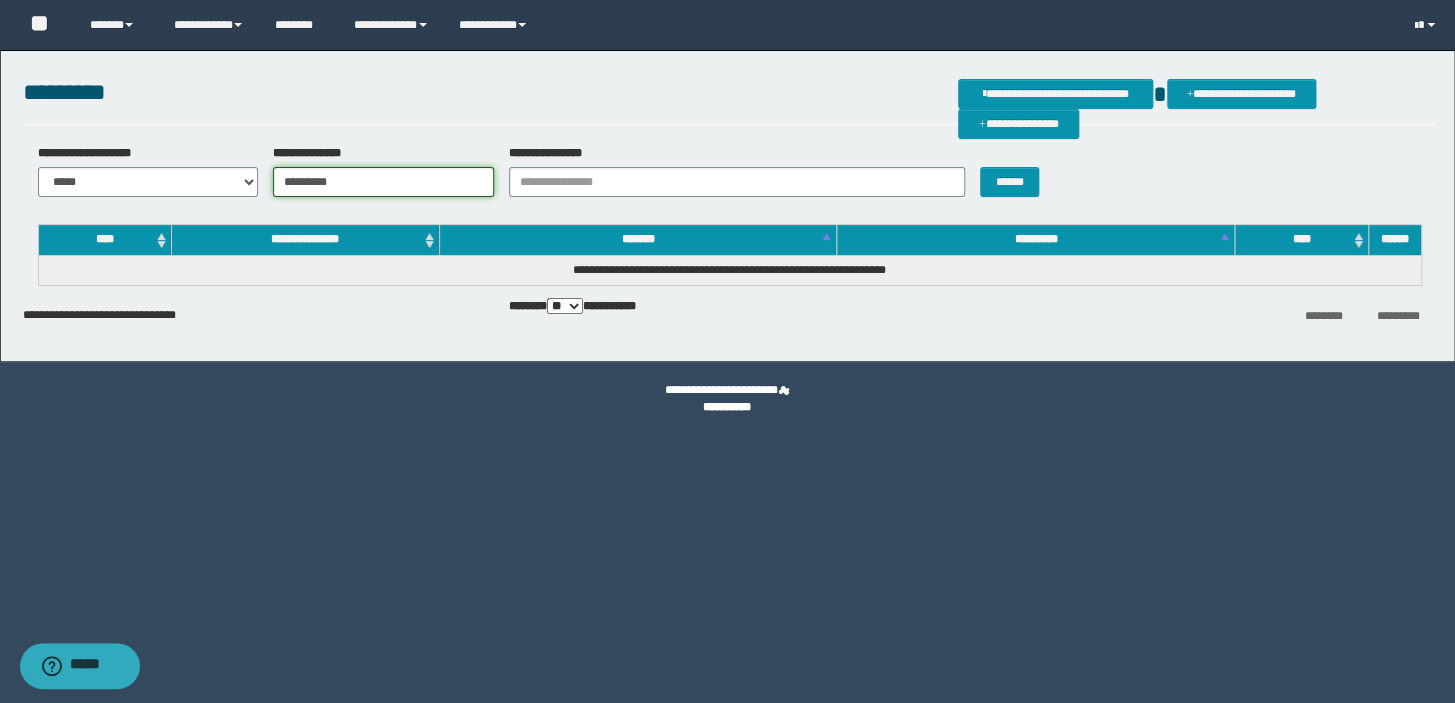 type on "**********" 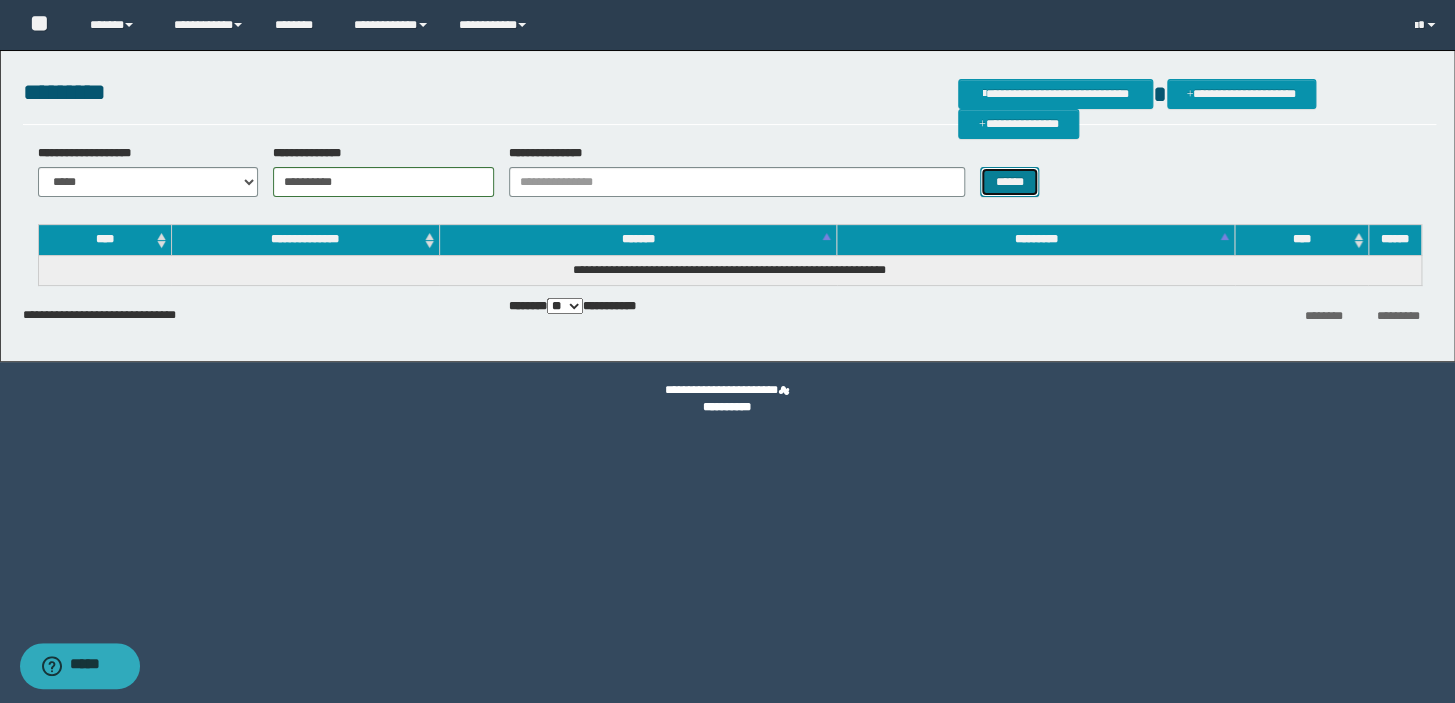 click on "******" at bounding box center [1009, 182] 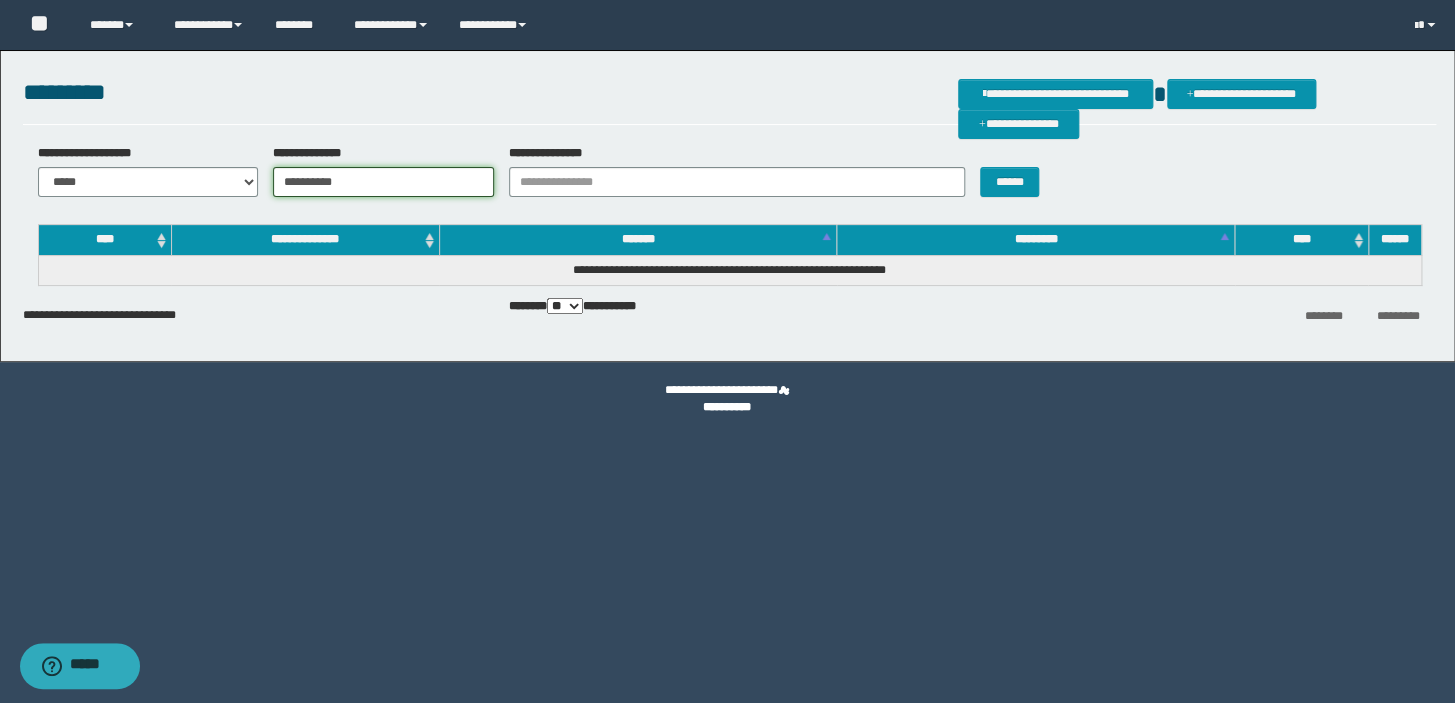 drag, startPoint x: 419, startPoint y: 172, endPoint x: 46, endPoint y: 173, distance: 373.00134 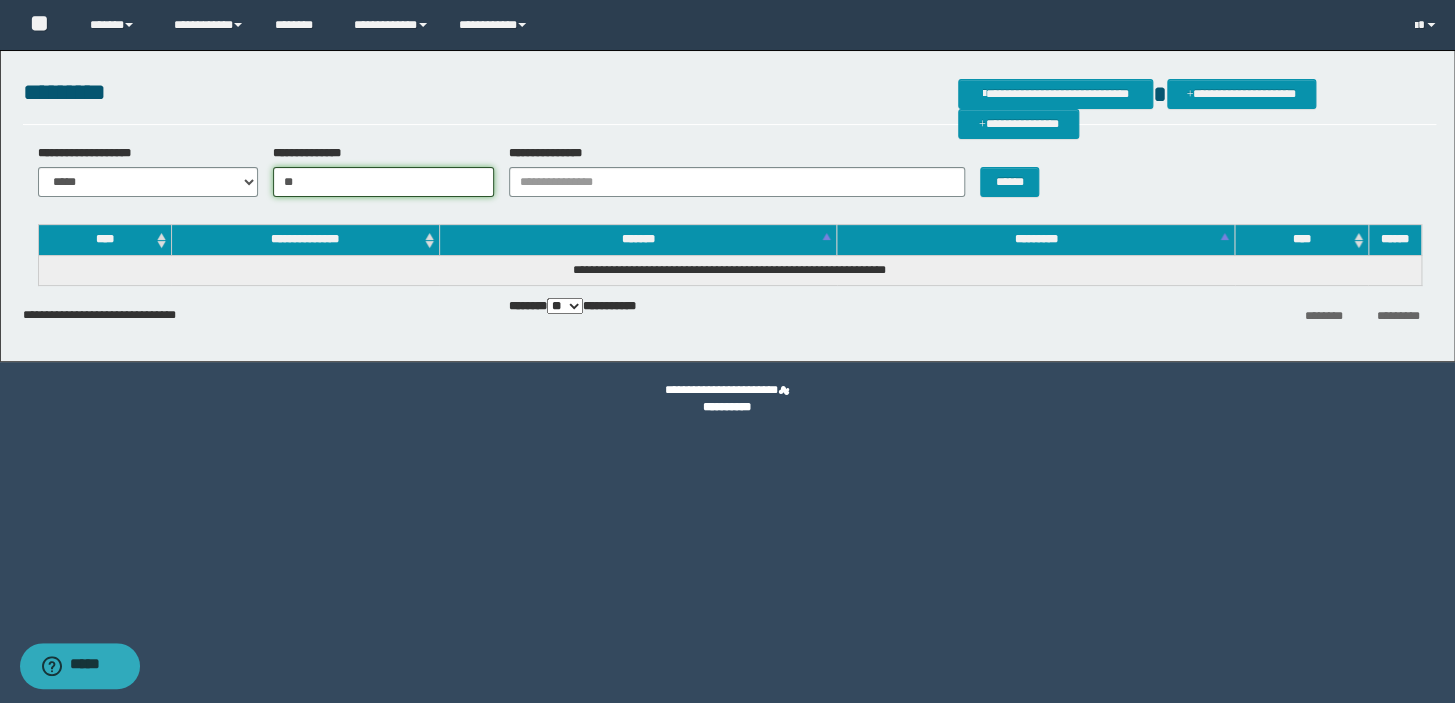 type on "*" 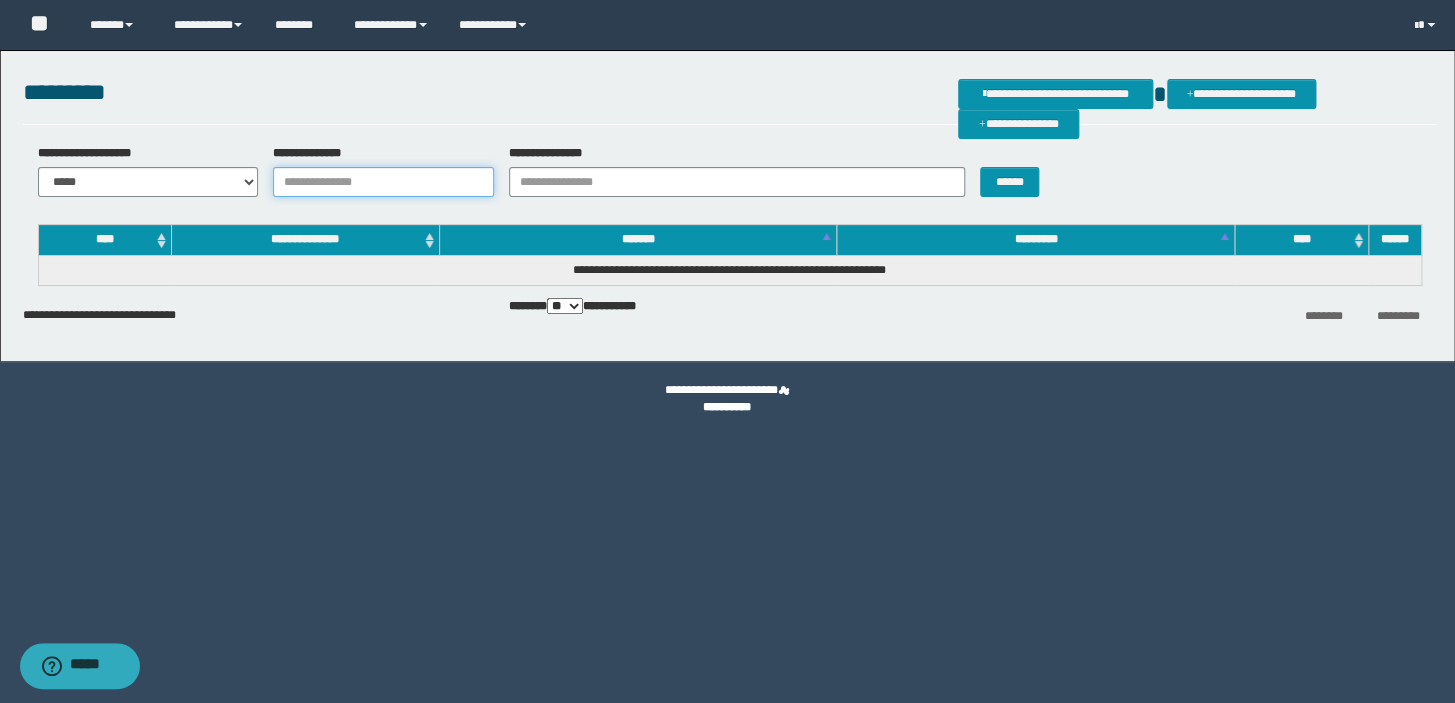 type 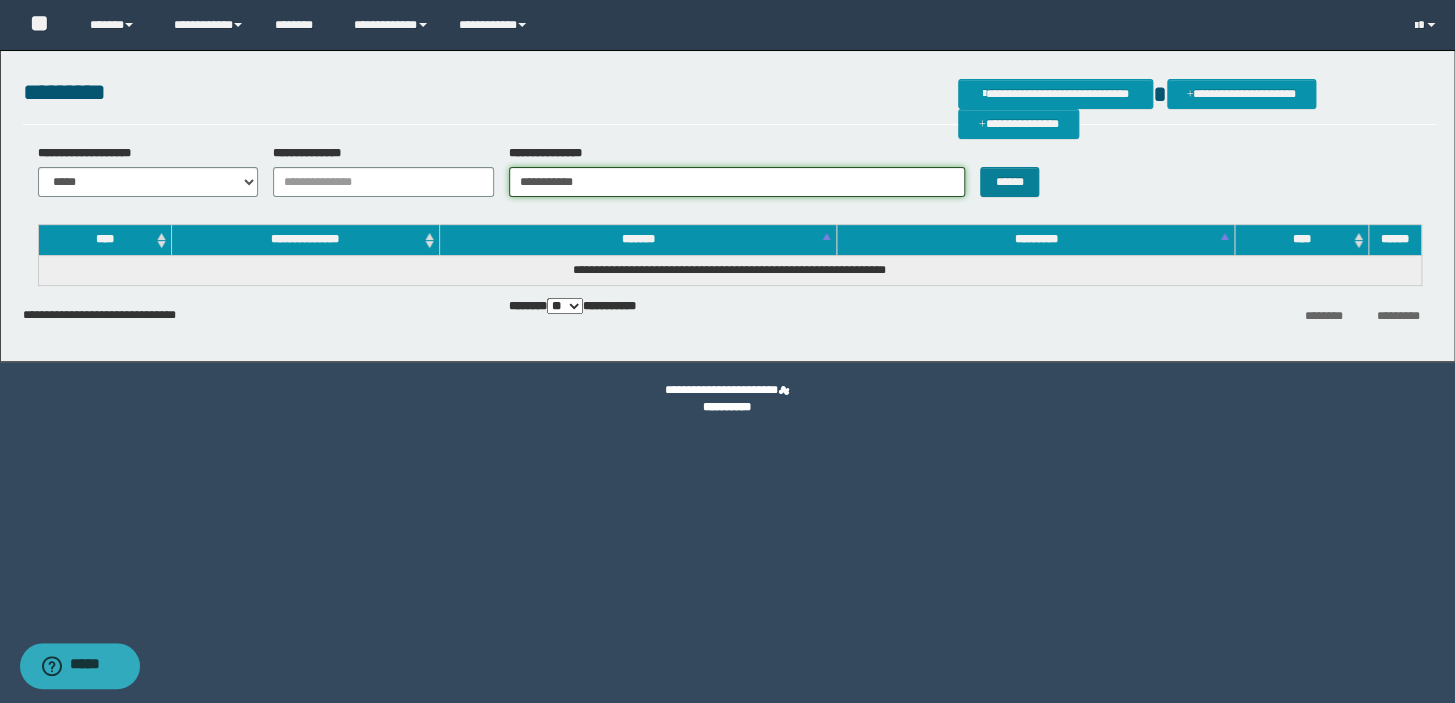 type on "**********" 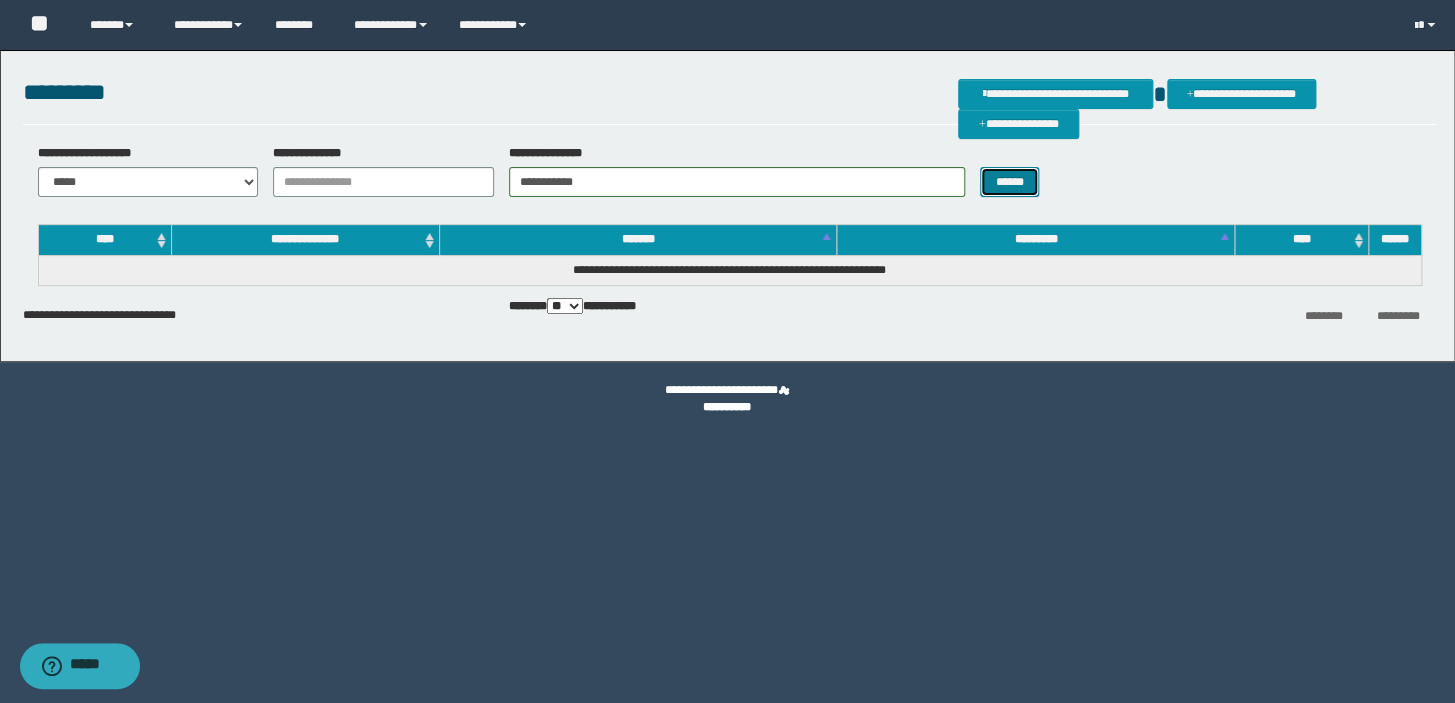click on "******" at bounding box center [1009, 182] 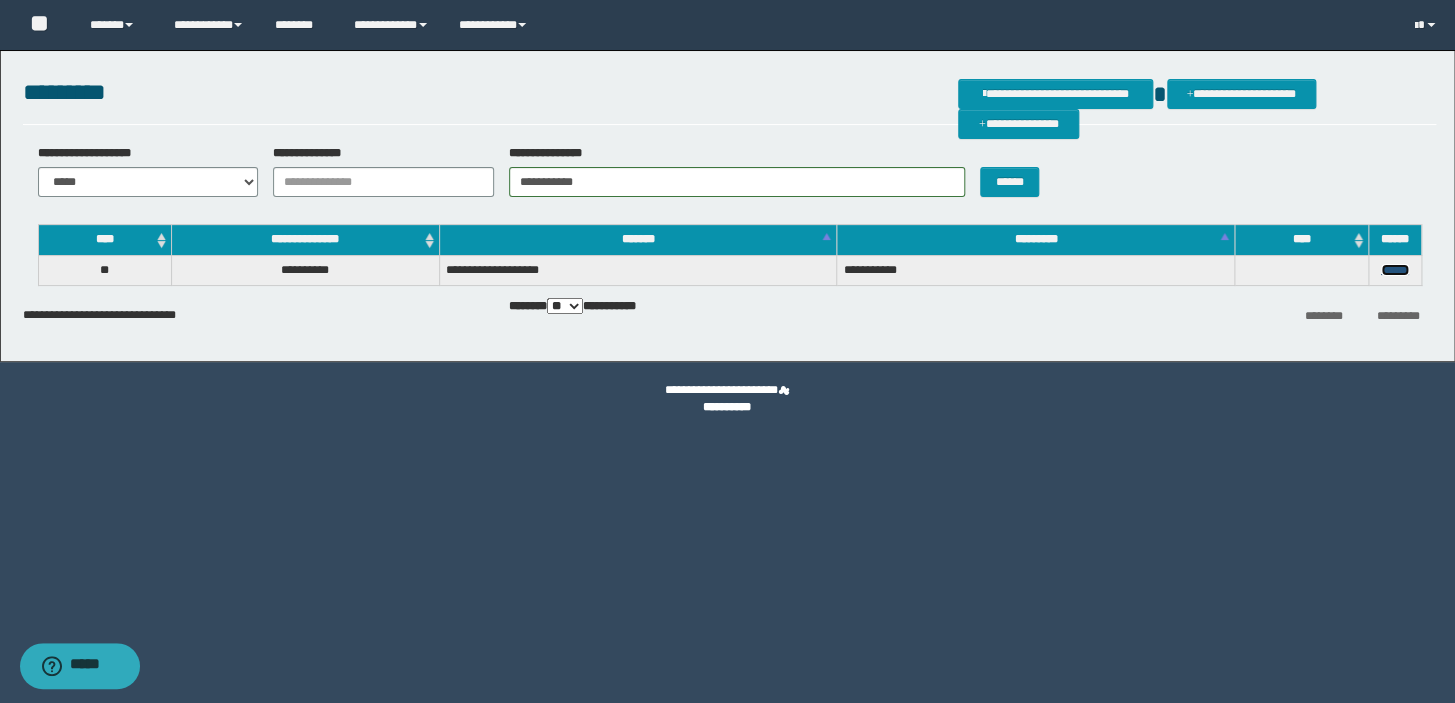 click on "******" at bounding box center [1395, 270] 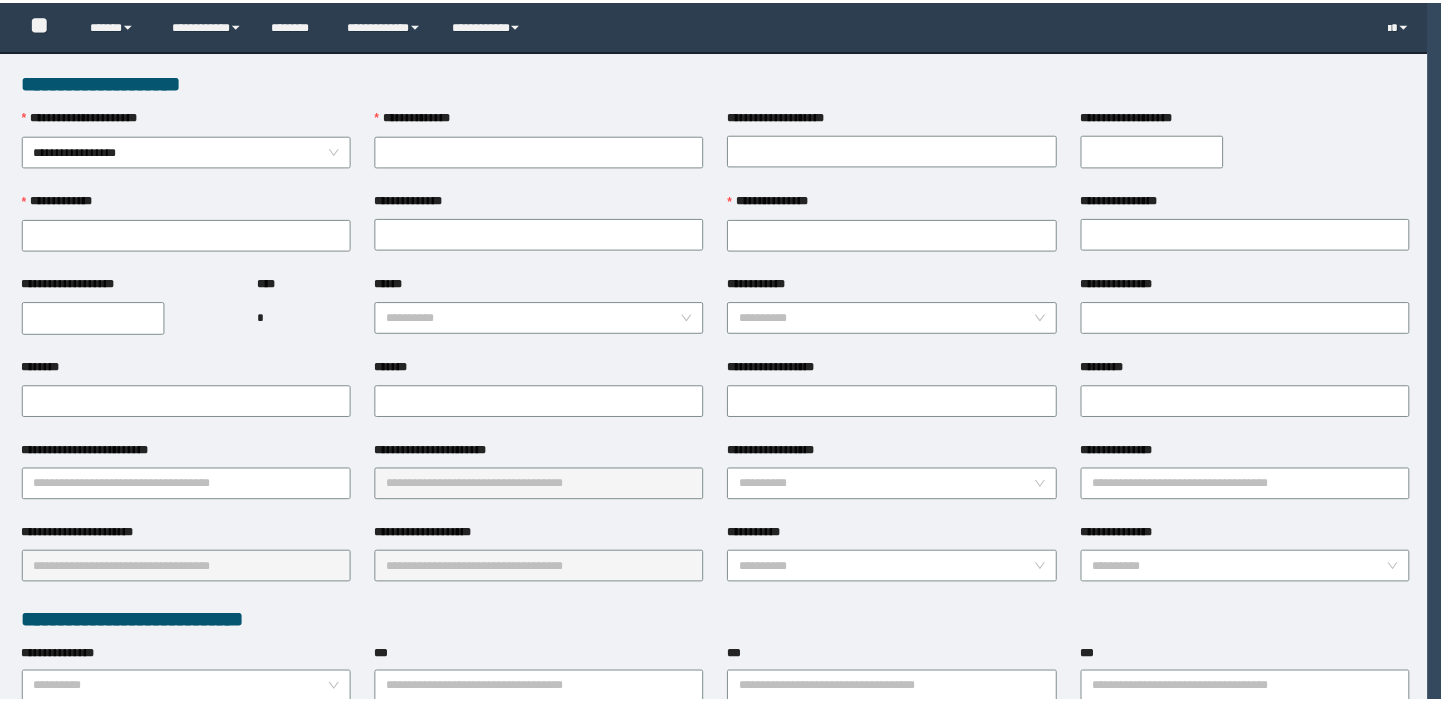 scroll, scrollTop: 0, scrollLeft: 0, axis: both 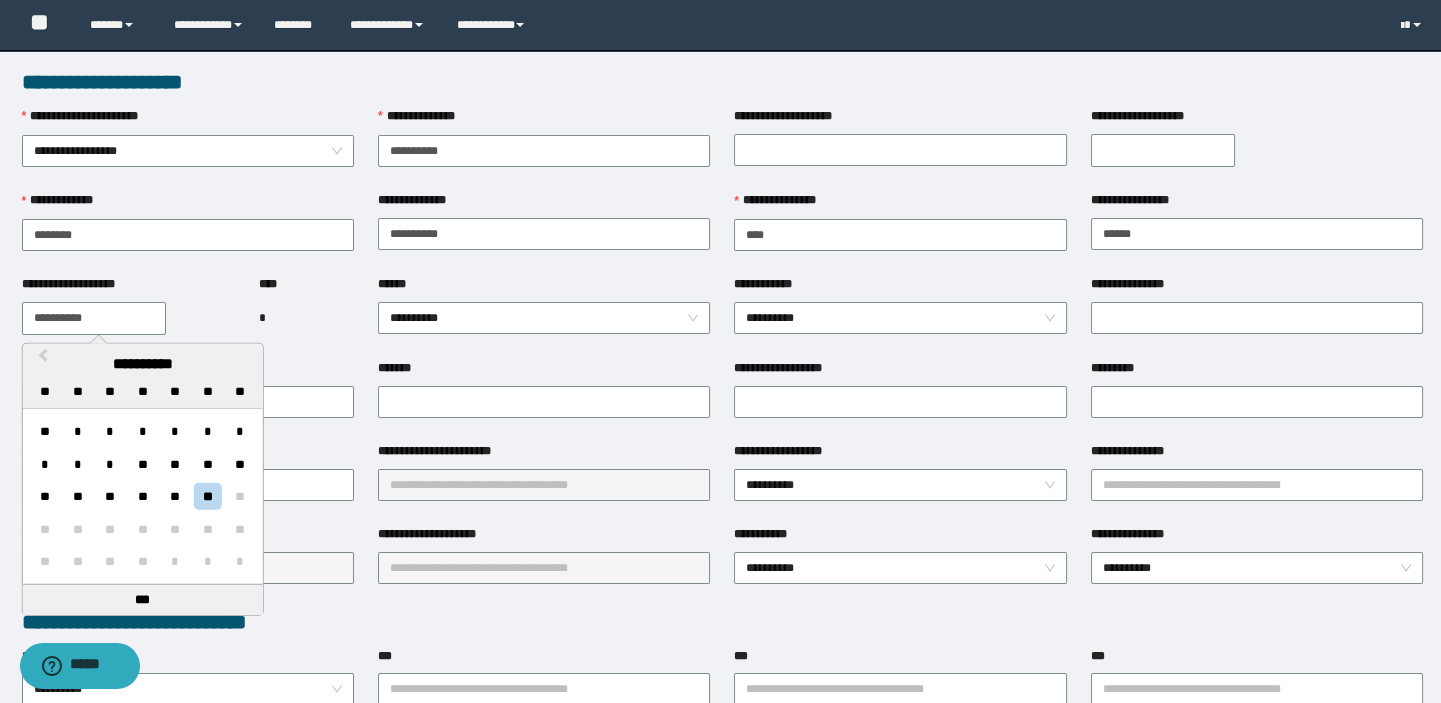 click on "**********" at bounding box center [94, 318] 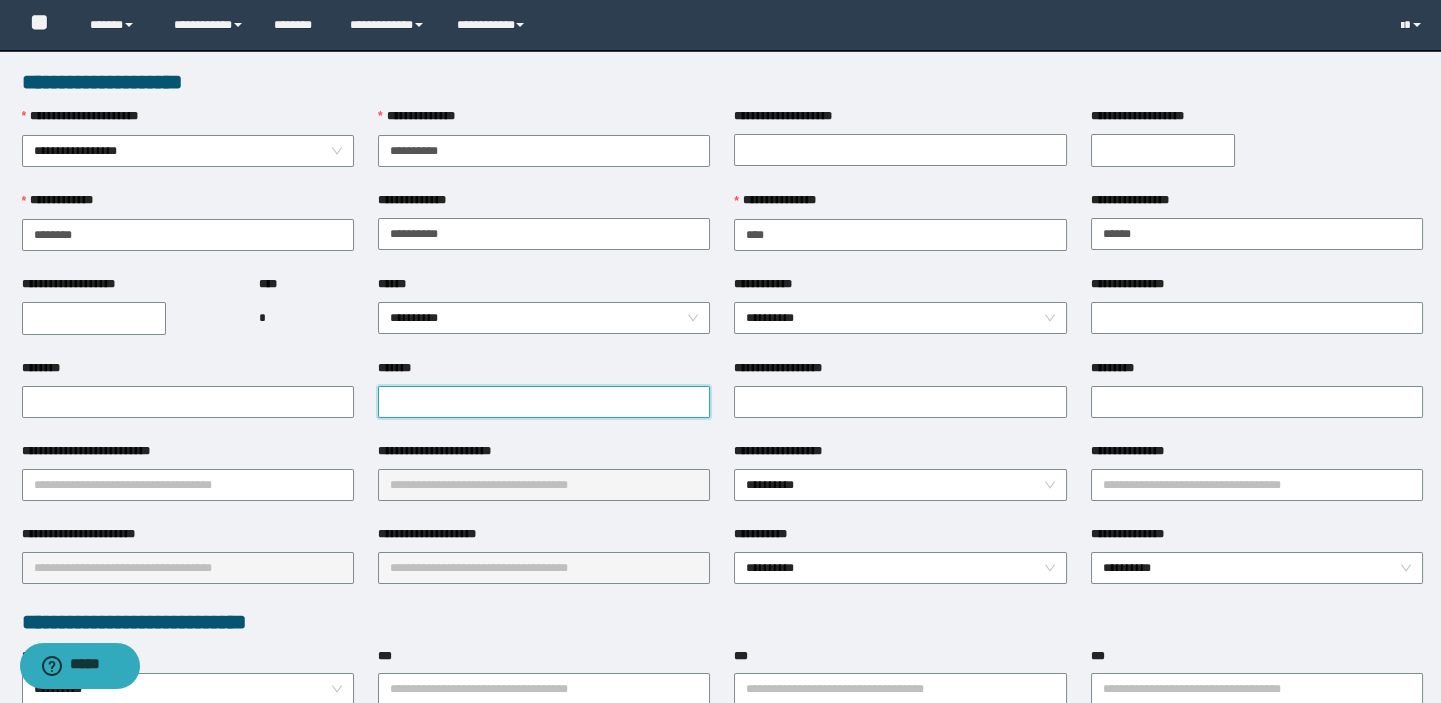 click on "*******" at bounding box center [544, 402] 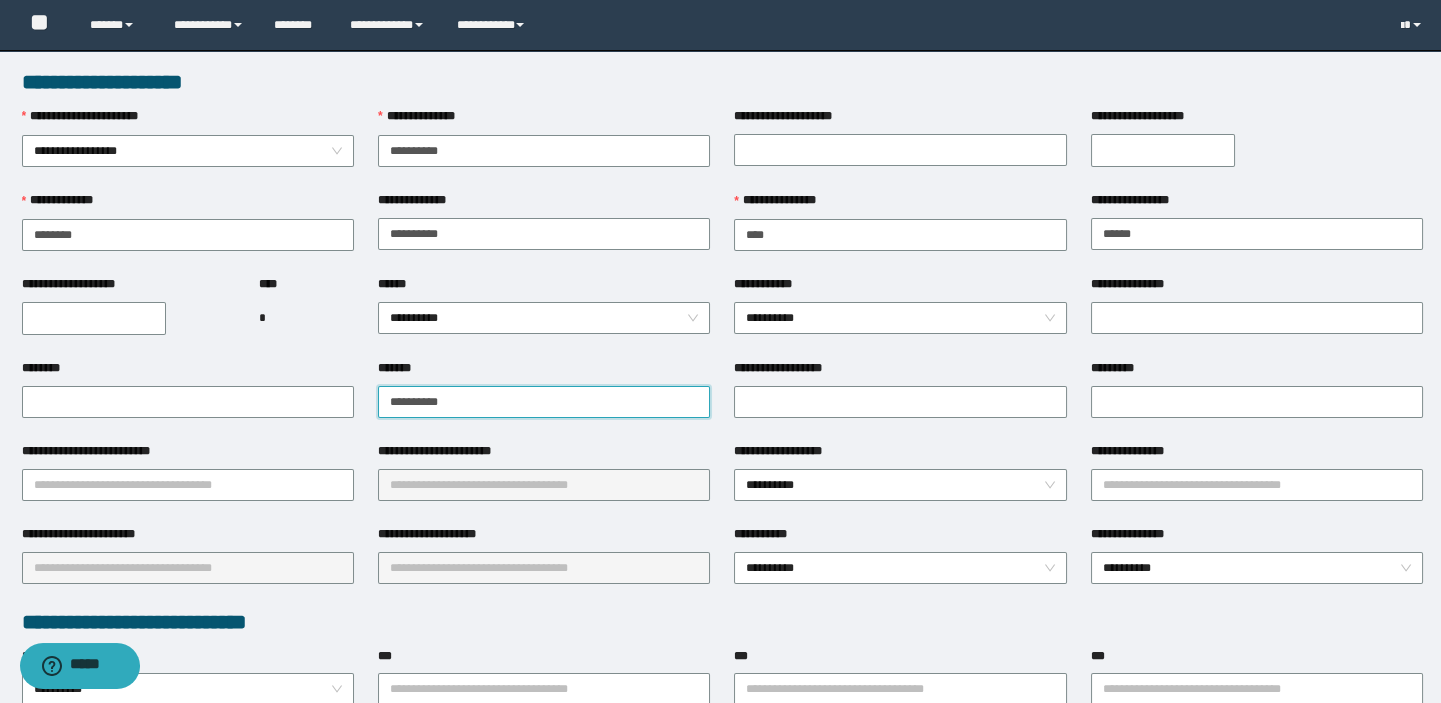 type on "**********" 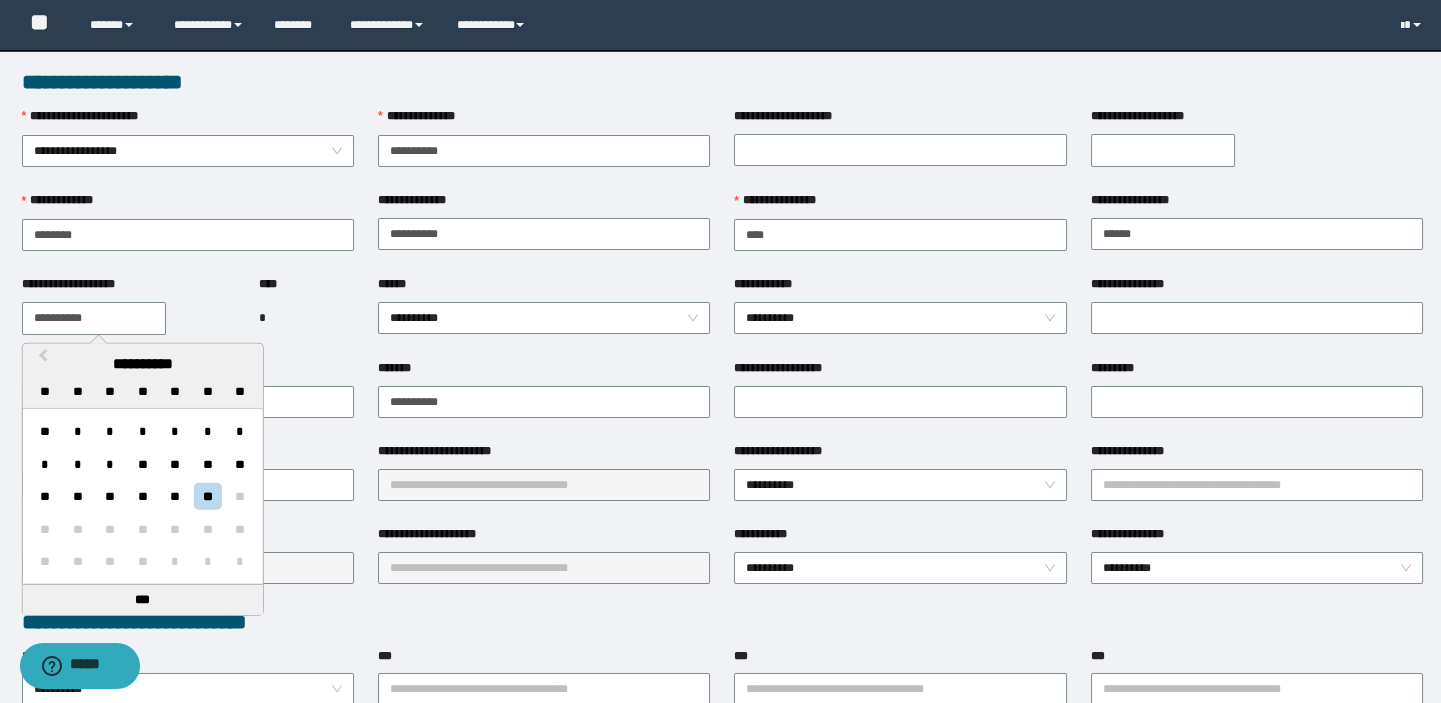 click on "**********" at bounding box center [94, 318] 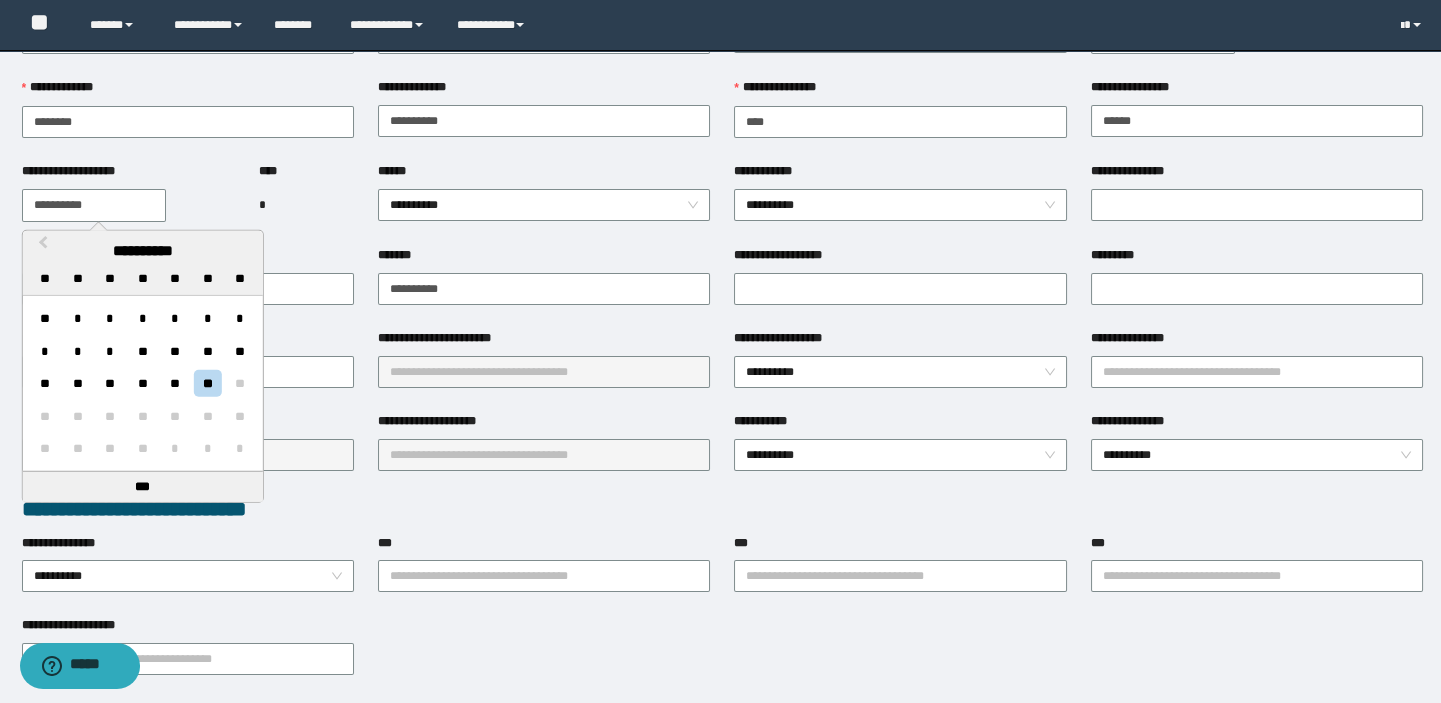 scroll, scrollTop: 272, scrollLeft: 0, axis: vertical 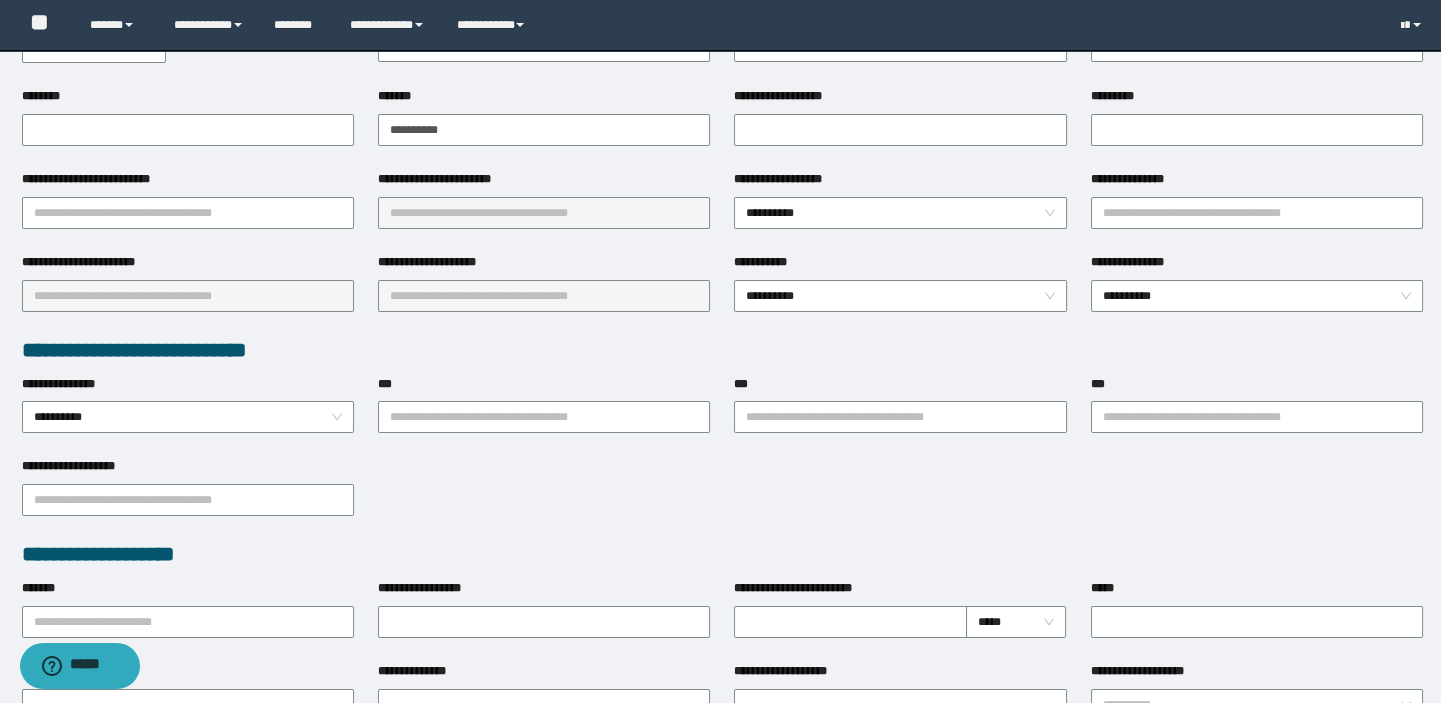 click on "**********" at bounding box center (722, 498) 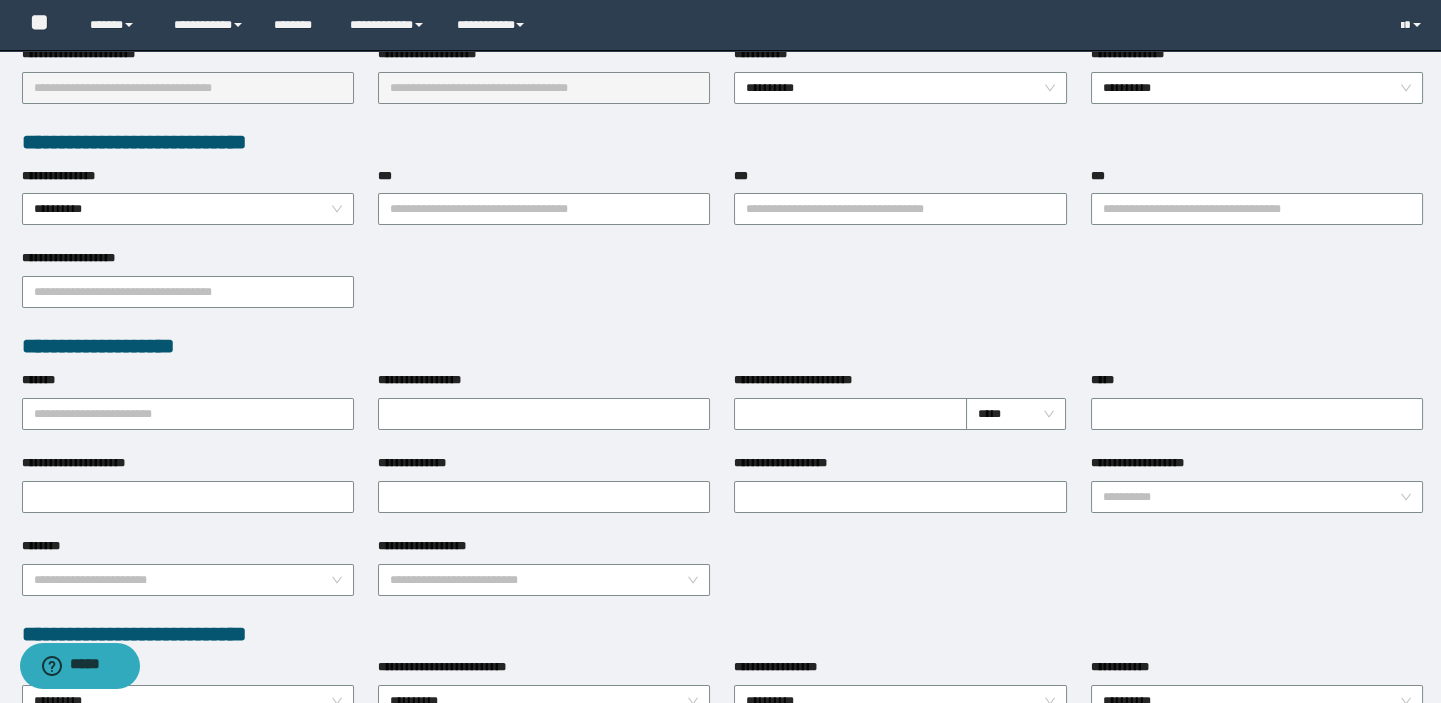 scroll, scrollTop: 545, scrollLeft: 0, axis: vertical 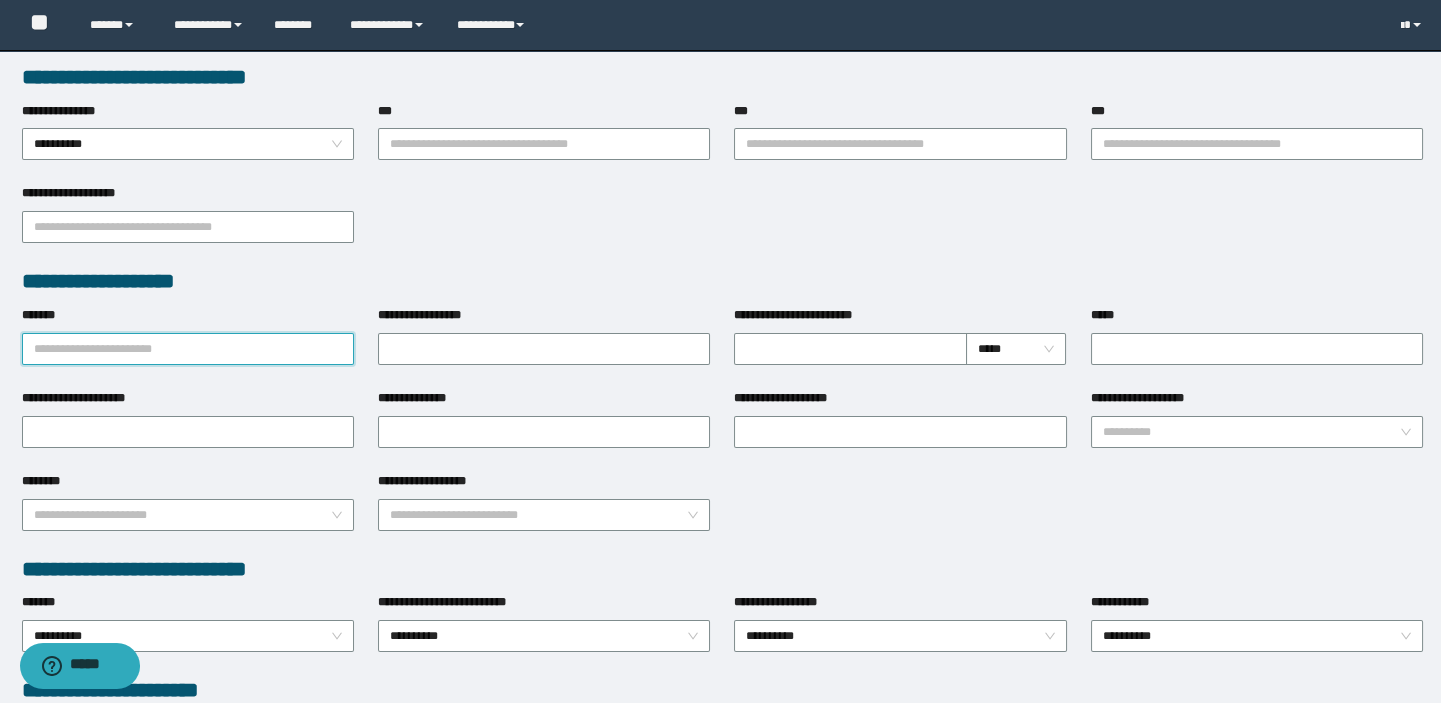 click on "*******" at bounding box center (188, 349) 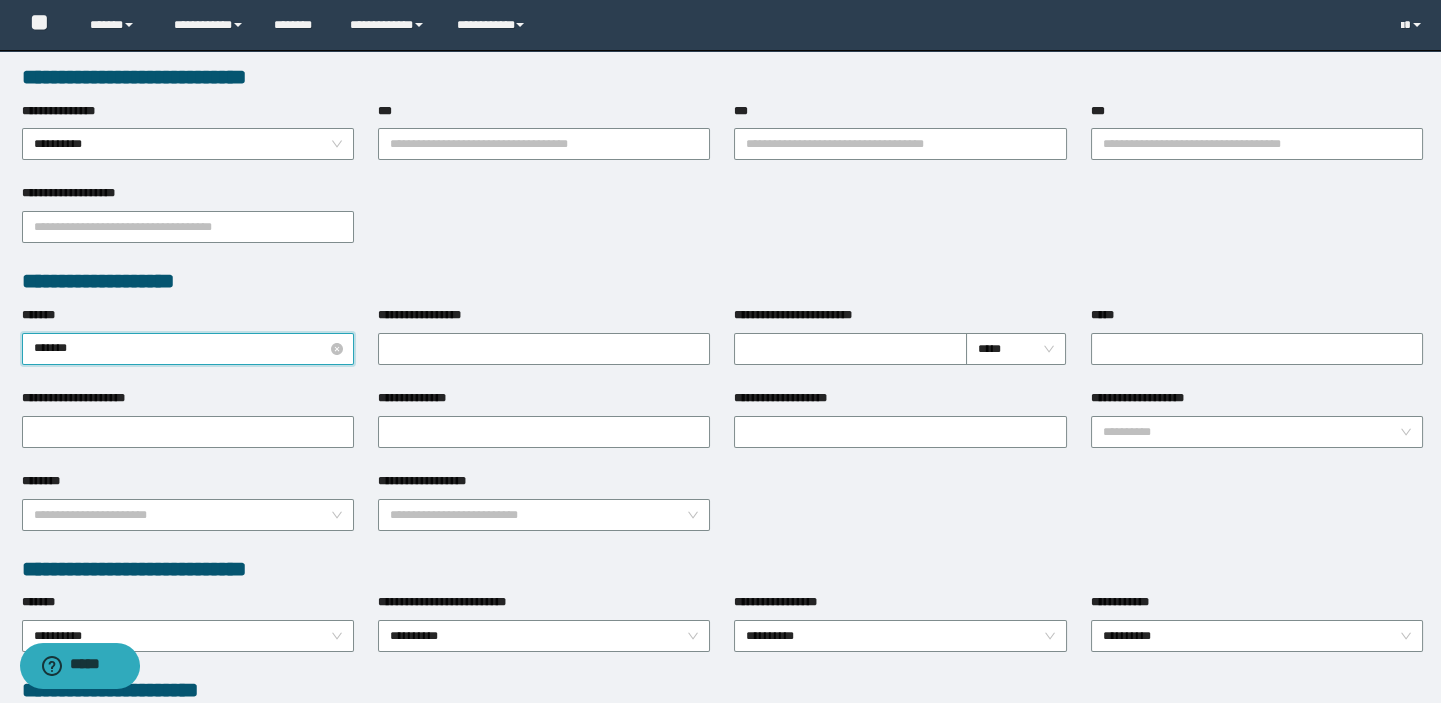 type on "********" 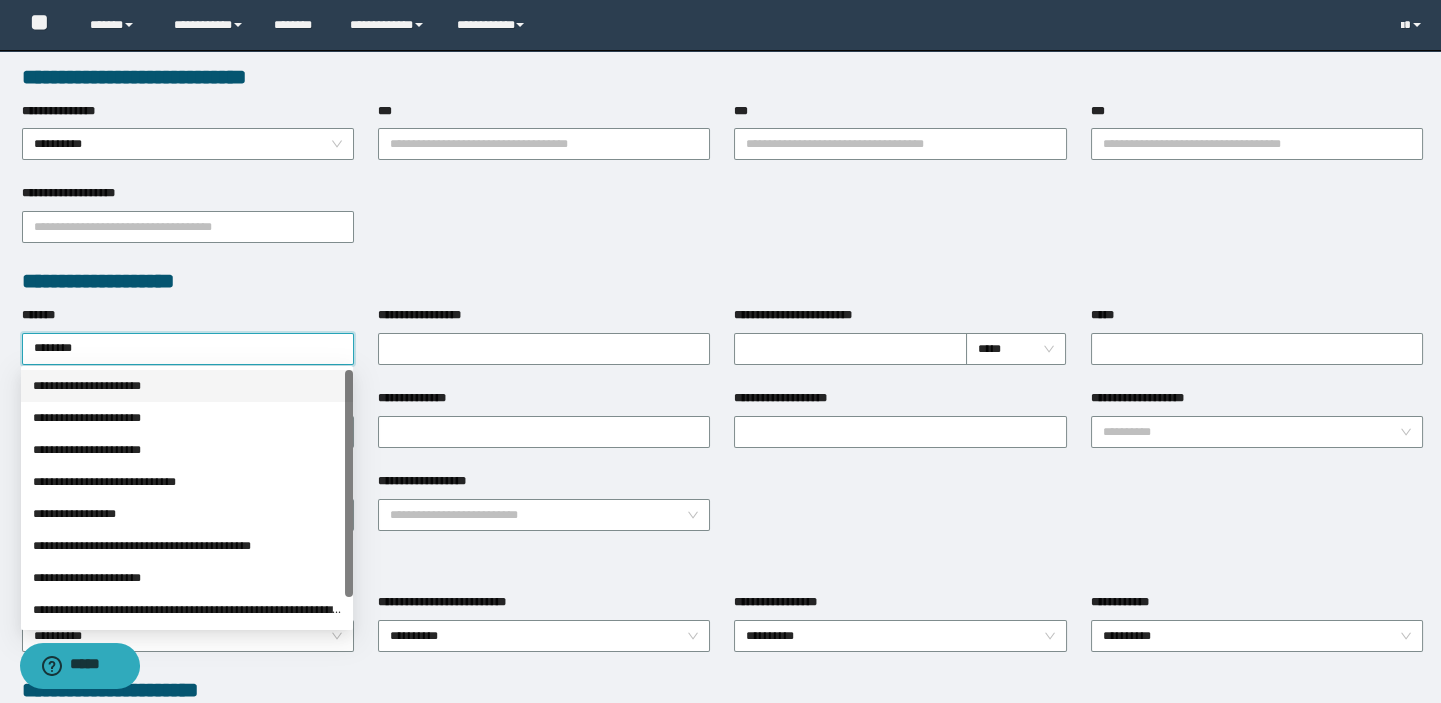 click on "**********" at bounding box center (187, 386) 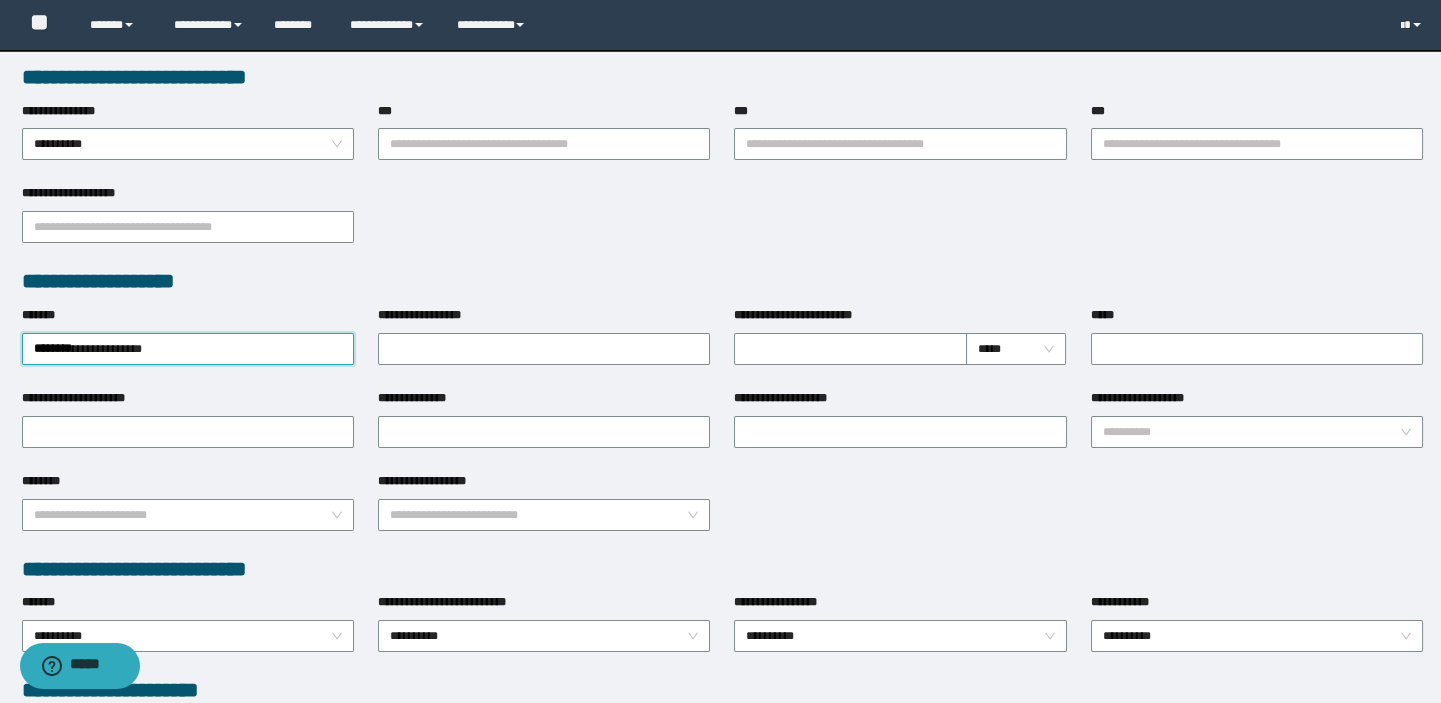 click on "***" at bounding box center [1257, 115] 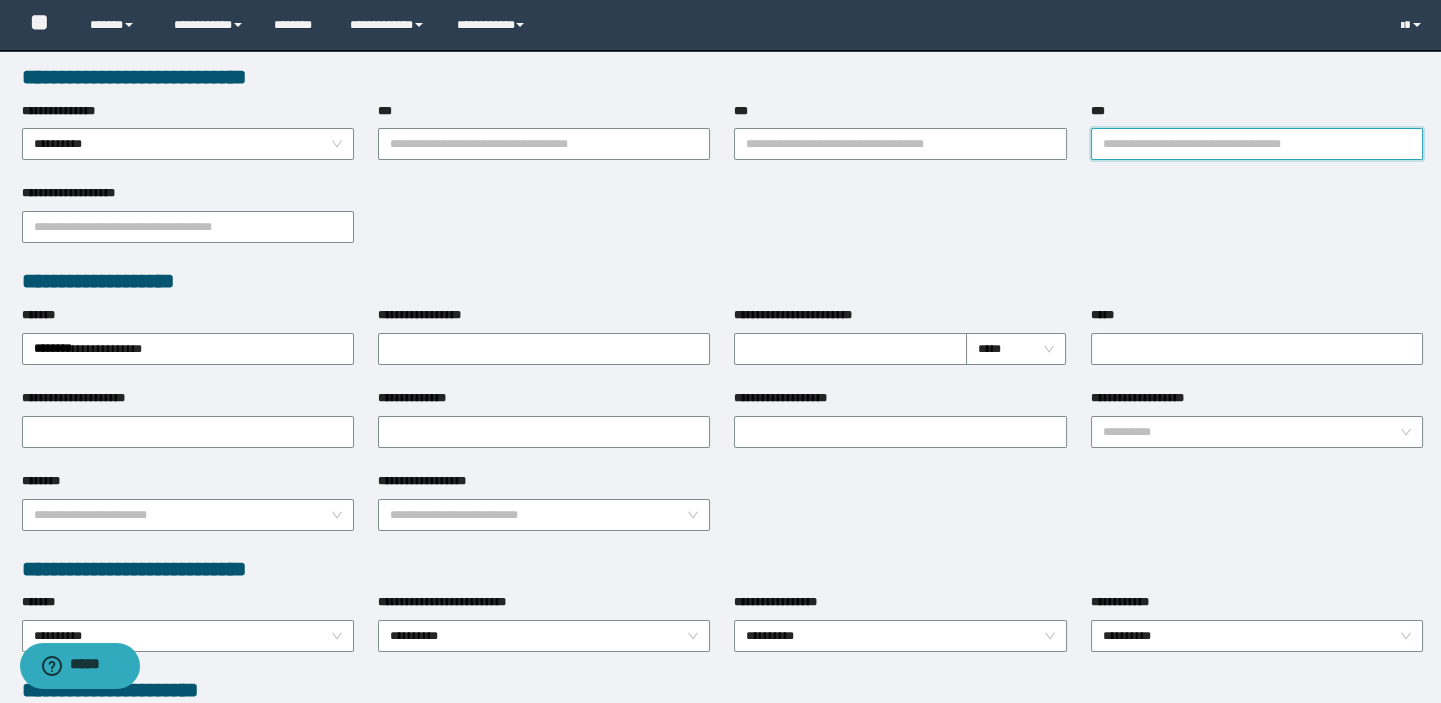 click on "***" at bounding box center (1257, 144) 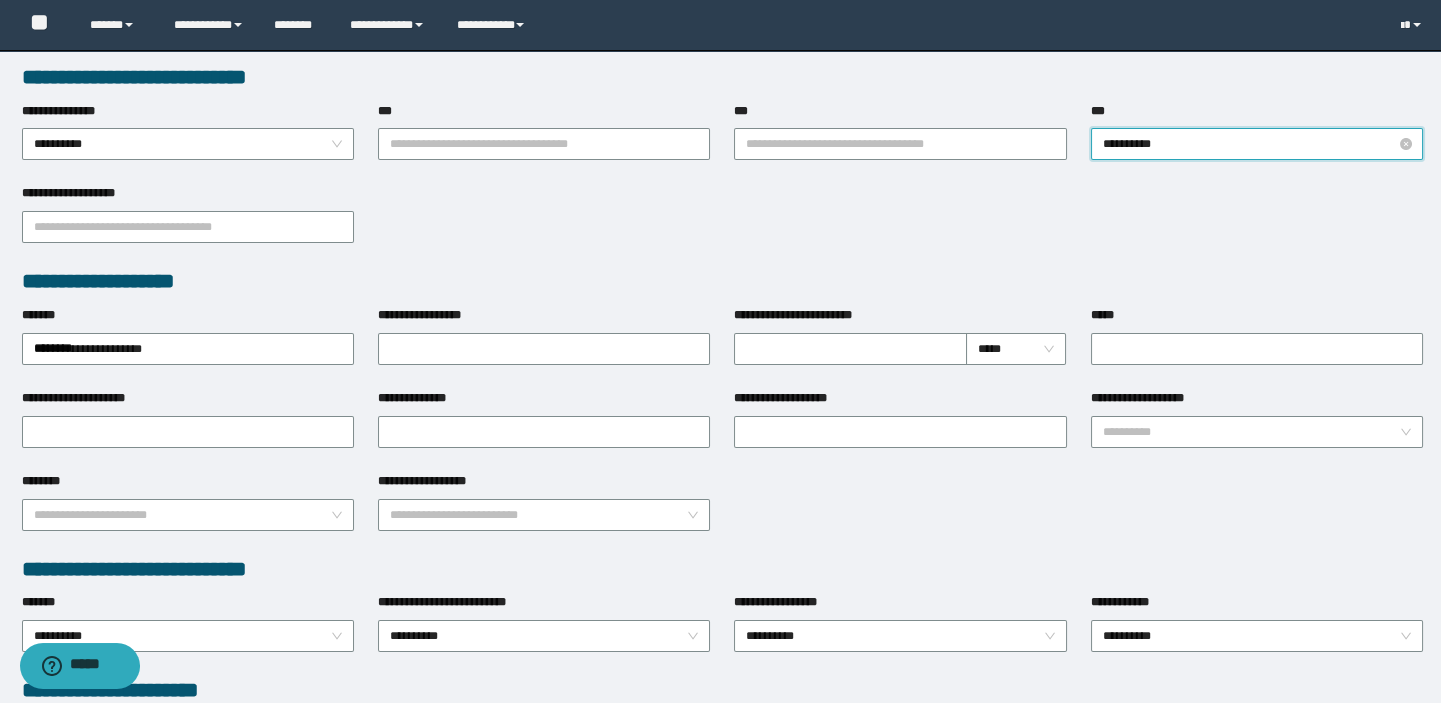 type on "**********" 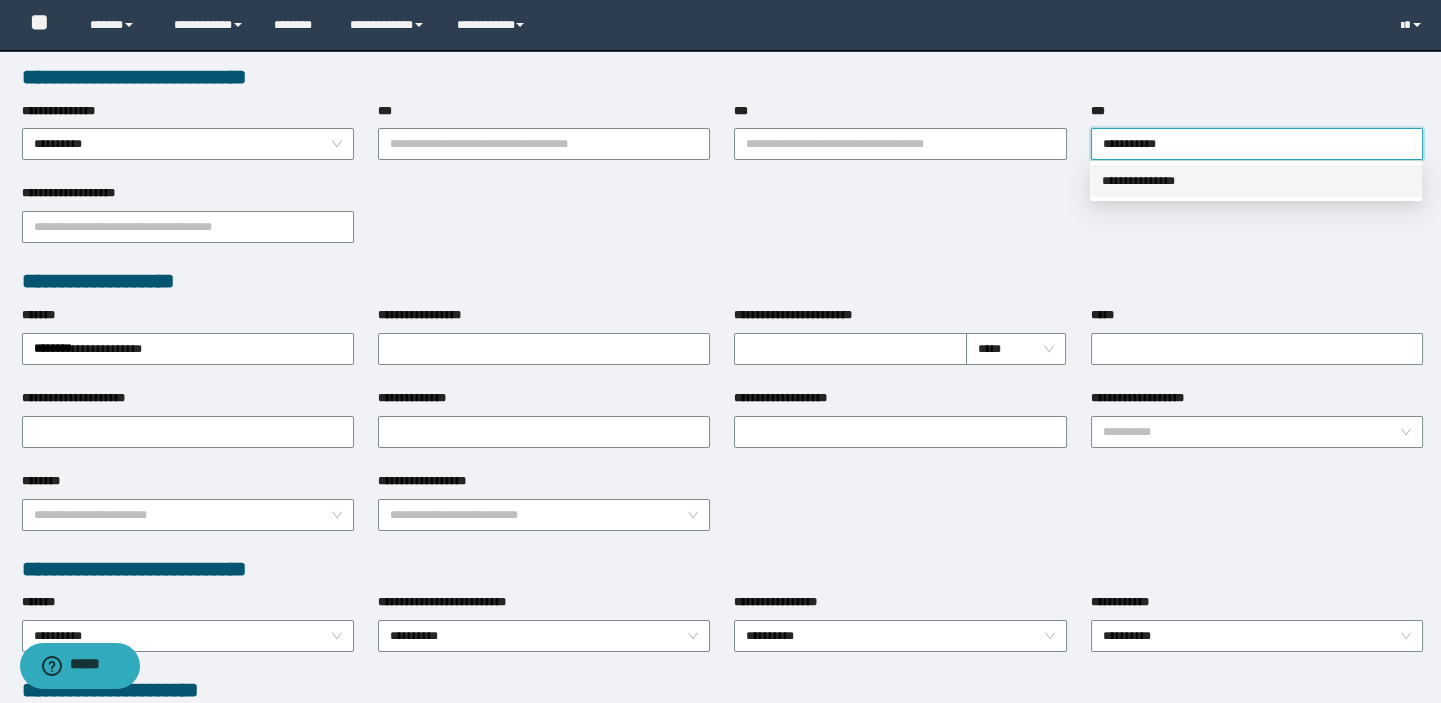 click on "**********" at bounding box center [1256, 181] 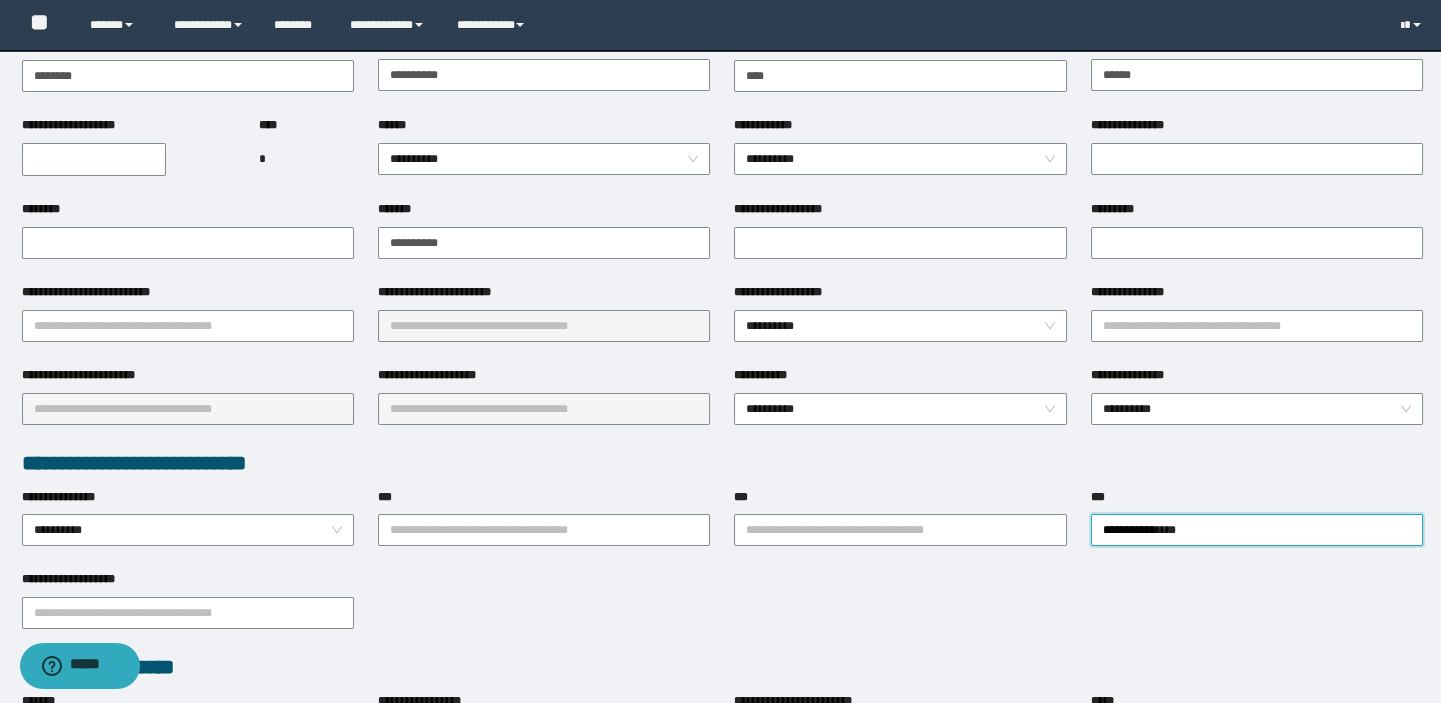 scroll, scrollTop: 0, scrollLeft: 0, axis: both 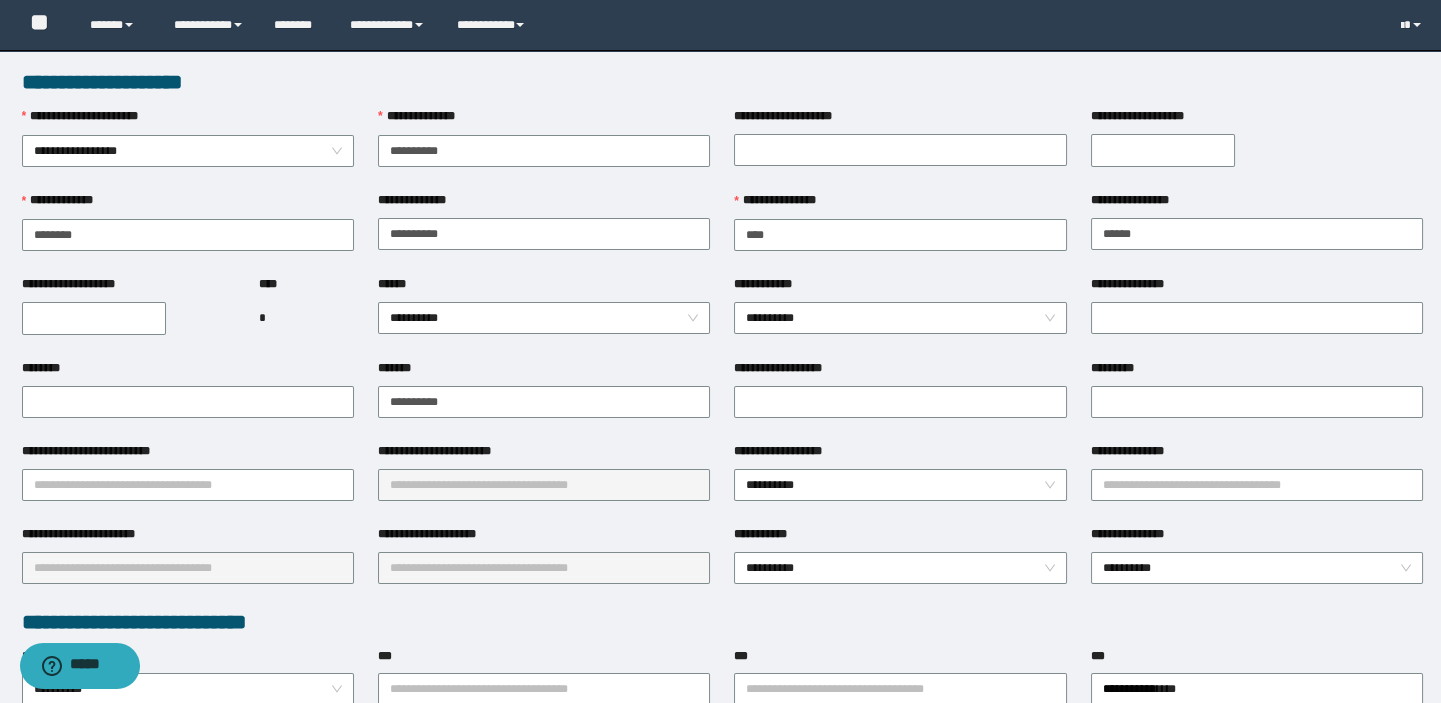 click on "**********" at bounding box center [129, 288] 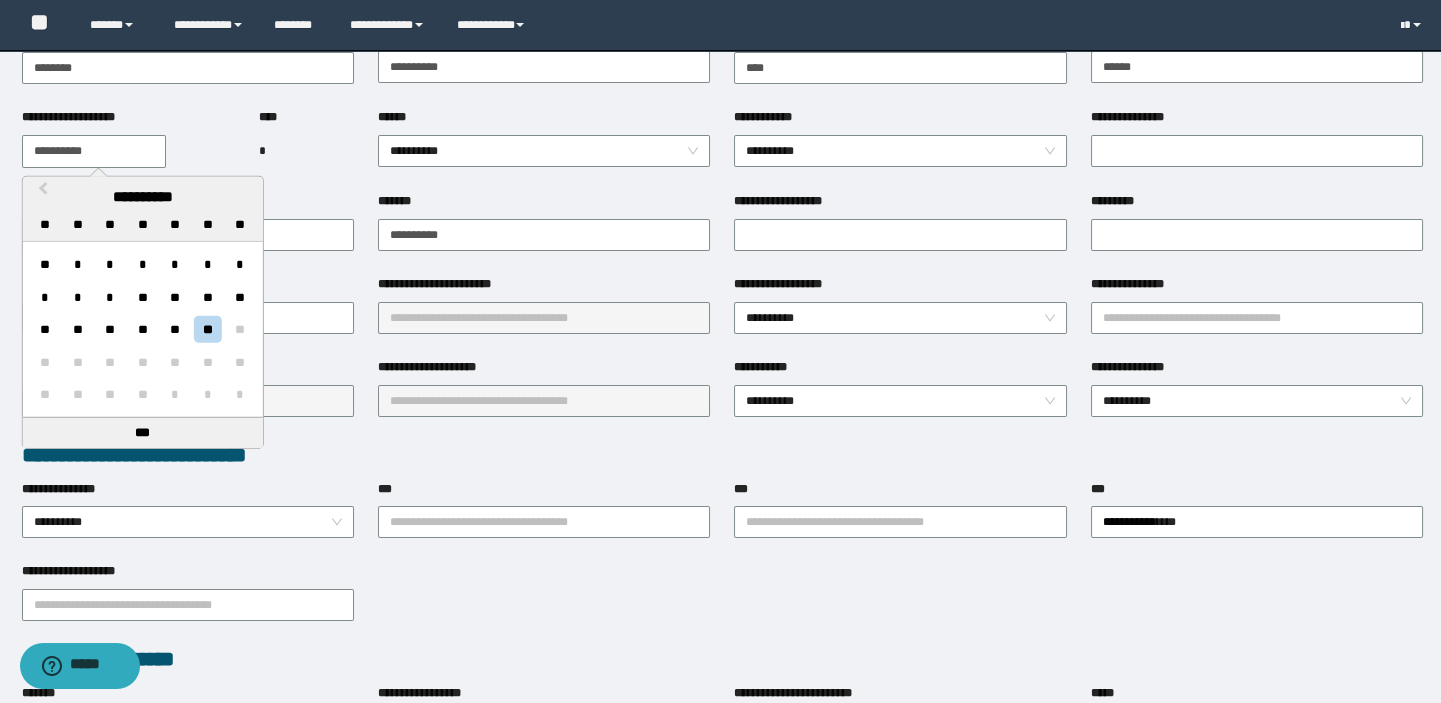 scroll, scrollTop: 272, scrollLeft: 0, axis: vertical 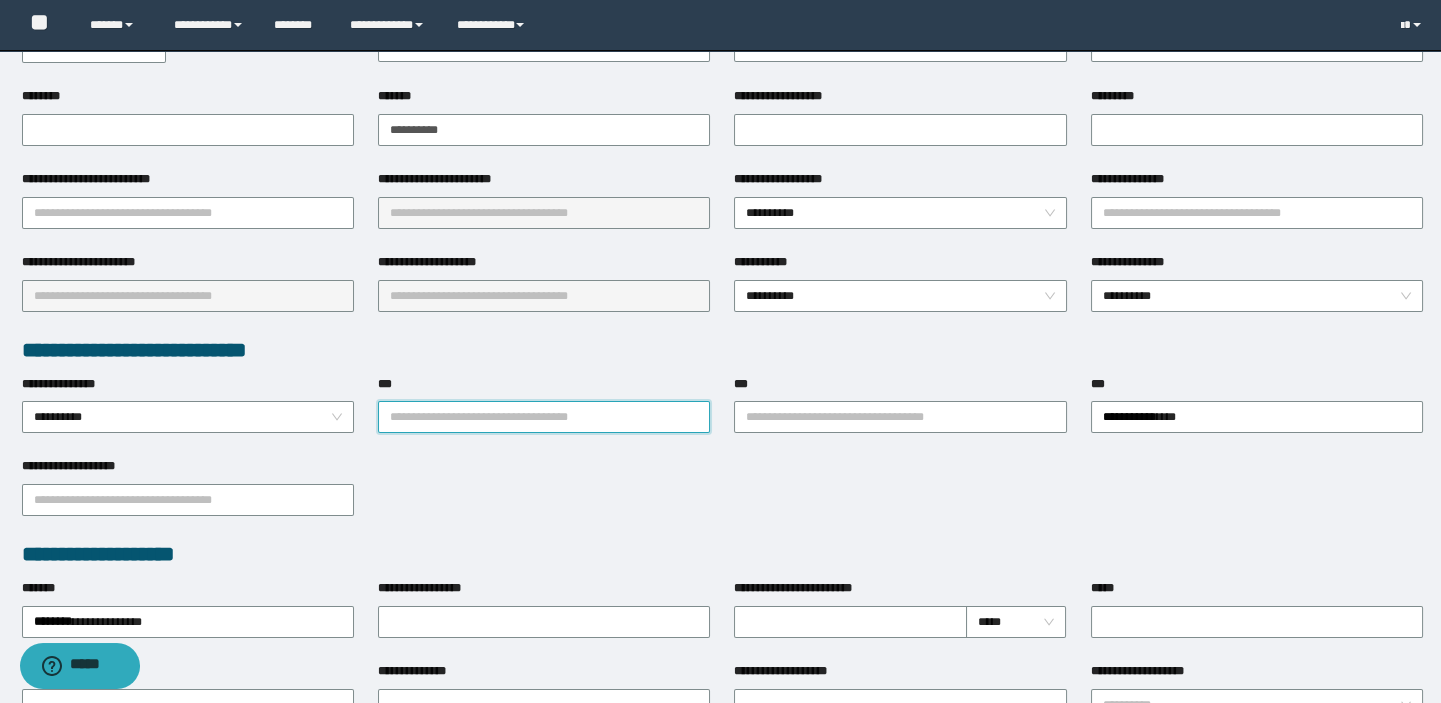 click on "***" at bounding box center [544, 417] 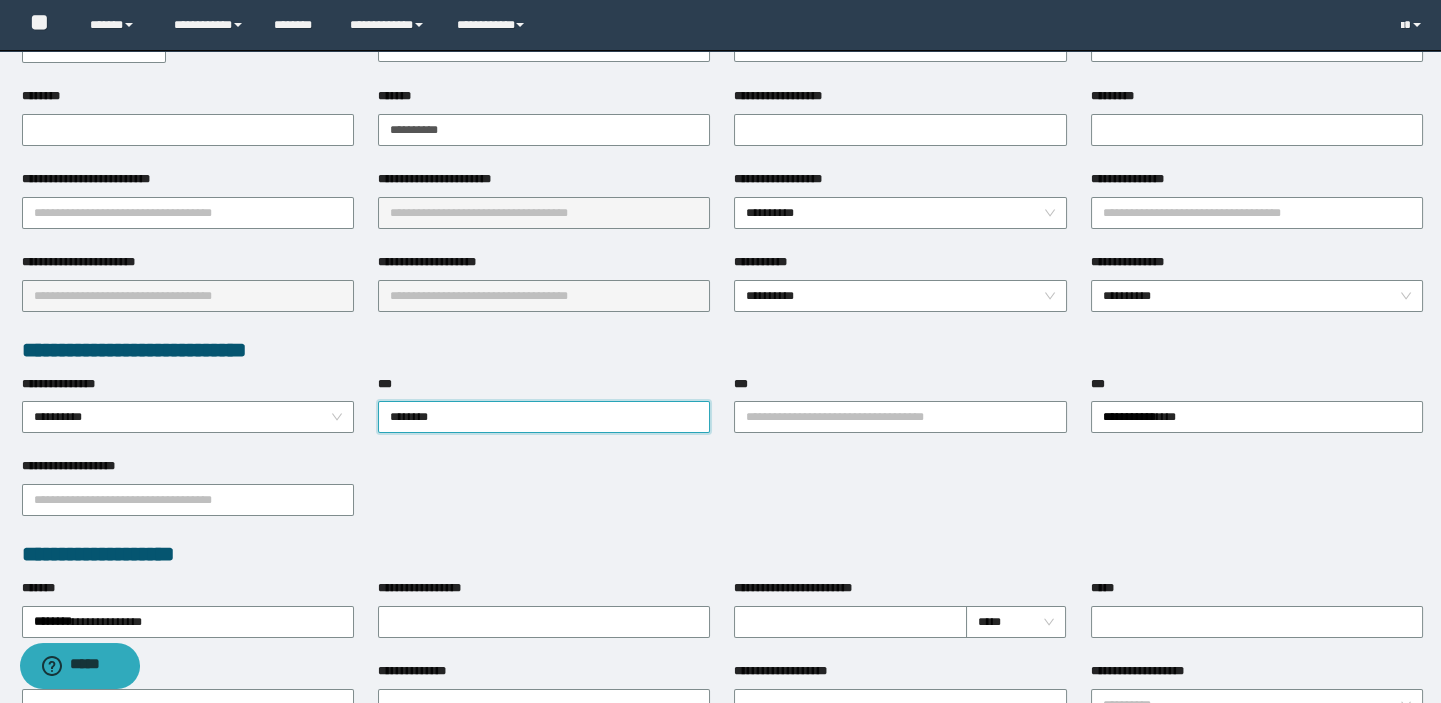 type on "*********" 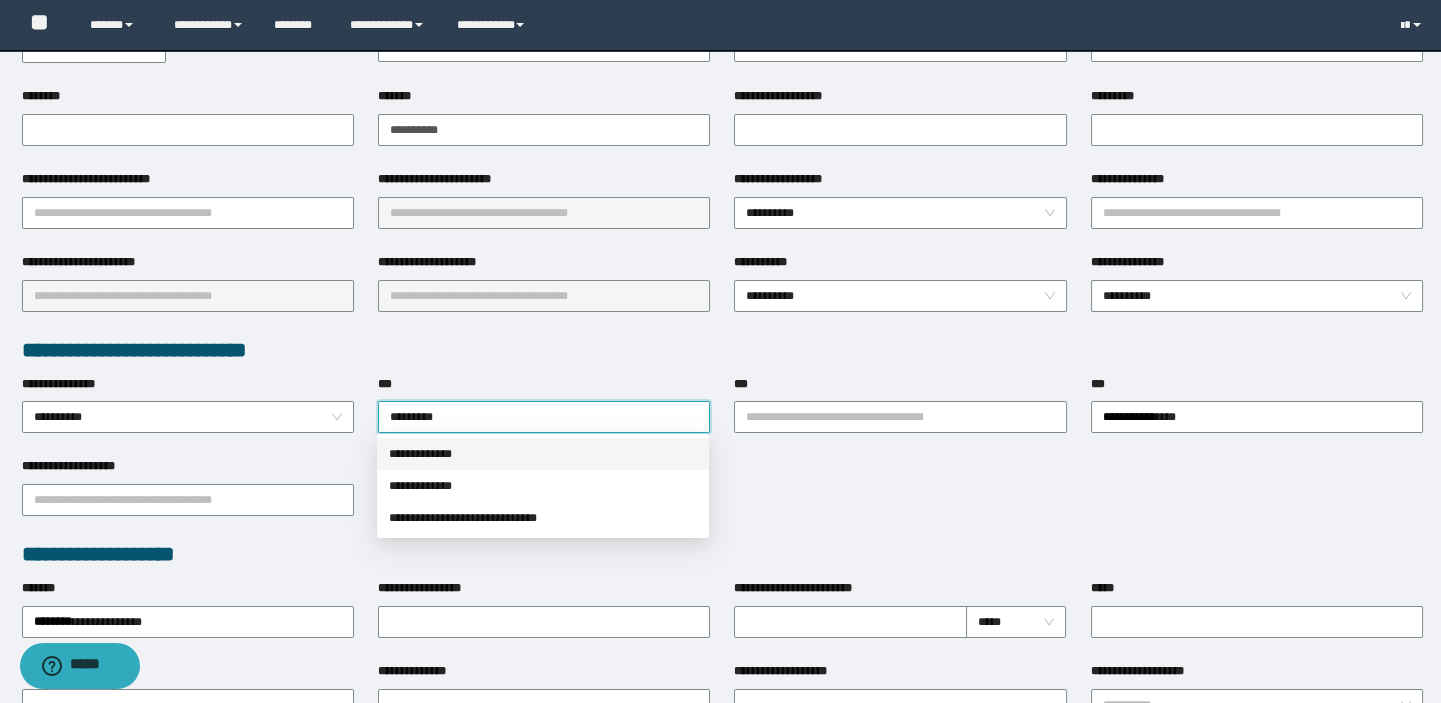 click on "**********" at bounding box center (543, 454) 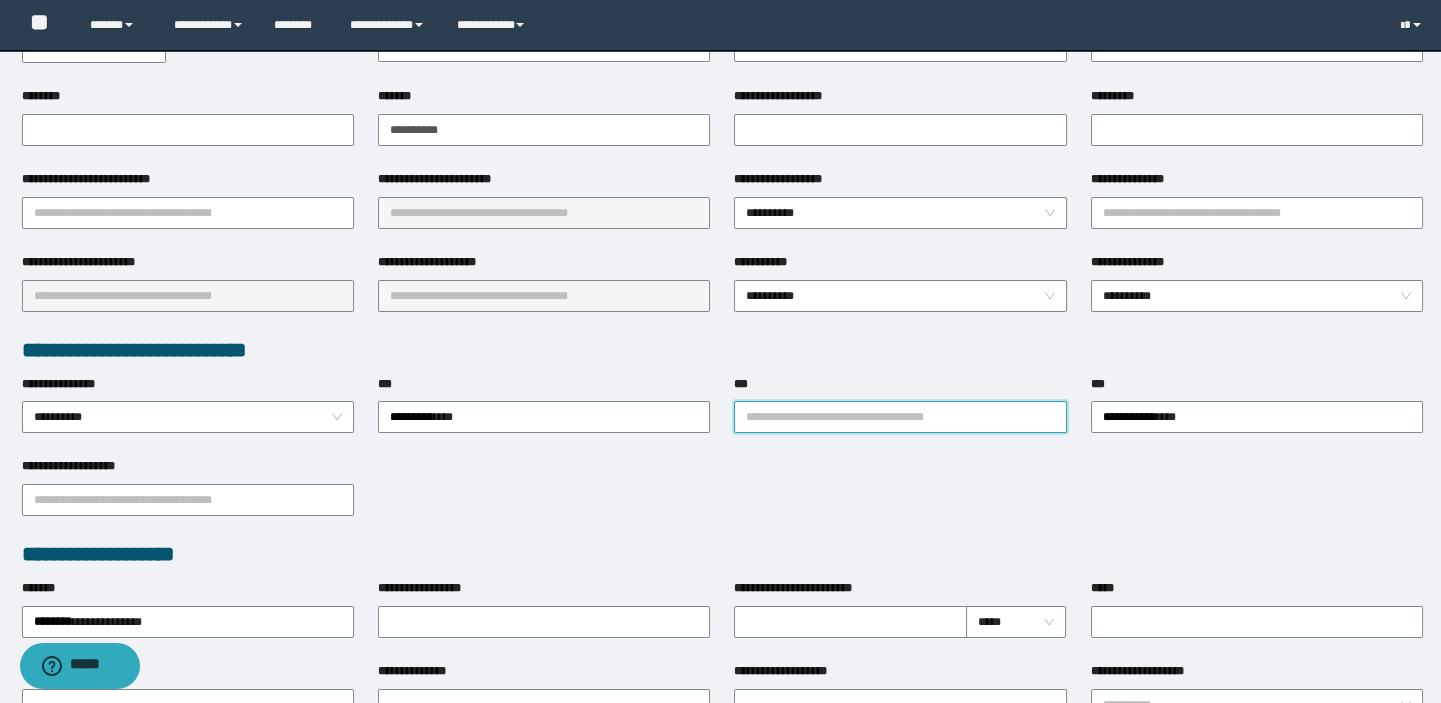 click on "***" at bounding box center [900, 417] 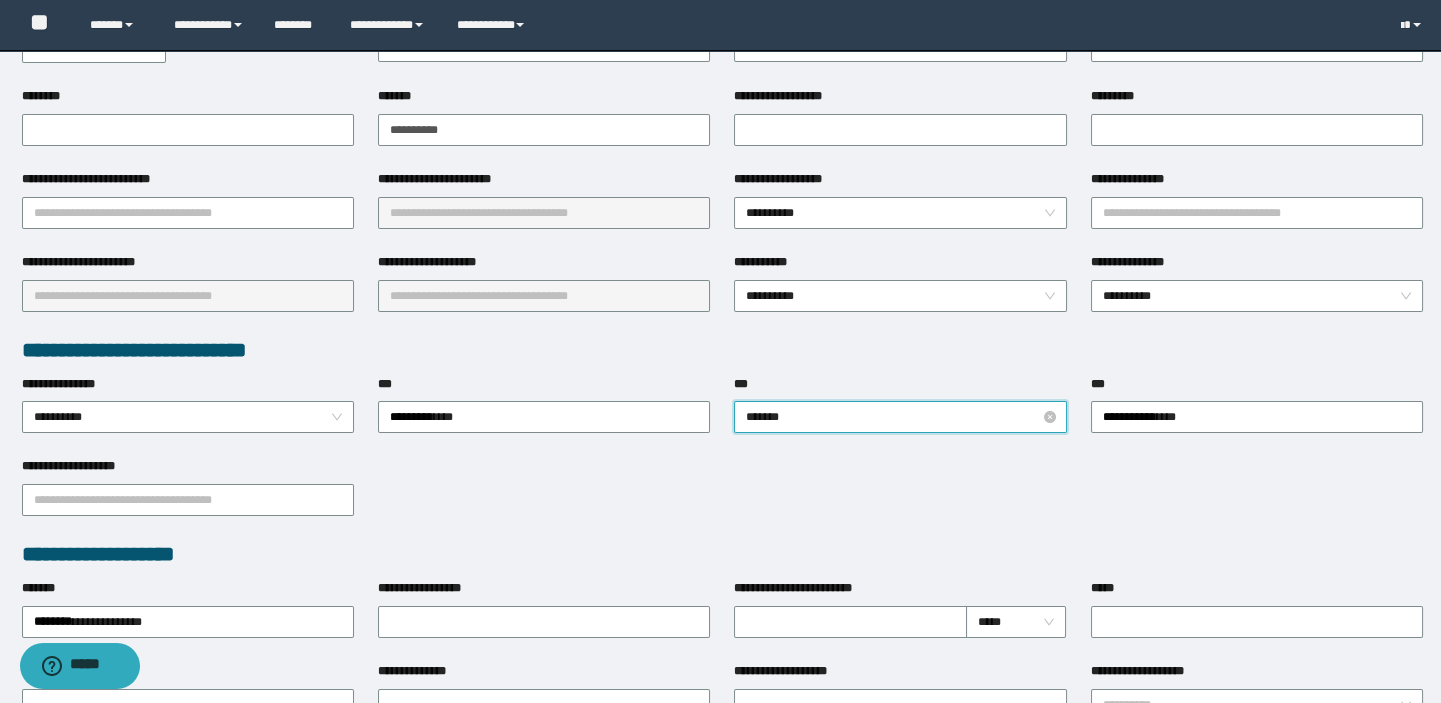 type on "********" 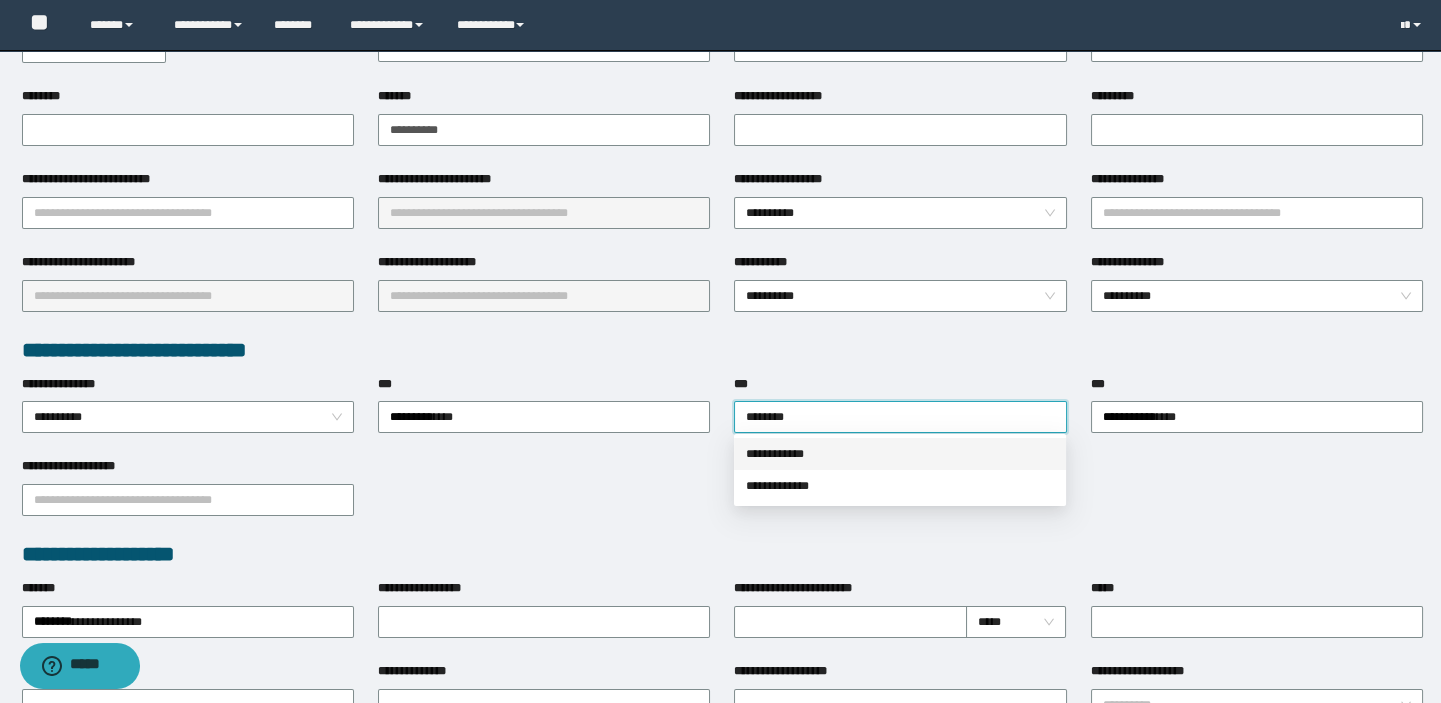 click on "**********" at bounding box center [900, 454] 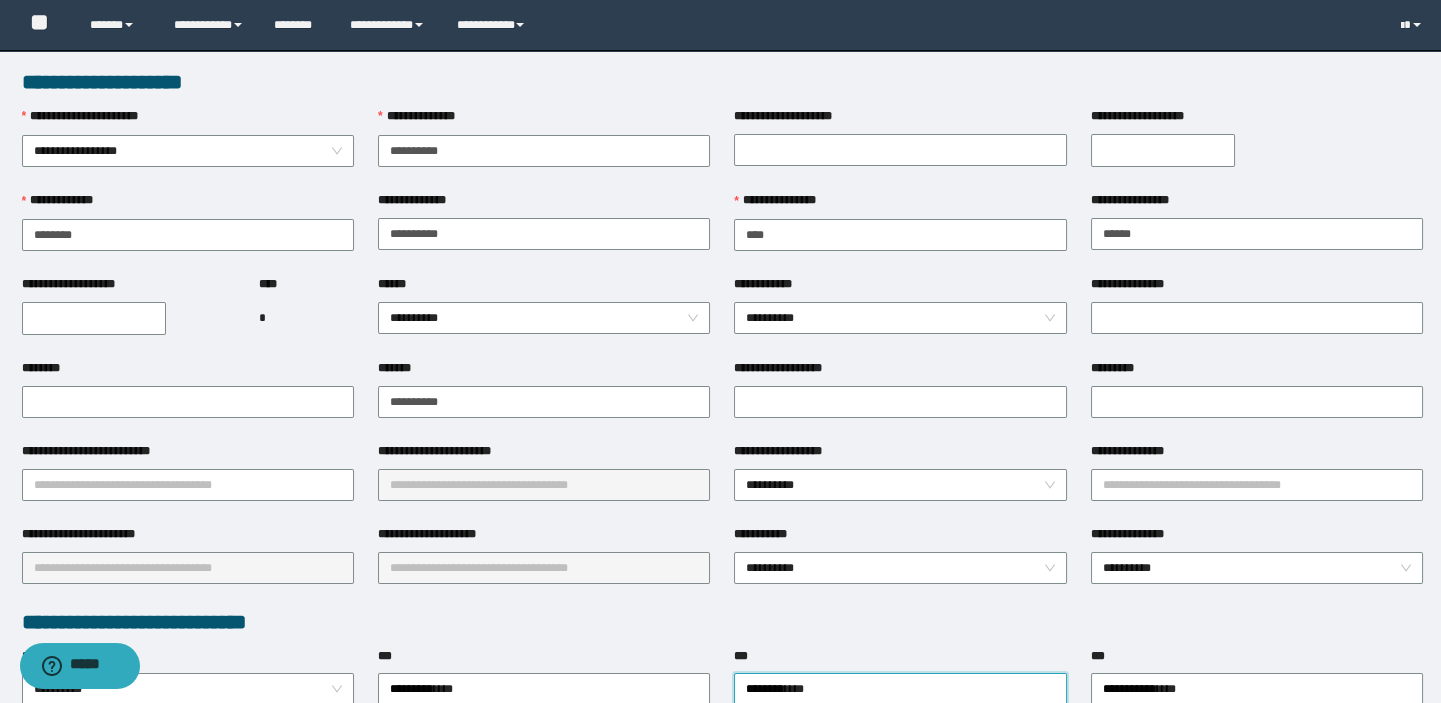 scroll, scrollTop: 0, scrollLeft: 0, axis: both 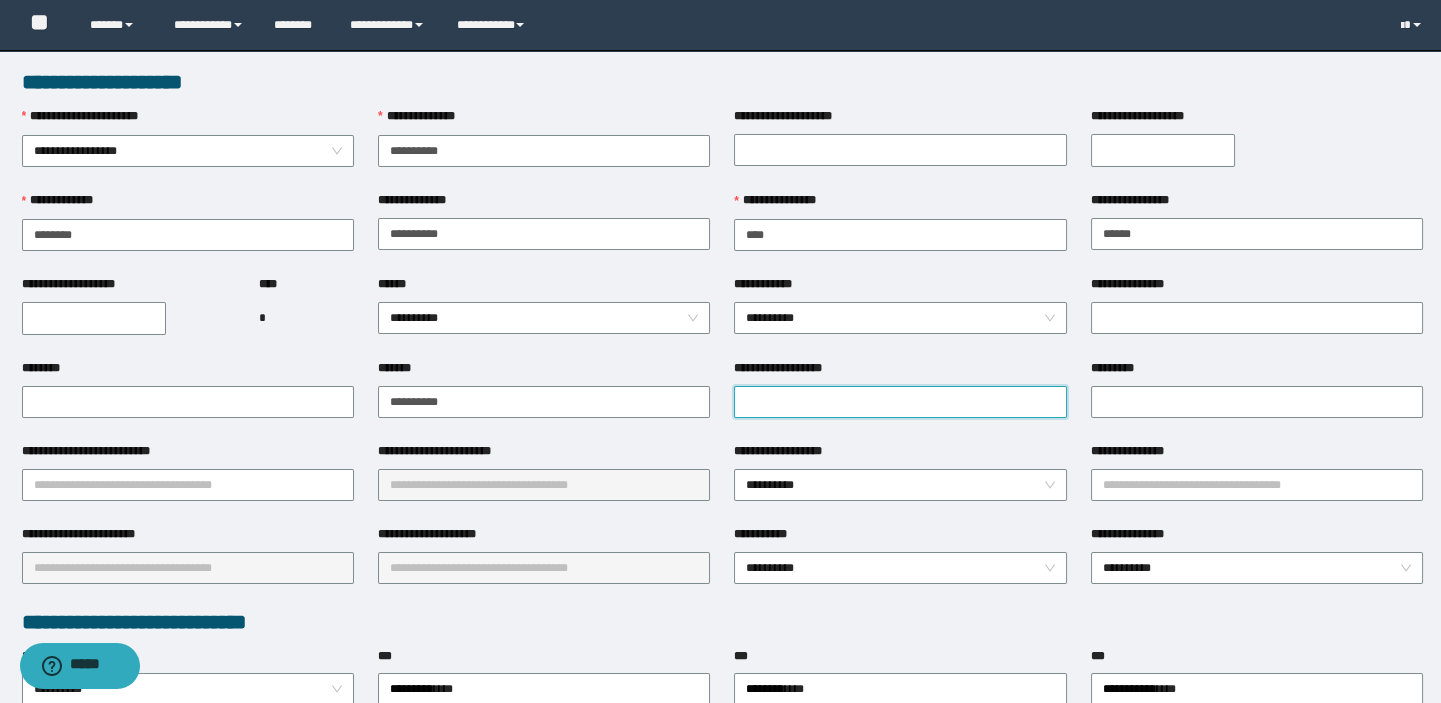 click on "**********" at bounding box center [900, 402] 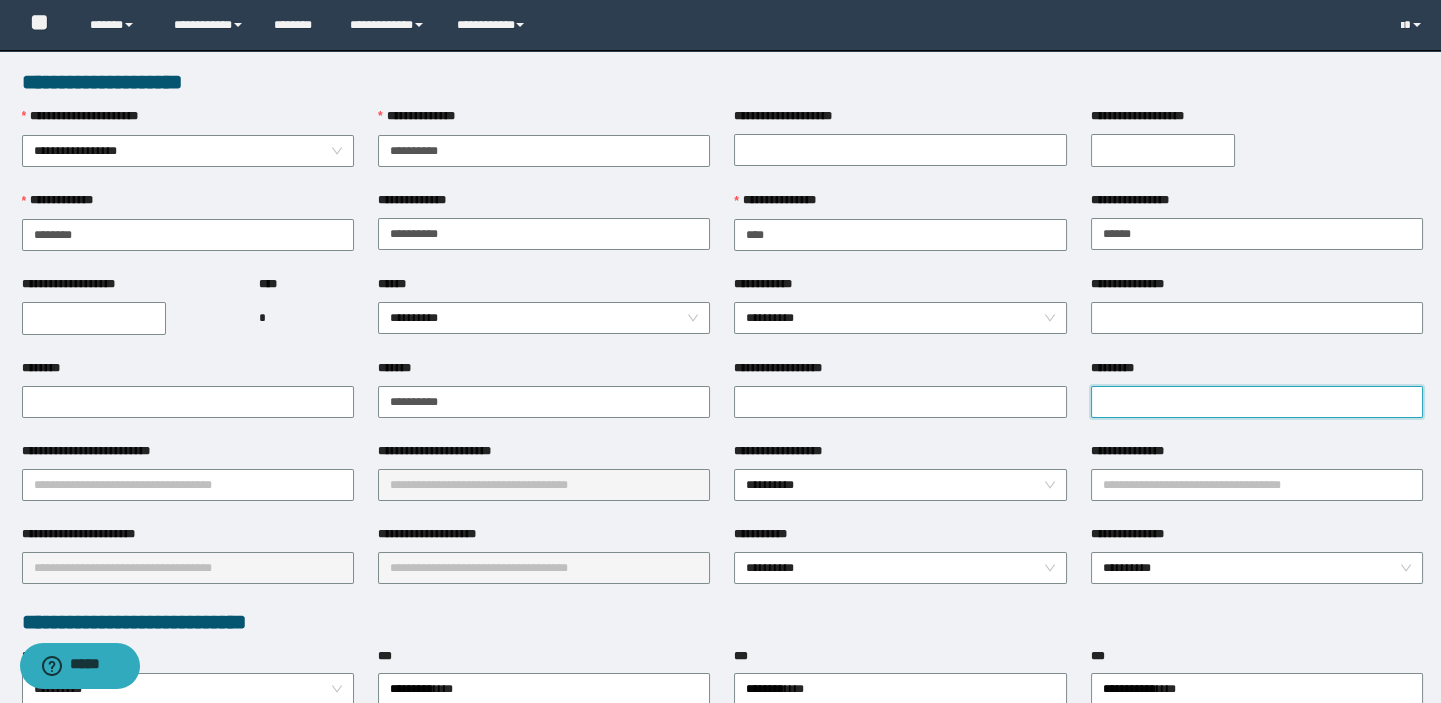 click on "*********" at bounding box center [1257, 402] 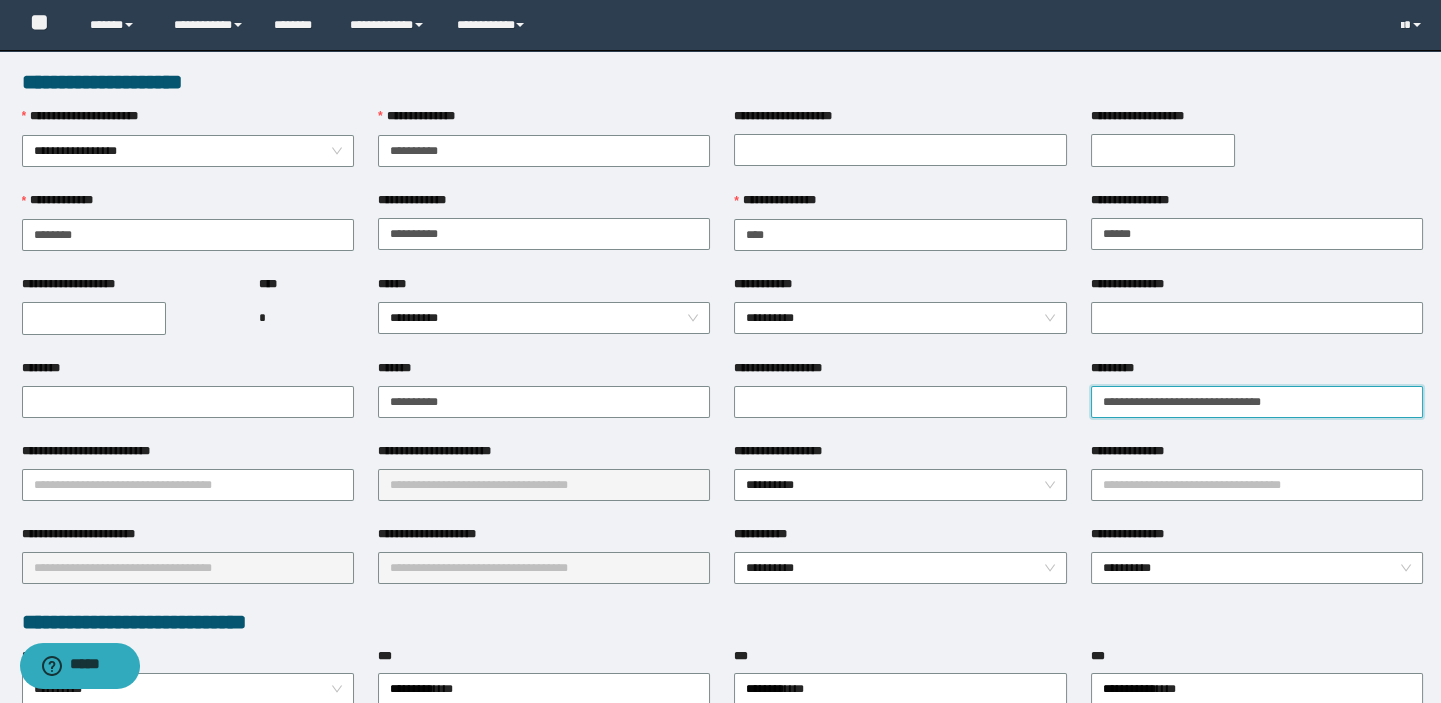 click on "**********" at bounding box center (1257, 402) 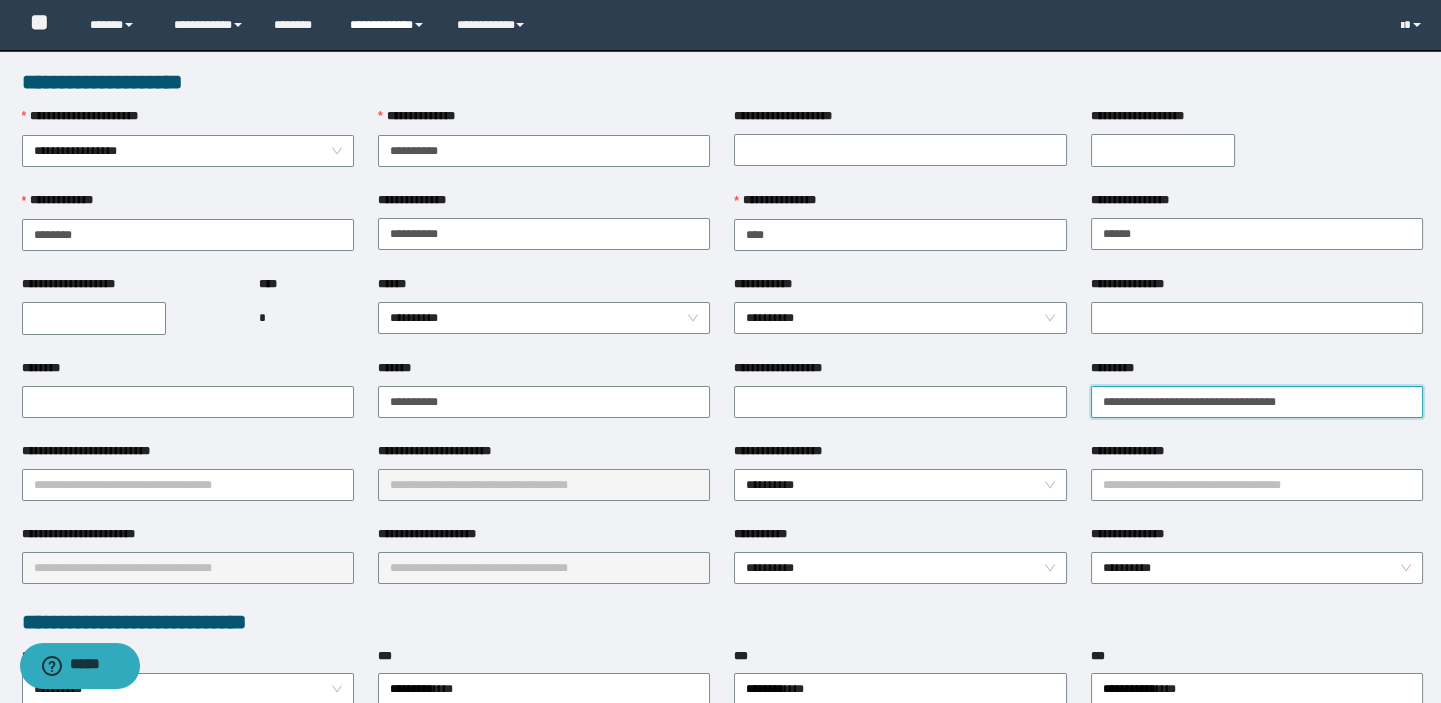 type on "**********" 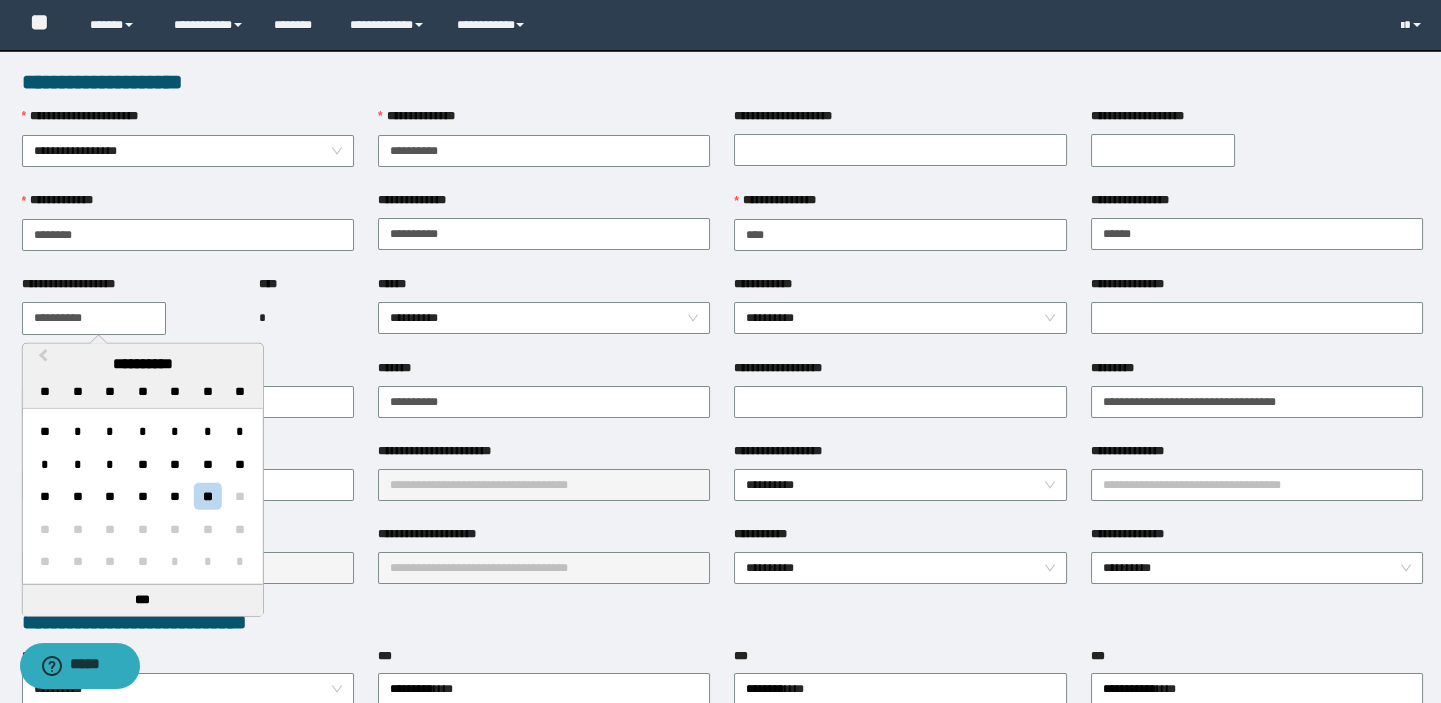 click on "**********" at bounding box center (94, 318) 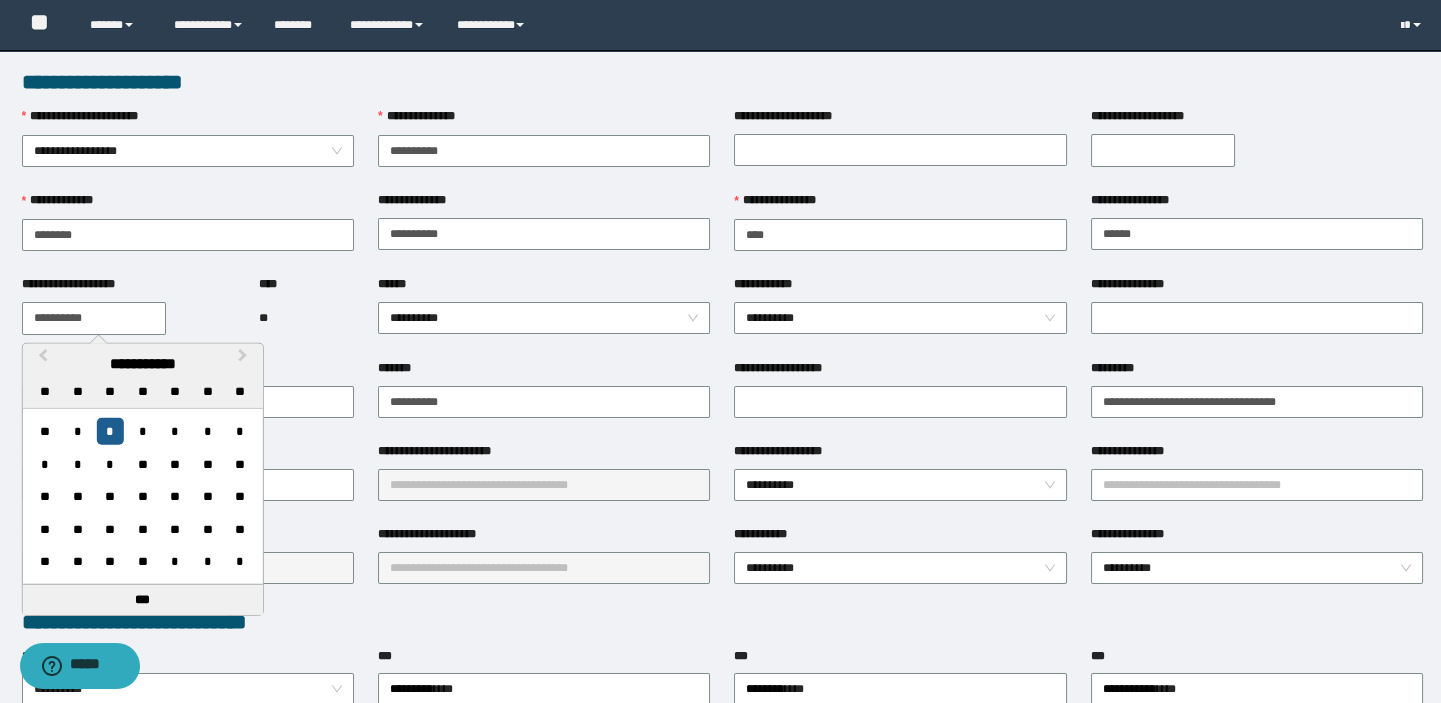 type on "**********" 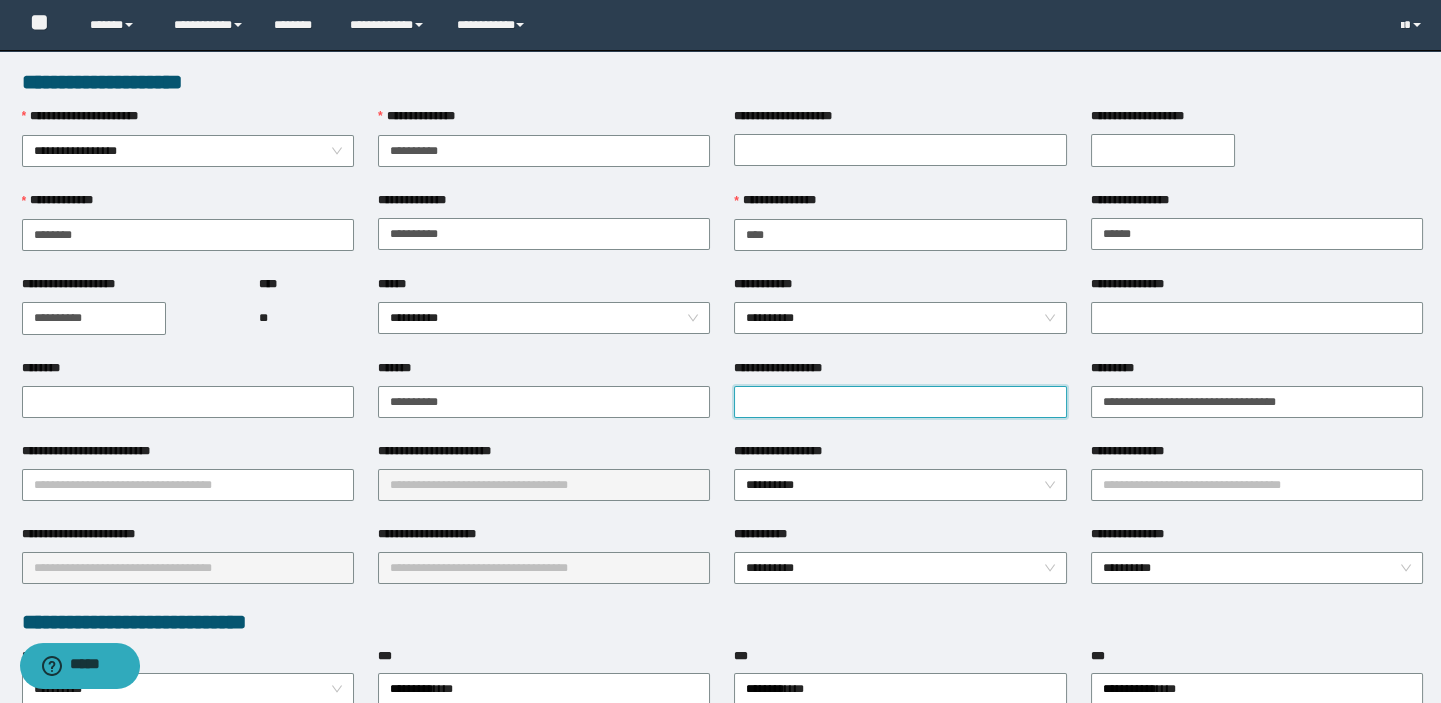 click on "**********" at bounding box center [900, 402] 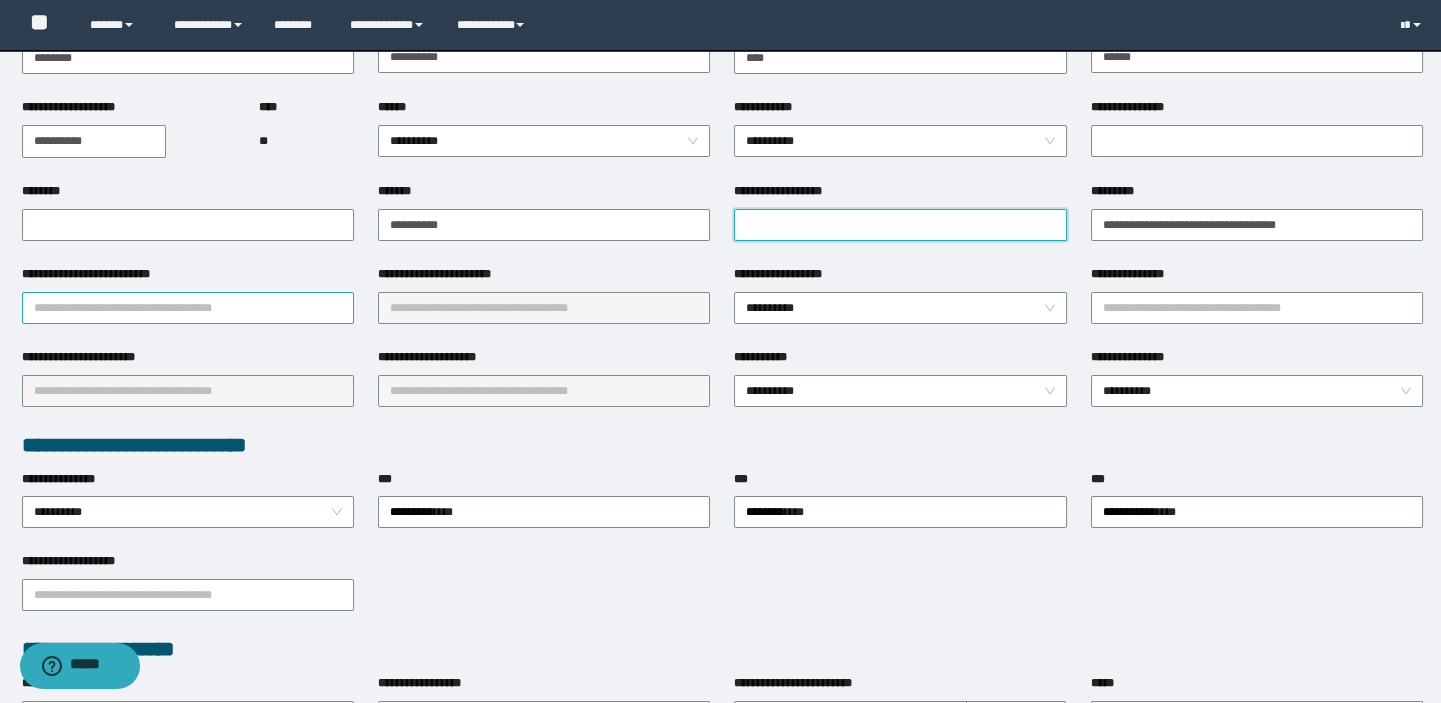 scroll, scrollTop: 0, scrollLeft: 0, axis: both 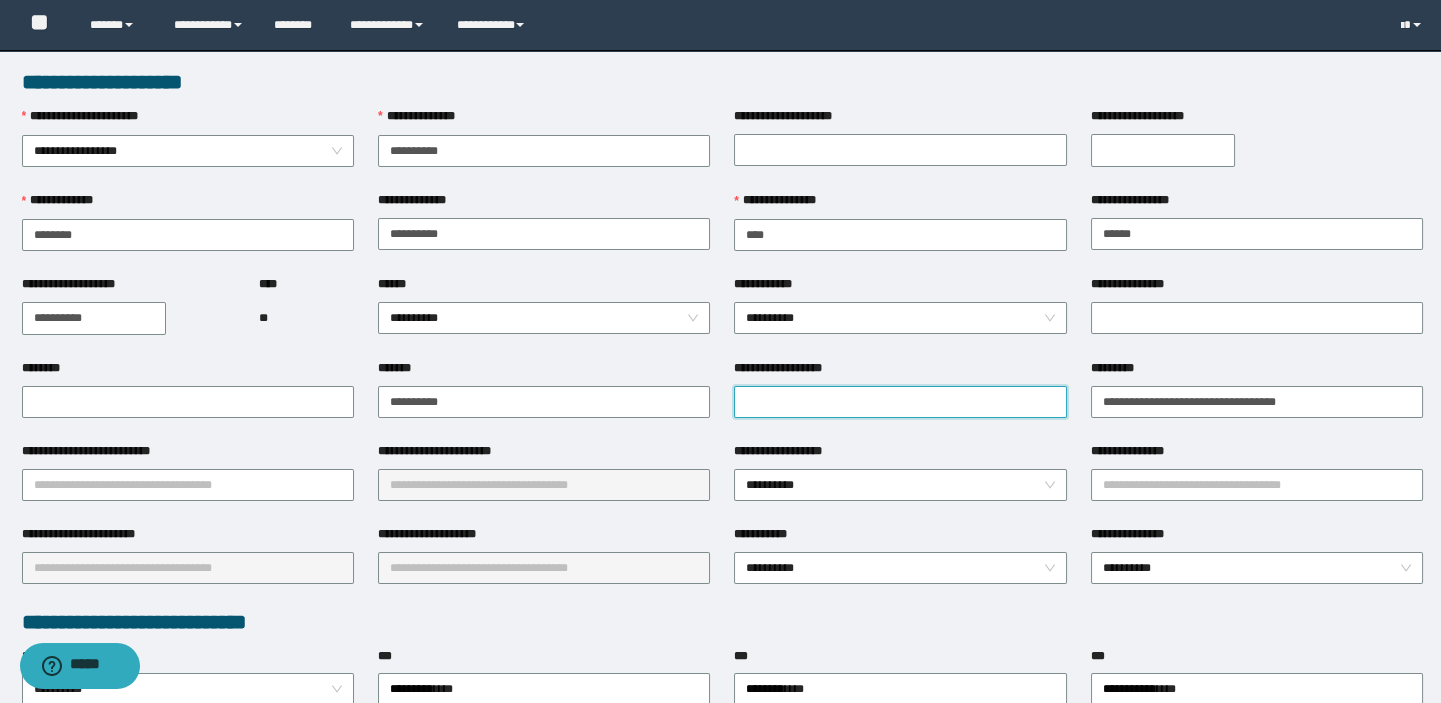 click on "**********" at bounding box center [900, 402] 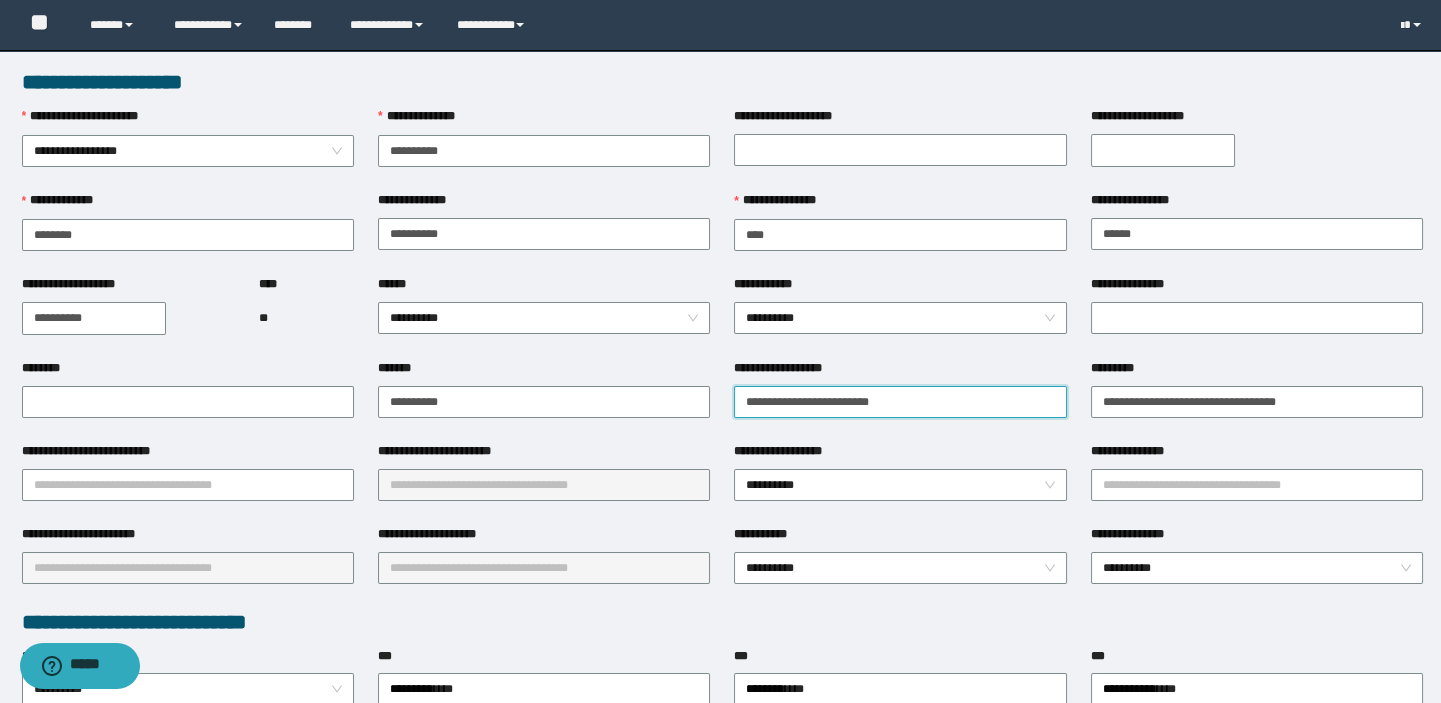 click on "**********" at bounding box center [900, 402] 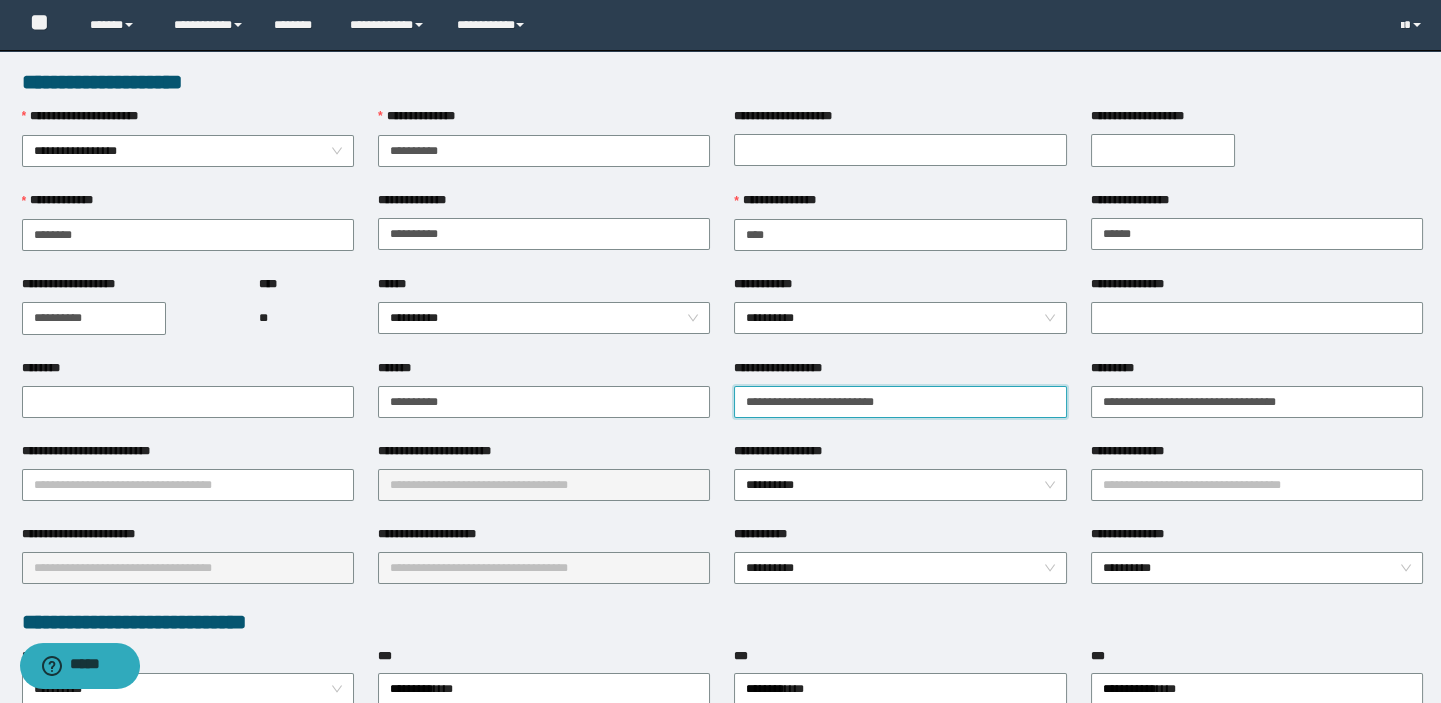 click on "**********" at bounding box center (900, 402) 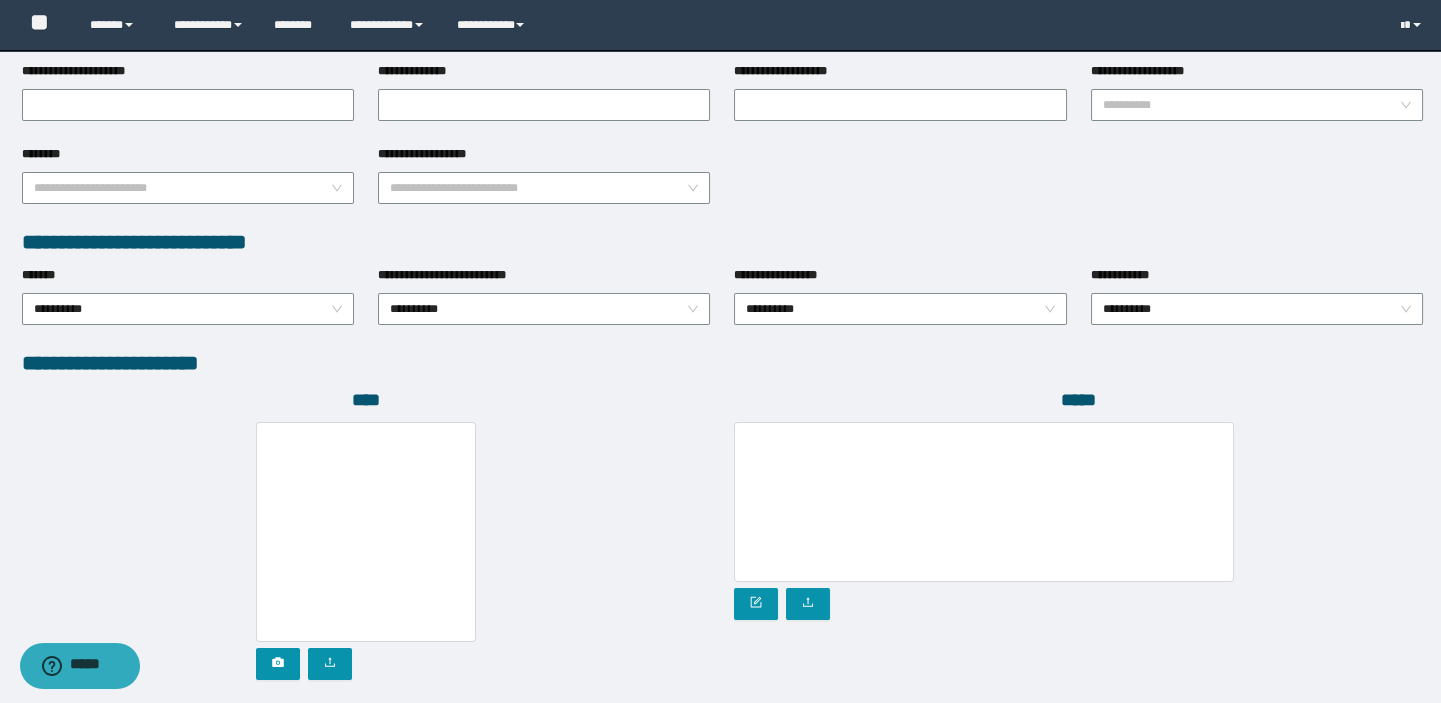 scroll, scrollTop: 999, scrollLeft: 0, axis: vertical 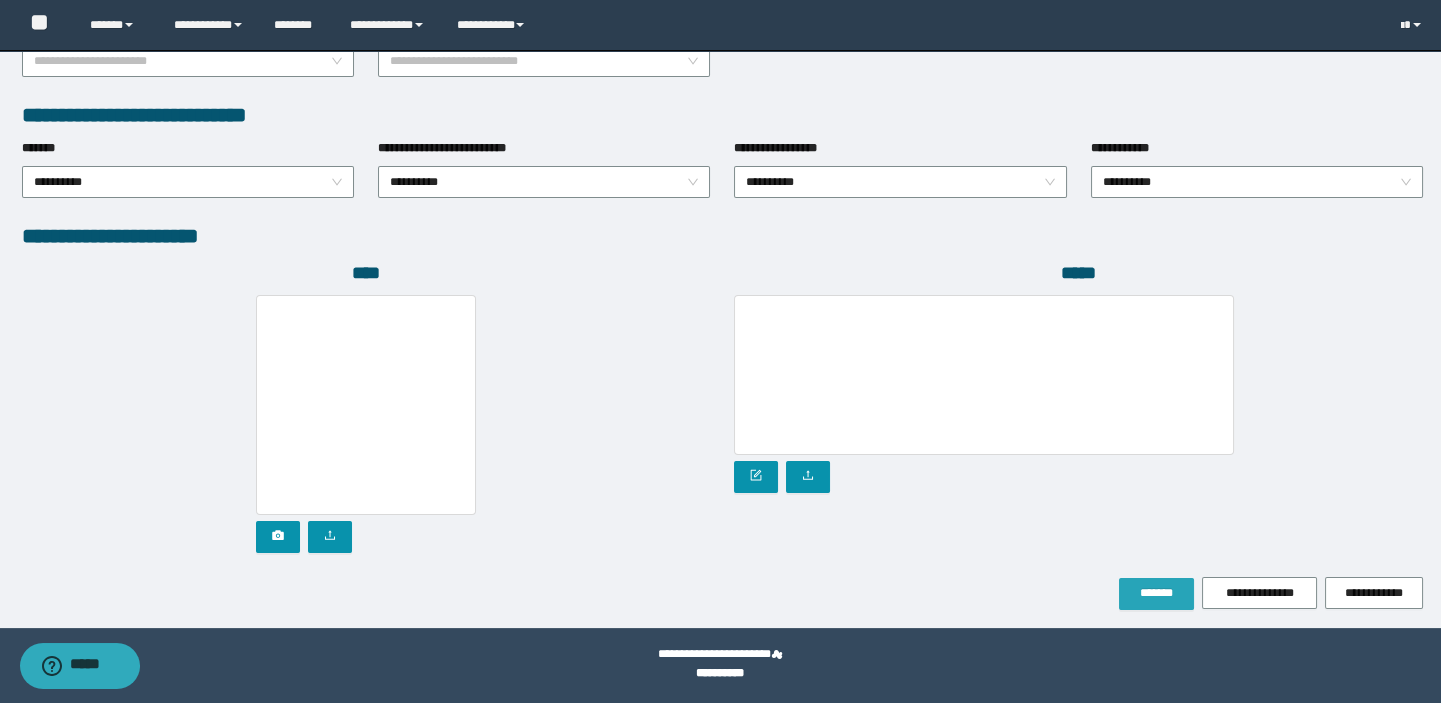 type on "**********" 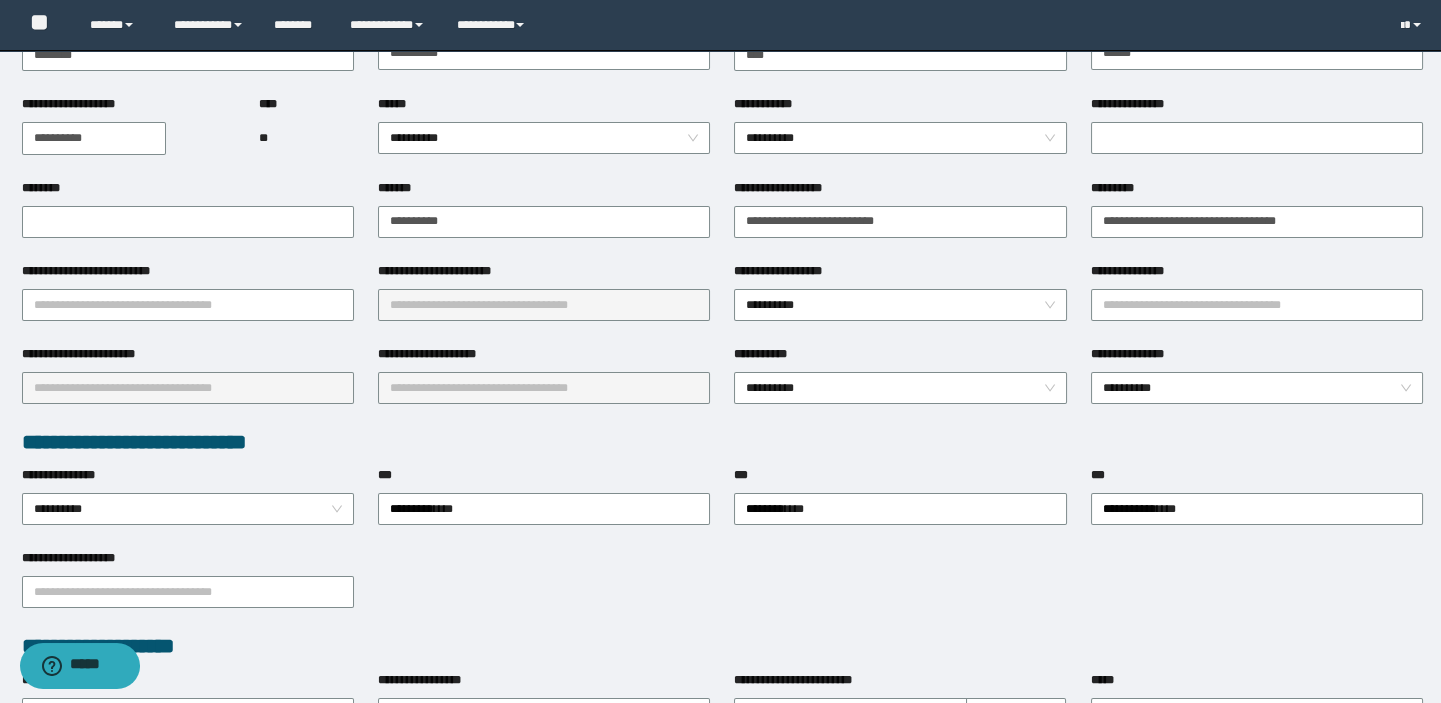 scroll, scrollTop: 0, scrollLeft: 0, axis: both 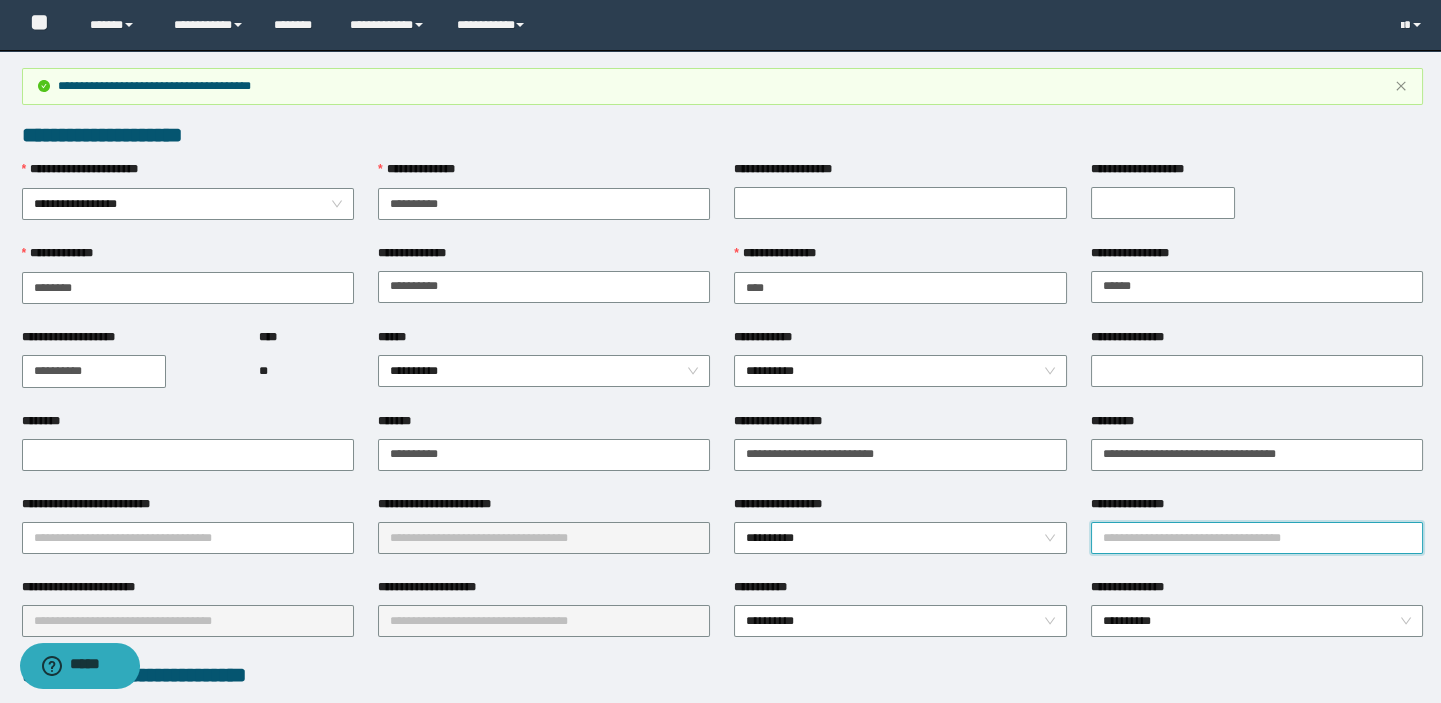 click on "**********" at bounding box center (1257, 538) 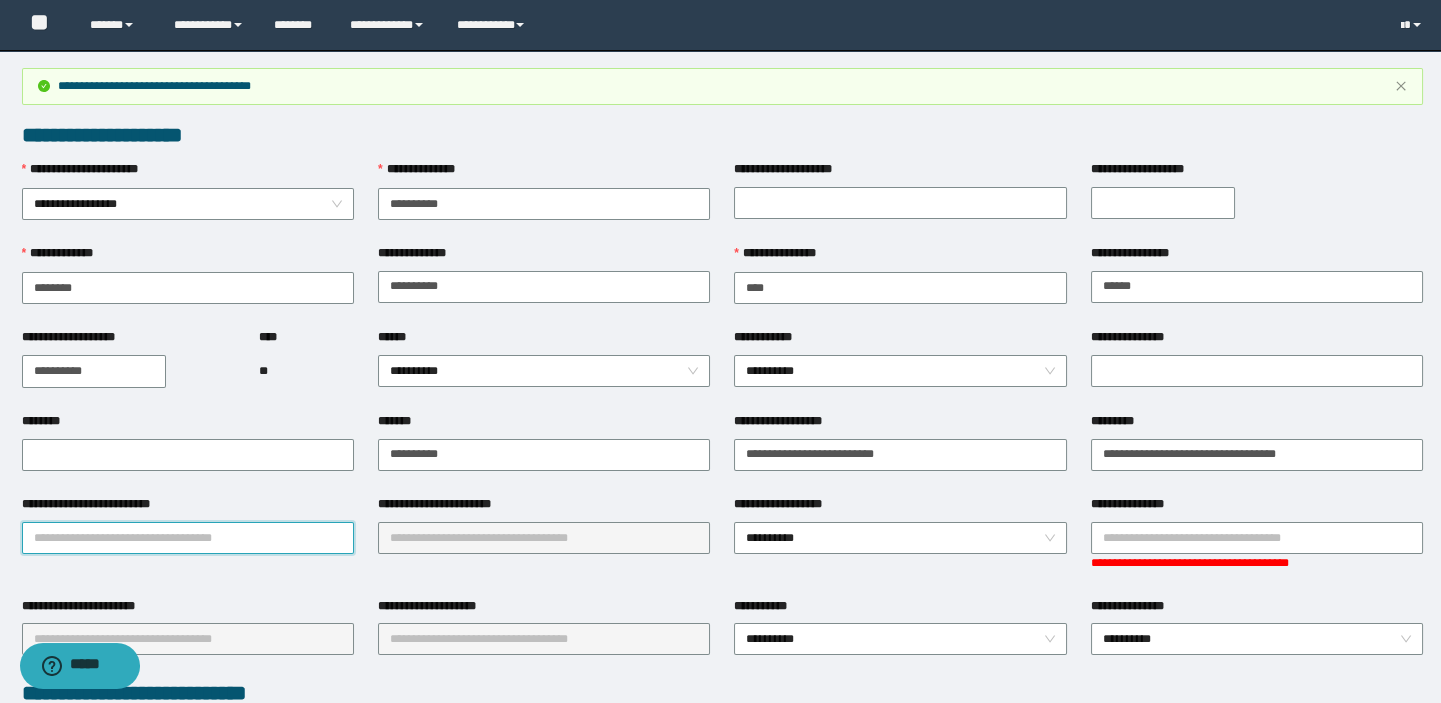 click on "**********" at bounding box center (188, 538) 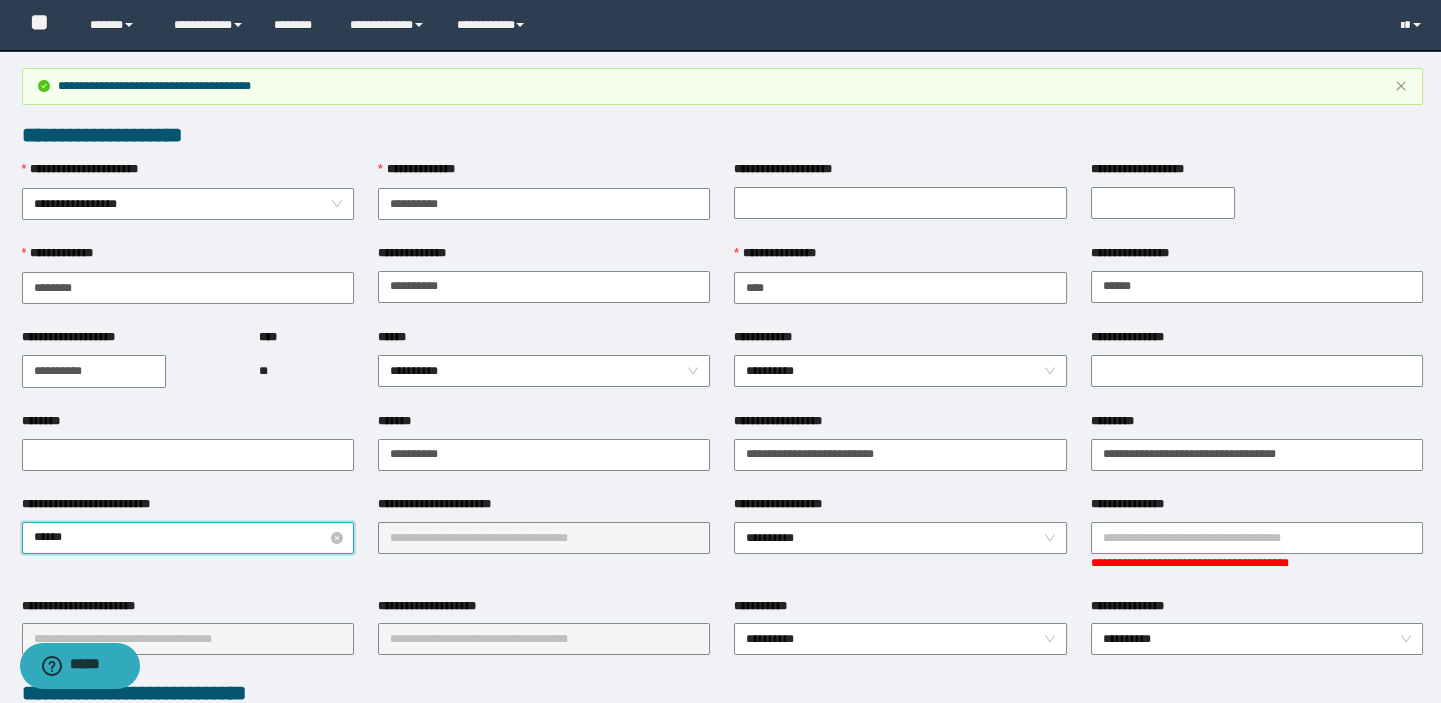 type on "*******" 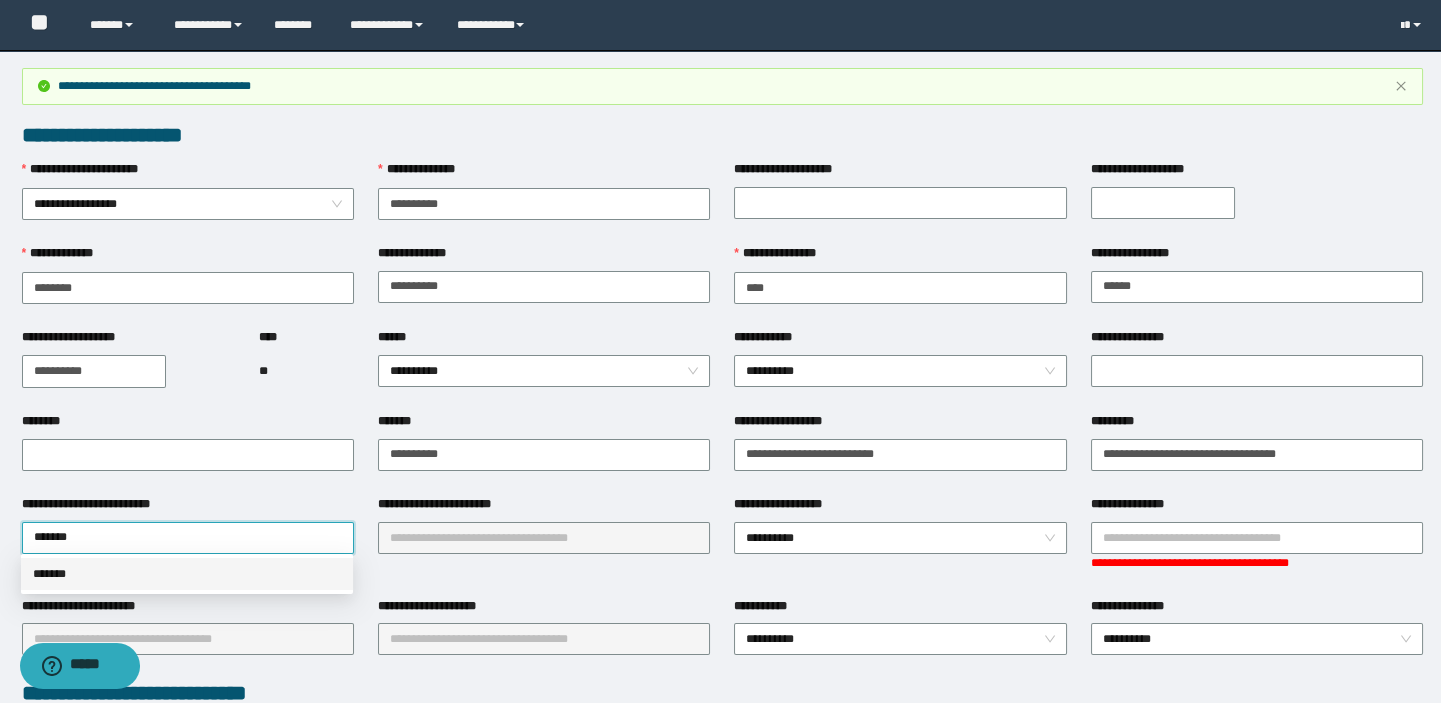 click on "*******" at bounding box center (187, 574) 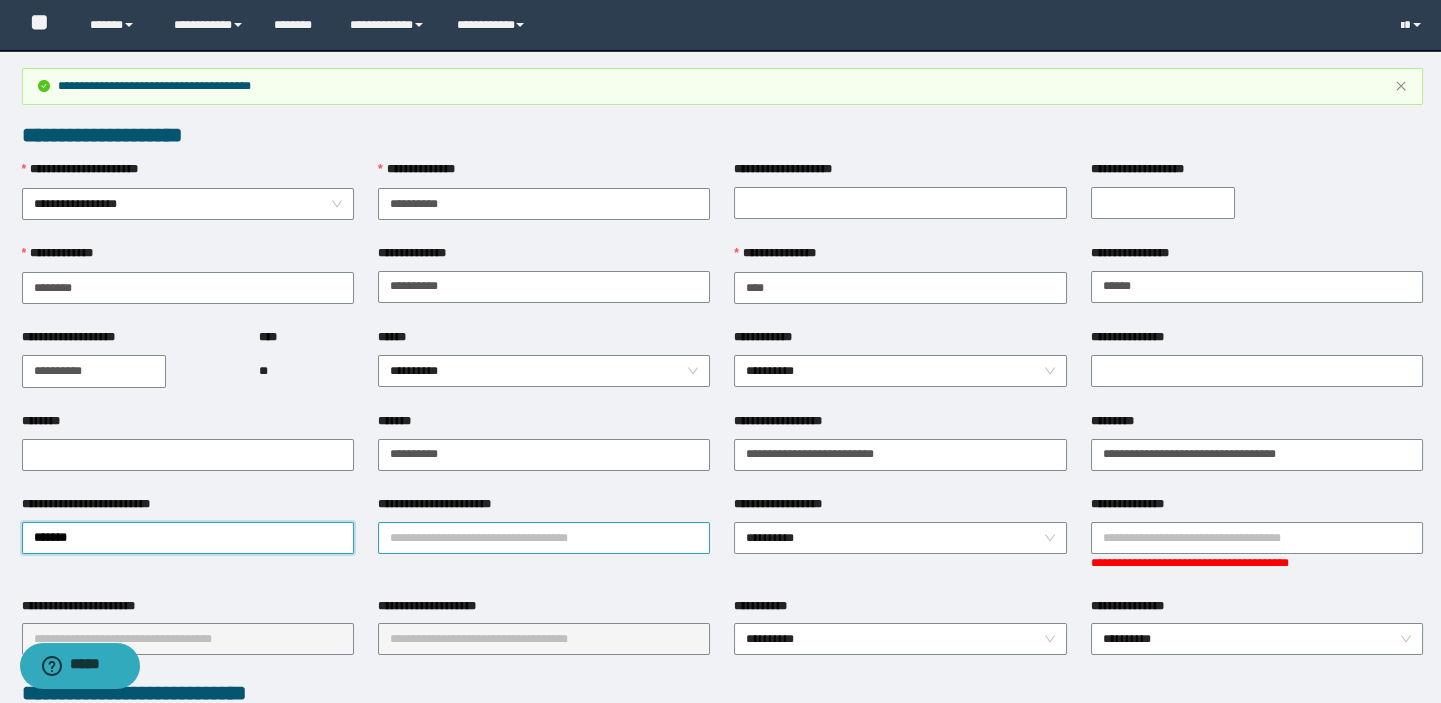click on "**********" at bounding box center [544, 538] 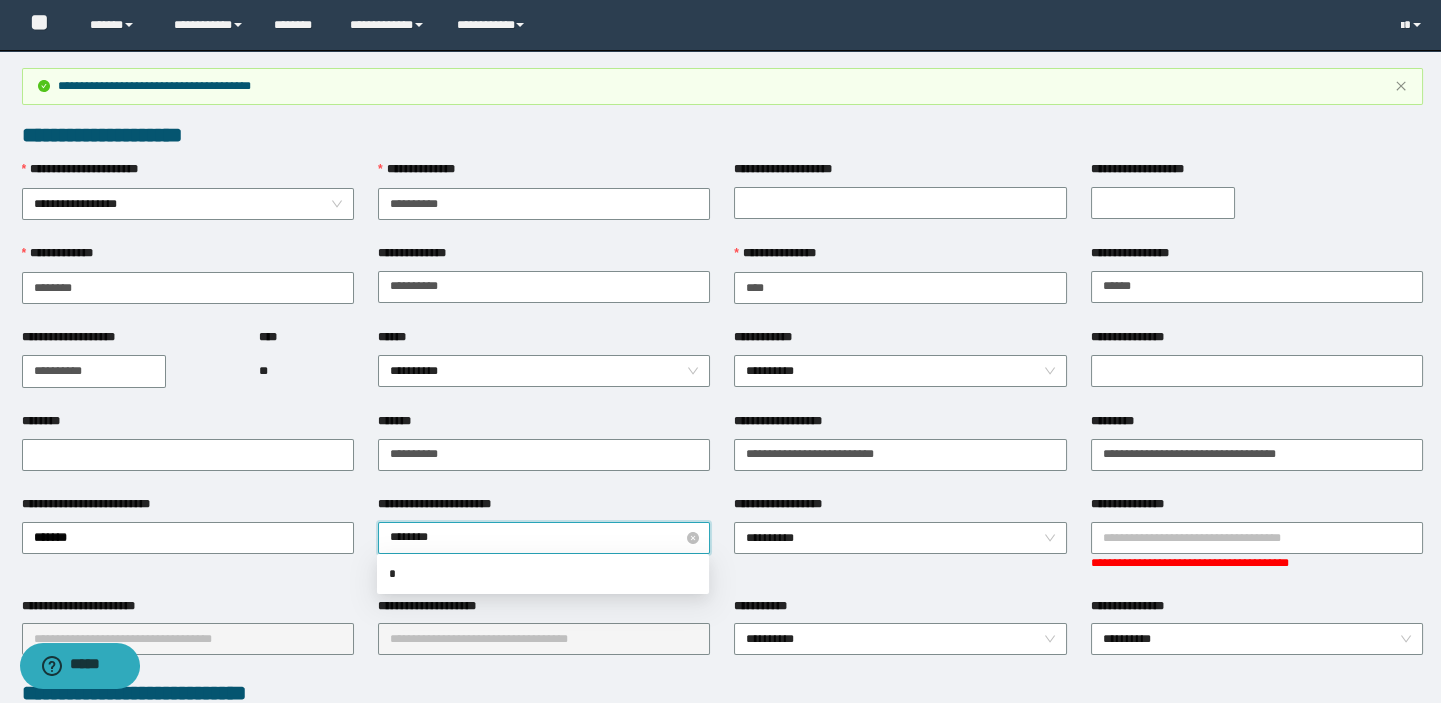 type on "*********" 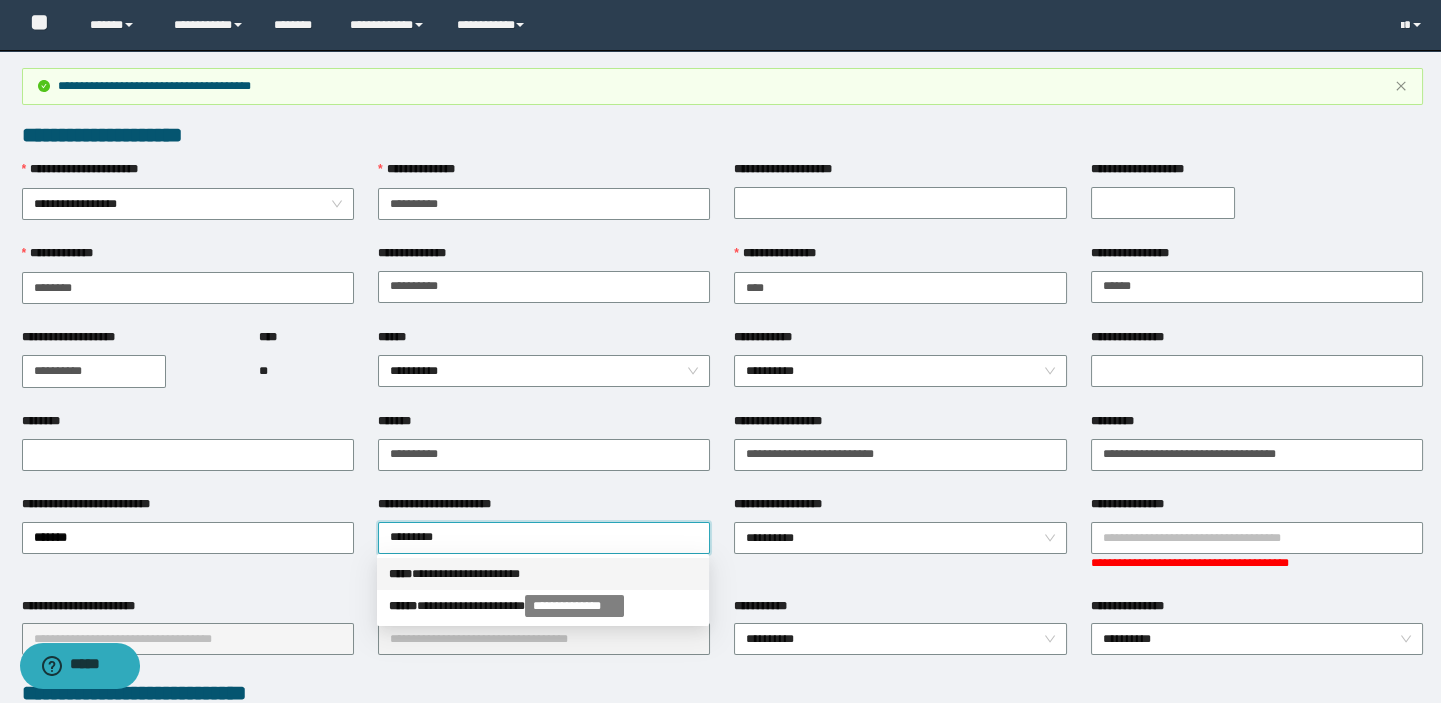 click on "**********" at bounding box center (543, 574) 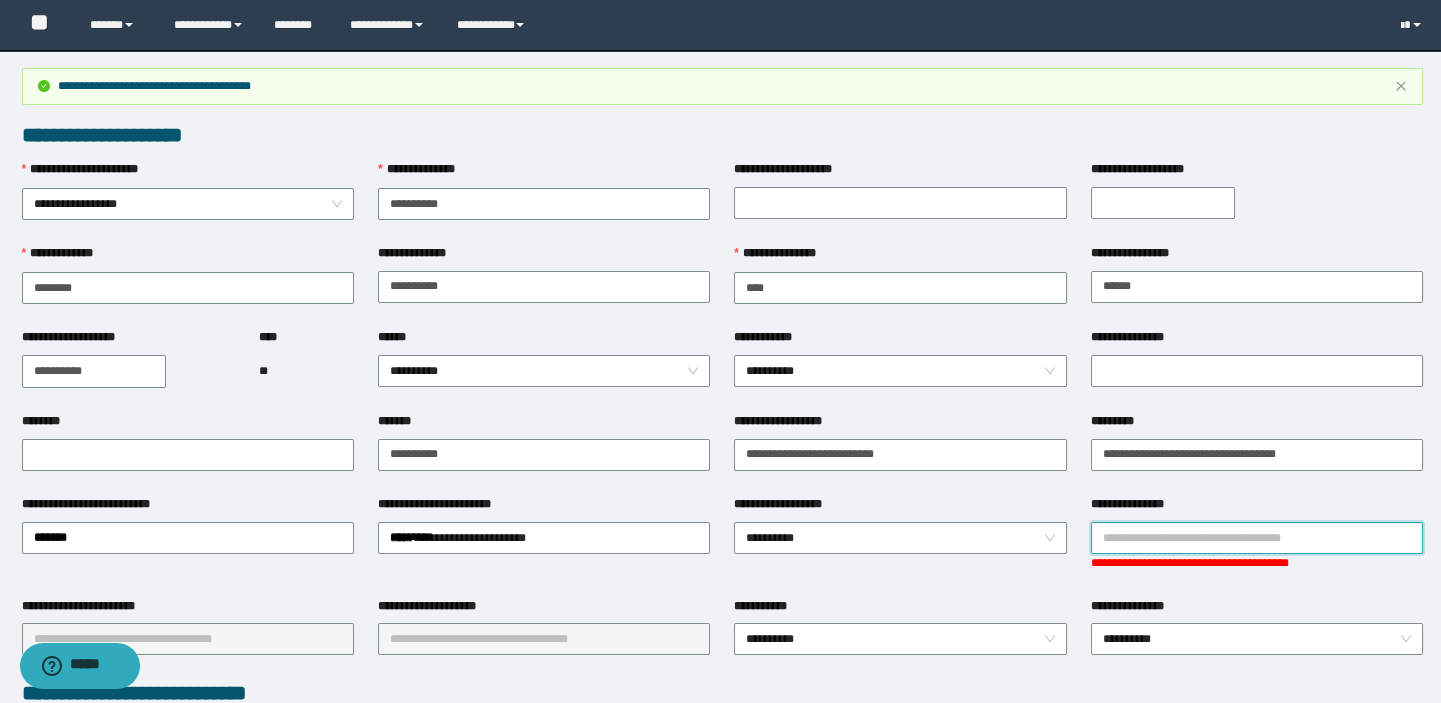 click on "**********" at bounding box center [1257, 538] 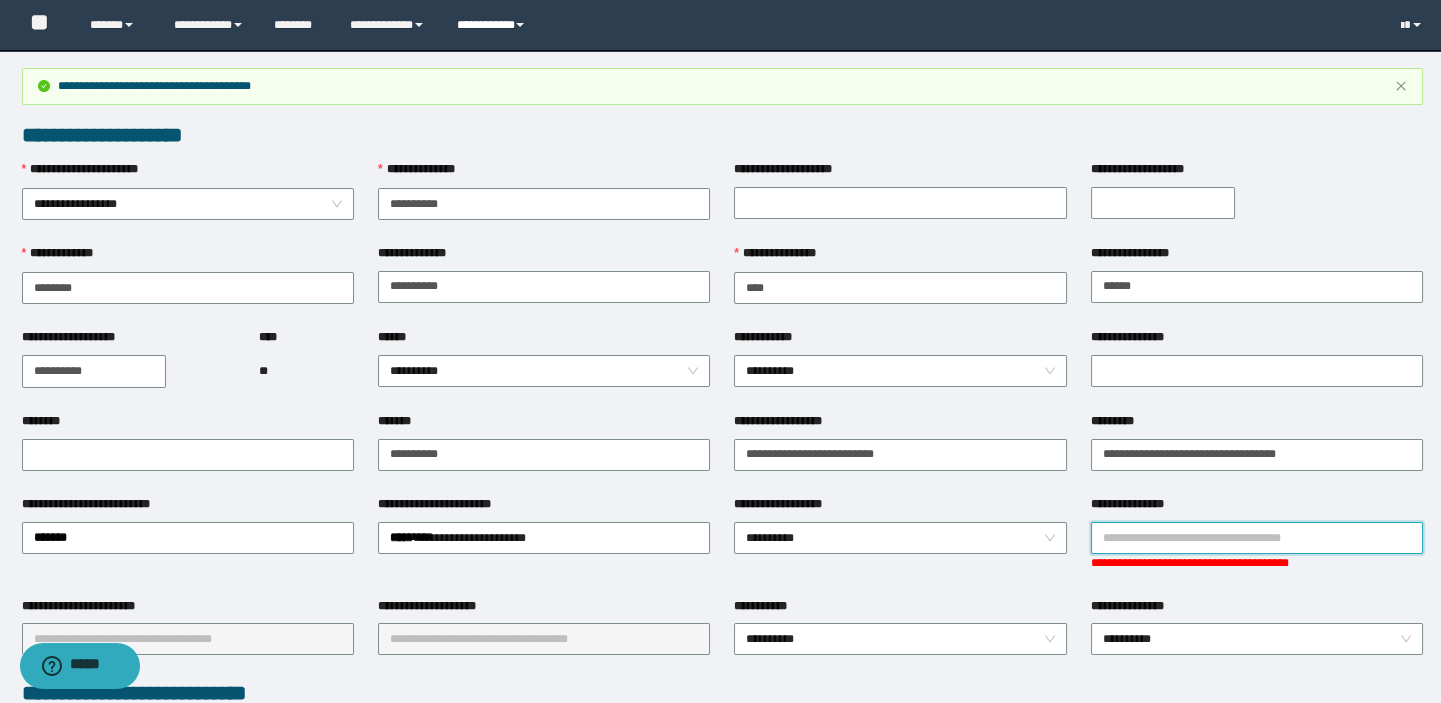click on "**********" at bounding box center (493, 25) 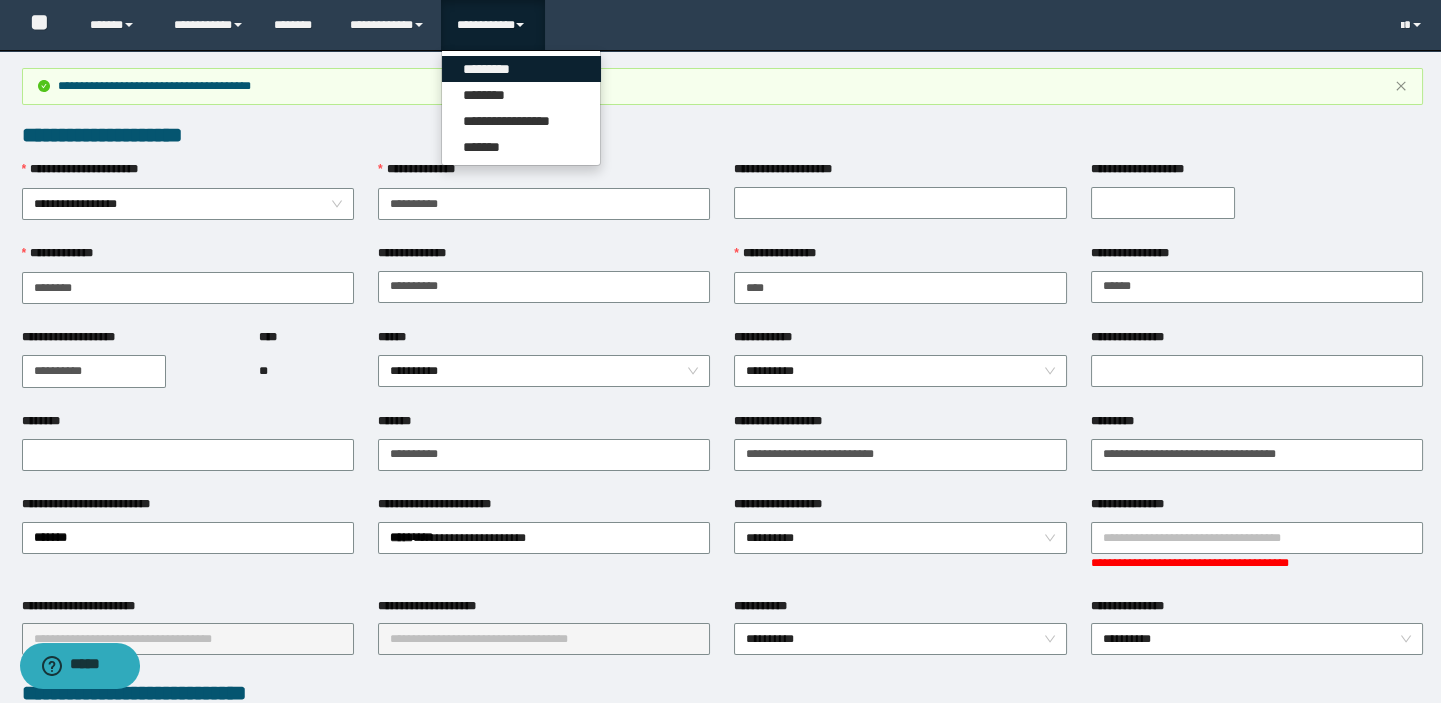 click on "*********" at bounding box center [521, 69] 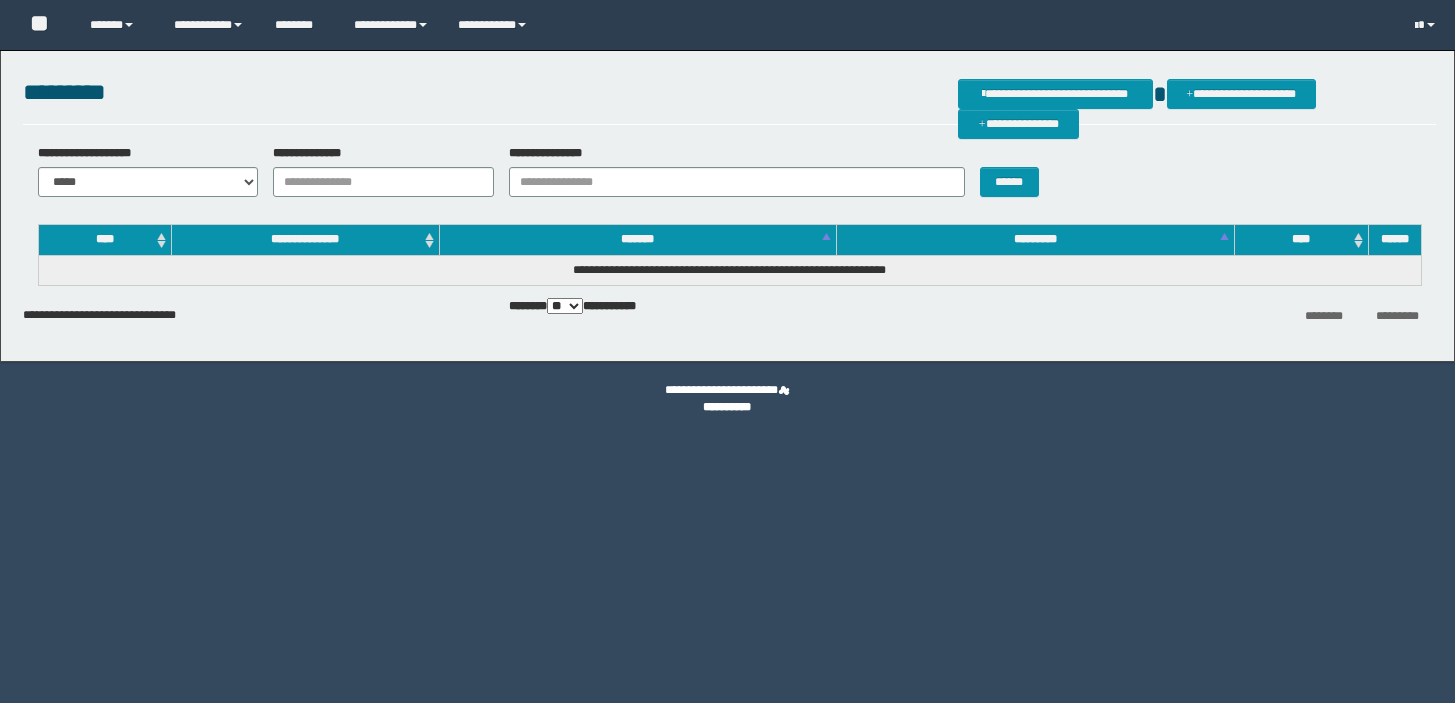 scroll, scrollTop: 0, scrollLeft: 0, axis: both 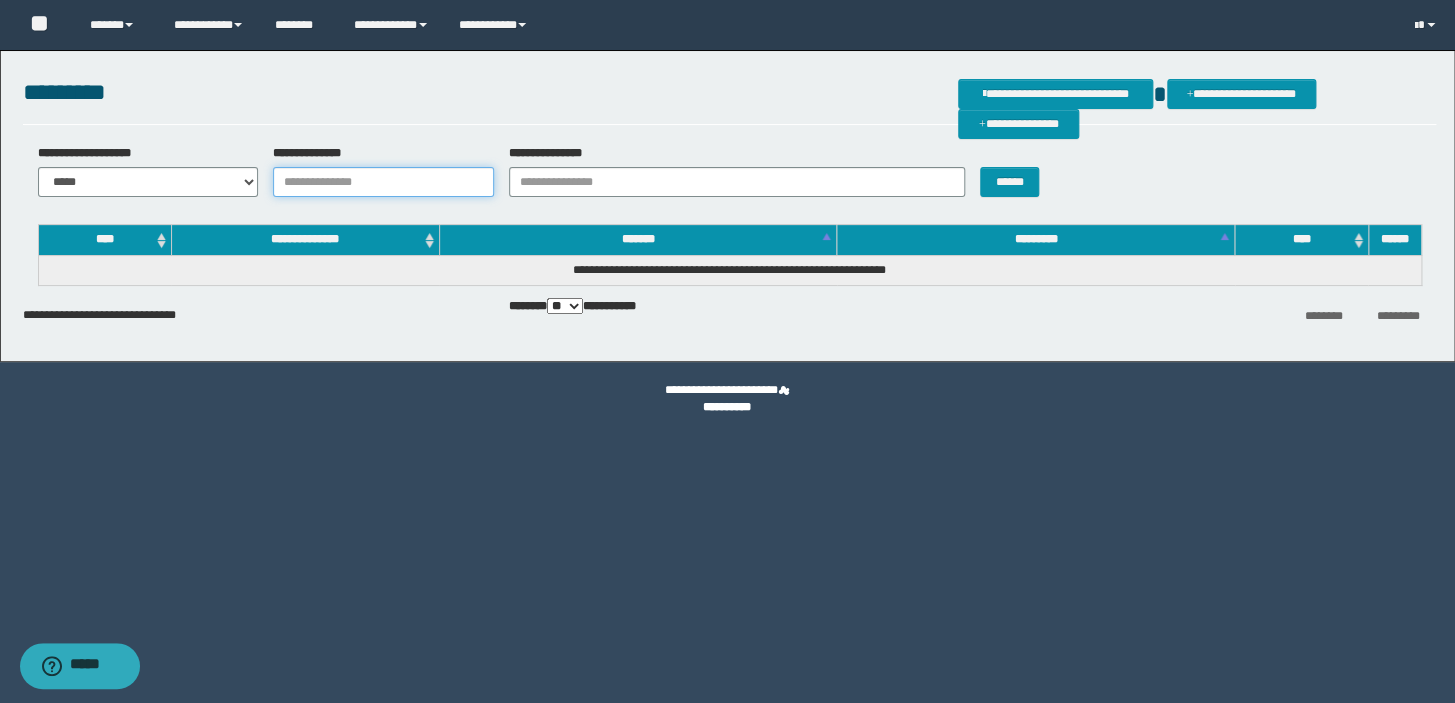 click on "**********" at bounding box center [383, 182] 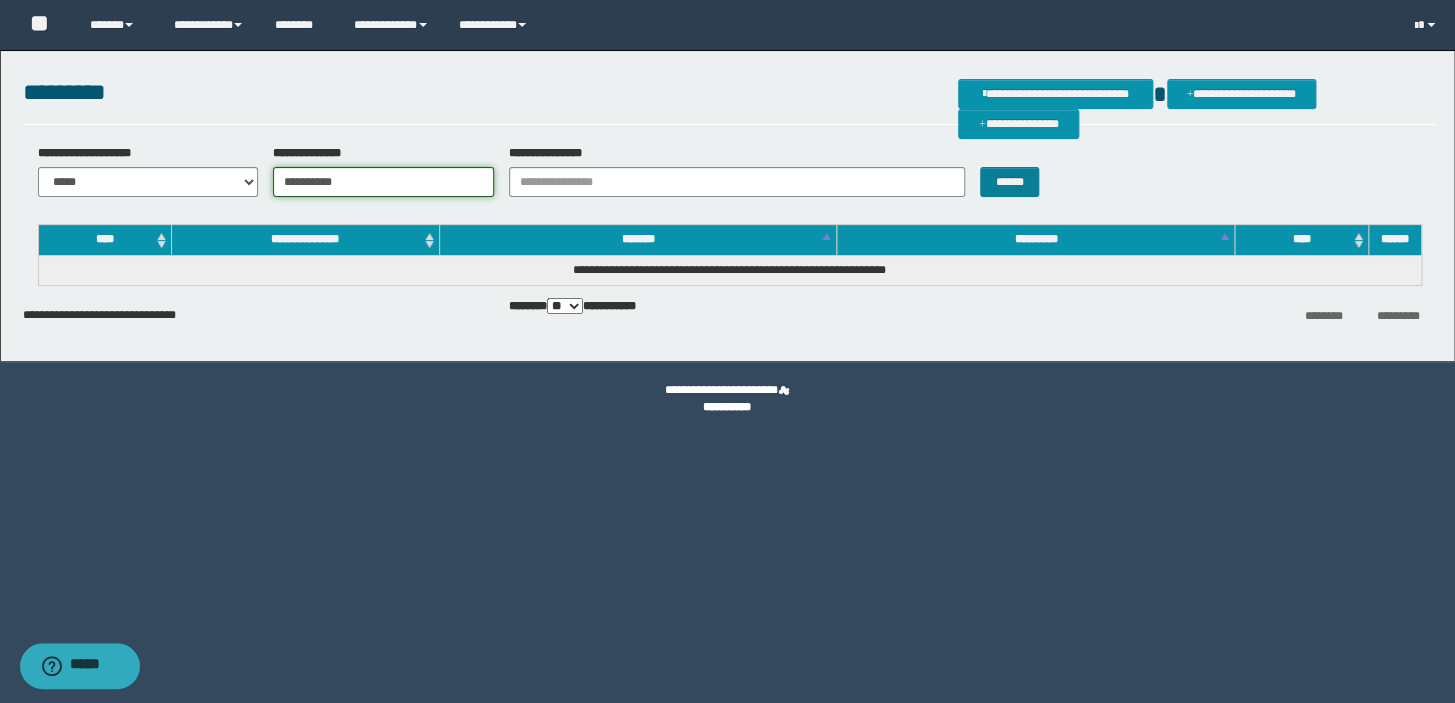 type on "**********" 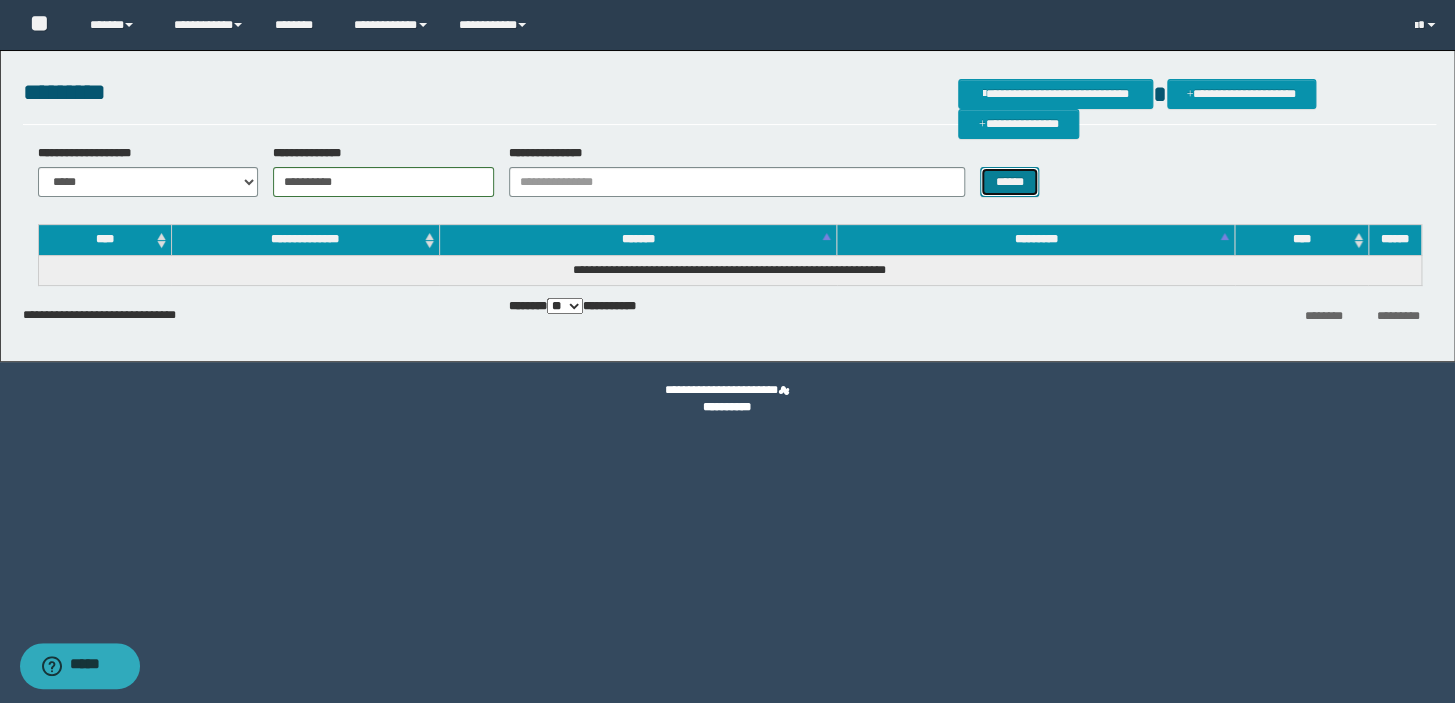 click on "******" at bounding box center [1009, 182] 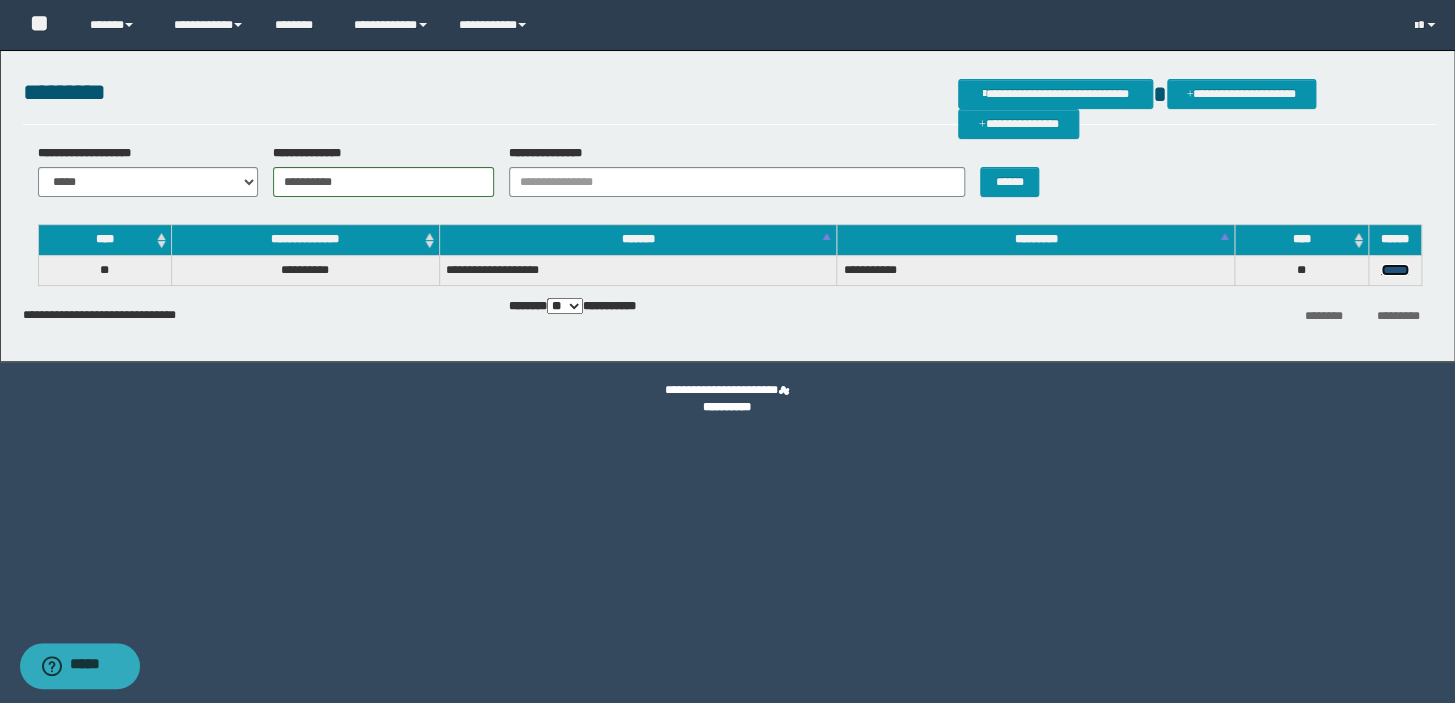 click on "******" at bounding box center [1395, 270] 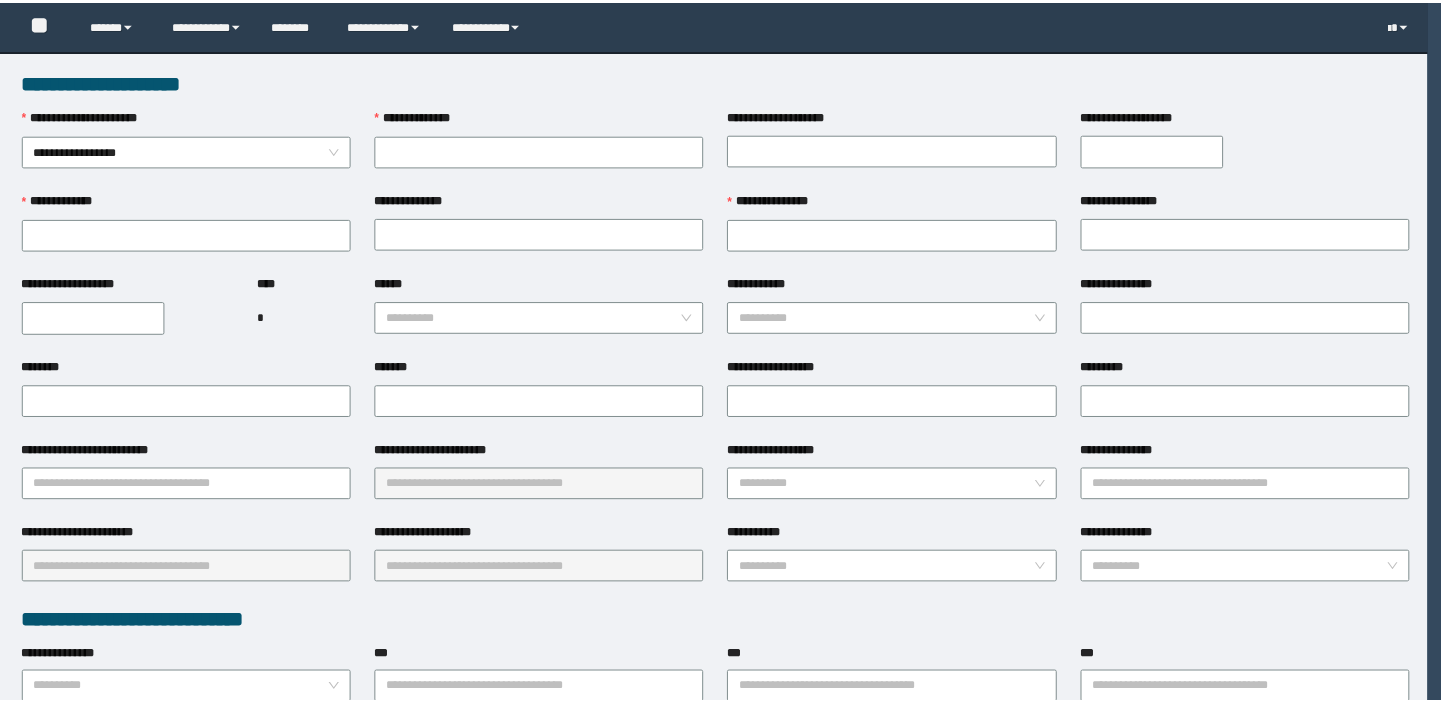 scroll, scrollTop: 0, scrollLeft: 0, axis: both 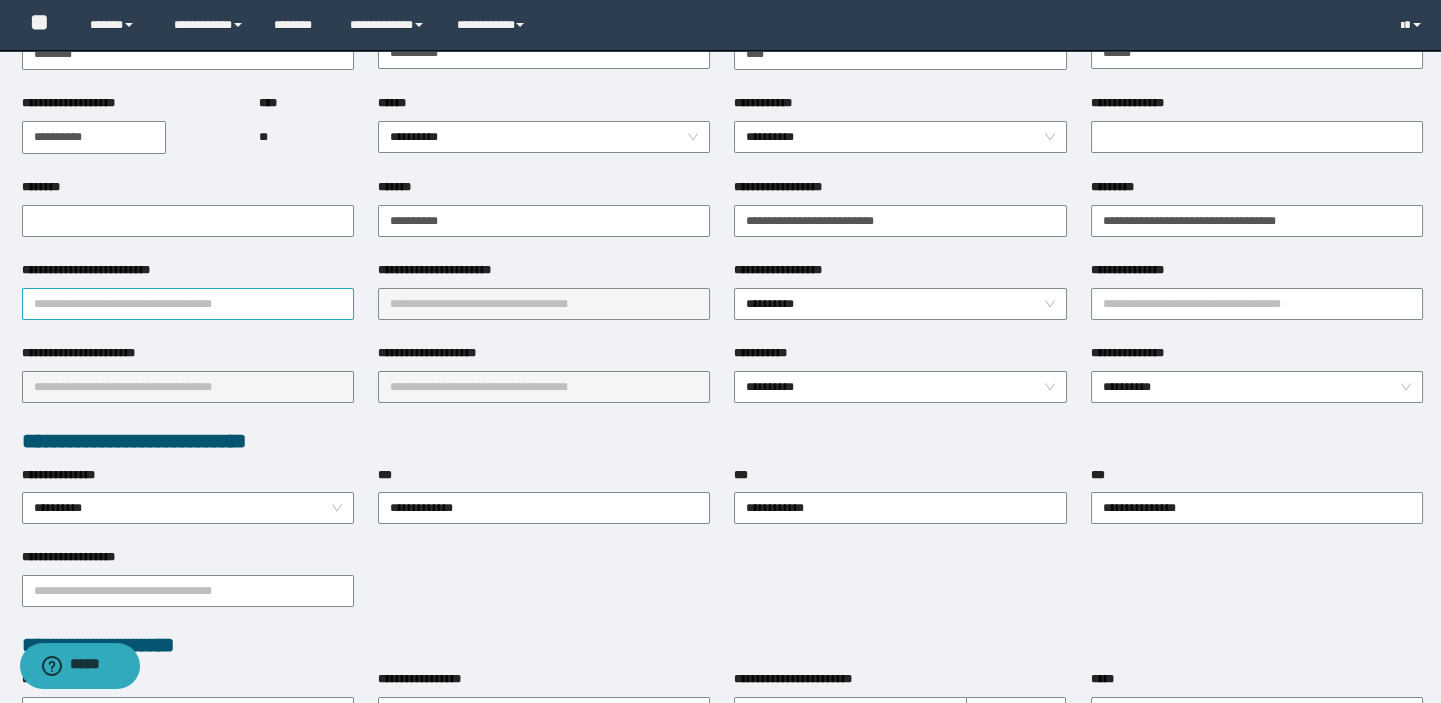 click on "**********" at bounding box center [188, 304] 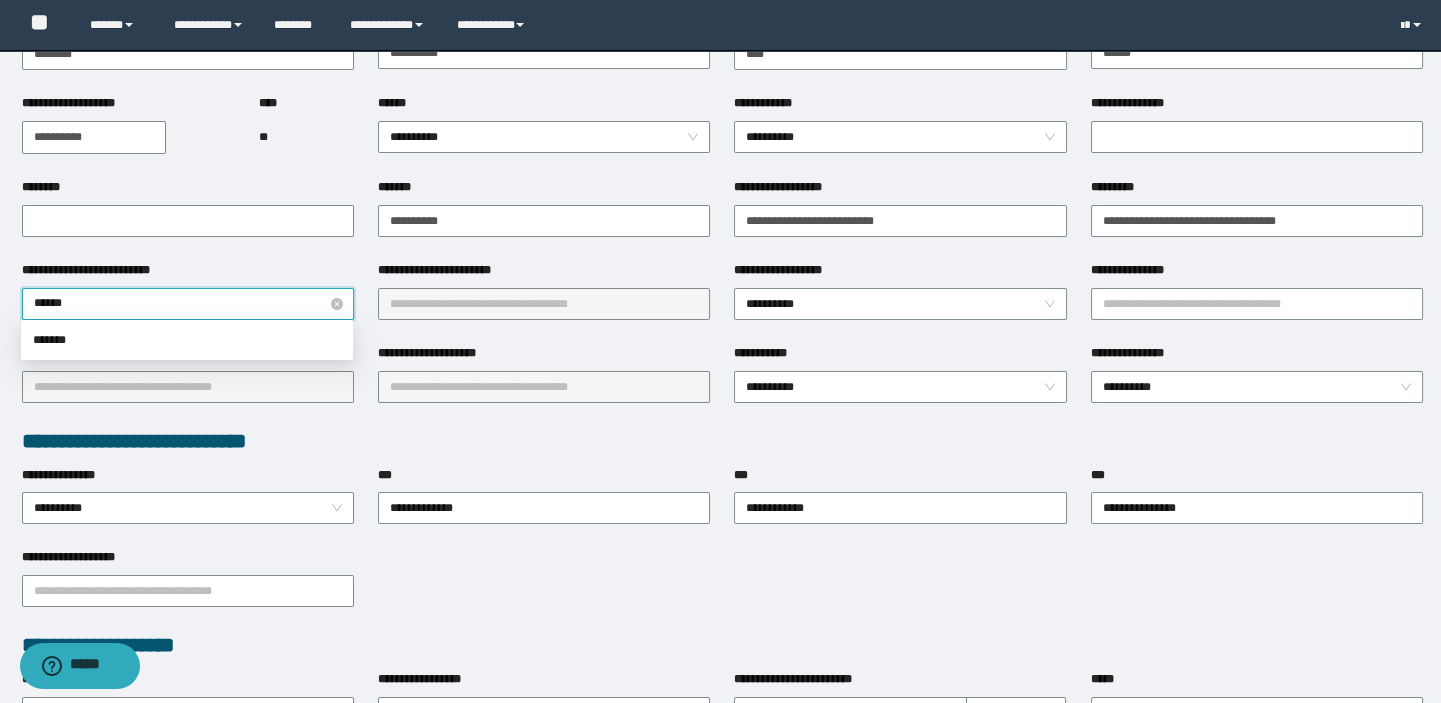 type on "*******" 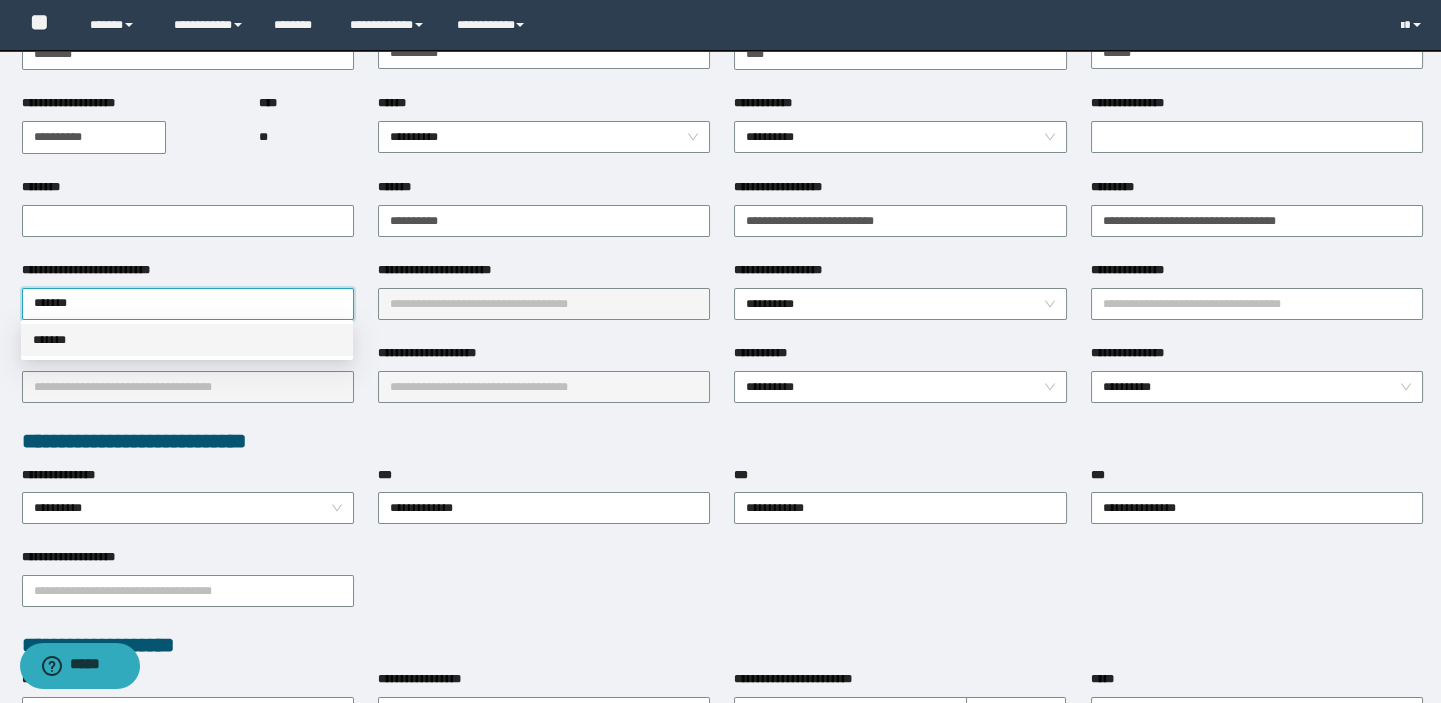 click on "*******" at bounding box center [187, 340] 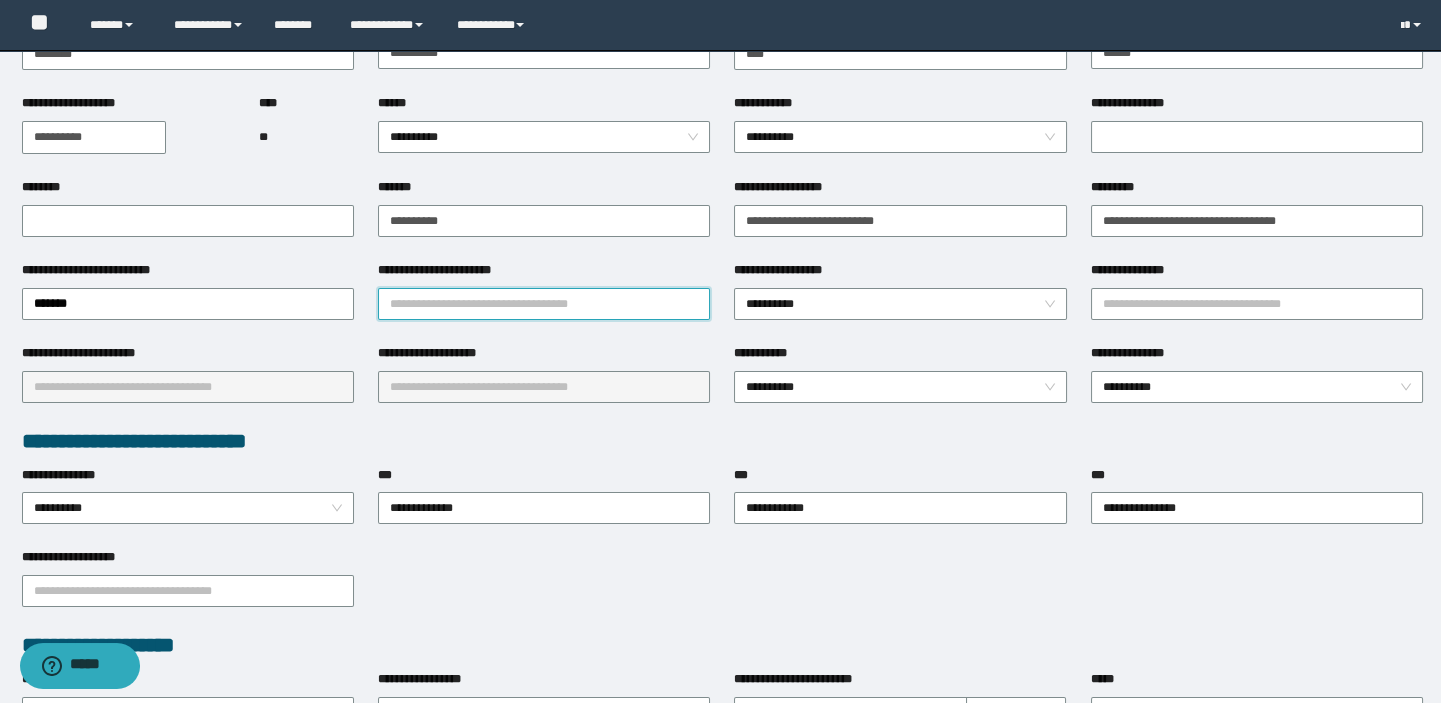 click on "**********" at bounding box center (544, 304) 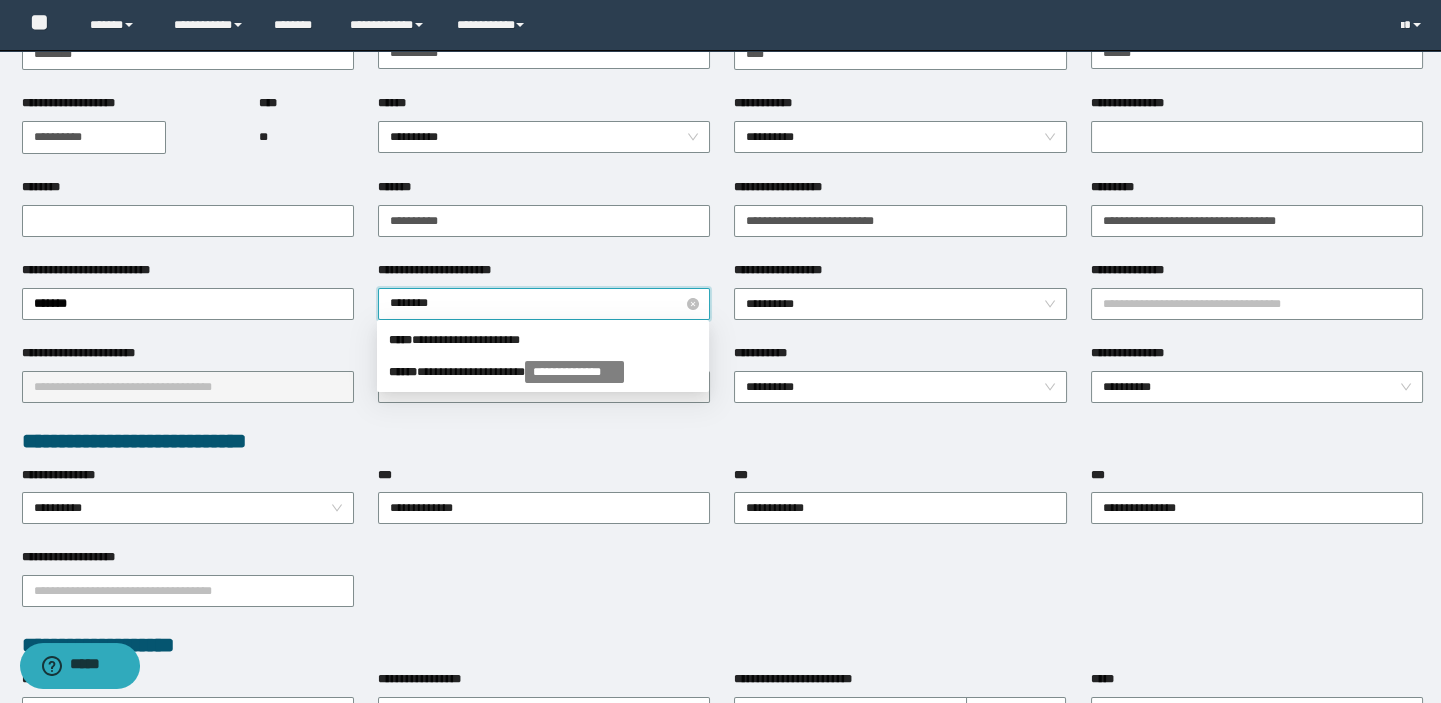 type on "*********" 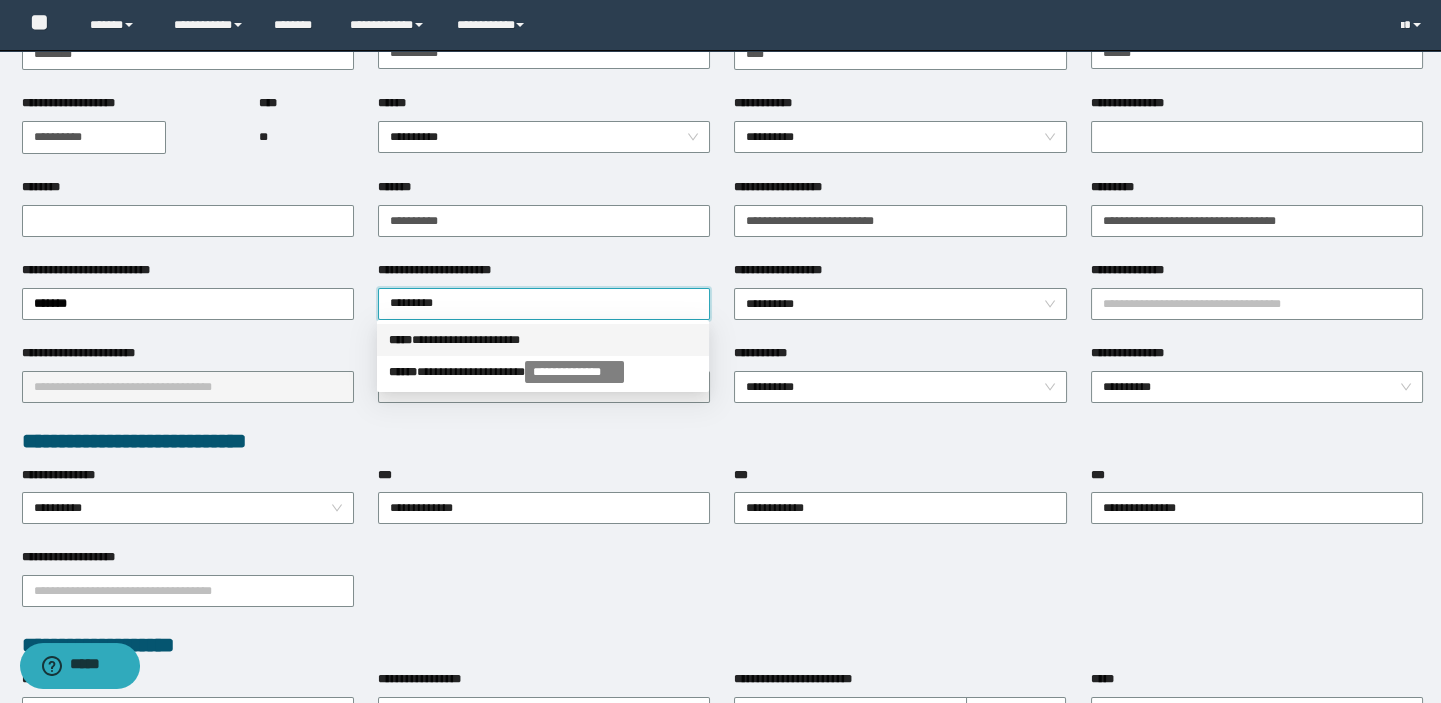click on "**********" at bounding box center [543, 340] 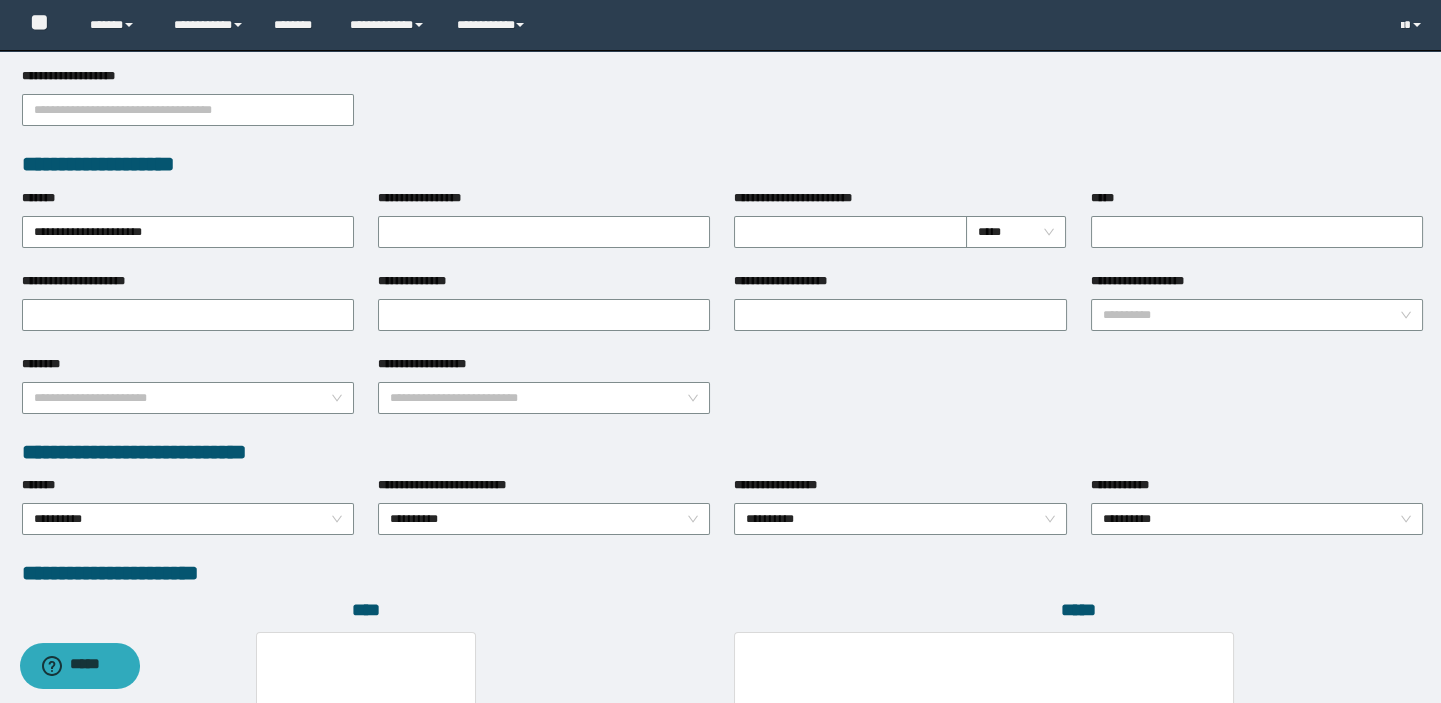 scroll, scrollTop: 999, scrollLeft: 0, axis: vertical 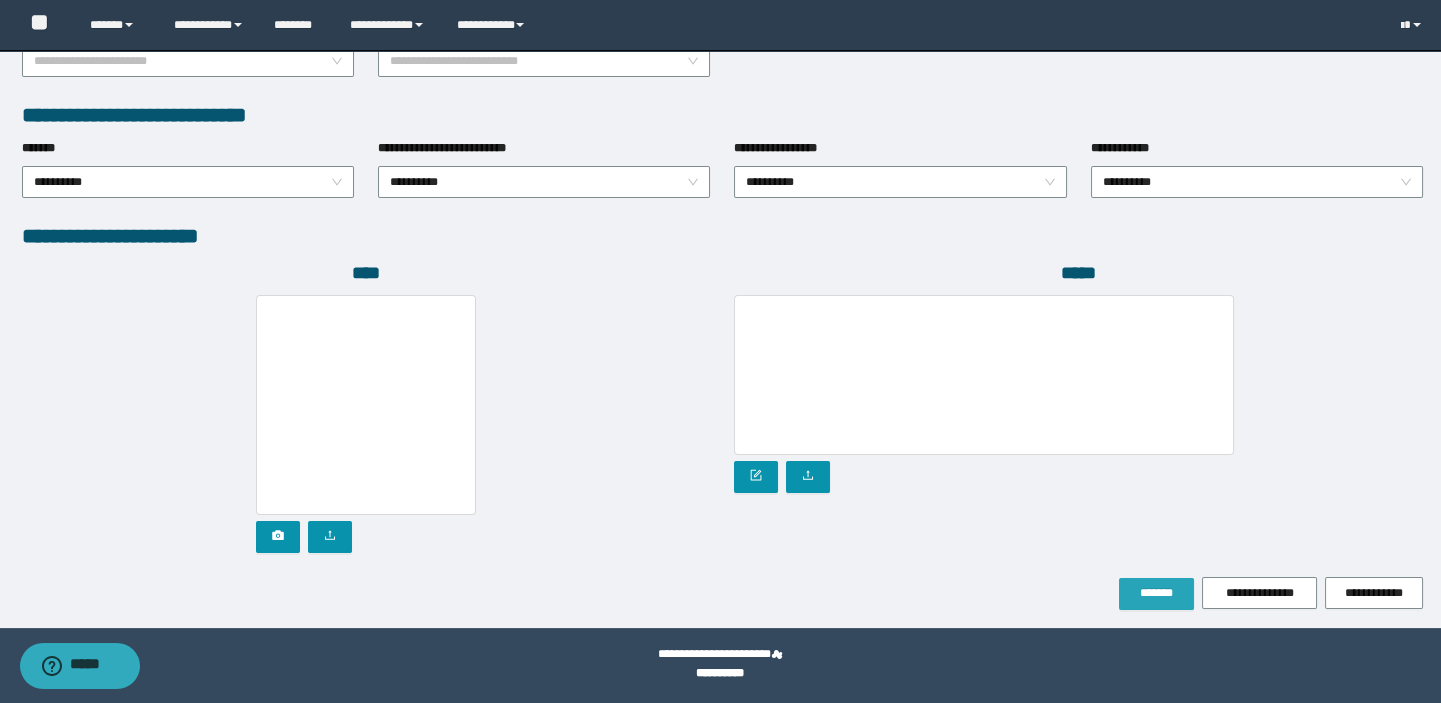 click on "*******" at bounding box center (1156, 594) 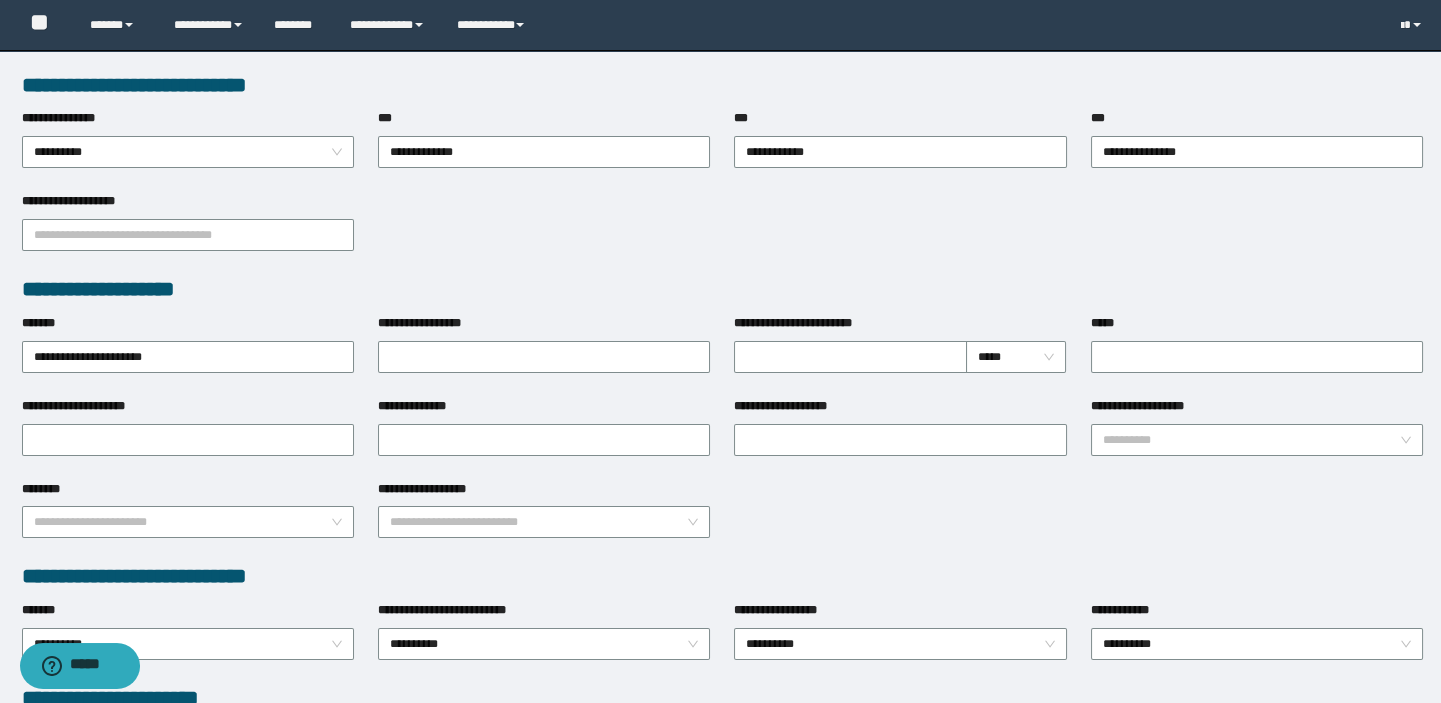 scroll, scrollTop: 142, scrollLeft: 0, axis: vertical 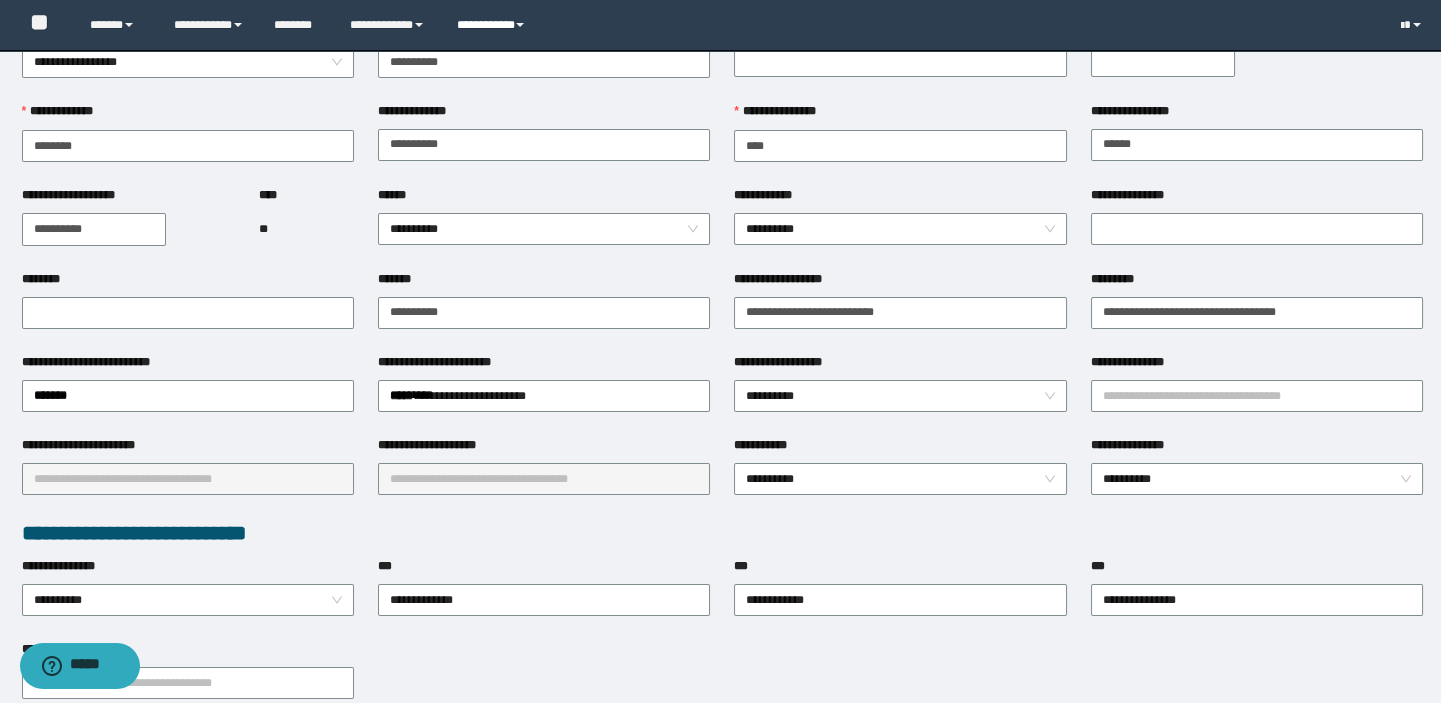 click on "**********" at bounding box center [493, 25] 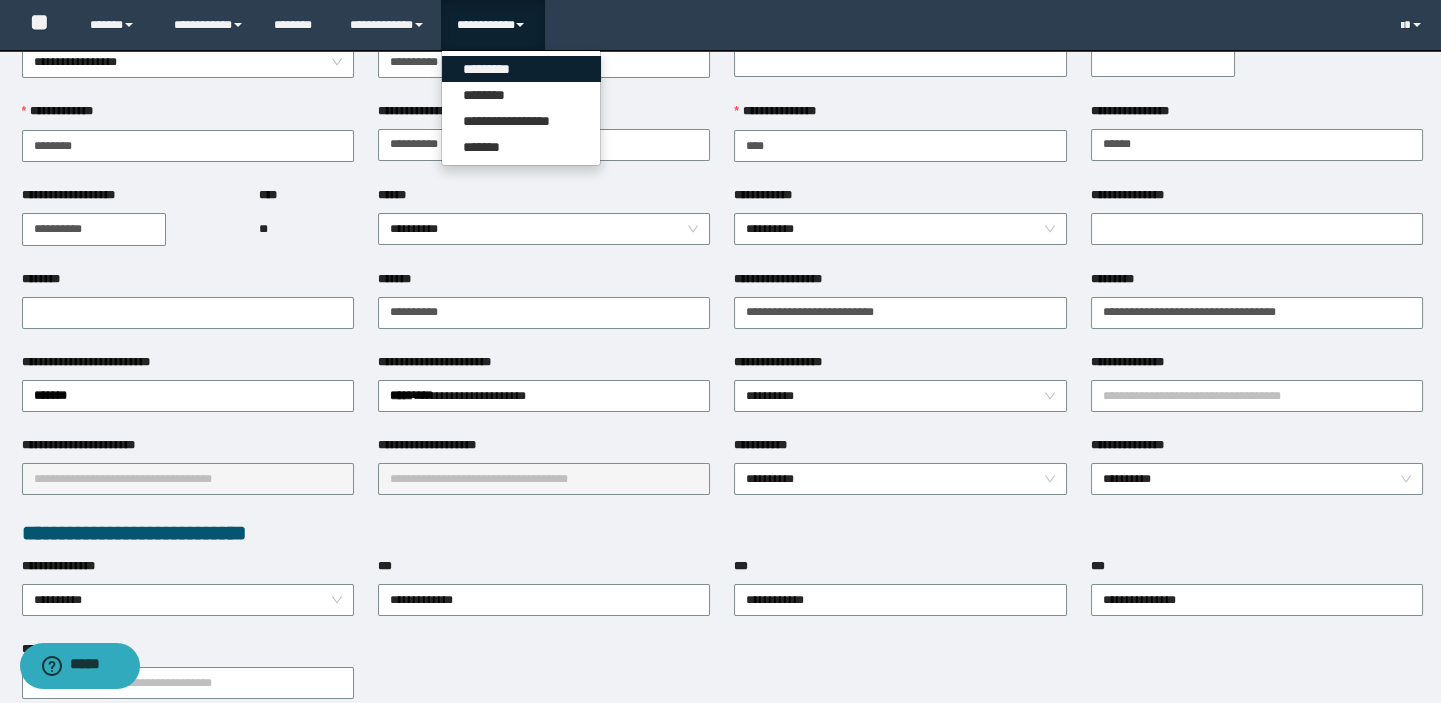 click on "*********" at bounding box center (521, 69) 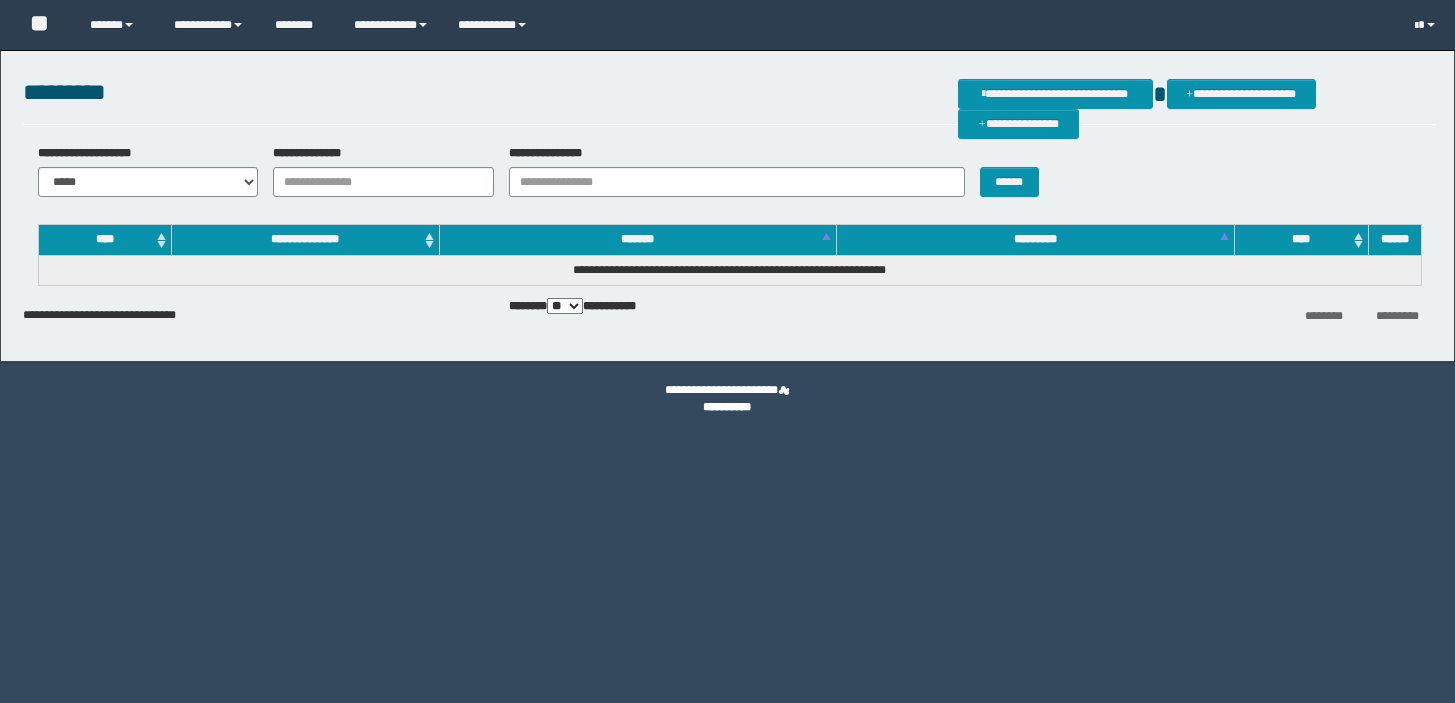 scroll, scrollTop: 0, scrollLeft: 0, axis: both 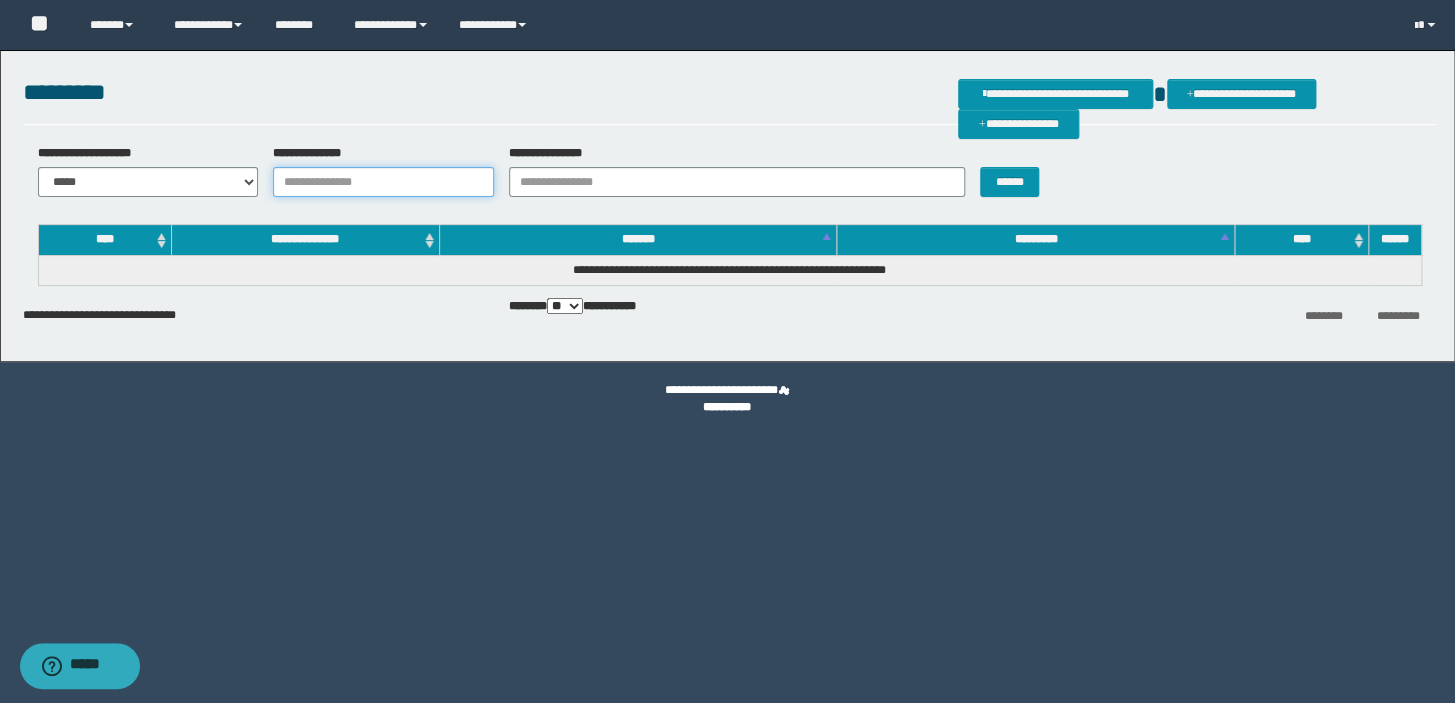 click on "**********" at bounding box center [383, 182] 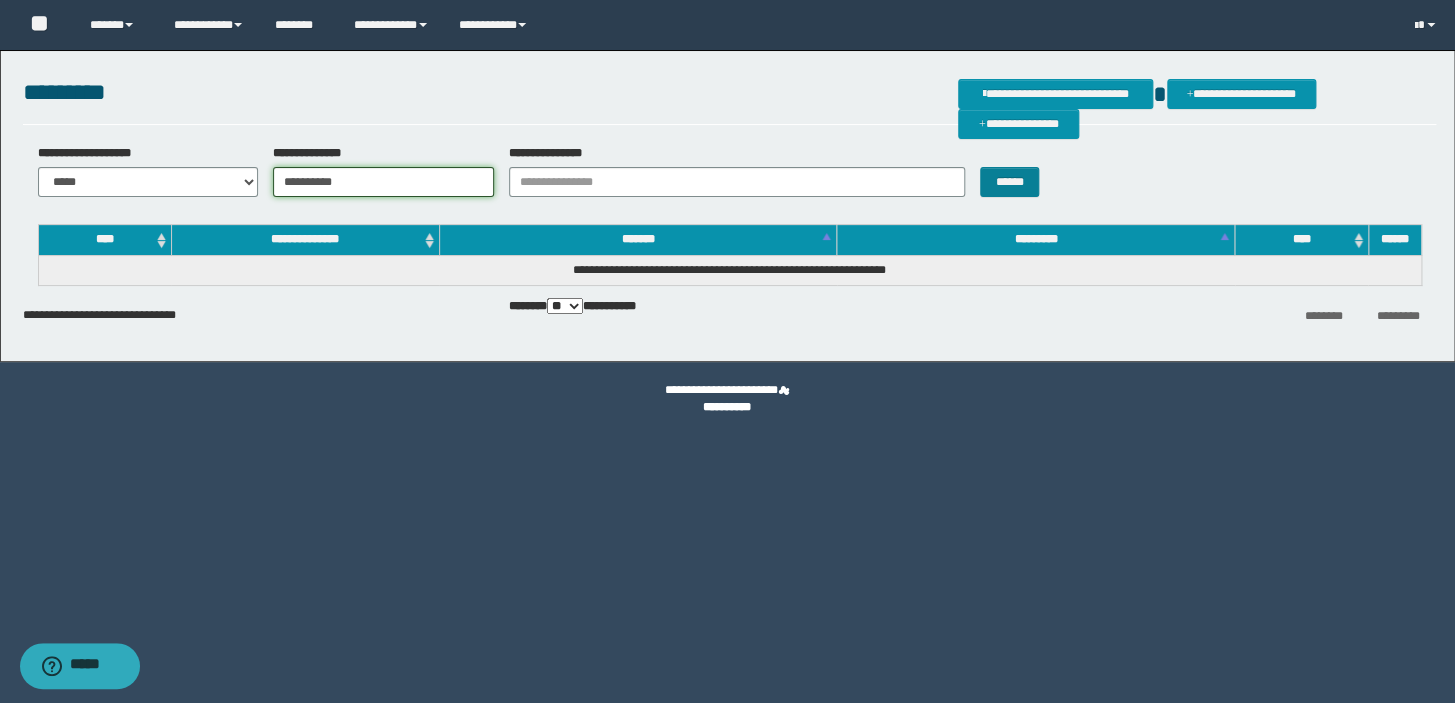 type on "**********" 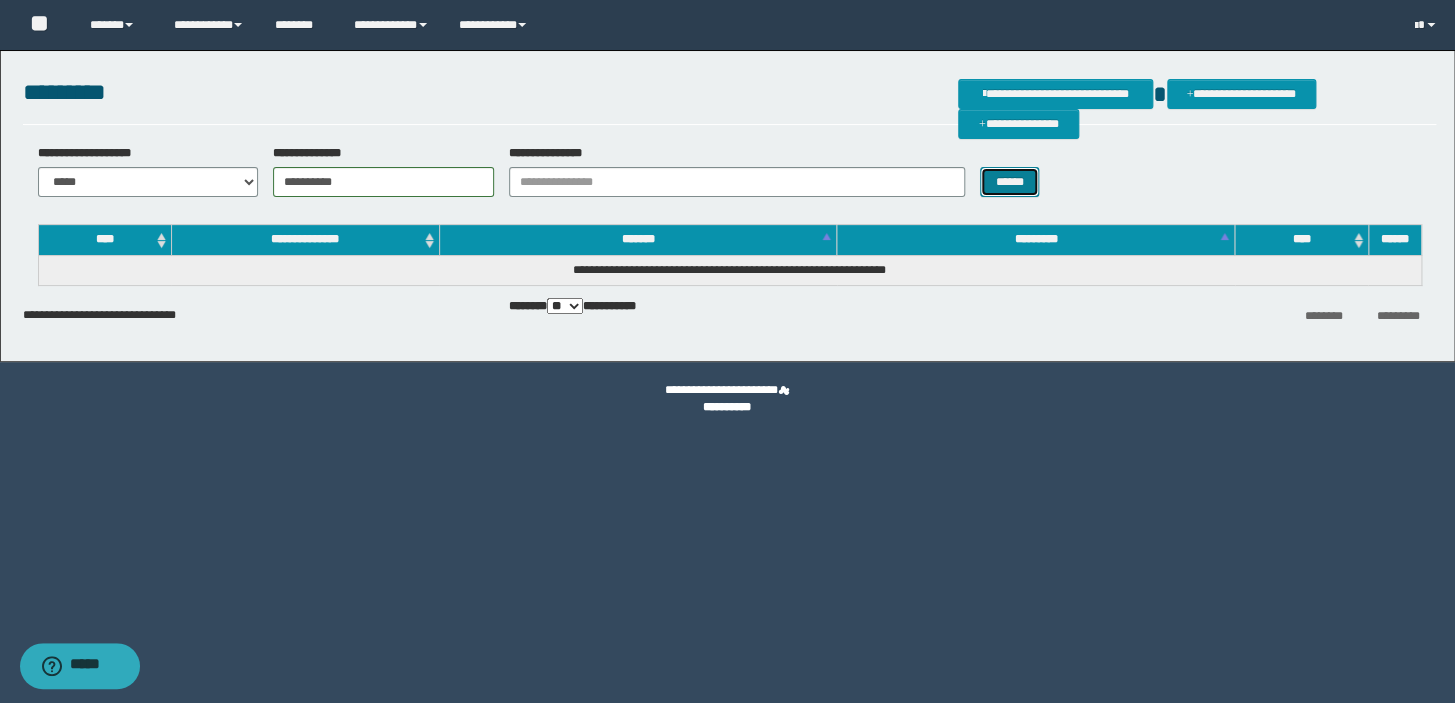 click on "******" at bounding box center (1009, 182) 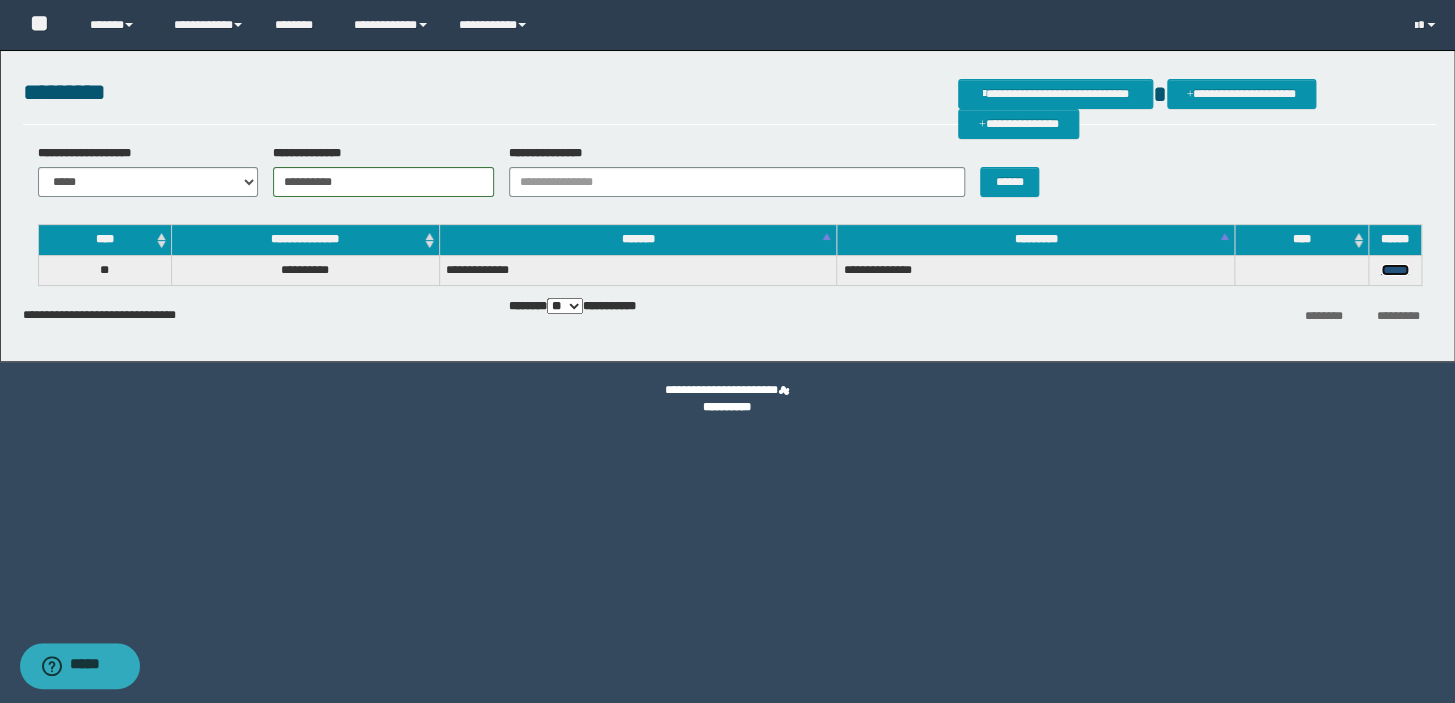 click on "******" at bounding box center (1395, 270) 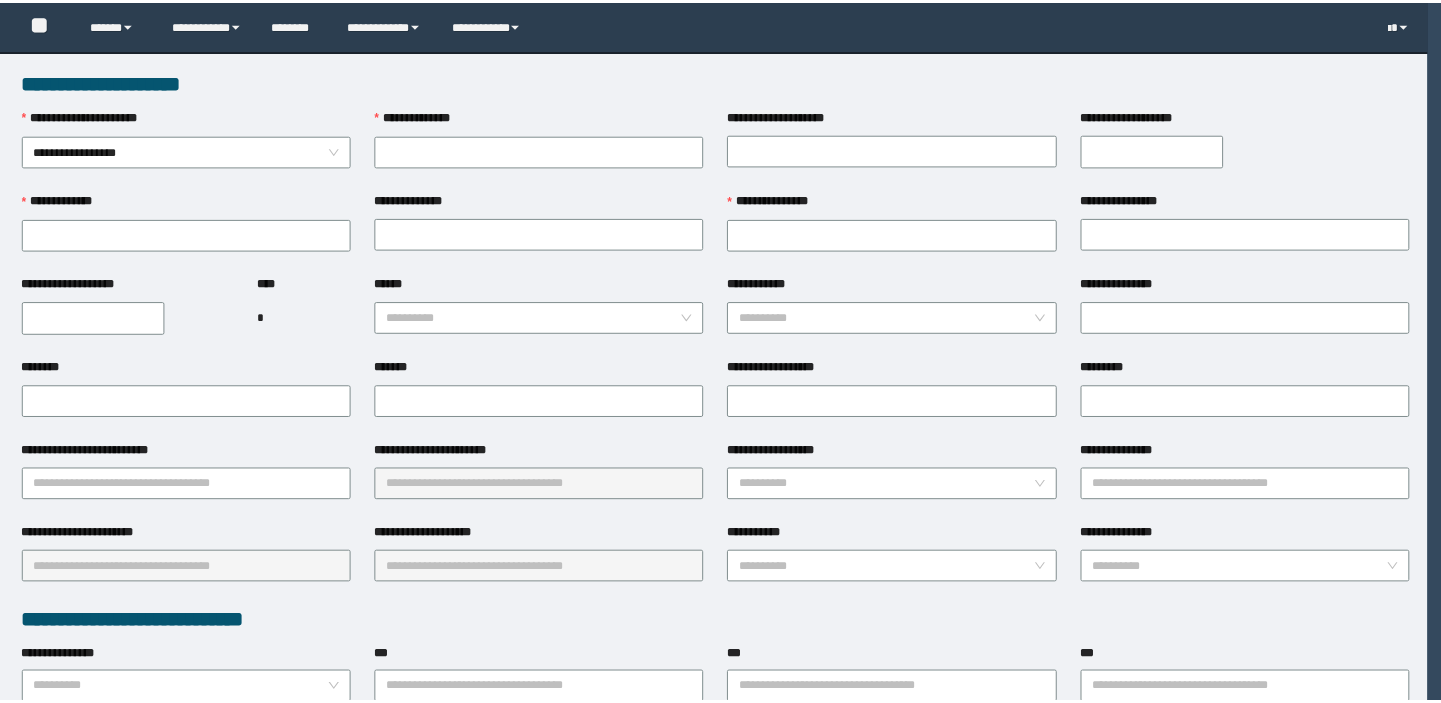 scroll, scrollTop: 0, scrollLeft: 0, axis: both 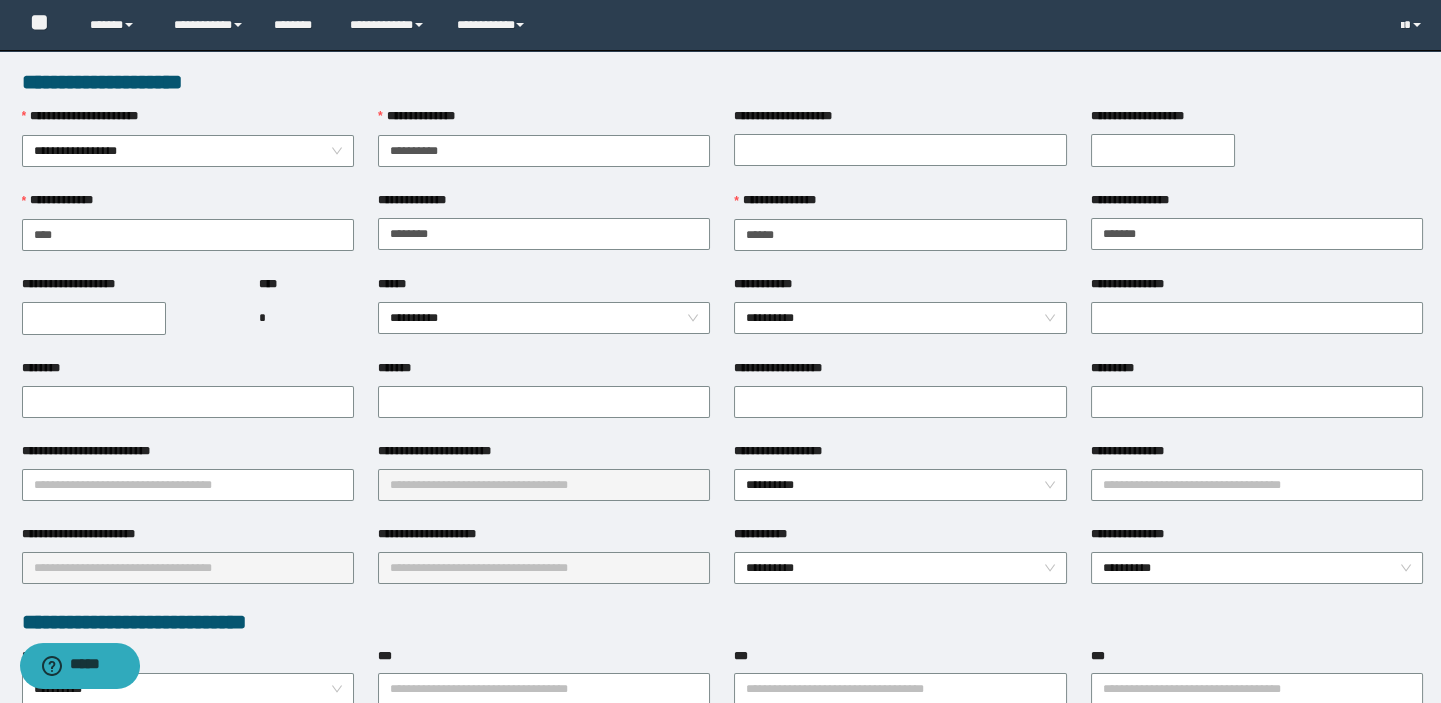 click on "**********" at bounding box center (94, 318) 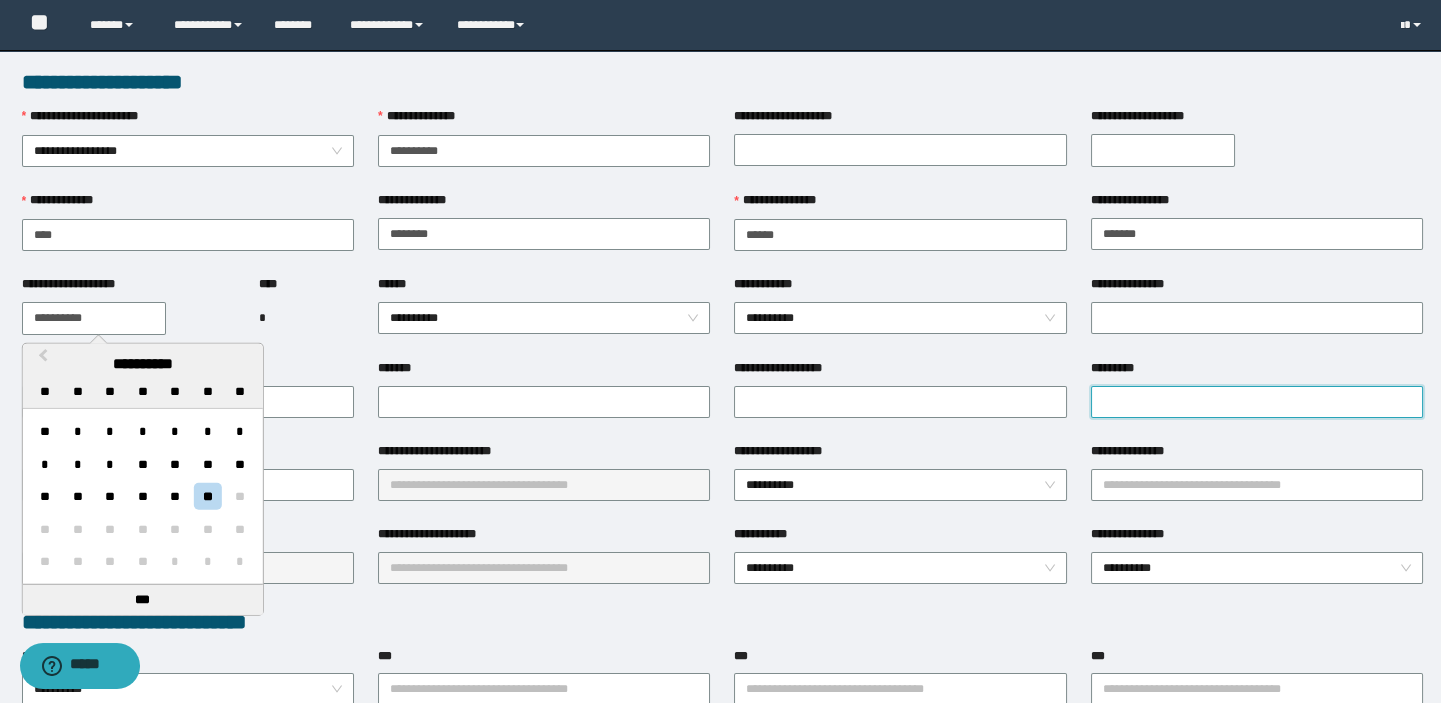 click on "*********" at bounding box center [1257, 402] 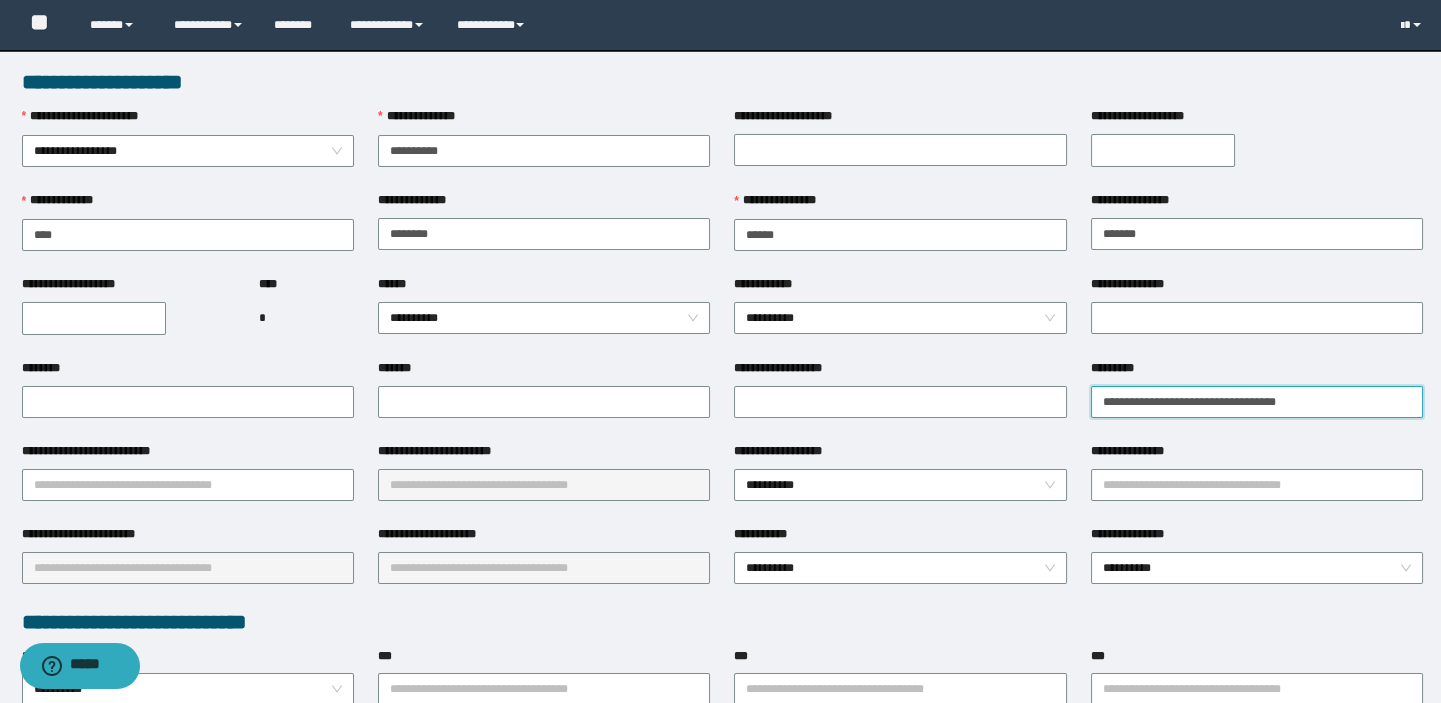 type on "**********" 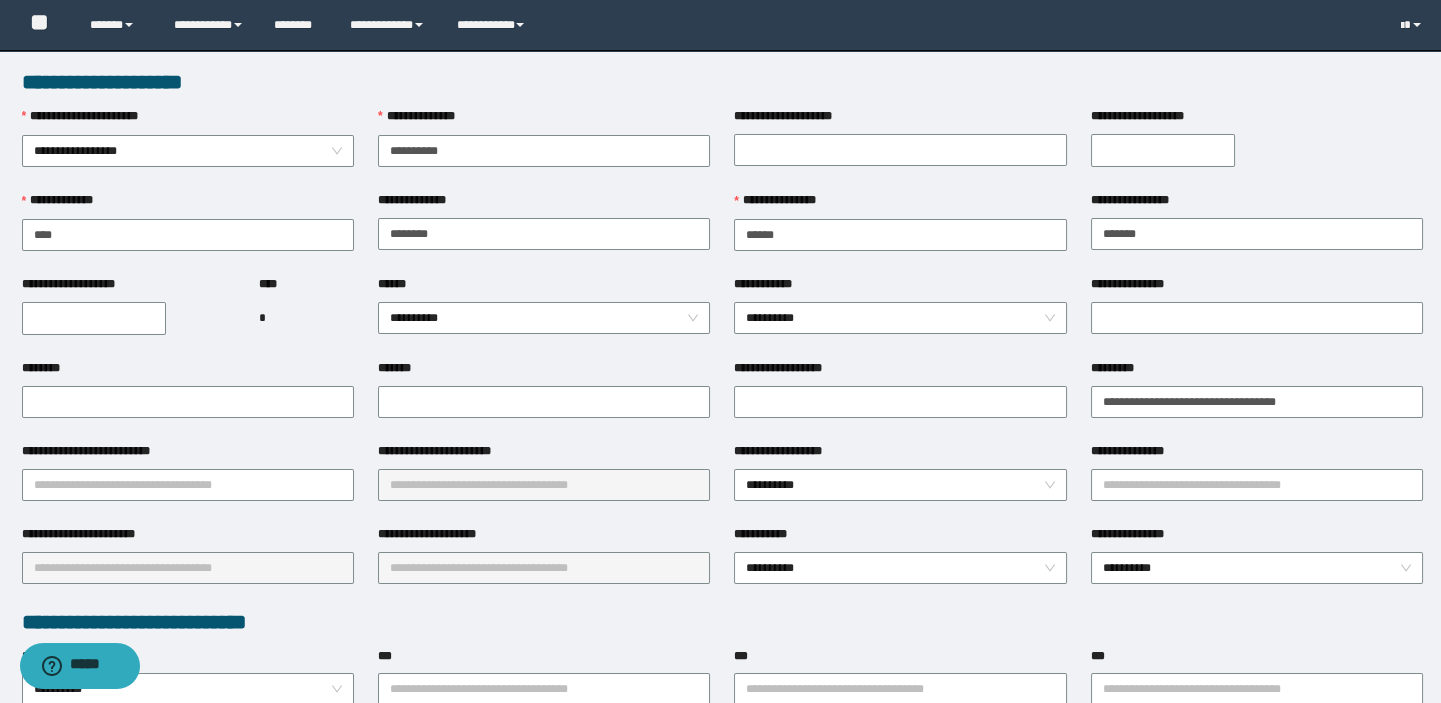 click on "**********" at bounding box center [94, 318] 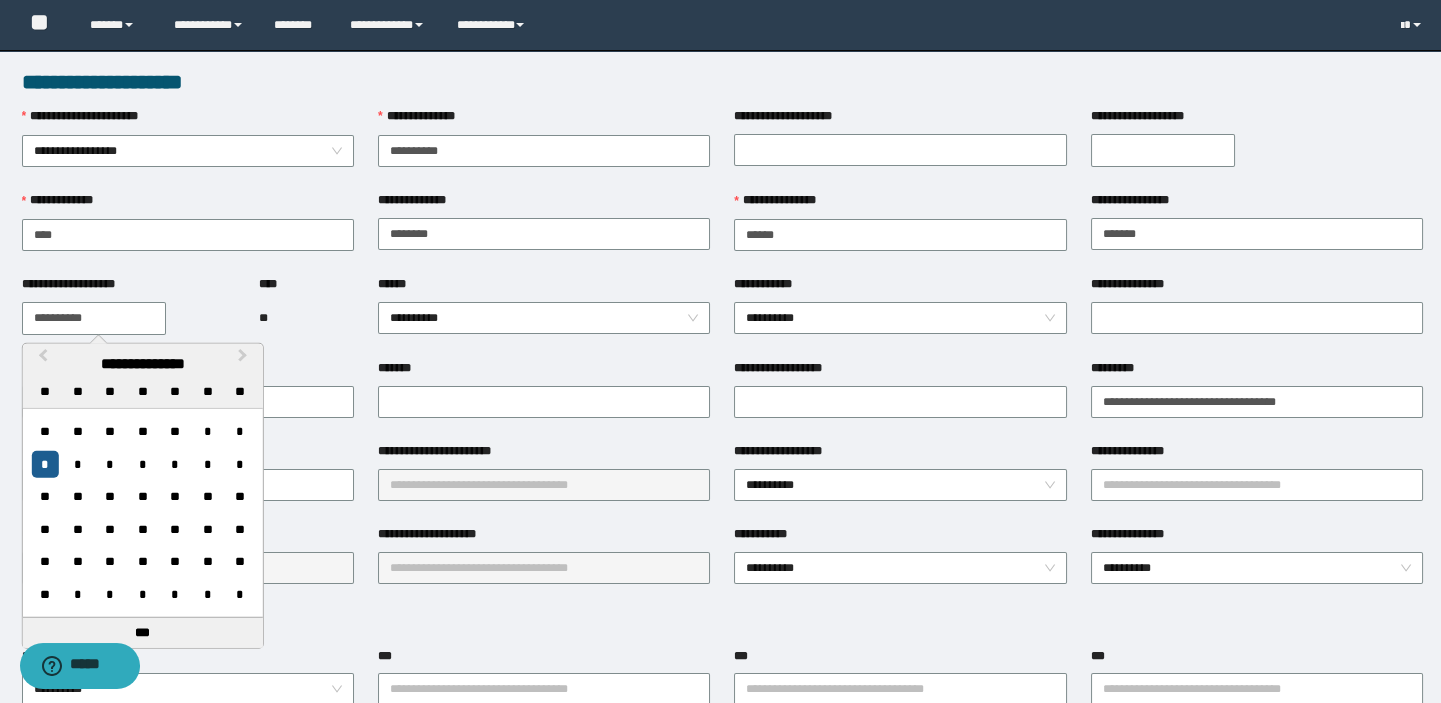 type on "**********" 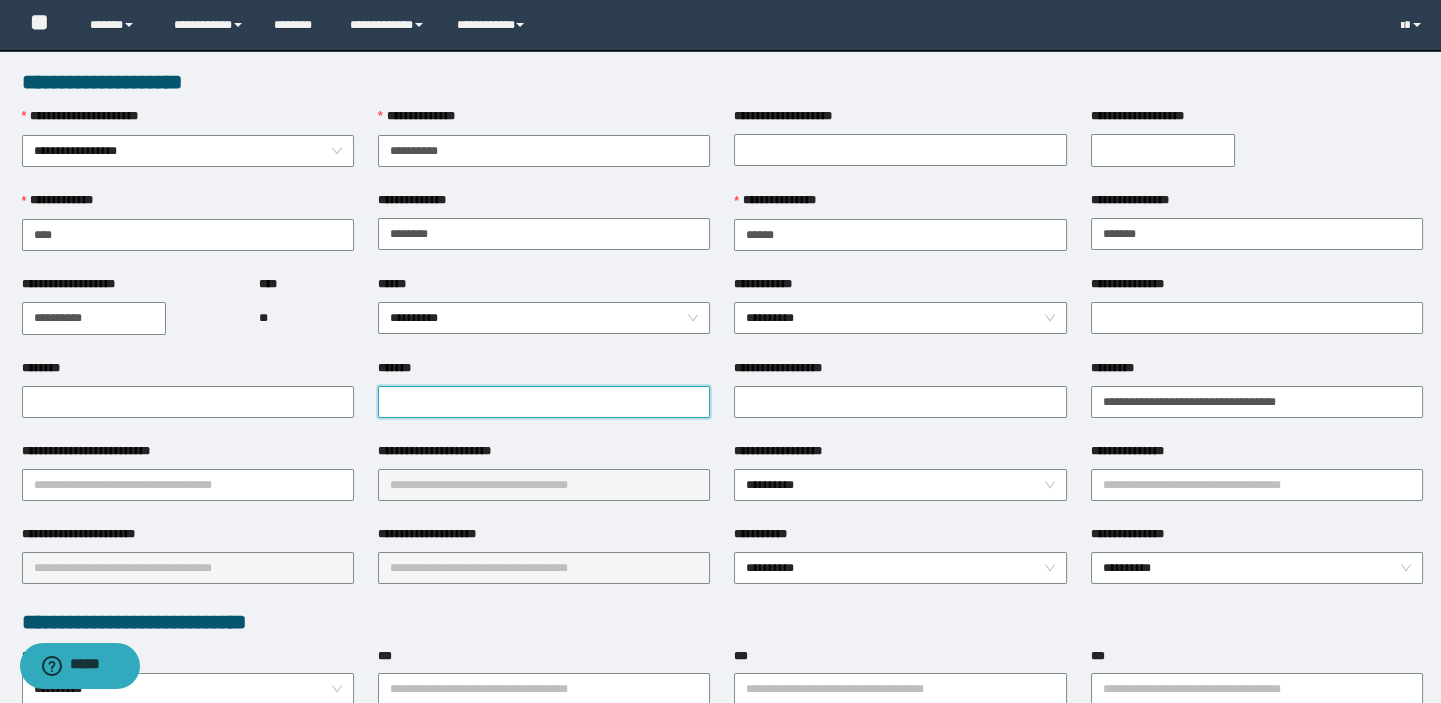 click on "*******" at bounding box center [544, 402] 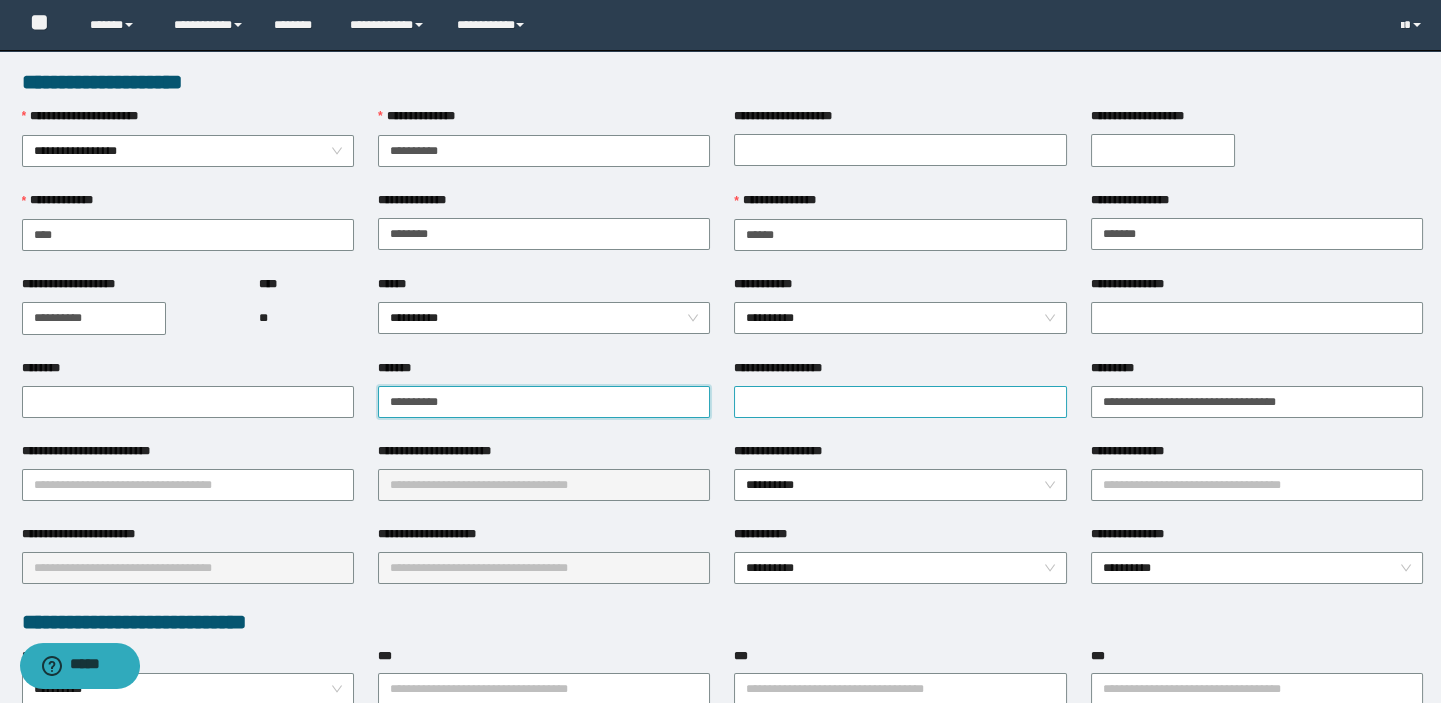 type on "**********" 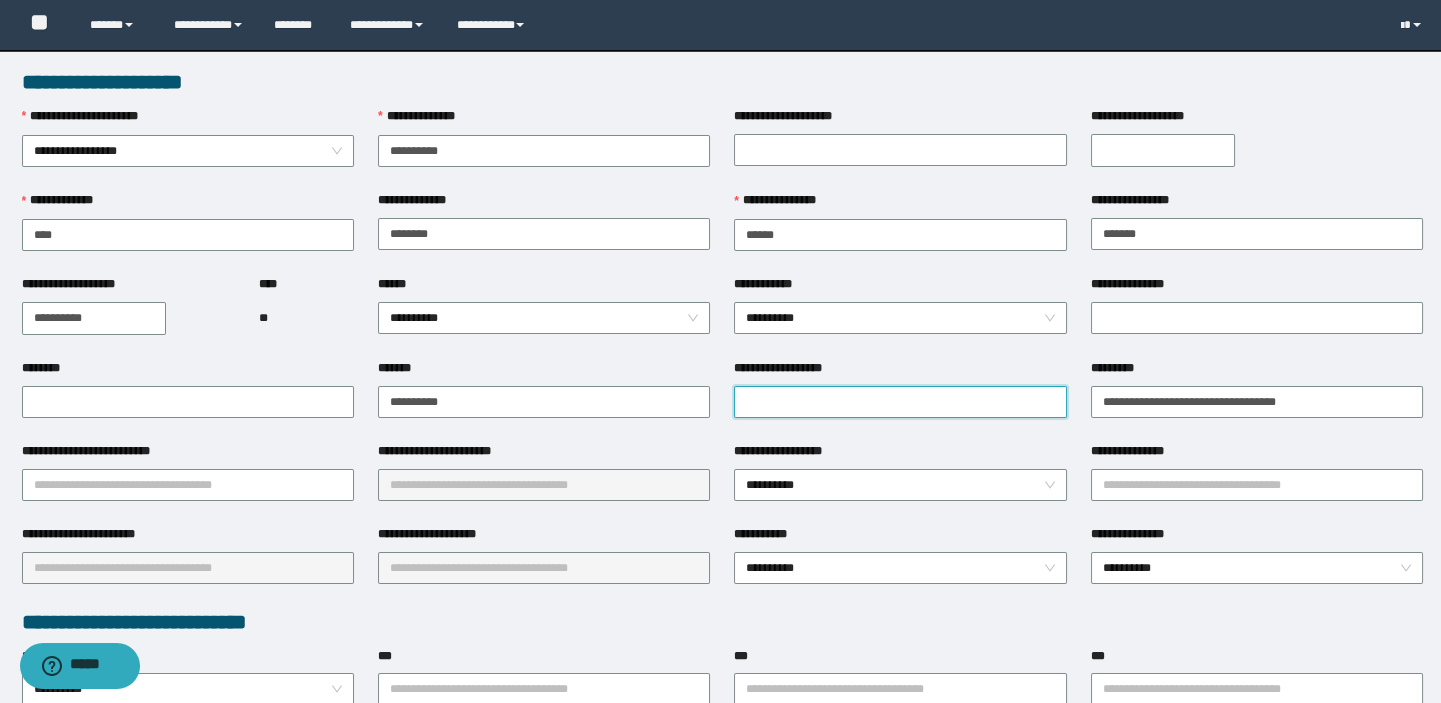 click on "**********" at bounding box center [900, 402] 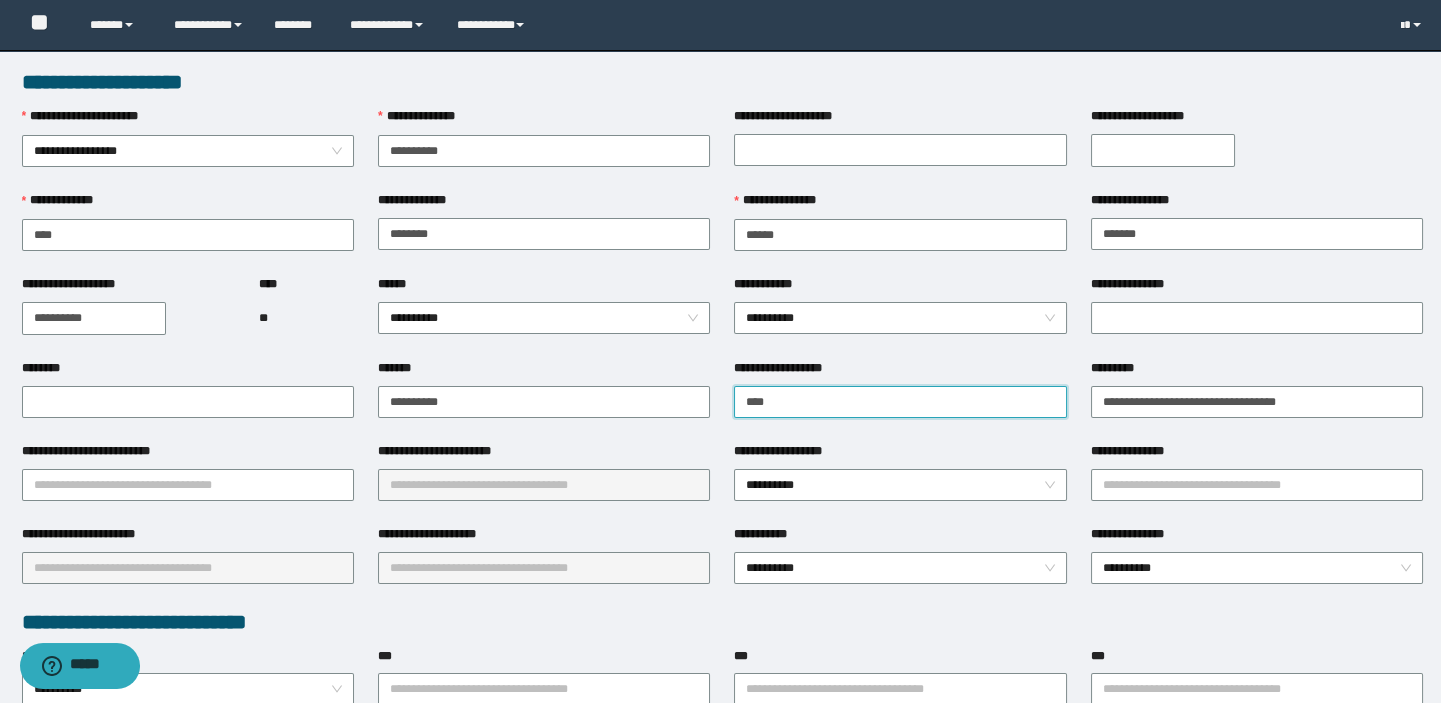 type on "**********" 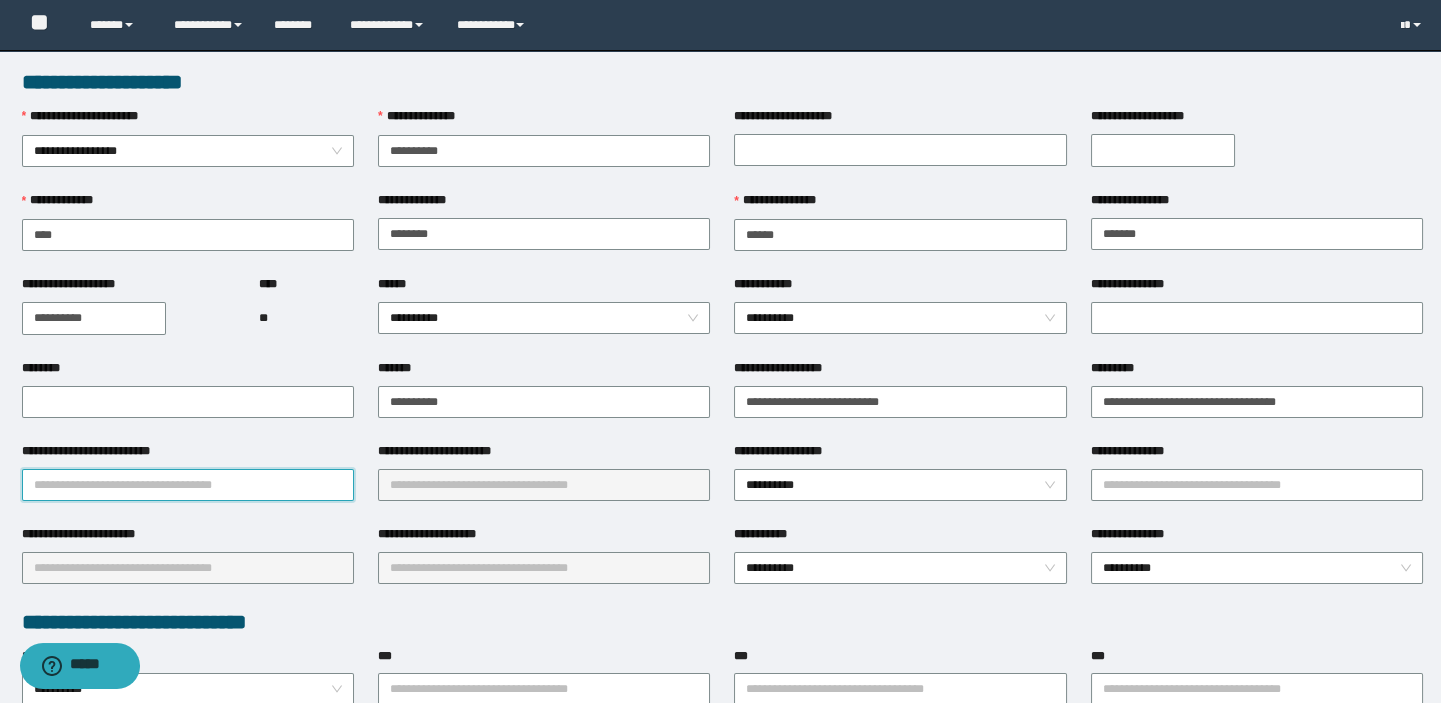 click on "**********" at bounding box center (188, 485) 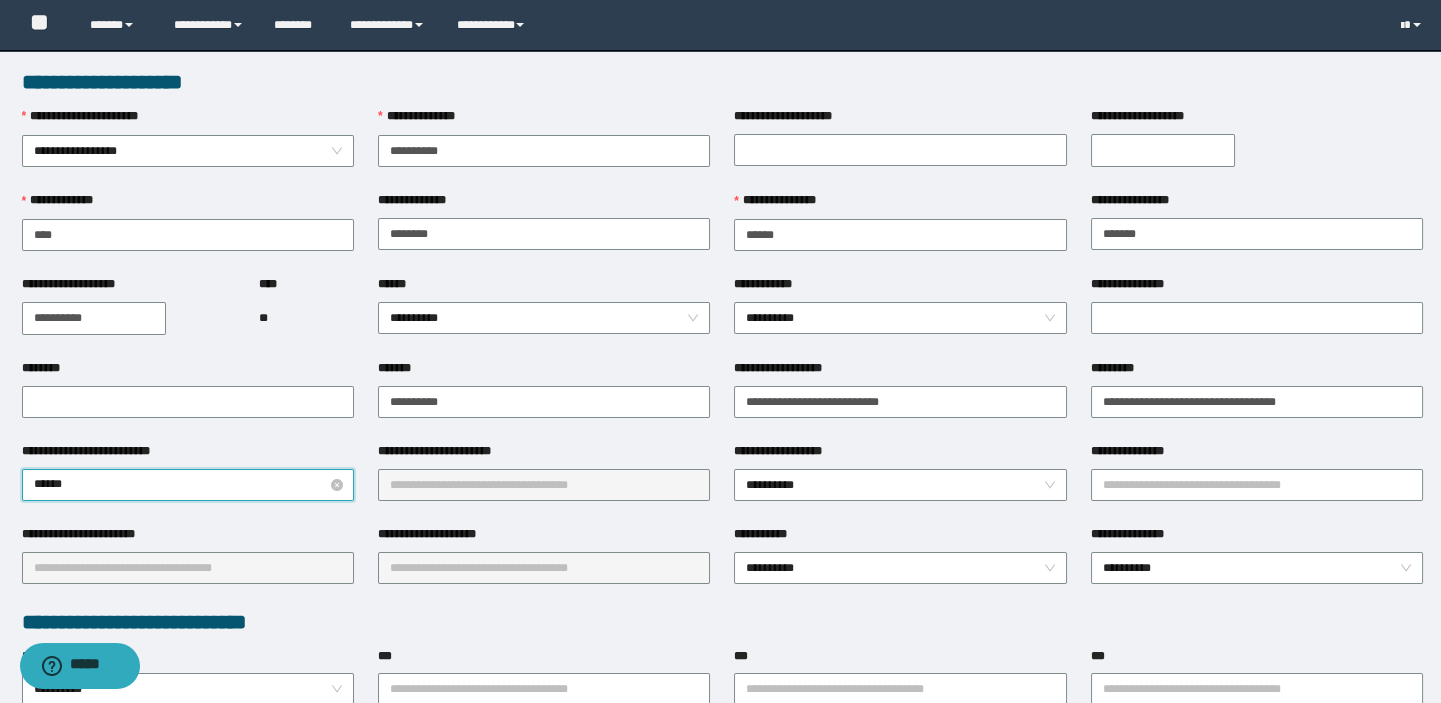 type on "*******" 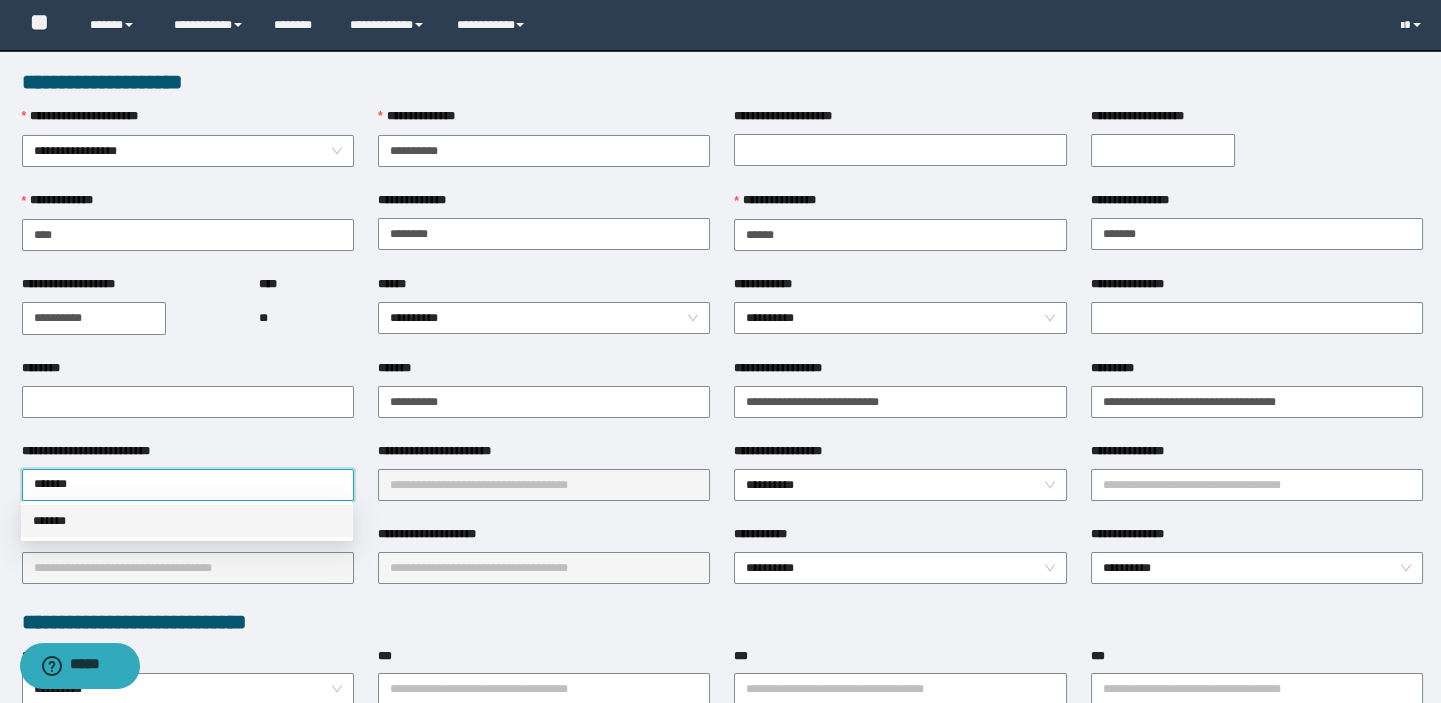 click on "*******" at bounding box center [187, 521] 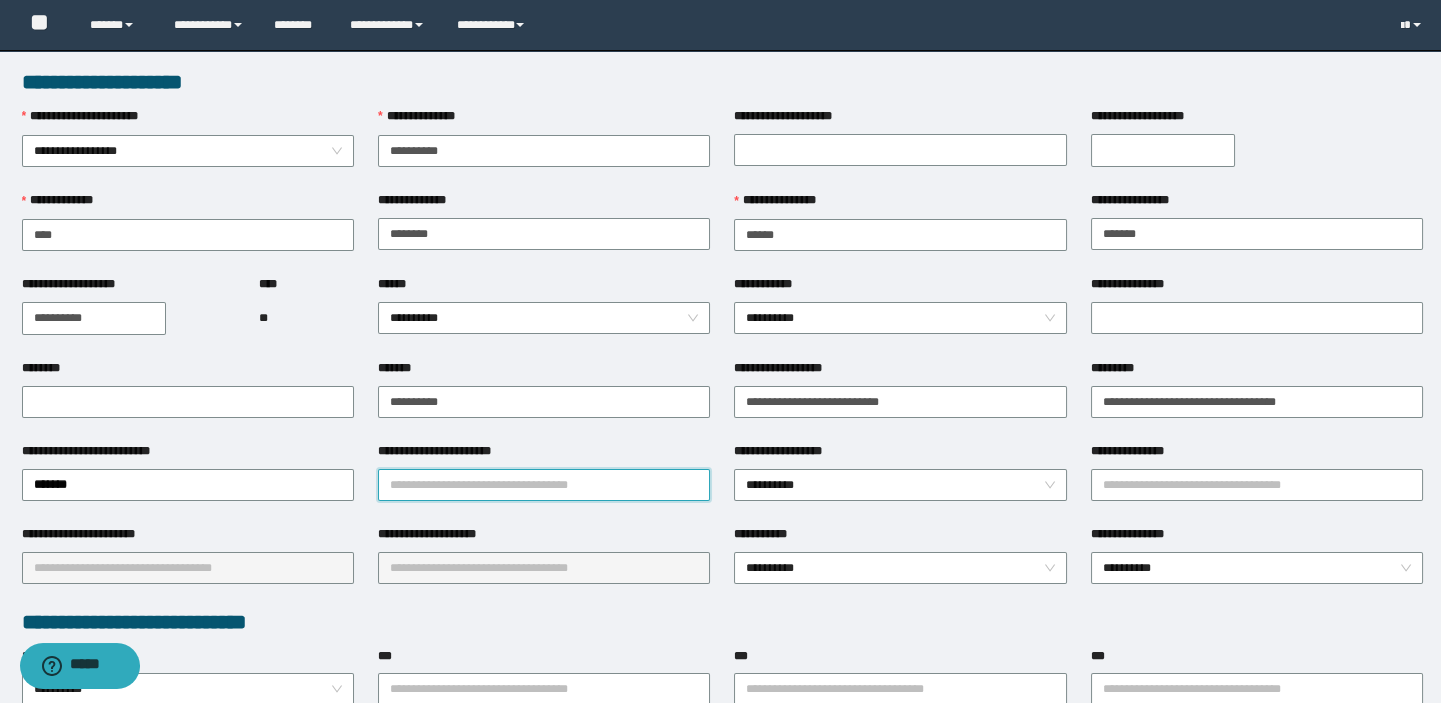 click on "**********" at bounding box center [544, 485] 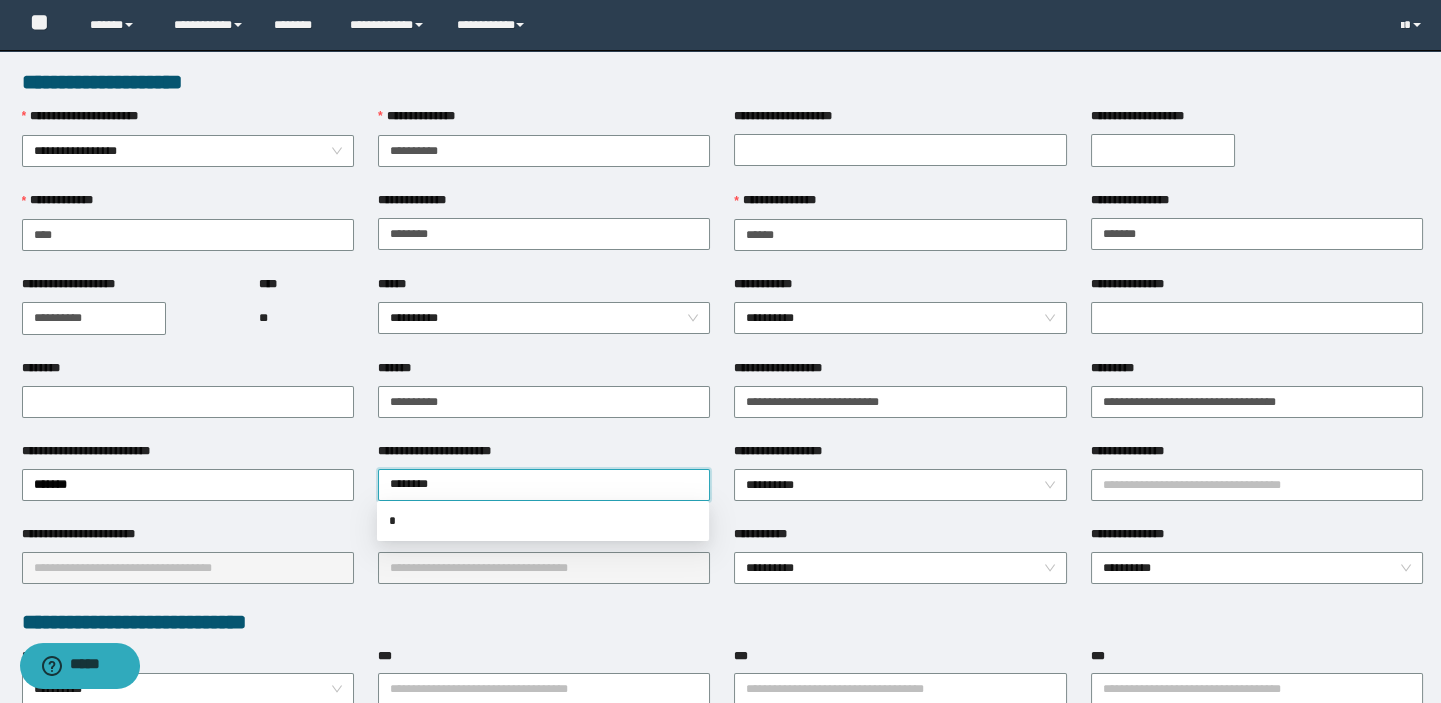 type on "*********" 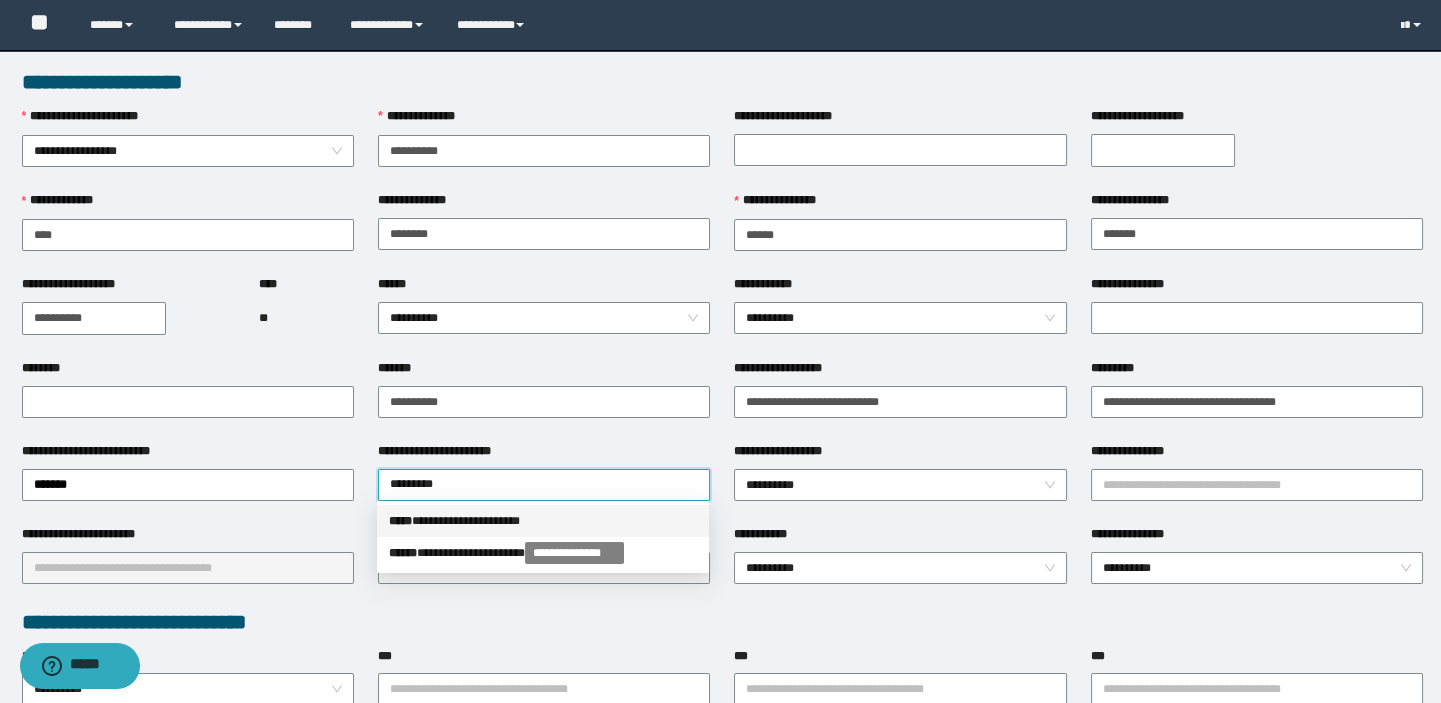 click on "**********" at bounding box center (543, 521) 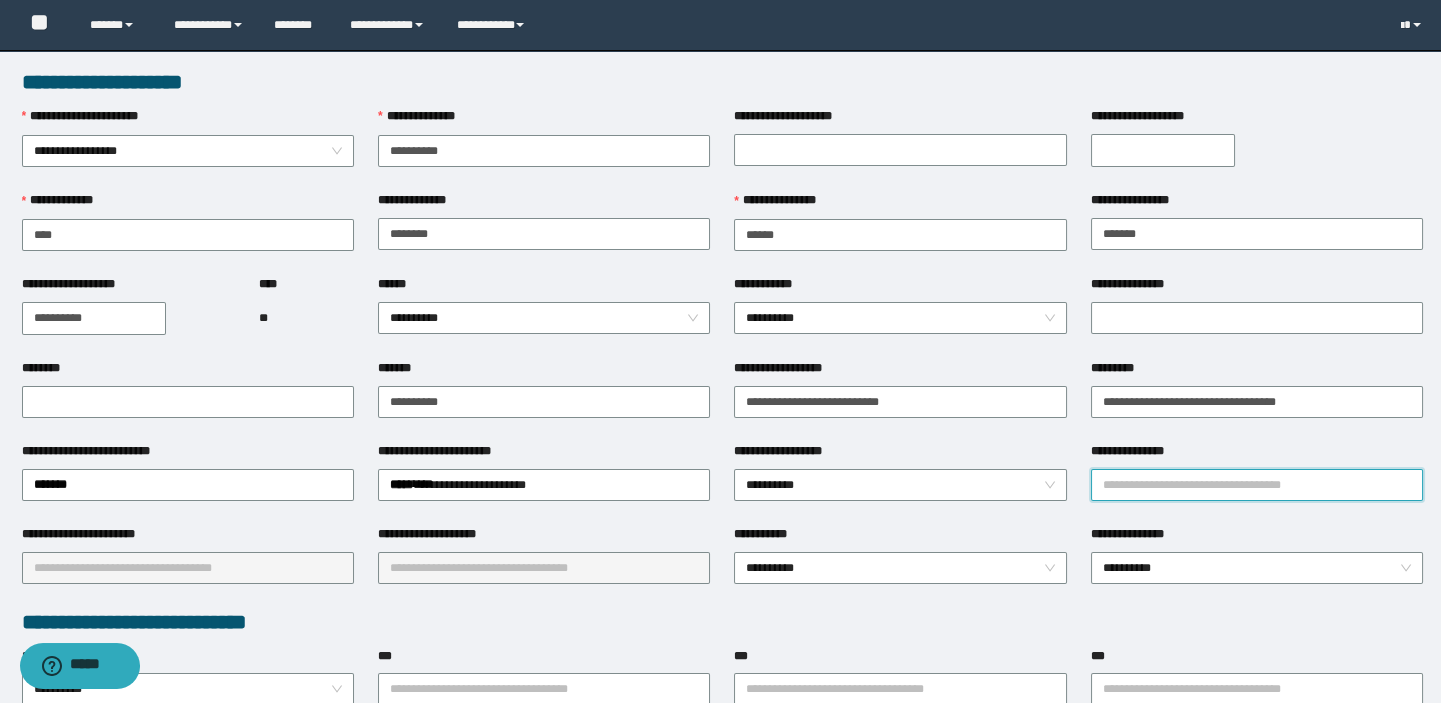 click on "**********" at bounding box center [1257, 485] 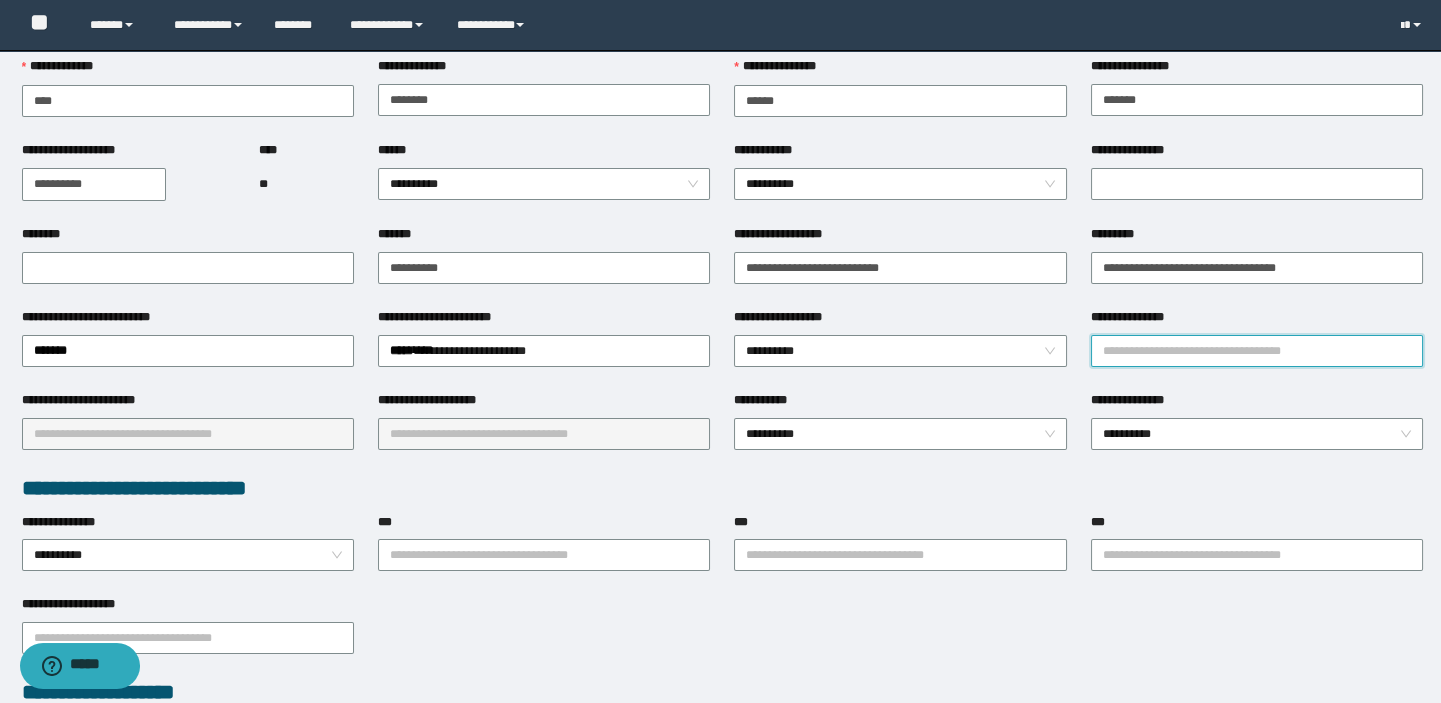 scroll, scrollTop: 272, scrollLeft: 0, axis: vertical 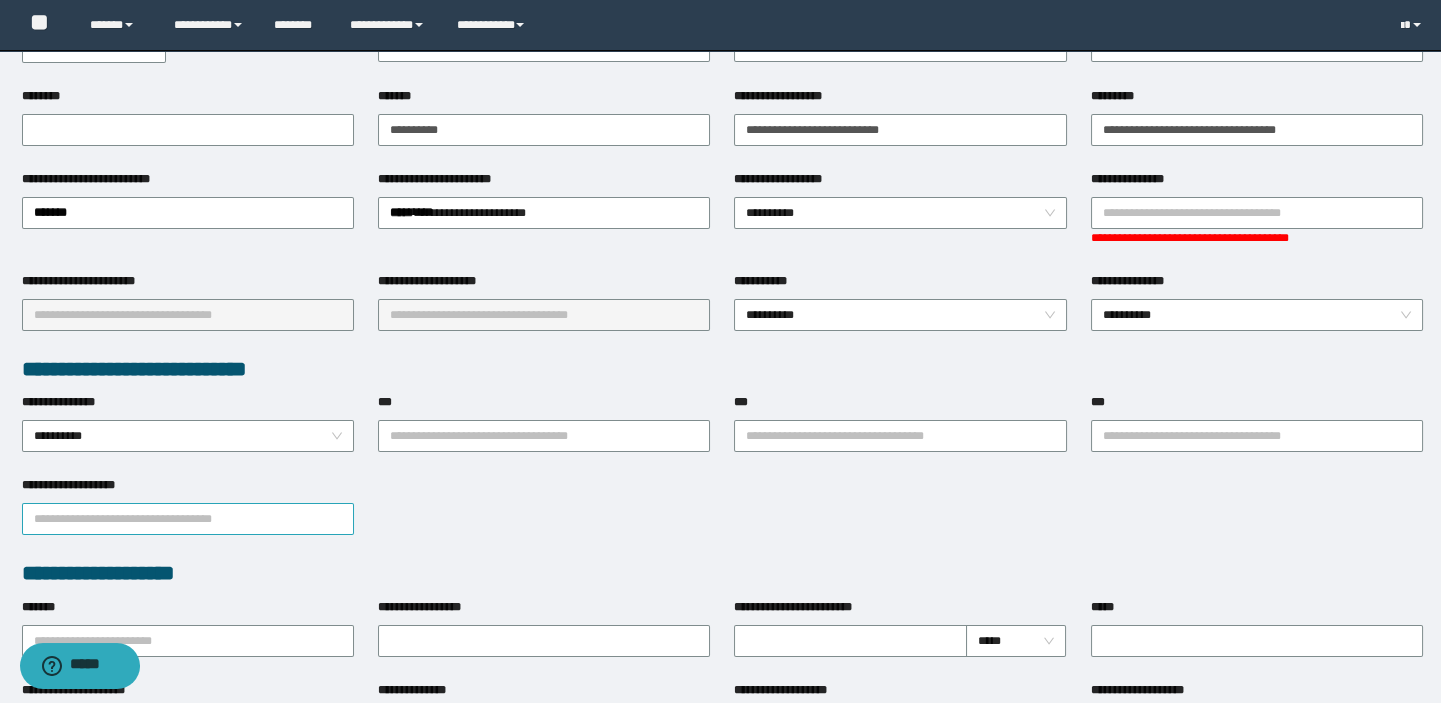click on "**********" at bounding box center [188, 519] 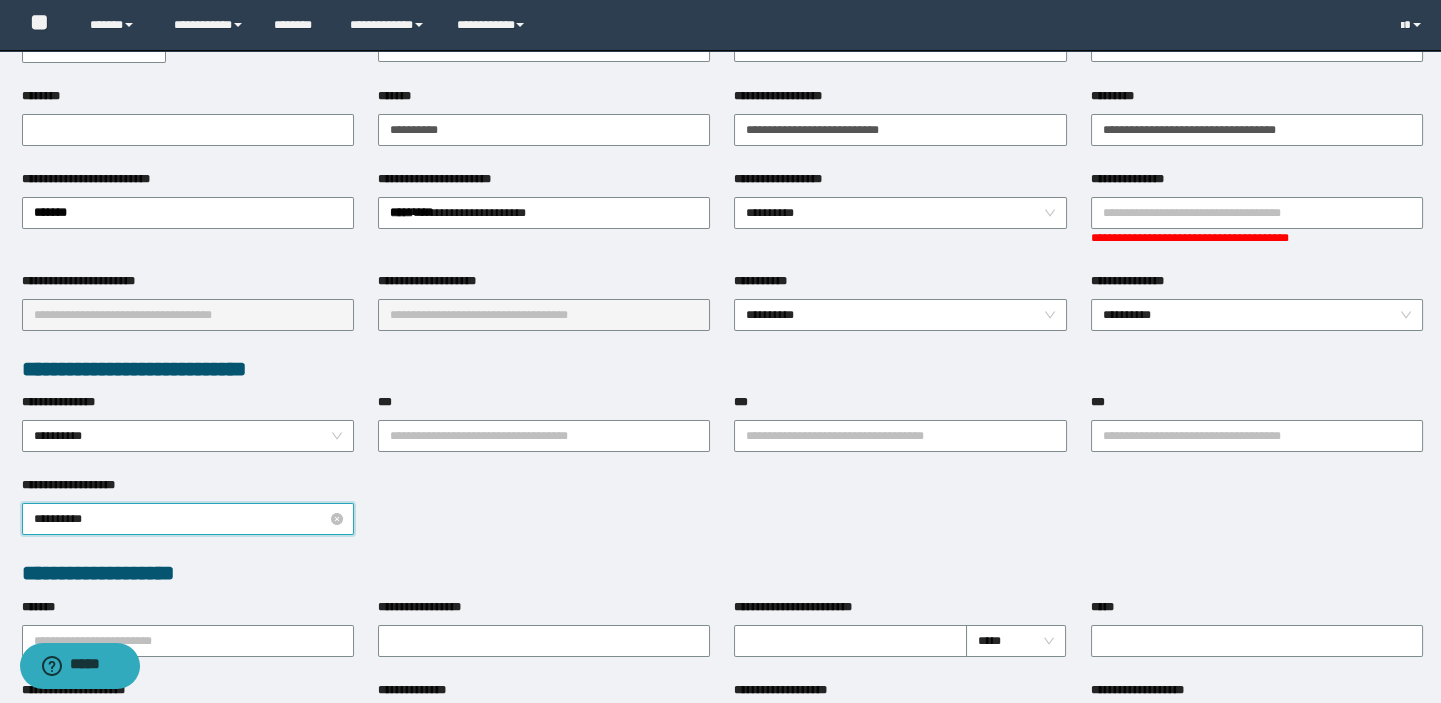 type on "**********" 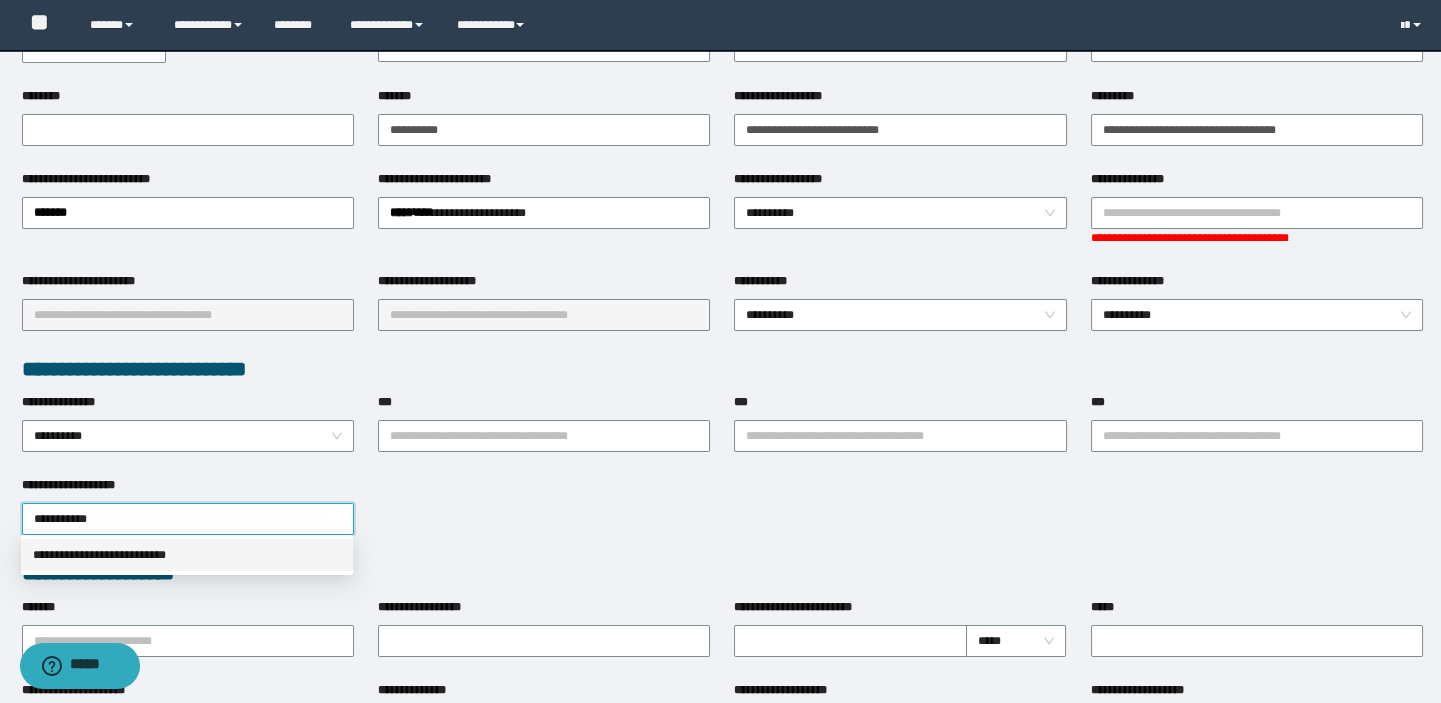 click on "**********" at bounding box center [187, 555] 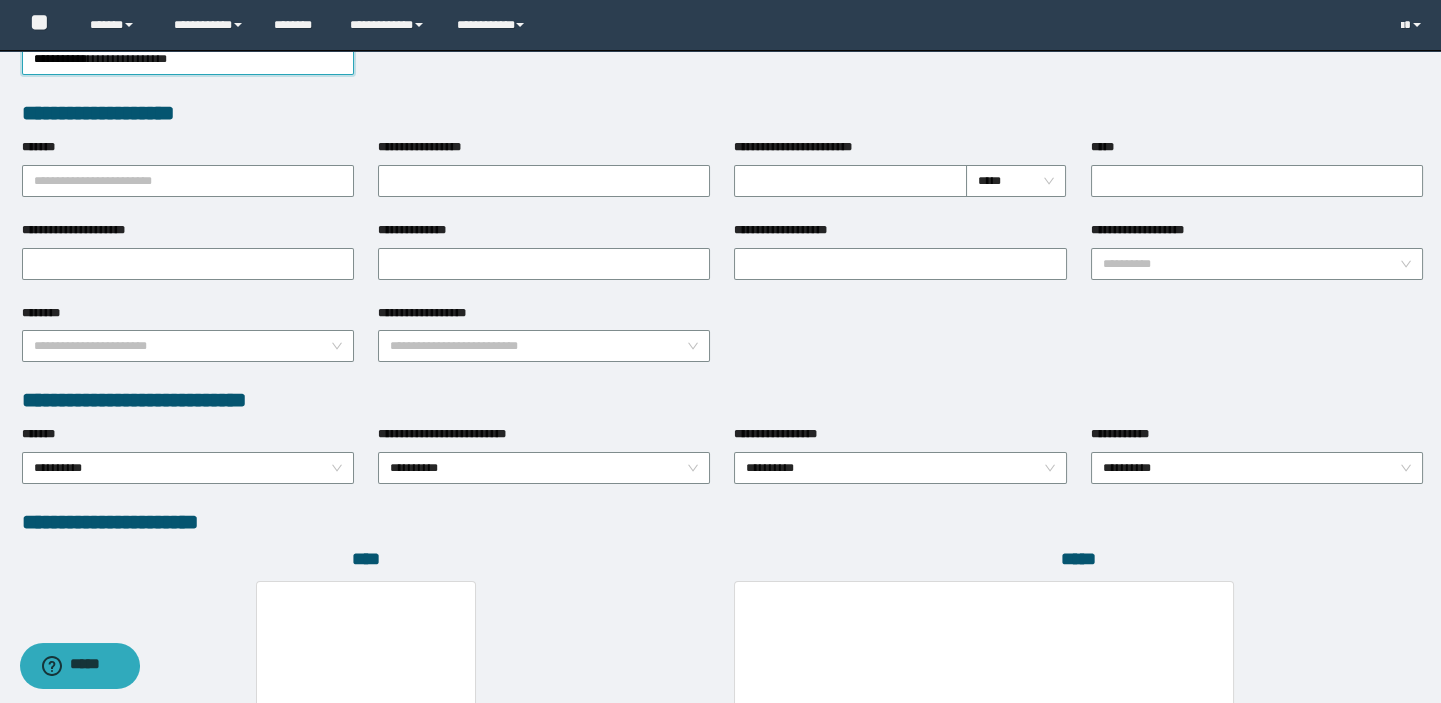 scroll, scrollTop: 1018, scrollLeft: 0, axis: vertical 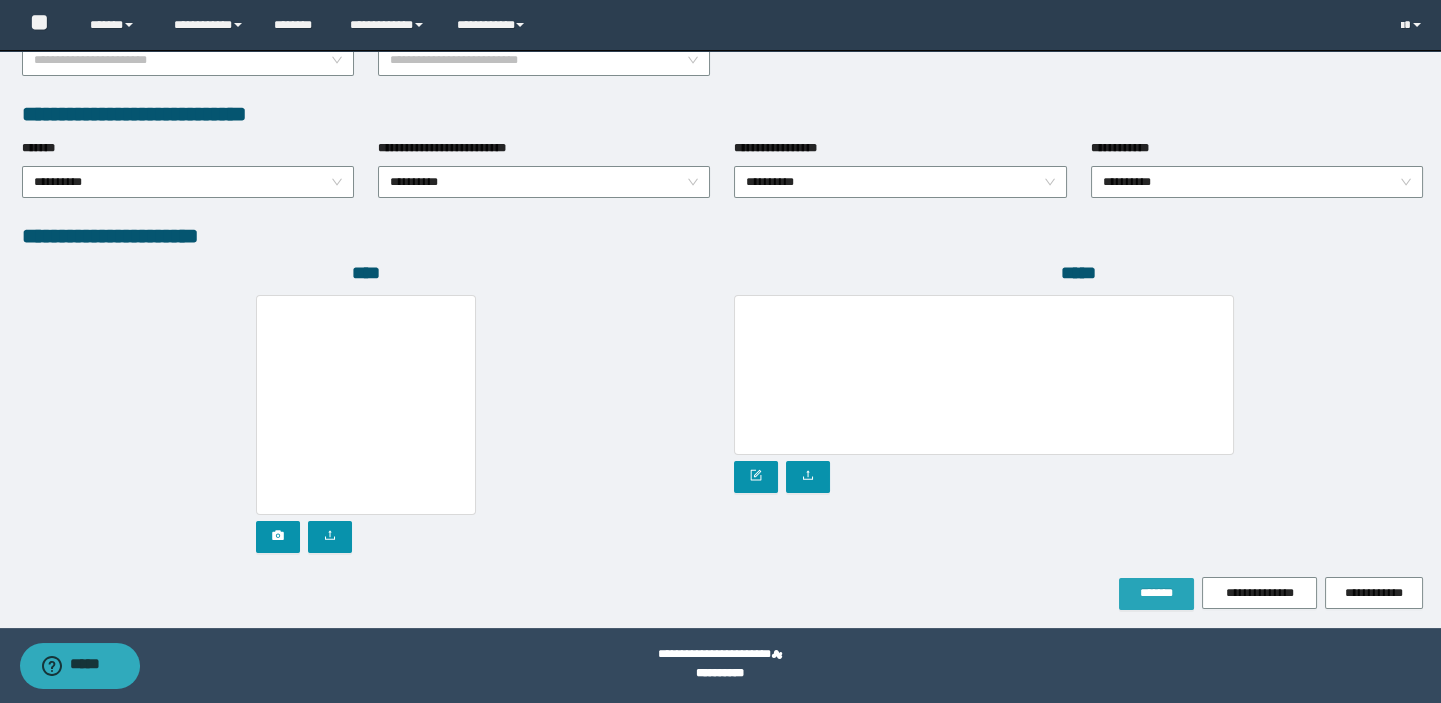 click on "*******" at bounding box center (1156, 594) 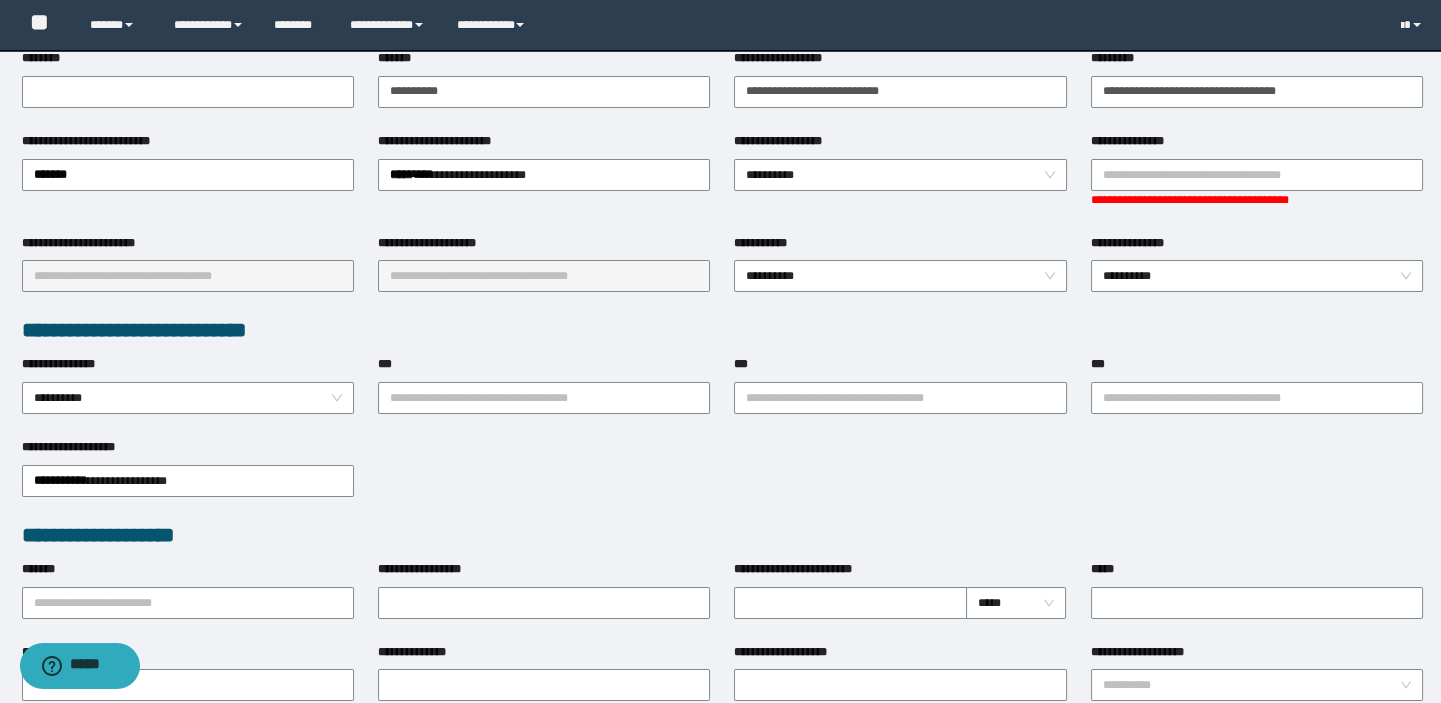 scroll, scrollTop: 0, scrollLeft: 0, axis: both 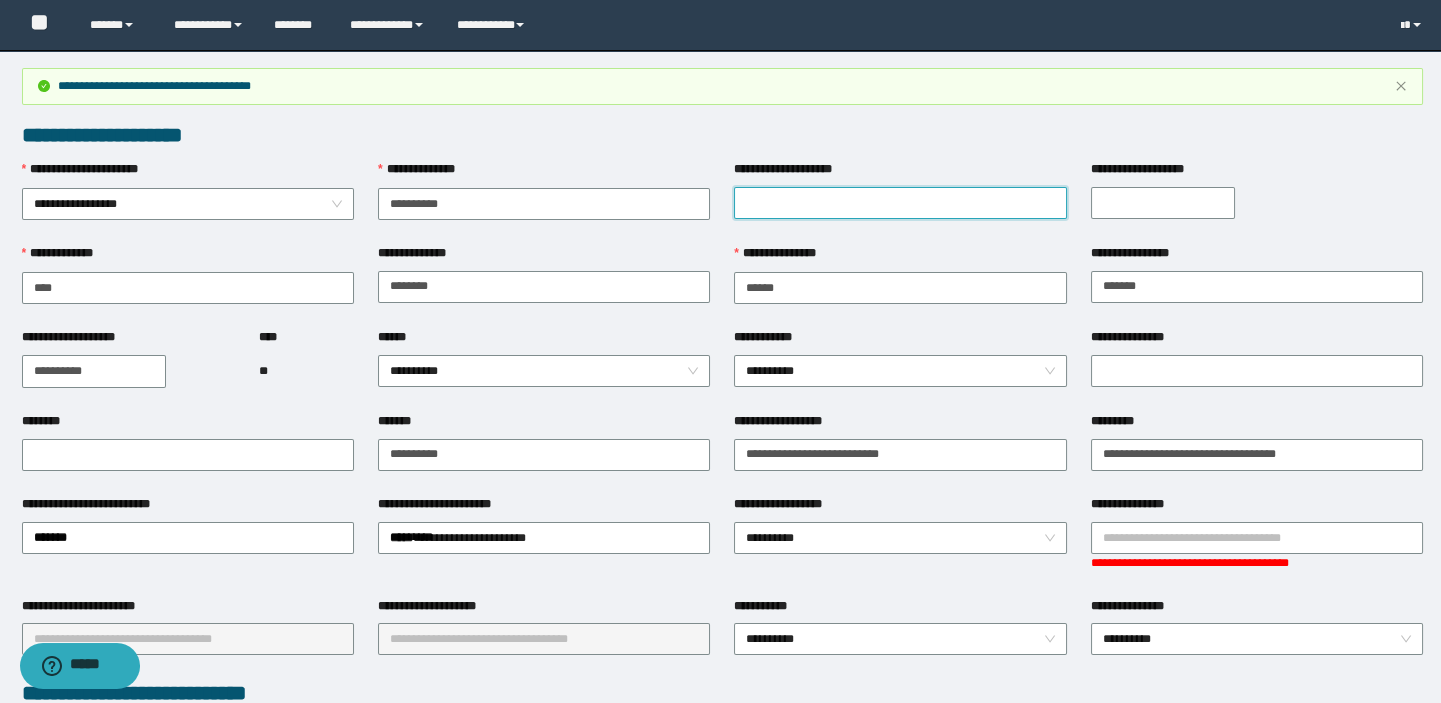 click on "**********" at bounding box center (900, 203) 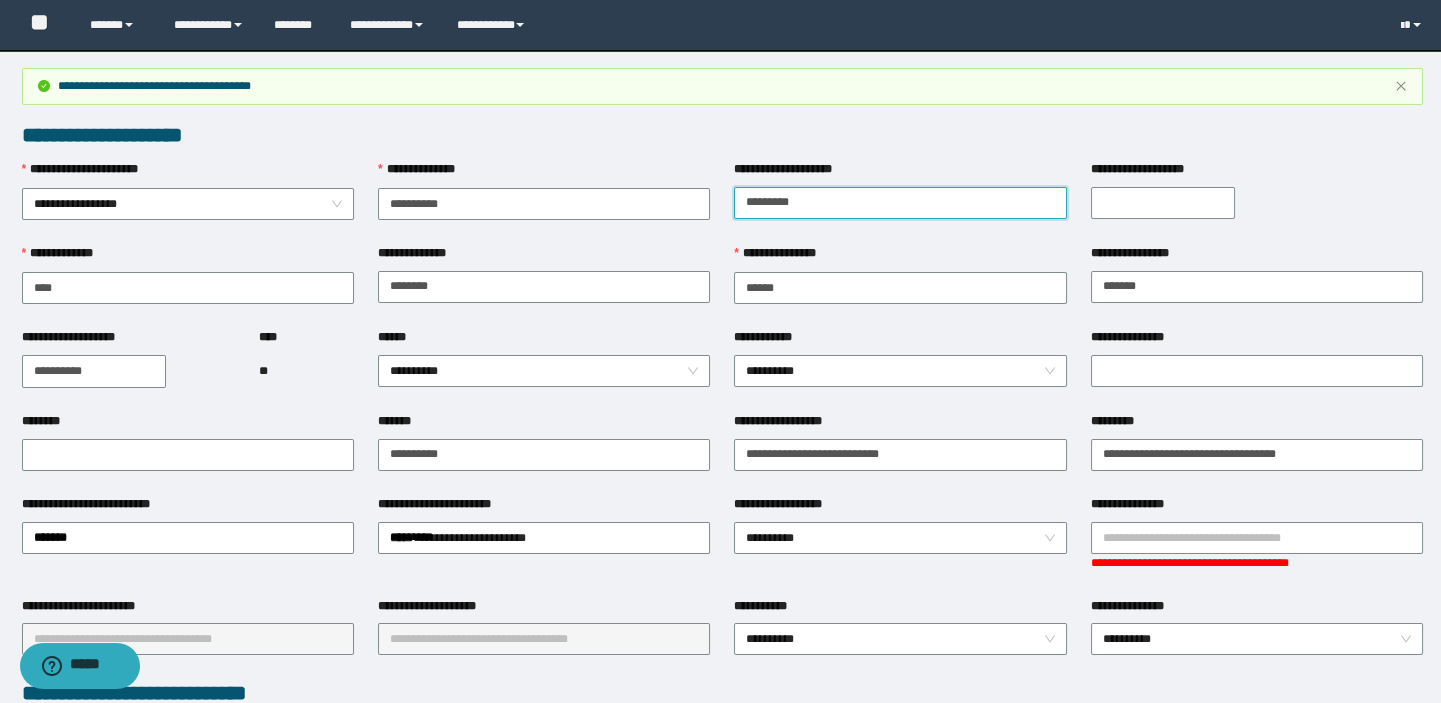 type on "*********" 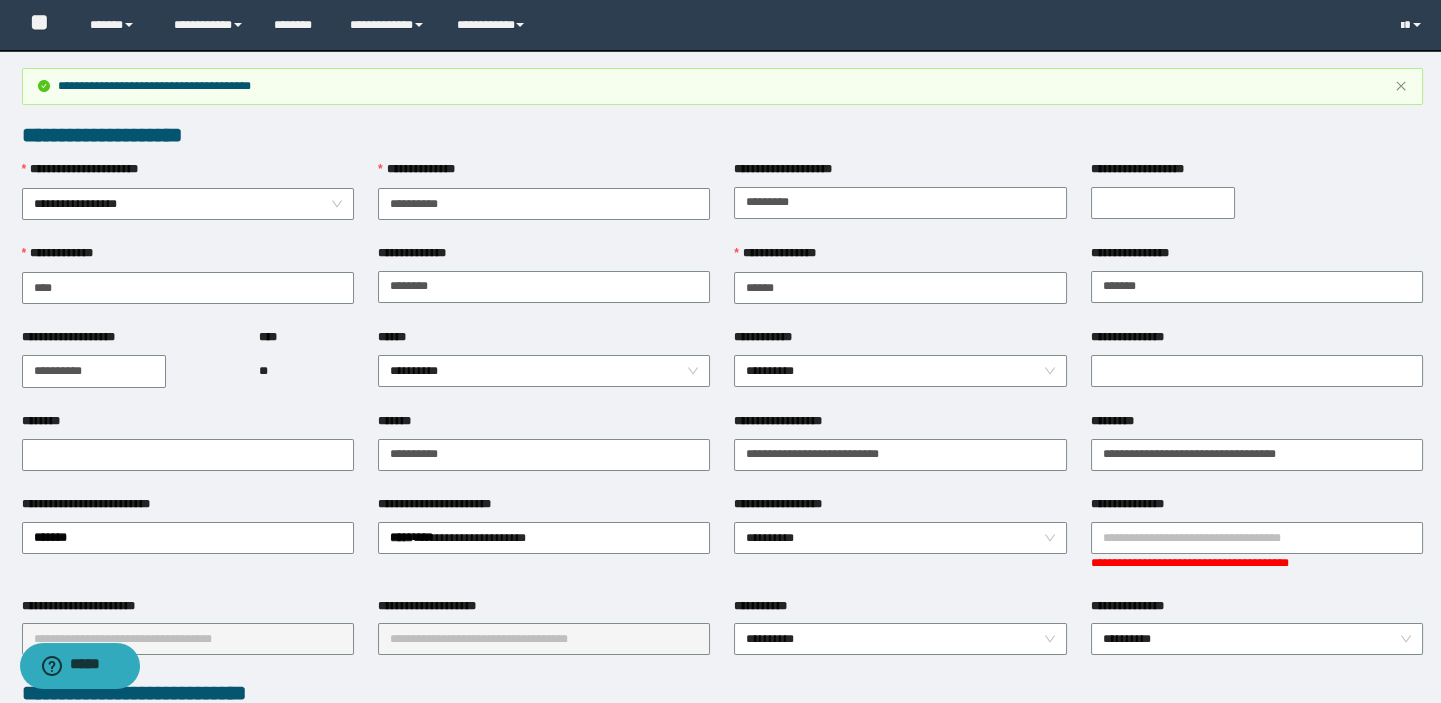 click on "**********" at bounding box center [1163, 203] 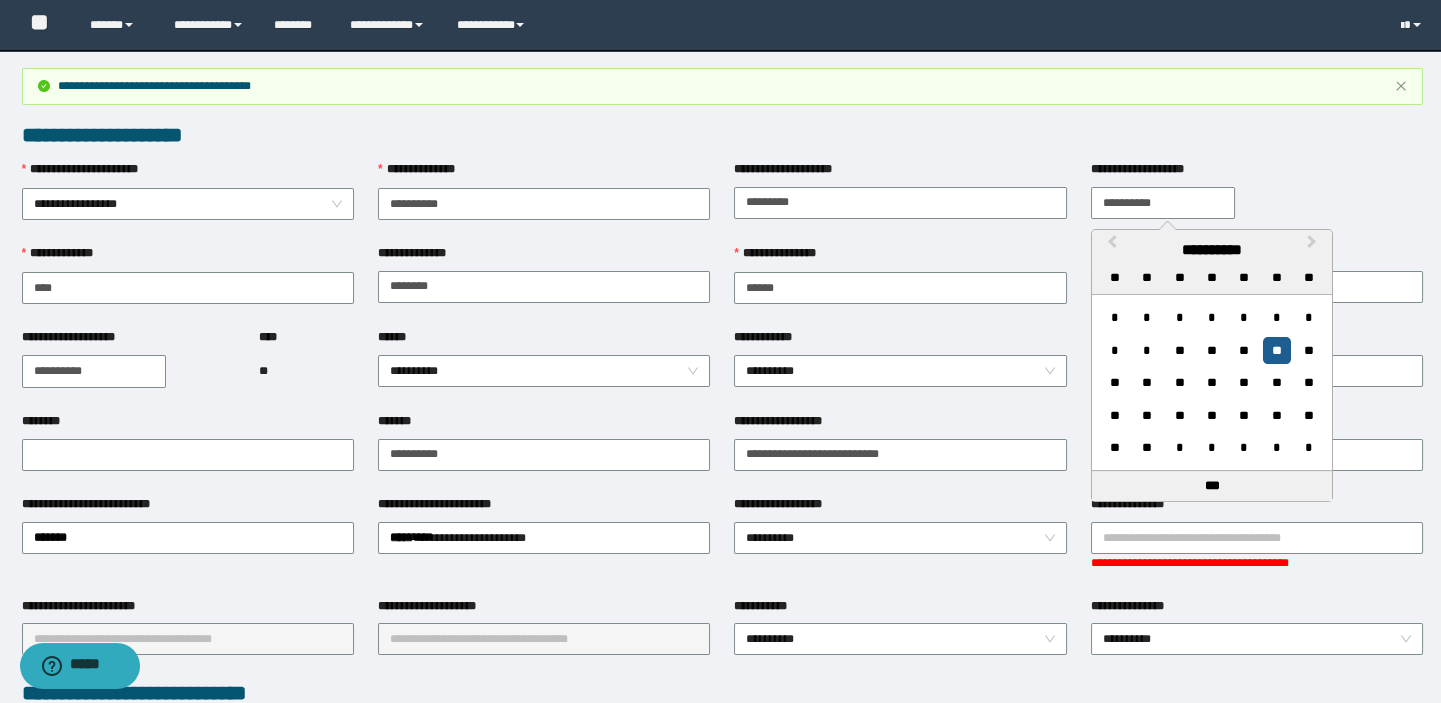 type on "**********" 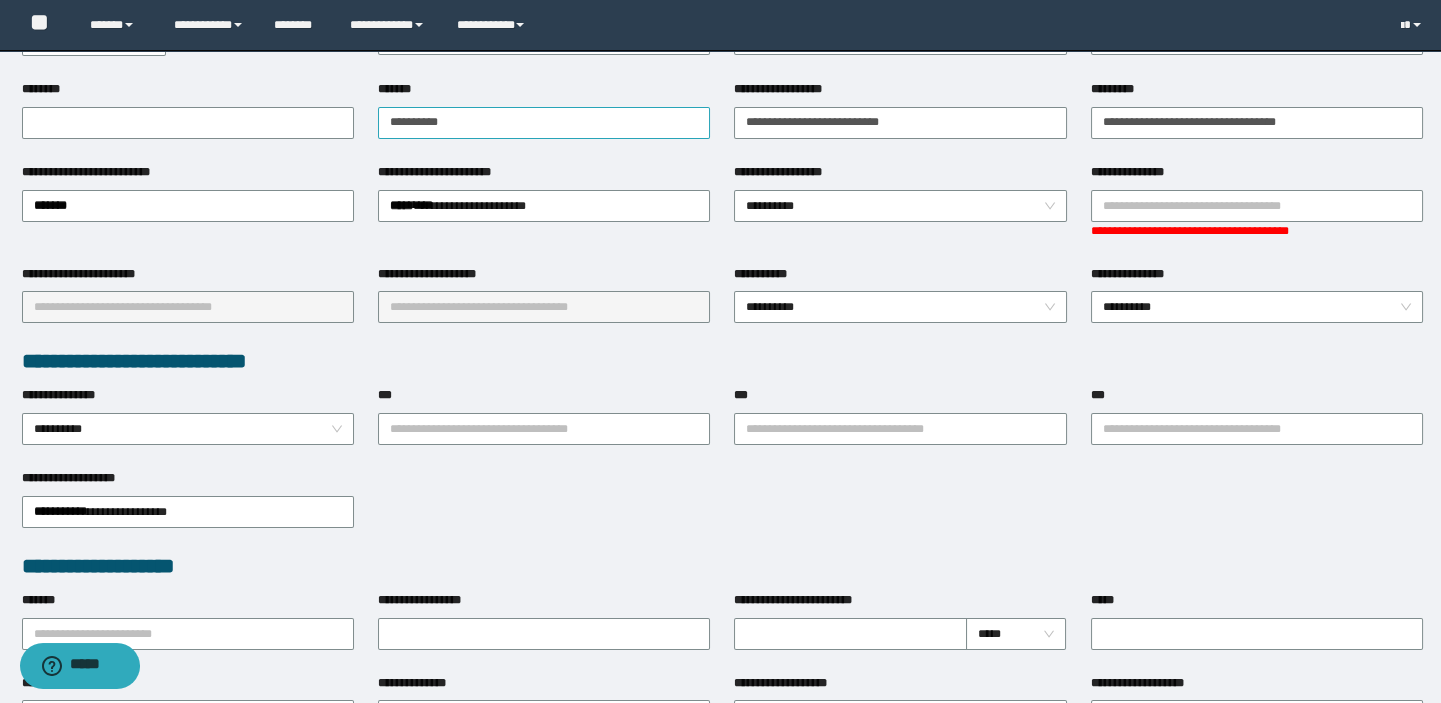 scroll, scrollTop: 363, scrollLeft: 0, axis: vertical 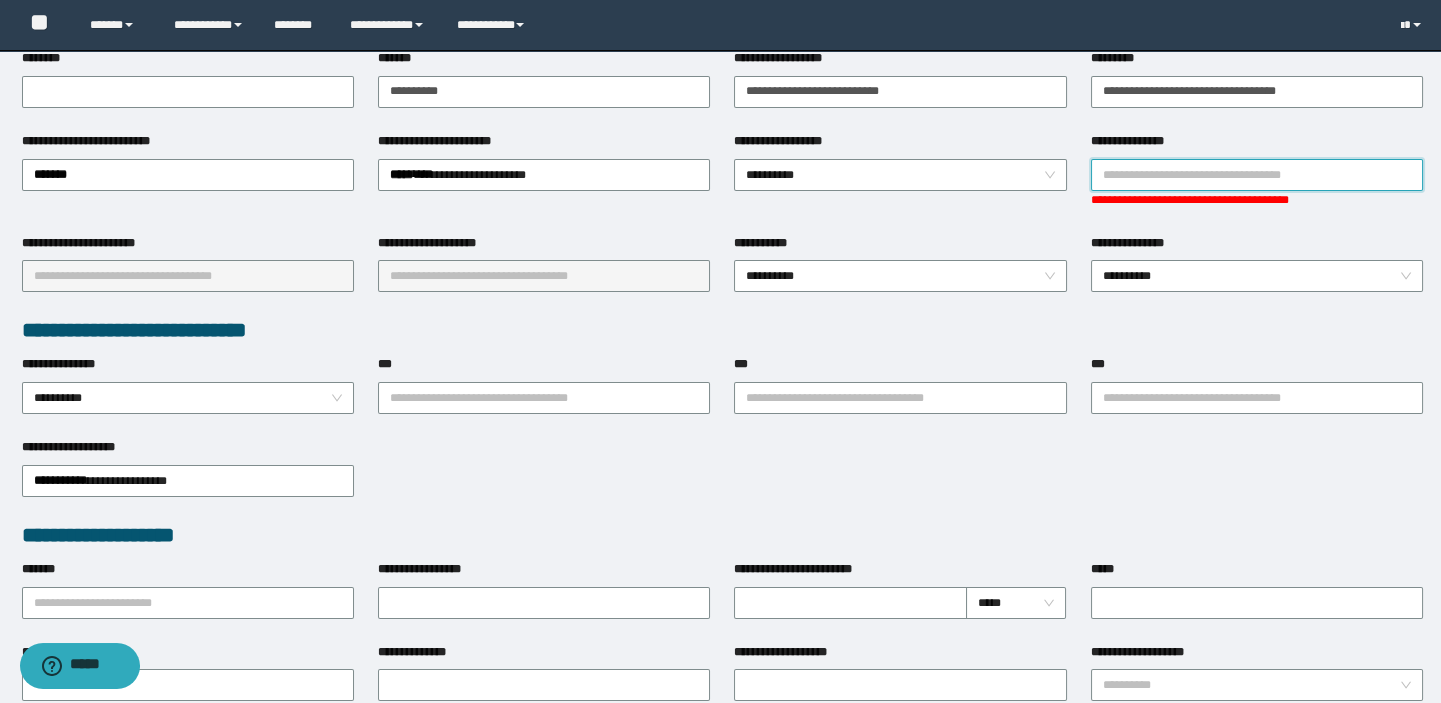 click on "**********" at bounding box center [1257, 175] 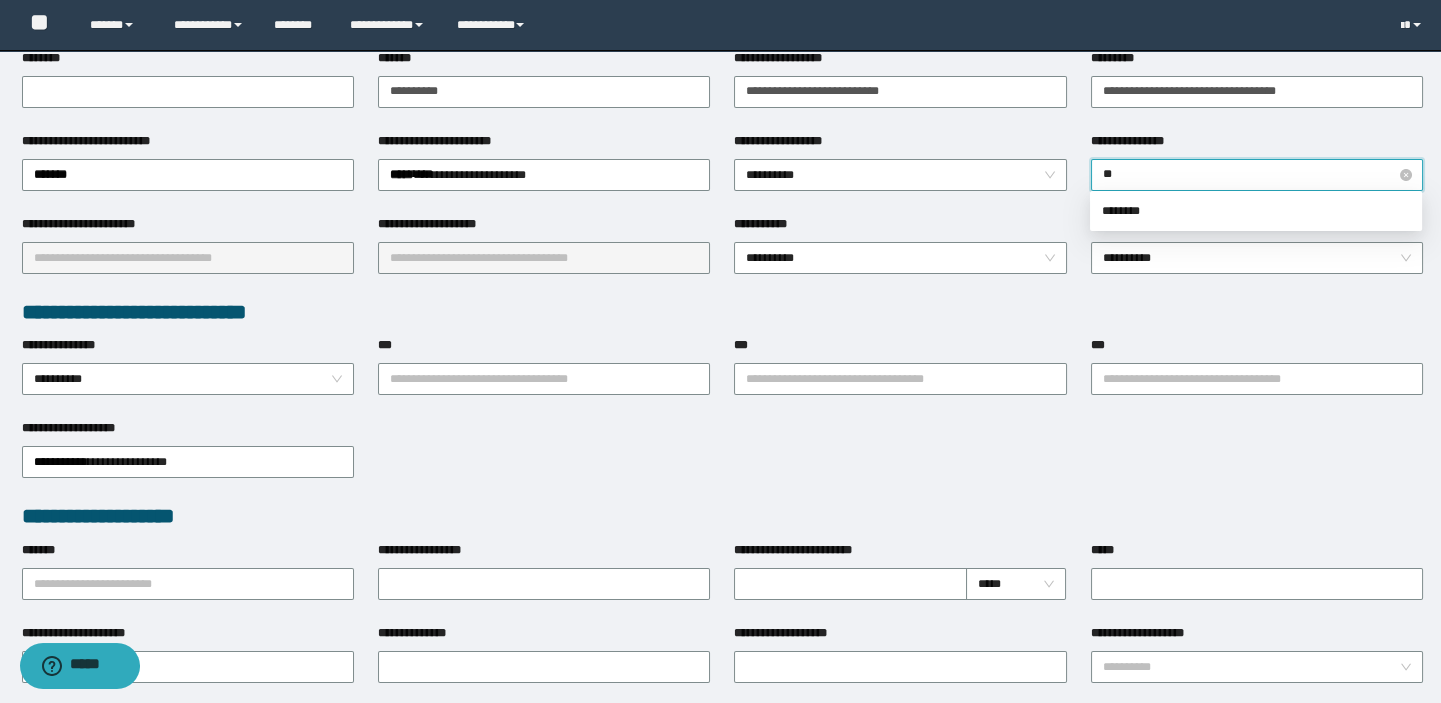 type on "*" 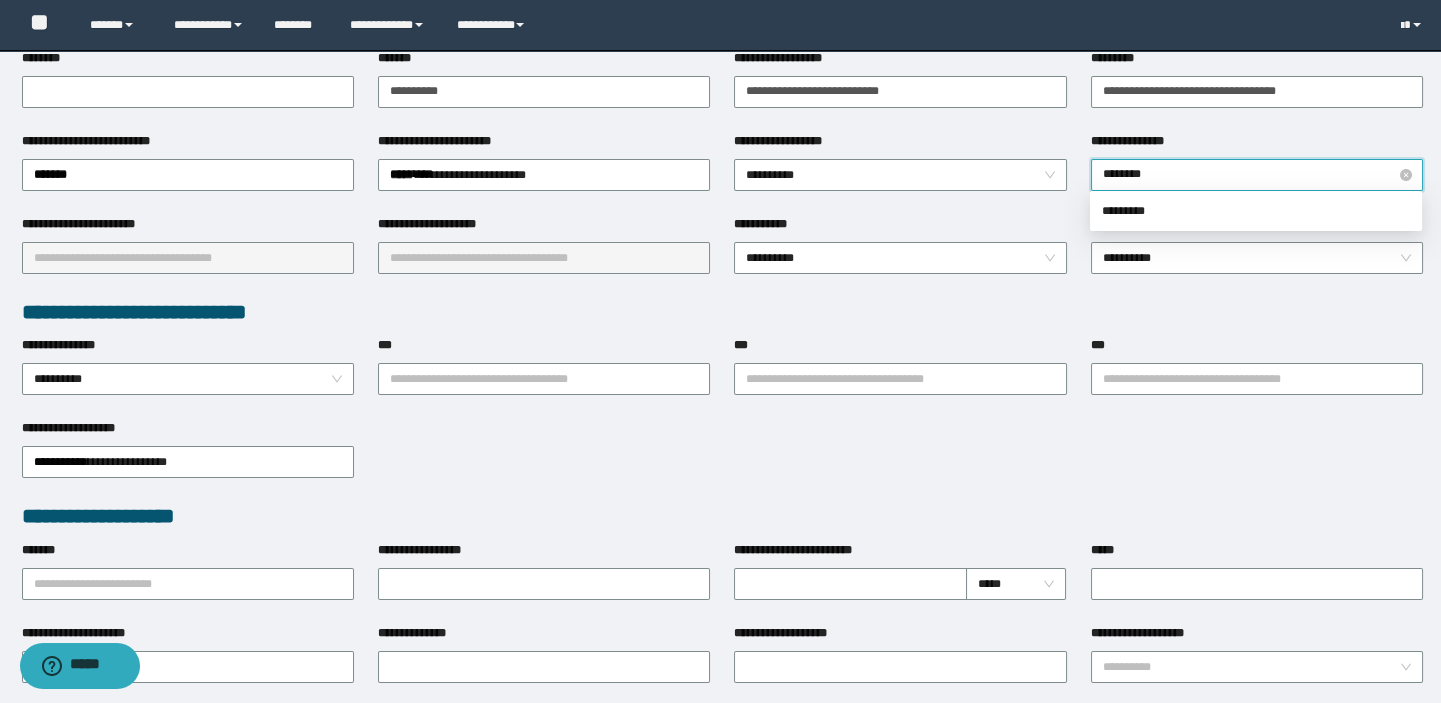 type on "*********" 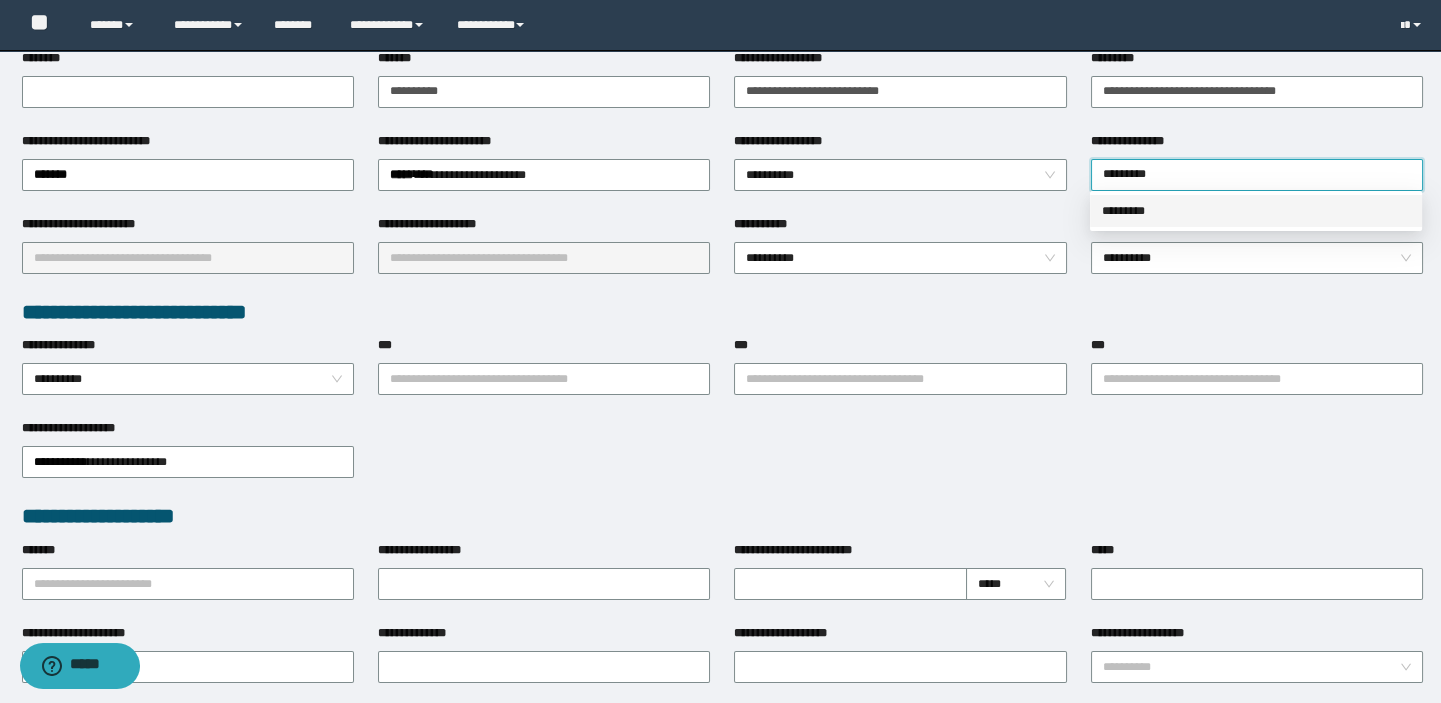 click on "*********" at bounding box center (1256, 211) 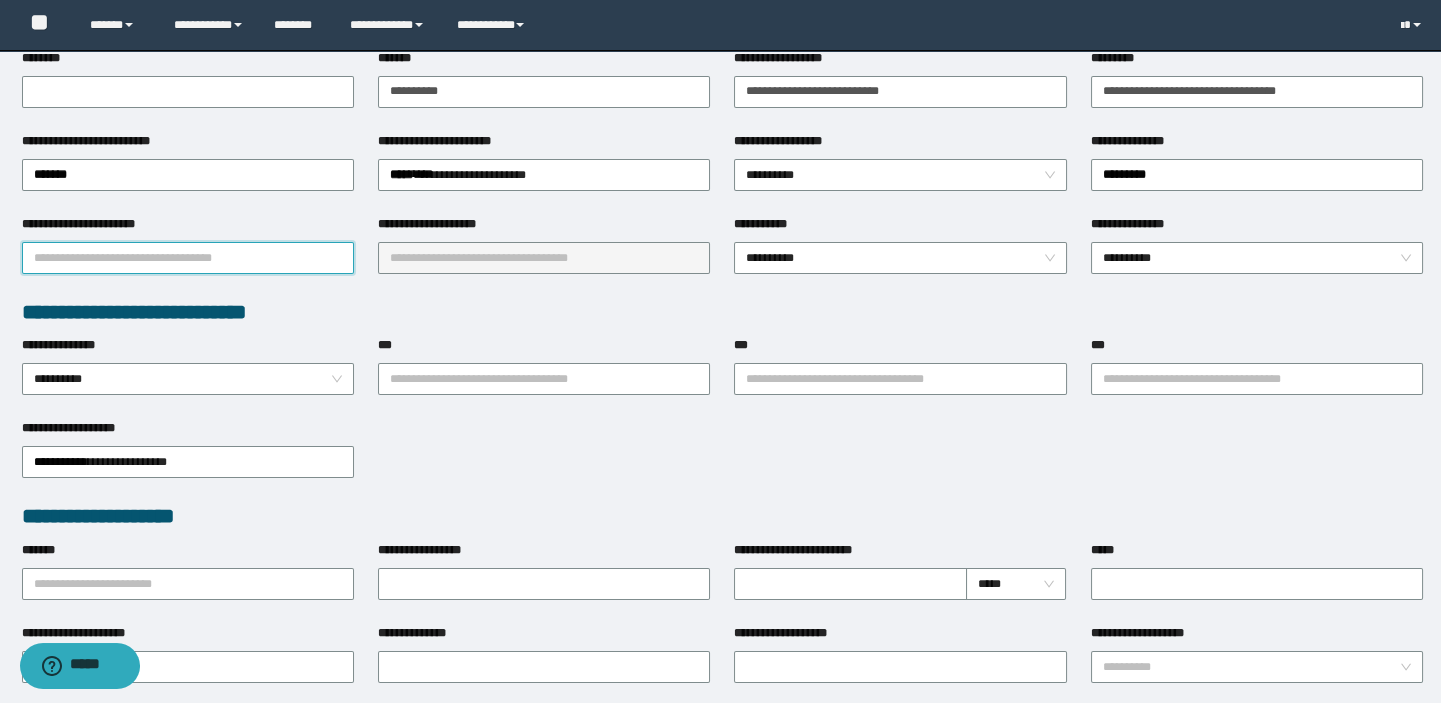 click on "**********" at bounding box center (188, 258) 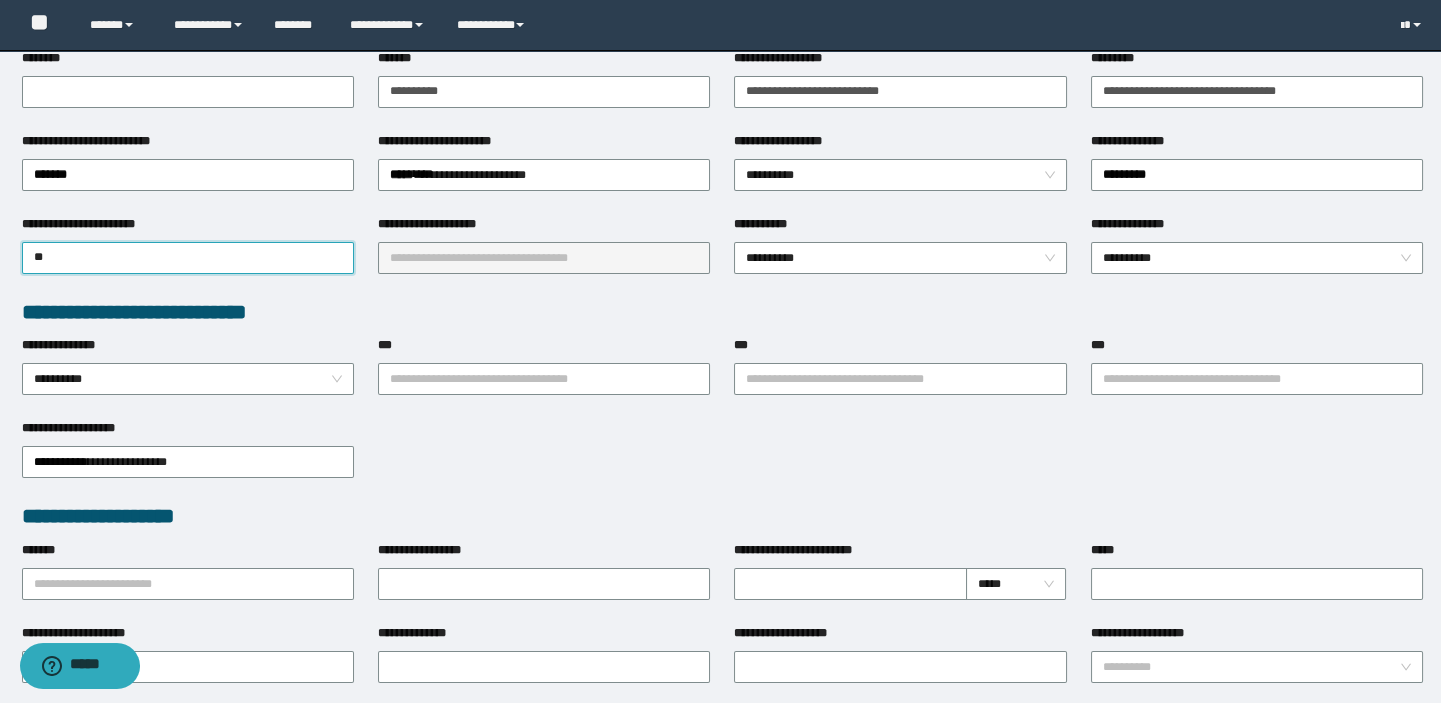 type on "*" 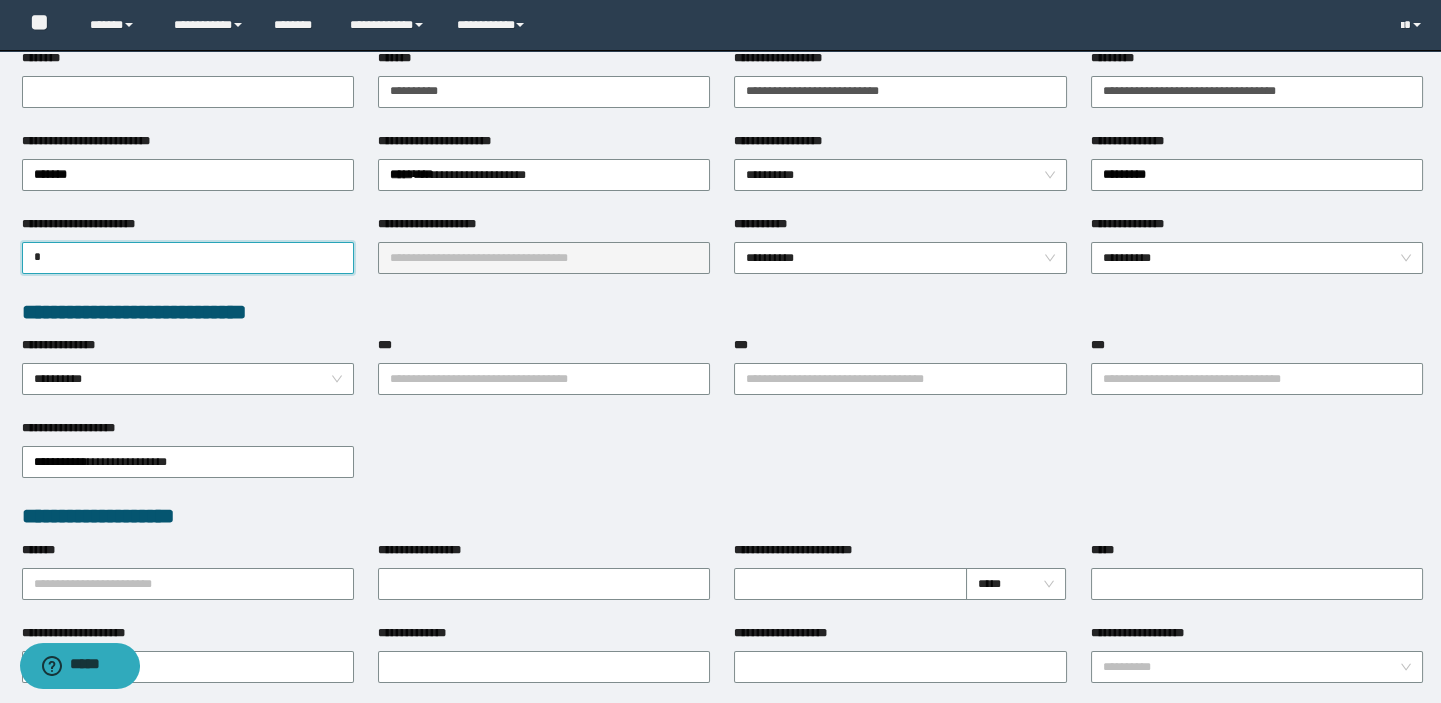 type 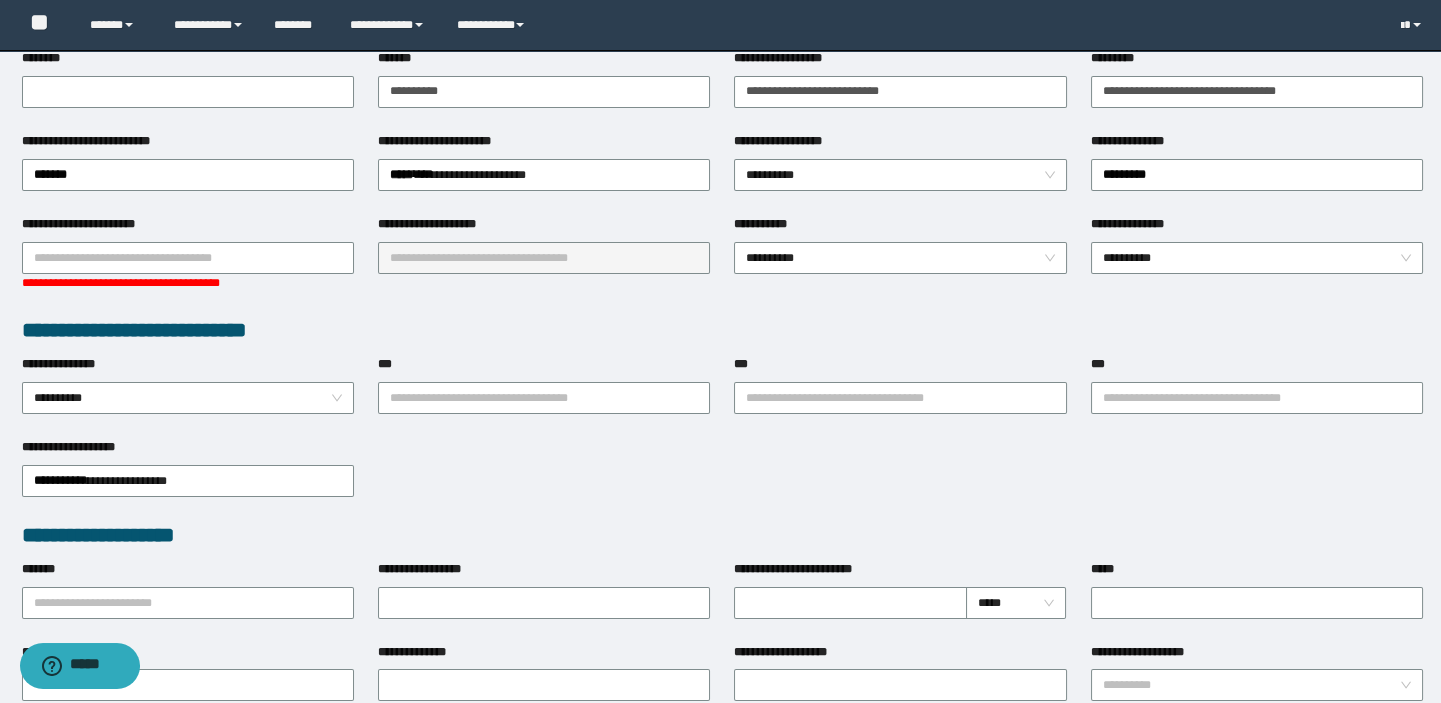 click on "**********" at bounding box center [722, 537] 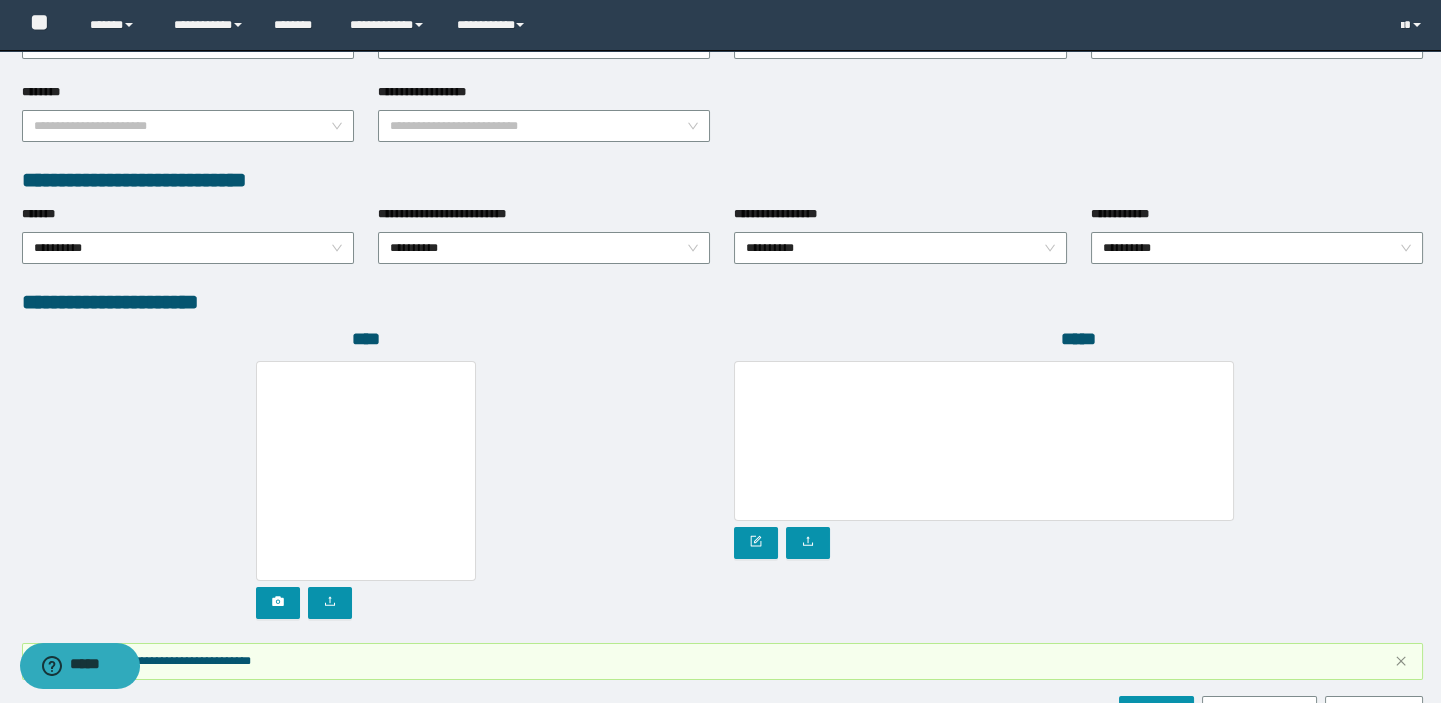 scroll, scrollTop: 1090, scrollLeft: 0, axis: vertical 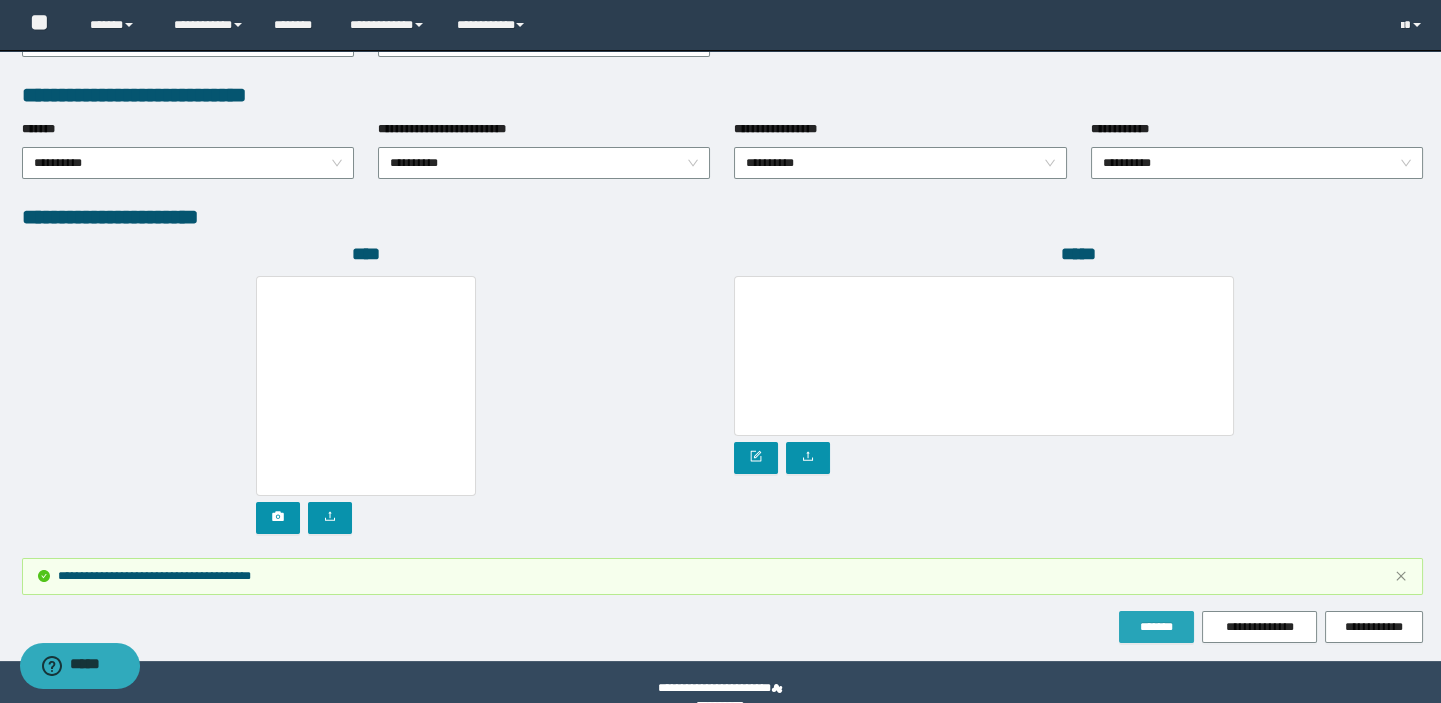 click on "*******" at bounding box center [1156, 627] 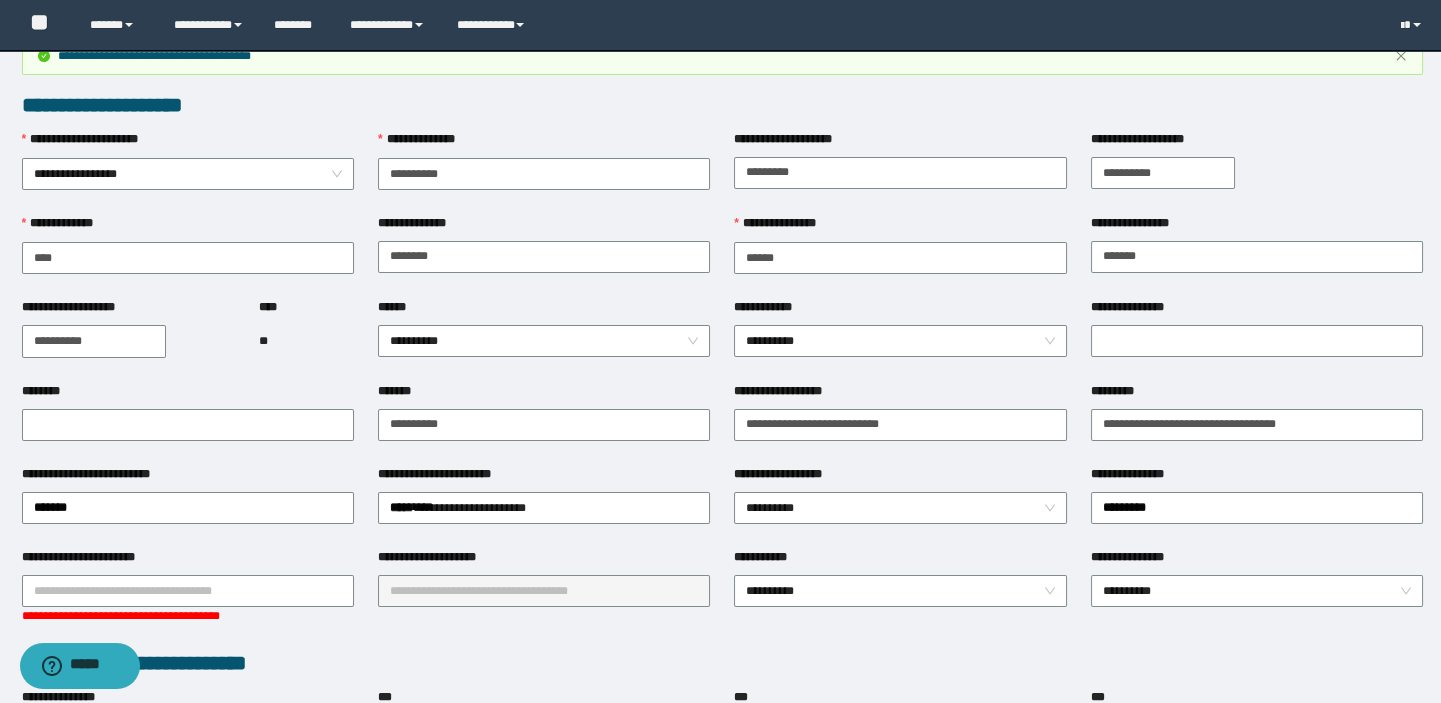 scroll, scrollTop: 0, scrollLeft: 0, axis: both 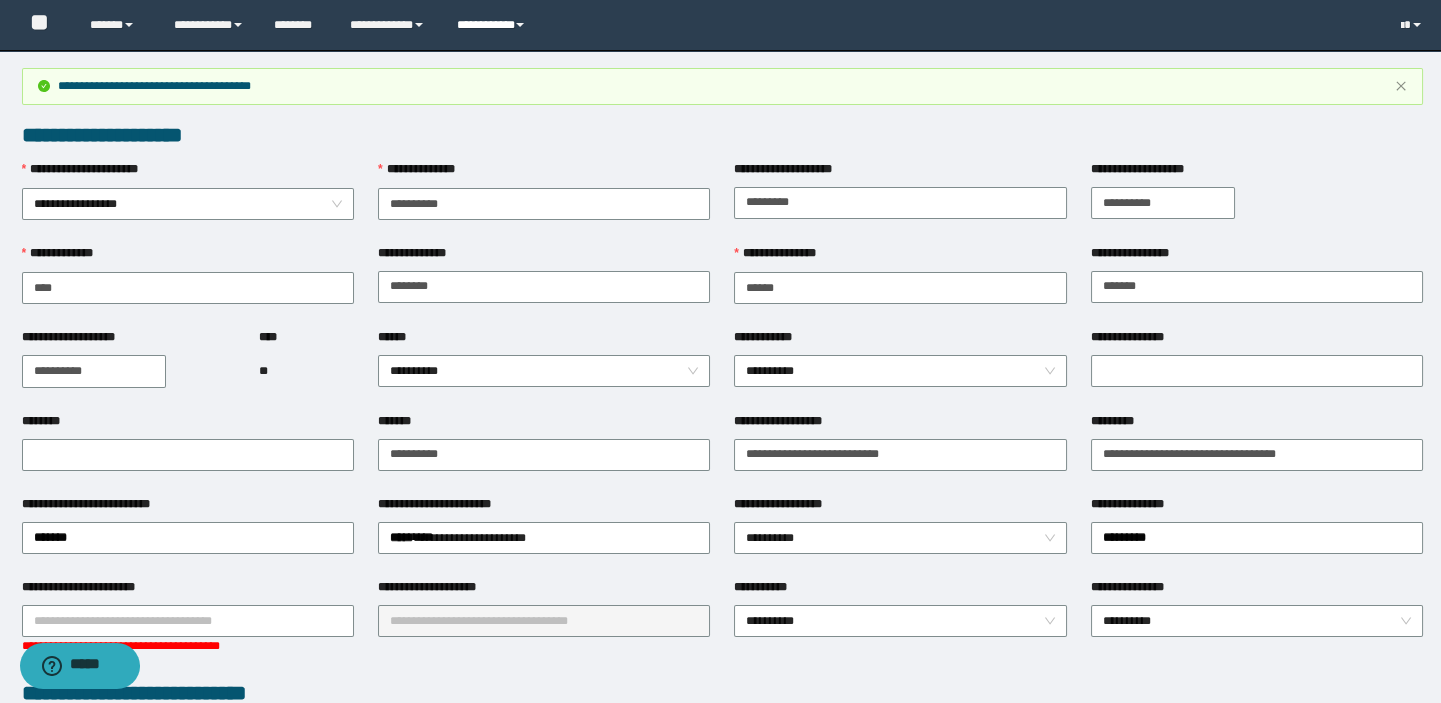click on "**********" at bounding box center (493, 25) 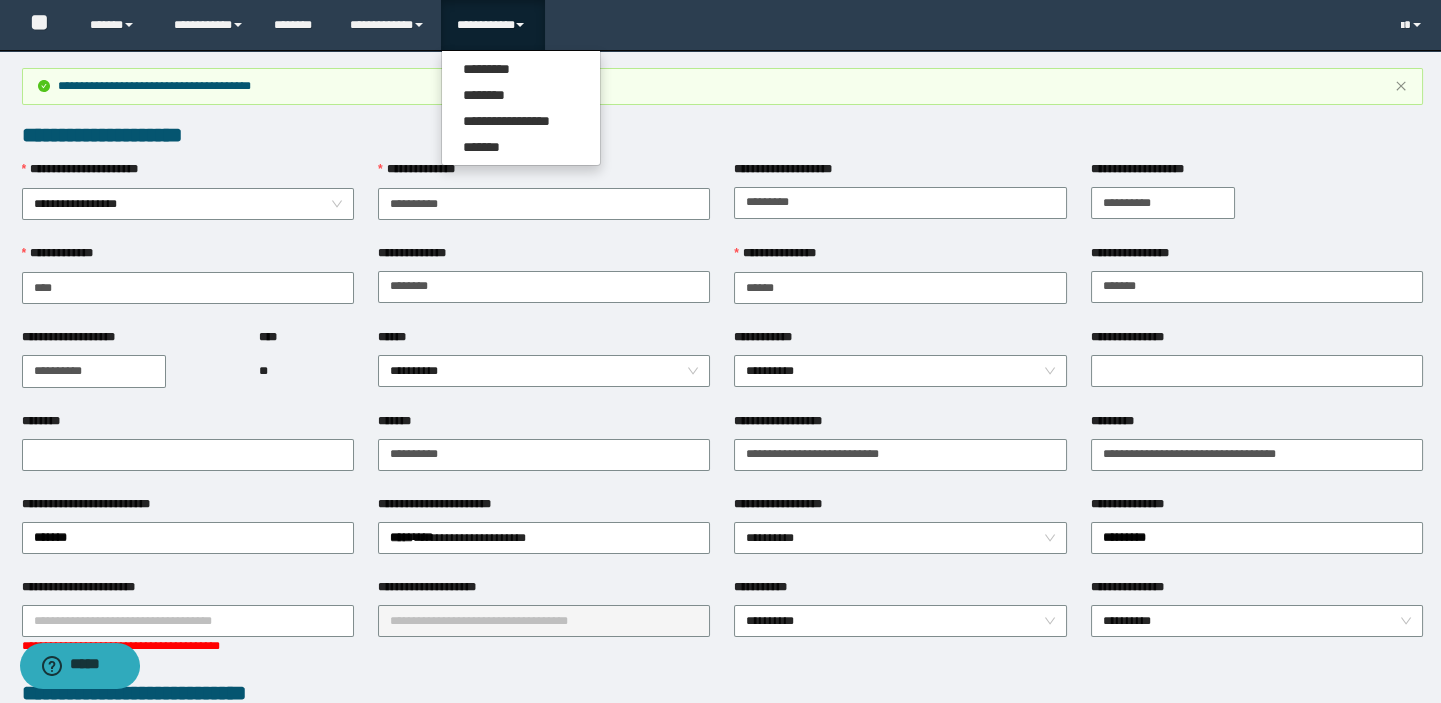 click on "**********" at bounding box center (493, 25) 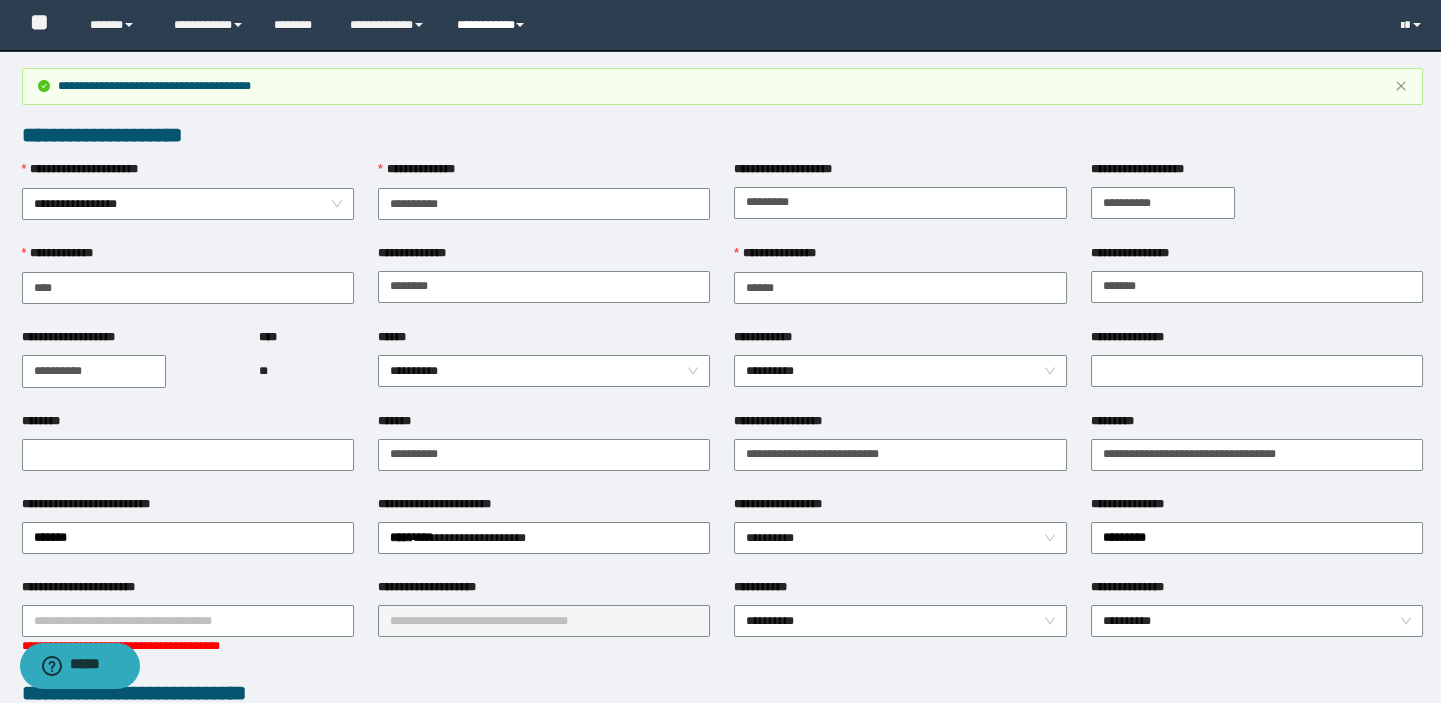 click on "**********" at bounding box center (493, 25) 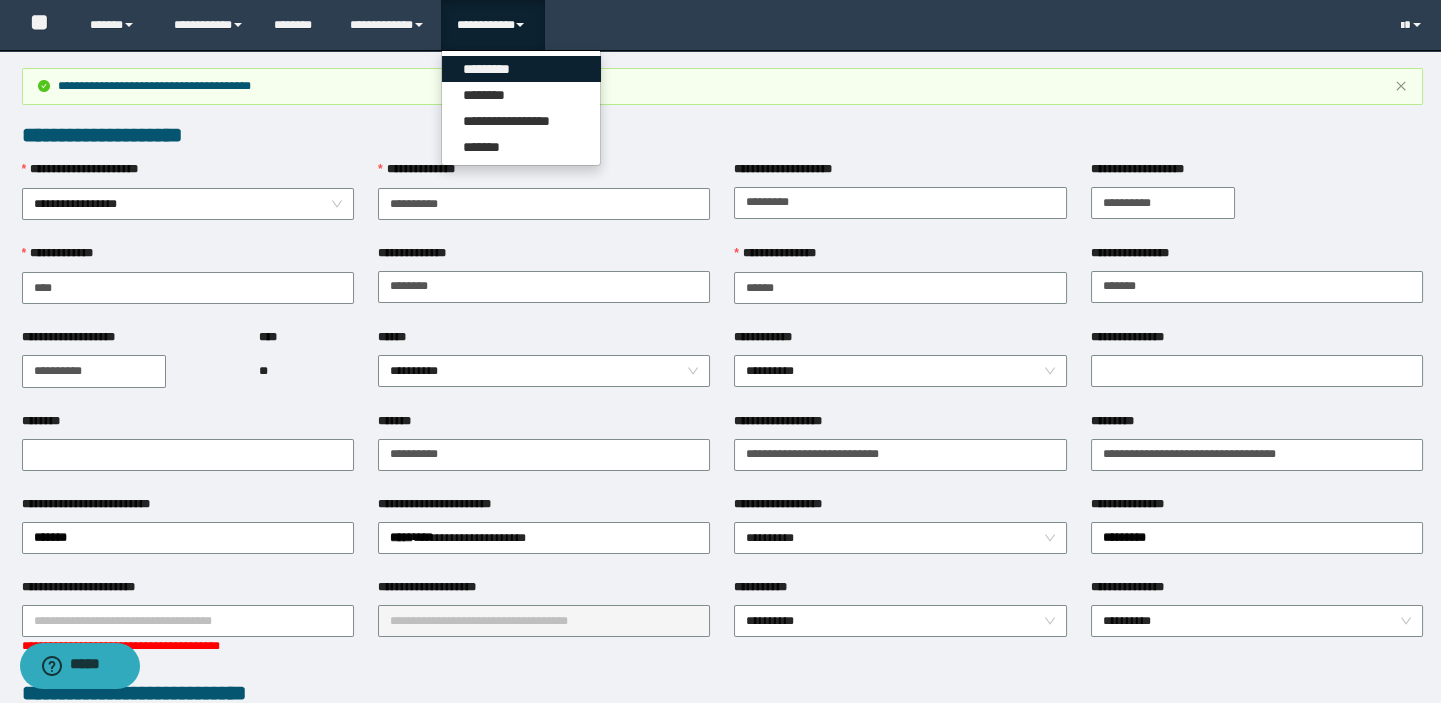 click on "*********" at bounding box center (521, 69) 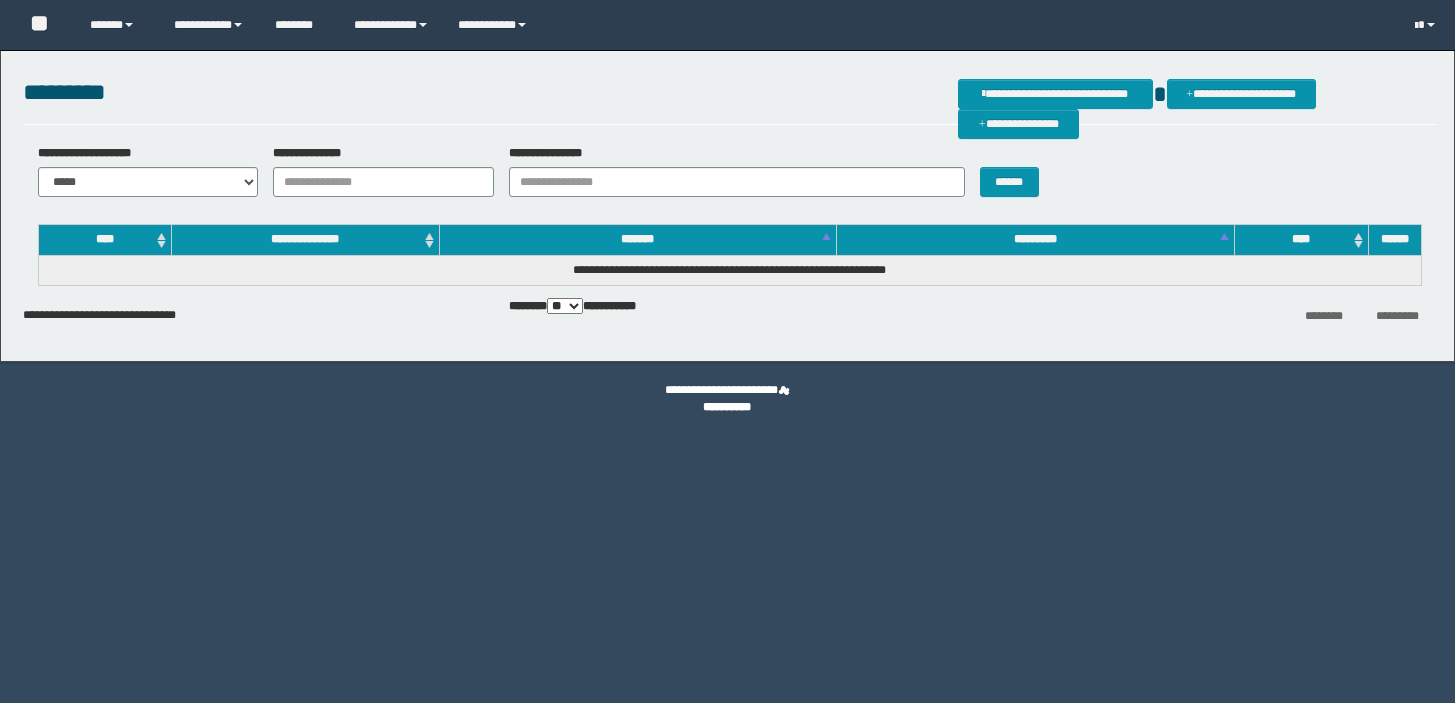 scroll, scrollTop: 0, scrollLeft: 0, axis: both 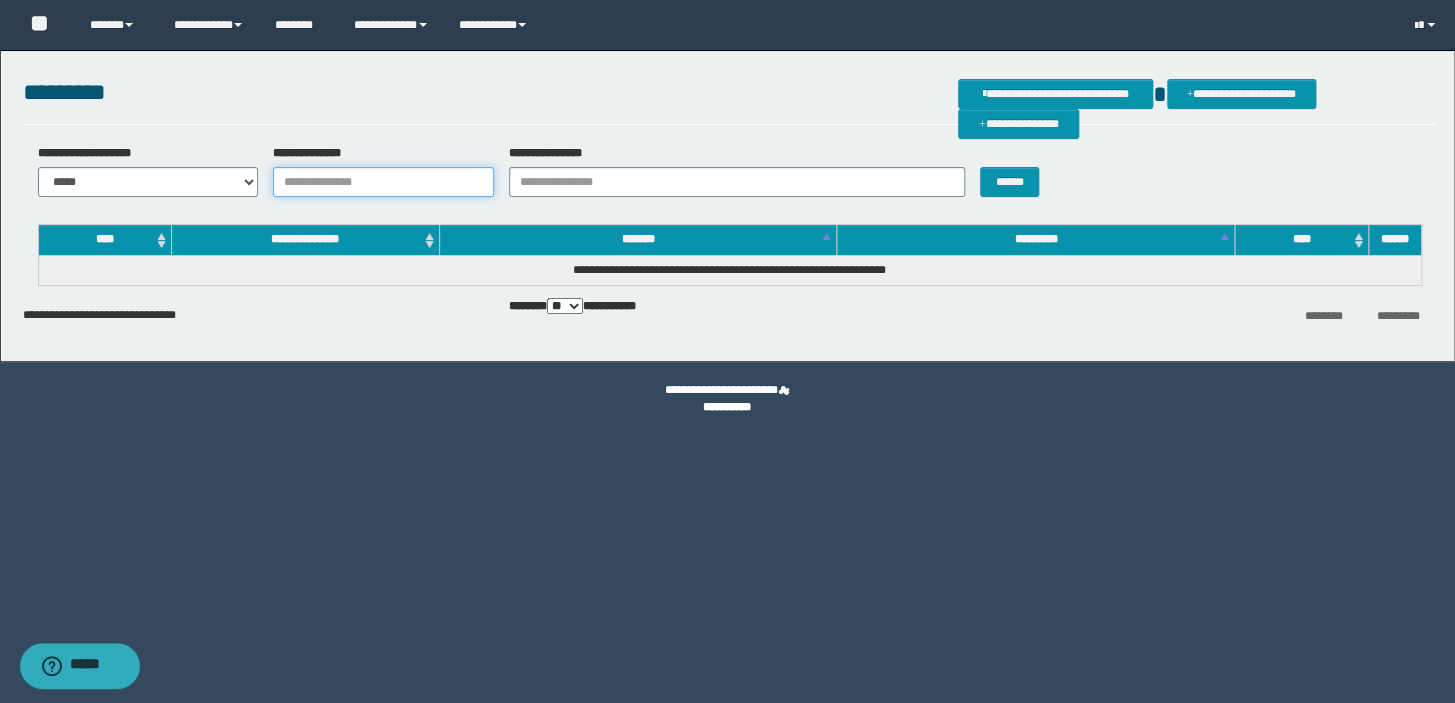 click on "**********" at bounding box center (383, 182) 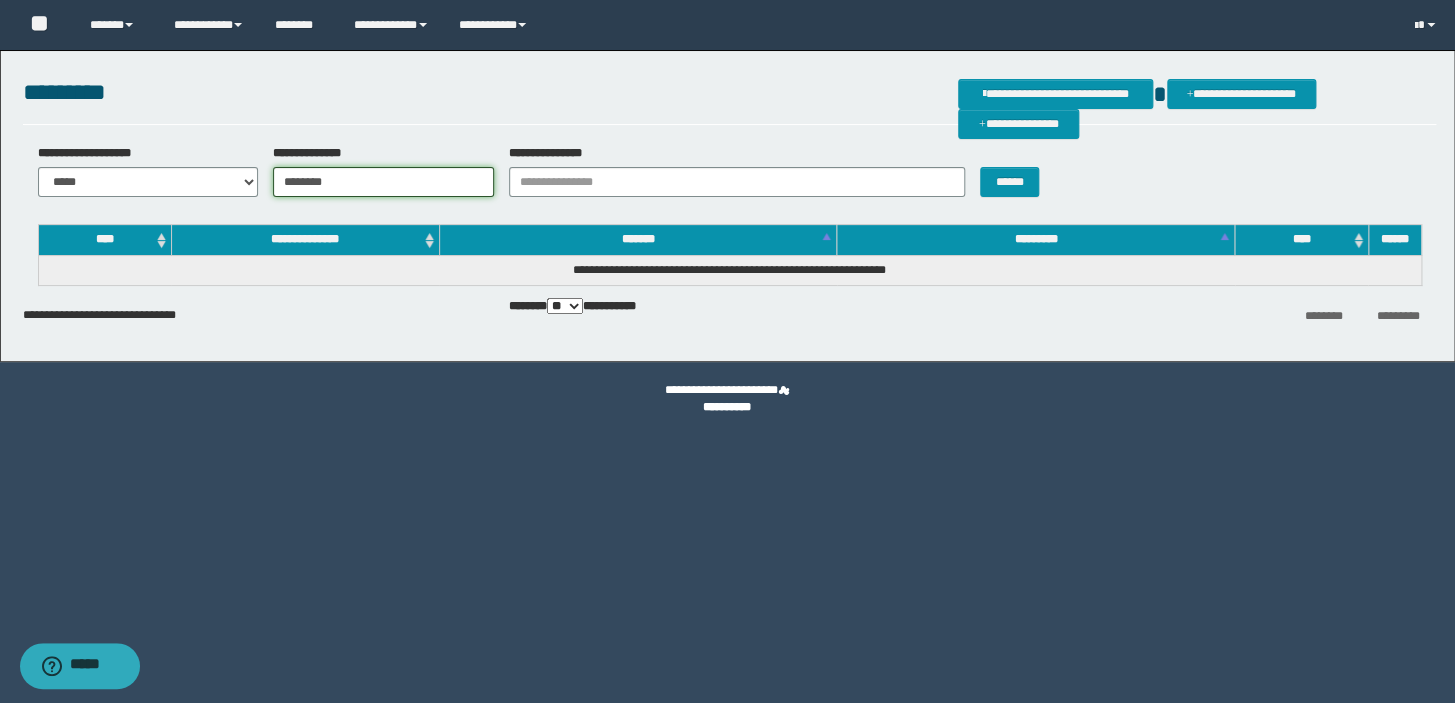 type on "********" 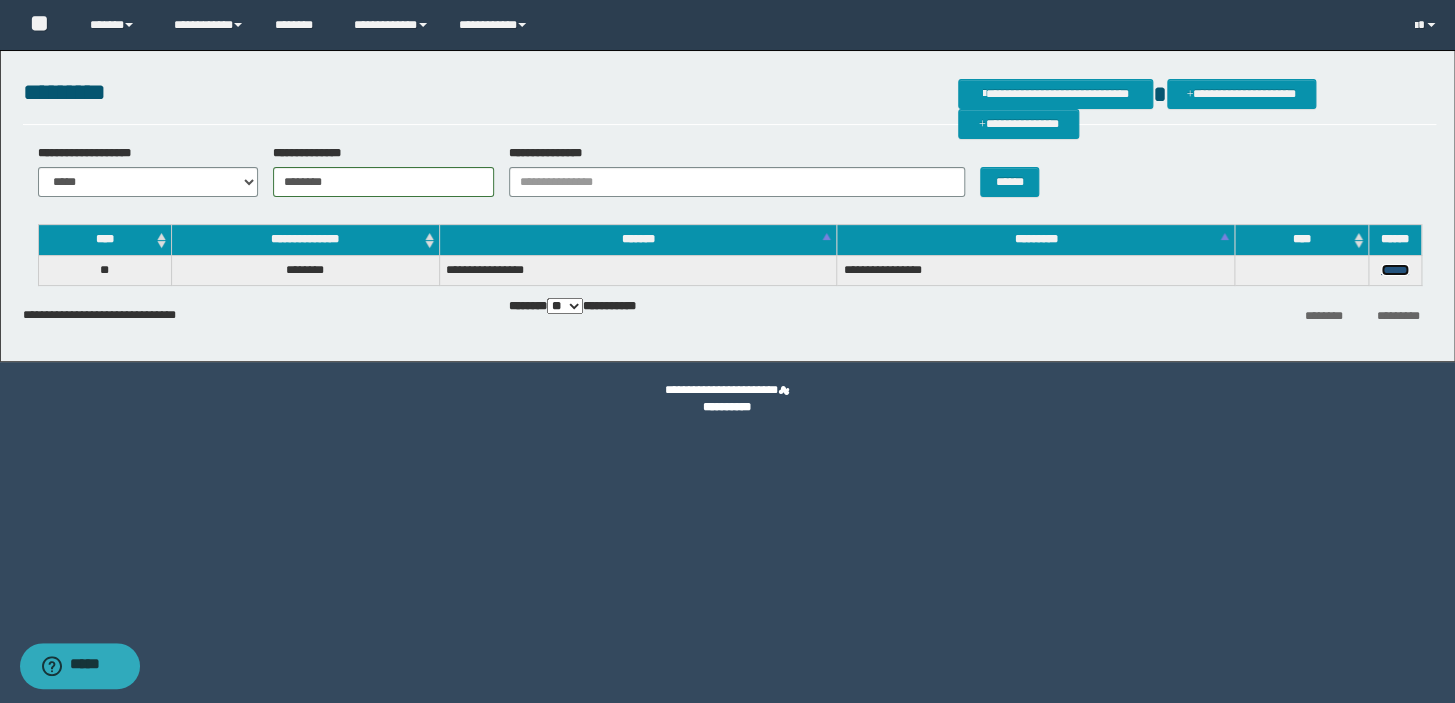 click on "******" at bounding box center (1395, 270) 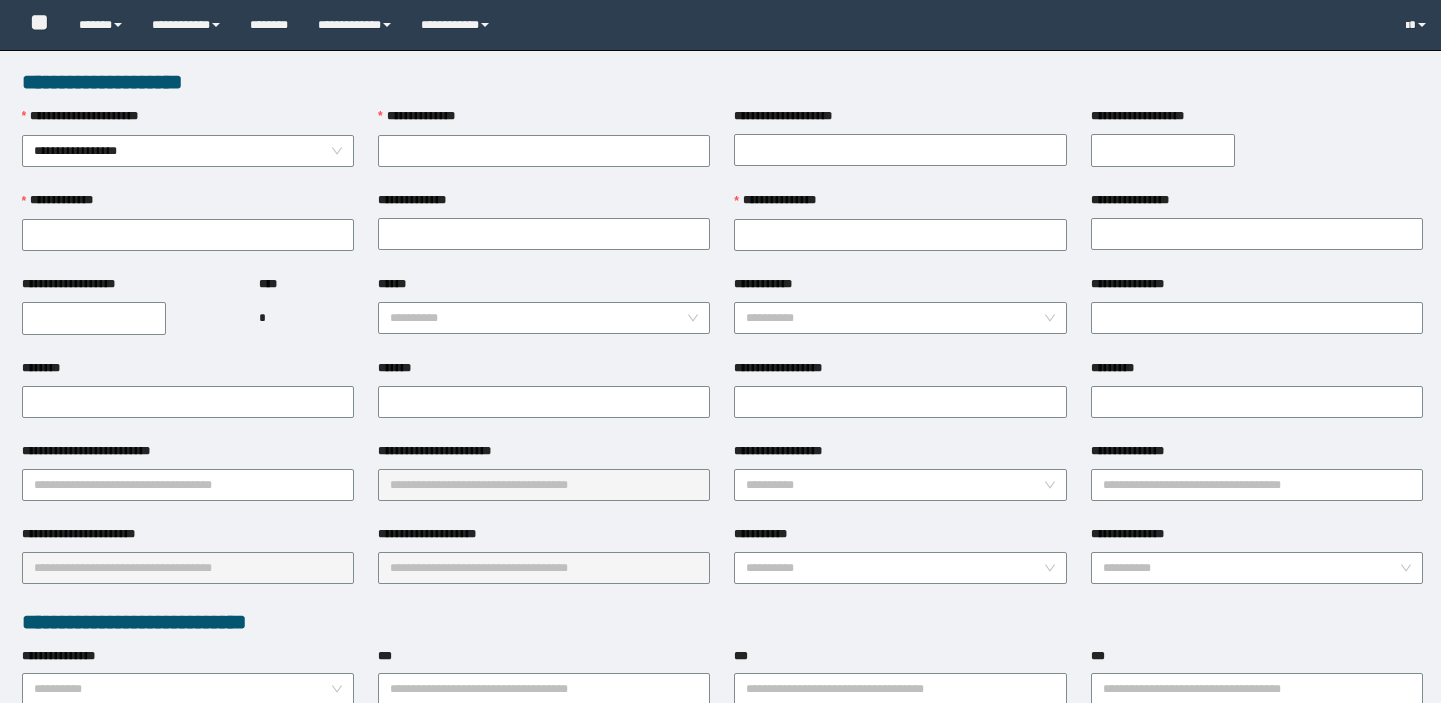 scroll, scrollTop: 0, scrollLeft: 0, axis: both 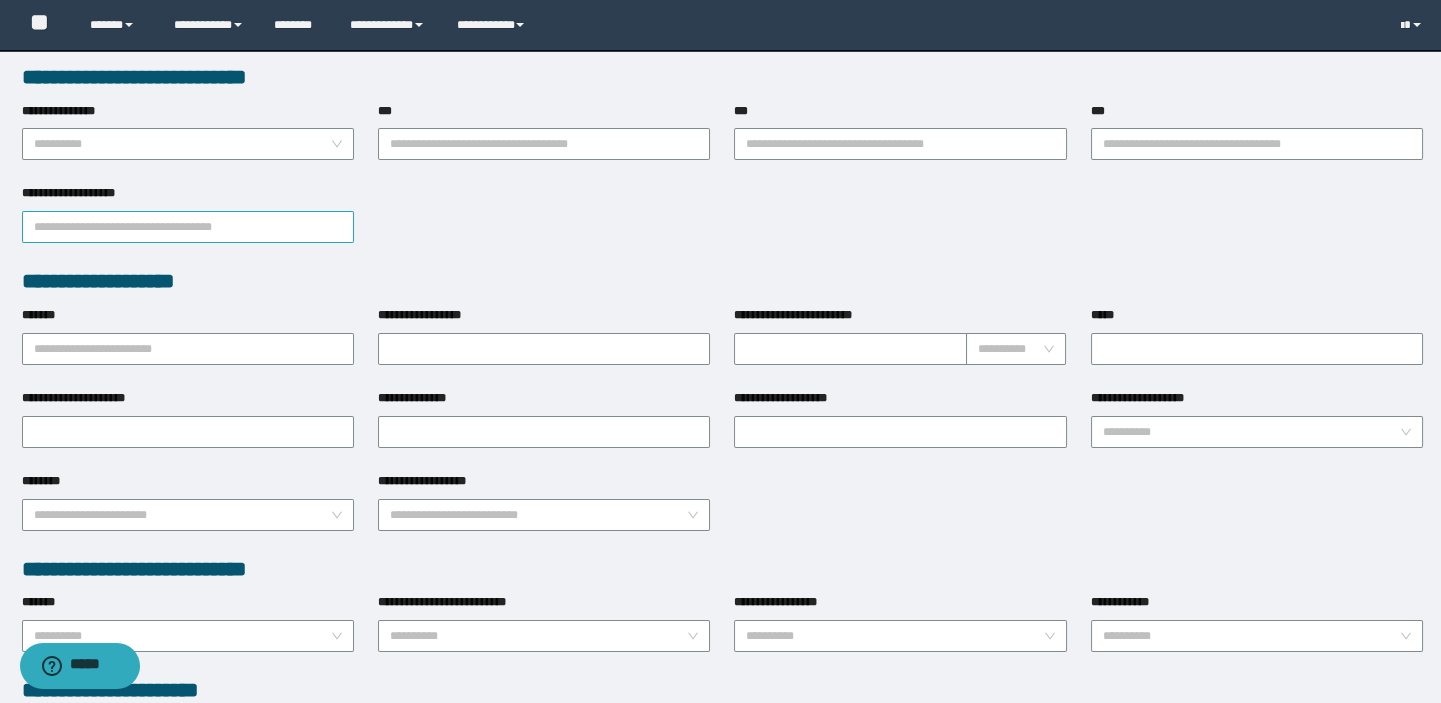 click on "**********" at bounding box center (188, 227) 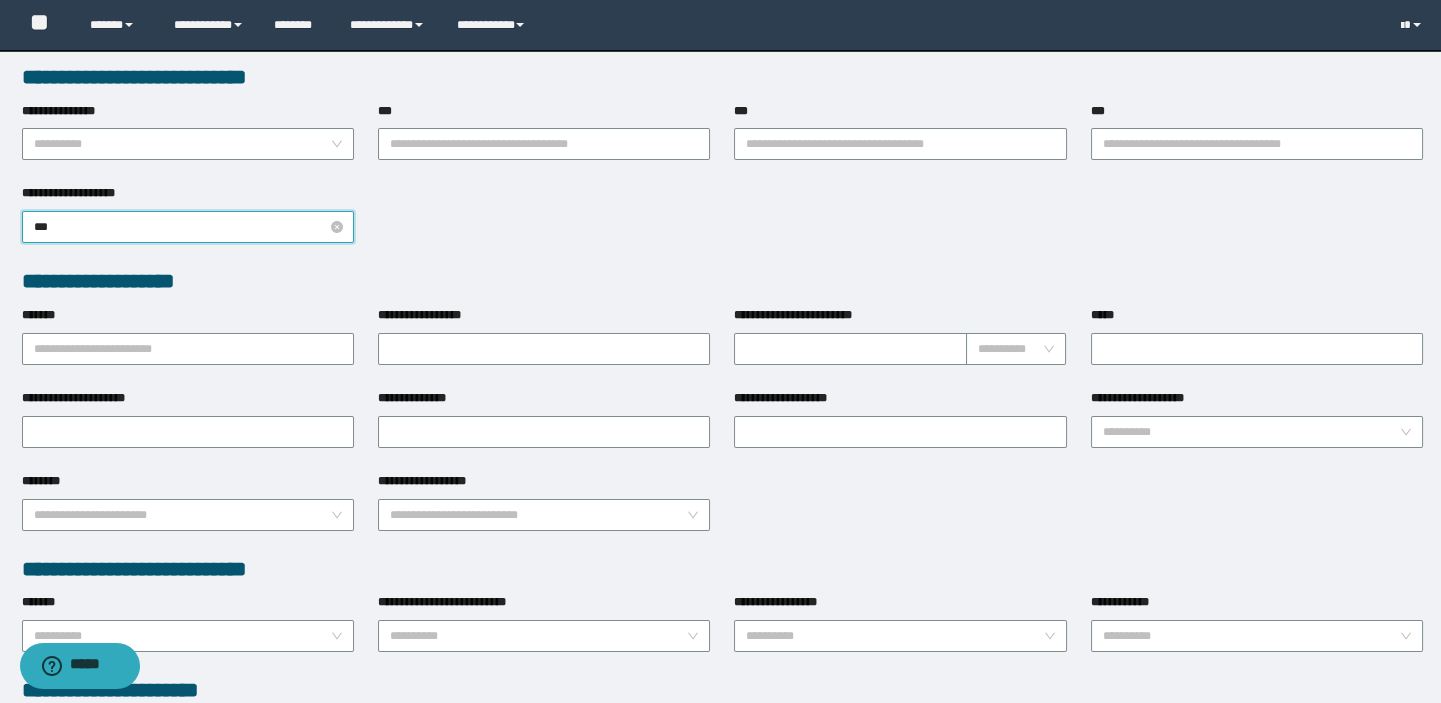 type on "****" 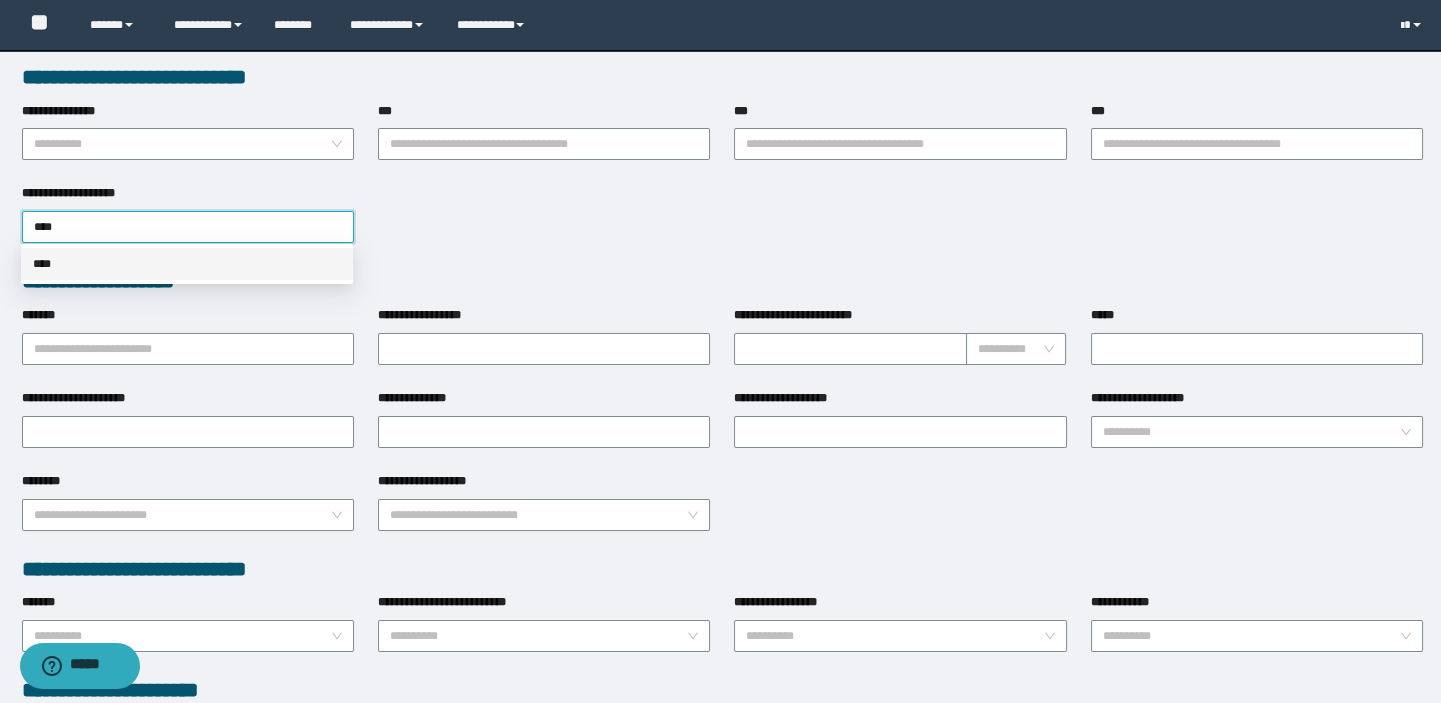 click on "****" at bounding box center (187, 264) 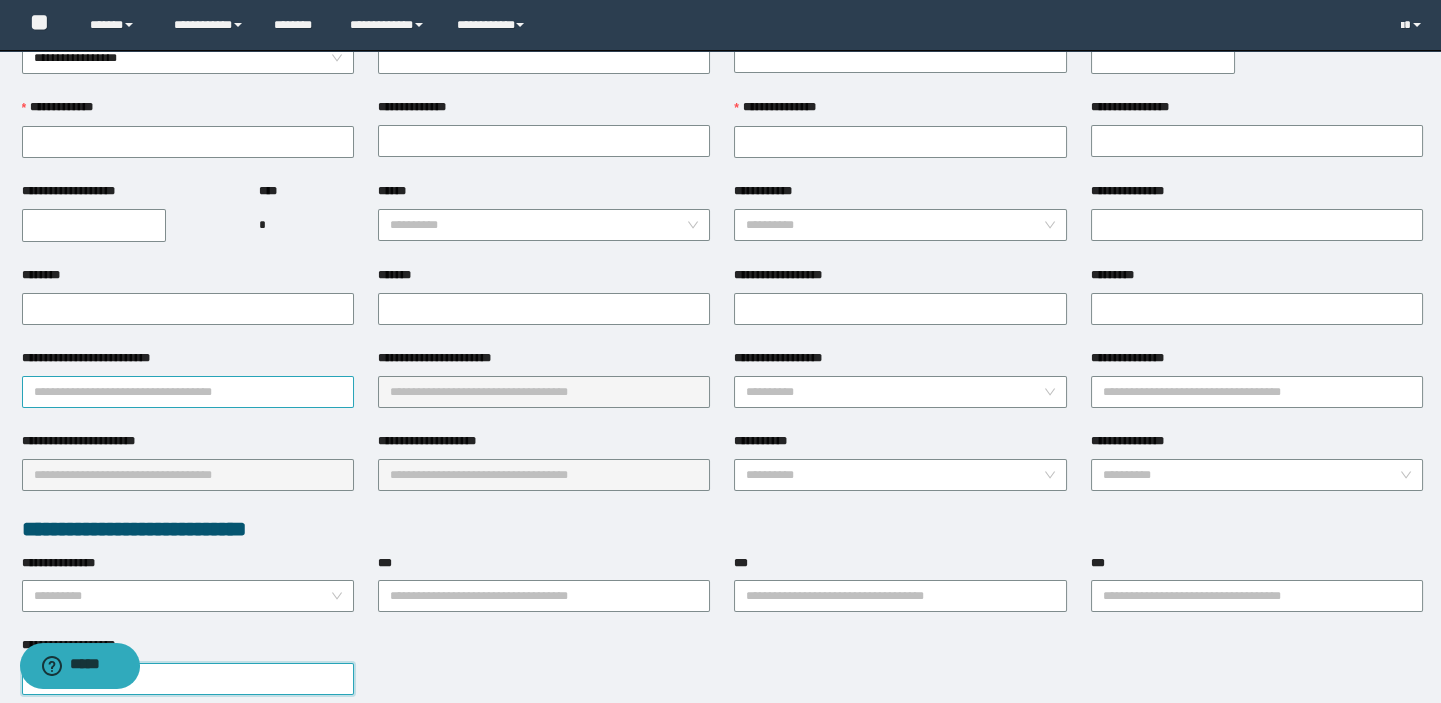 scroll, scrollTop: 0, scrollLeft: 0, axis: both 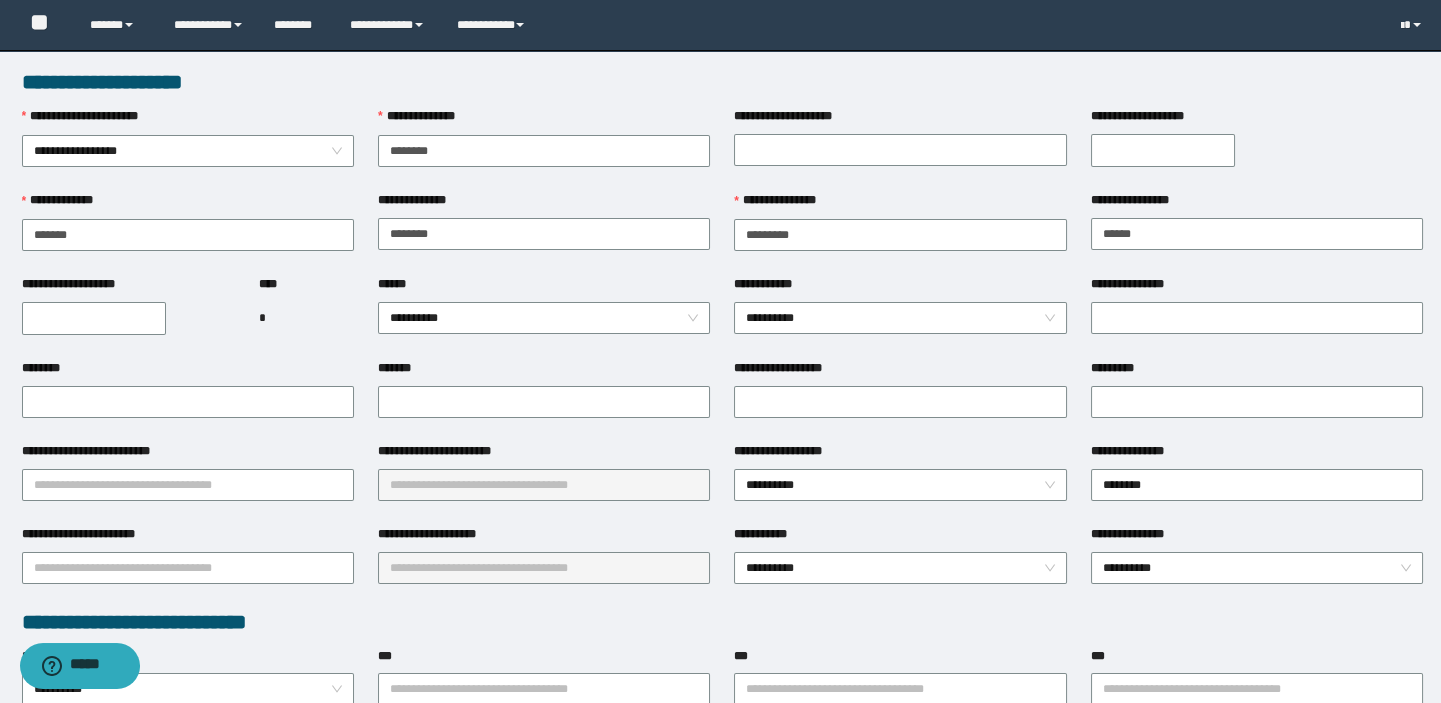 click on "**********" at bounding box center [94, 318] 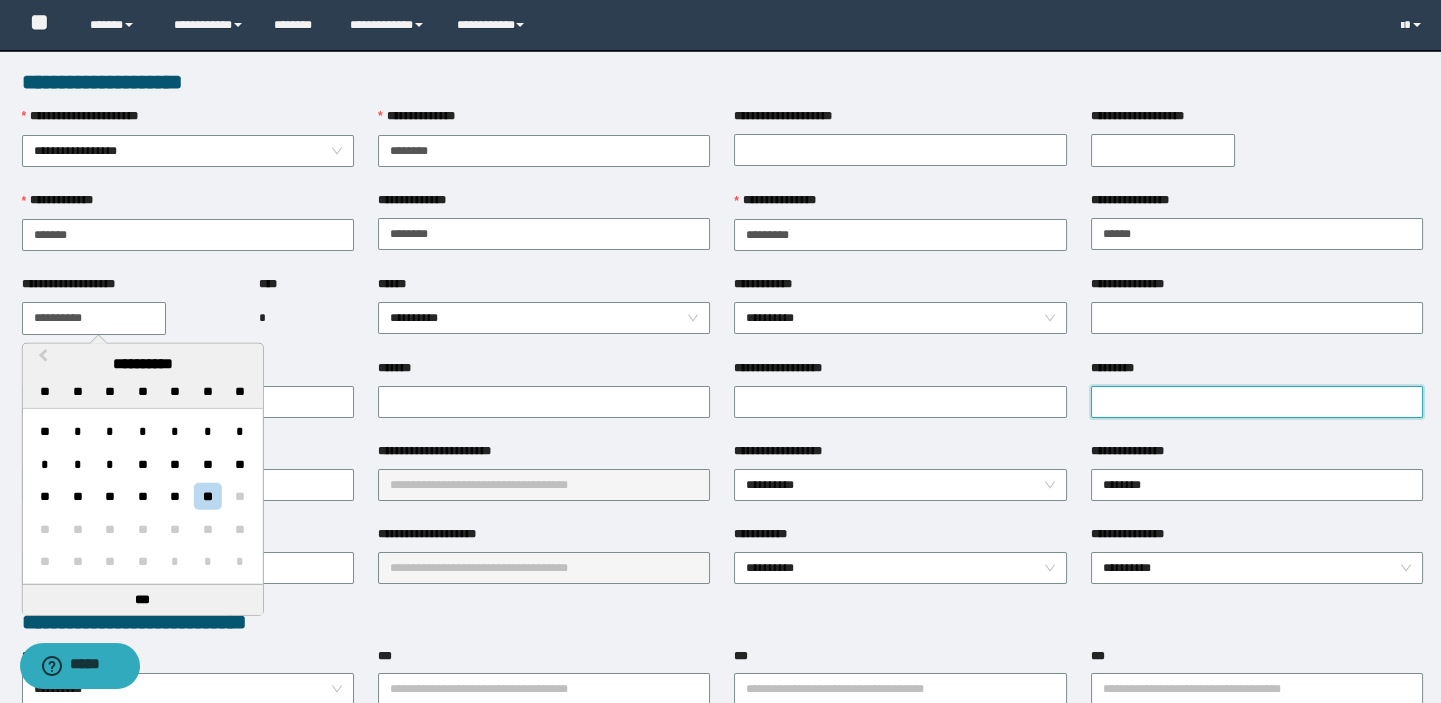 click on "*********" at bounding box center [1257, 402] 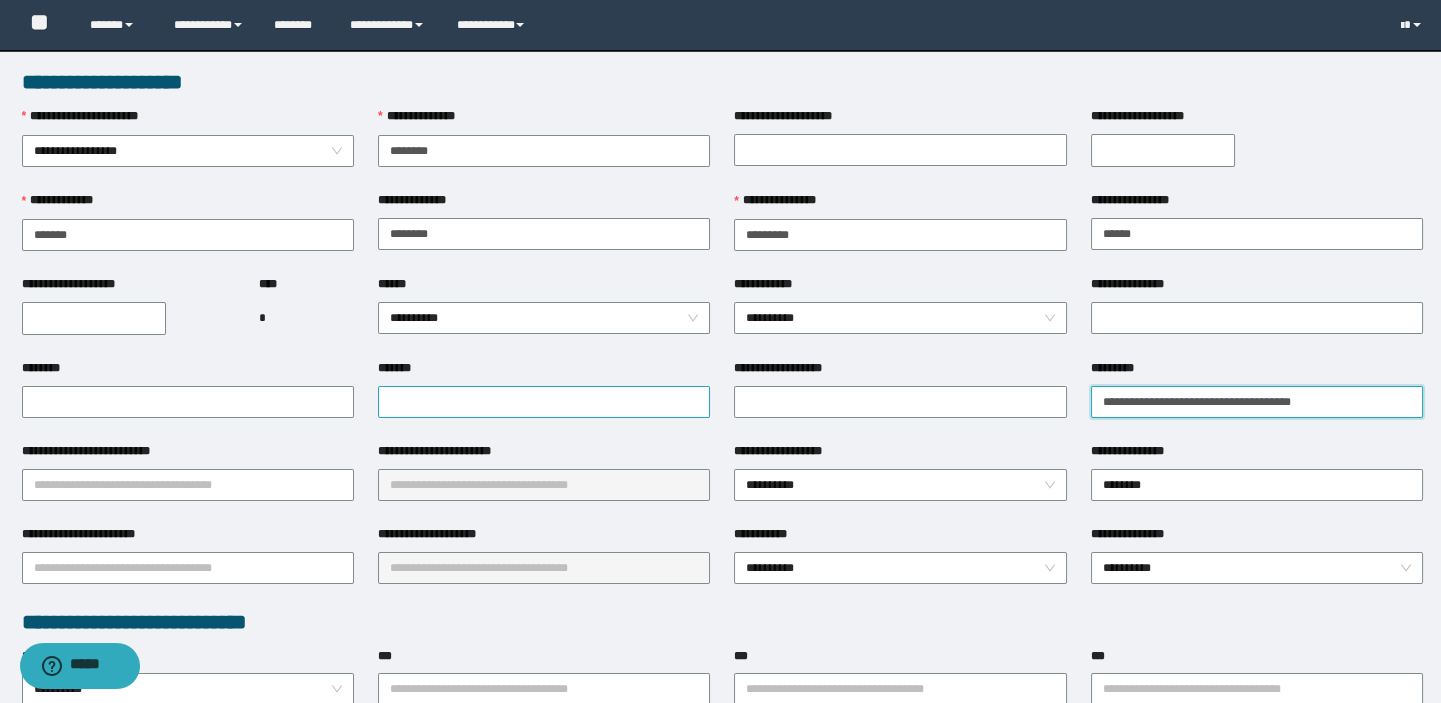 type on "**********" 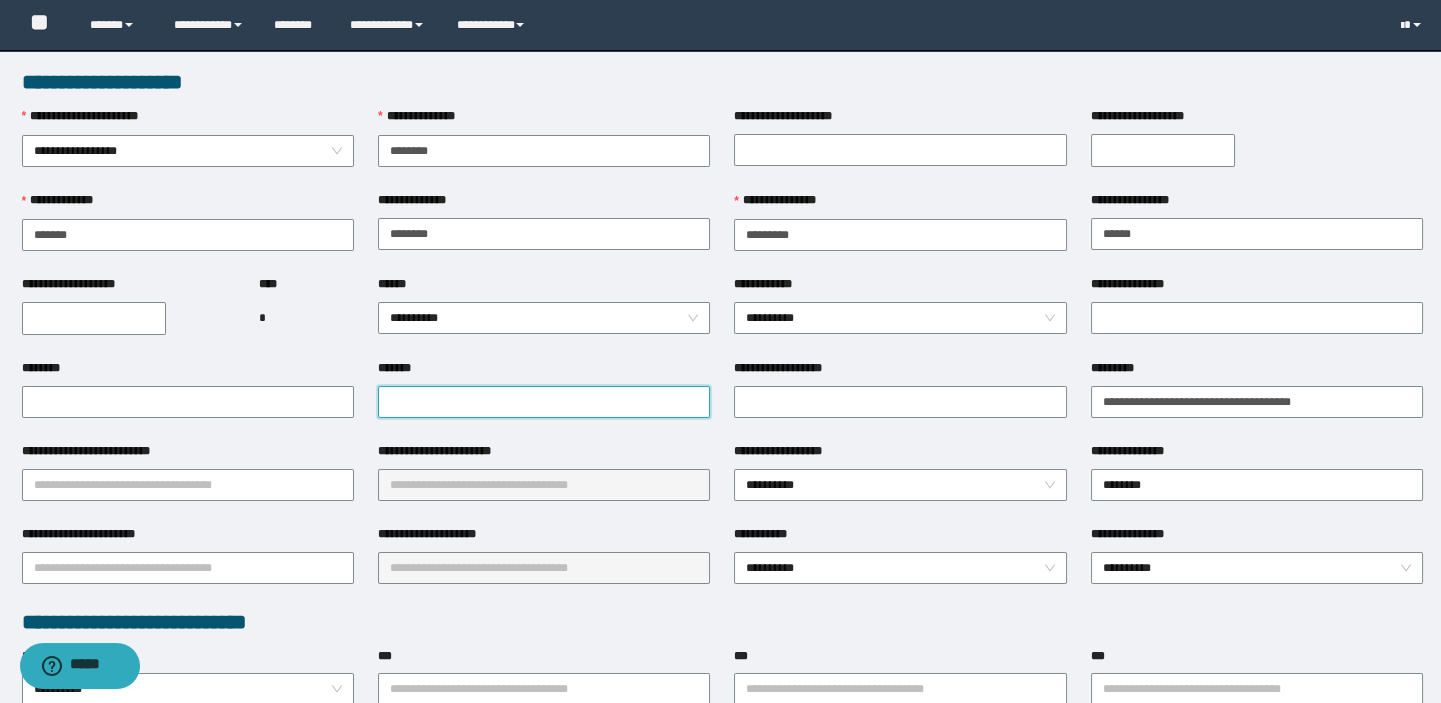 click on "*******" at bounding box center [544, 402] 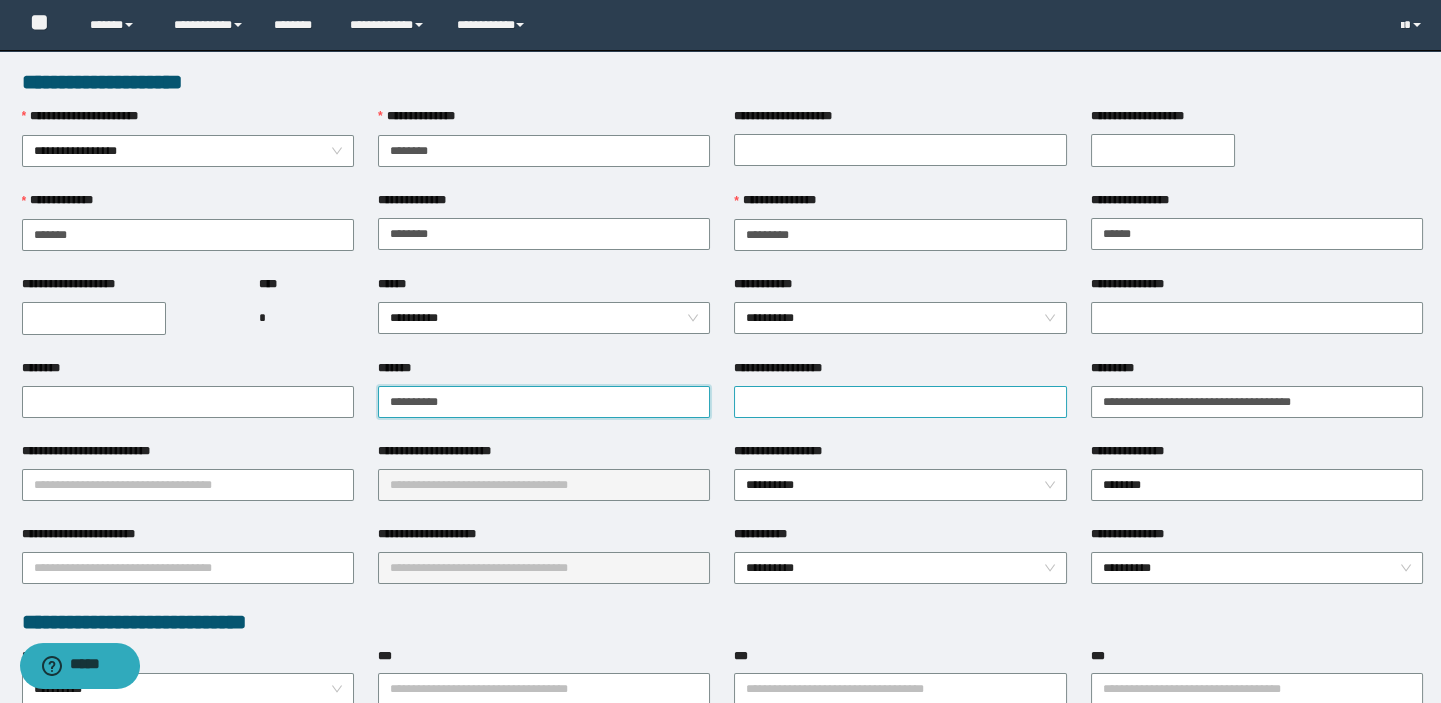 type on "**********" 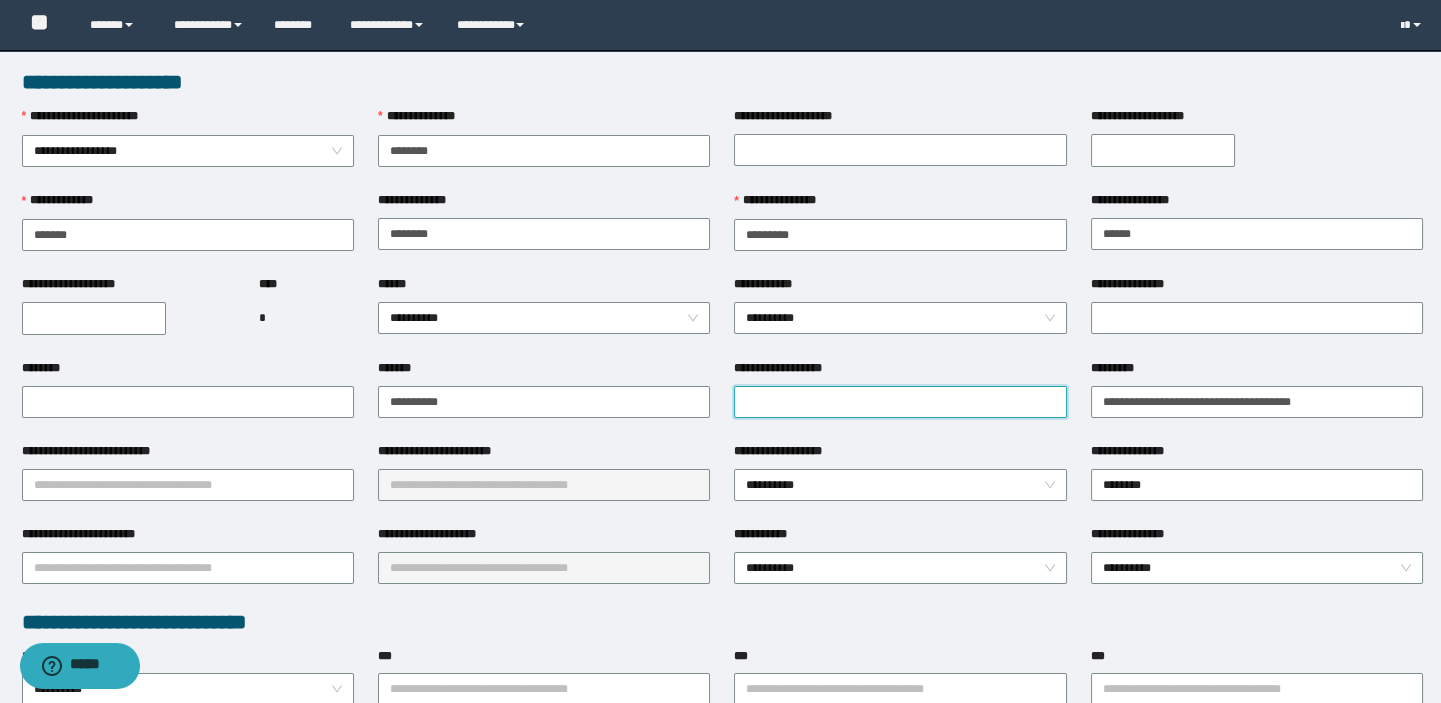 click on "**********" at bounding box center [900, 402] 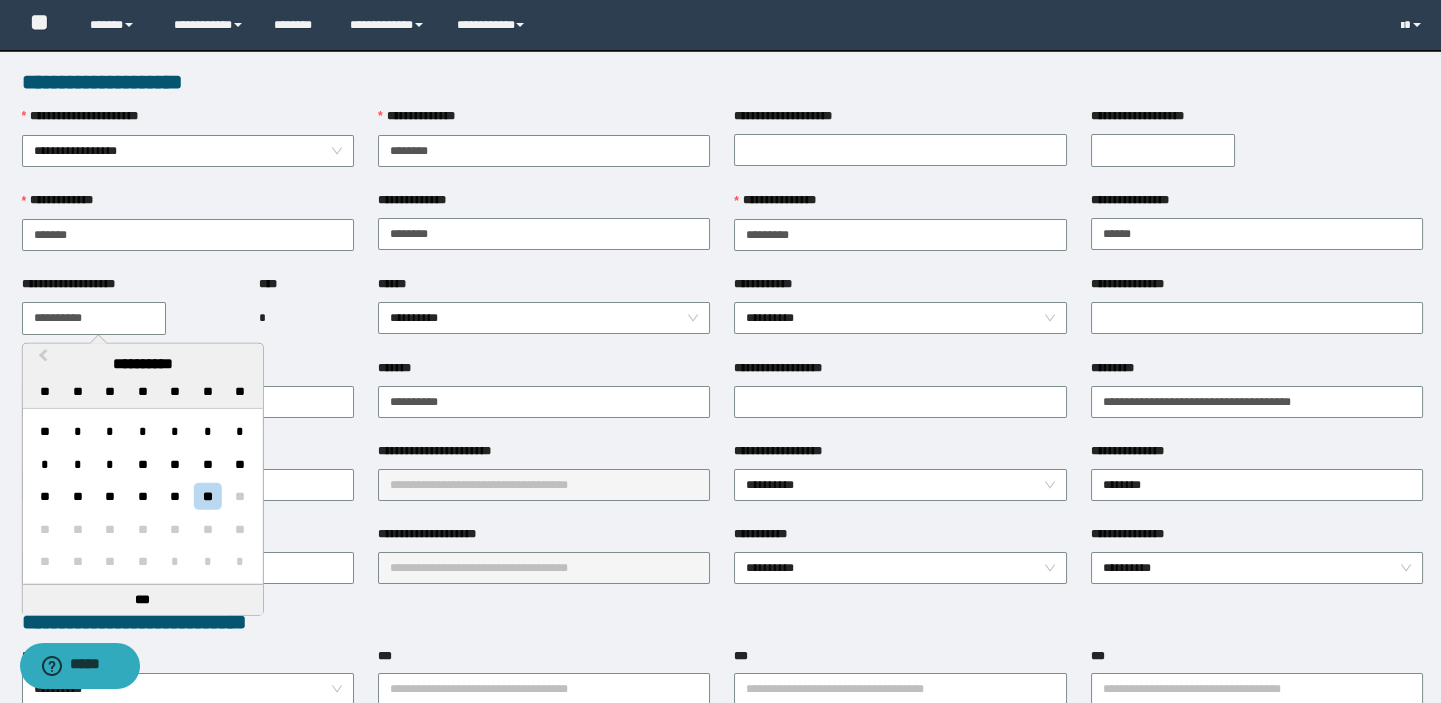 click on "**********" at bounding box center [94, 318] 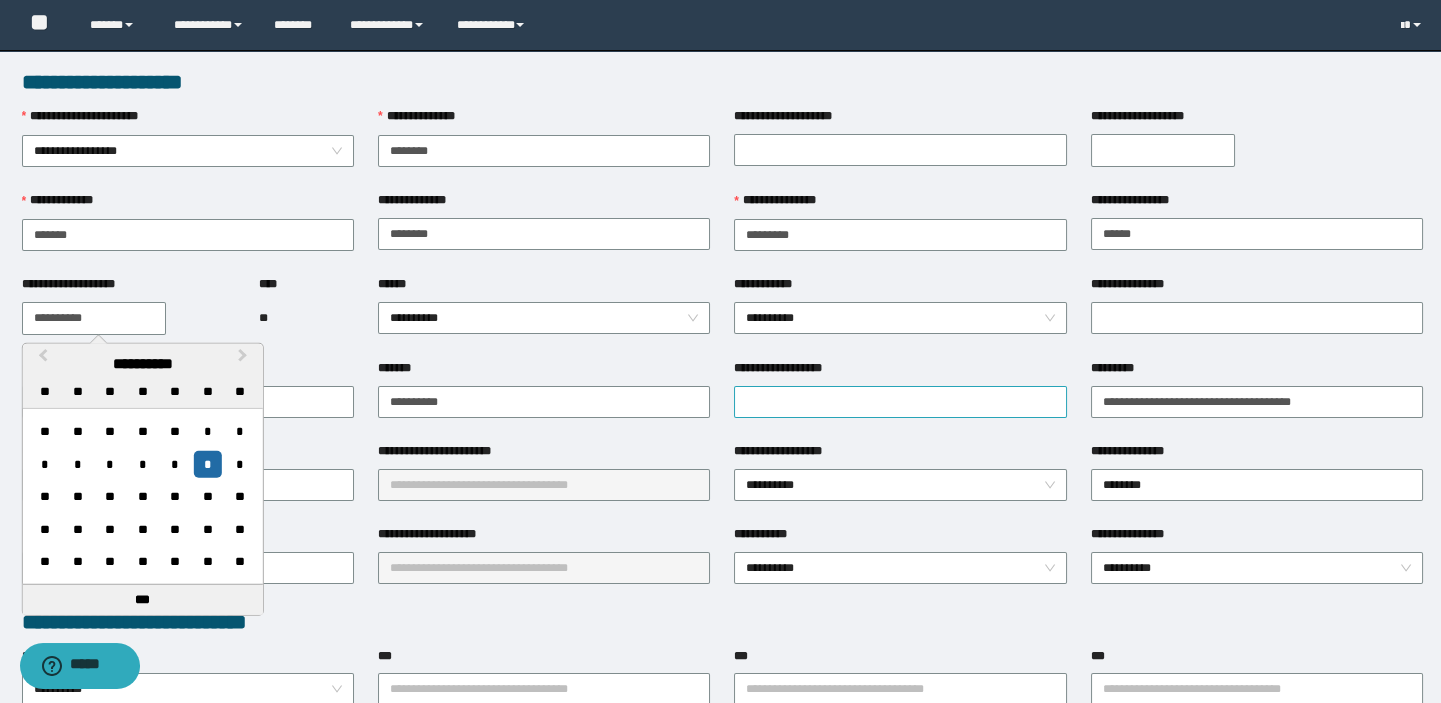 type on "**********" 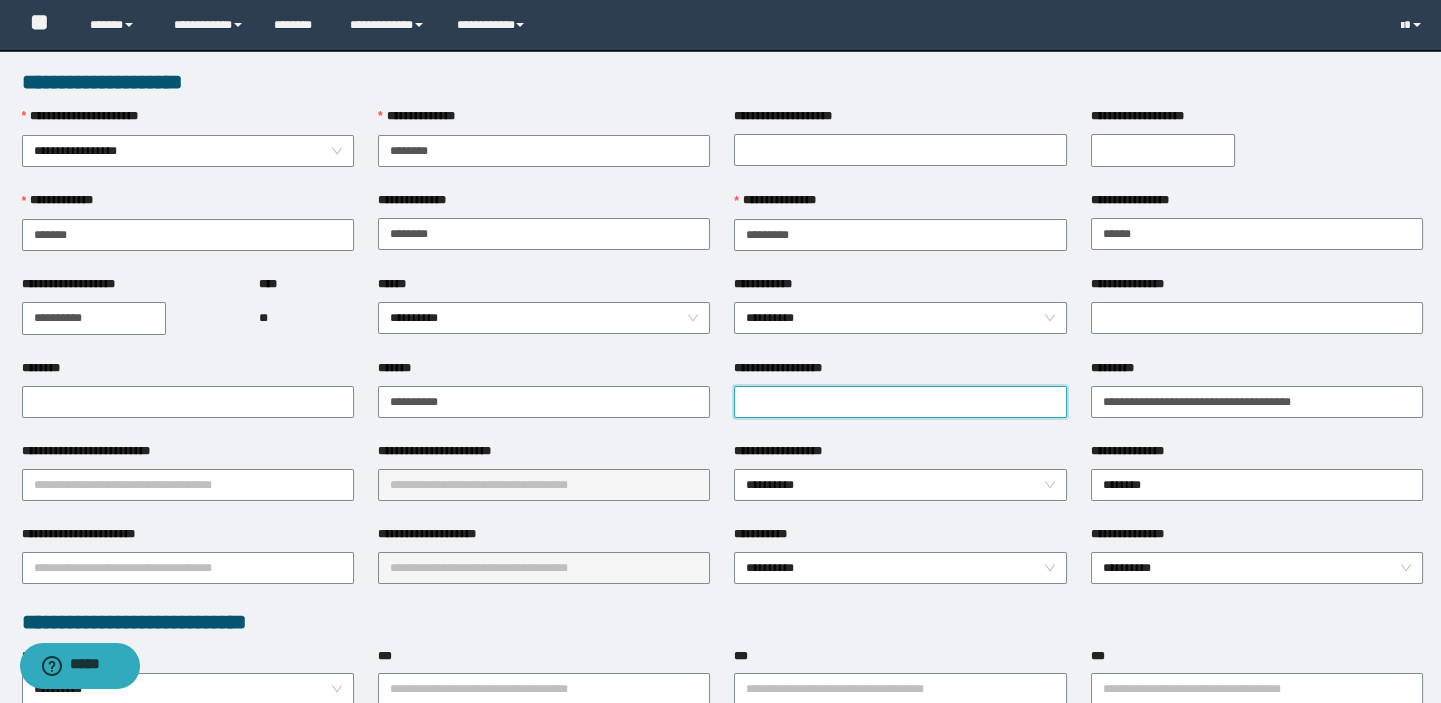 click on "**********" at bounding box center [900, 402] 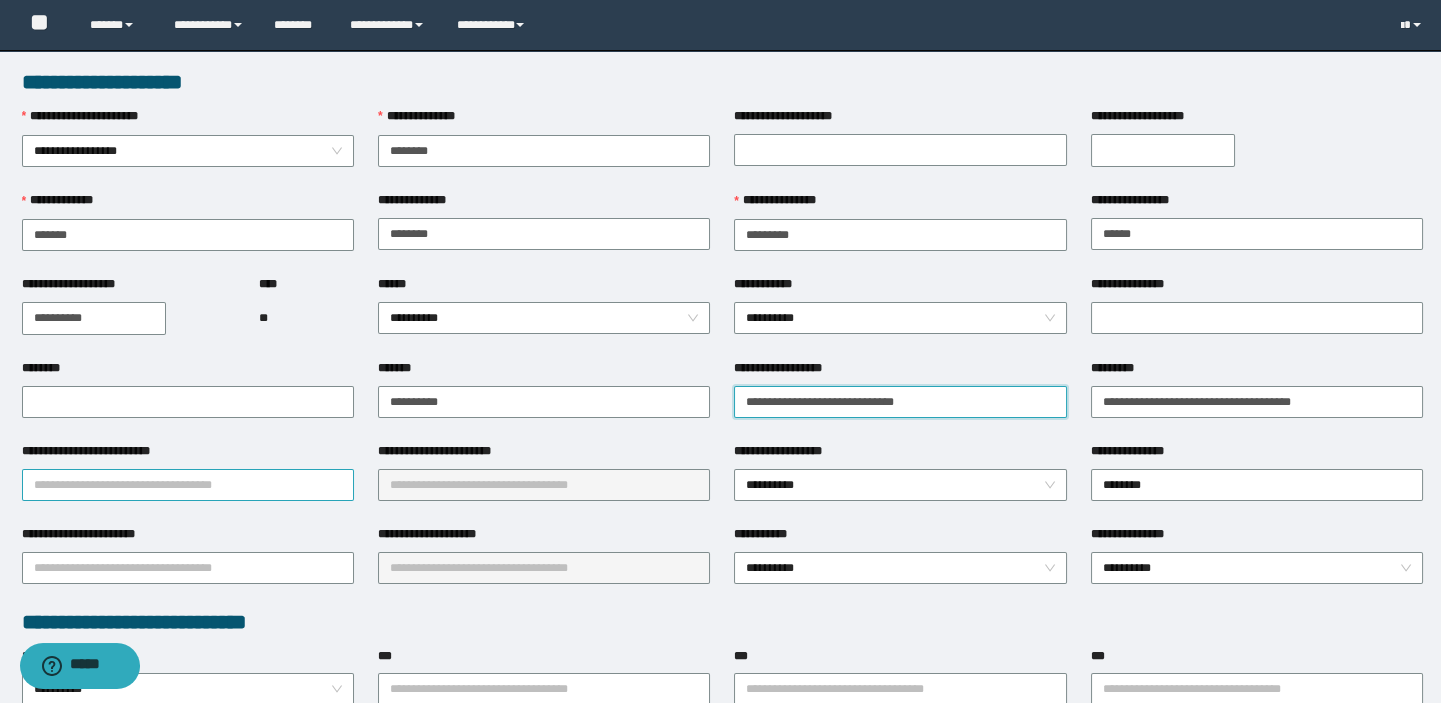 type on "**********" 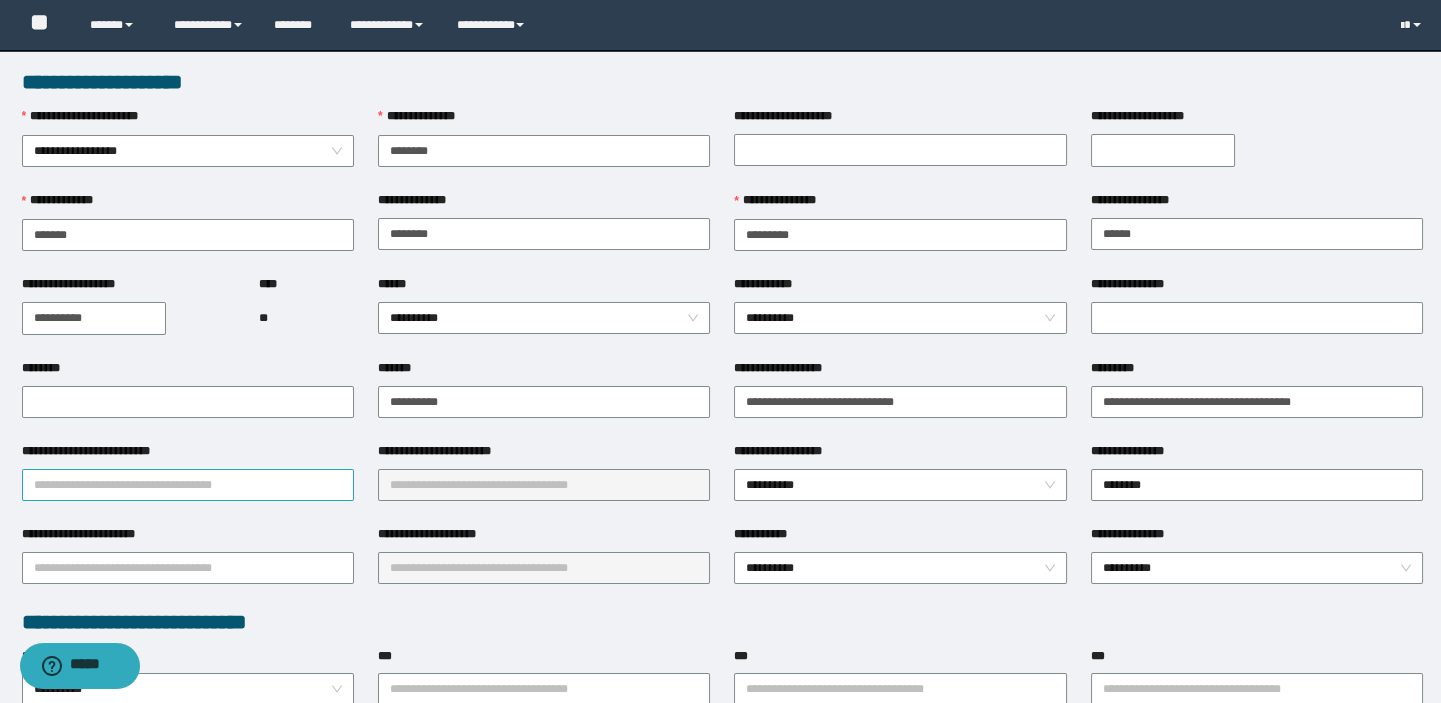 click on "**********" at bounding box center (188, 485) 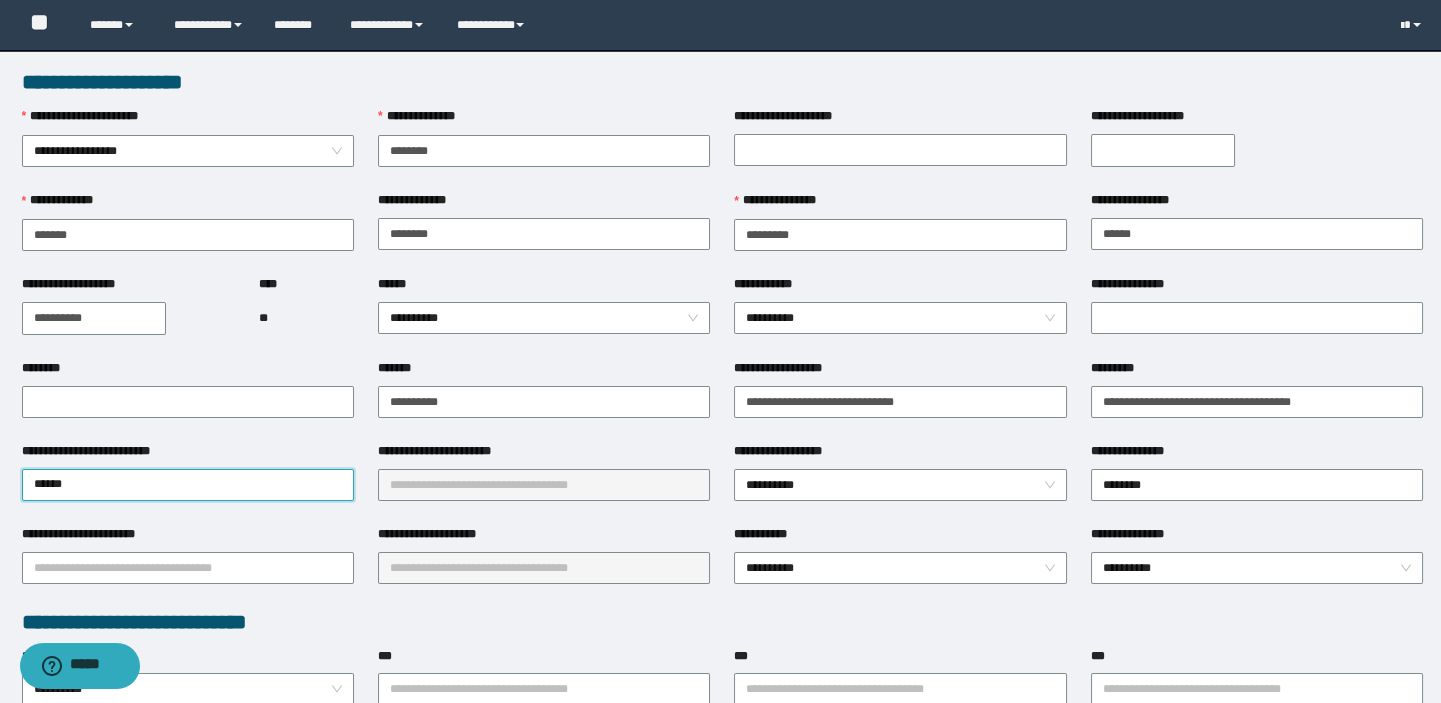 type on "*******" 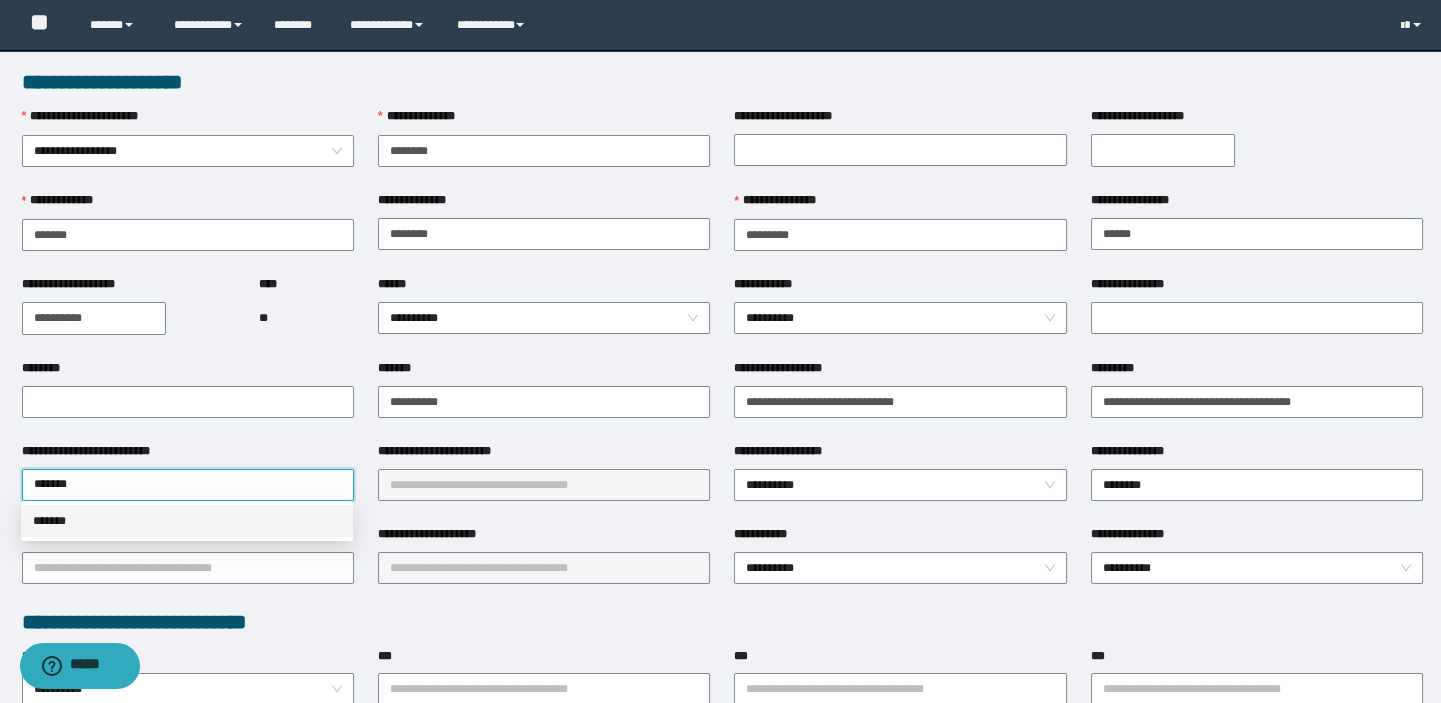 click on "*******" at bounding box center (187, 521) 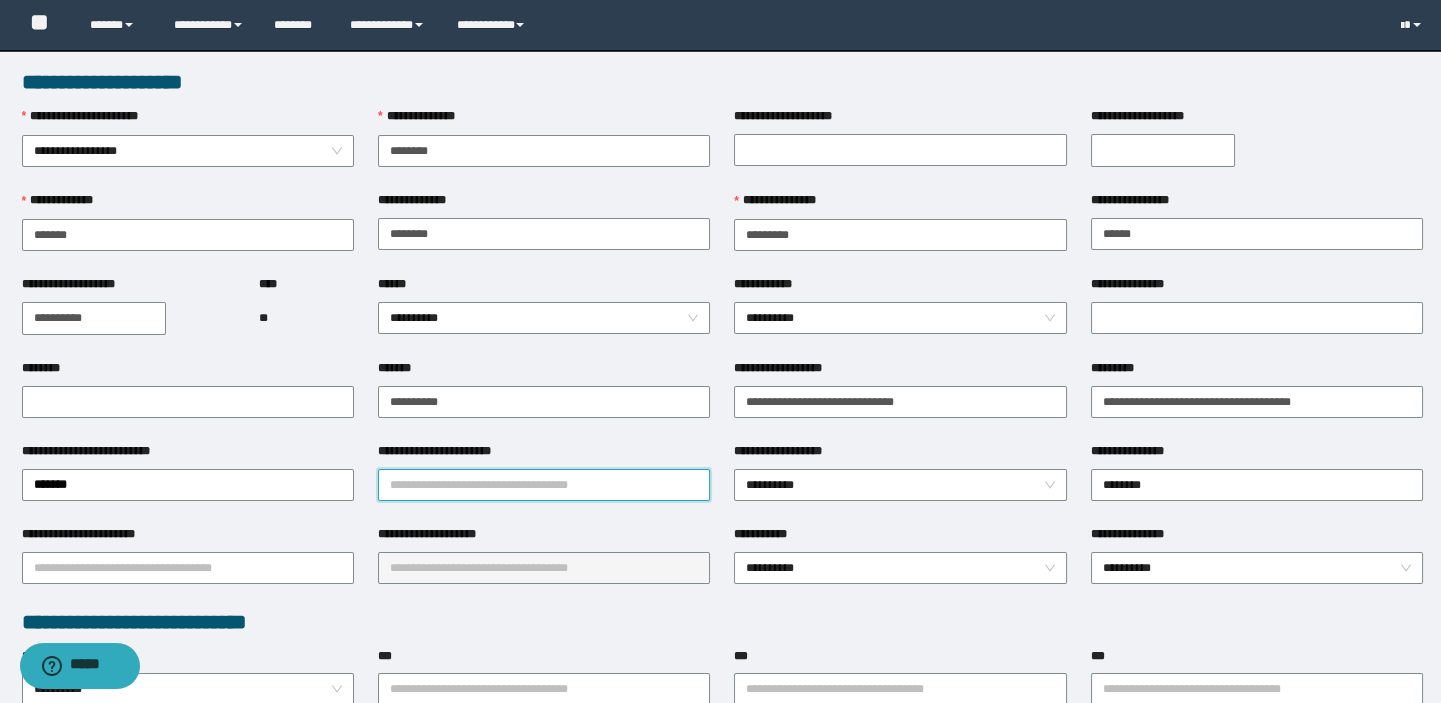 click on "**********" at bounding box center [544, 485] 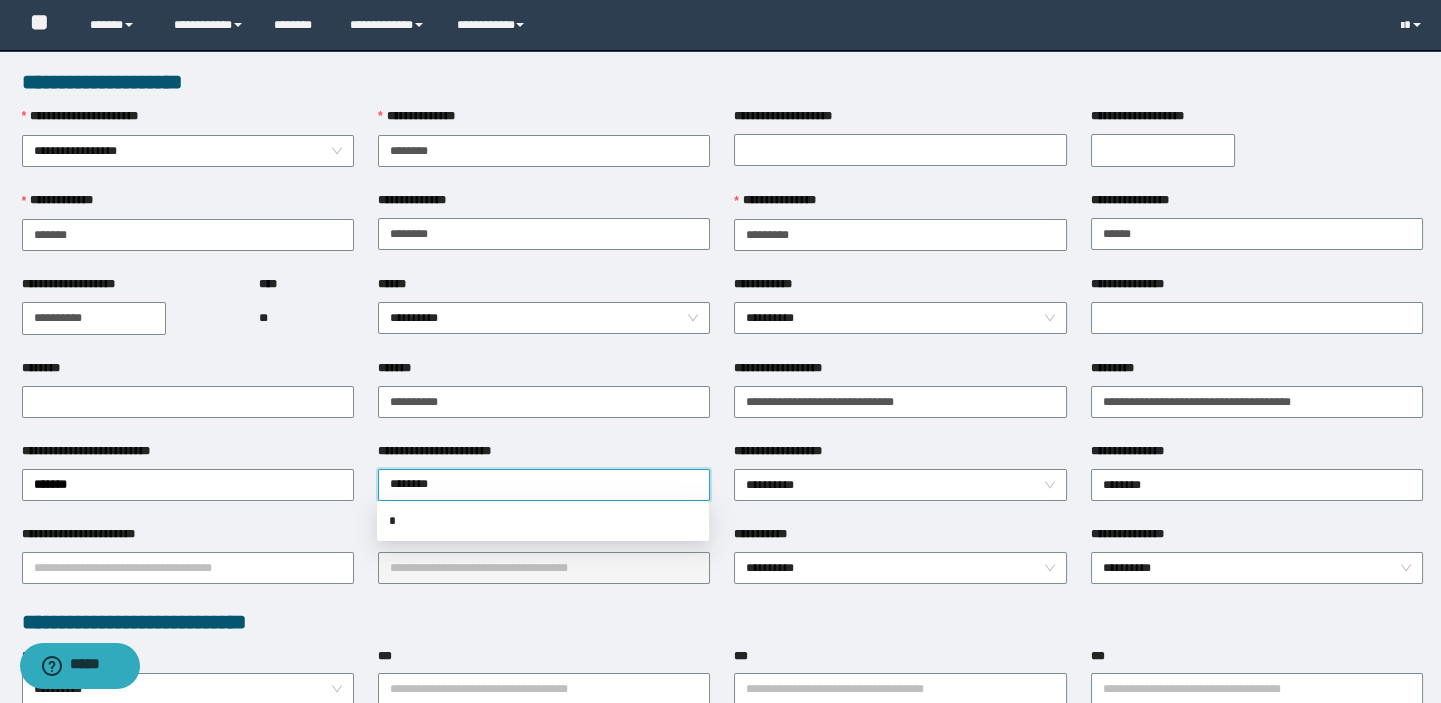 type on "*********" 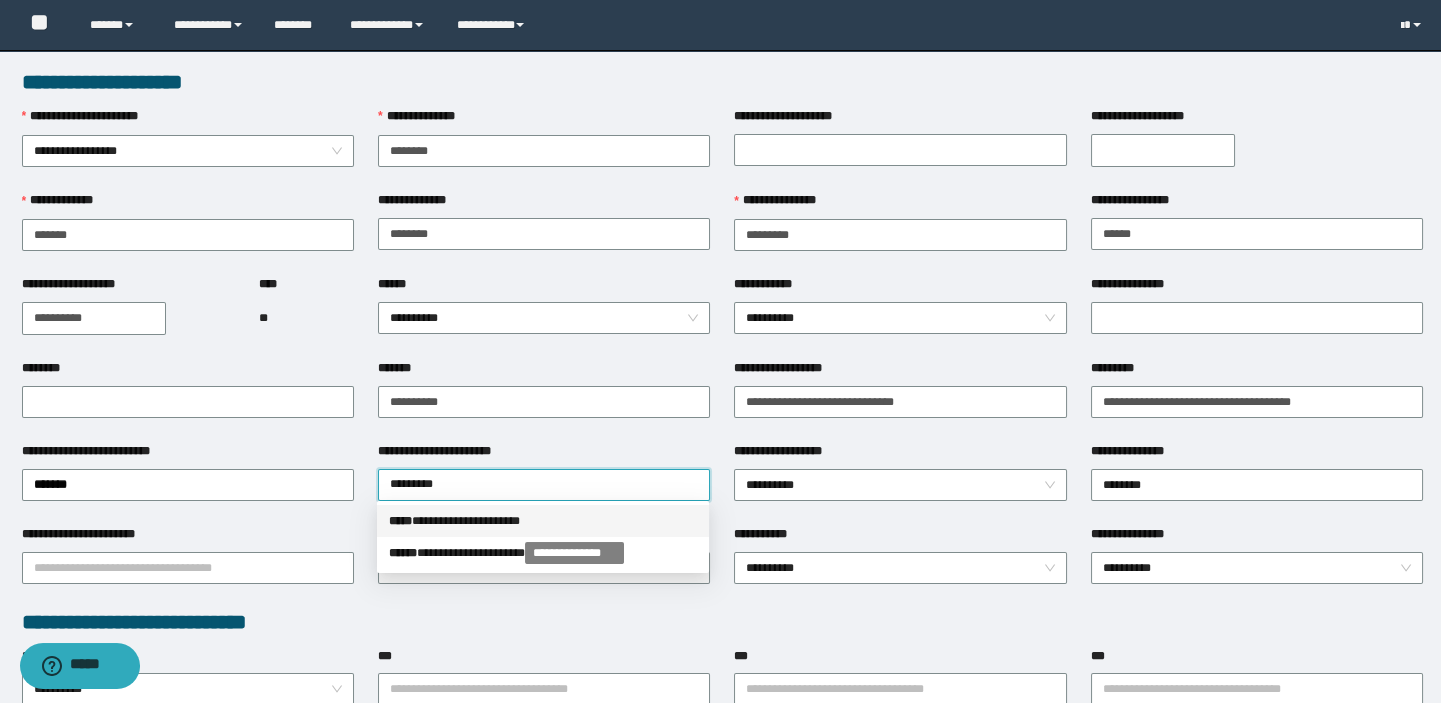 click on "**********" at bounding box center (543, 521) 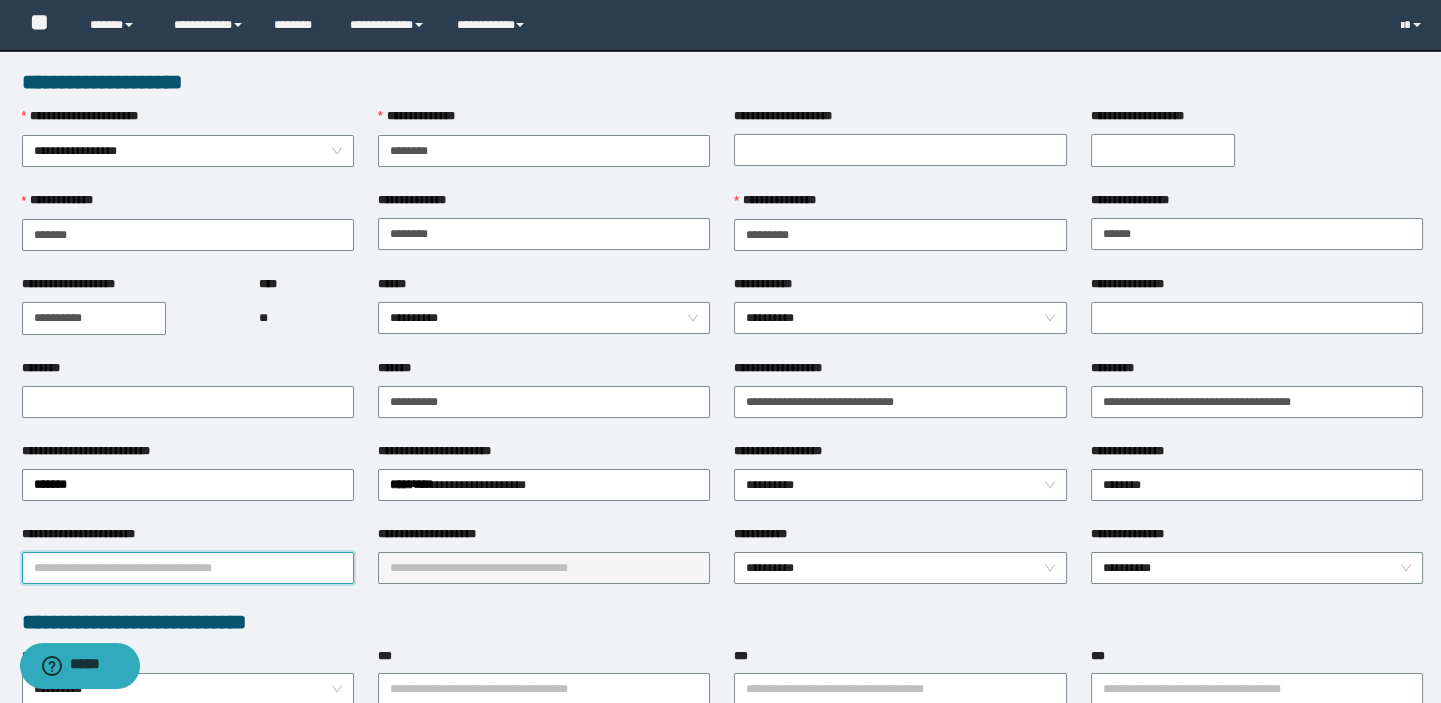 click on "**********" at bounding box center [188, 568] 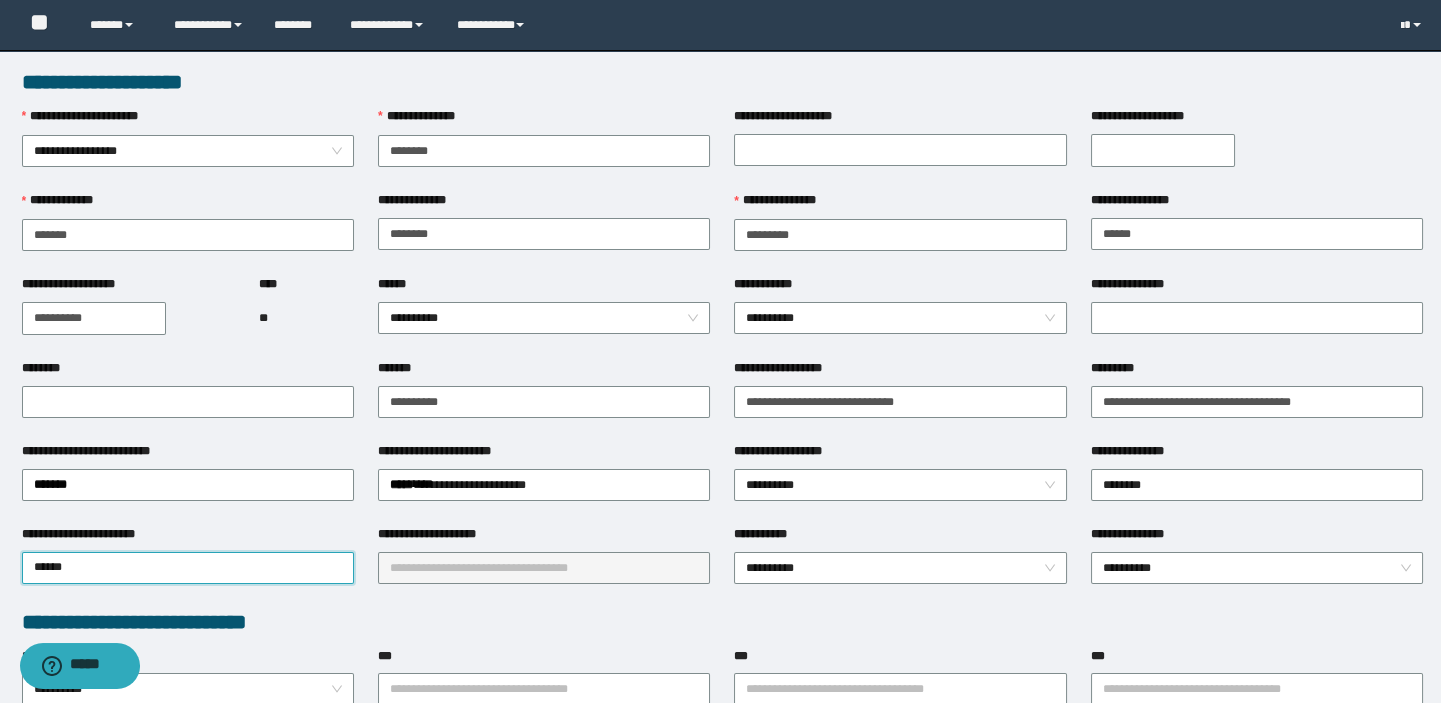 type on "*******" 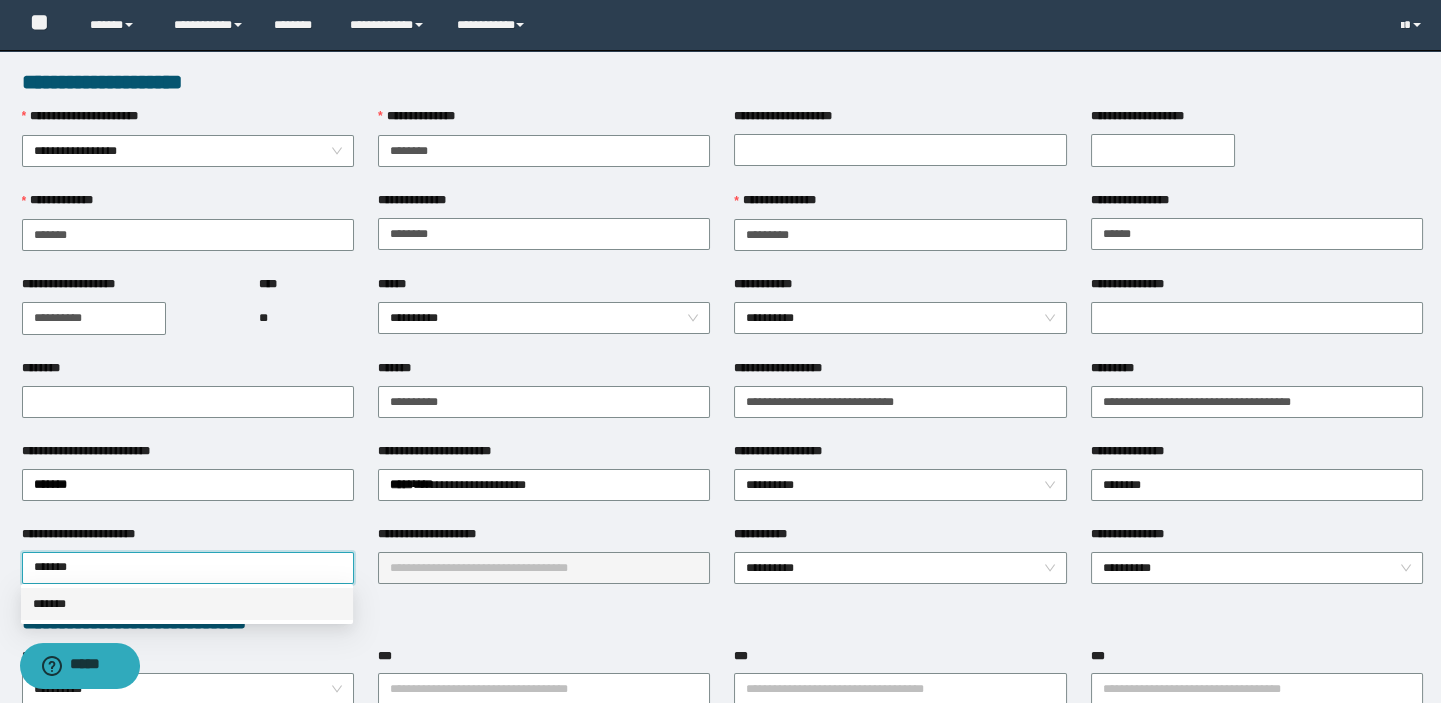 click on "*******" at bounding box center [187, 604] 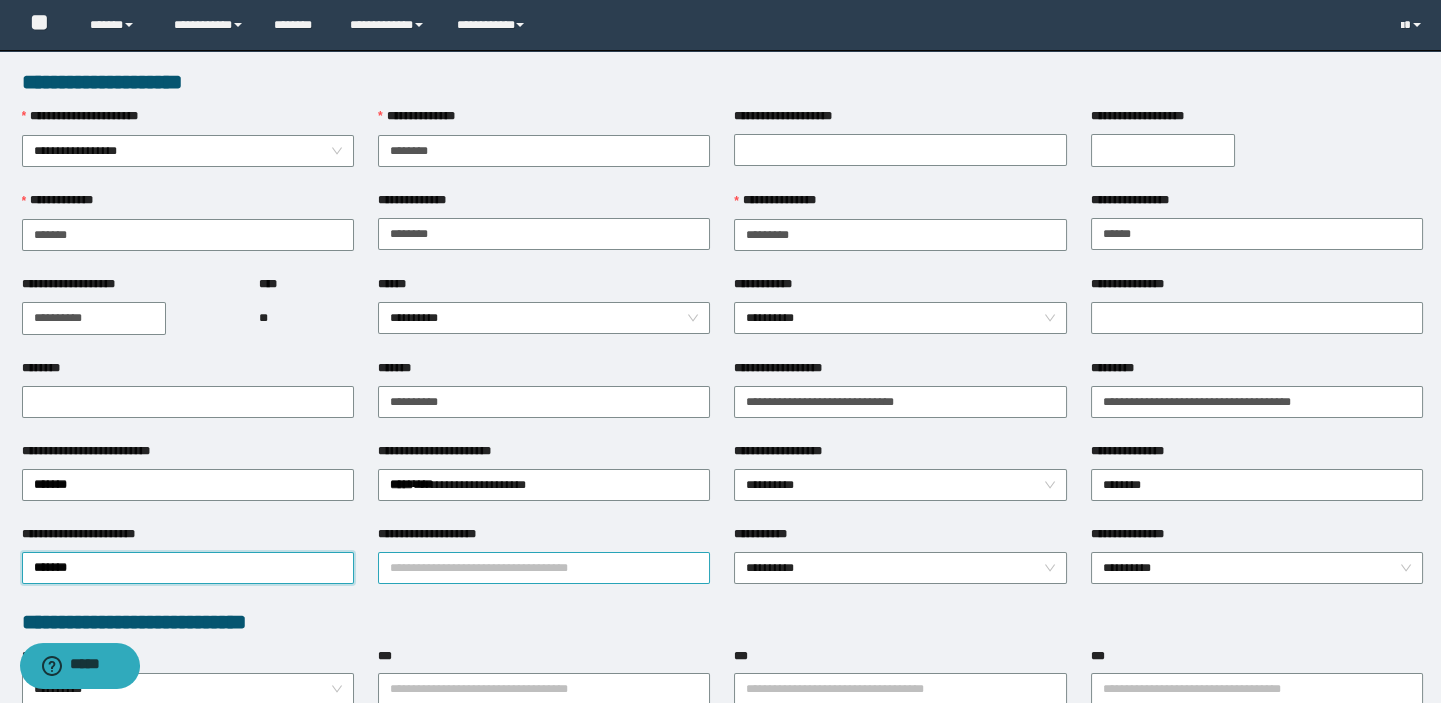 click on "**********" at bounding box center (544, 568) 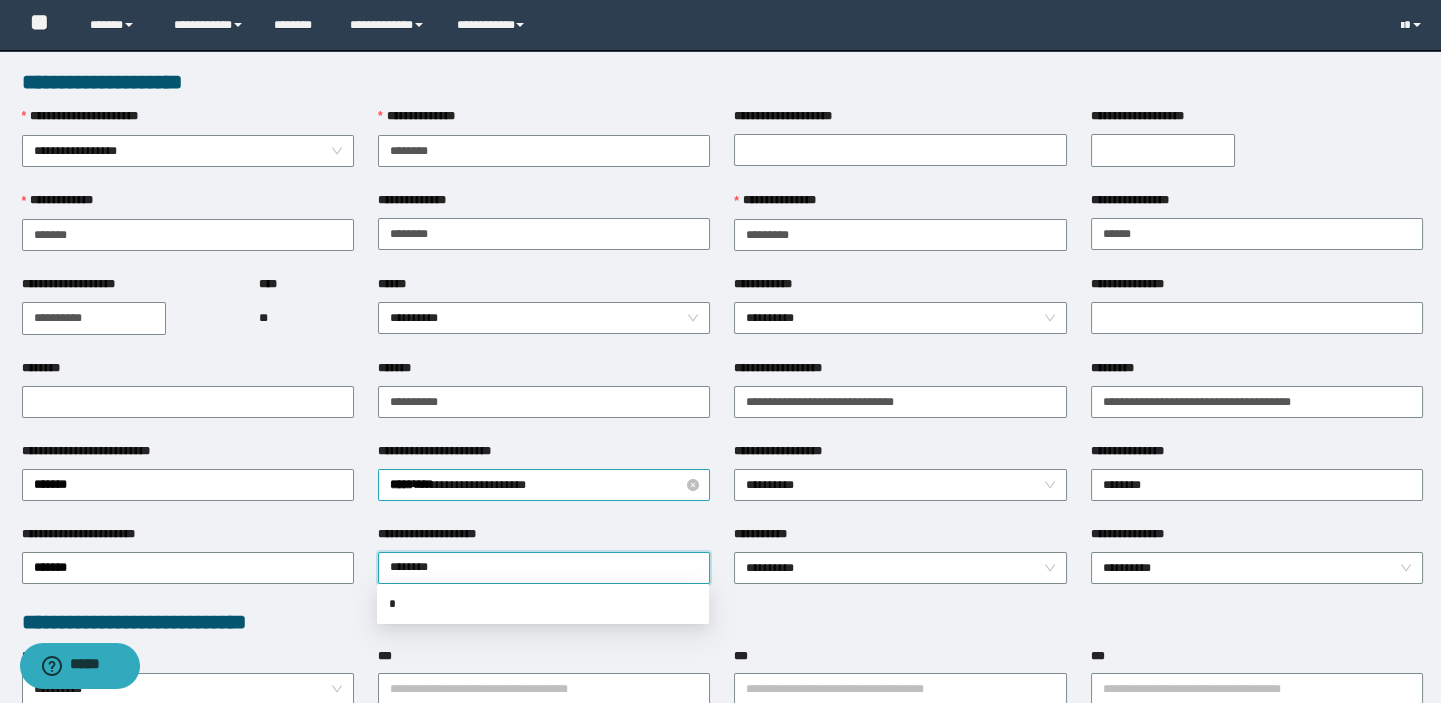 type on "*********" 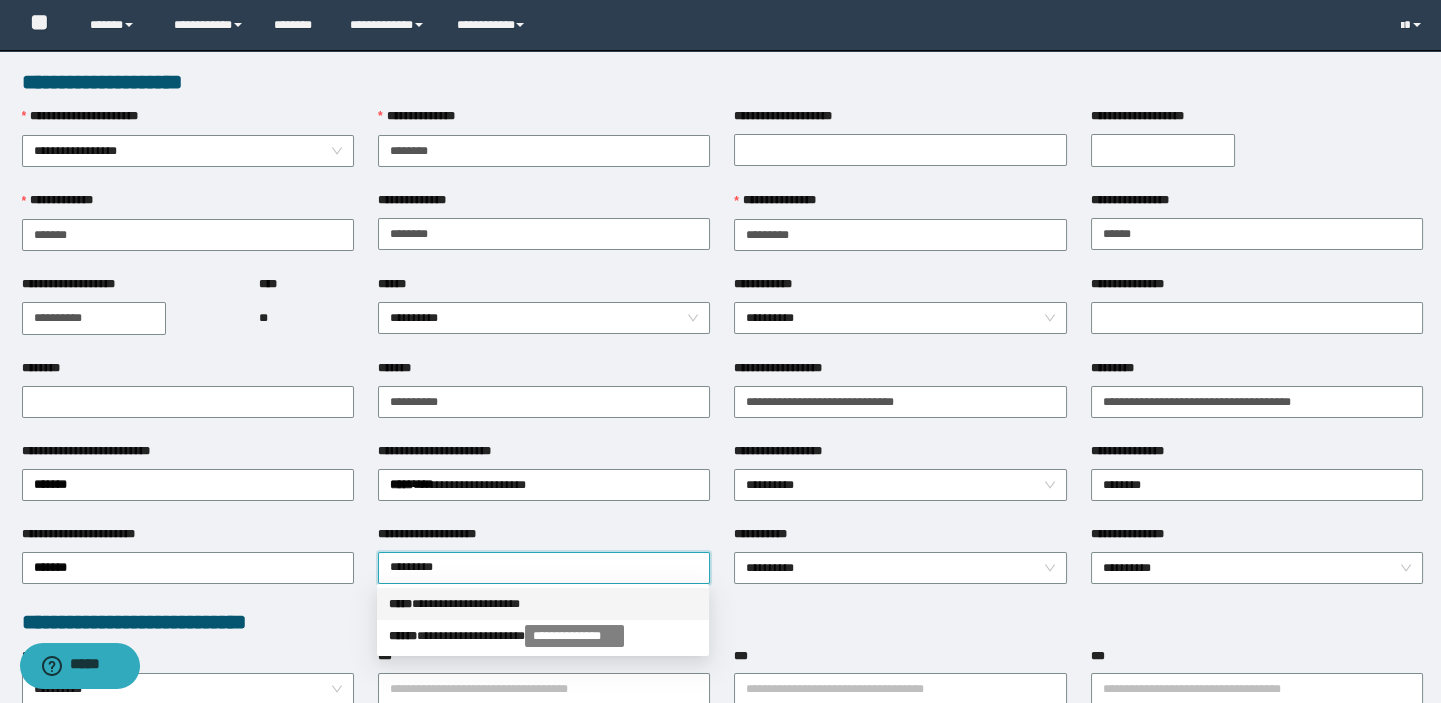 click on "**********" at bounding box center [543, 604] 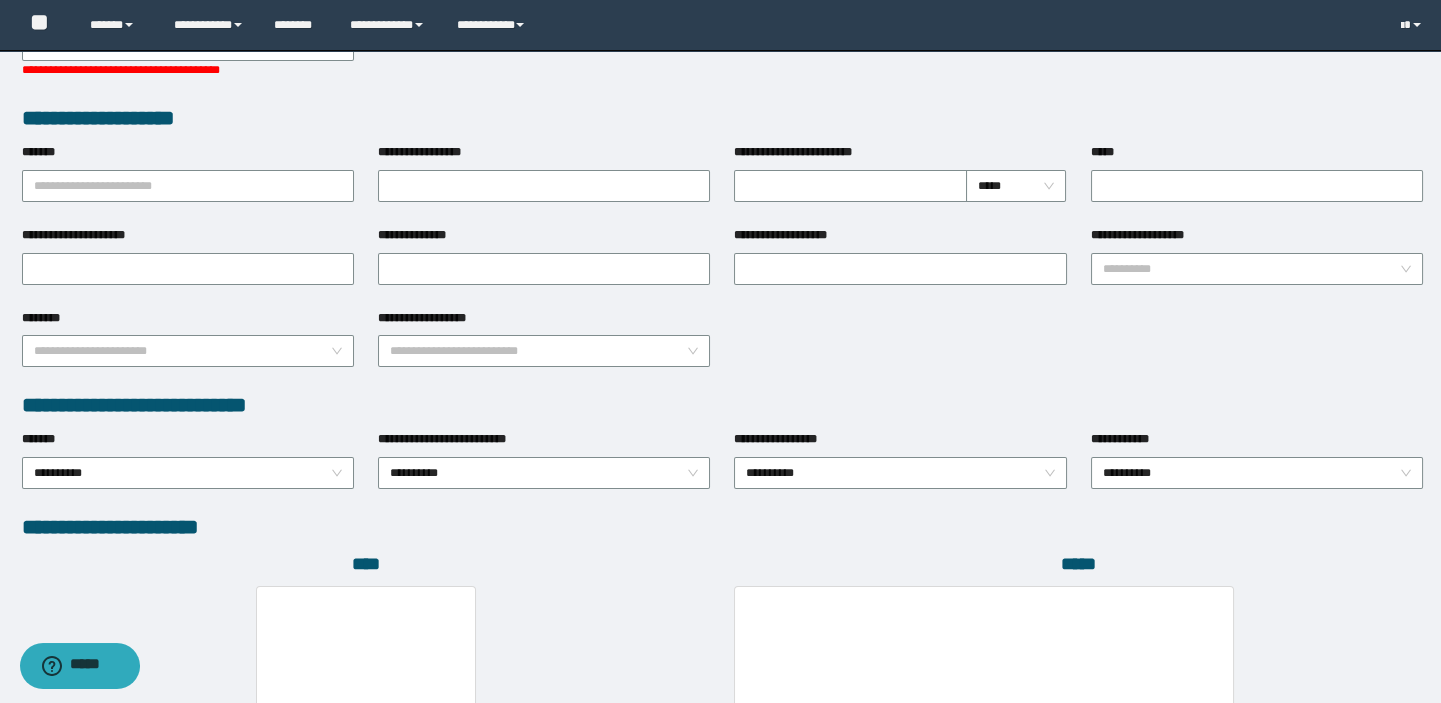 scroll, scrollTop: 1000, scrollLeft: 0, axis: vertical 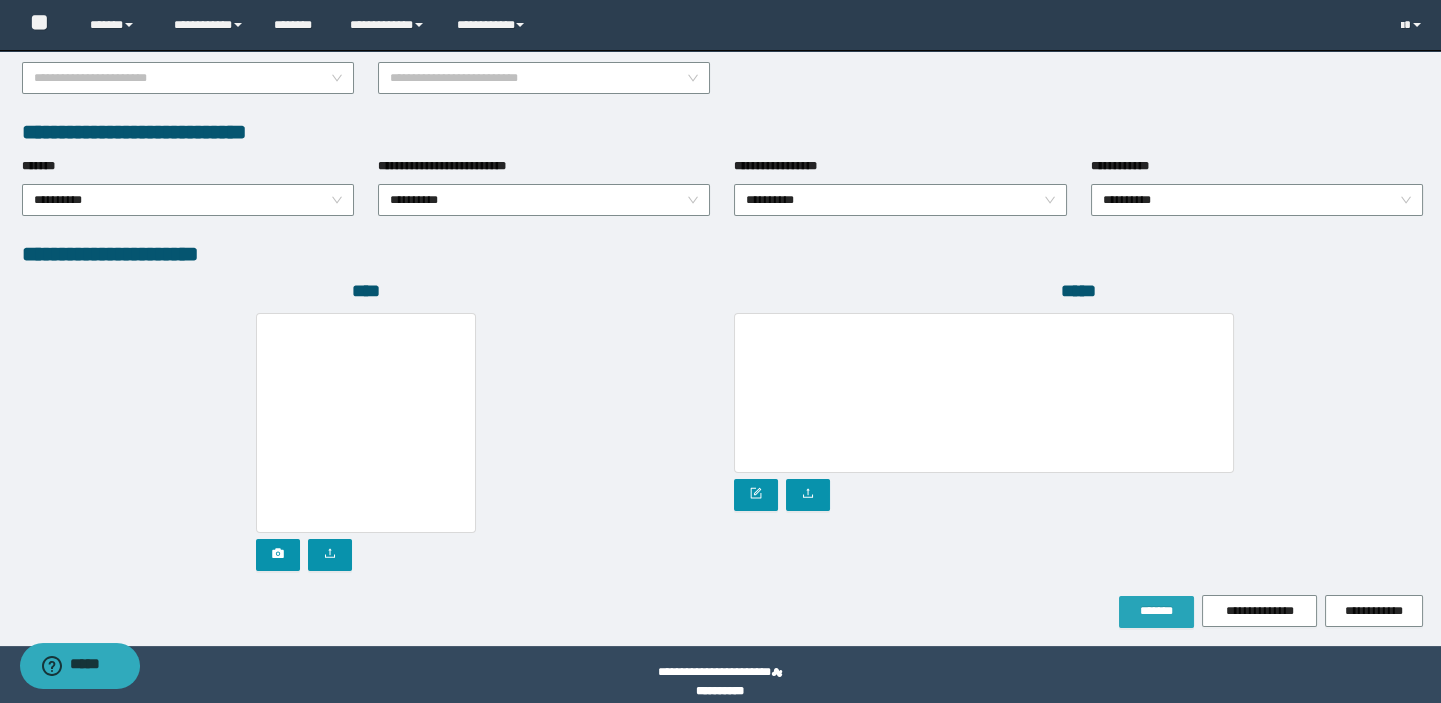 click on "*******" at bounding box center [1156, 612] 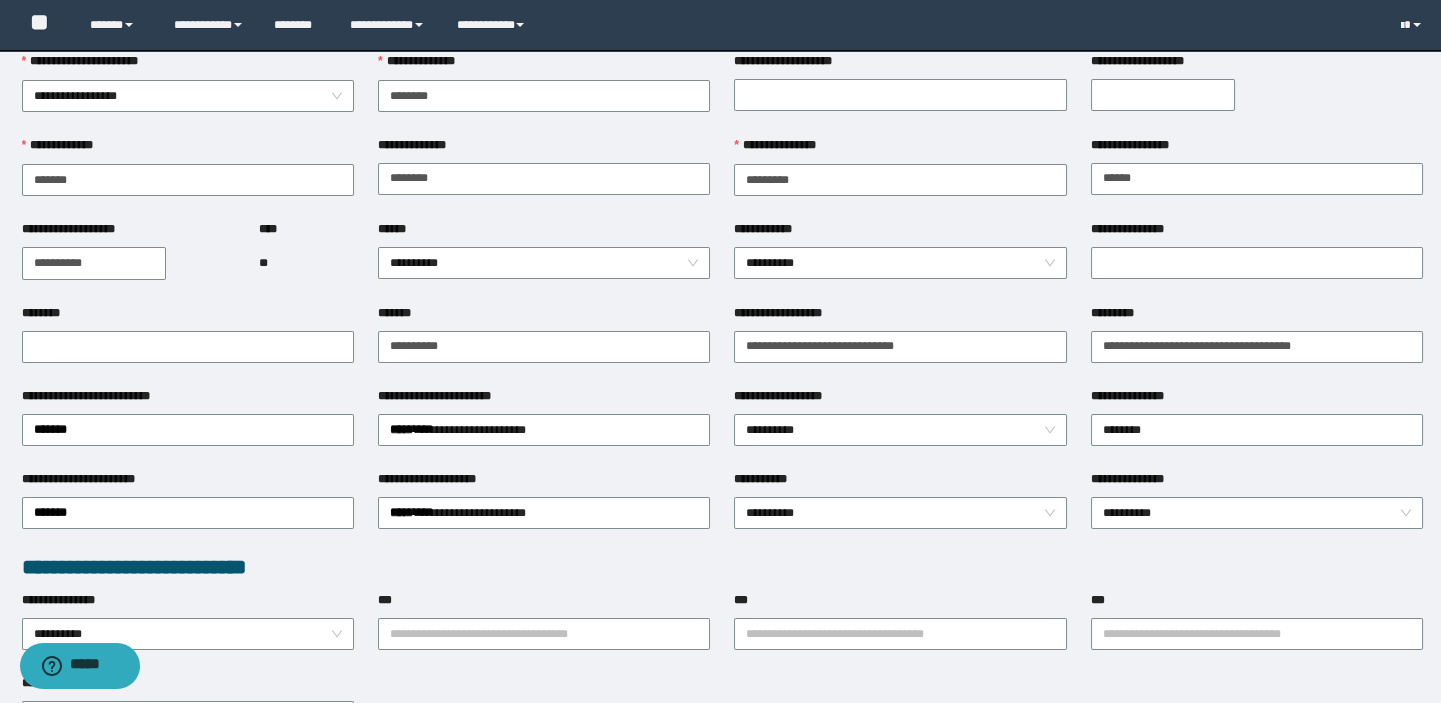 scroll, scrollTop: 0, scrollLeft: 0, axis: both 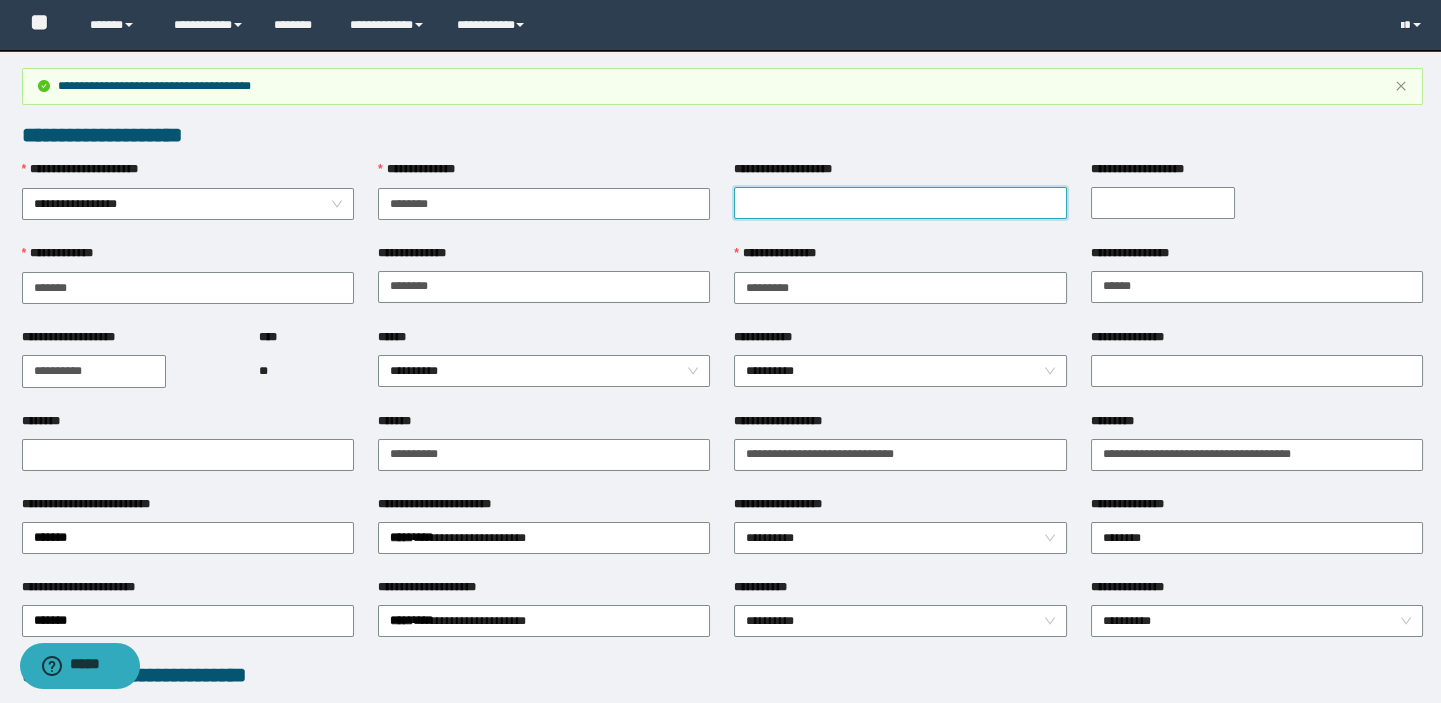 click on "**********" at bounding box center (900, 203) 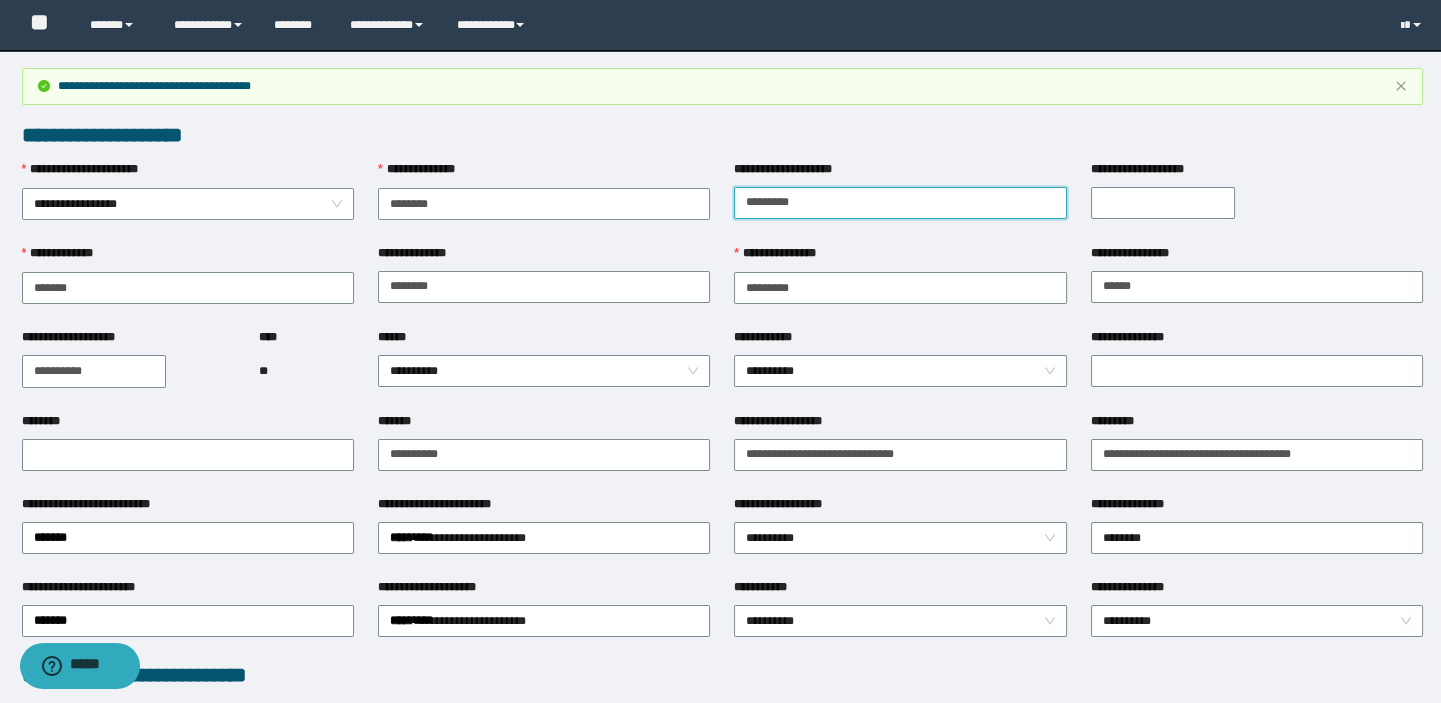 type on "*********" 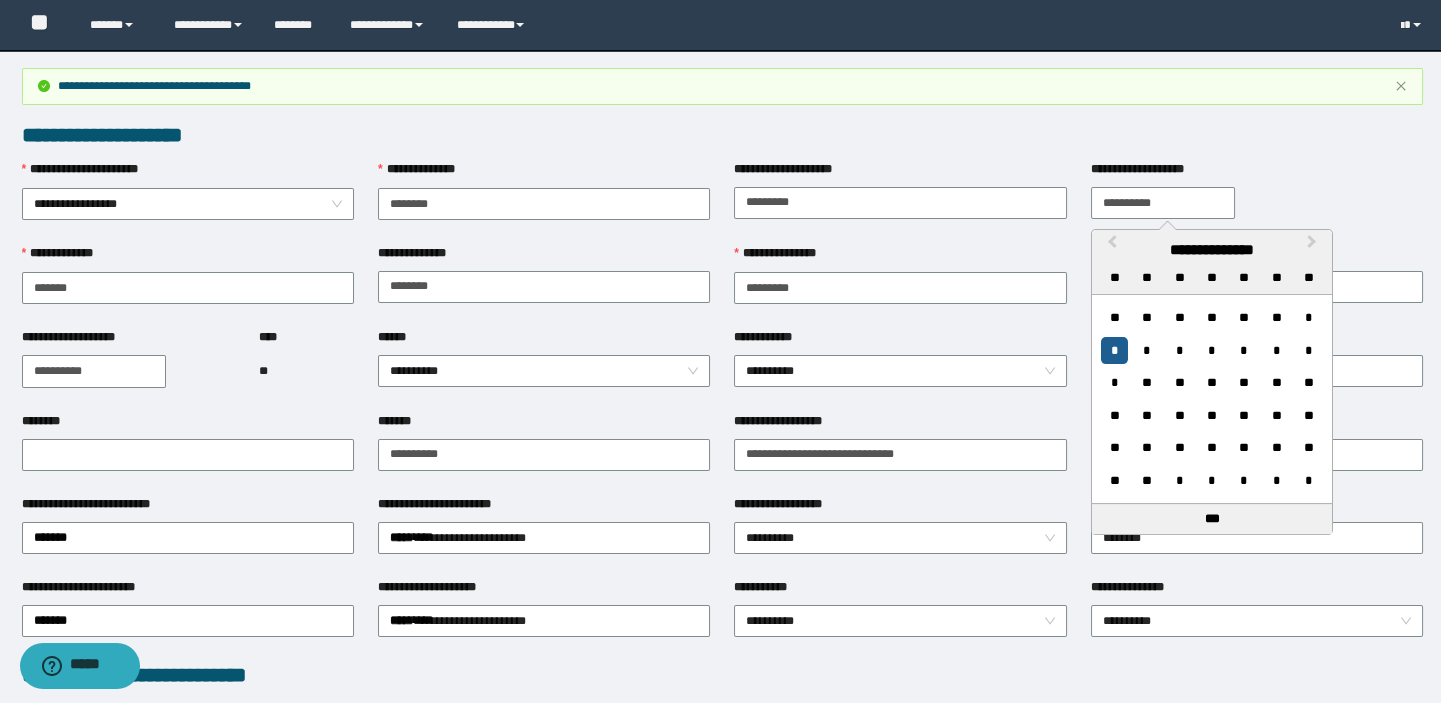 type on "**********" 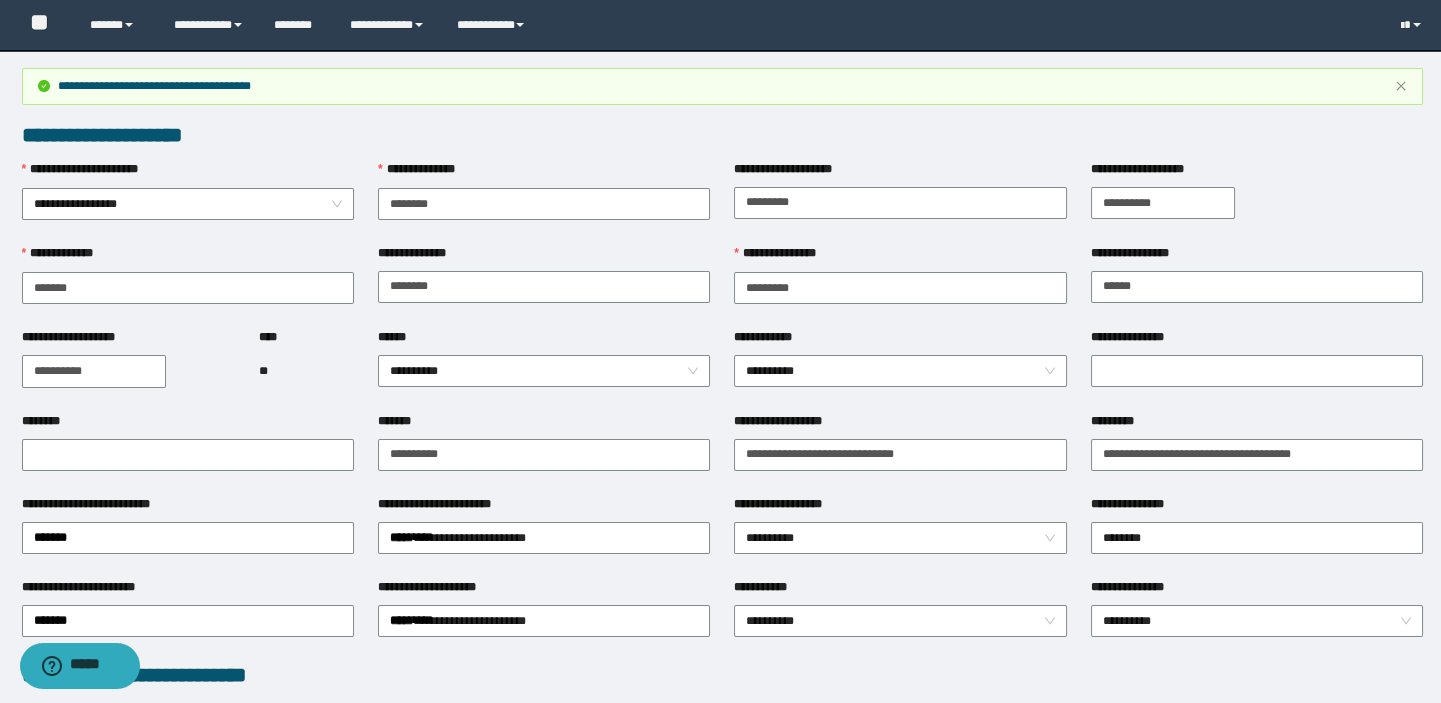 click on "**********" at bounding box center (94, 371) 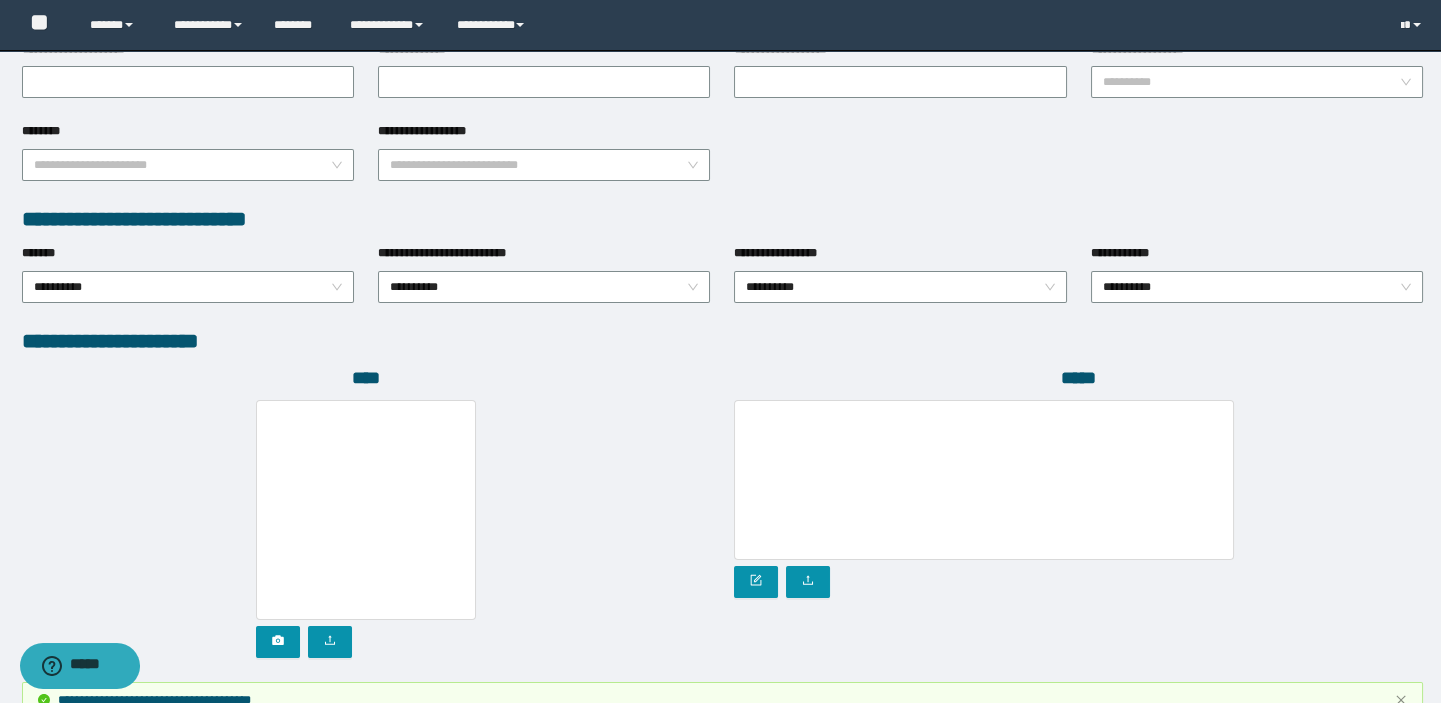 scroll, scrollTop: 1123, scrollLeft: 0, axis: vertical 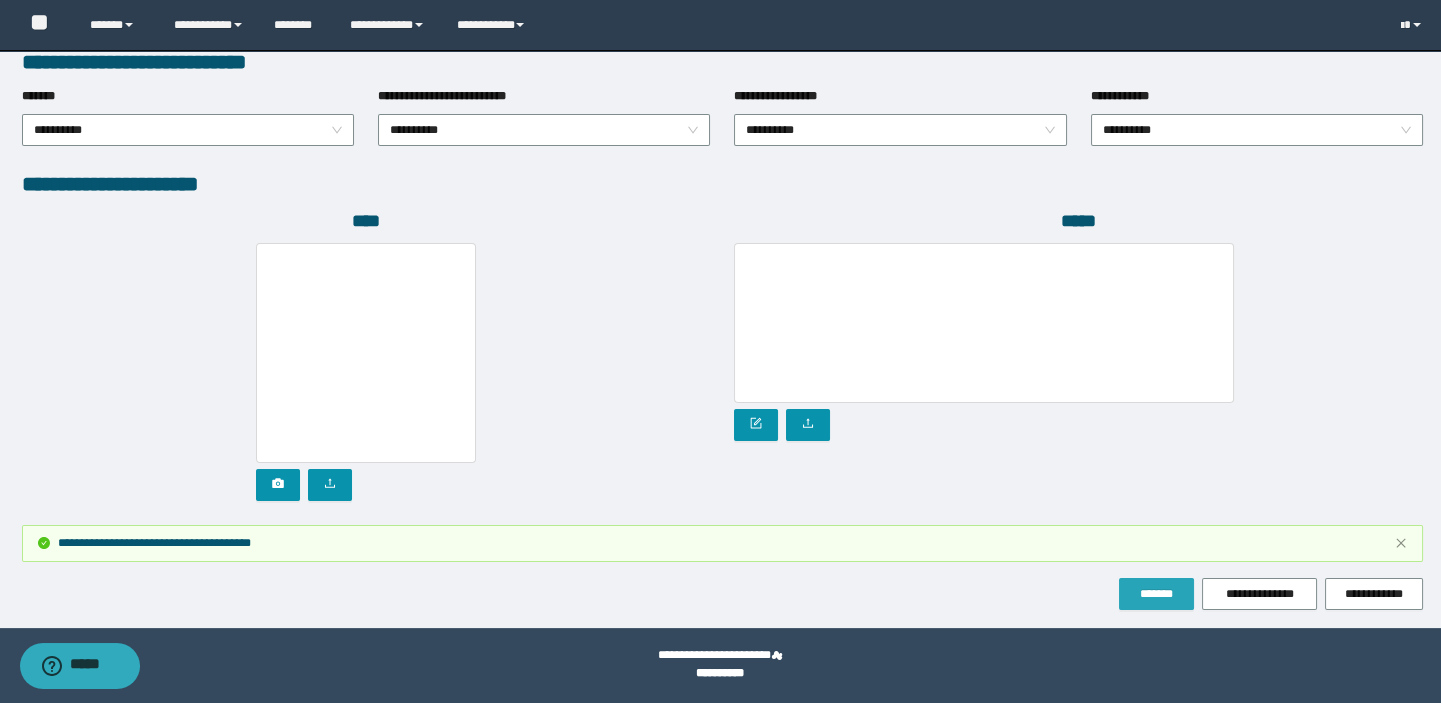 click on "*******" at bounding box center [1156, 594] 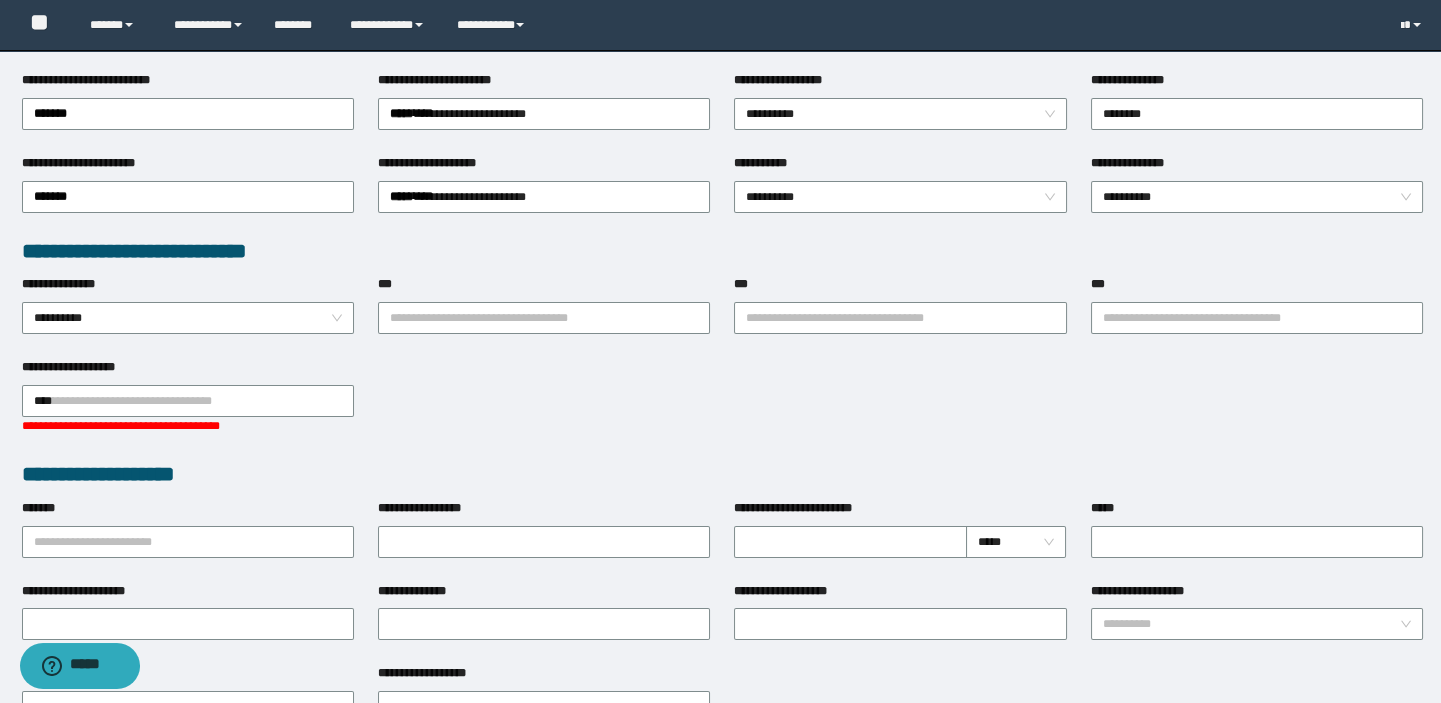 scroll, scrollTop: 214, scrollLeft: 0, axis: vertical 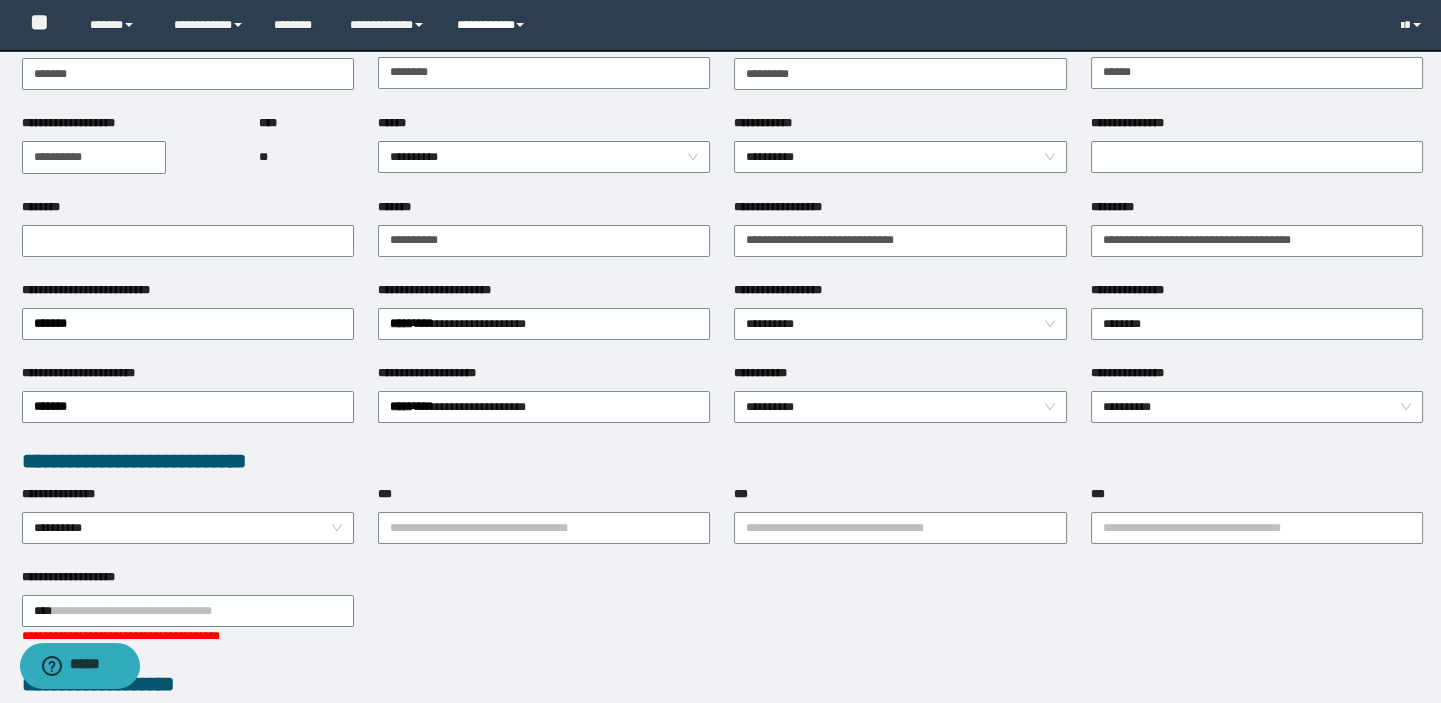 click on "**********" at bounding box center (493, 25) 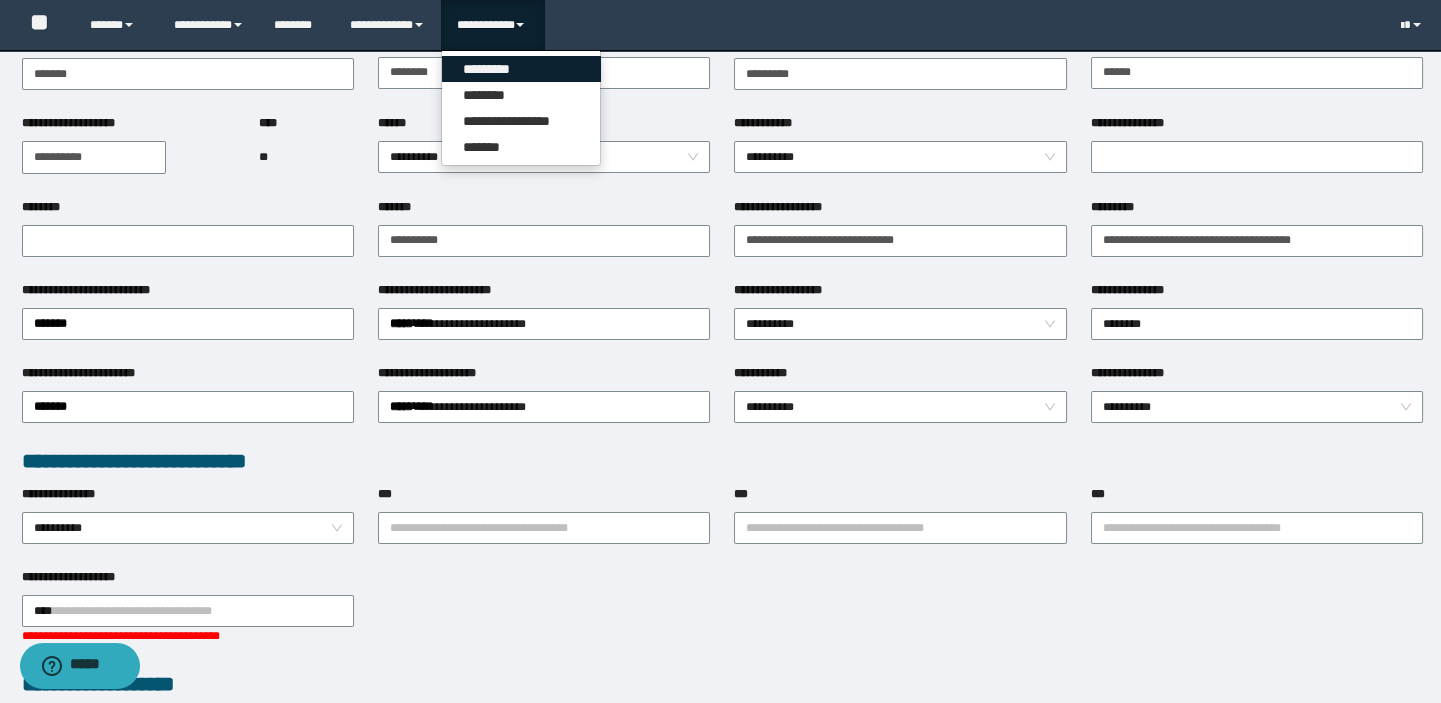click on "*********" at bounding box center (521, 69) 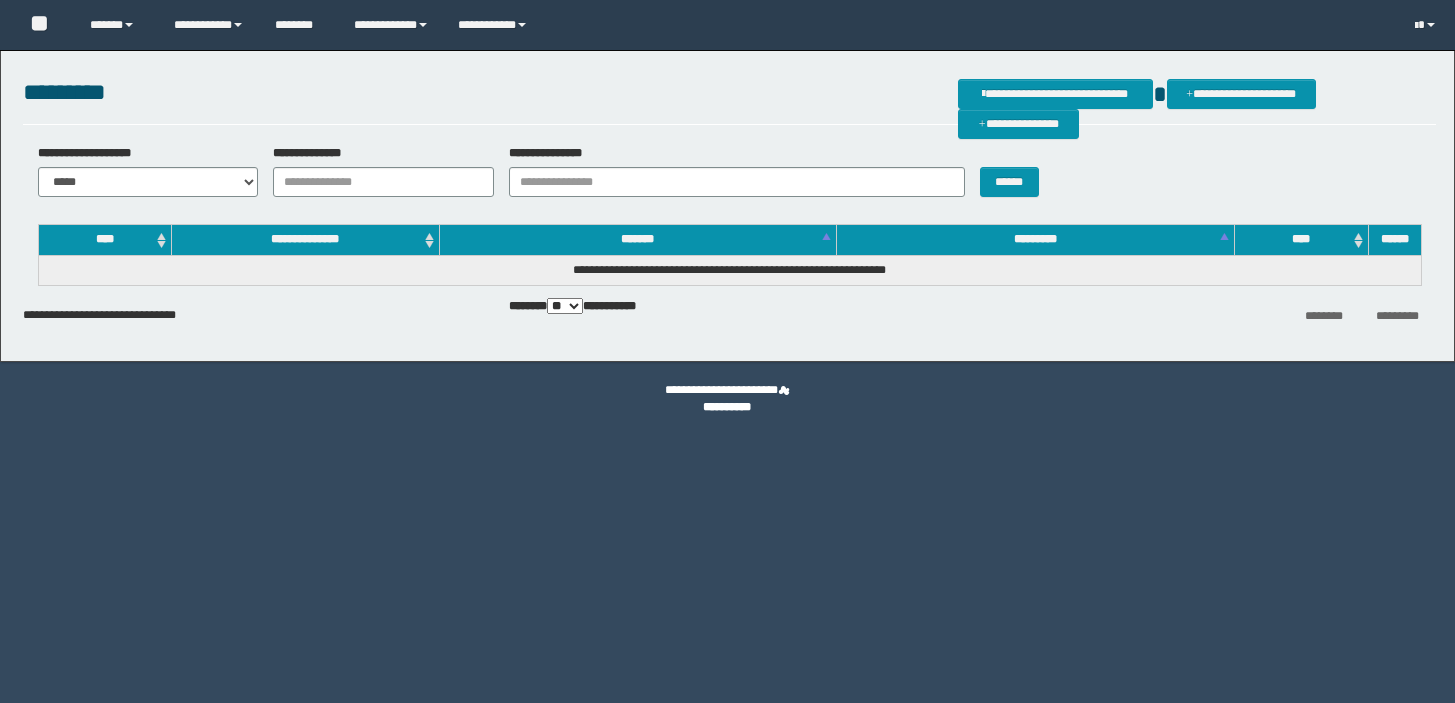 scroll, scrollTop: 0, scrollLeft: 0, axis: both 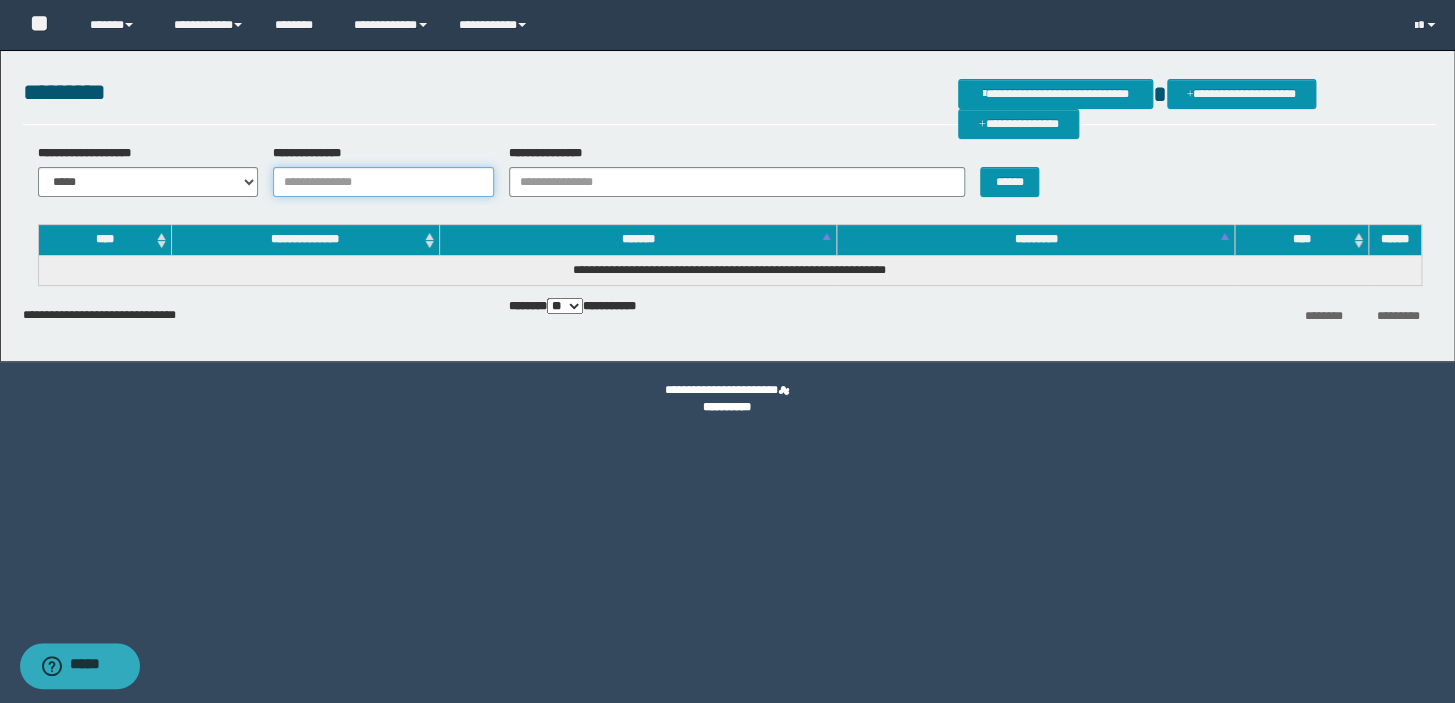 click on "**********" at bounding box center [383, 182] 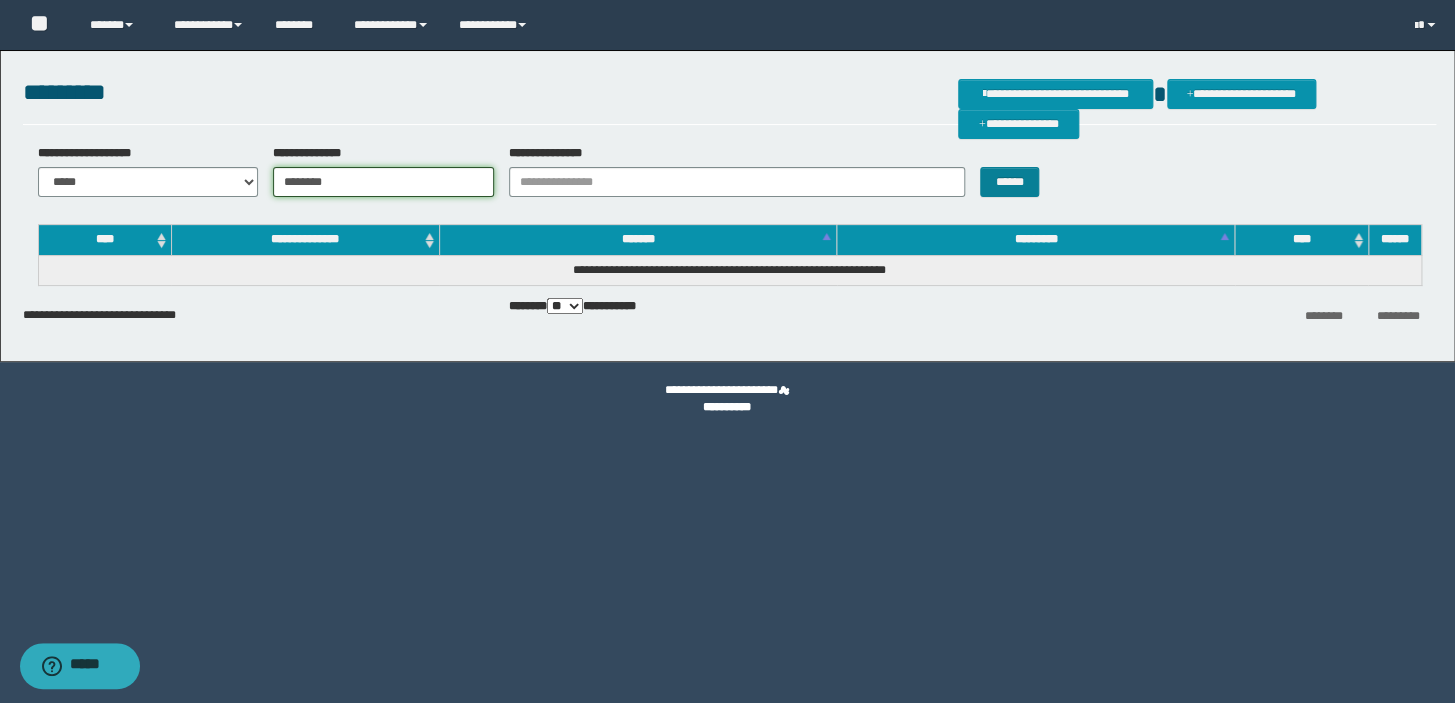 type on "********" 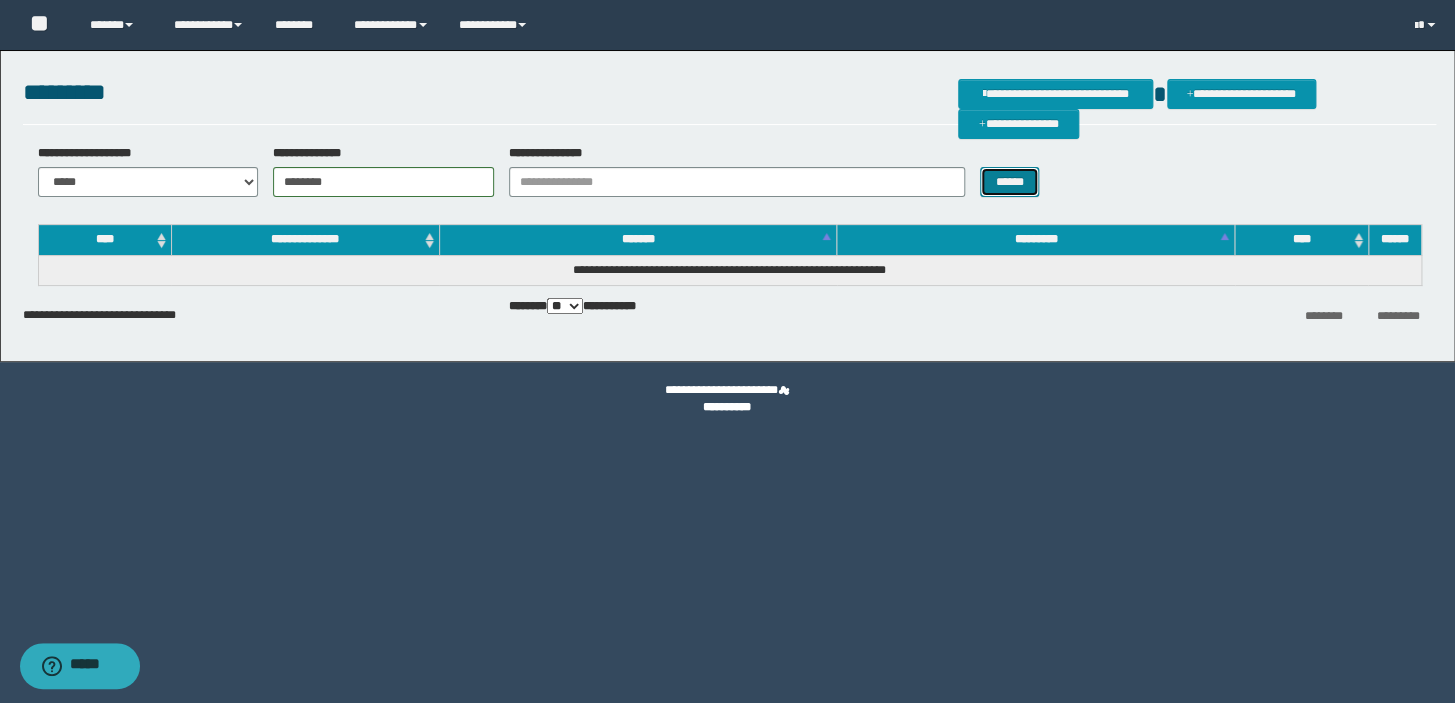 click on "******" at bounding box center [1009, 182] 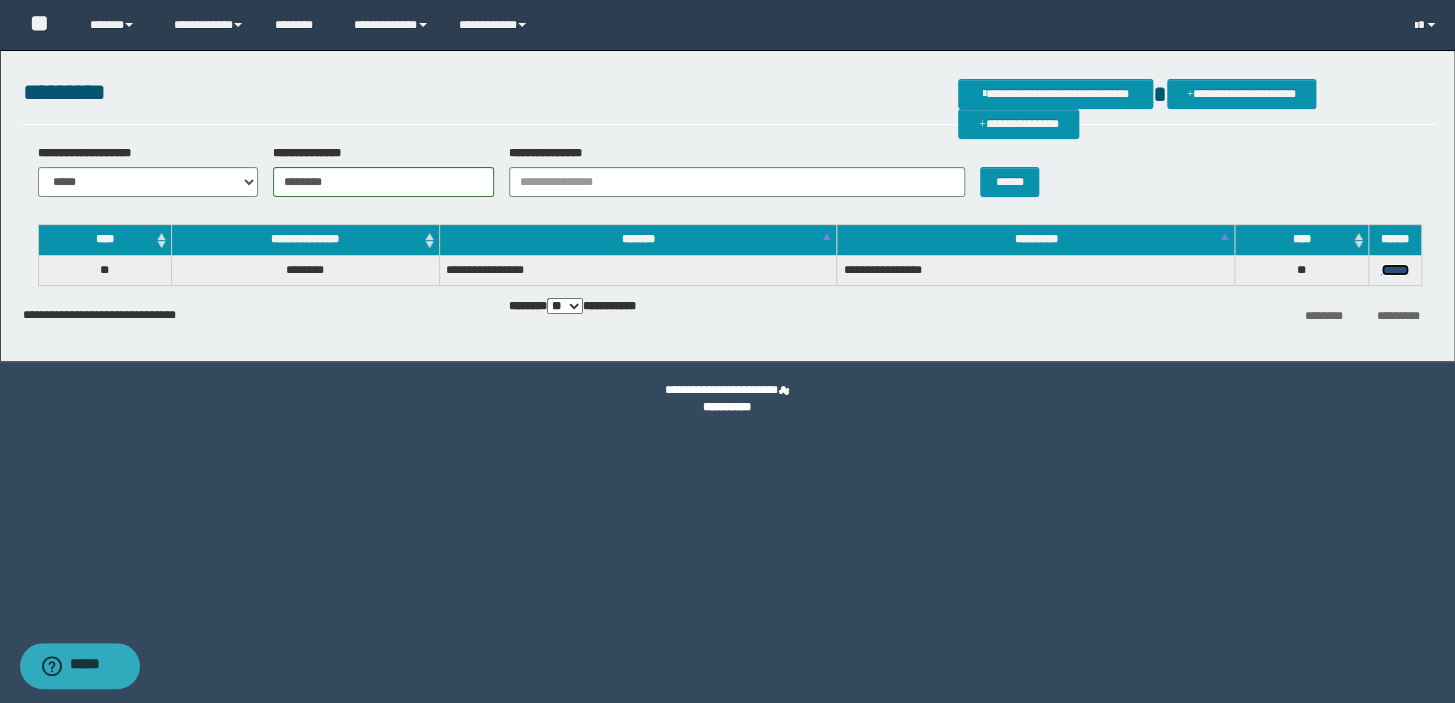 click on "******" at bounding box center (1395, 270) 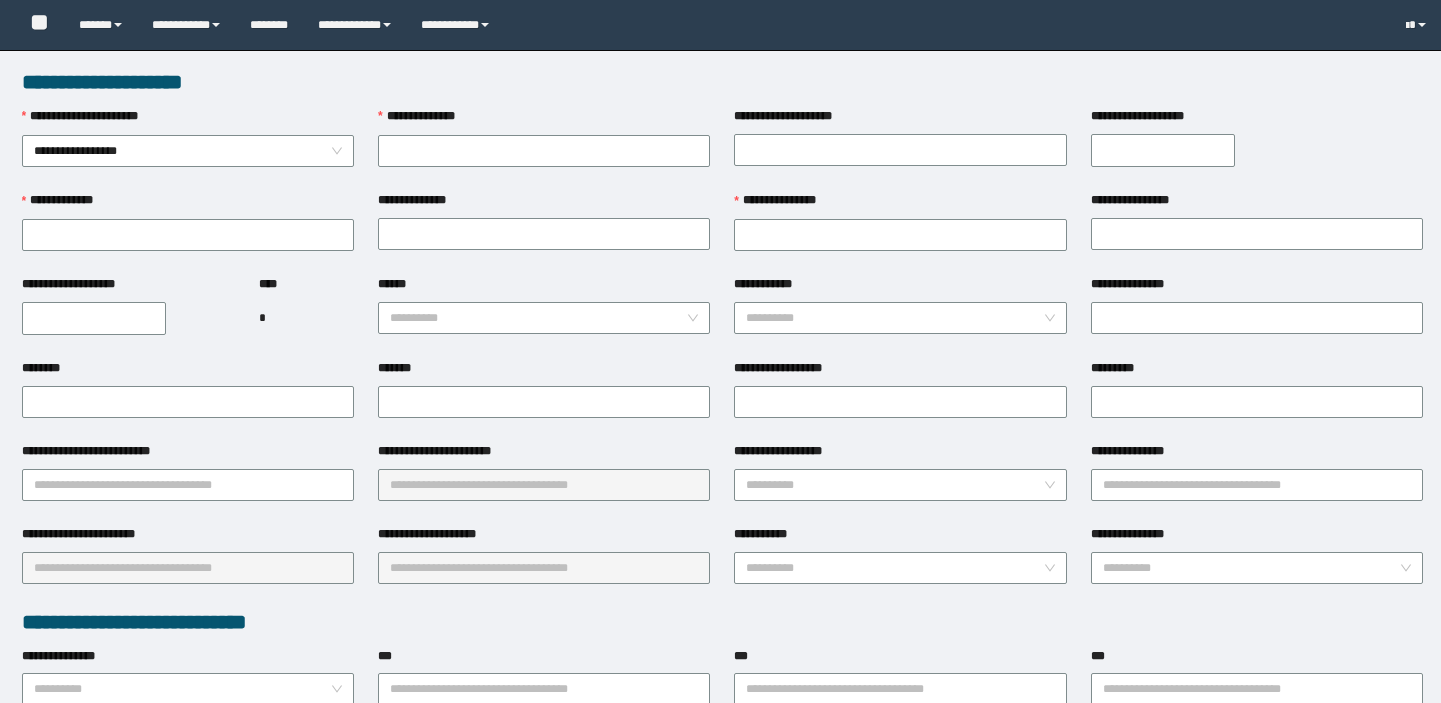 scroll, scrollTop: 0, scrollLeft: 0, axis: both 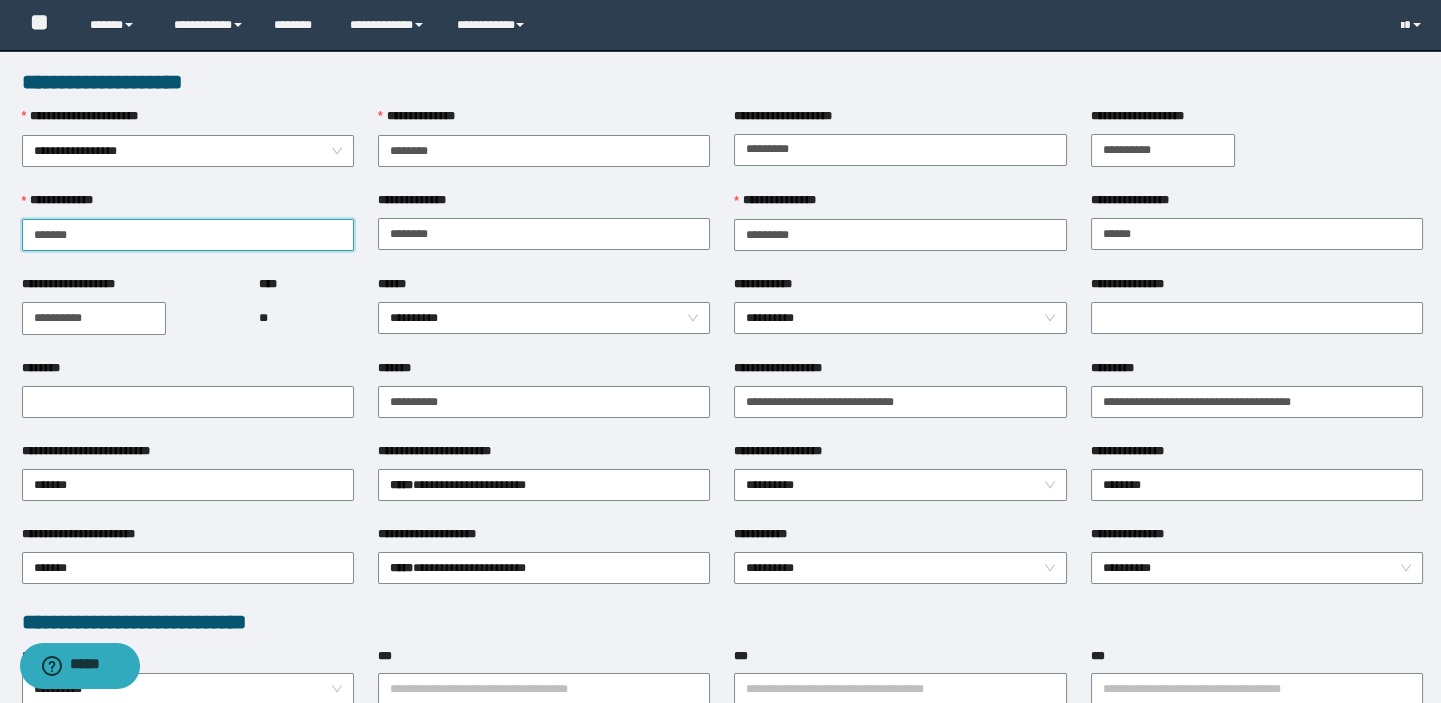 click on "**********" at bounding box center (188, 235) 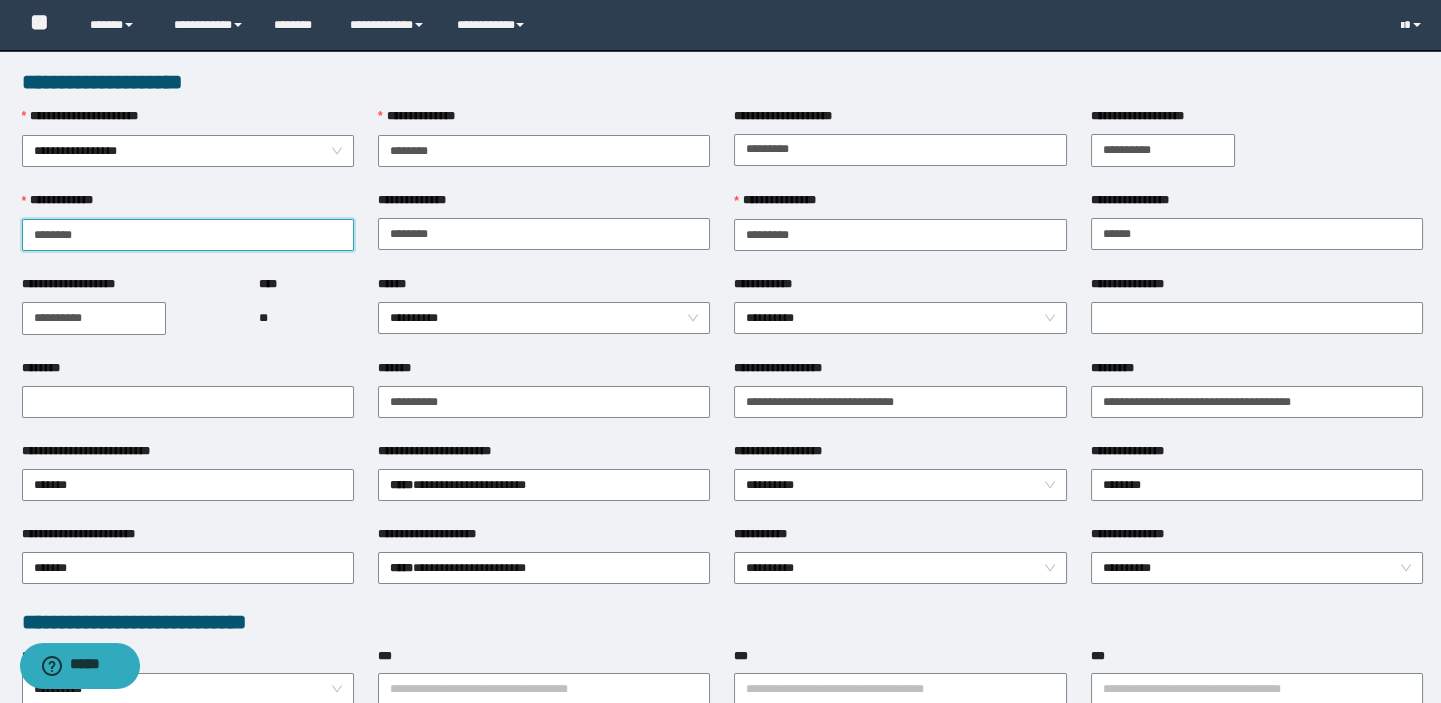 click on "********" at bounding box center (188, 235) 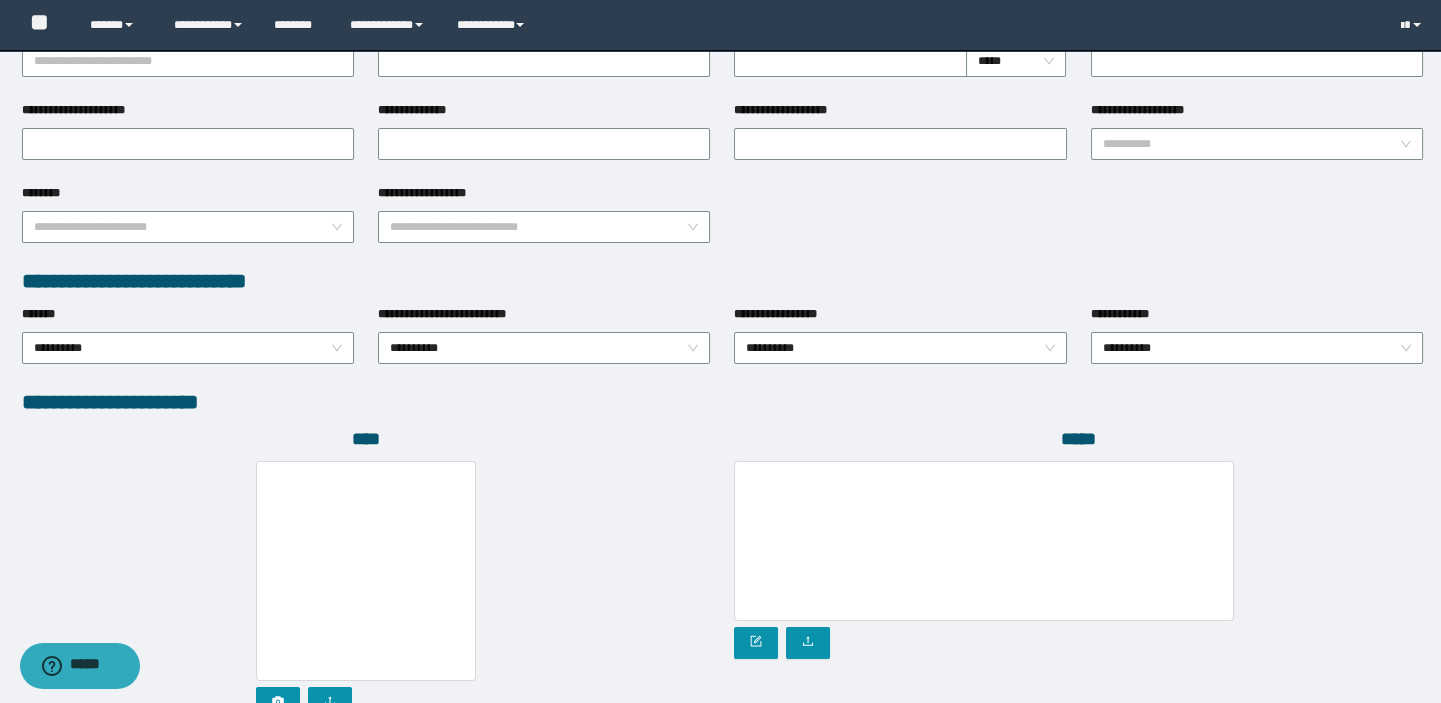 scroll, scrollTop: 999, scrollLeft: 0, axis: vertical 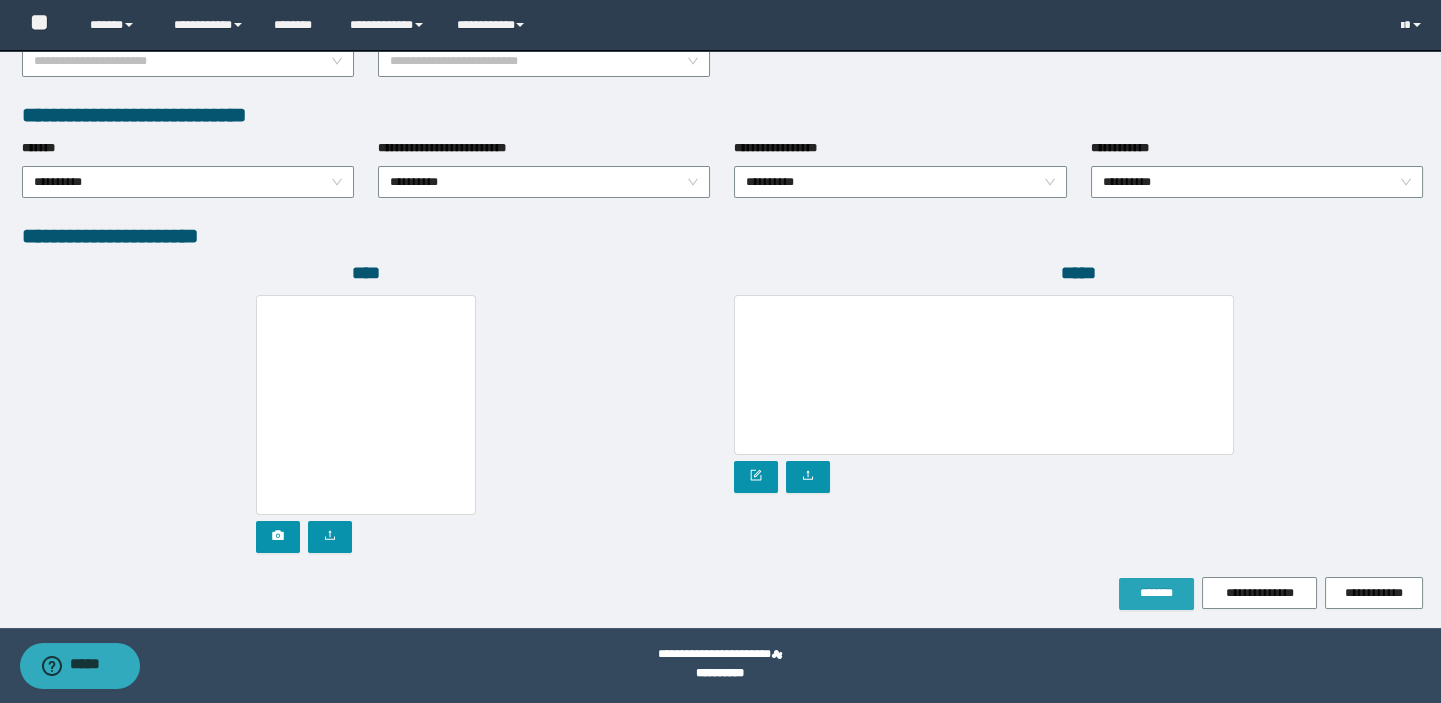 type on "*******" 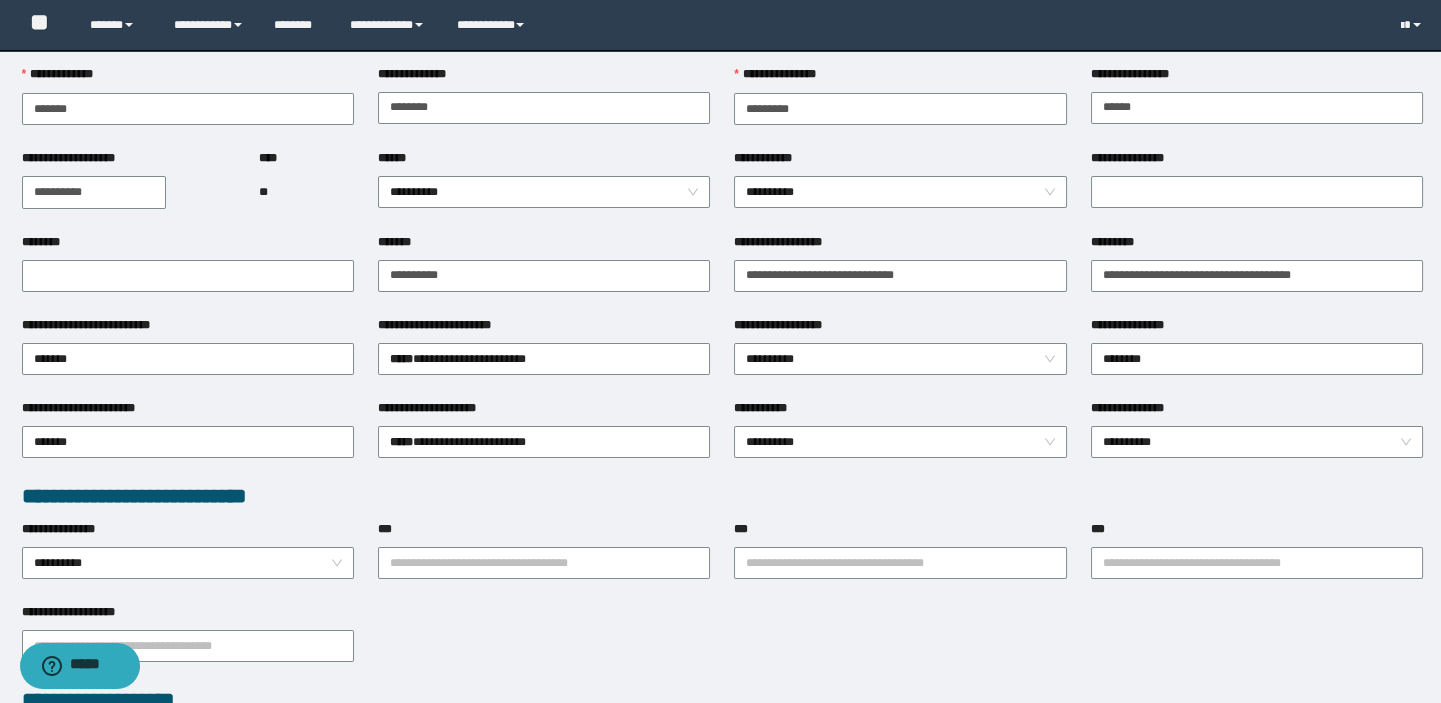 scroll, scrollTop: 0, scrollLeft: 0, axis: both 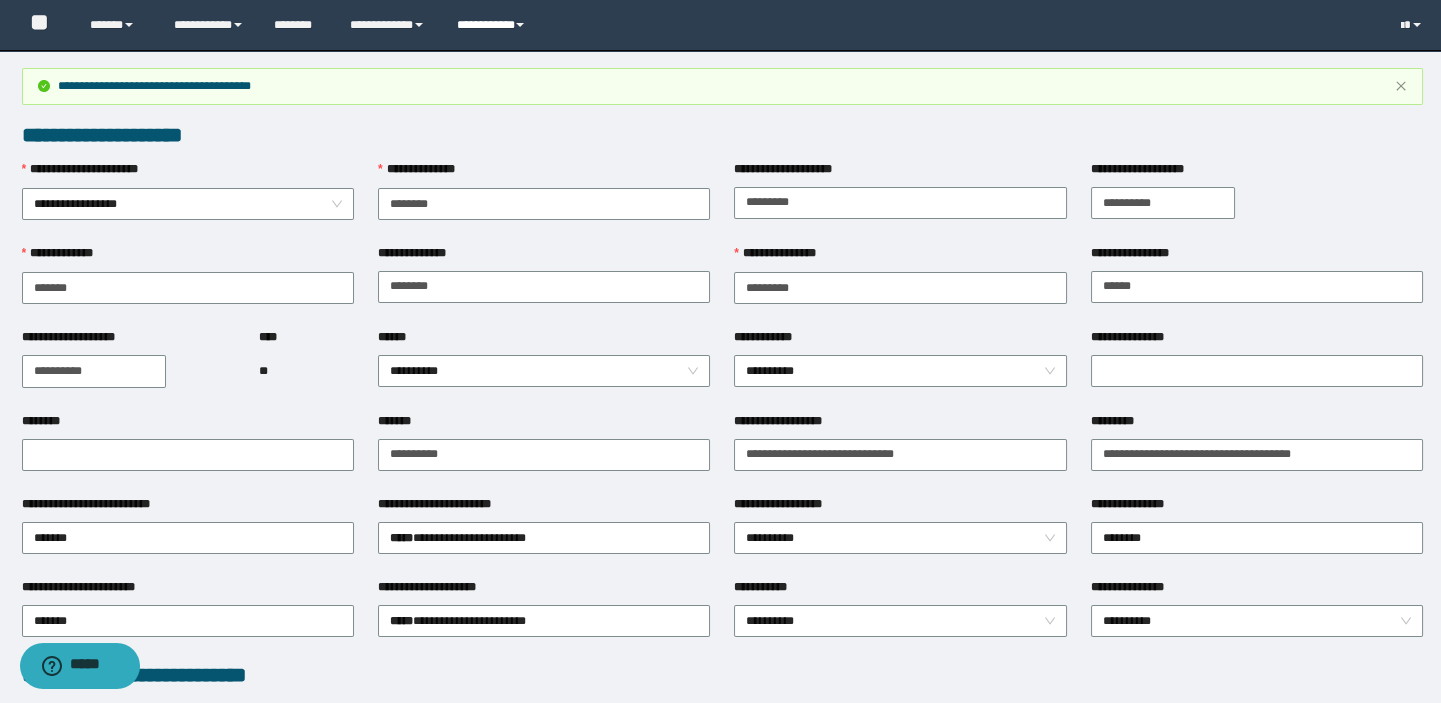click on "**********" at bounding box center (493, 25) 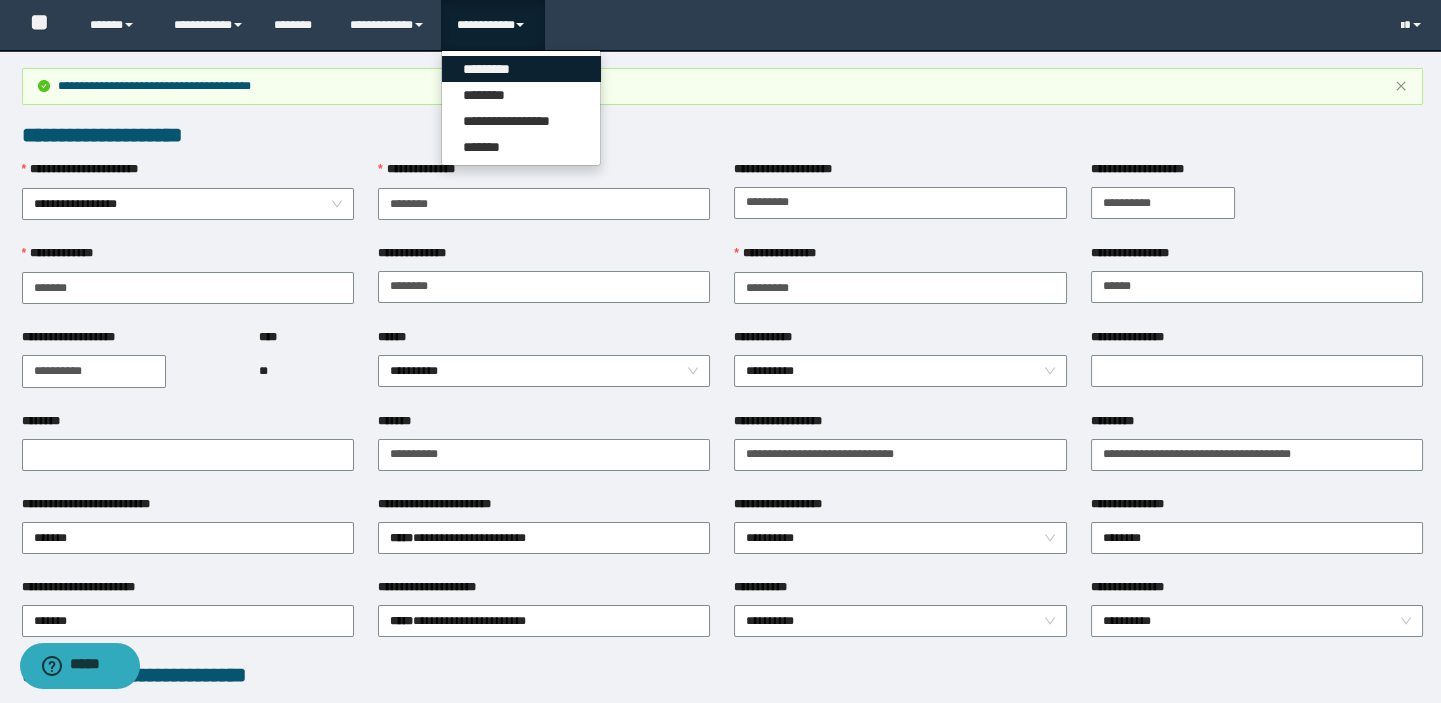 click on "*********" at bounding box center [521, 69] 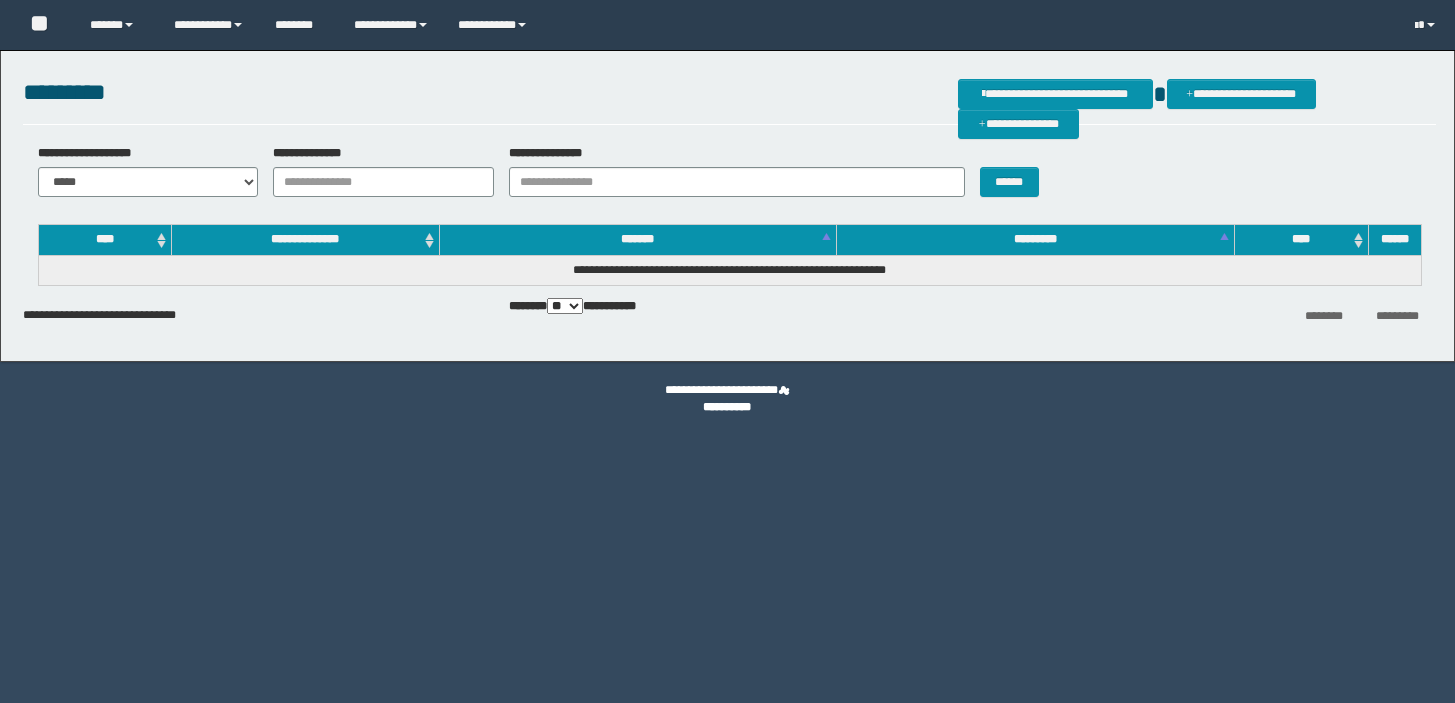 scroll, scrollTop: 0, scrollLeft: 0, axis: both 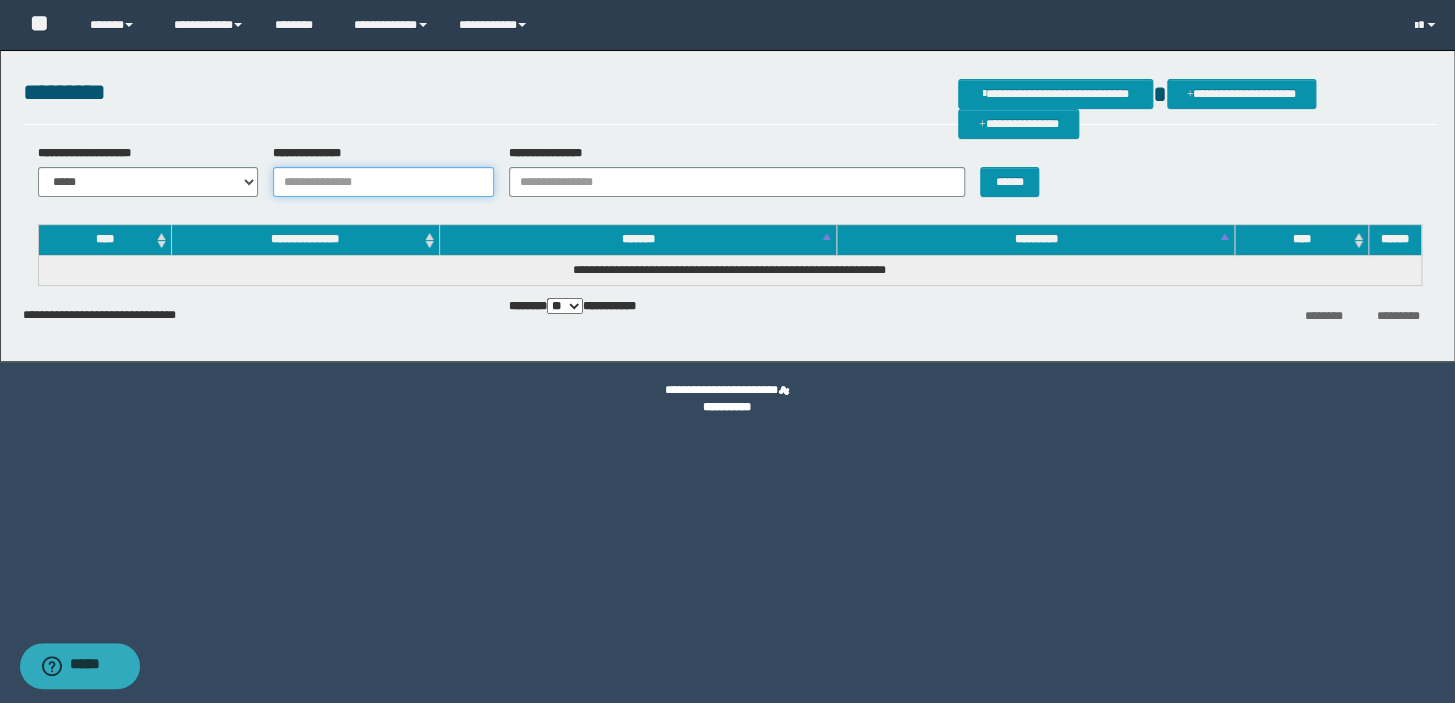 click on "**********" at bounding box center [383, 182] 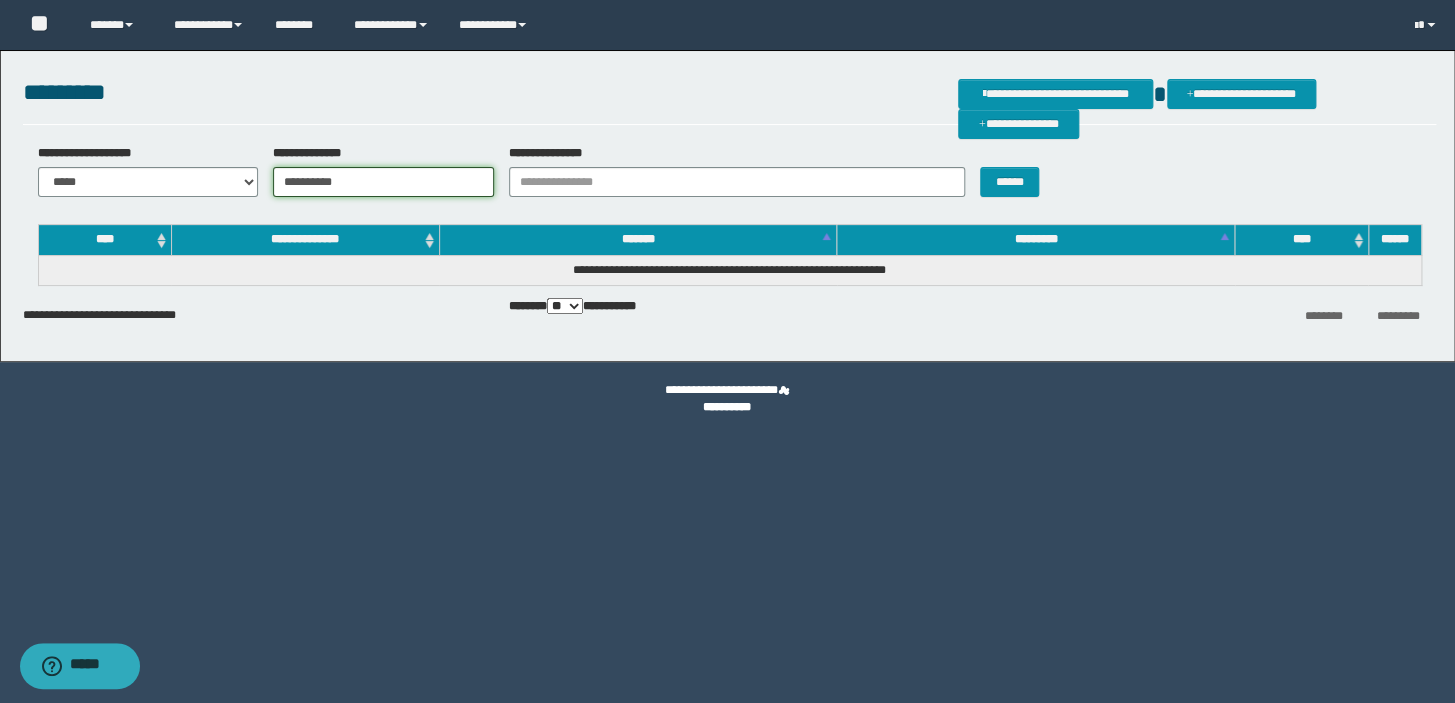 type on "**********" 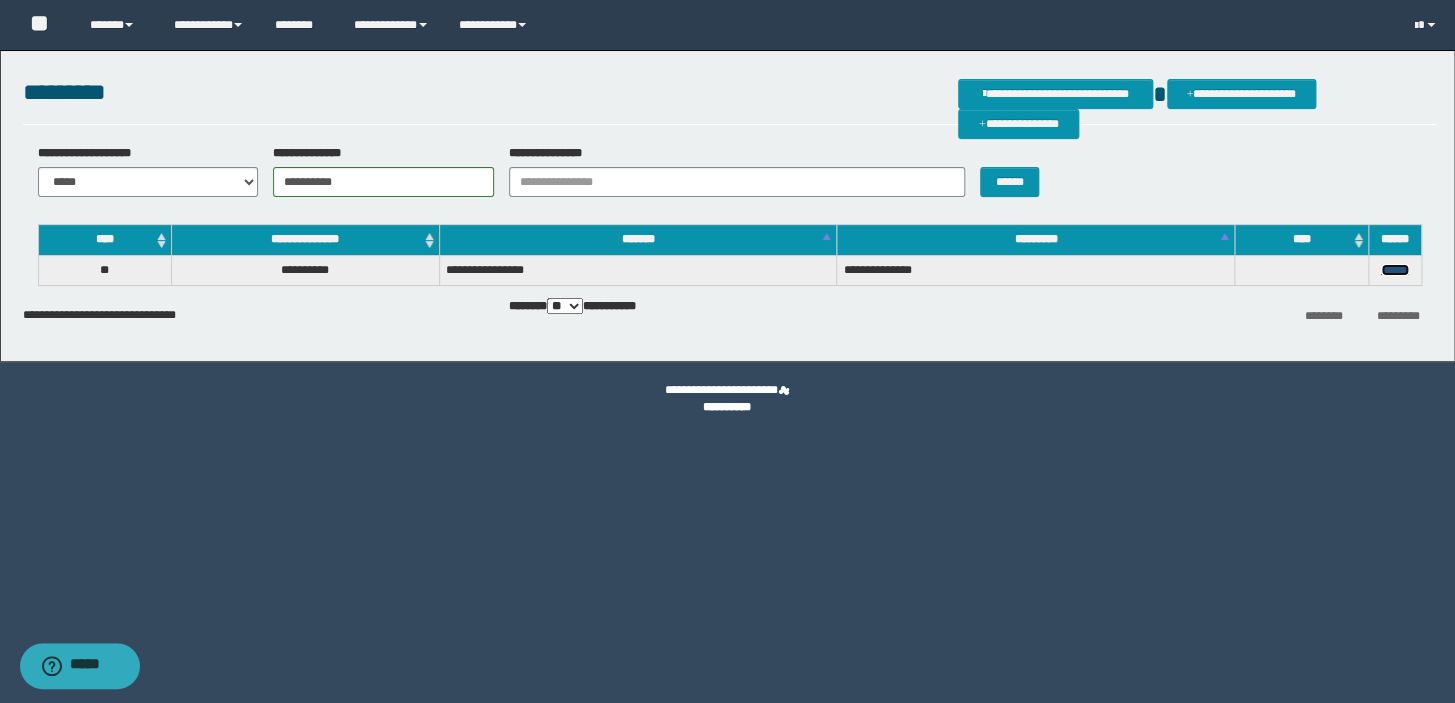 click on "******" at bounding box center (1395, 270) 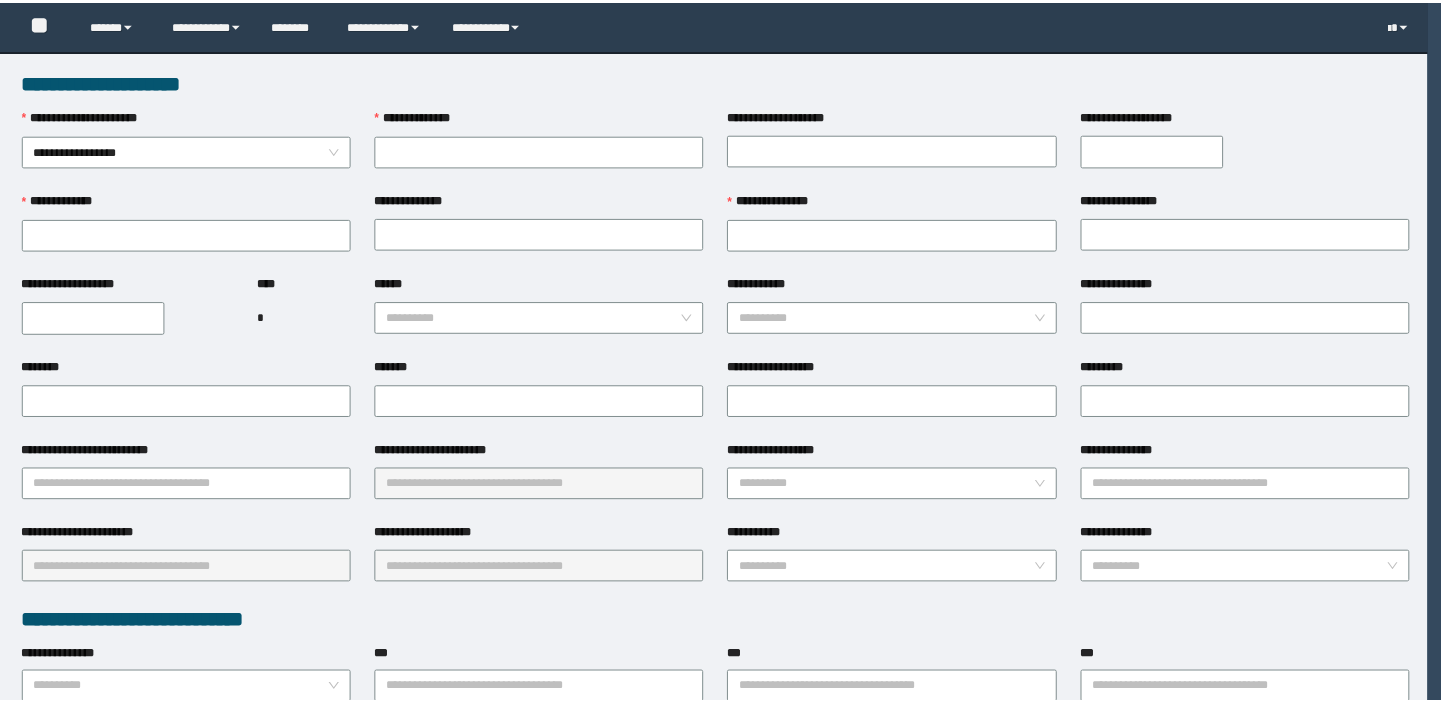 scroll, scrollTop: 0, scrollLeft: 0, axis: both 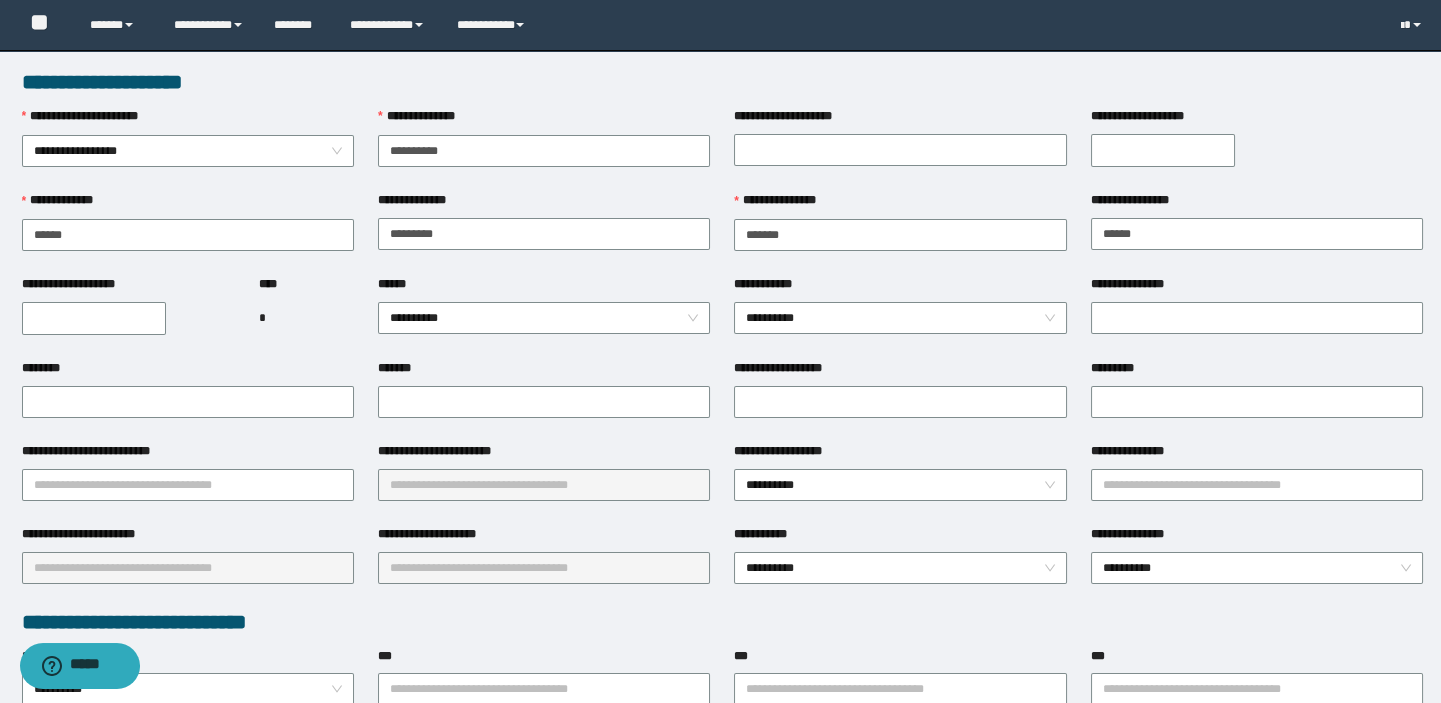 click on "**********" at bounding box center [94, 318] 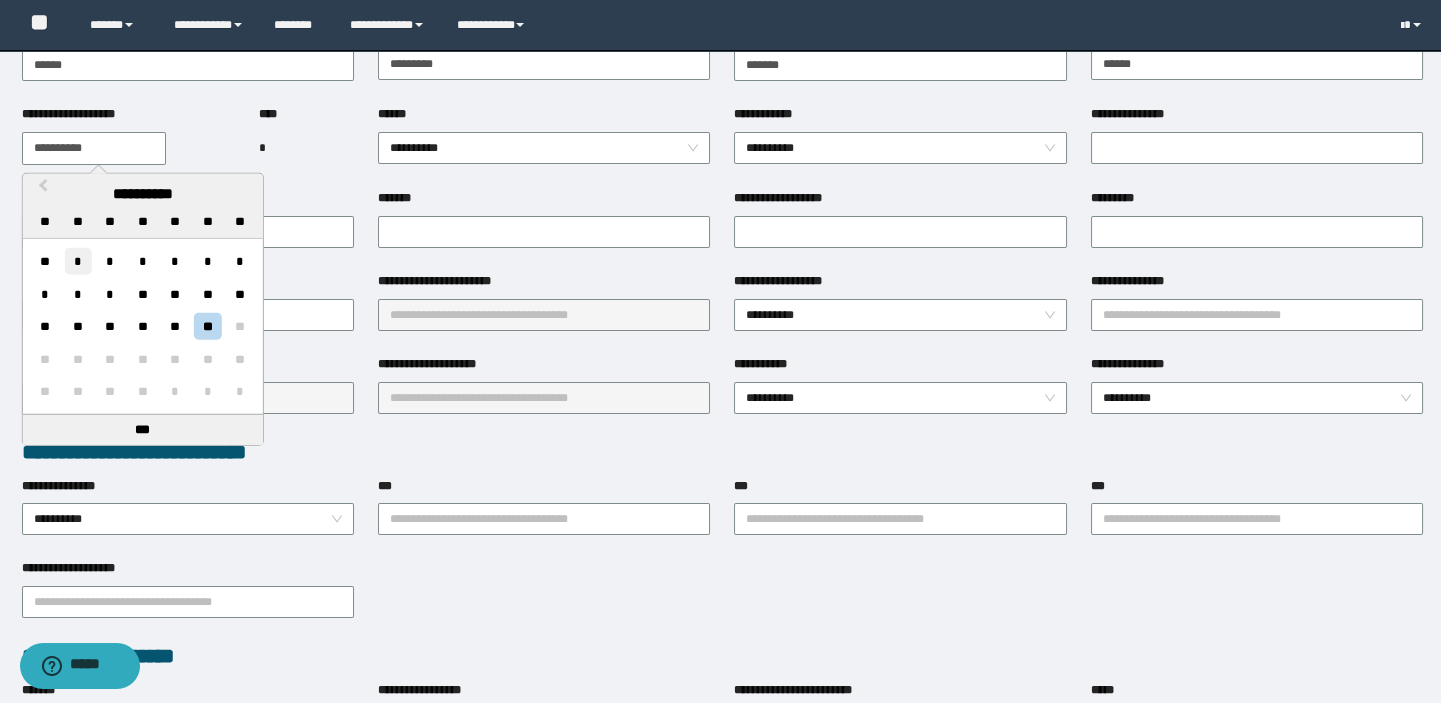 scroll, scrollTop: 181, scrollLeft: 0, axis: vertical 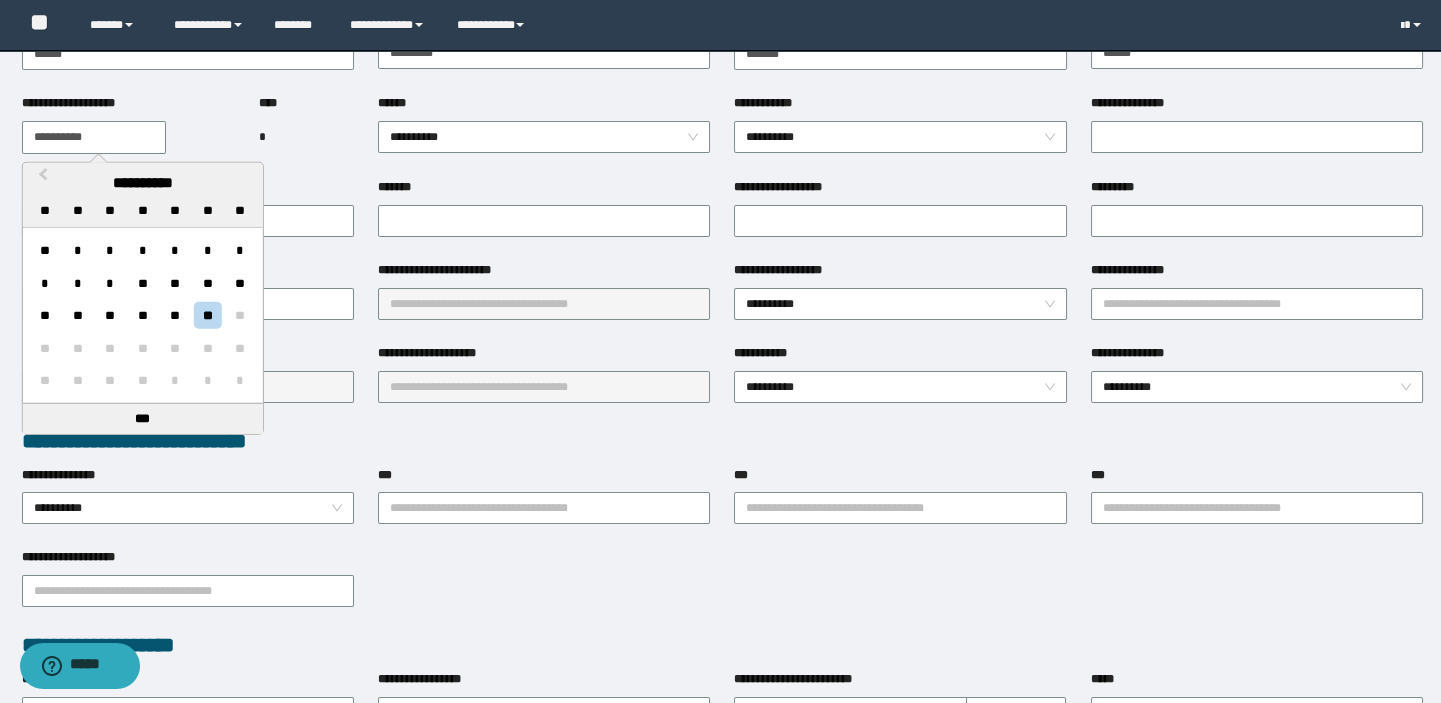 click on "**********" at bounding box center (722, 441) 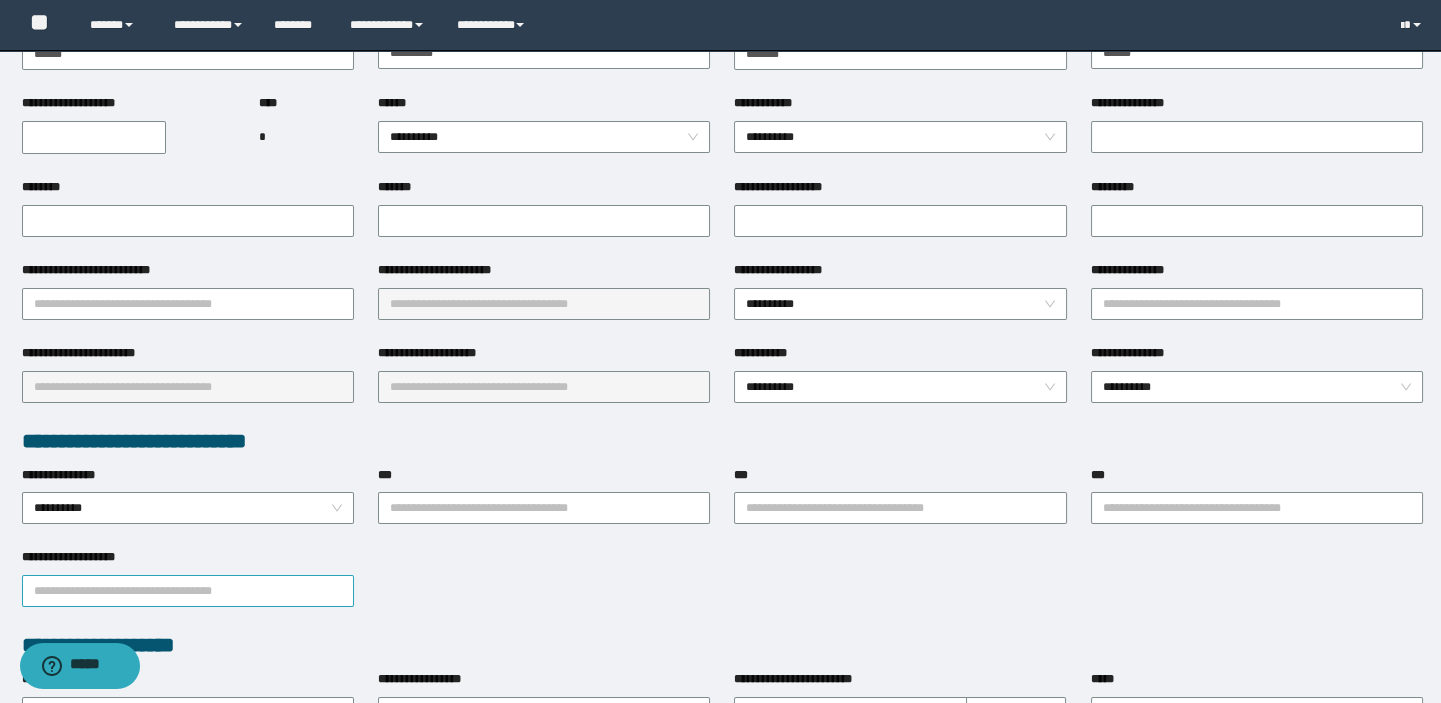 click on "**********" at bounding box center [188, 591] 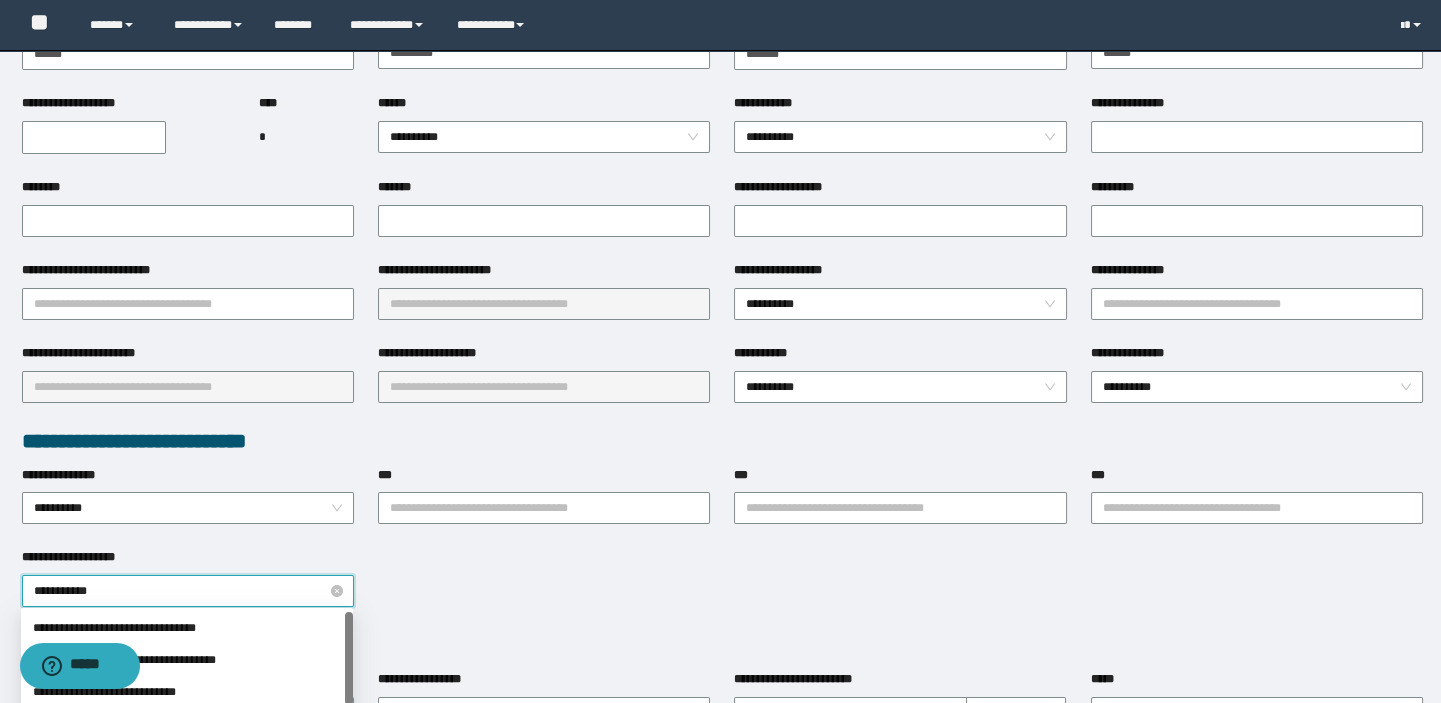 type on "**********" 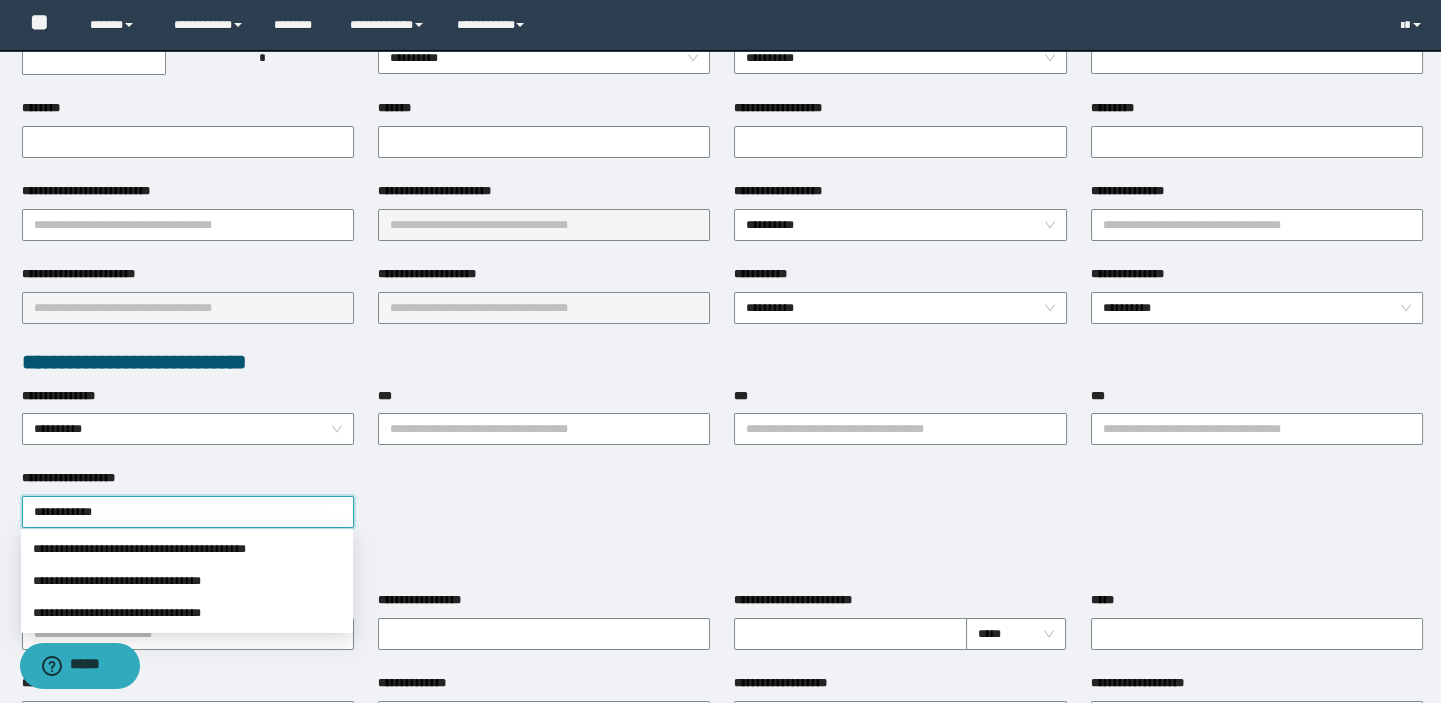 scroll, scrollTop: 363, scrollLeft: 0, axis: vertical 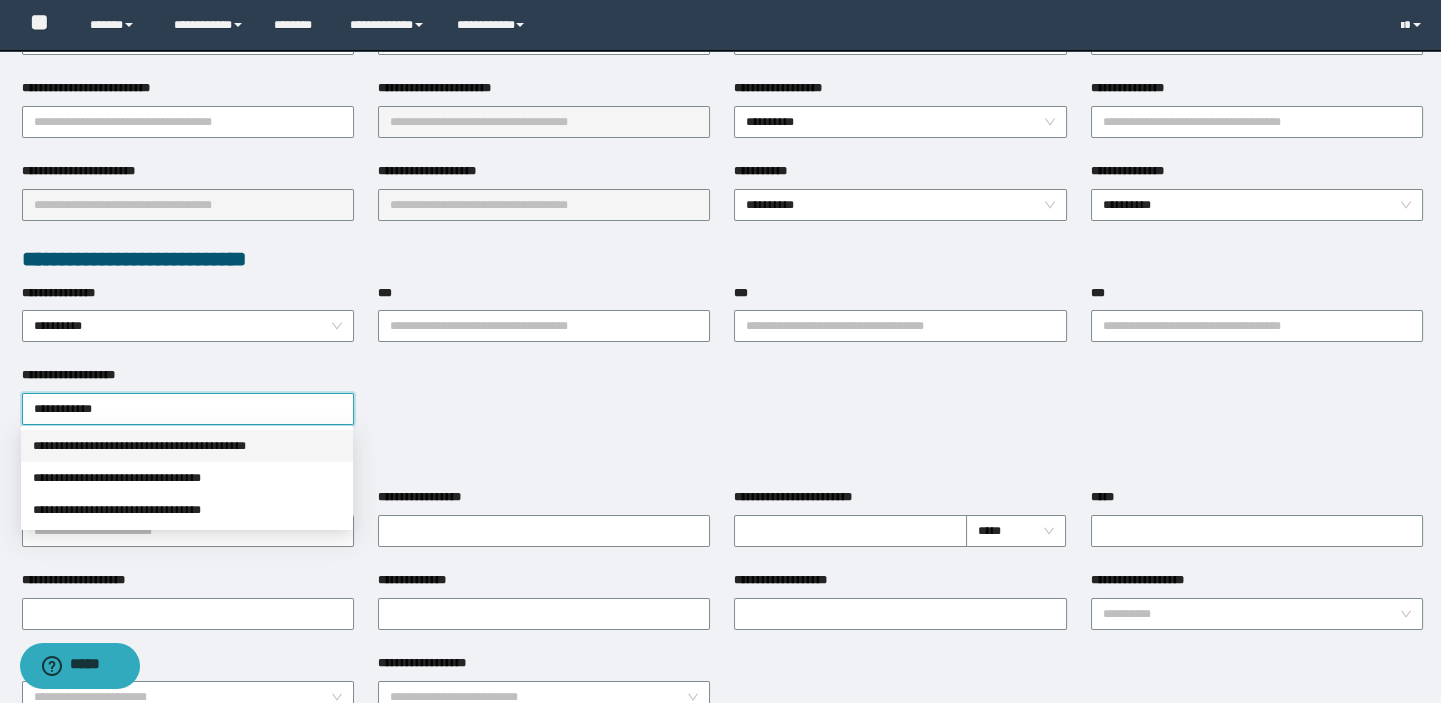 click on "**********" at bounding box center [187, 446] 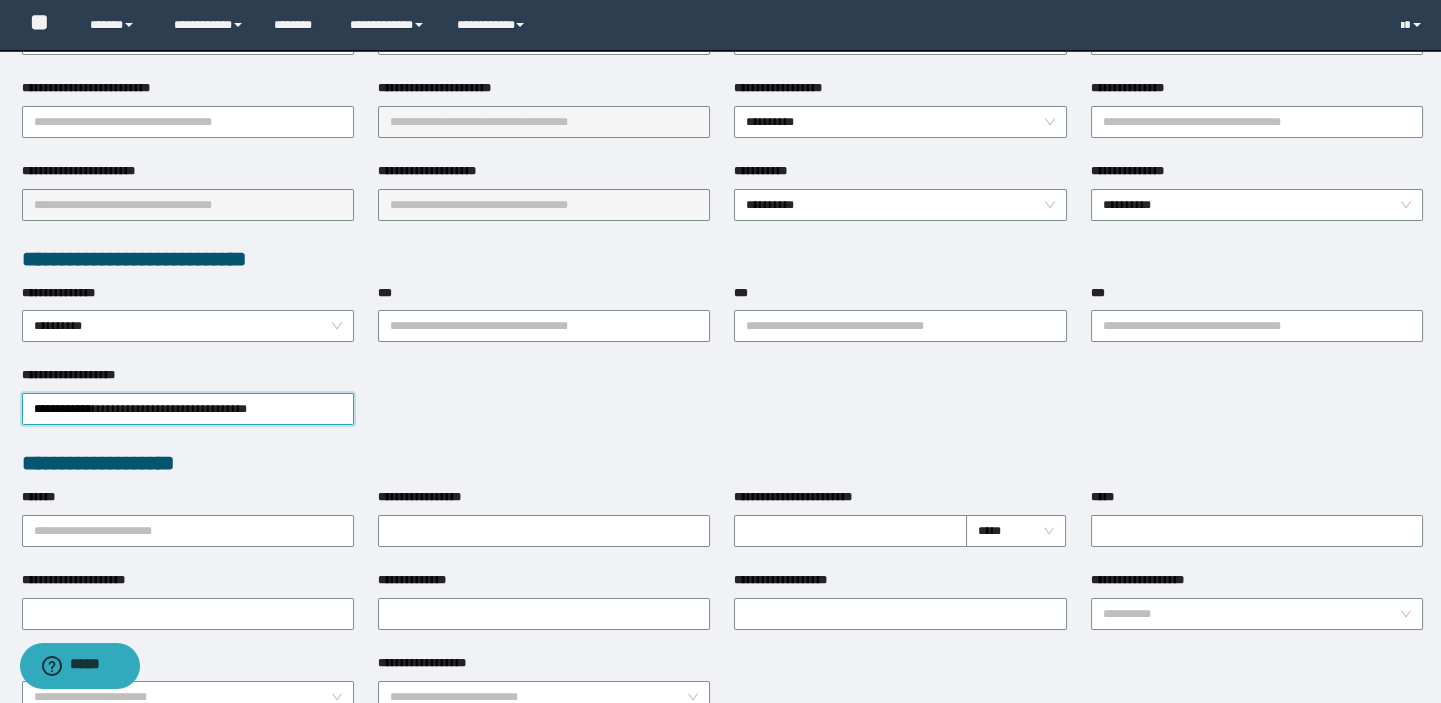 scroll, scrollTop: 0, scrollLeft: 0, axis: both 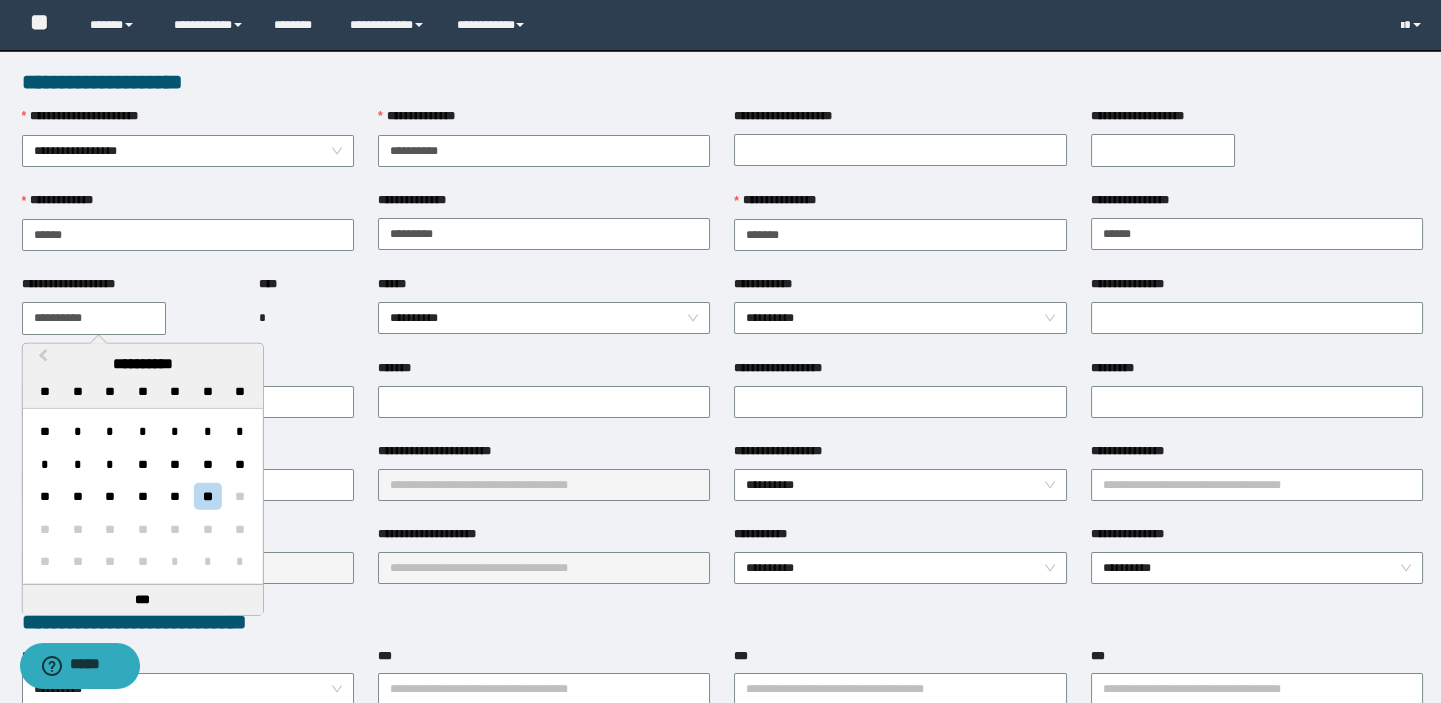 click on "**********" at bounding box center [94, 318] 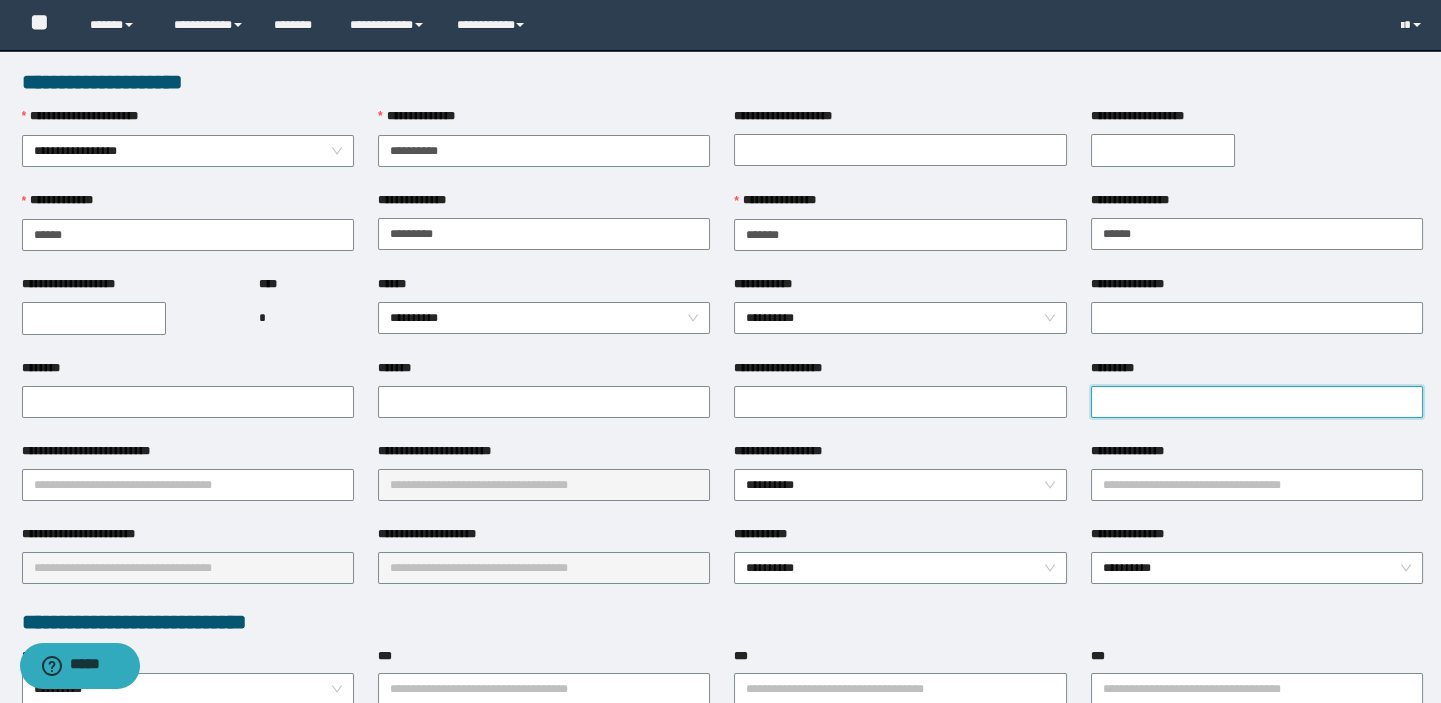 drag, startPoint x: 1125, startPoint y: 396, endPoint x: 1131, endPoint y: 419, distance: 23.769728 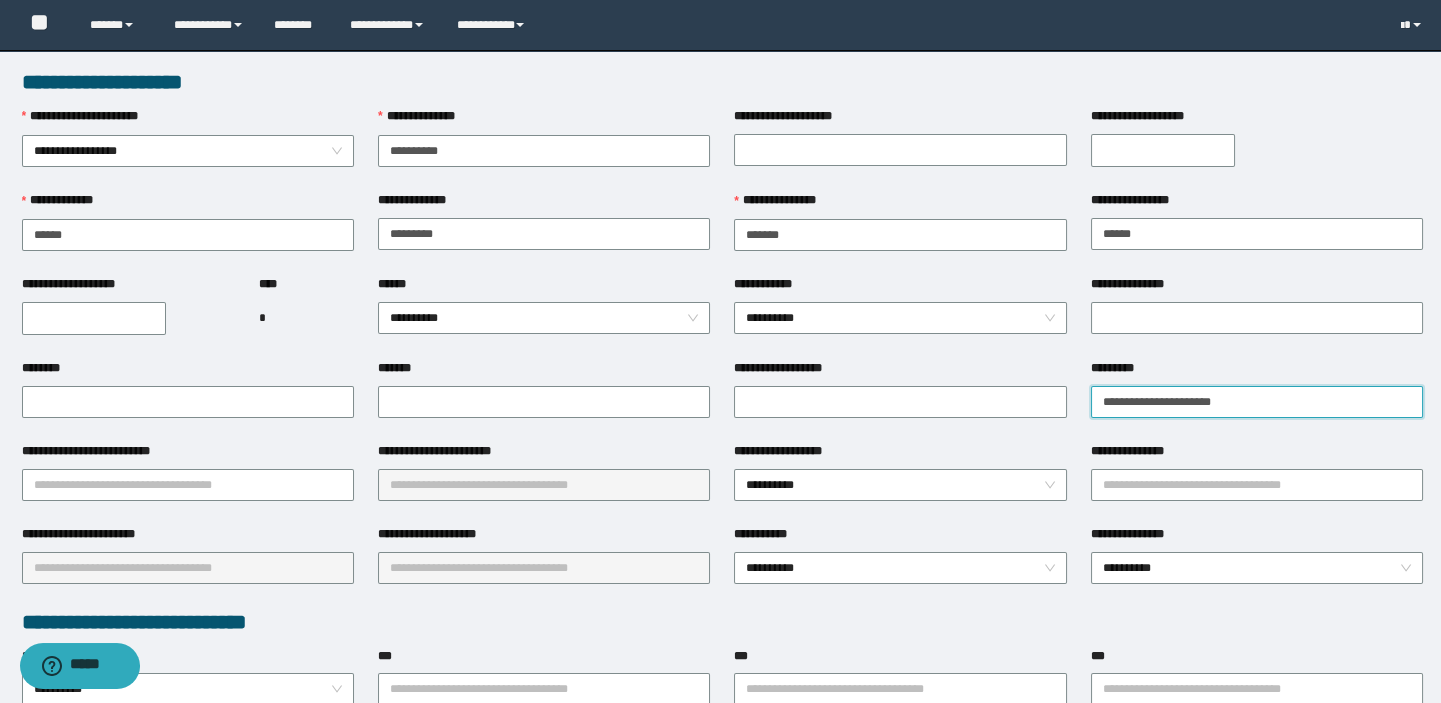 drag, startPoint x: 1175, startPoint y: 392, endPoint x: 1318, endPoint y: 392, distance: 143 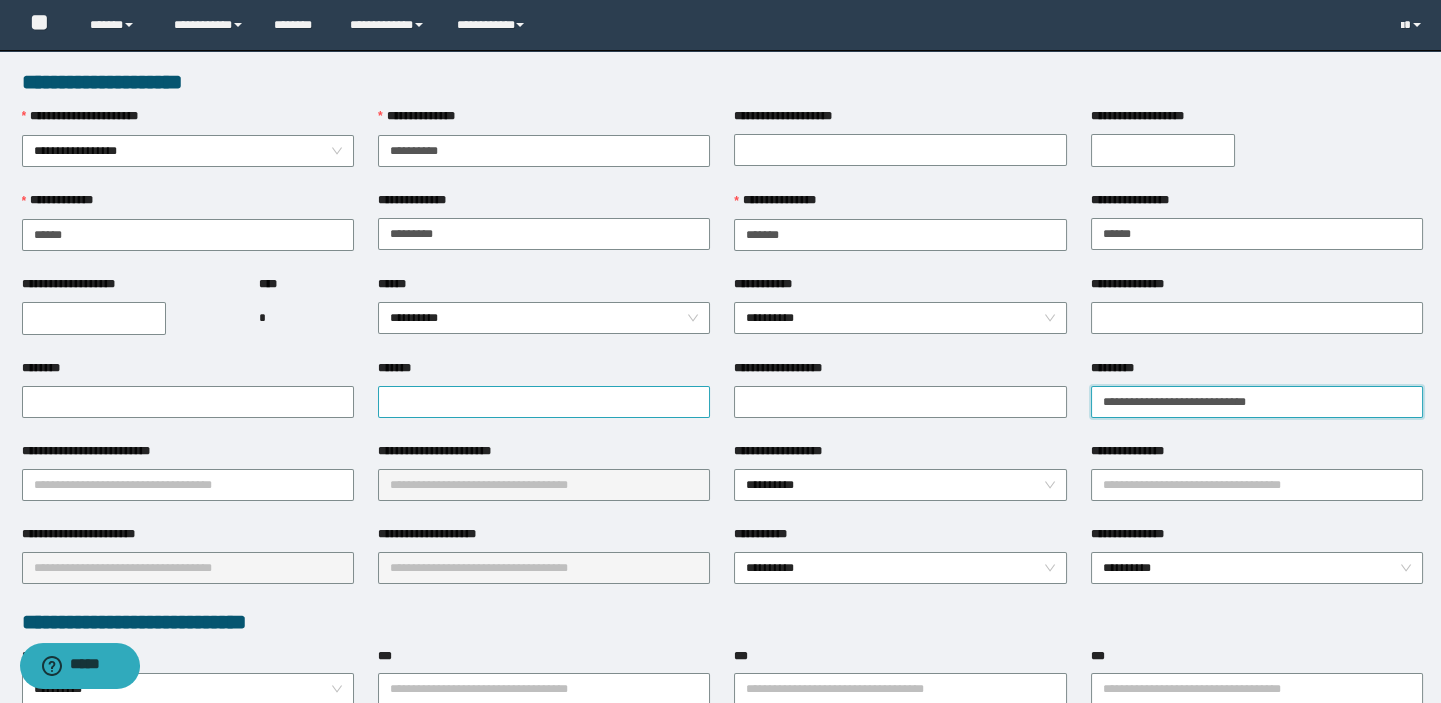 type on "**********" 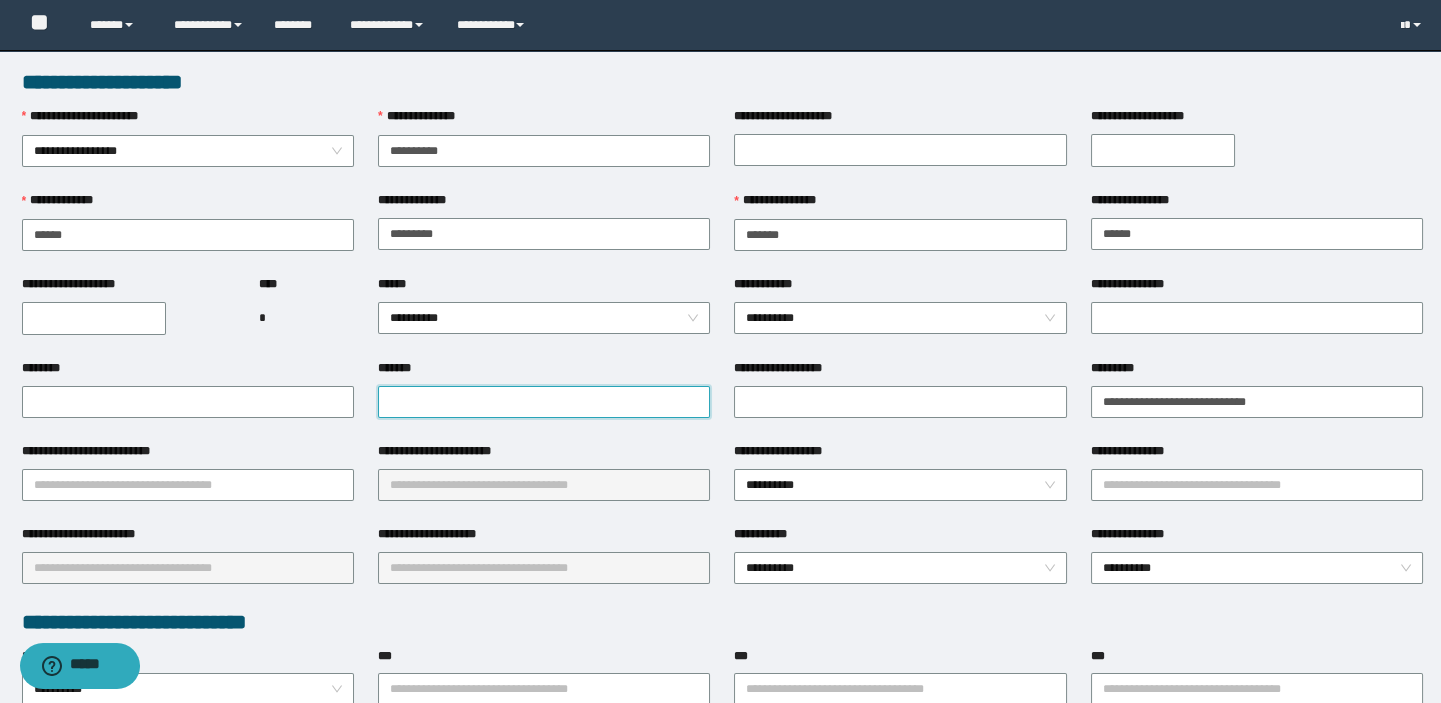 click on "*******" at bounding box center (544, 402) 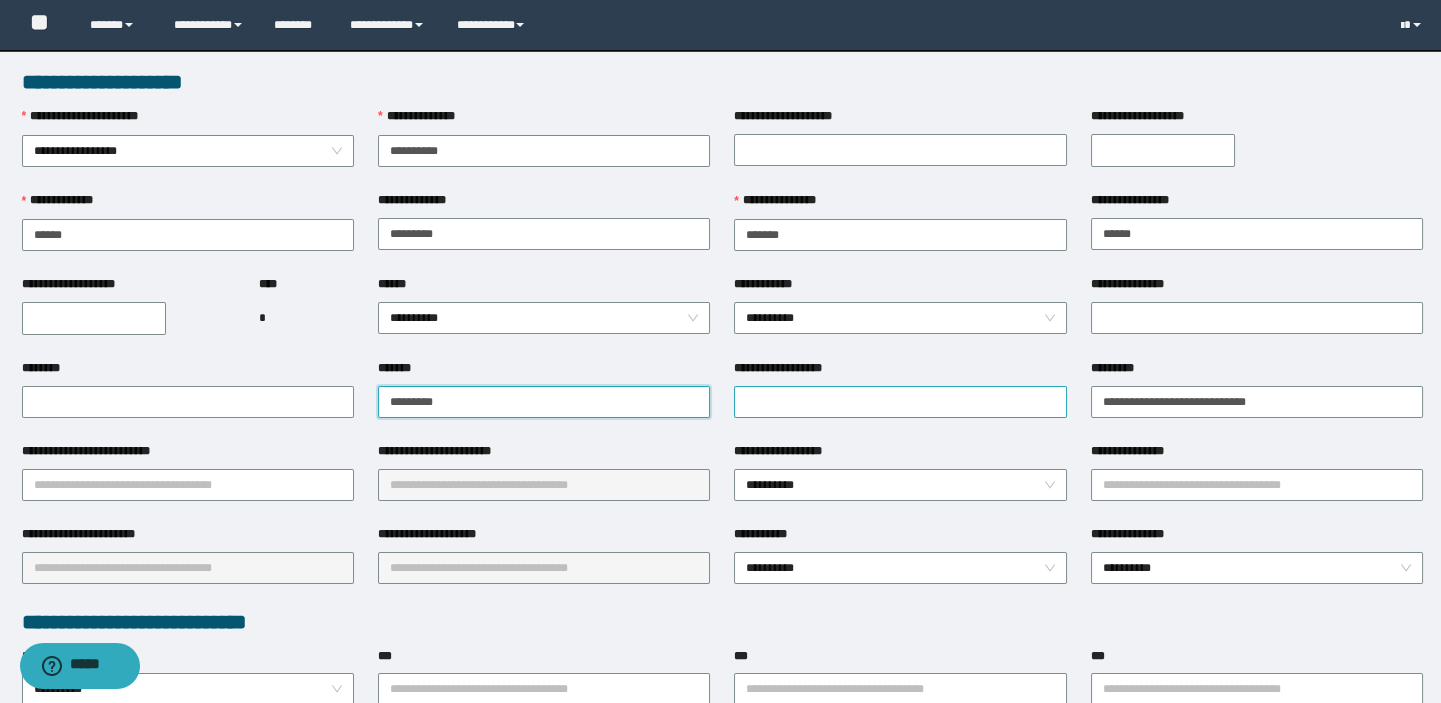type on "*********" 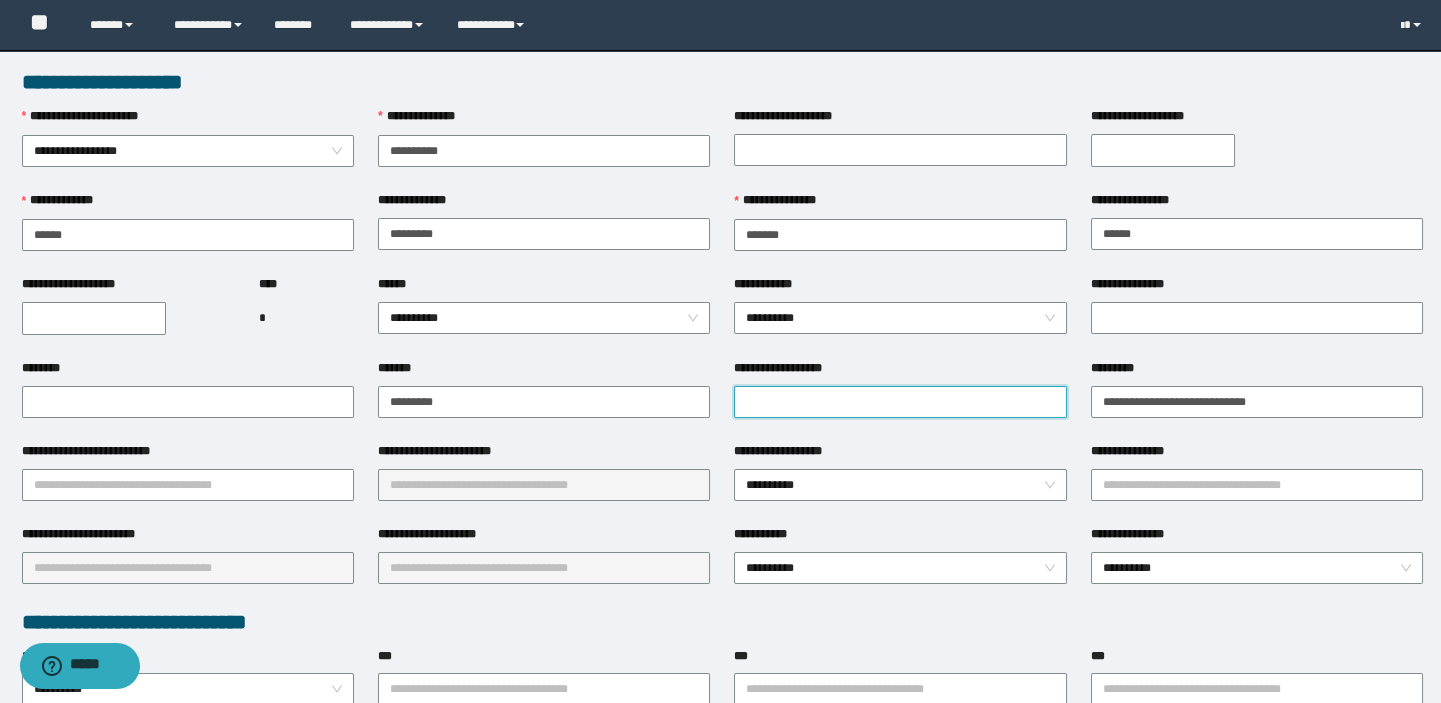 click on "**********" at bounding box center [900, 402] 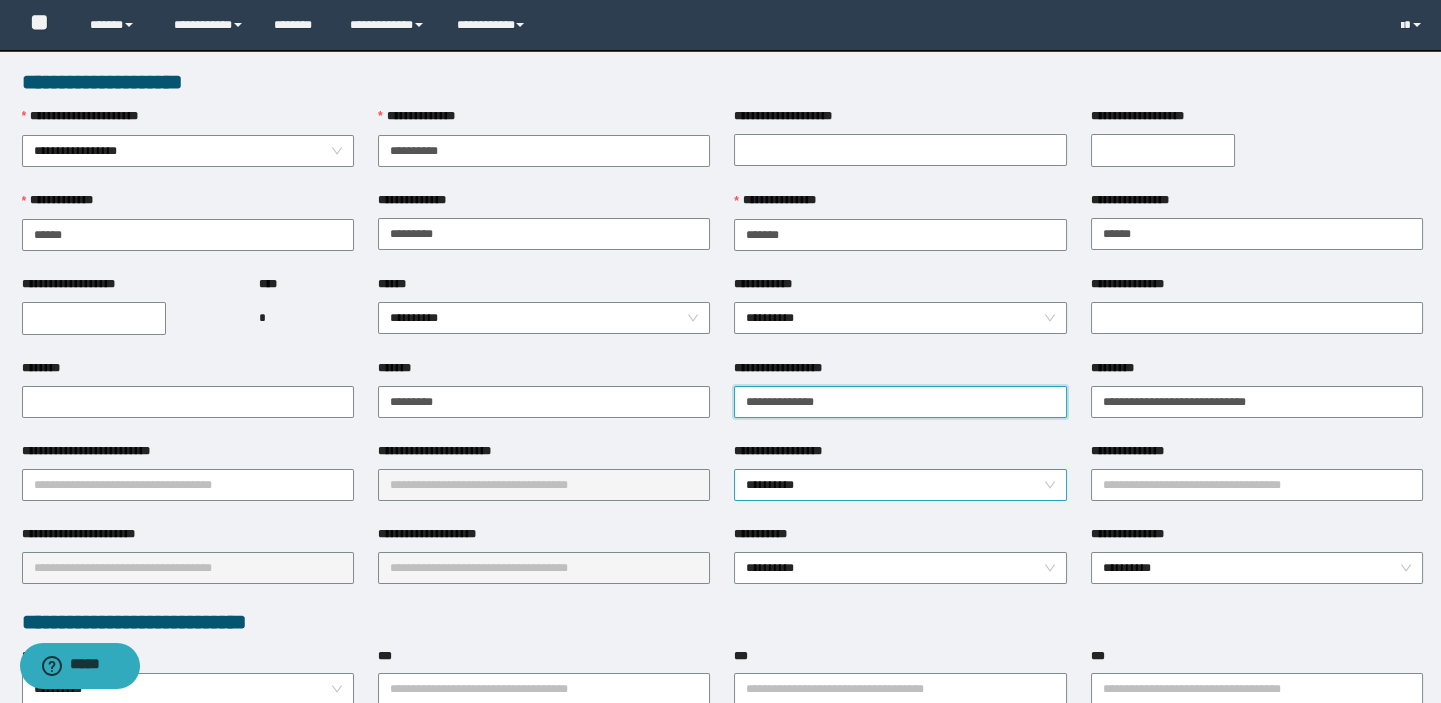 type on "**********" 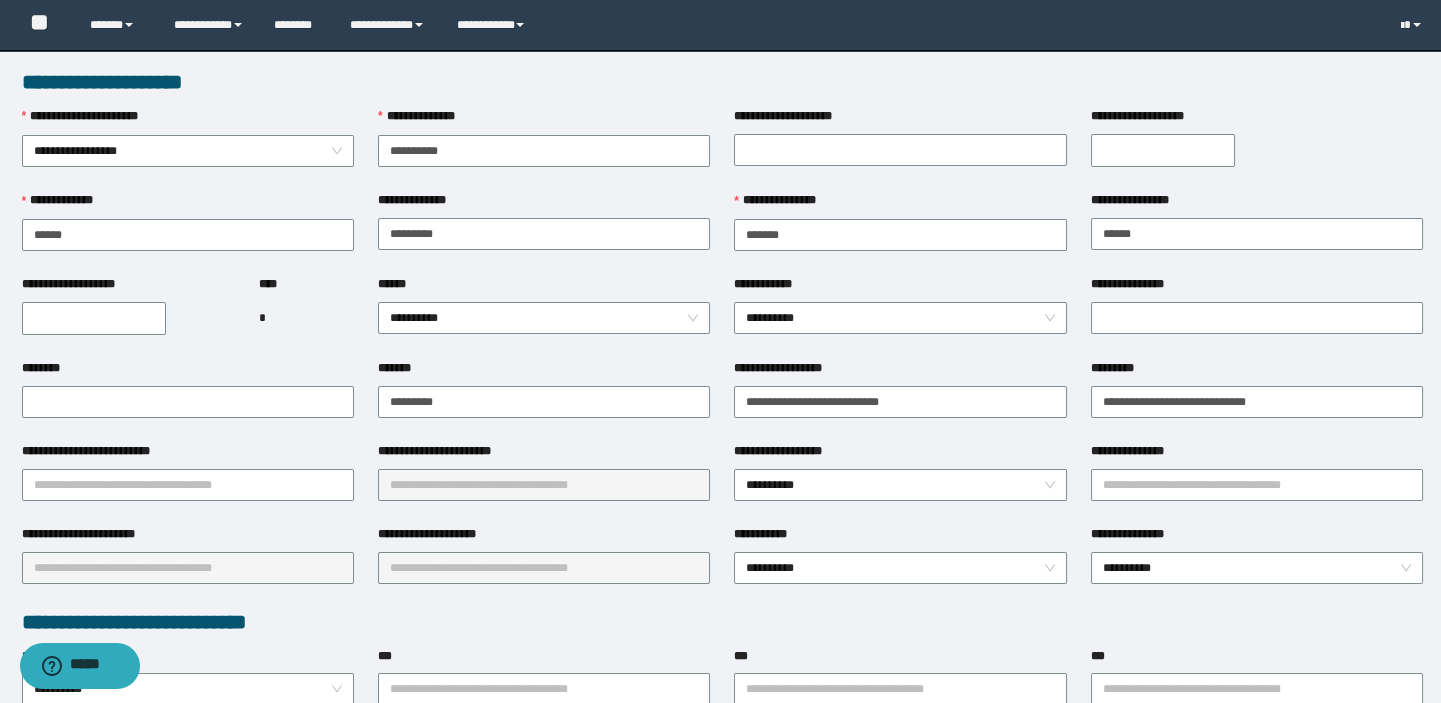 click on "**********" at bounding box center (188, 455) 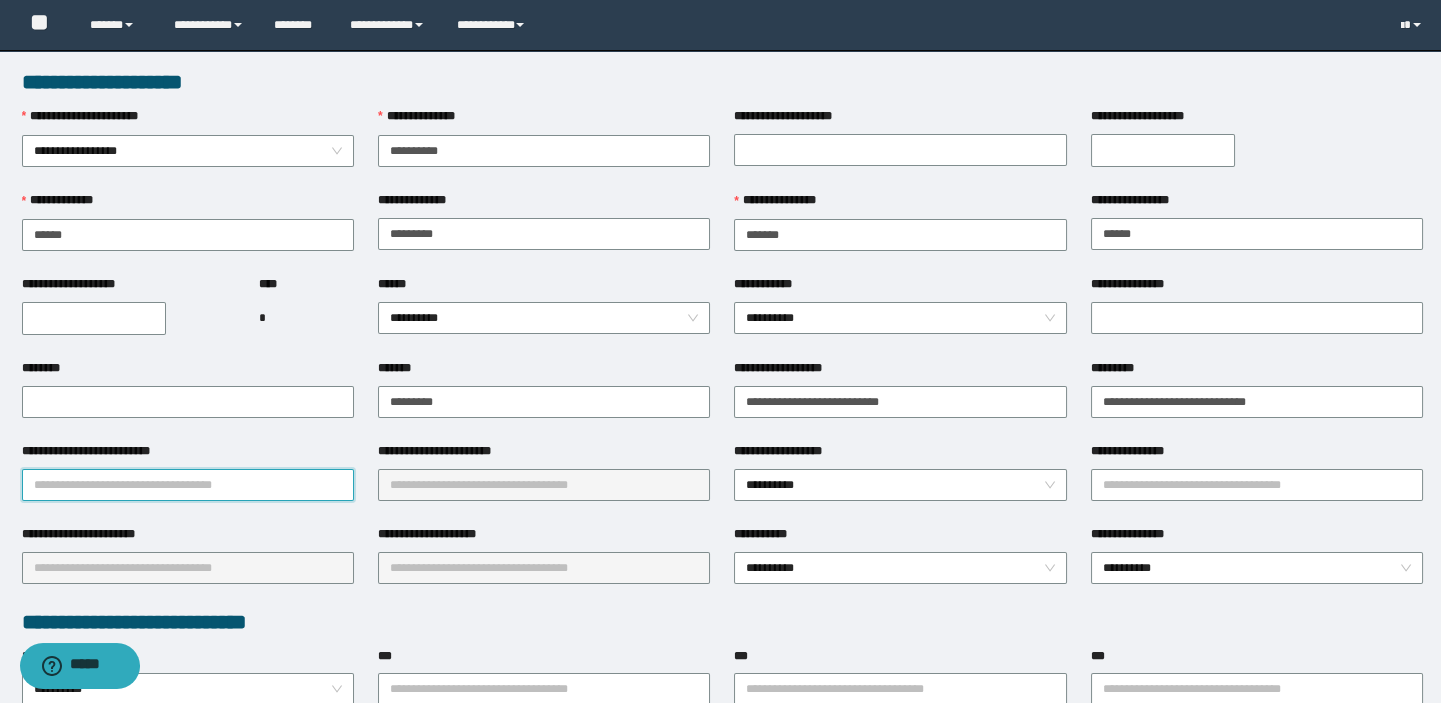 click on "**********" at bounding box center (188, 485) 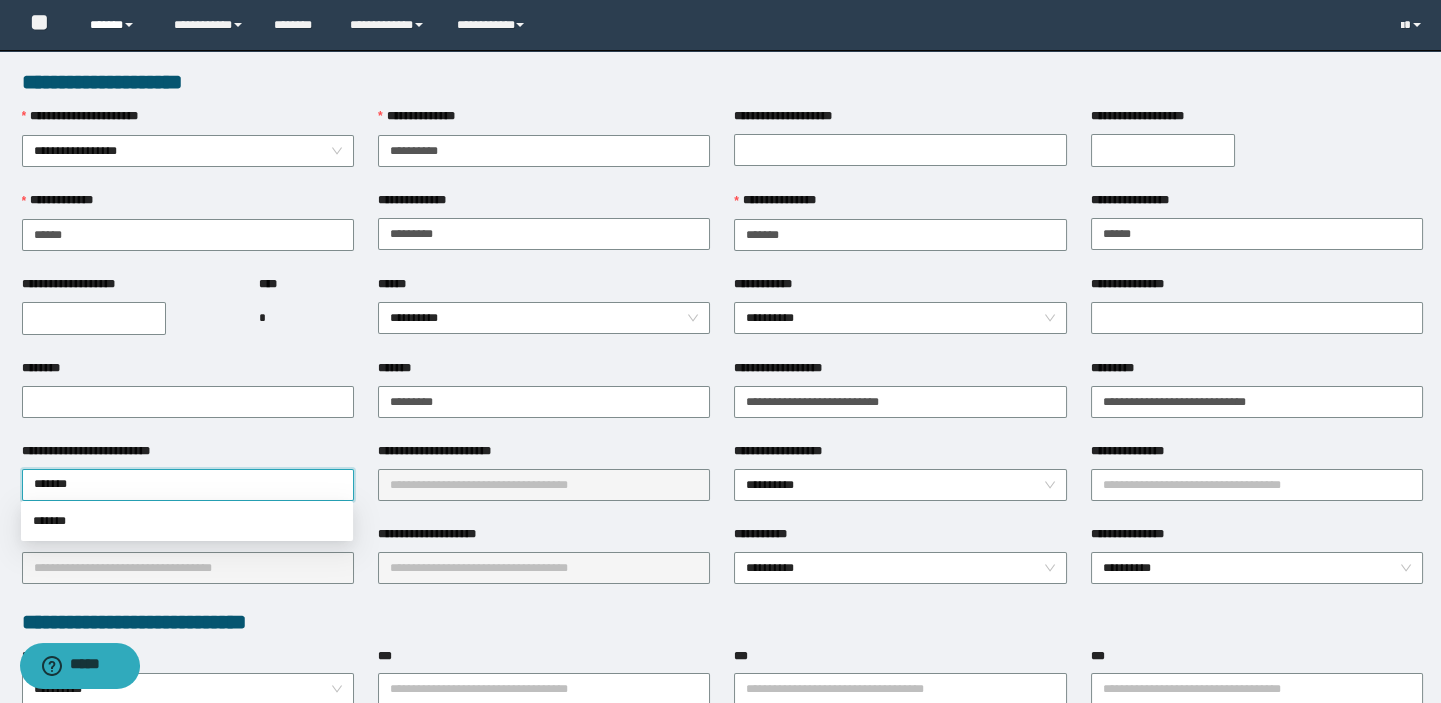 type on "*******" 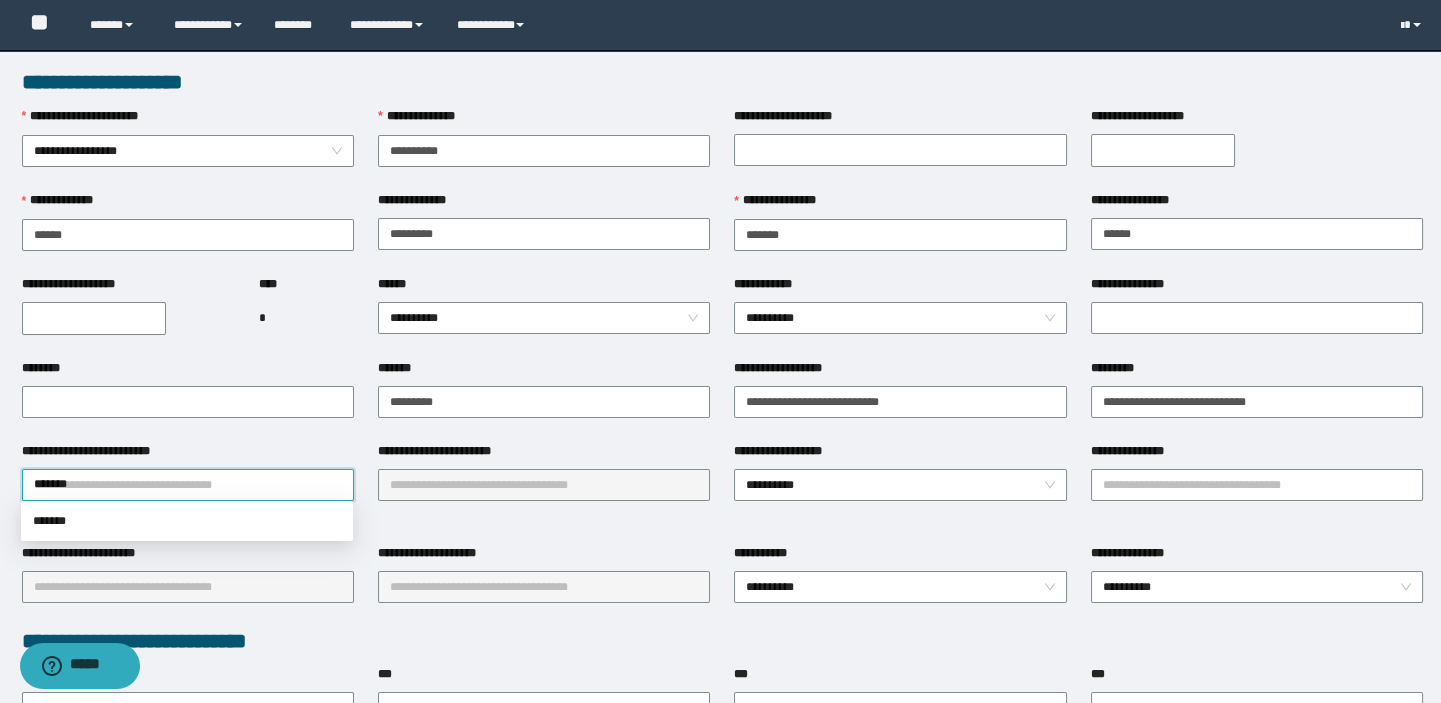 click on "**********" at bounding box center (188, 485) 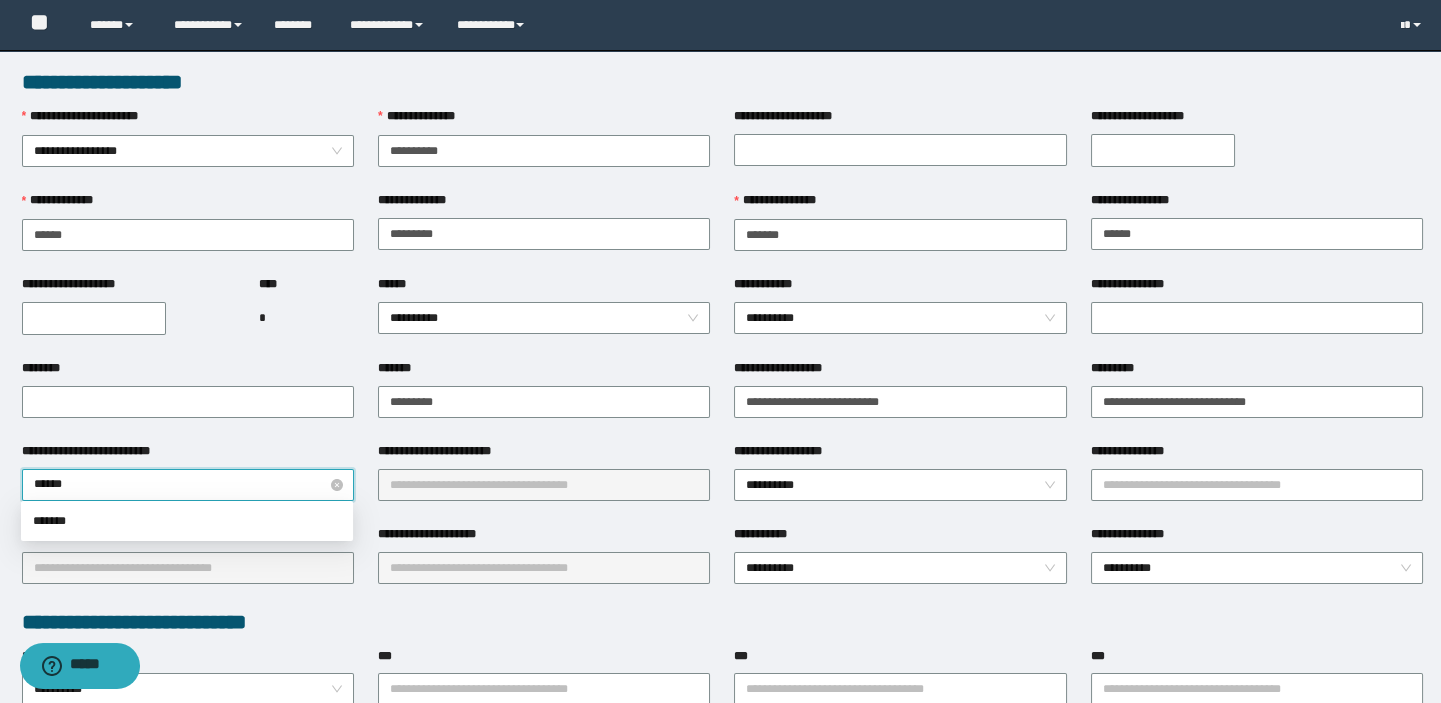type on "*******" 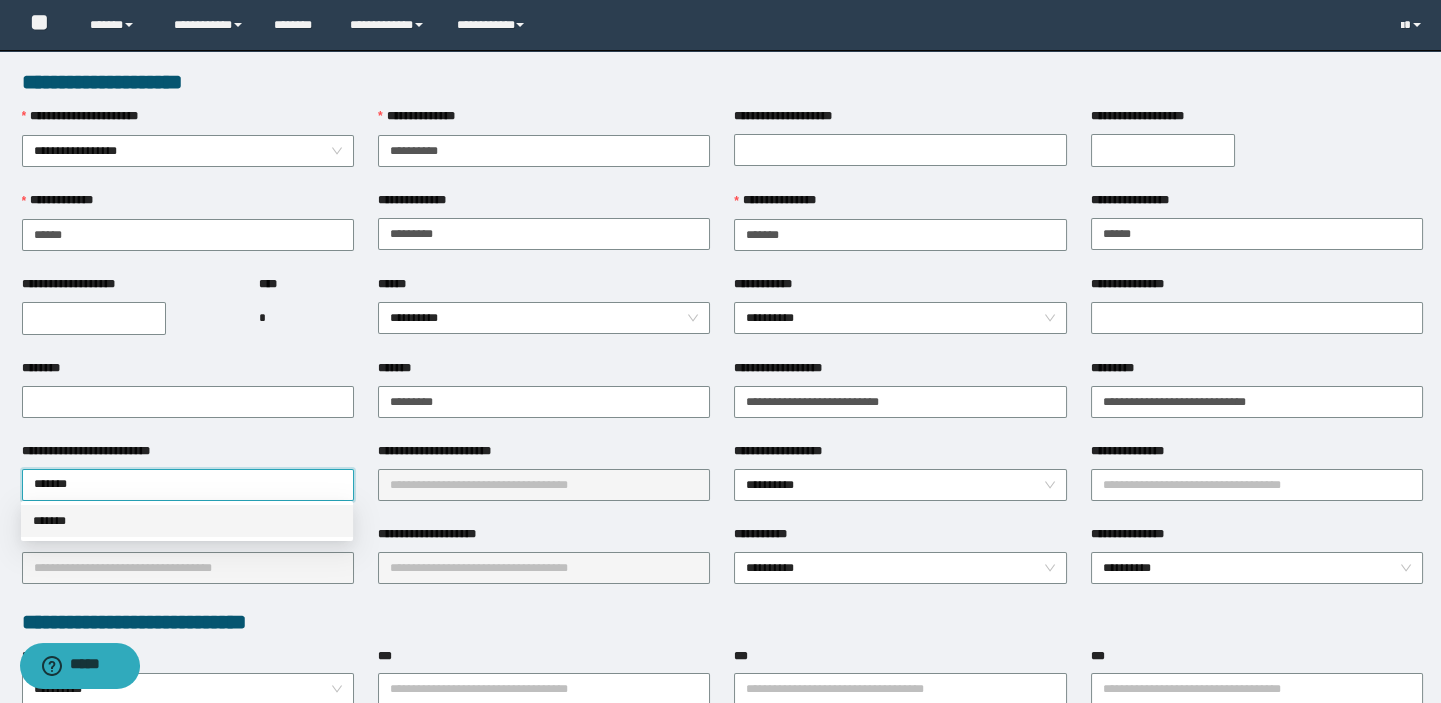 click on "*******" at bounding box center (187, 521) 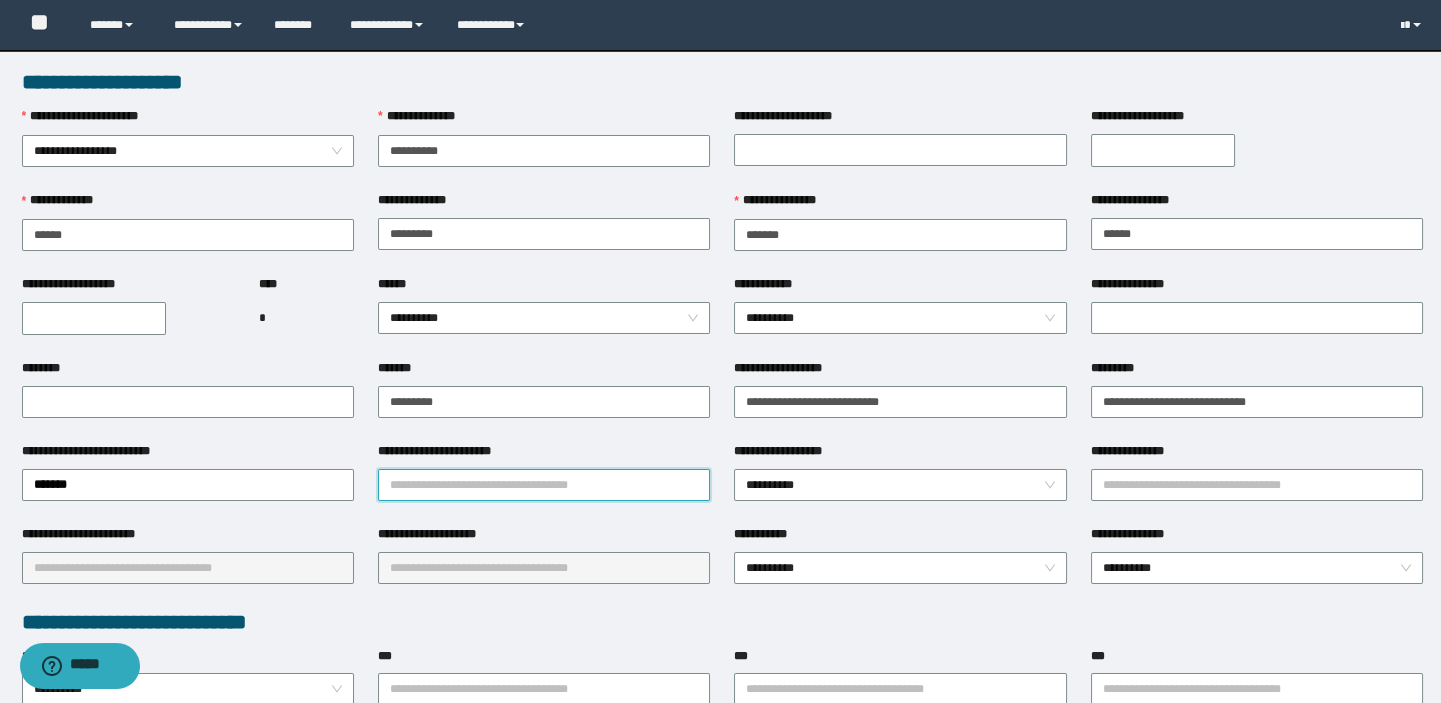click on "**********" at bounding box center (544, 485) 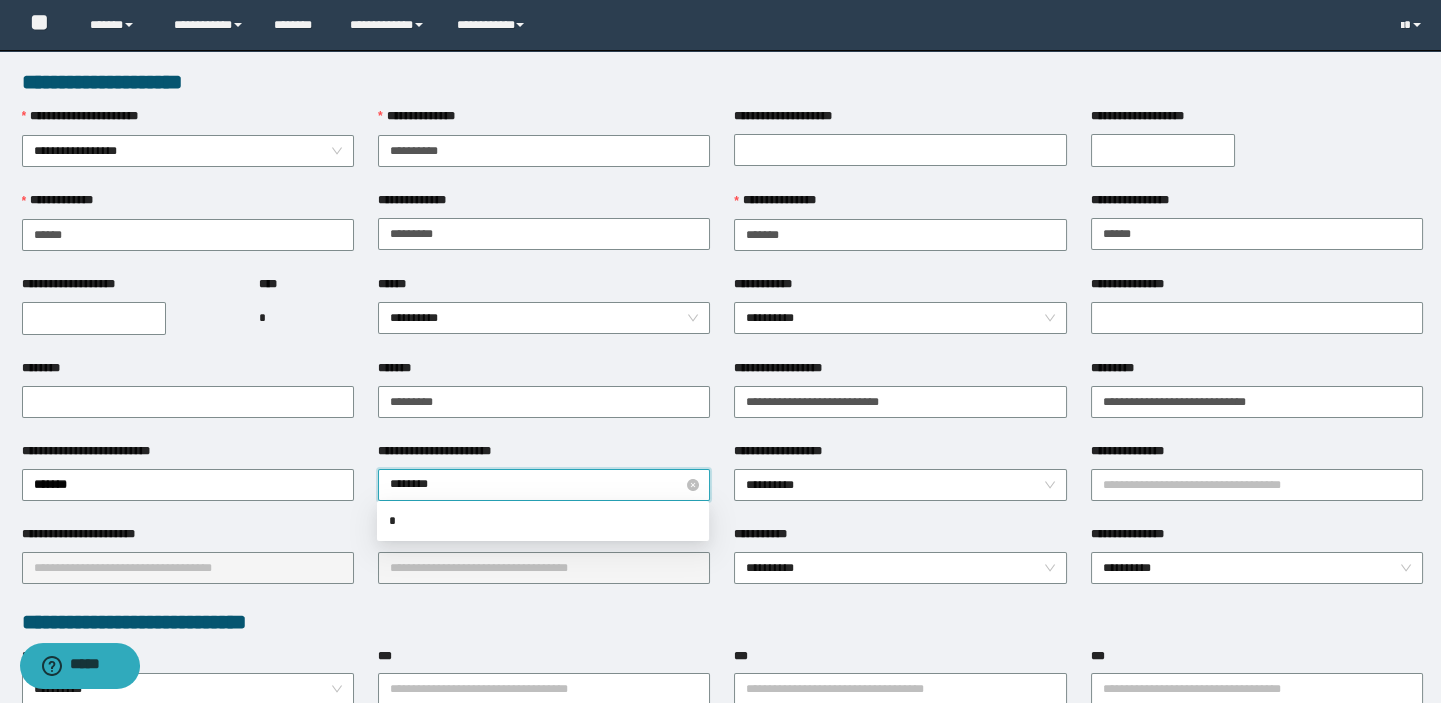 type on "*********" 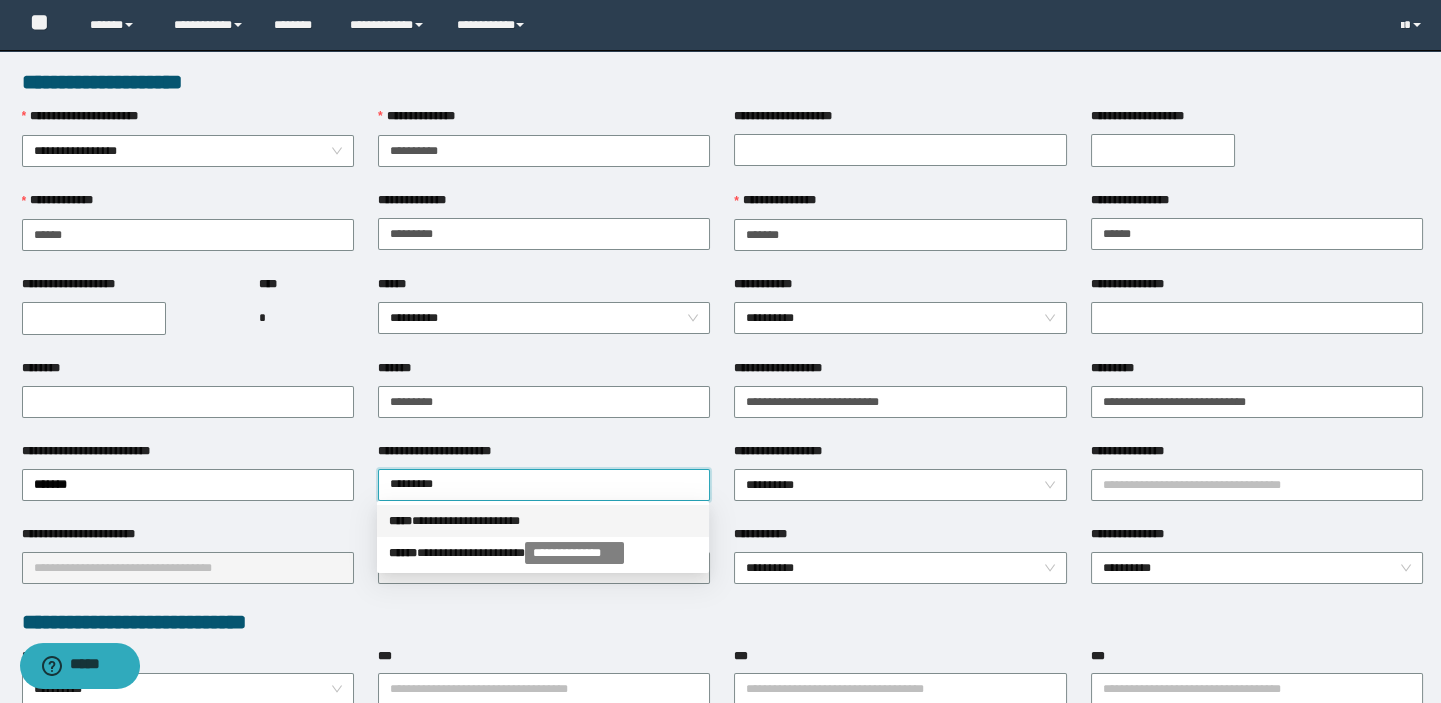 click on "**********" at bounding box center (543, 521) 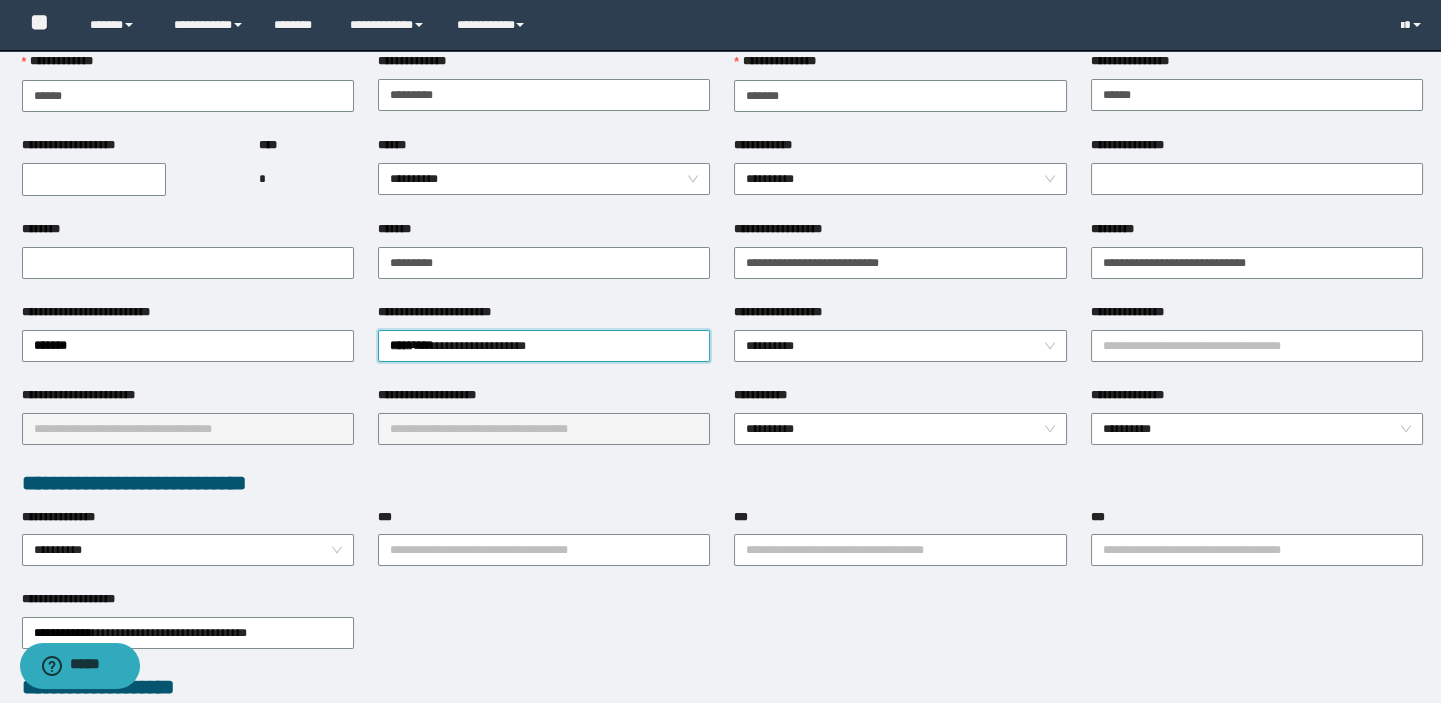 scroll, scrollTop: 0, scrollLeft: 0, axis: both 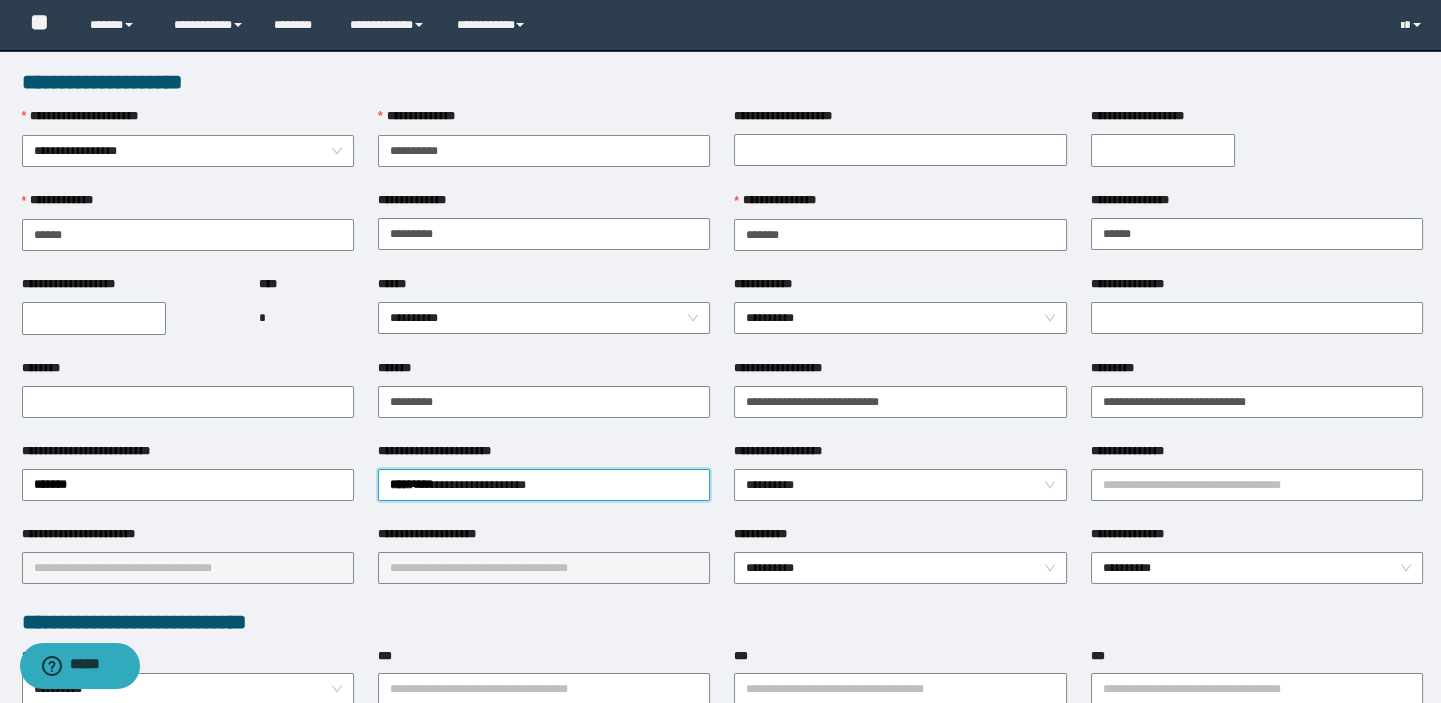 click on "**********" at bounding box center [94, 318] 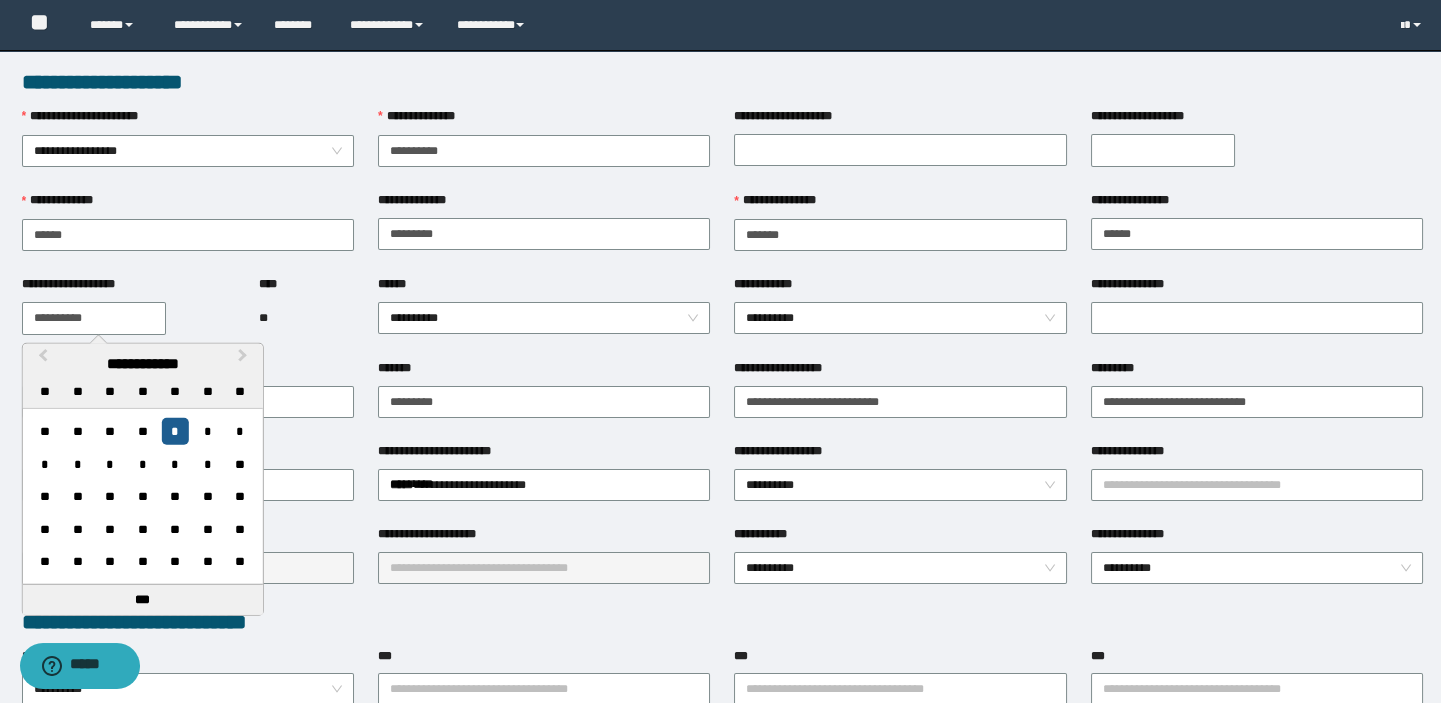 type on "**********" 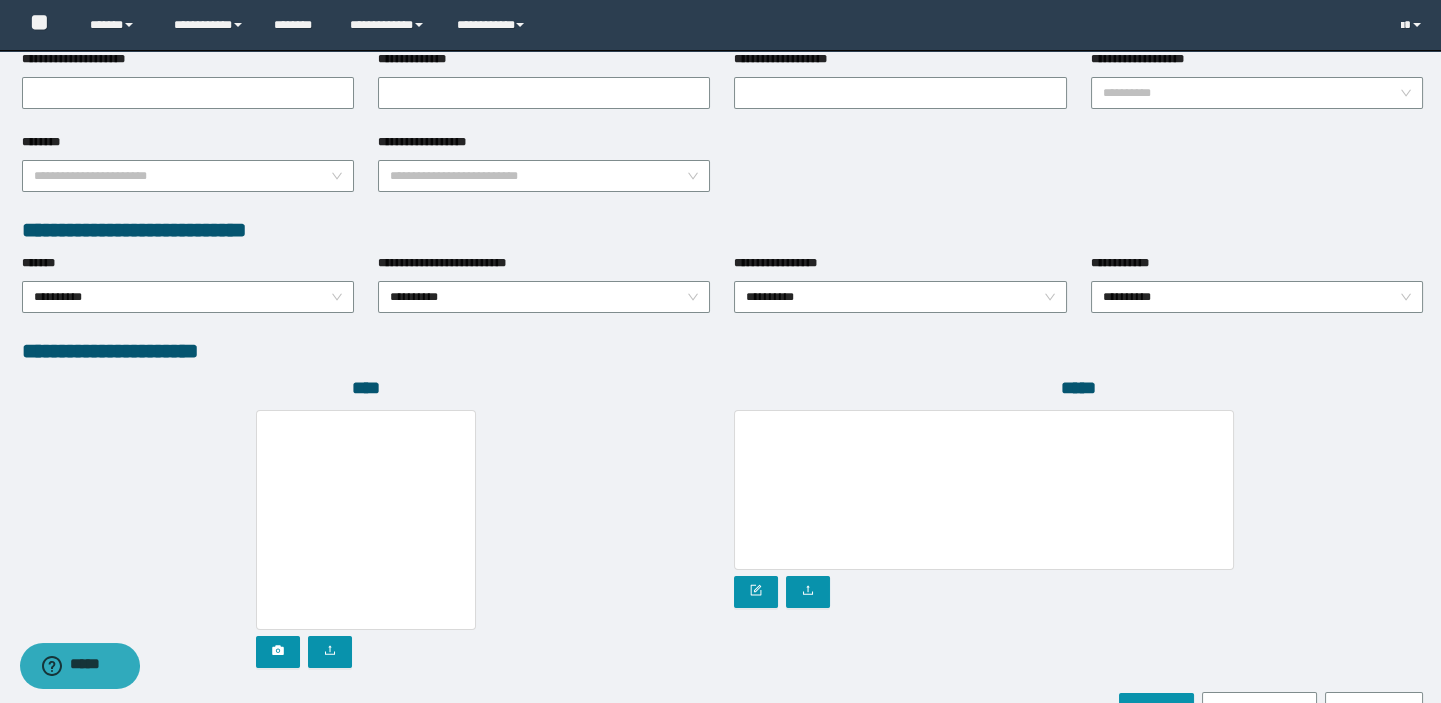 scroll, scrollTop: 999, scrollLeft: 0, axis: vertical 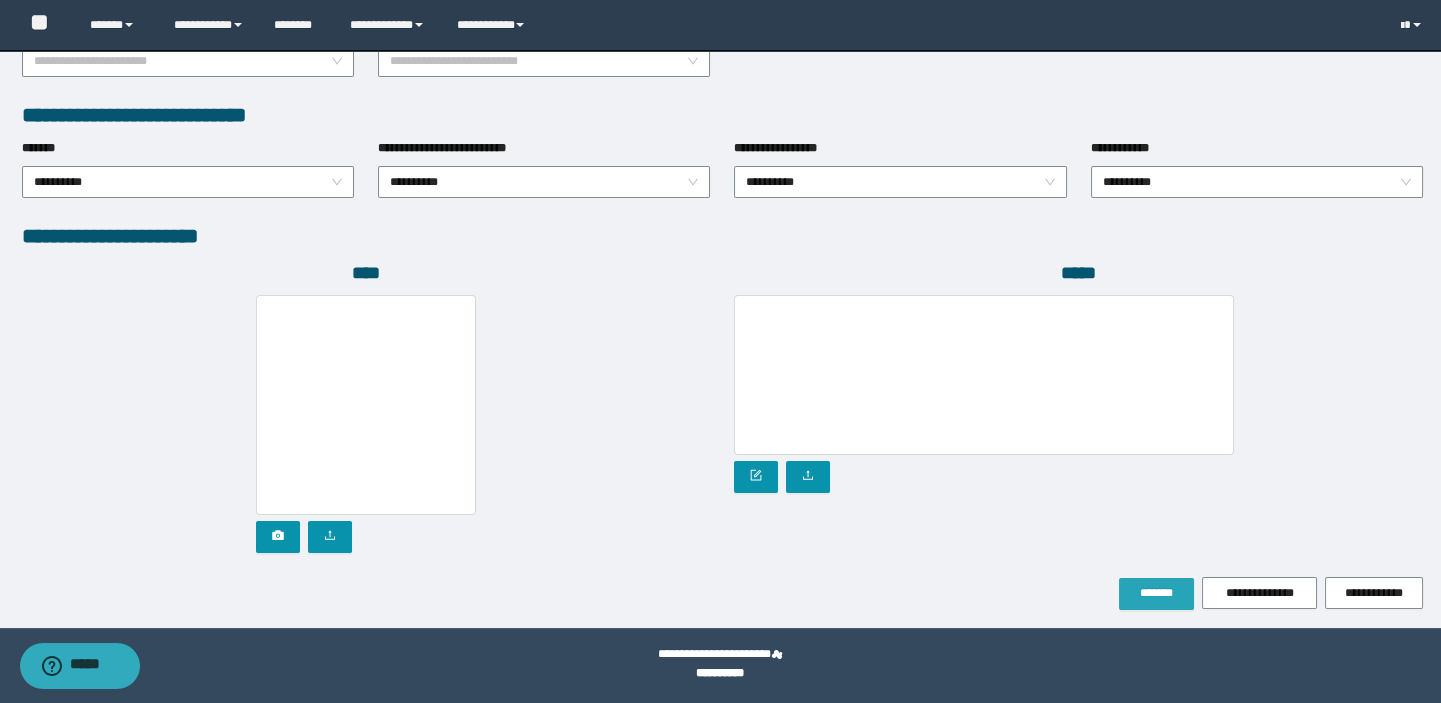 click on "*******" at bounding box center [1156, 594] 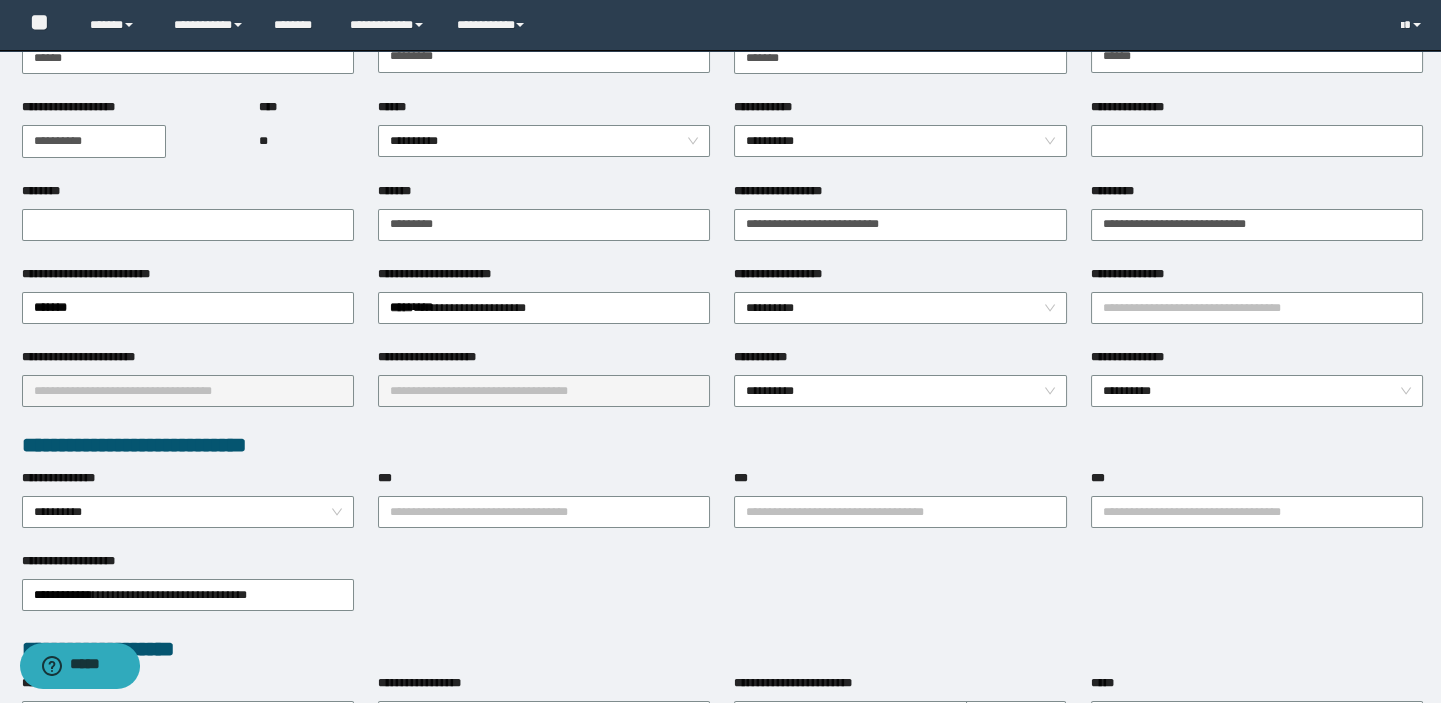 scroll, scrollTop: 233, scrollLeft: 0, axis: vertical 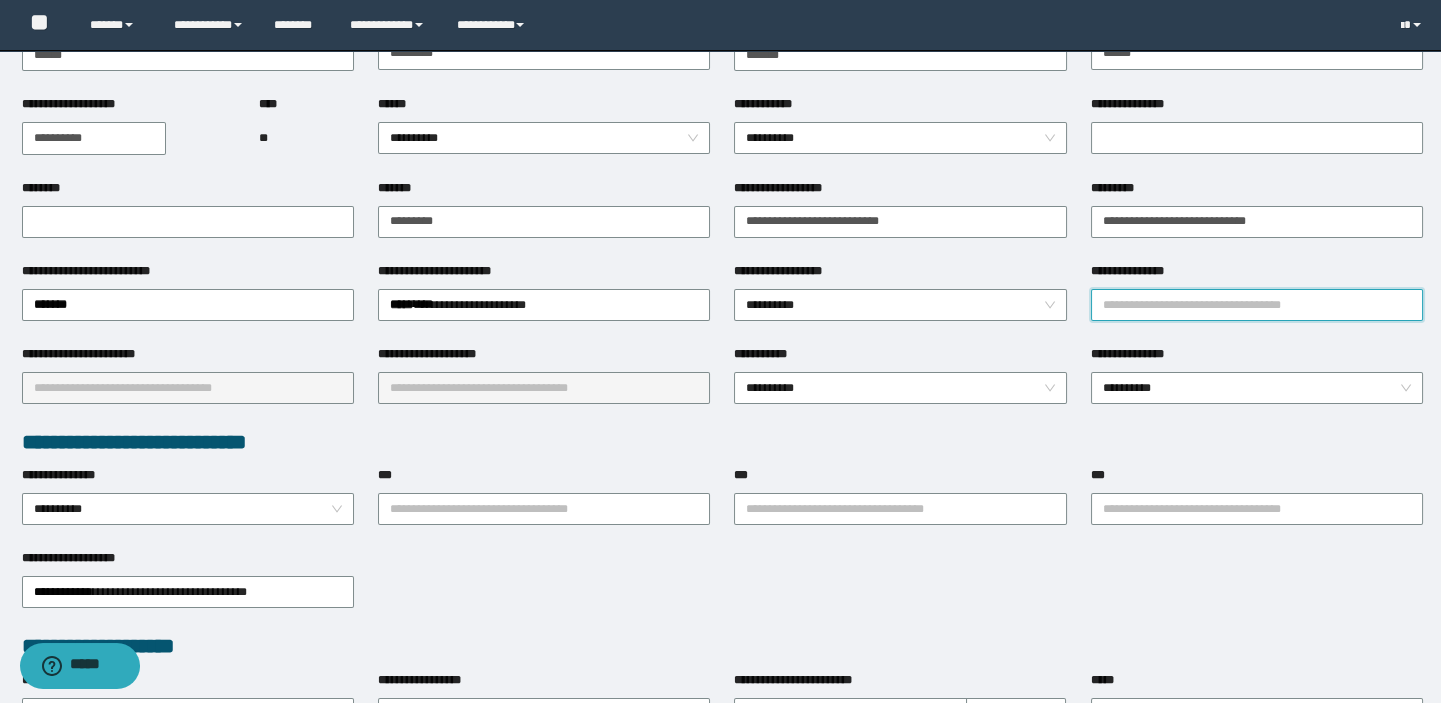 click on "**********" at bounding box center [1257, 305] 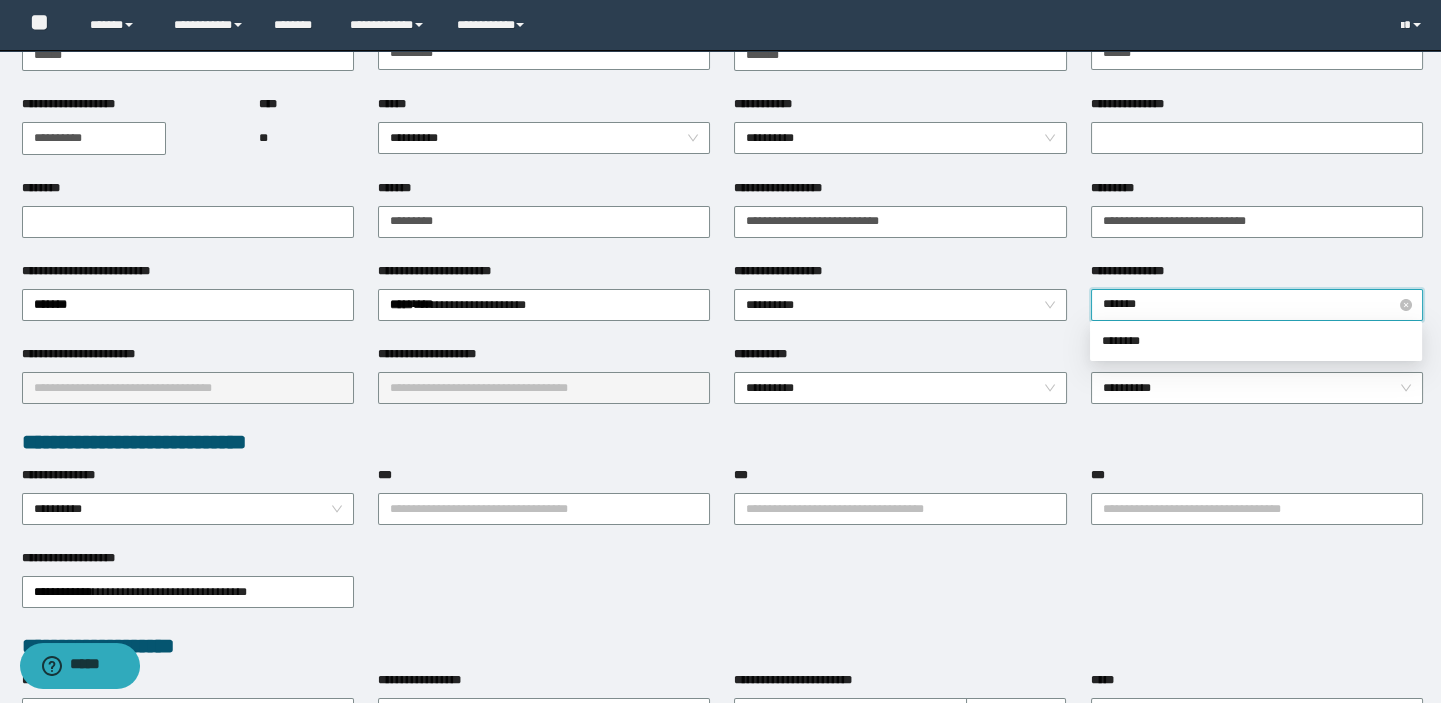 type on "********" 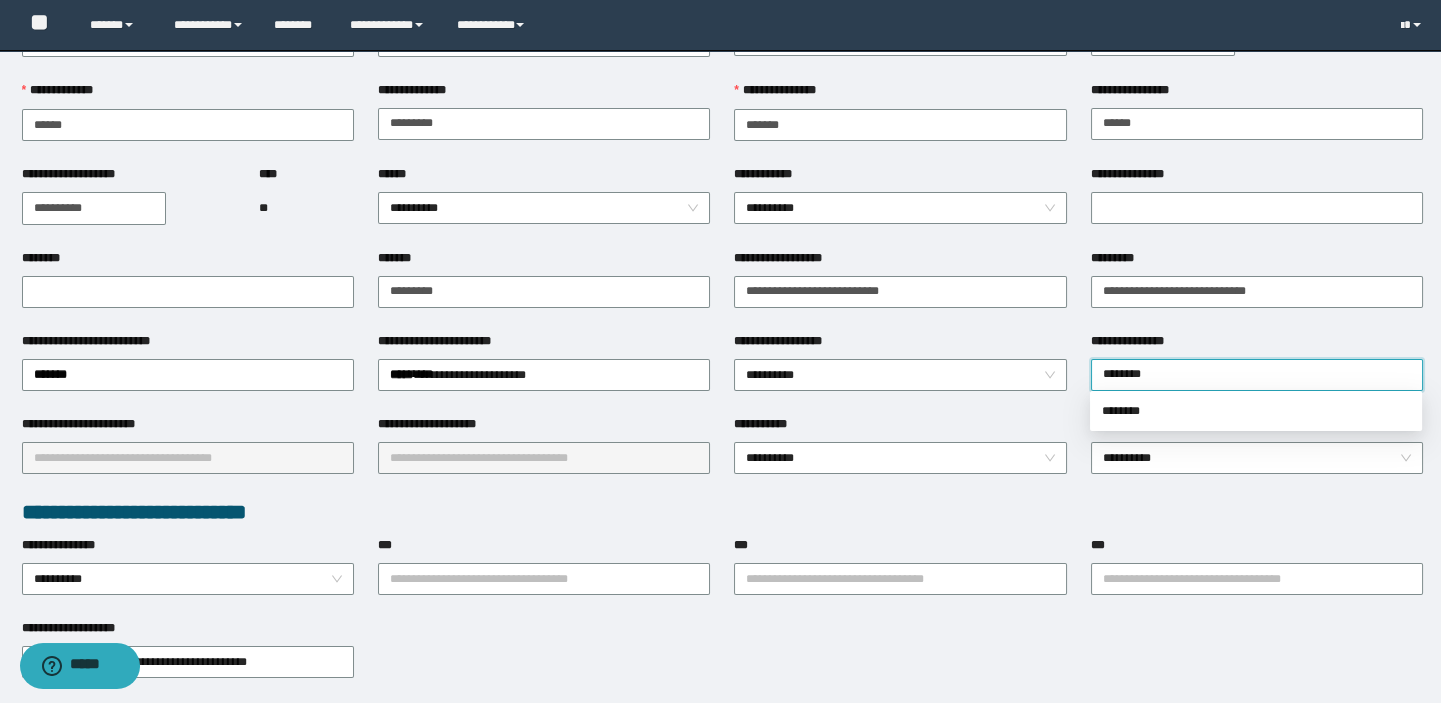 scroll, scrollTop: 324, scrollLeft: 0, axis: vertical 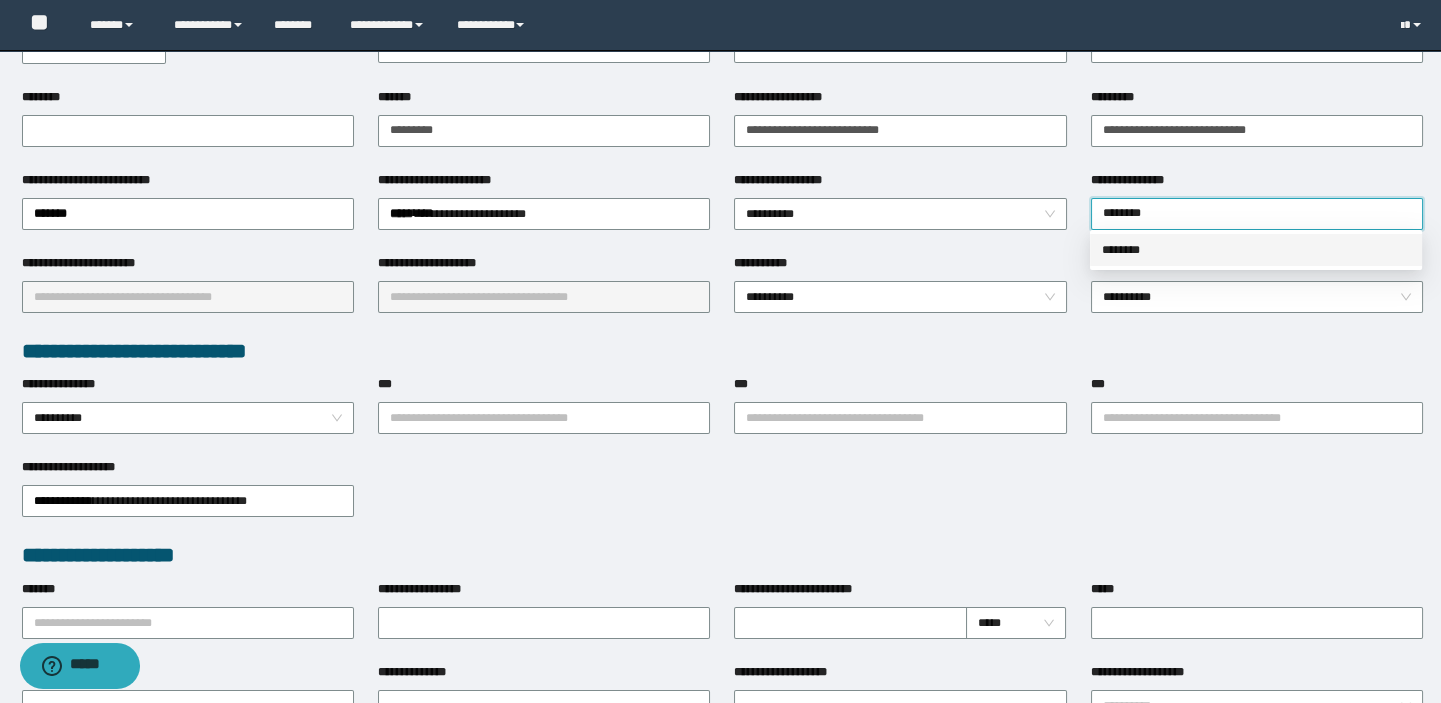 drag, startPoint x: 1168, startPoint y: 219, endPoint x: 1019, endPoint y: 186, distance: 152.61061 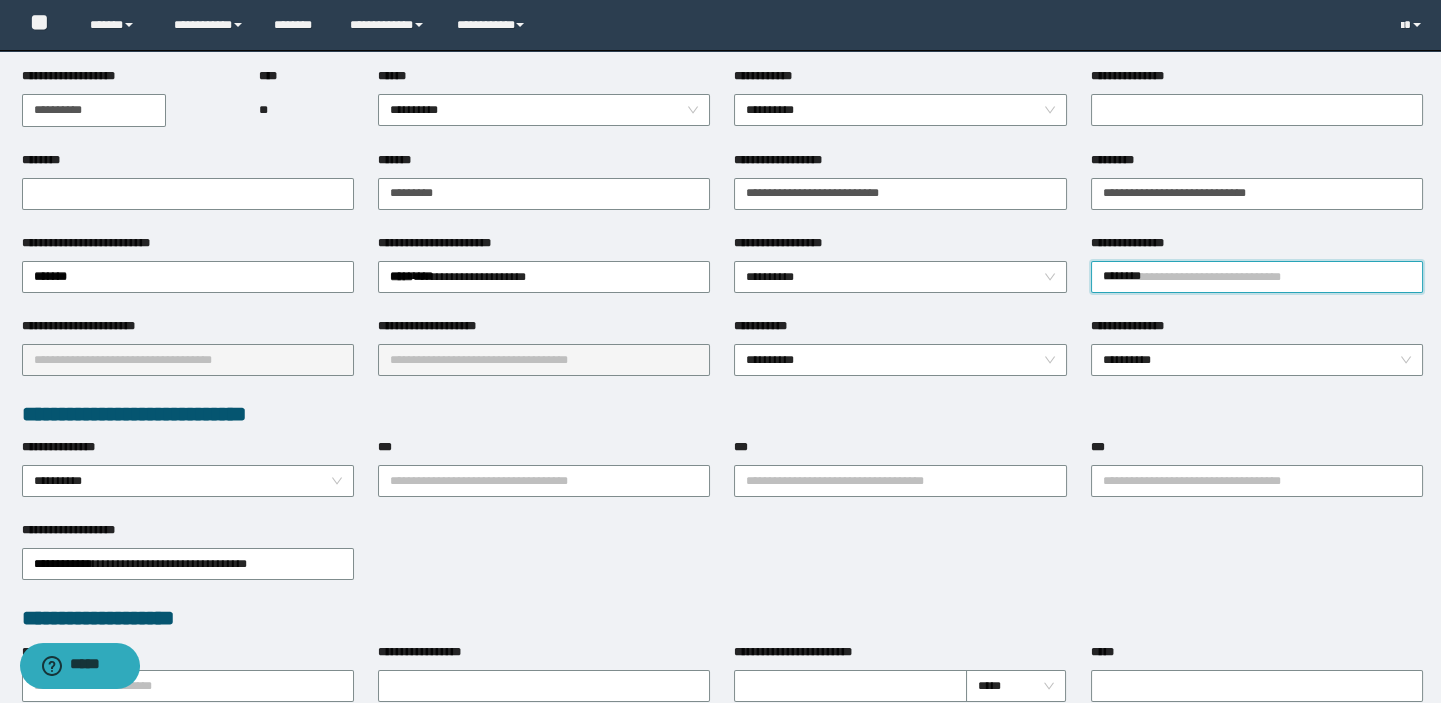 scroll, scrollTop: 0, scrollLeft: 0, axis: both 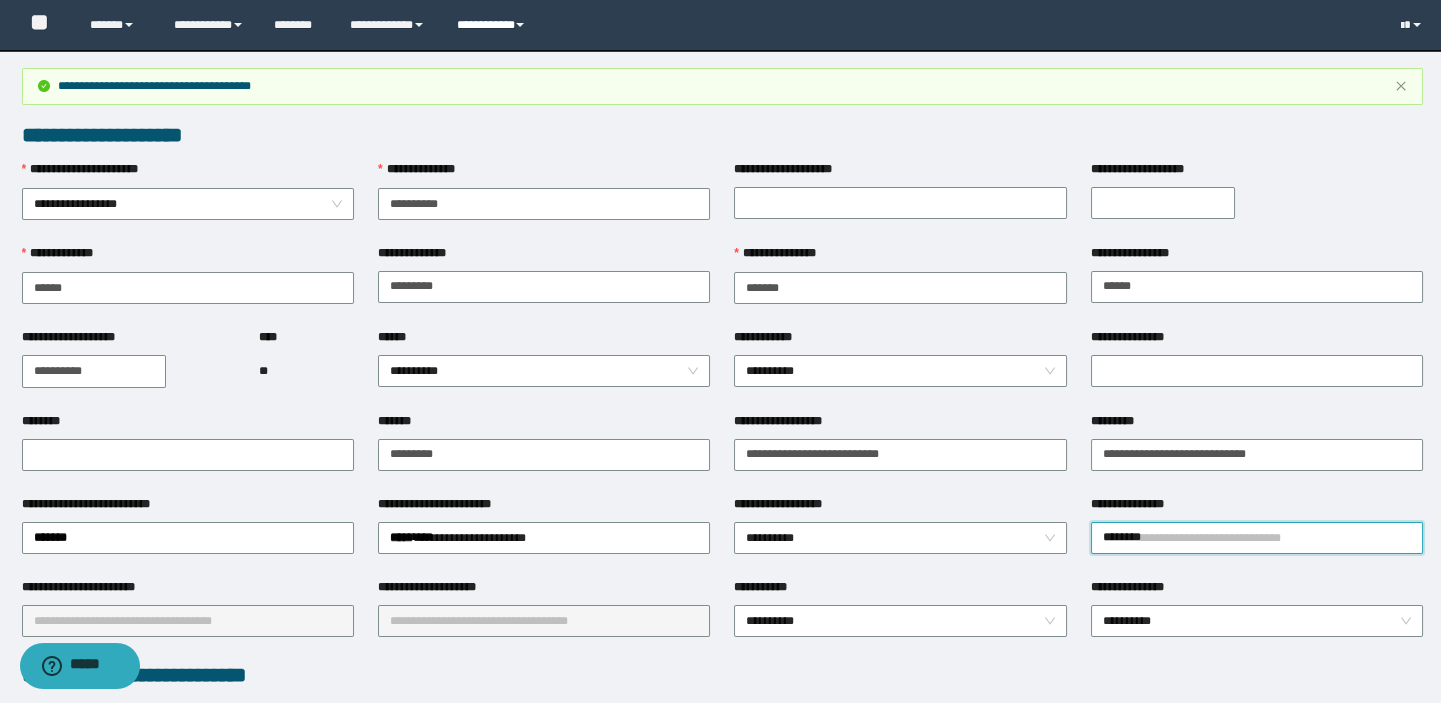 click on "**********" at bounding box center (493, 25) 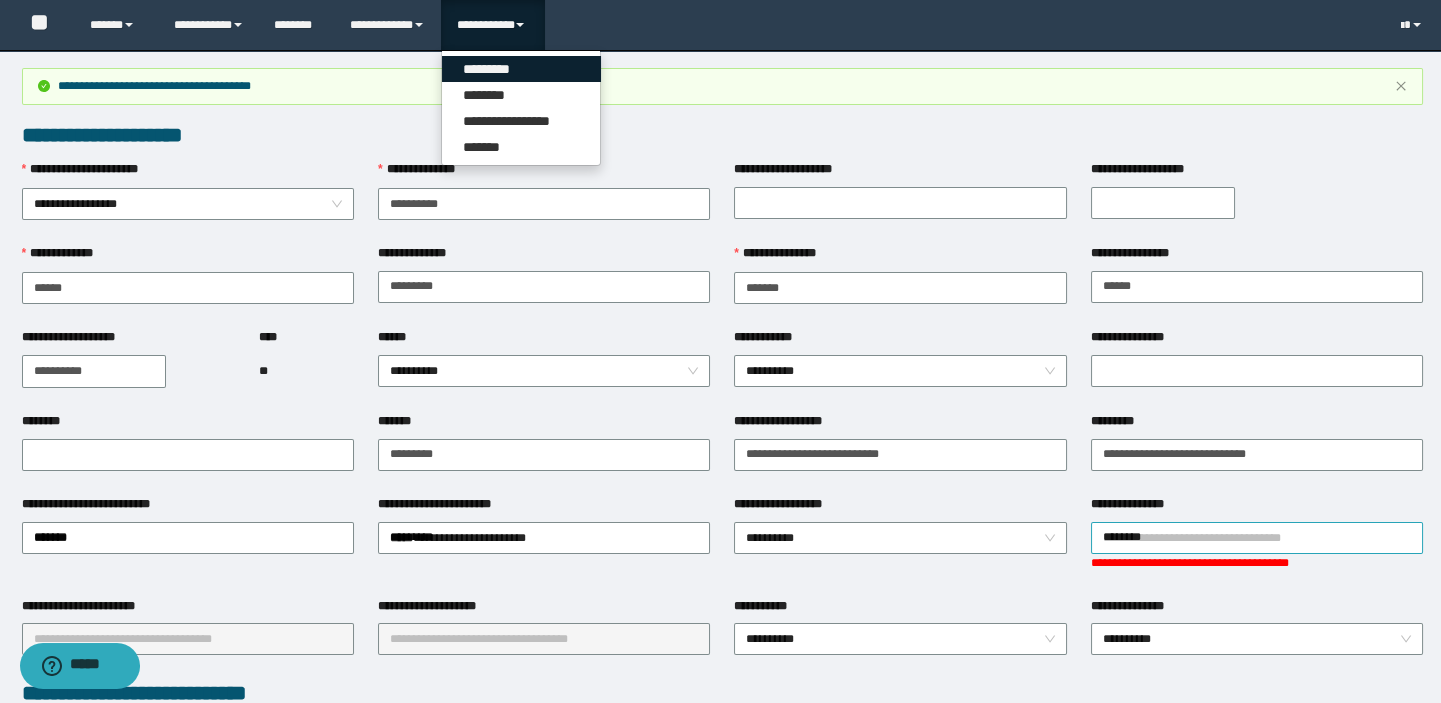 click on "*********" at bounding box center [521, 69] 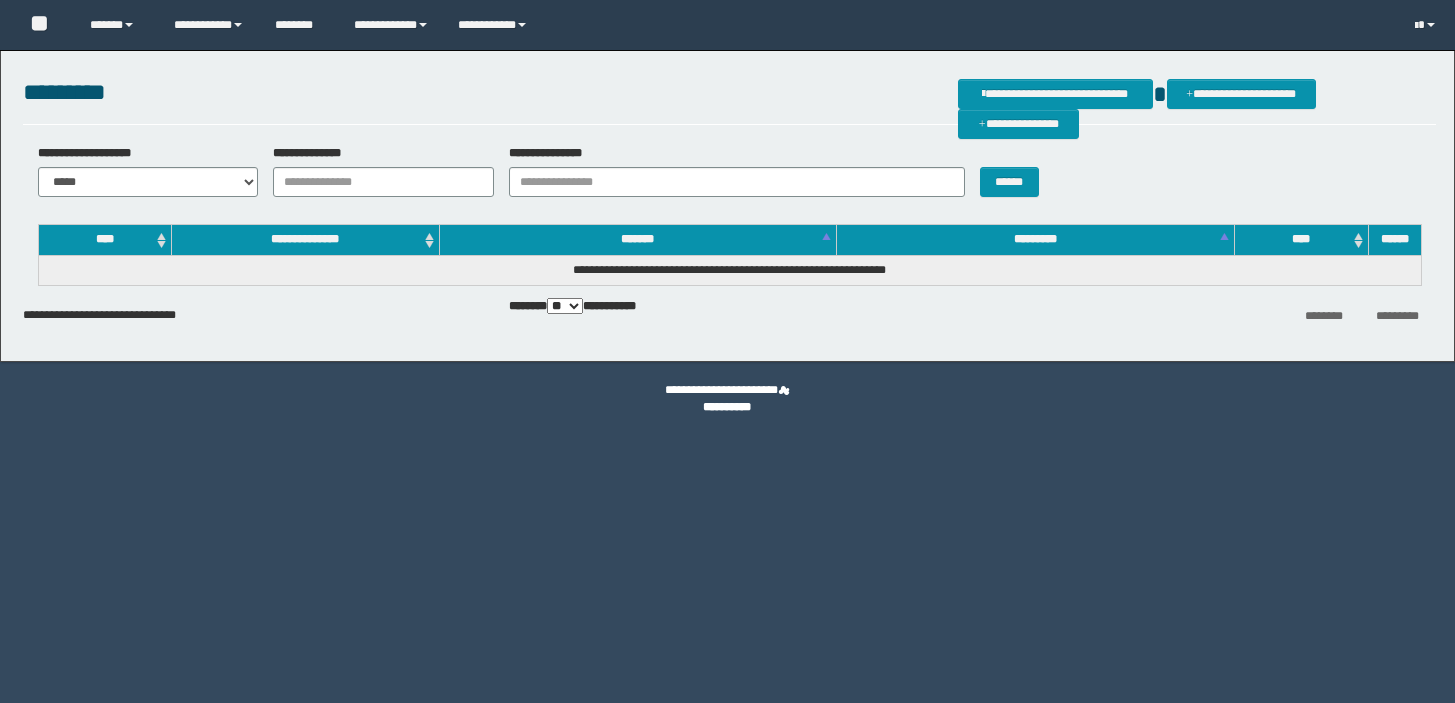 scroll, scrollTop: 0, scrollLeft: 0, axis: both 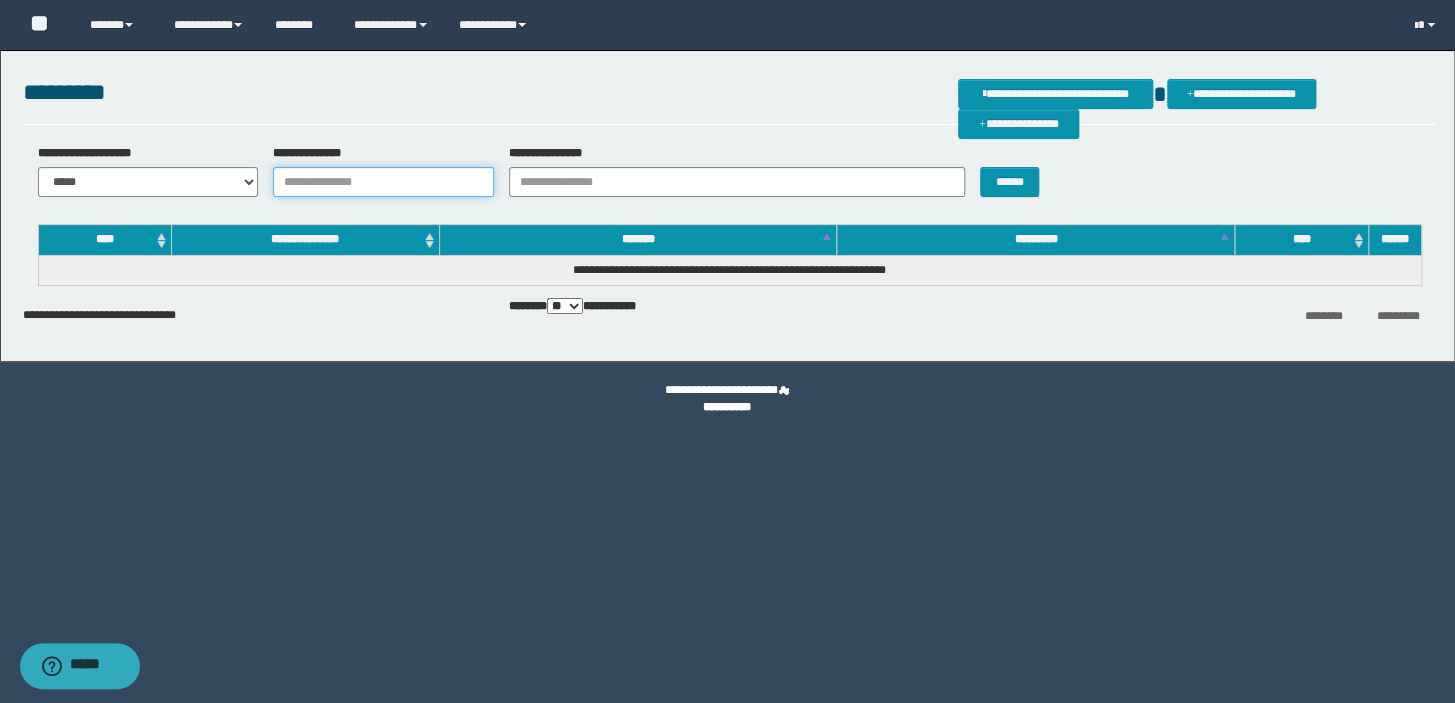 click on "**********" at bounding box center (383, 182) 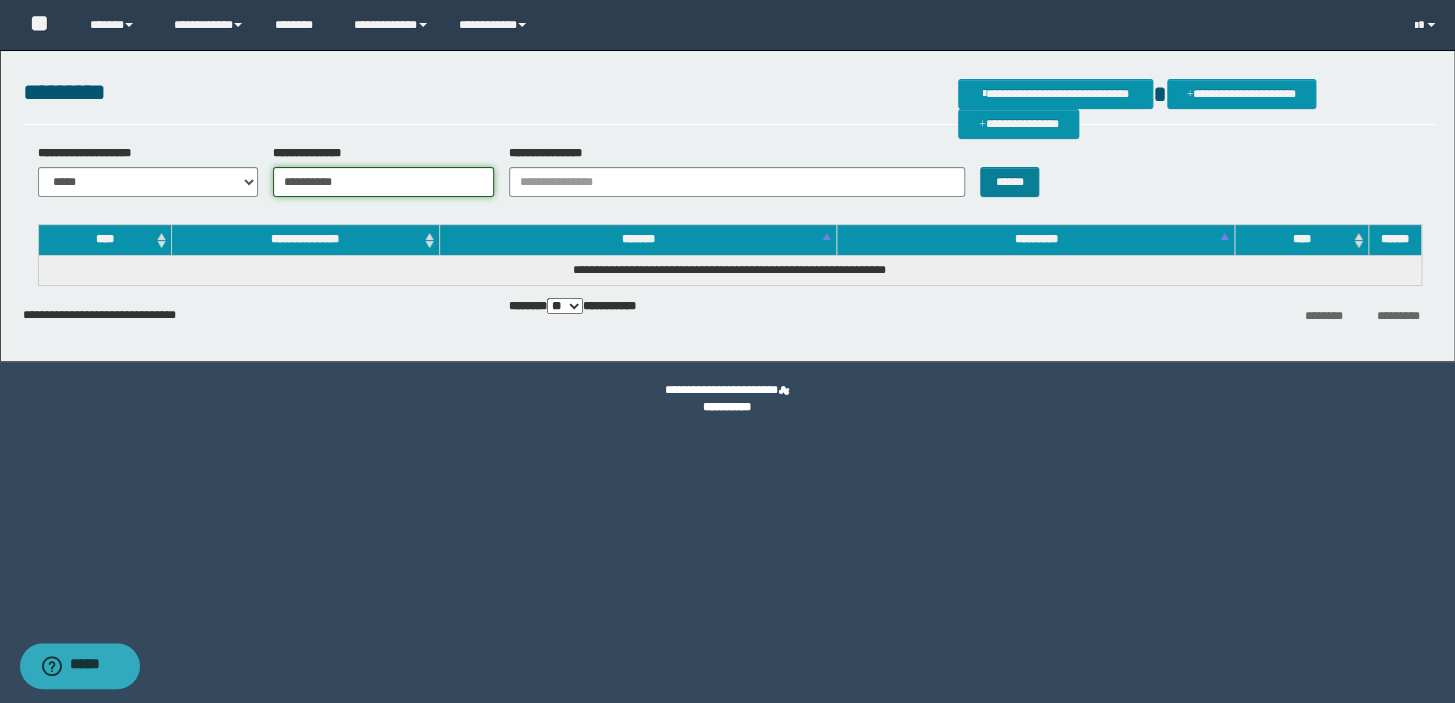 type on "**********" 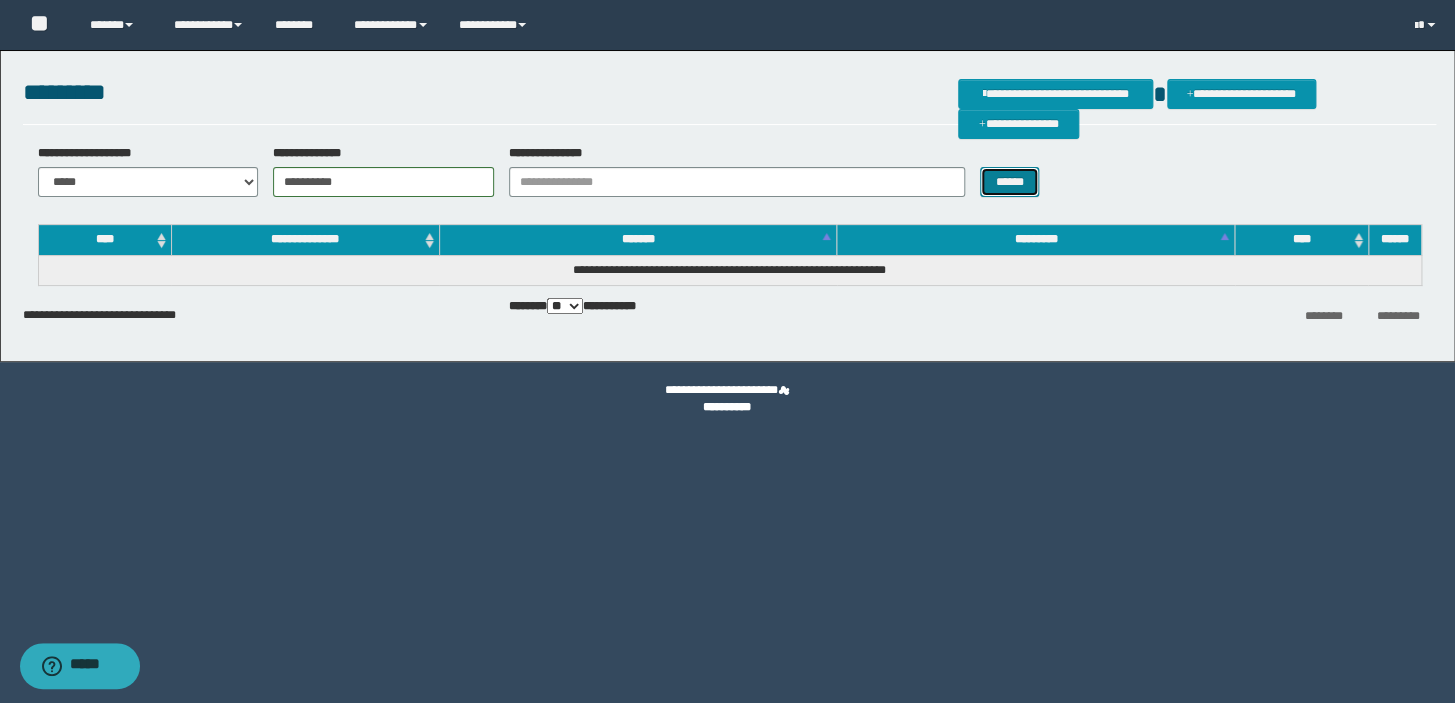 click on "******" at bounding box center [1009, 182] 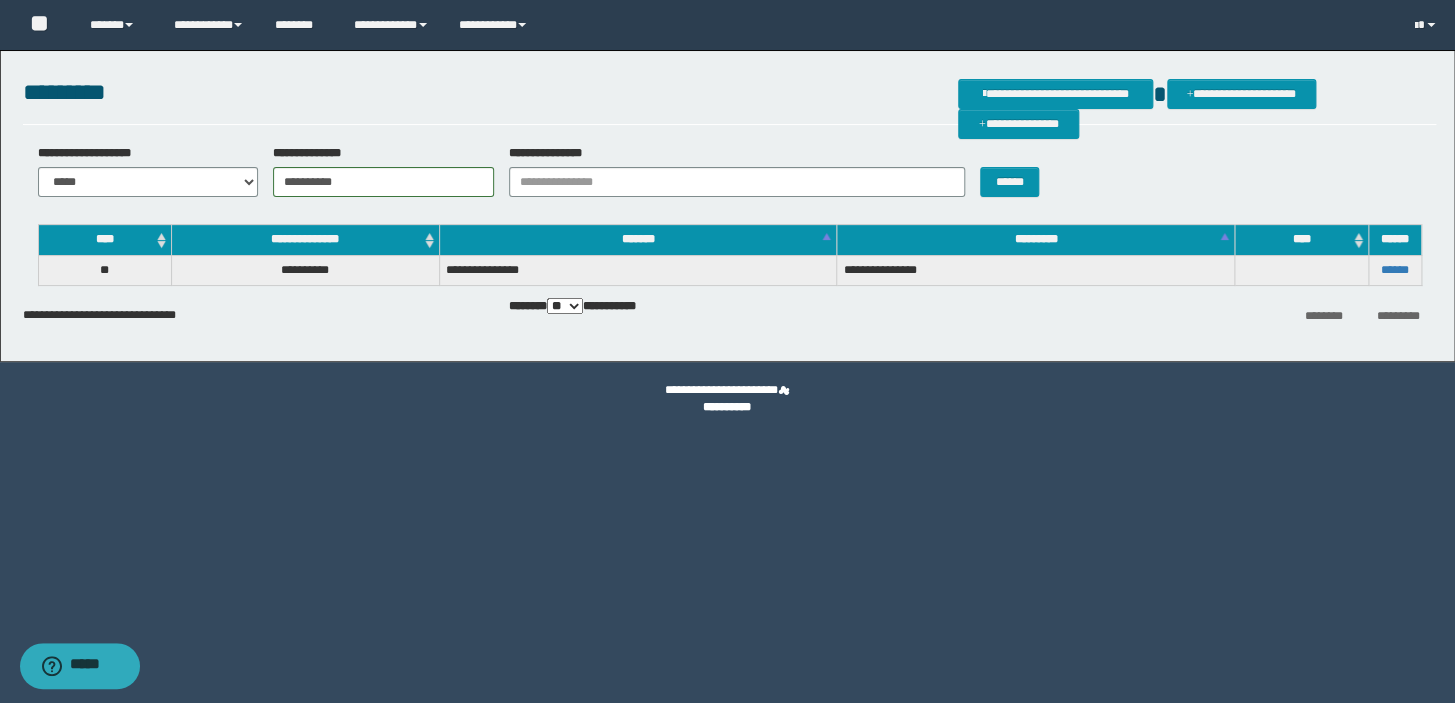 click on "******" at bounding box center [1394, 270] 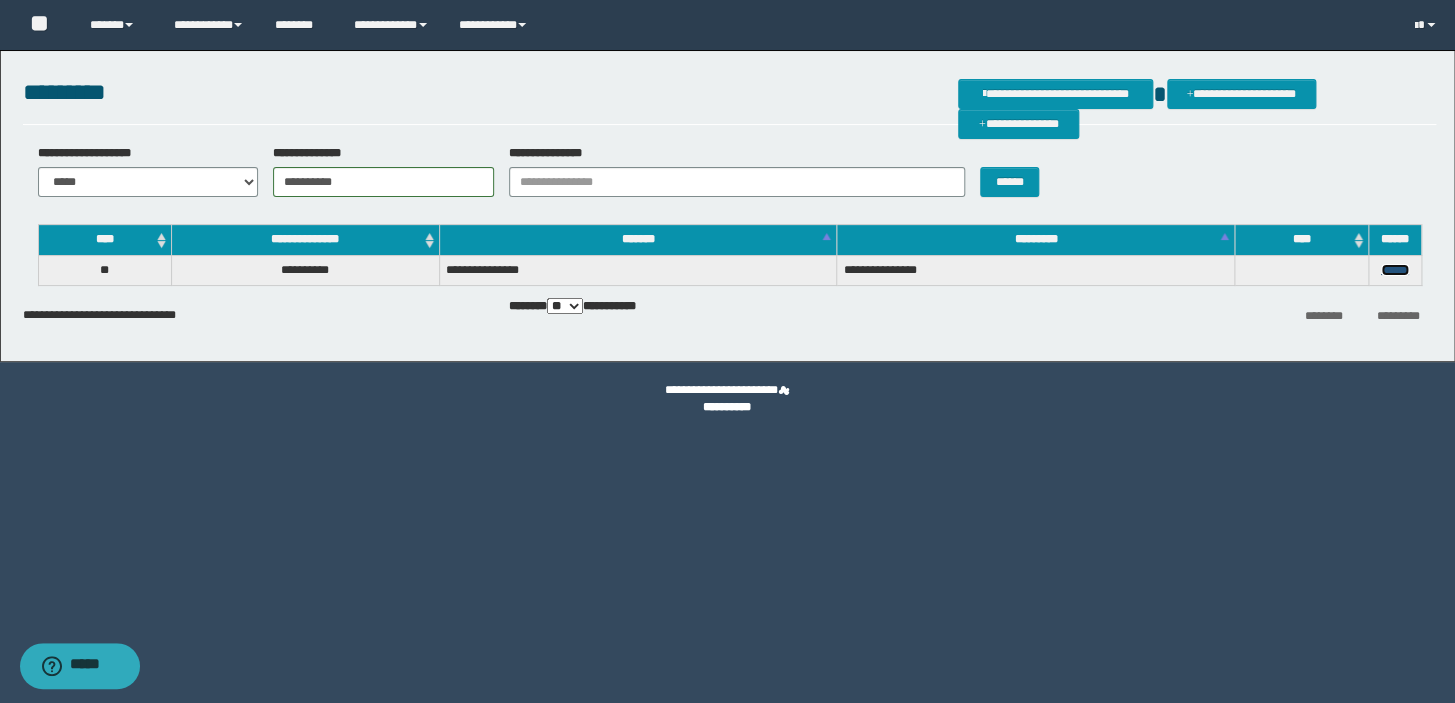 click on "******" at bounding box center [1395, 270] 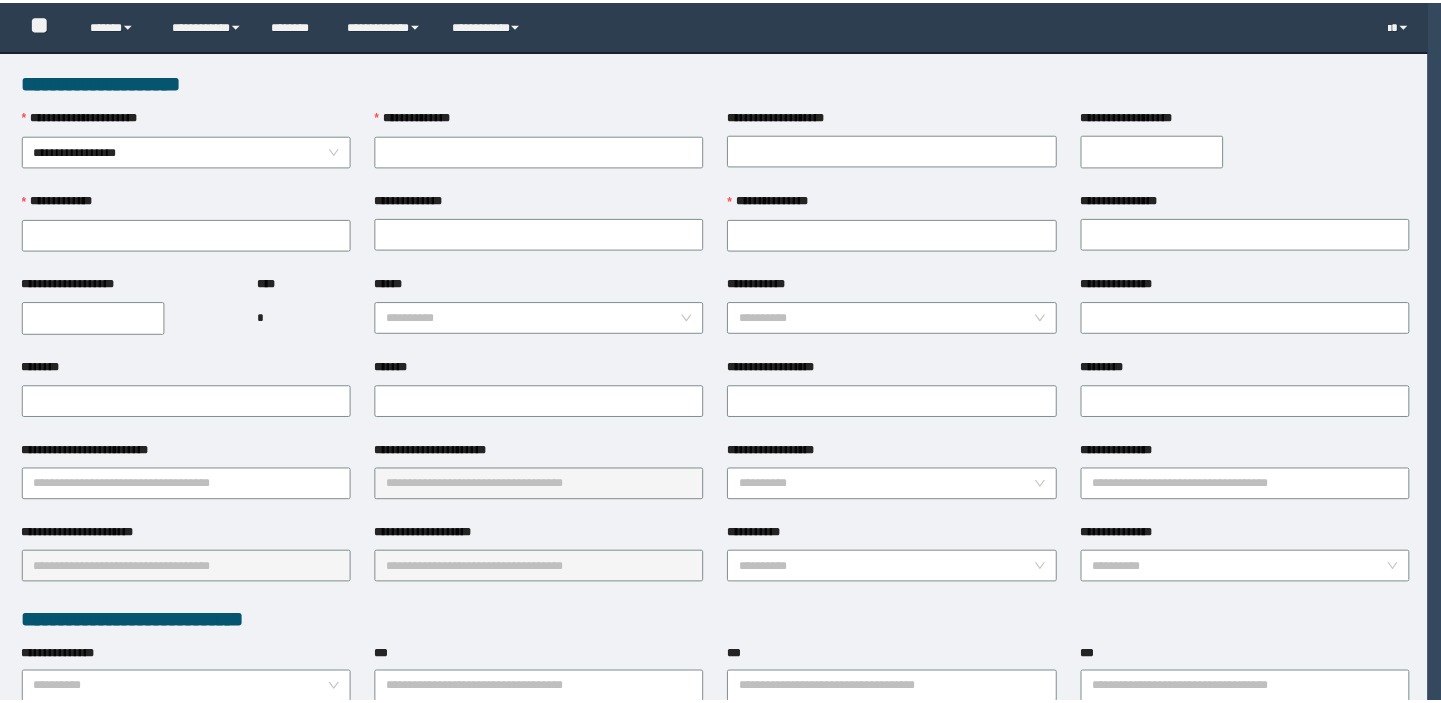 scroll, scrollTop: 0, scrollLeft: 0, axis: both 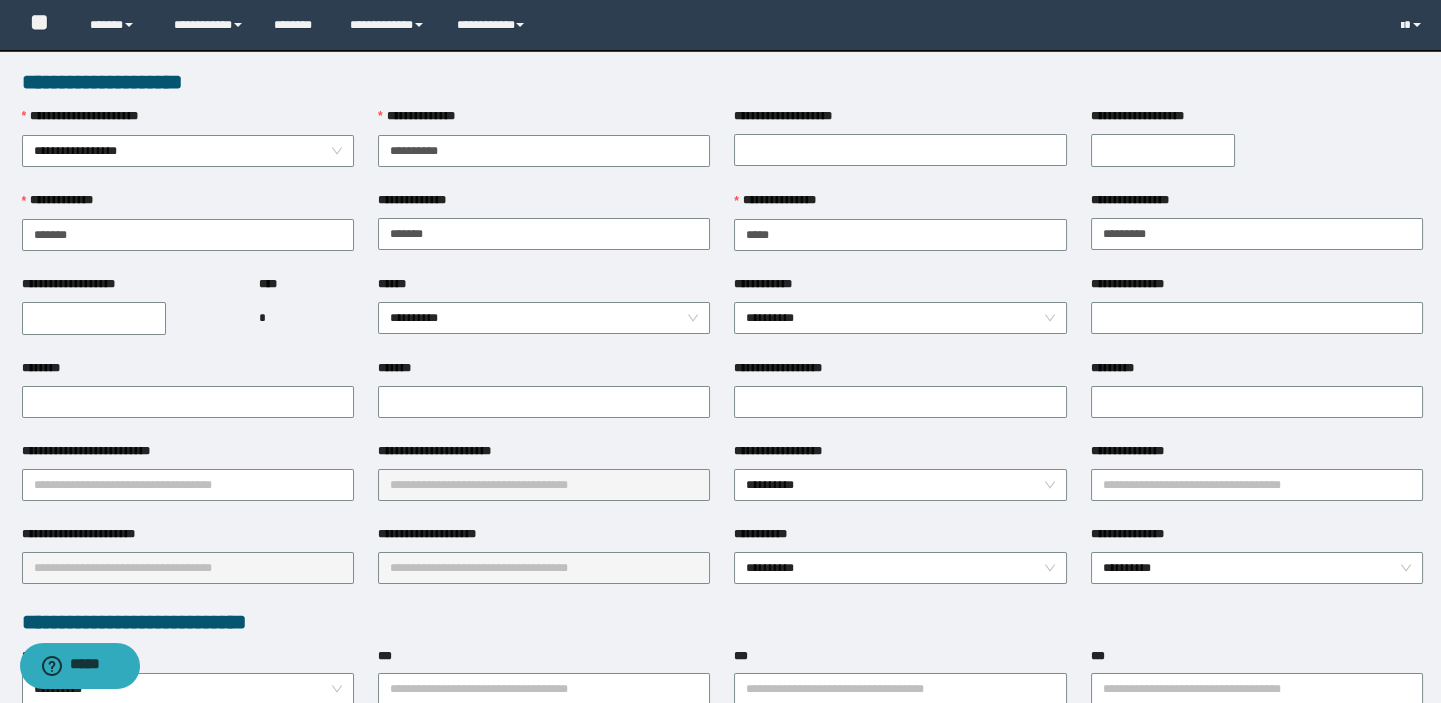 click on "**********" at bounding box center [94, 318] 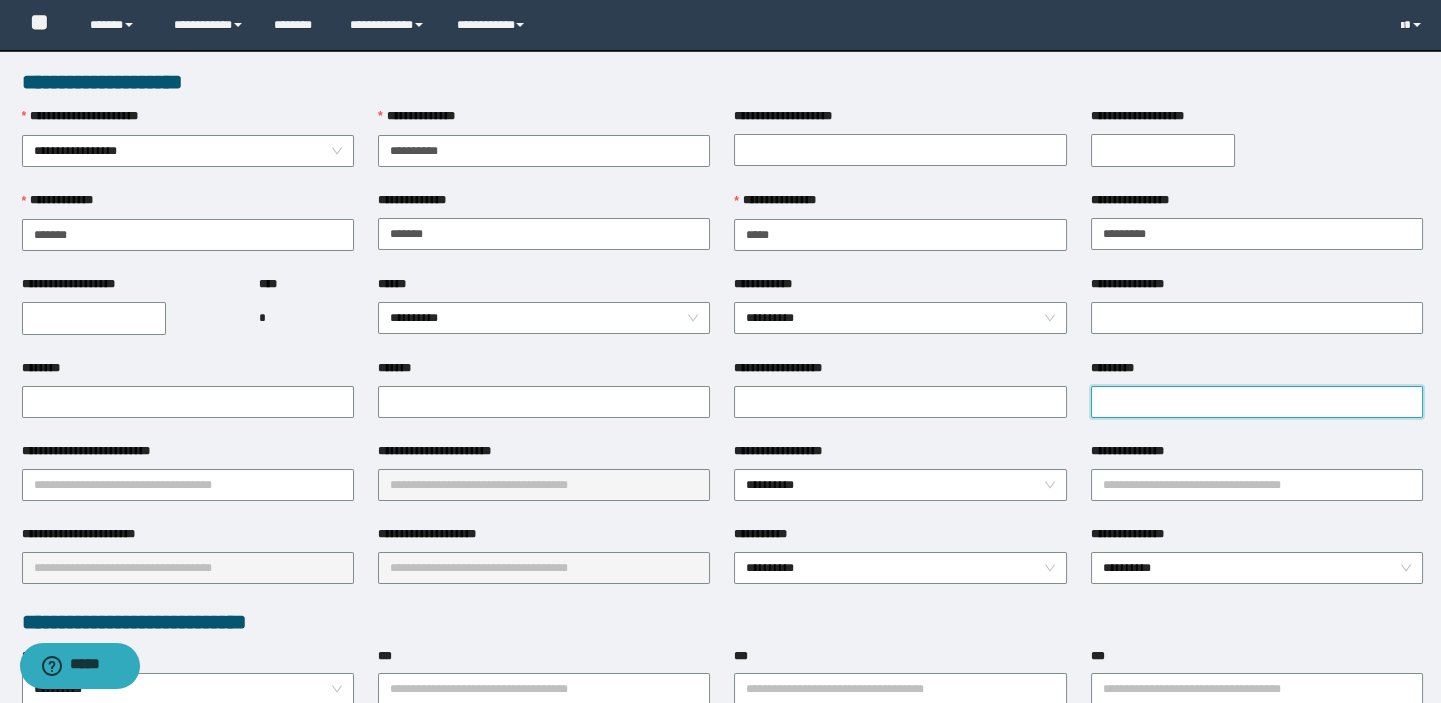 drag, startPoint x: 1167, startPoint y: 395, endPoint x: 1179, endPoint y: 416, distance: 24.186773 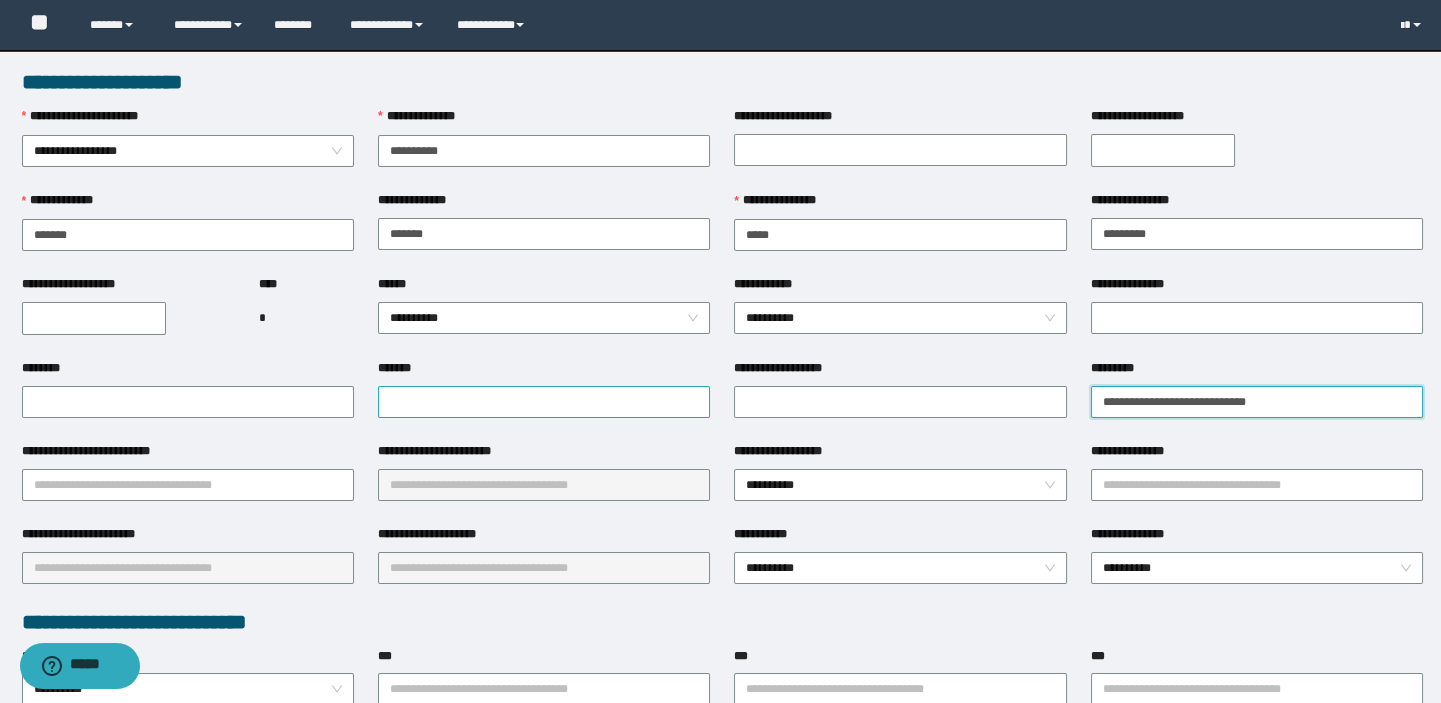 type on "**********" 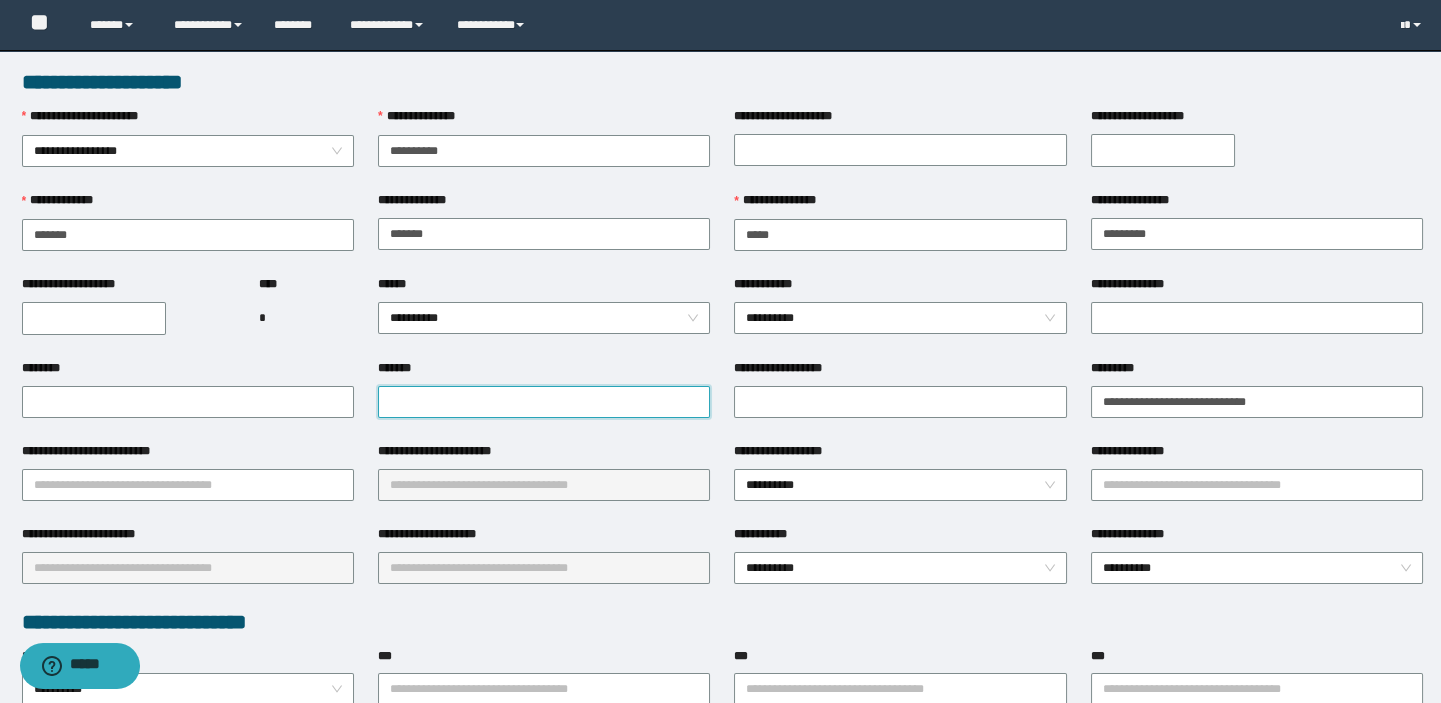 click on "*******" at bounding box center [544, 402] 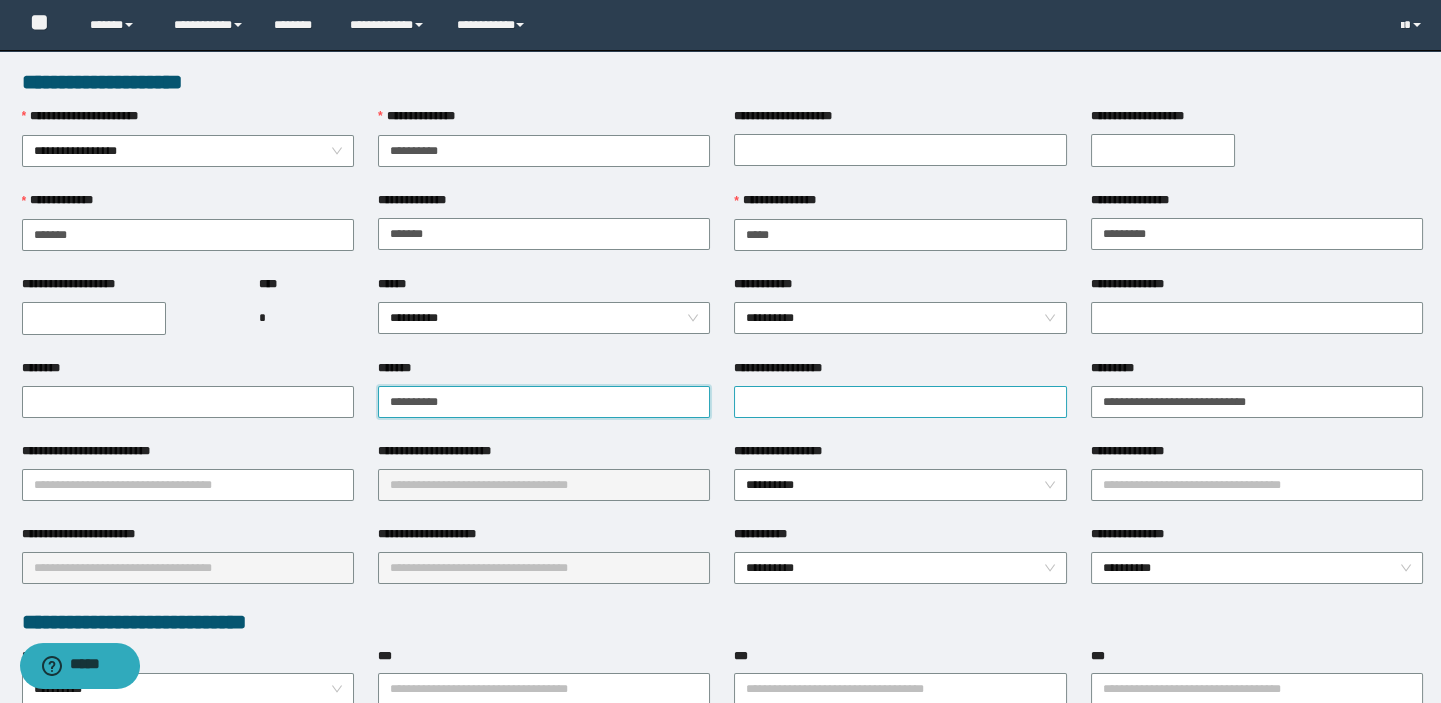 type on "**********" 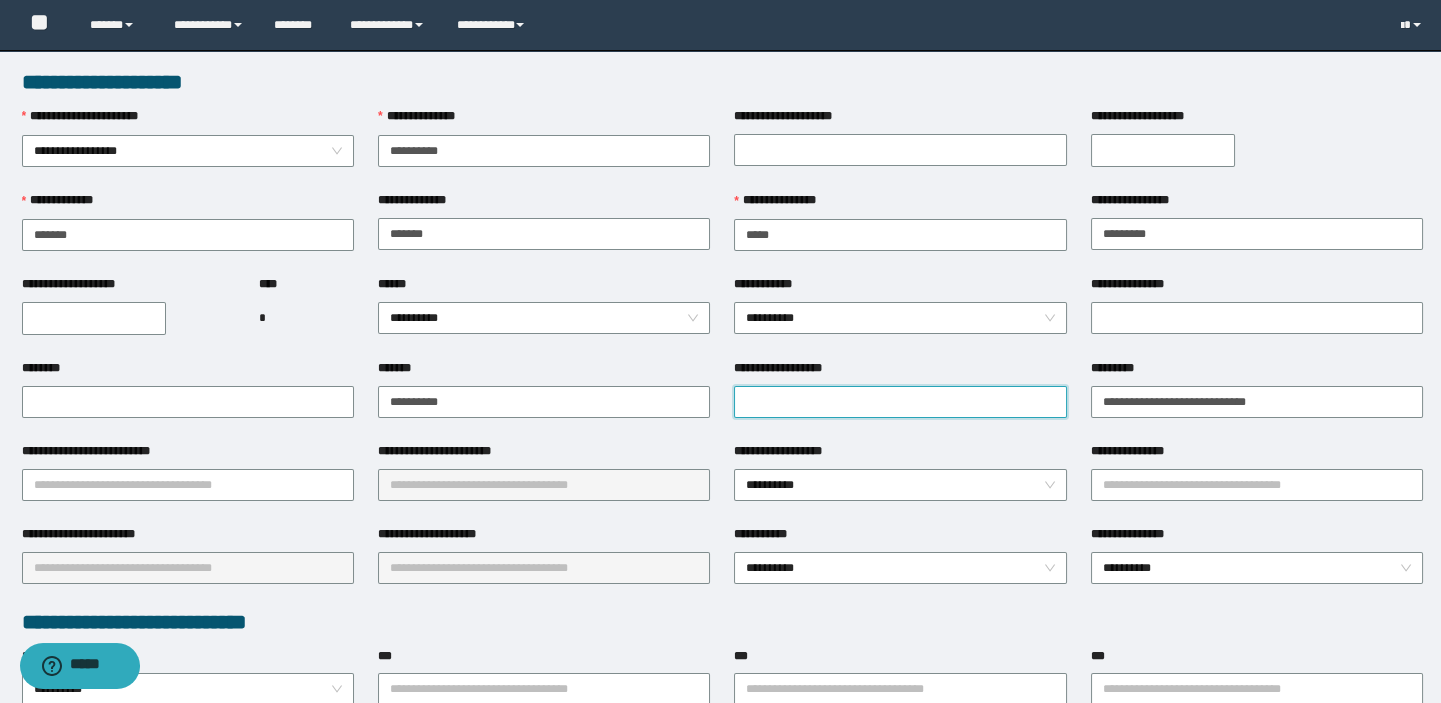 click on "**********" at bounding box center [900, 402] 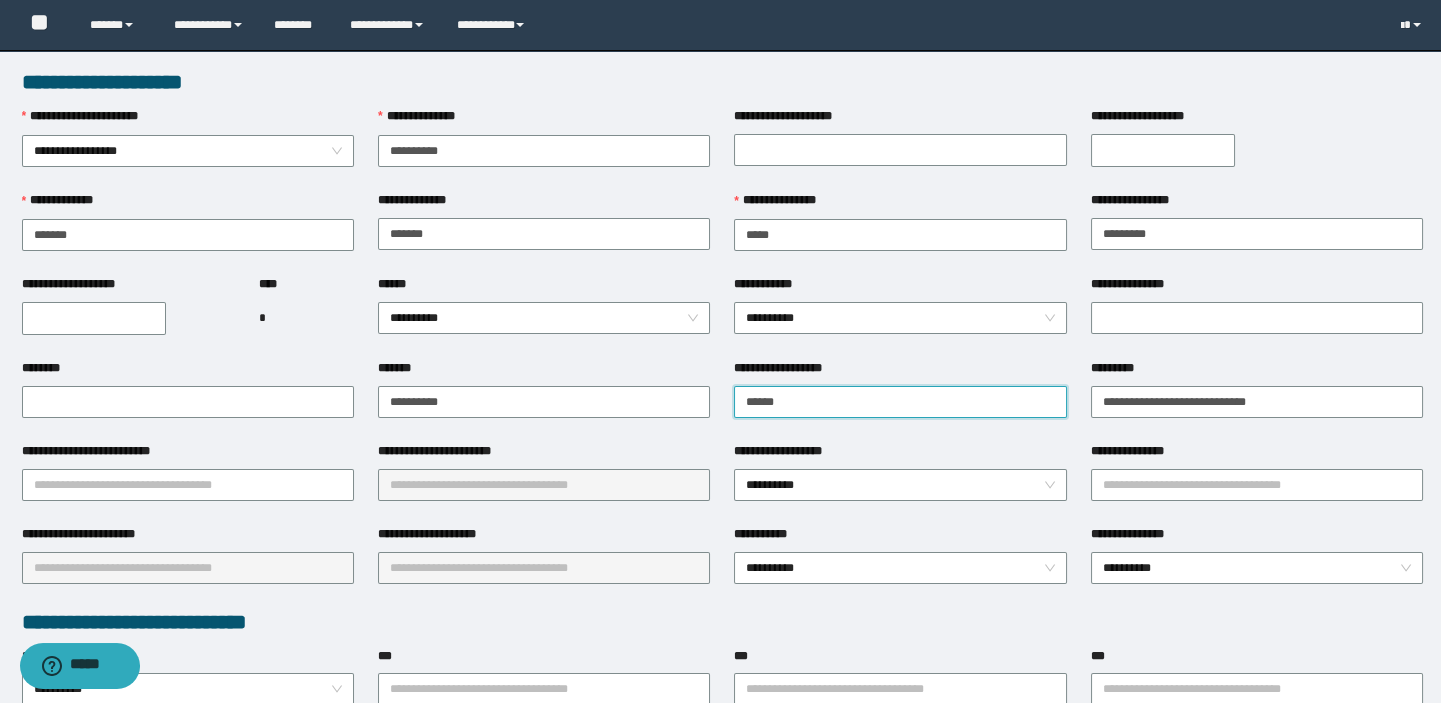 type on "**********" 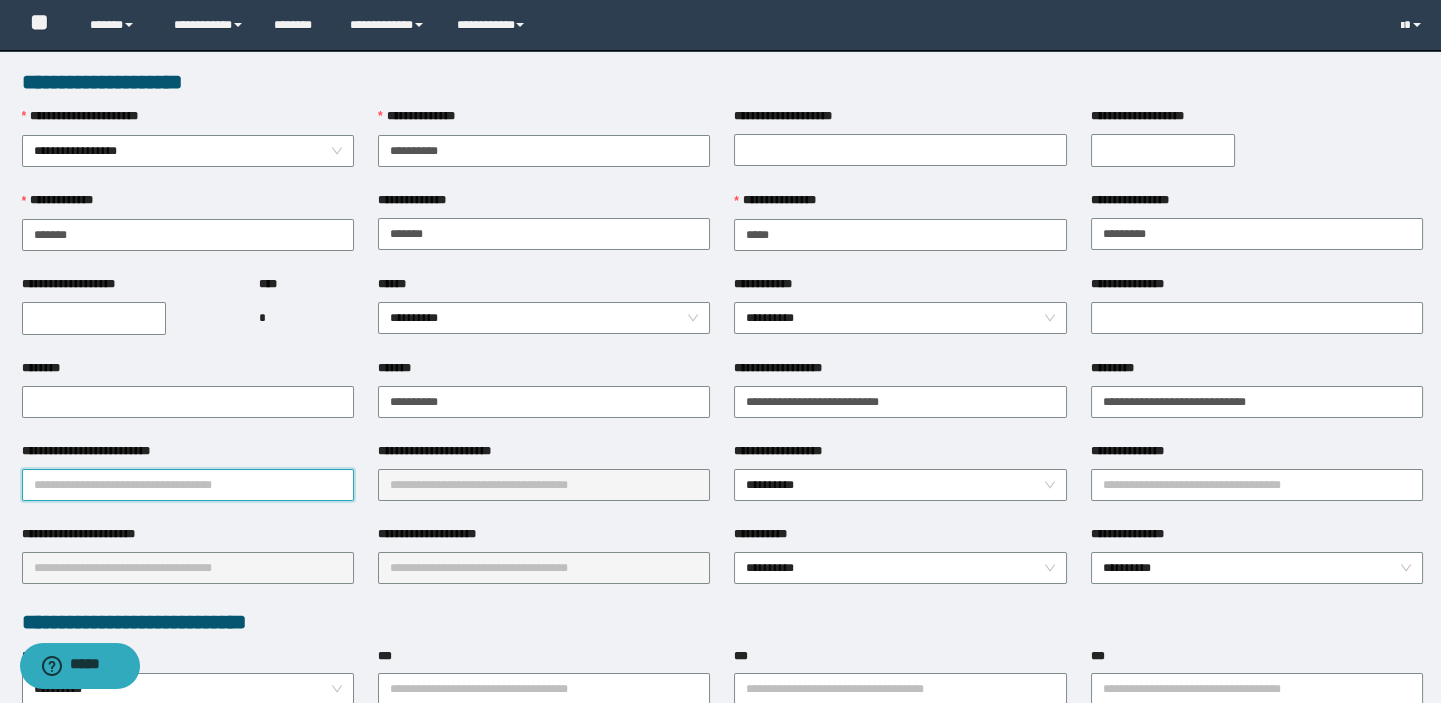 click on "**********" at bounding box center [188, 485] 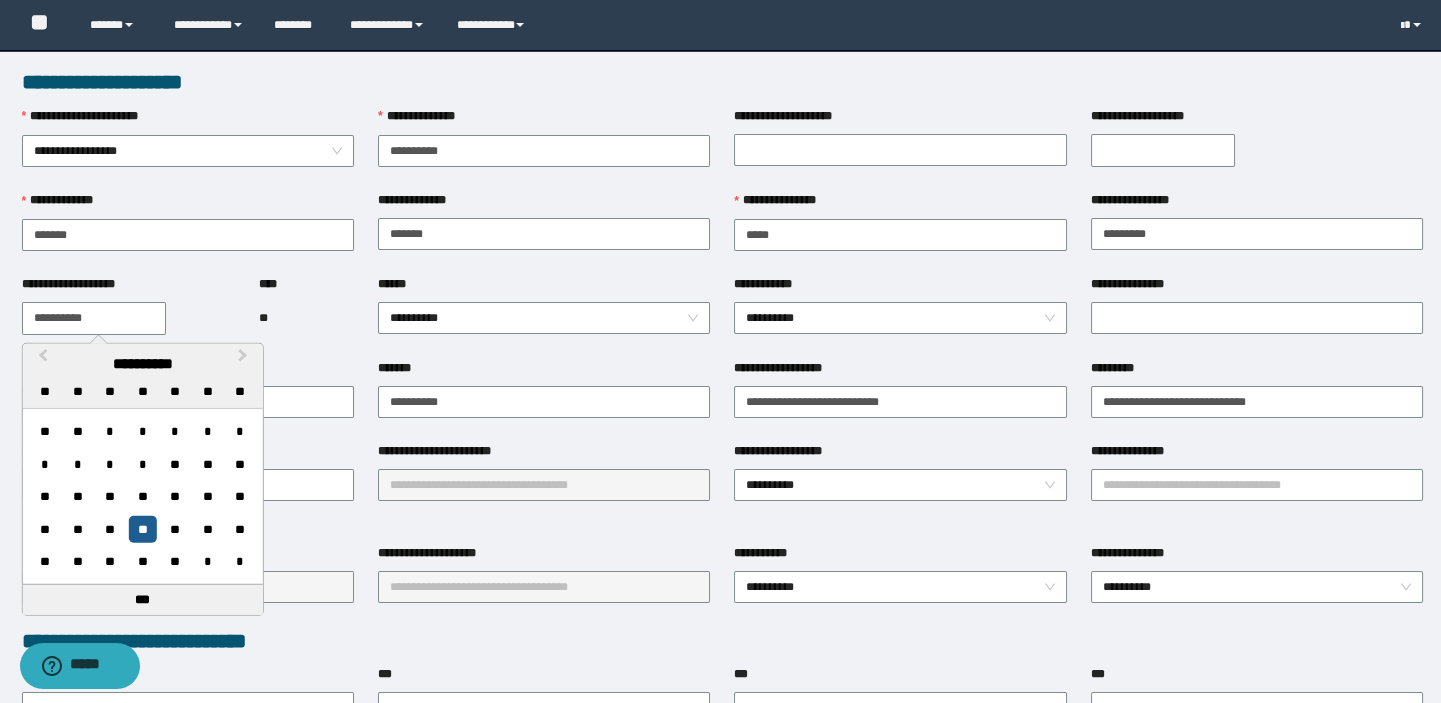 type on "**********" 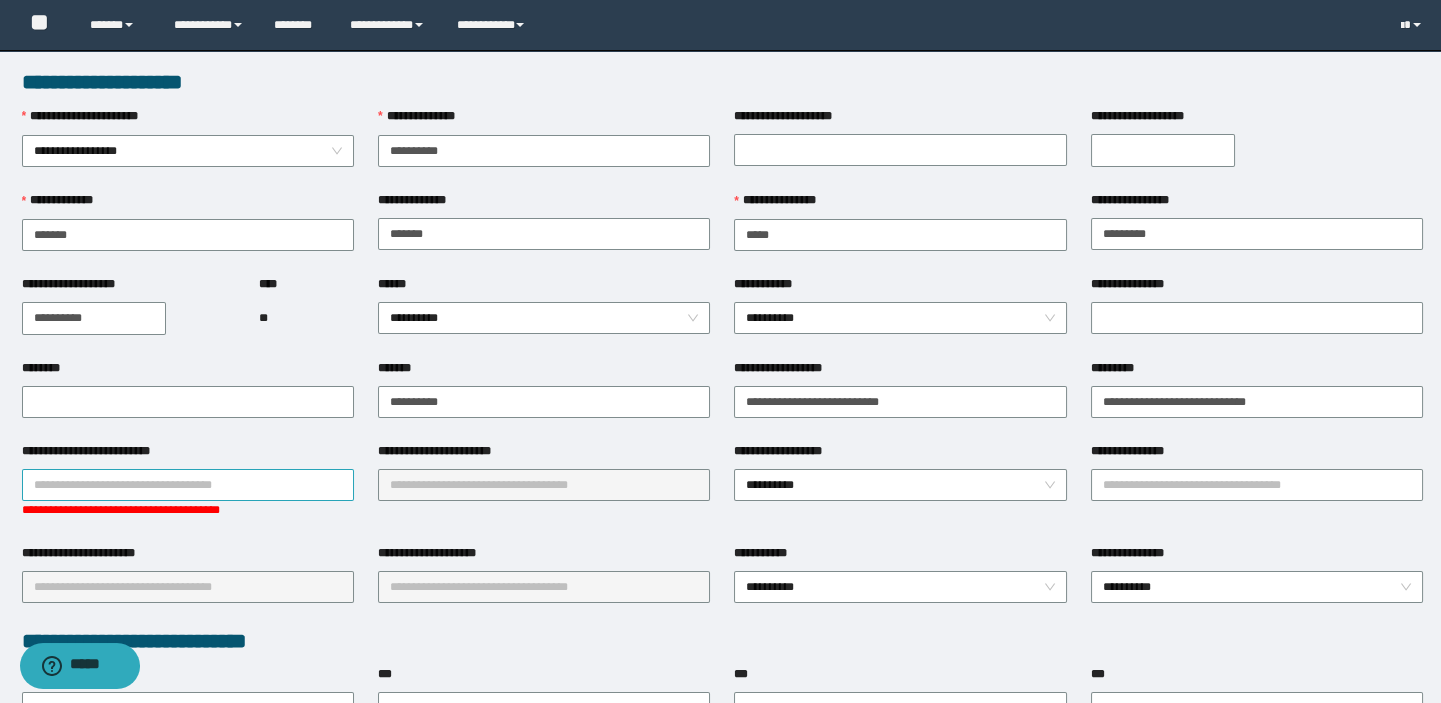 click on "**********" at bounding box center [188, 485] 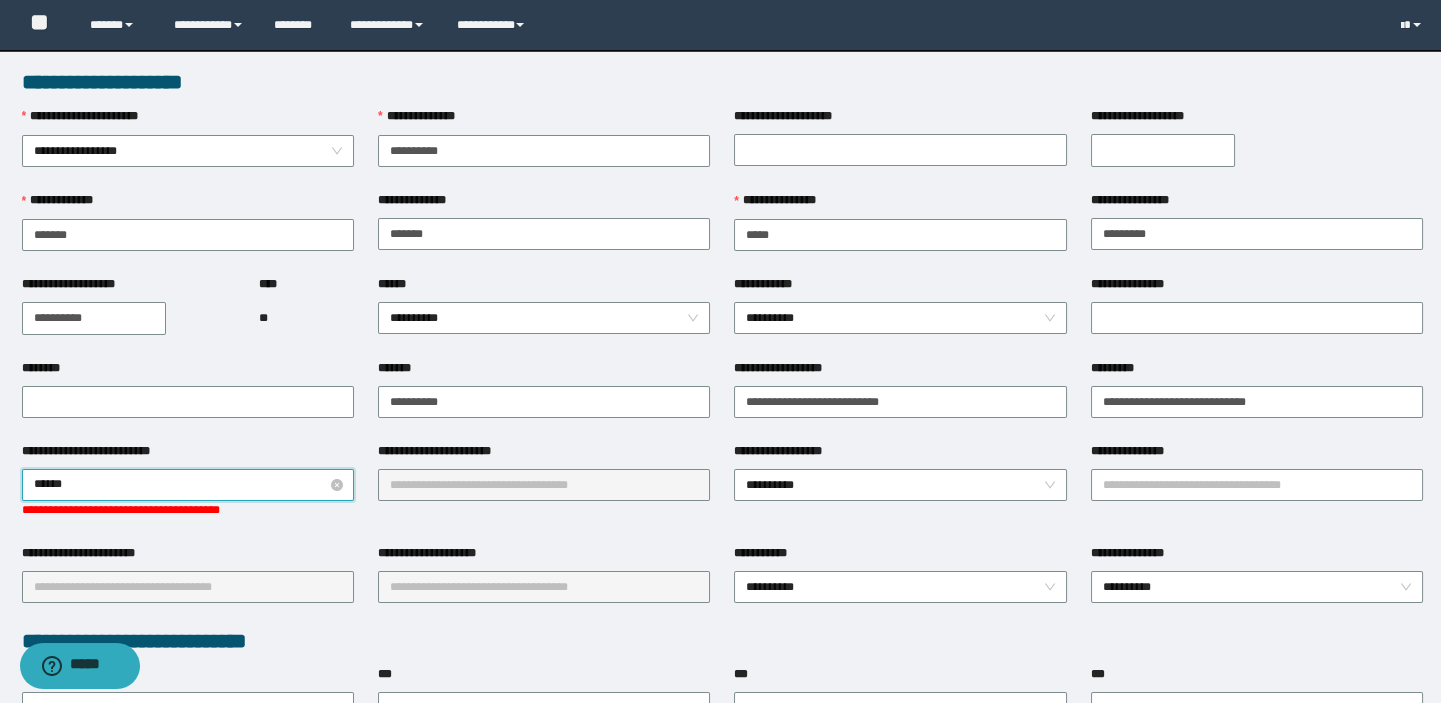type on "*******" 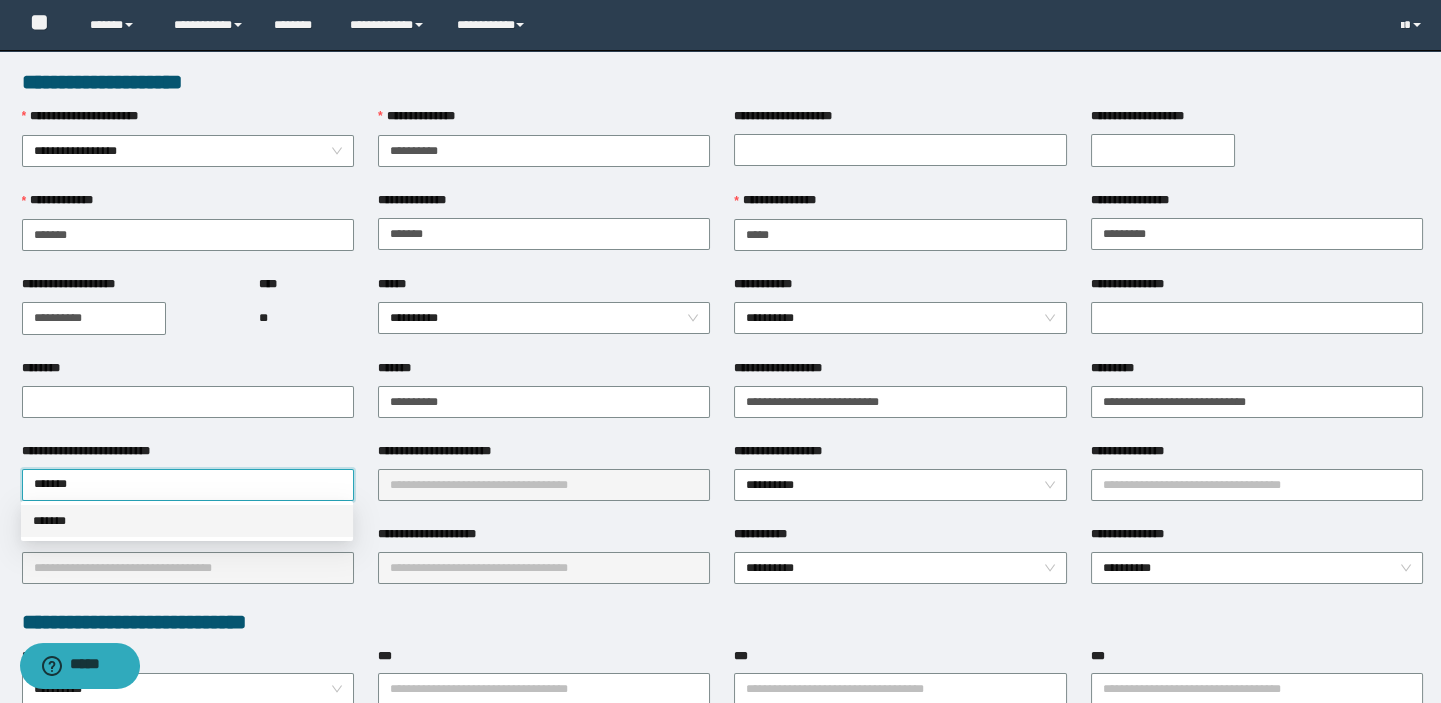 click on "*******" at bounding box center (187, 521) 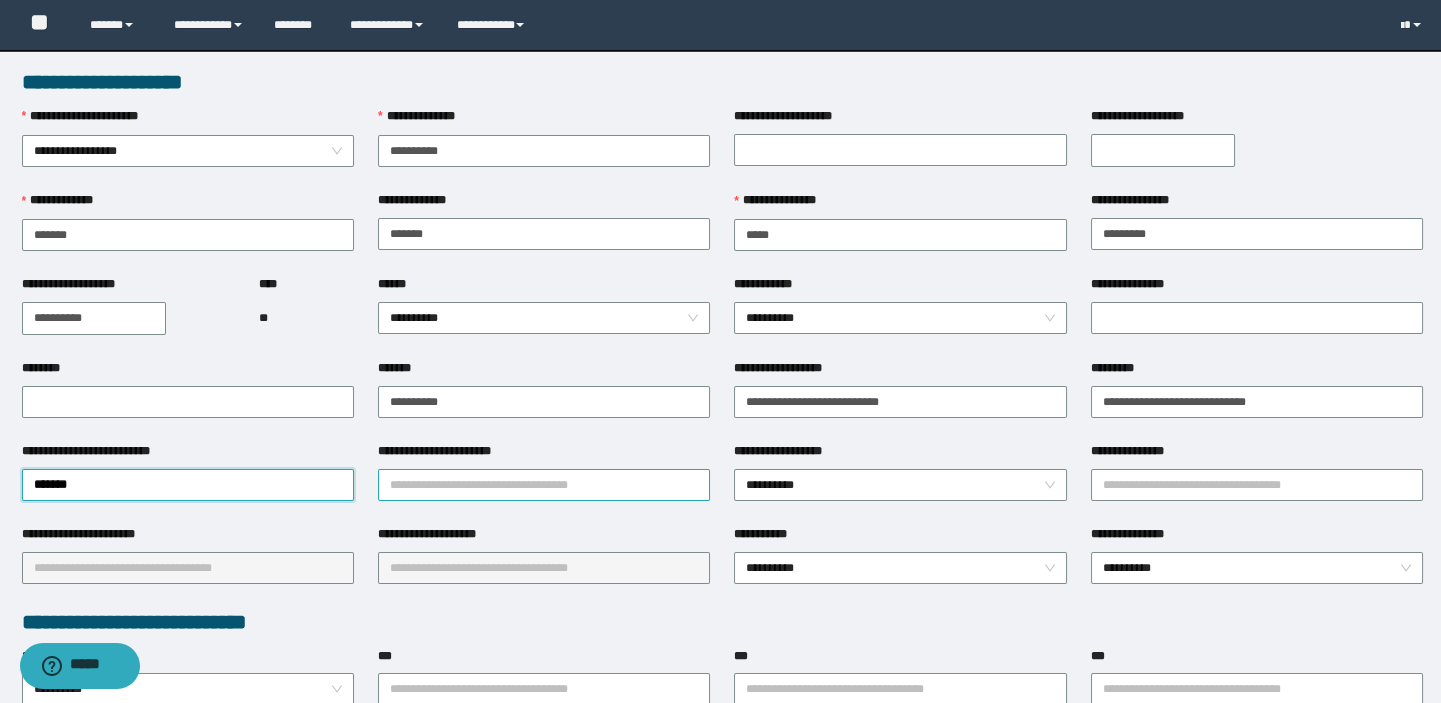 click on "**********" at bounding box center [544, 485] 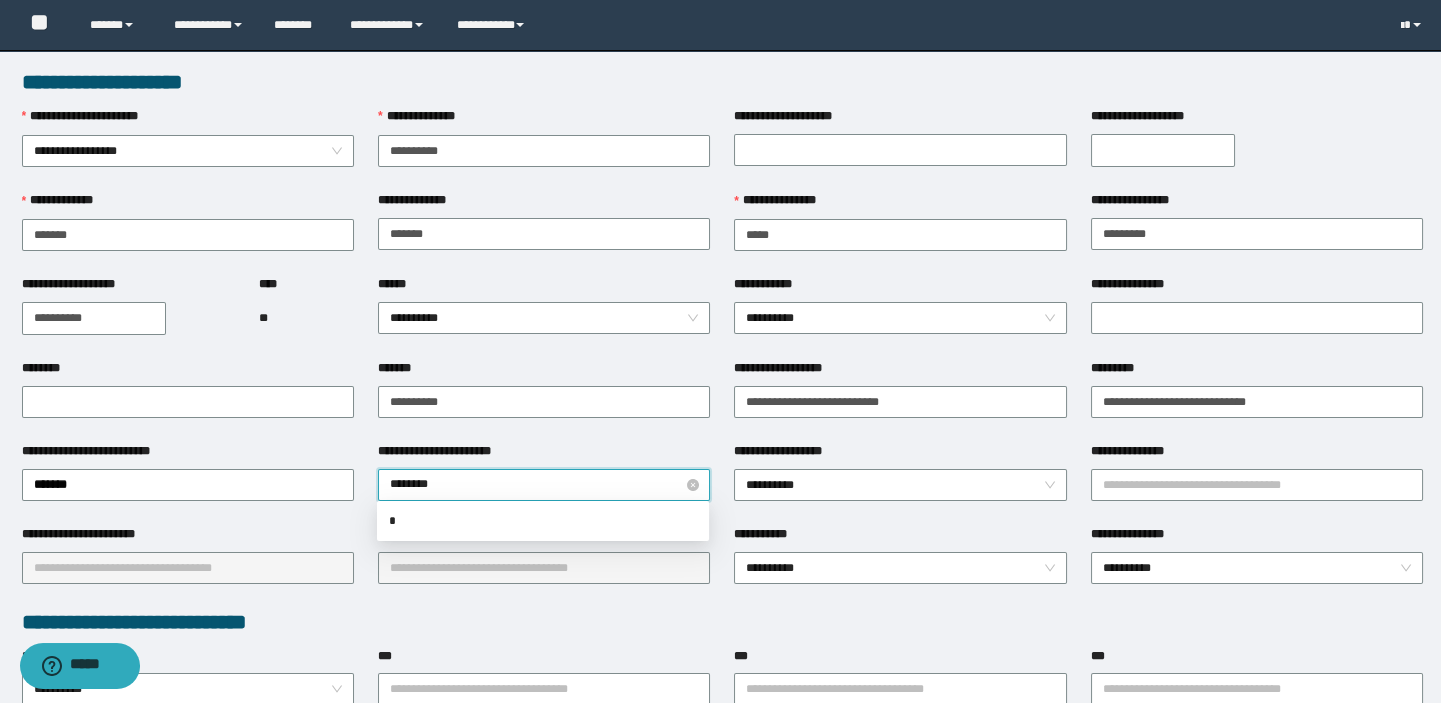 type on "*********" 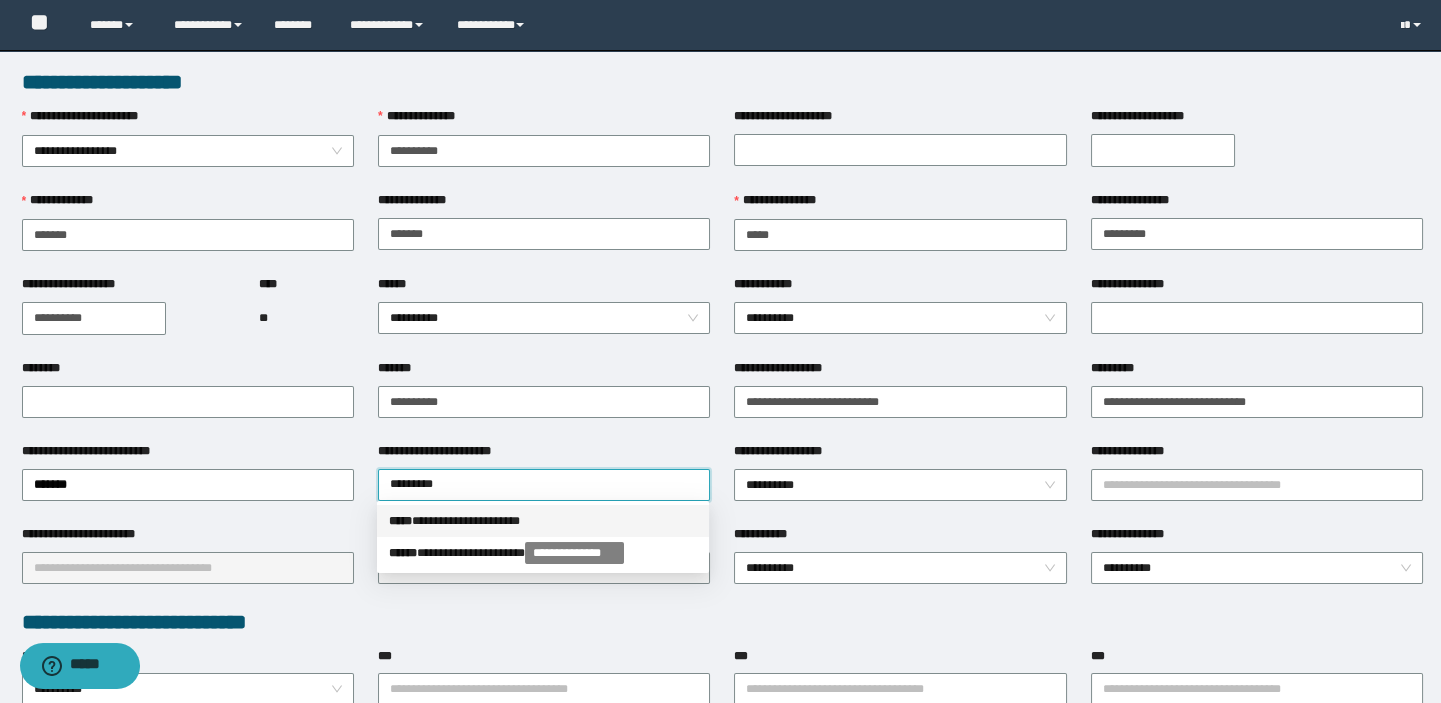 click on "**********" at bounding box center (543, 521) 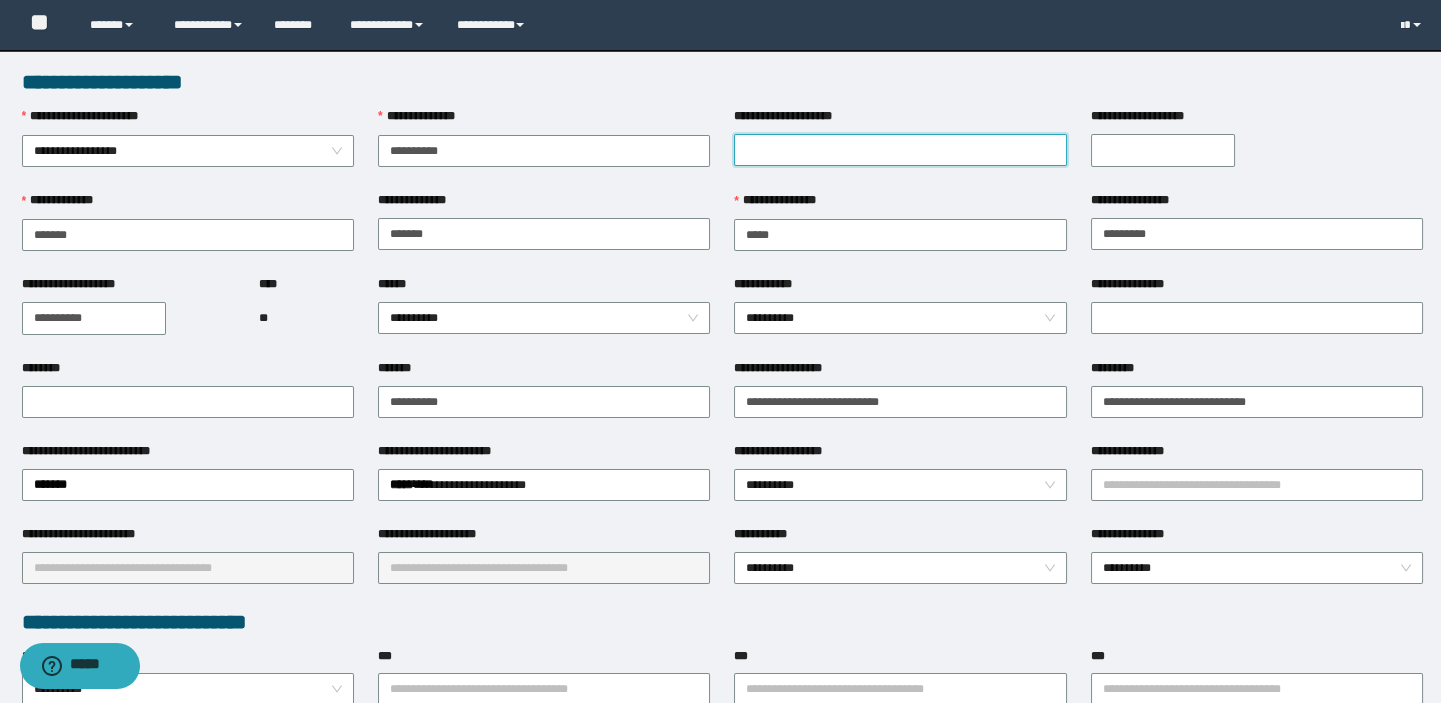 click on "**********" at bounding box center (900, 150) 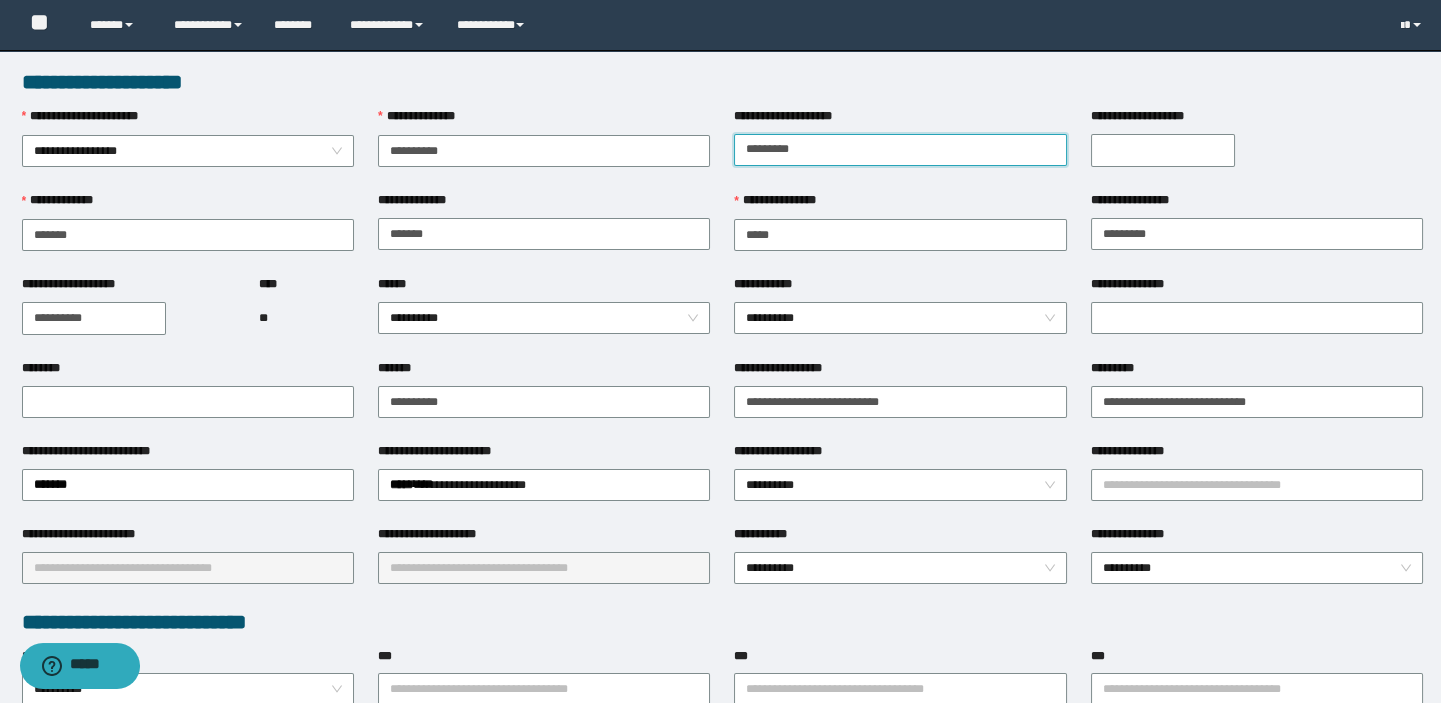 type on "*********" 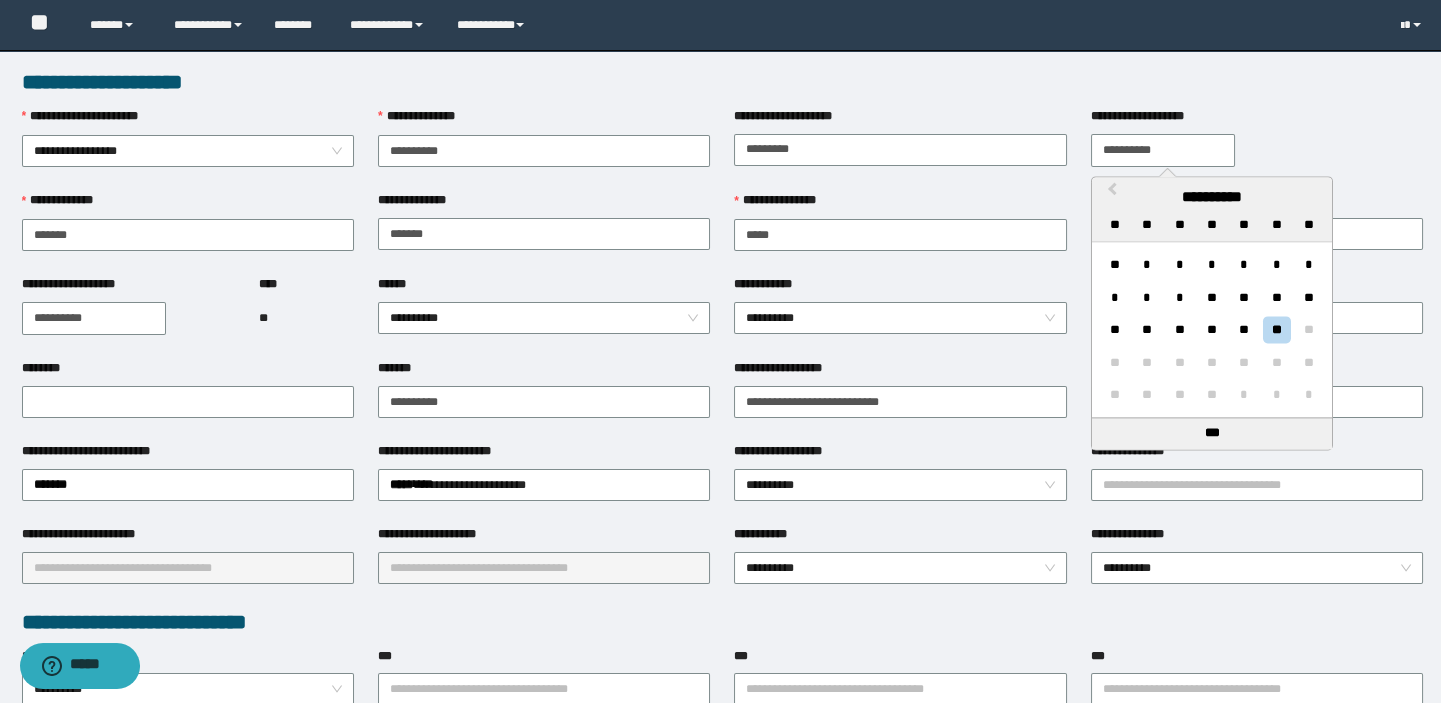 click on "**********" at bounding box center [1163, 150] 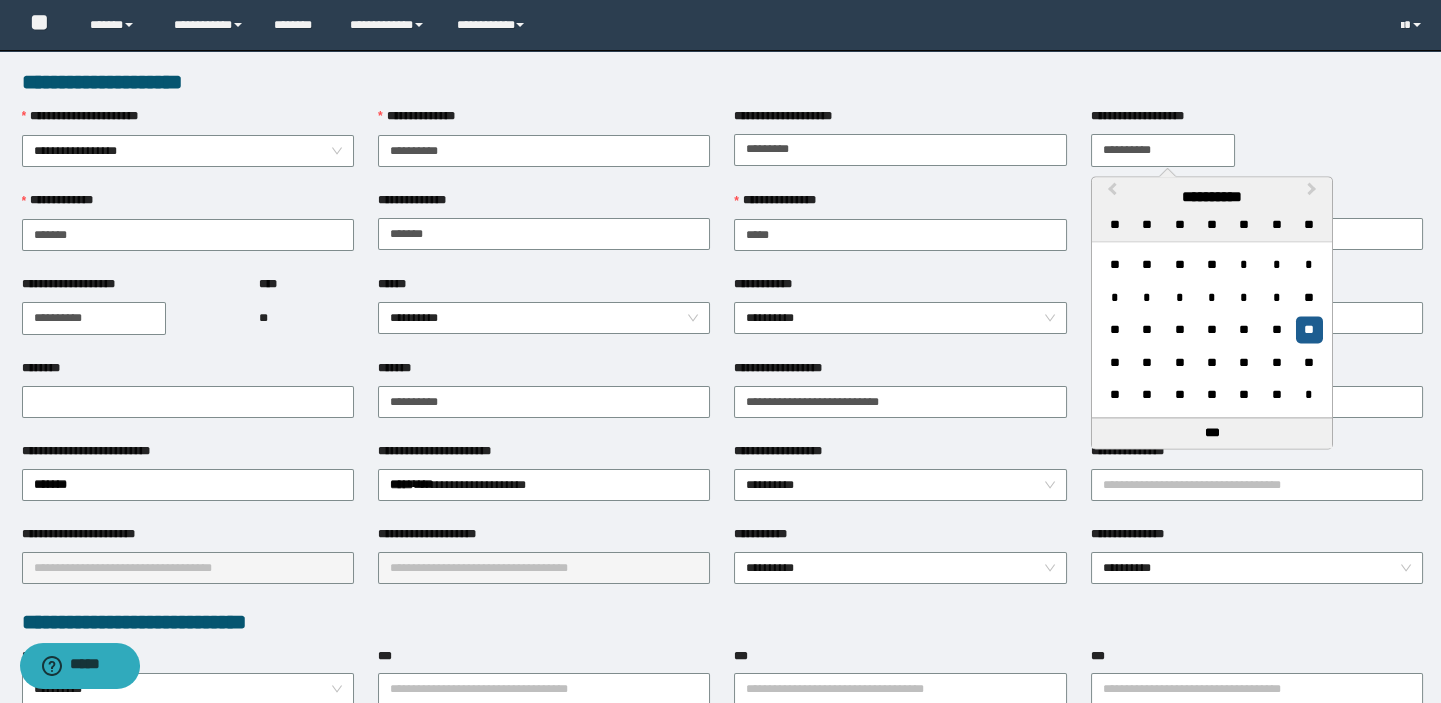 type on "**********" 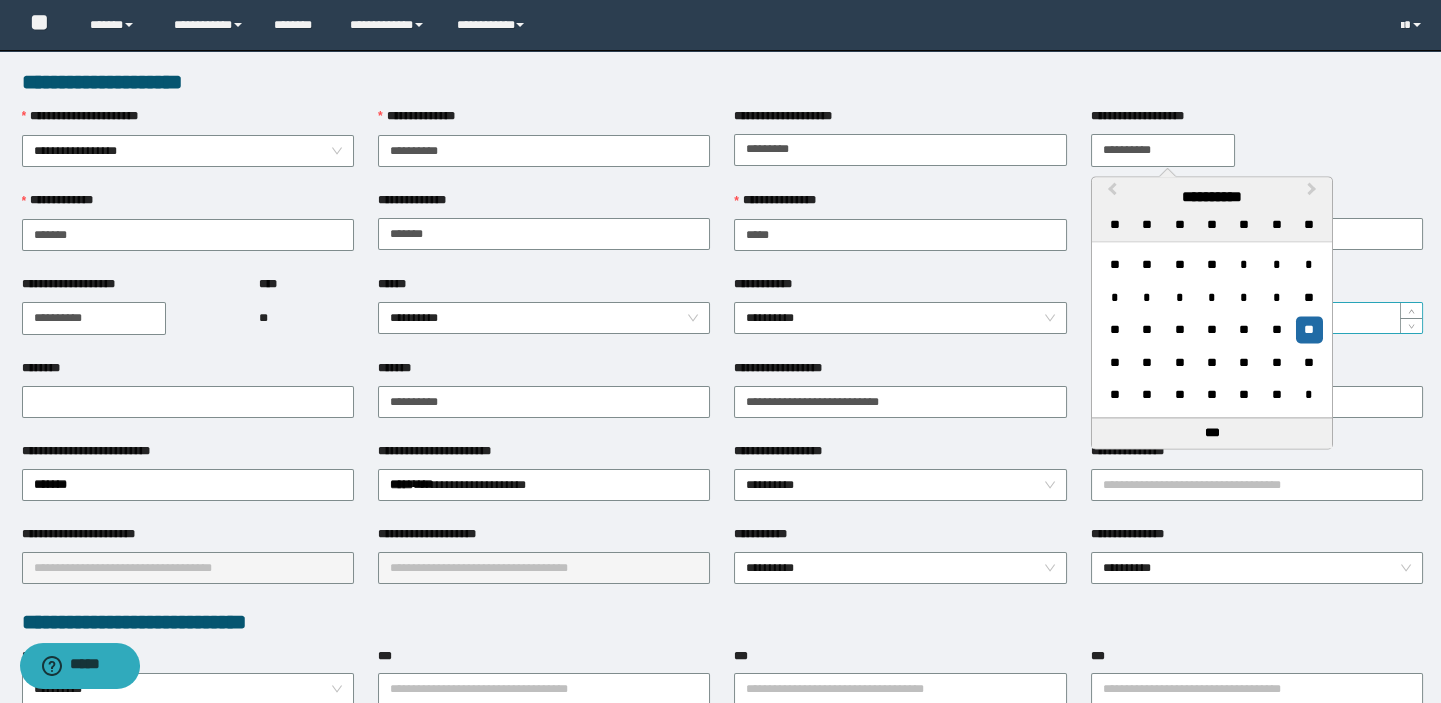 click on "**" at bounding box center [1309, 330] 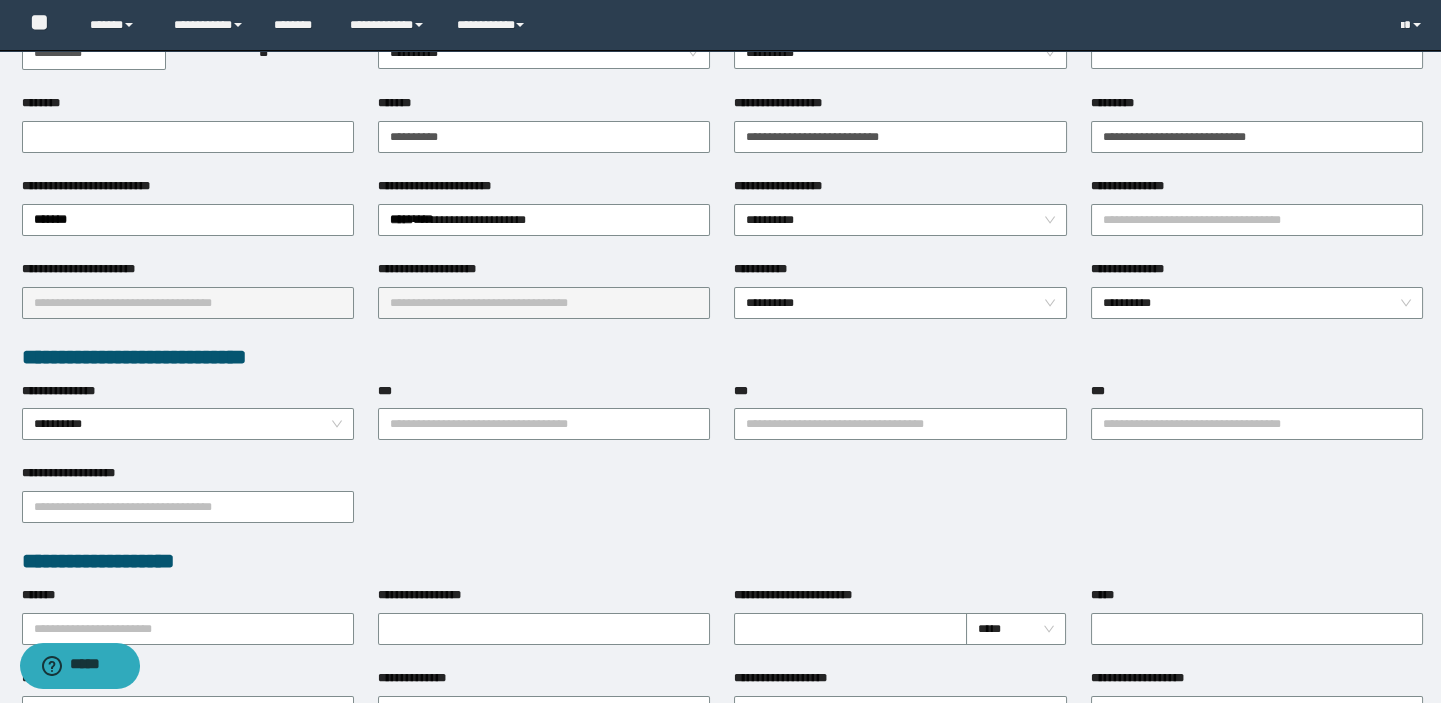 scroll, scrollTop: 272, scrollLeft: 0, axis: vertical 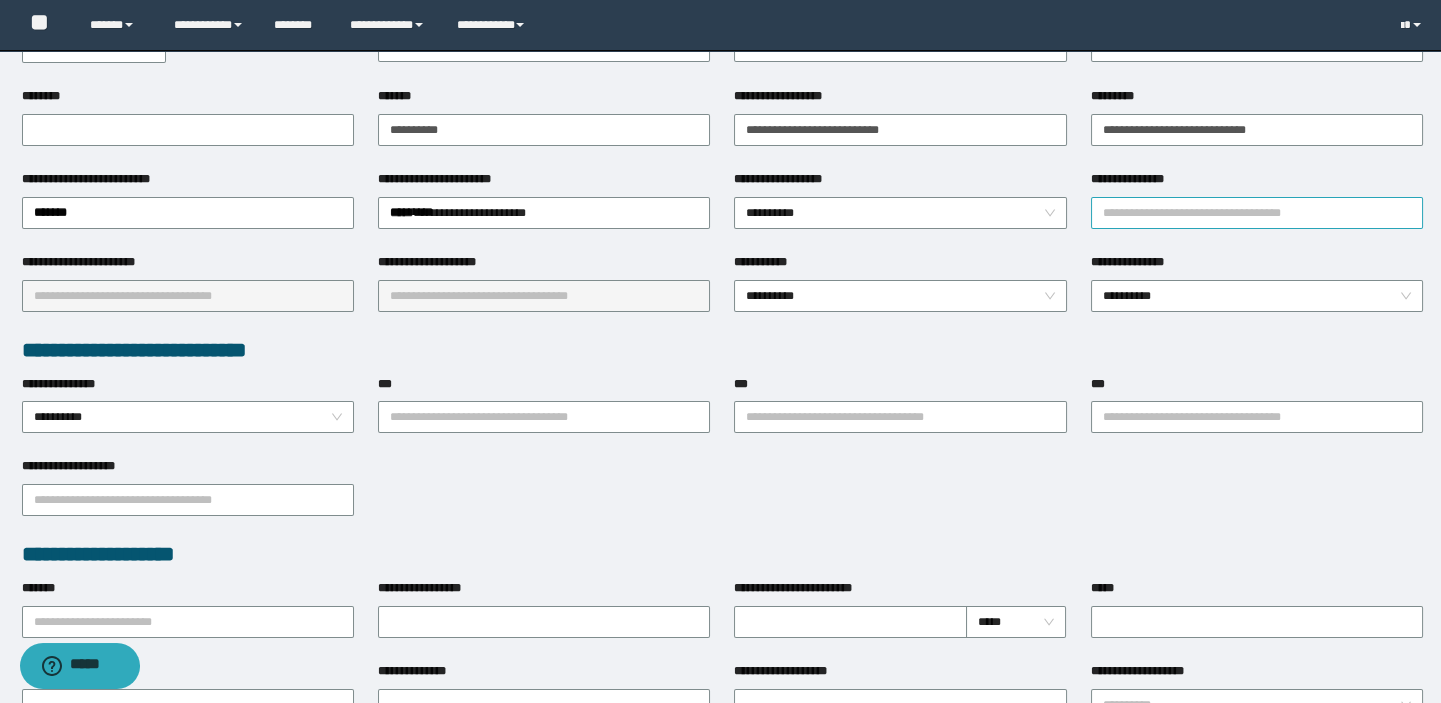 click on "**********" at bounding box center (1257, 213) 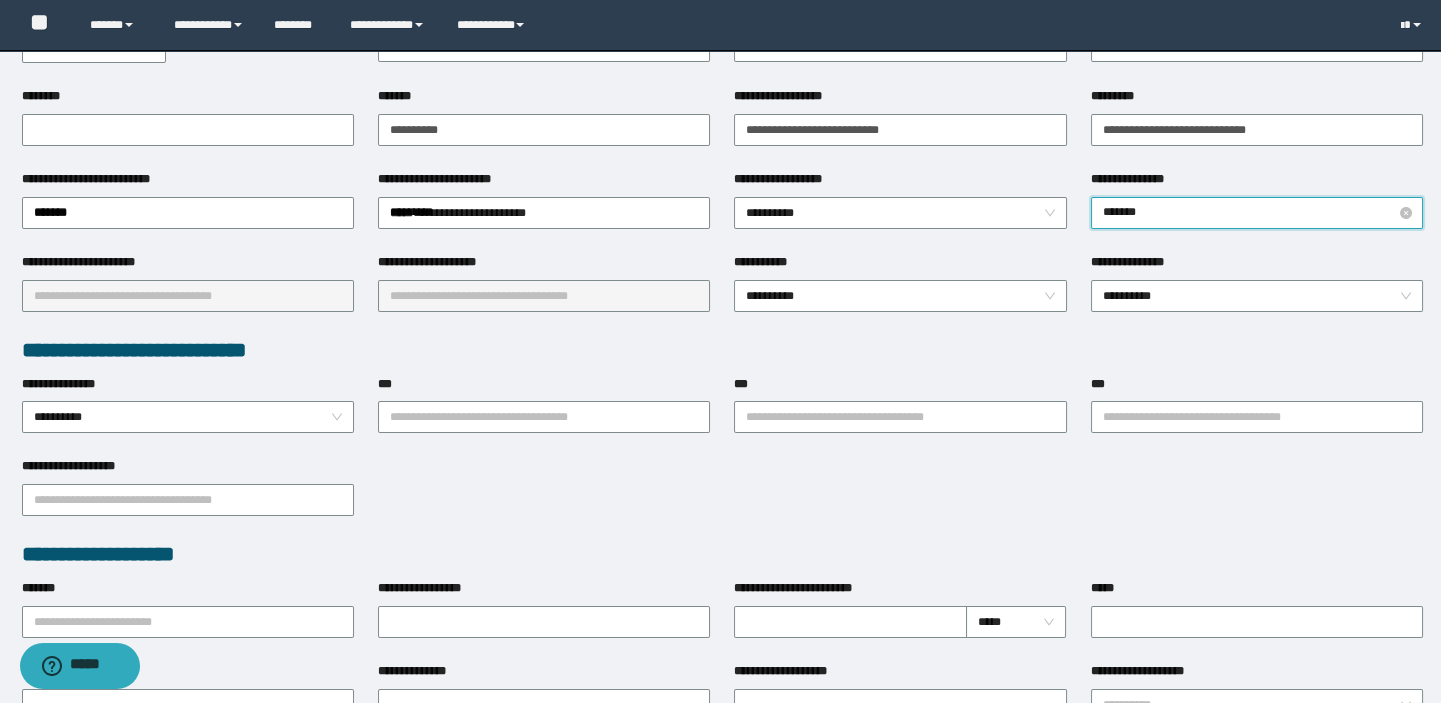type on "********" 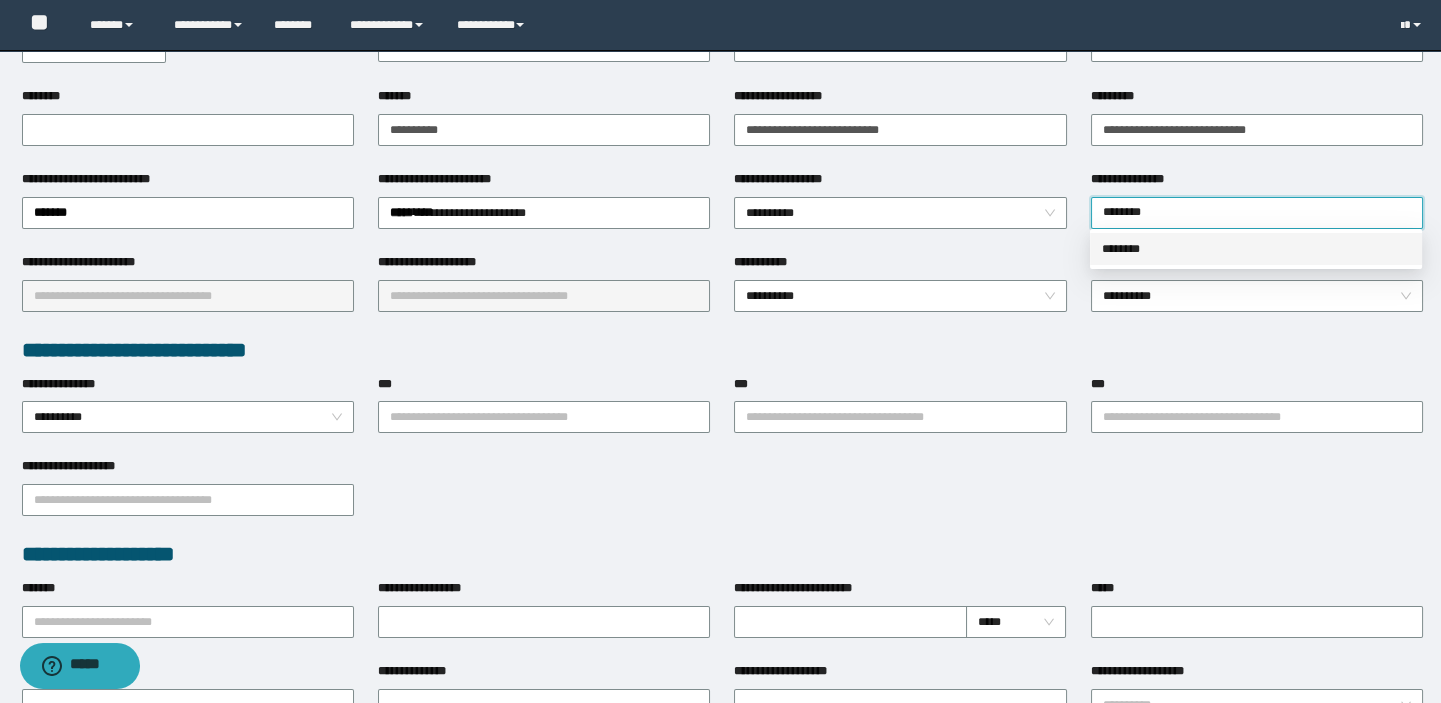 drag, startPoint x: 1125, startPoint y: 248, endPoint x: 1109, endPoint y: 240, distance: 17.888544 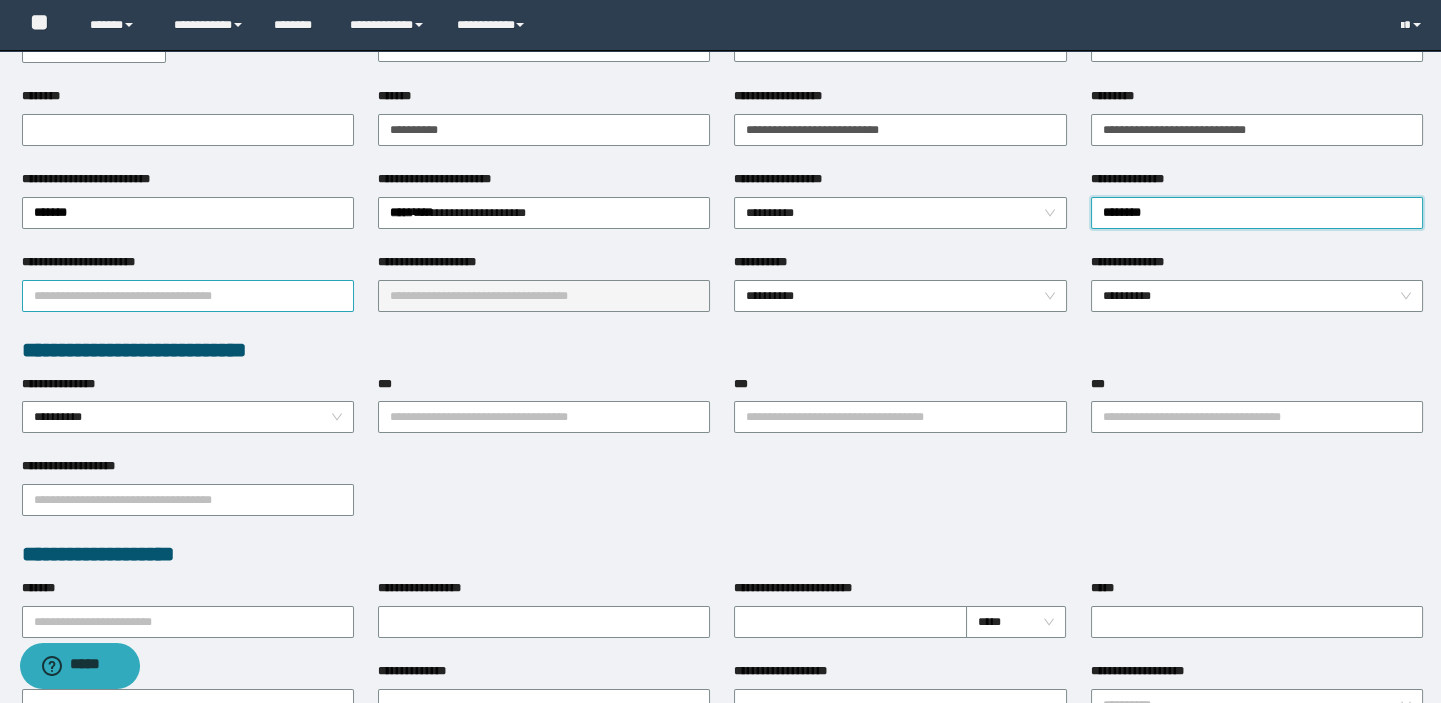 click on "**********" at bounding box center (188, 296) 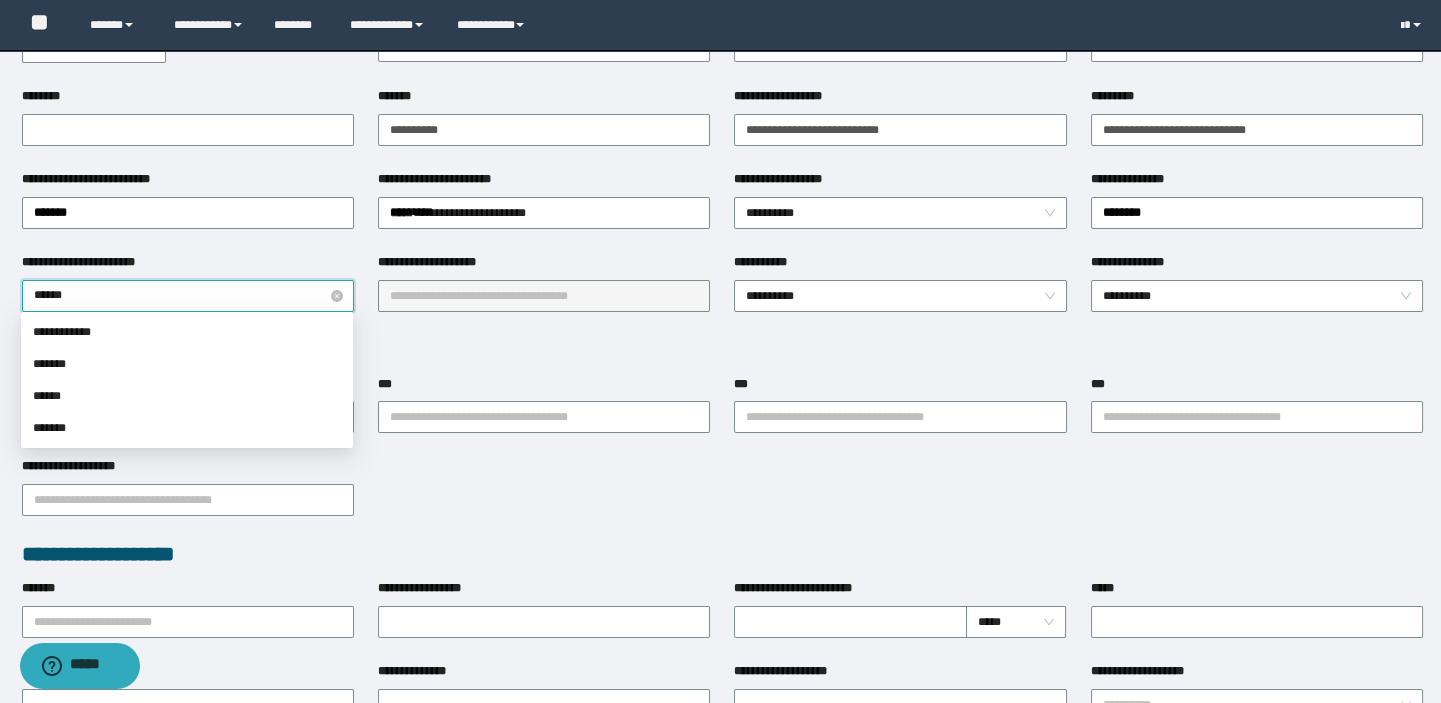 type on "*******" 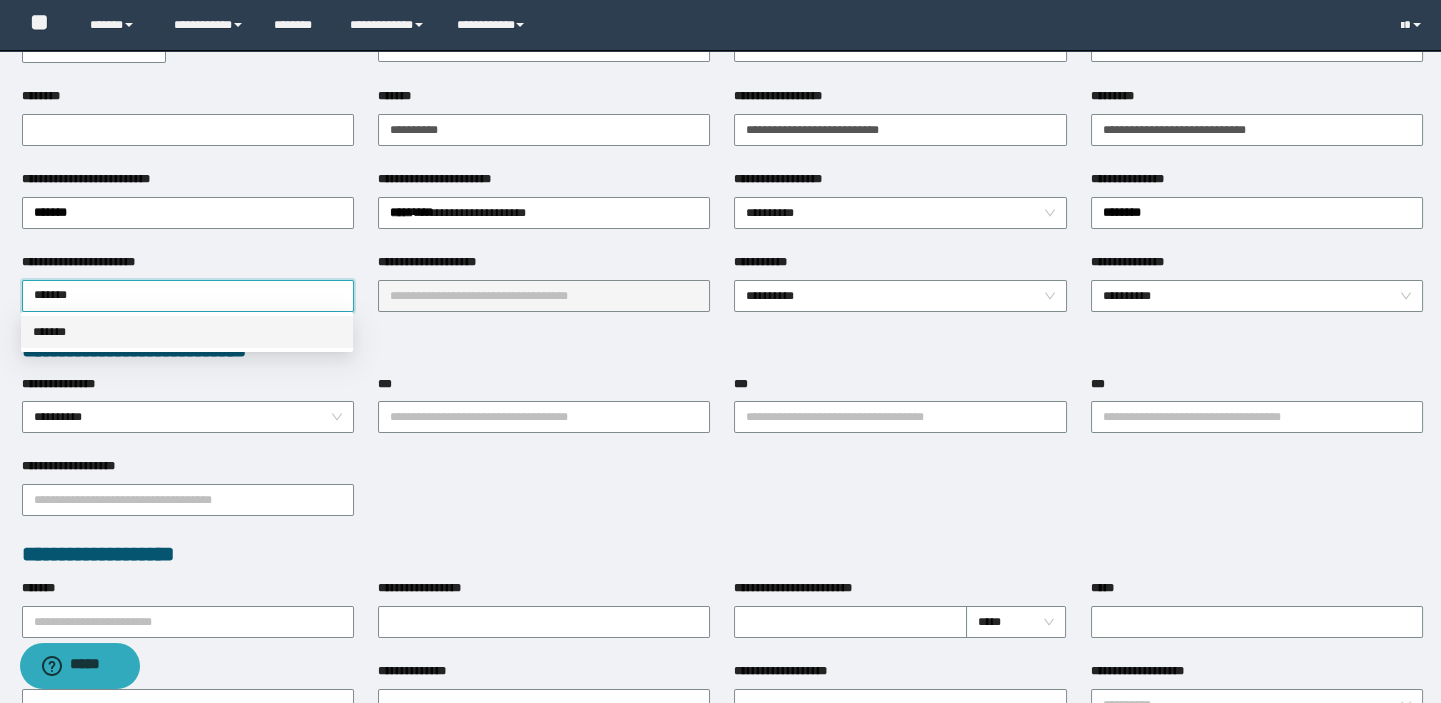 click on "*******" at bounding box center [187, 332] 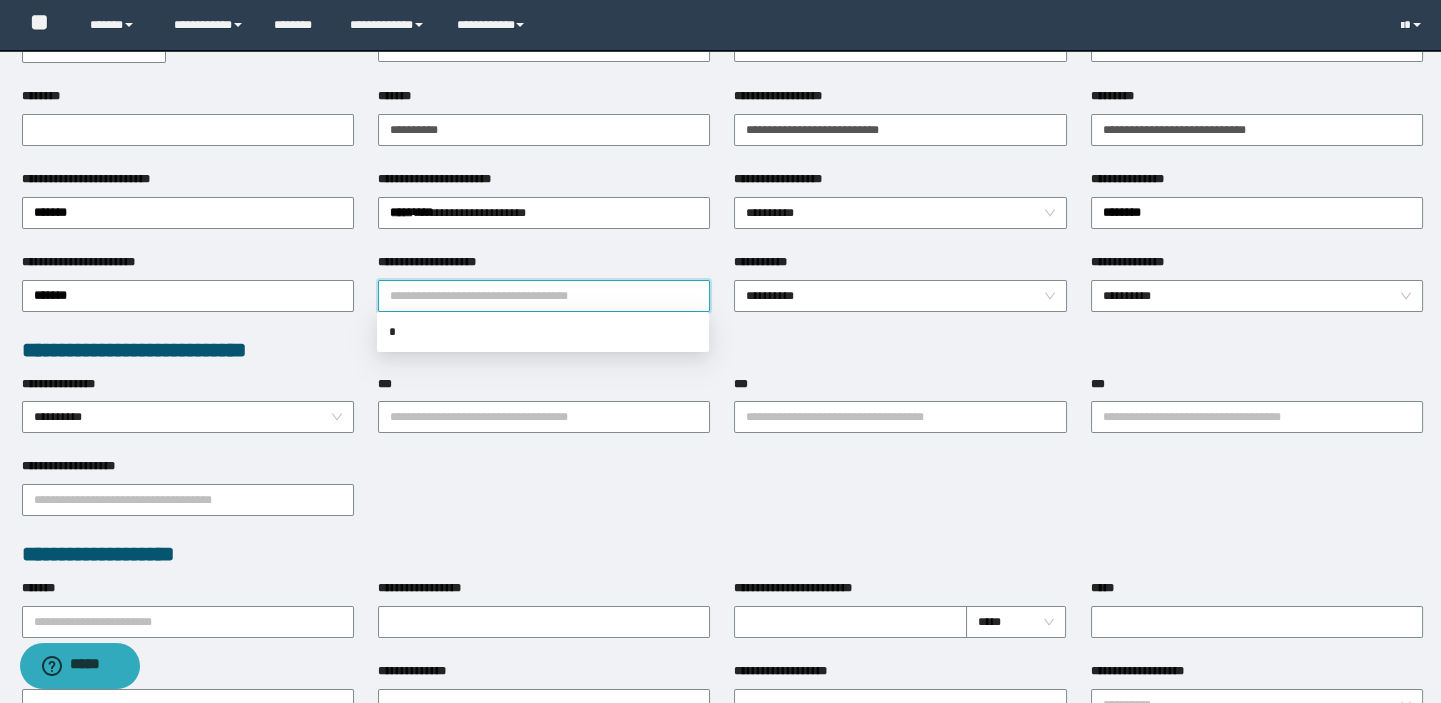 click on "**********" at bounding box center (544, 296) 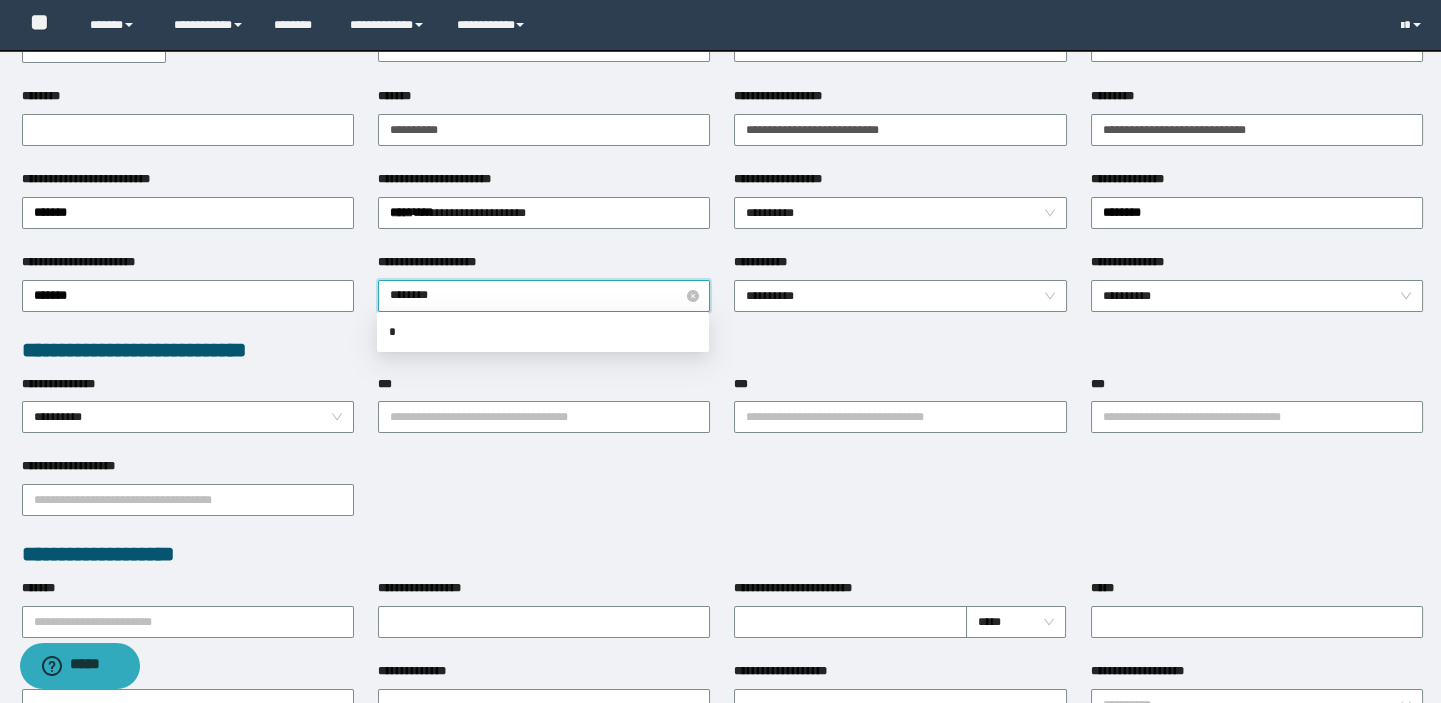 type on "*********" 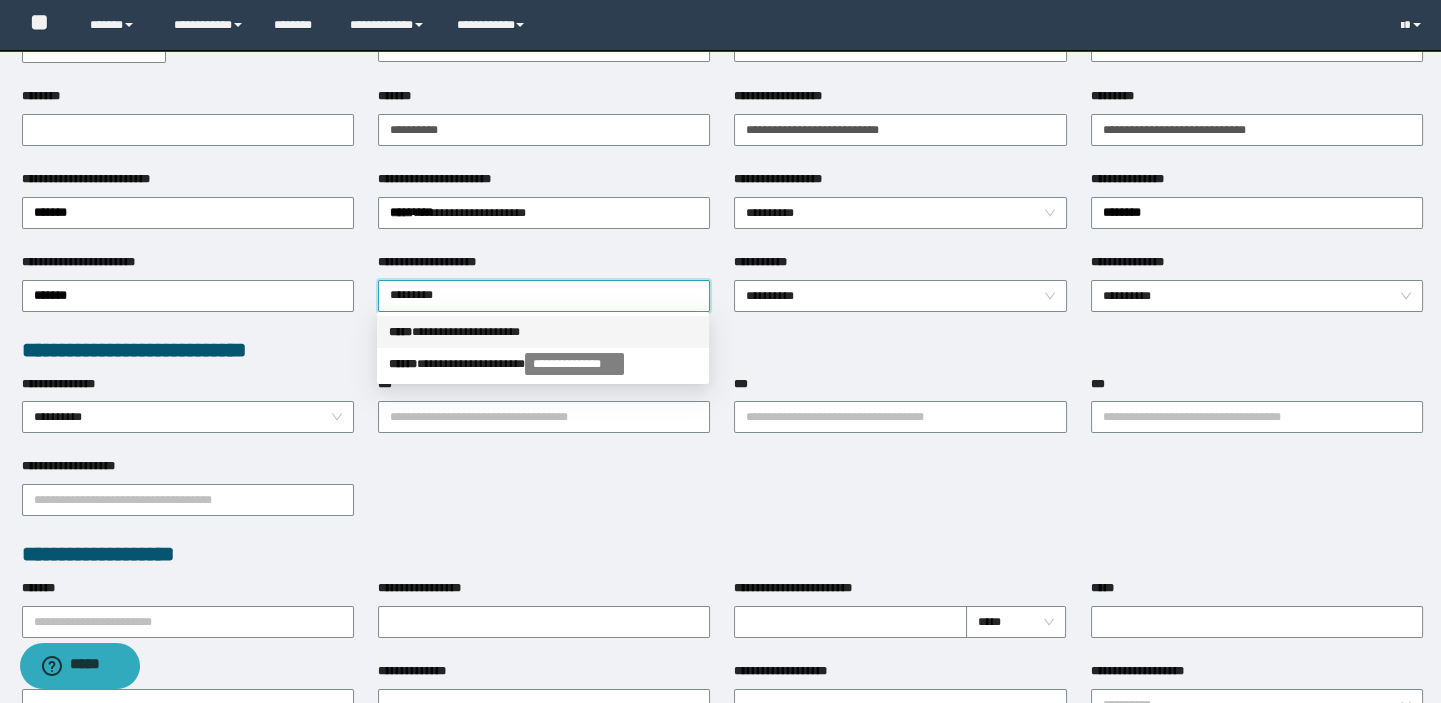 click on "**********" at bounding box center [543, 332] 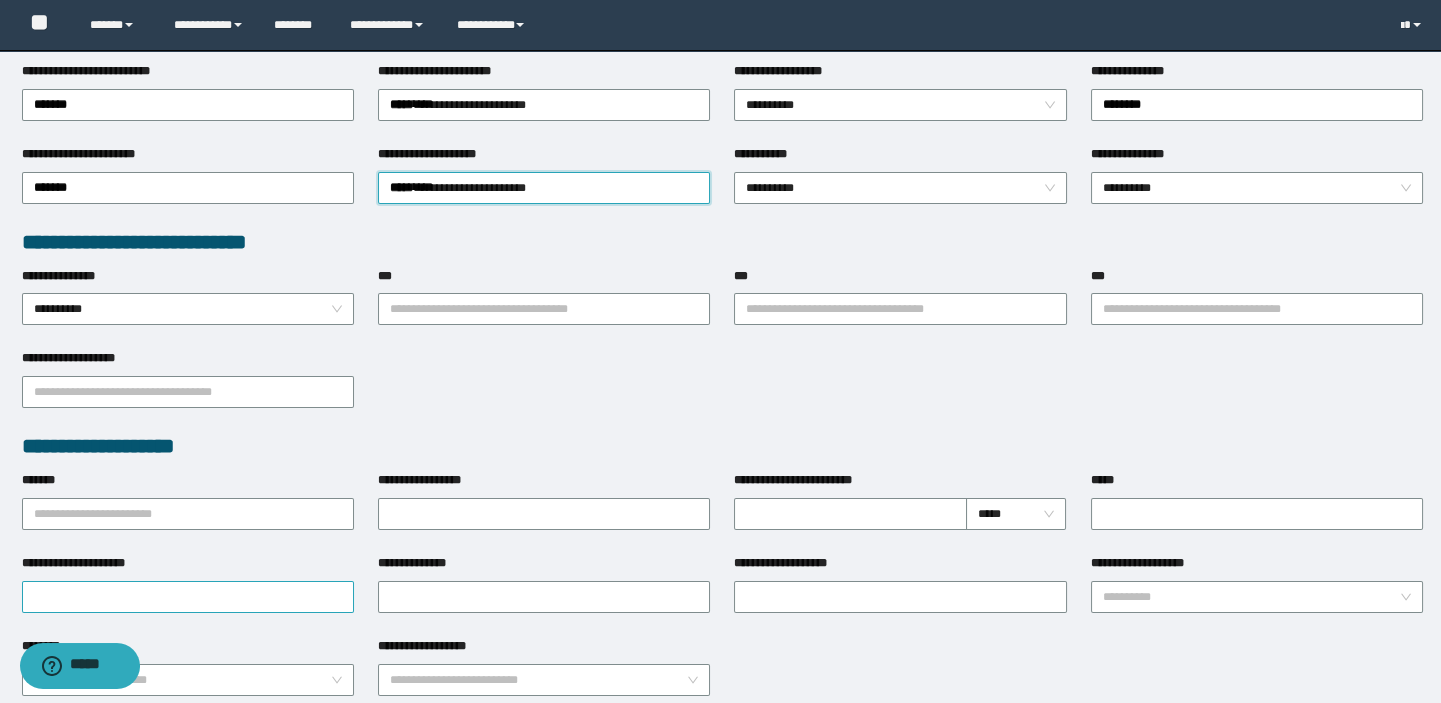 scroll, scrollTop: 545, scrollLeft: 0, axis: vertical 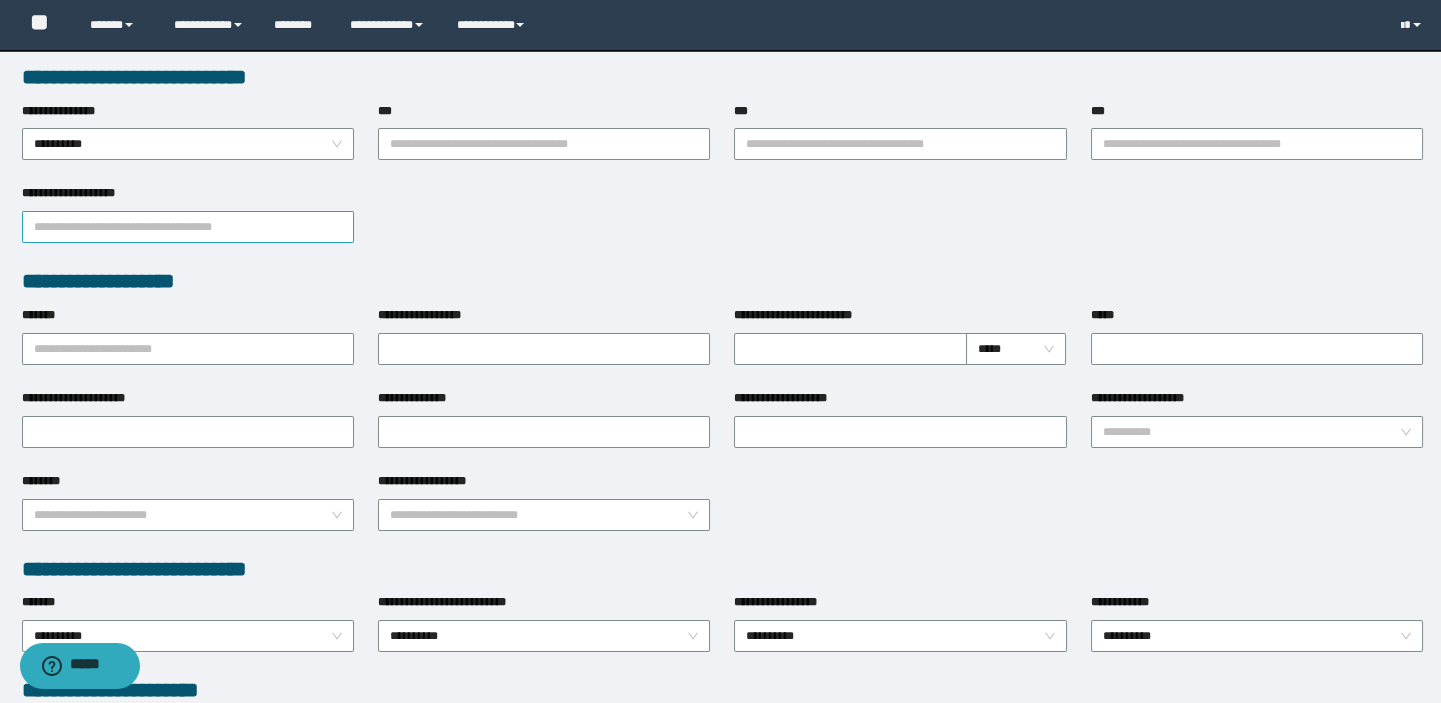 click on "**********" at bounding box center (188, 227) 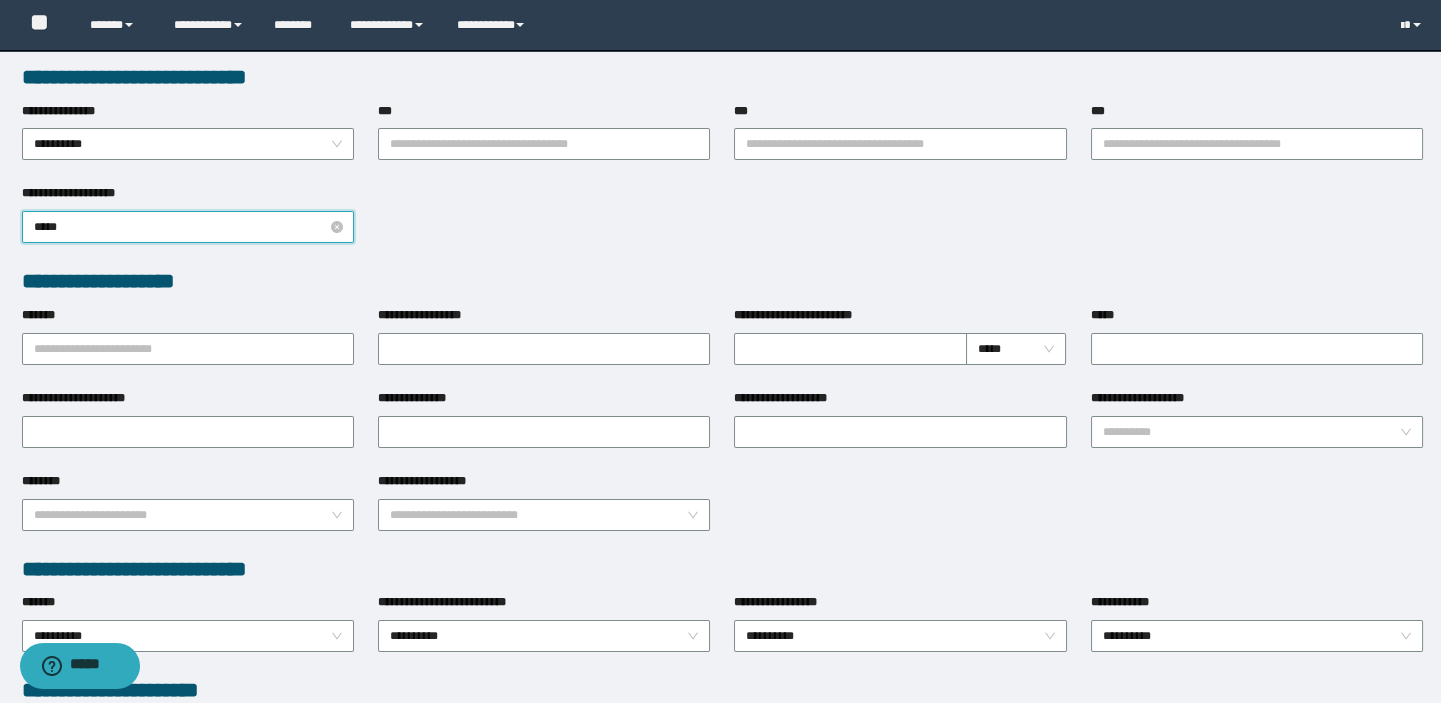 type on "******" 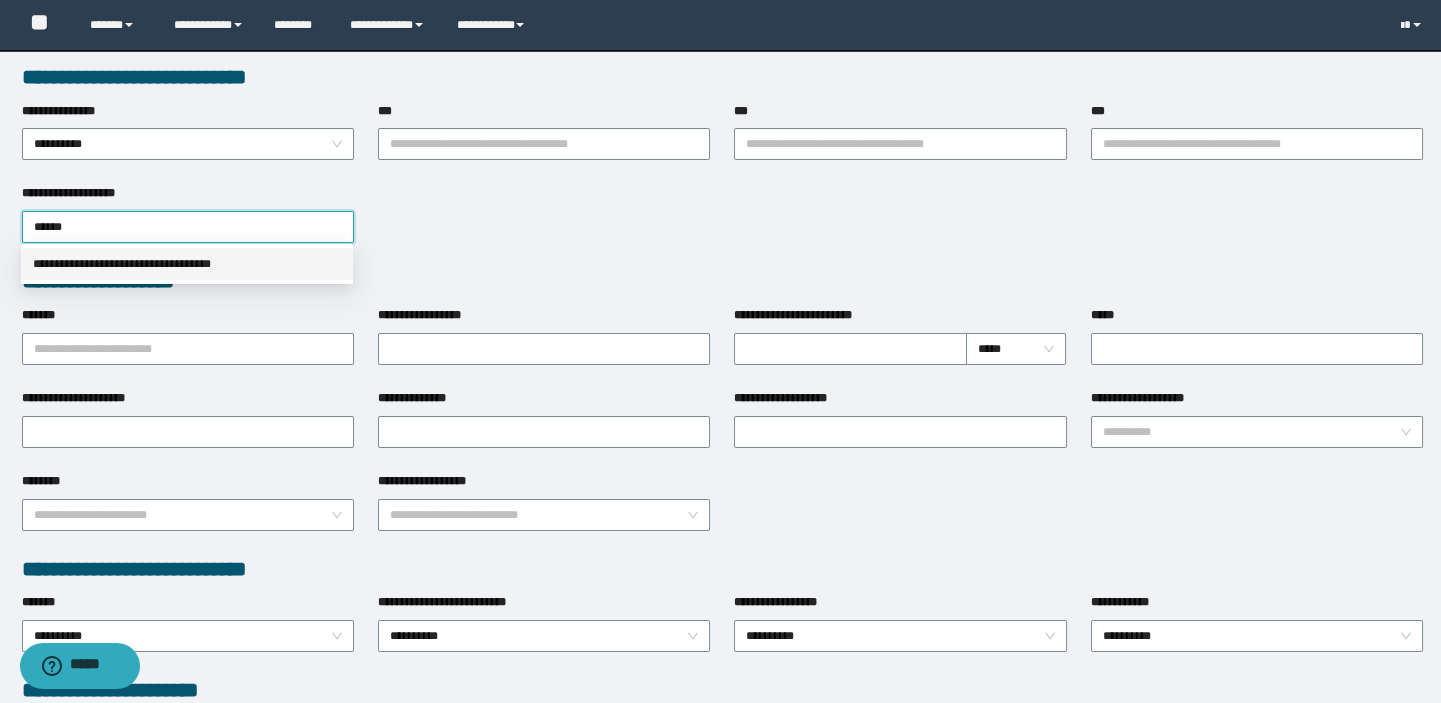 click on "**********" at bounding box center [187, 264] 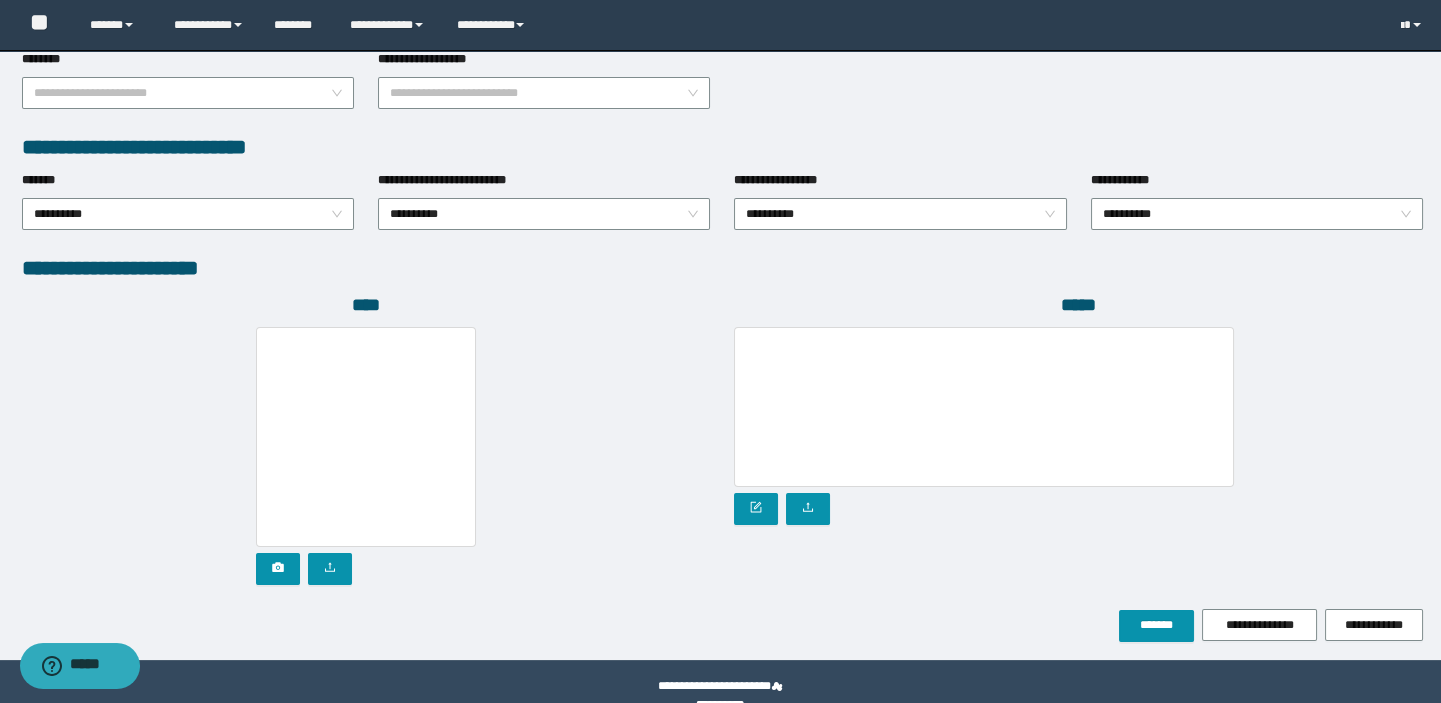scroll, scrollTop: 999, scrollLeft: 0, axis: vertical 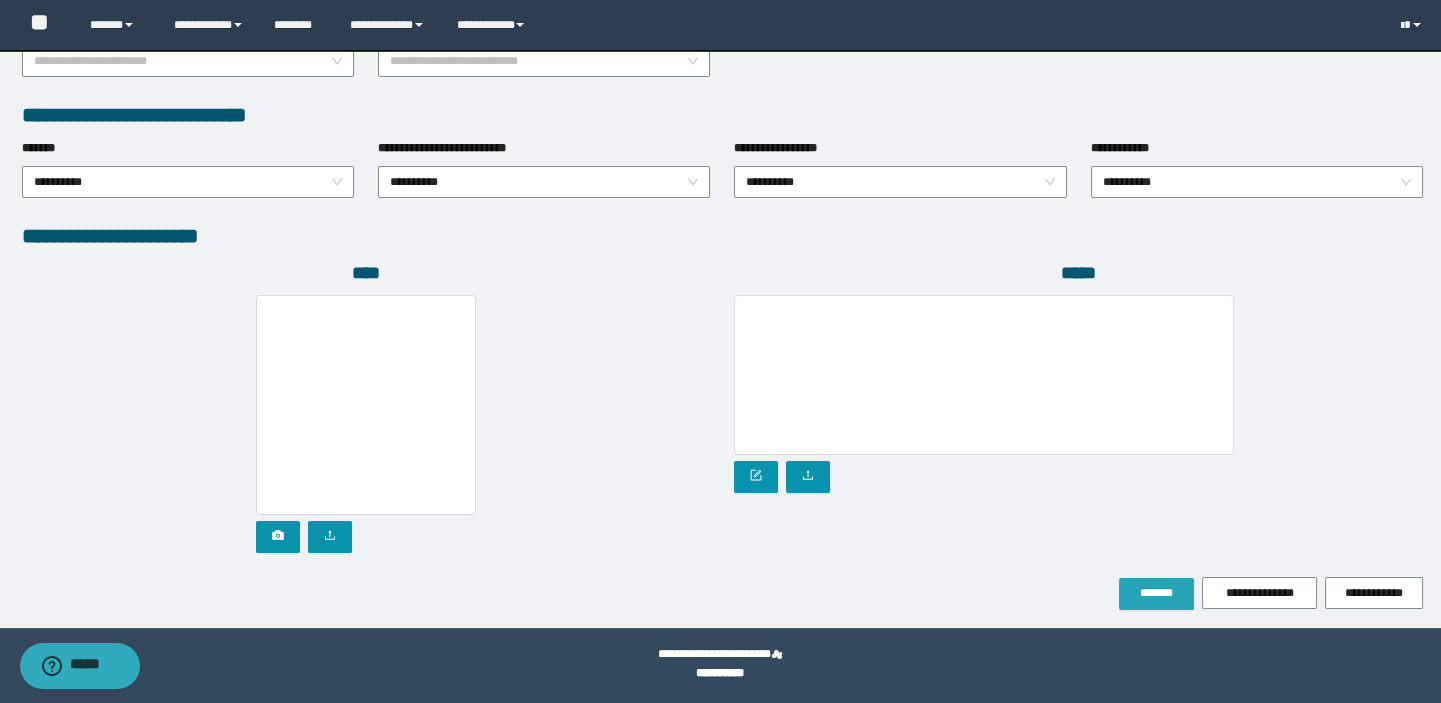 click on "*******" at bounding box center (1156, 593) 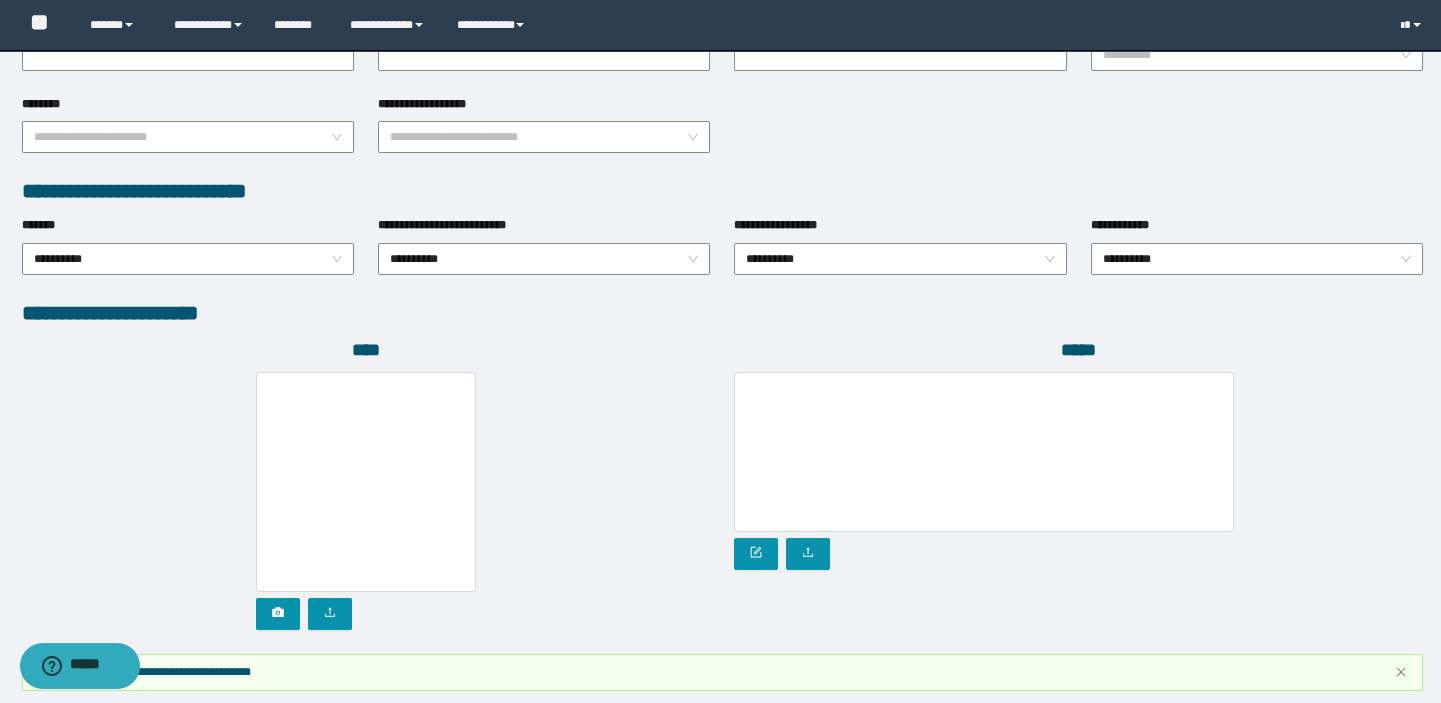 scroll, scrollTop: 1104, scrollLeft: 0, axis: vertical 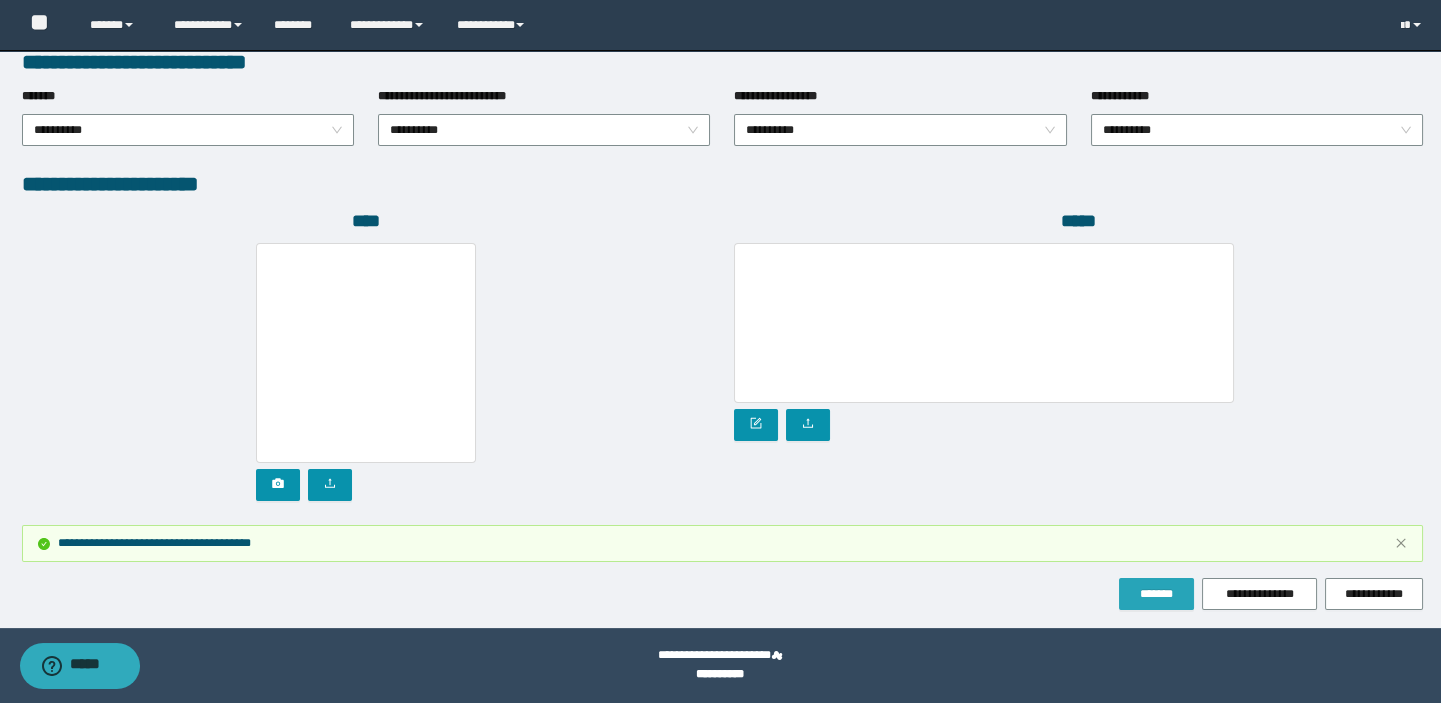 click on "*******" at bounding box center (1156, 594) 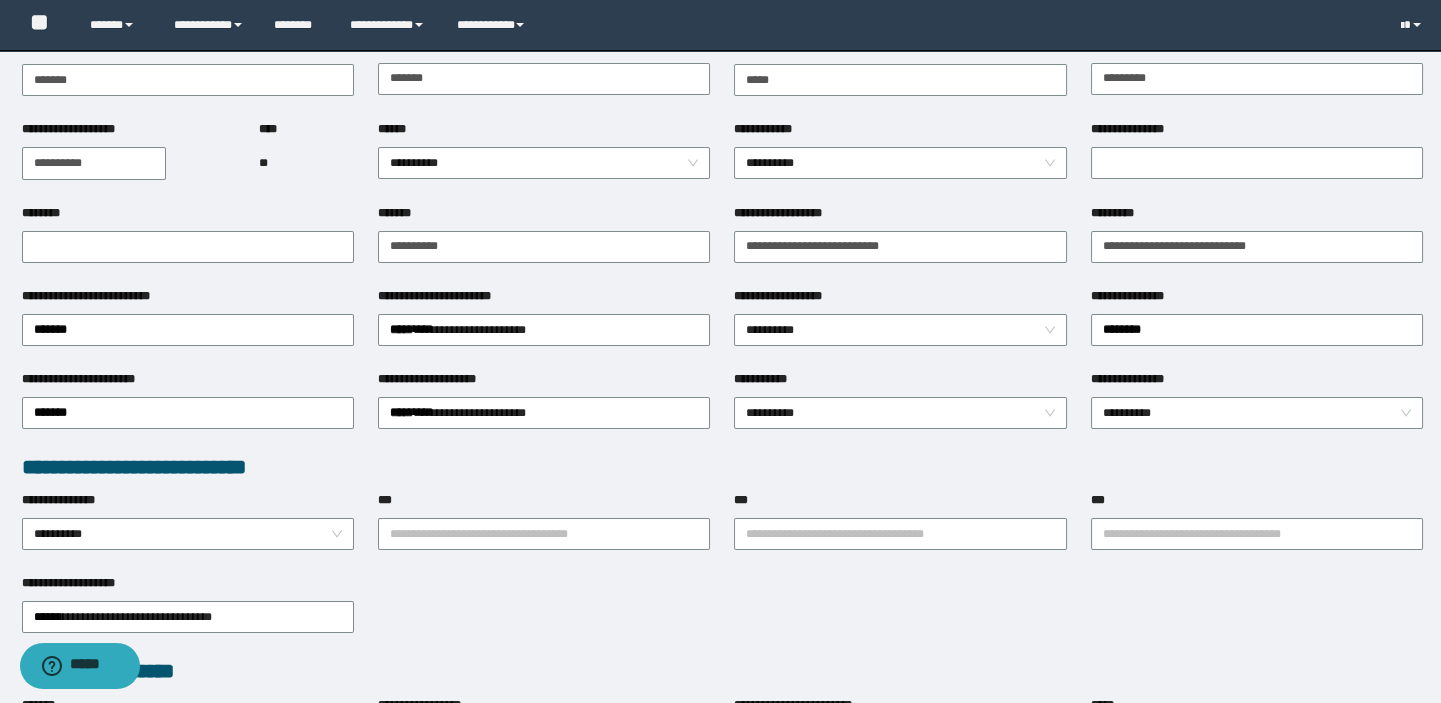 scroll, scrollTop: 195, scrollLeft: 0, axis: vertical 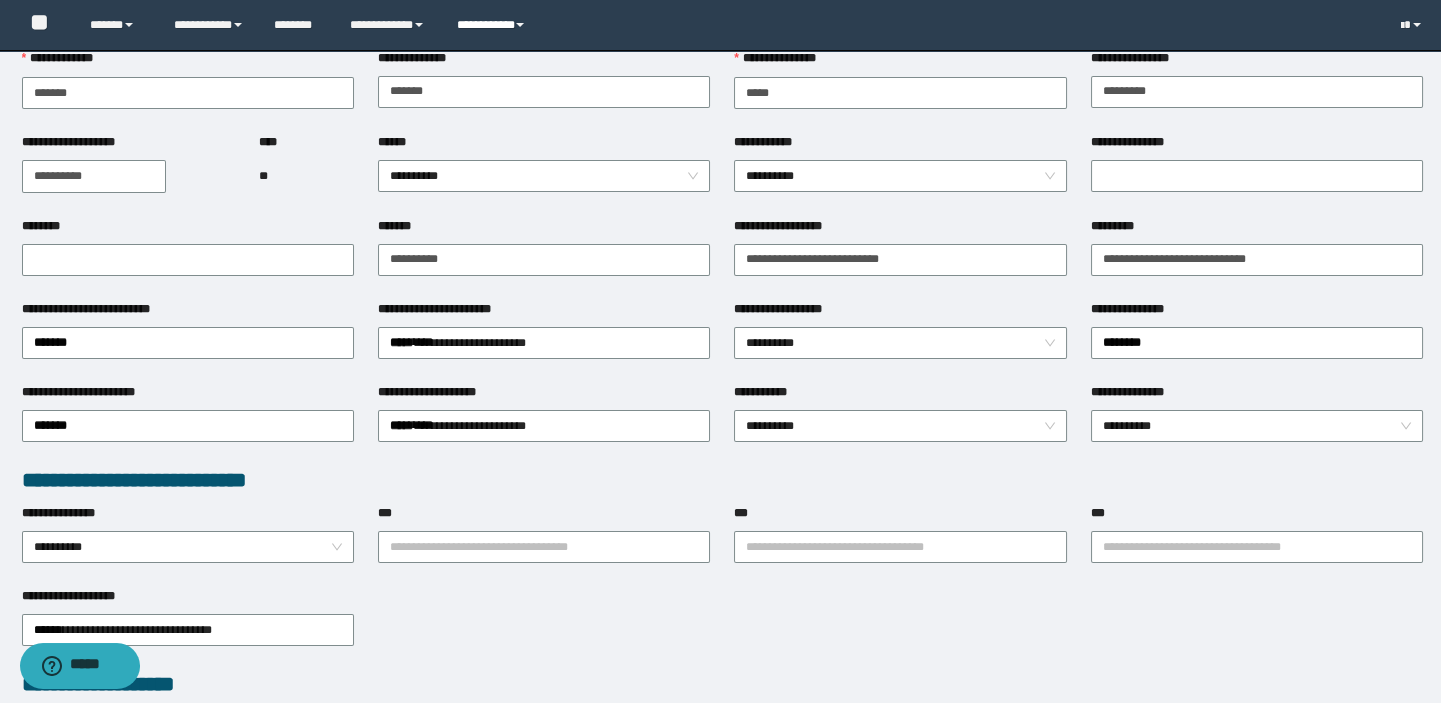 click on "**********" at bounding box center (493, 25) 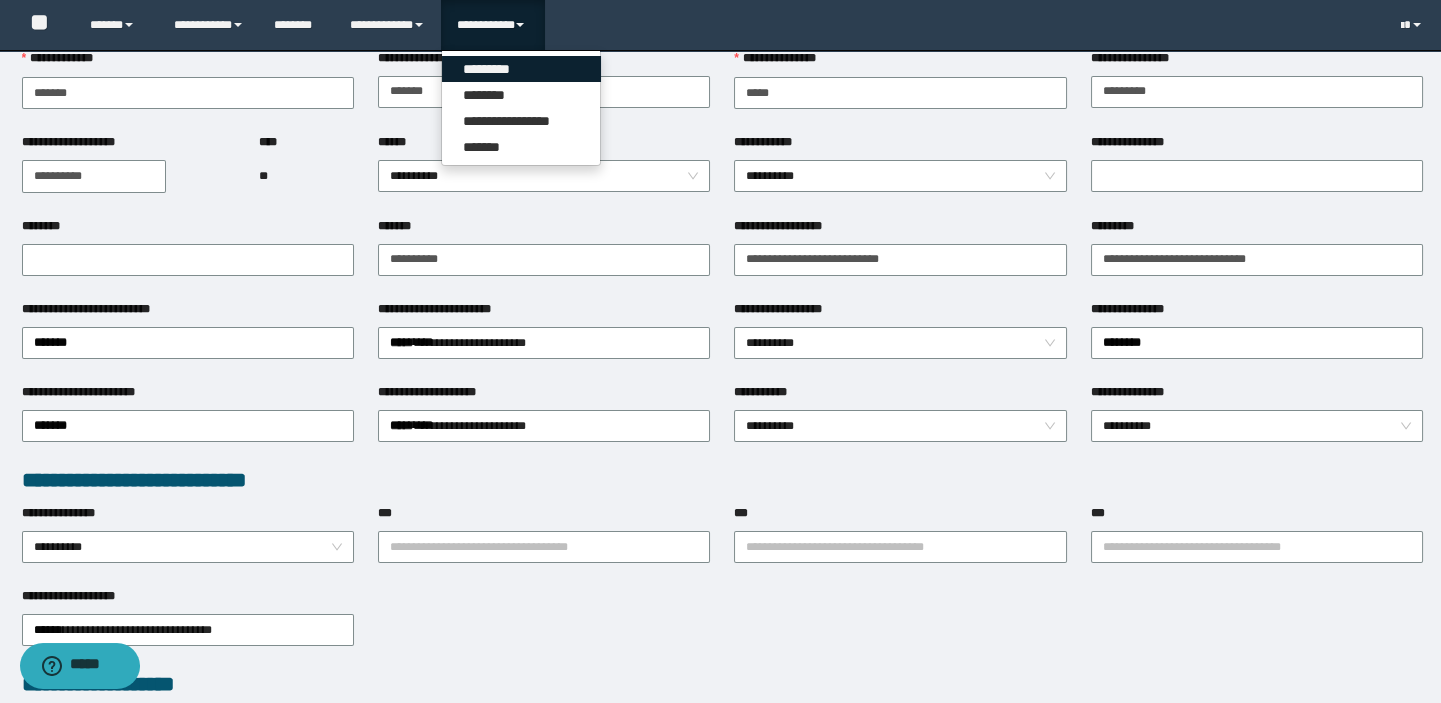 click on "*********" at bounding box center [521, 69] 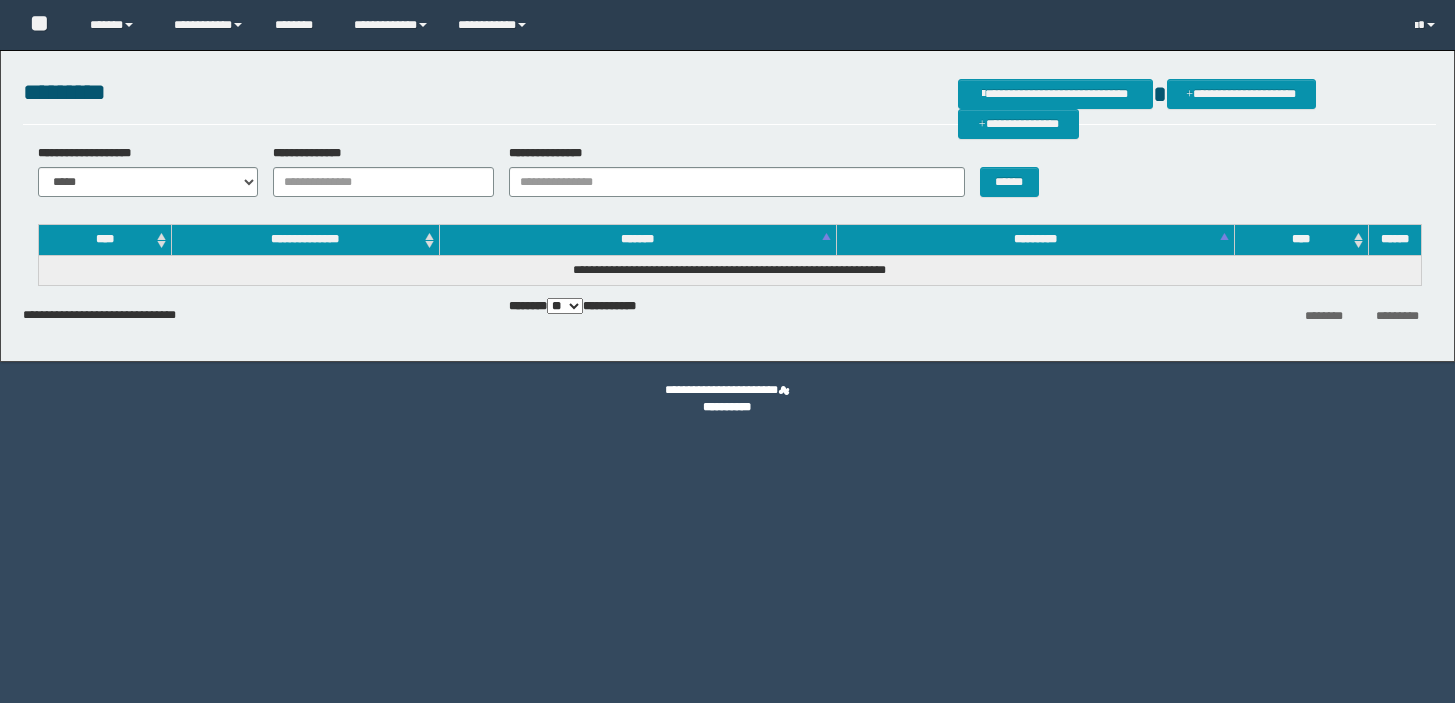 scroll, scrollTop: 0, scrollLeft: 0, axis: both 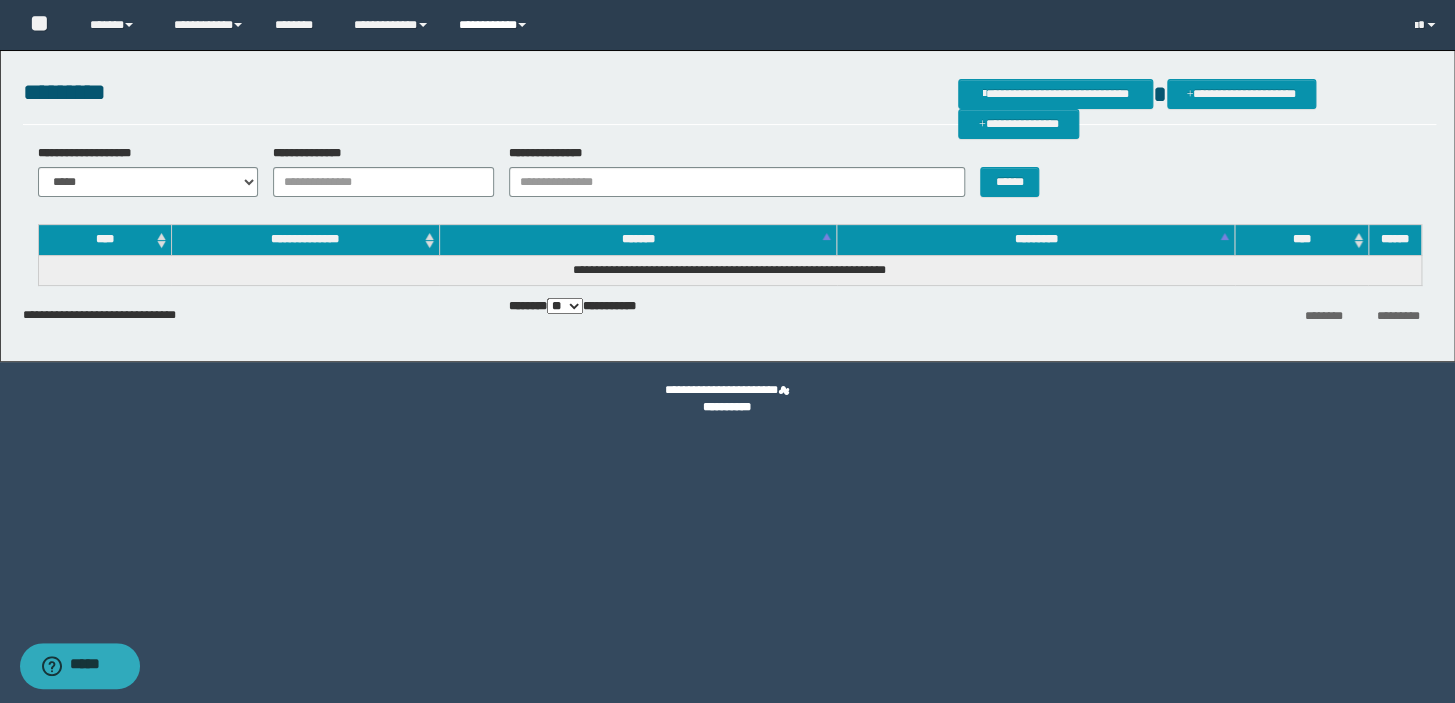 click on "**********" at bounding box center [494, 25] 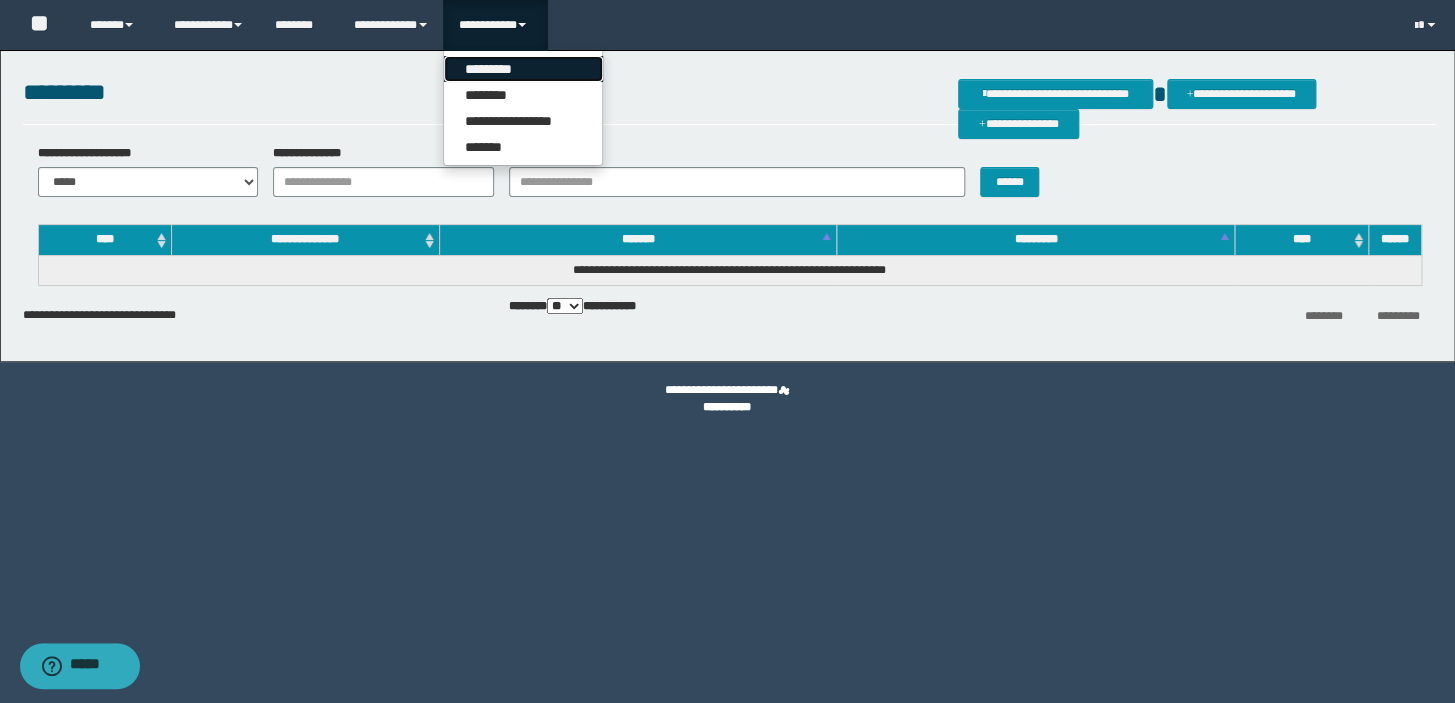 click on "*********" at bounding box center [523, 69] 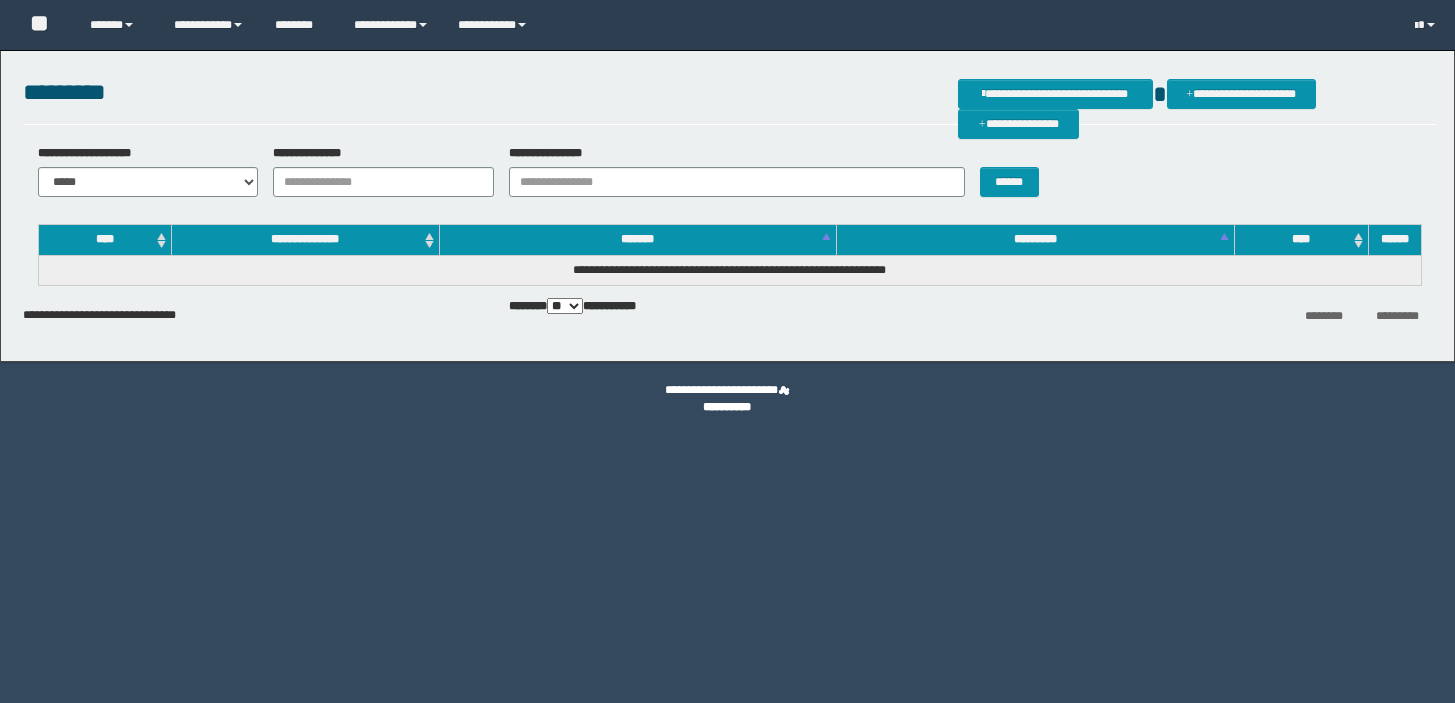 scroll, scrollTop: 0, scrollLeft: 0, axis: both 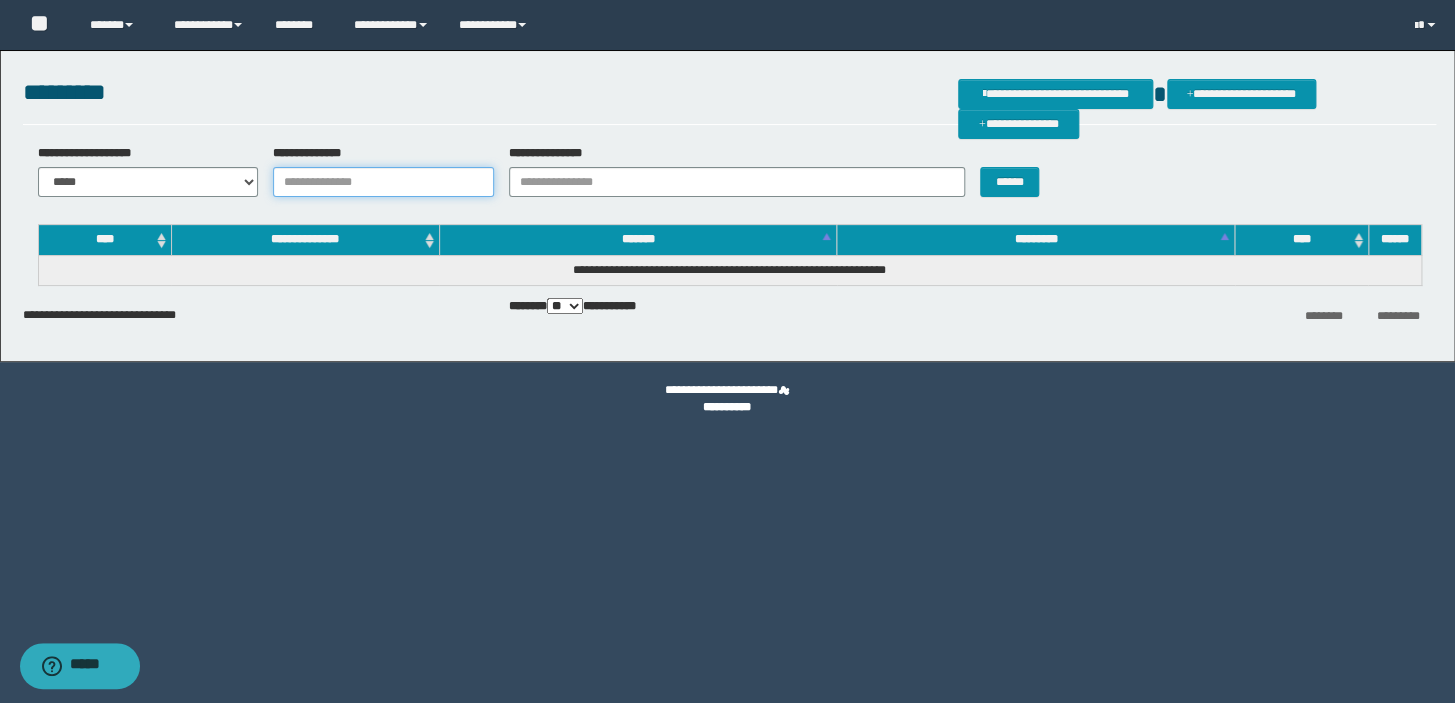 click on "**********" at bounding box center (383, 182) 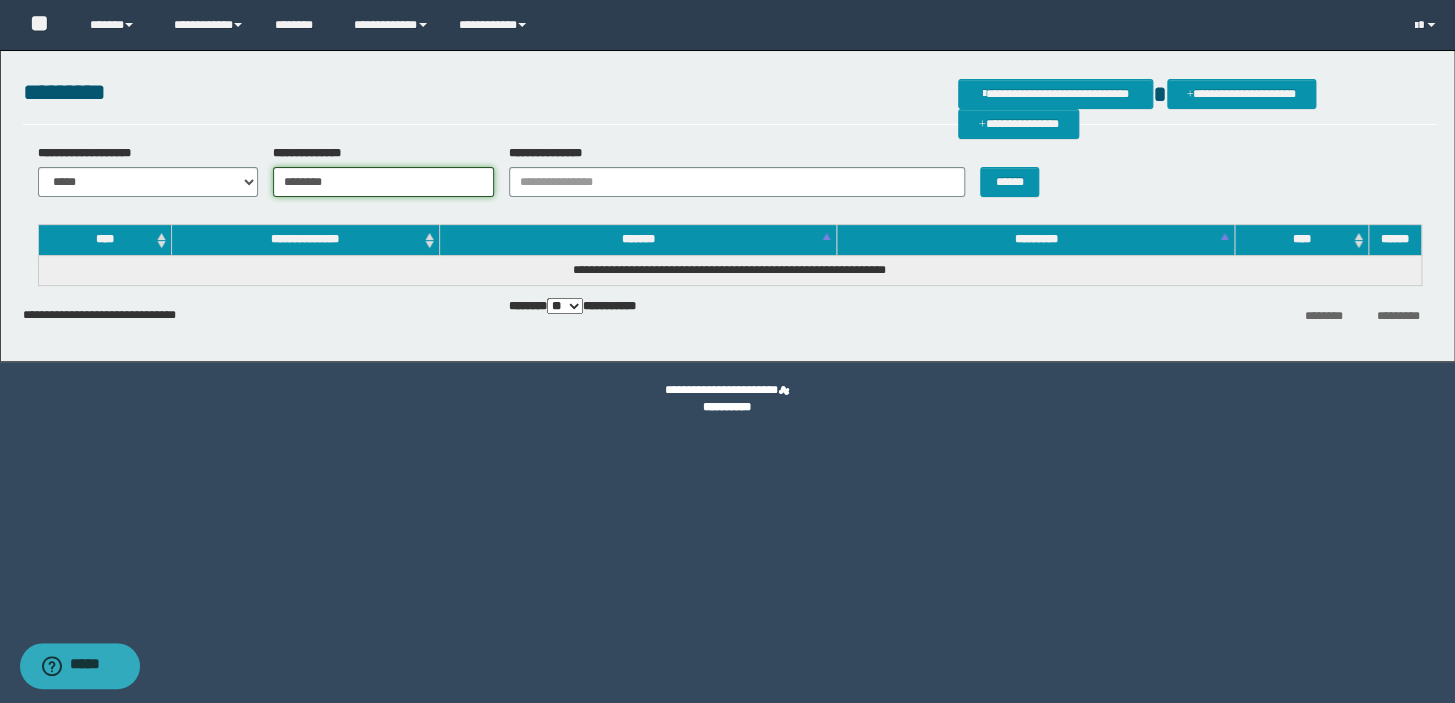 type on "********" 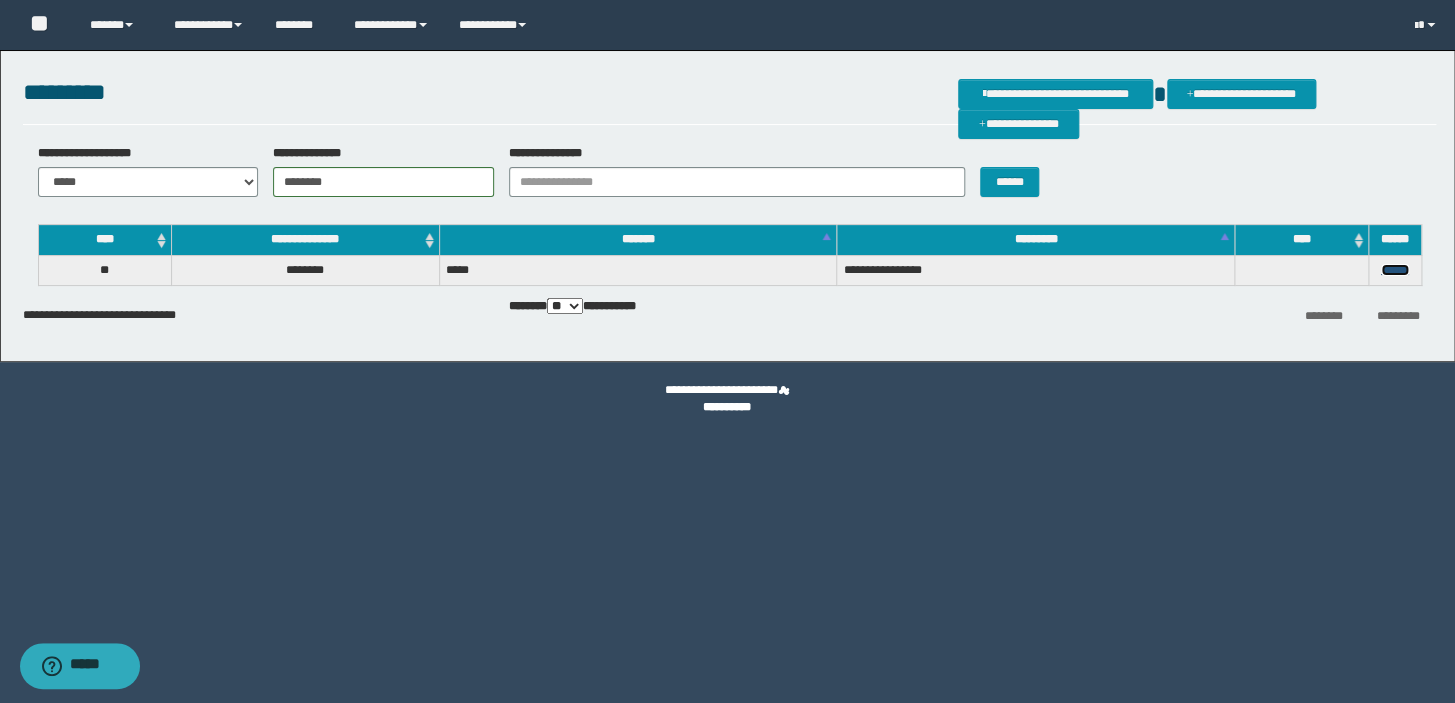 click on "******" at bounding box center (1395, 270) 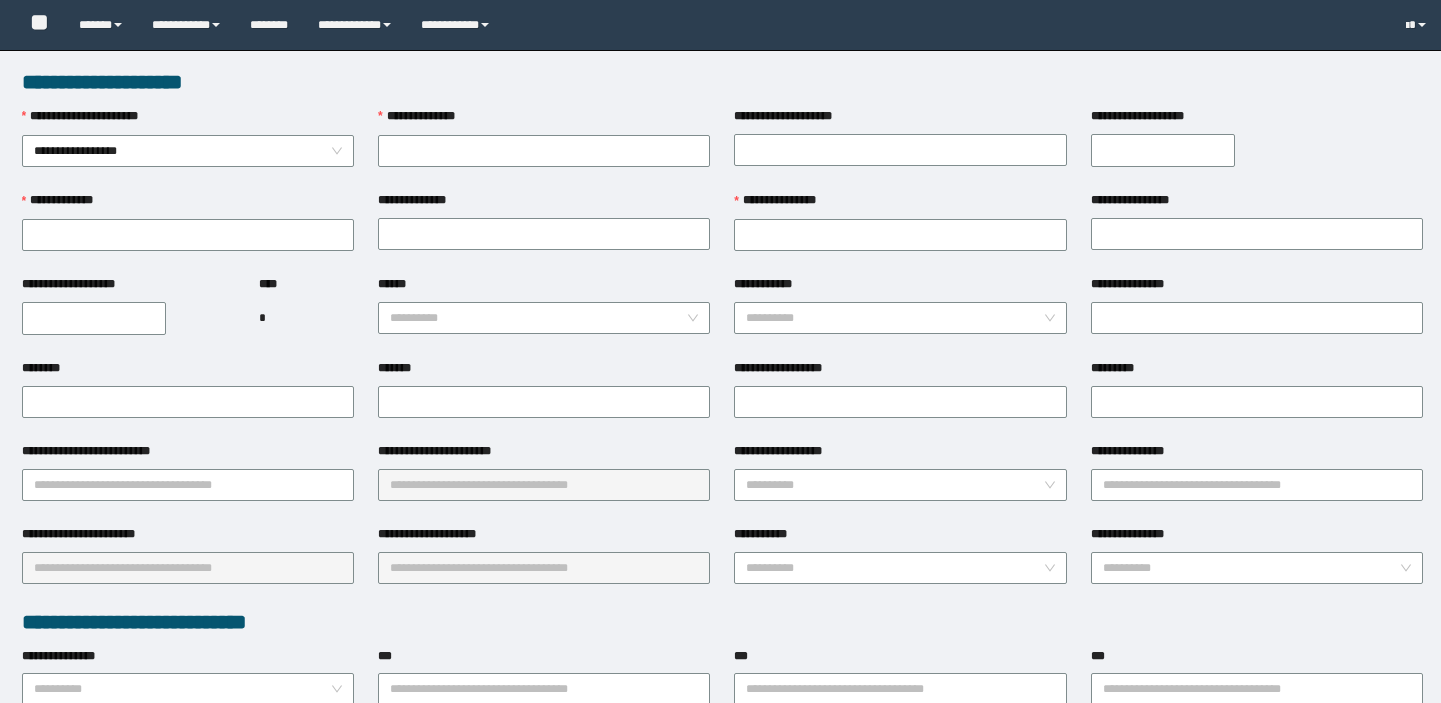 scroll, scrollTop: 0, scrollLeft: 0, axis: both 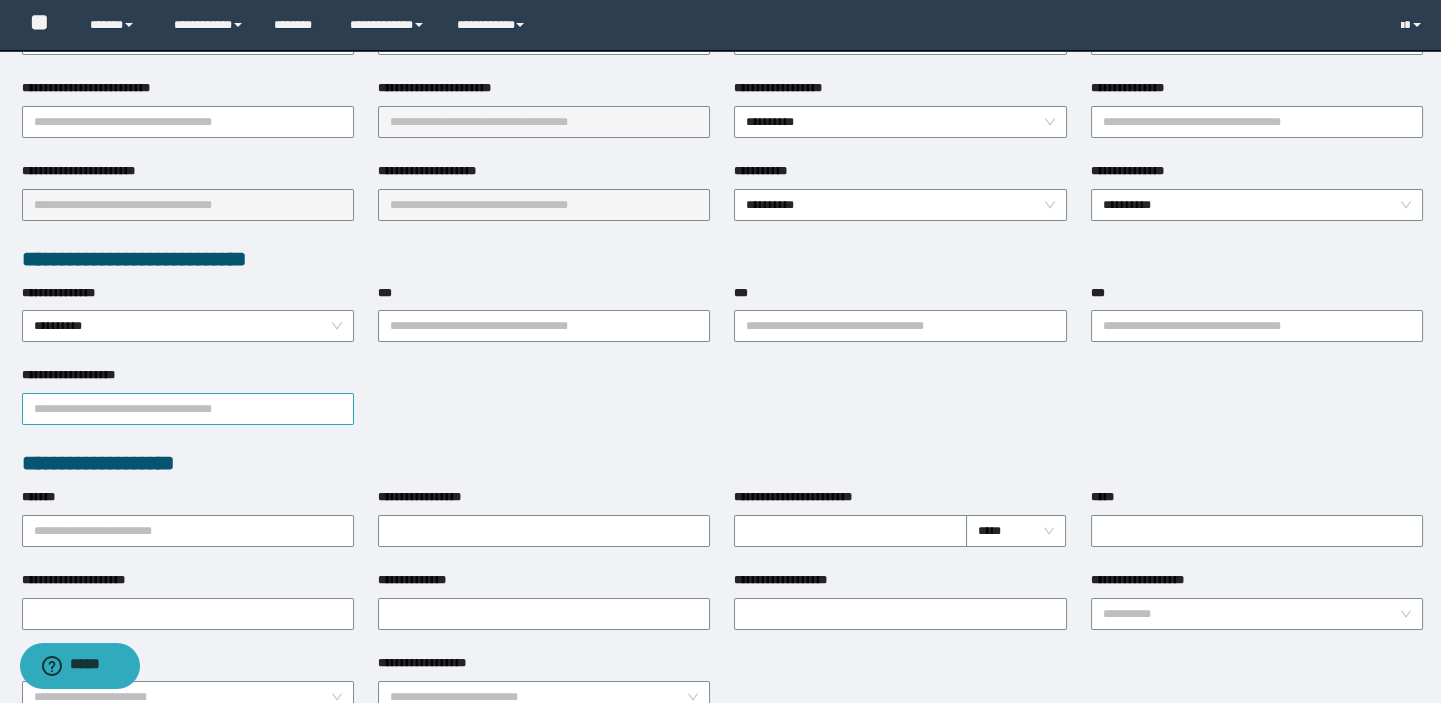 click on "**********" at bounding box center (188, 409) 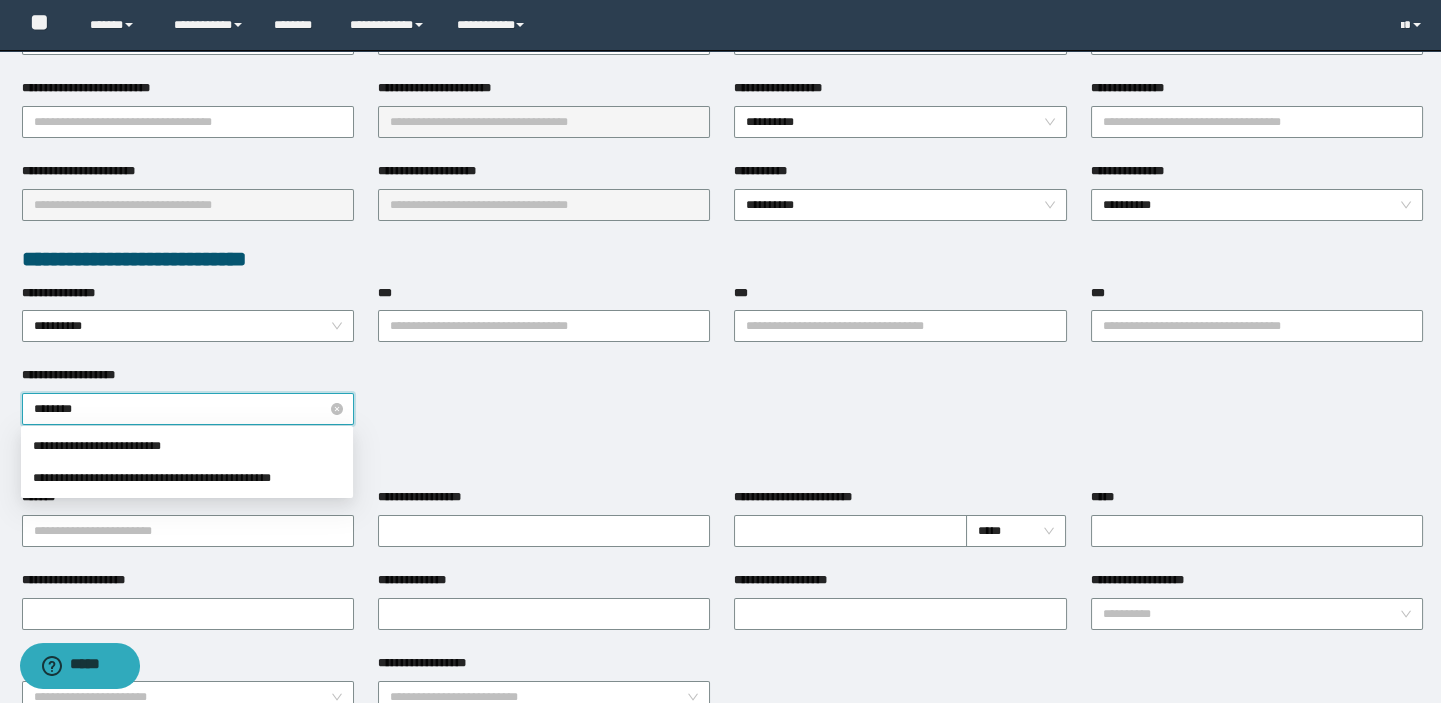 type on "*********" 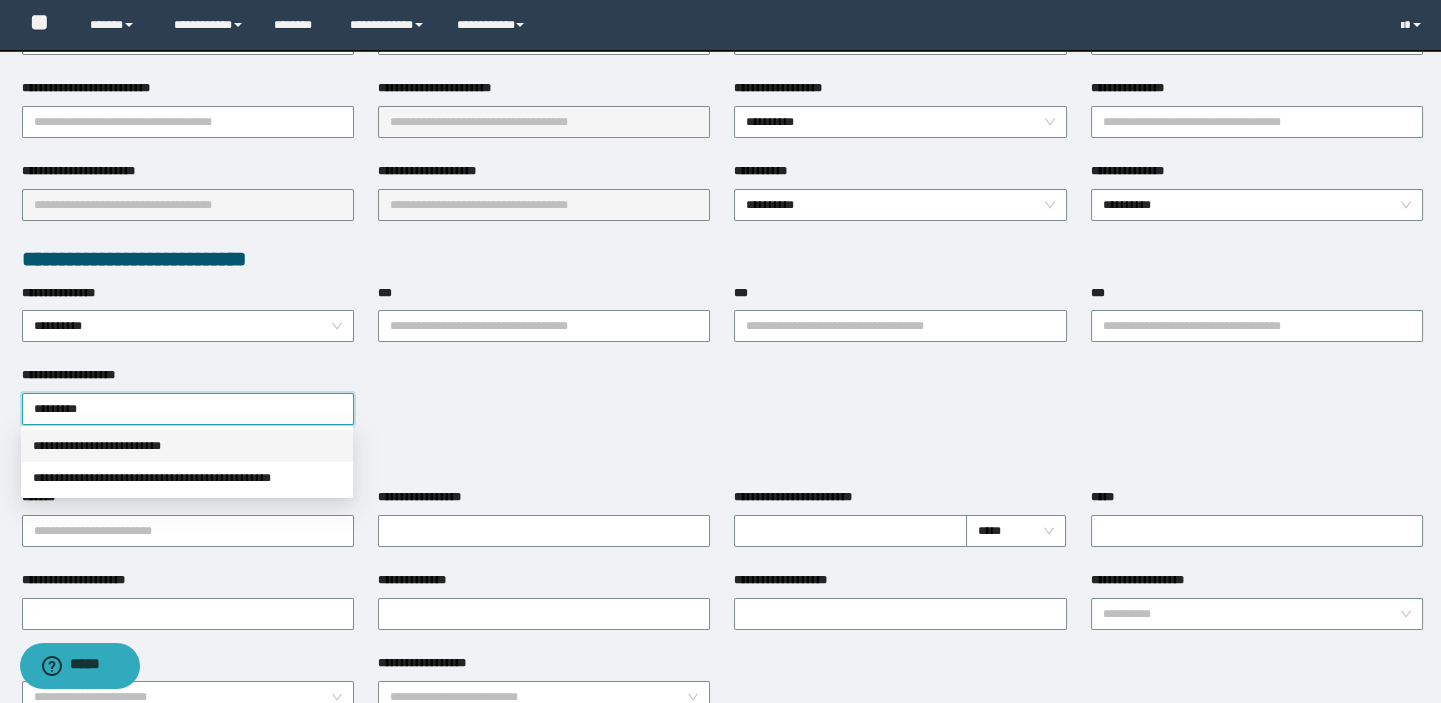 click on "**********" at bounding box center (187, 446) 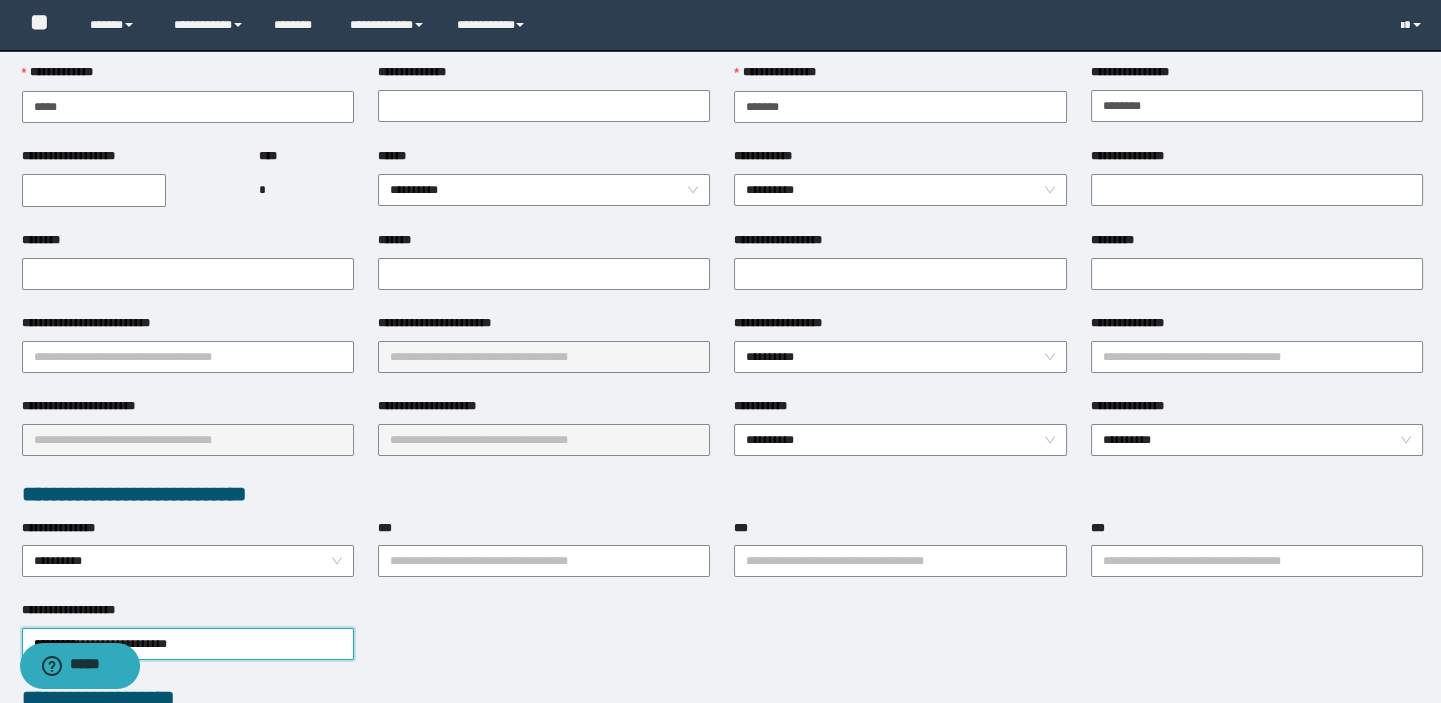 scroll, scrollTop: 0, scrollLeft: 0, axis: both 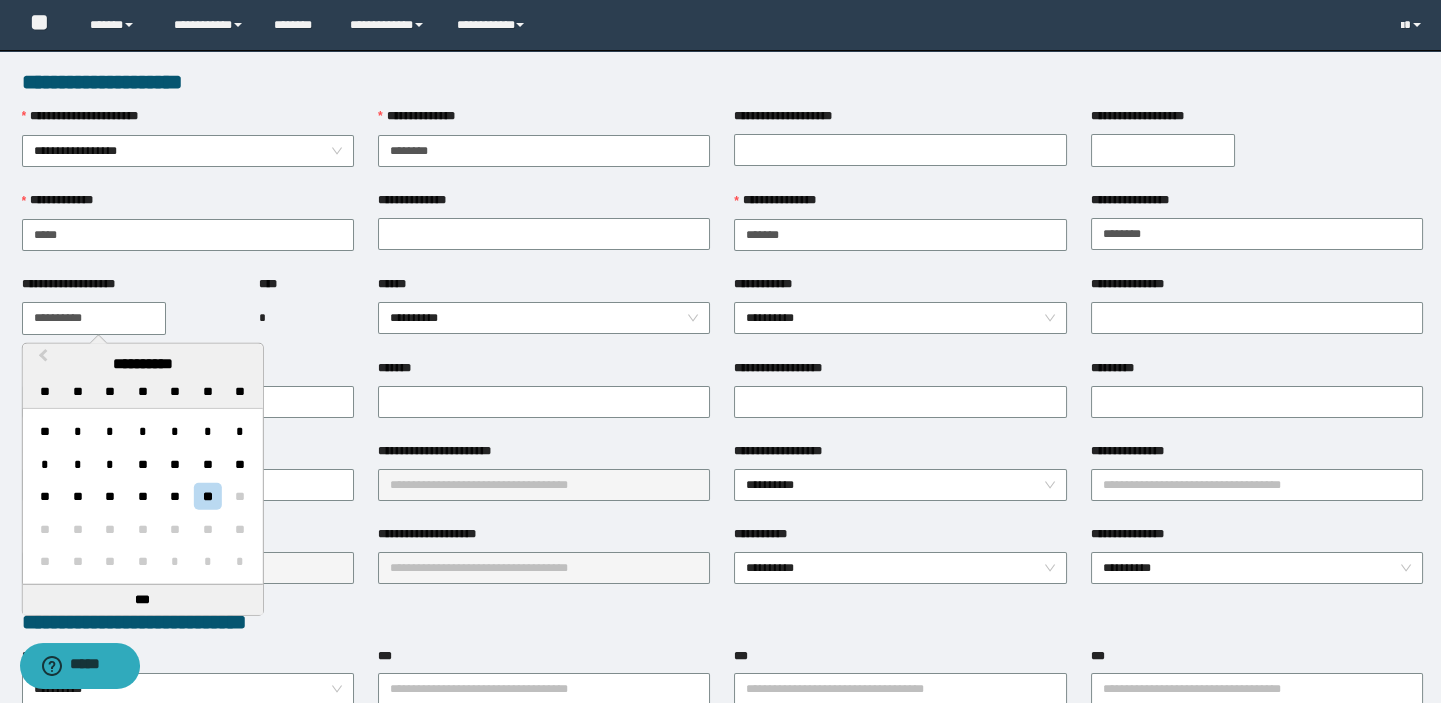 click on "**********" at bounding box center (94, 318) 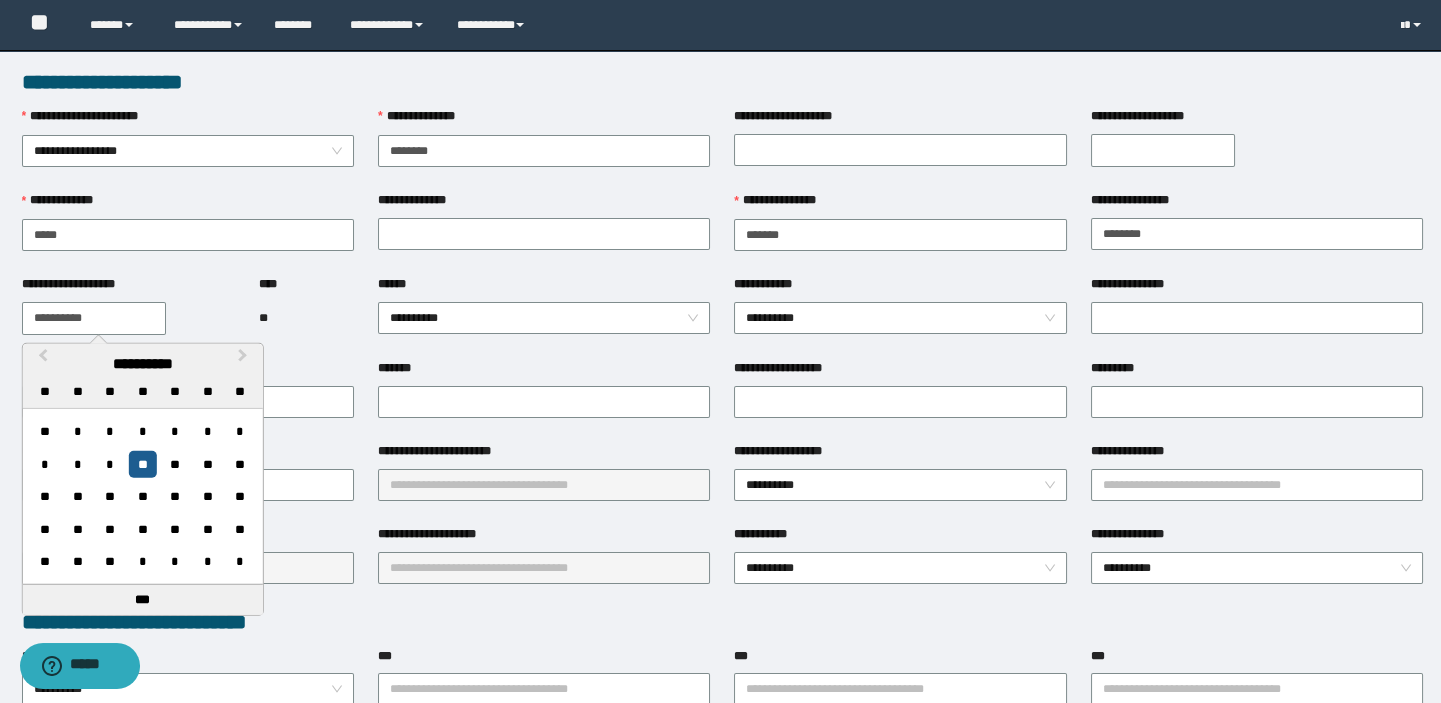 type on "**********" 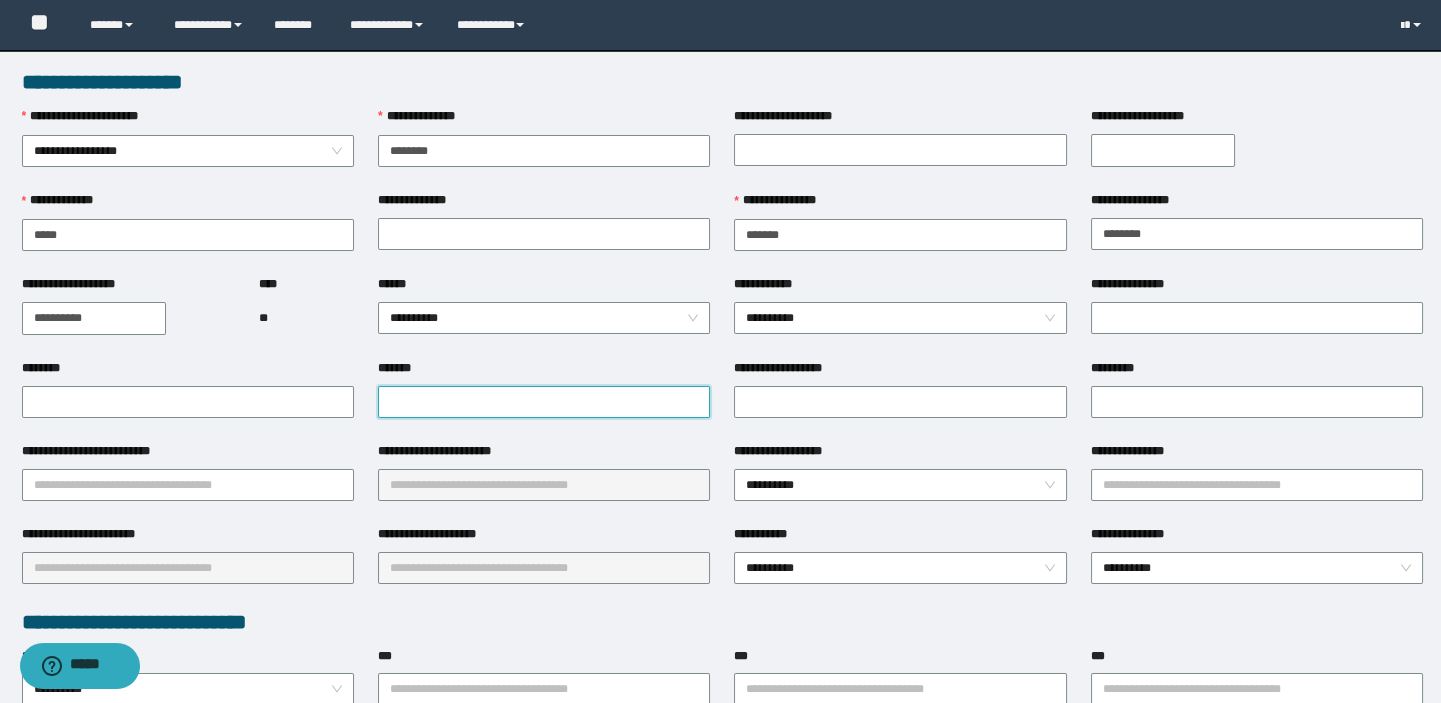 click on "*******" at bounding box center (544, 402) 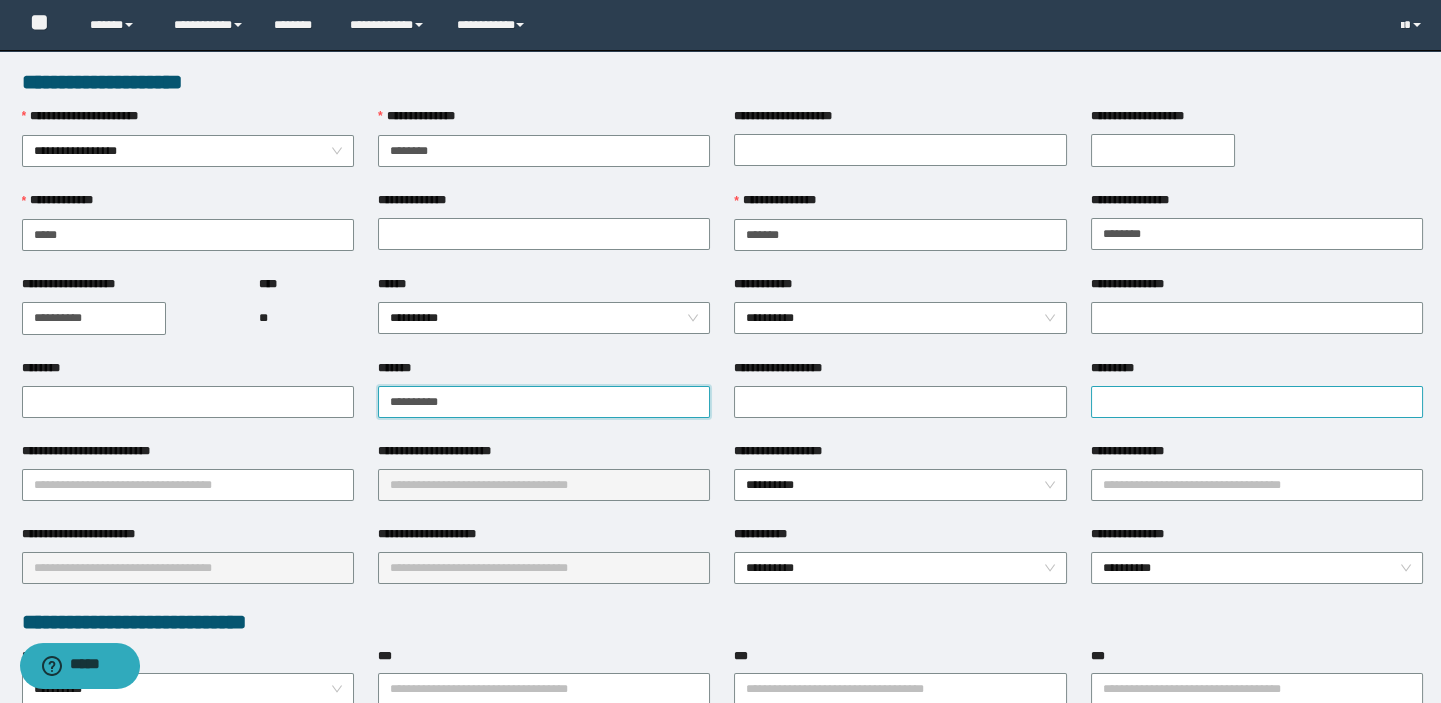 type on "**********" 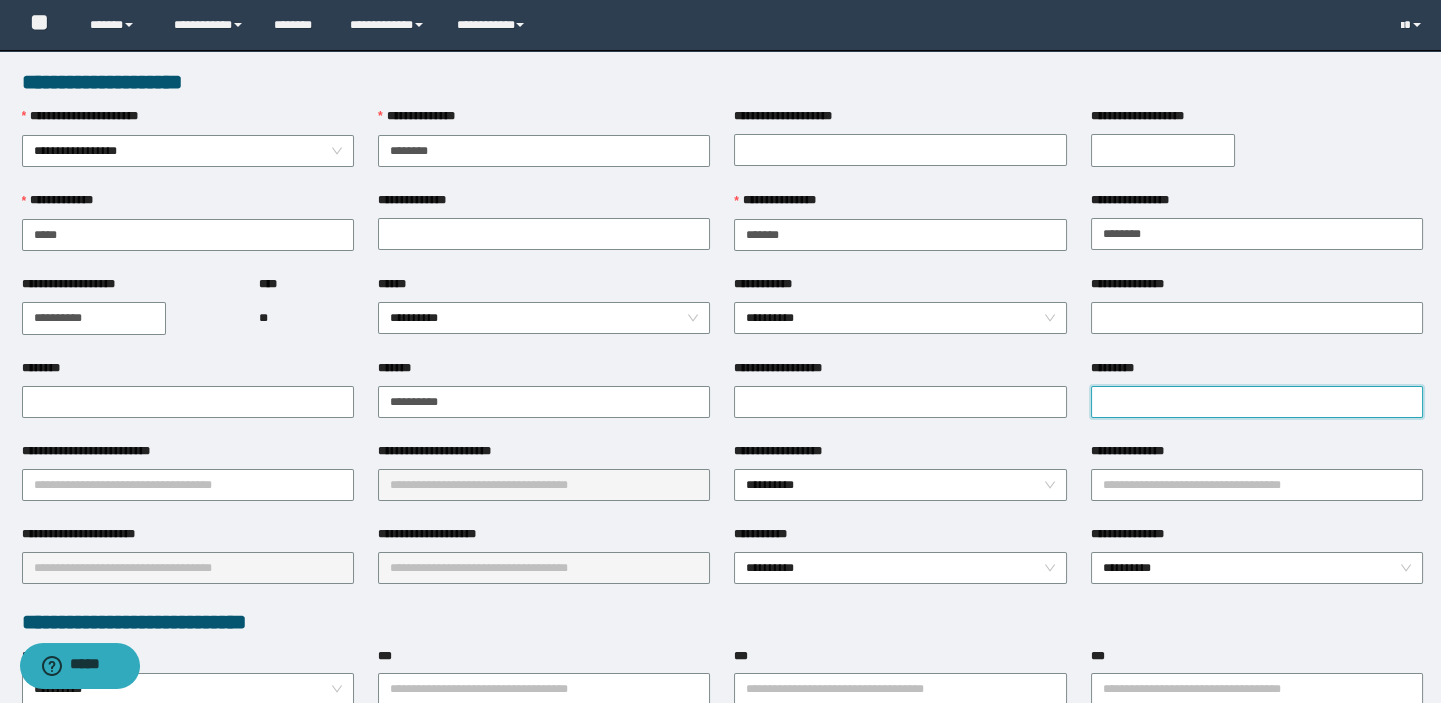 click on "*********" at bounding box center (1257, 402) 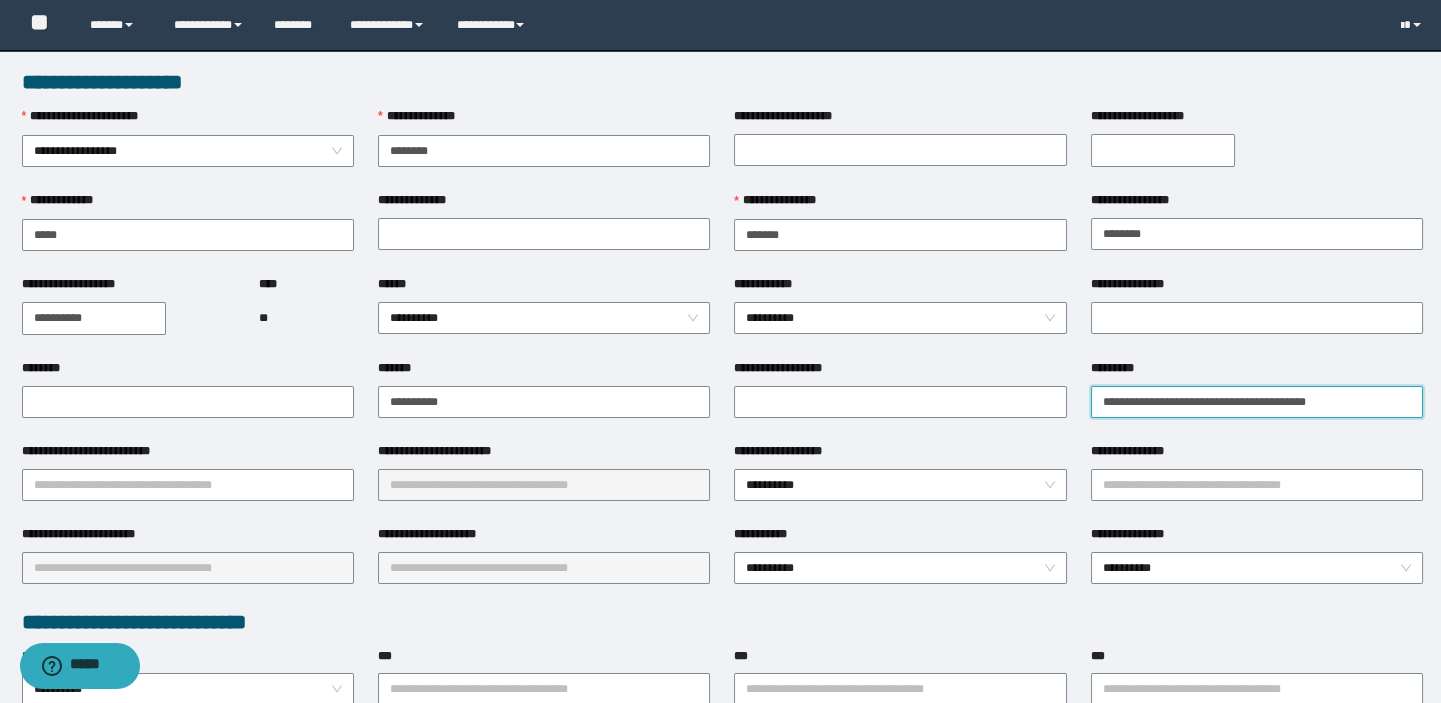 click on "*****" at bounding box center [1257, 402] 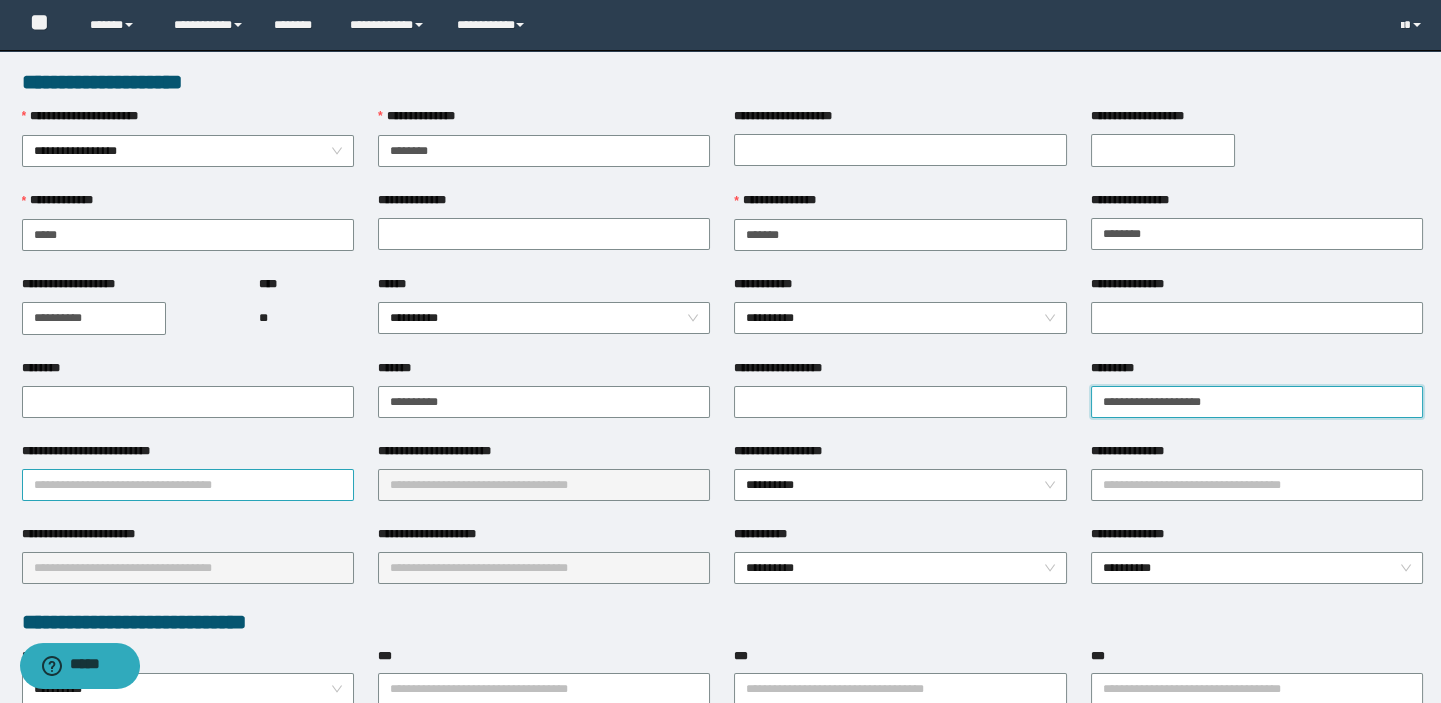 type on "**********" 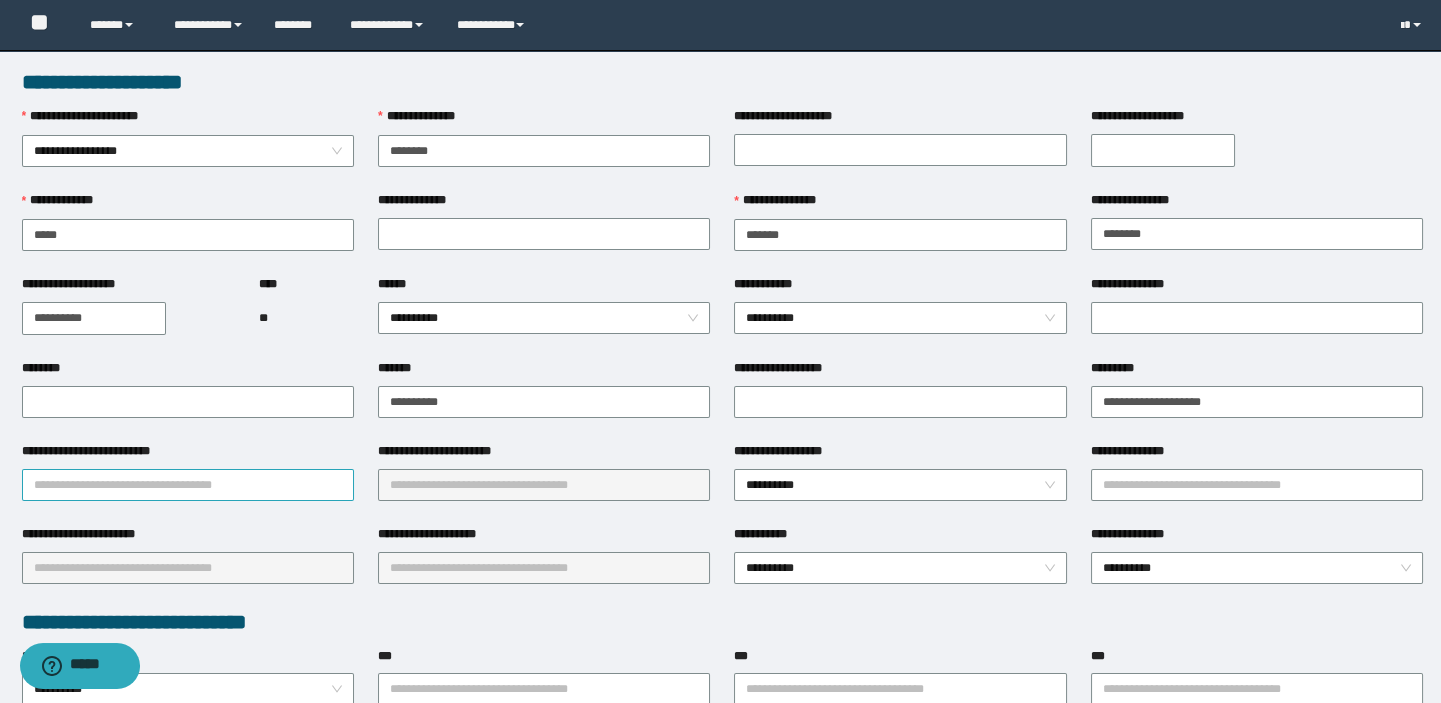 click on "**********" at bounding box center [188, 485] 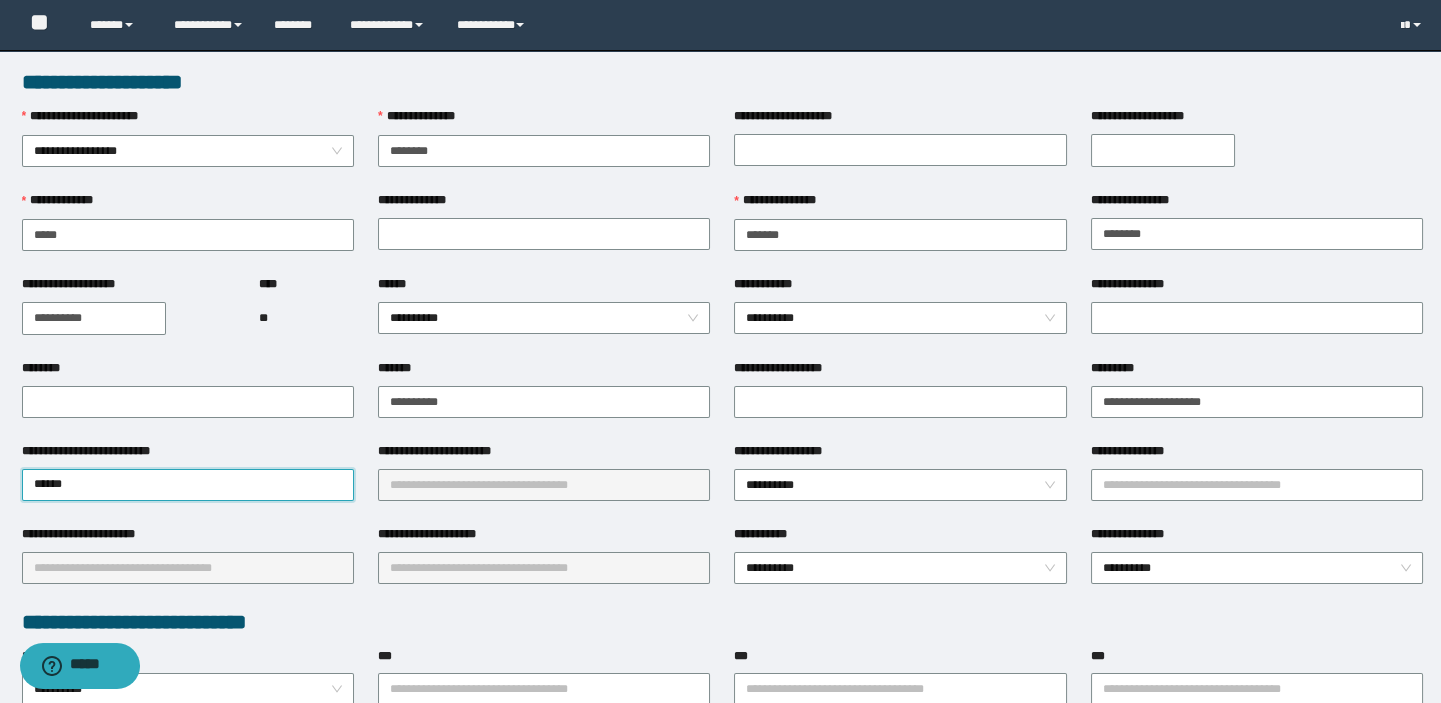 type on "*******" 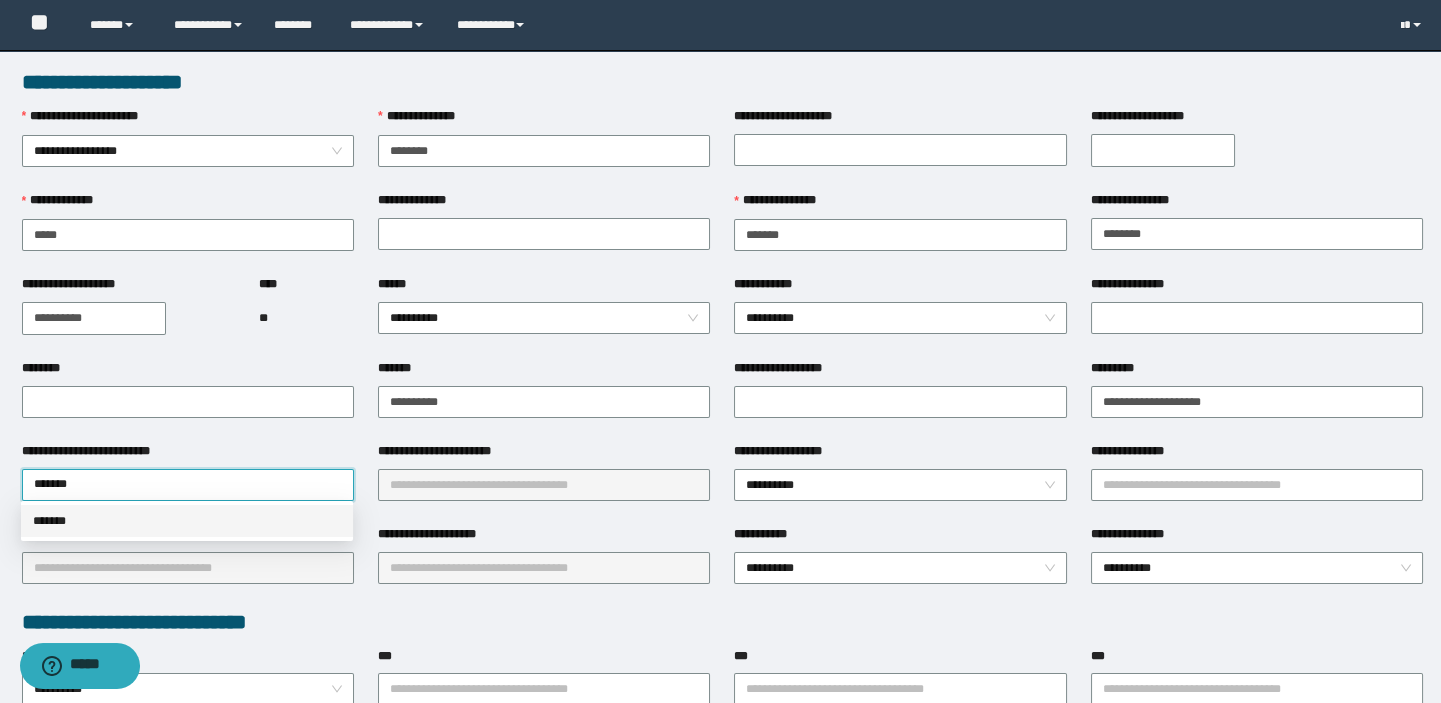 click on "*******" at bounding box center [187, 521] 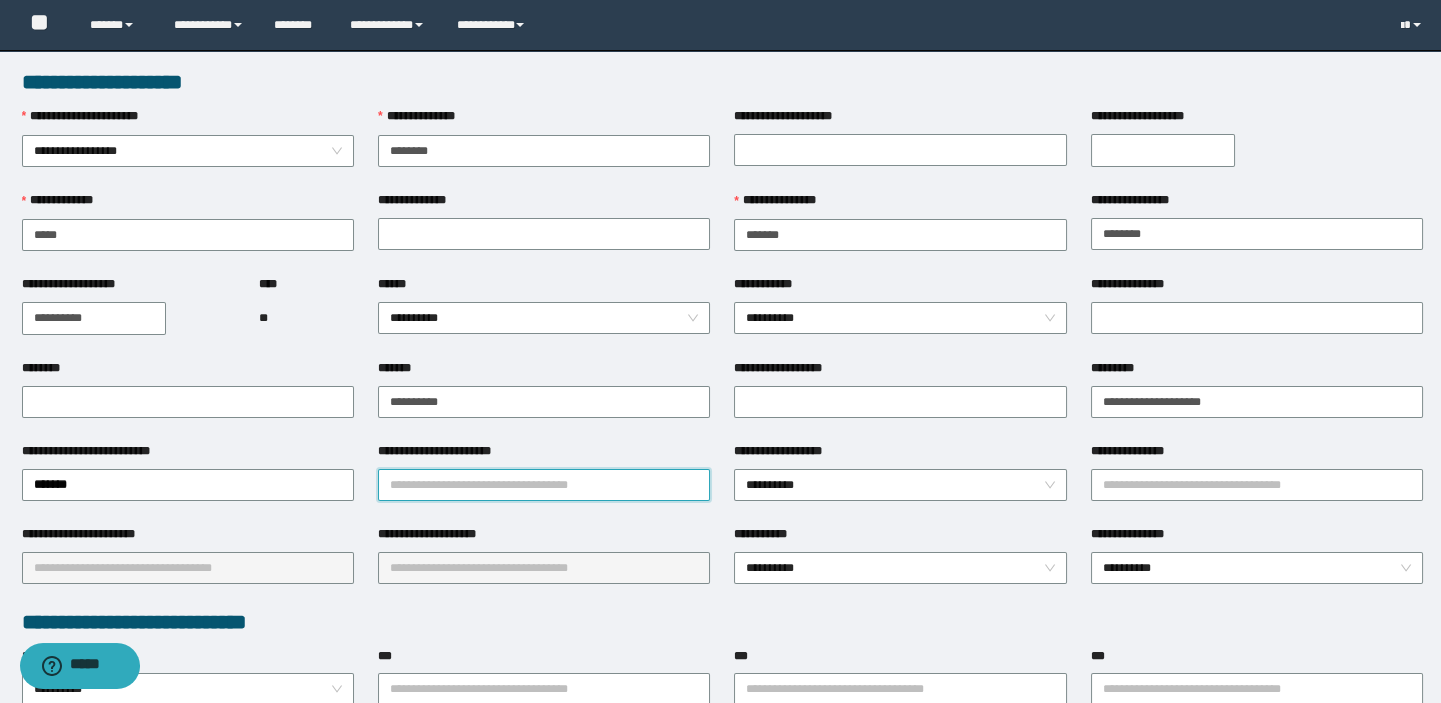 click on "**********" at bounding box center [544, 485] 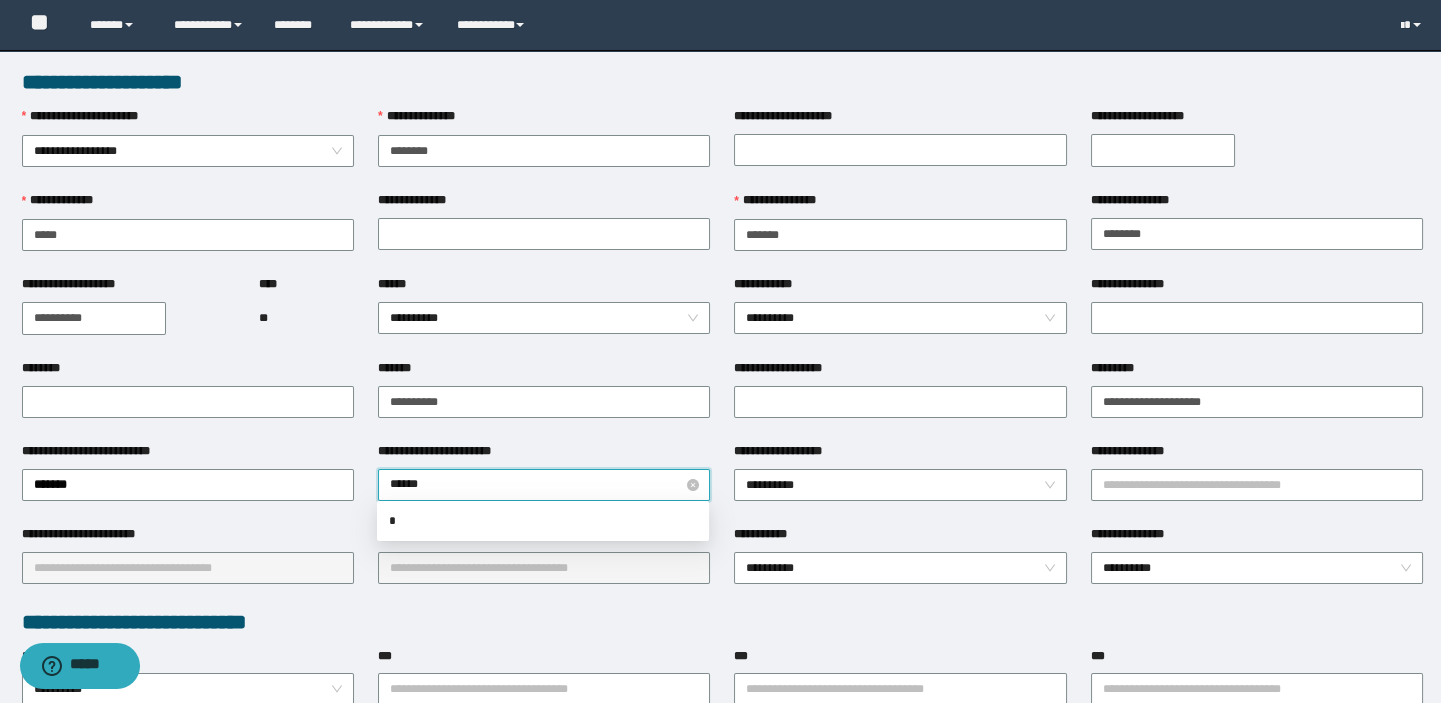 type on "*******" 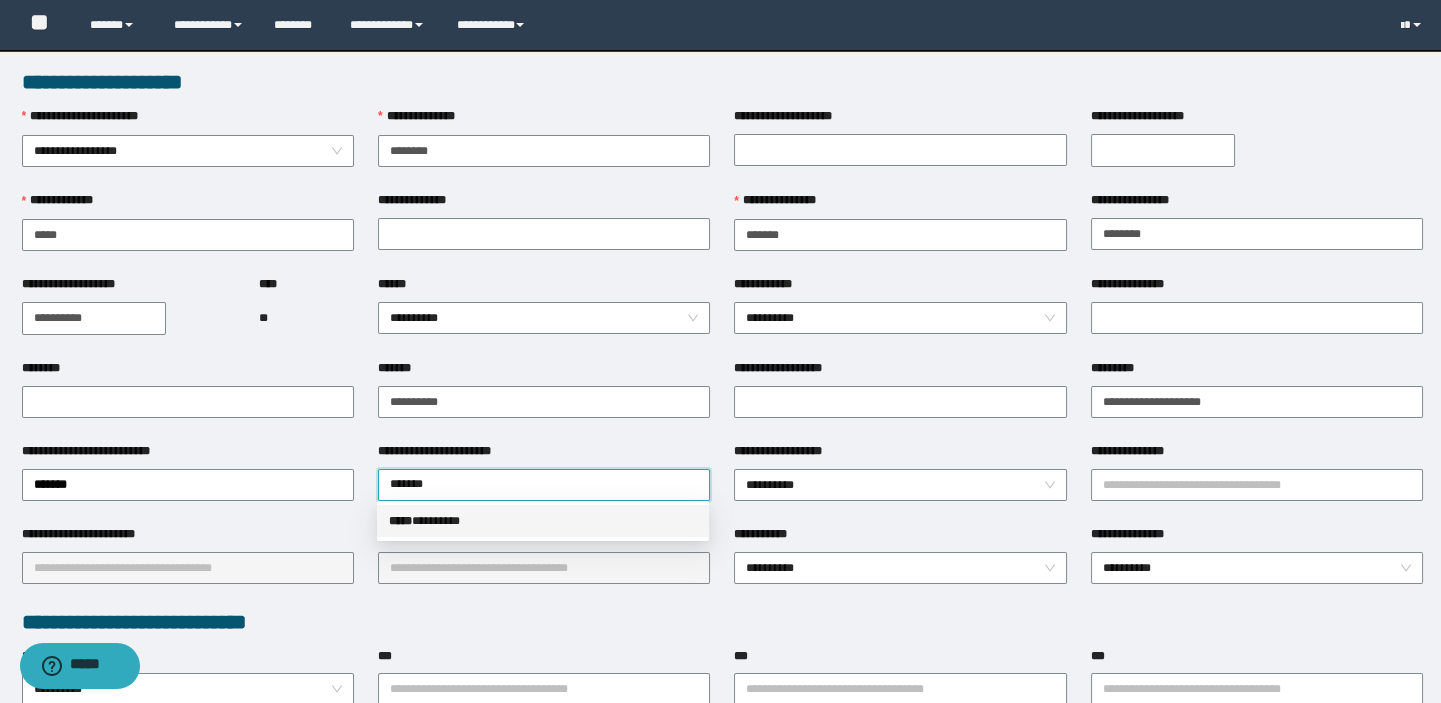 click on "***** * *******" at bounding box center [543, 521] 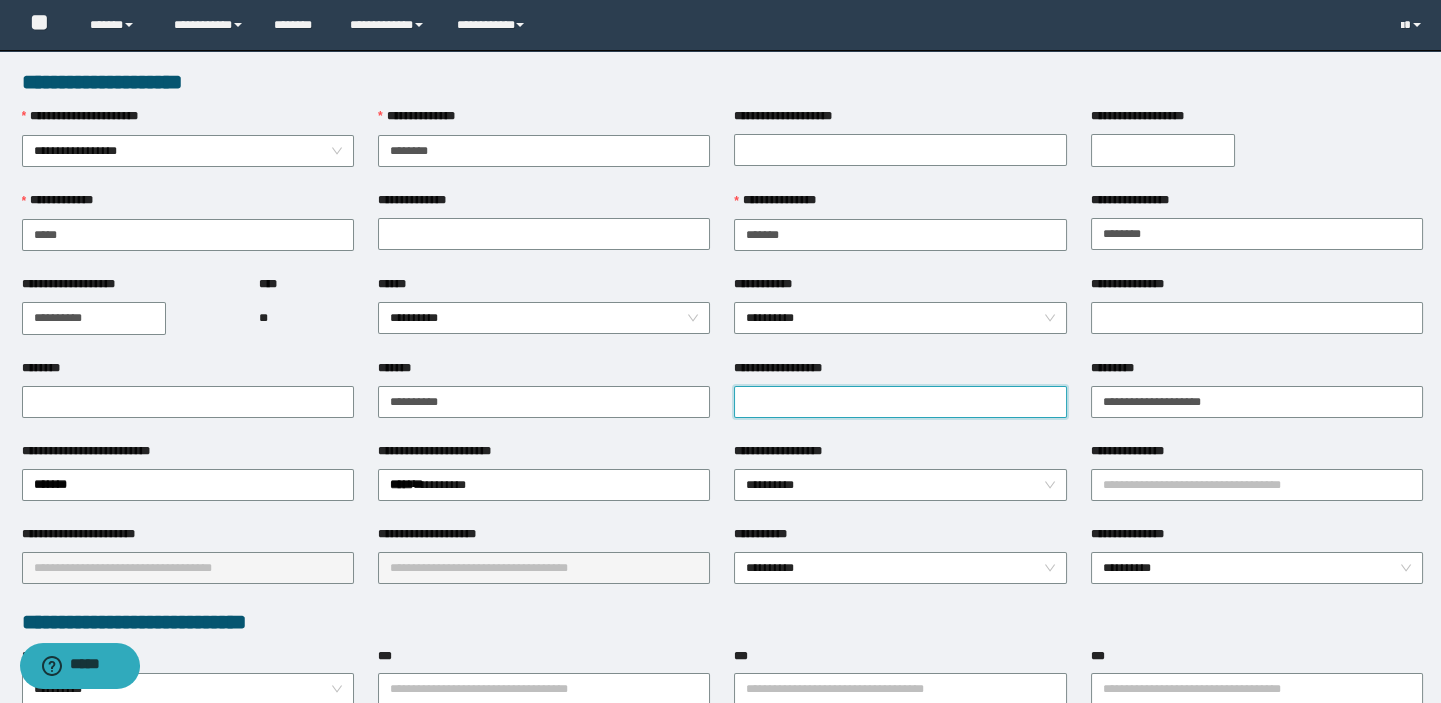 click on "**********" at bounding box center (900, 402) 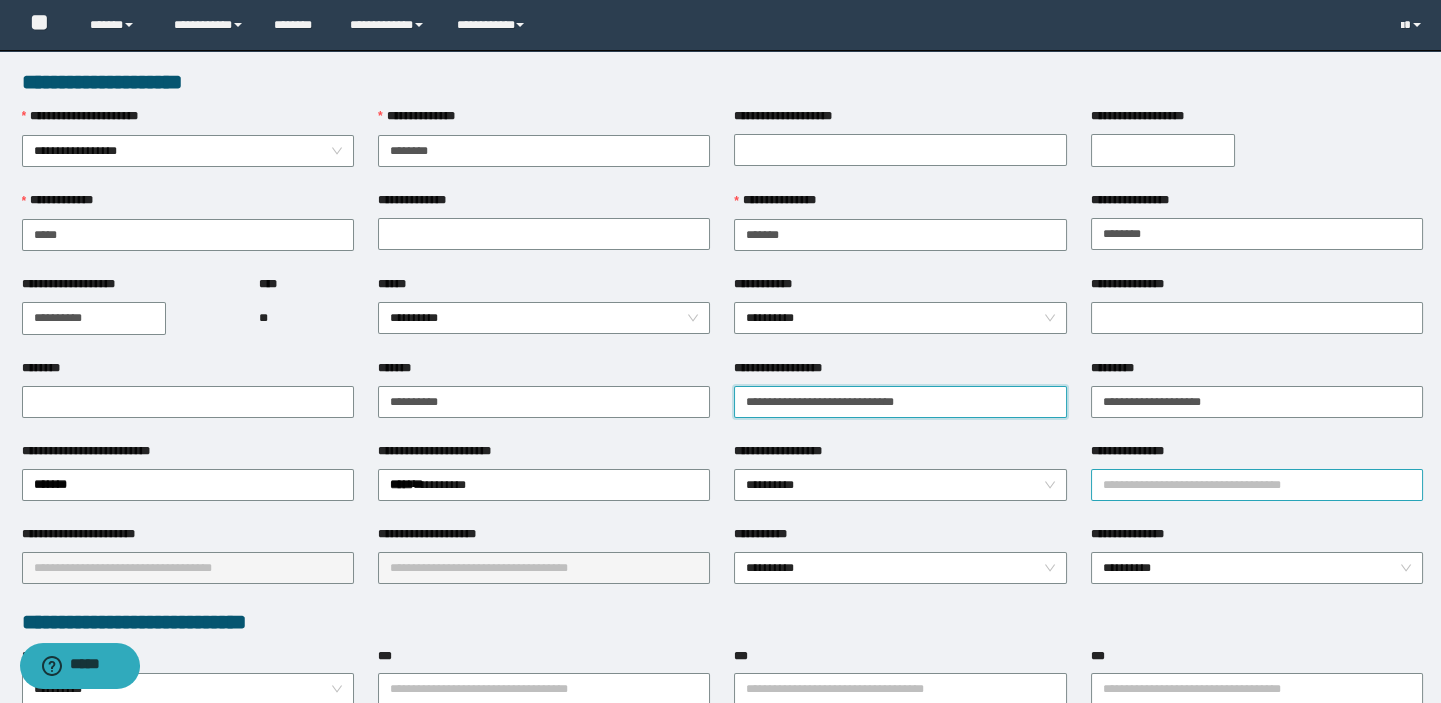 type on "**********" 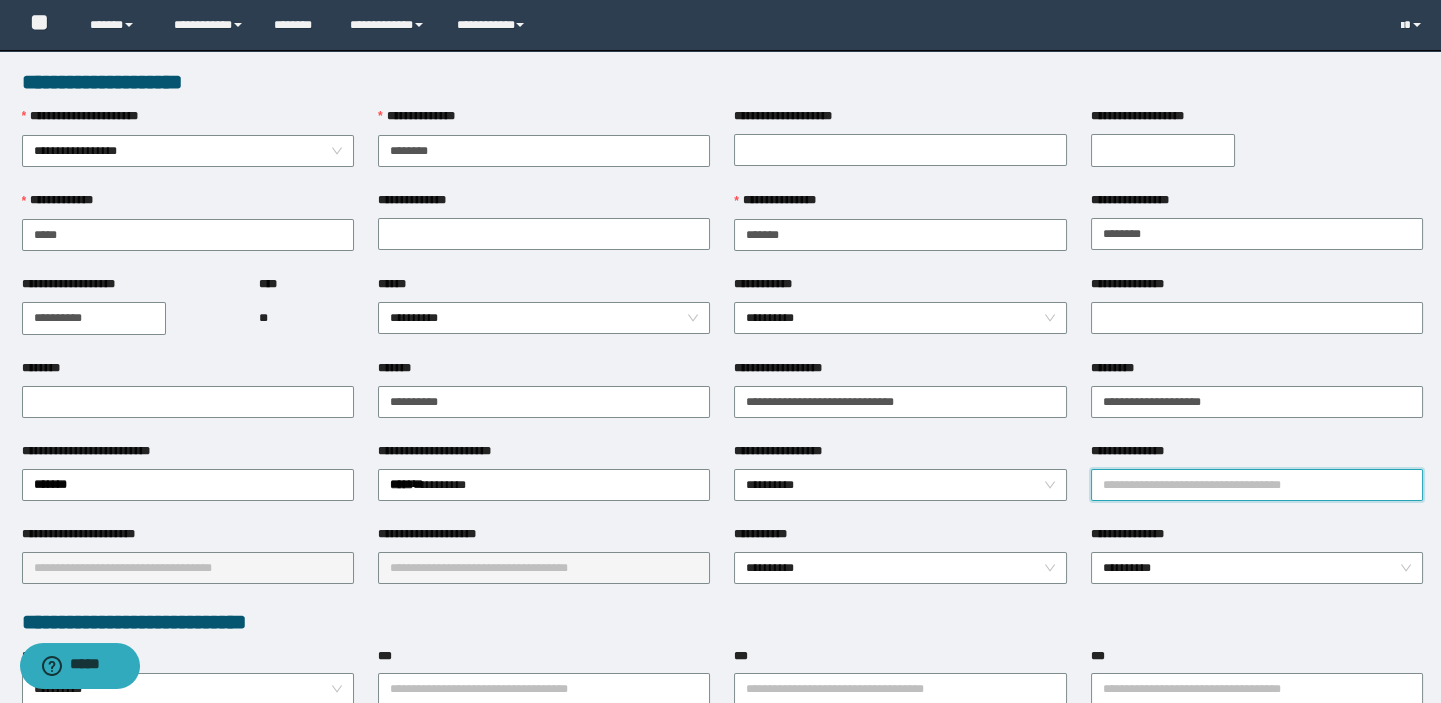 click on "**********" at bounding box center (1257, 485) 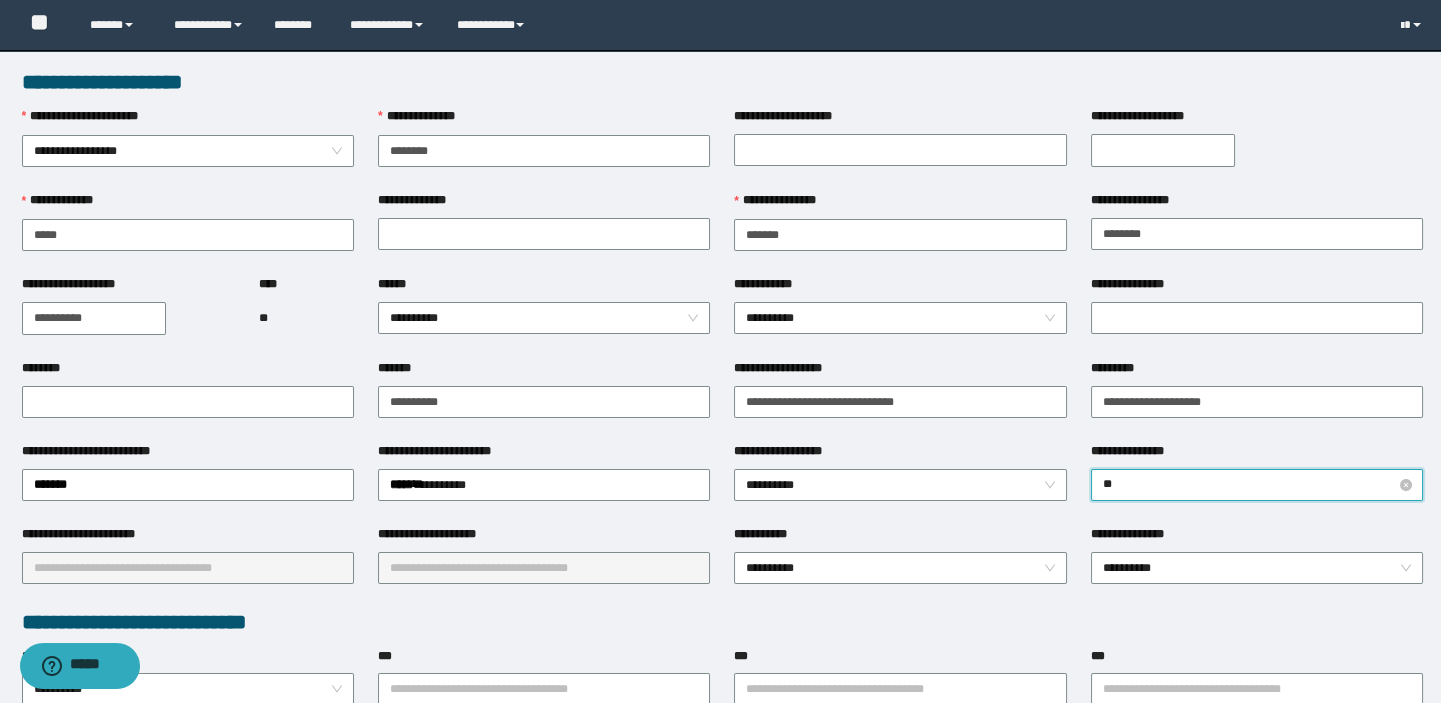 type on "*" 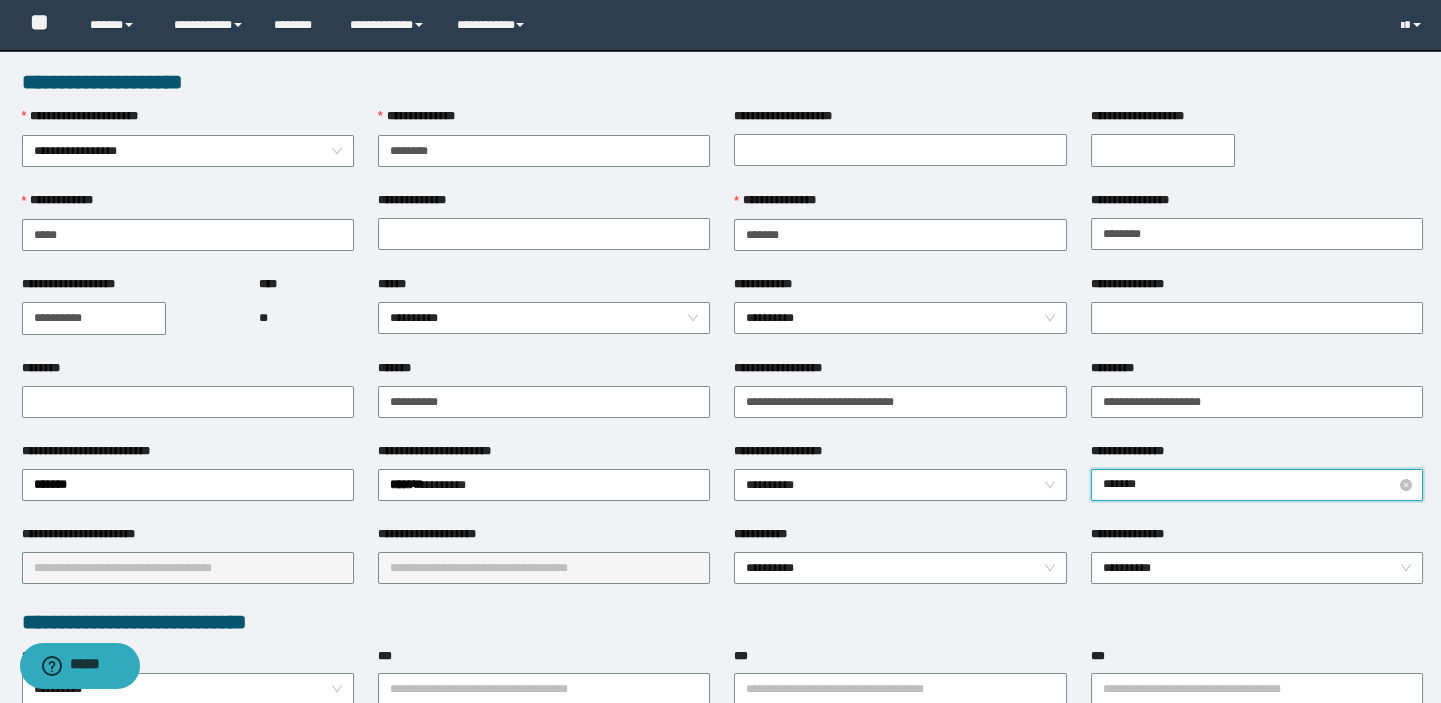 type on "********" 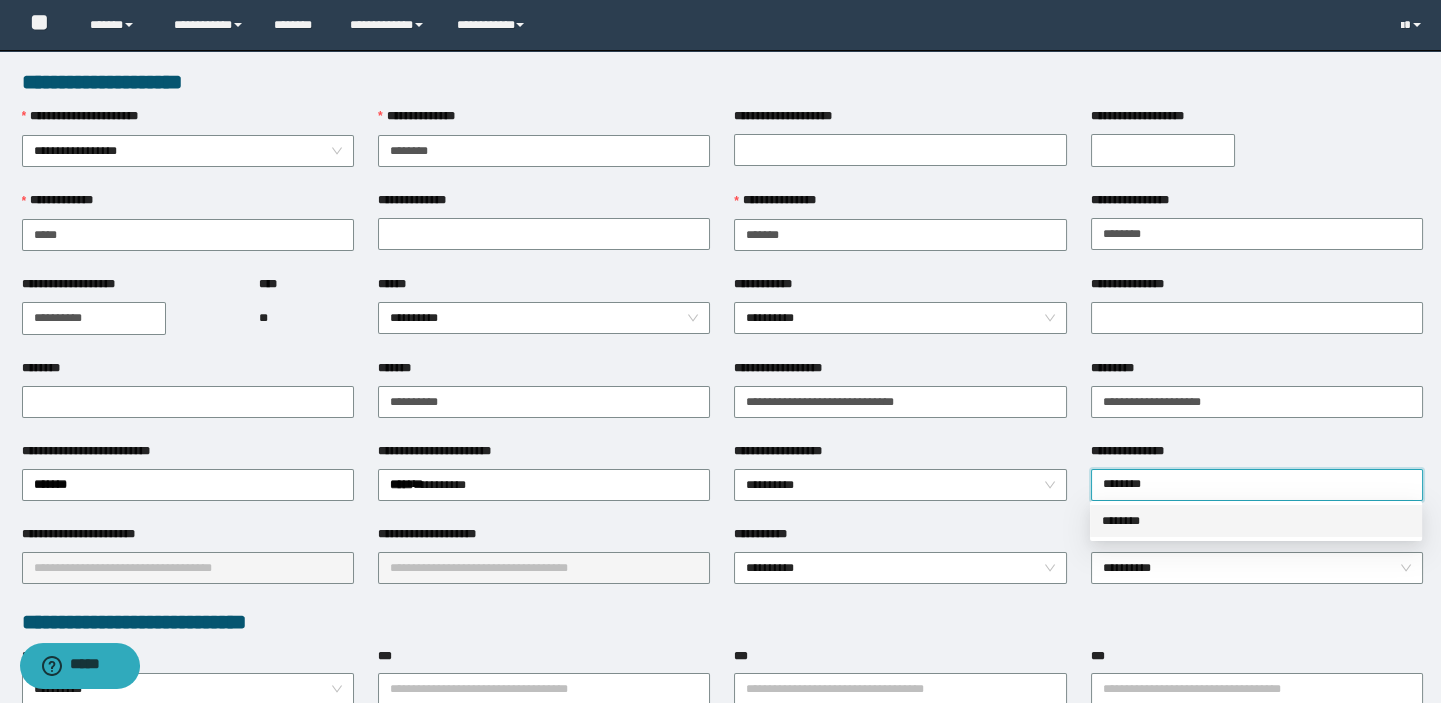 drag, startPoint x: 1130, startPoint y: 522, endPoint x: 1110, endPoint y: 522, distance: 20 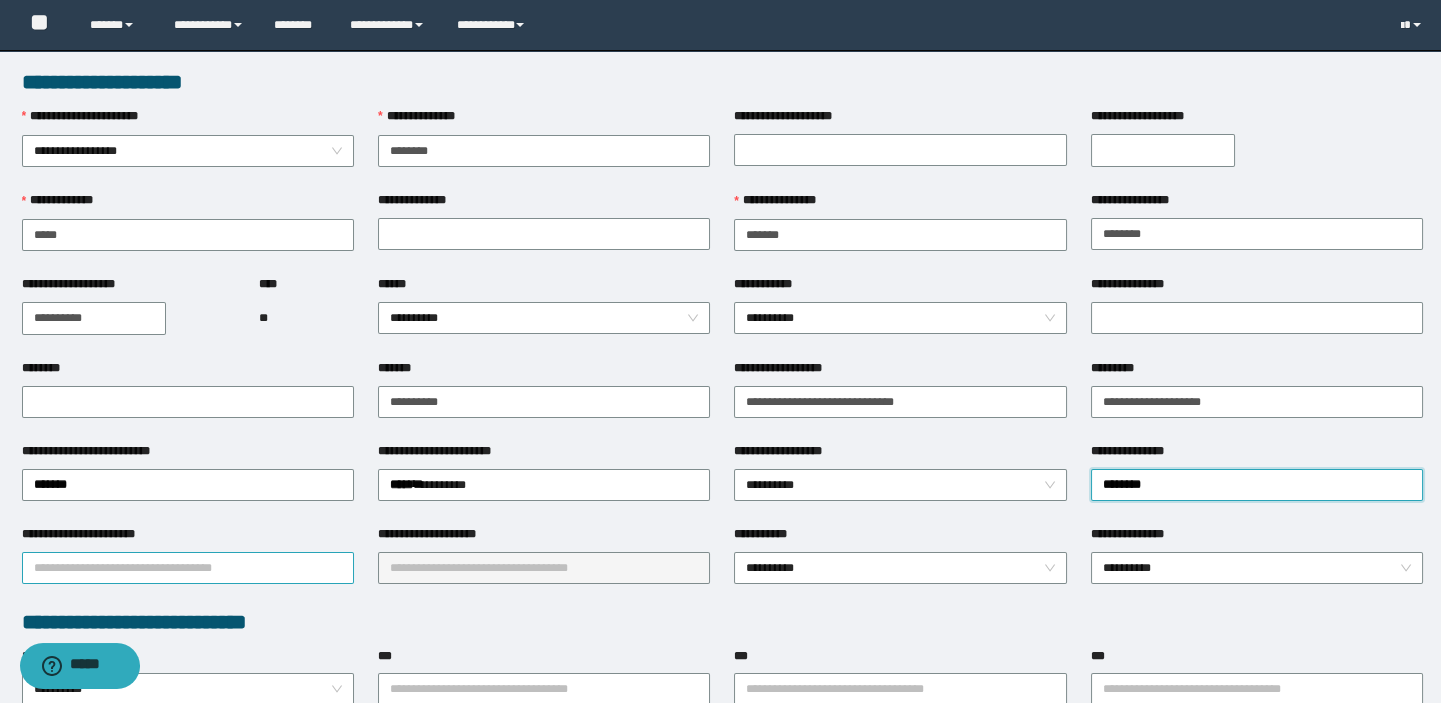 click on "**********" at bounding box center (188, 568) 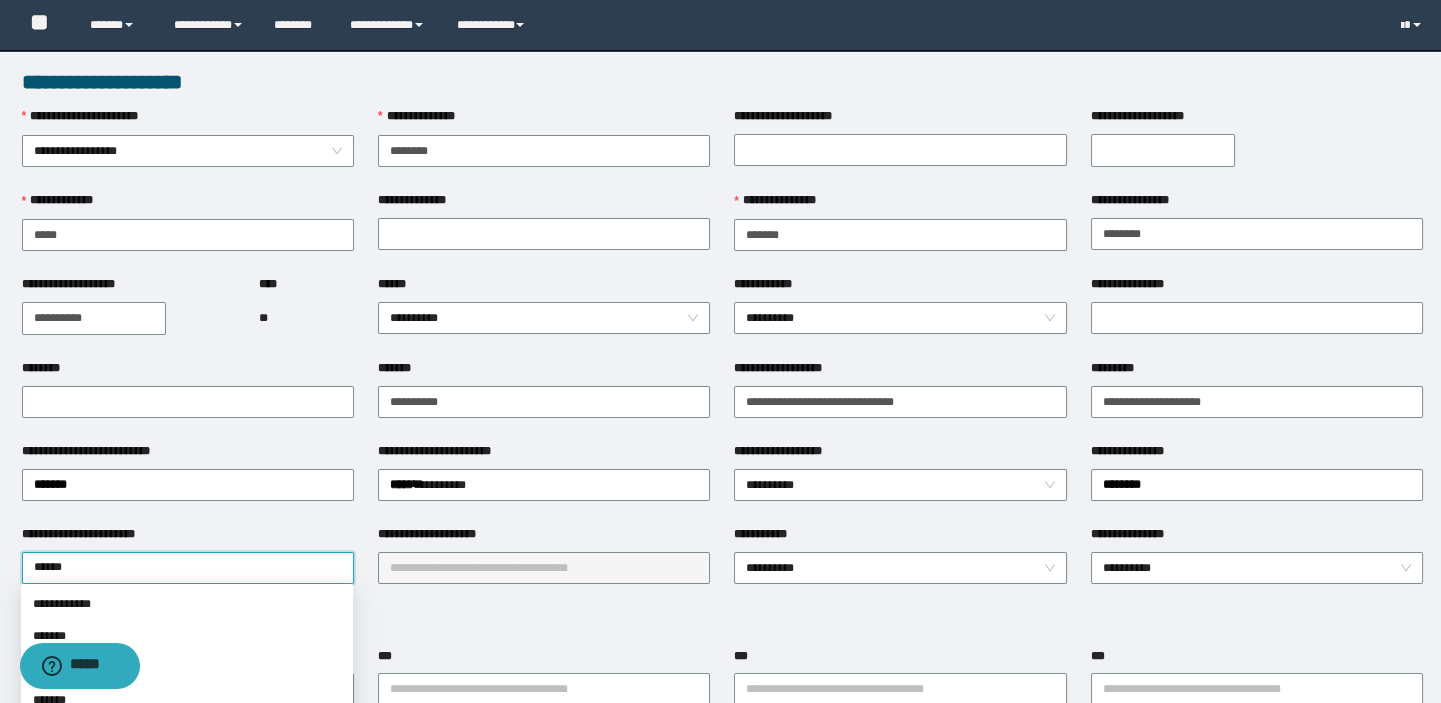 type on "*******" 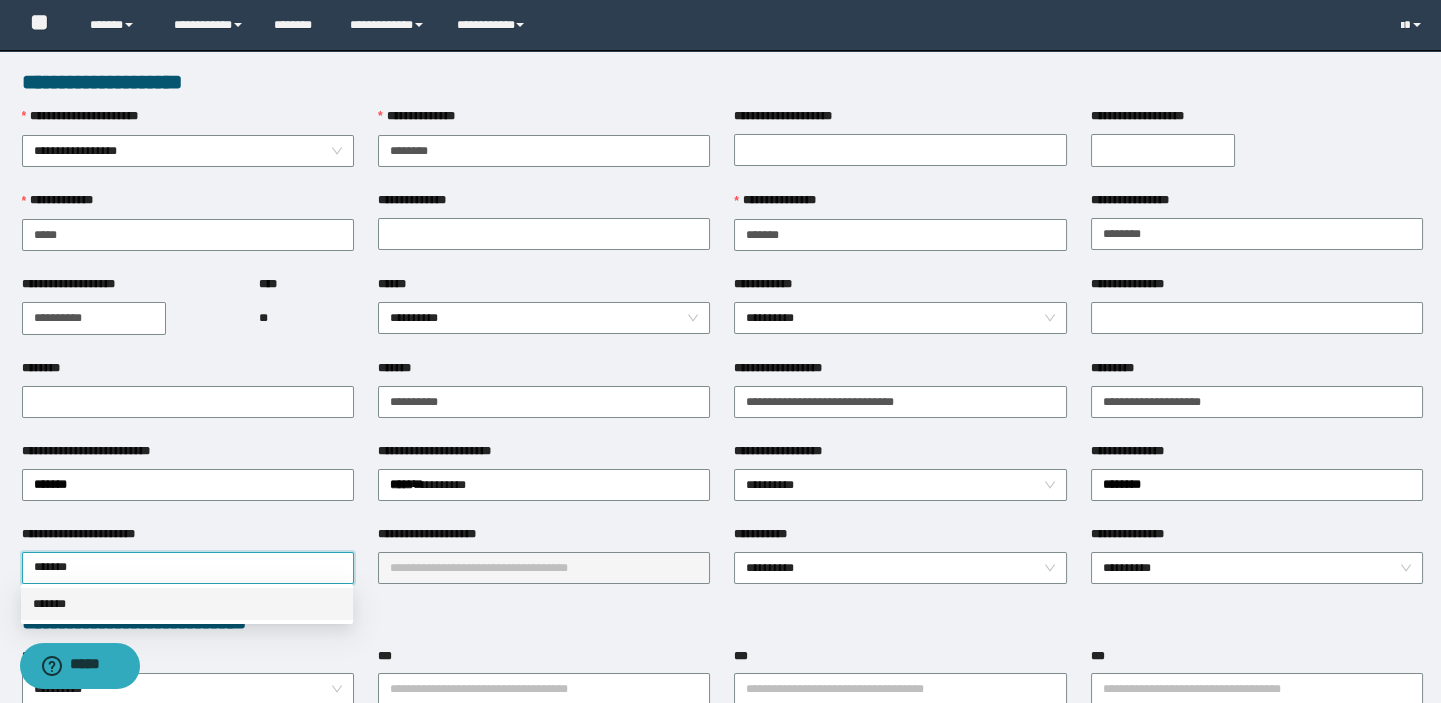click on "*******" at bounding box center [187, 604] 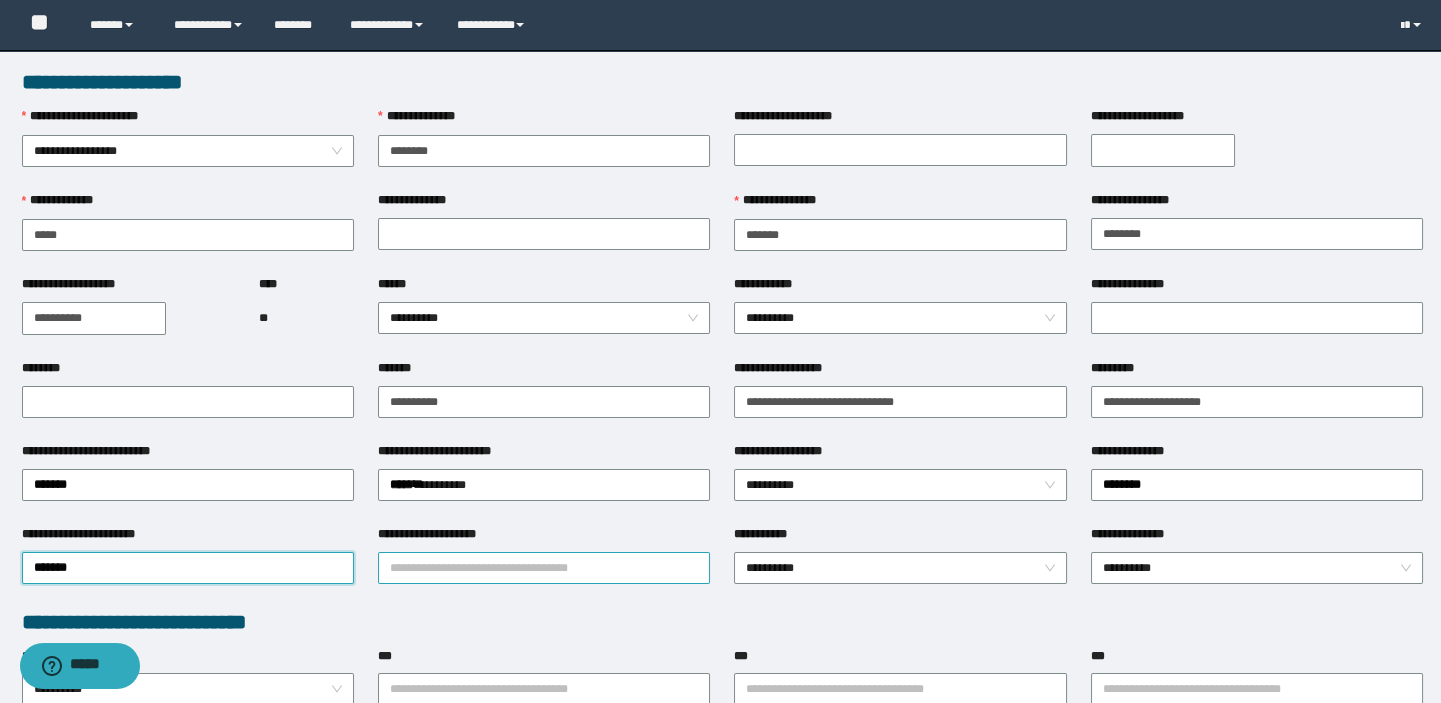 click on "**********" at bounding box center [544, 568] 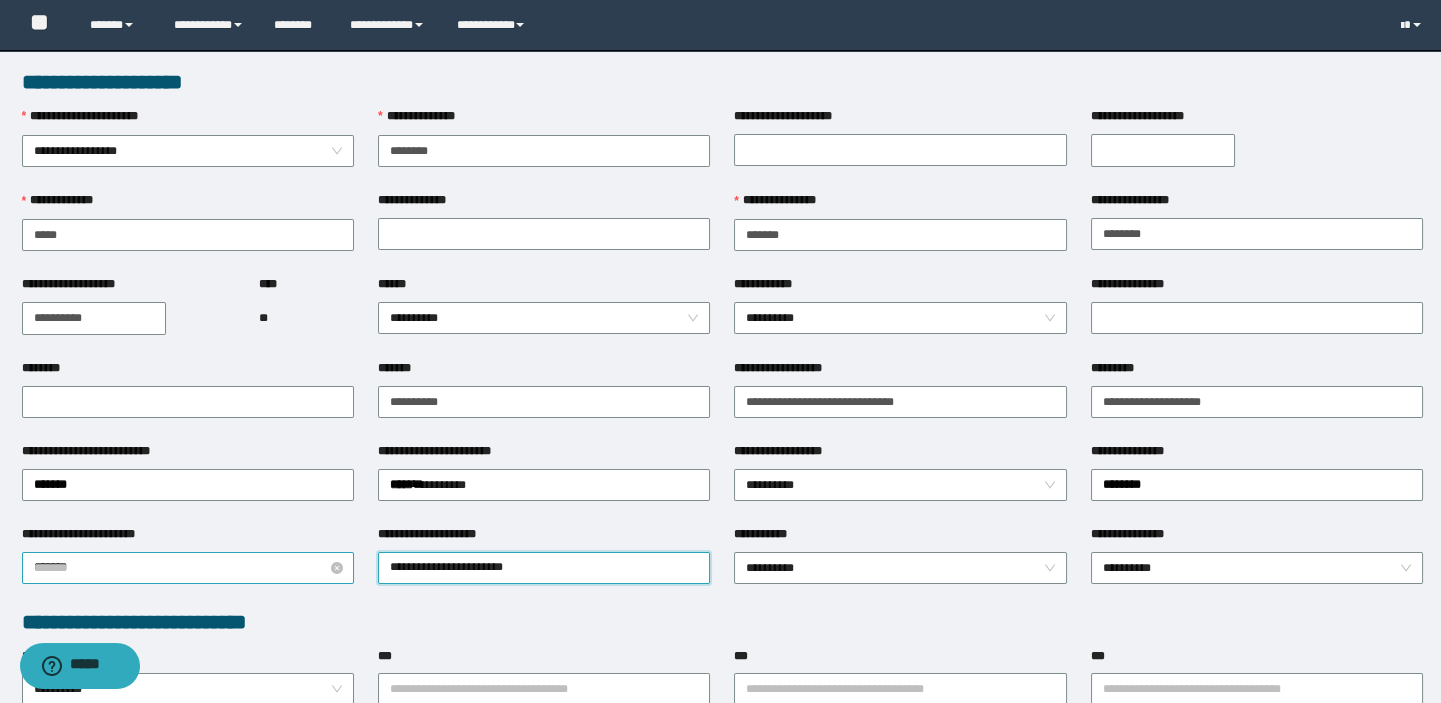 click on "*******" at bounding box center [188, 568] 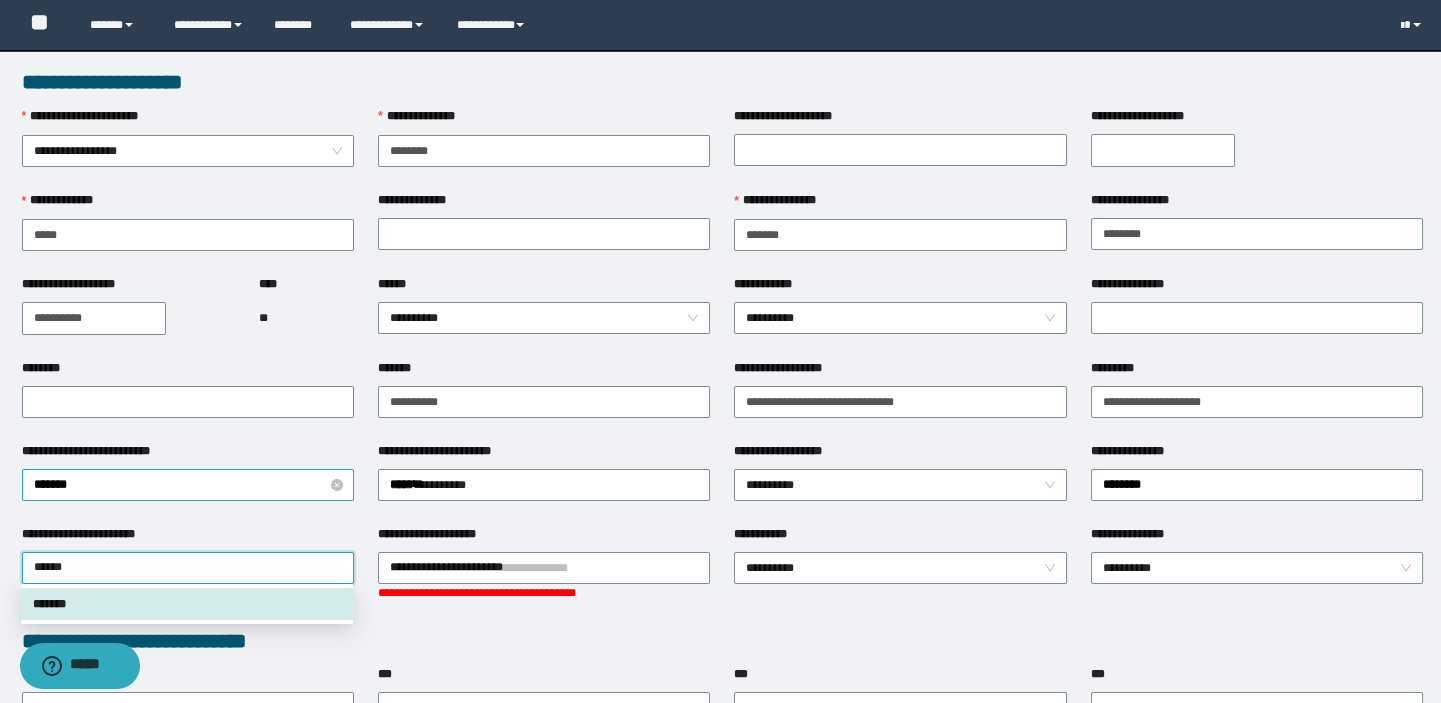 type on "*******" 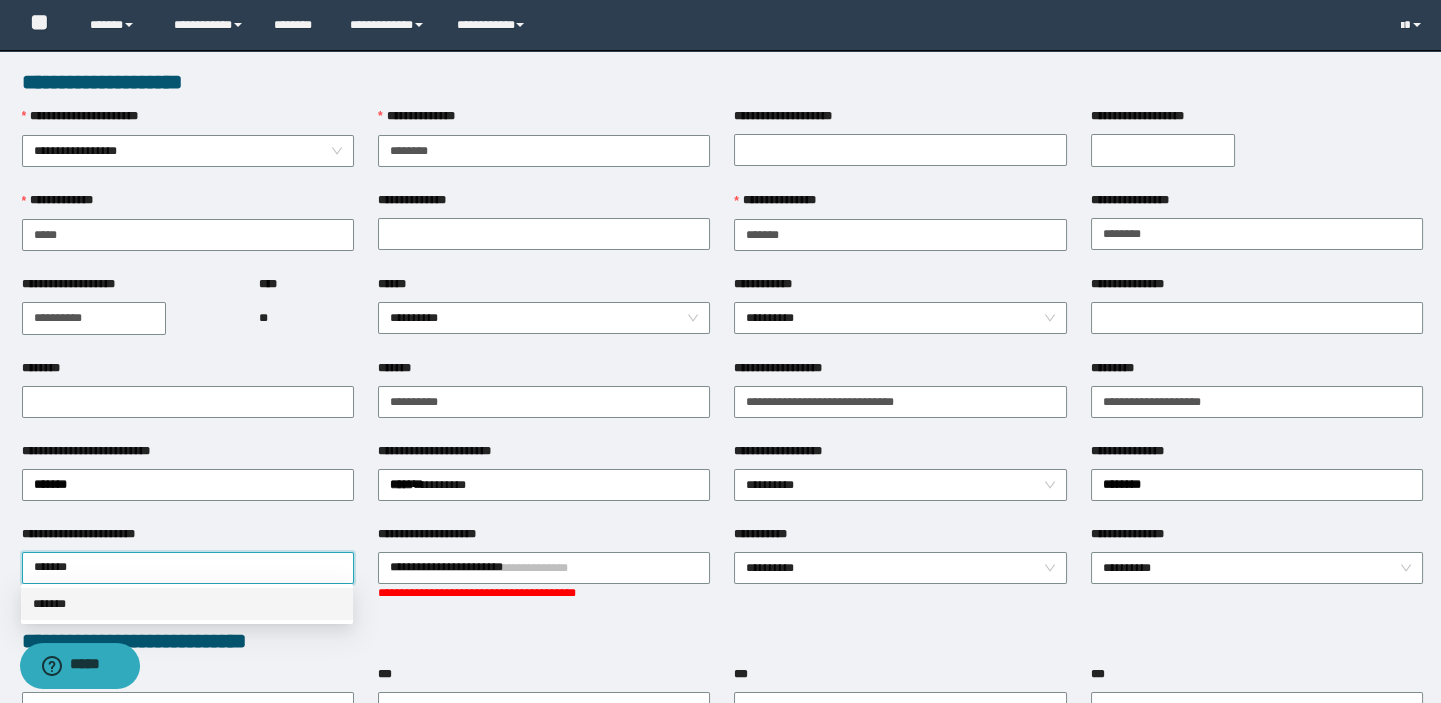 click on "*******" at bounding box center (187, 604) 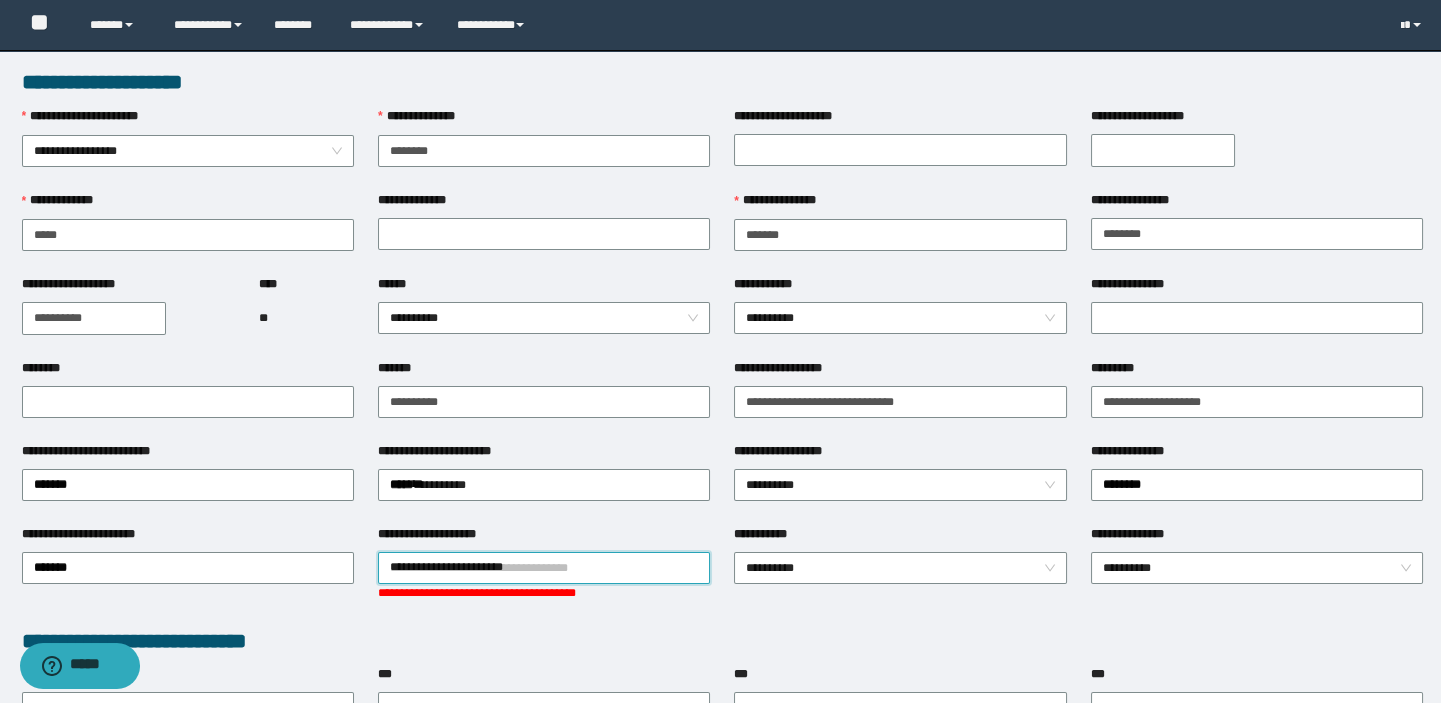 click on "**********" at bounding box center (544, 568) 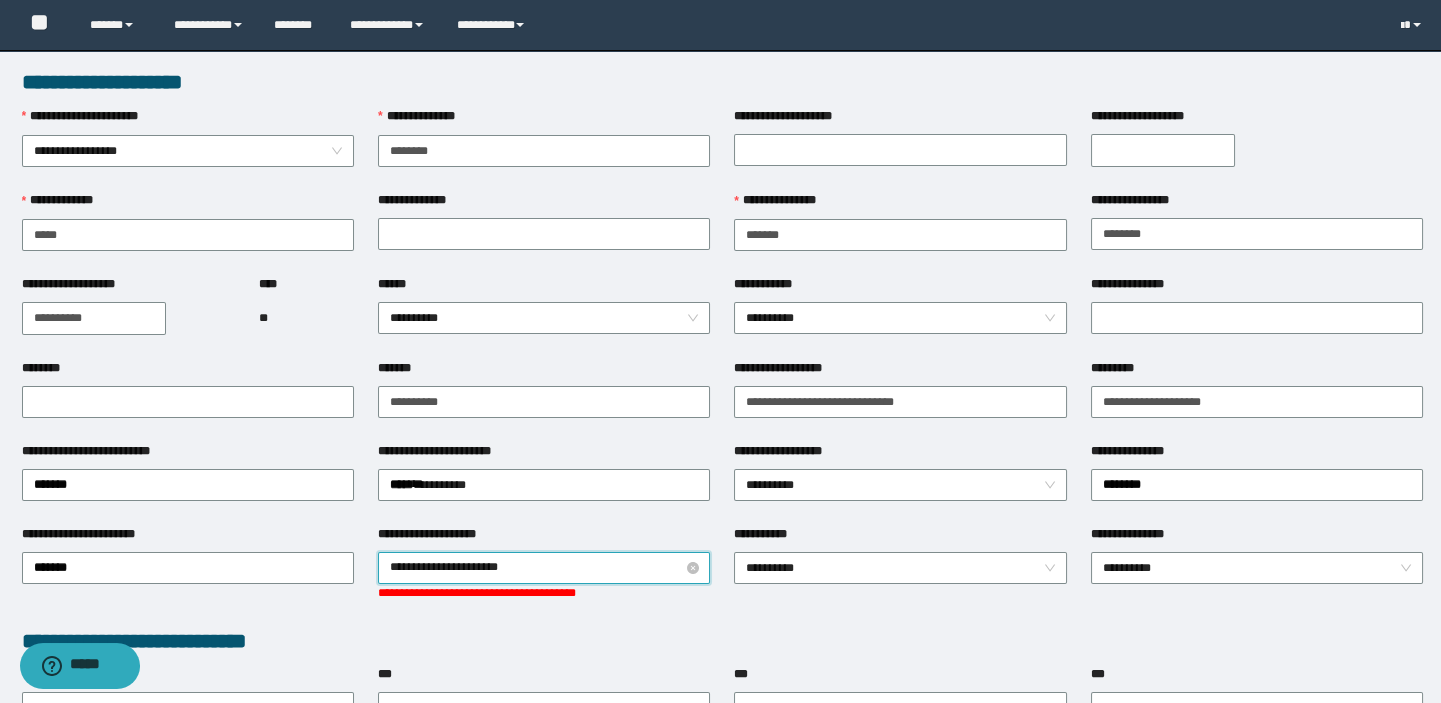 type on "**********" 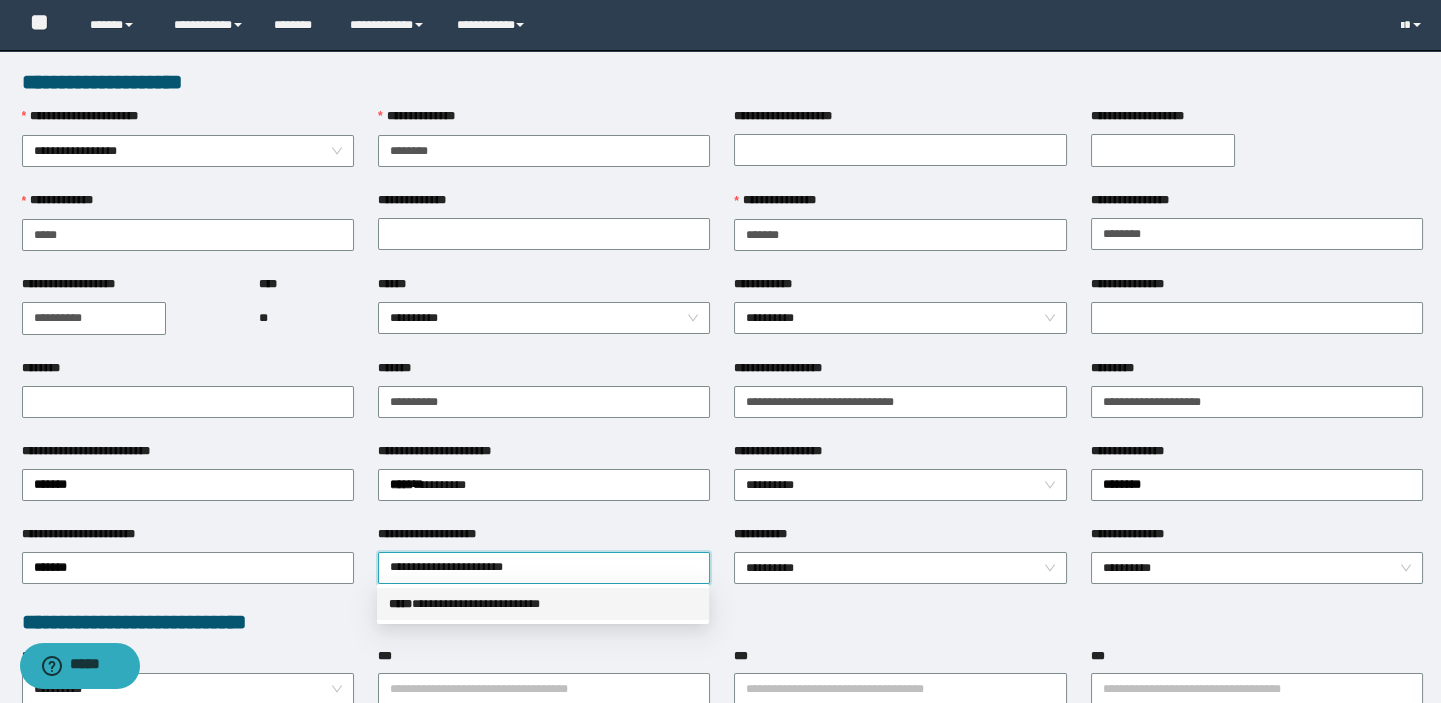 click on "**********" at bounding box center [543, 604] 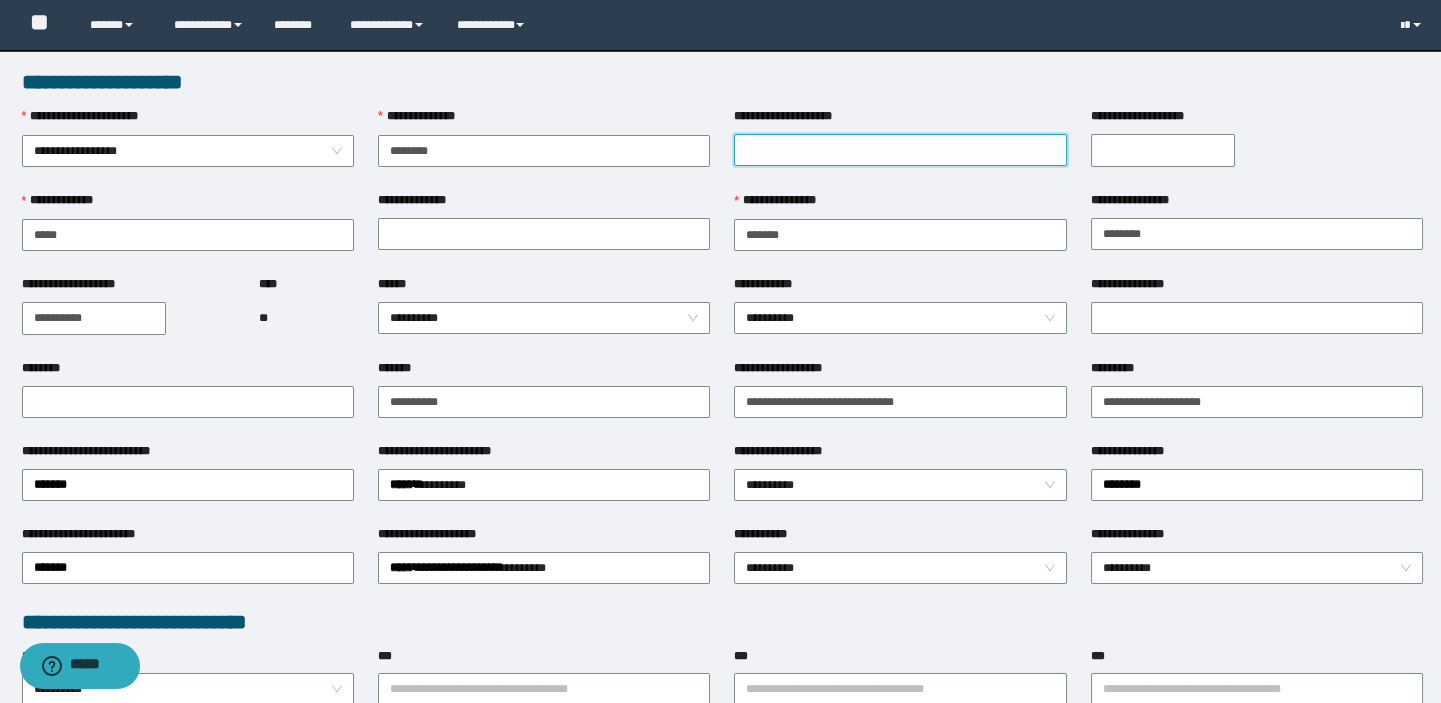 click on "**********" at bounding box center [900, 150] 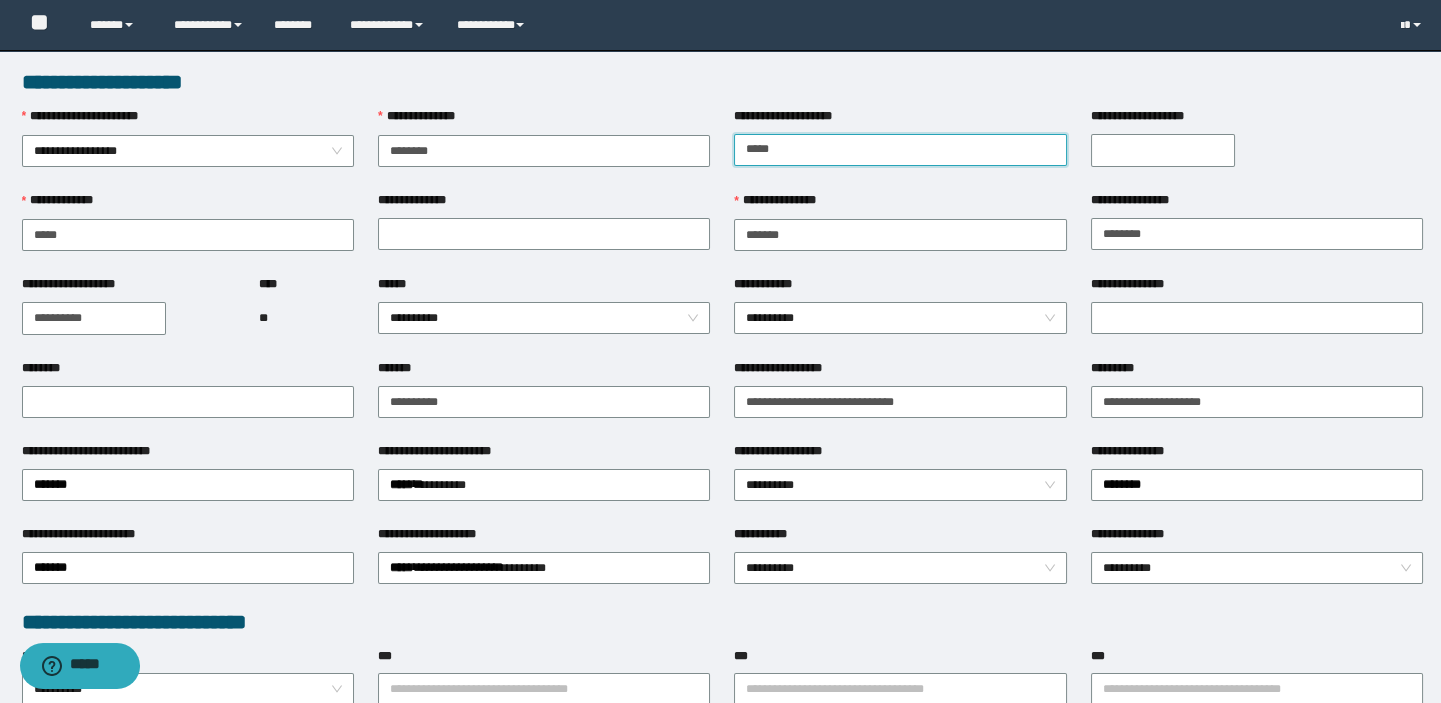 type on "*****" 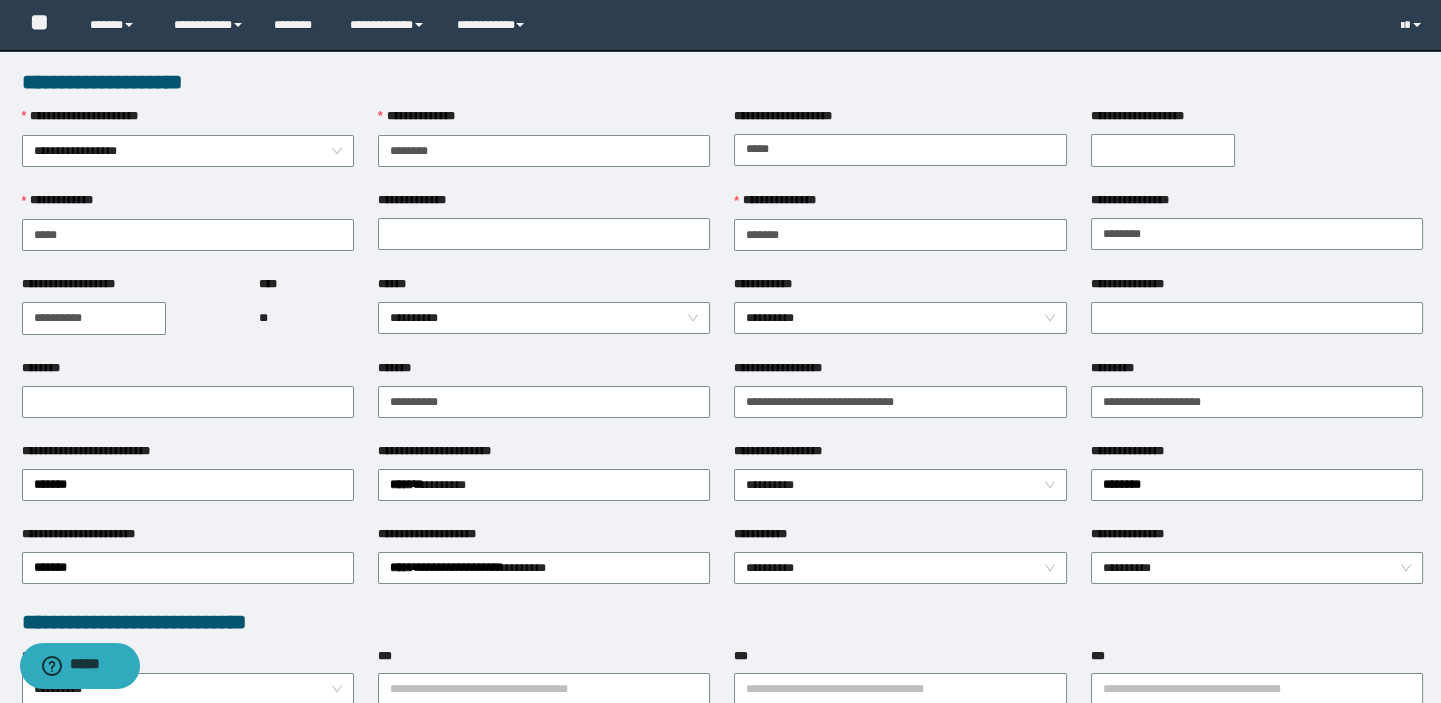 click on "**********" at bounding box center [1163, 150] 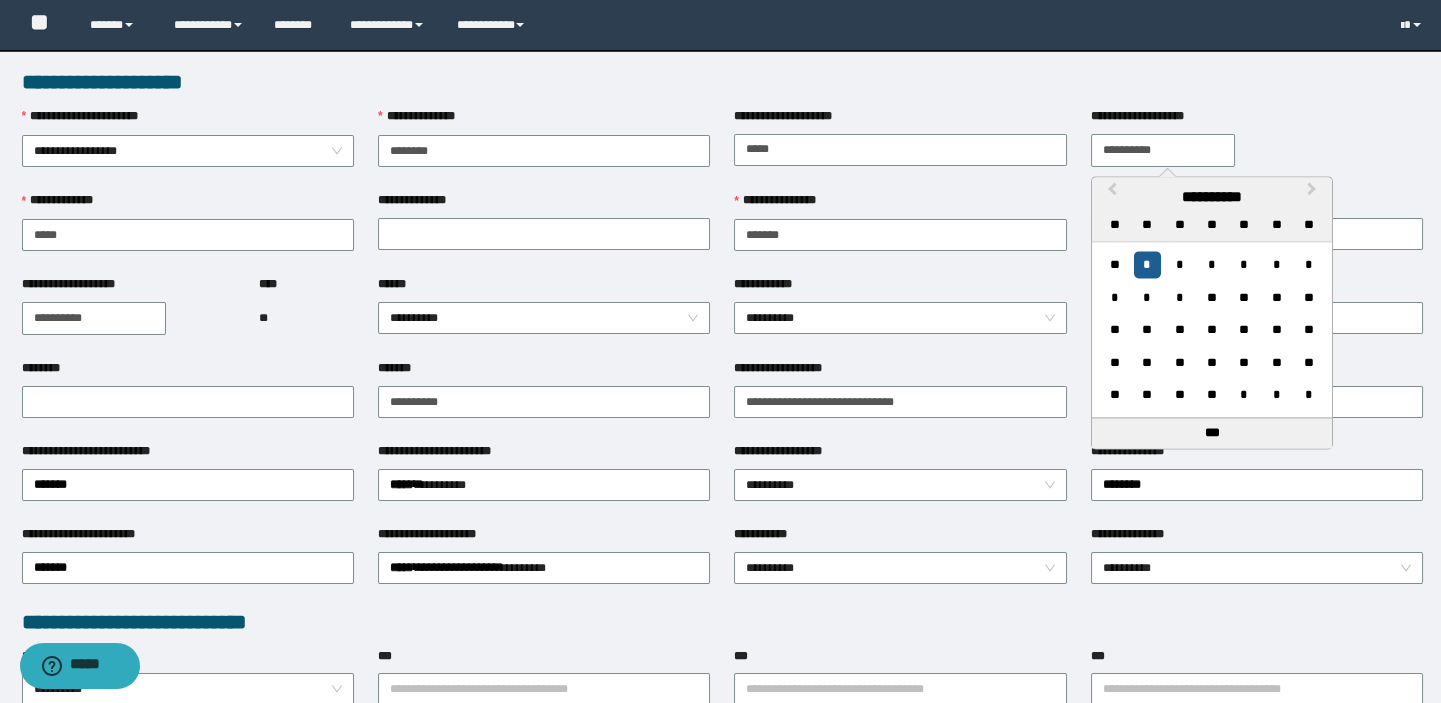 type on "**********" 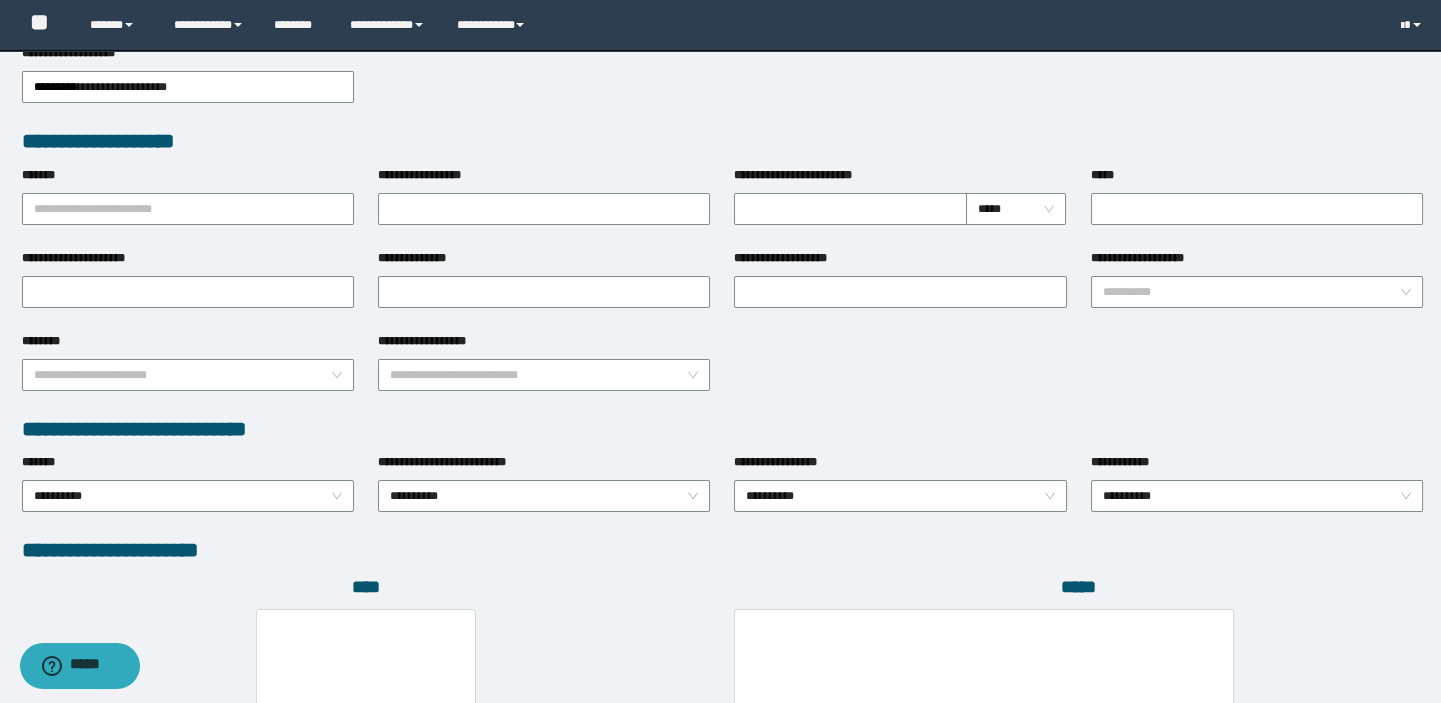 scroll, scrollTop: 999, scrollLeft: 0, axis: vertical 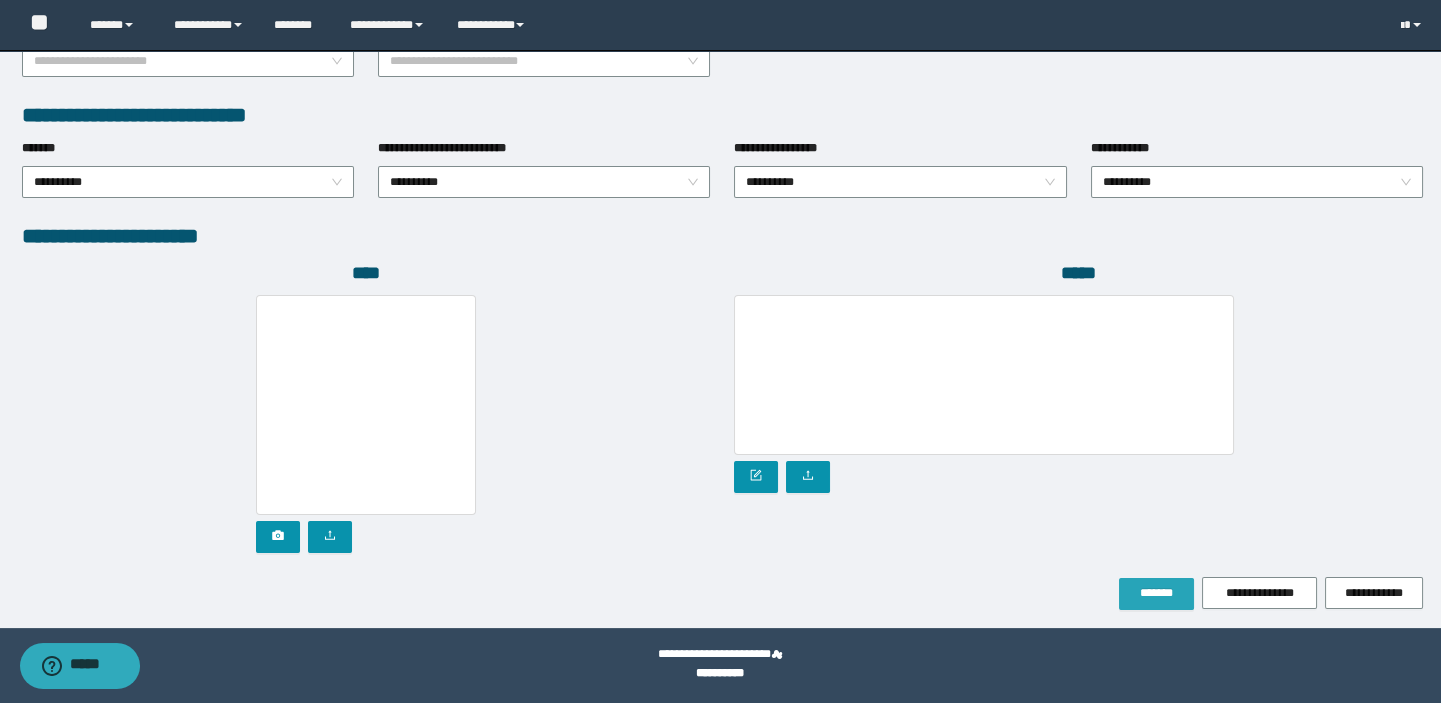 click on "*******" at bounding box center [1156, 593] 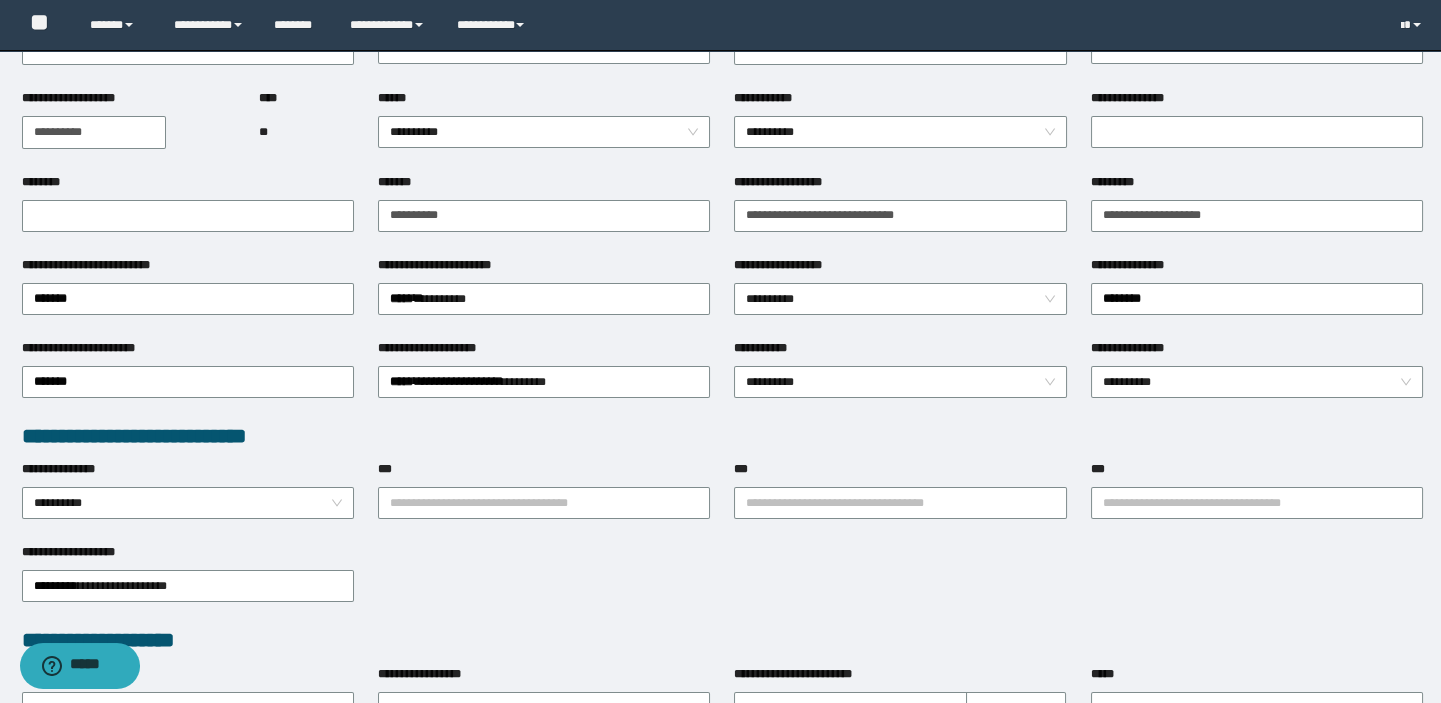 scroll, scrollTop: 90, scrollLeft: 0, axis: vertical 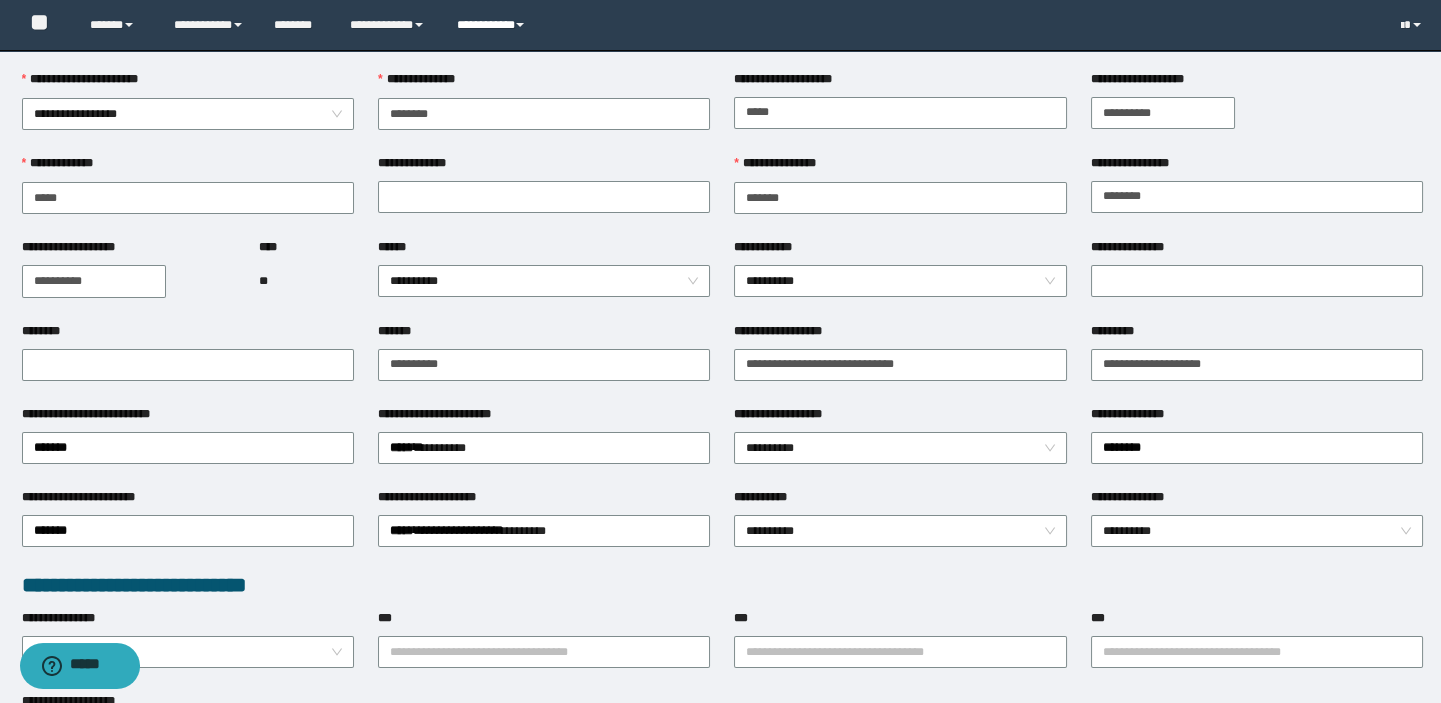 click on "**********" at bounding box center (493, 25) 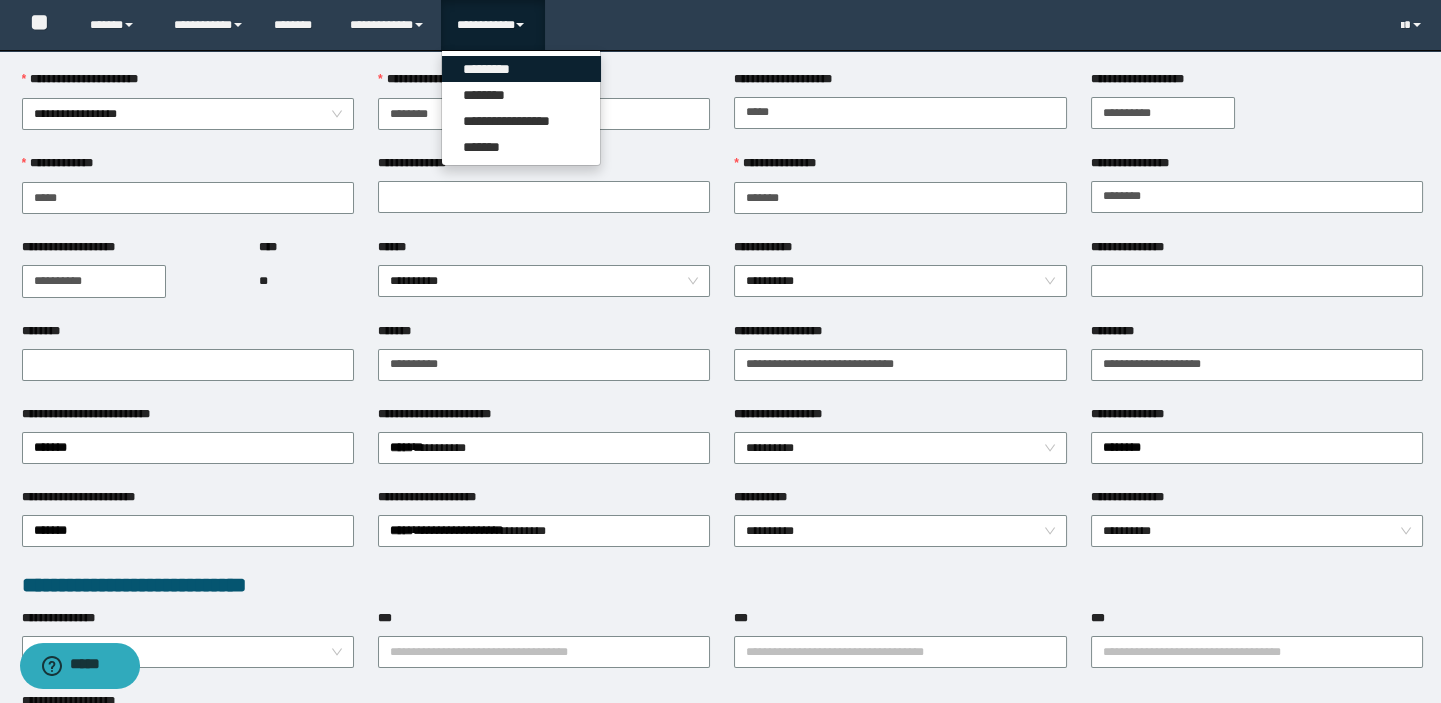 click on "*********" at bounding box center (521, 69) 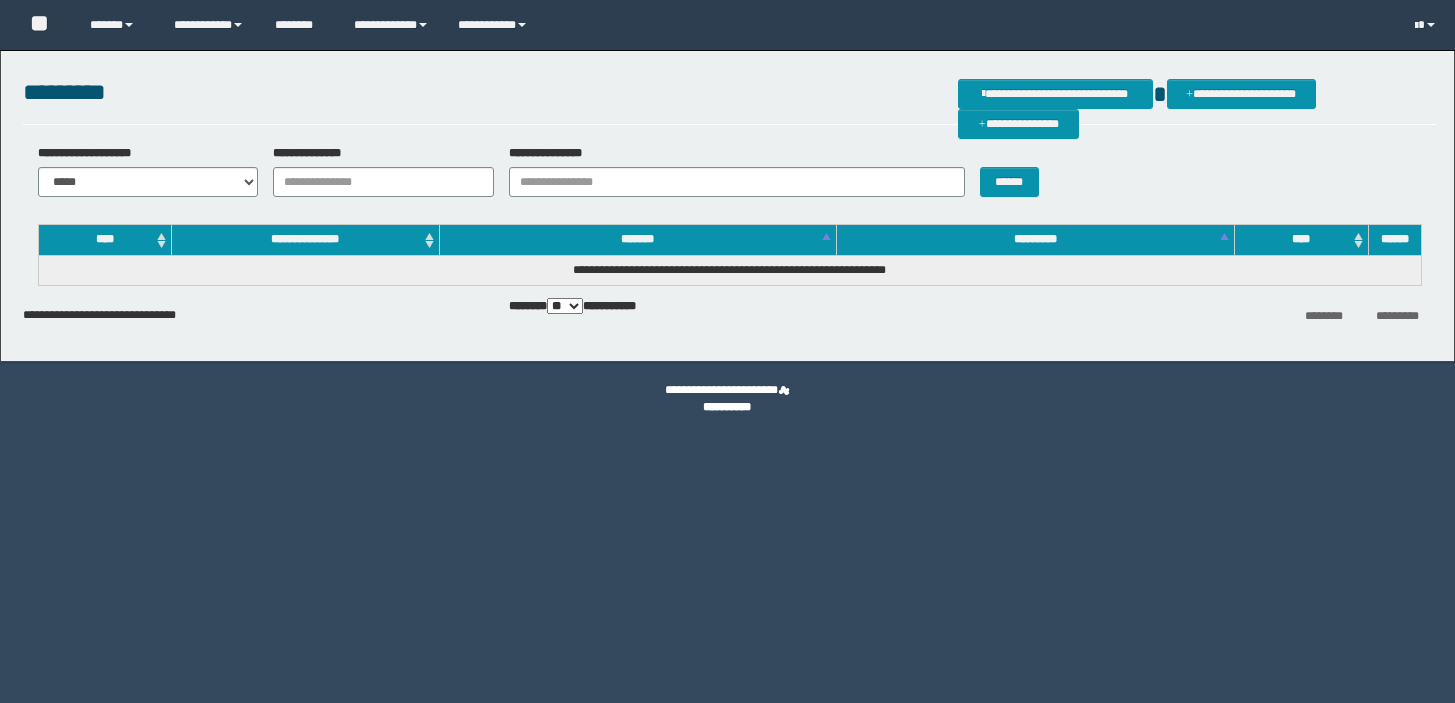 scroll, scrollTop: 0, scrollLeft: 0, axis: both 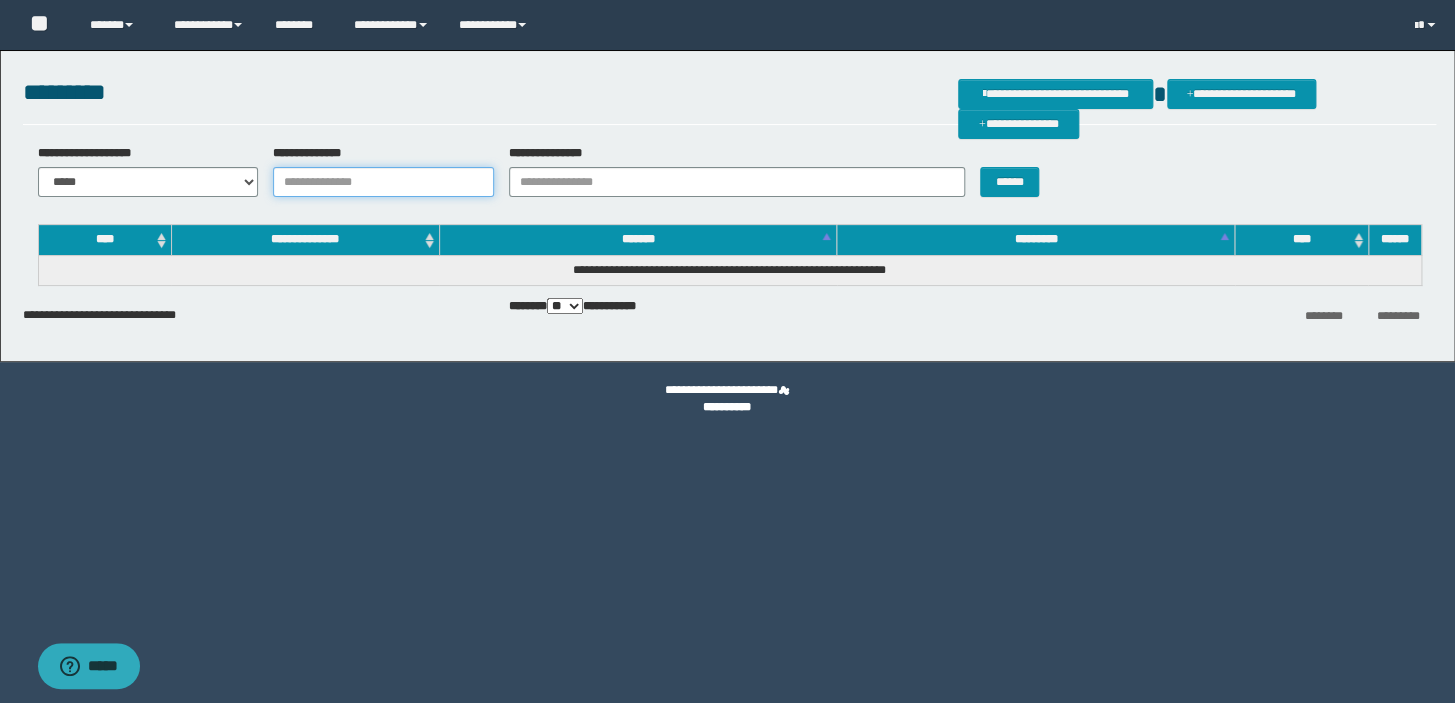 click on "**********" at bounding box center [383, 182] 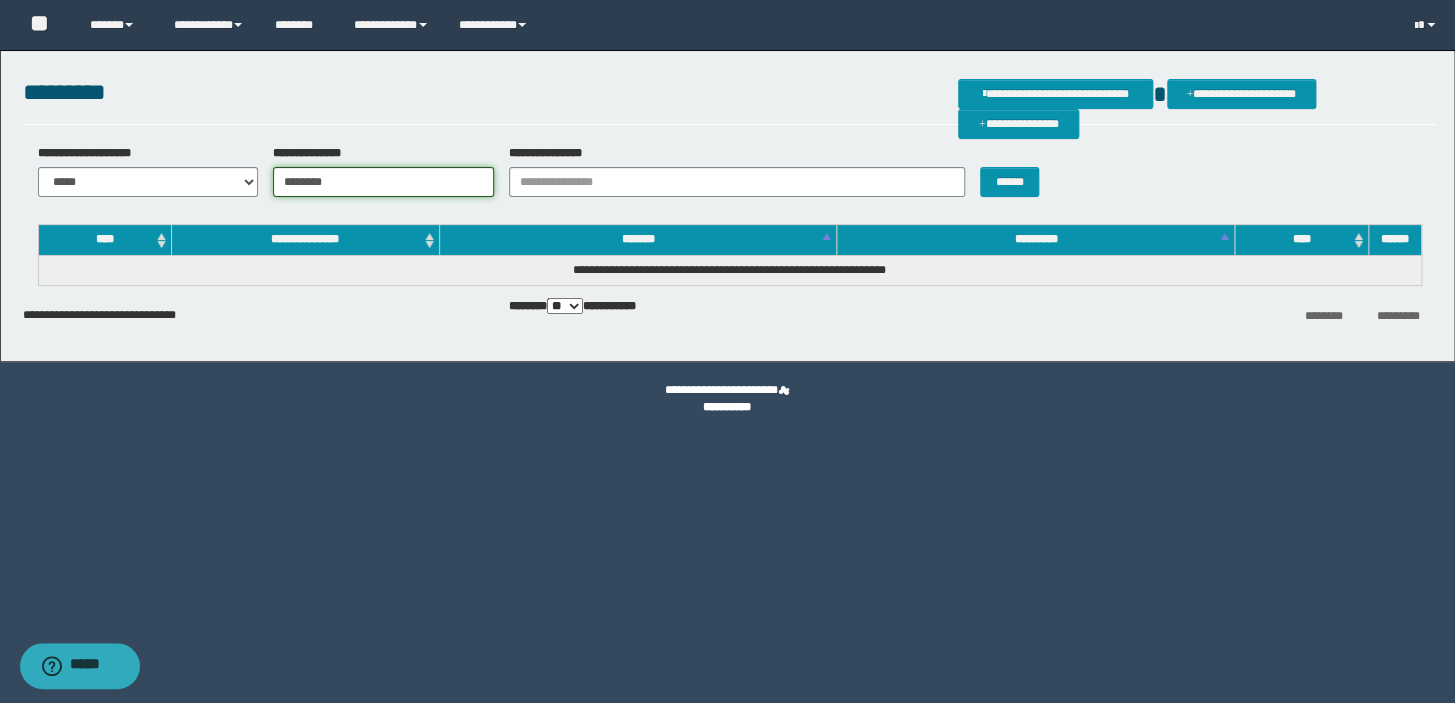 type on "********" 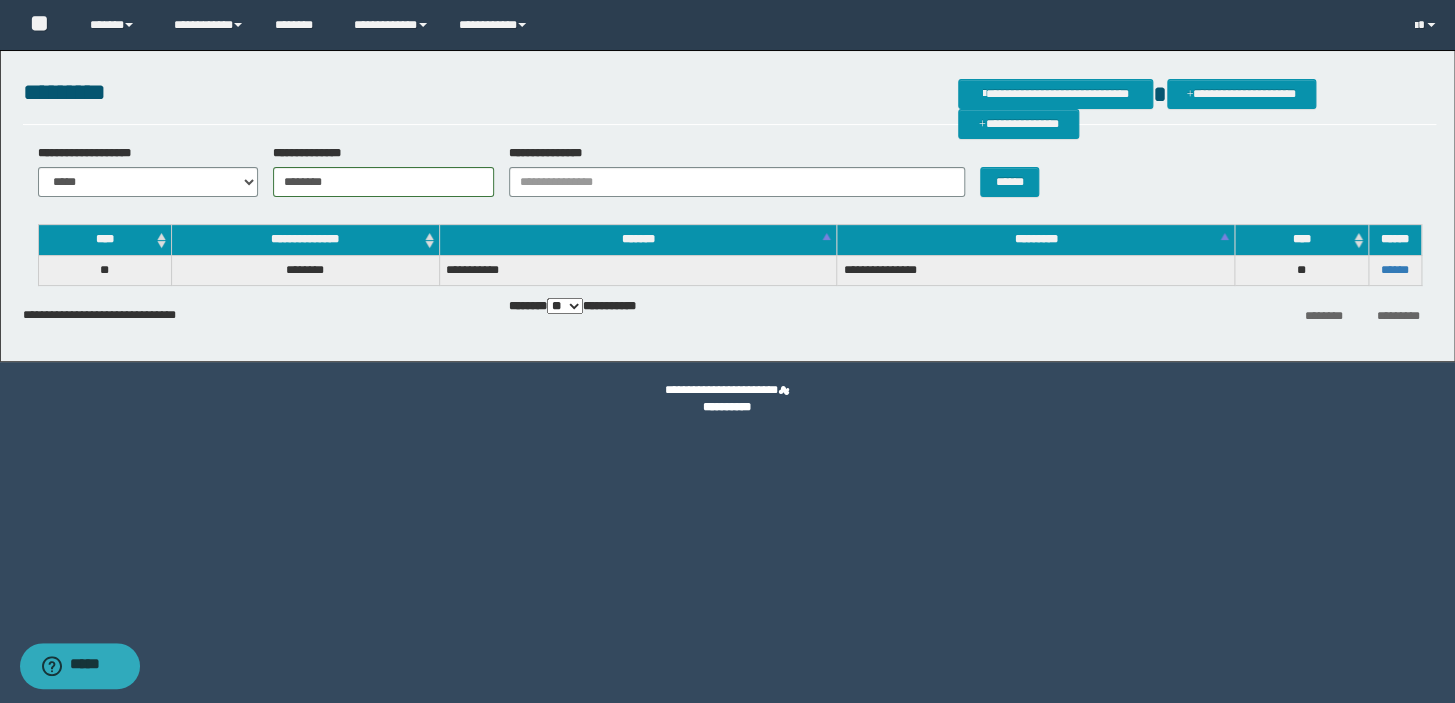 click on "******" at bounding box center (1394, 270) 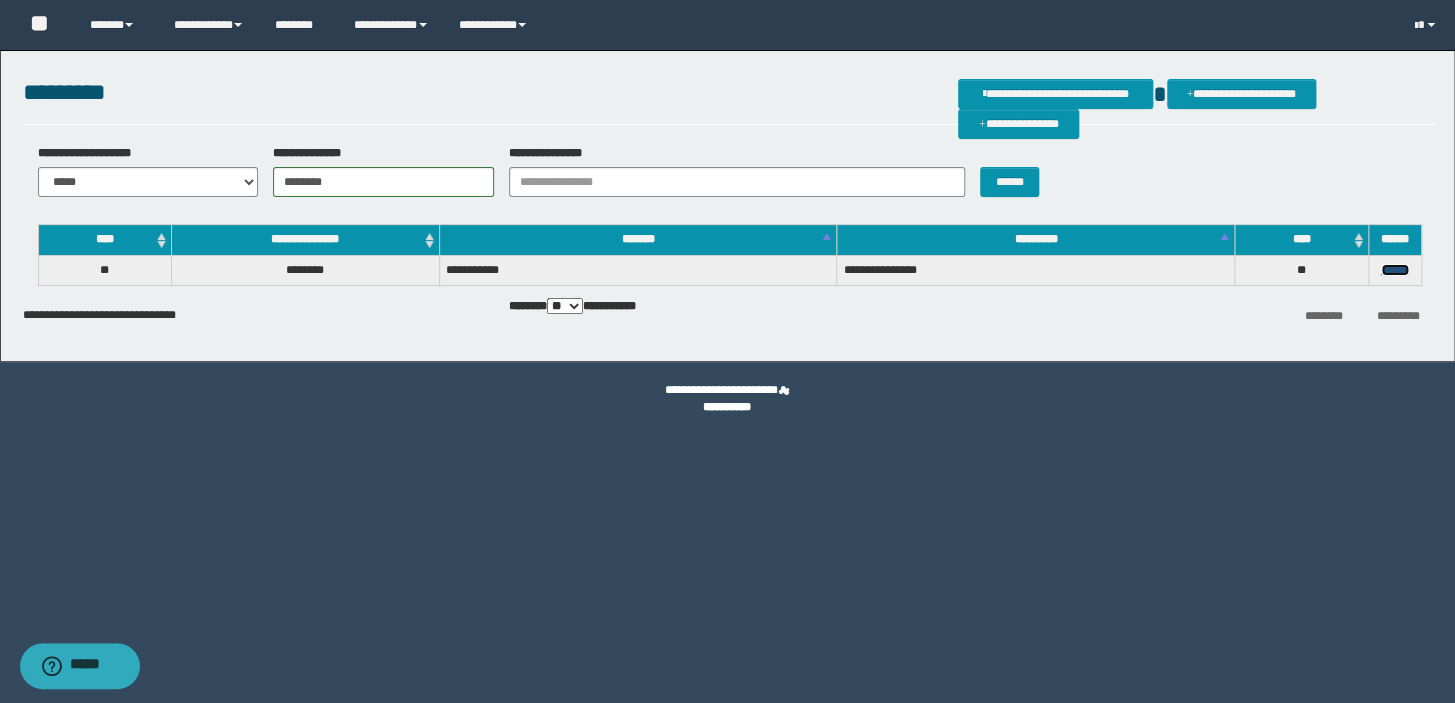 click on "******" at bounding box center [1395, 270] 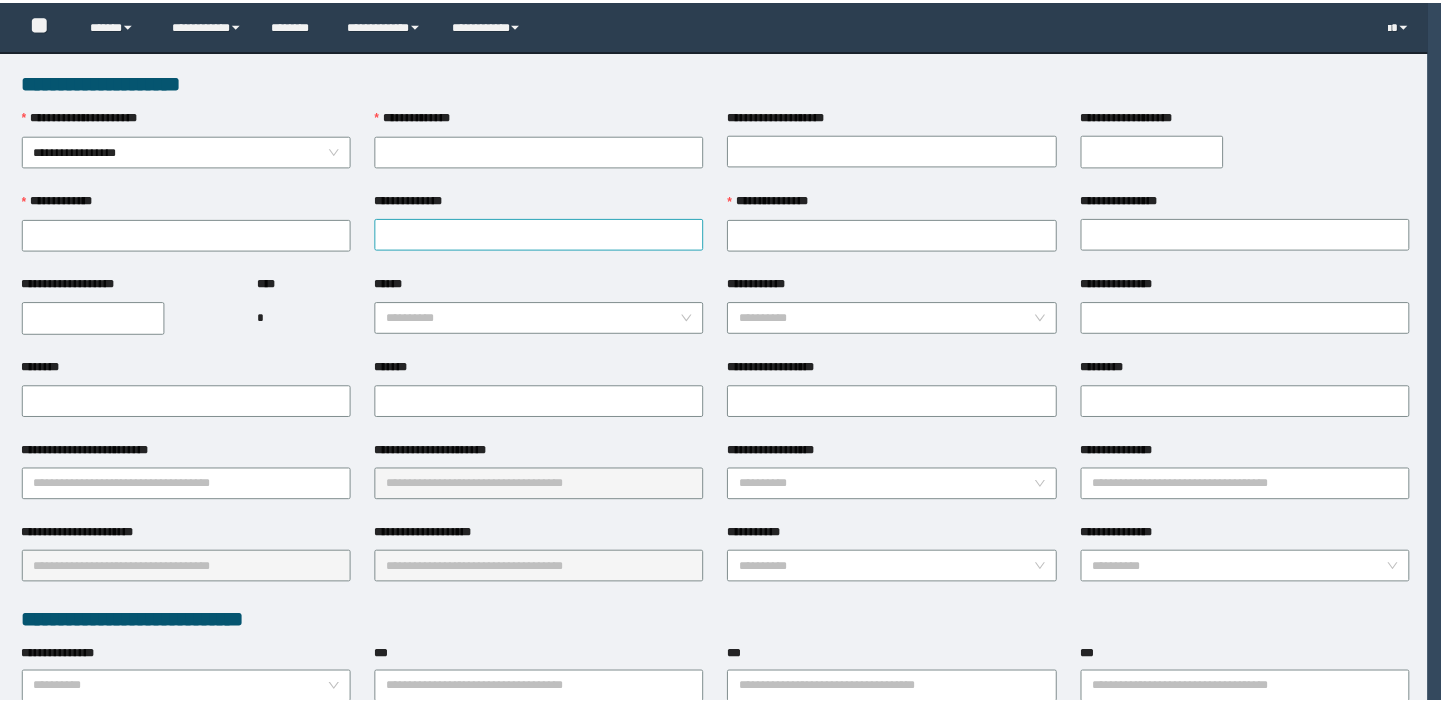 scroll, scrollTop: 0, scrollLeft: 0, axis: both 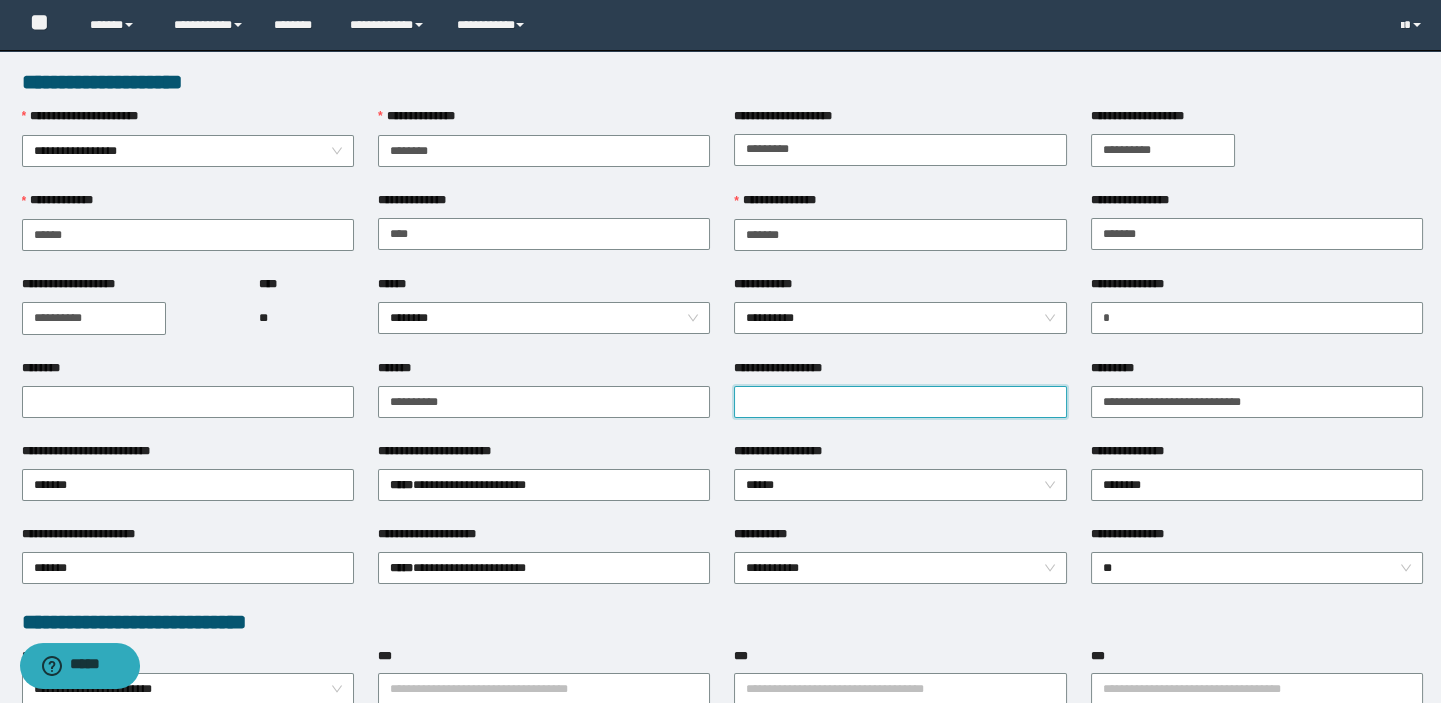 click on "**********" at bounding box center (900, 402) 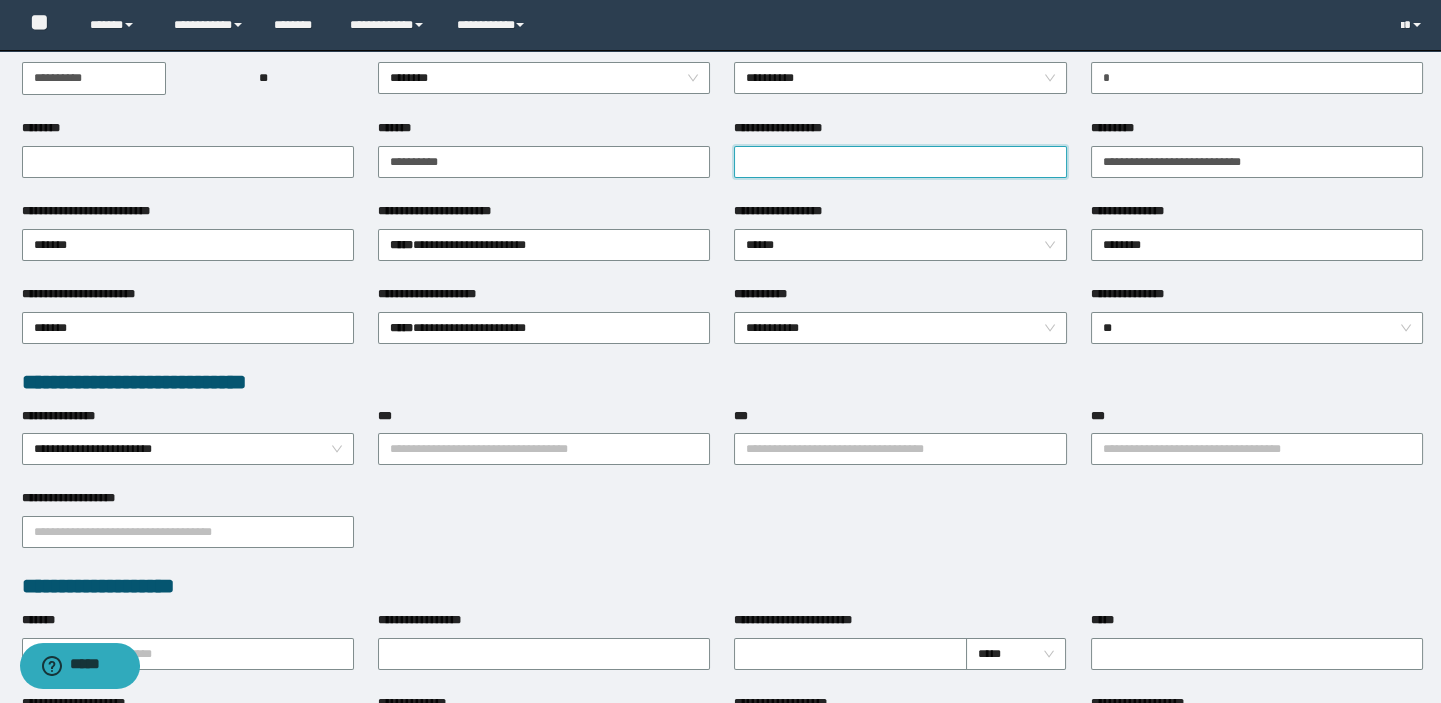 scroll, scrollTop: 272, scrollLeft: 0, axis: vertical 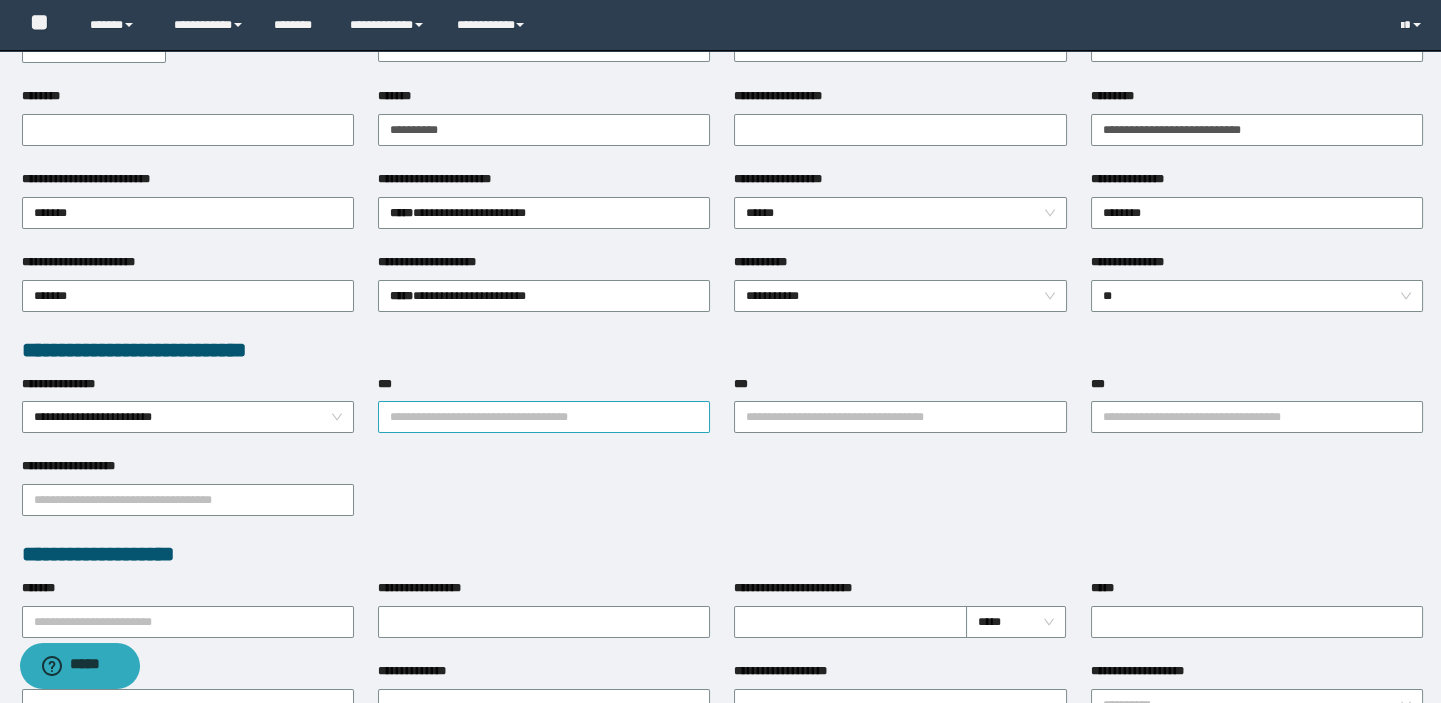 click on "***" at bounding box center [544, 417] 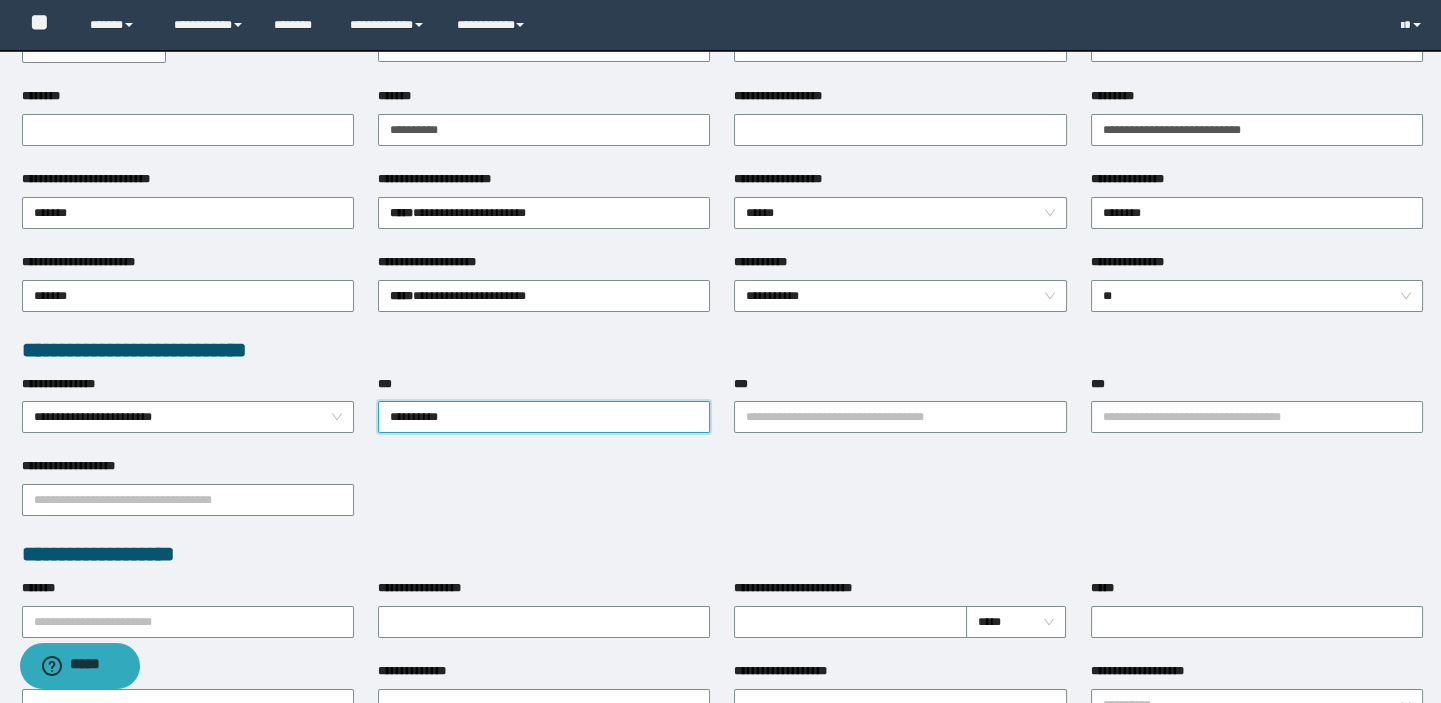 type on "**********" 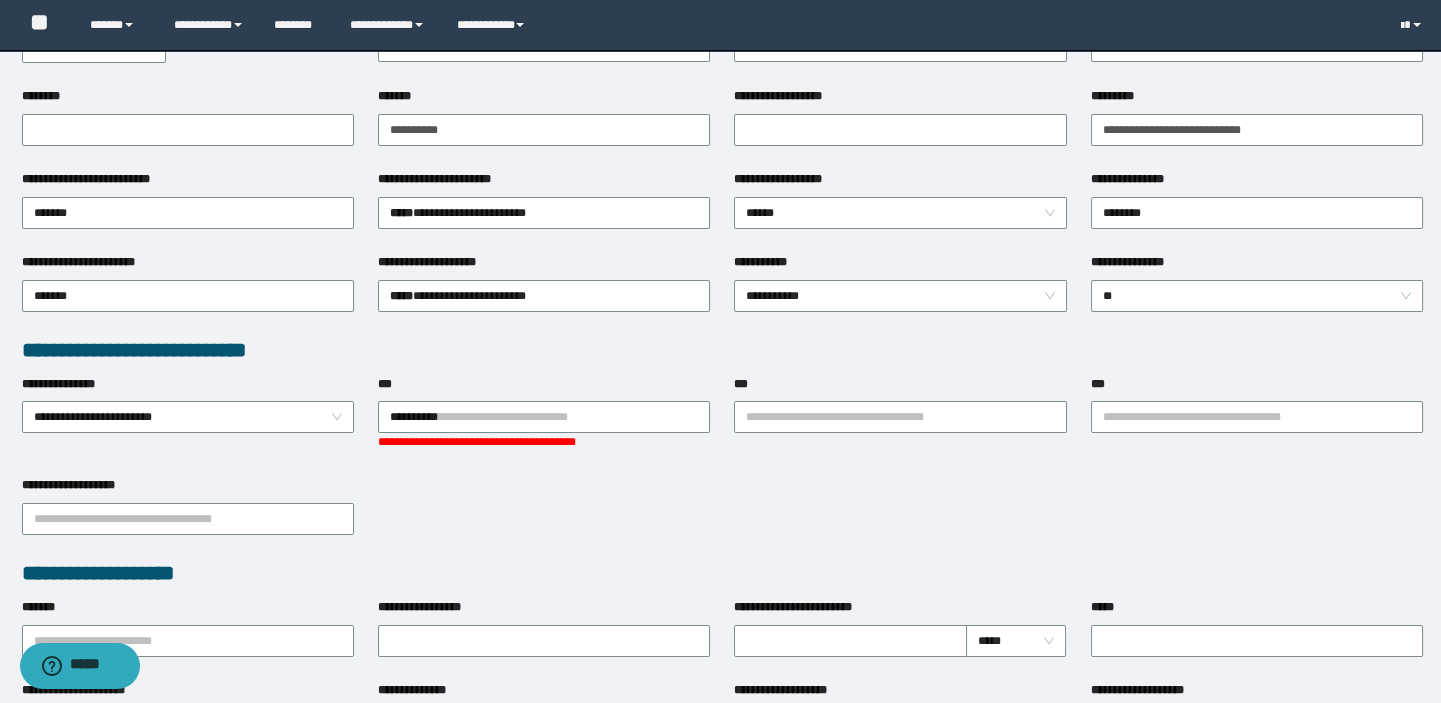 click on "**********" at bounding box center (900, 426) 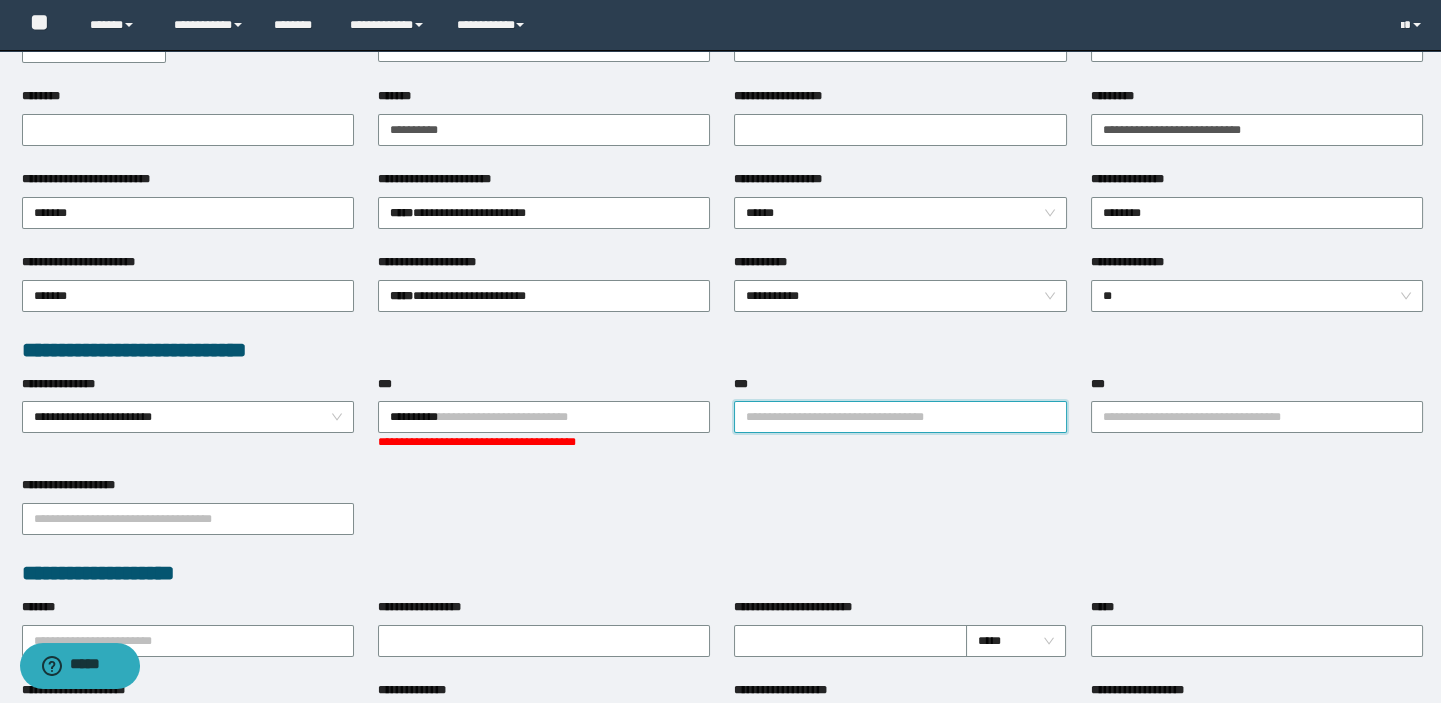 click on "***" at bounding box center [900, 417] 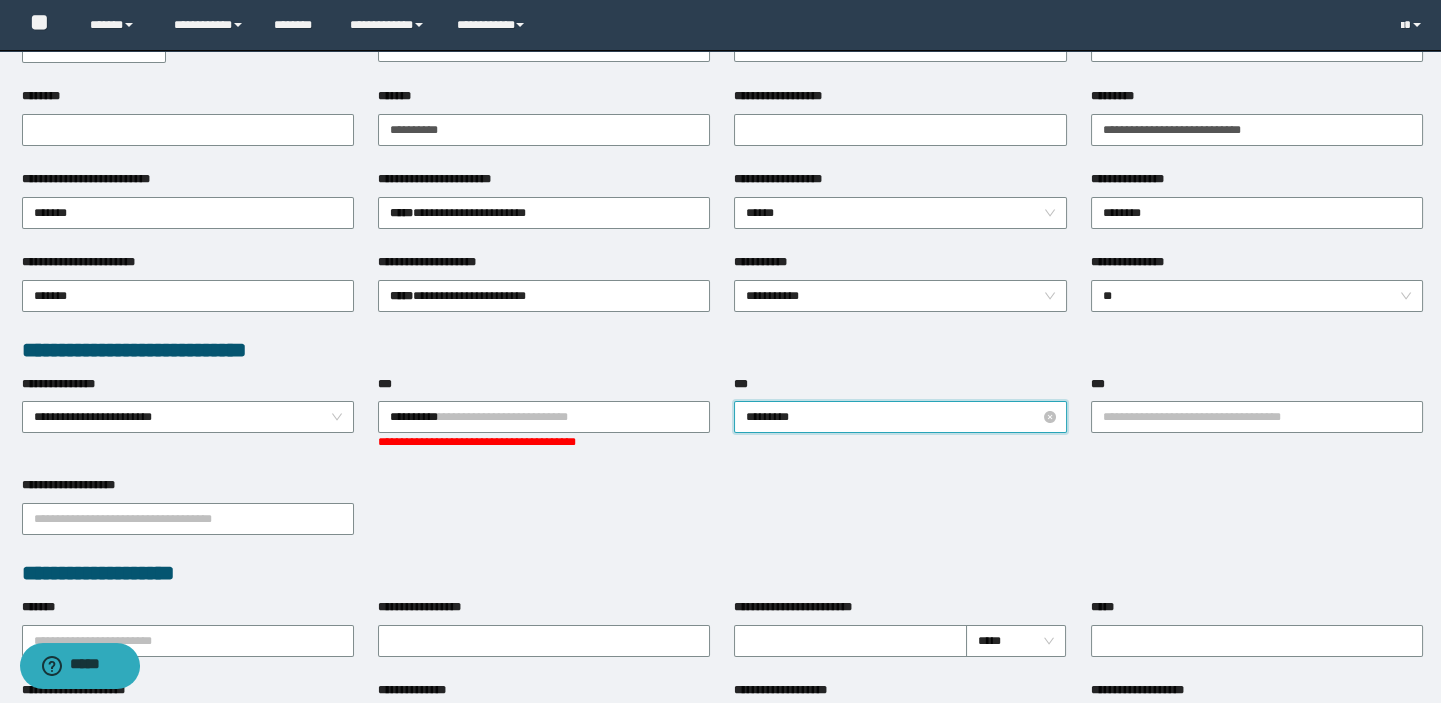 type on "**********" 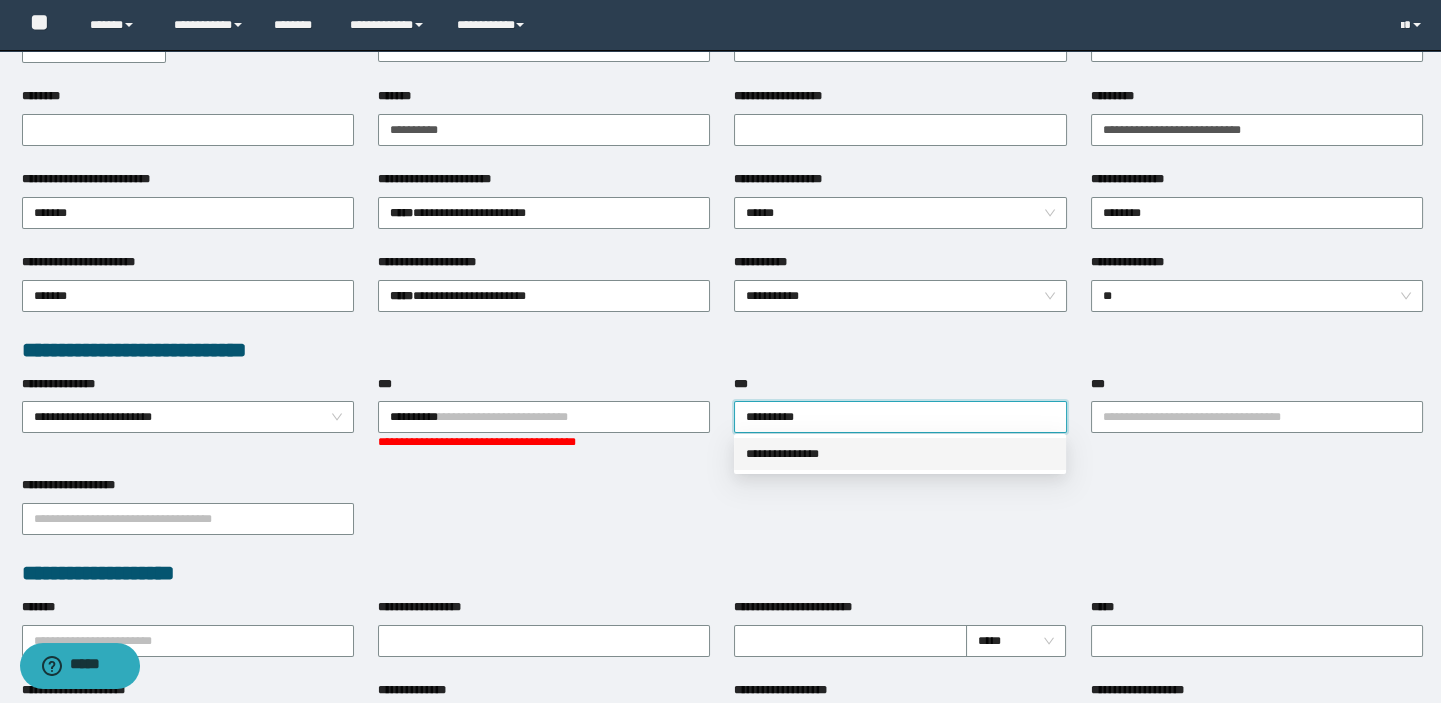 click on "**********" at bounding box center (900, 454) 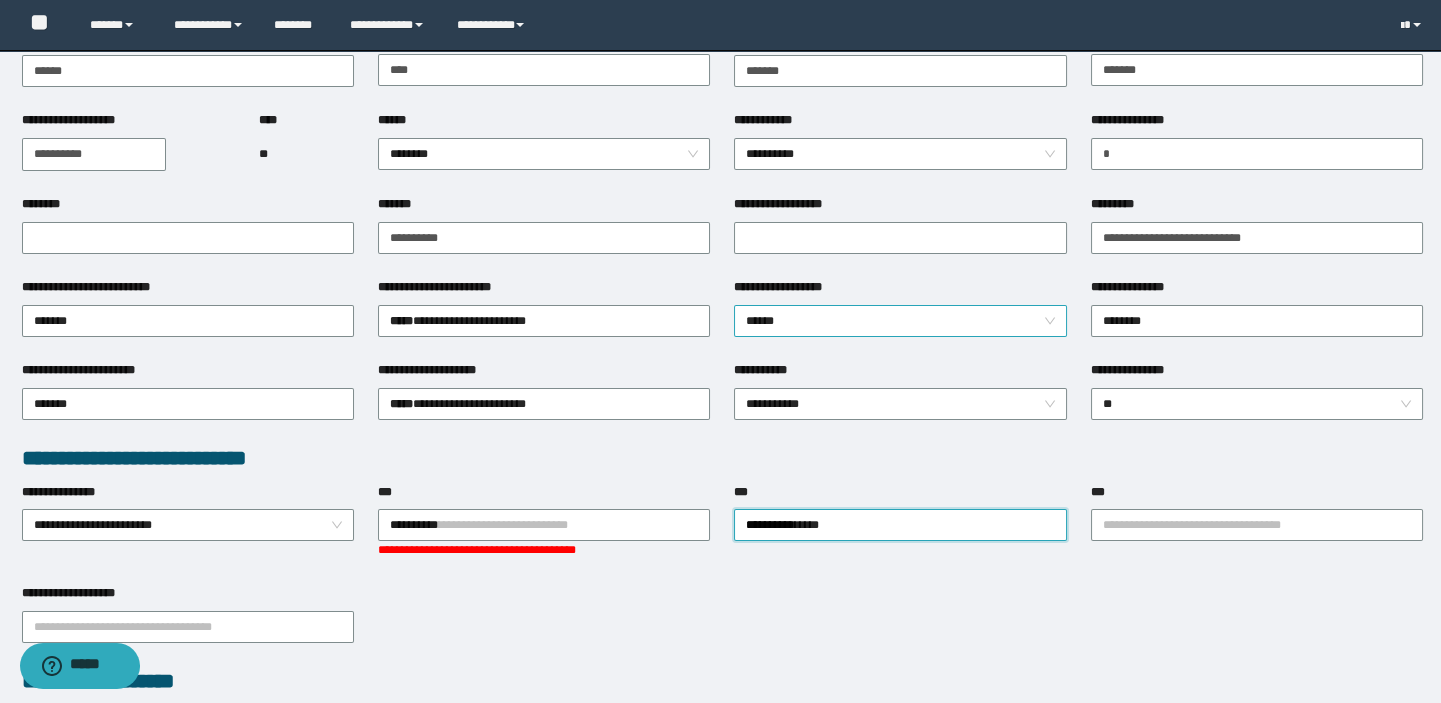 scroll, scrollTop: 0, scrollLeft: 0, axis: both 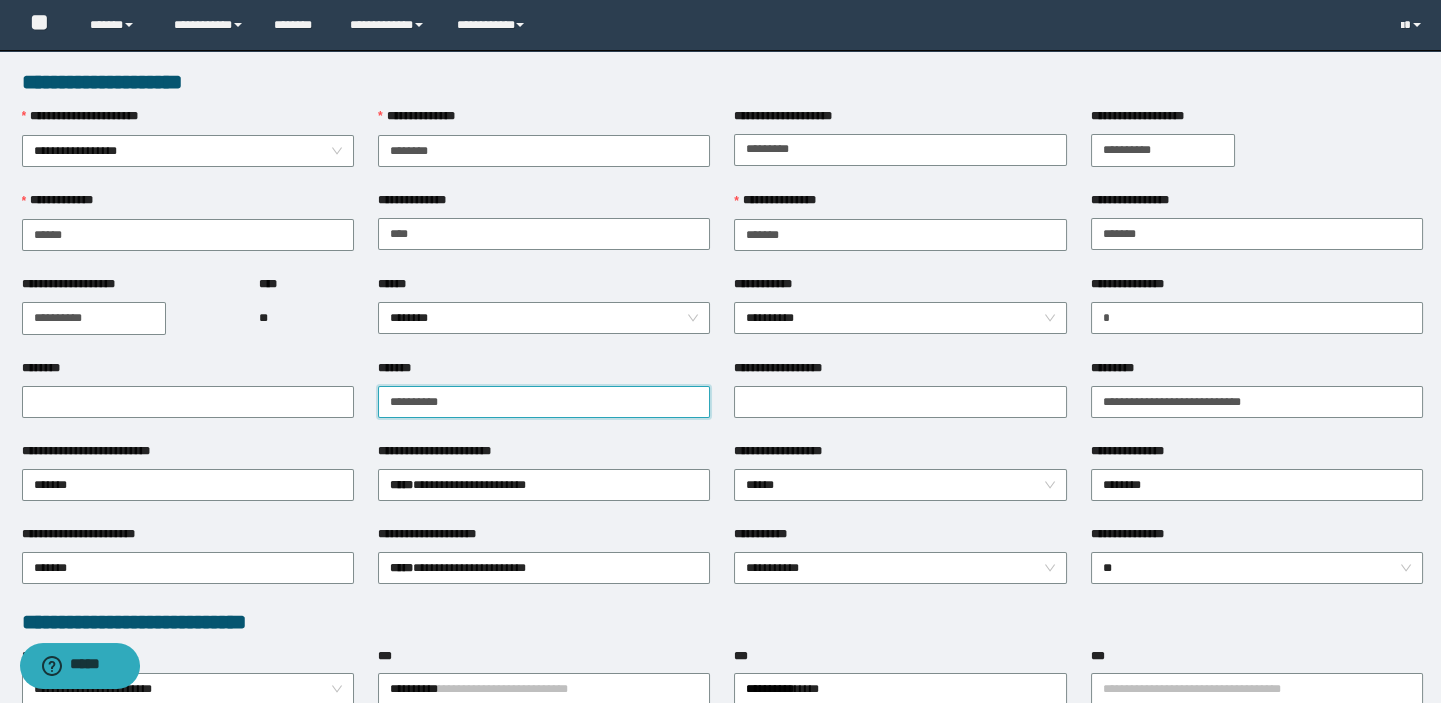 click on "*******" at bounding box center (544, 402) 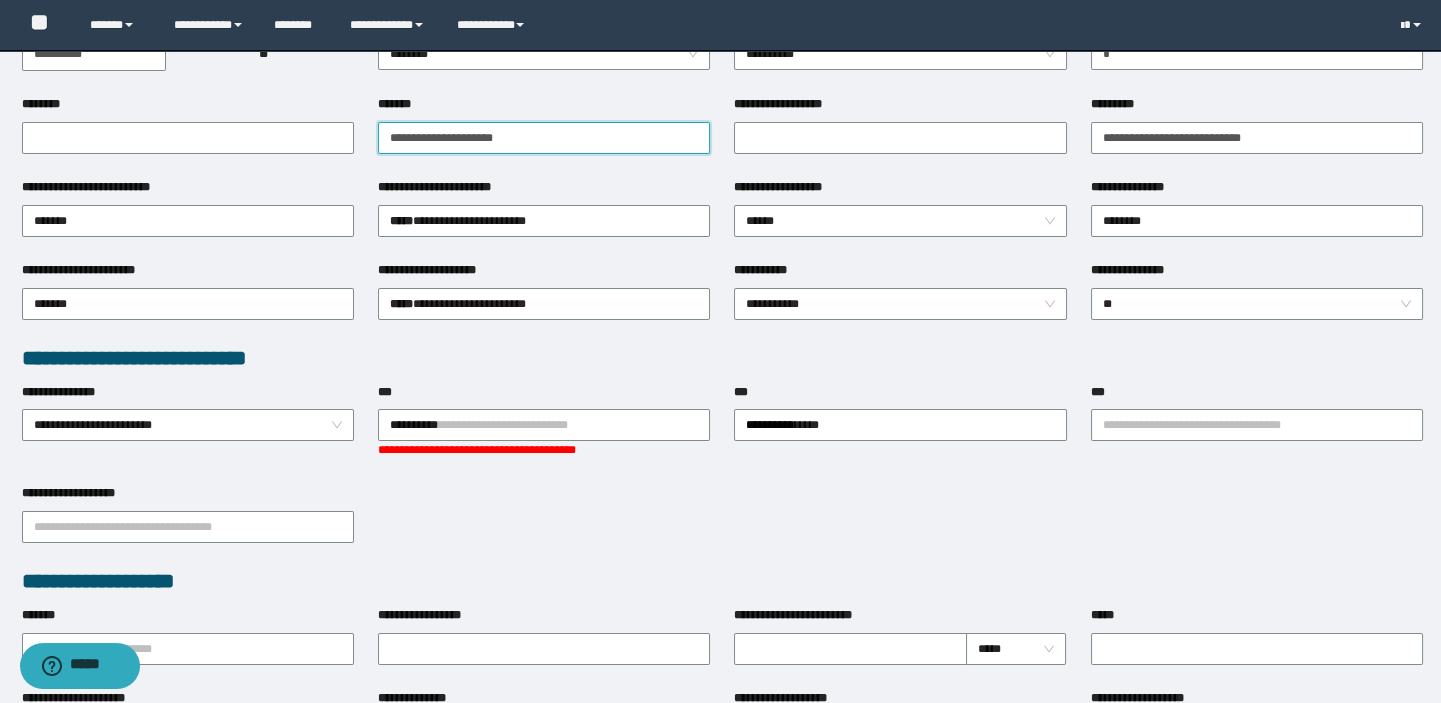scroll, scrollTop: 272, scrollLeft: 0, axis: vertical 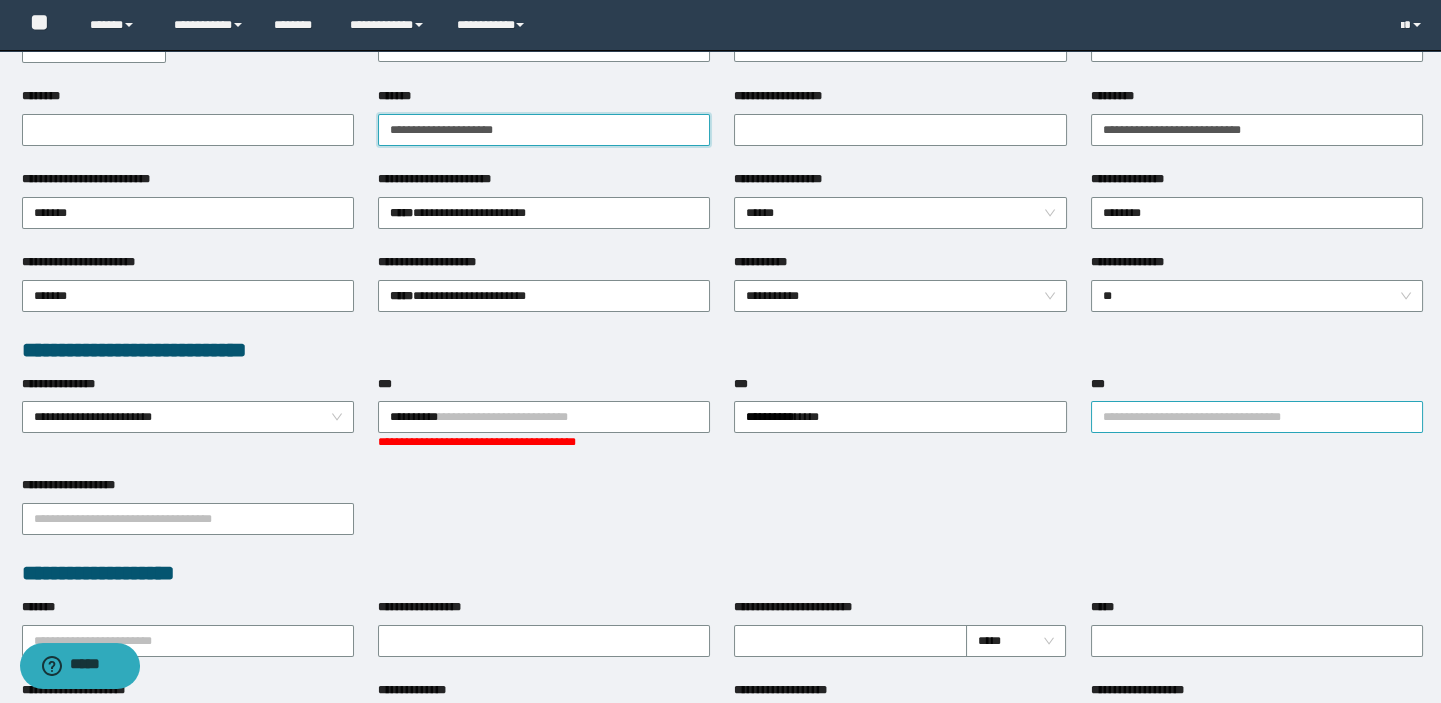type on "**********" 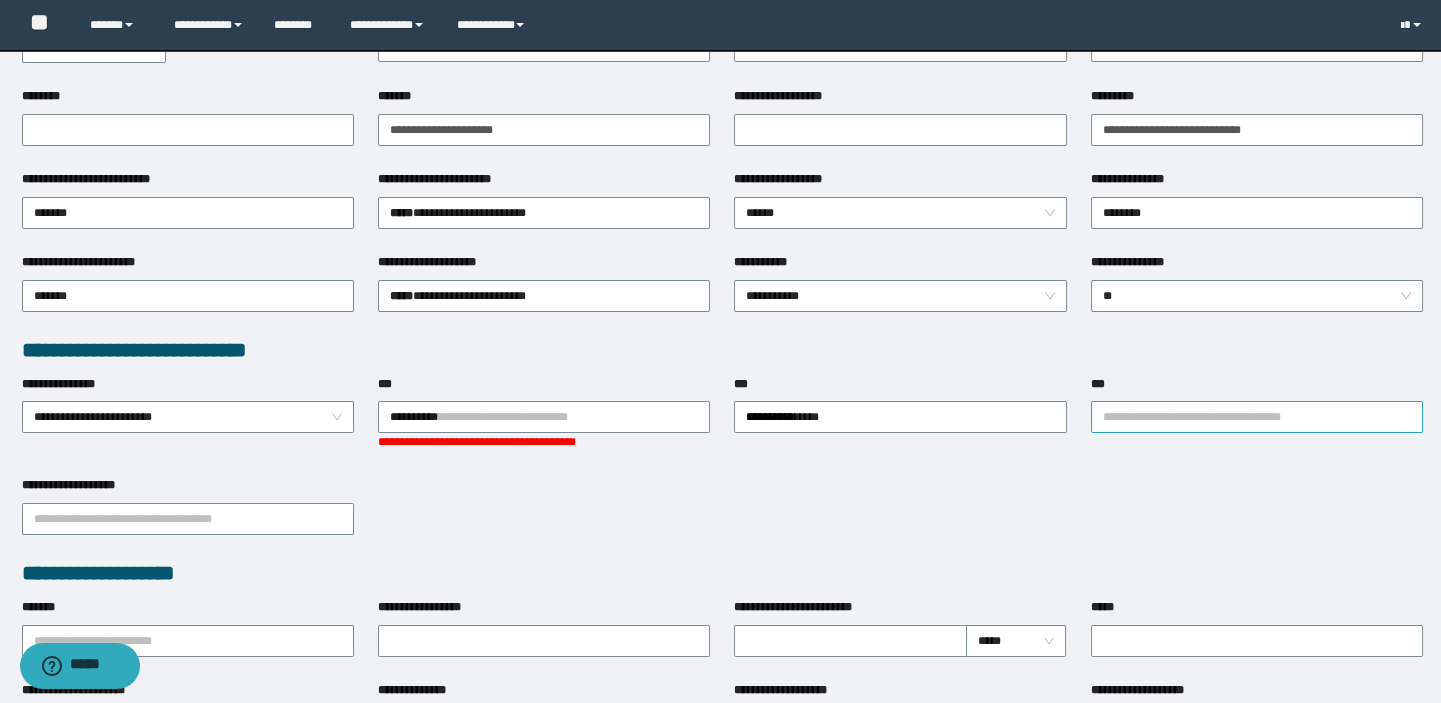 click on "***" at bounding box center (1257, 417) 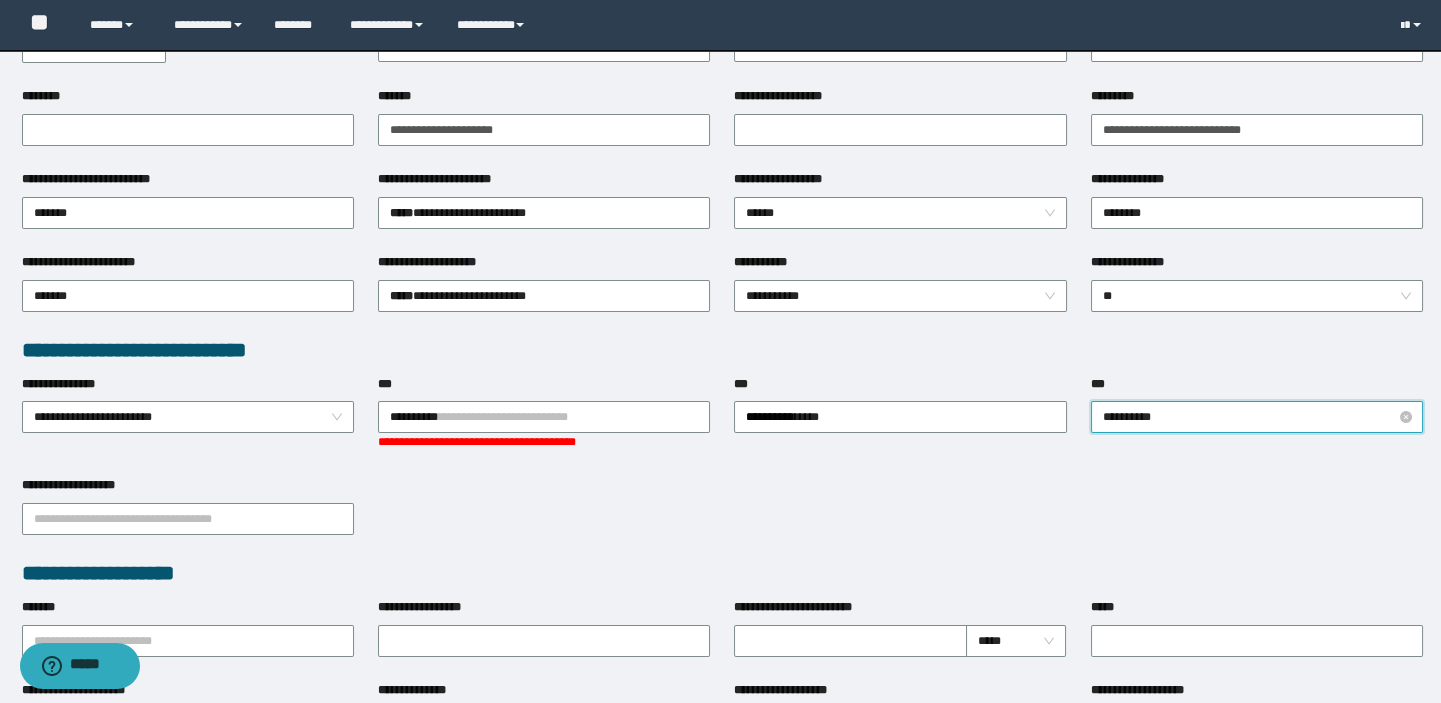 type on "**********" 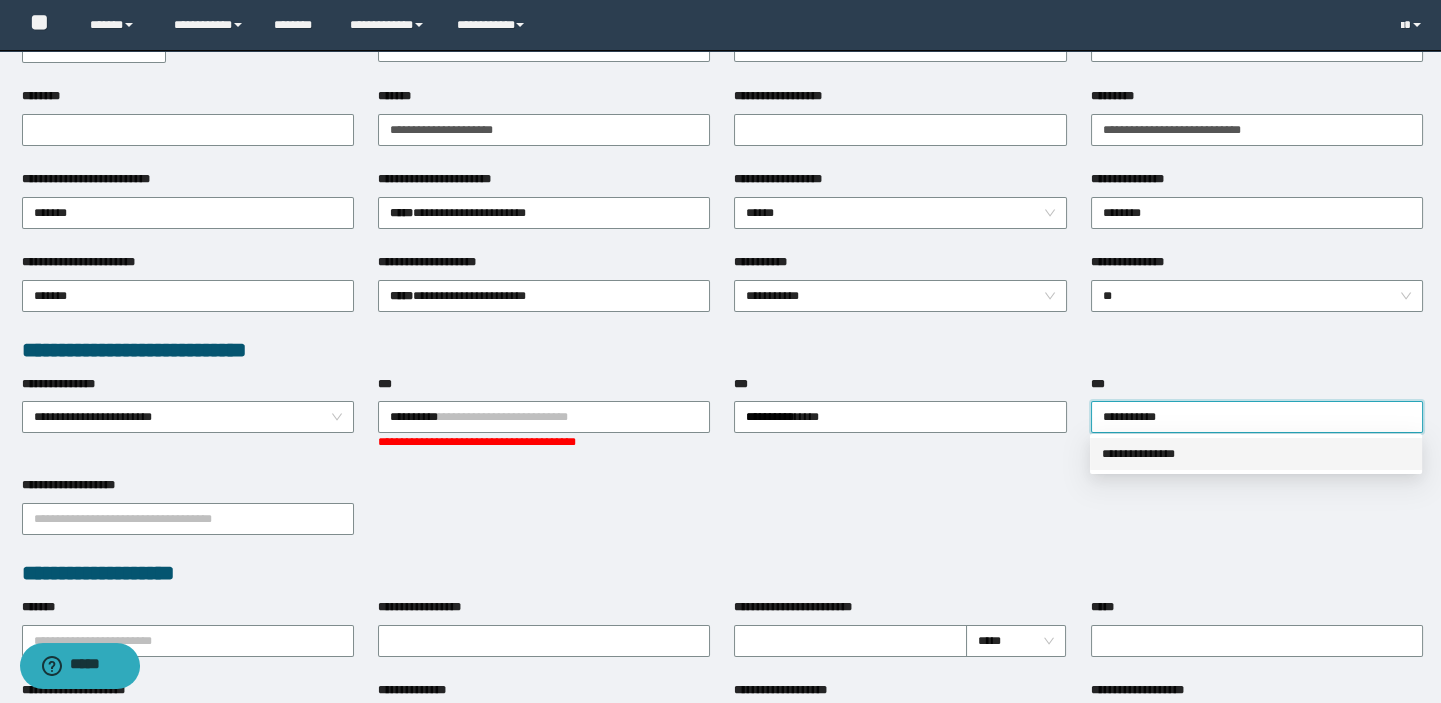 click on "**********" at bounding box center [1256, 454] 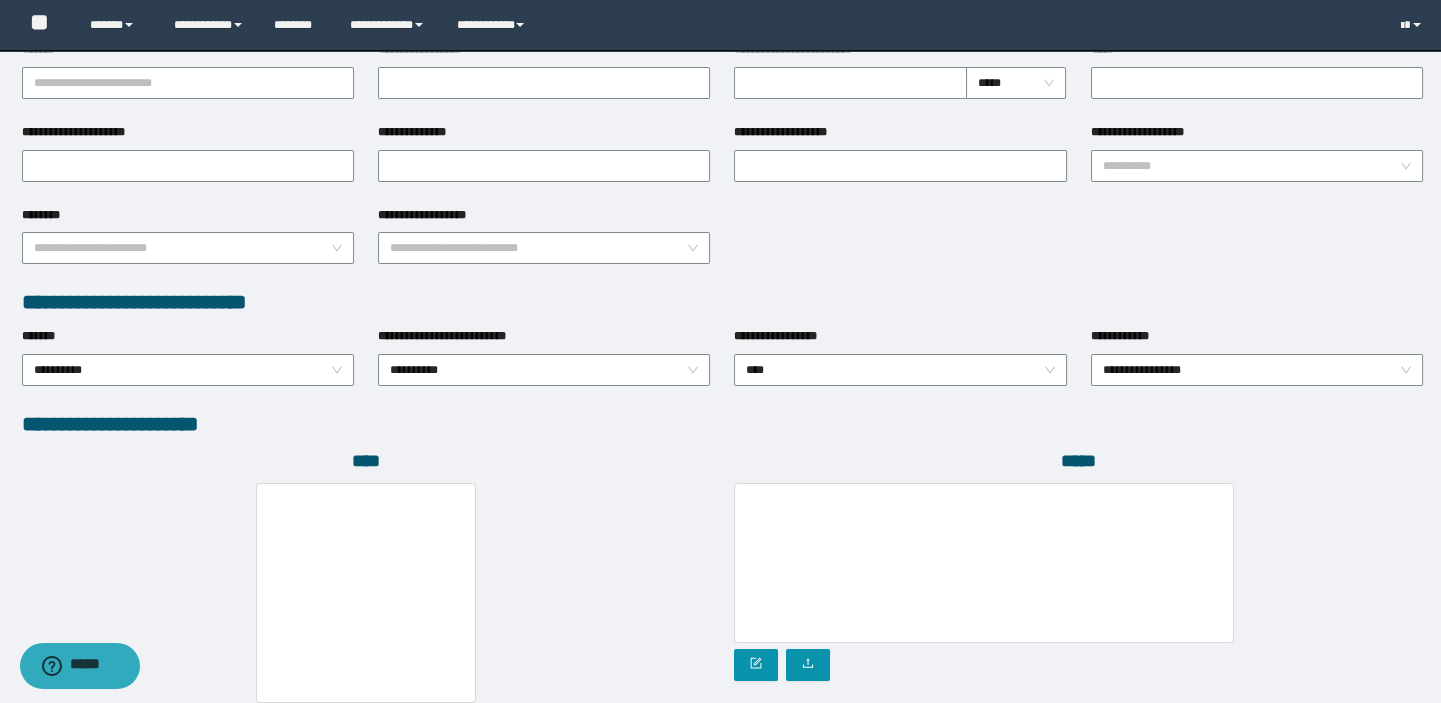 scroll, scrollTop: 1000, scrollLeft: 0, axis: vertical 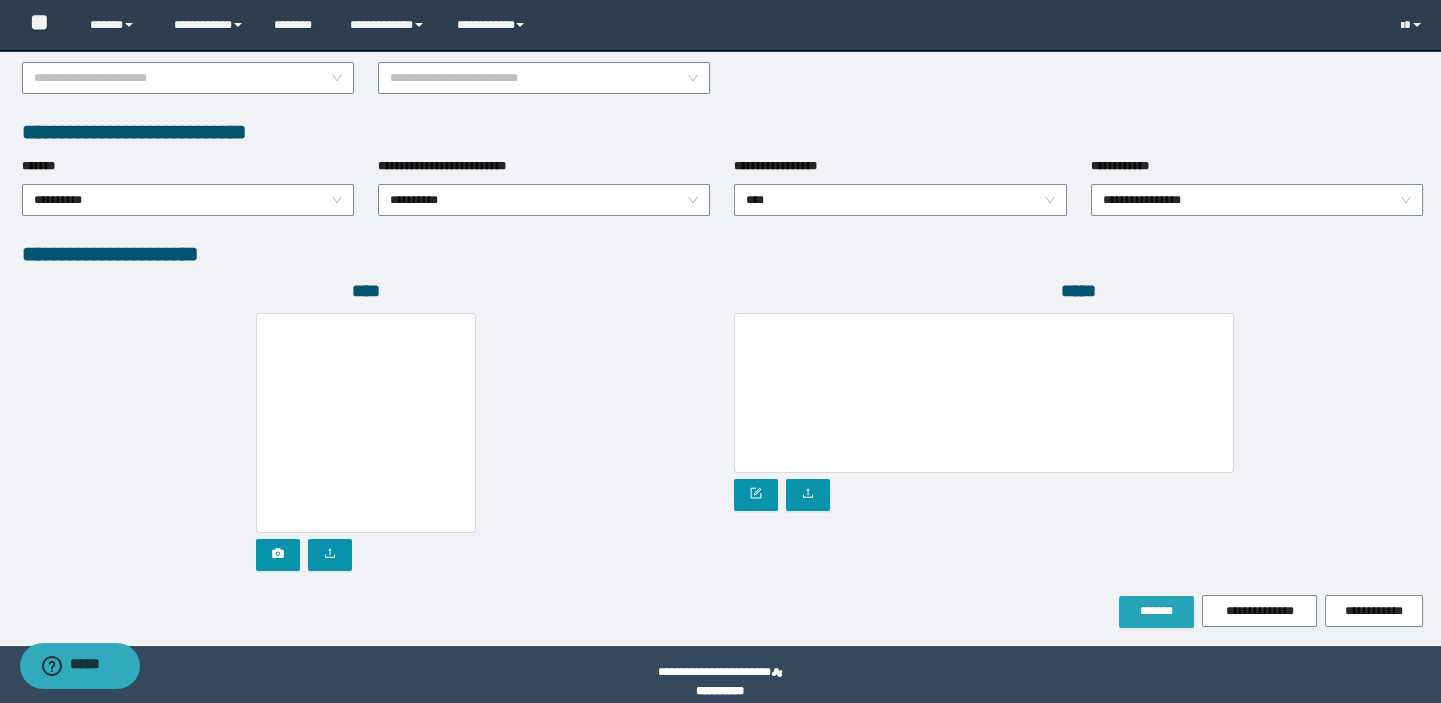 click on "*******" at bounding box center (1156, 611) 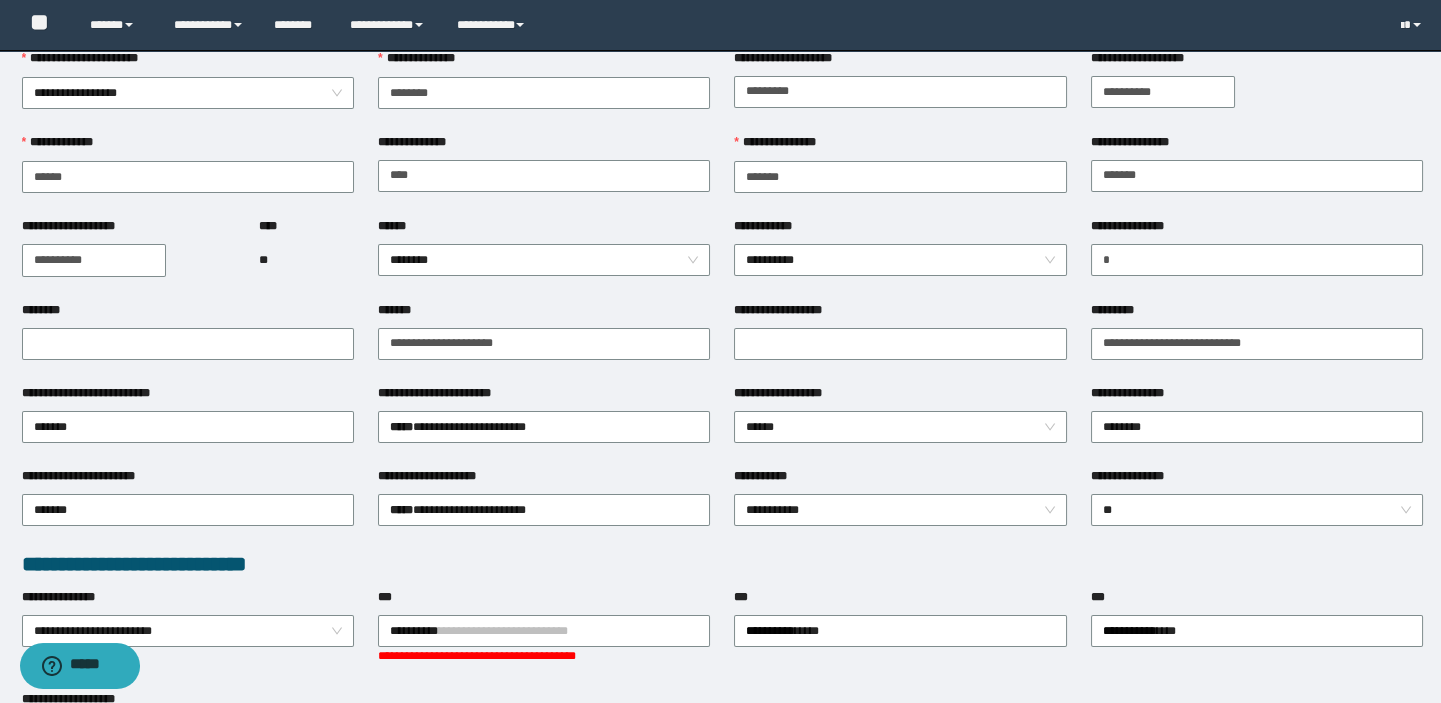 scroll, scrollTop: 0, scrollLeft: 0, axis: both 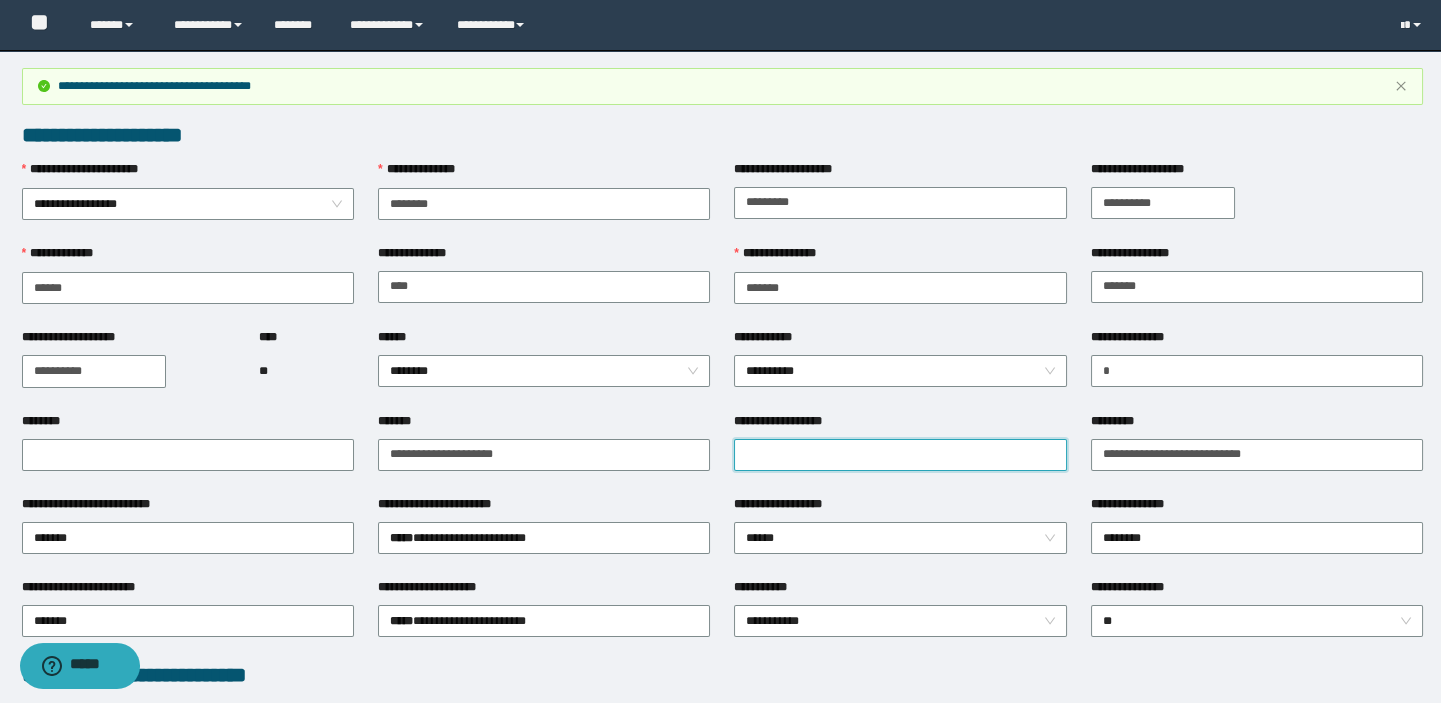 click on "**********" at bounding box center (900, 455) 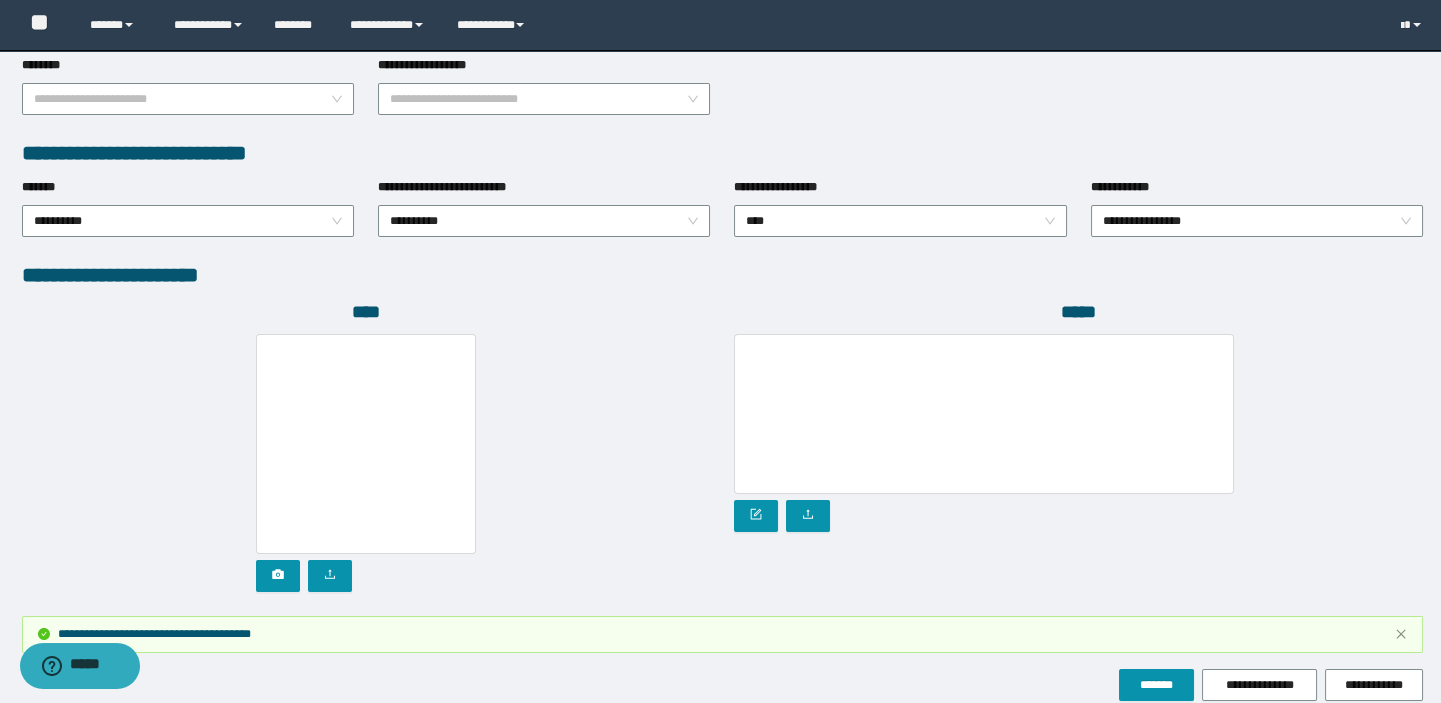 scroll, scrollTop: 1123, scrollLeft: 0, axis: vertical 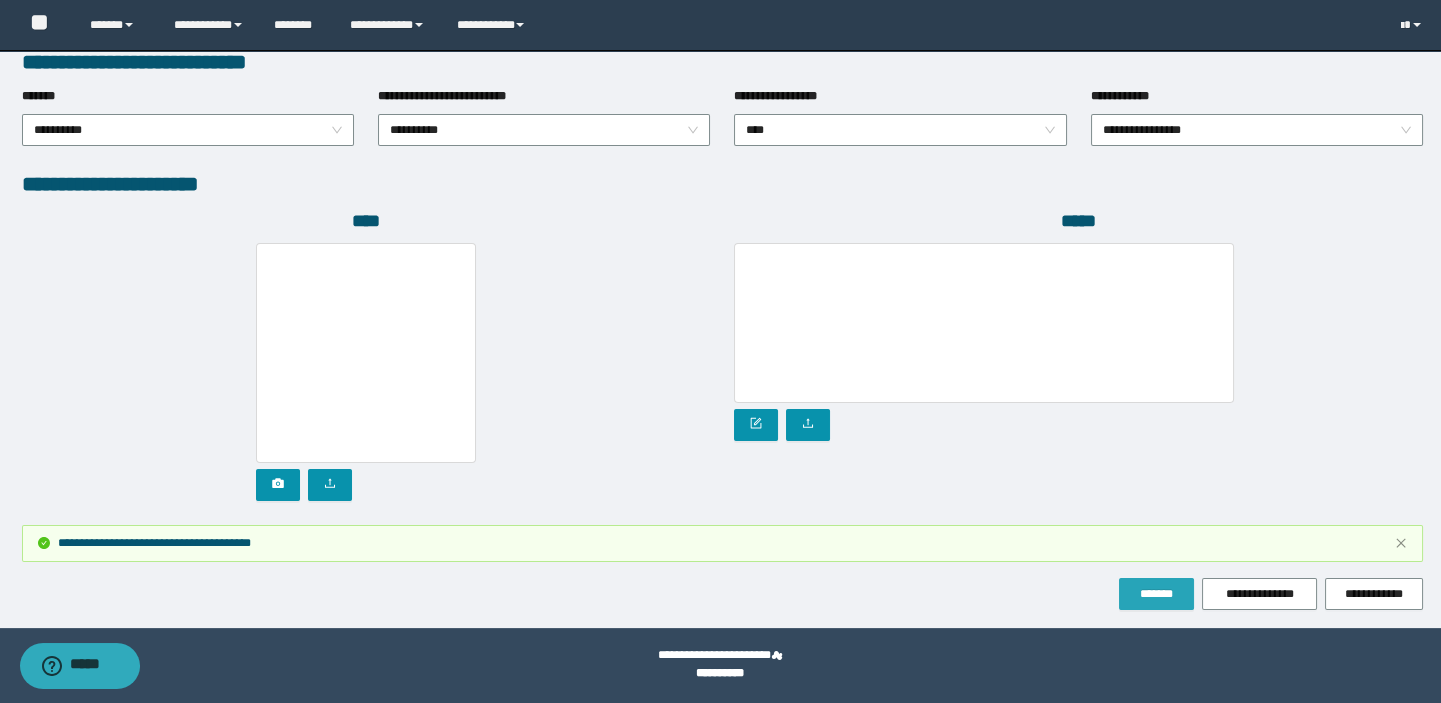 type on "**********" 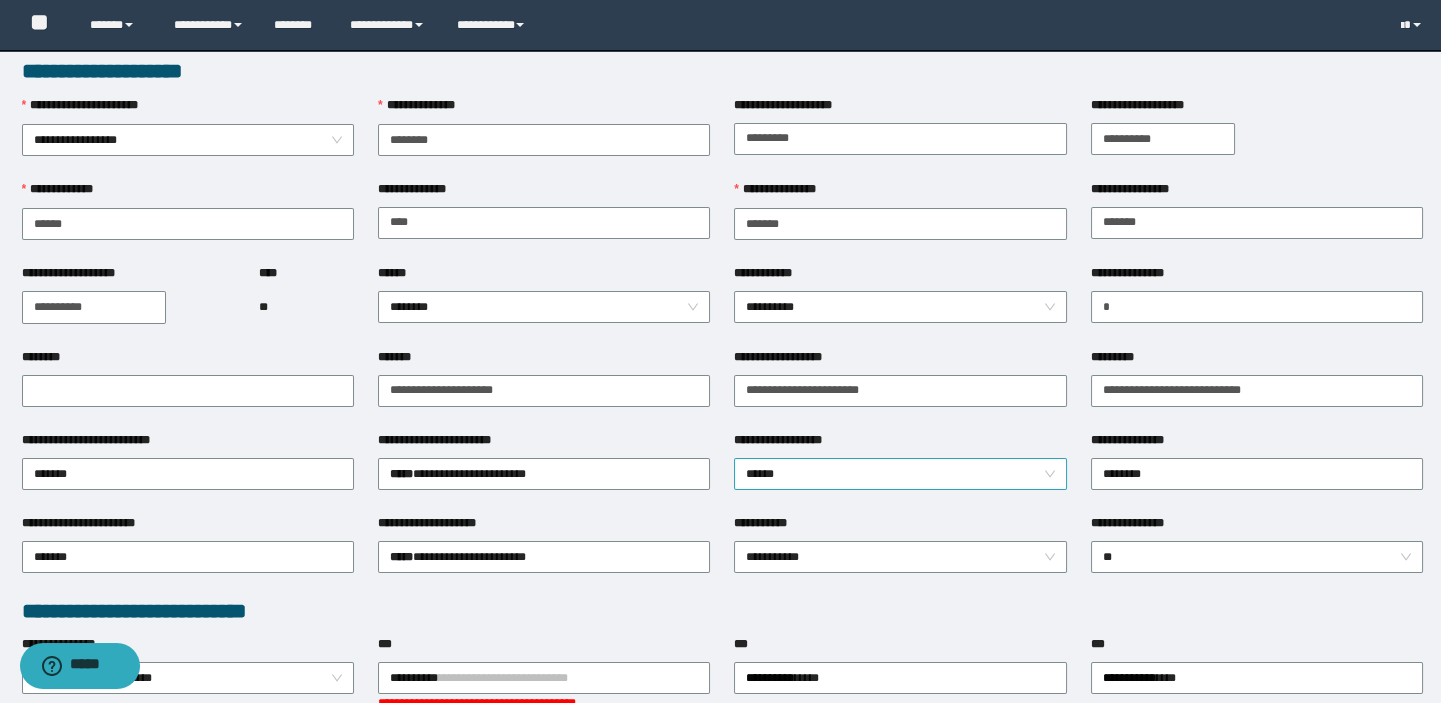 scroll, scrollTop: 0, scrollLeft: 0, axis: both 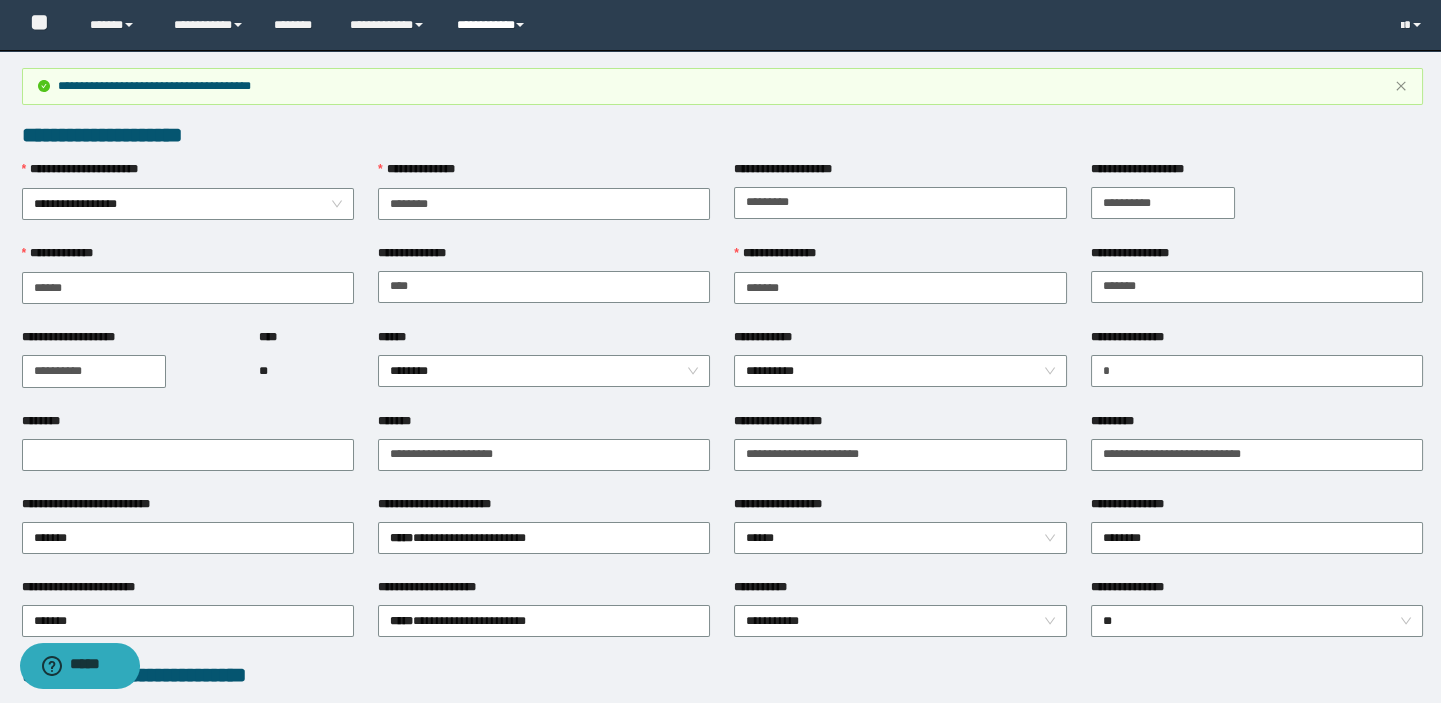 click on "**********" at bounding box center [493, 25] 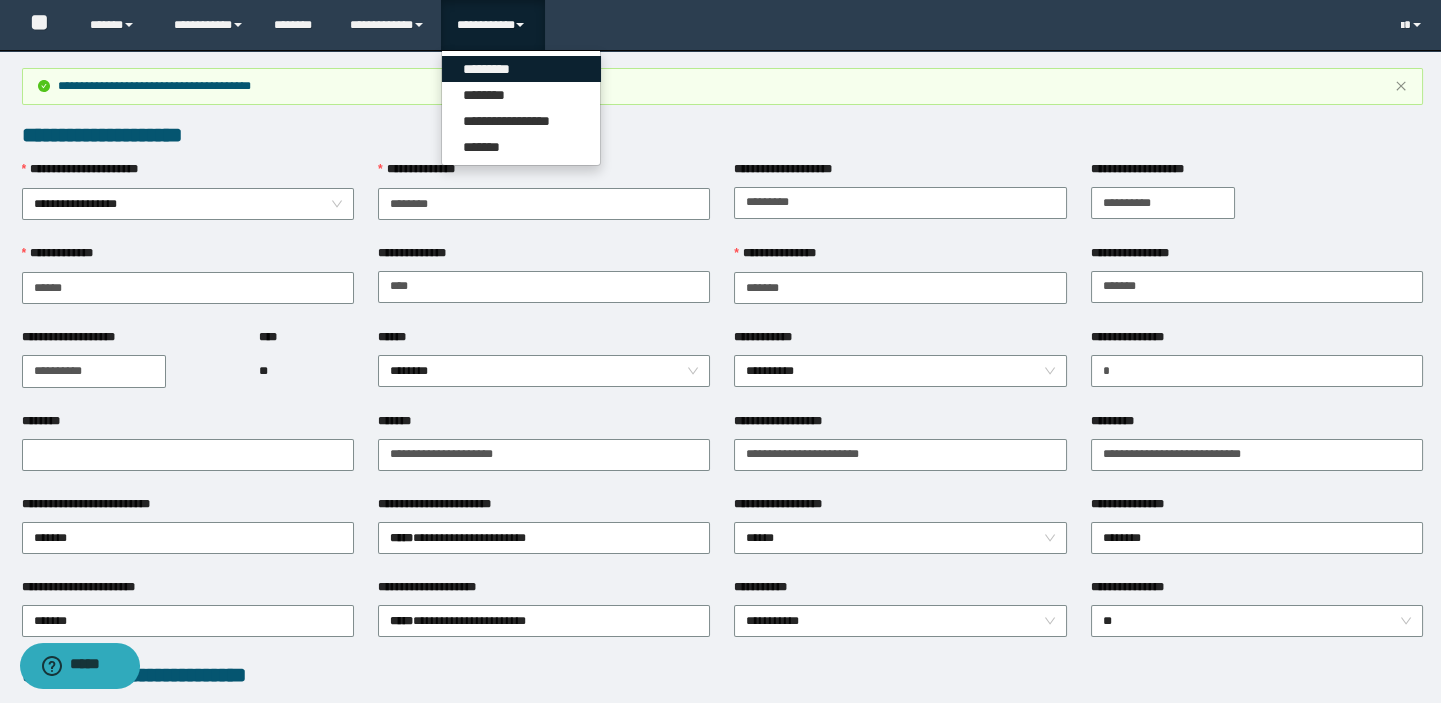 click on "*********" at bounding box center [521, 69] 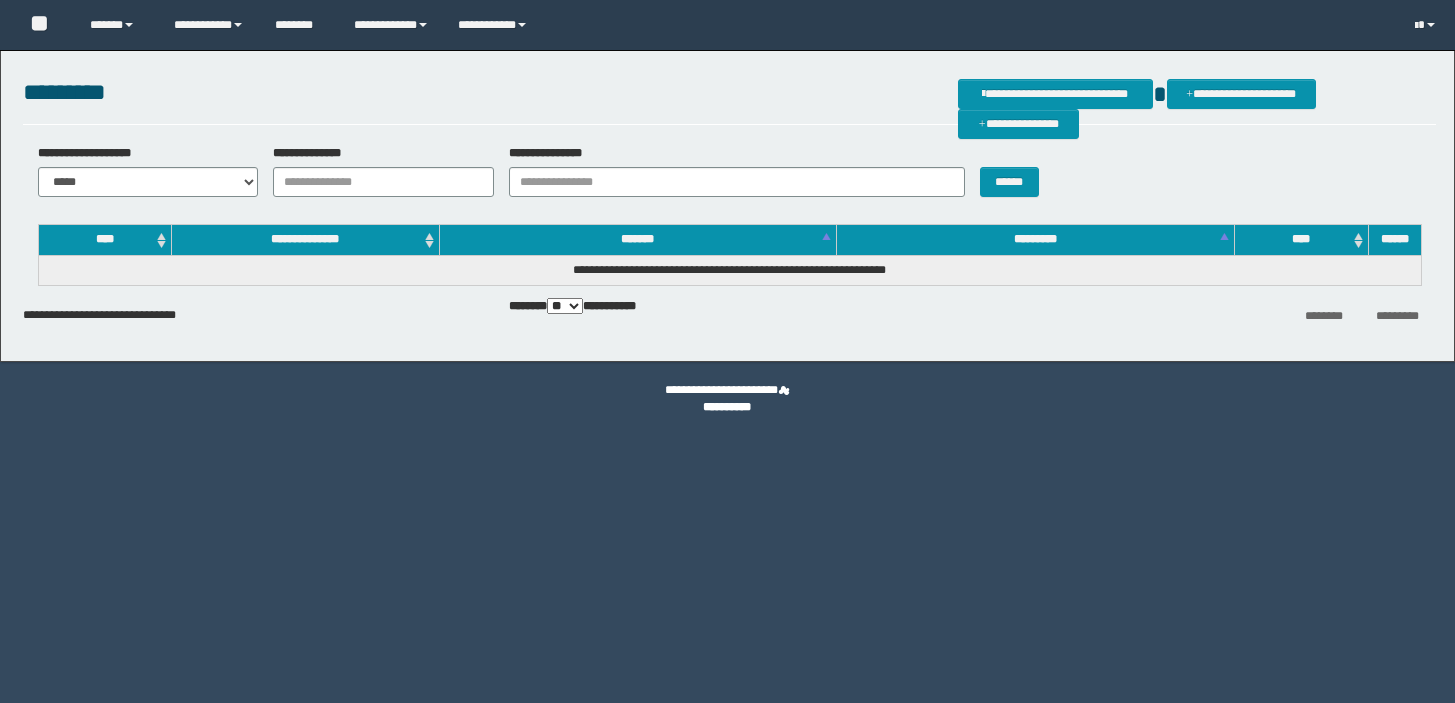 scroll, scrollTop: 0, scrollLeft: 0, axis: both 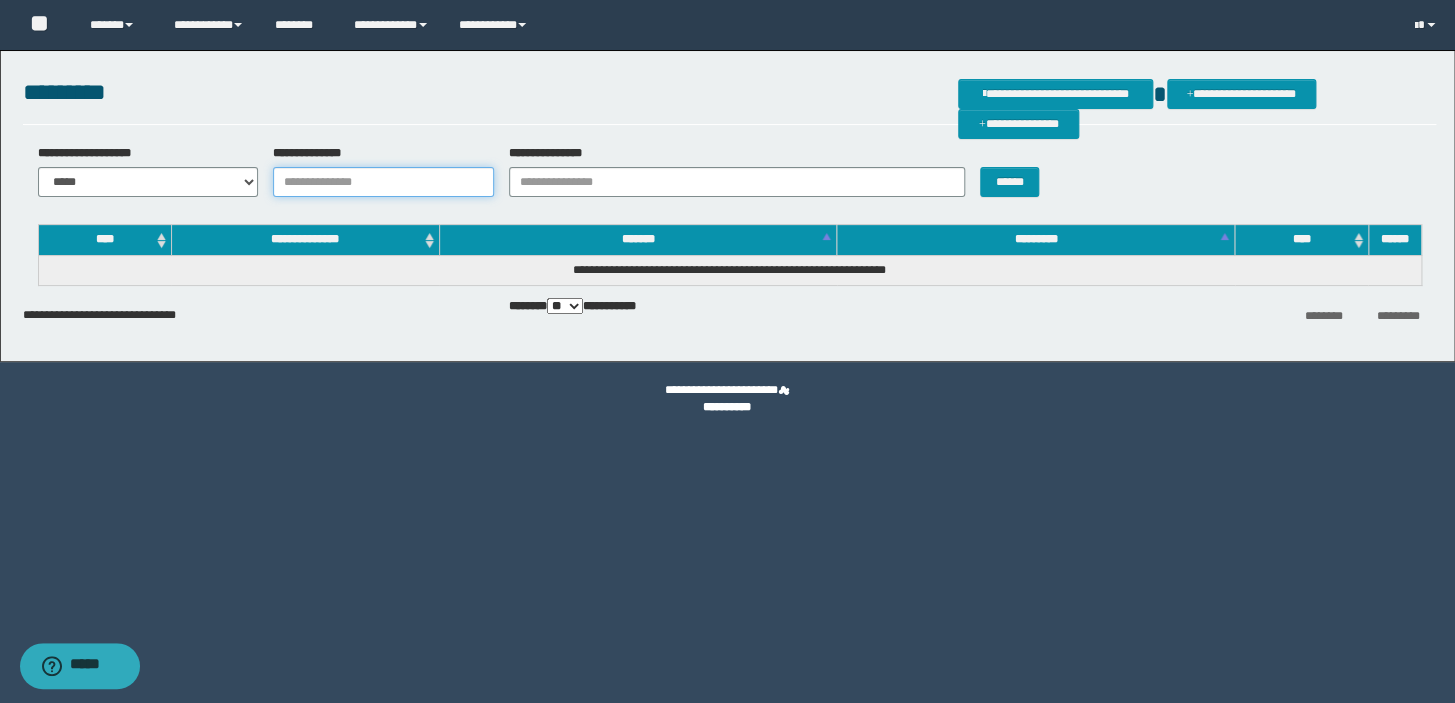 click on "**********" at bounding box center [383, 182] 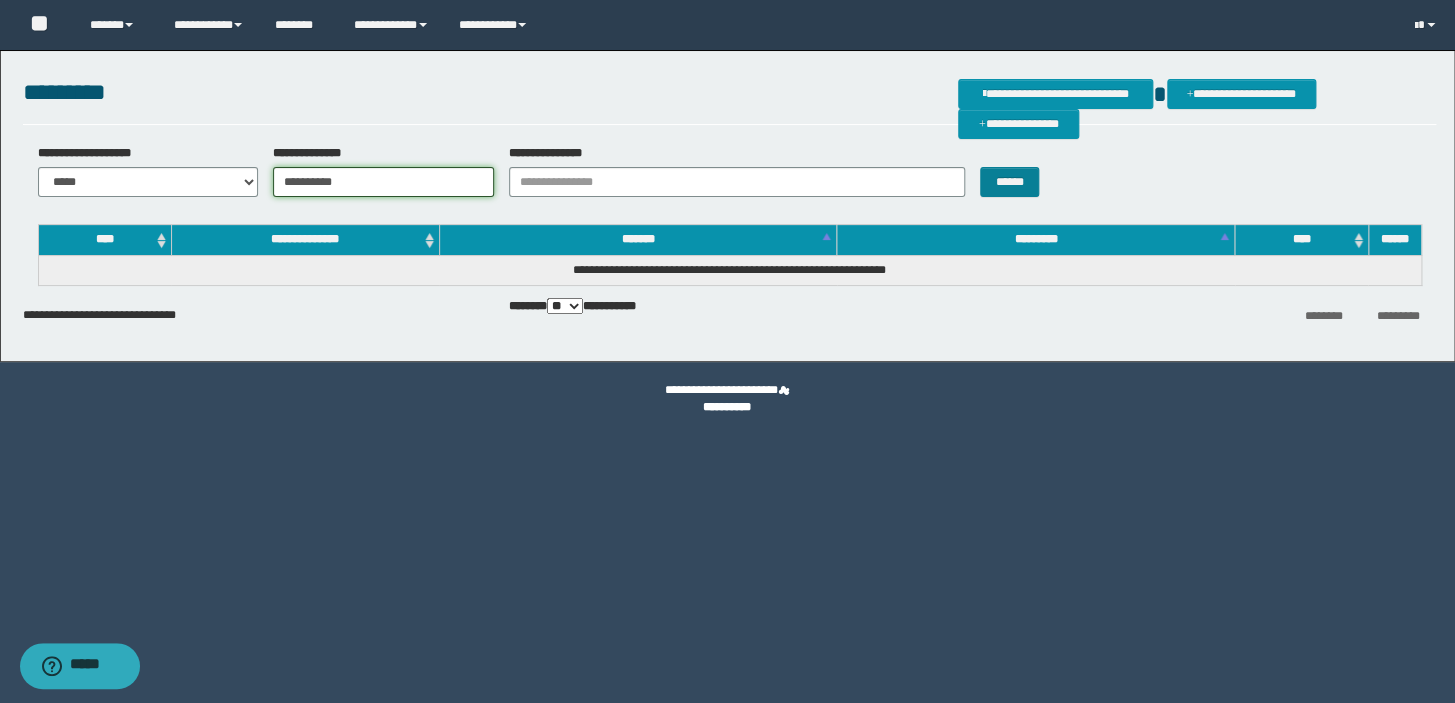 type on "**********" 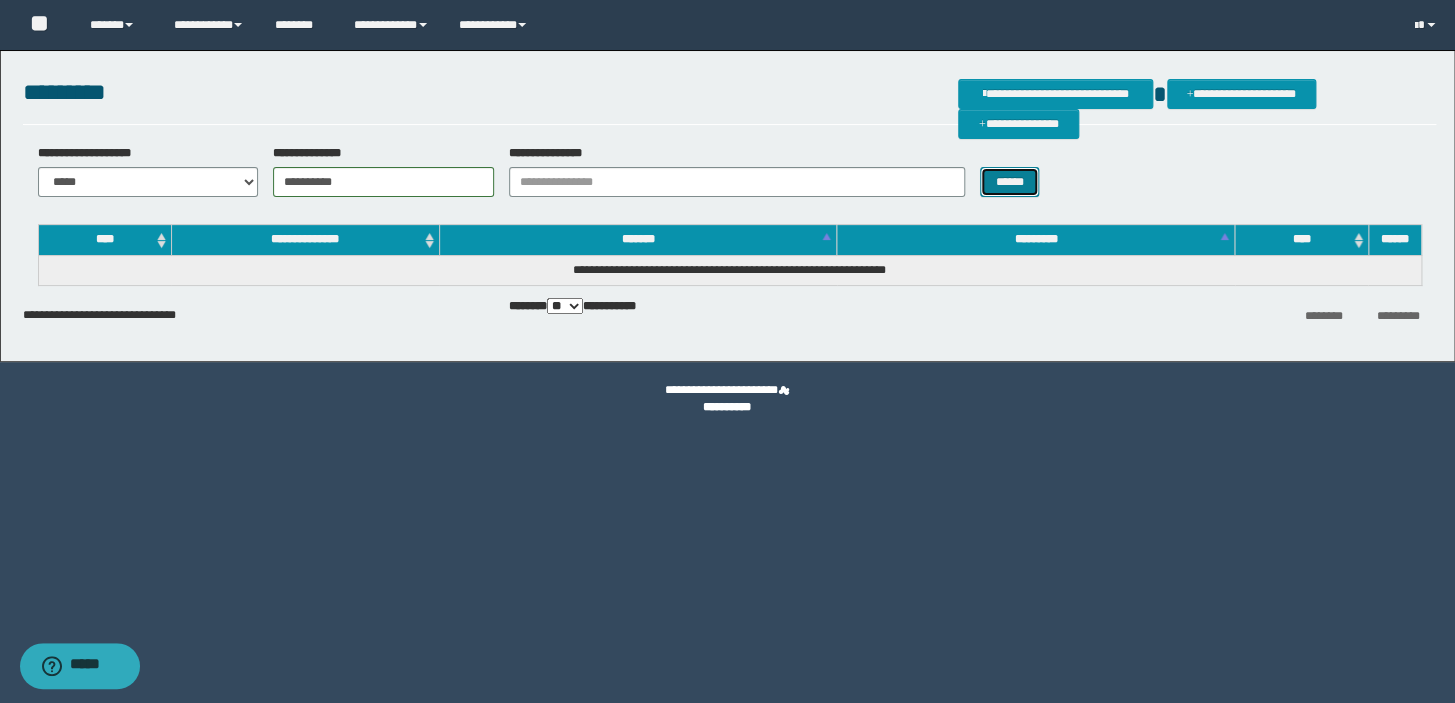 click on "******" at bounding box center [1009, 182] 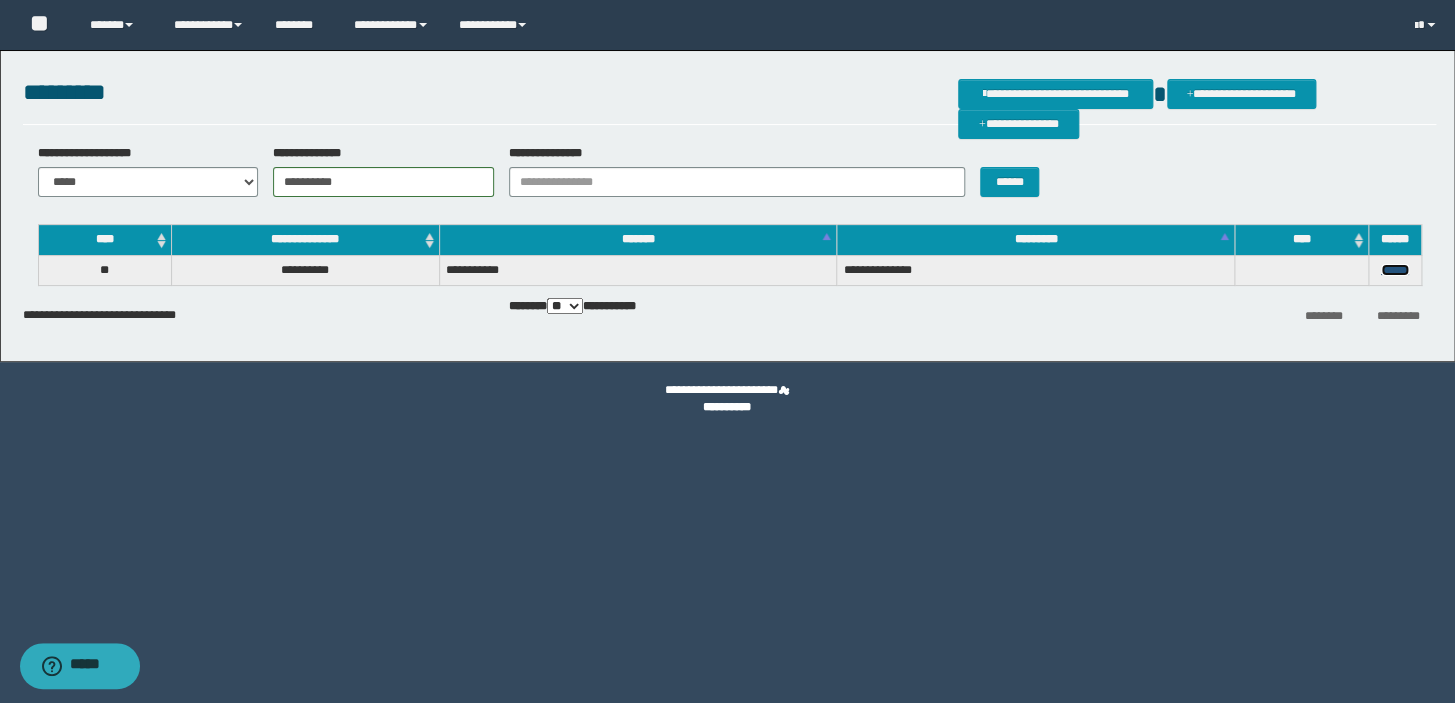 click on "******" at bounding box center [1395, 270] 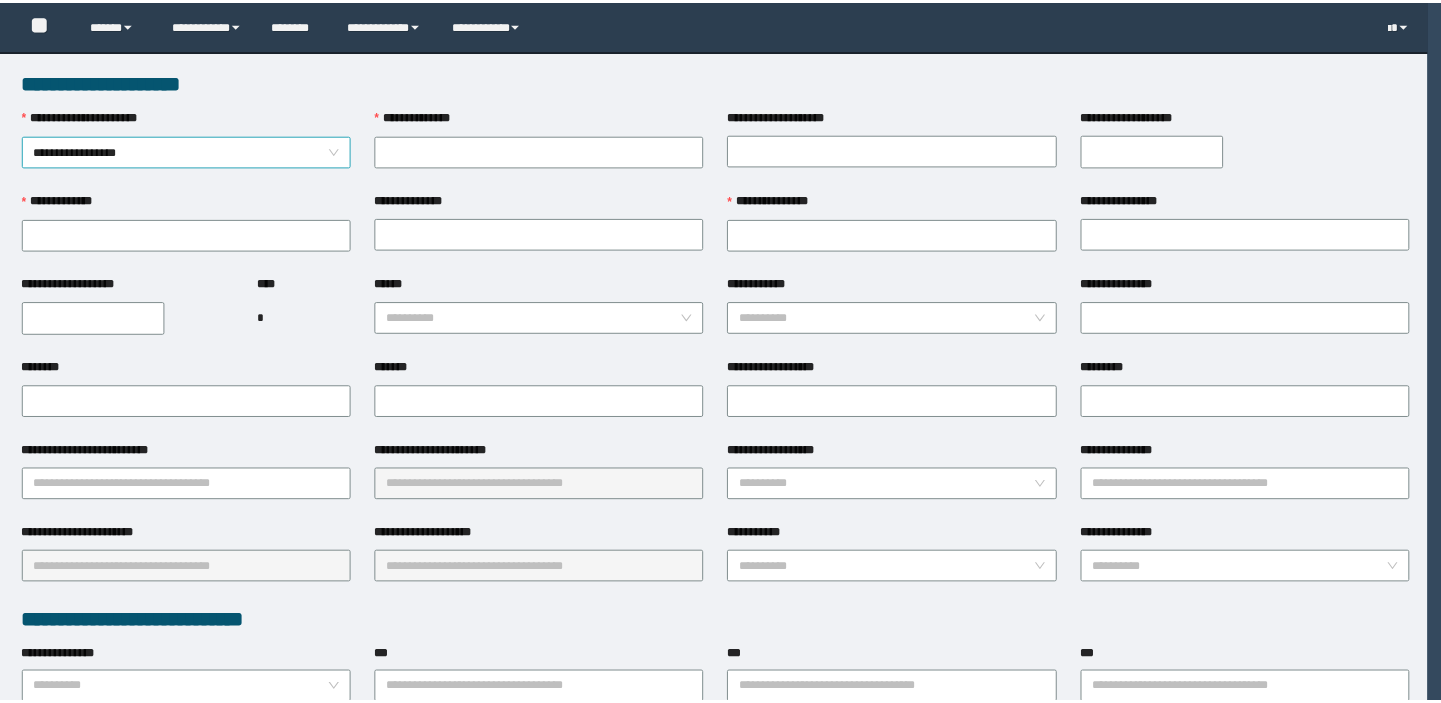 scroll, scrollTop: 0, scrollLeft: 0, axis: both 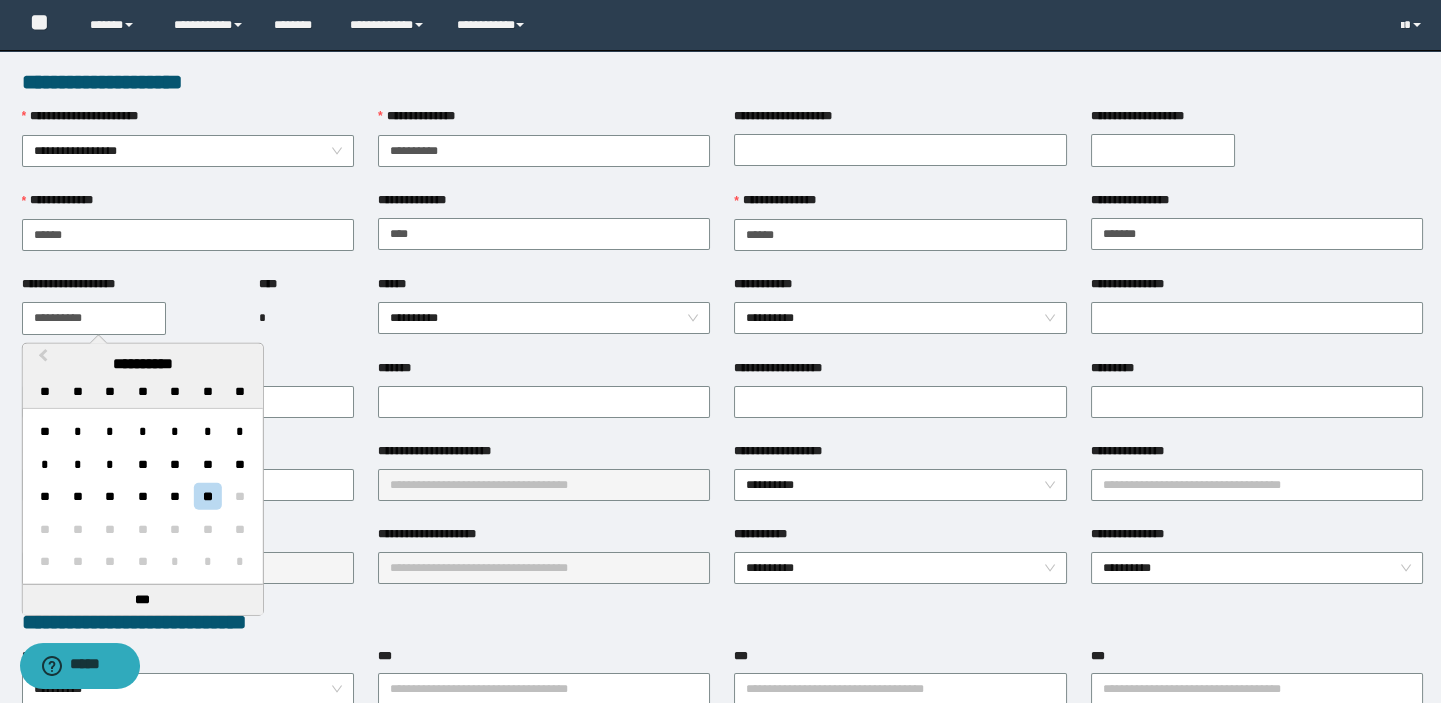click on "**********" at bounding box center (94, 318) 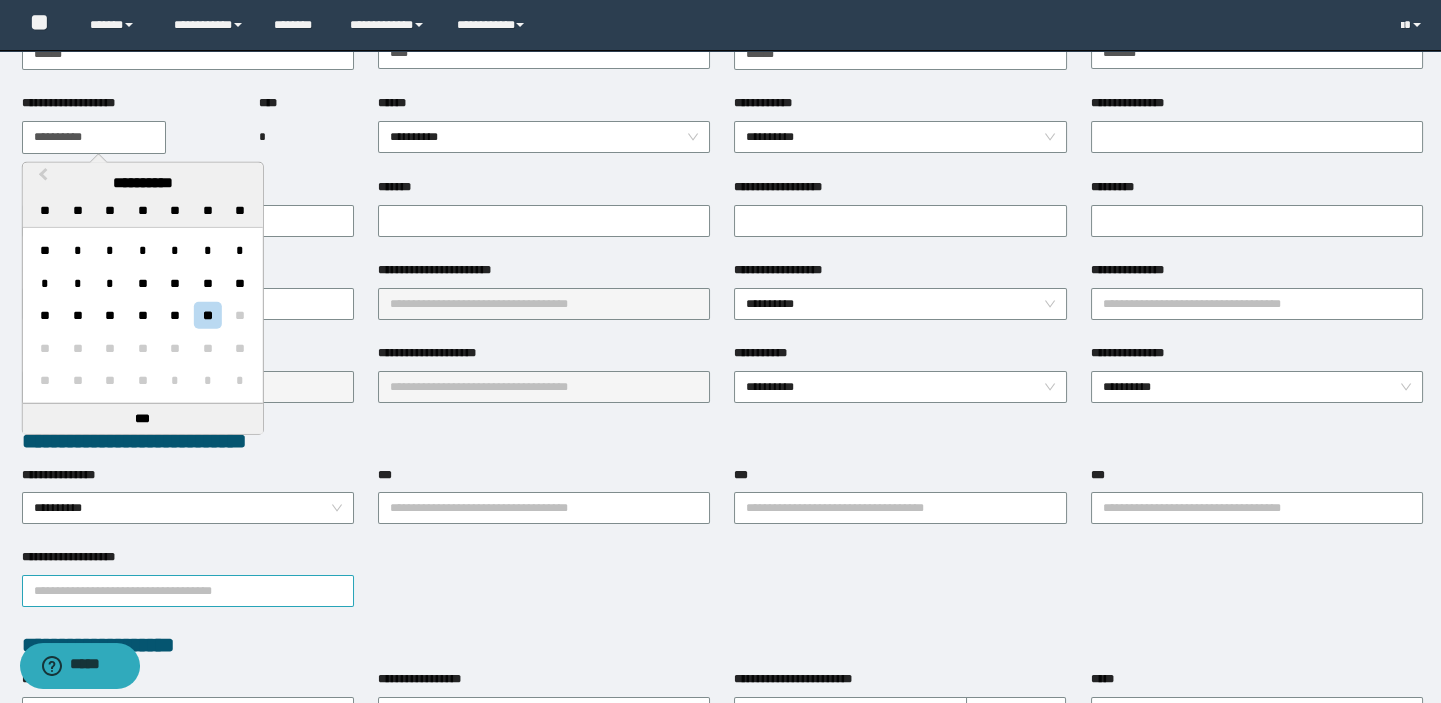 scroll, scrollTop: 363, scrollLeft: 0, axis: vertical 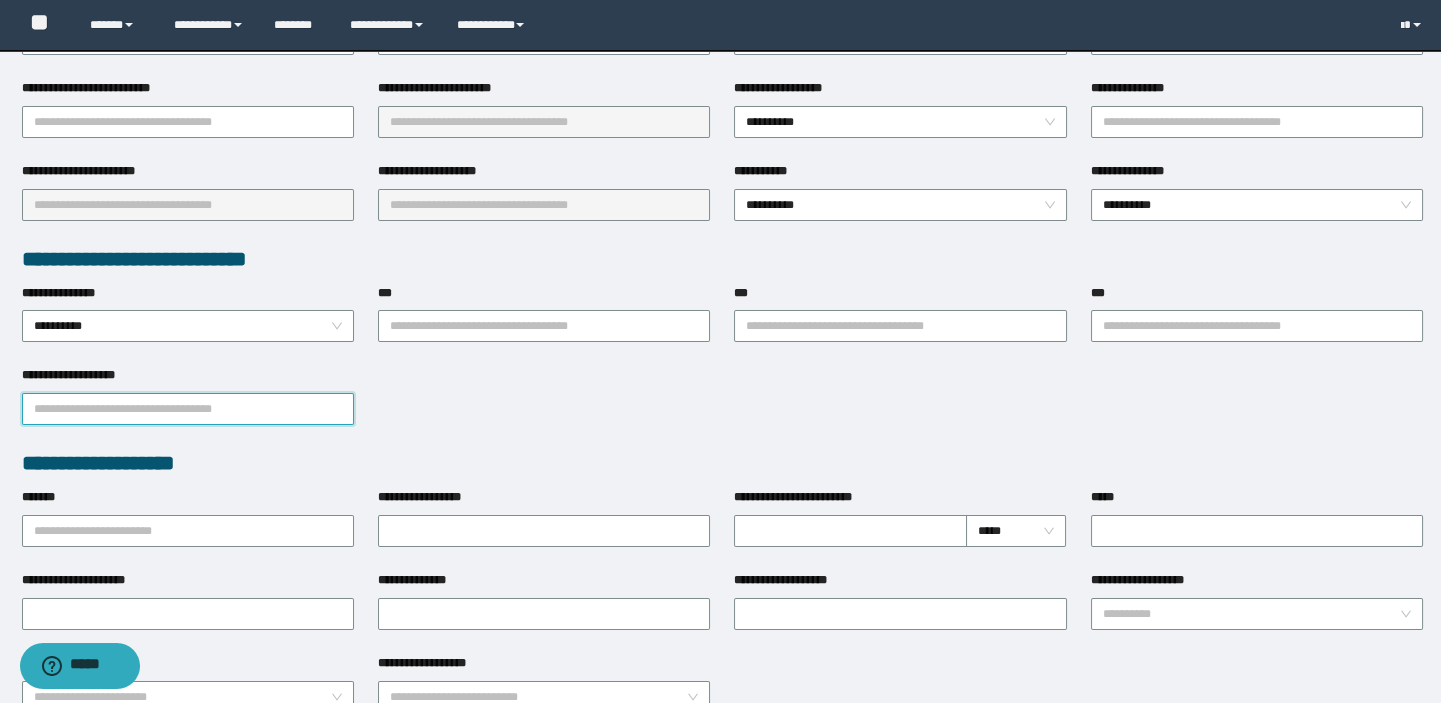 click on "**********" at bounding box center (188, 409) 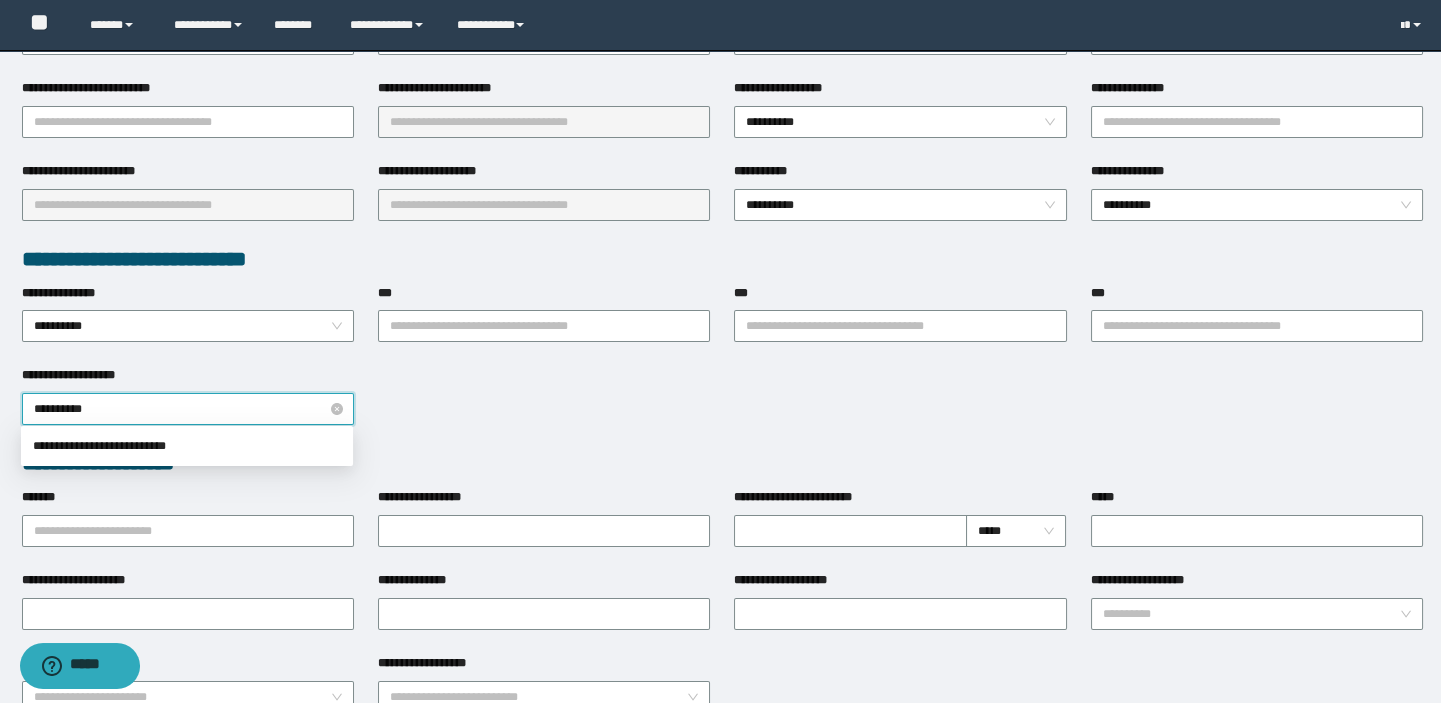 type on "**********" 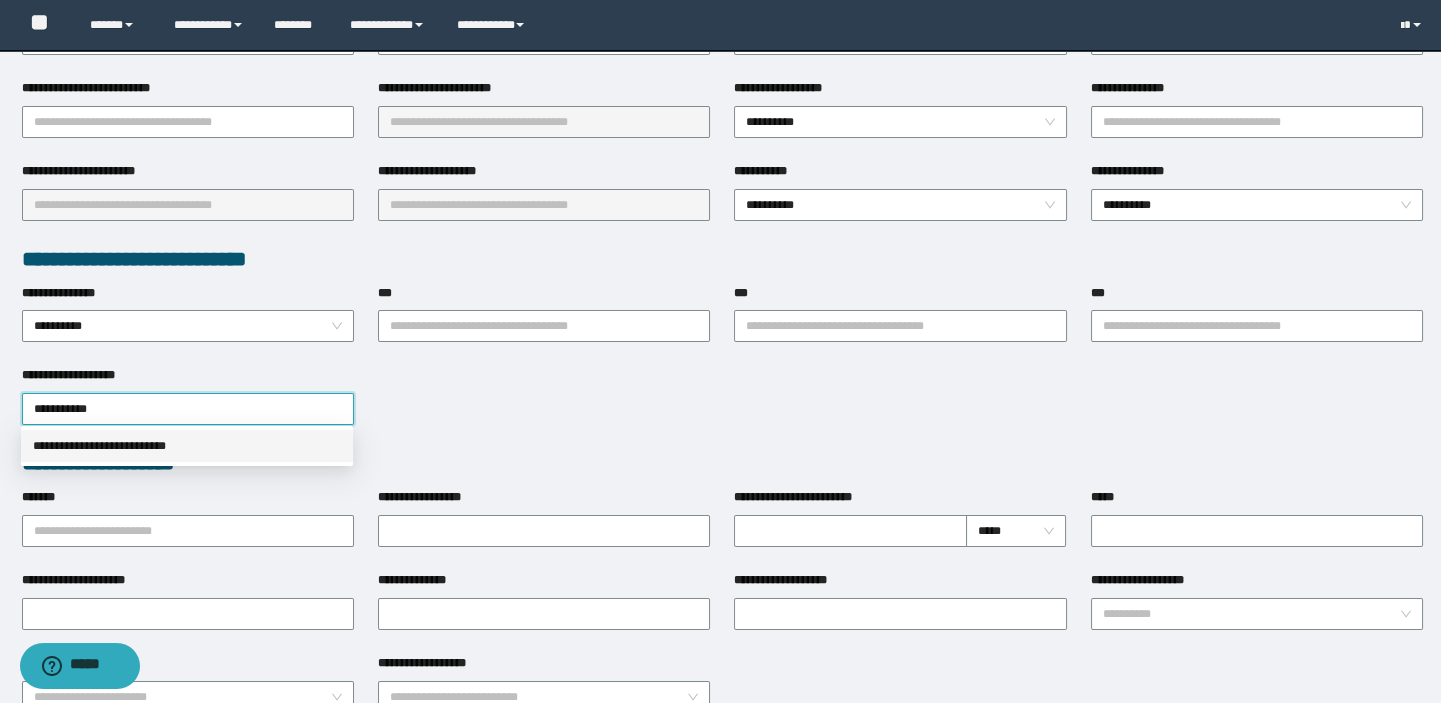 click on "**********" at bounding box center [187, 446] 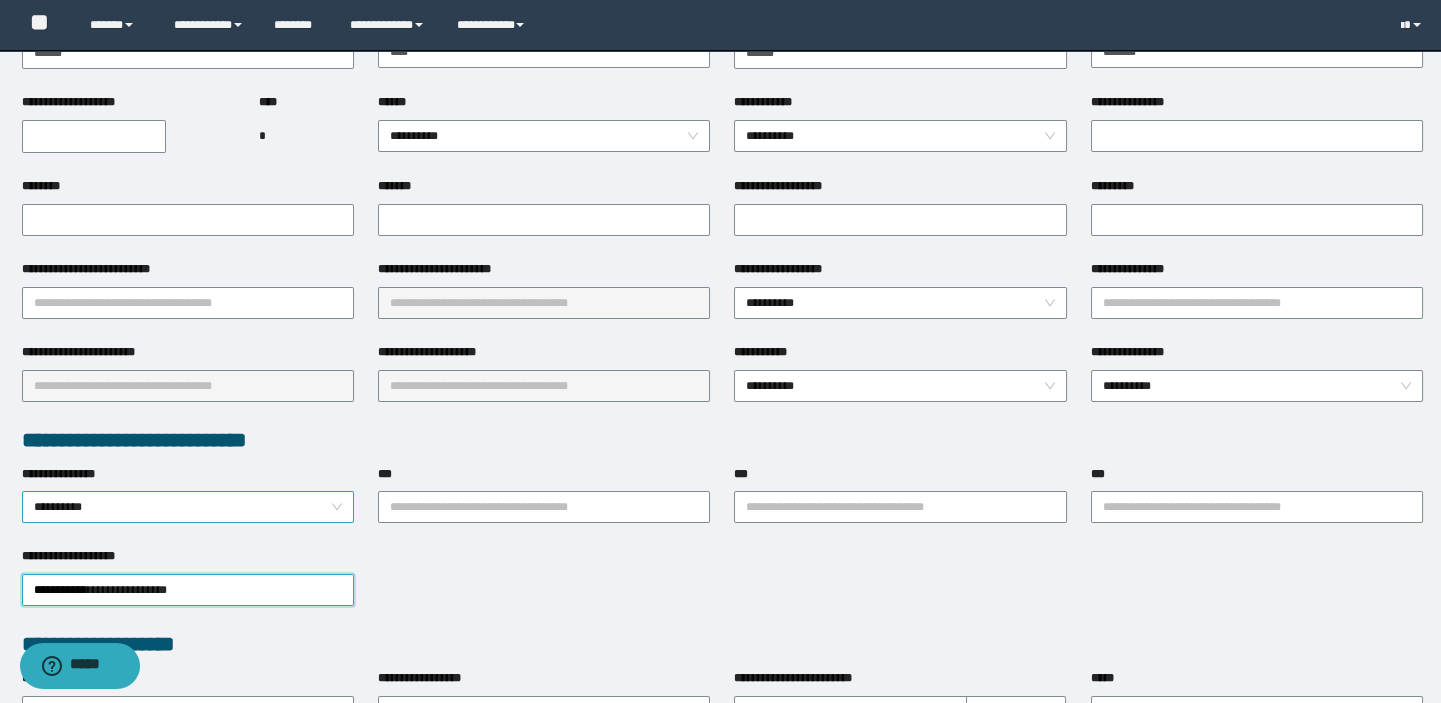 scroll, scrollTop: 0, scrollLeft: 0, axis: both 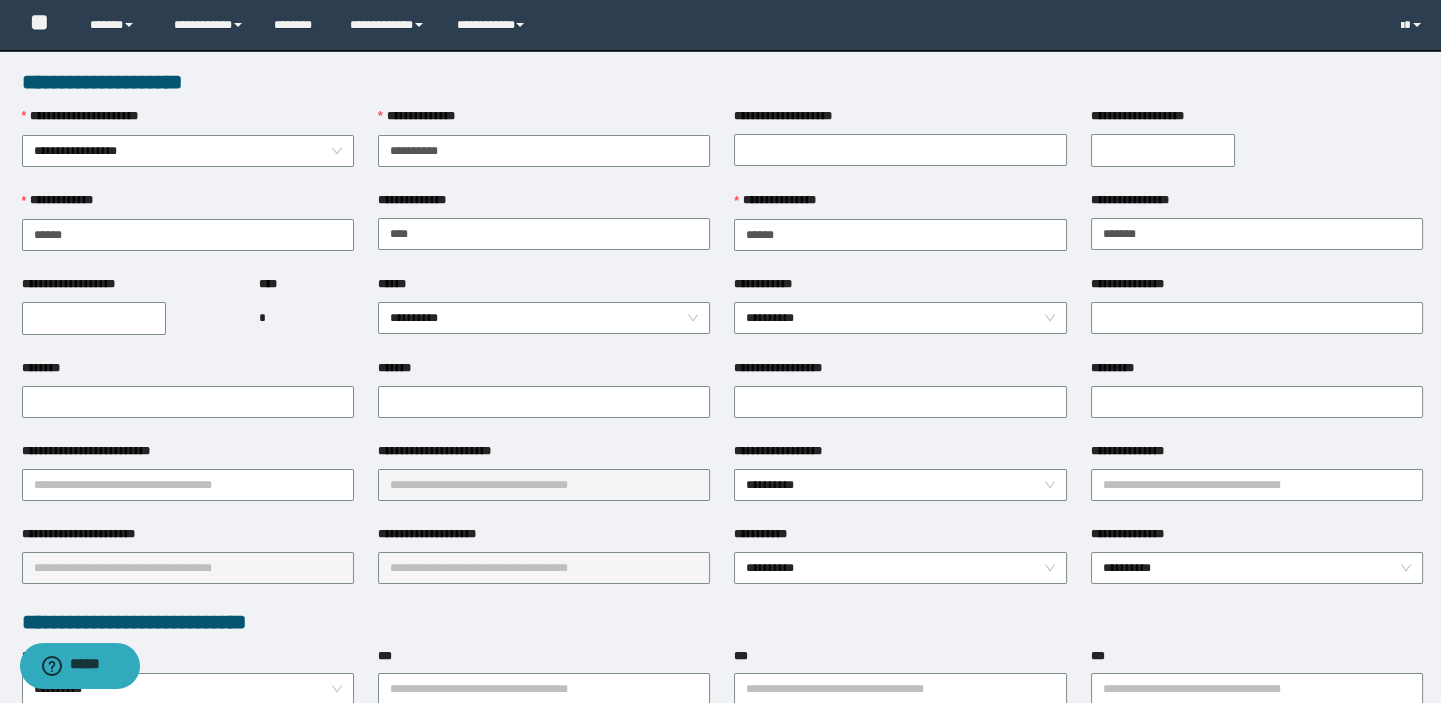 click on "**********" at bounding box center [94, 318] 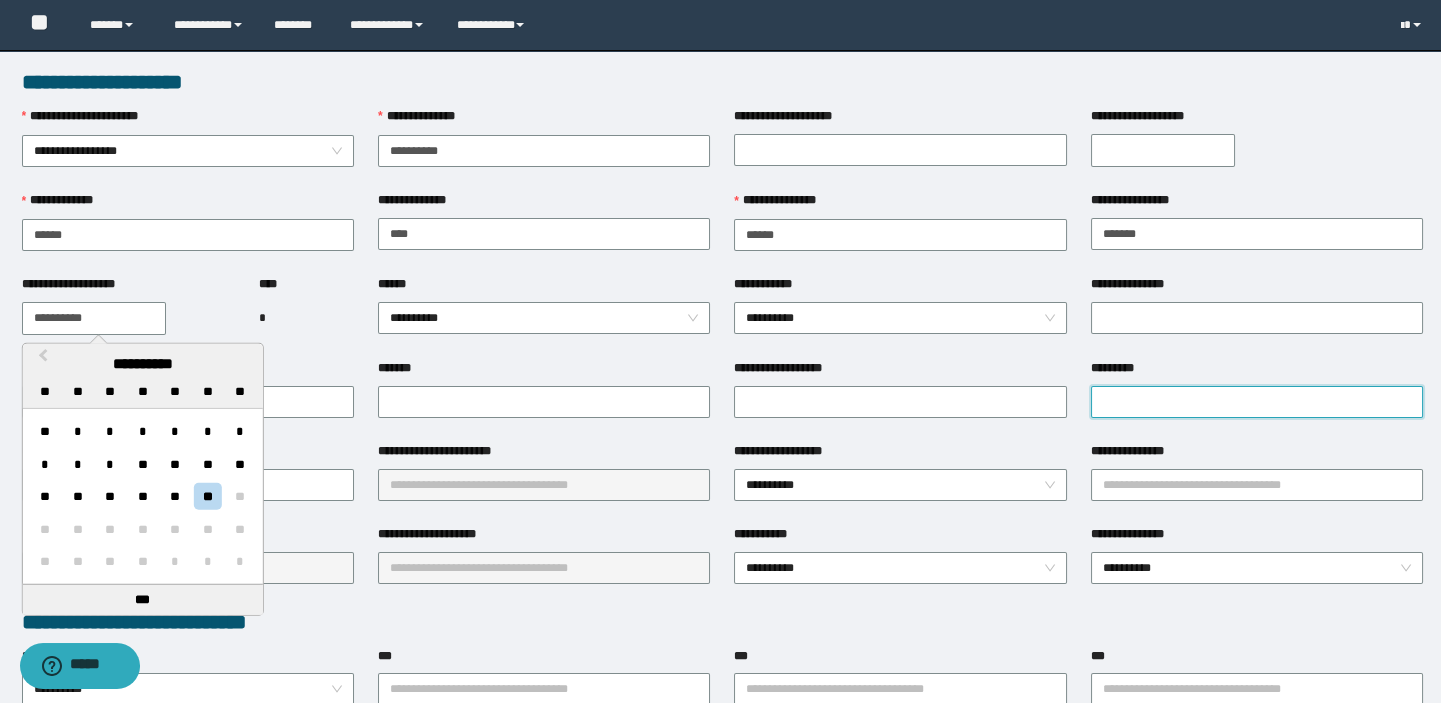 click on "*********" at bounding box center (1257, 402) 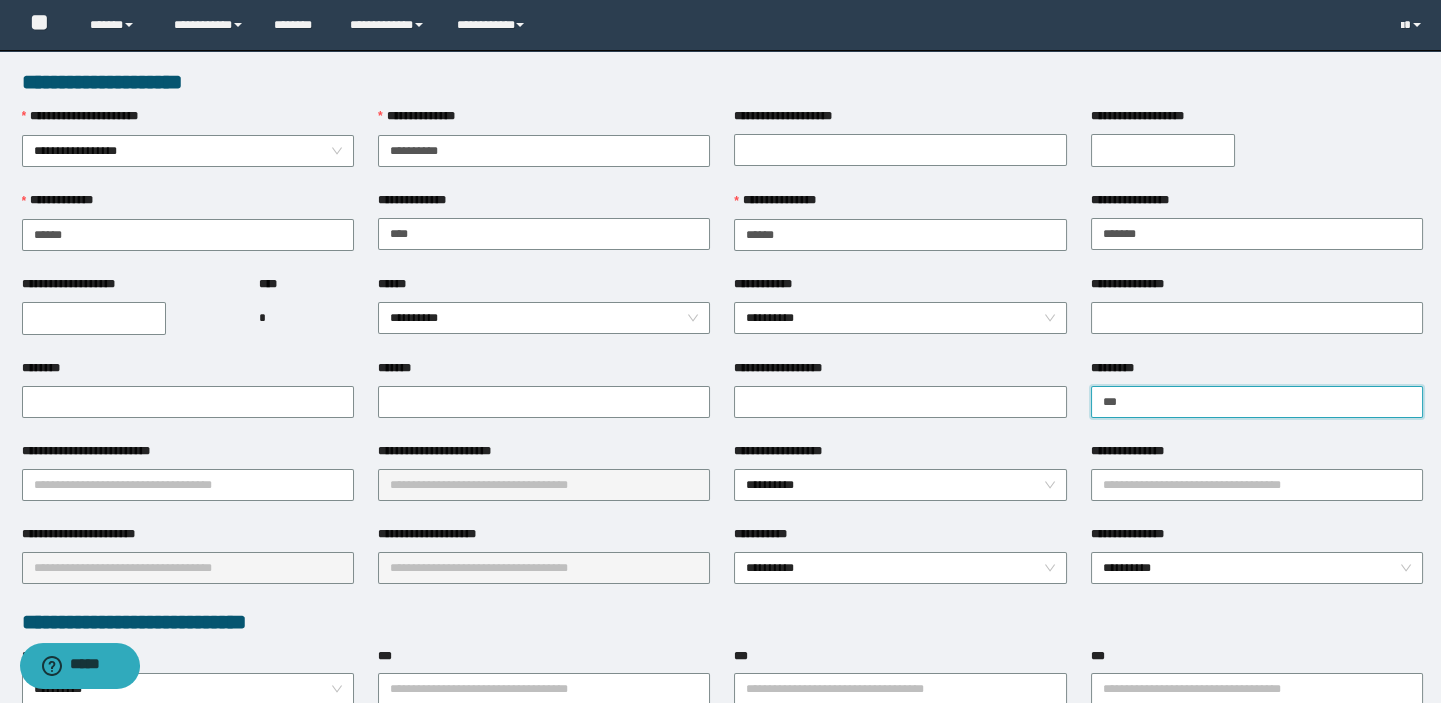 type on "**********" 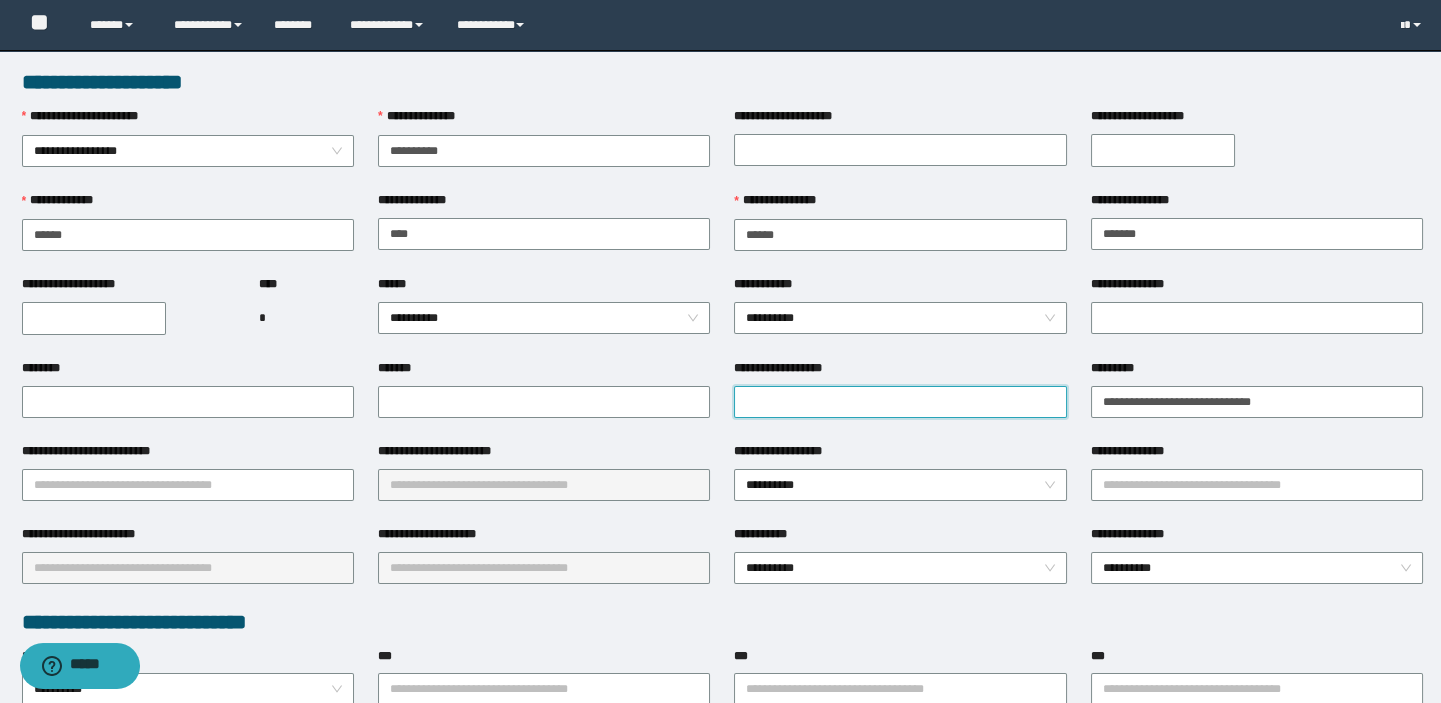 click on "**********" at bounding box center [900, 402] 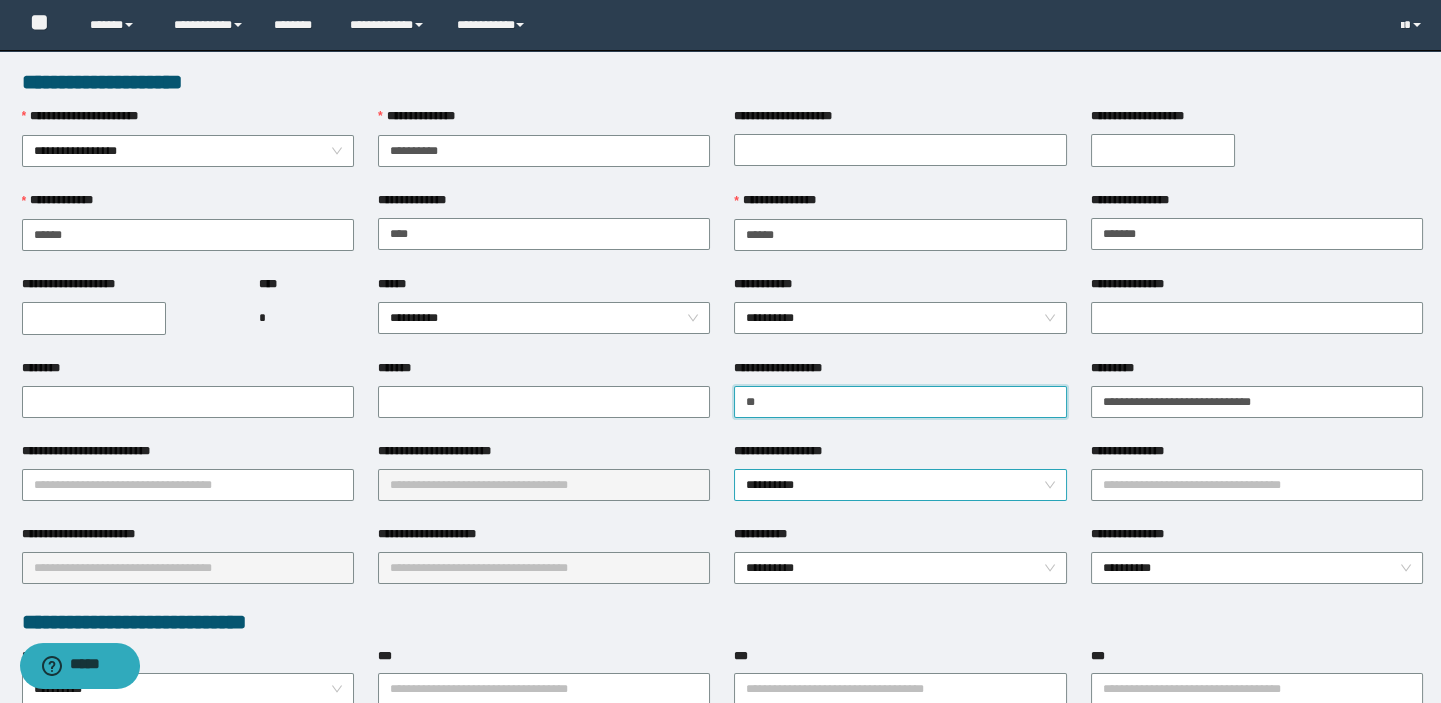 type on "**********" 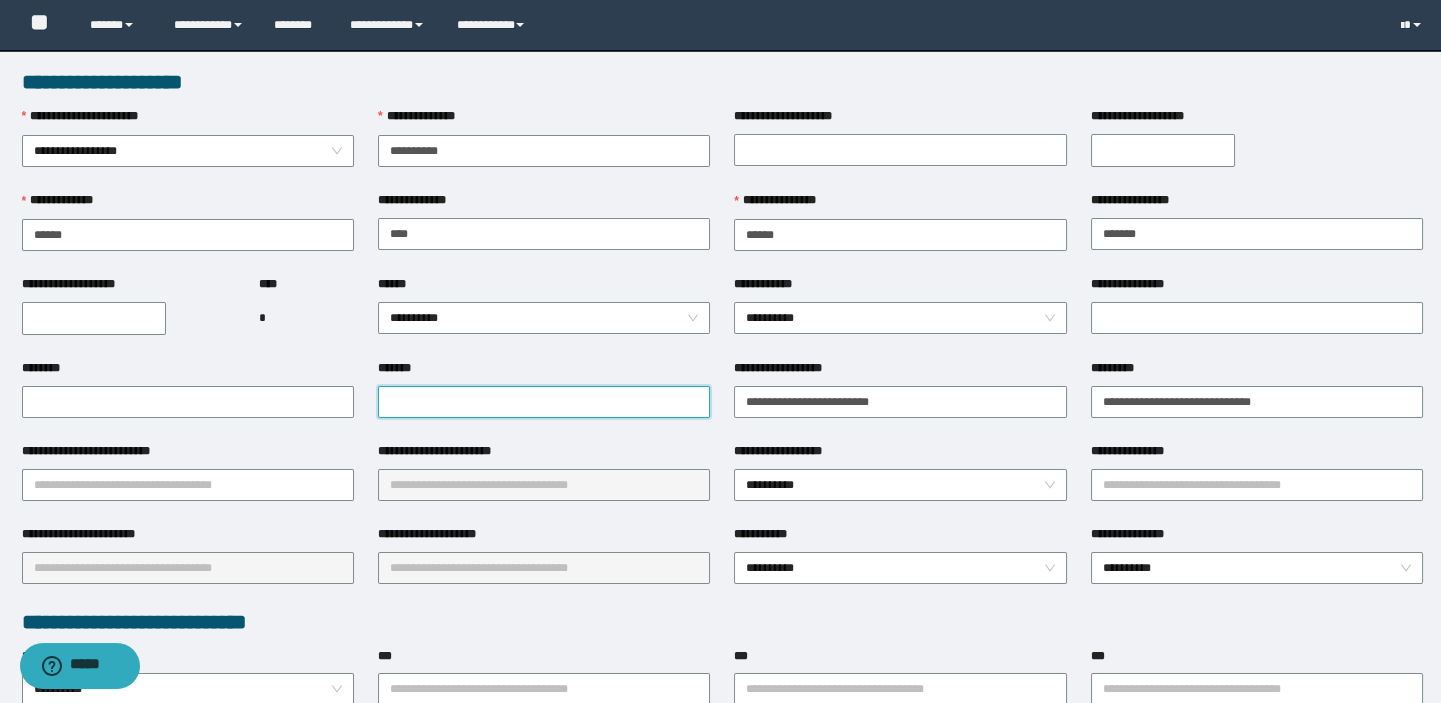 click on "*******" at bounding box center [544, 402] 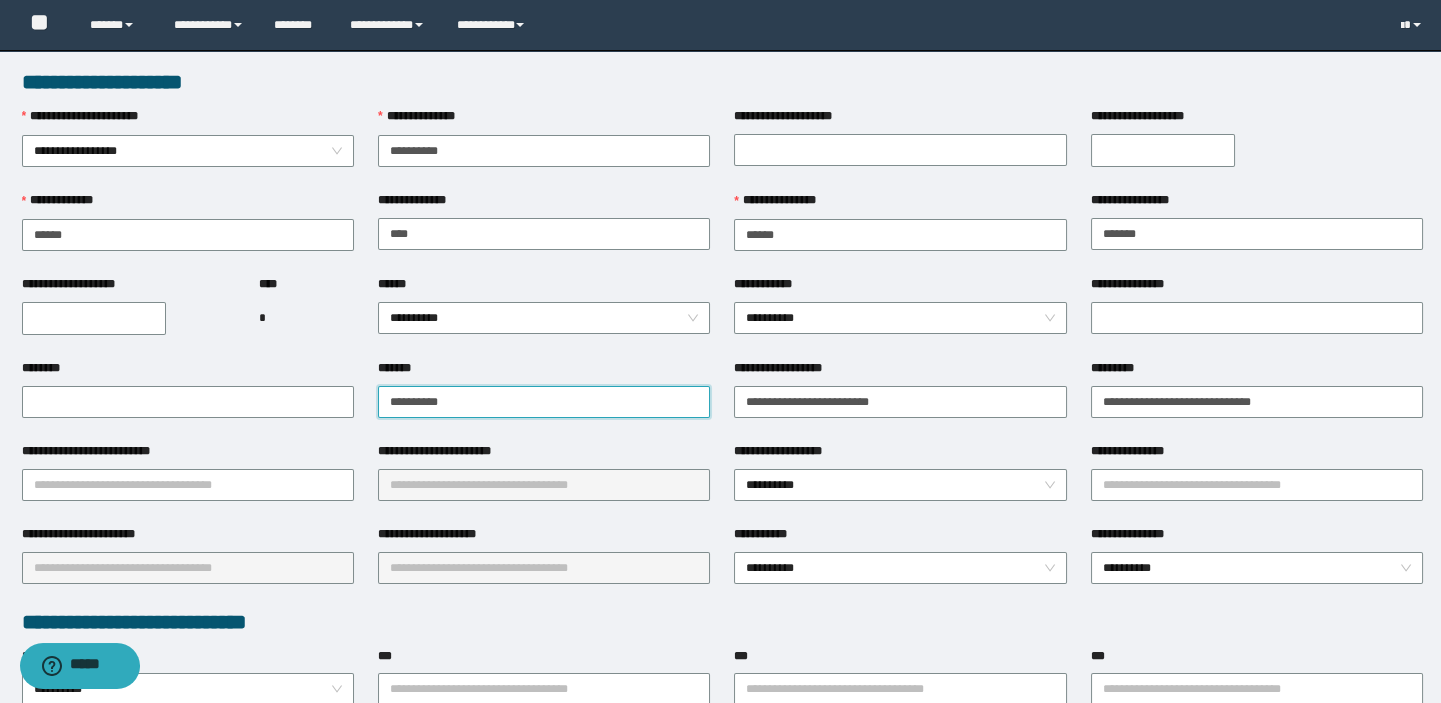 type on "**********" 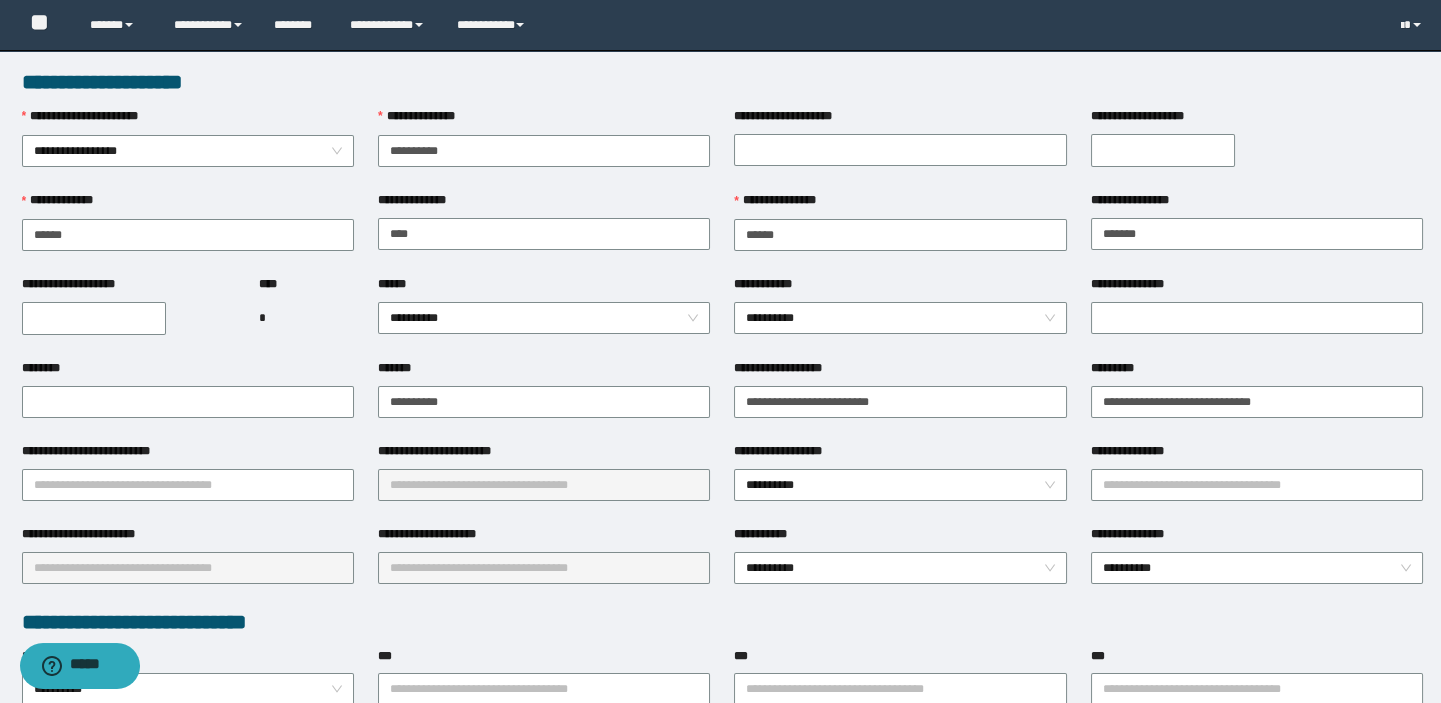 click on "**********" at bounding box center [94, 318] 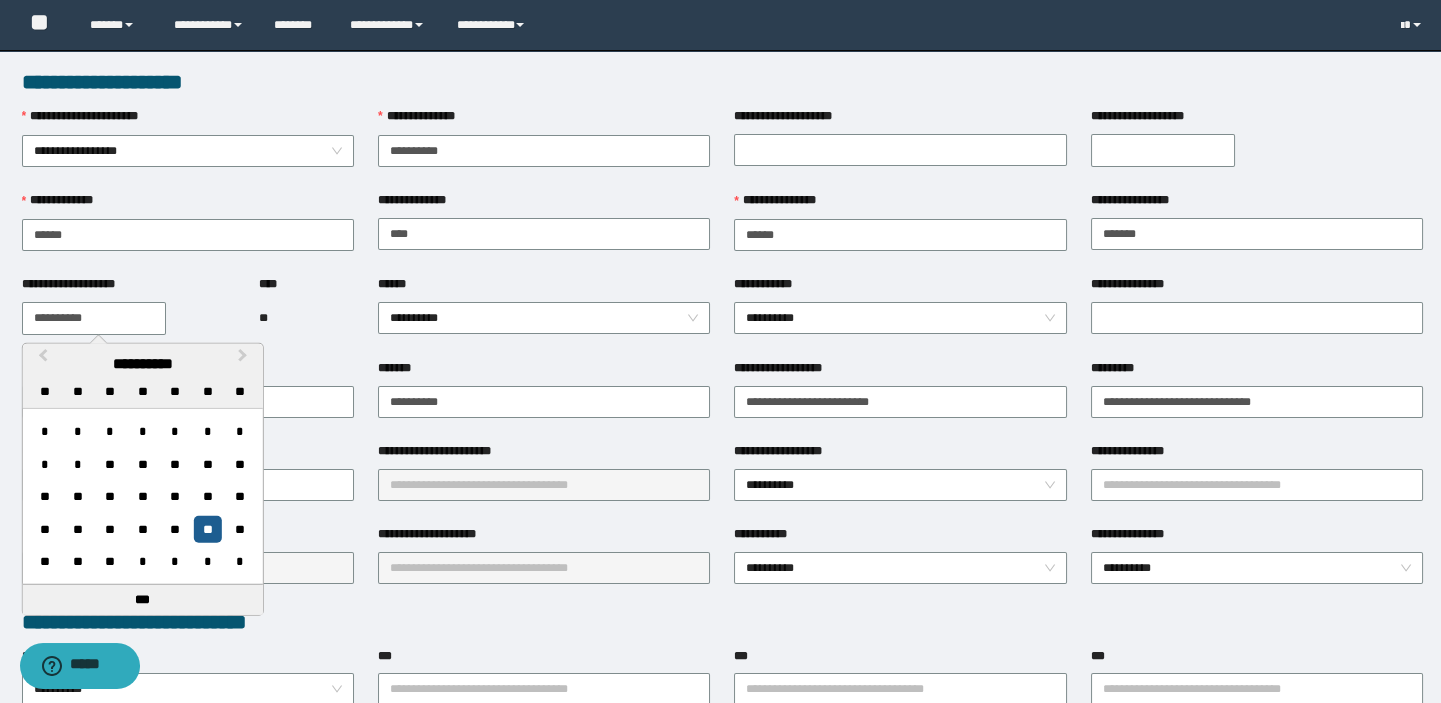 type on "**********" 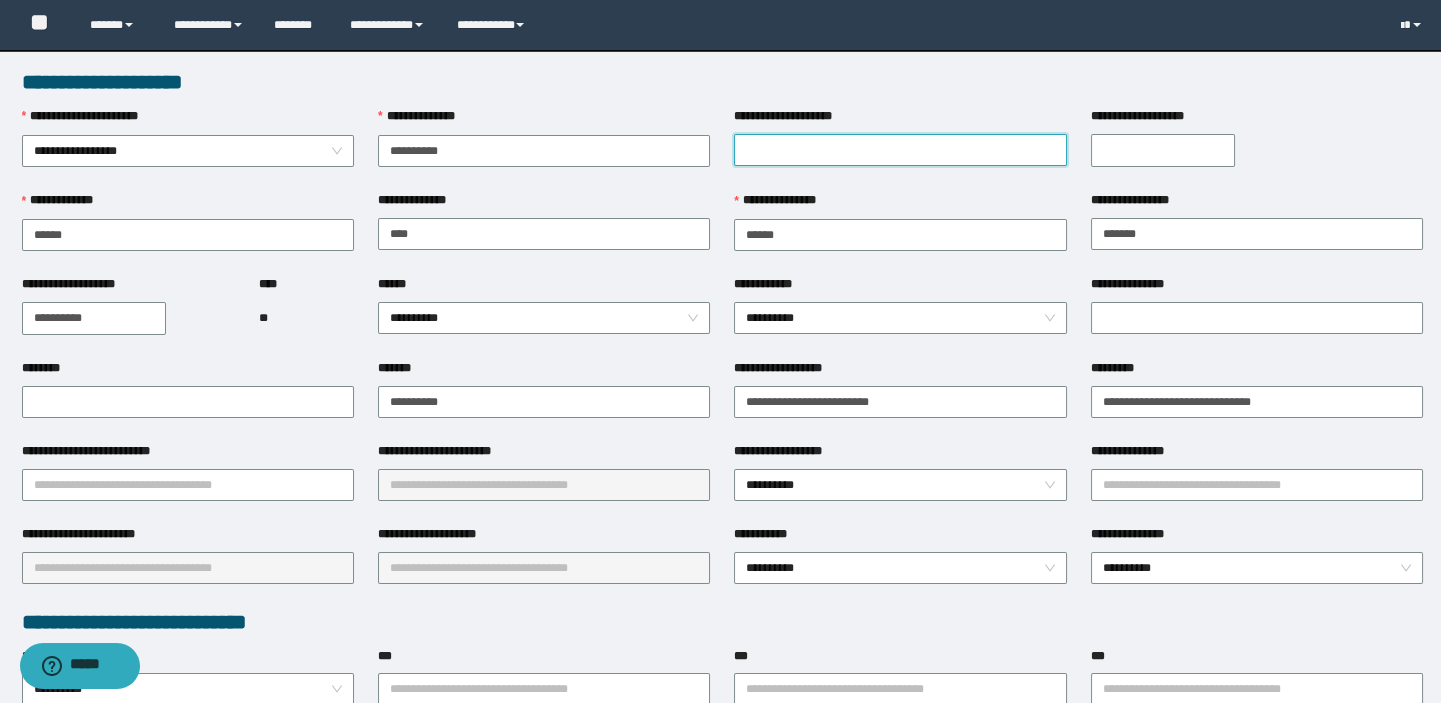 click on "**********" at bounding box center (900, 150) 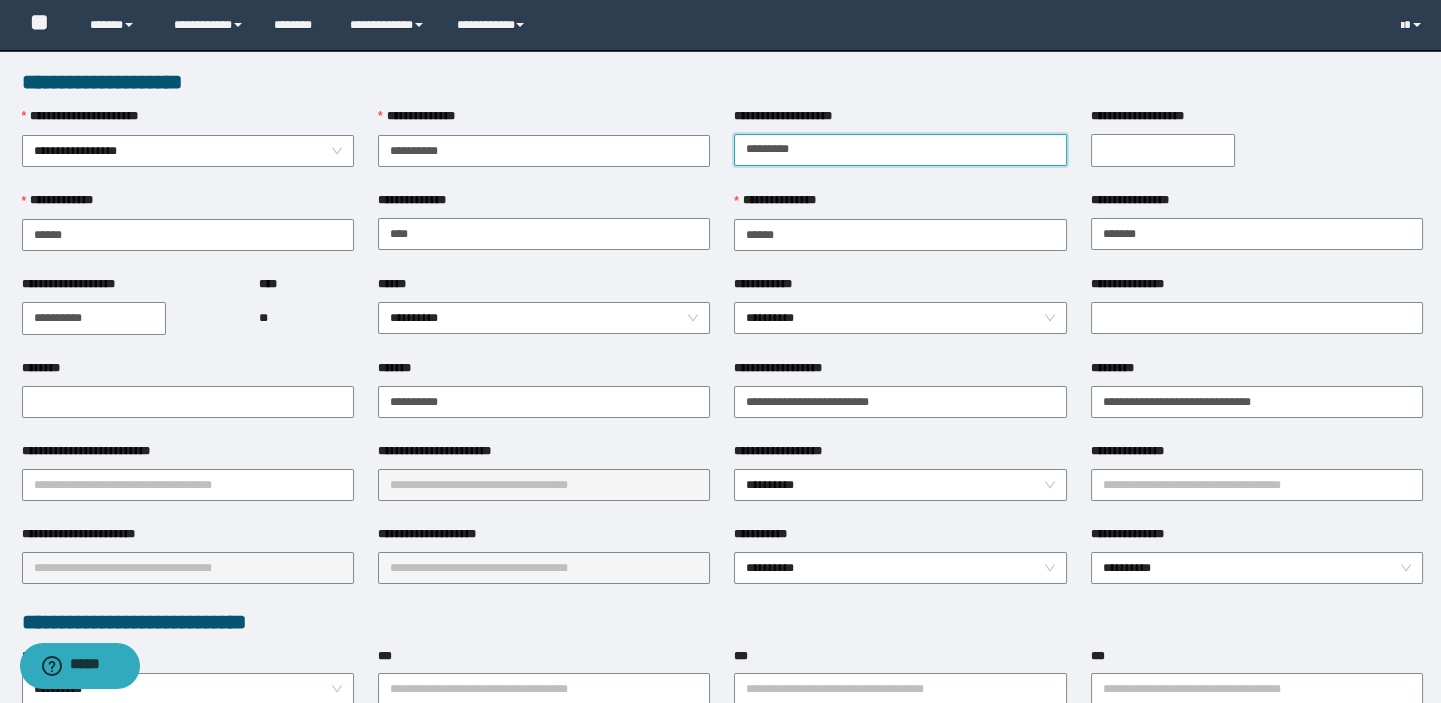 type on "*********" 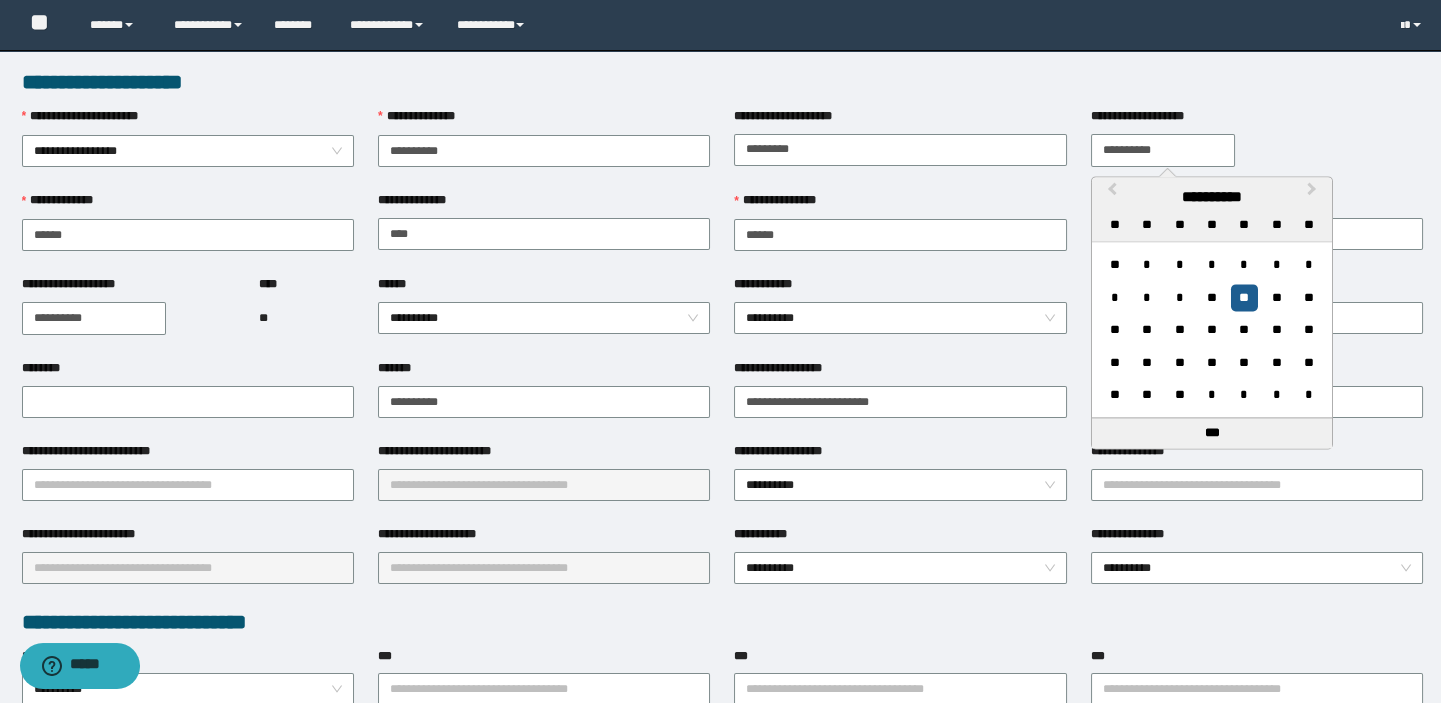 type on "**********" 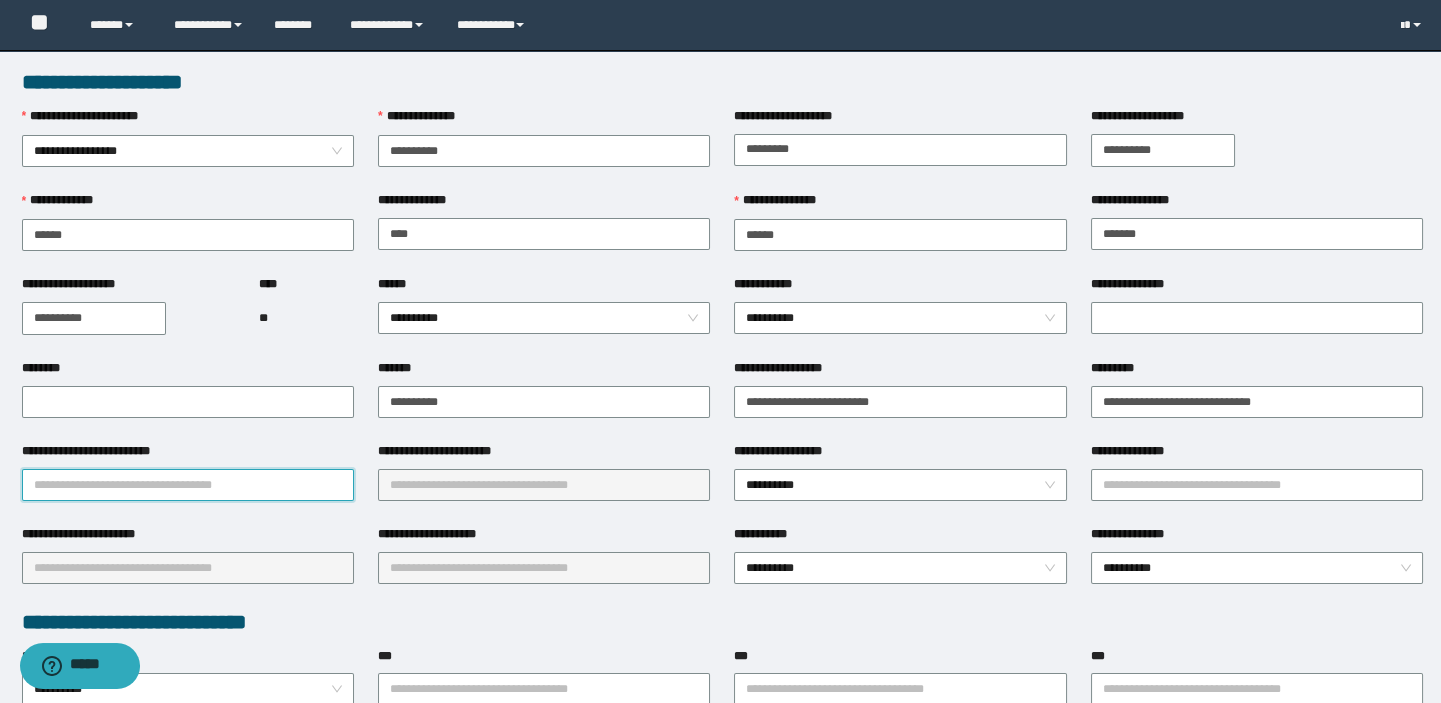 click on "**********" at bounding box center (188, 485) 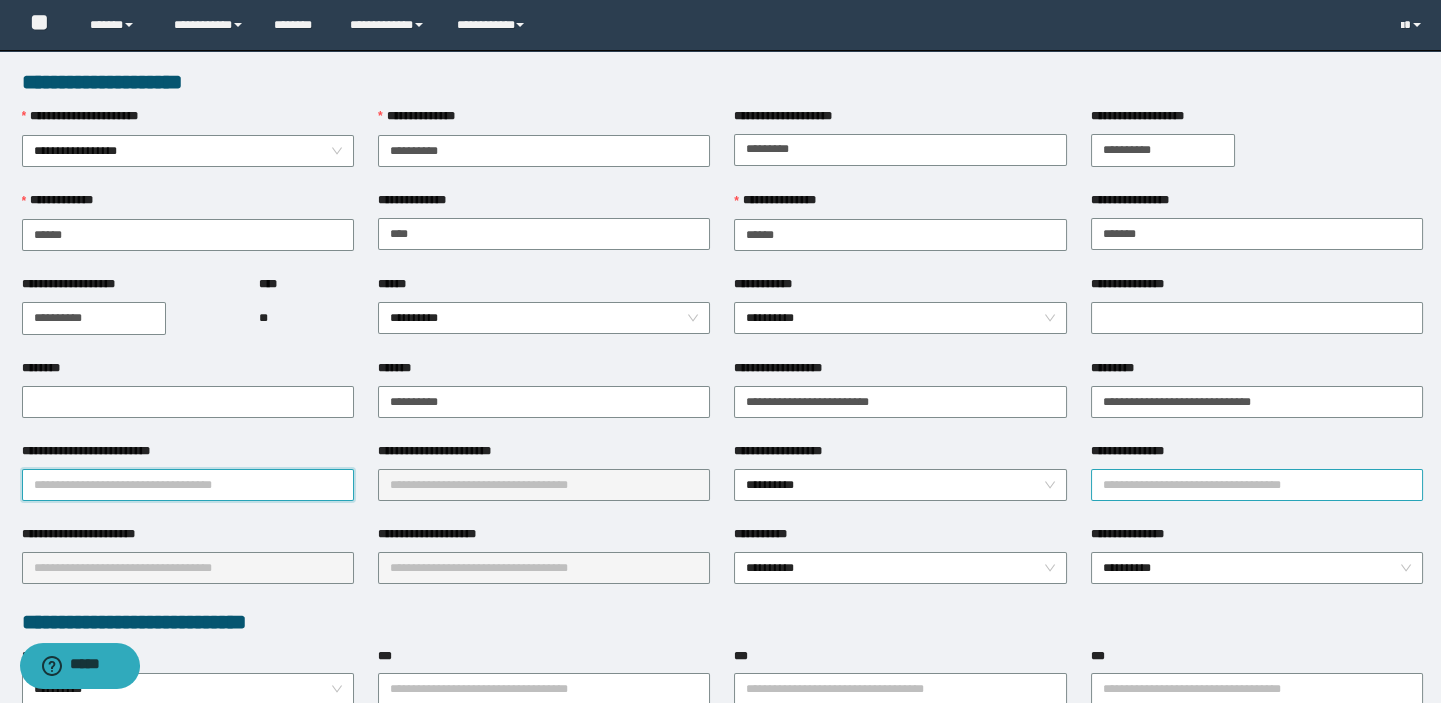 click on "**********" at bounding box center [1257, 485] 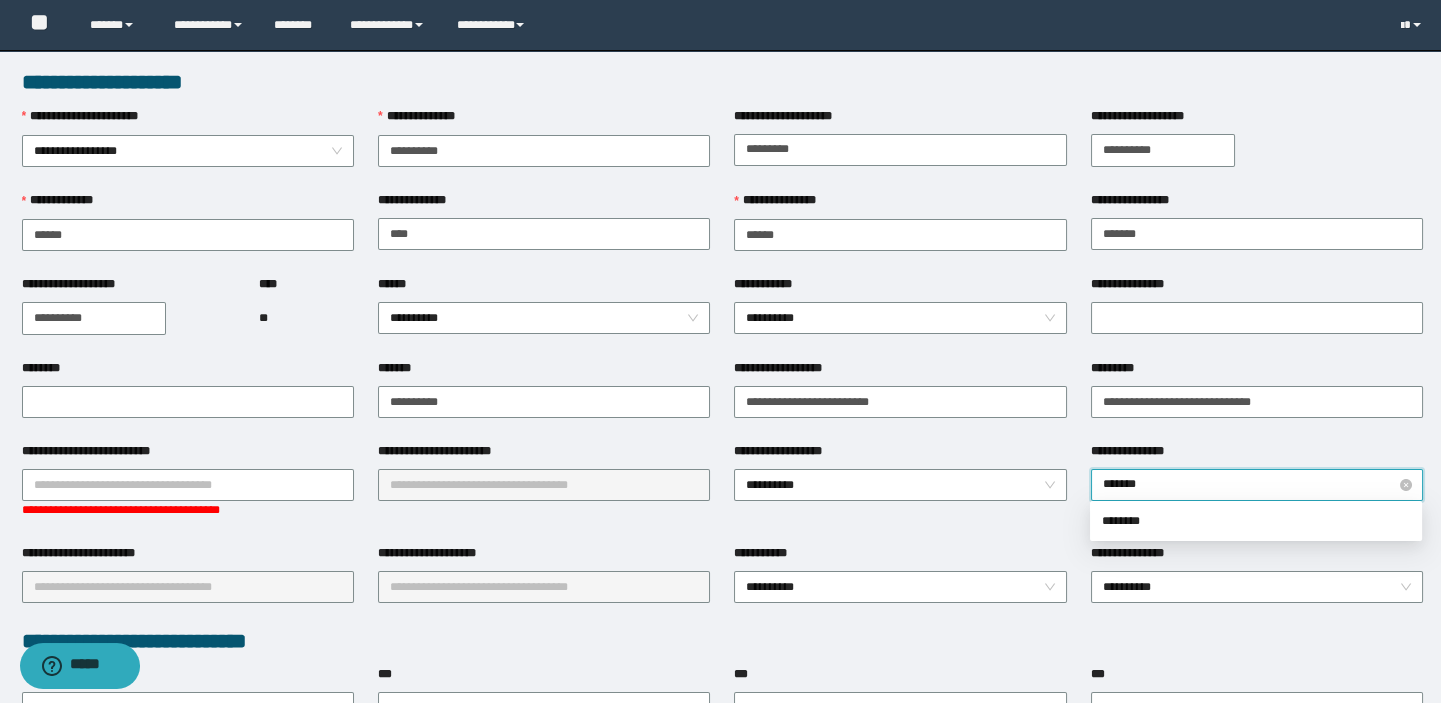 type on "********" 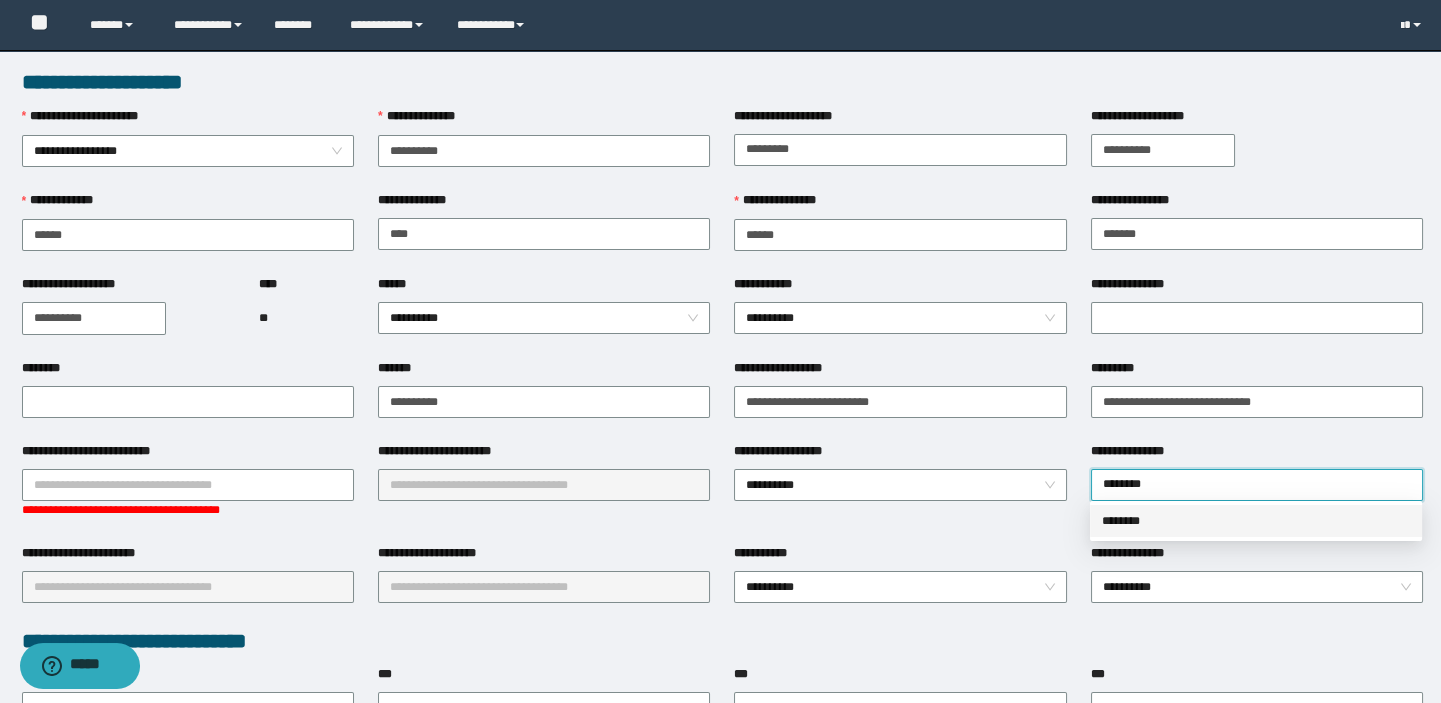 click on "********" at bounding box center (1256, 521) 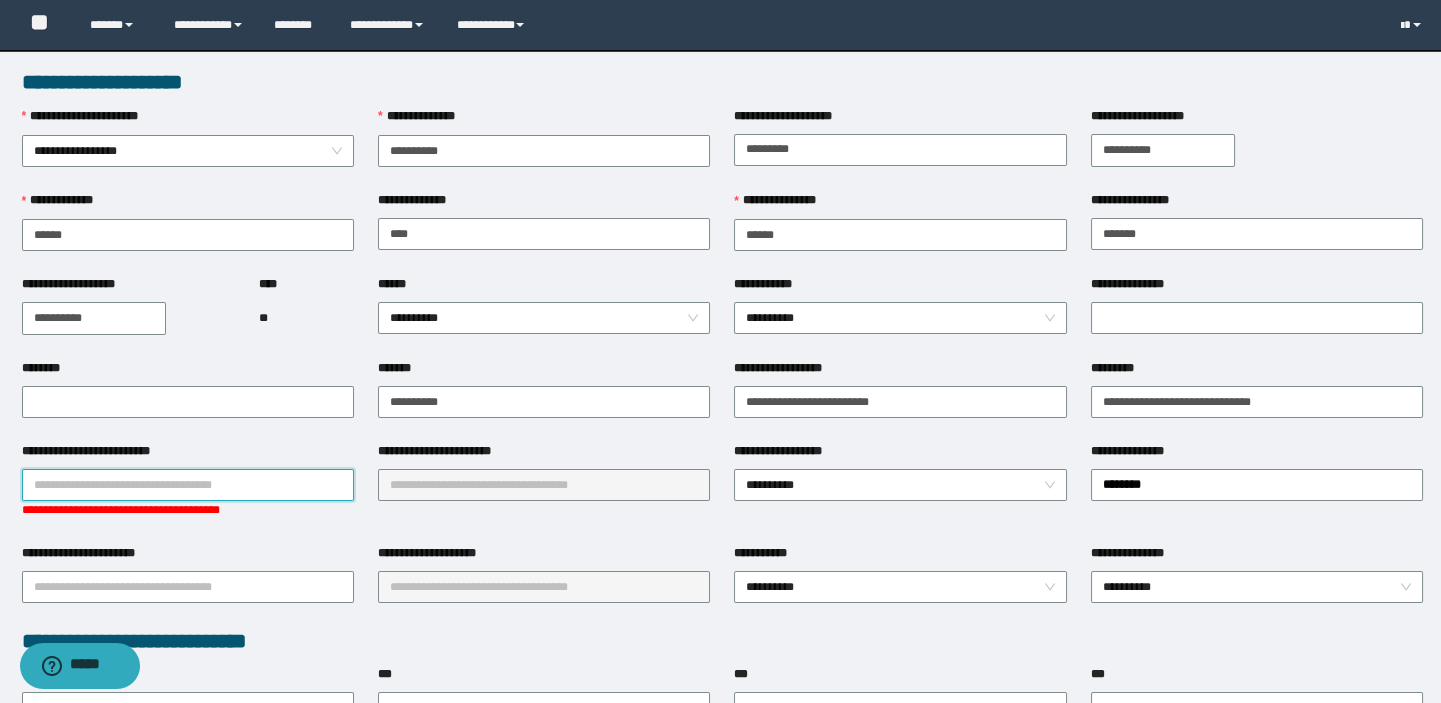 click on "**********" at bounding box center (188, 485) 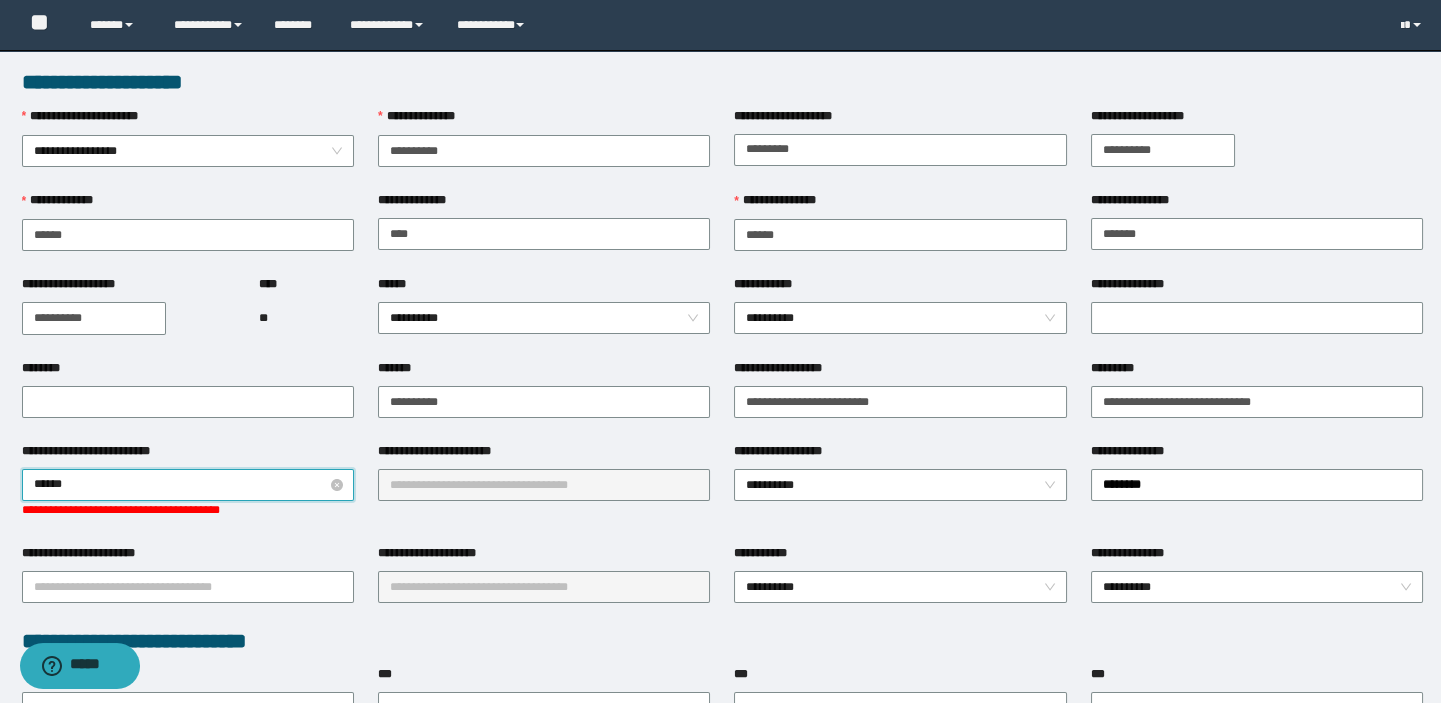 type on "*******" 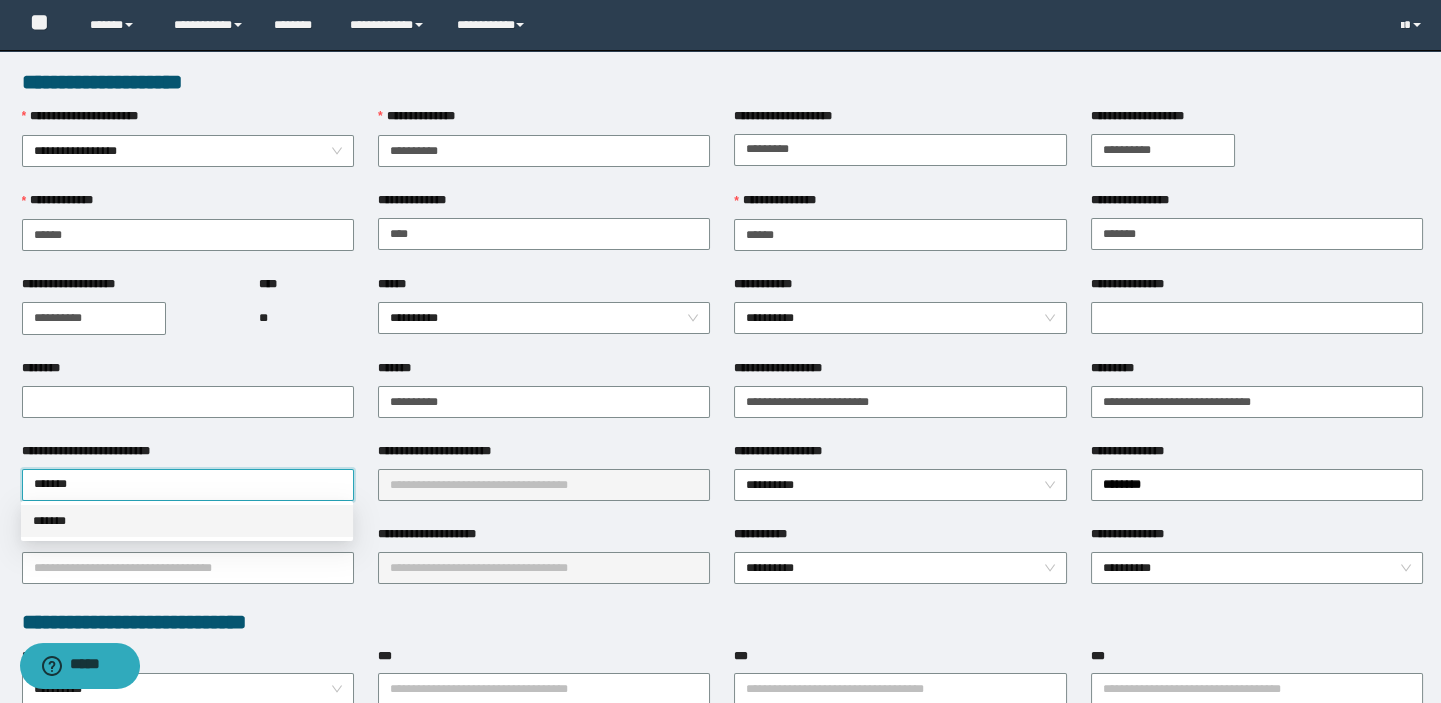 click on "*******" at bounding box center [187, 521] 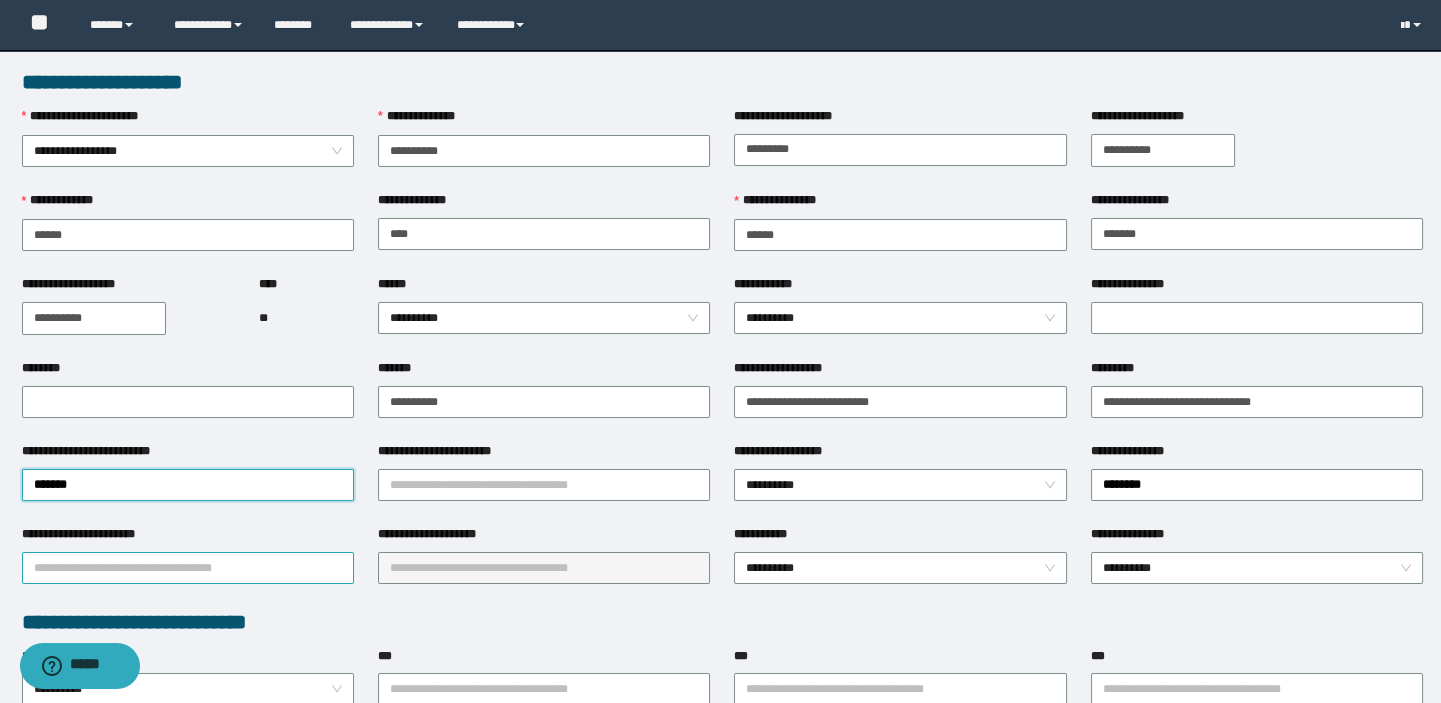 click on "**********" at bounding box center (188, 568) 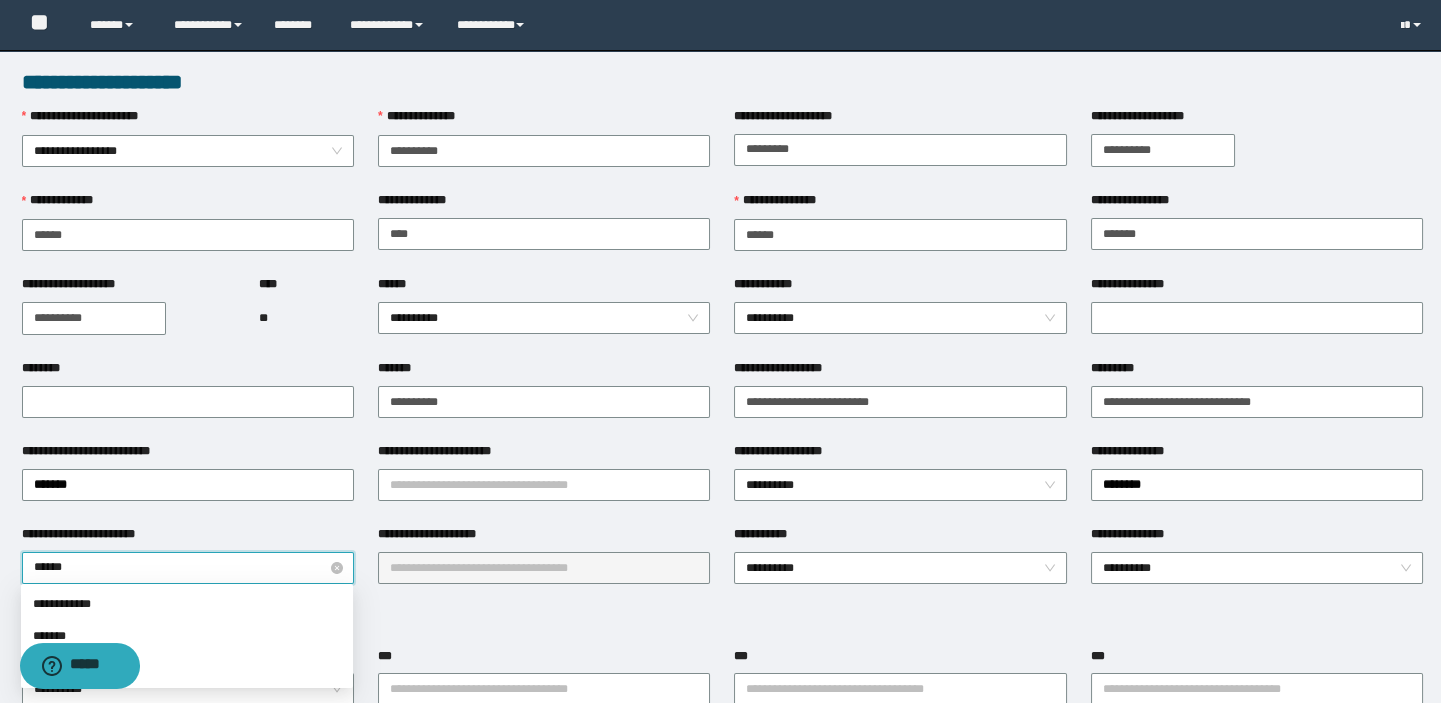 type on "*******" 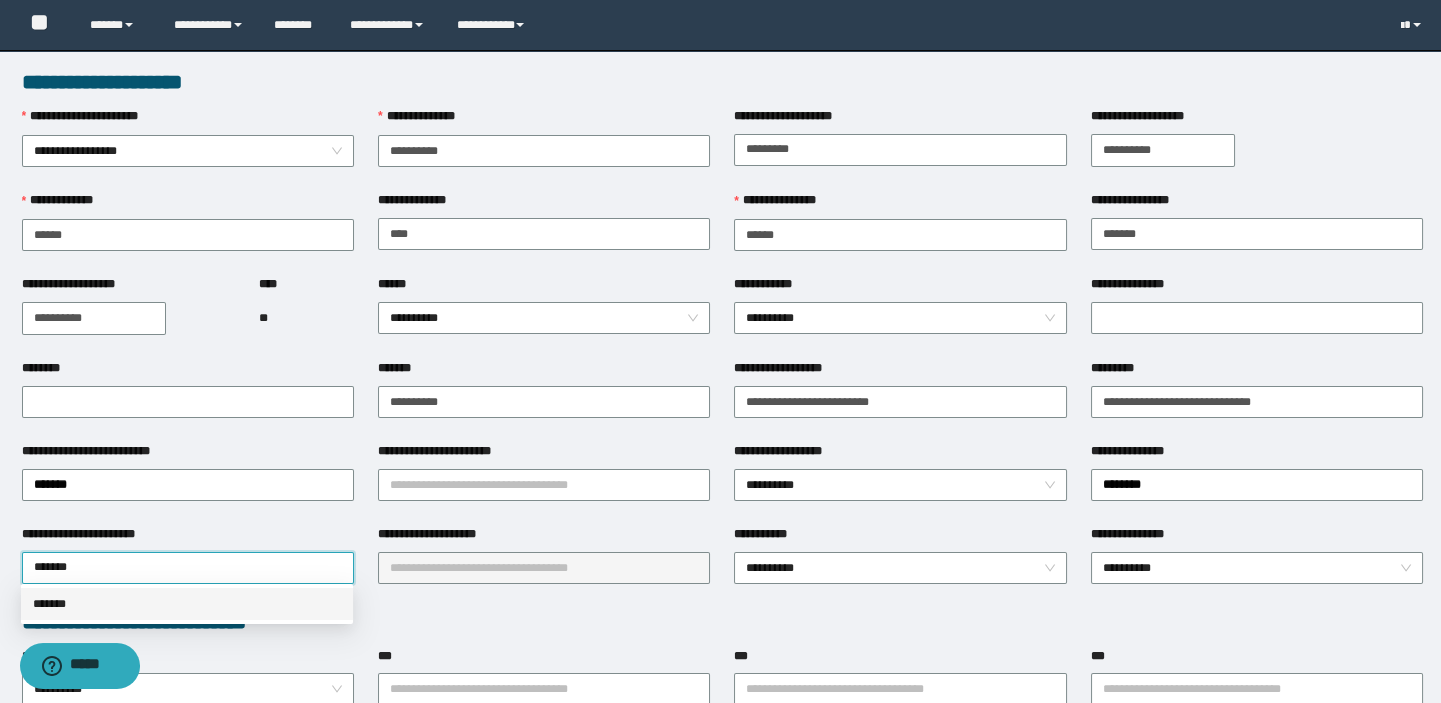 click on "*******" at bounding box center [187, 604] 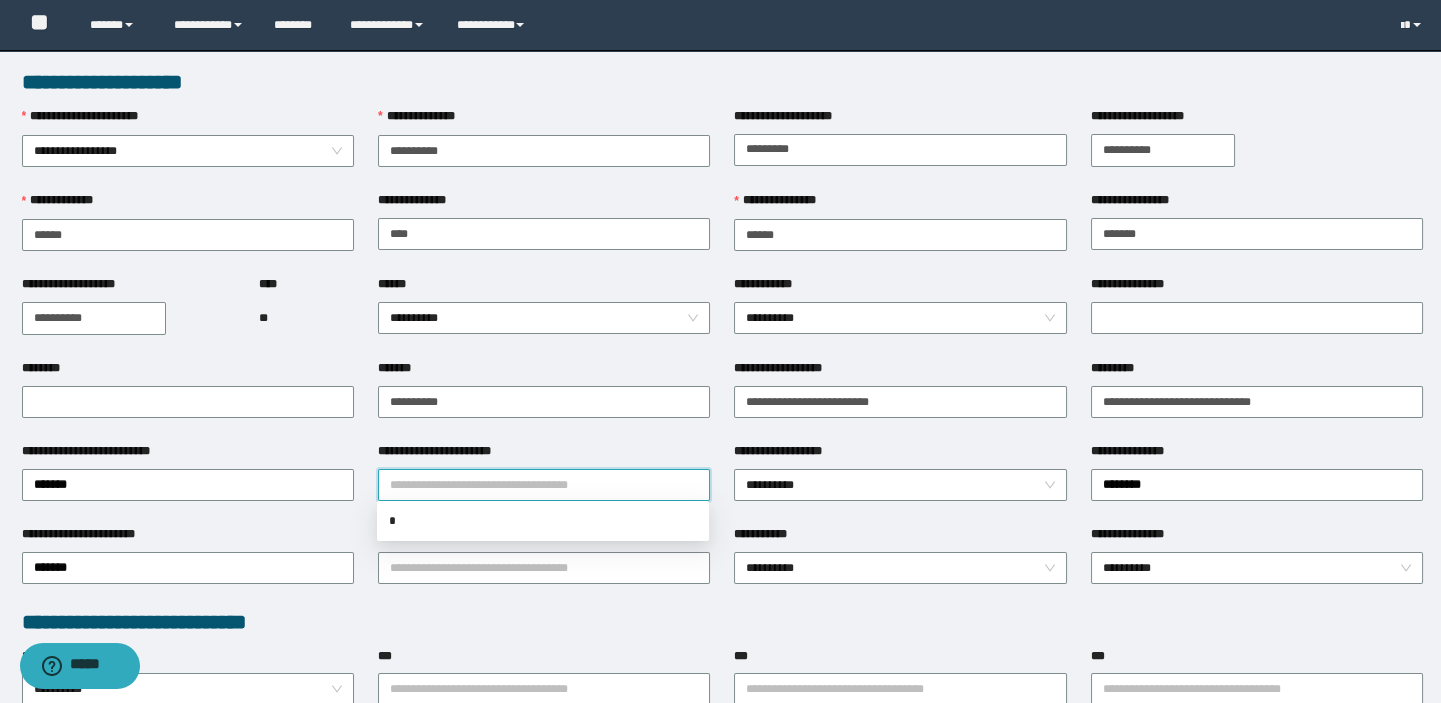 click on "**********" at bounding box center [544, 485] 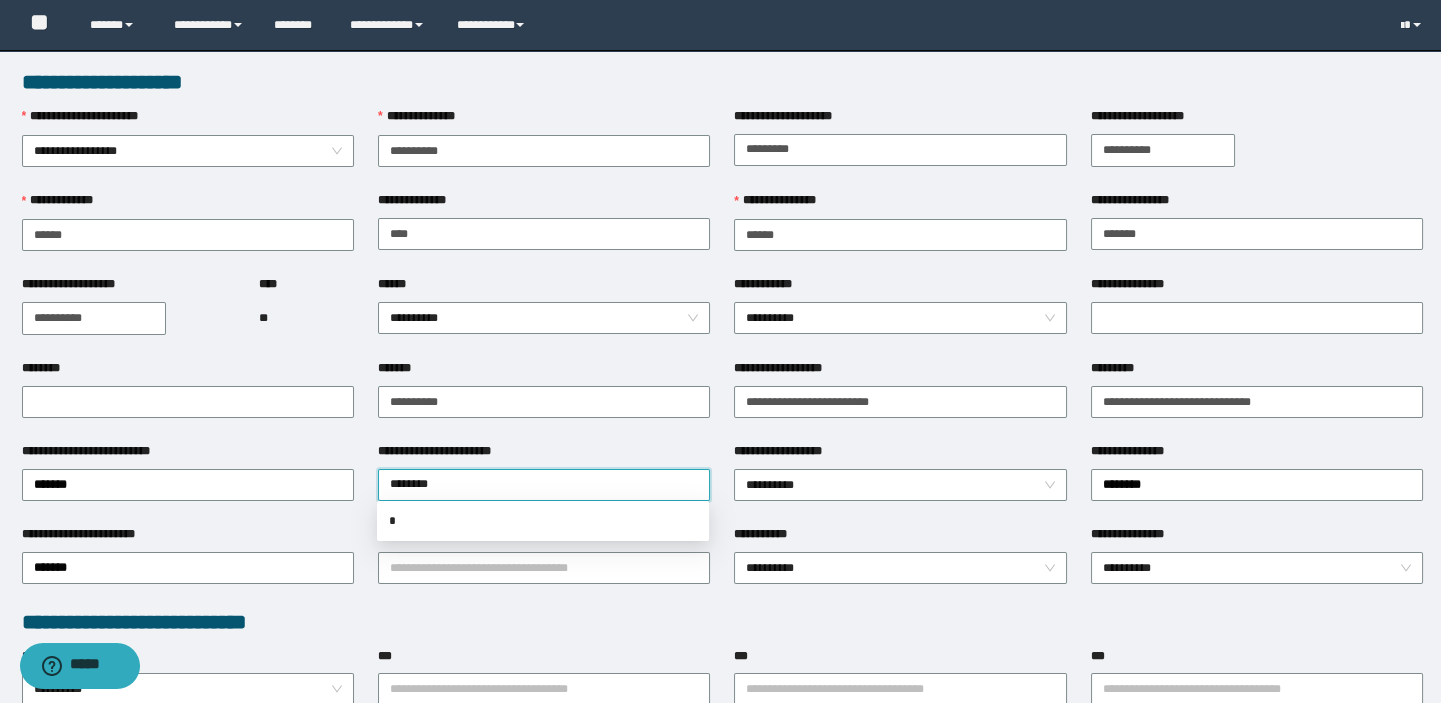 type on "*********" 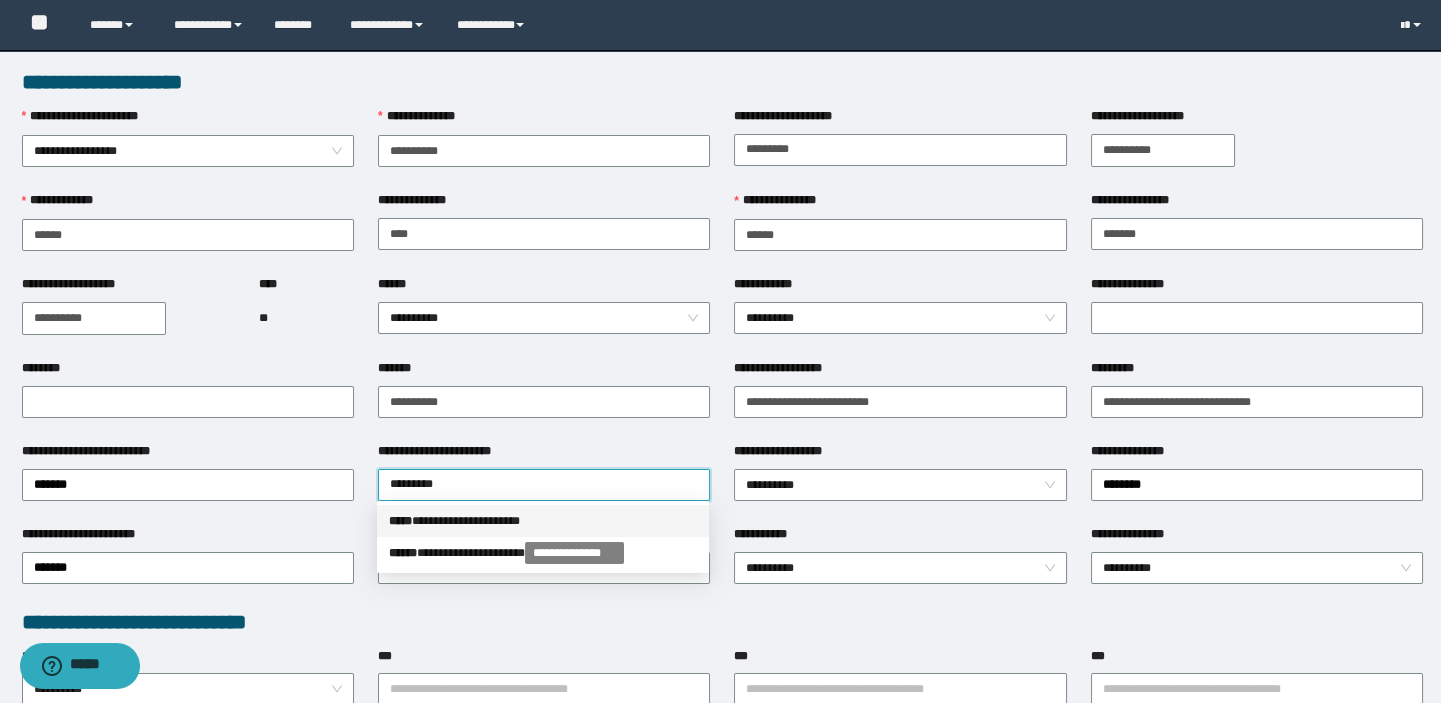 click on "**********" at bounding box center [543, 521] 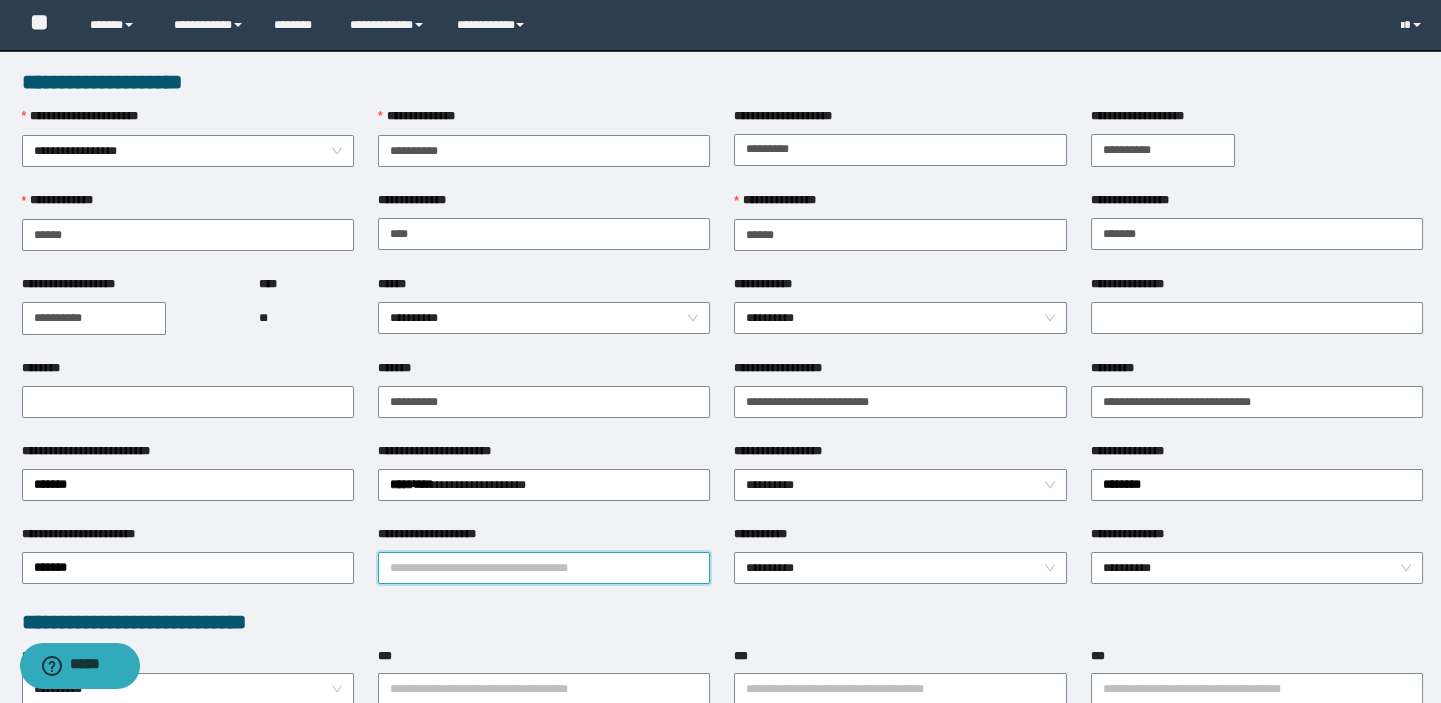 click on "**********" at bounding box center [544, 568] 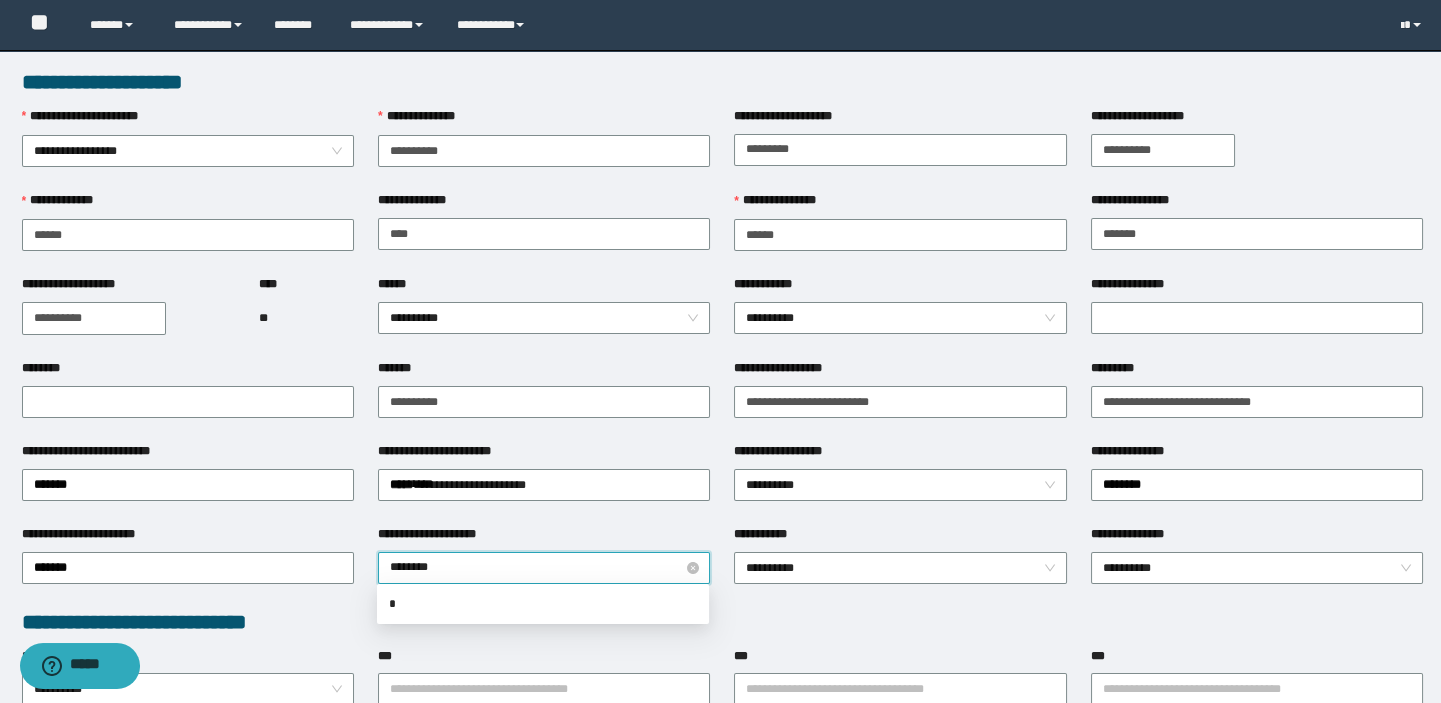 type on "*********" 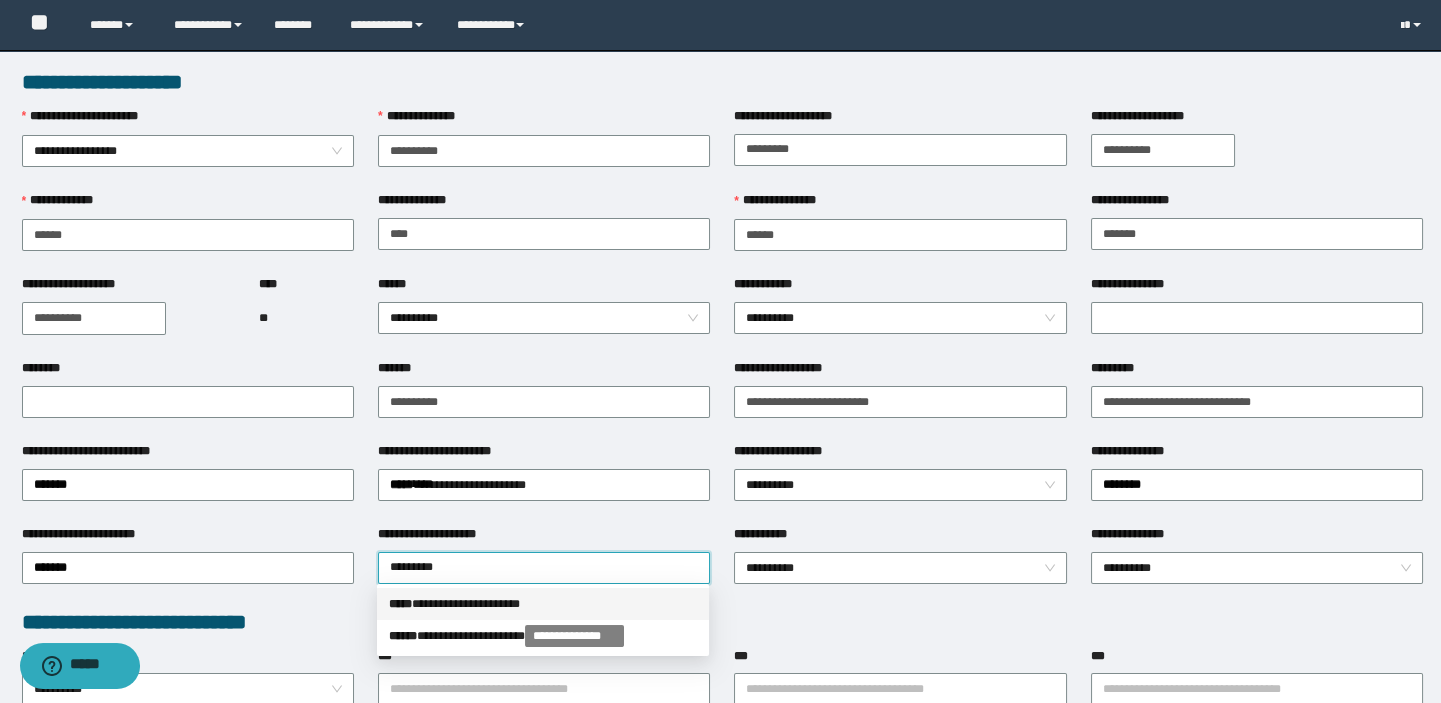 click on "**********" at bounding box center [543, 604] 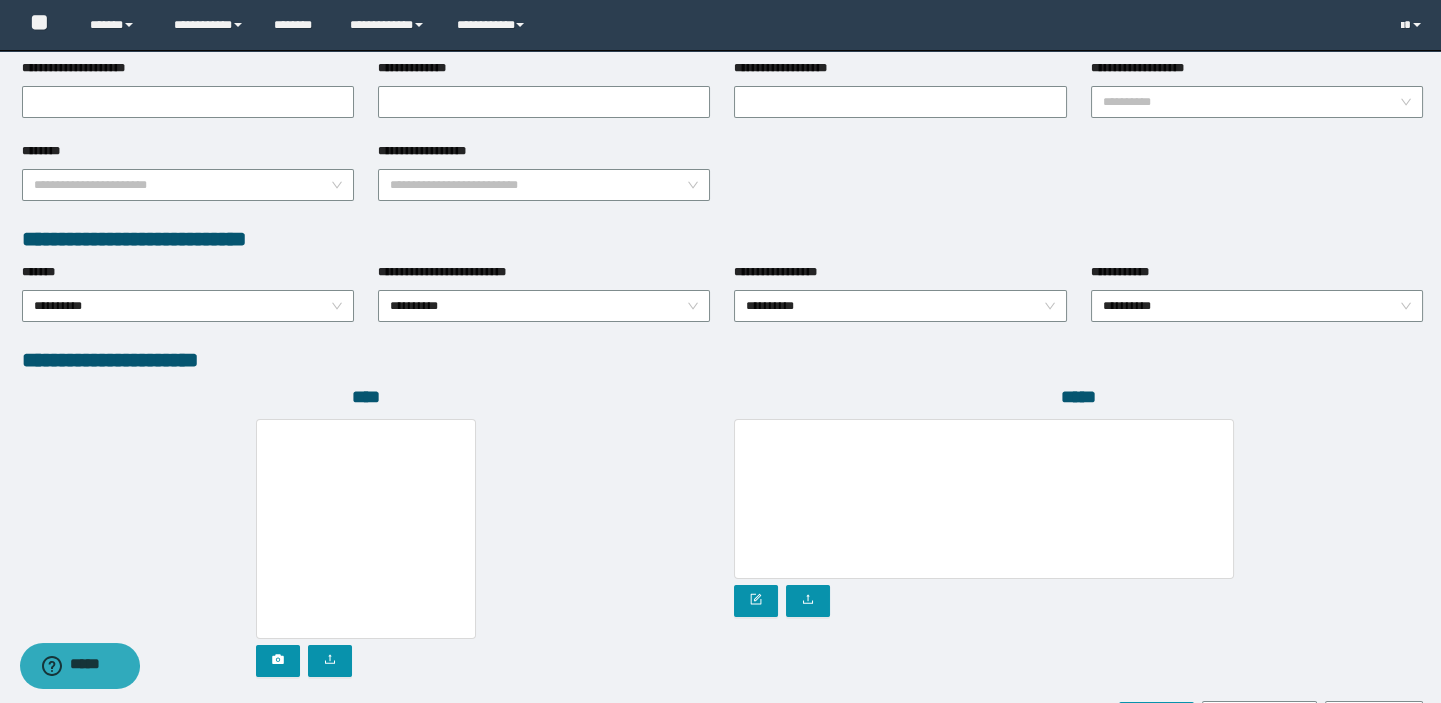 scroll, scrollTop: 999, scrollLeft: 0, axis: vertical 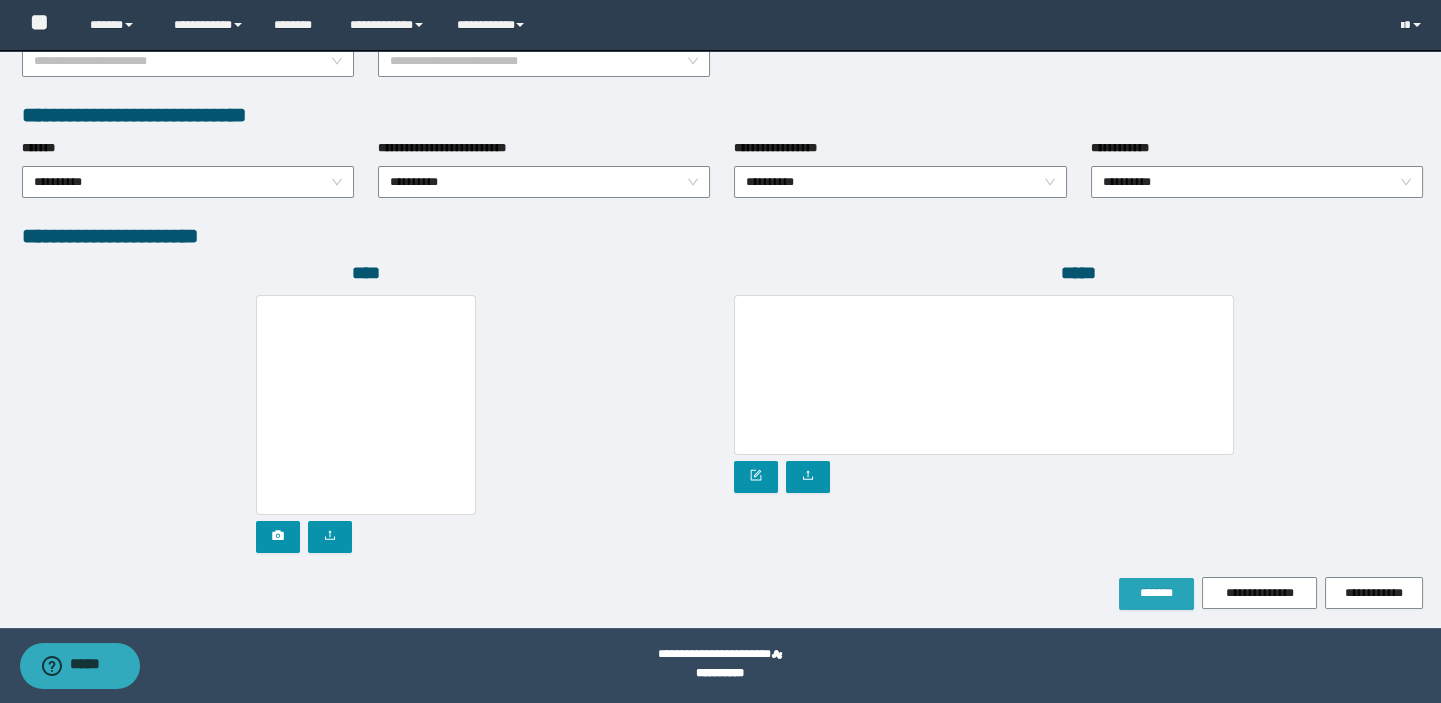 click on "*******" at bounding box center [1156, 593] 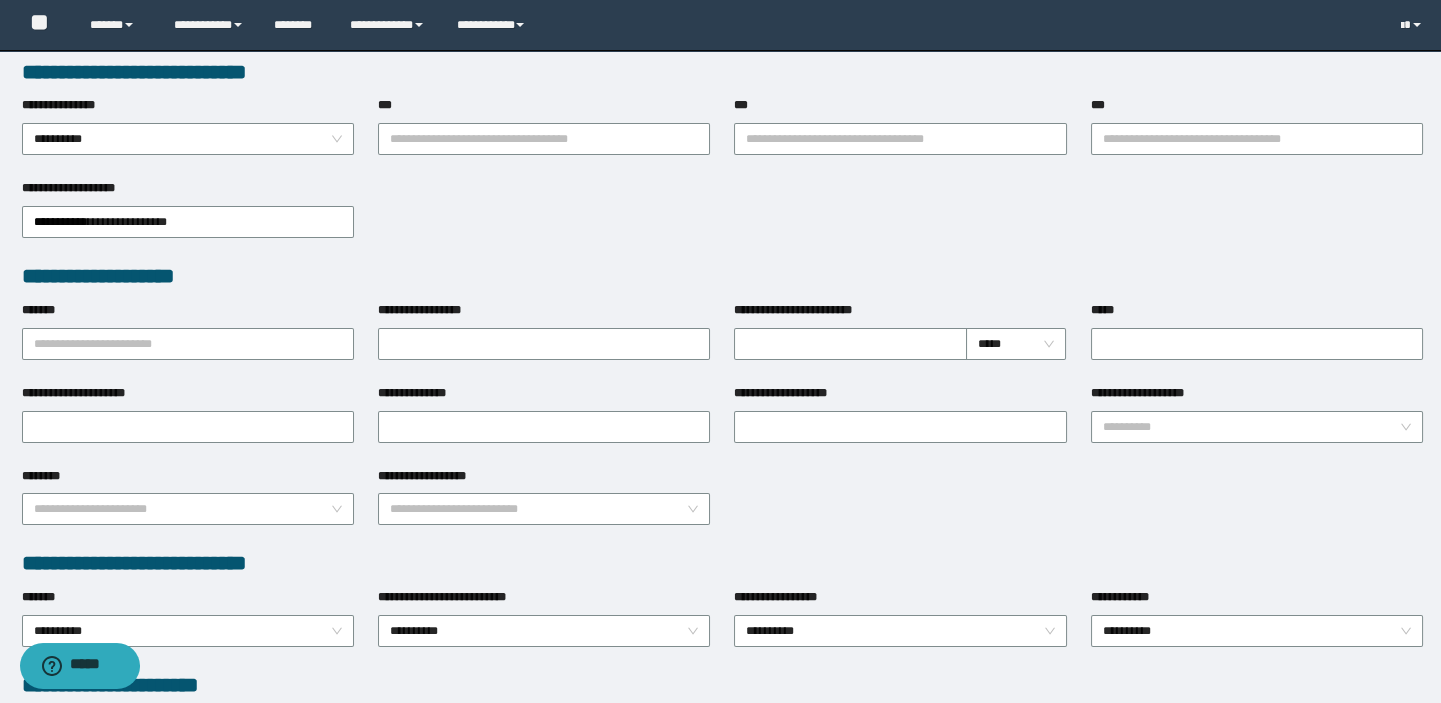 scroll, scrollTop: 233, scrollLeft: 0, axis: vertical 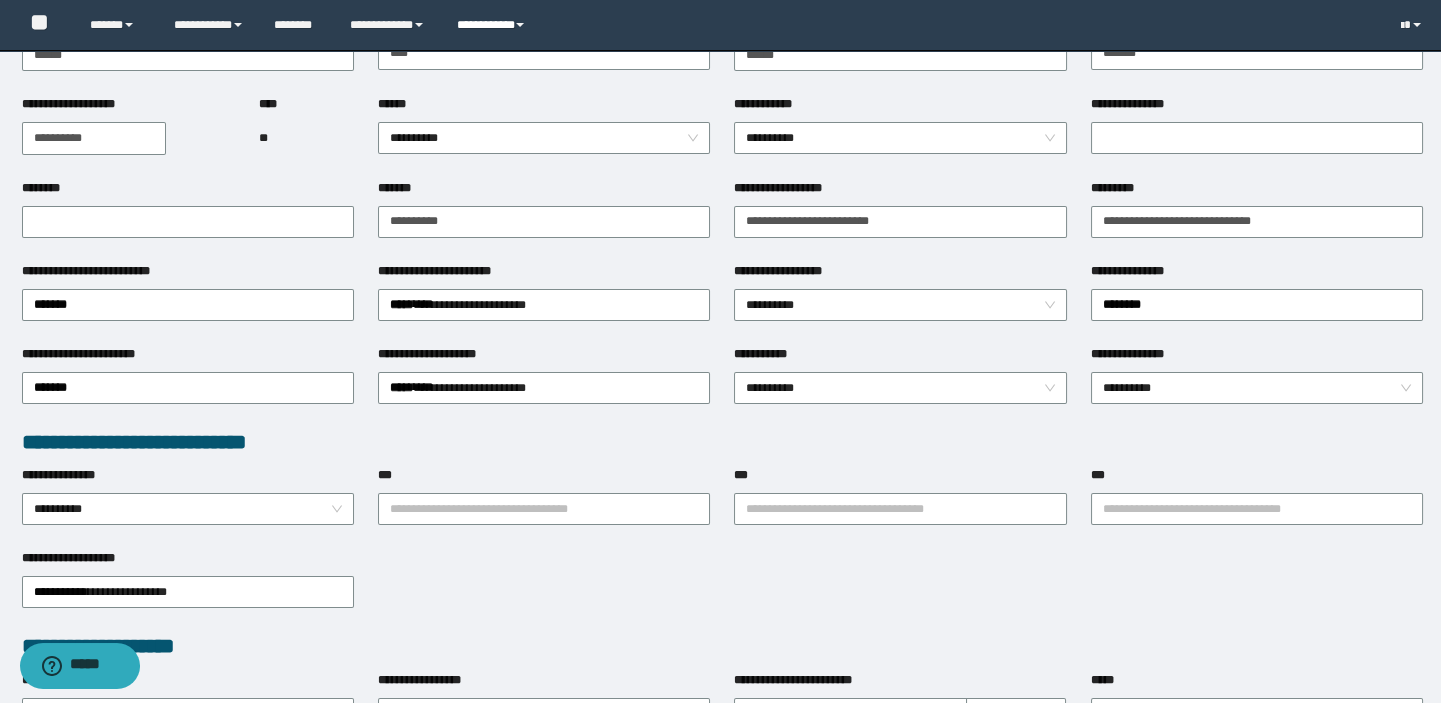 click on "**********" at bounding box center [493, 25] 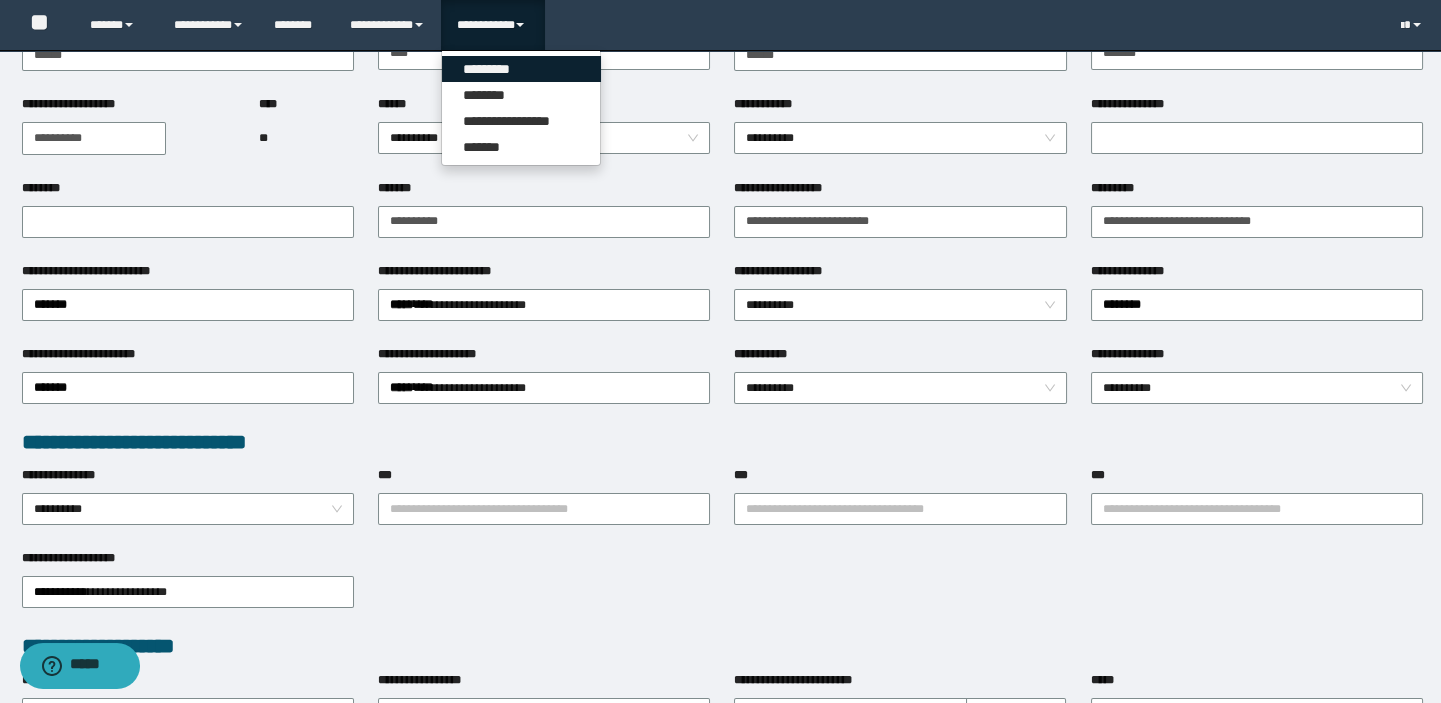 click on "*********" at bounding box center (521, 69) 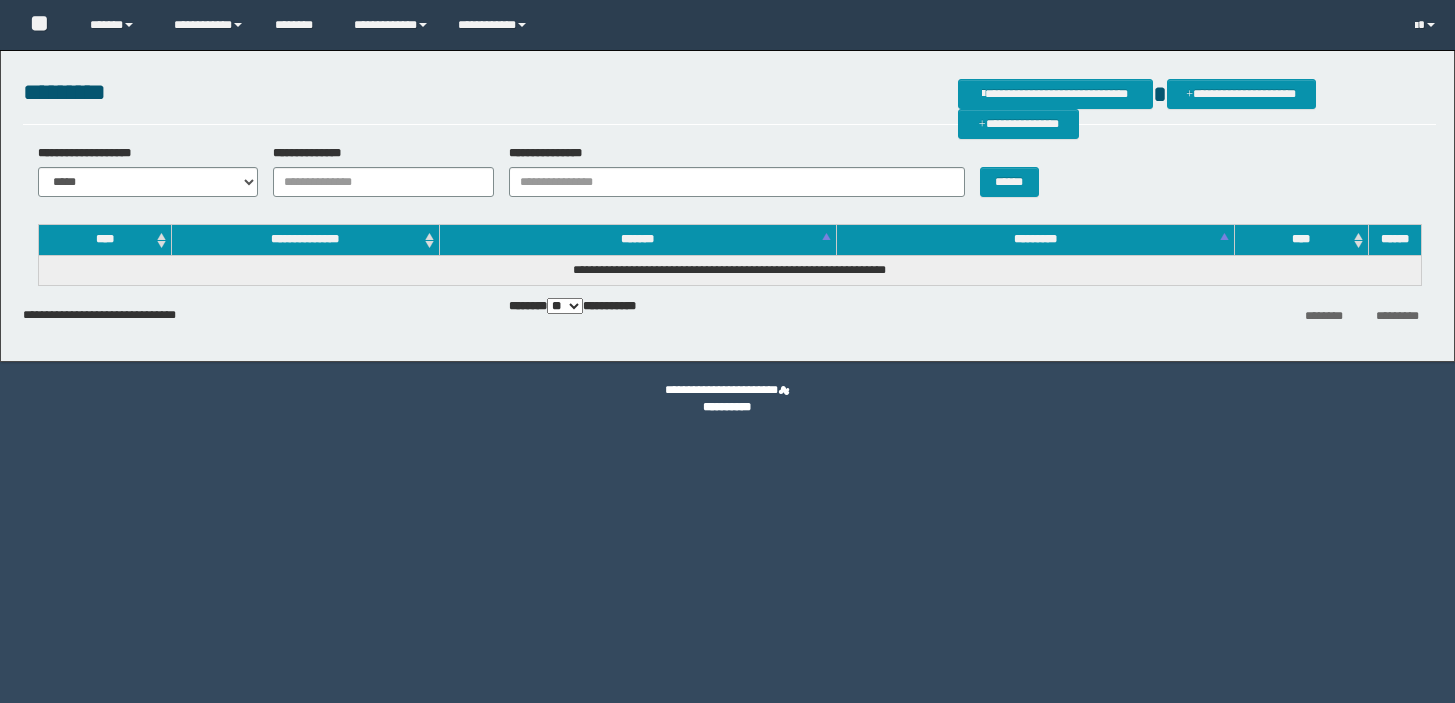 scroll, scrollTop: 0, scrollLeft: 0, axis: both 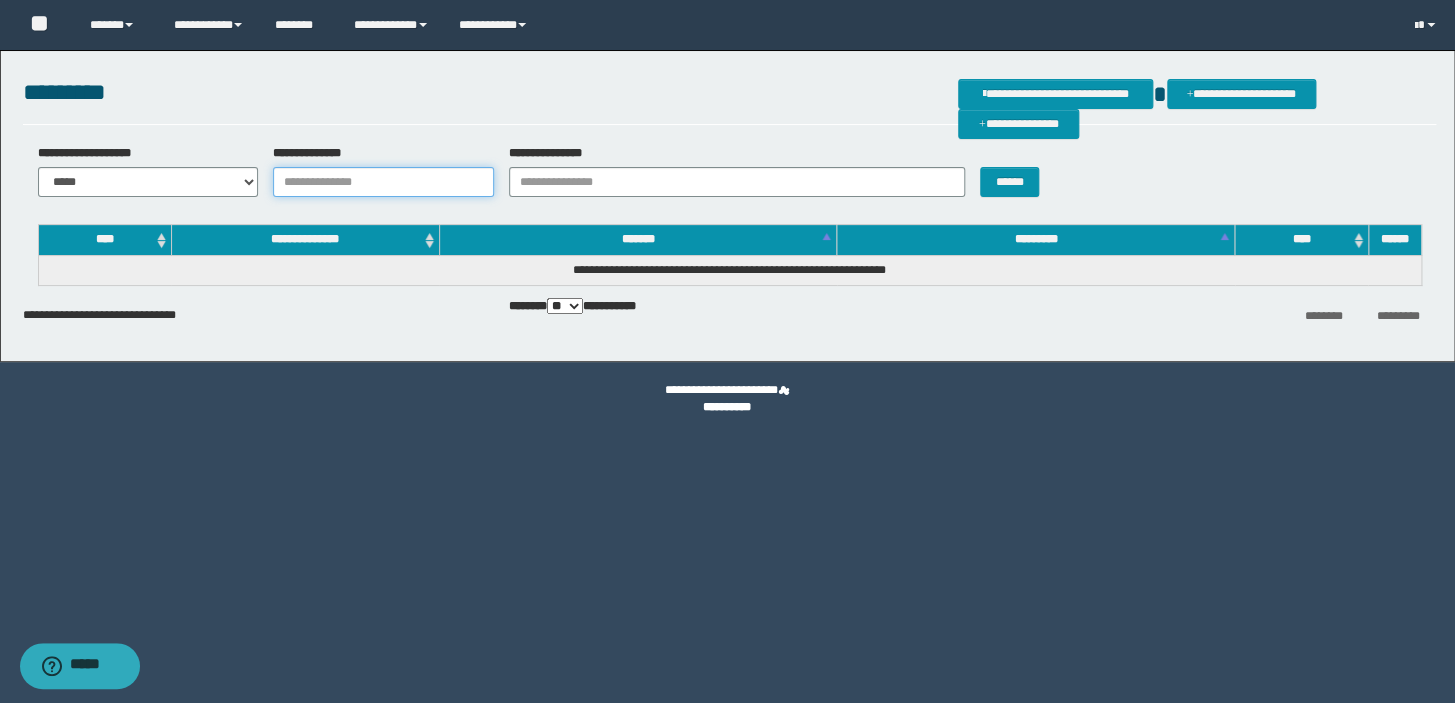 click on "**********" at bounding box center [383, 182] 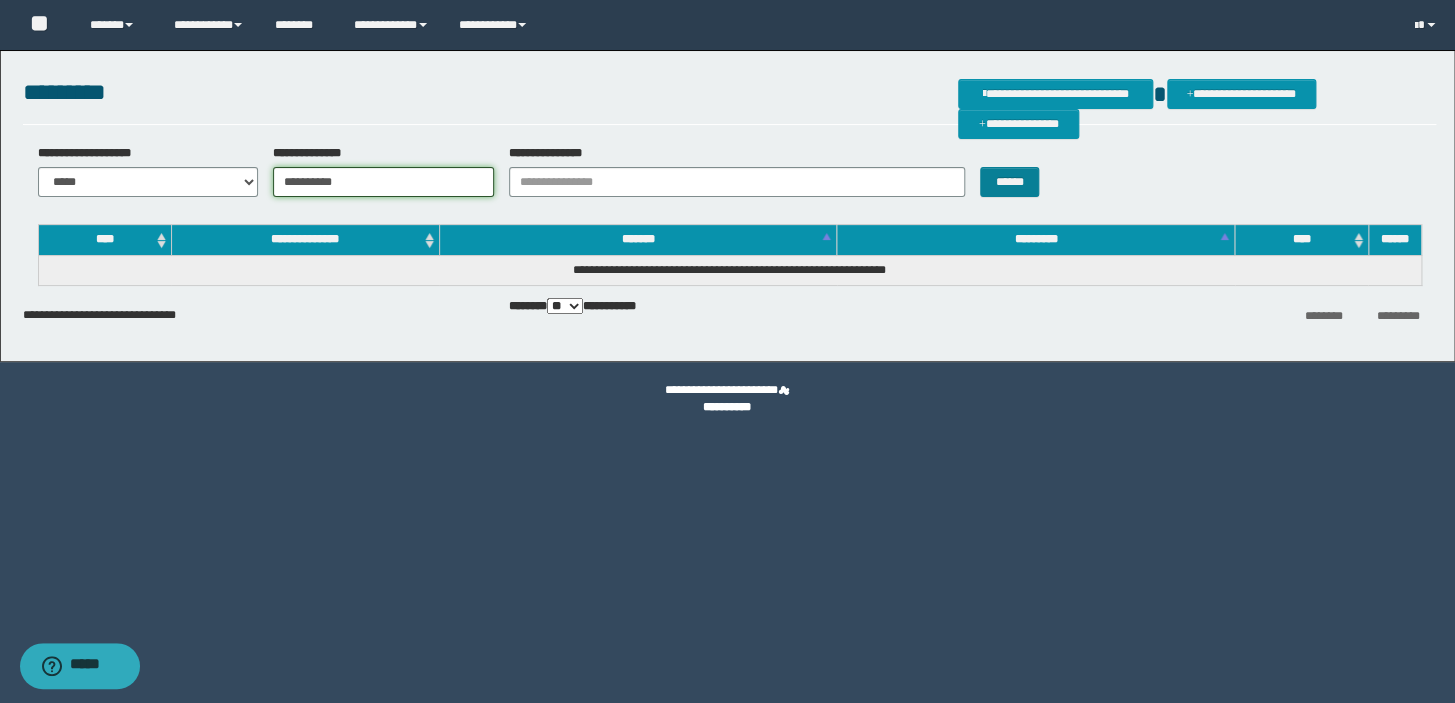 type on "**********" 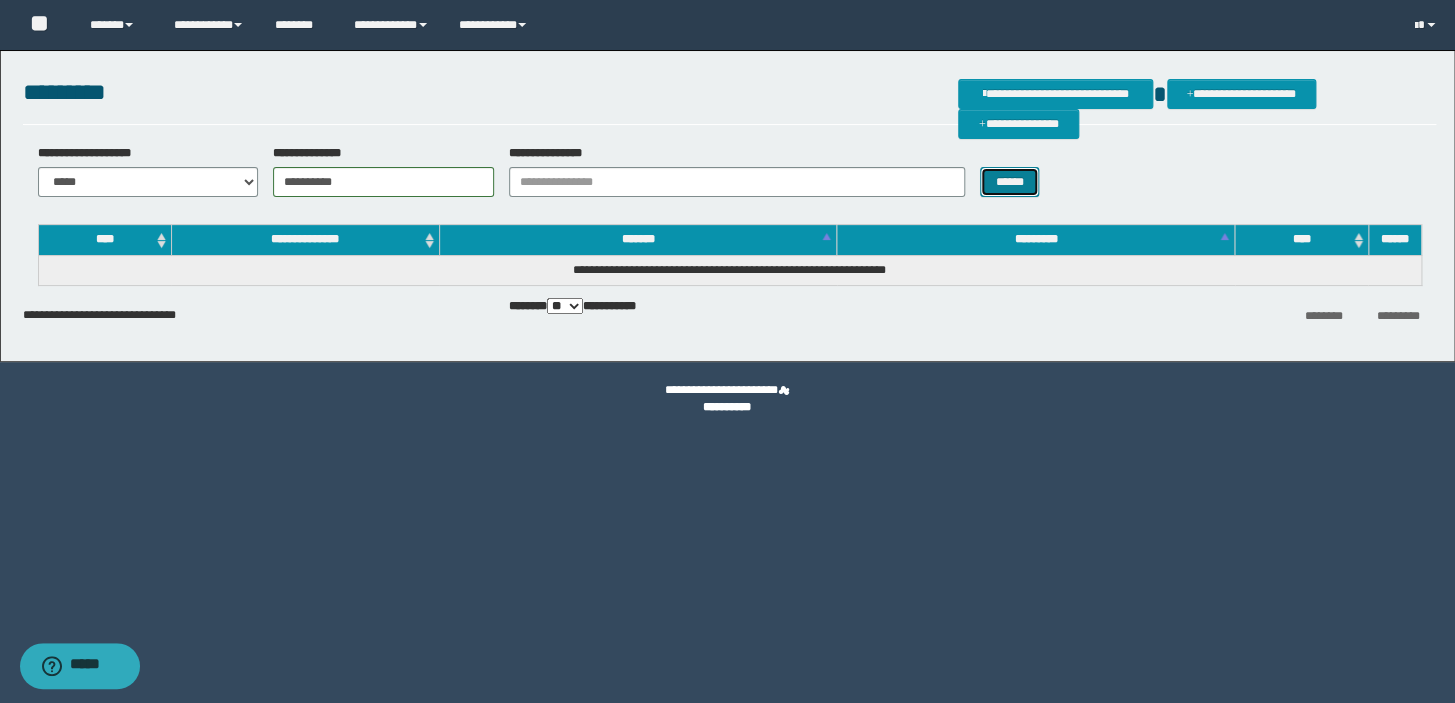 click on "******" at bounding box center [1009, 182] 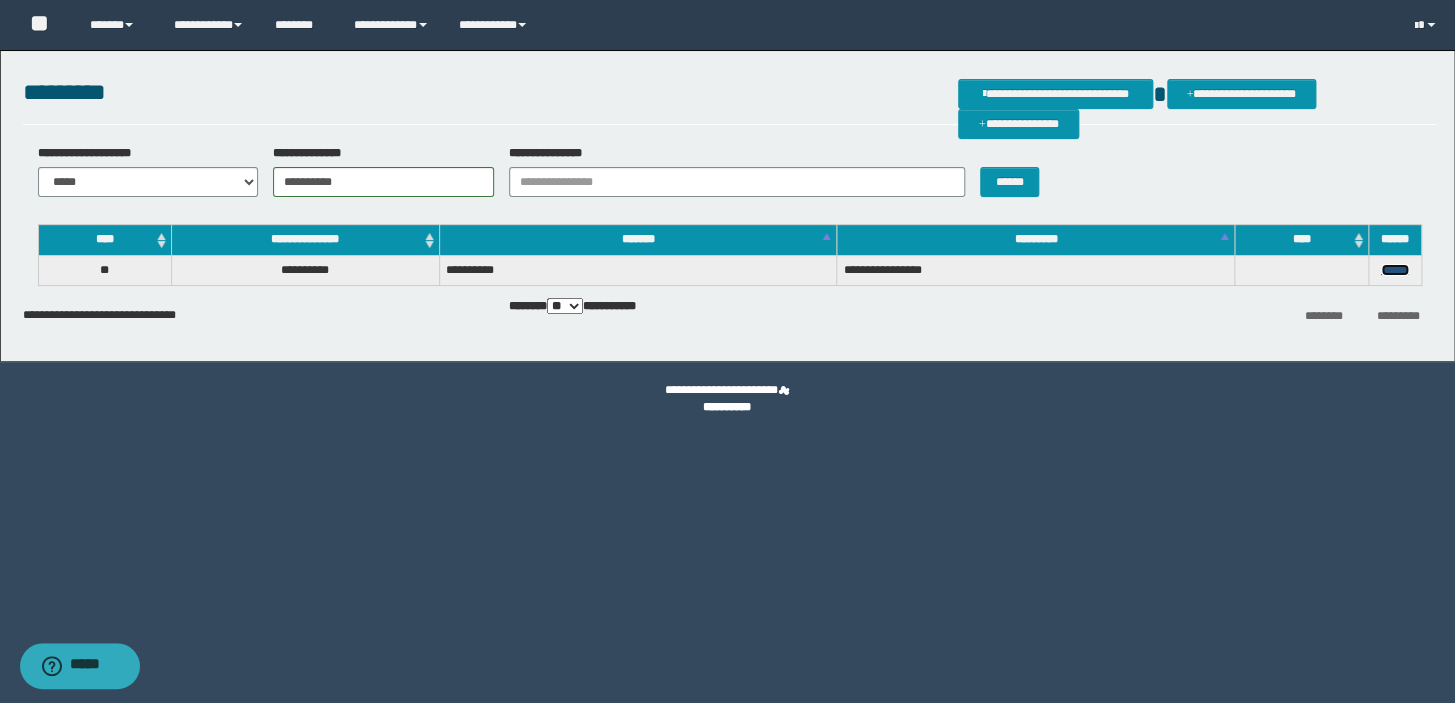 click on "******" at bounding box center (1395, 270) 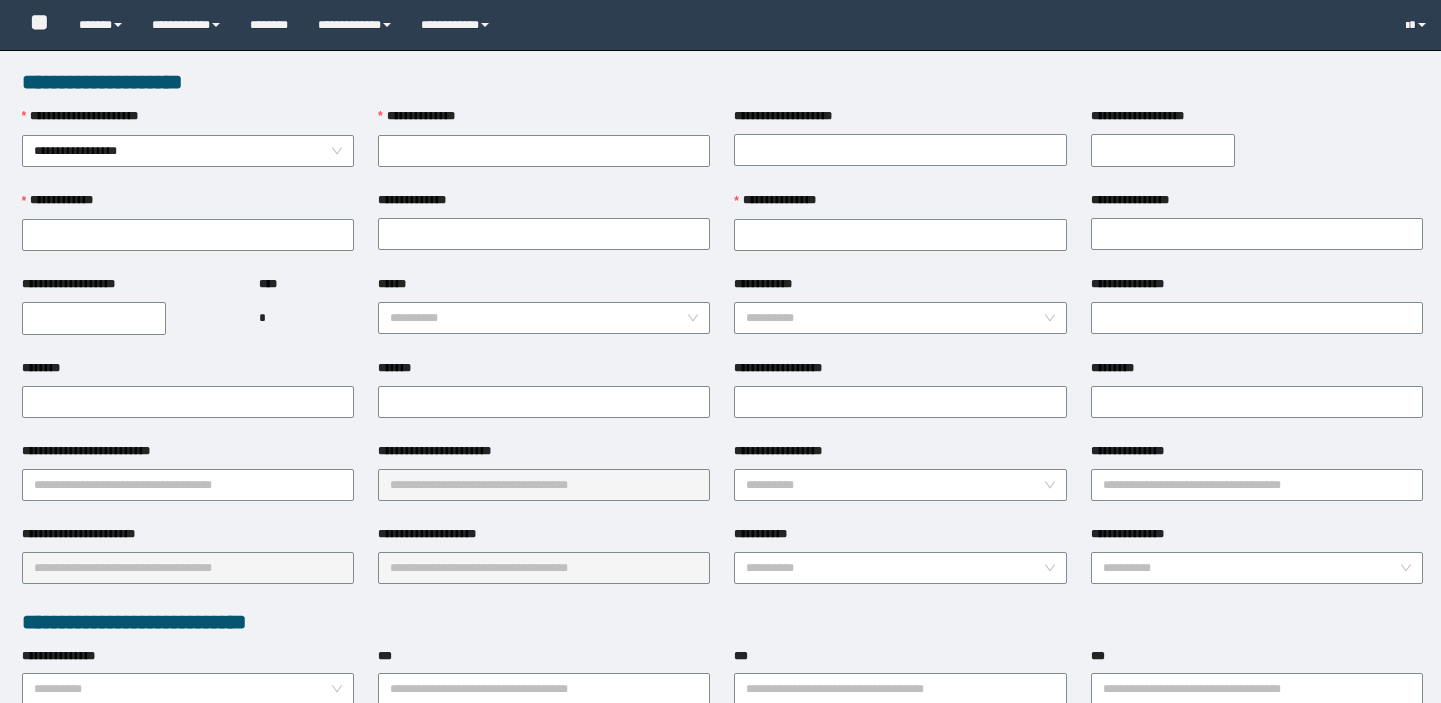 scroll, scrollTop: 0, scrollLeft: 0, axis: both 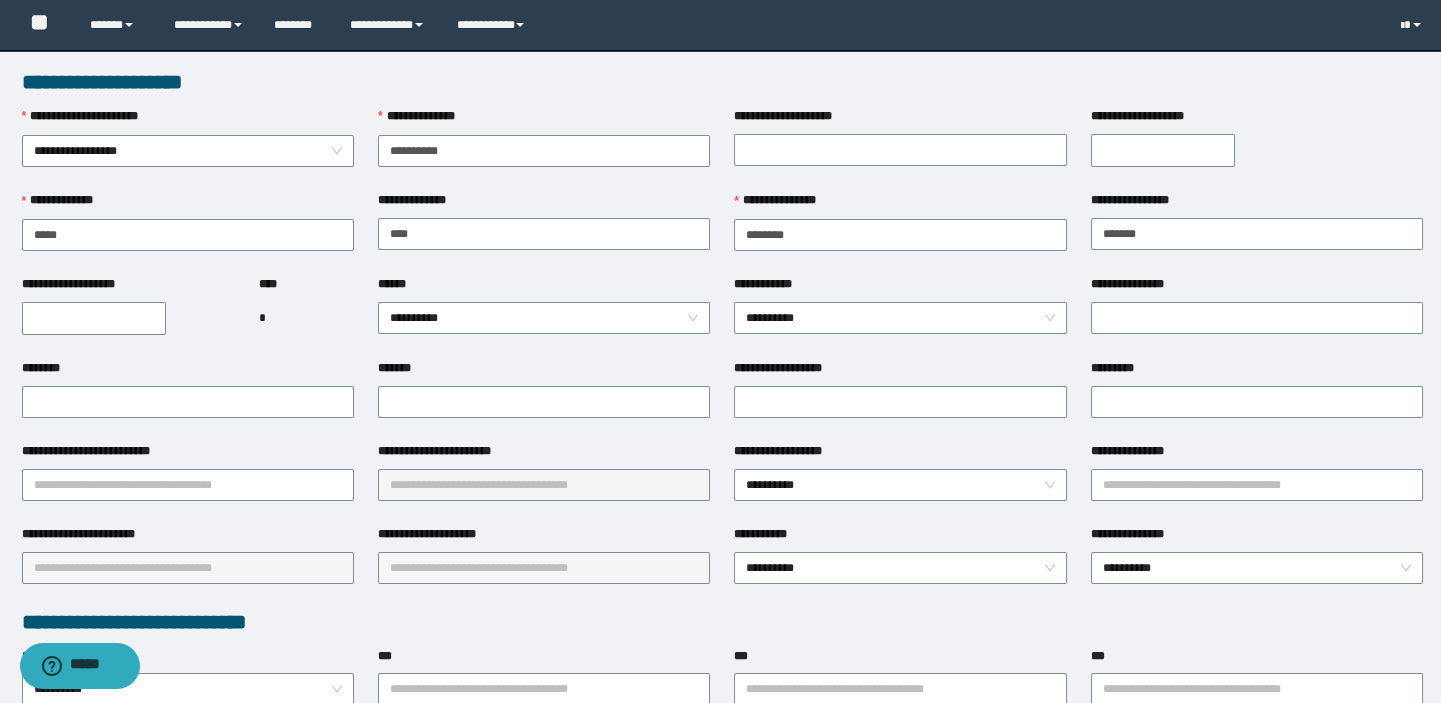 click on "**********" at bounding box center (94, 318) 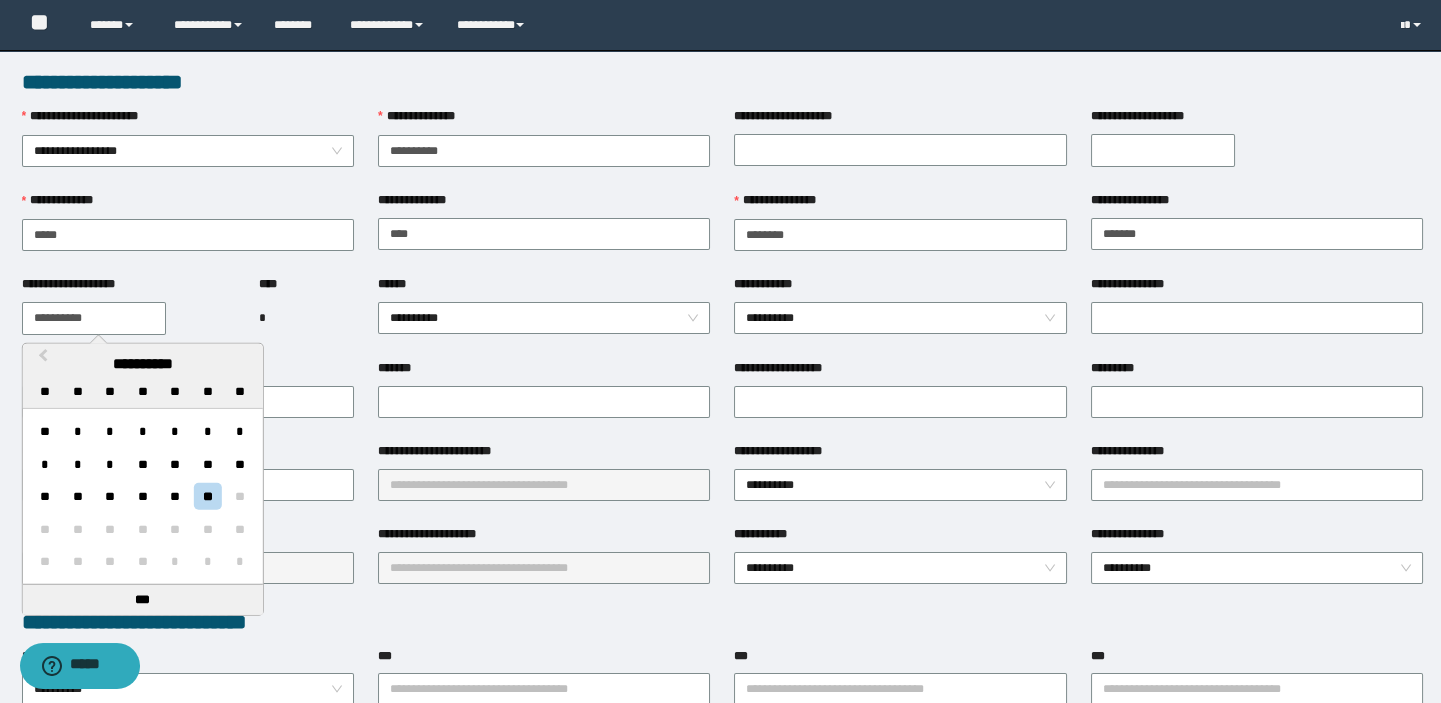 click on "**********" at bounding box center (94, 318) 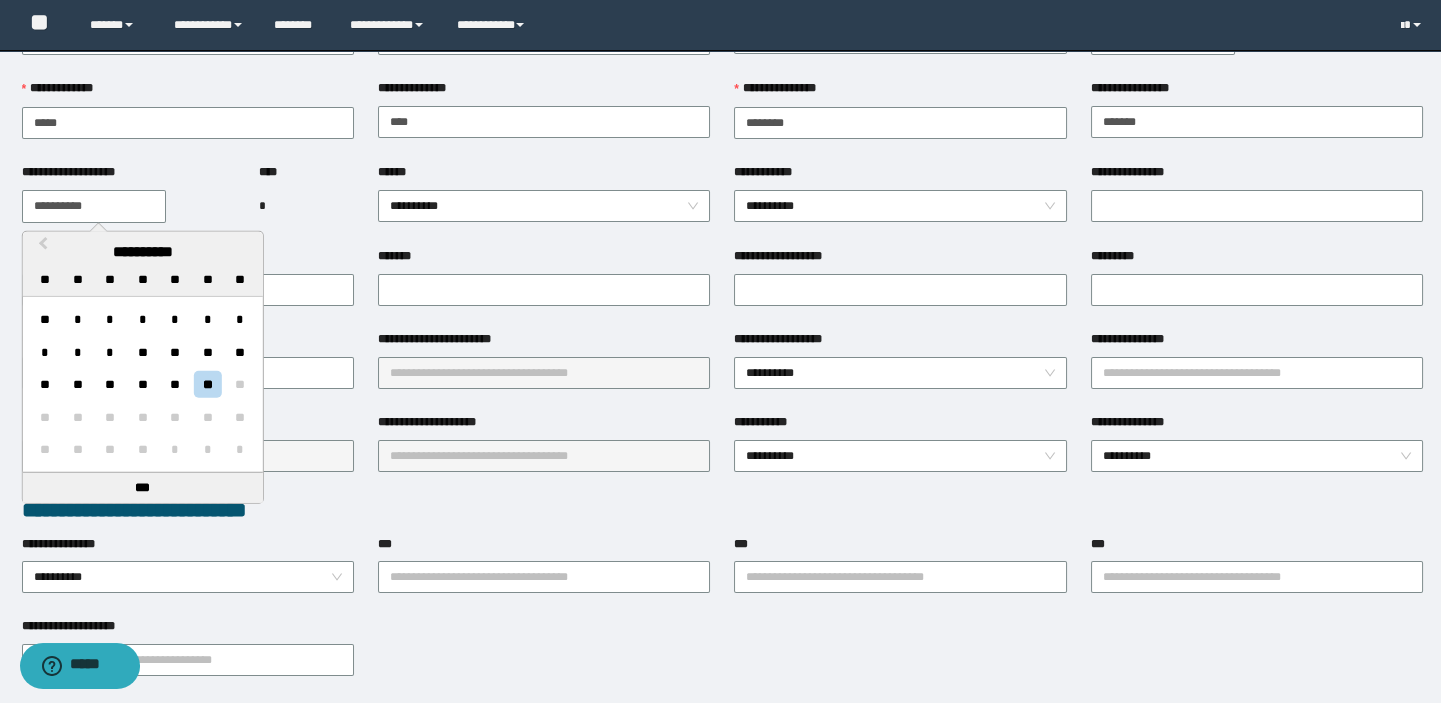 scroll, scrollTop: 181, scrollLeft: 0, axis: vertical 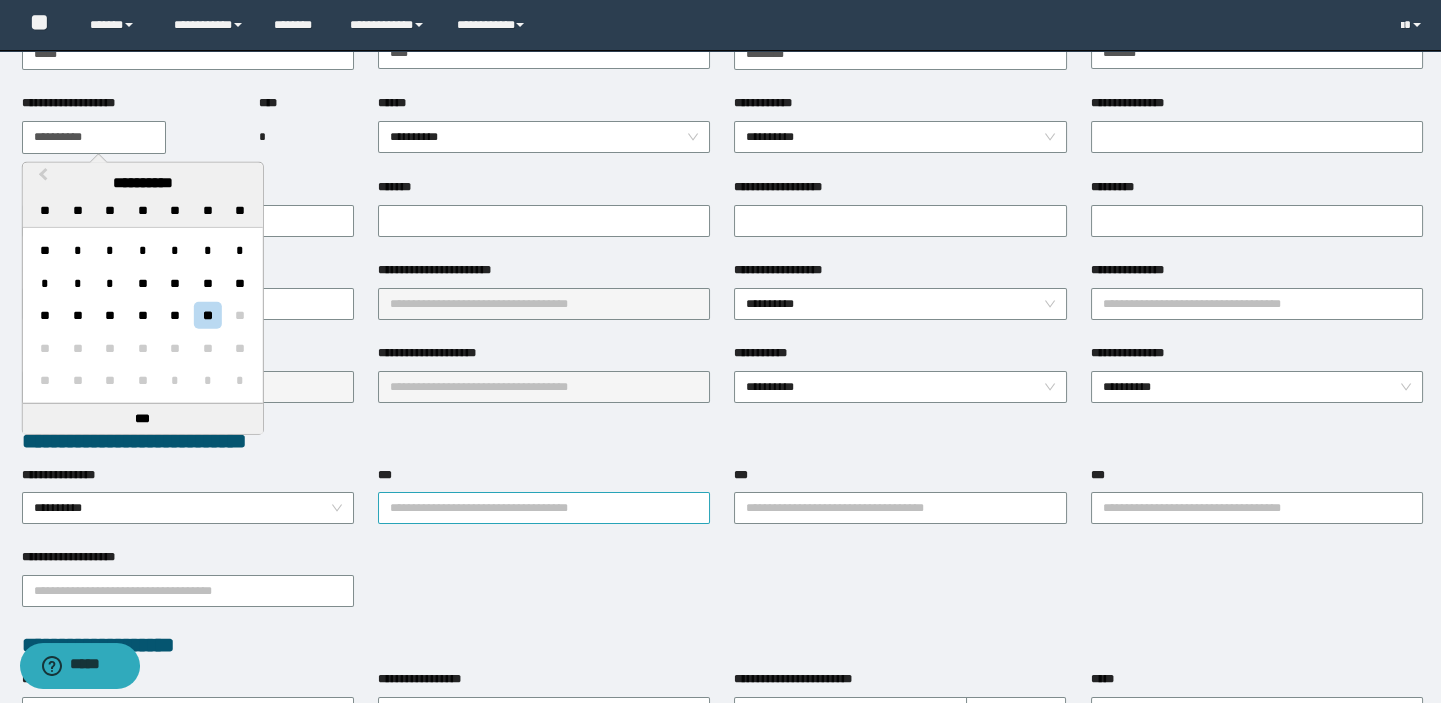 click on "***" at bounding box center (544, 508) 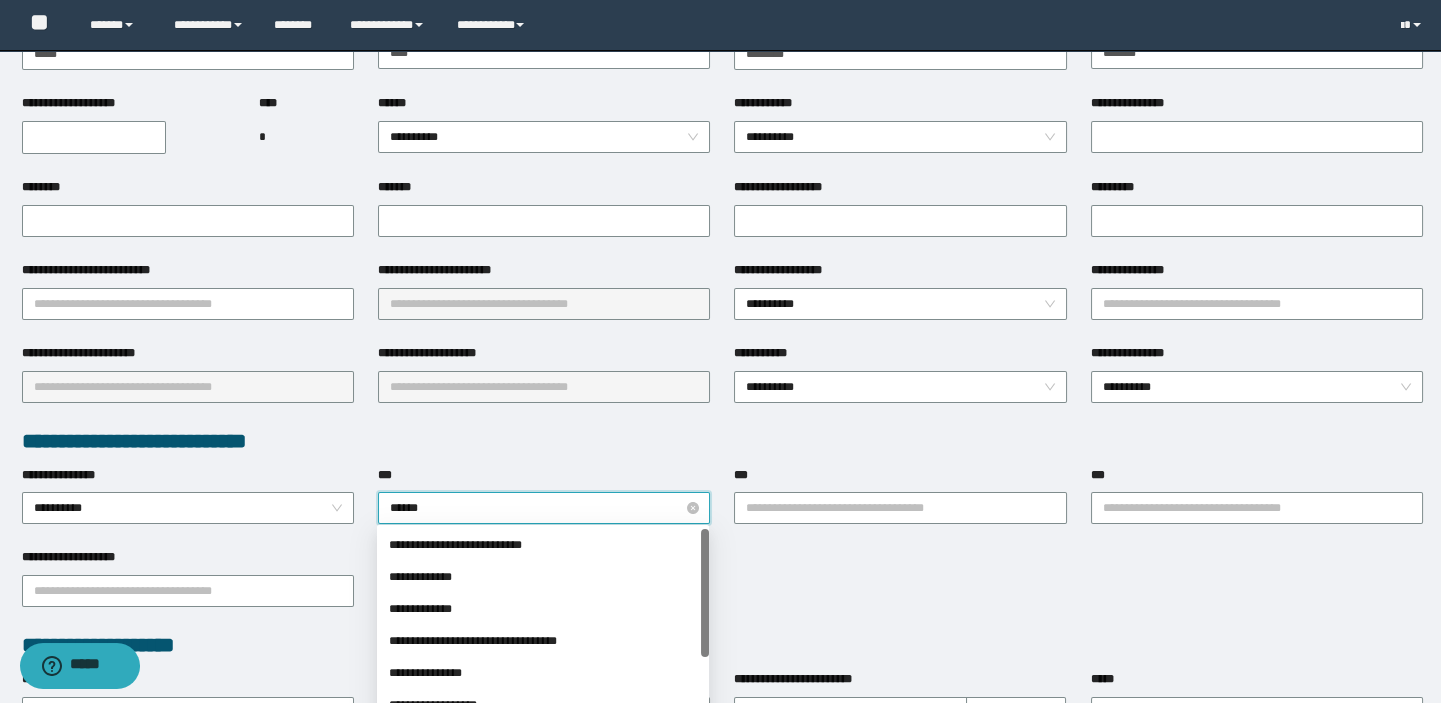 type on "*******" 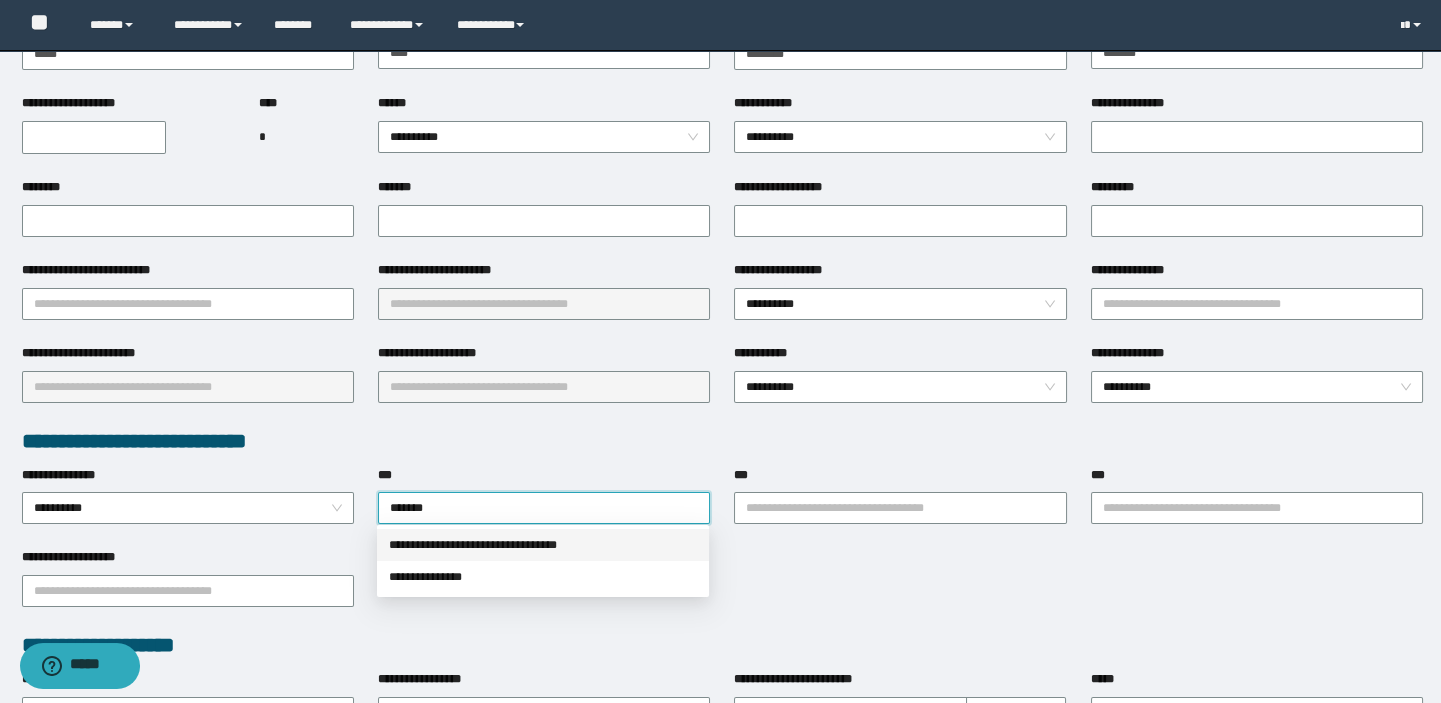 click on "**********" at bounding box center (543, 545) 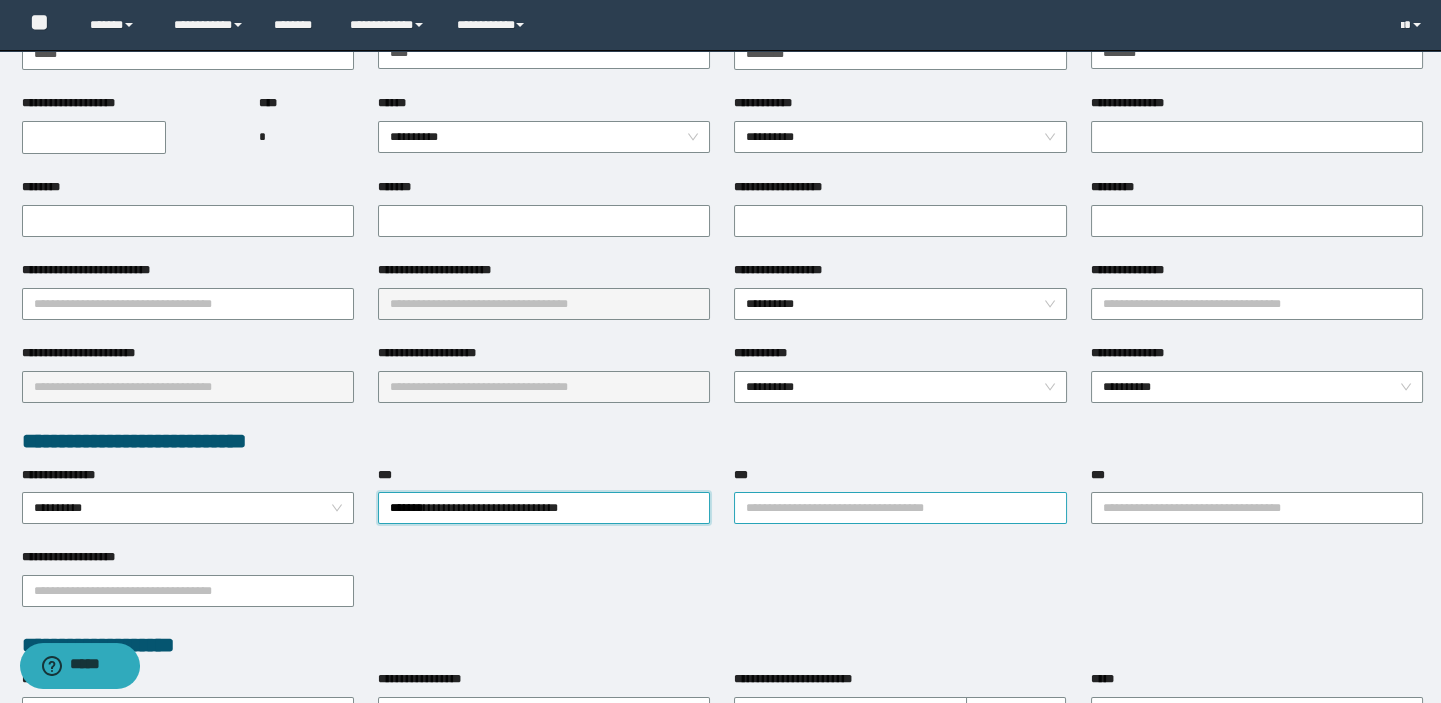 click on "***" at bounding box center (900, 508) 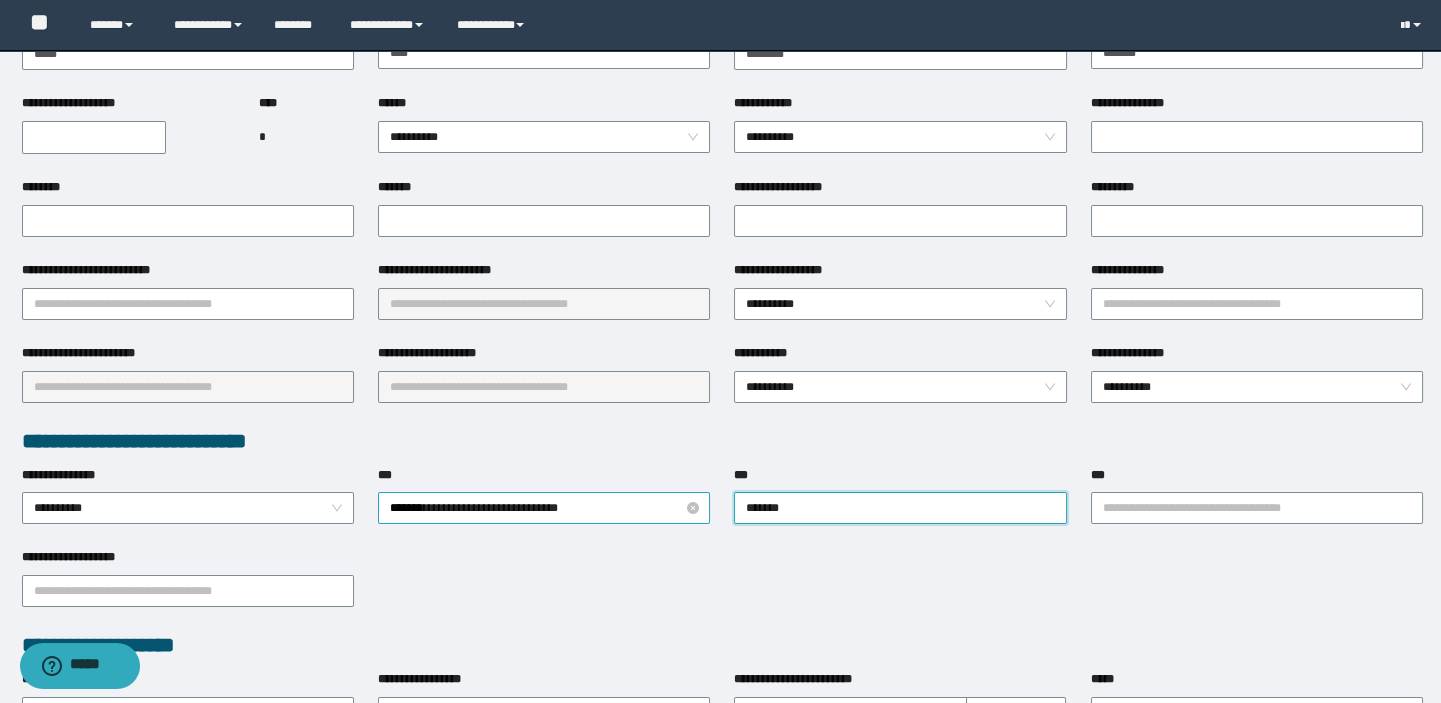 type on "********" 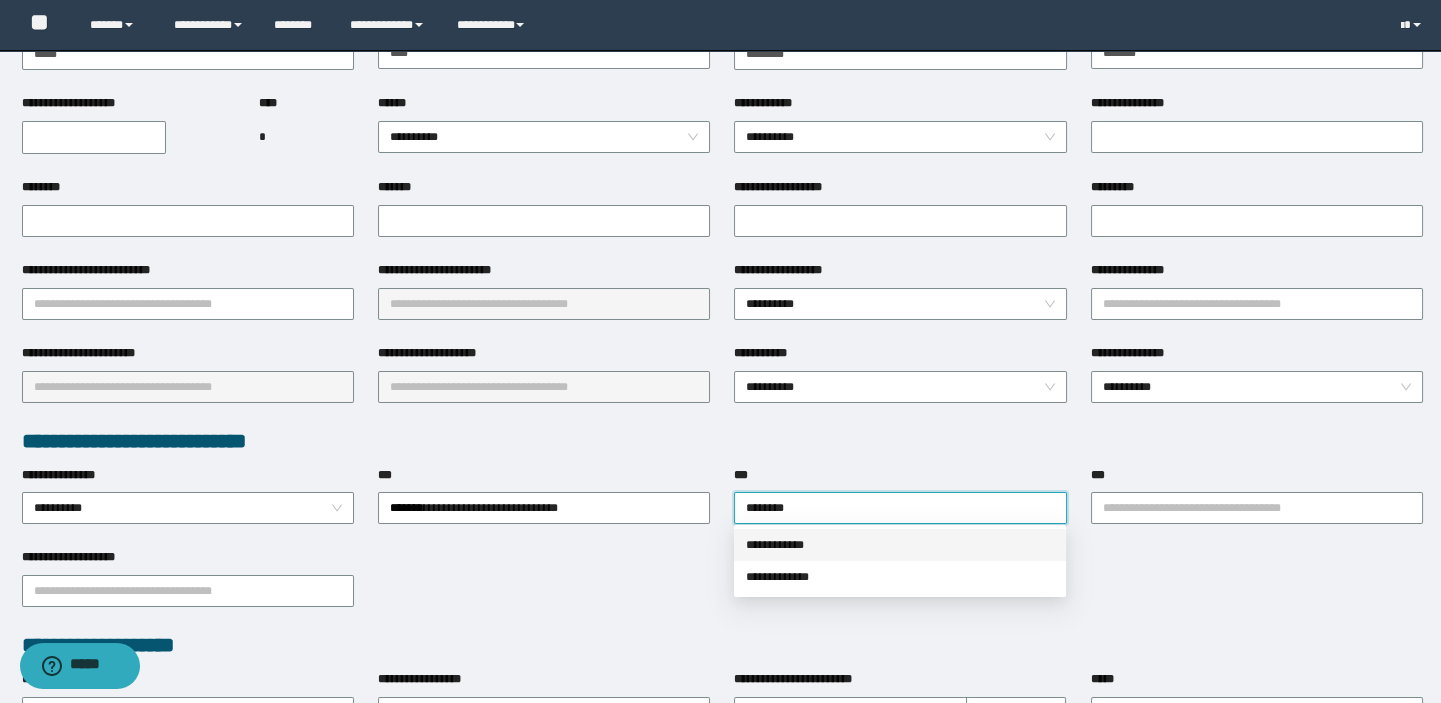click on "**********" at bounding box center [900, 545] 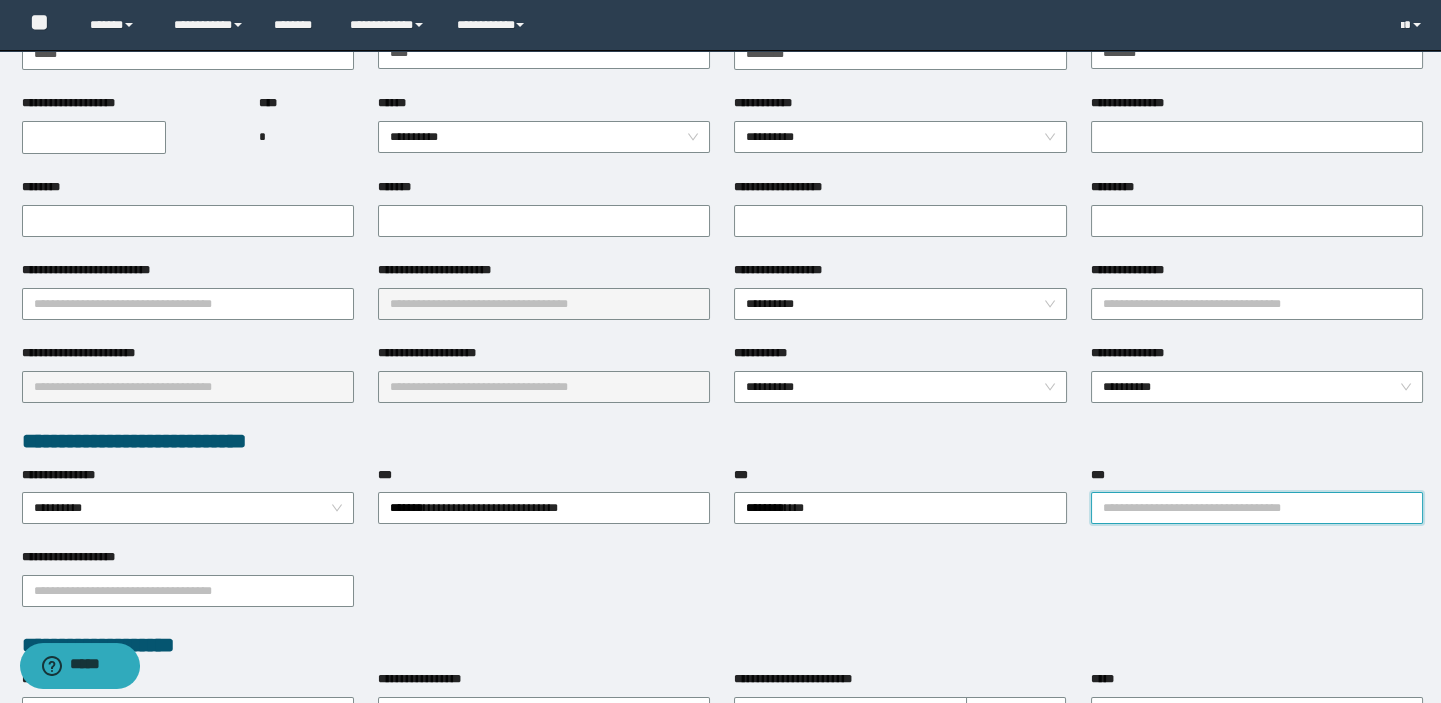 click on "***" at bounding box center (1257, 508) 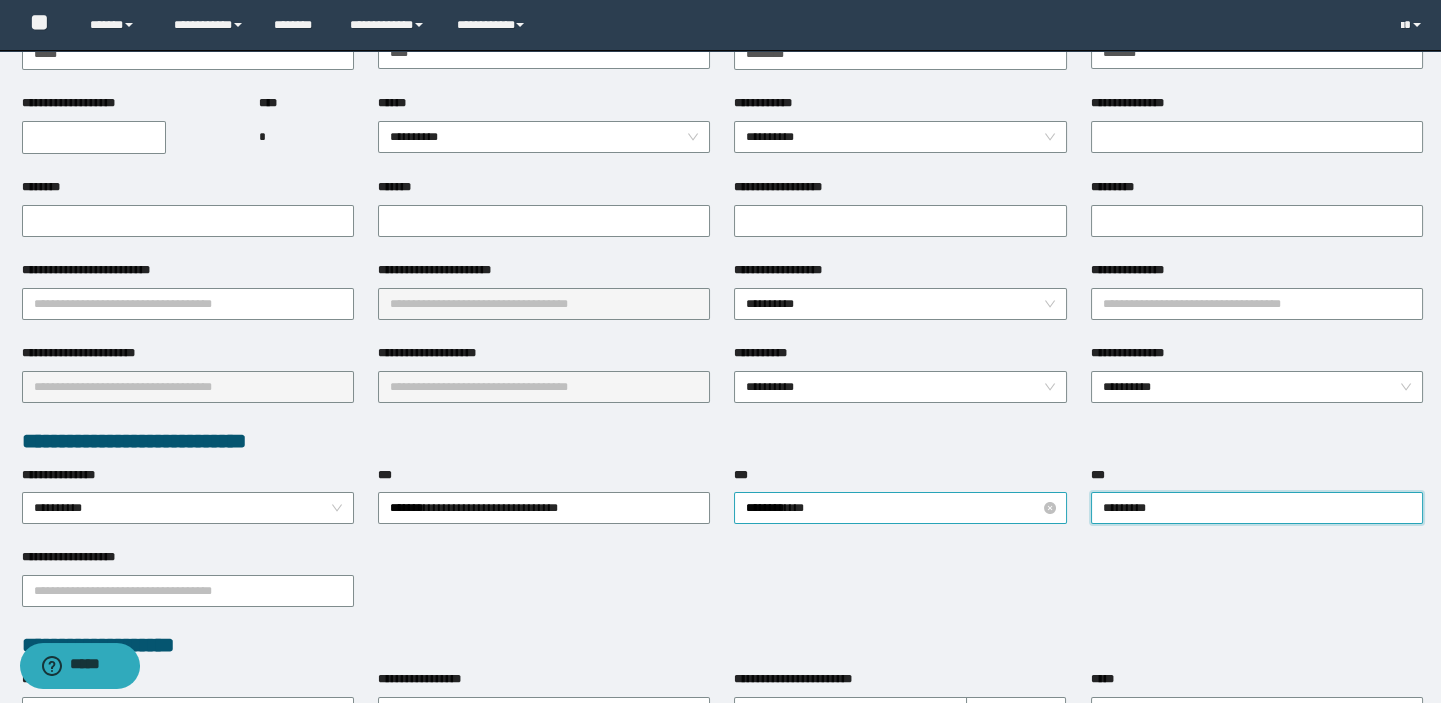 type on "**********" 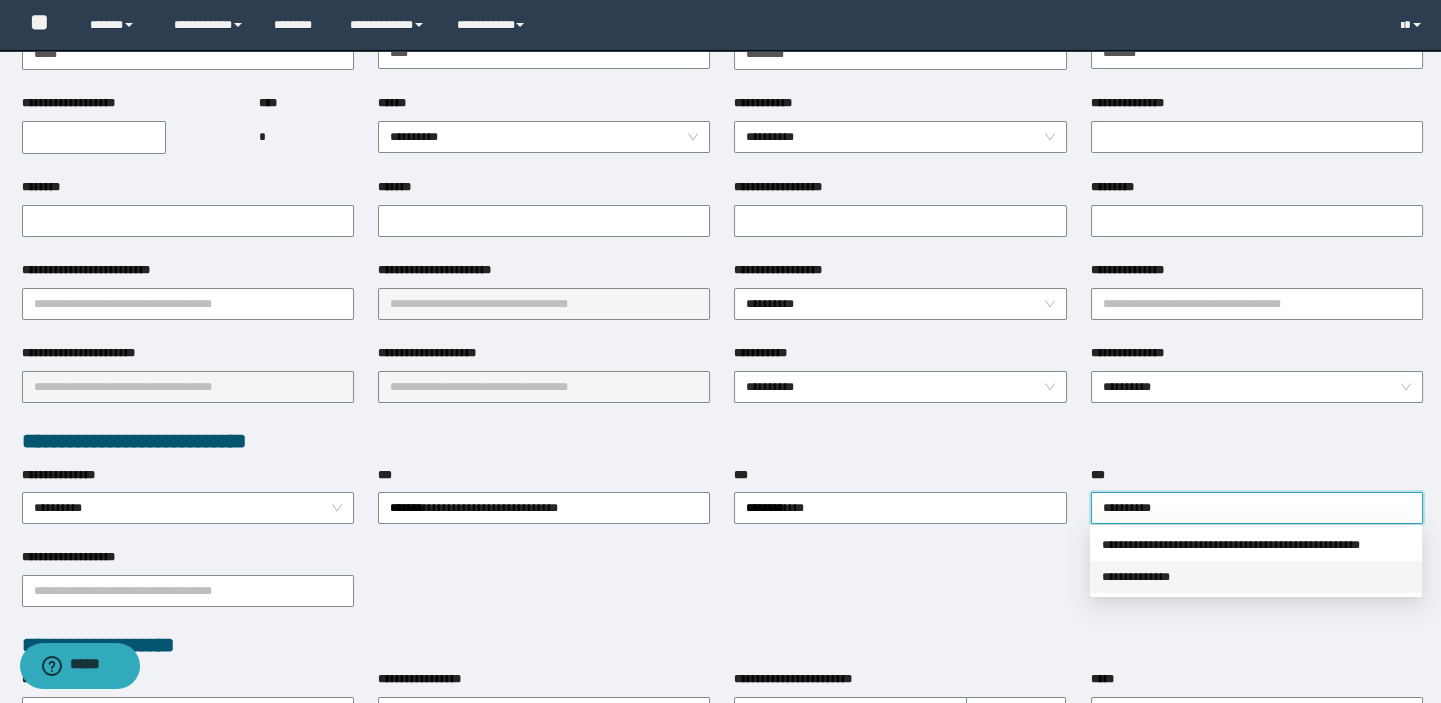 click on "**********" at bounding box center [1256, 577] 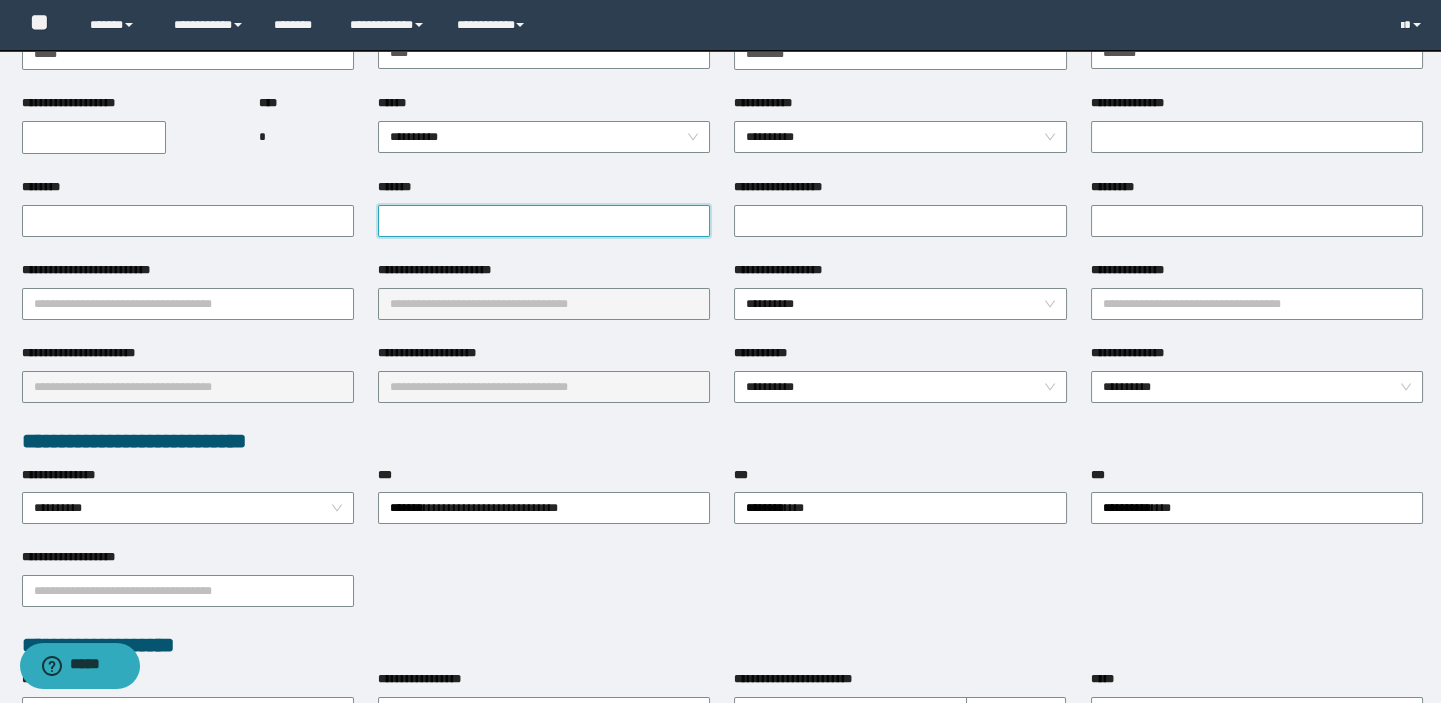 click on "*******" at bounding box center [544, 221] 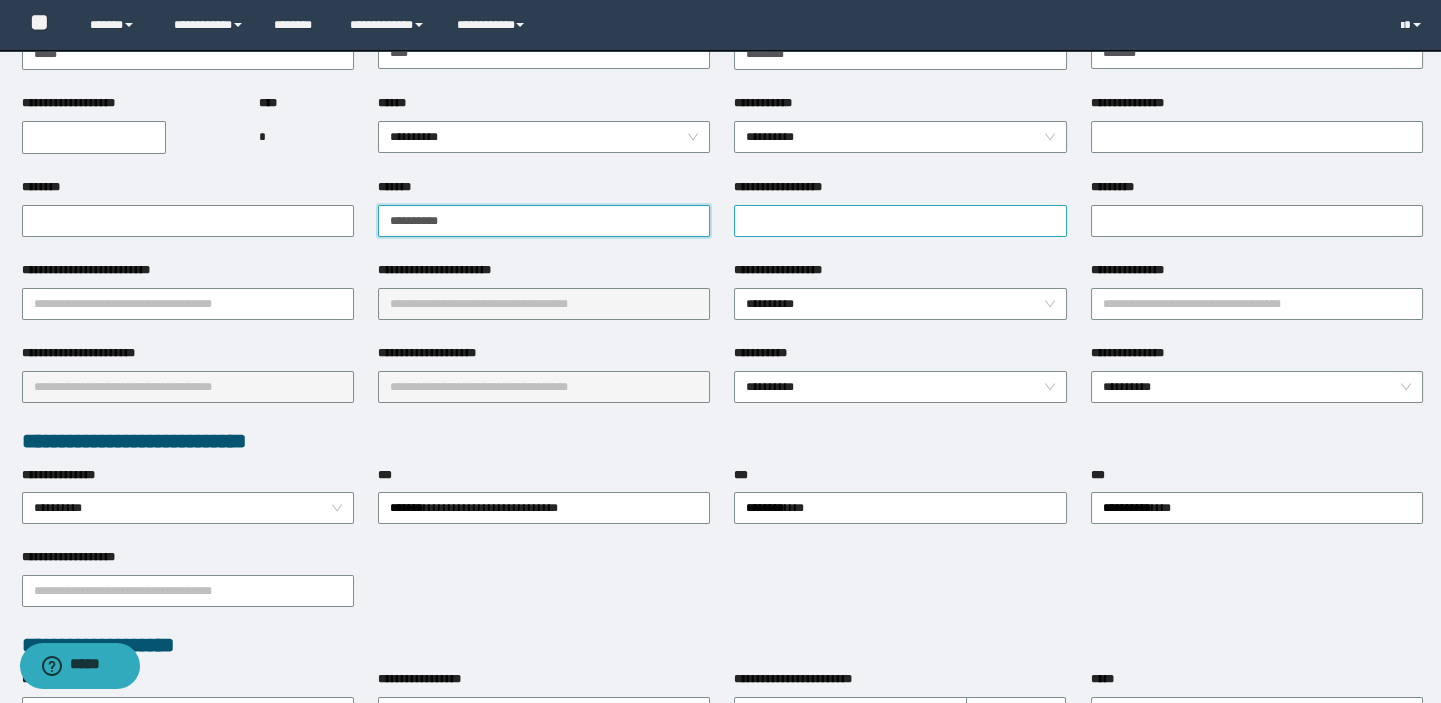 type on "**********" 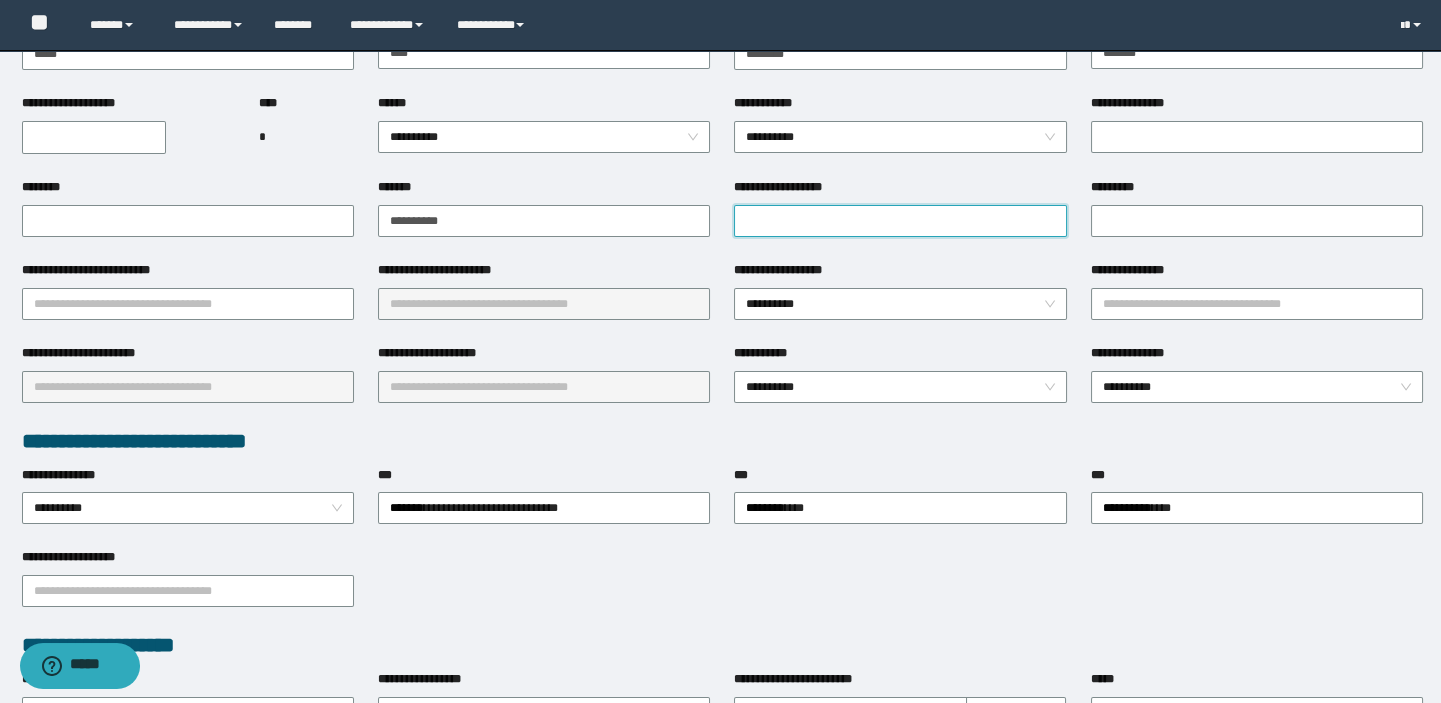 click on "**********" at bounding box center [900, 221] 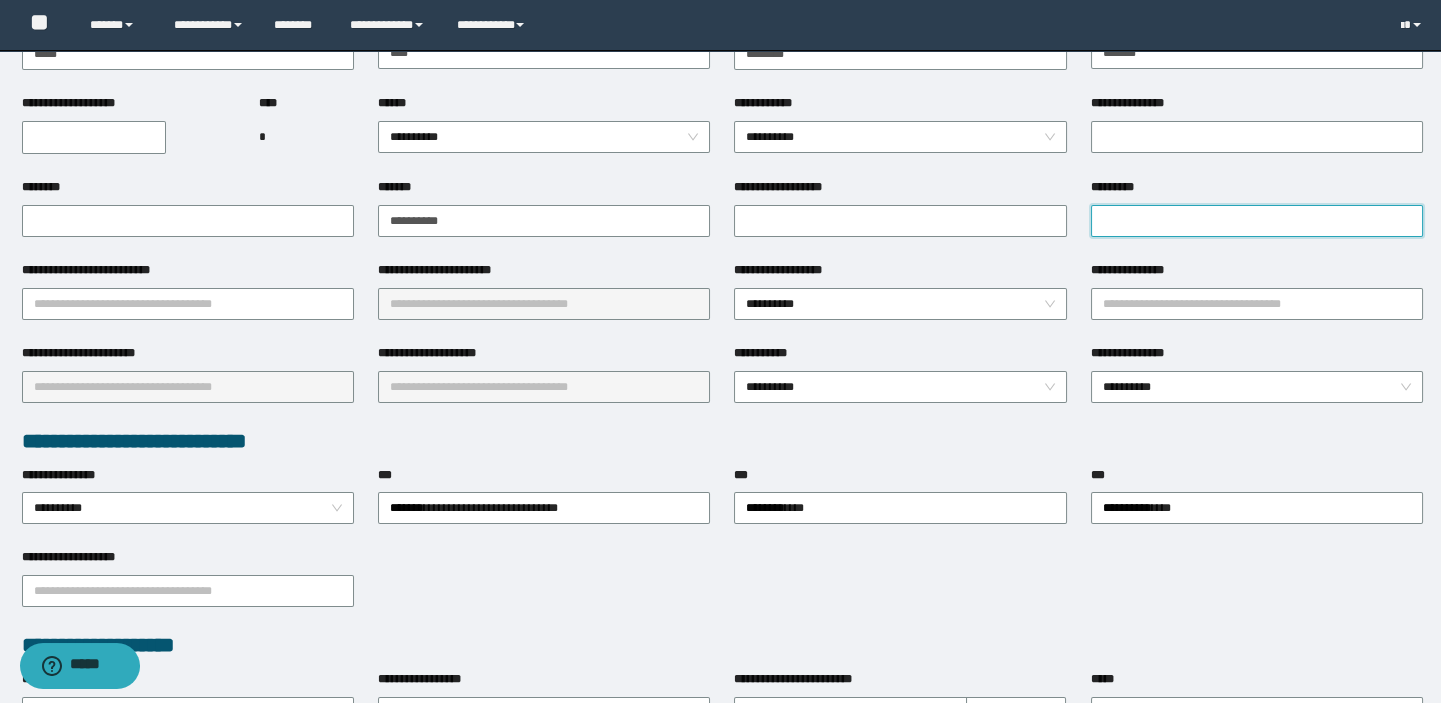 click on "*********" at bounding box center [1257, 221] 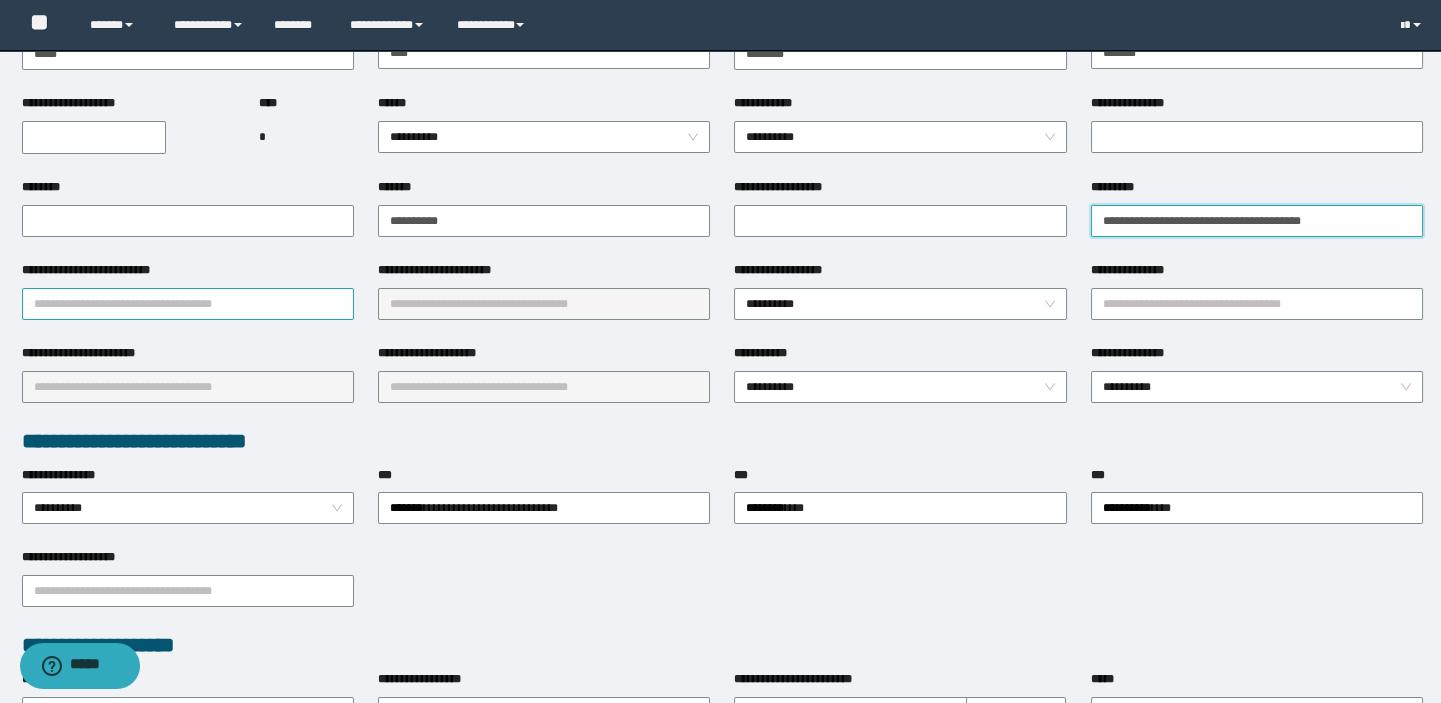 type on "**********" 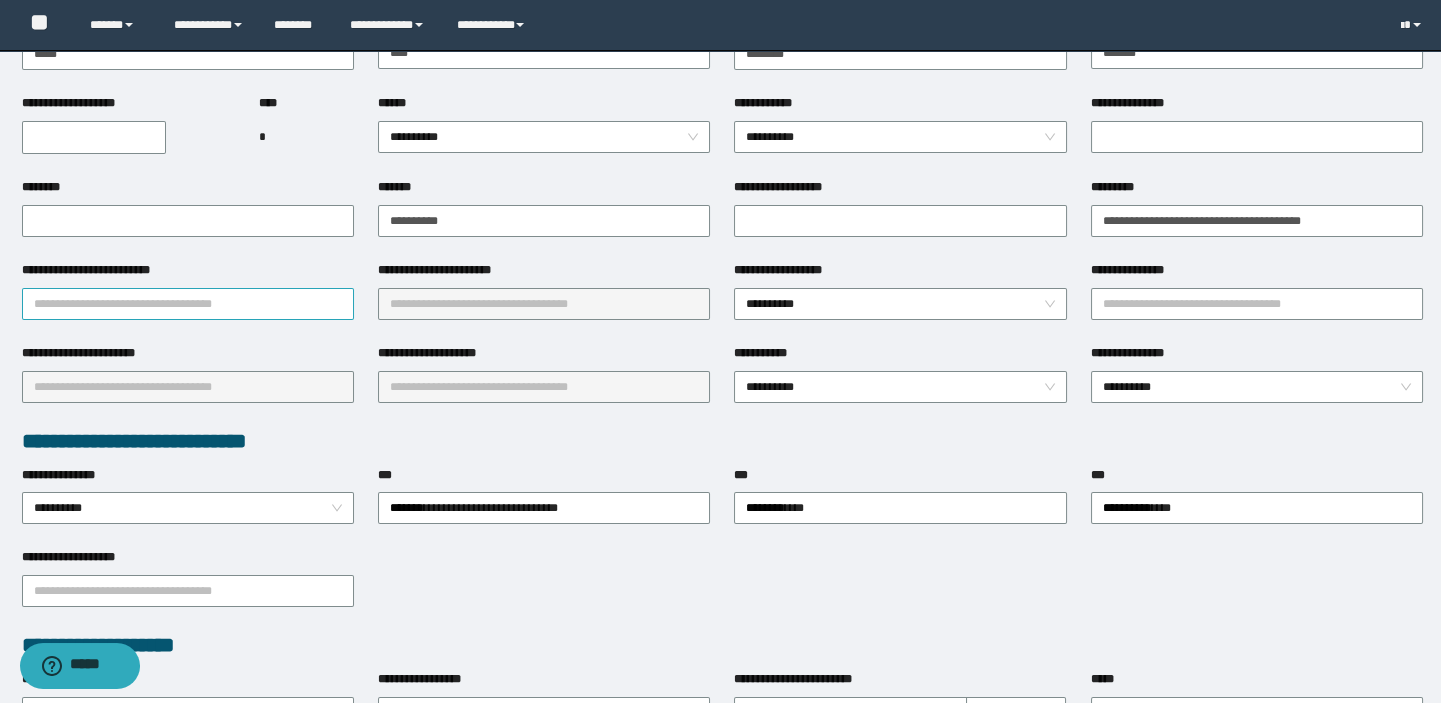 click on "**********" at bounding box center [188, 304] 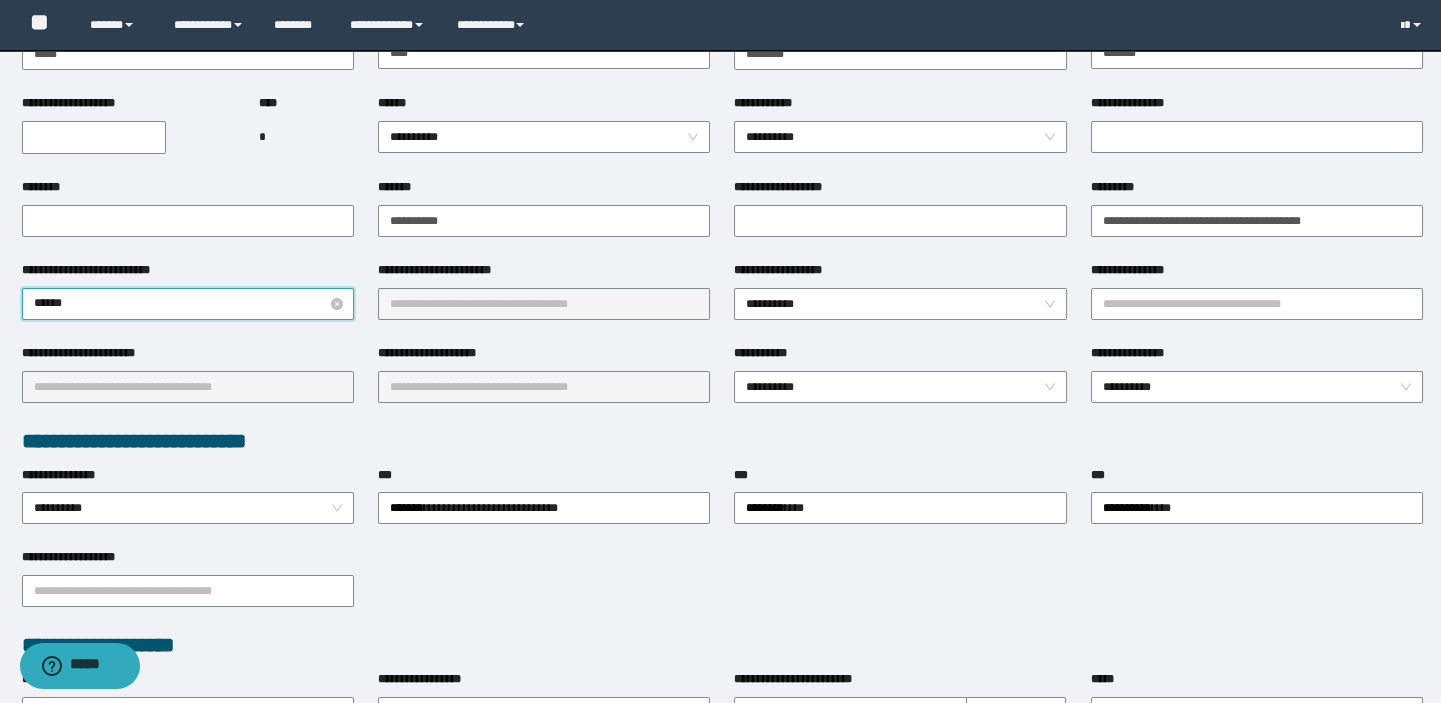 type on "*******" 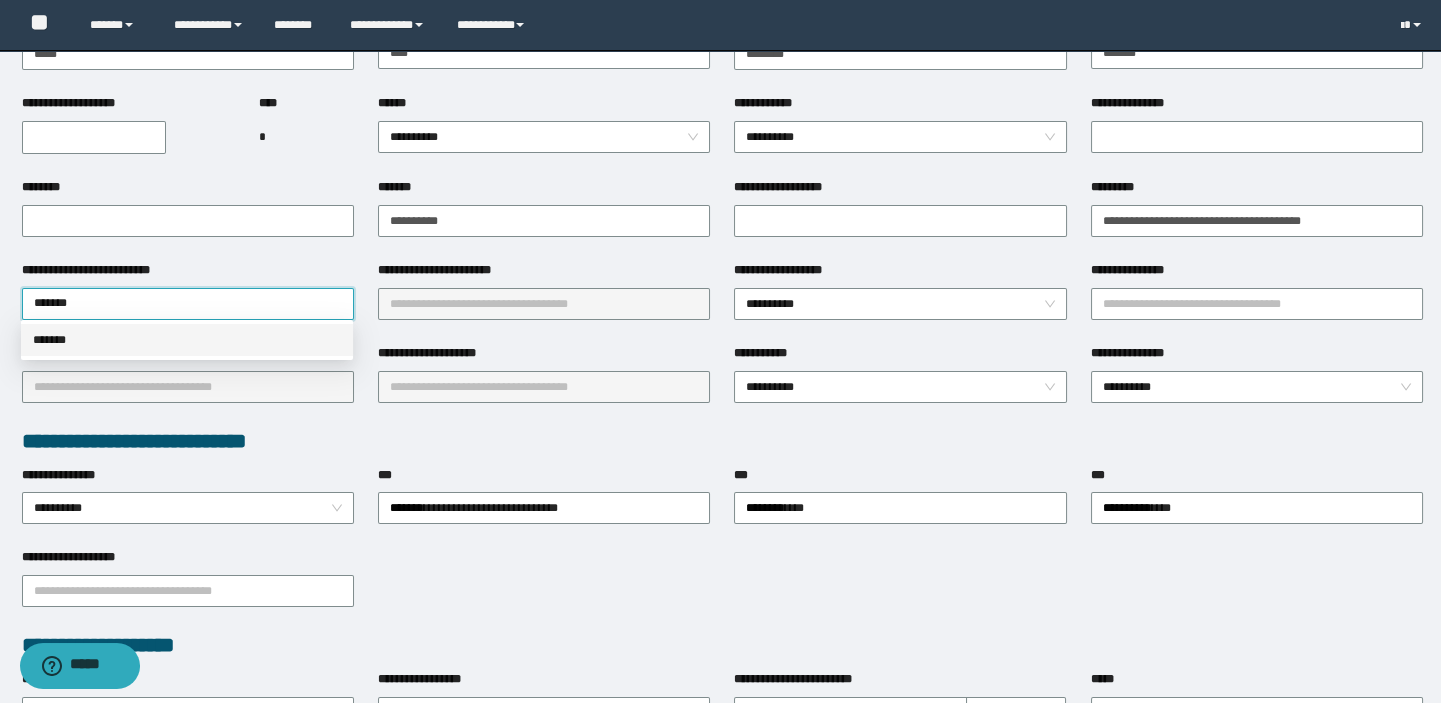 click on "*******" at bounding box center [187, 340] 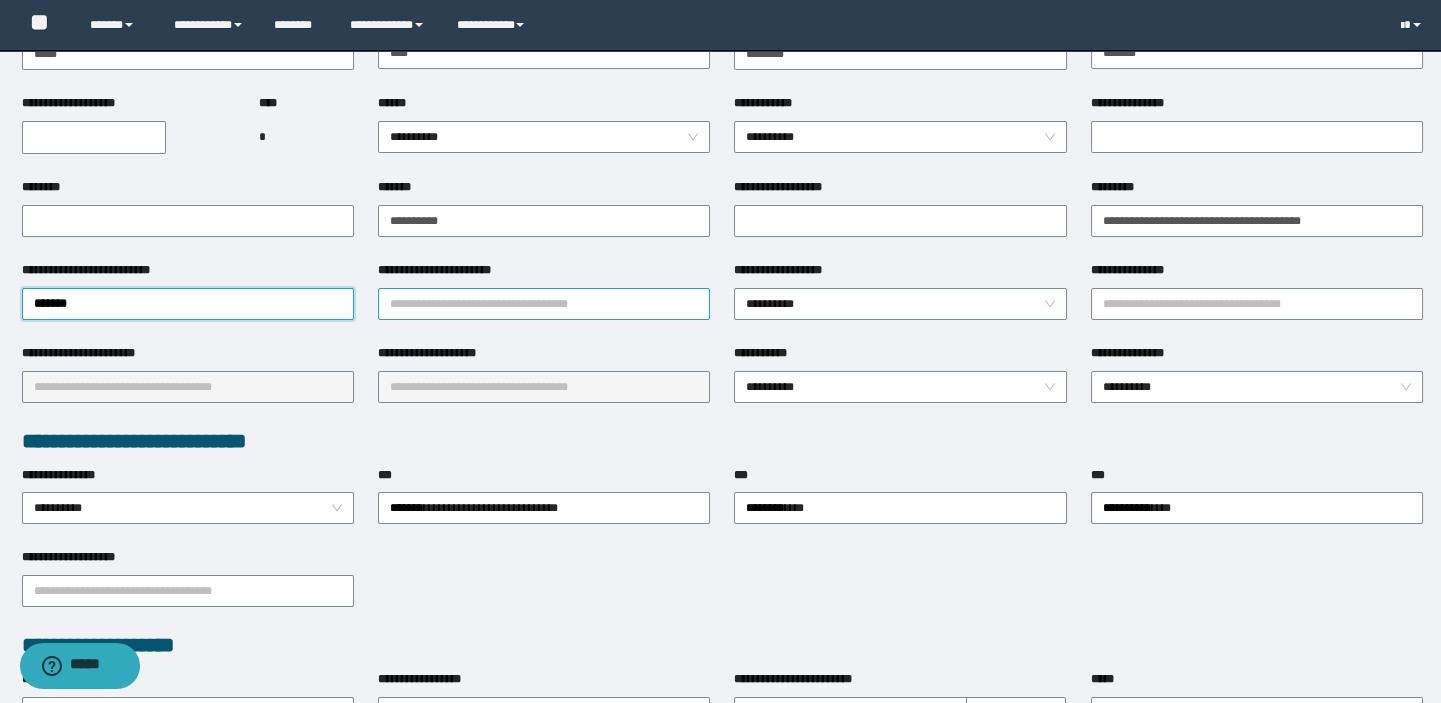 click on "**********" at bounding box center [544, 304] 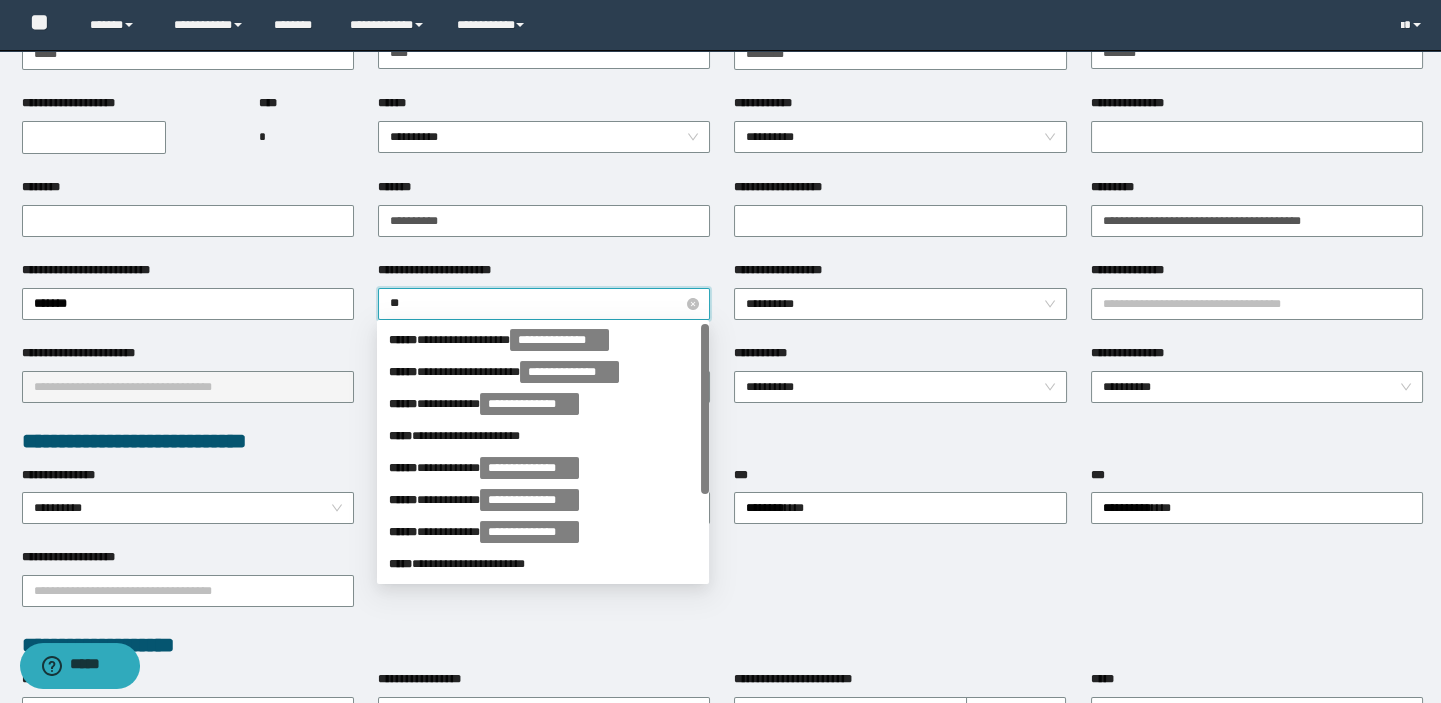 type on "*" 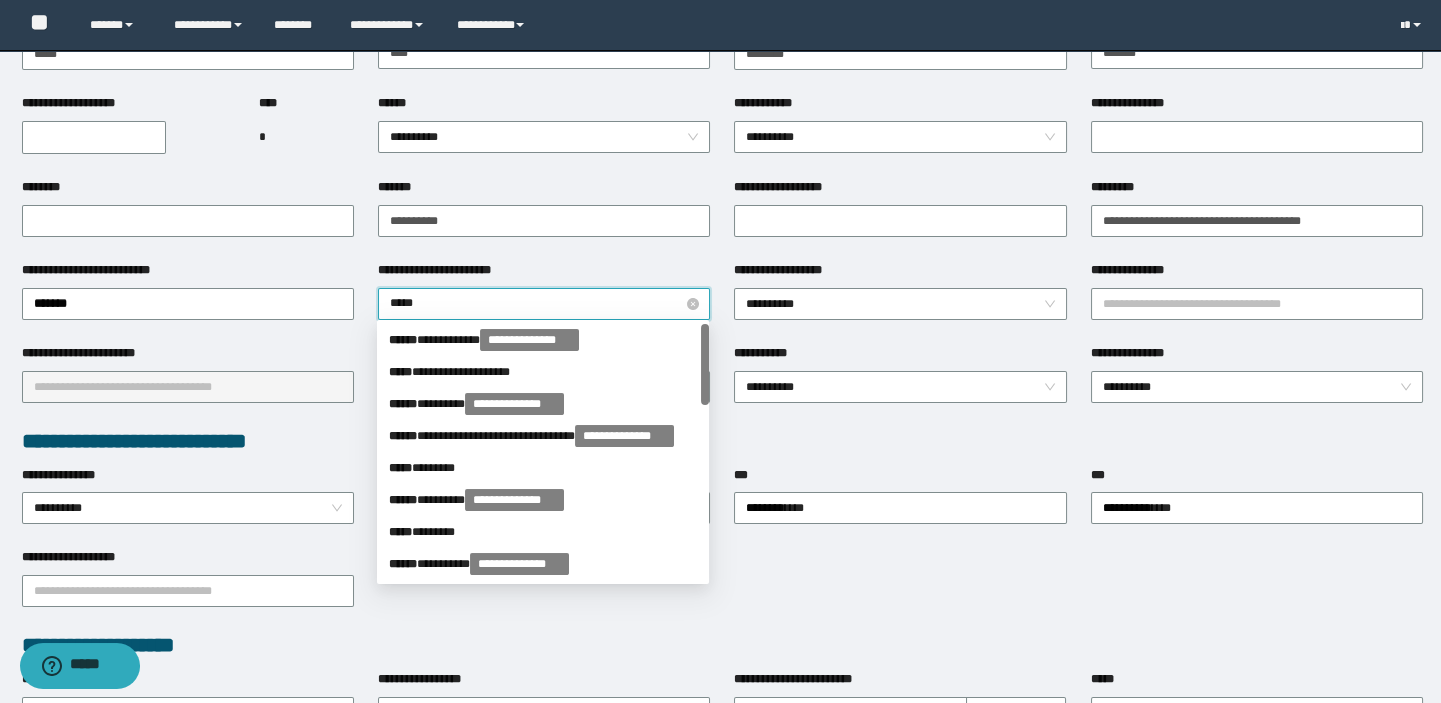type on "******" 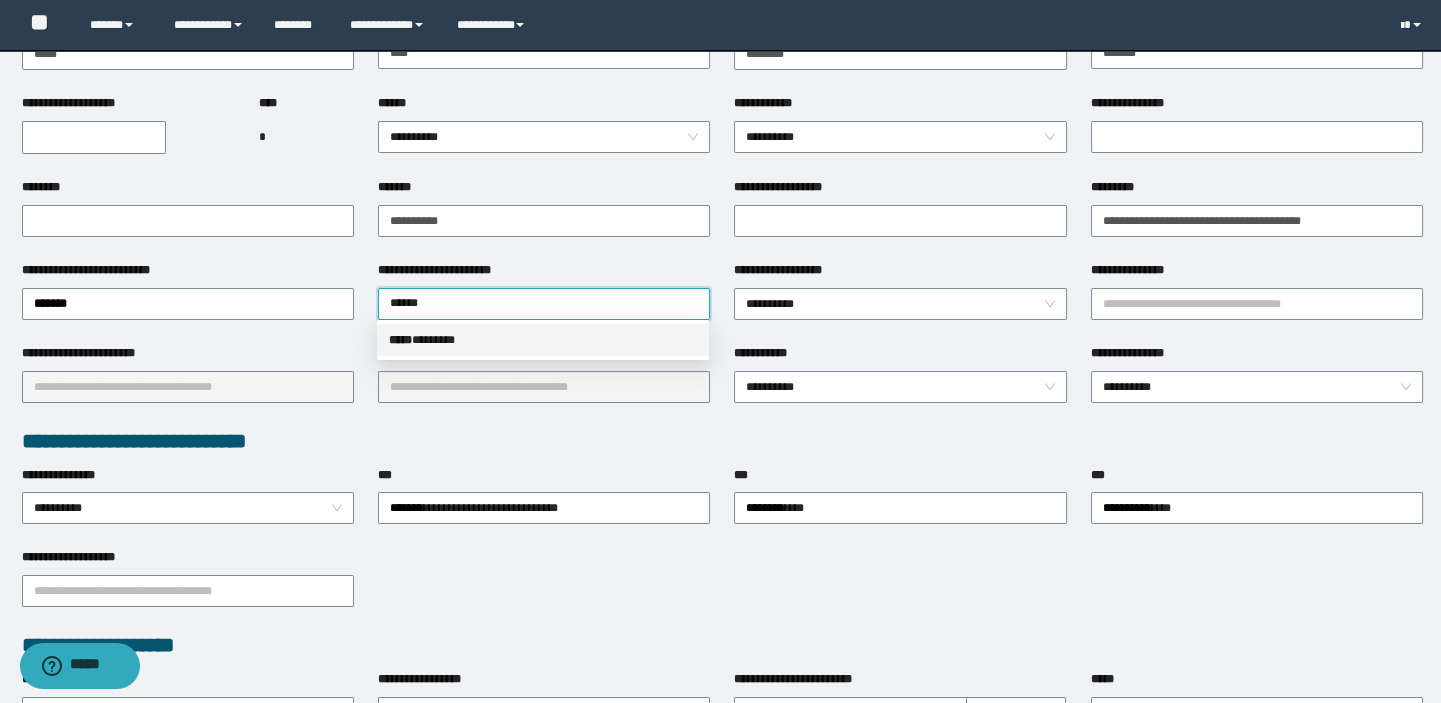 click on "***** * ******" at bounding box center (543, 340) 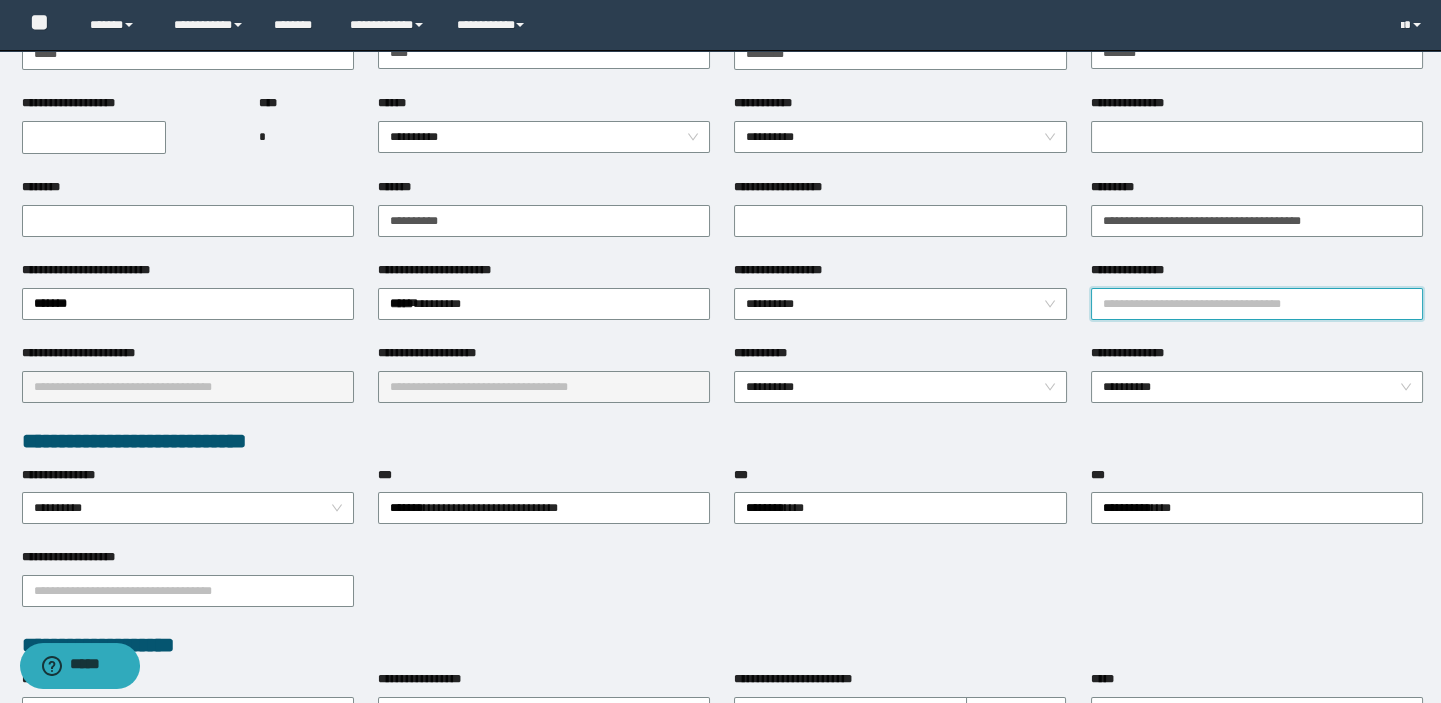 click on "**********" at bounding box center (1257, 304) 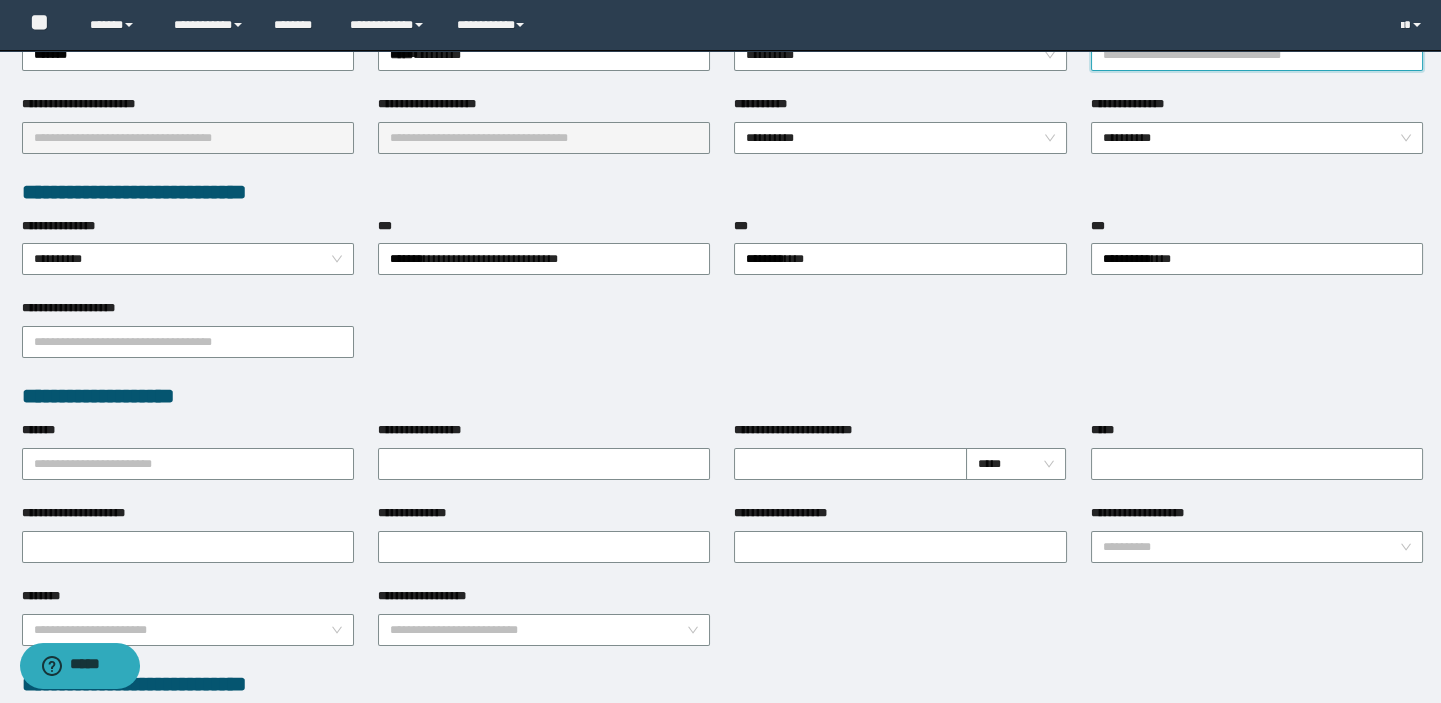 scroll, scrollTop: 454, scrollLeft: 0, axis: vertical 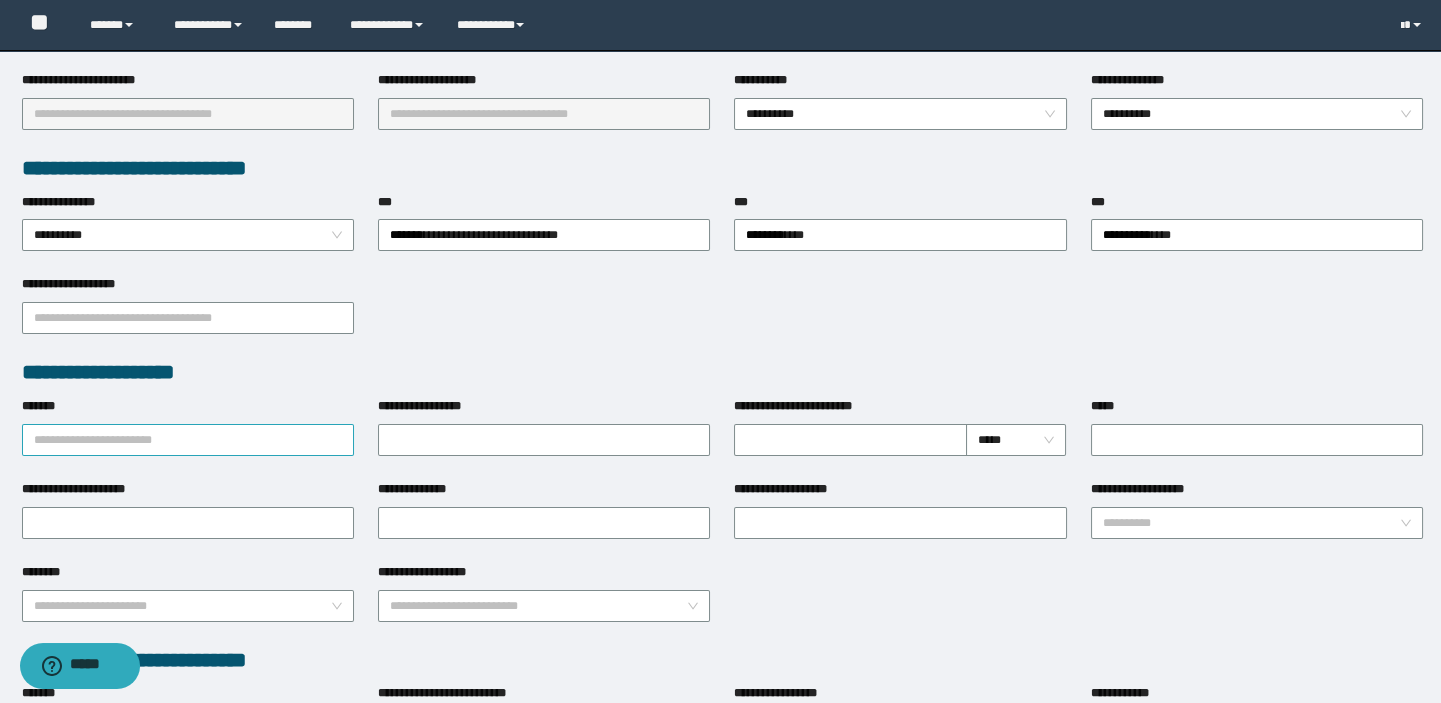 click on "**********" at bounding box center (188, 426) 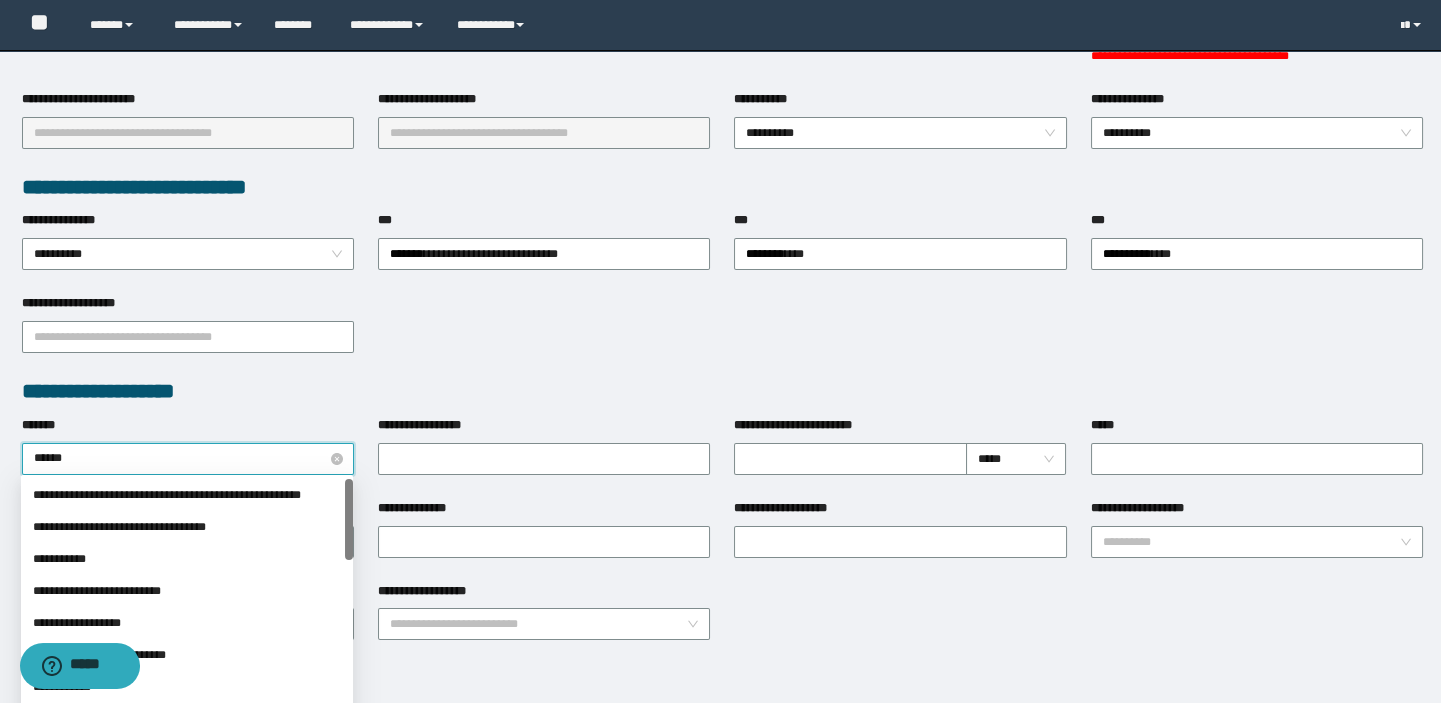 type on "*******" 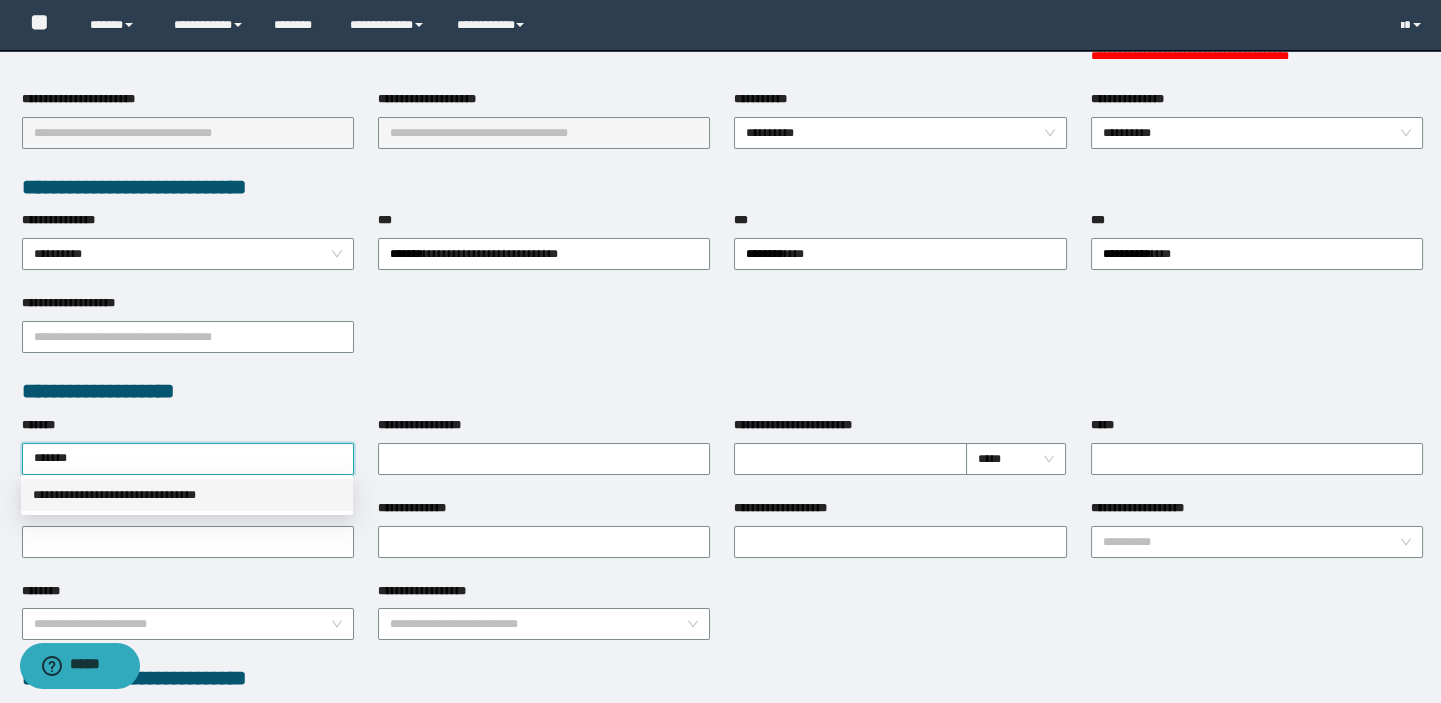click on "**********" at bounding box center (187, 495) 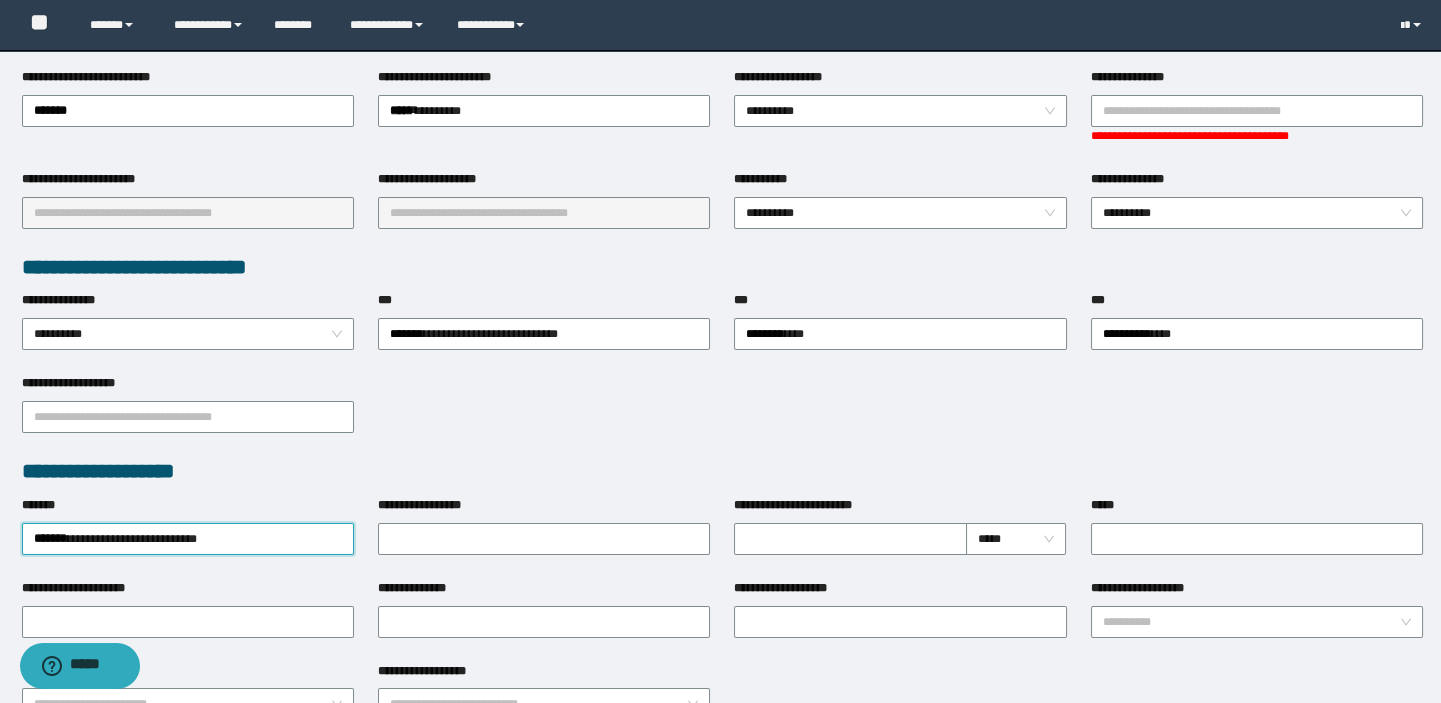 scroll, scrollTop: 90, scrollLeft: 0, axis: vertical 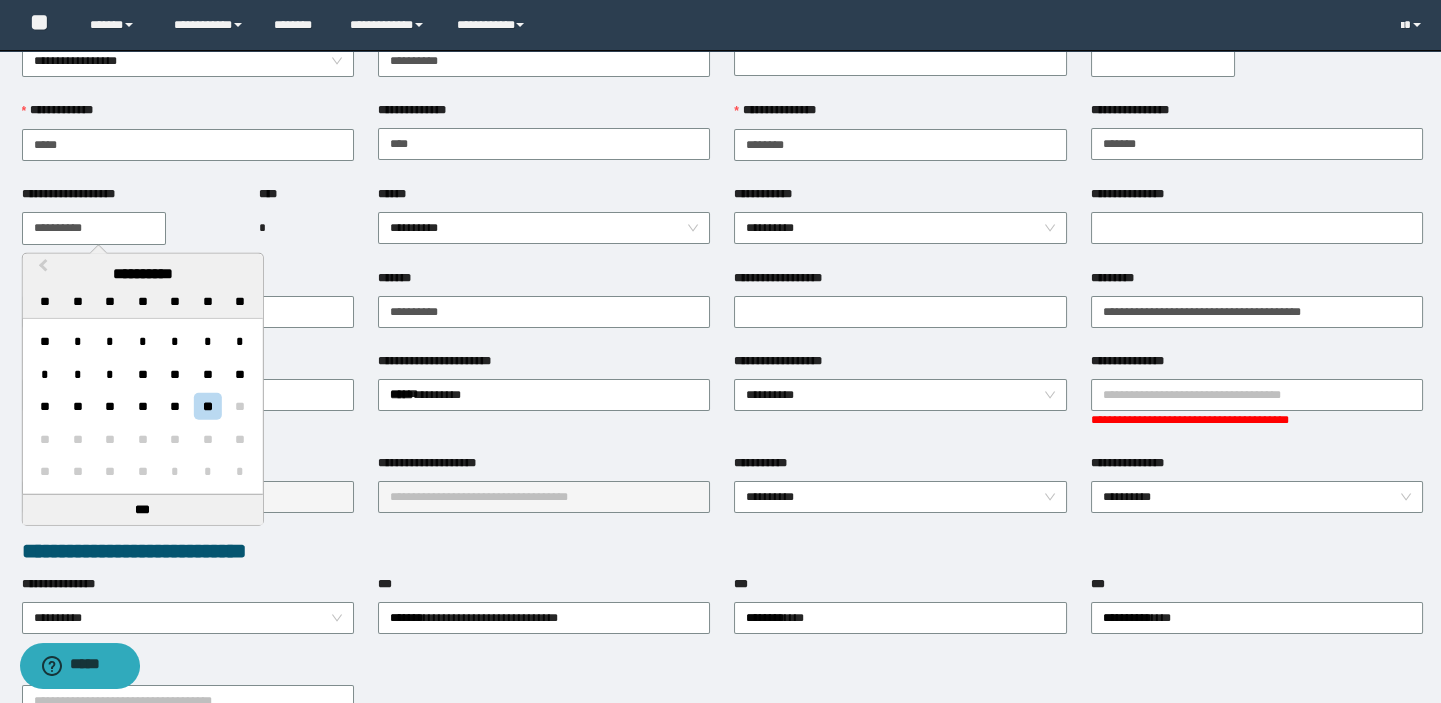 click on "**********" at bounding box center (94, 228) 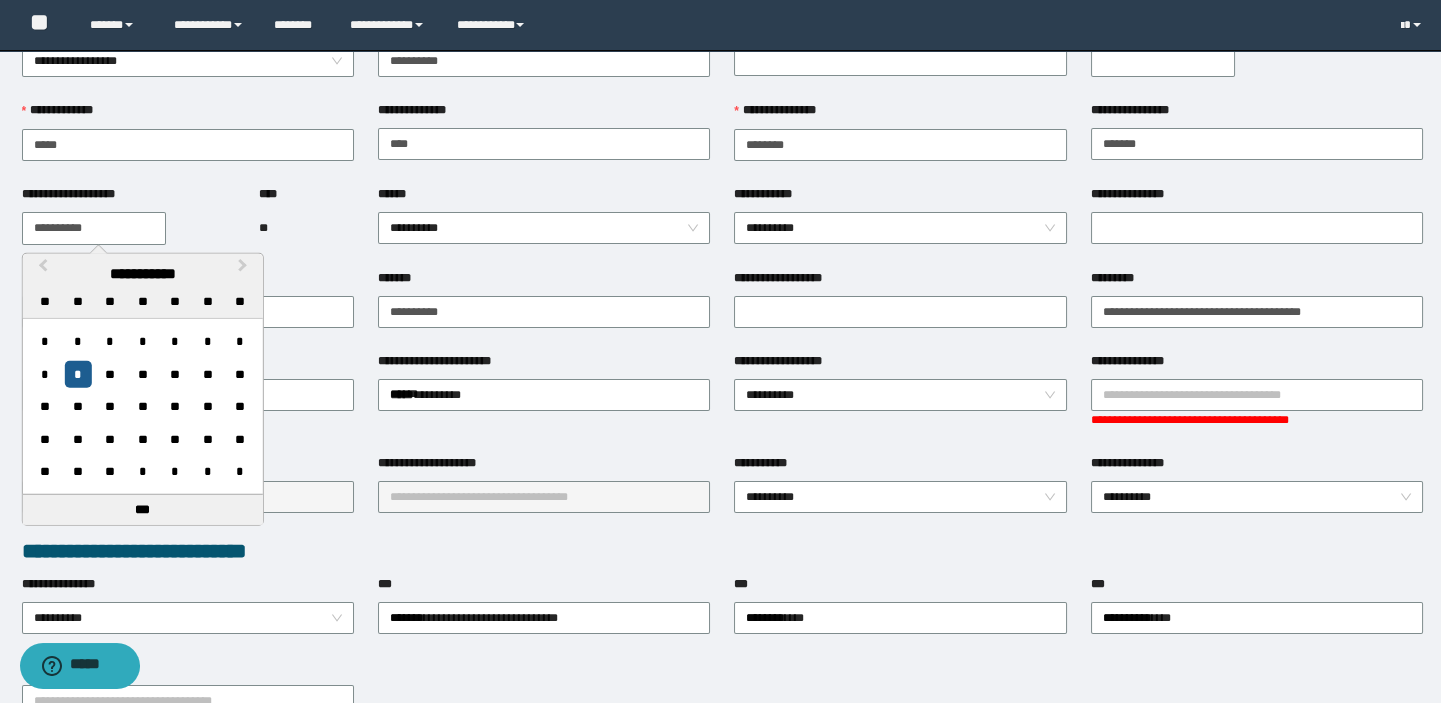type on "**********" 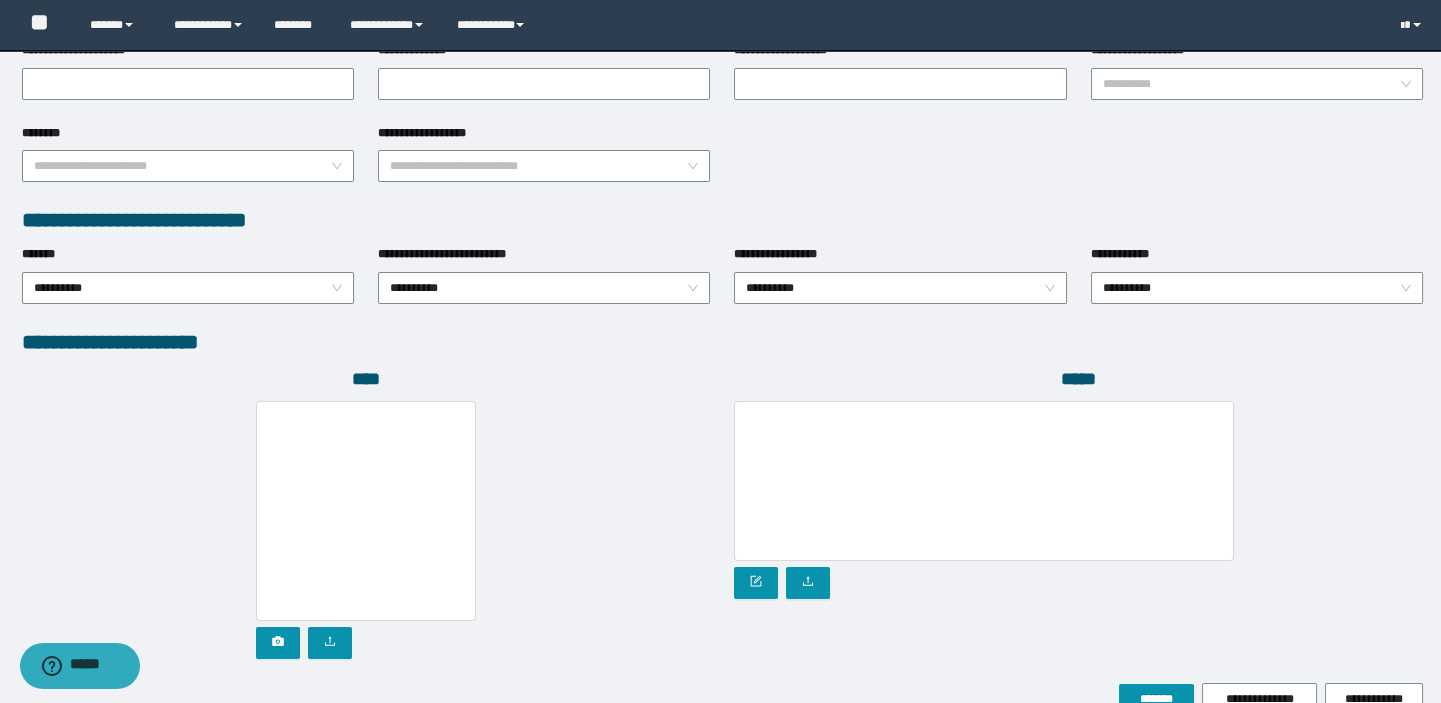 scroll, scrollTop: 1018, scrollLeft: 0, axis: vertical 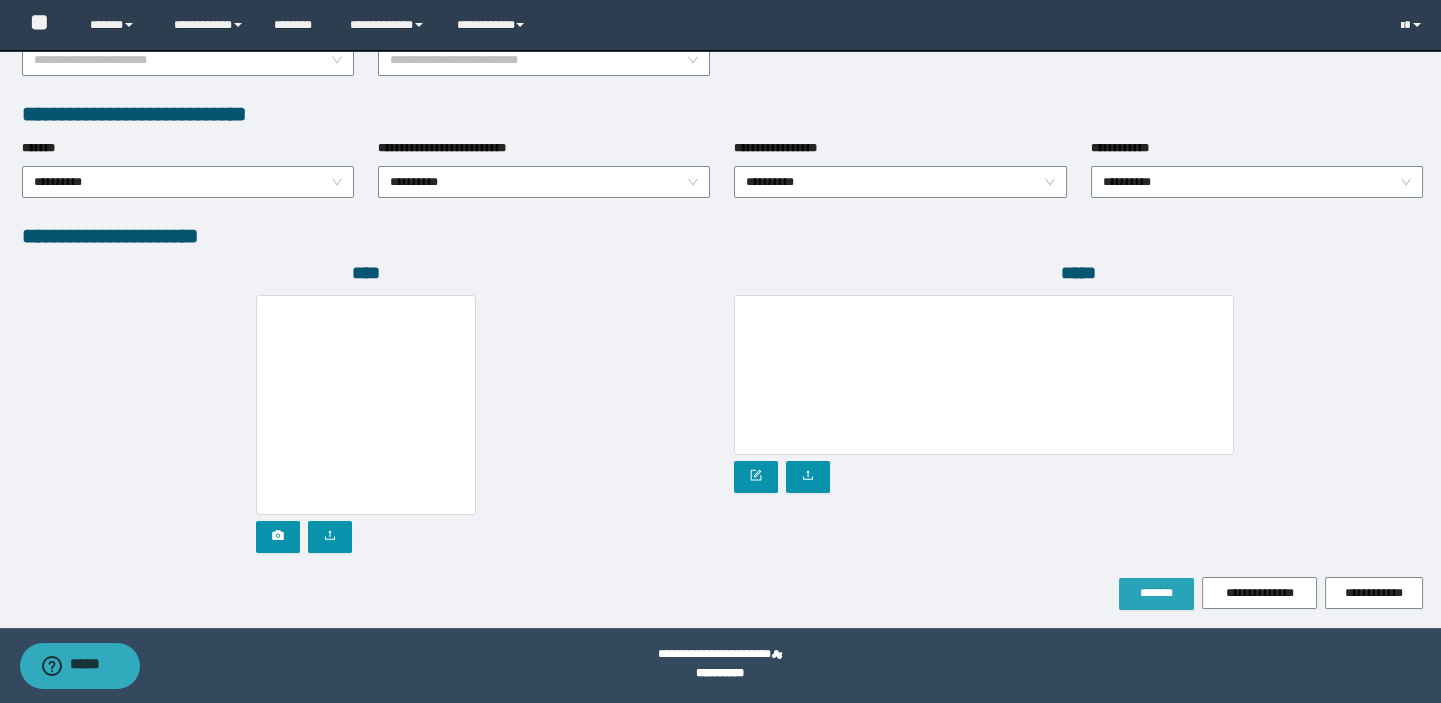 click on "*******" at bounding box center [1156, 593] 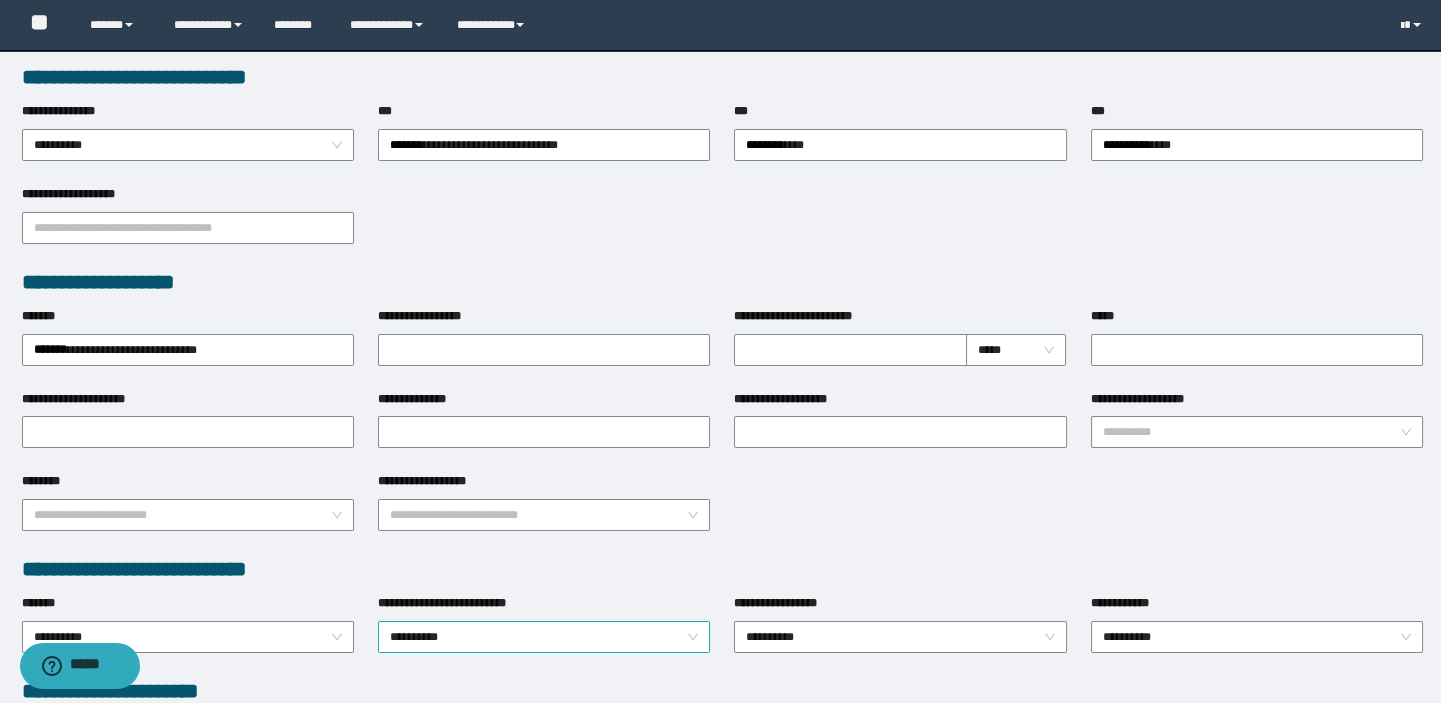 scroll, scrollTop: 161, scrollLeft: 0, axis: vertical 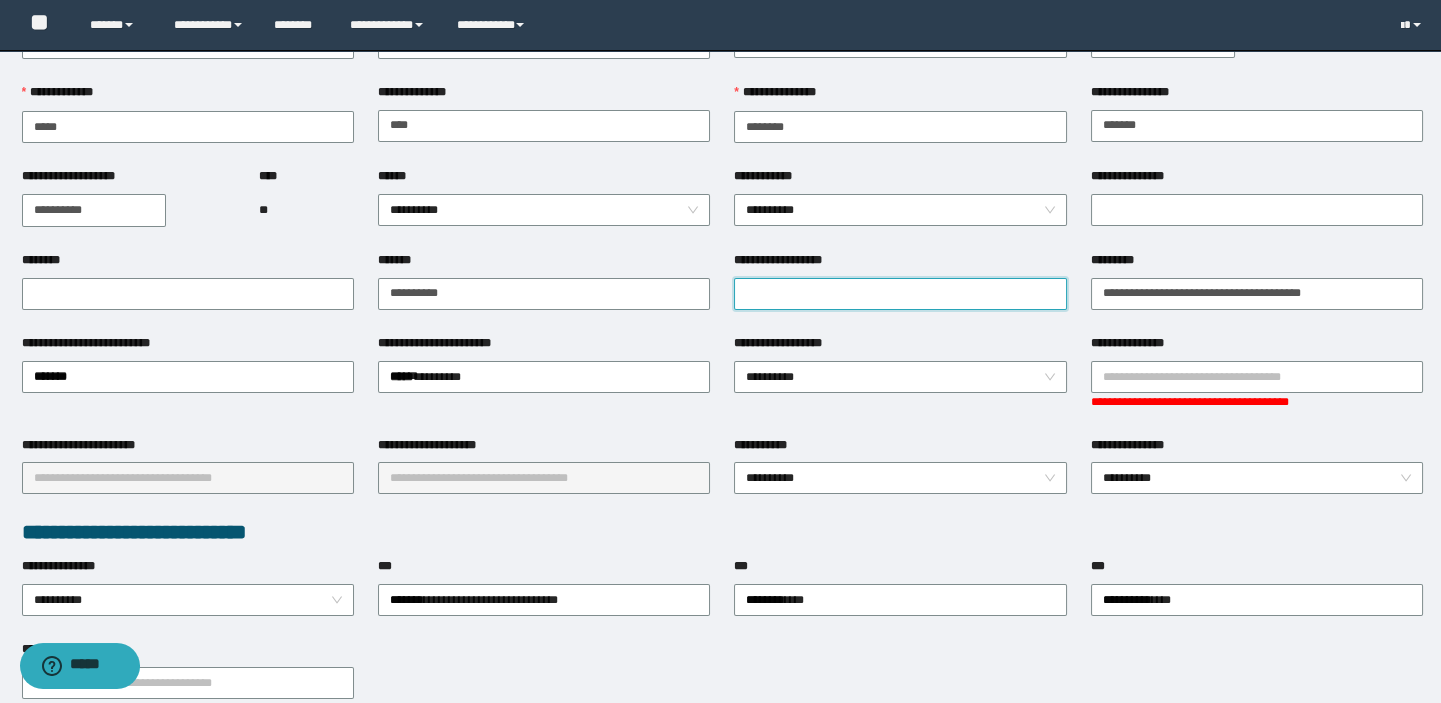 click on "**********" at bounding box center (900, 294) 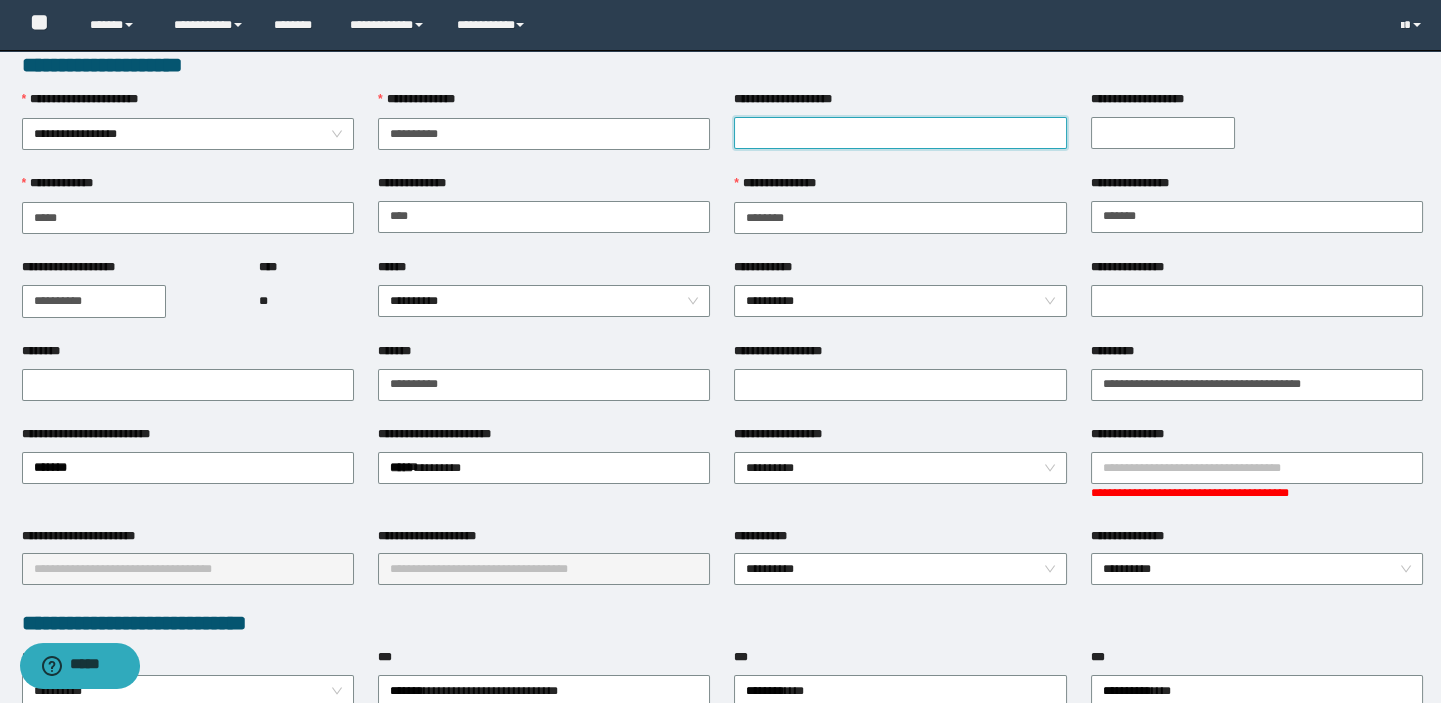 click on "**********" at bounding box center [900, 133] 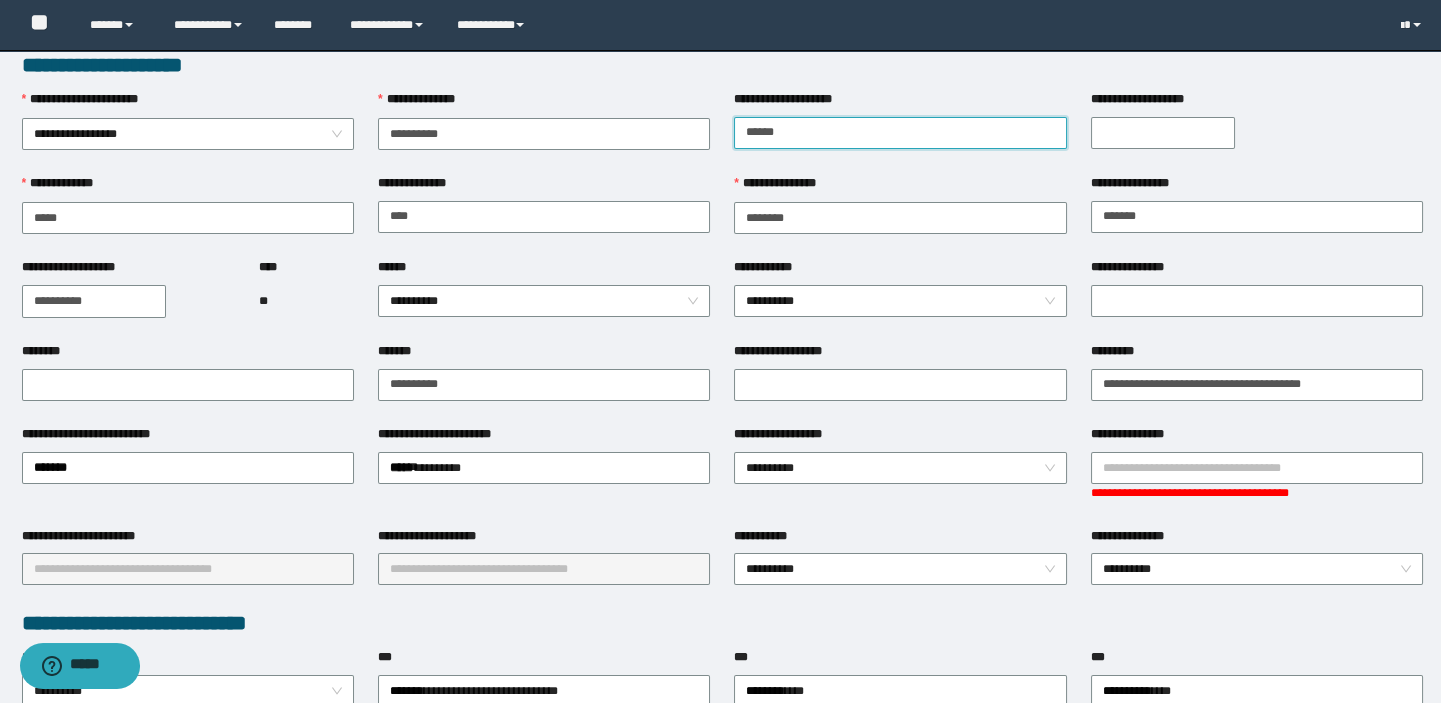 type on "******" 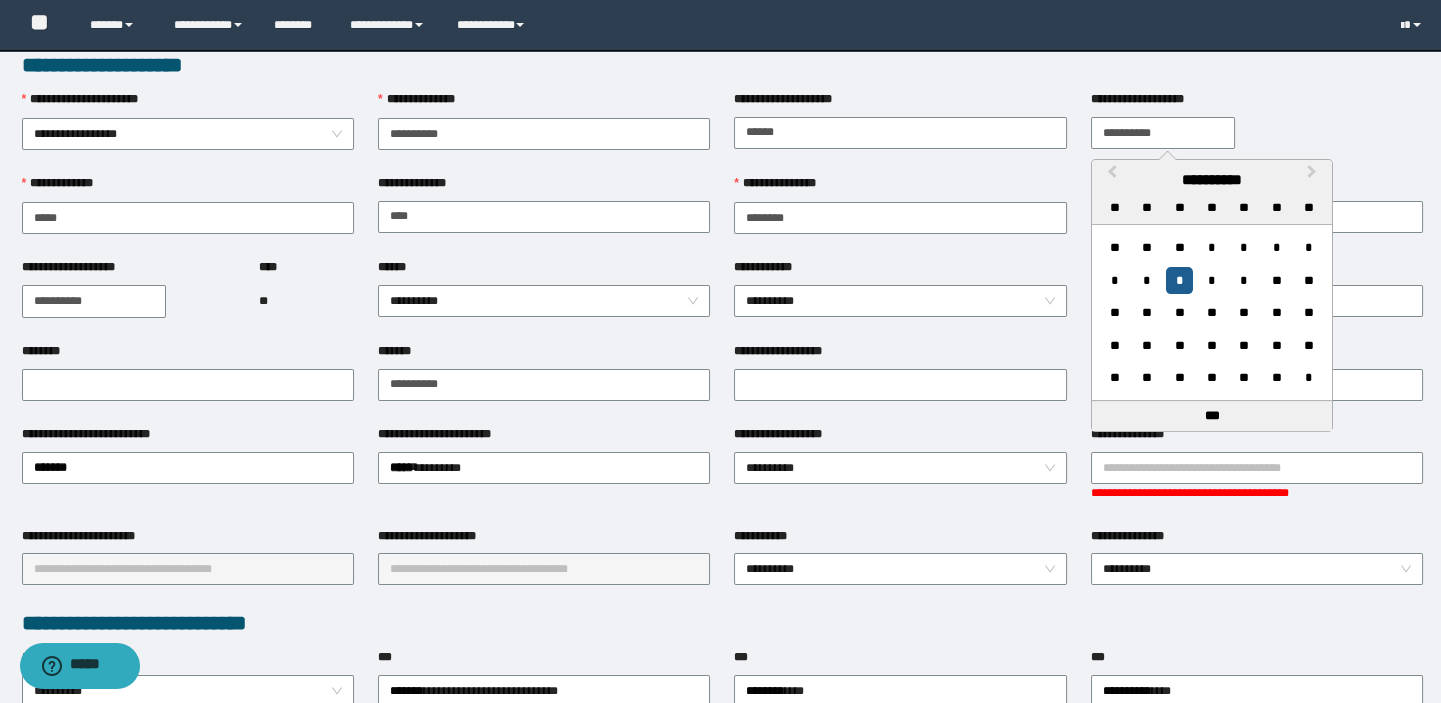 type on "**********" 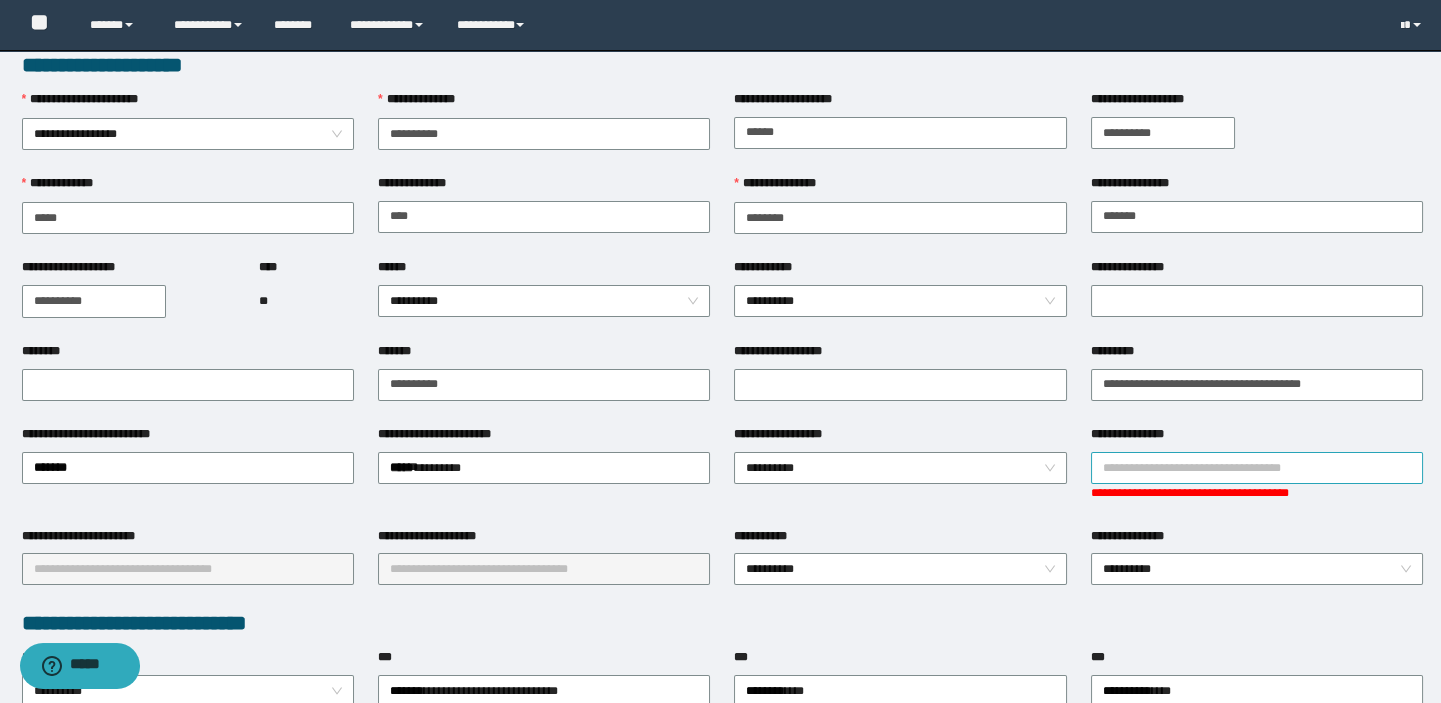 click on "**********" at bounding box center [1257, 468] 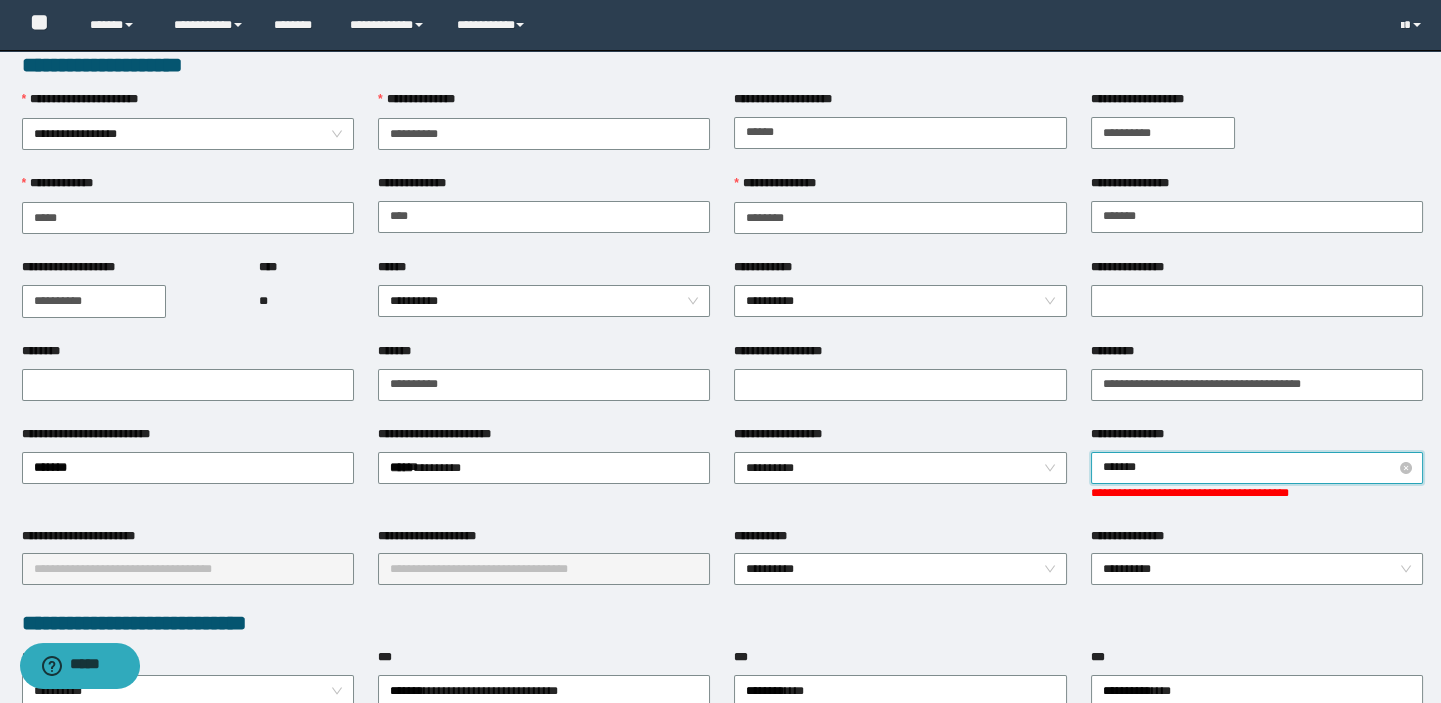 type on "********" 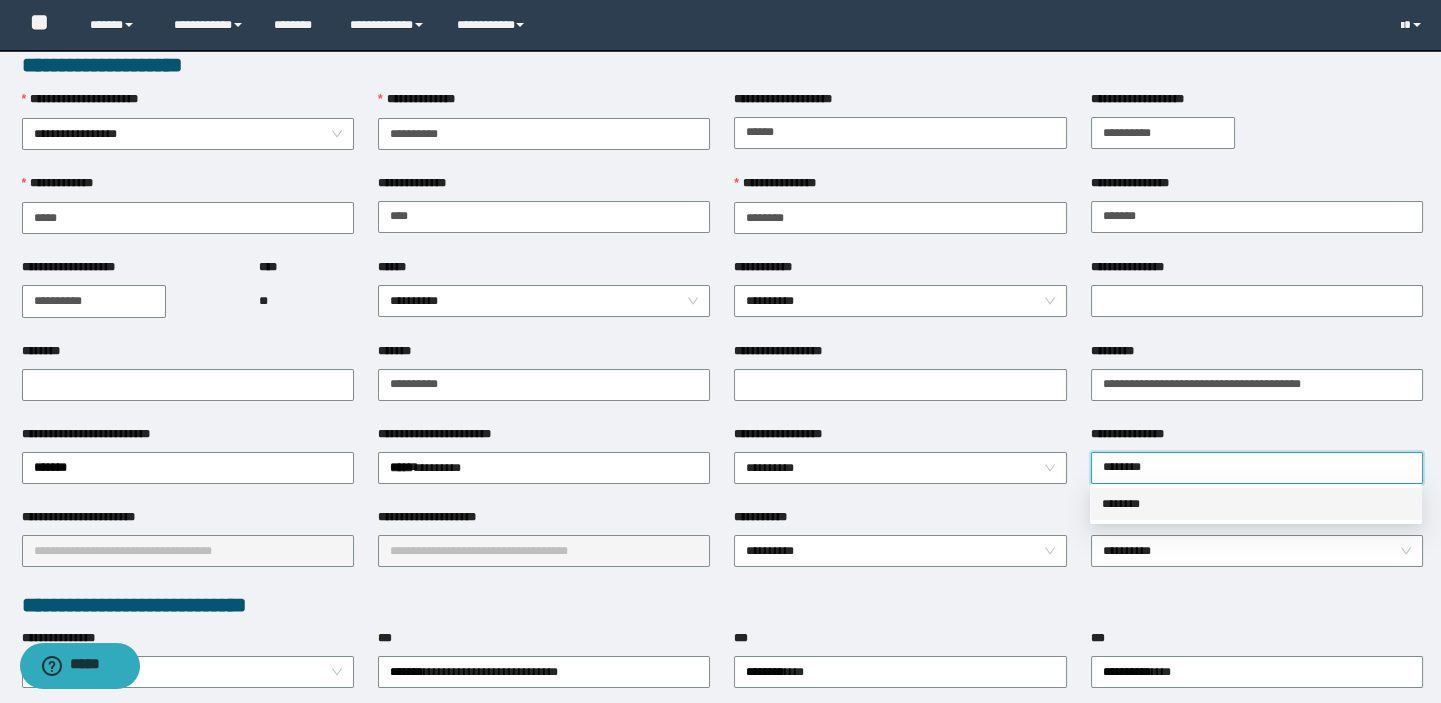 click on "********" at bounding box center [1256, 504] 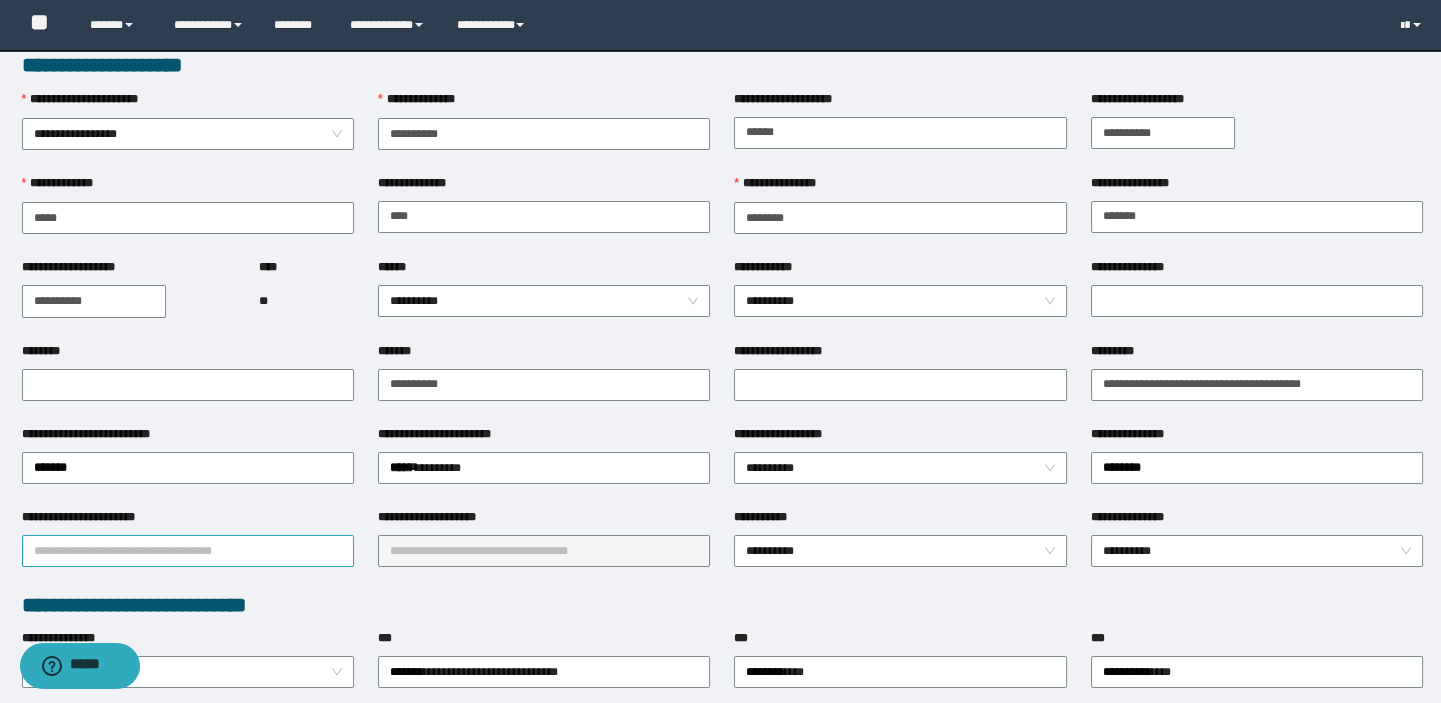 click on "**********" at bounding box center [188, 551] 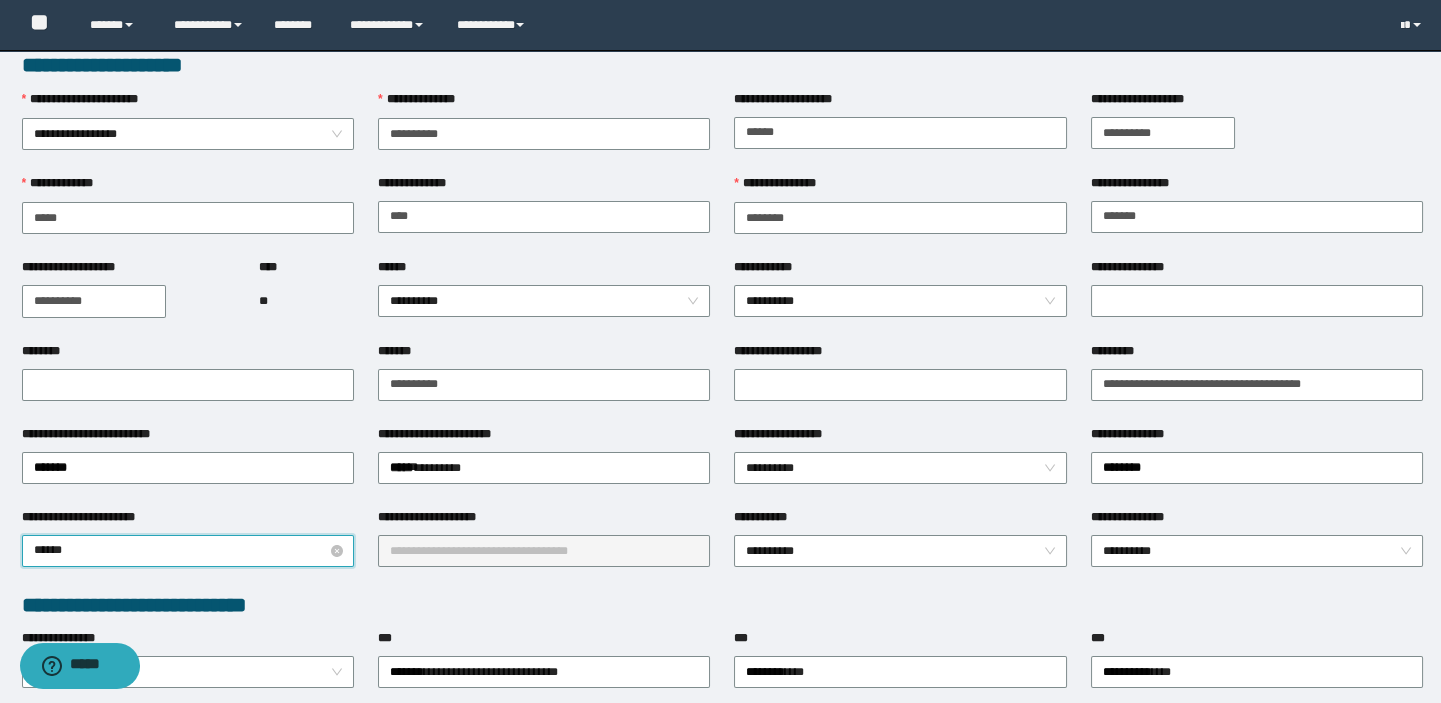 type on "*******" 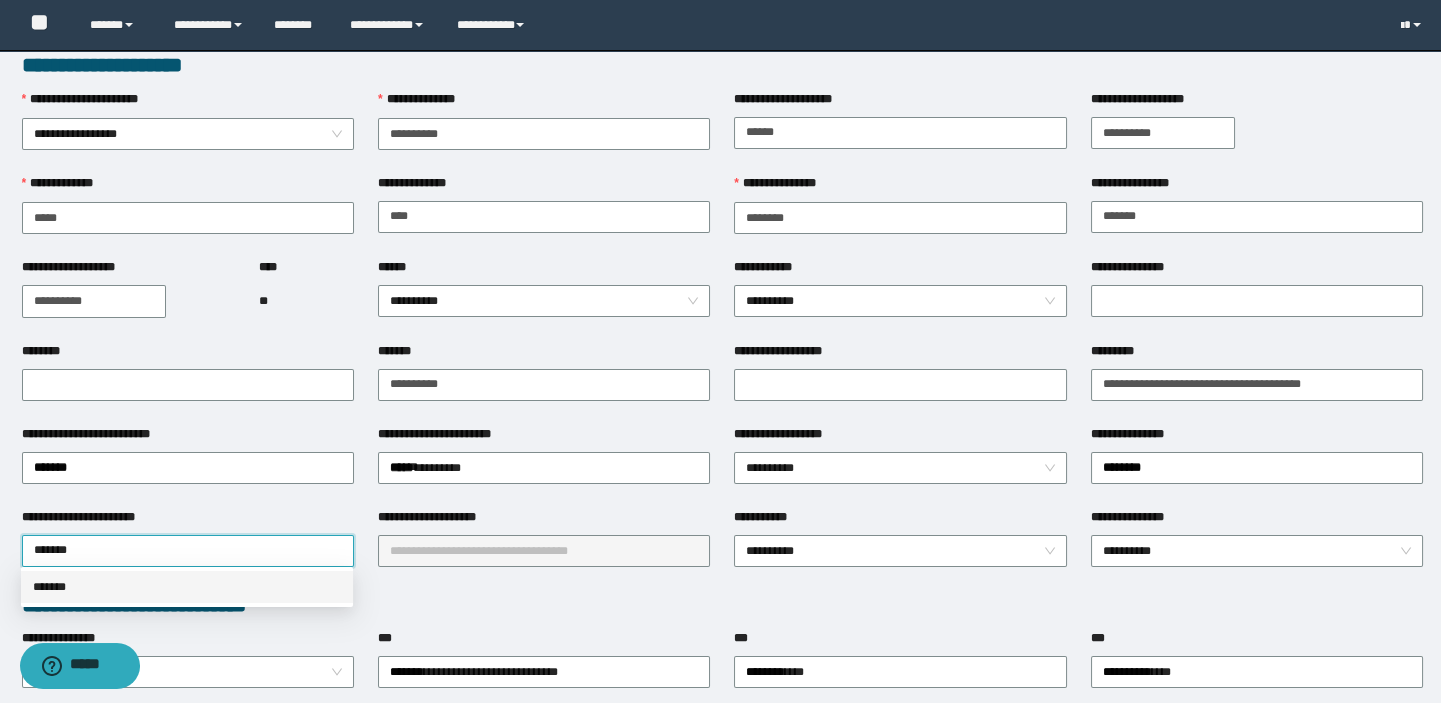 click on "*******" at bounding box center [187, 587] 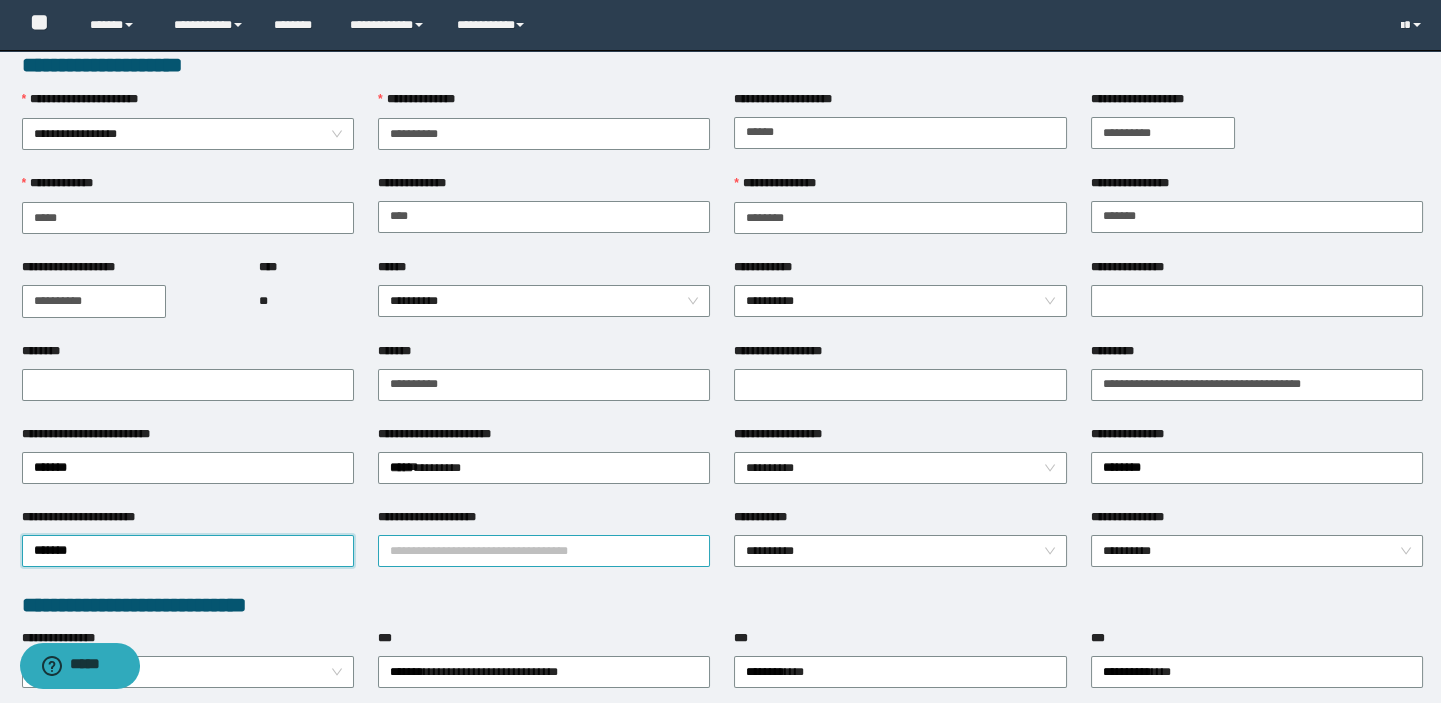 click on "**********" at bounding box center (544, 551) 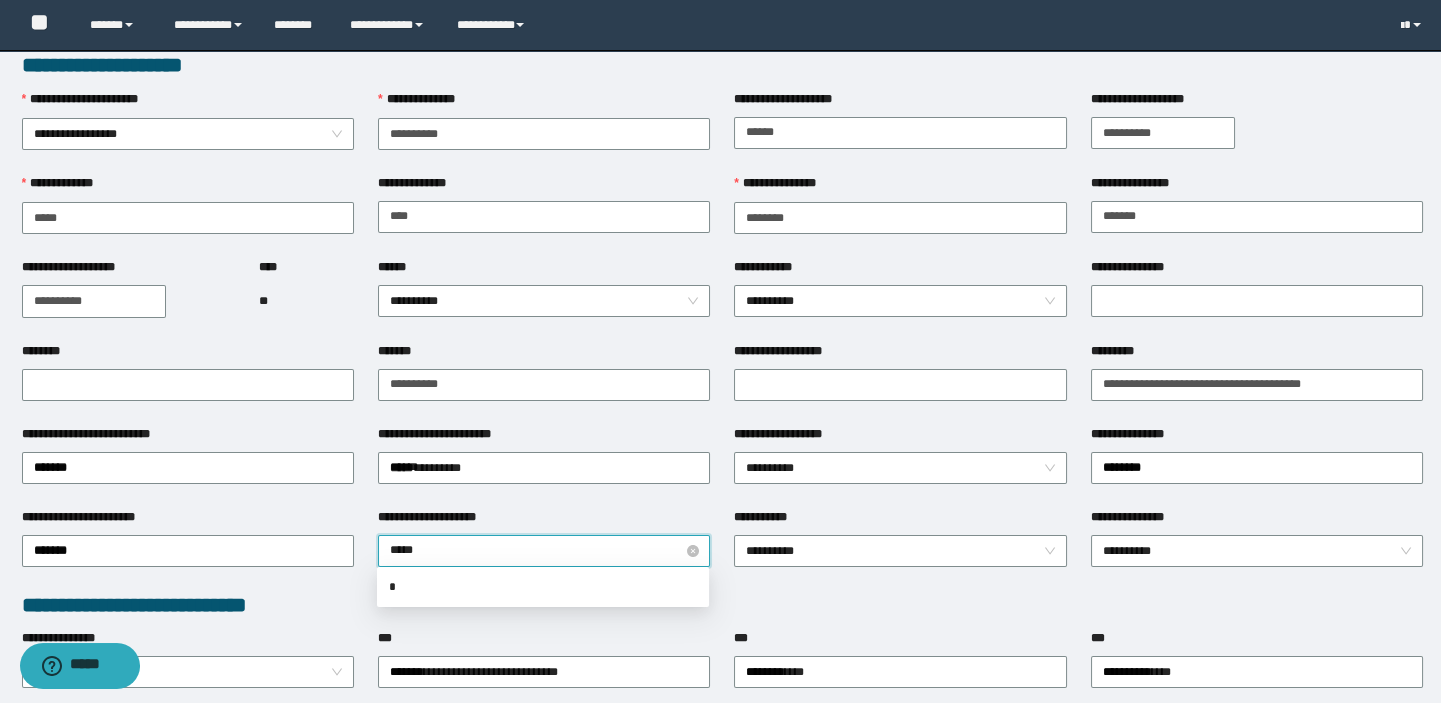 type on "******" 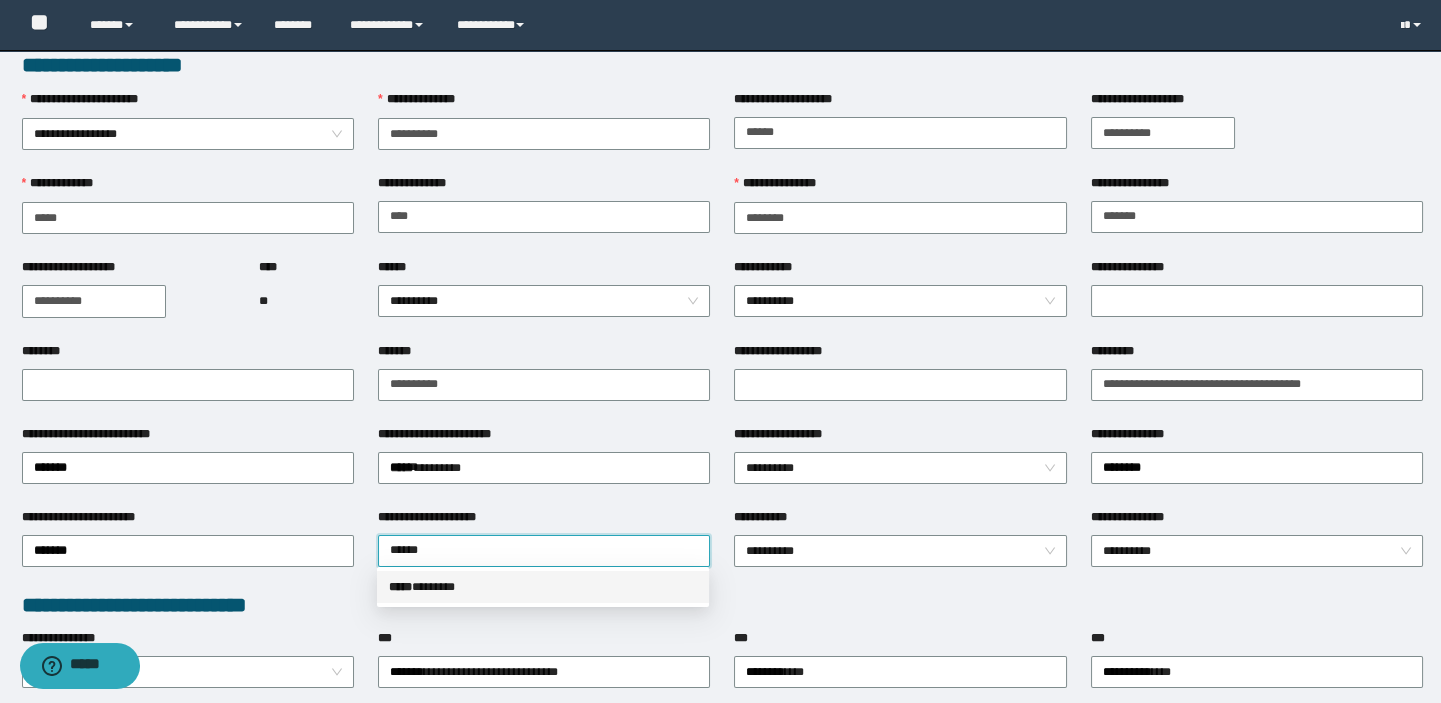 click on "*****" at bounding box center (400, 587) 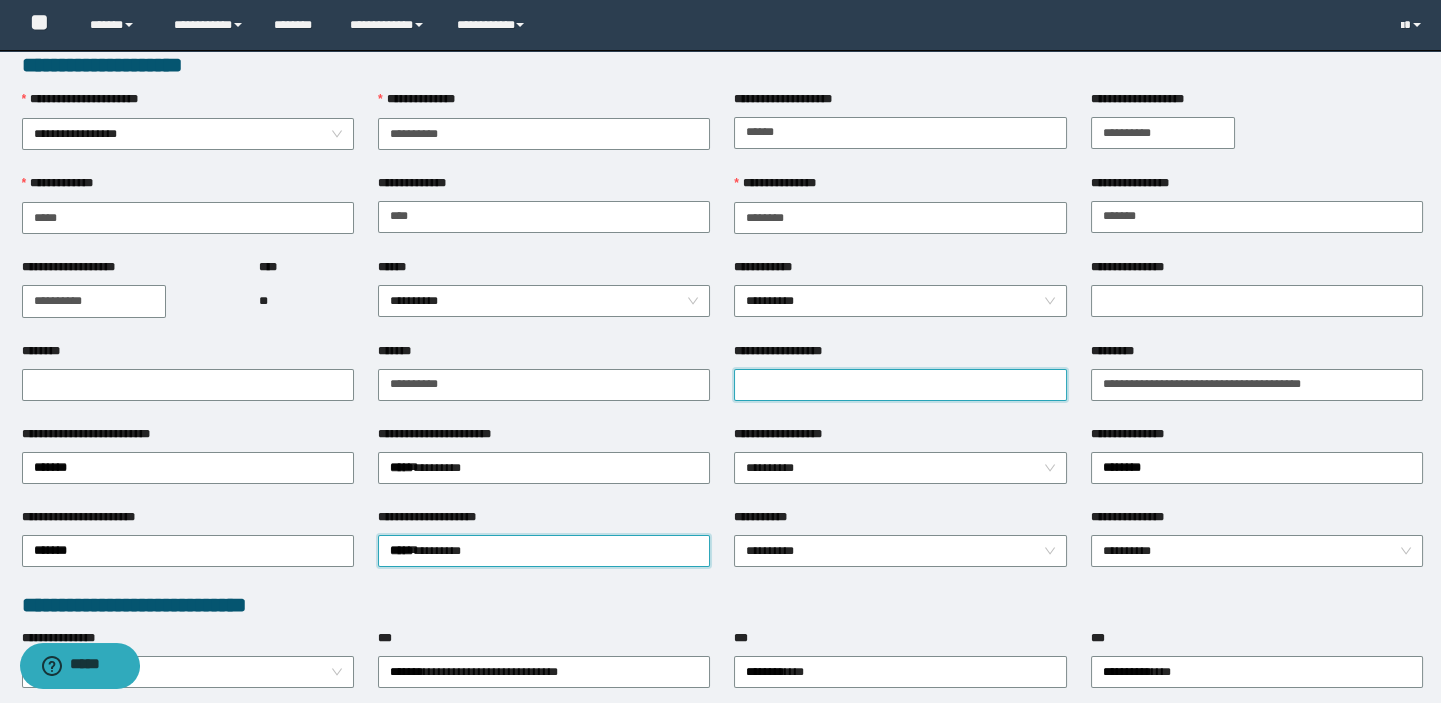 click on "**********" at bounding box center [900, 385] 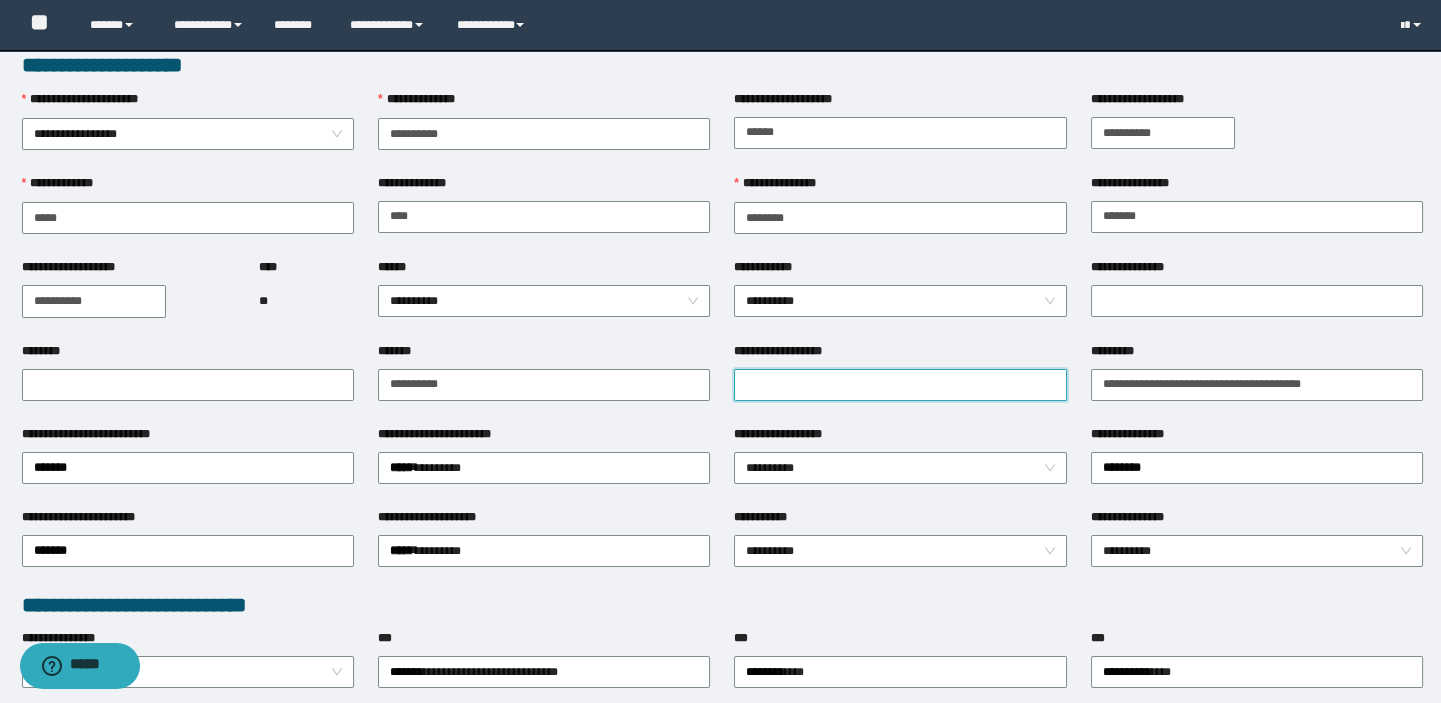 click on "**********" at bounding box center (900, 385) 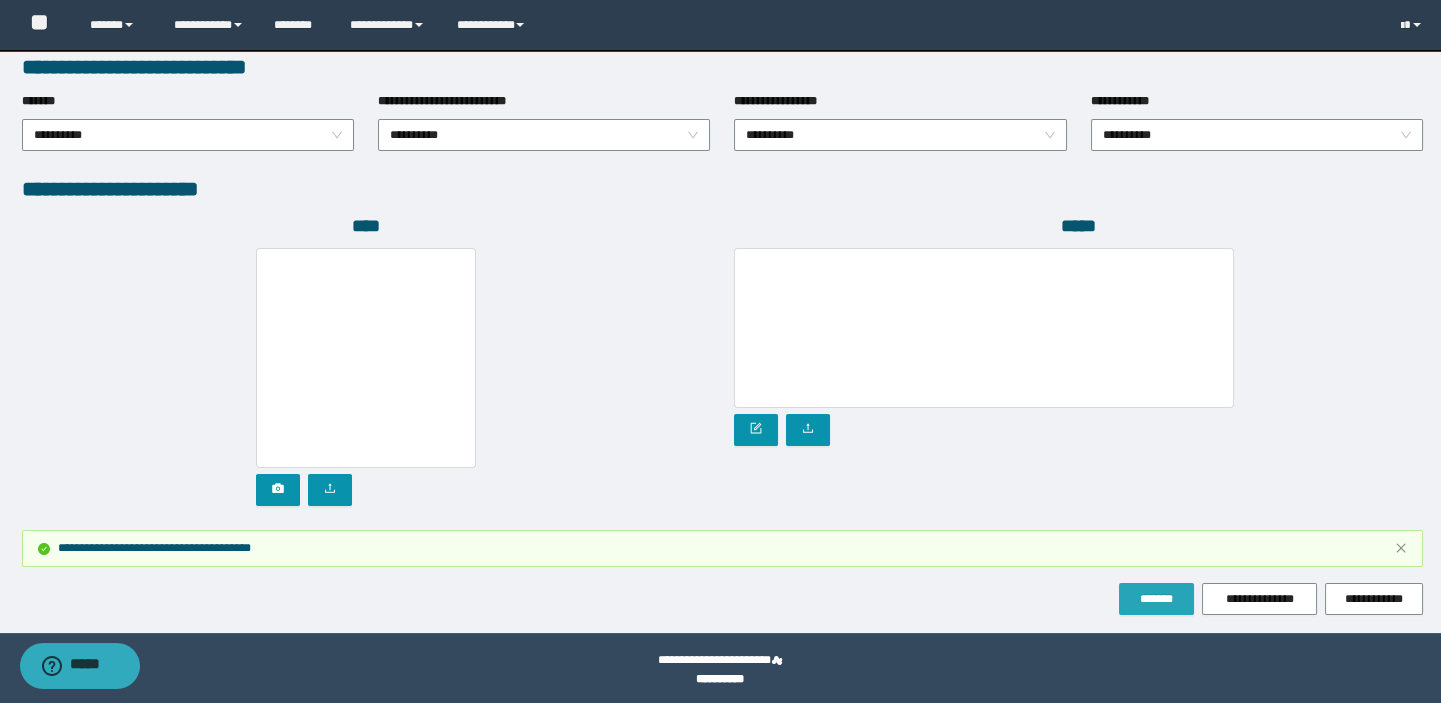 scroll, scrollTop: 1104, scrollLeft: 0, axis: vertical 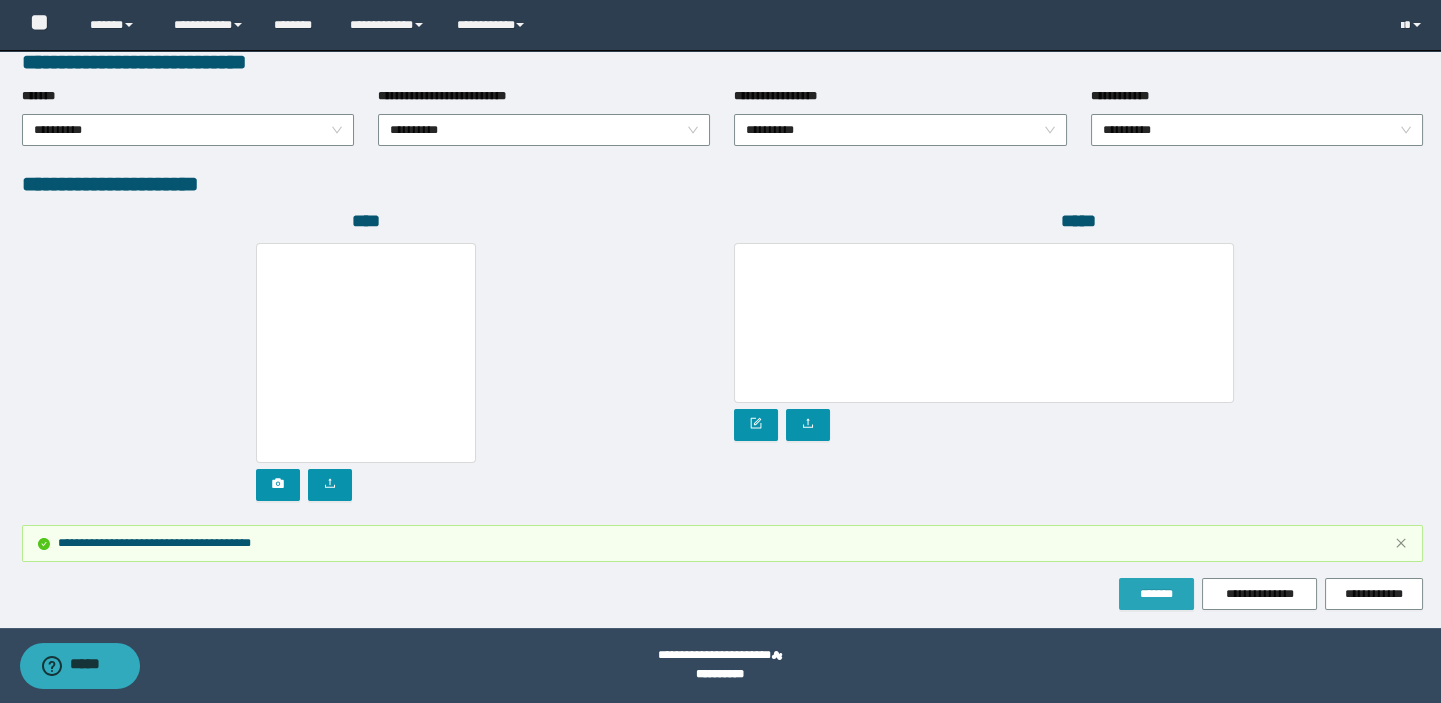 type on "**********" 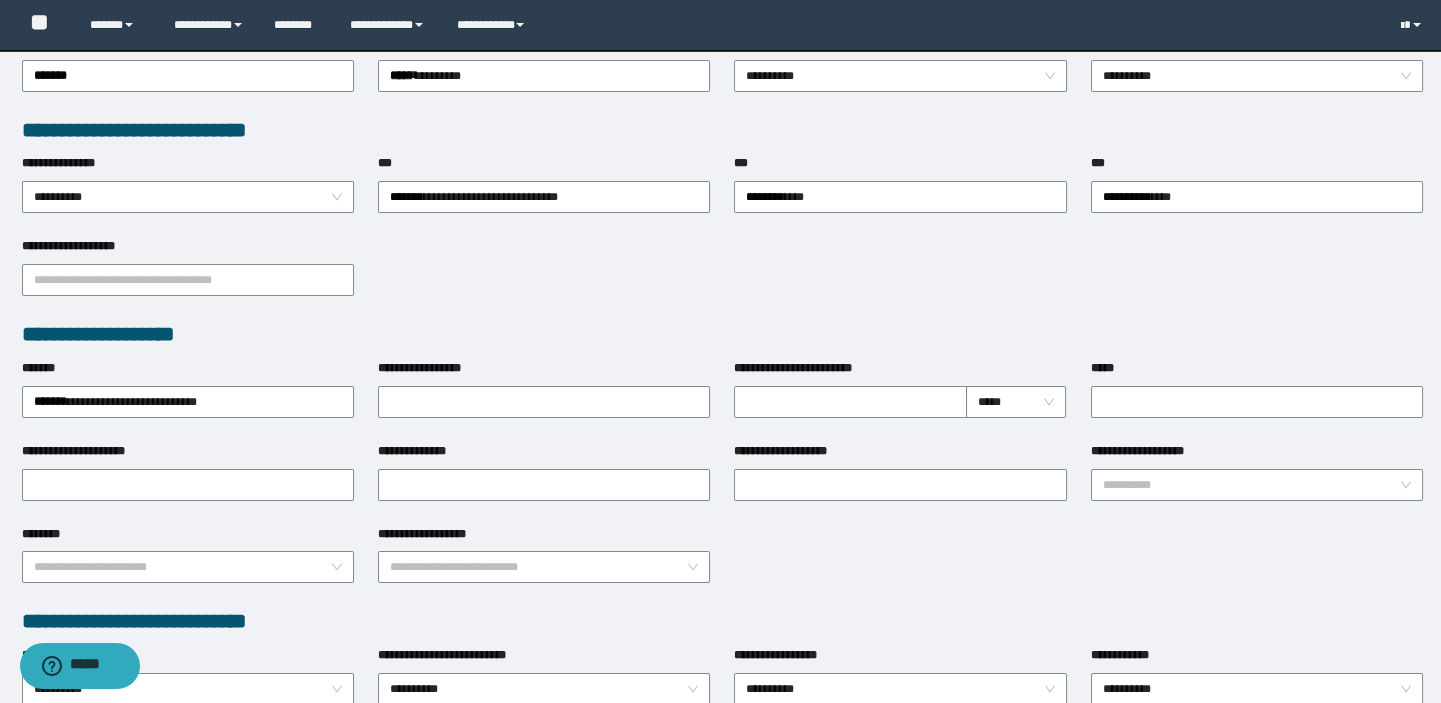 scroll, scrollTop: 0, scrollLeft: 0, axis: both 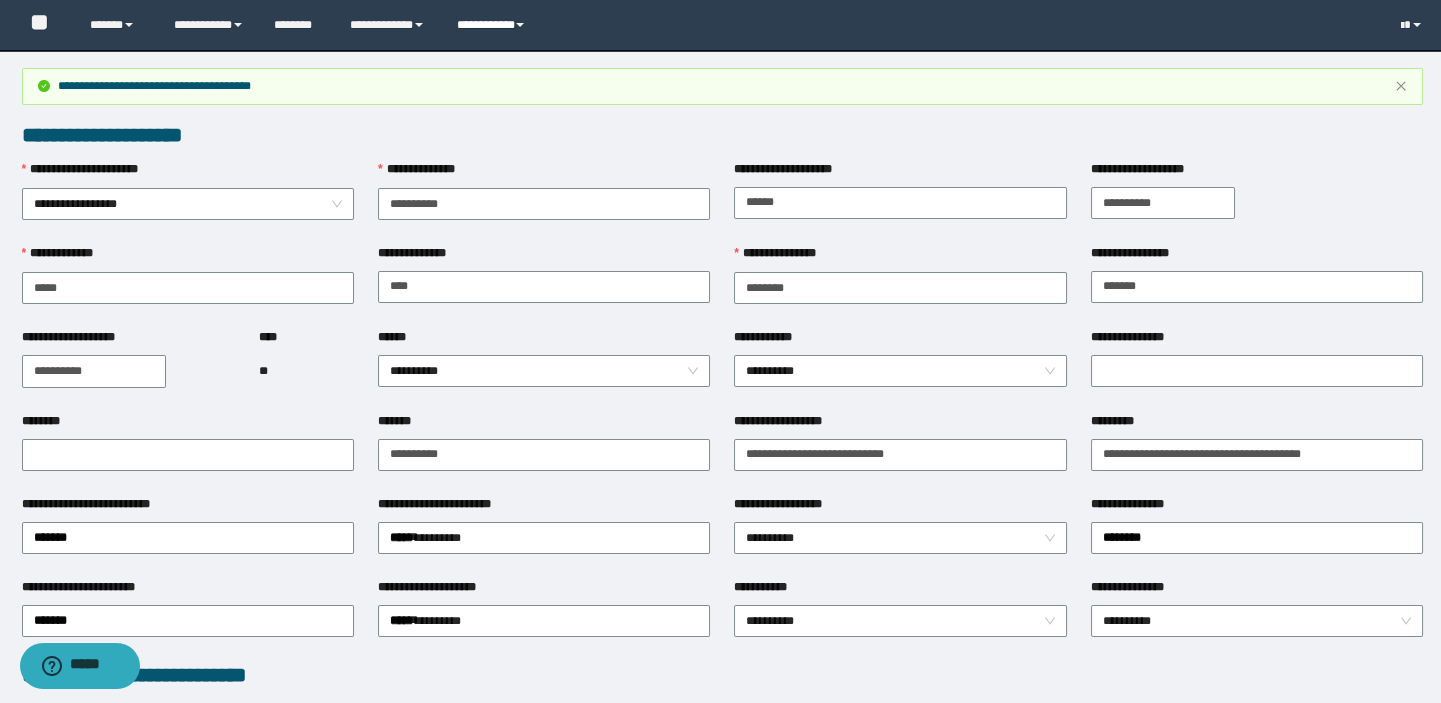 click on "**********" at bounding box center (493, 25) 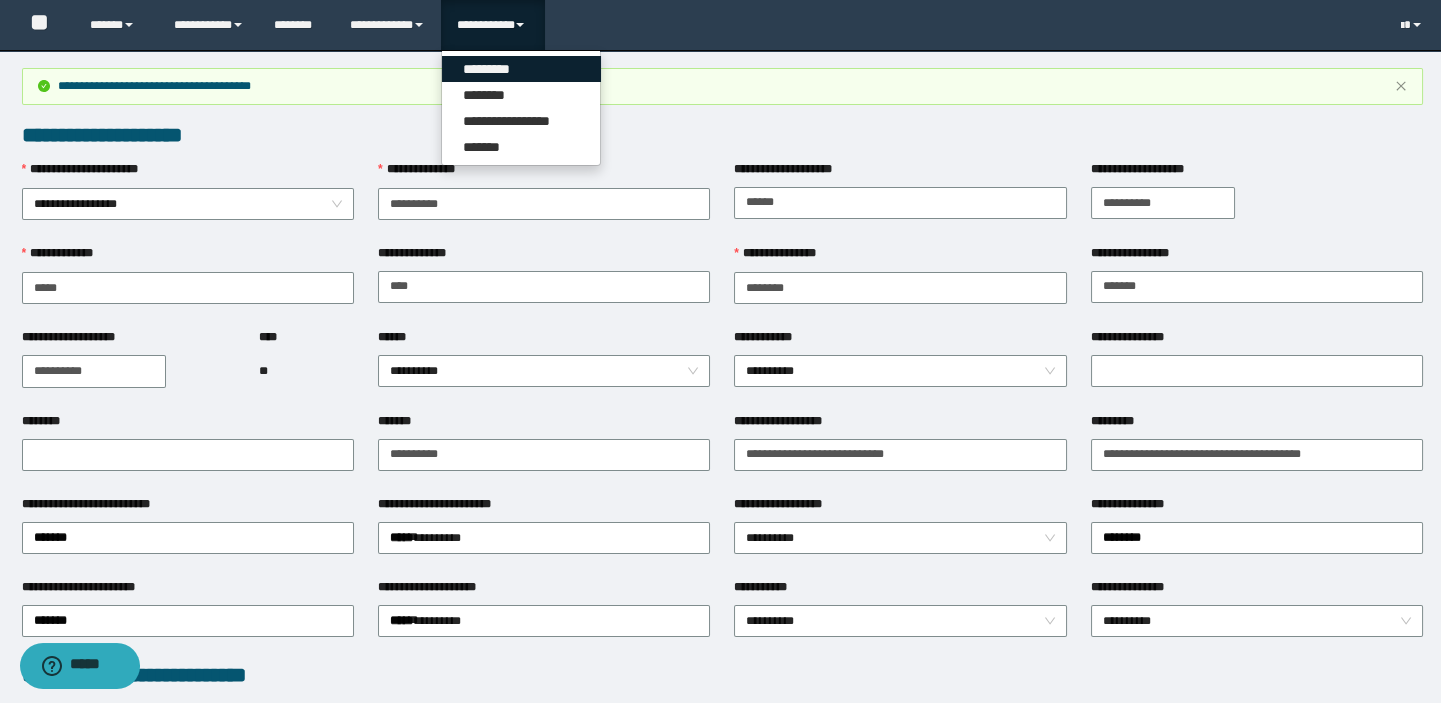 click on "*********" at bounding box center (521, 69) 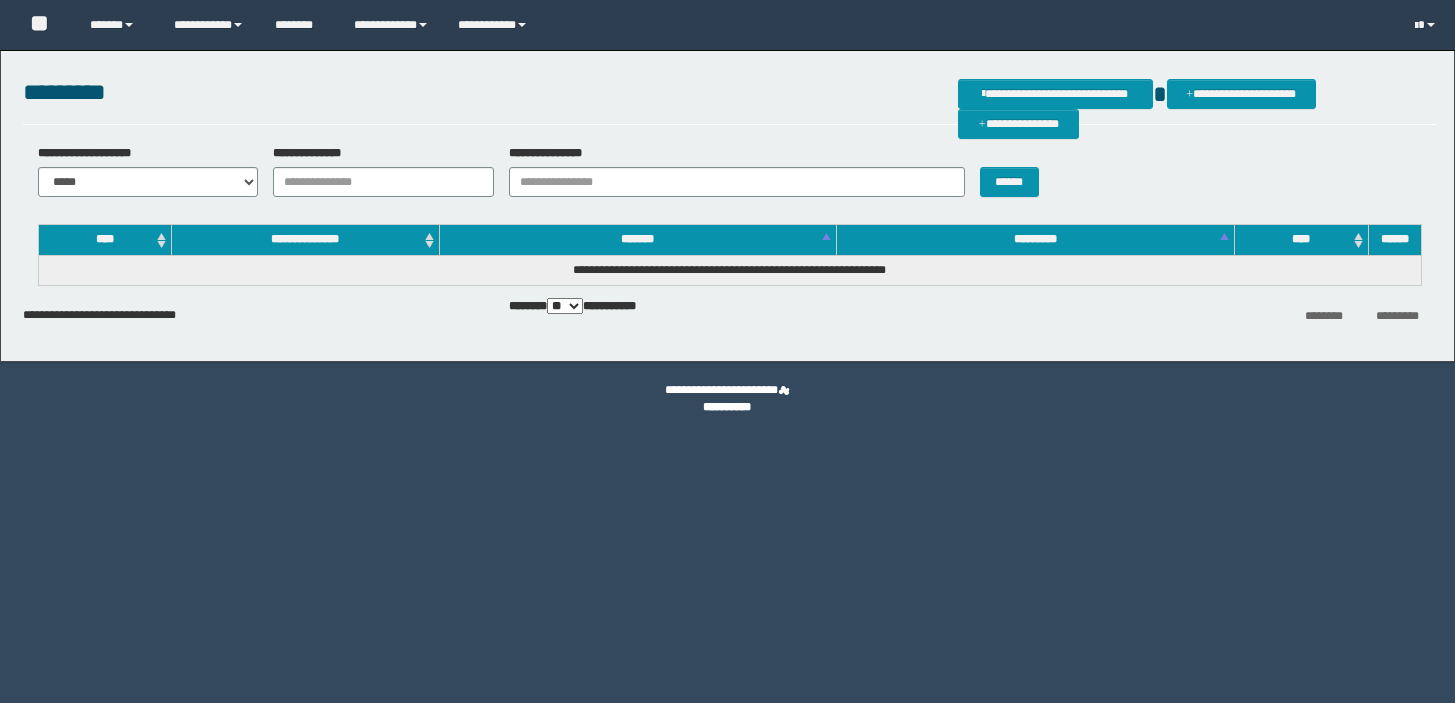 scroll, scrollTop: 0, scrollLeft: 0, axis: both 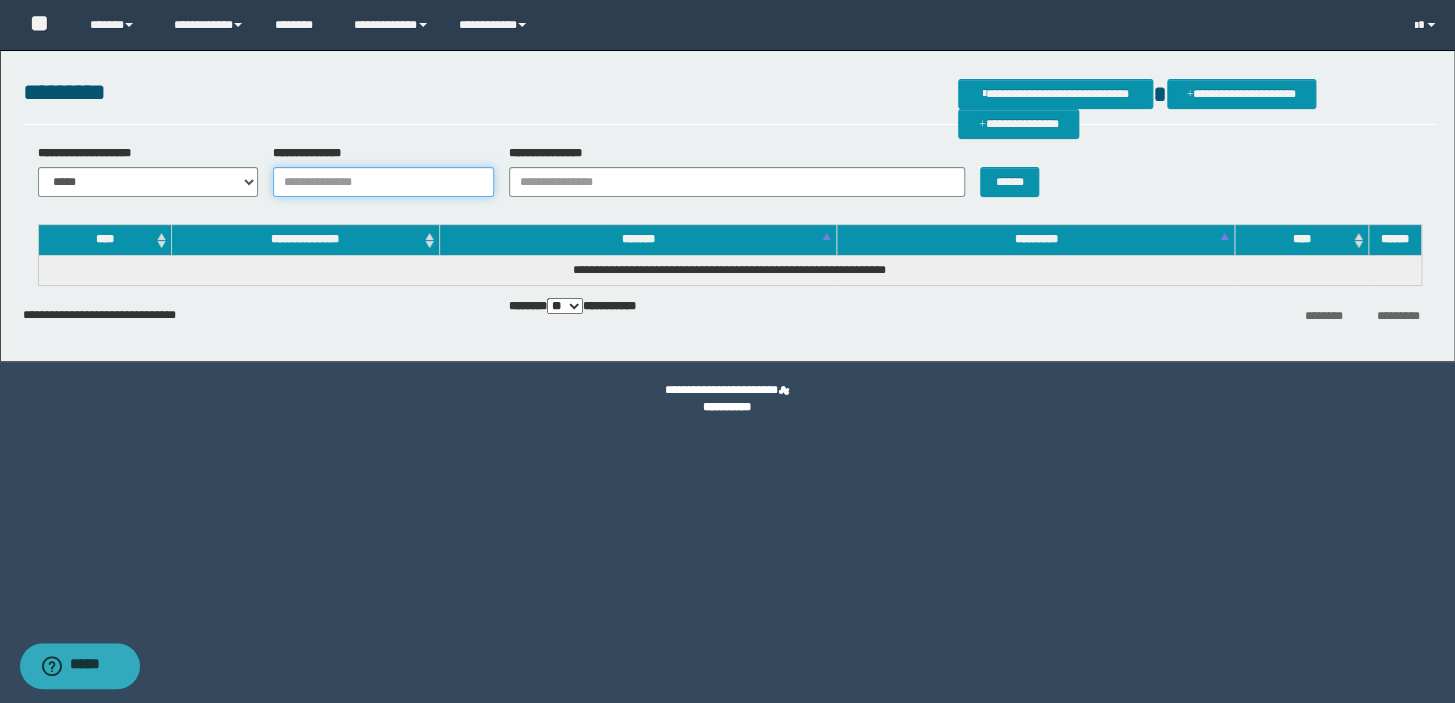 click on "**********" at bounding box center [383, 182] 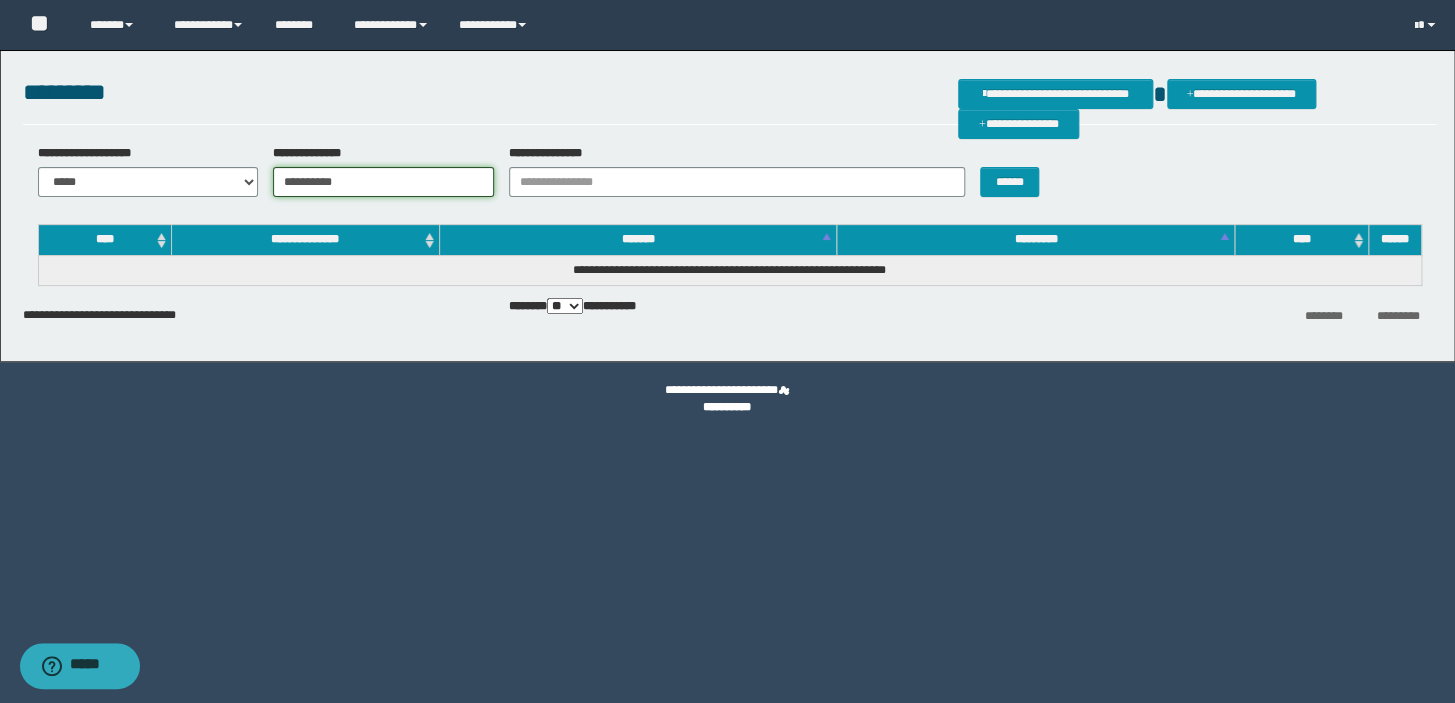 type on "**********" 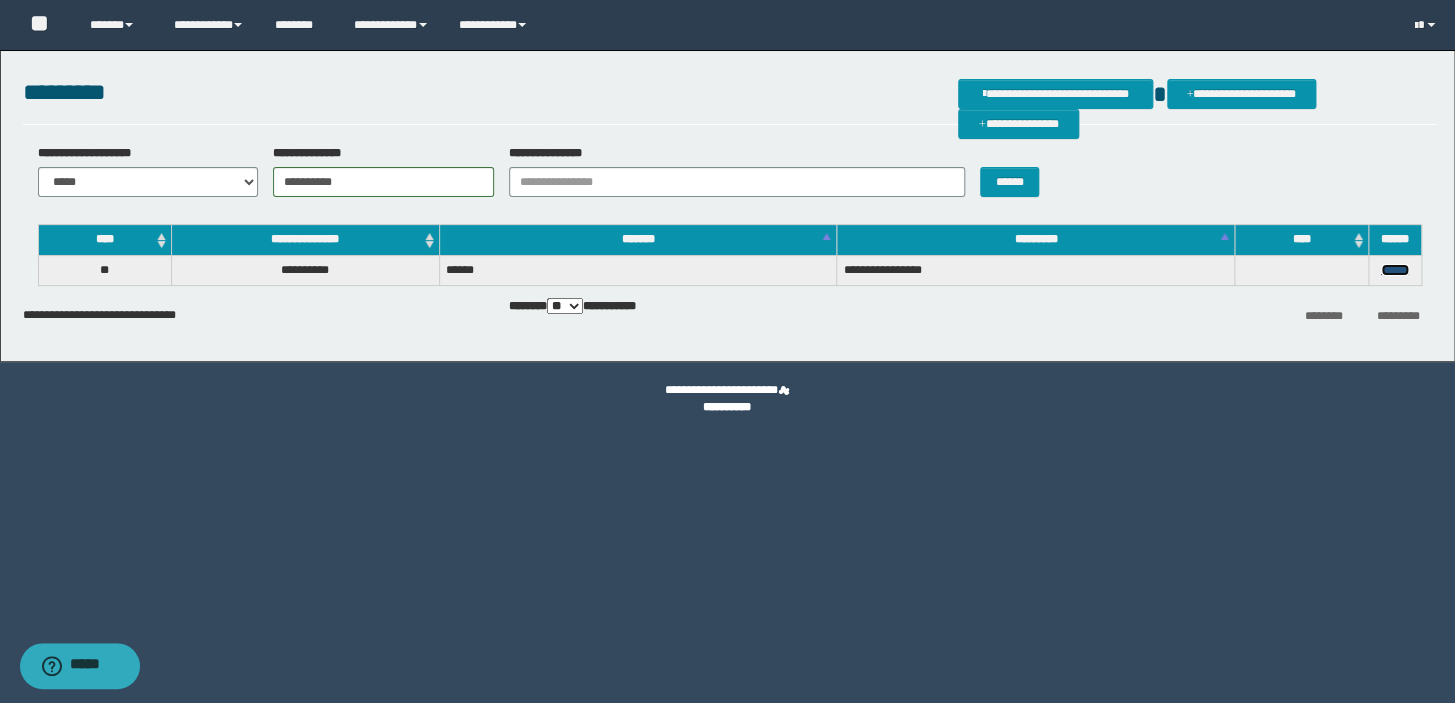 click on "******" at bounding box center [1395, 270] 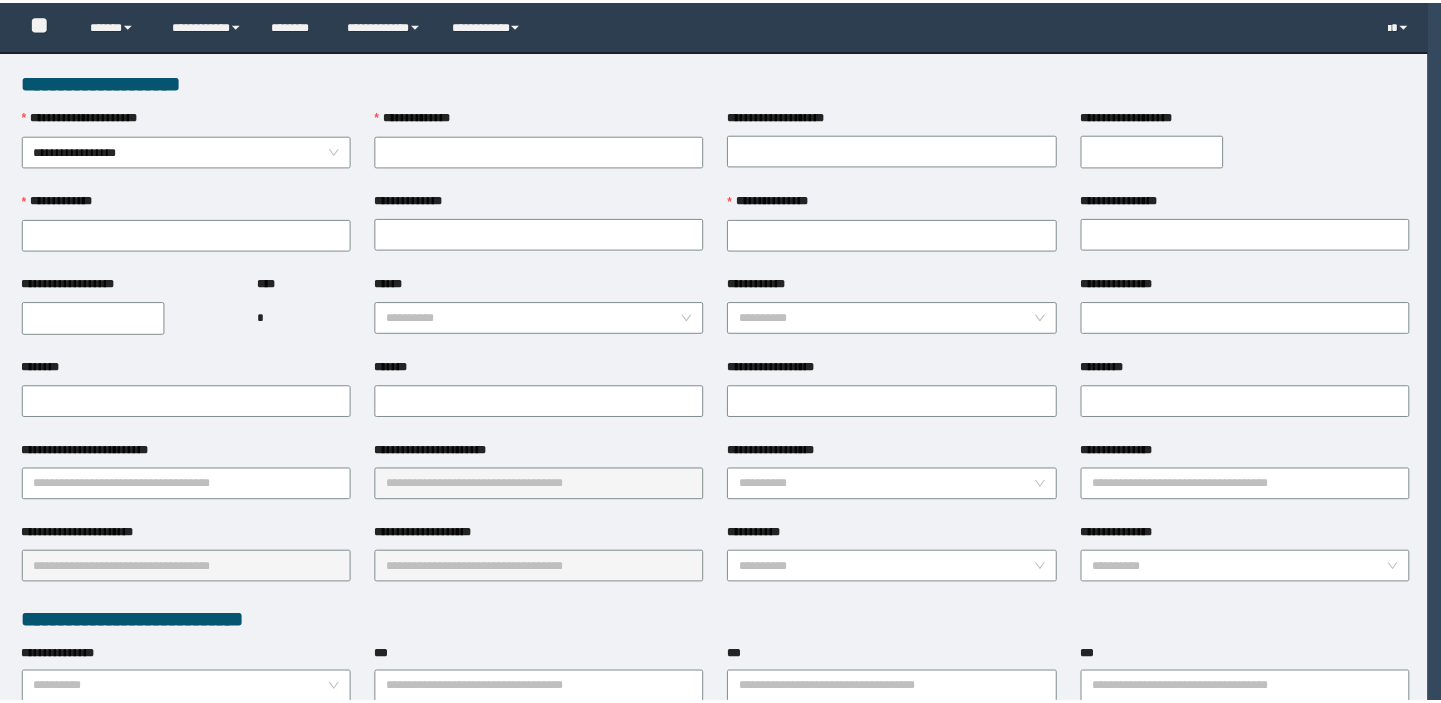 scroll, scrollTop: 0, scrollLeft: 0, axis: both 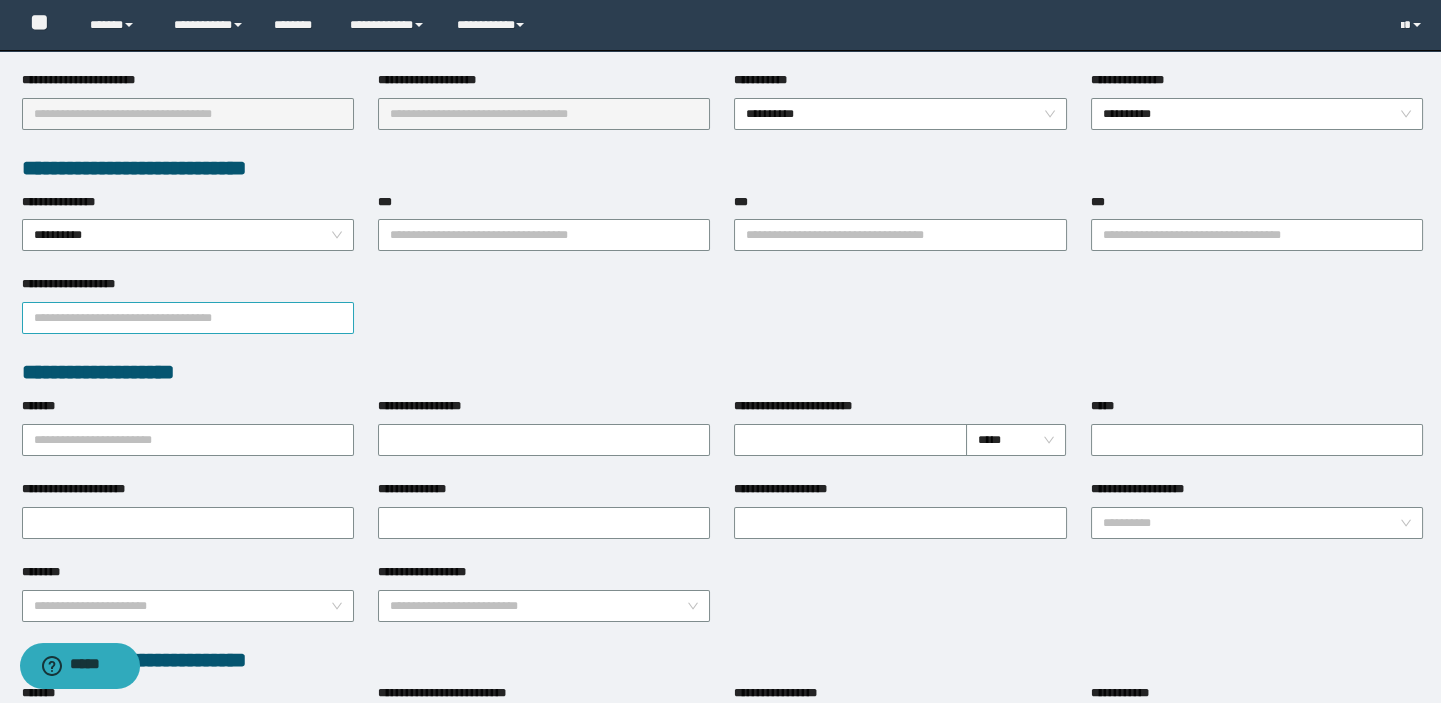 click on "**********" at bounding box center (188, 318) 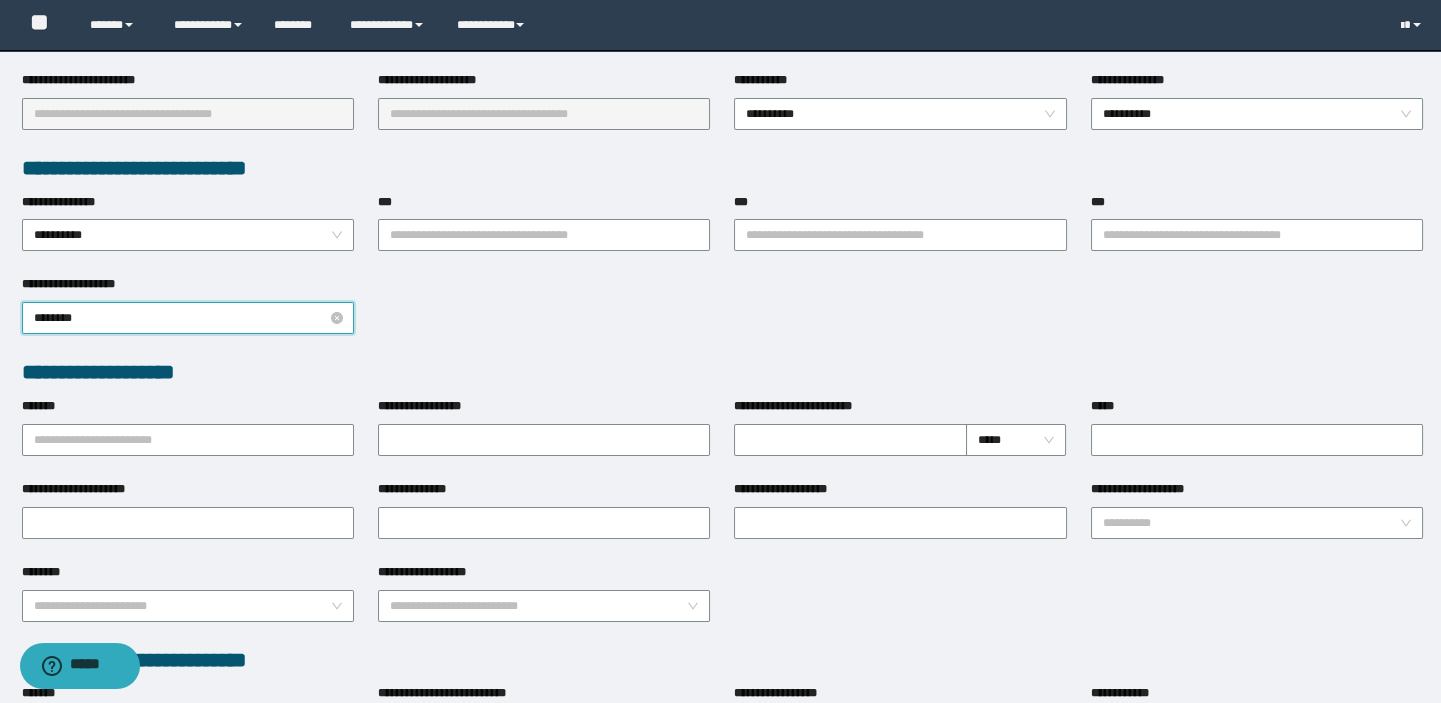 type on "*********" 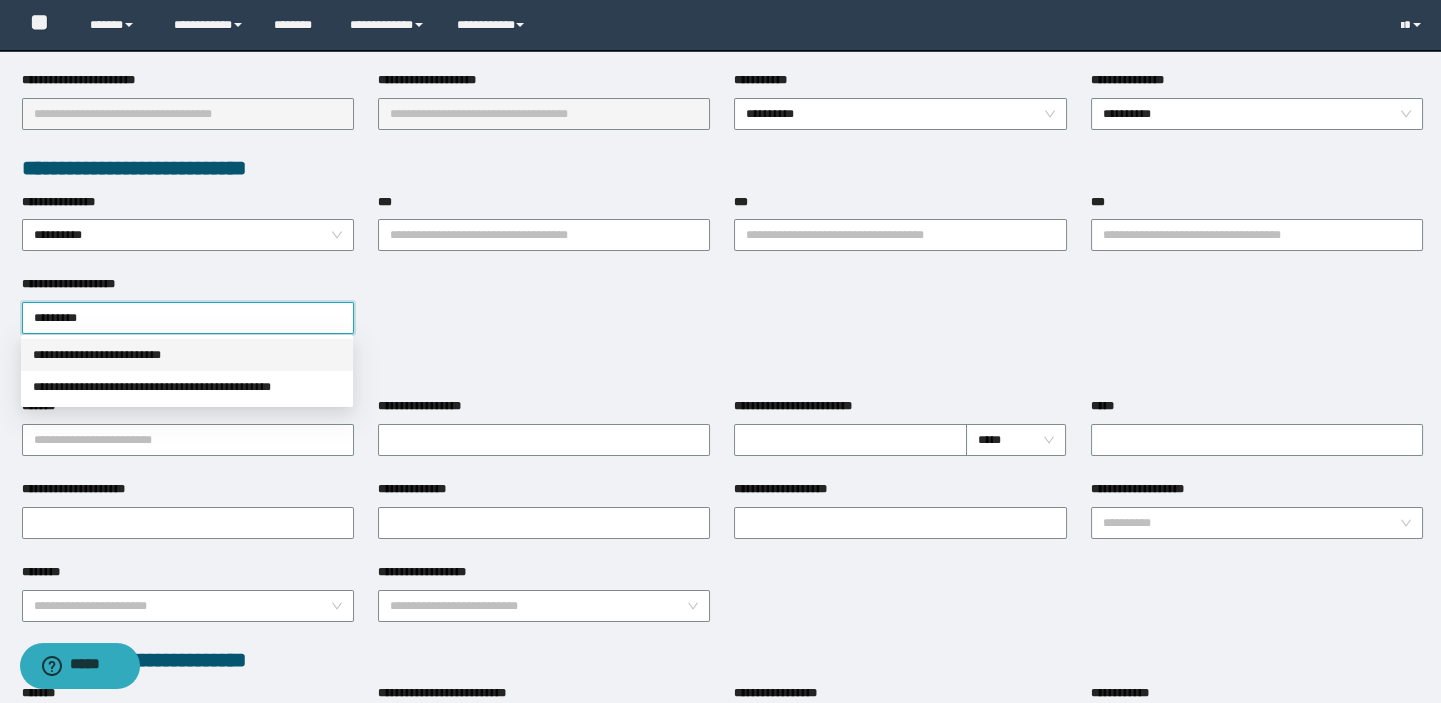 click on "**********" at bounding box center [187, 355] 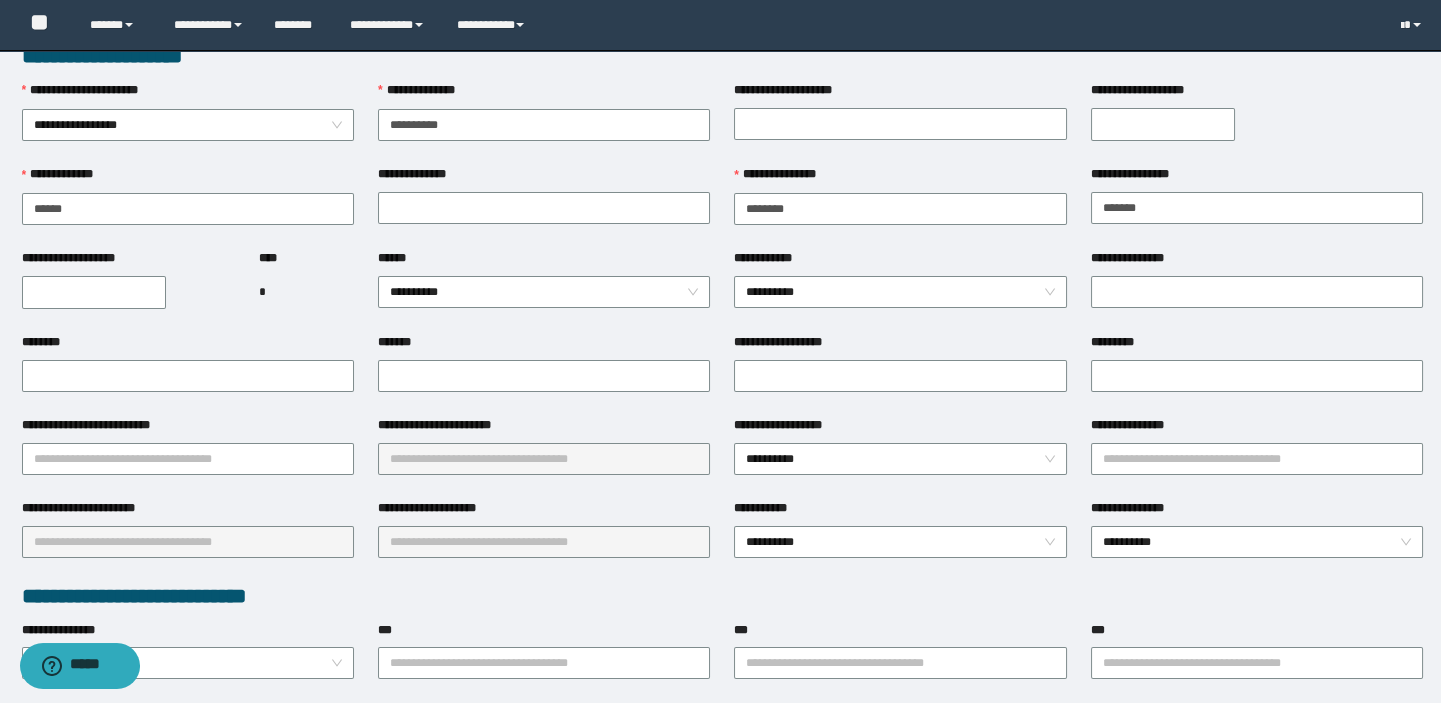 scroll, scrollTop: 0, scrollLeft: 0, axis: both 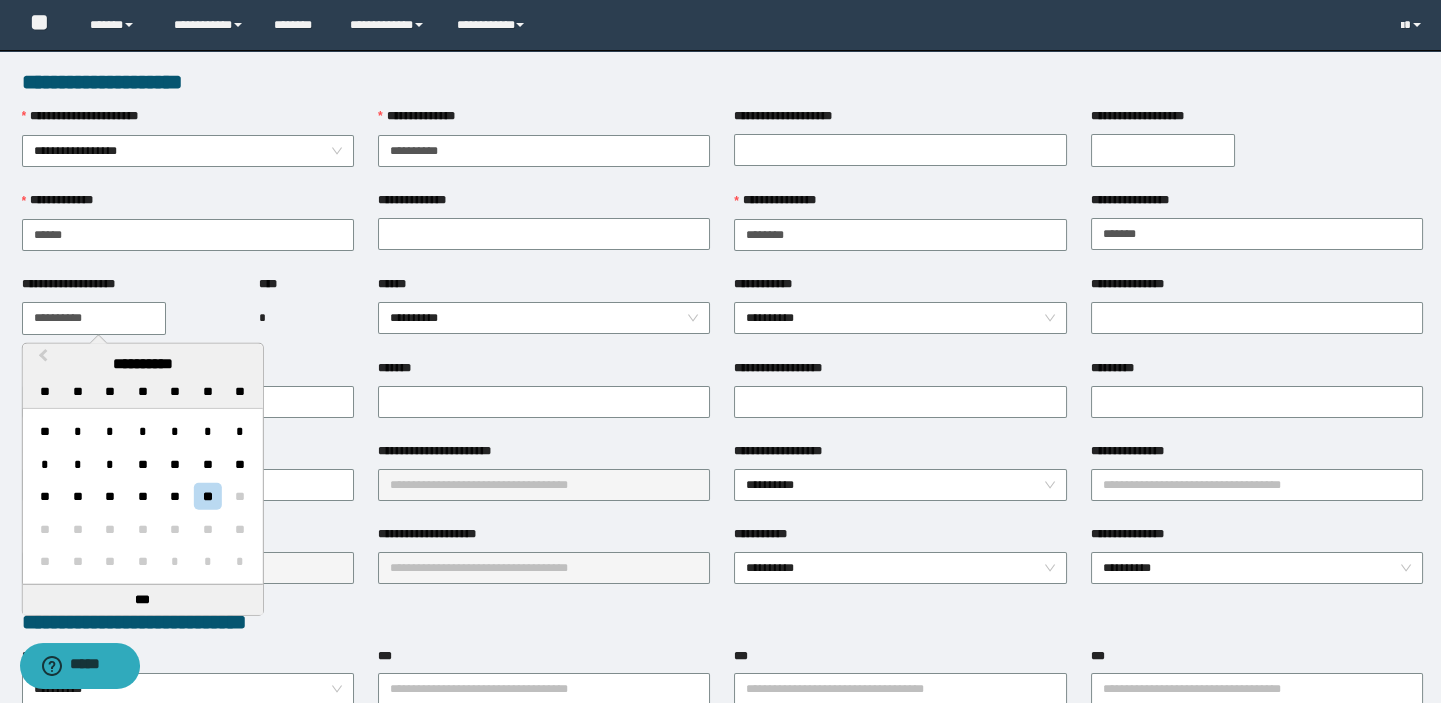 click on "**********" at bounding box center [94, 318] 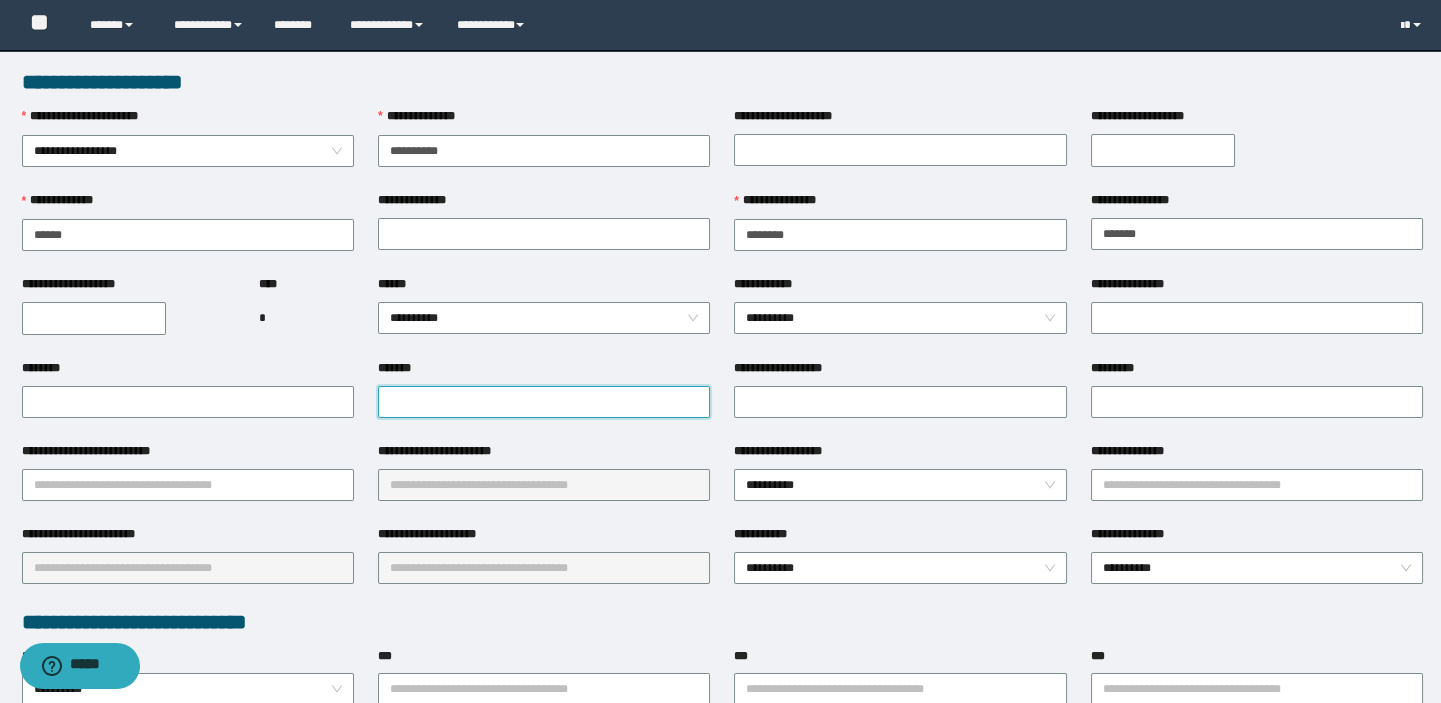 click on "*******" at bounding box center (544, 402) 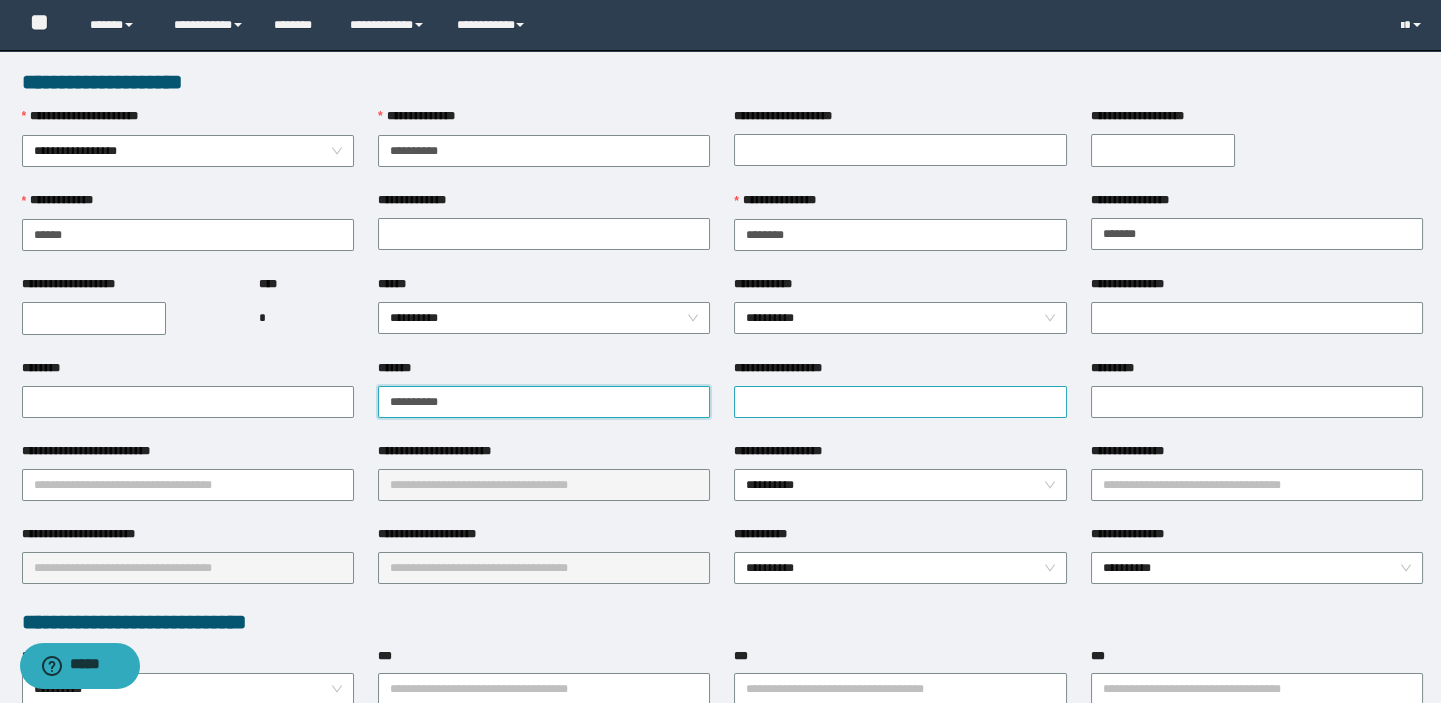 type on "**********" 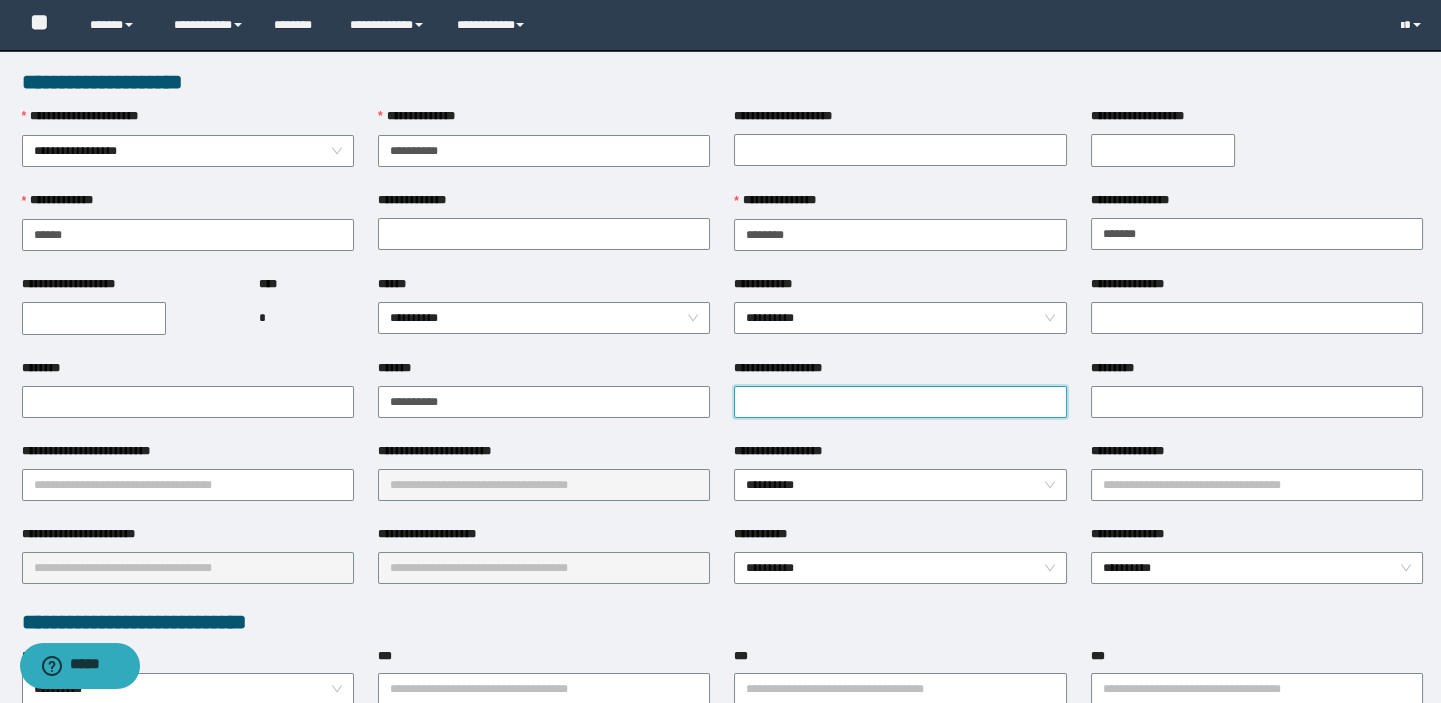 click on "**********" at bounding box center [900, 402] 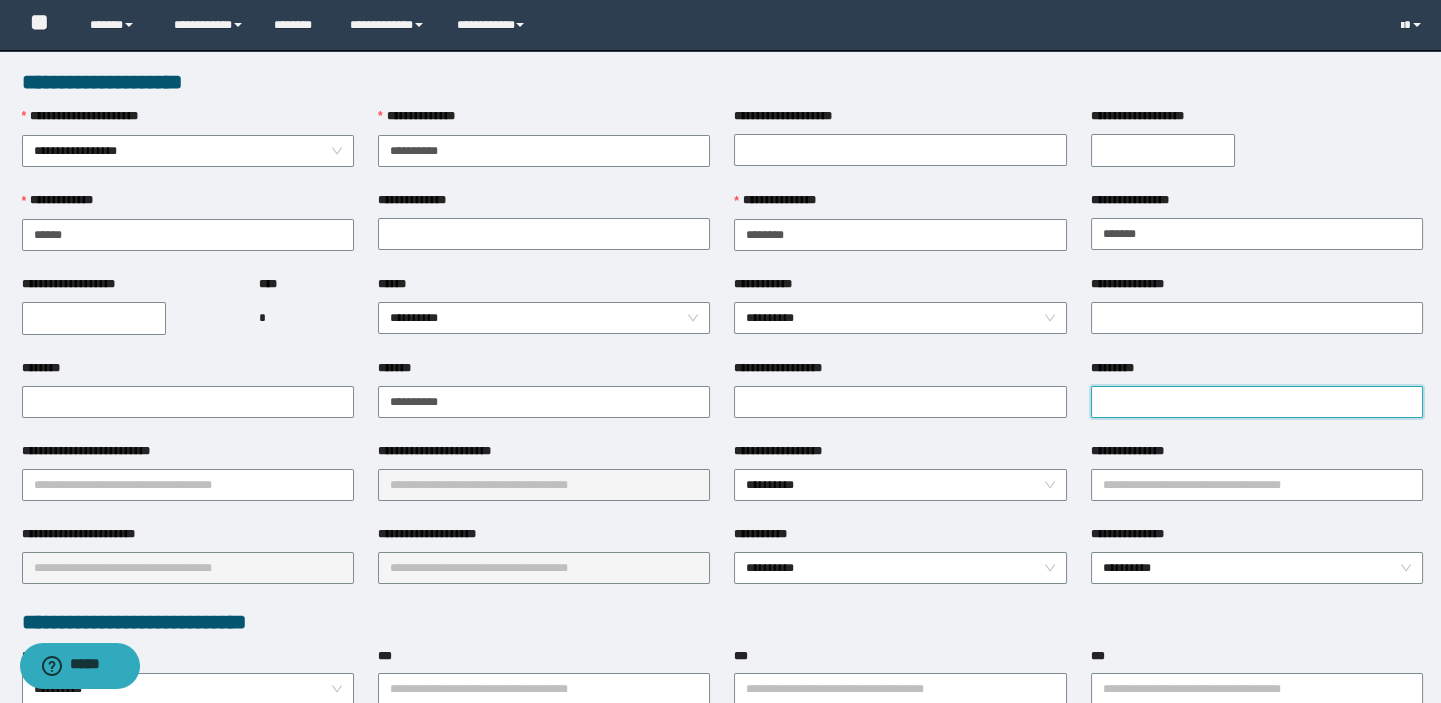click on "*********" at bounding box center [1257, 402] 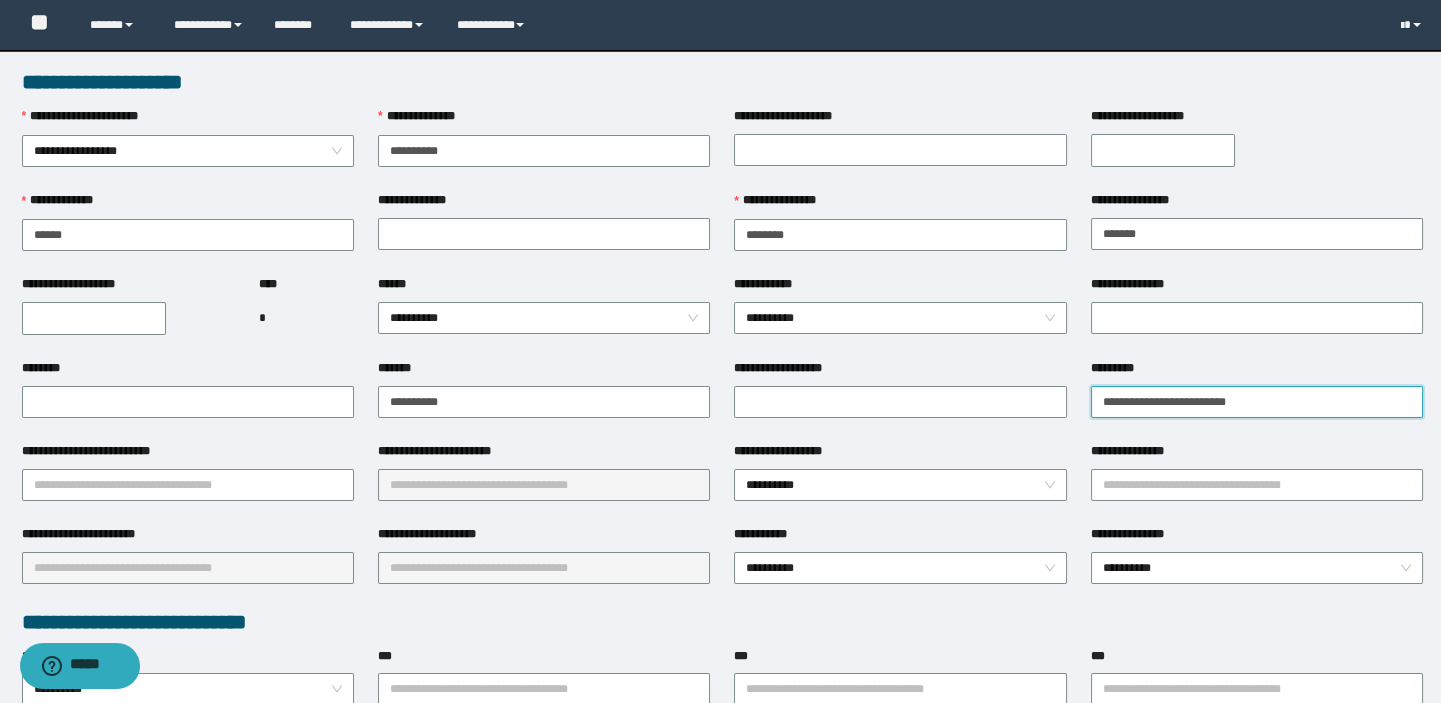 type on "**********" 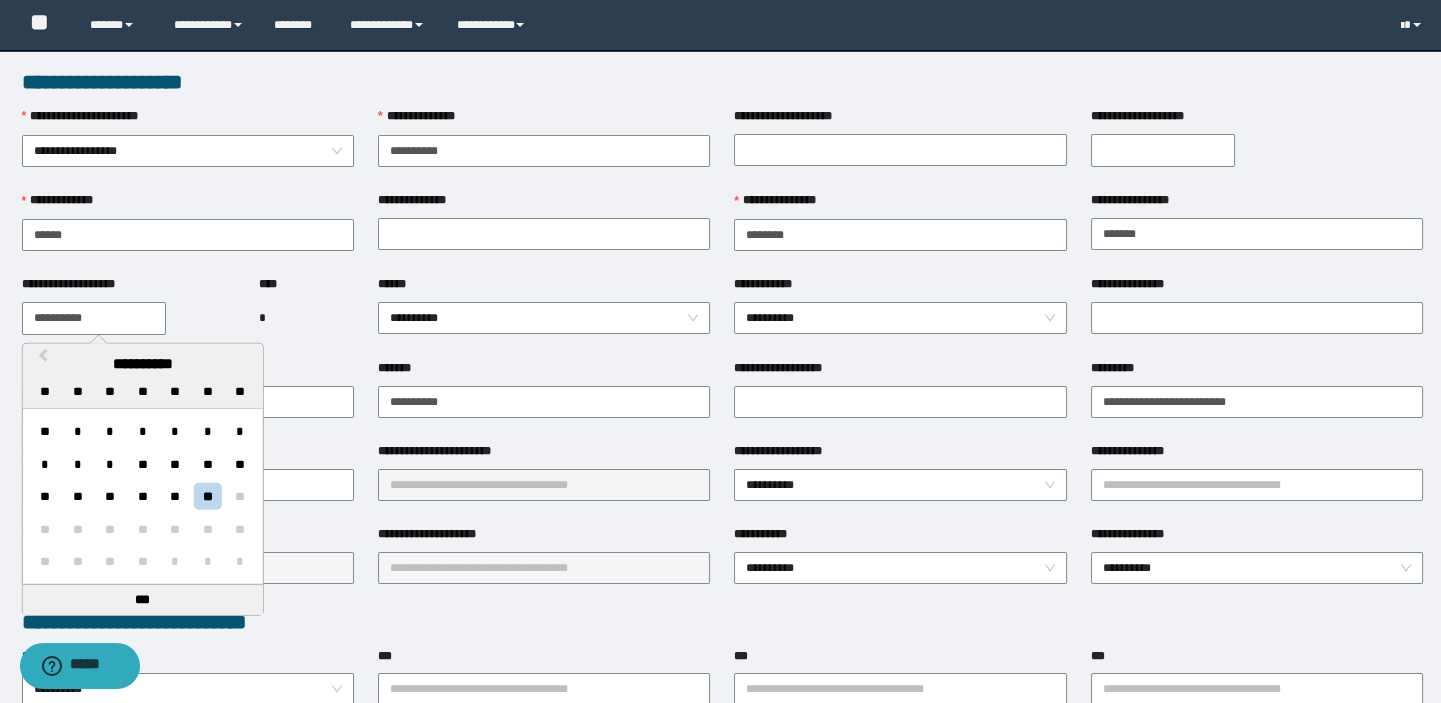 click on "**********" at bounding box center [94, 318] 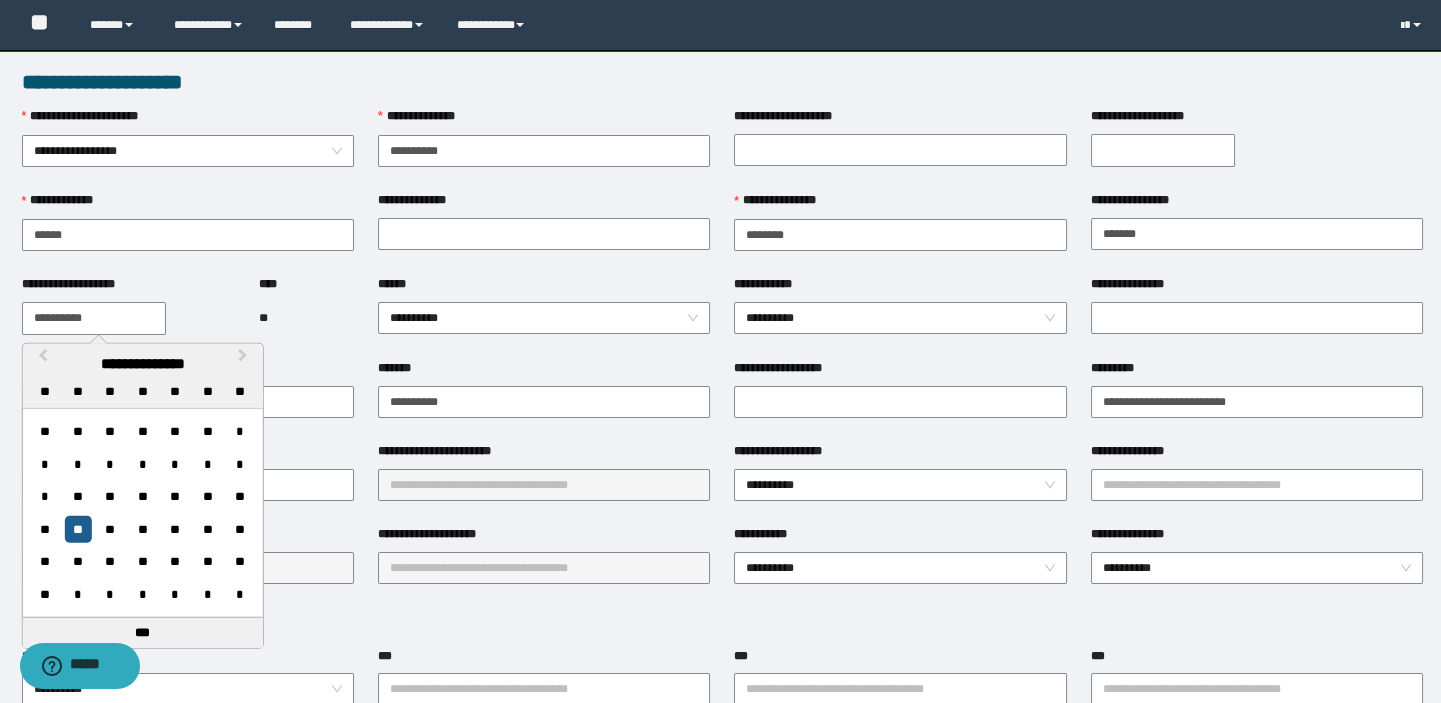 type on "**********" 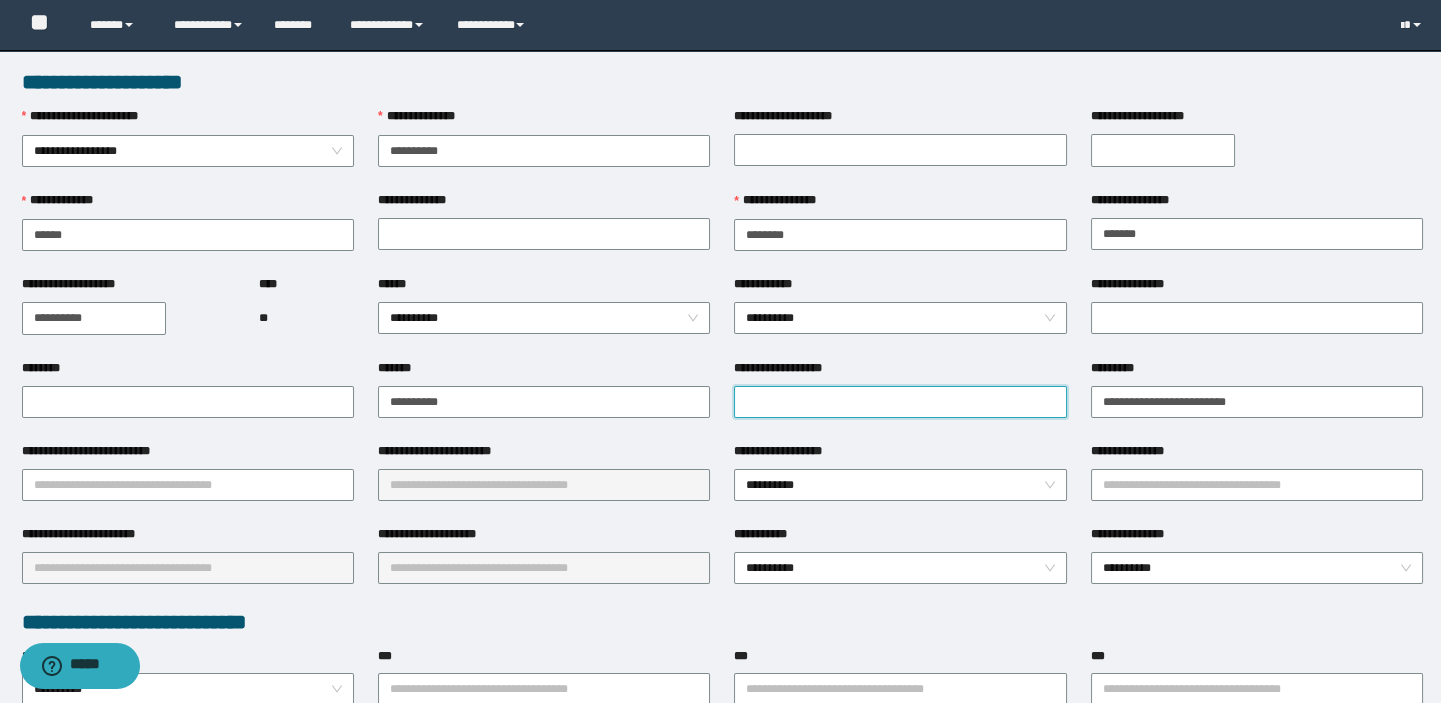 click on "**********" at bounding box center [900, 402] 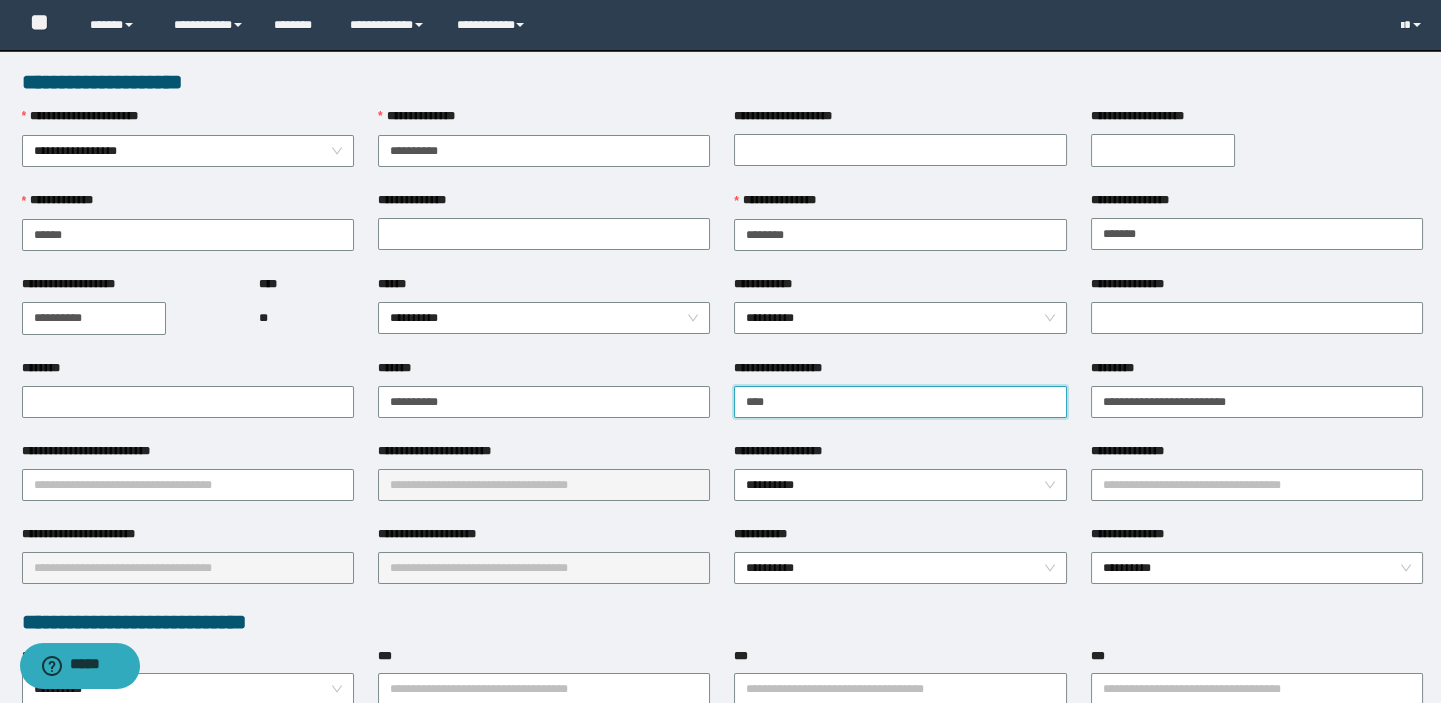 type on "**********" 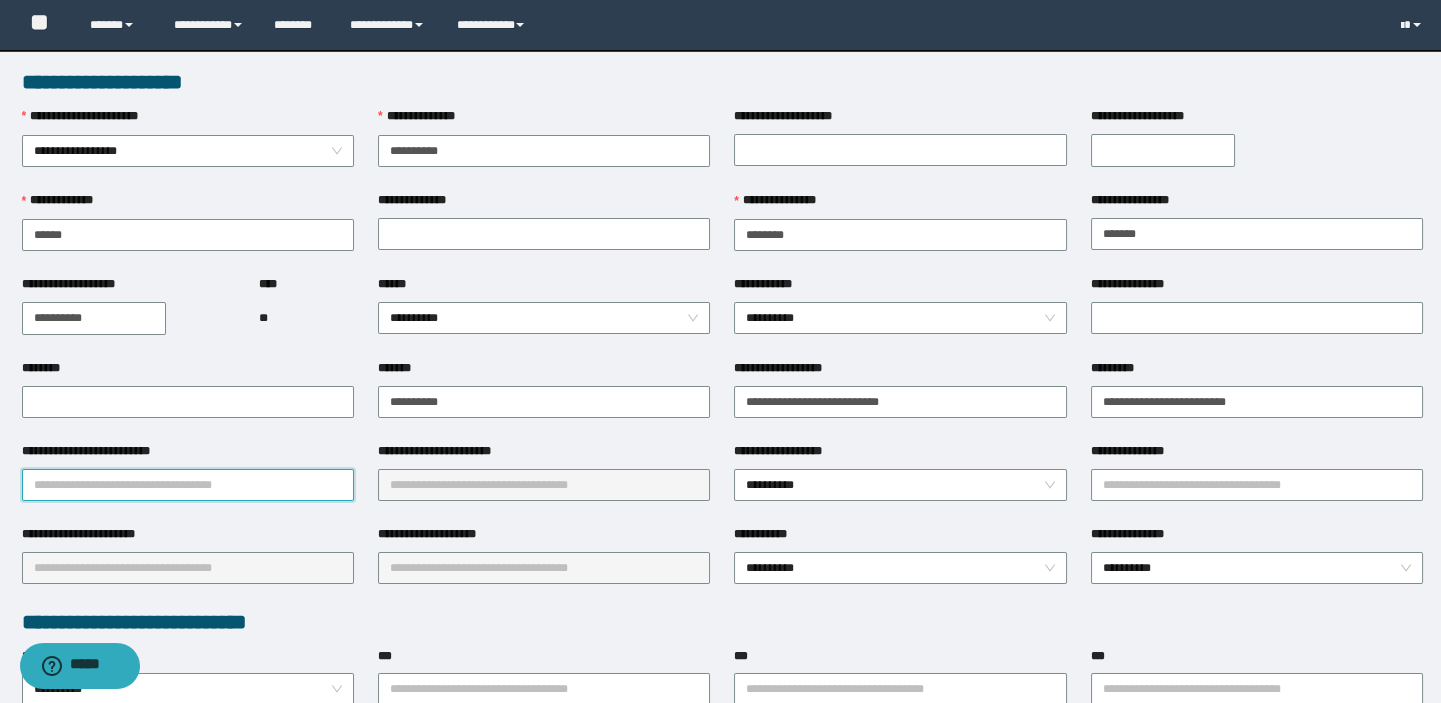 click on "**********" at bounding box center (188, 485) 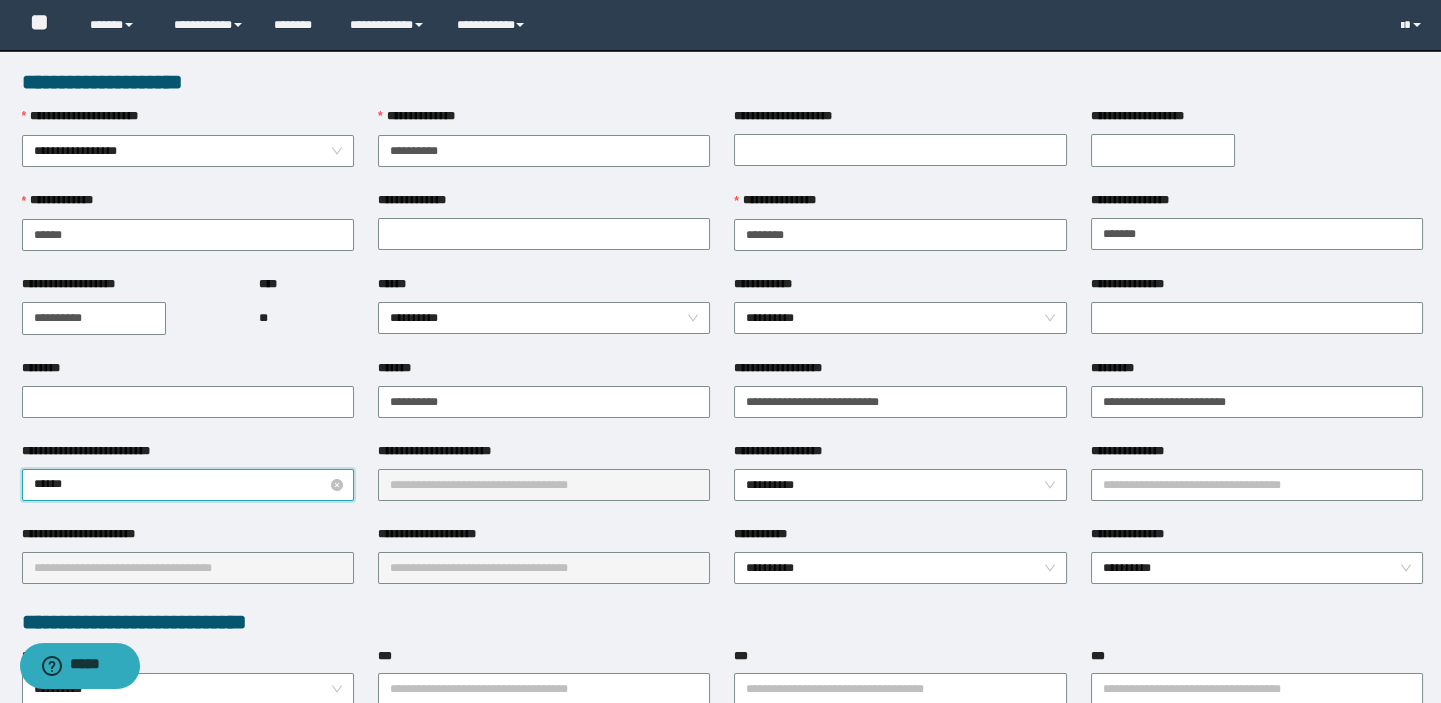 type on "*******" 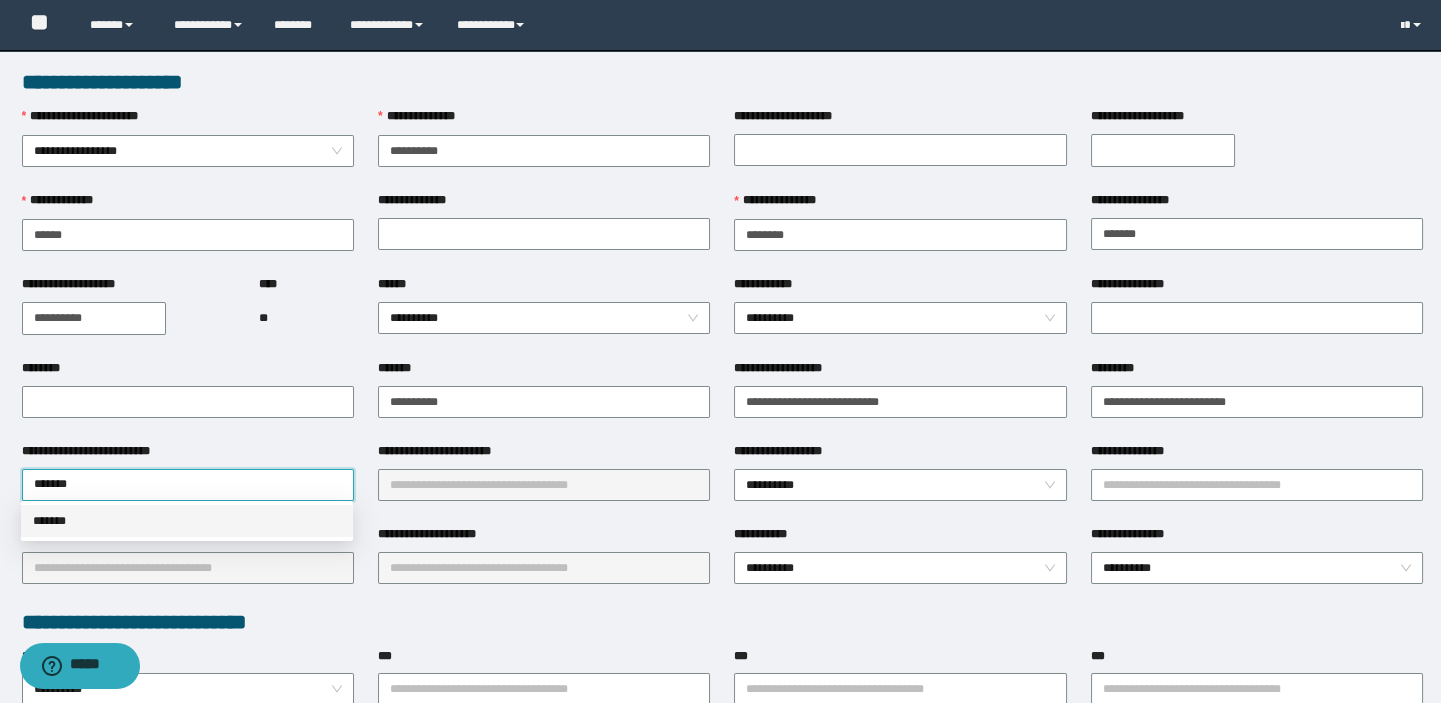 click on "*******" at bounding box center (187, 521) 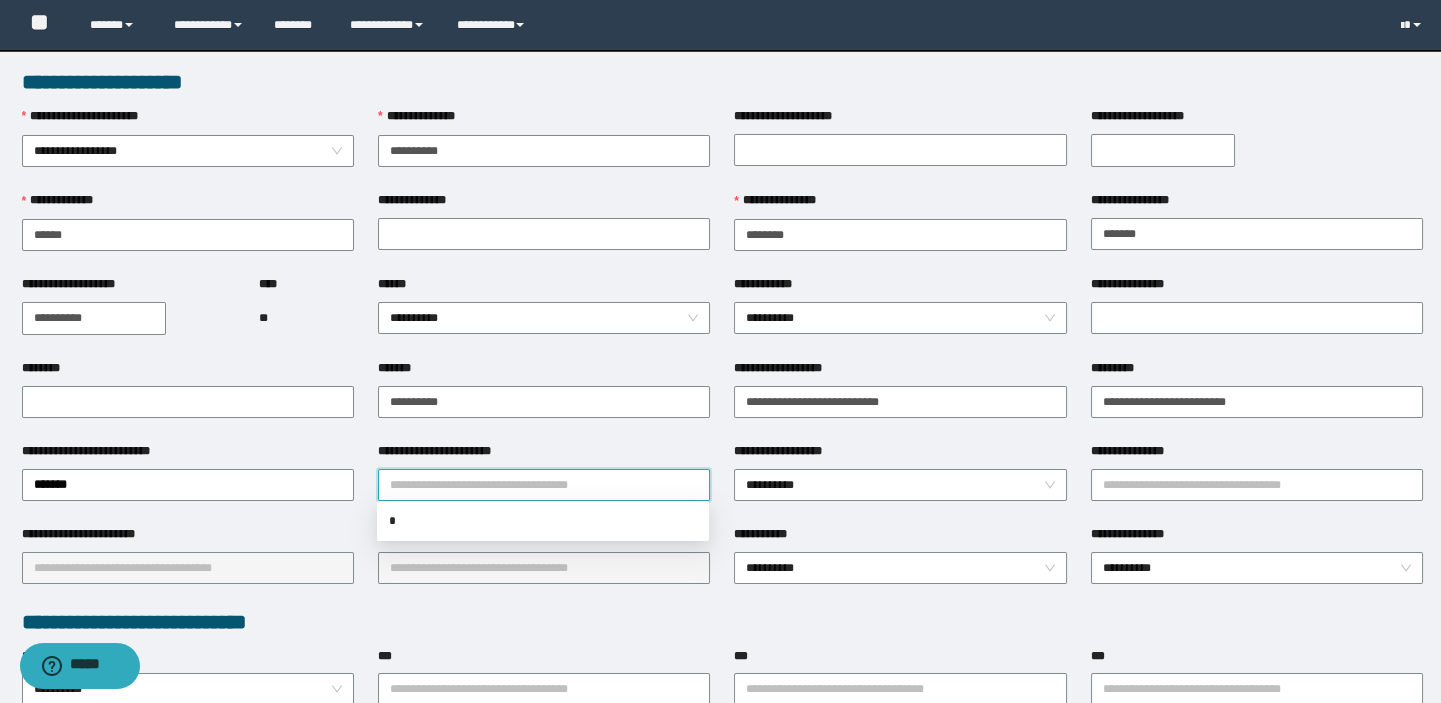 click on "**********" at bounding box center (544, 485) 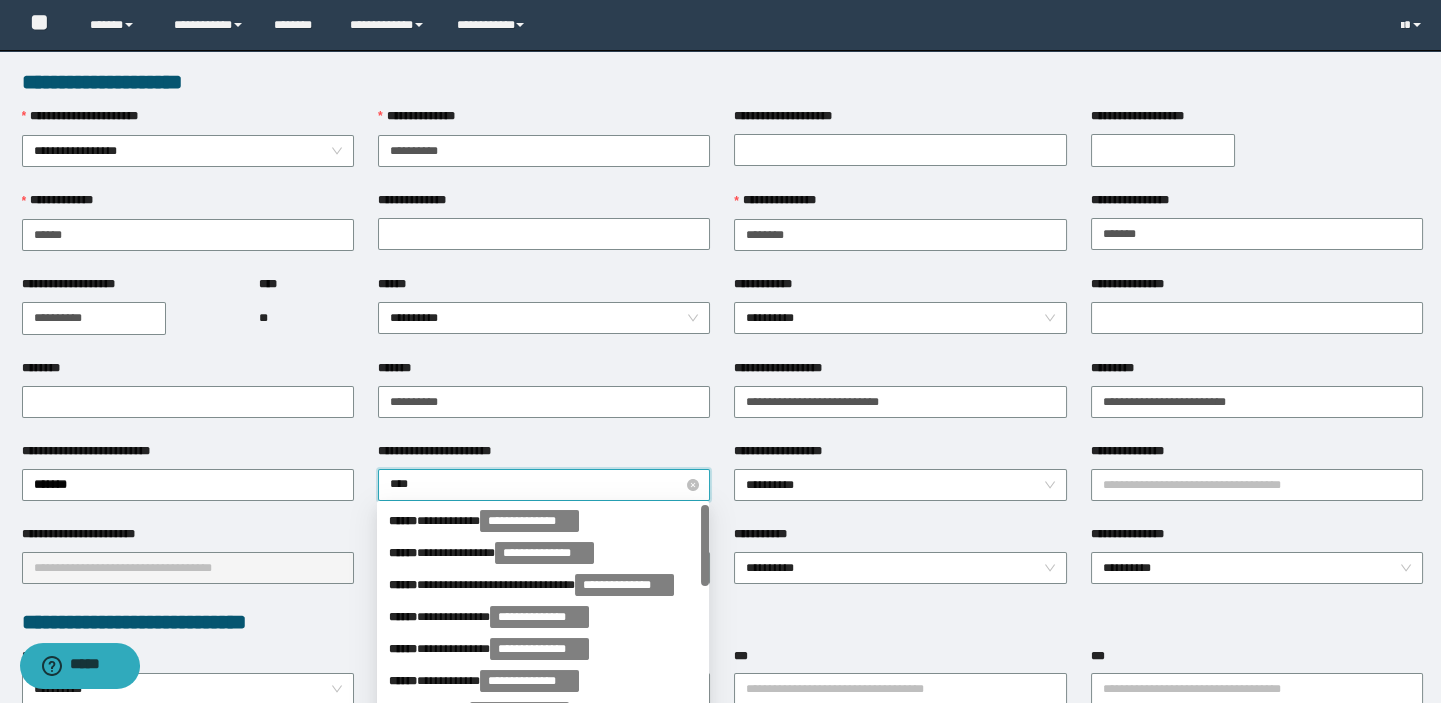 type on "*****" 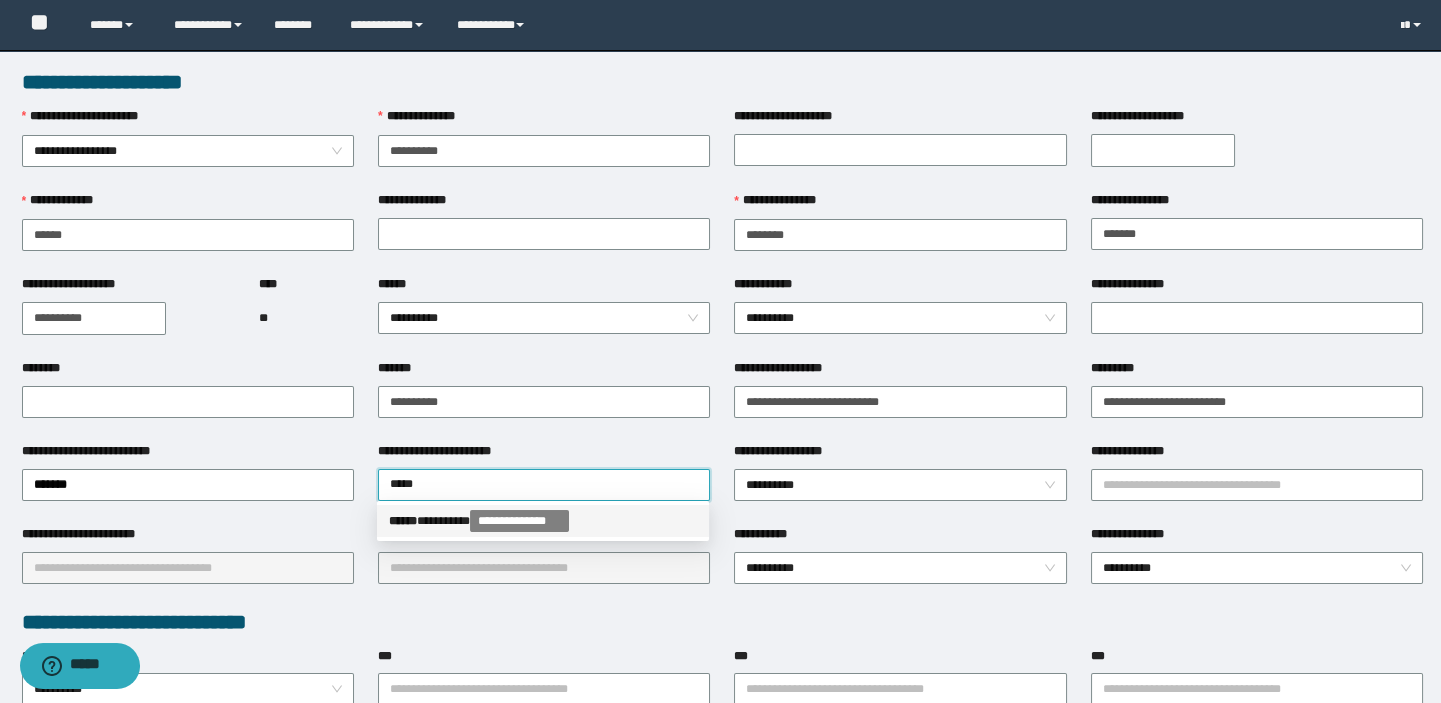 click on "**********" at bounding box center (543, 521) 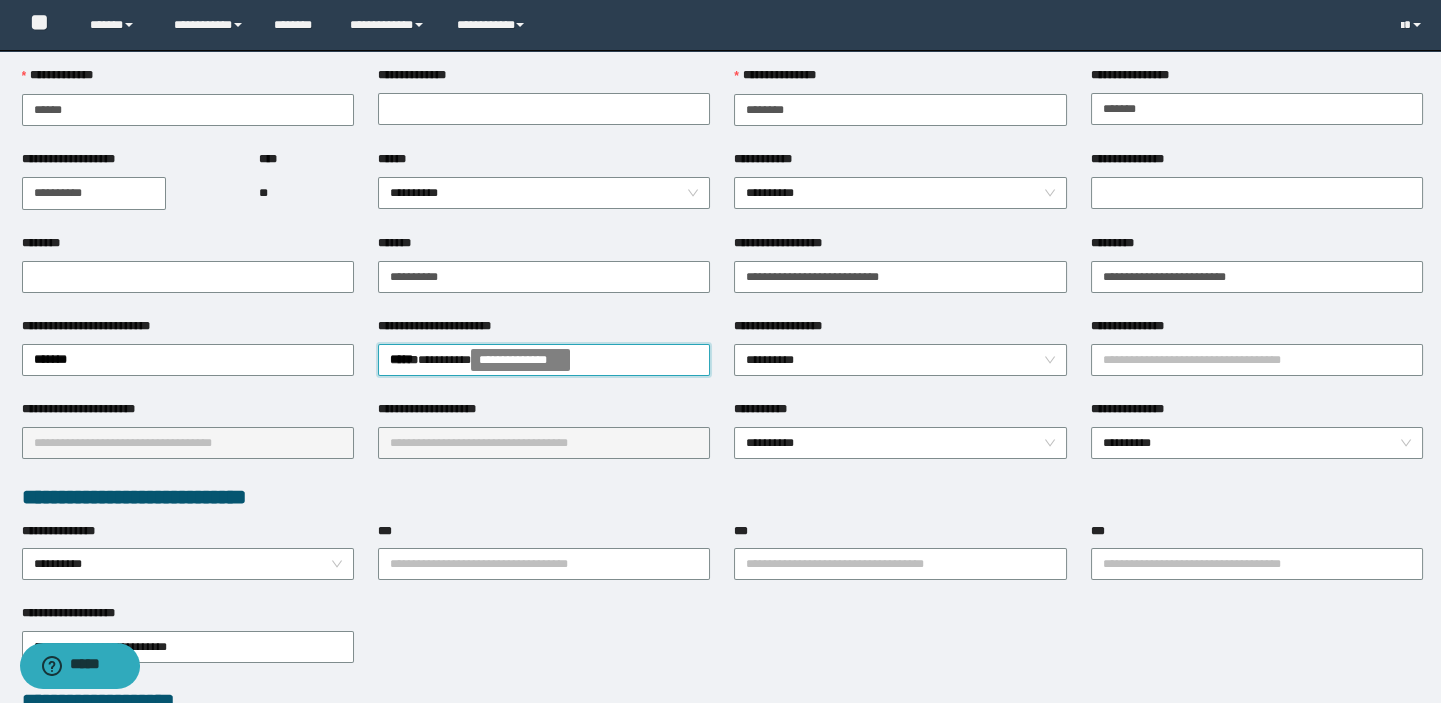 scroll, scrollTop: 0, scrollLeft: 0, axis: both 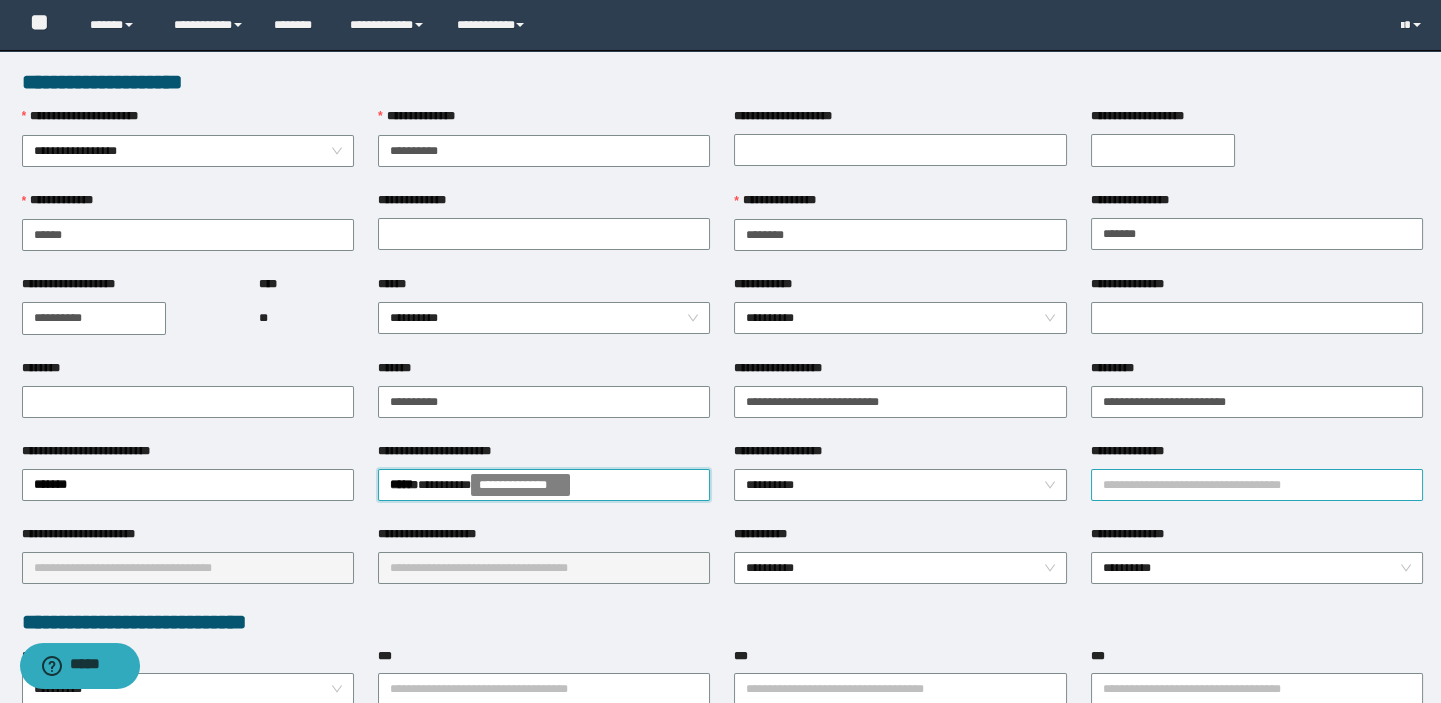 click on "**********" at bounding box center [1257, 485] 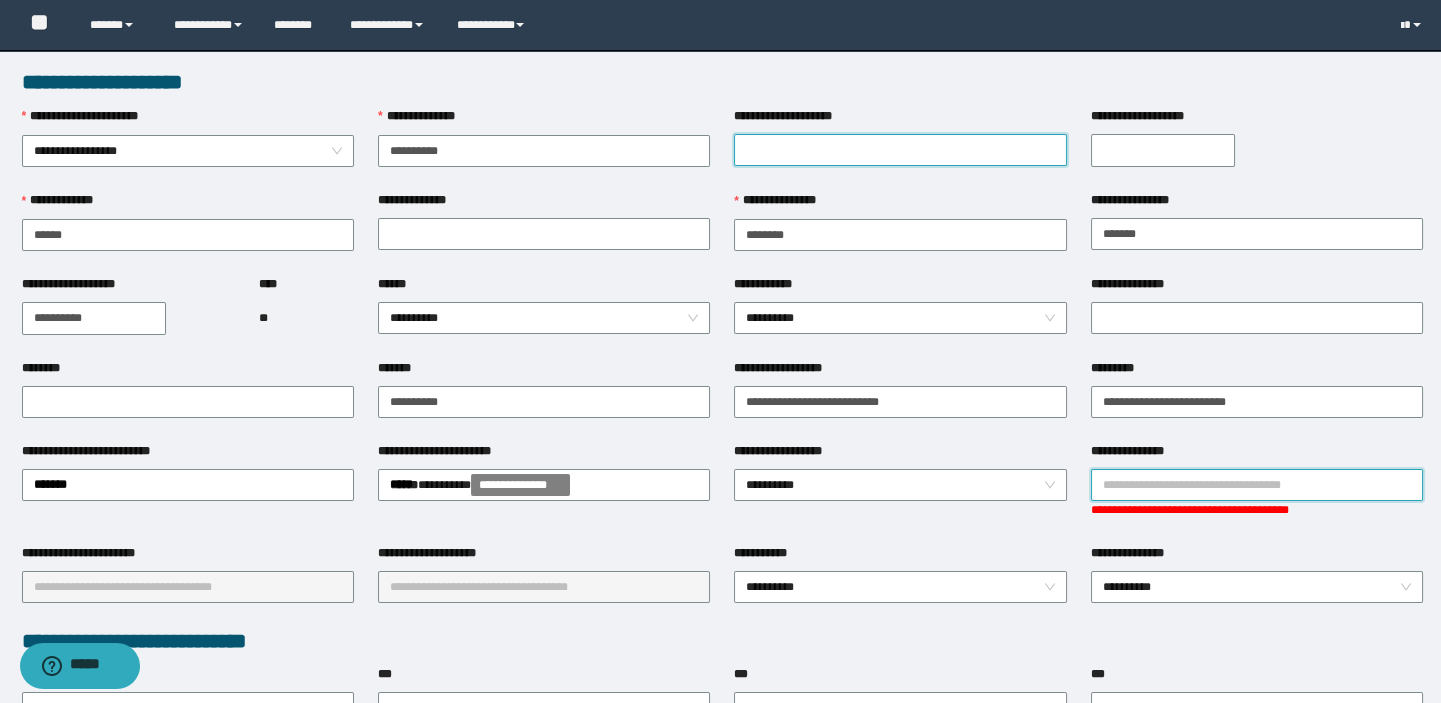 click on "**********" at bounding box center (900, 150) 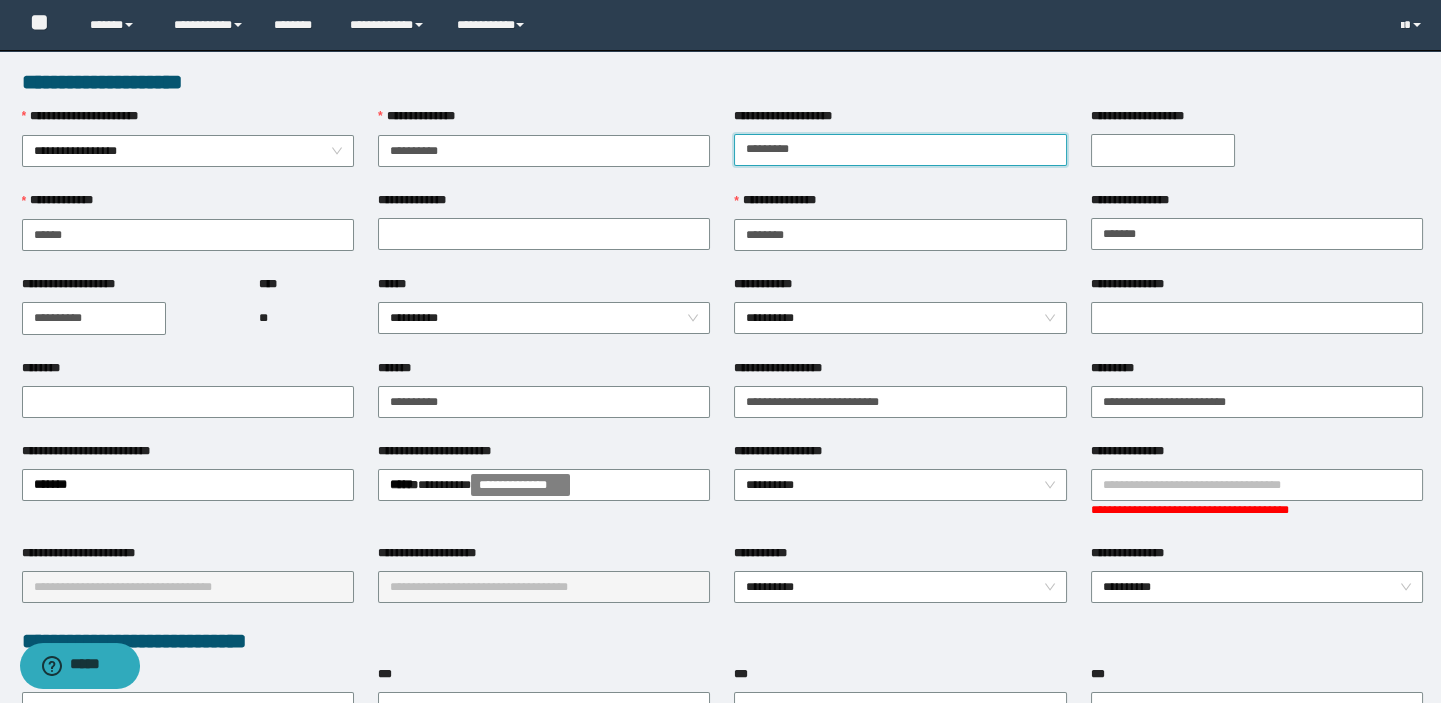 type on "*********" 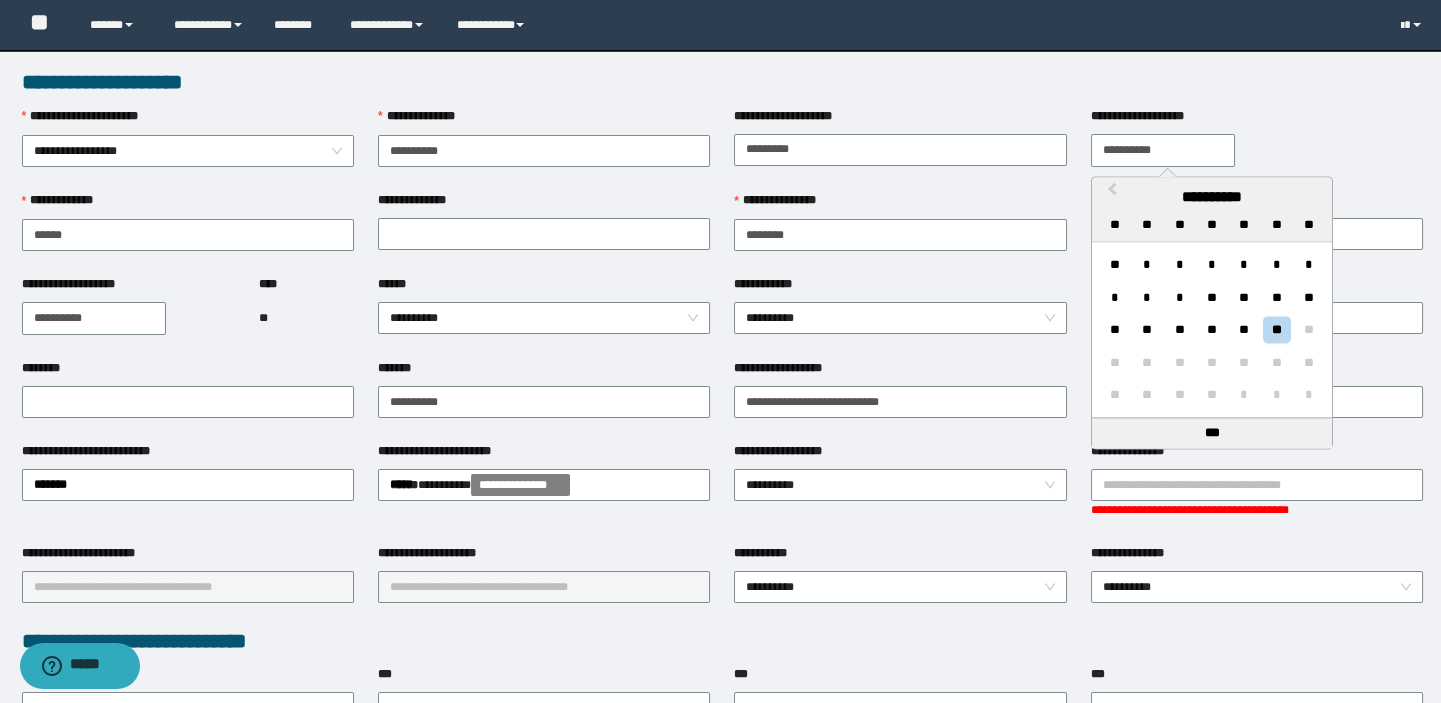 click on "**********" at bounding box center (1163, 150) 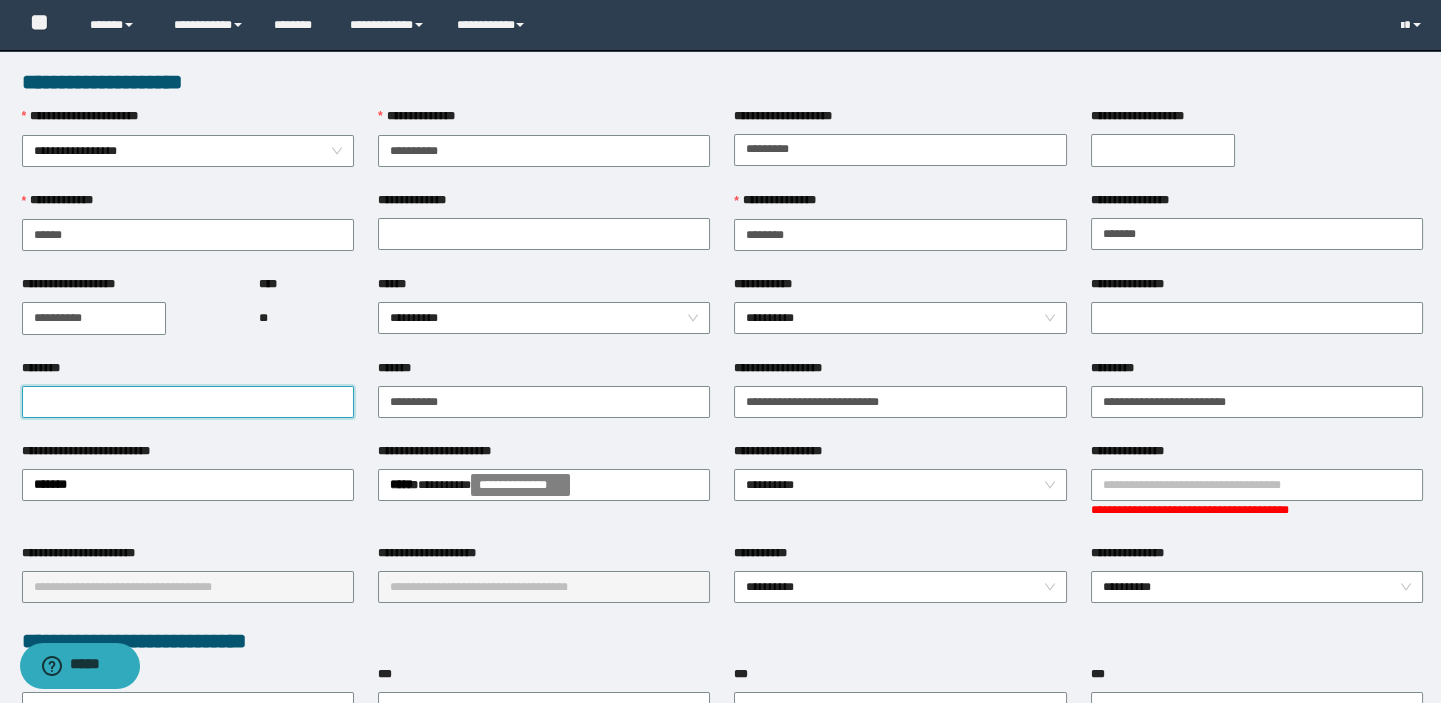 click on "********" at bounding box center [188, 402] 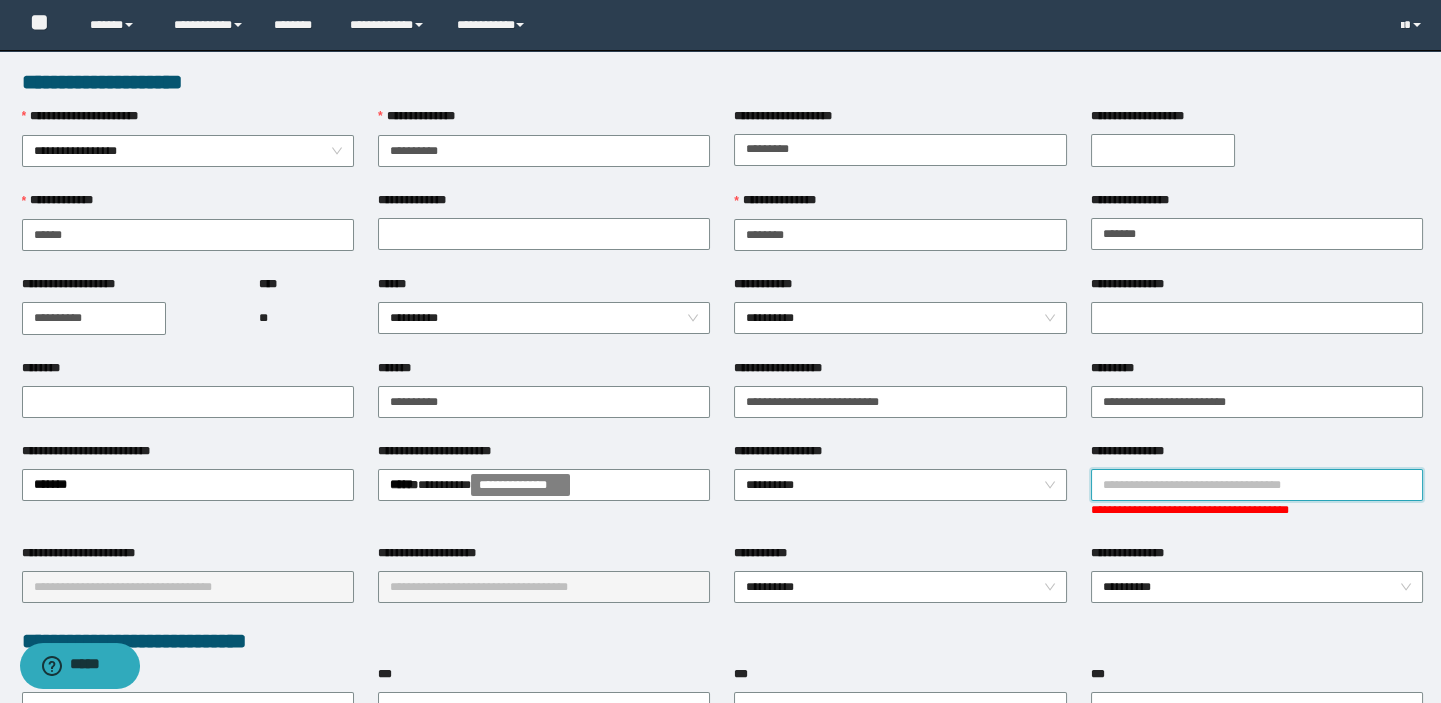 click on "**********" at bounding box center (1257, 485) 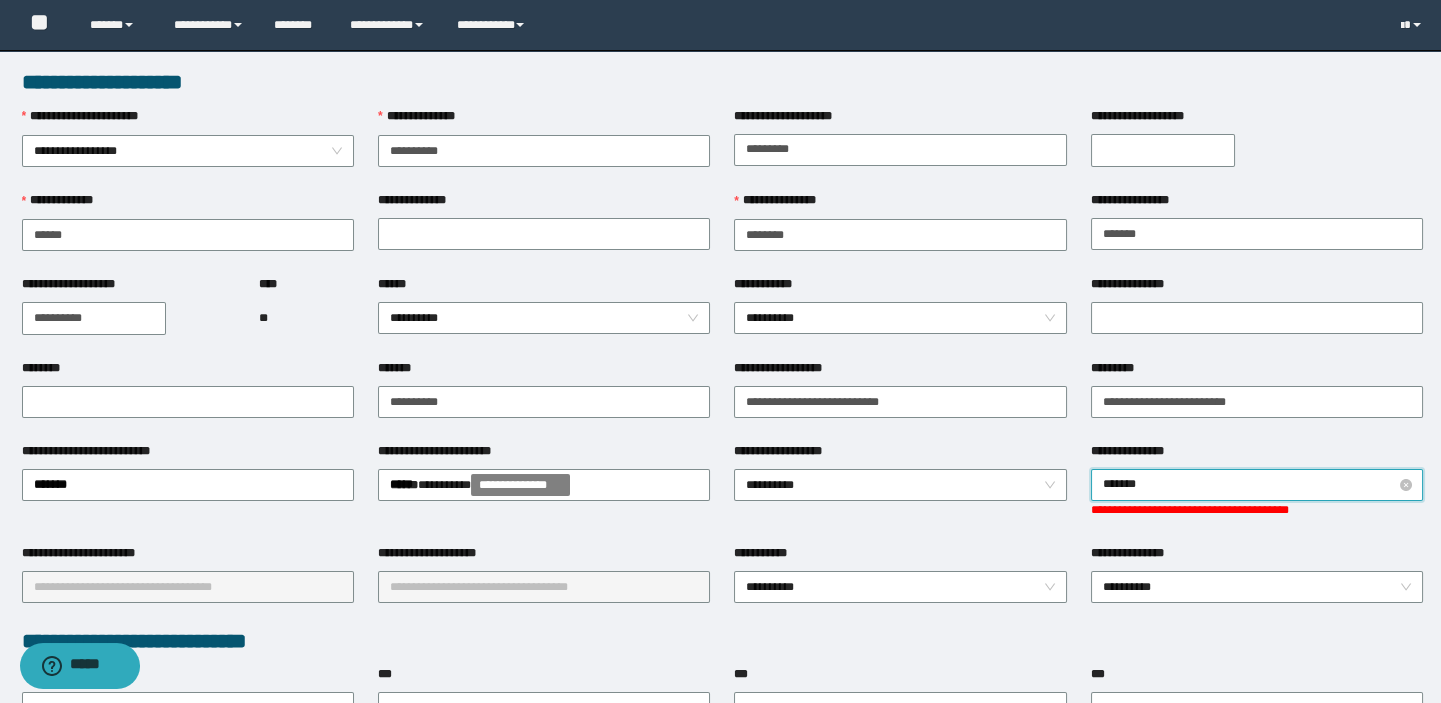 type on "********" 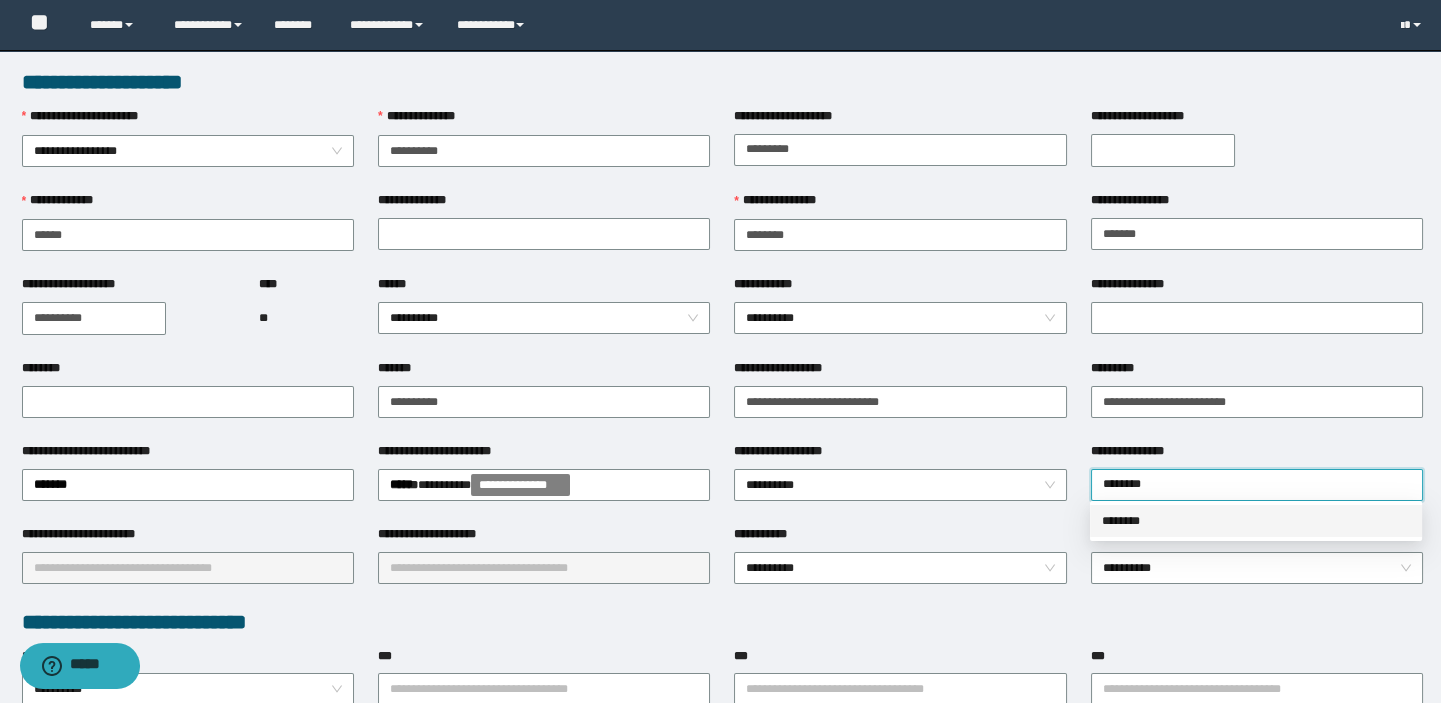 click on "********" at bounding box center (1256, 521) 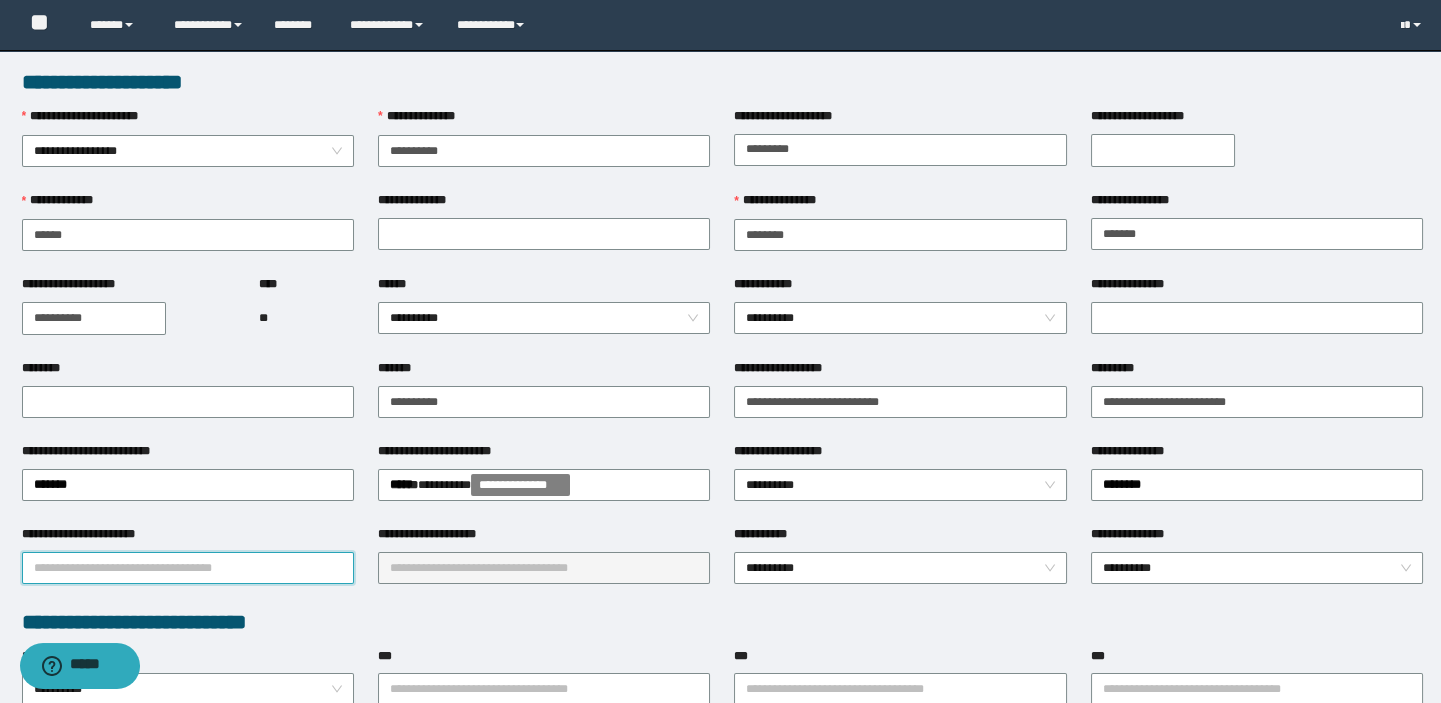 click on "**********" at bounding box center [188, 568] 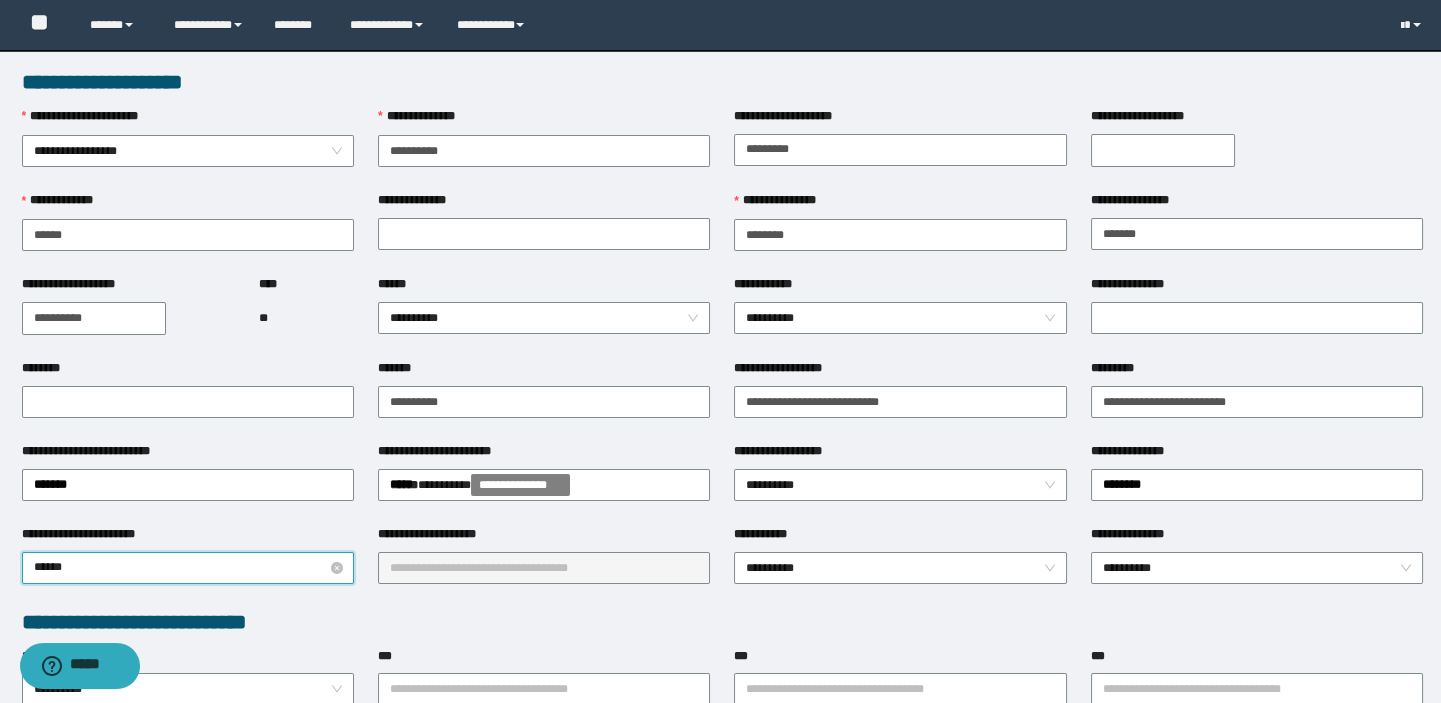 type on "*******" 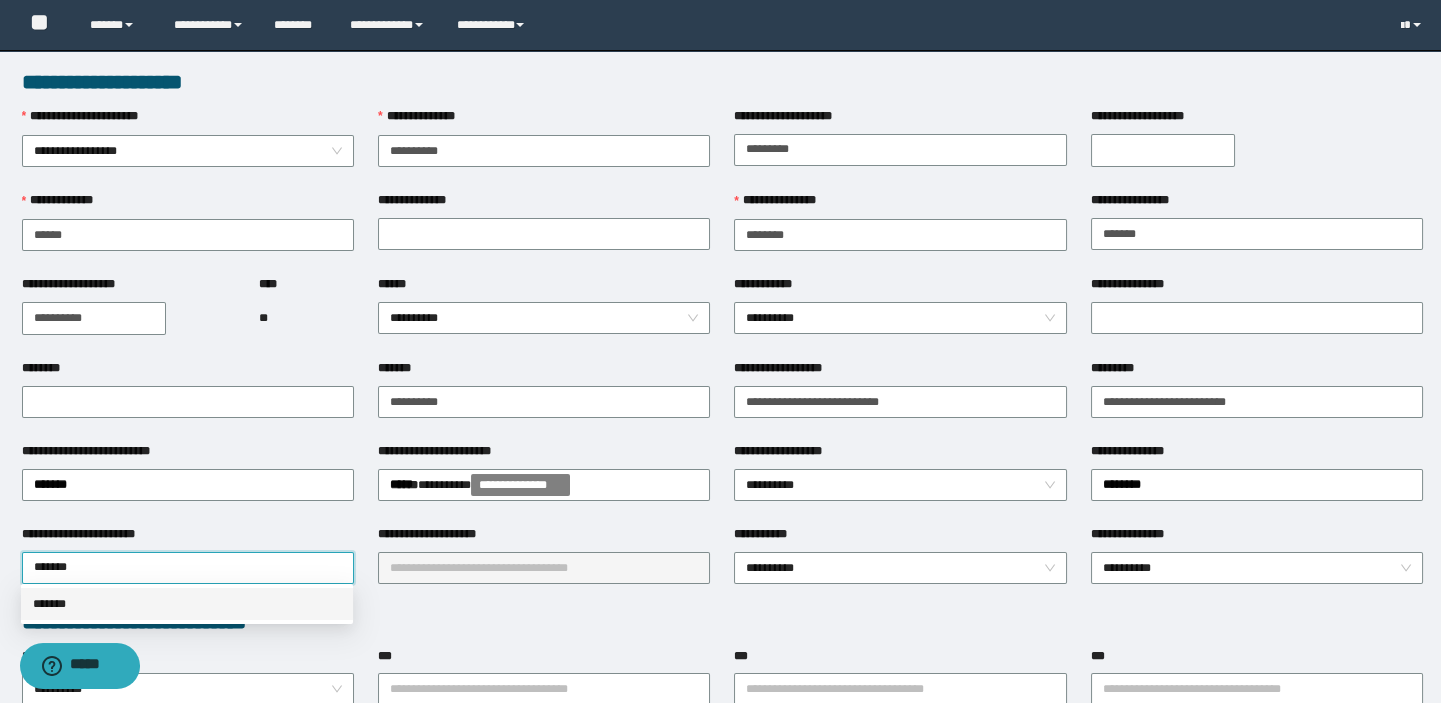 click on "*******" at bounding box center (187, 604) 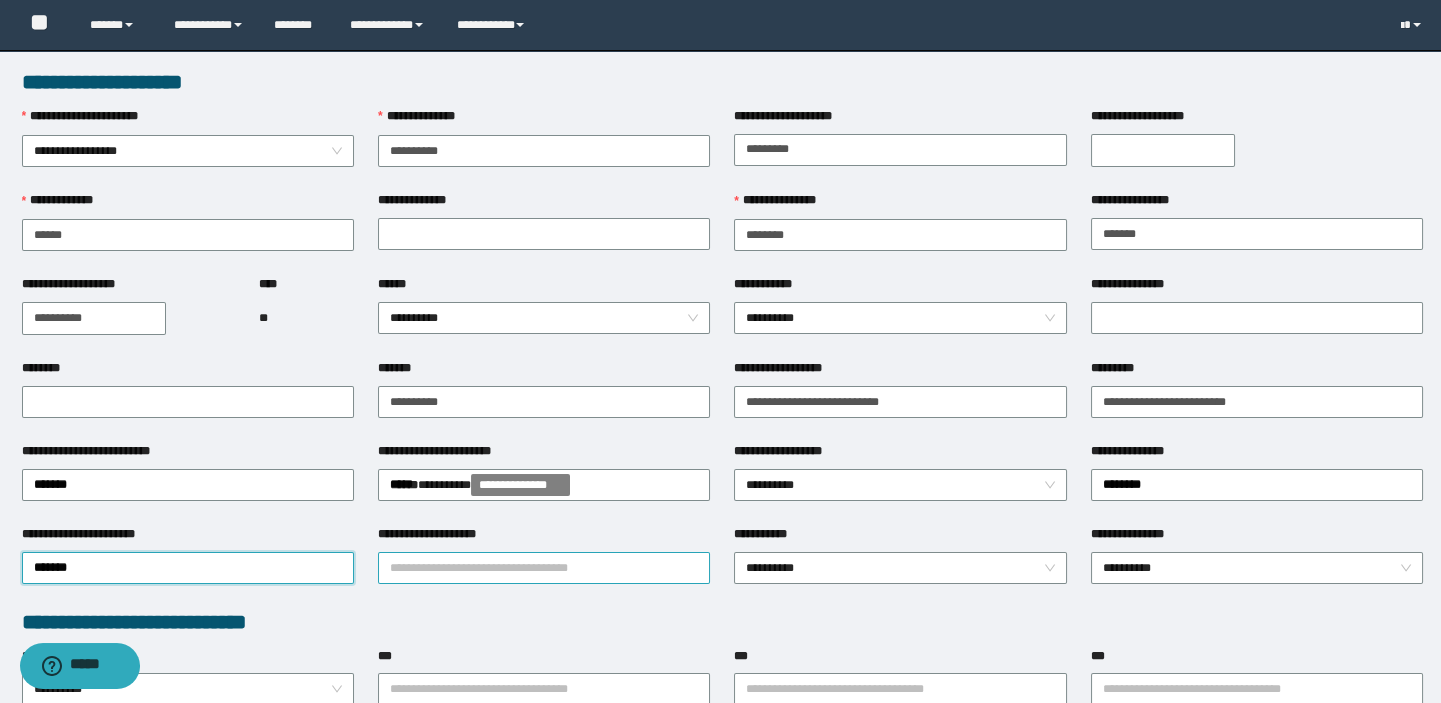click on "**********" at bounding box center (544, 568) 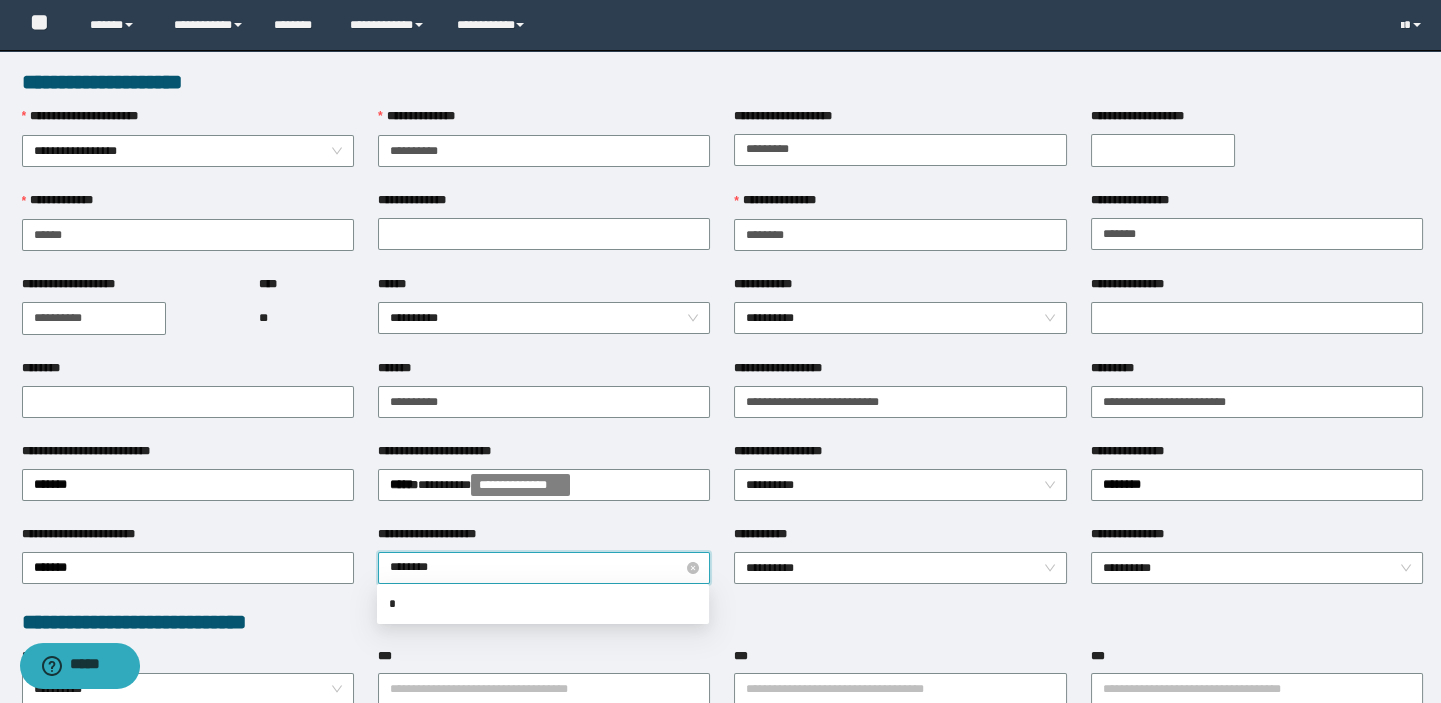 type on "*********" 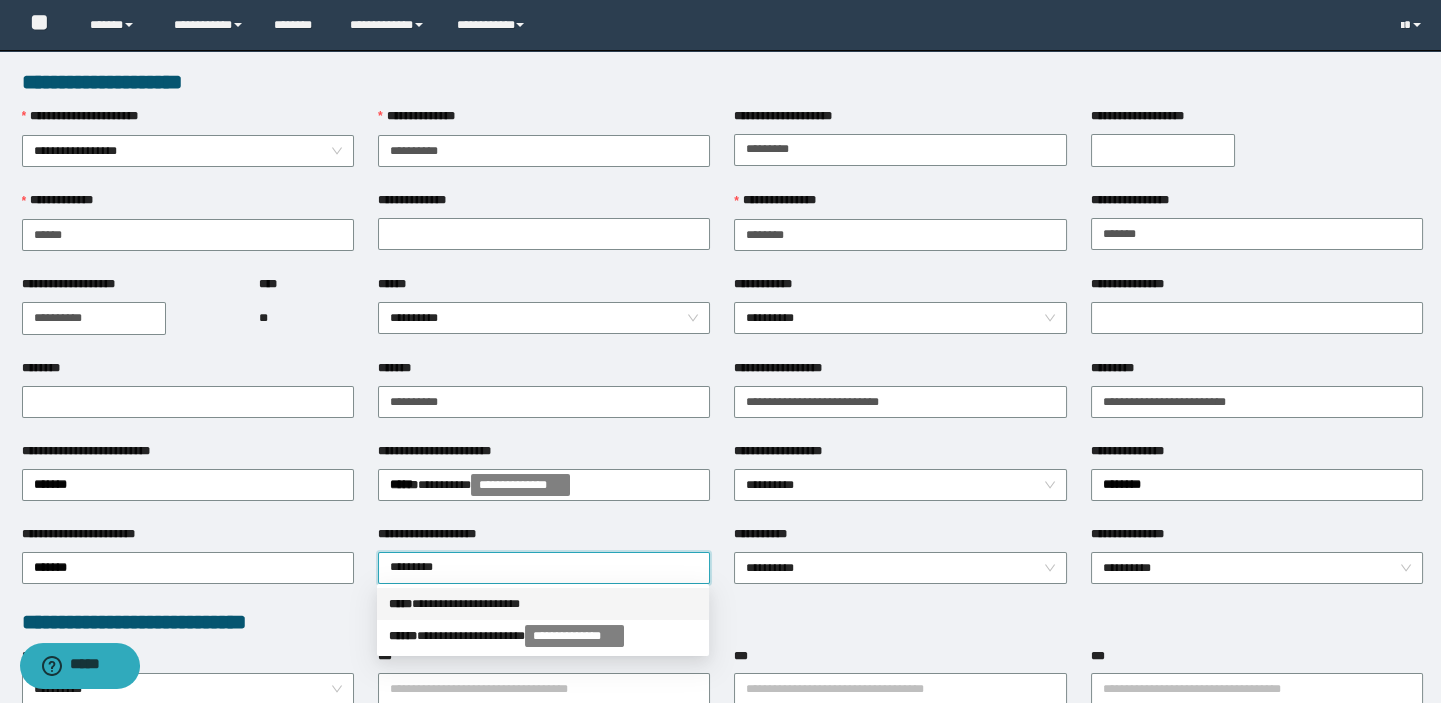 click on "**********" at bounding box center [543, 604] 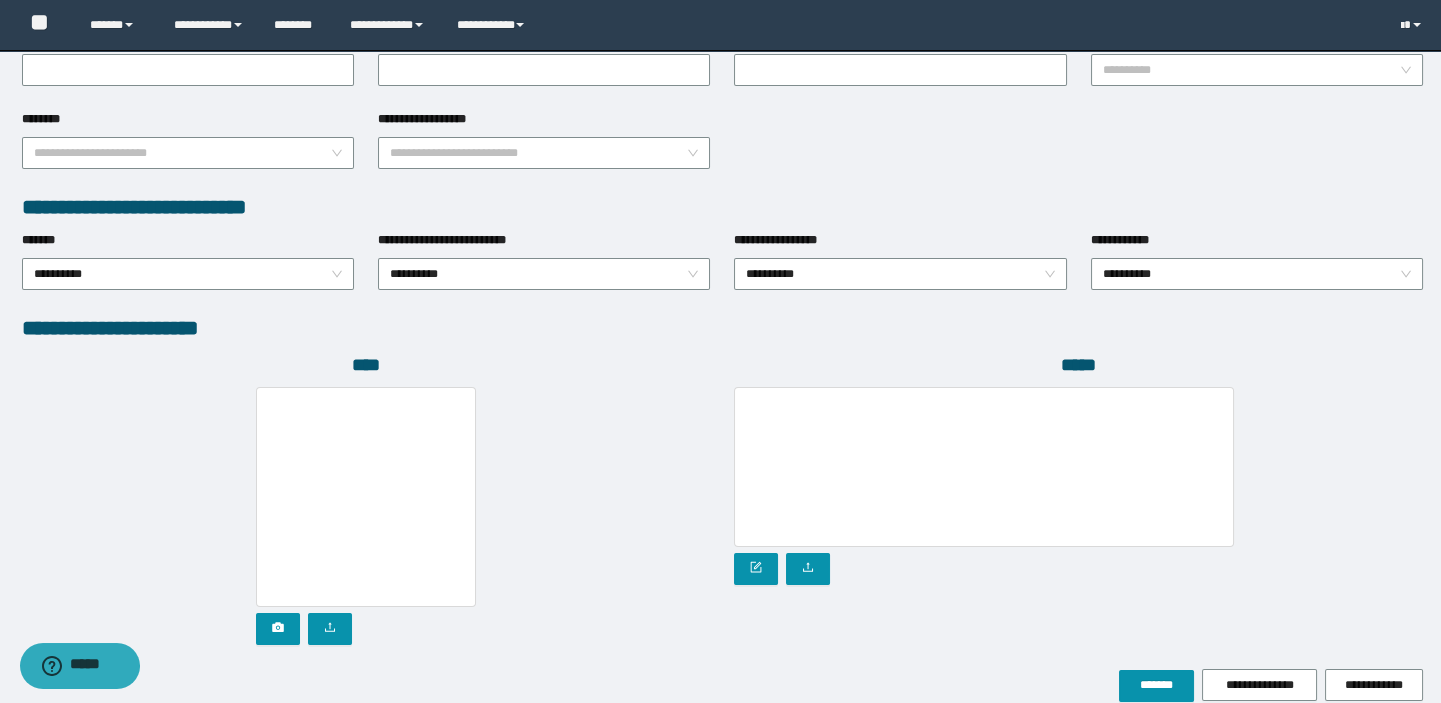 scroll, scrollTop: 999, scrollLeft: 0, axis: vertical 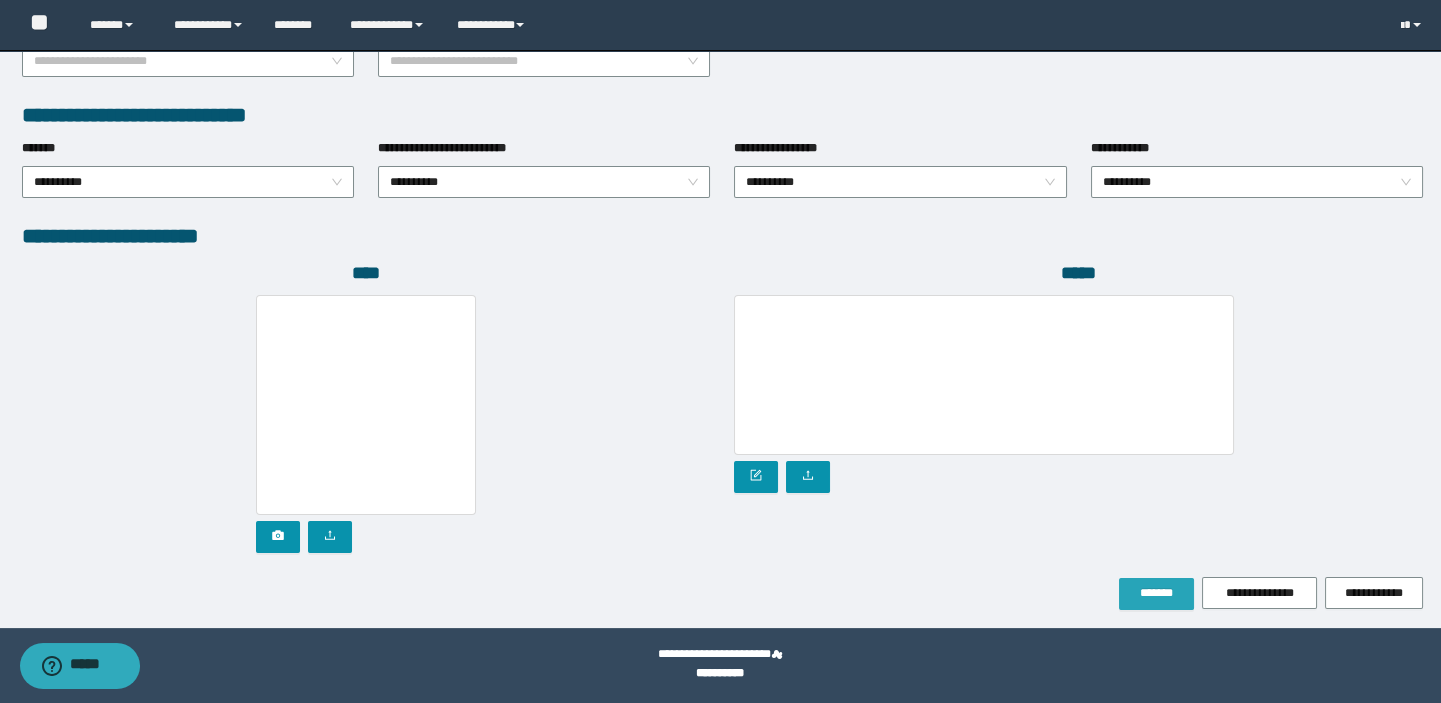 click on "*******" at bounding box center [1156, 594] 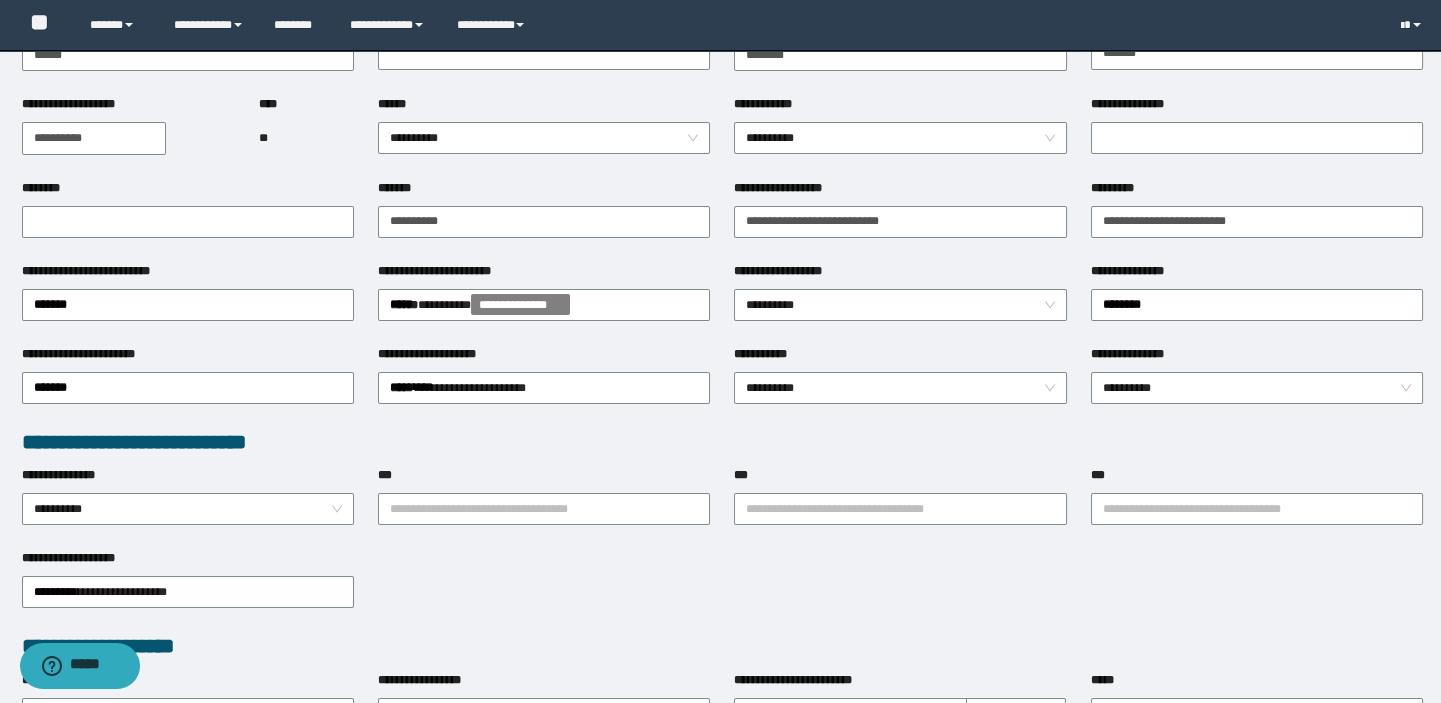 scroll, scrollTop: 0, scrollLeft: 0, axis: both 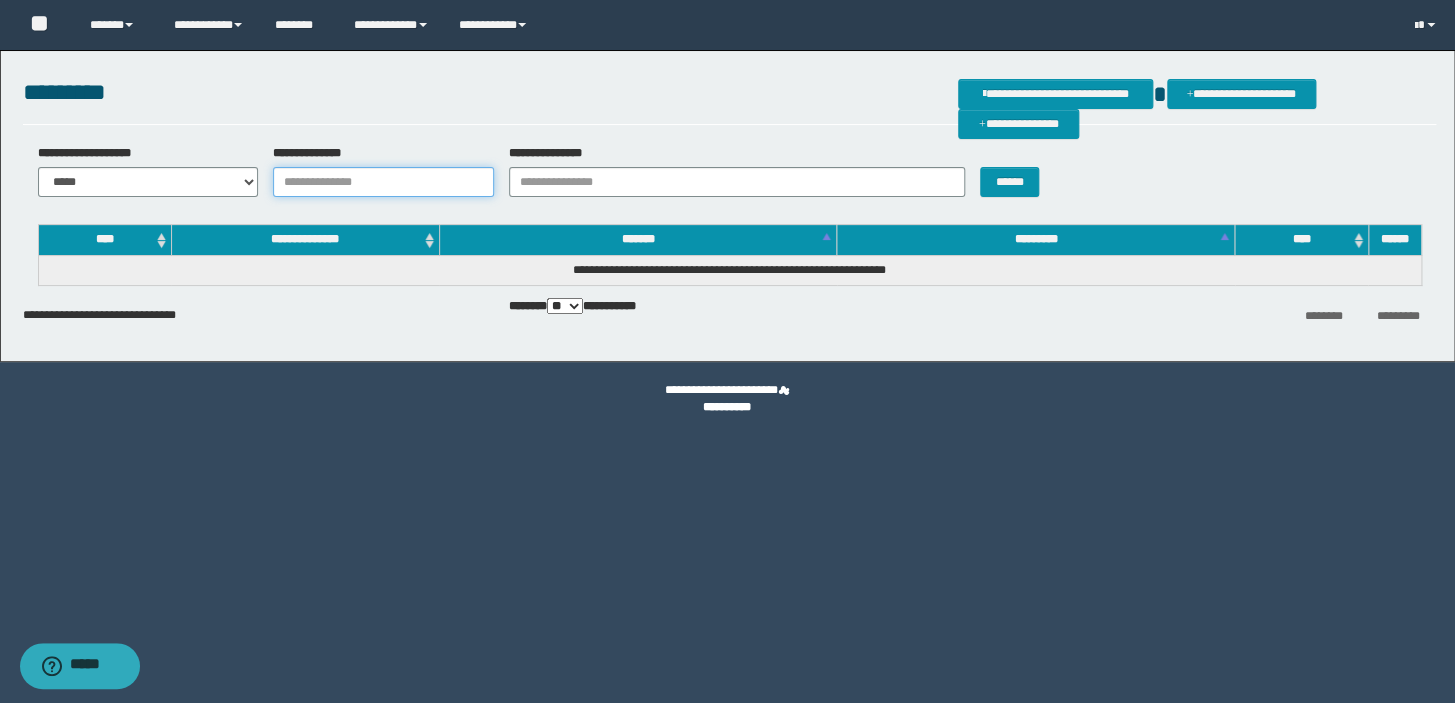 click on "**********" at bounding box center [383, 182] 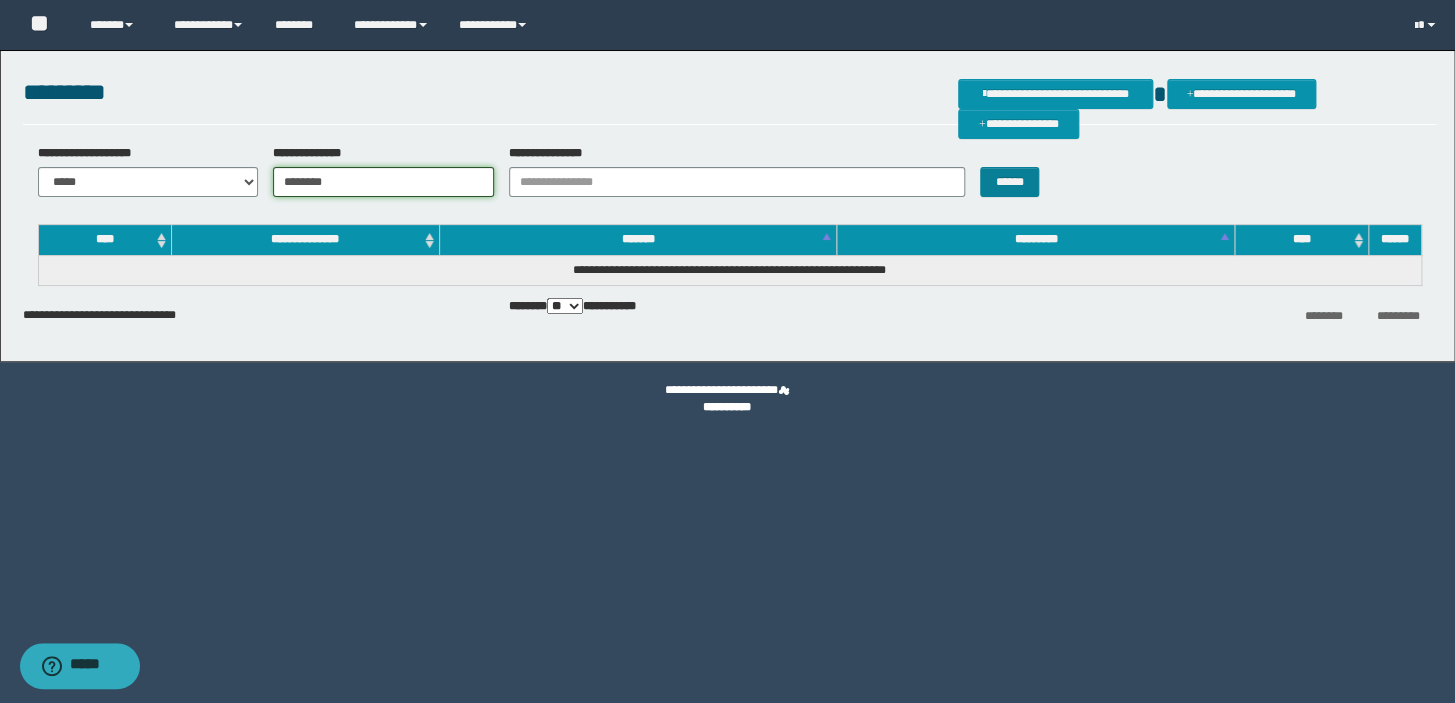 type on "********" 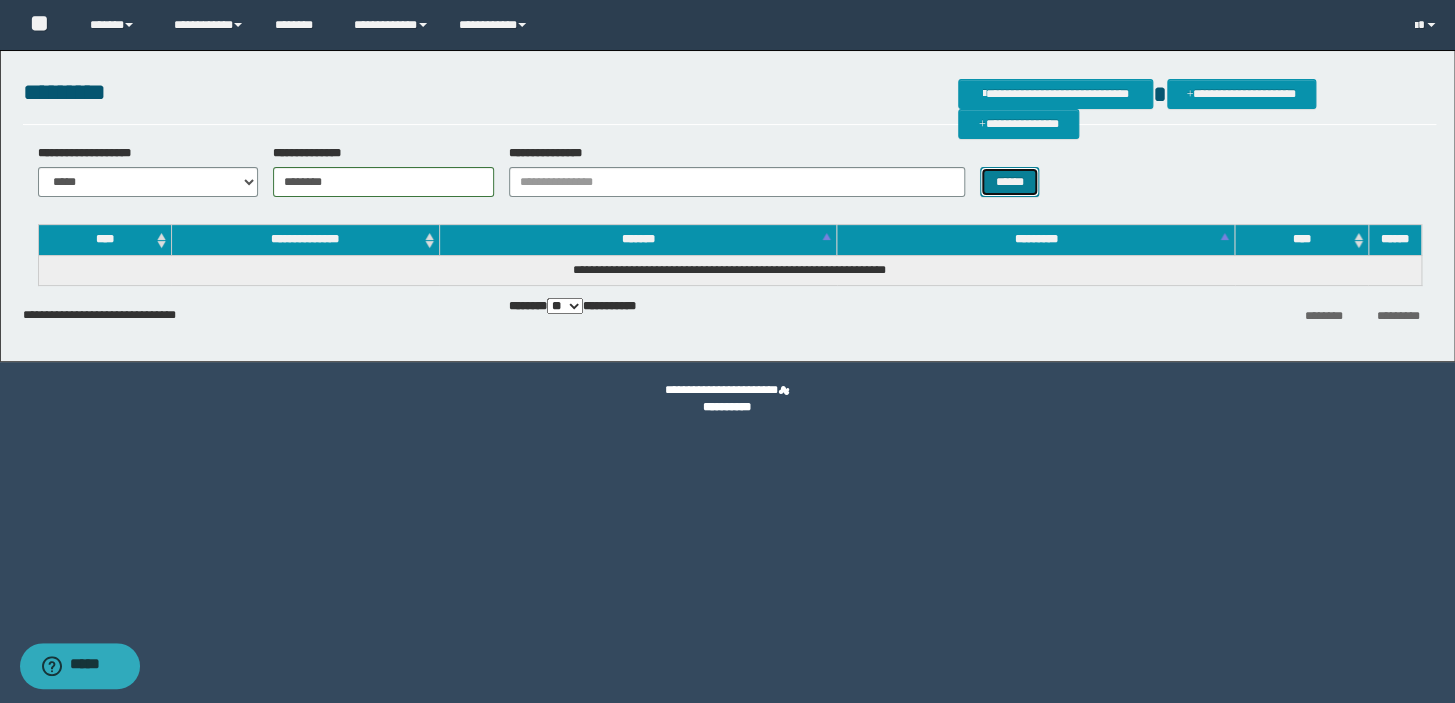 click on "******" at bounding box center [1009, 182] 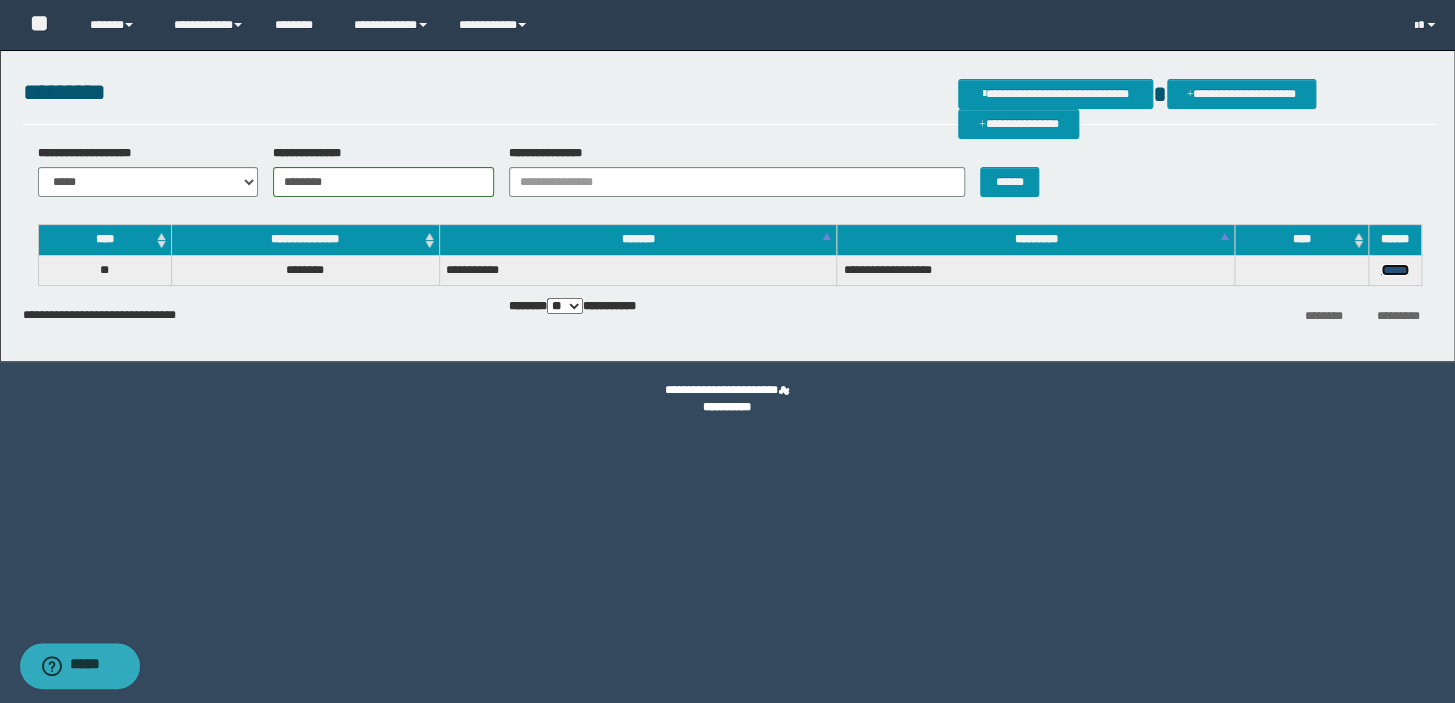 click on "******" at bounding box center (1395, 270) 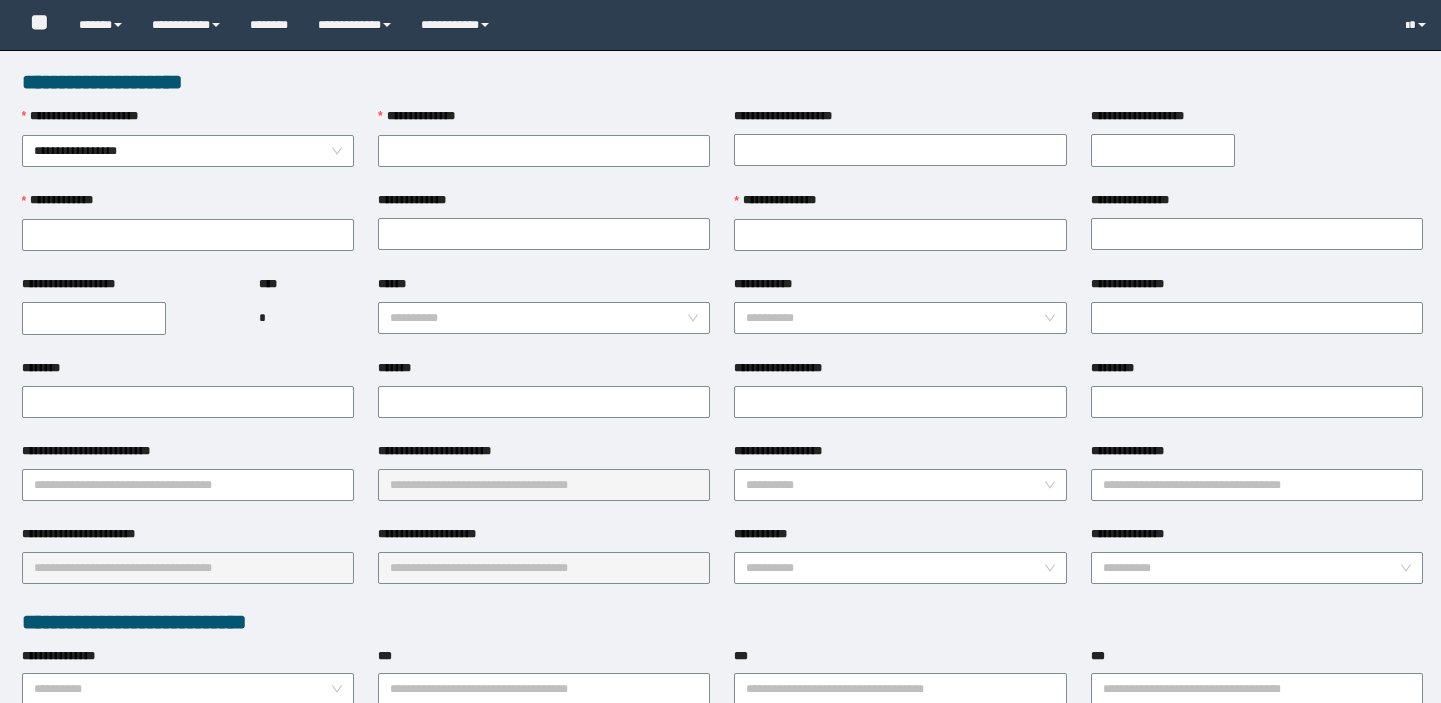 scroll, scrollTop: 0, scrollLeft: 0, axis: both 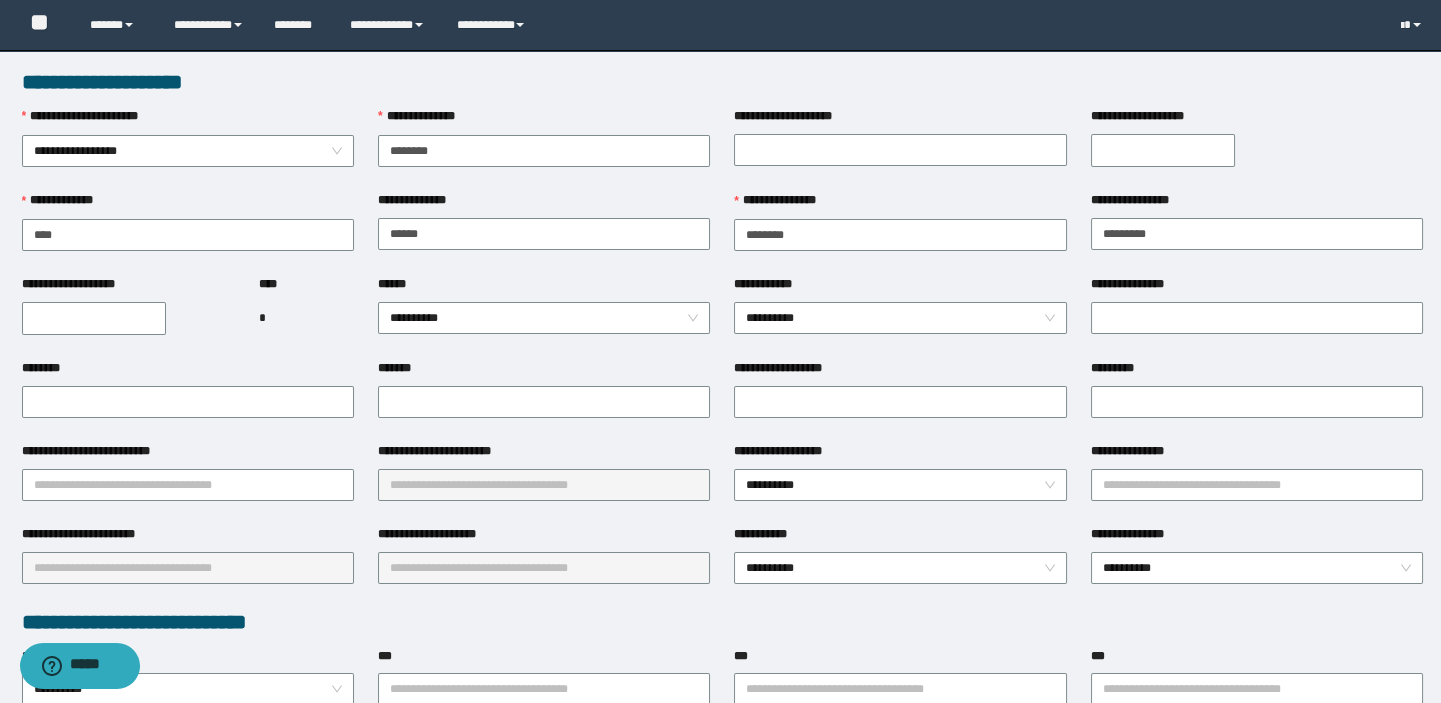 click on "**********" at bounding box center [94, 318] 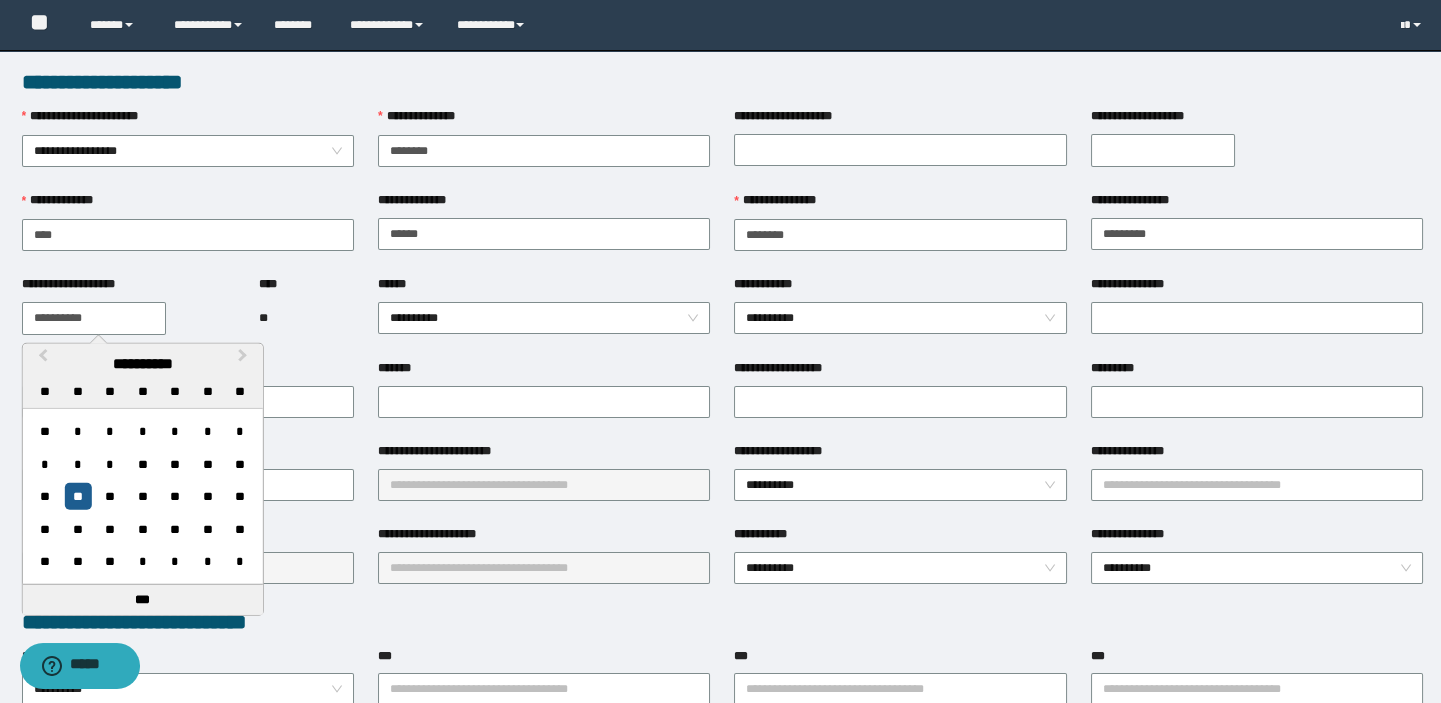 type on "**********" 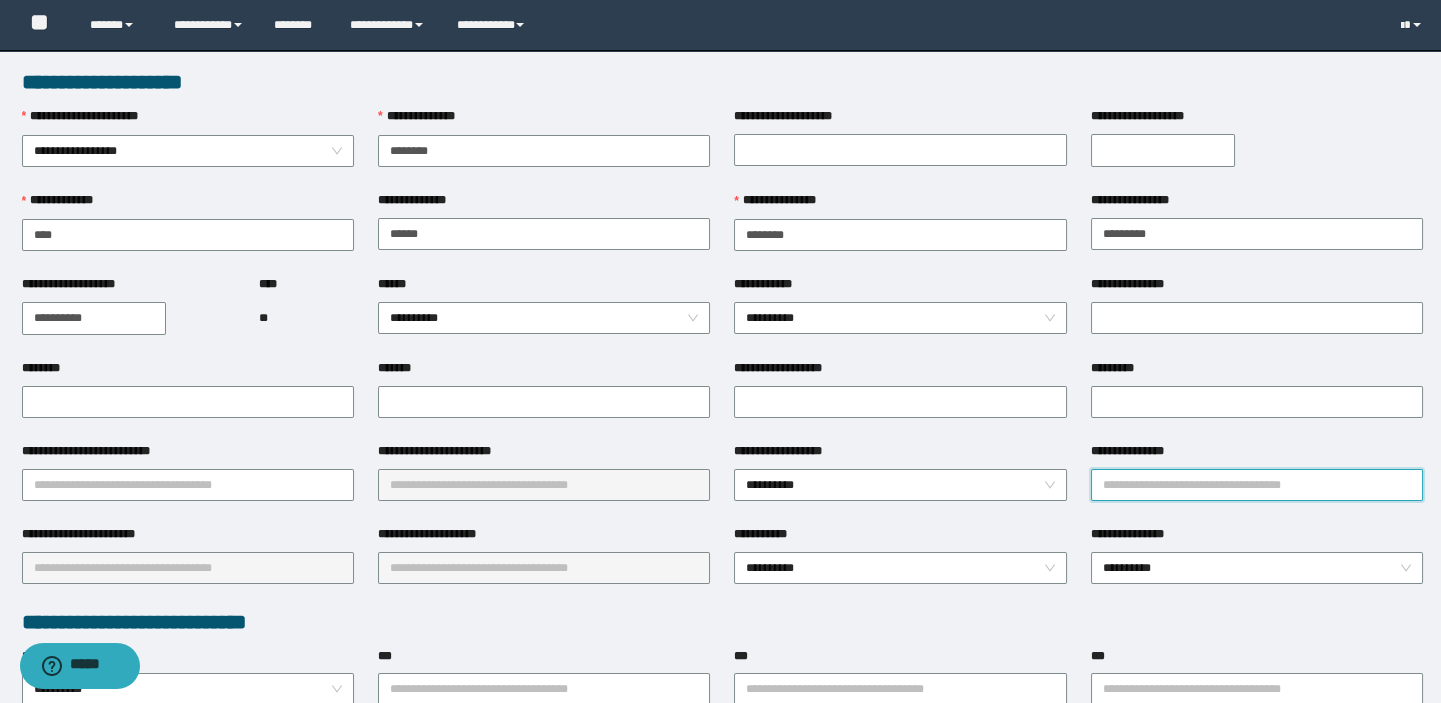 click on "**********" at bounding box center (1257, 485) 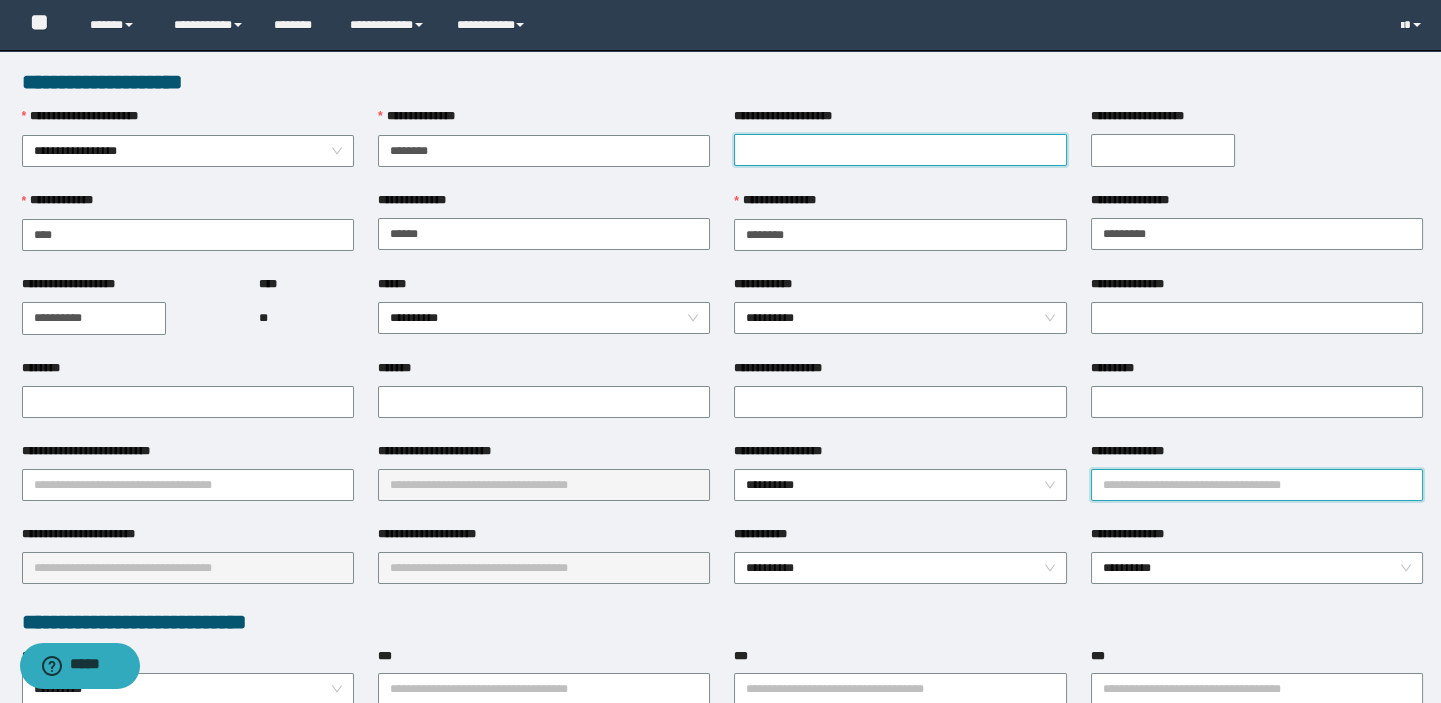 click on "**********" at bounding box center (900, 150) 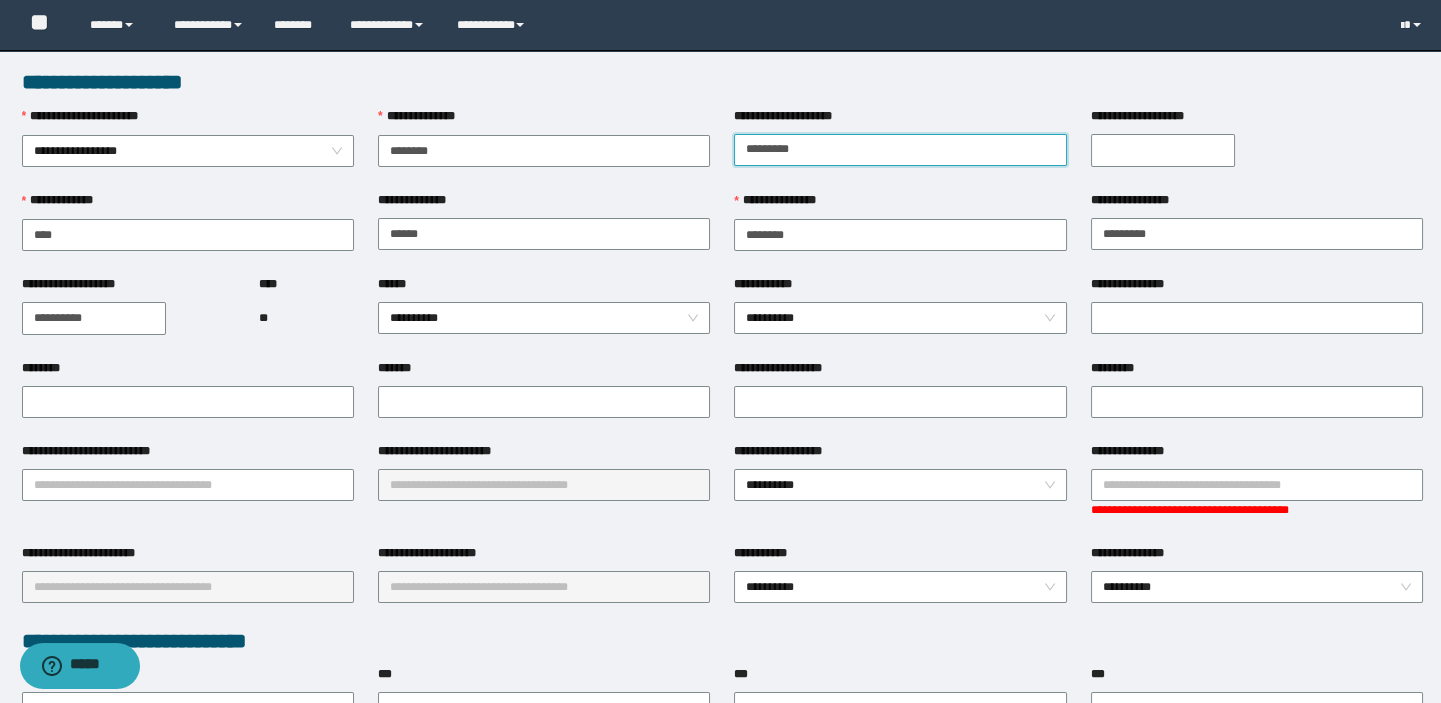 type on "*********" 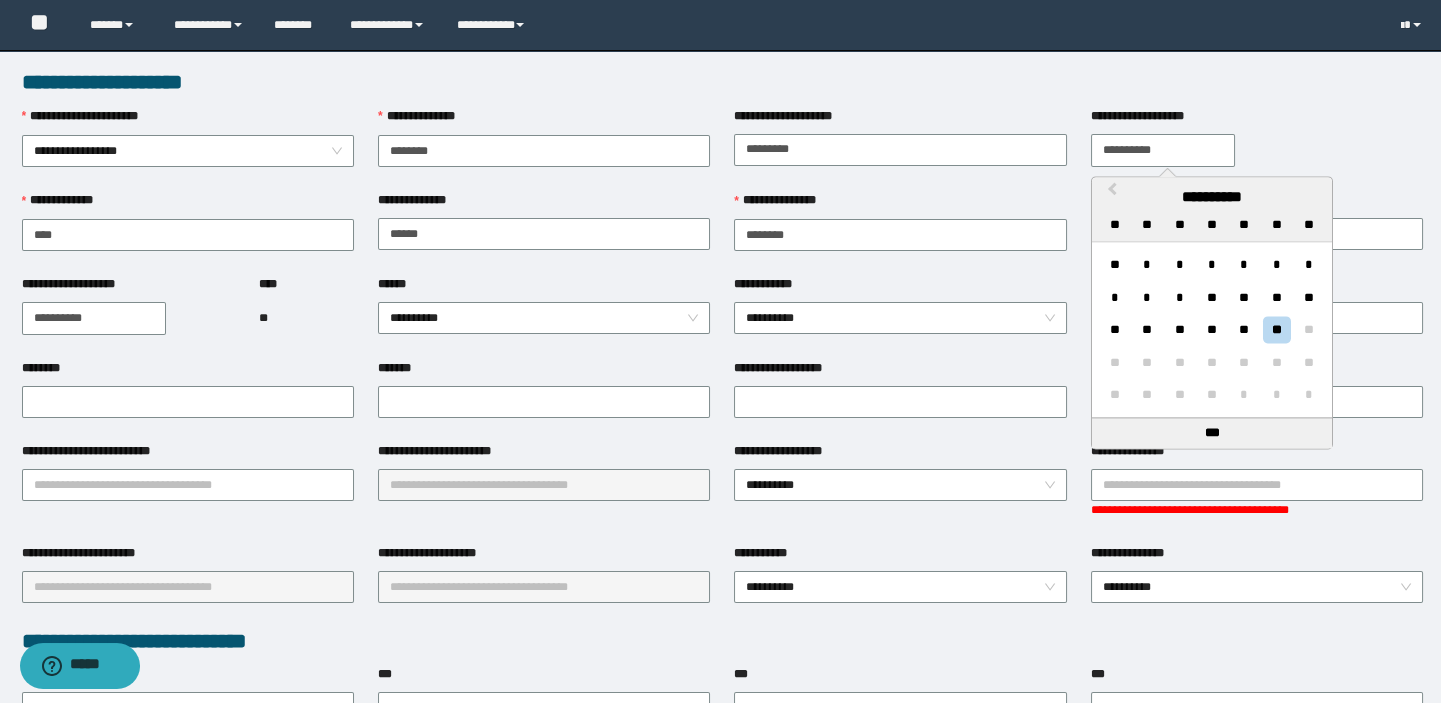 click on "**********" at bounding box center (1163, 150) 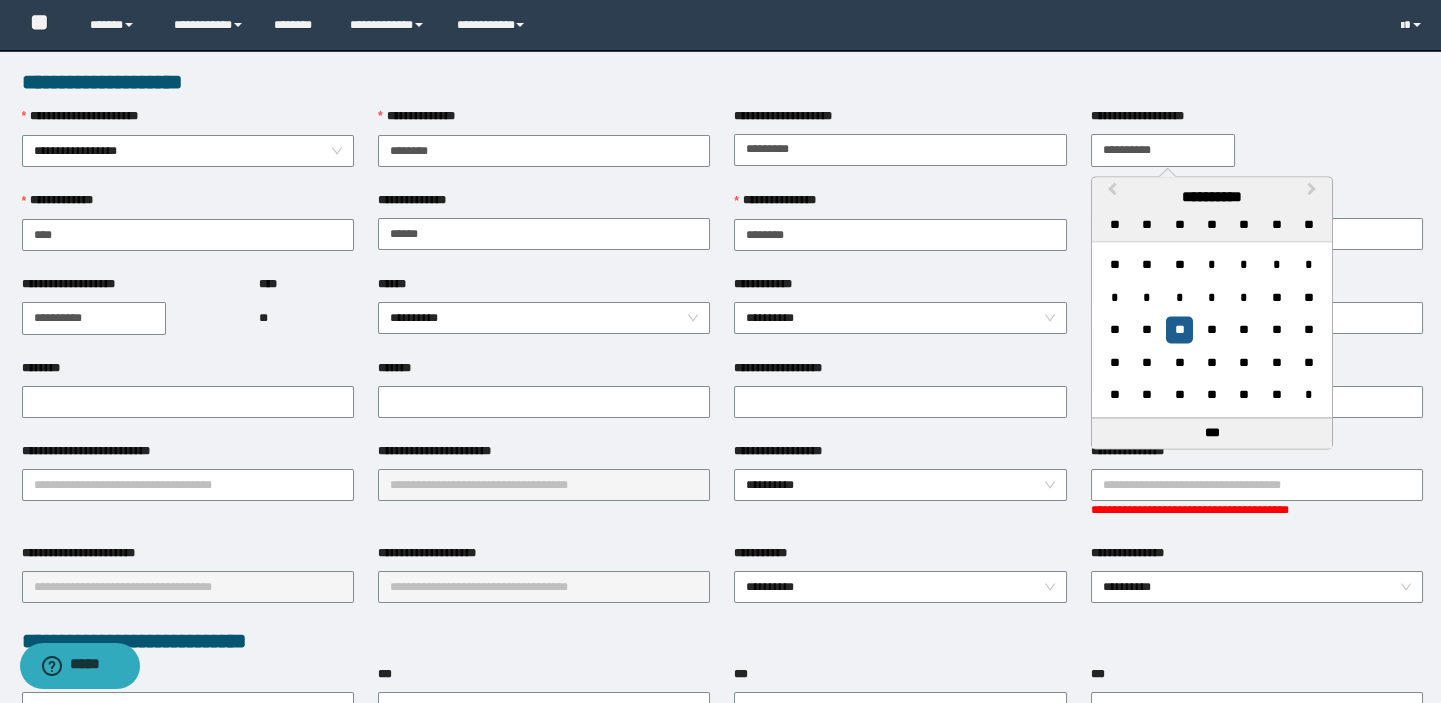 type on "**********" 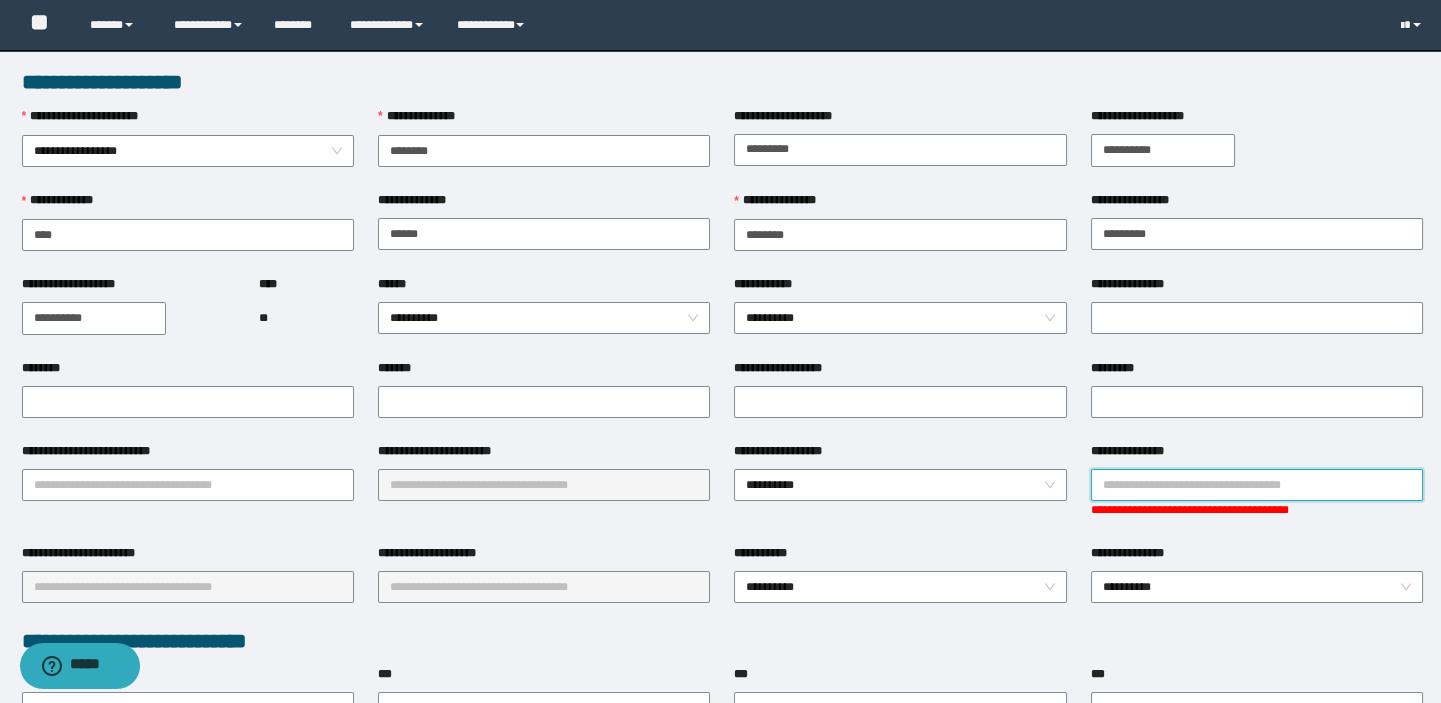 click on "**********" at bounding box center (1257, 485) 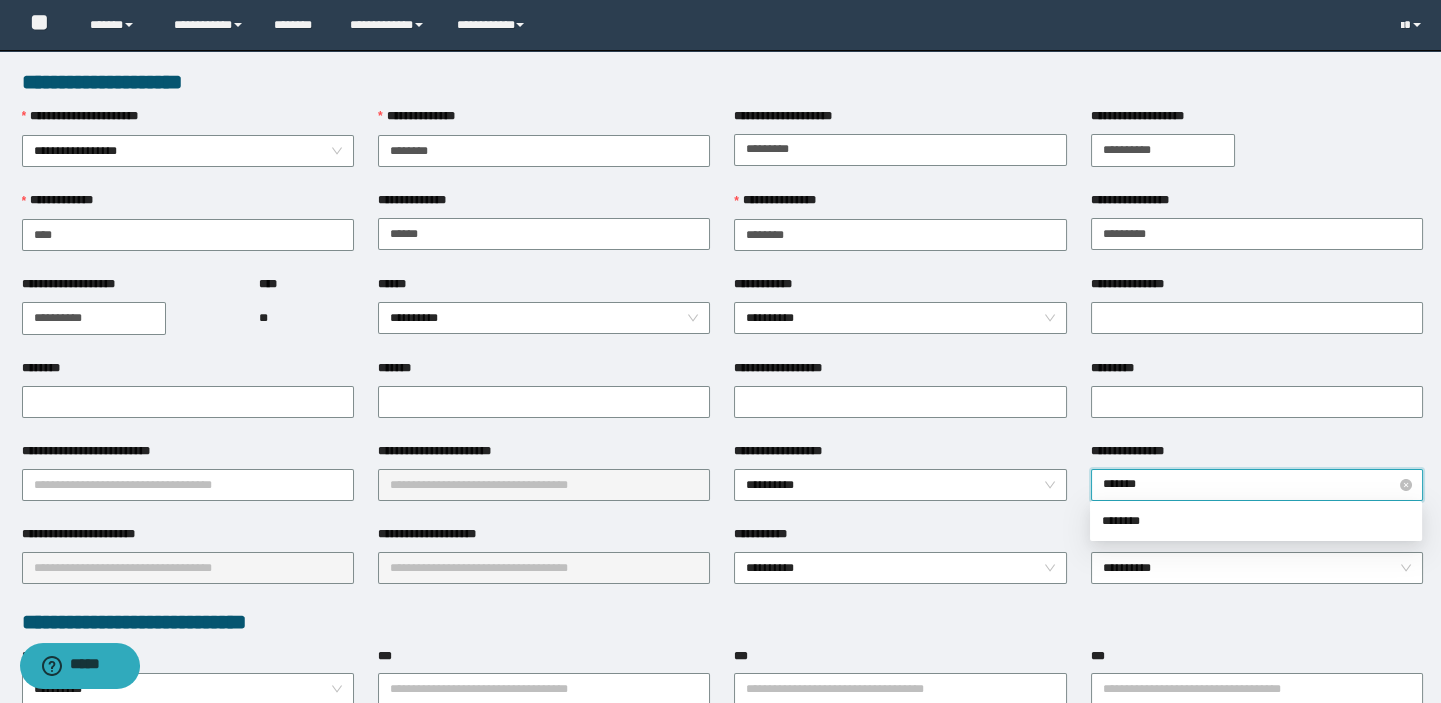 type on "********" 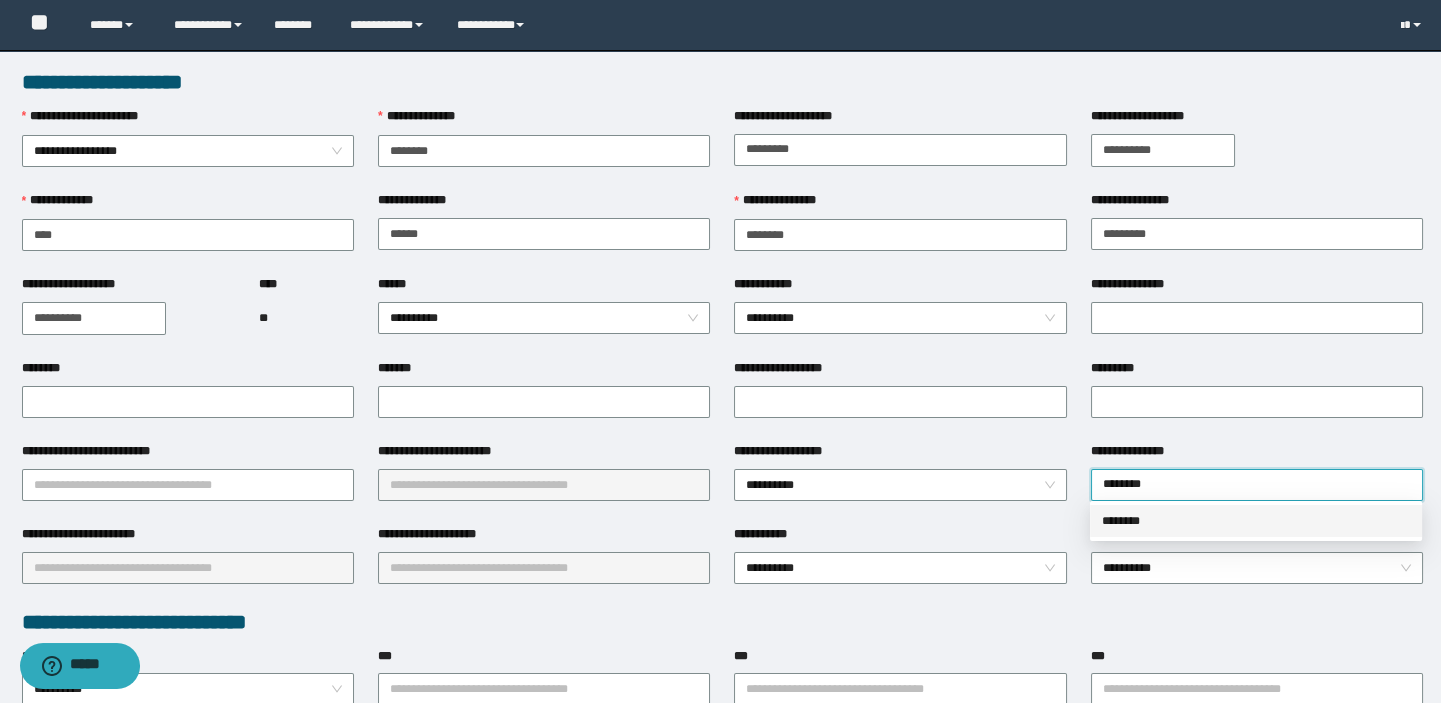 click on "********" at bounding box center (1256, 521) 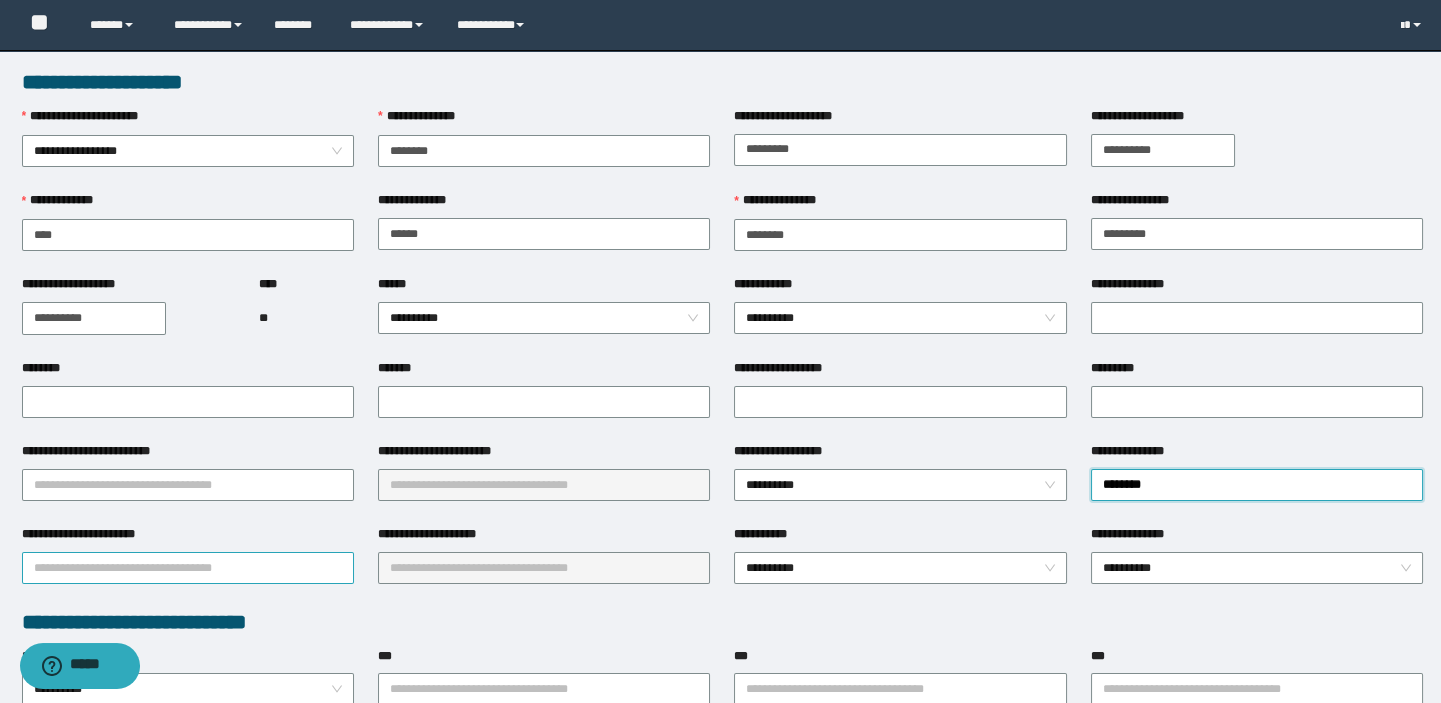 click on "**********" at bounding box center (188, 568) 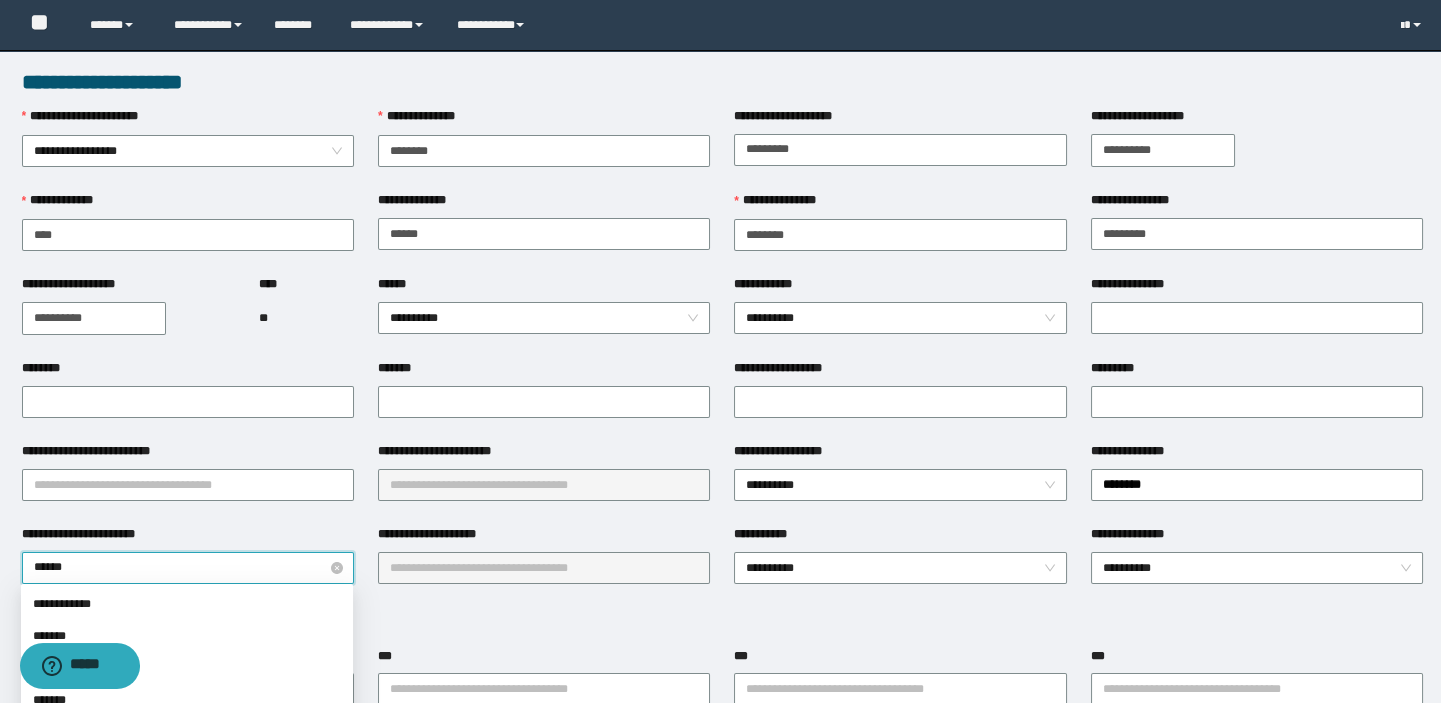 type on "*******" 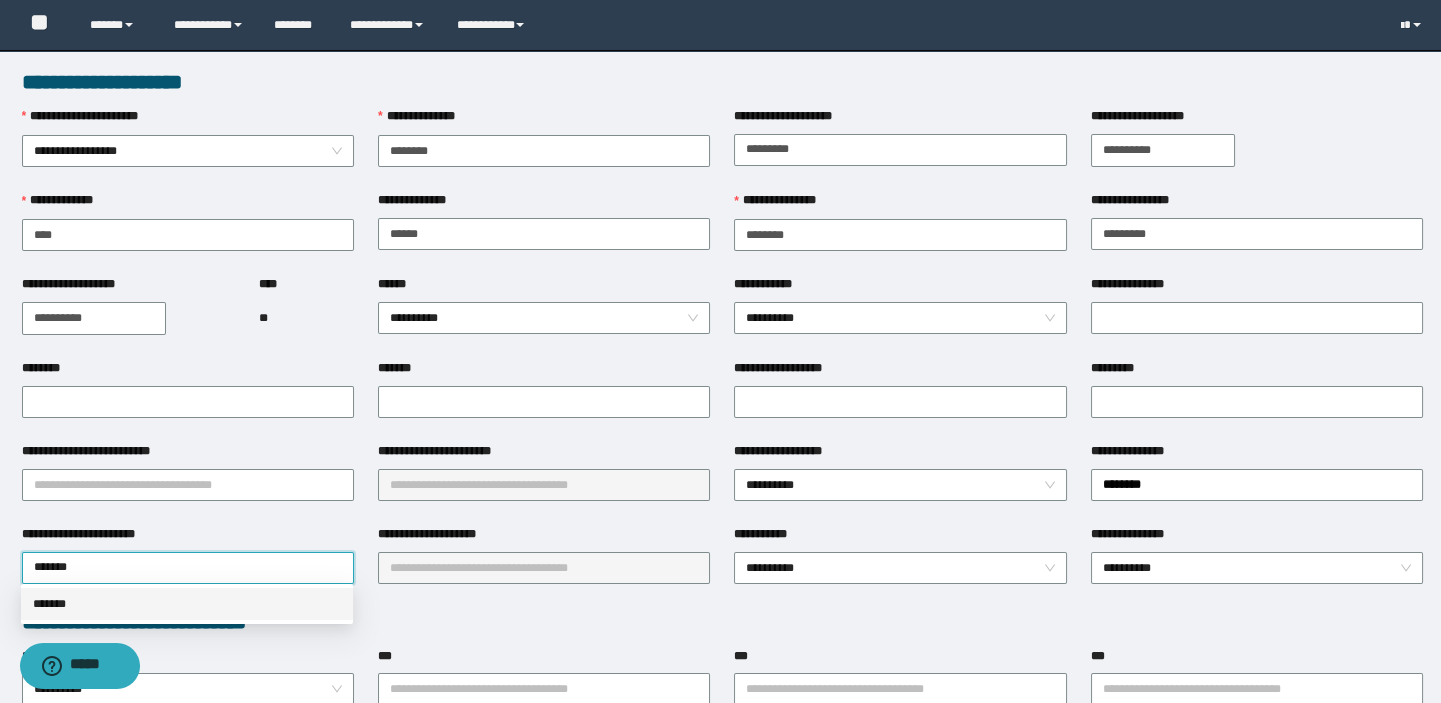 click on "*******" at bounding box center [187, 604] 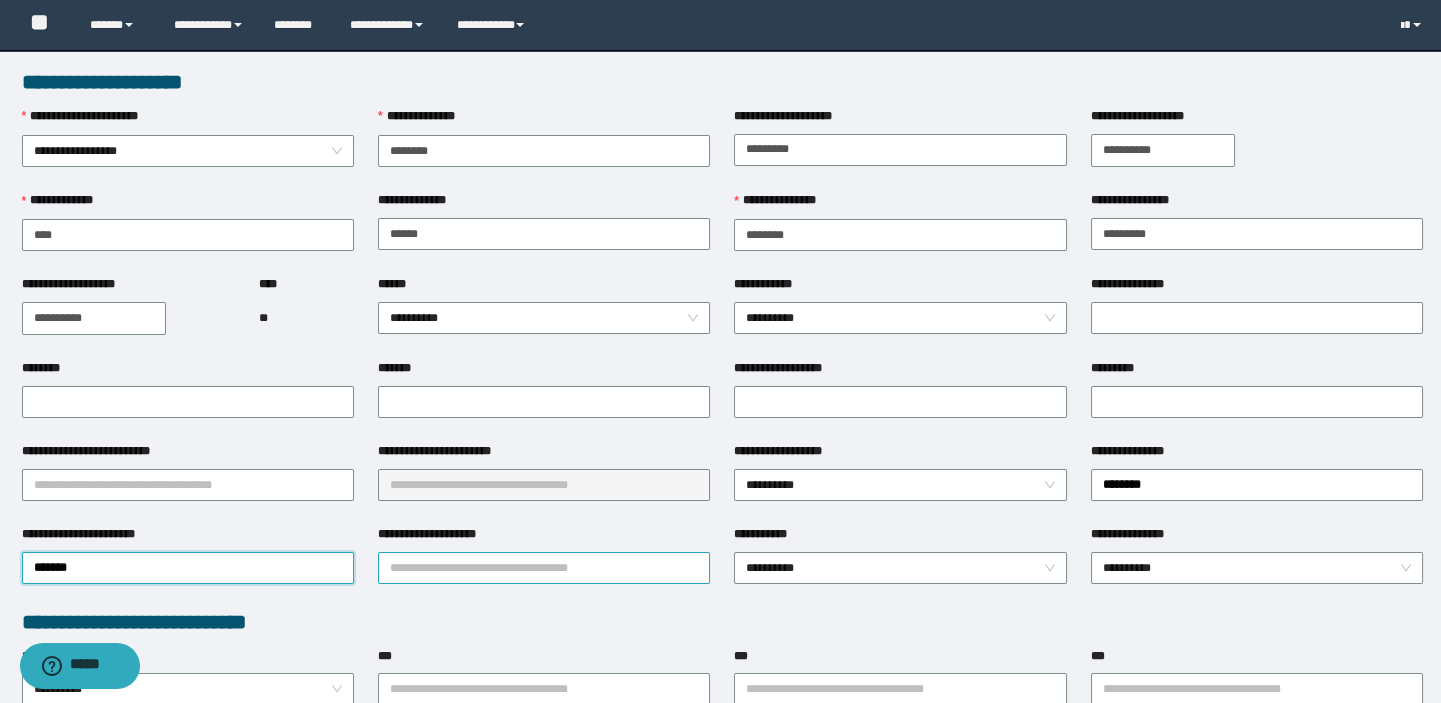 click on "**********" at bounding box center [544, 568] 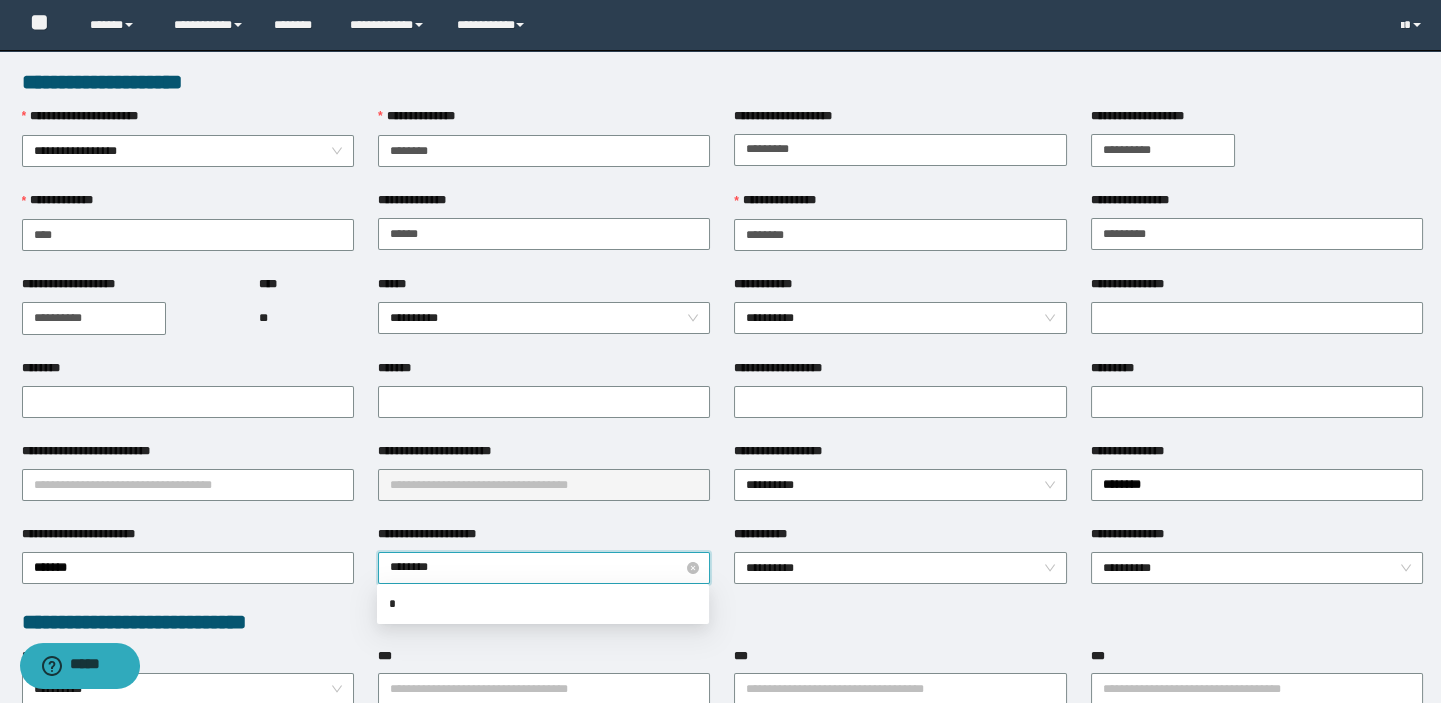 type on "*********" 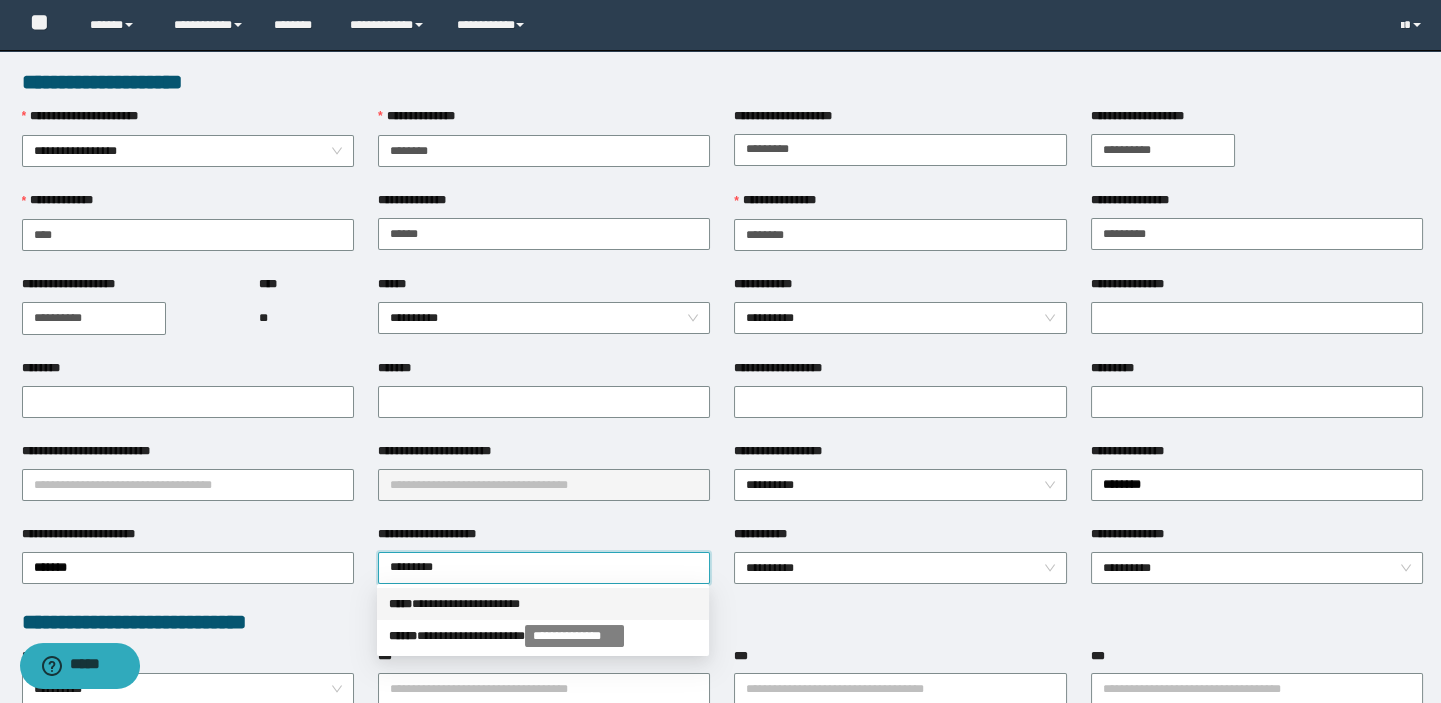 click on "**********" at bounding box center (543, 604) 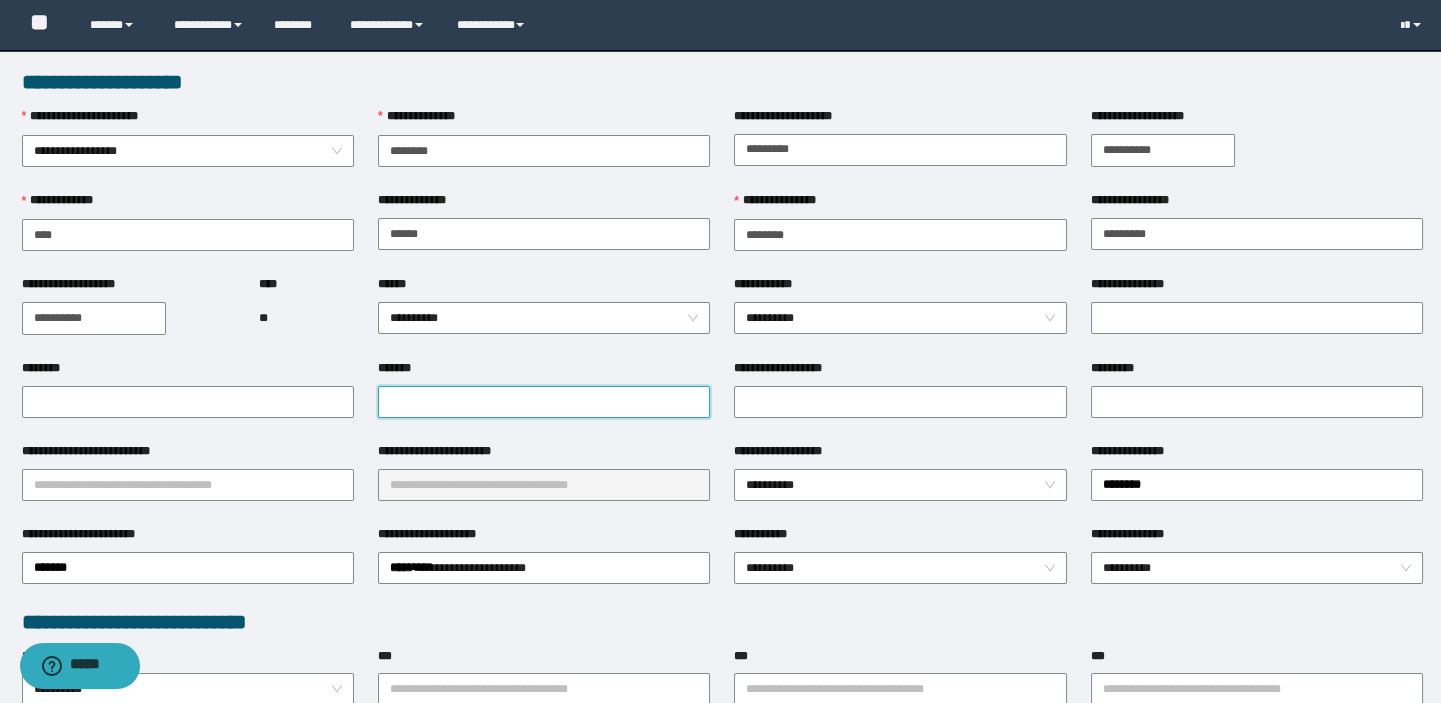 click on "*******" at bounding box center (544, 402) 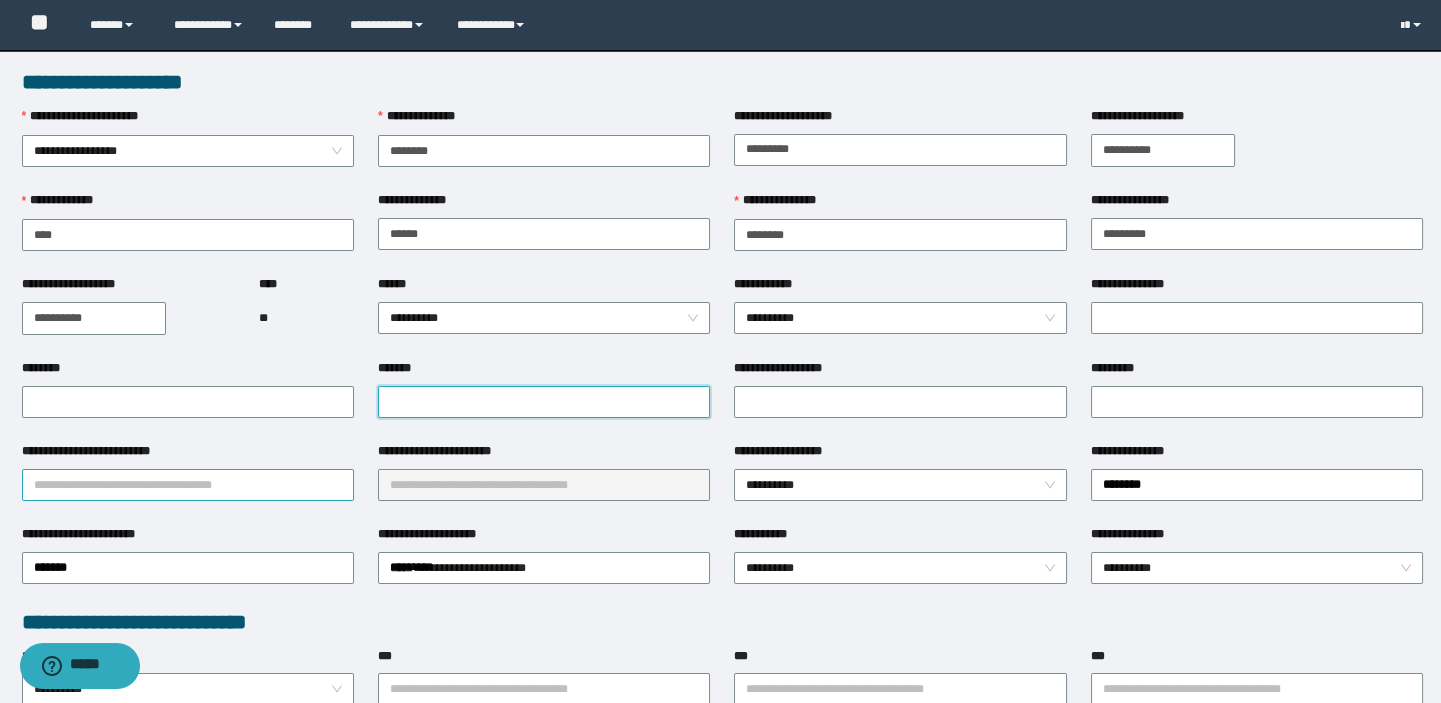 click on "**********" at bounding box center (188, 485) 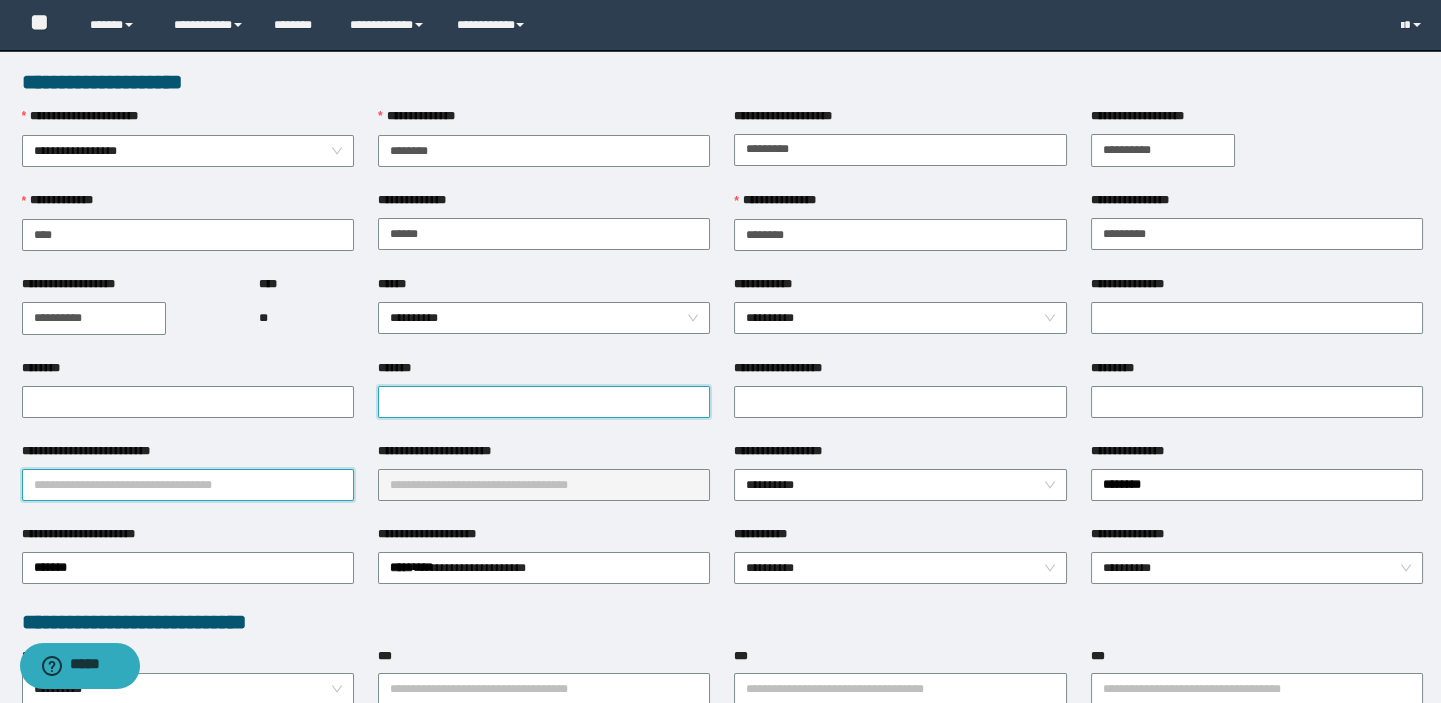 click on "*******" at bounding box center [544, 402] 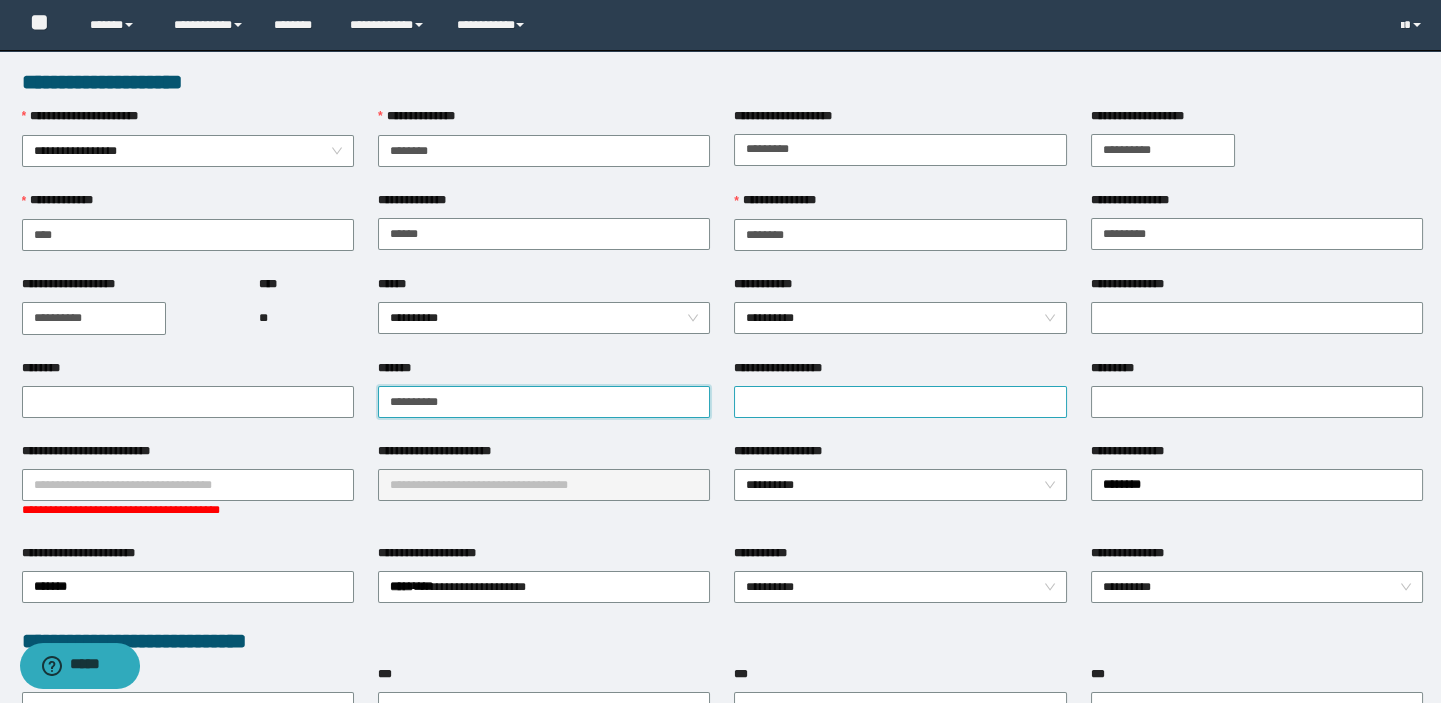 type on "**********" 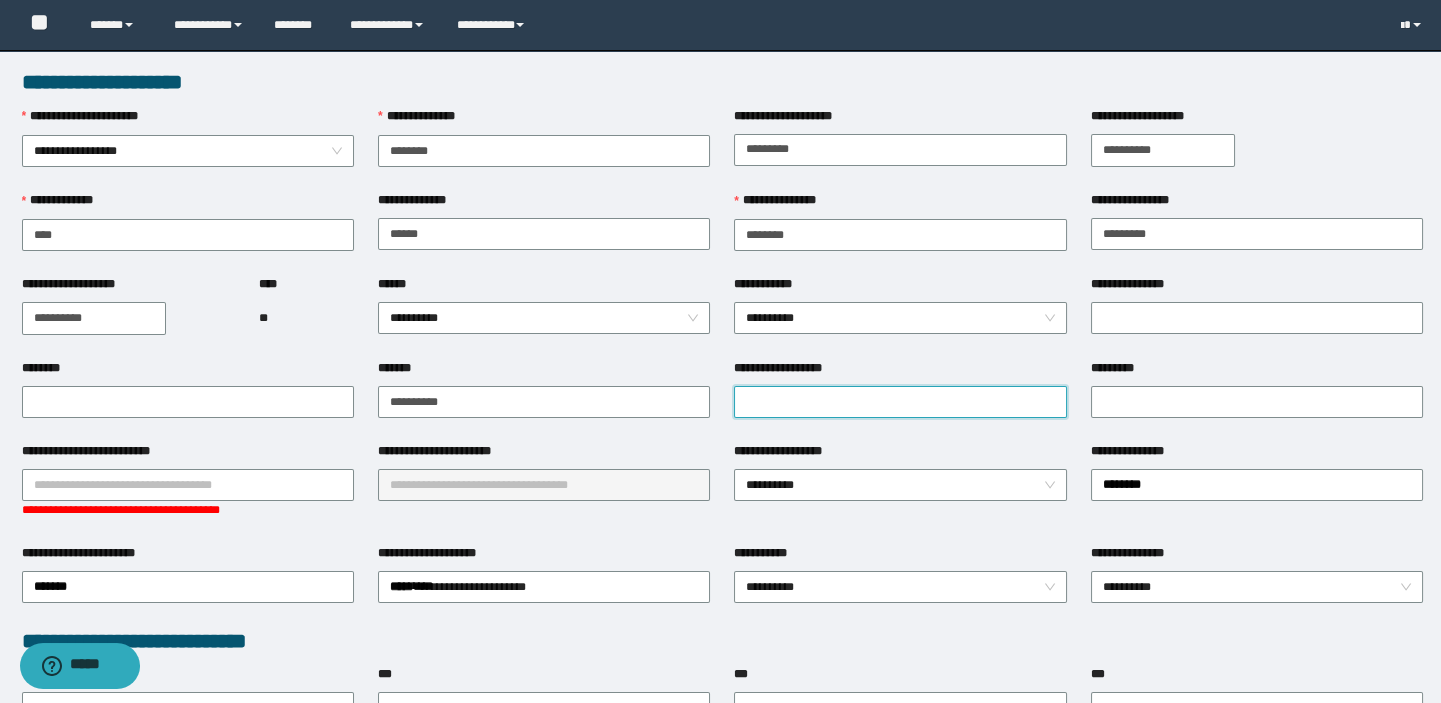 click on "**********" at bounding box center [900, 402] 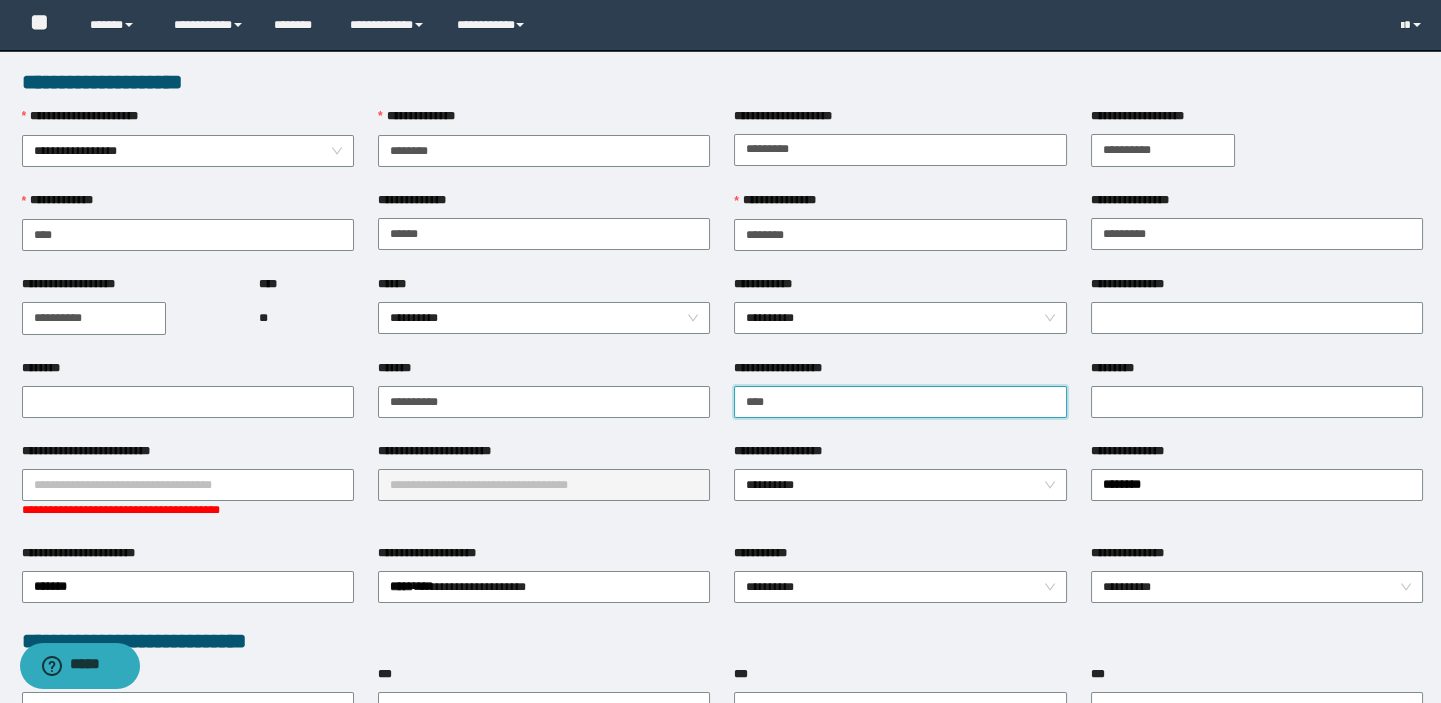 type on "**********" 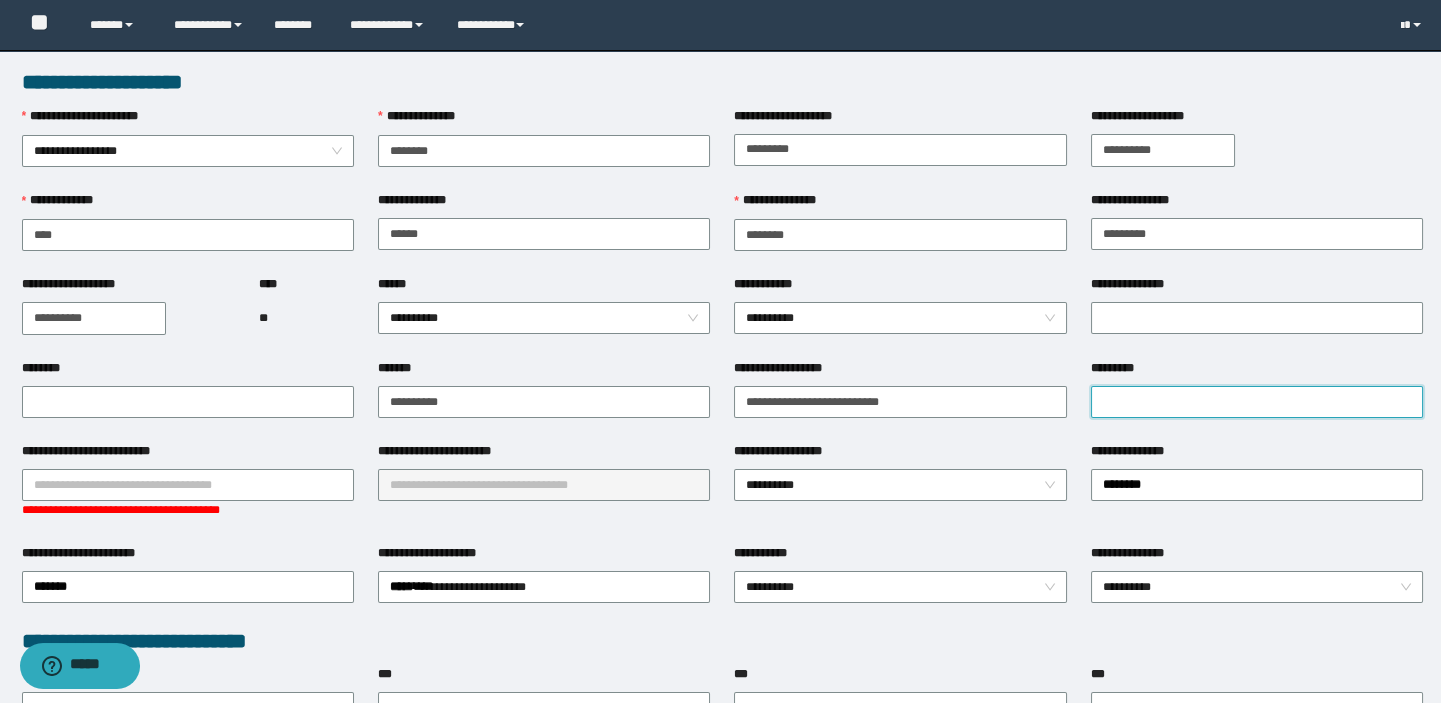 click on "*********" at bounding box center (1257, 402) 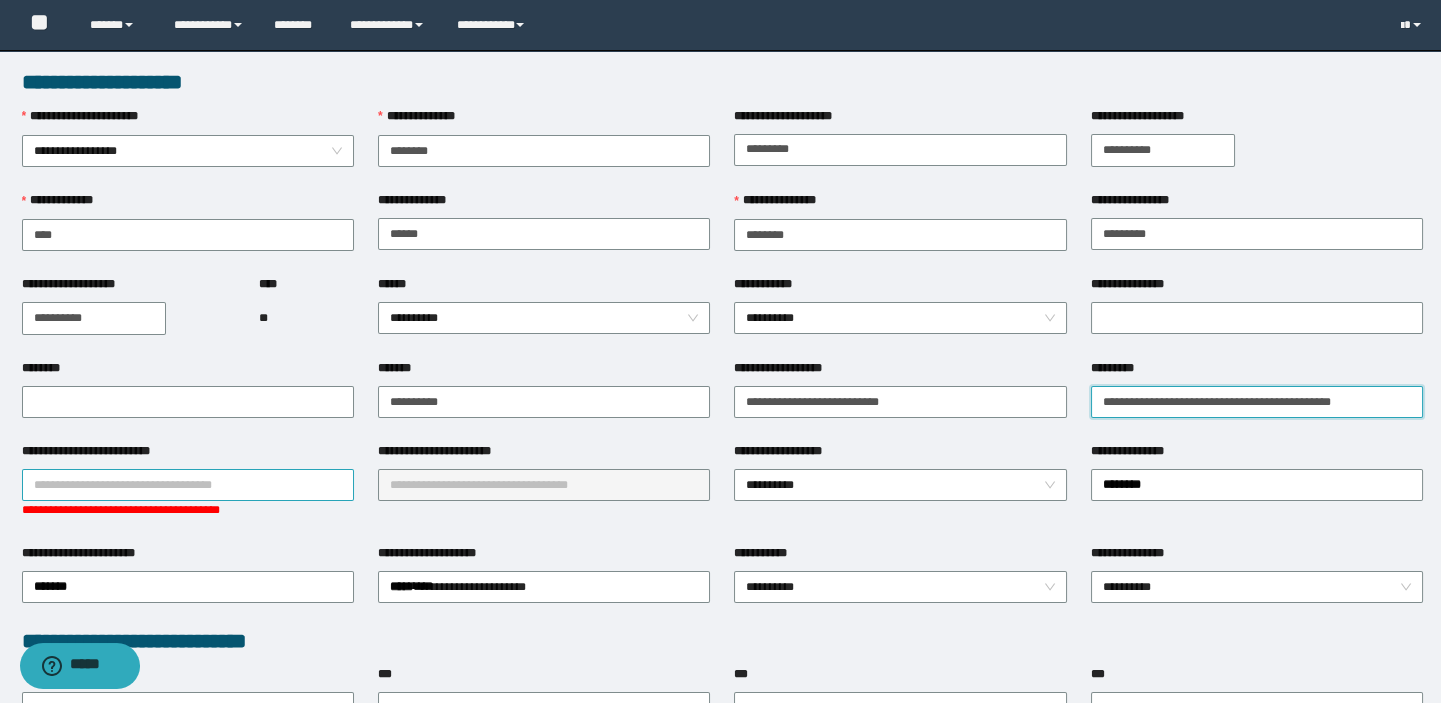 type on "**********" 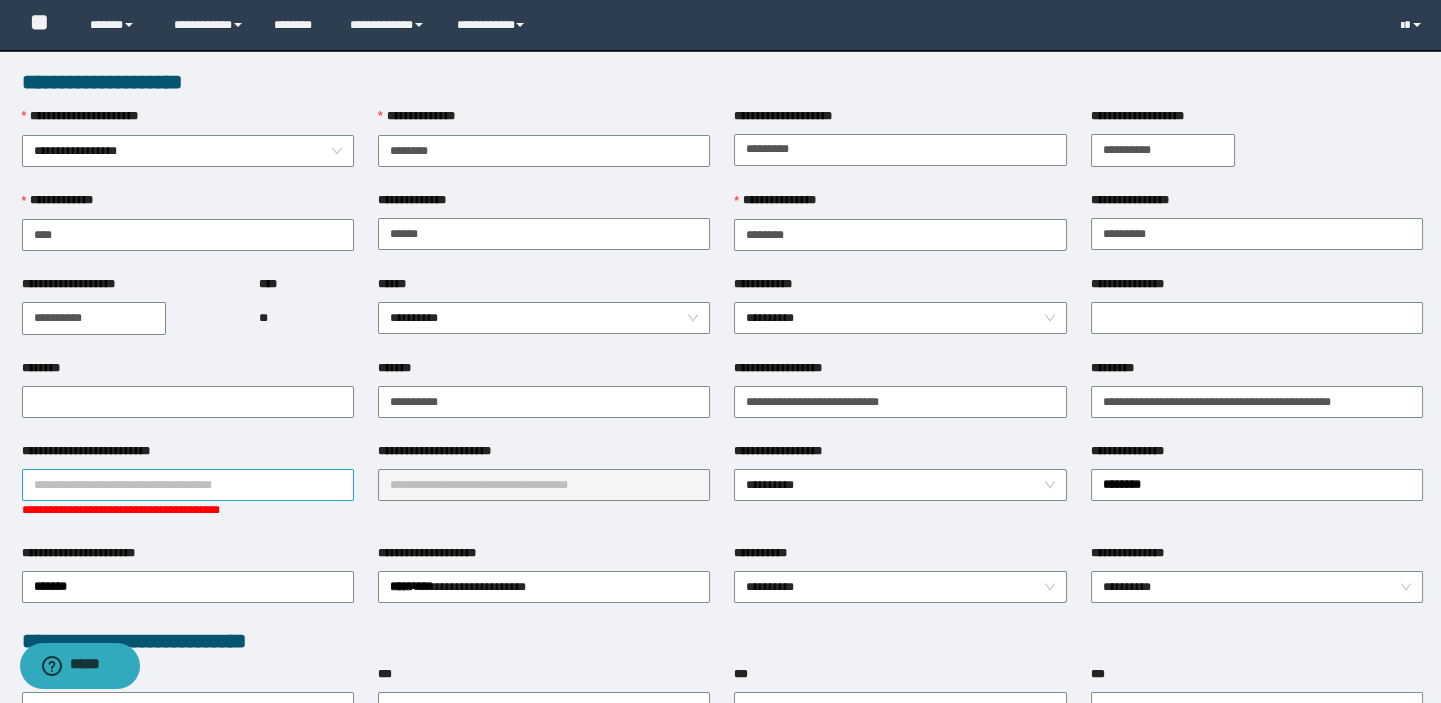click on "**********" at bounding box center (188, 485) 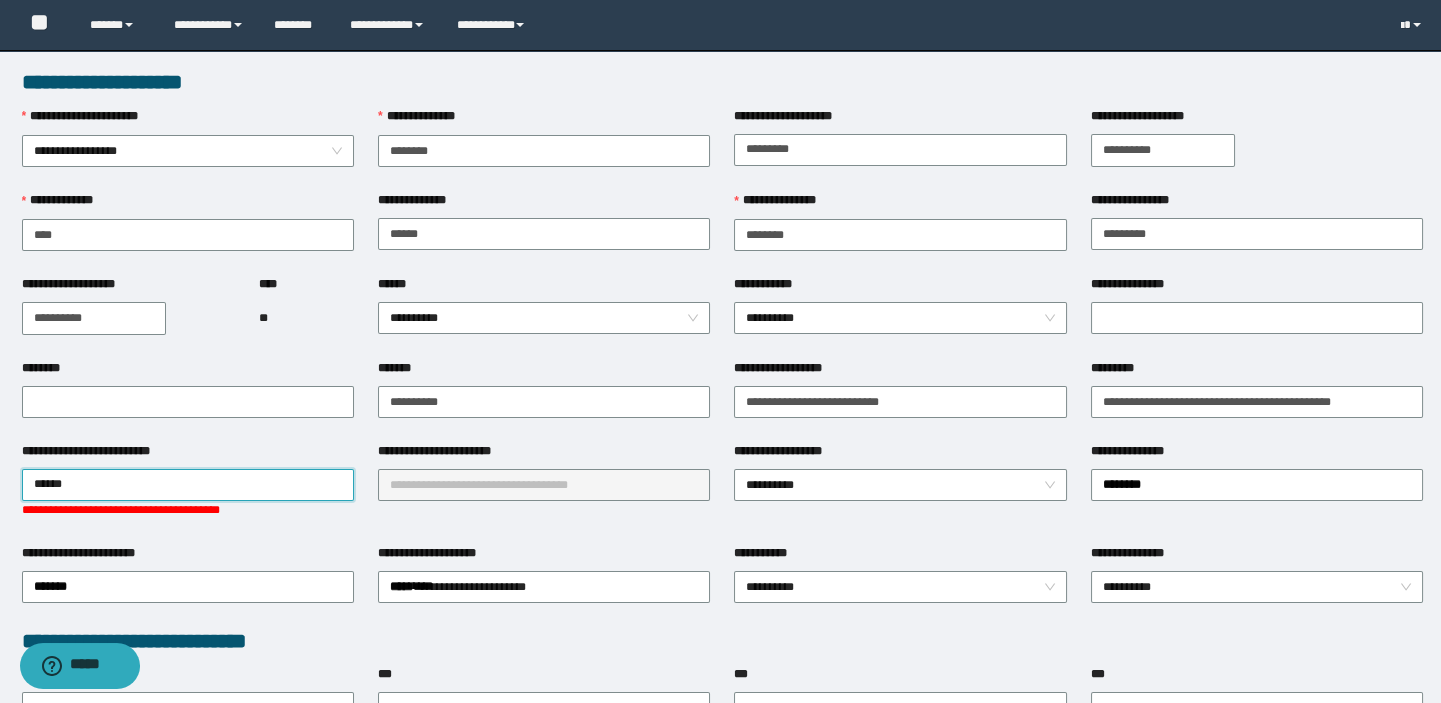 type on "*******" 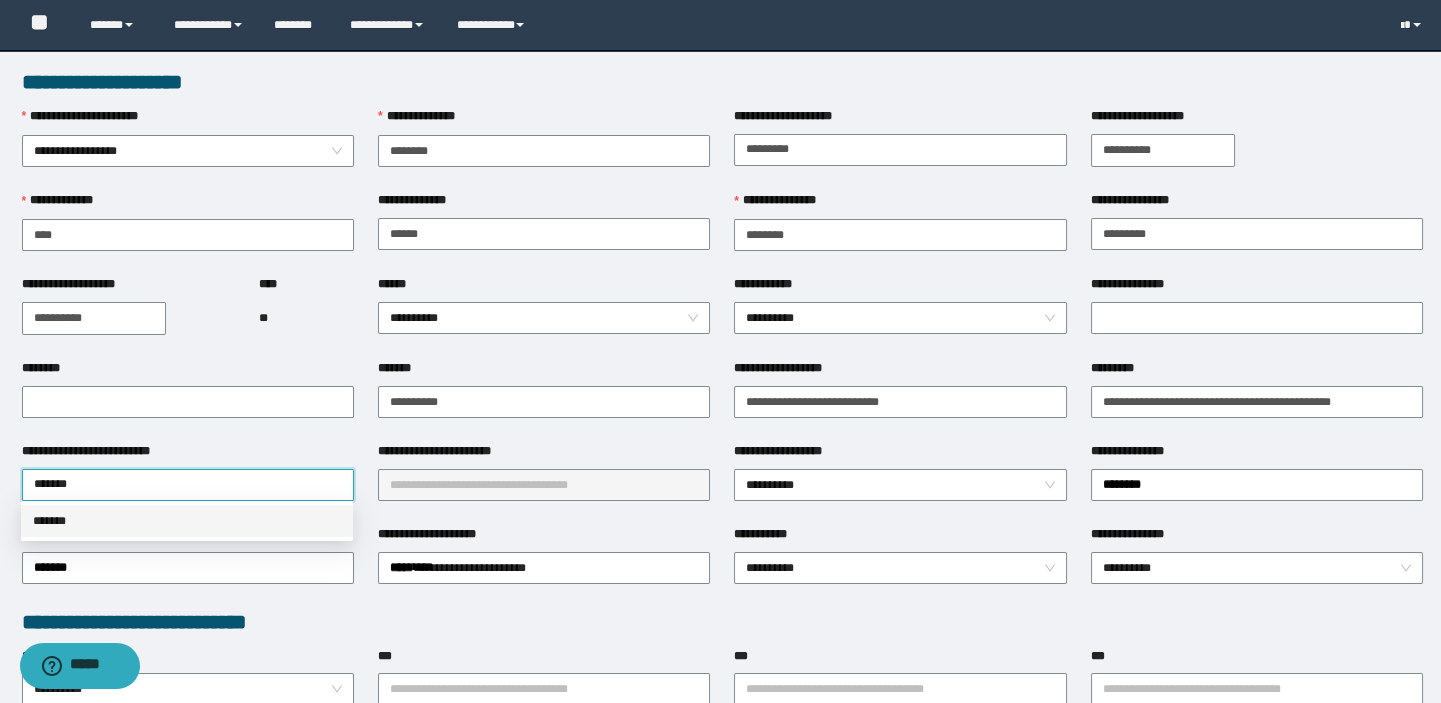 click on "*******" at bounding box center (187, 521) 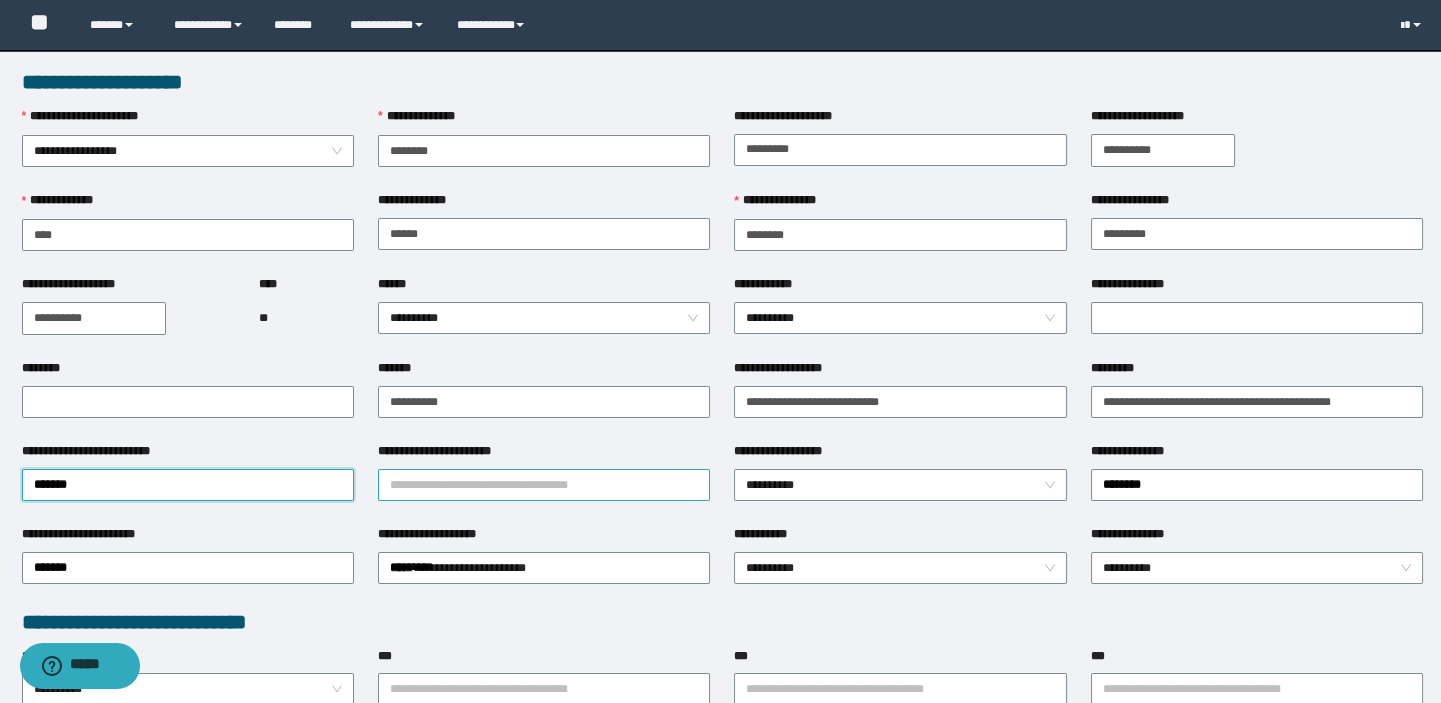 click on "**********" at bounding box center (544, 485) 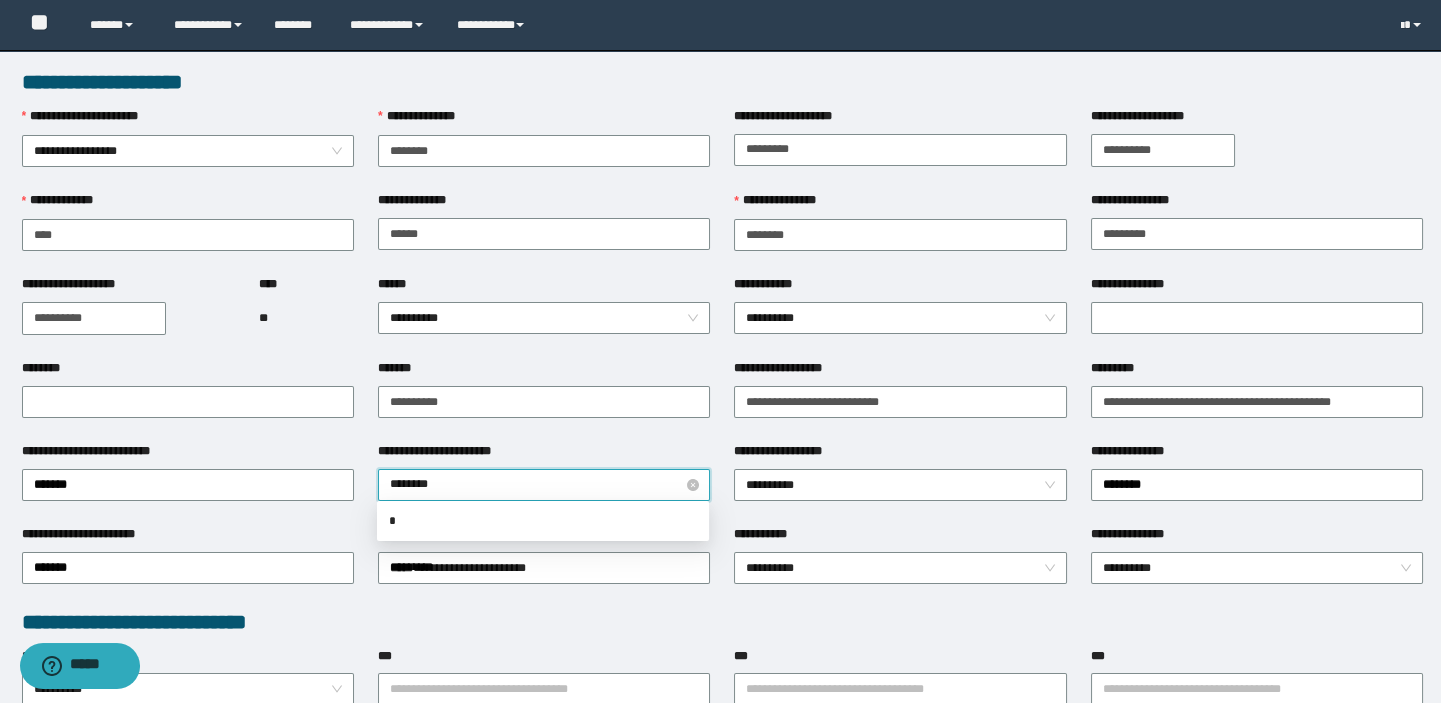 type on "*********" 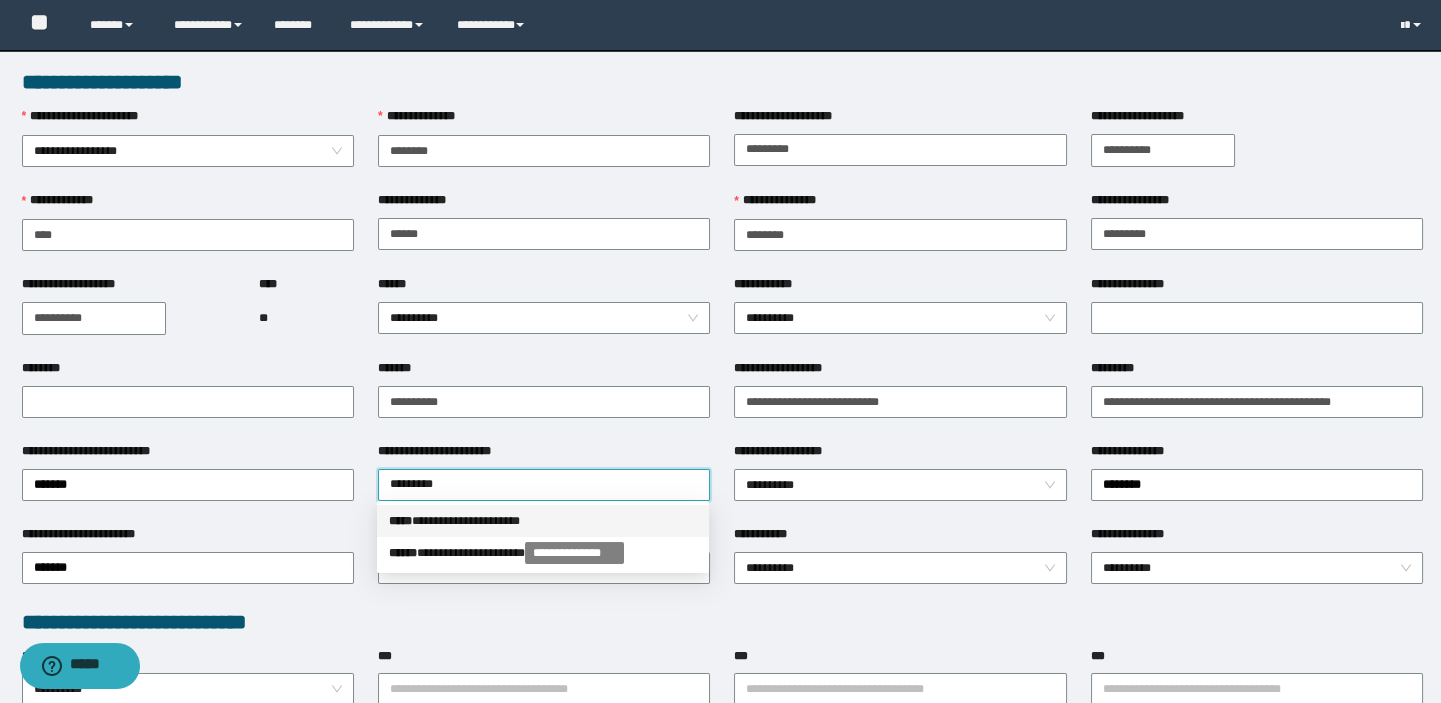 click on "**********" at bounding box center [543, 521] 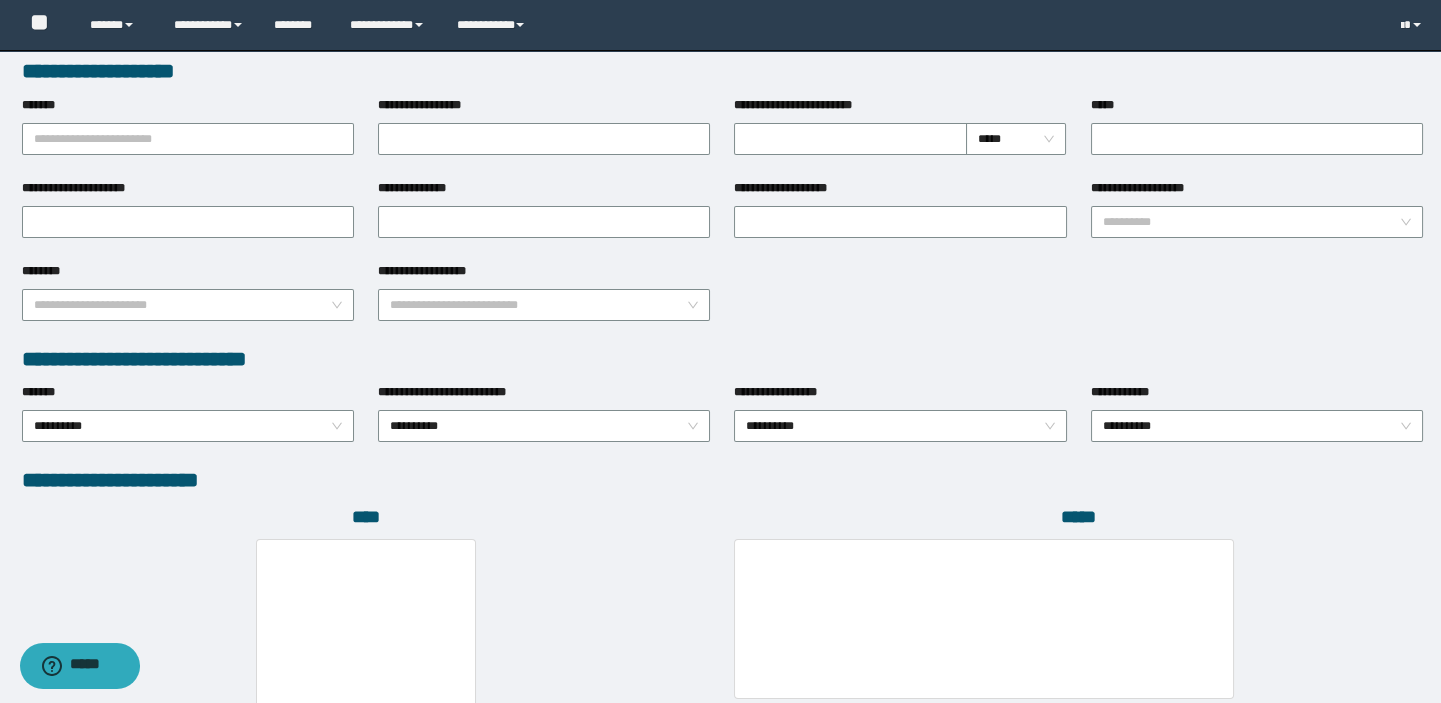 scroll, scrollTop: 999, scrollLeft: 0, axis: vertical 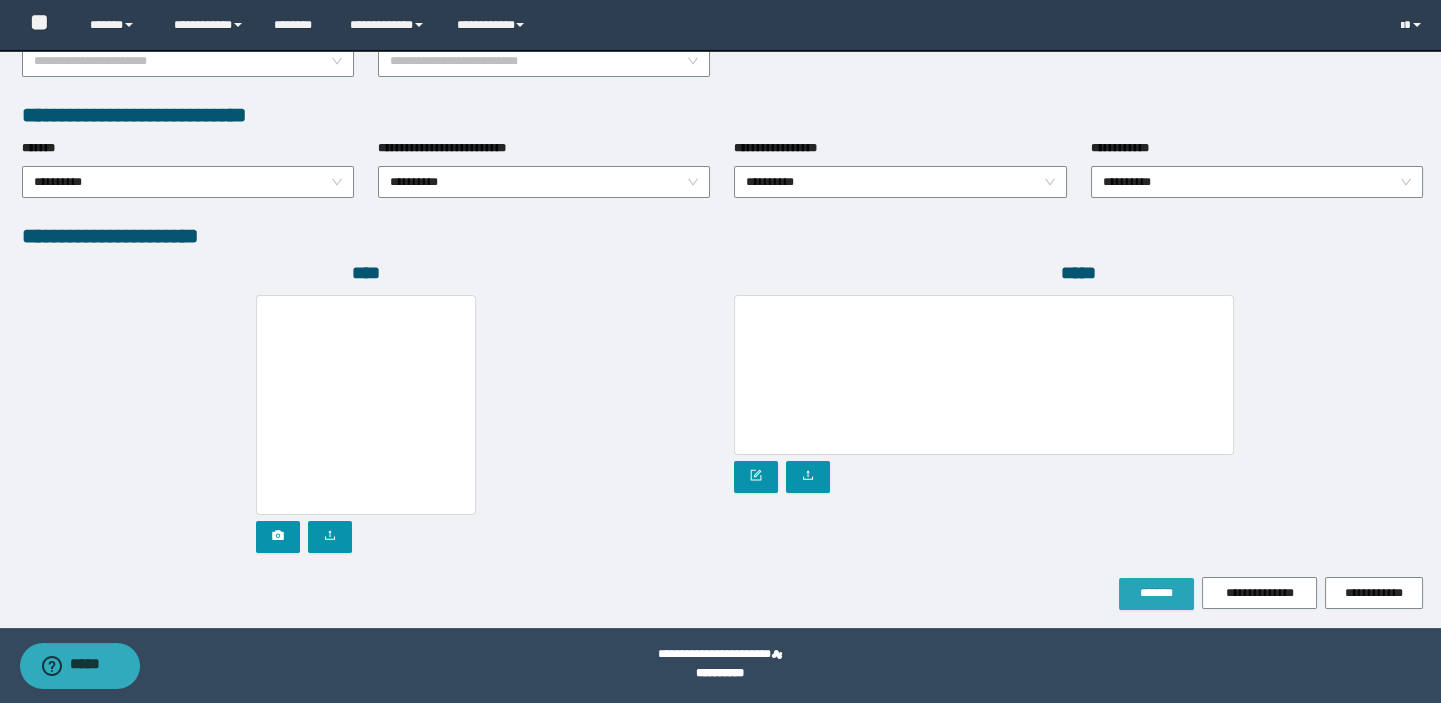 click on "*******" at bounding box center (1156, 594) 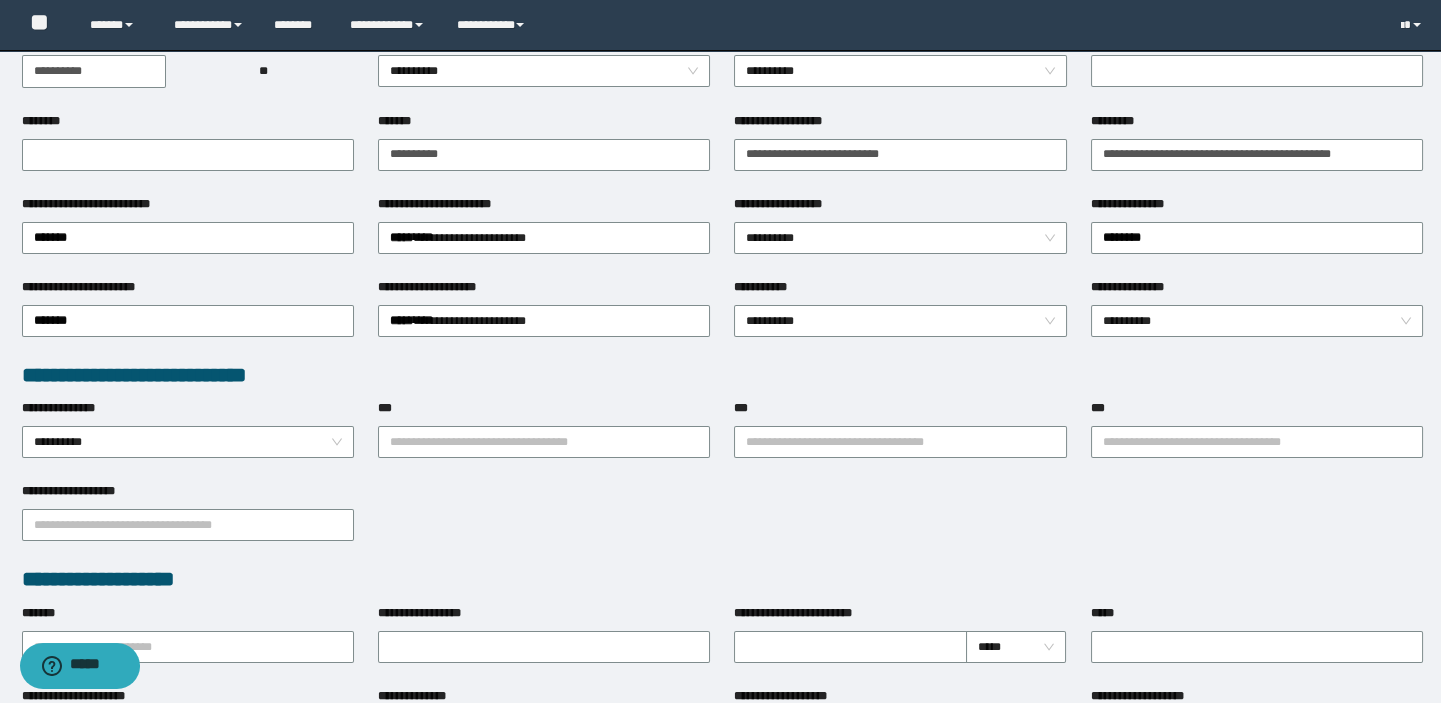 scroll, scrollTop: 415, scrollLeft: 0, axis: vertical 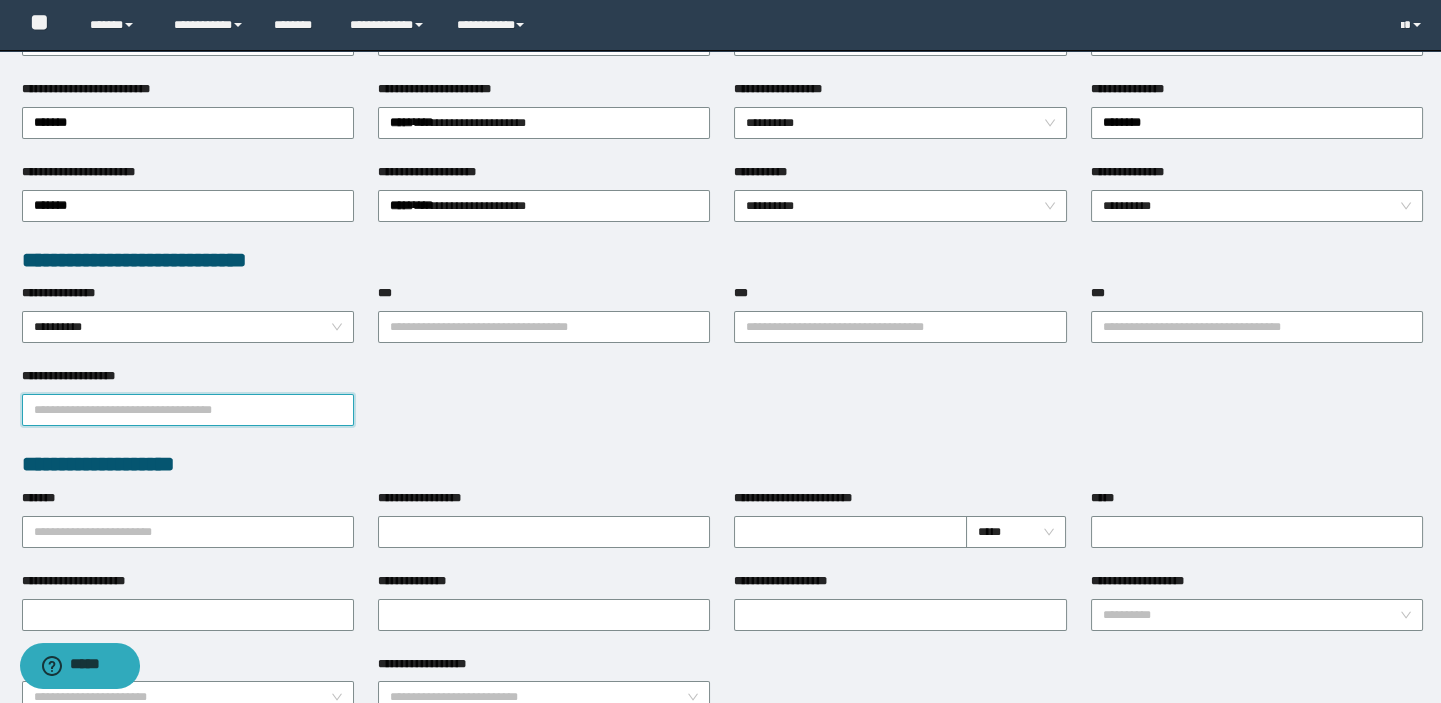click on "**********" at bounding box center [188, 410] 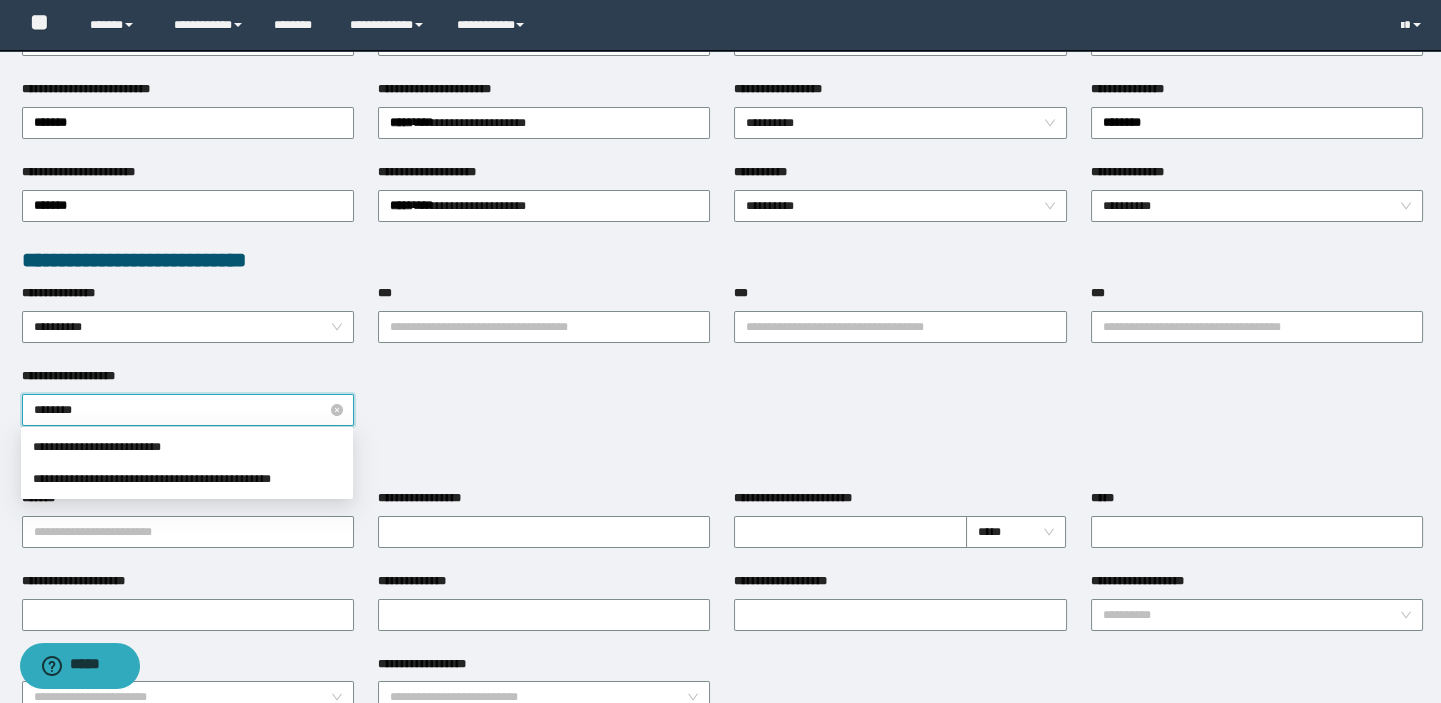 type on "*********" 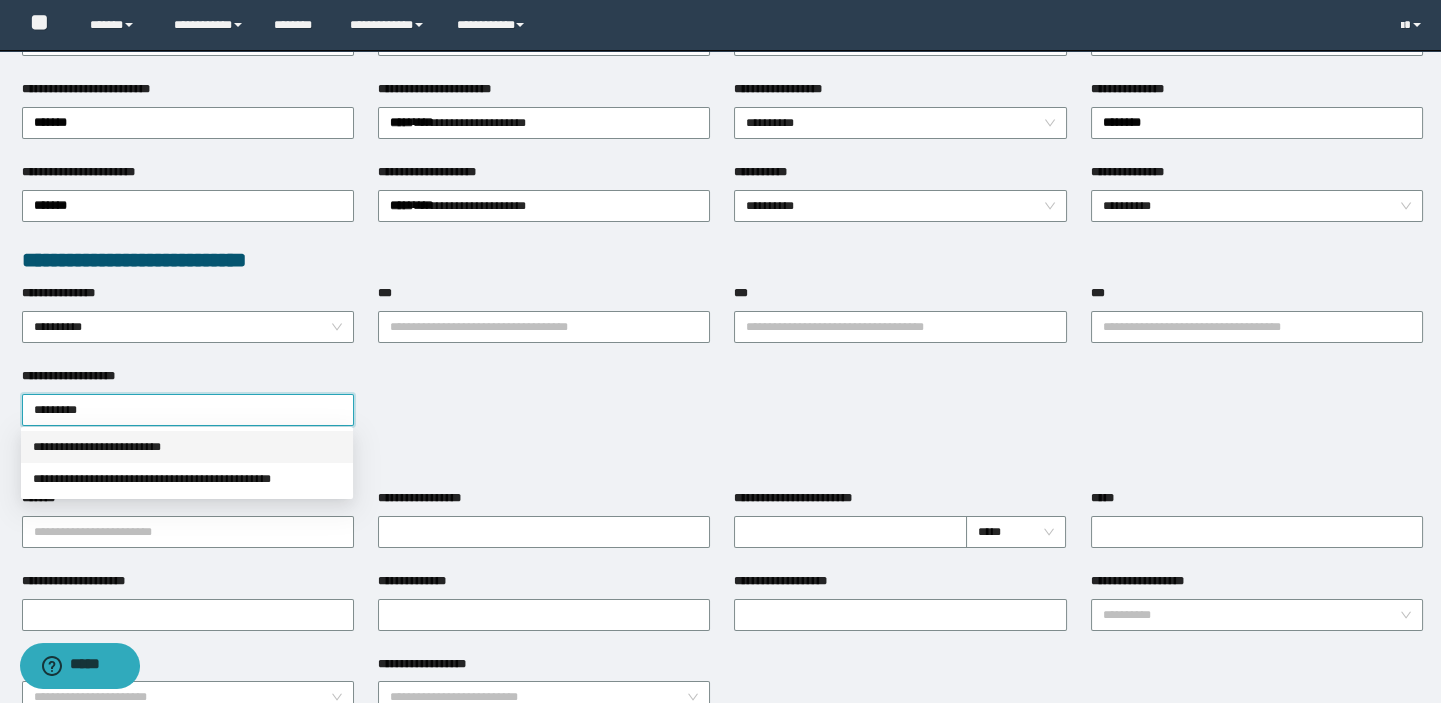 click on "**********" at bounding box center [187, 447] 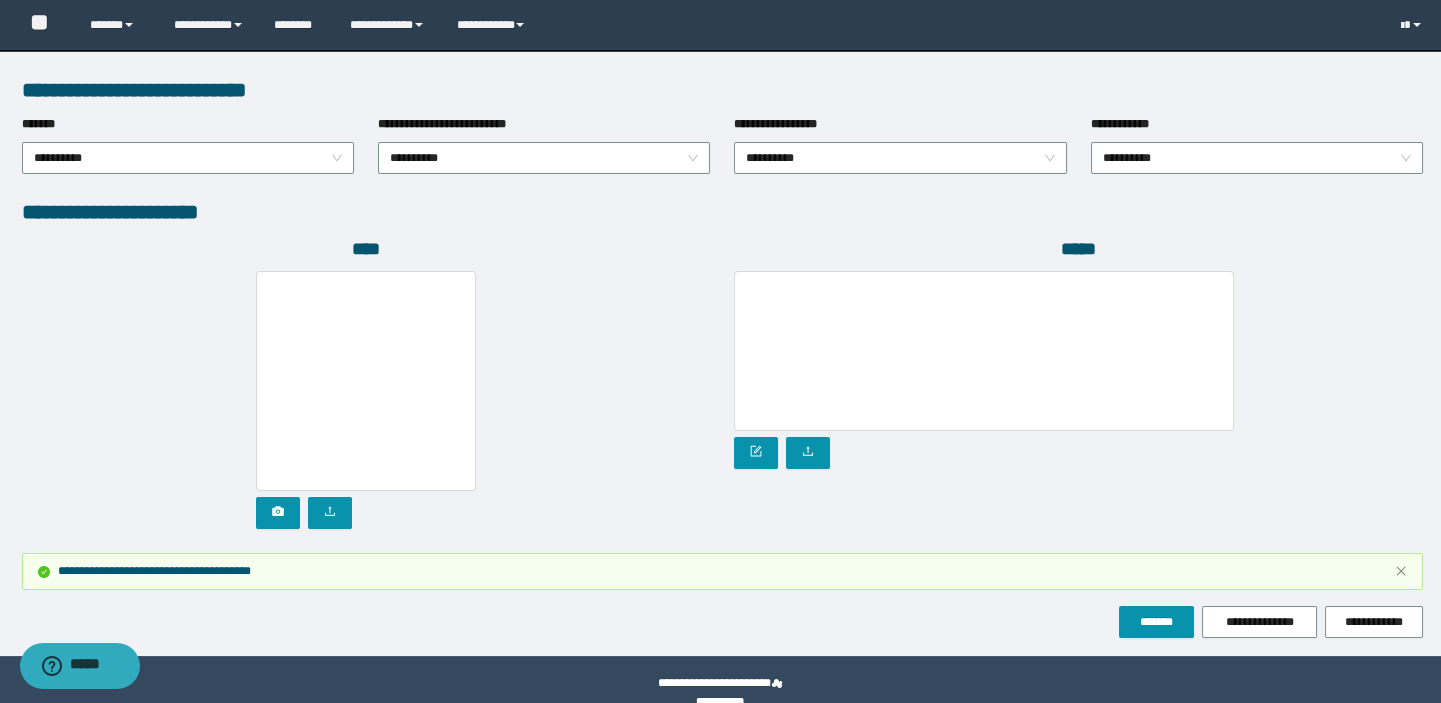 scroll, scrollTop: 1104, scrollLeft: 0, axis: vertical 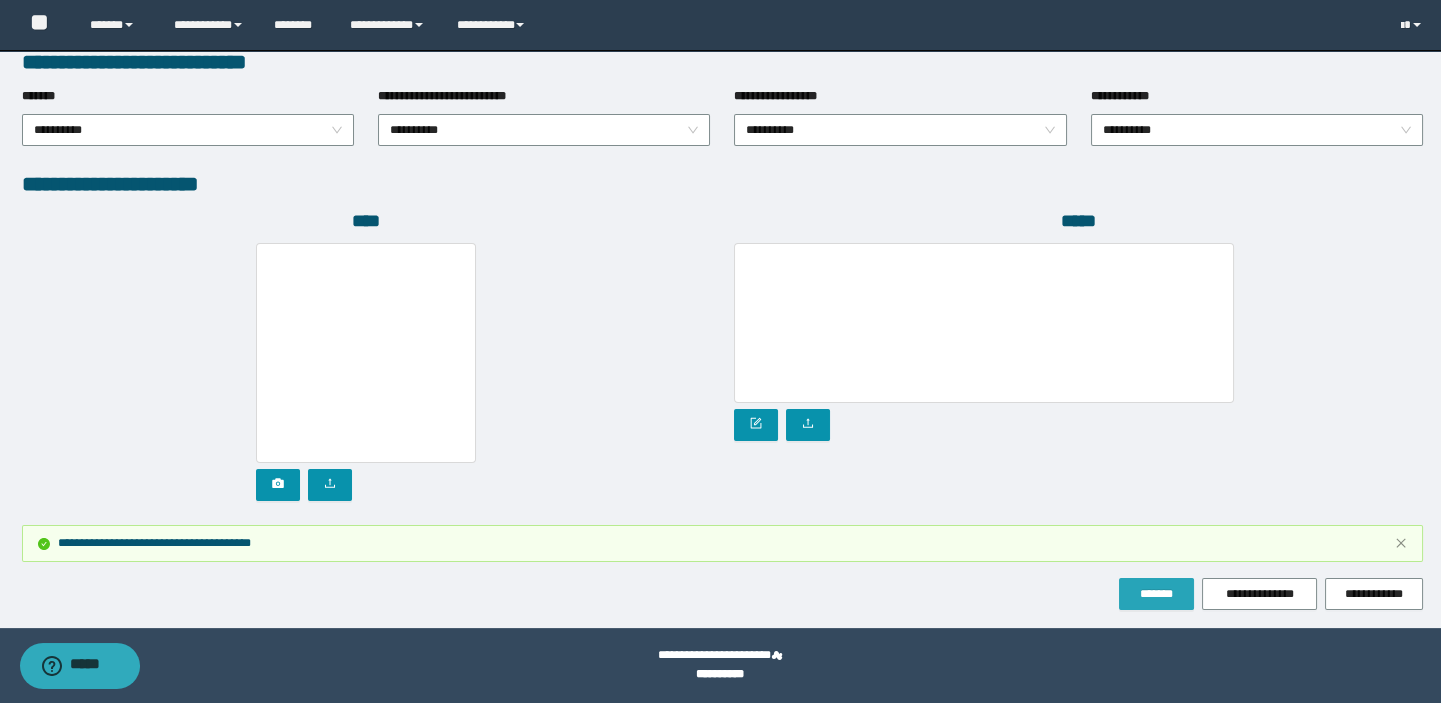 click on "*******" at bounding box center [1156, 594] 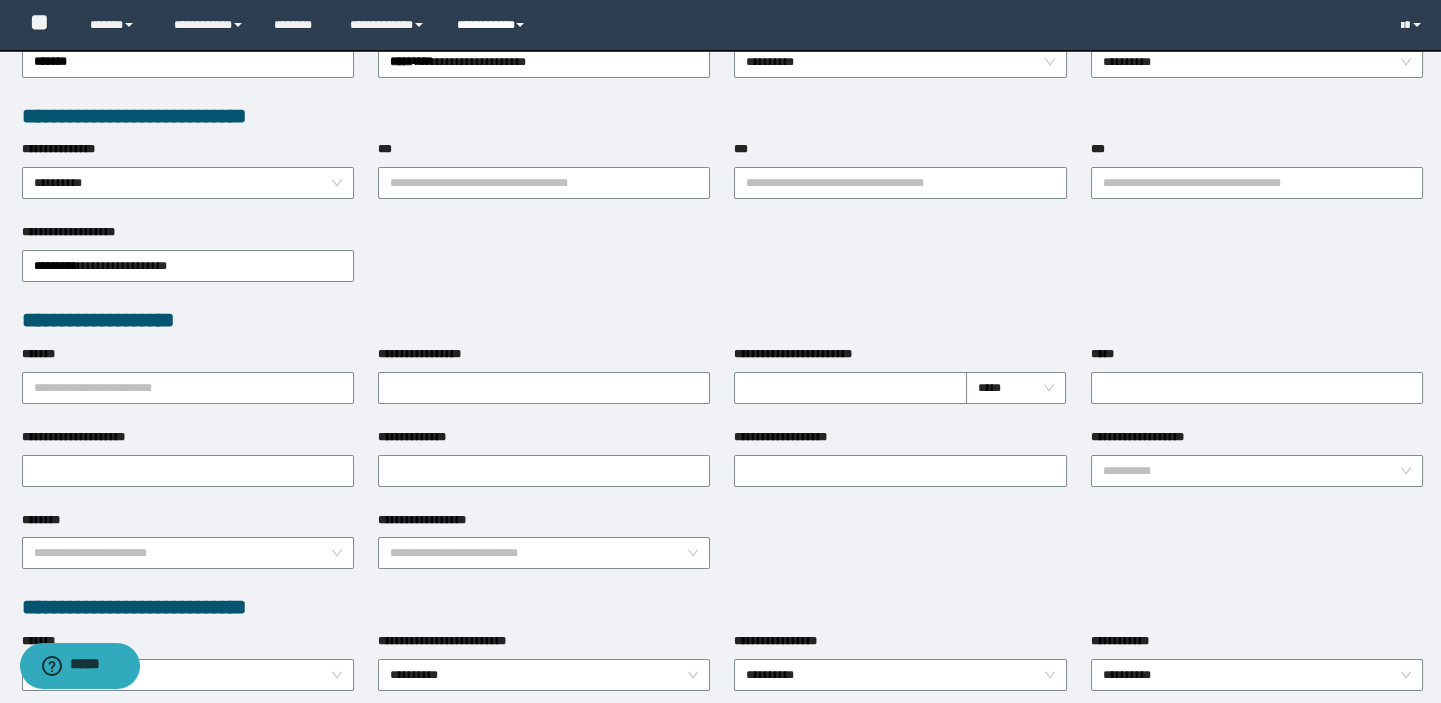 click on "**********" at bounding box center [493, 25] 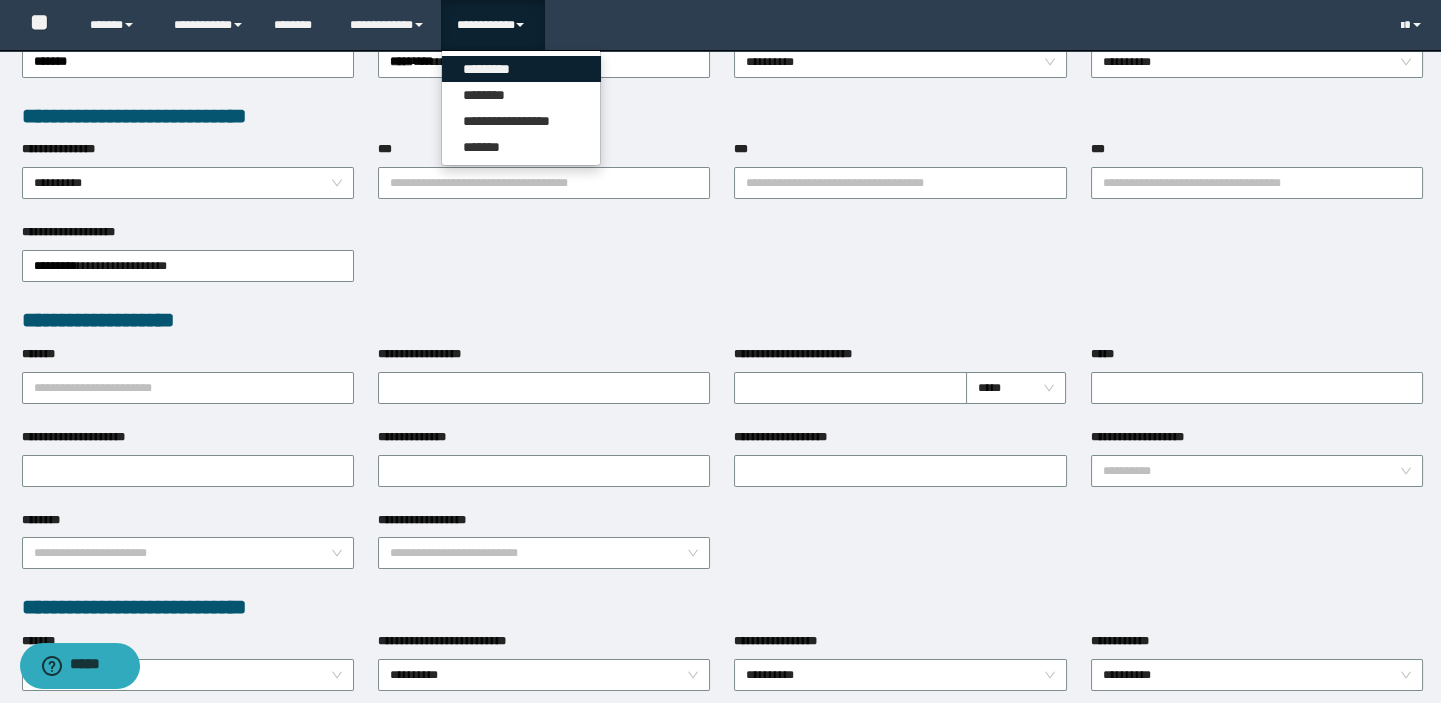 click on "*********" at bounding box center [521, 69] 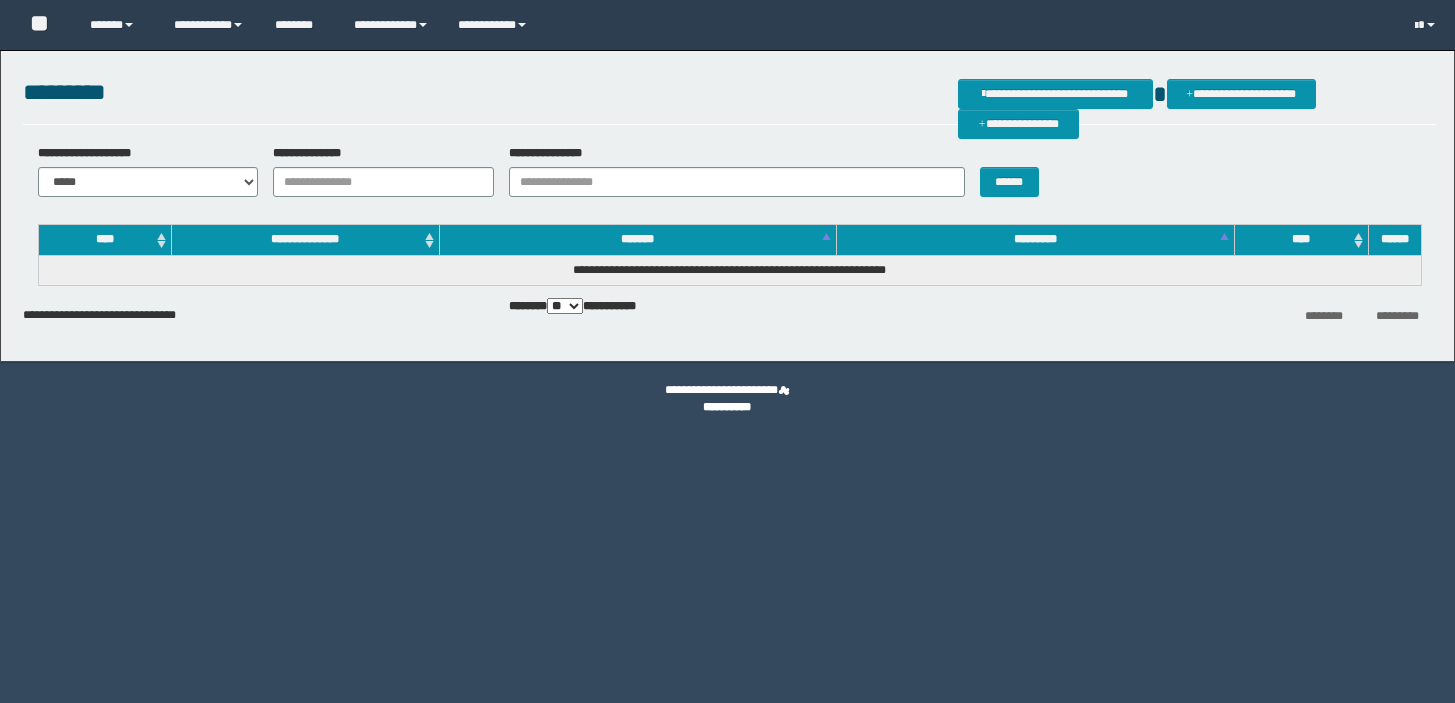 scroll, scrollTop: 0, scrollLeft: 0, axis: both 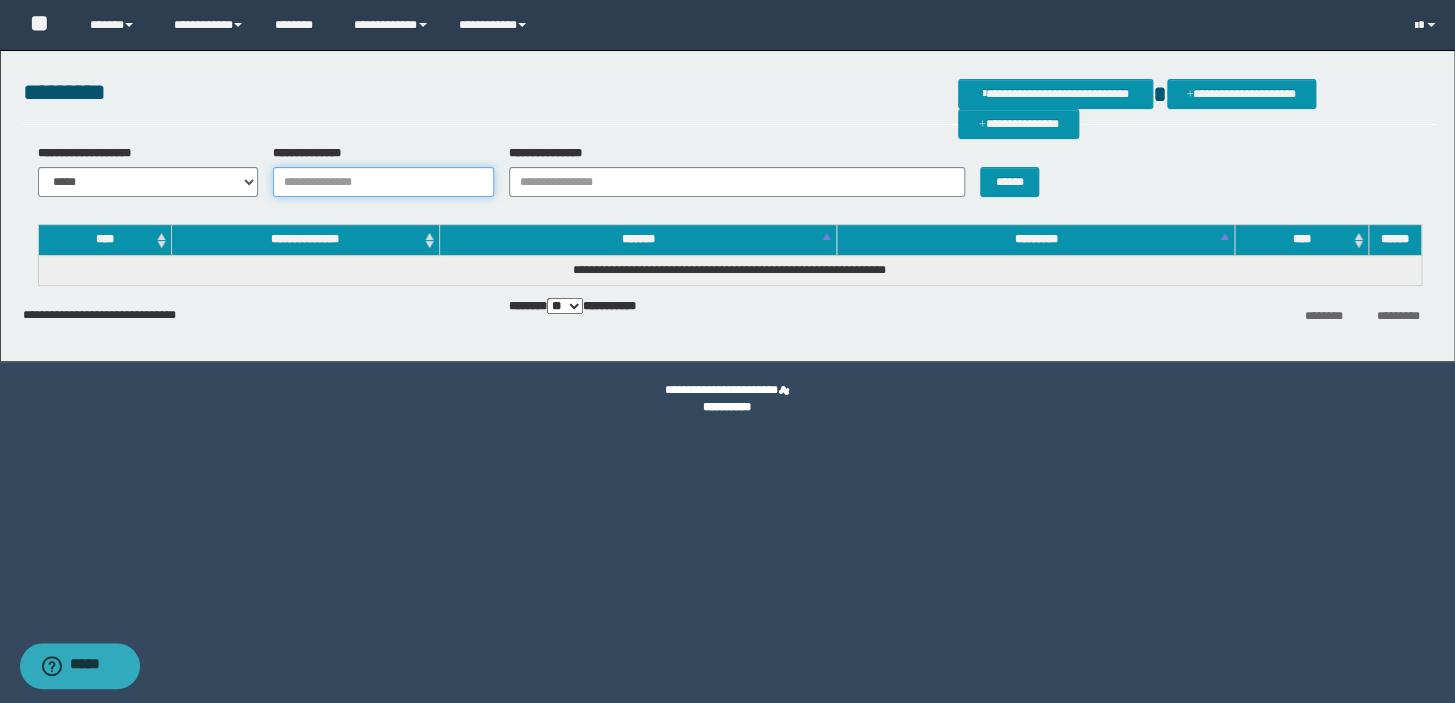 click on "**********" at bounding box center [383, 182] 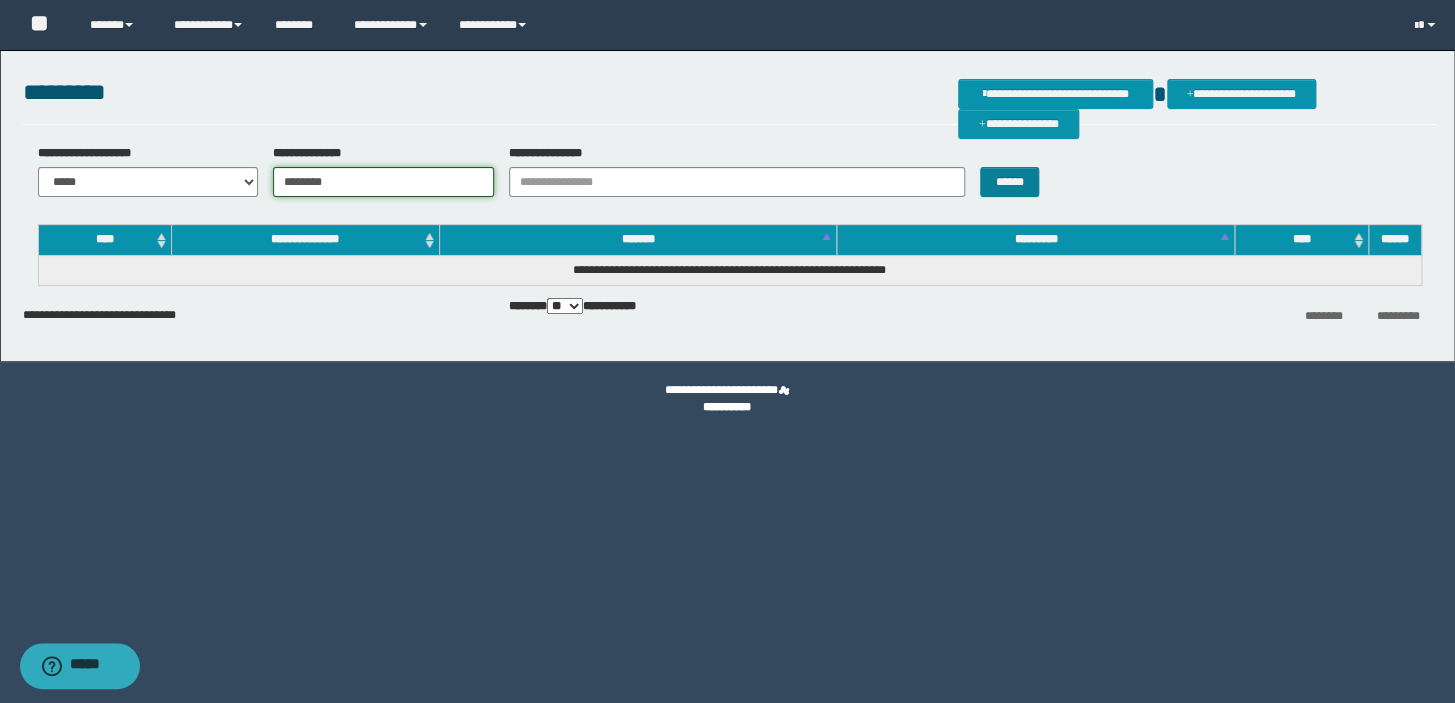 type on "********" 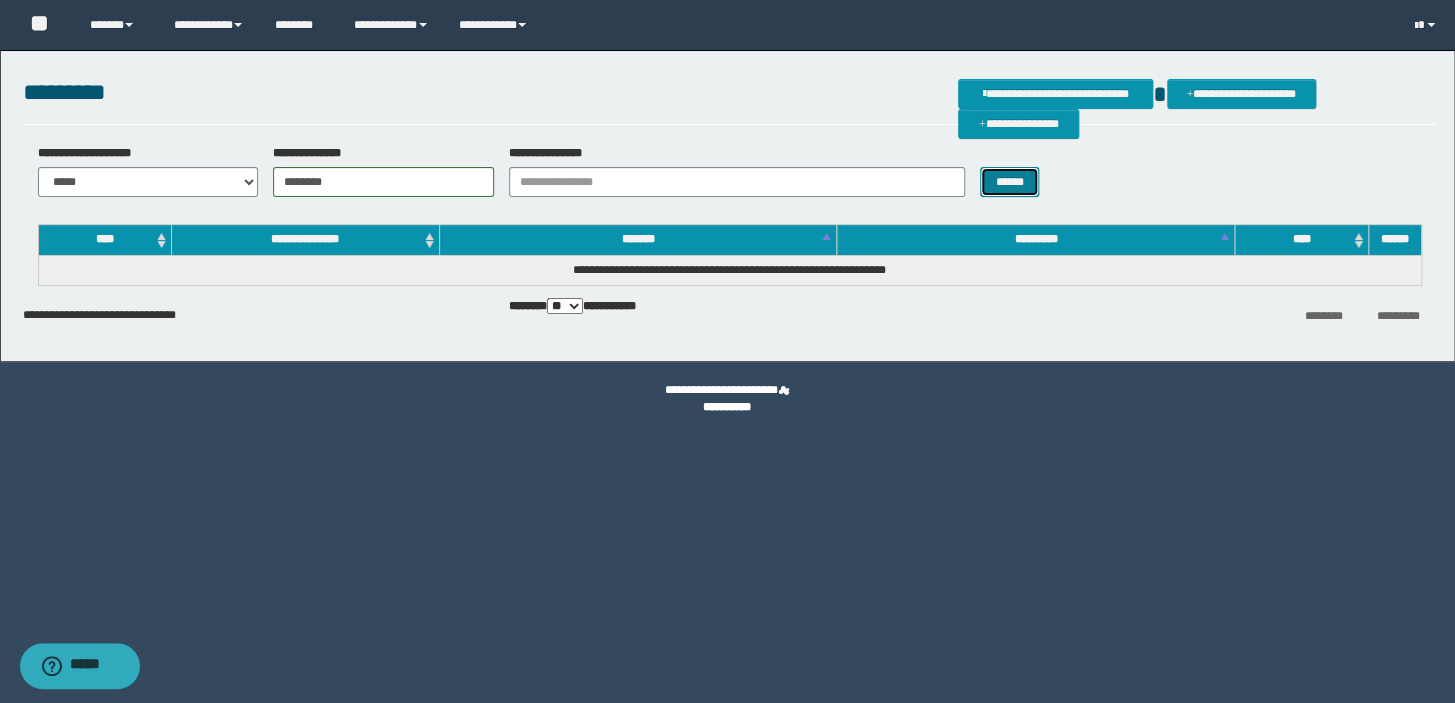 click on "******" at bounding box center [1009, 182] 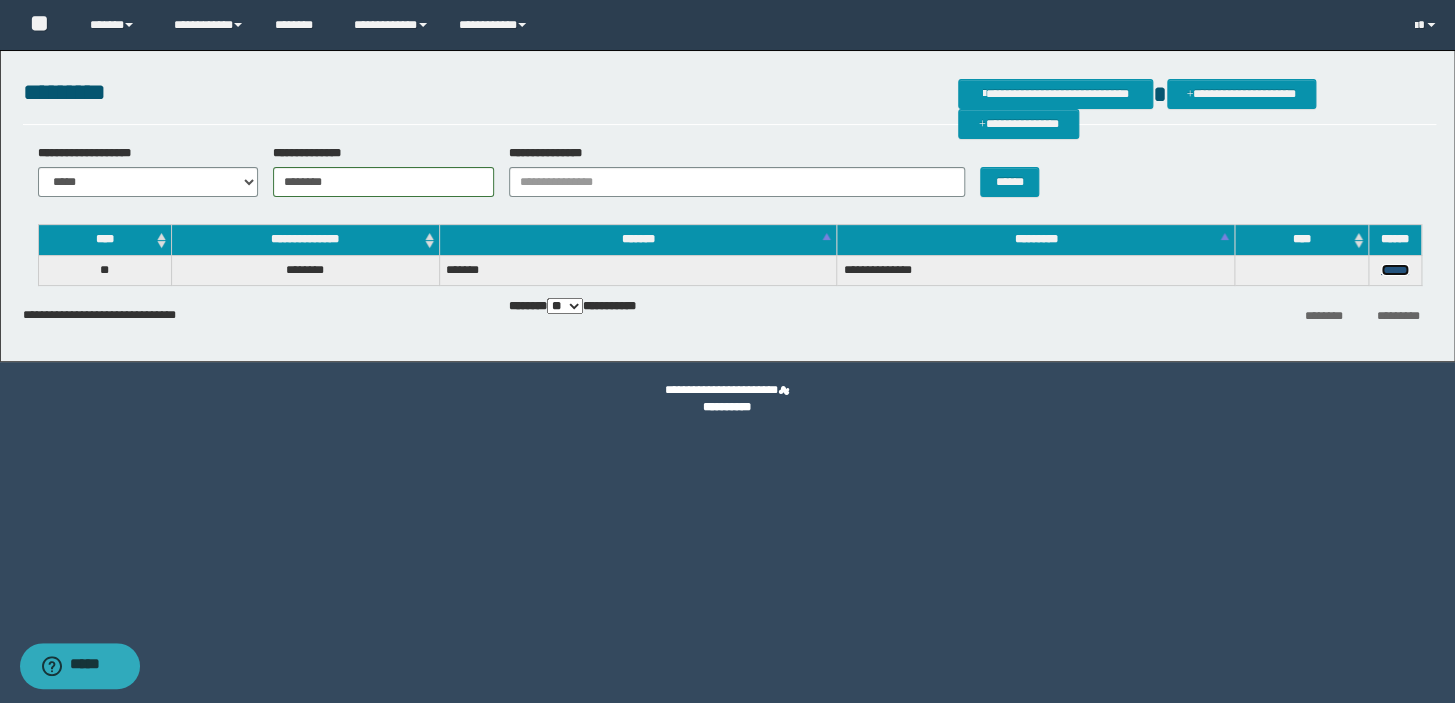 click on "******" at bounding box center (1395, 270) 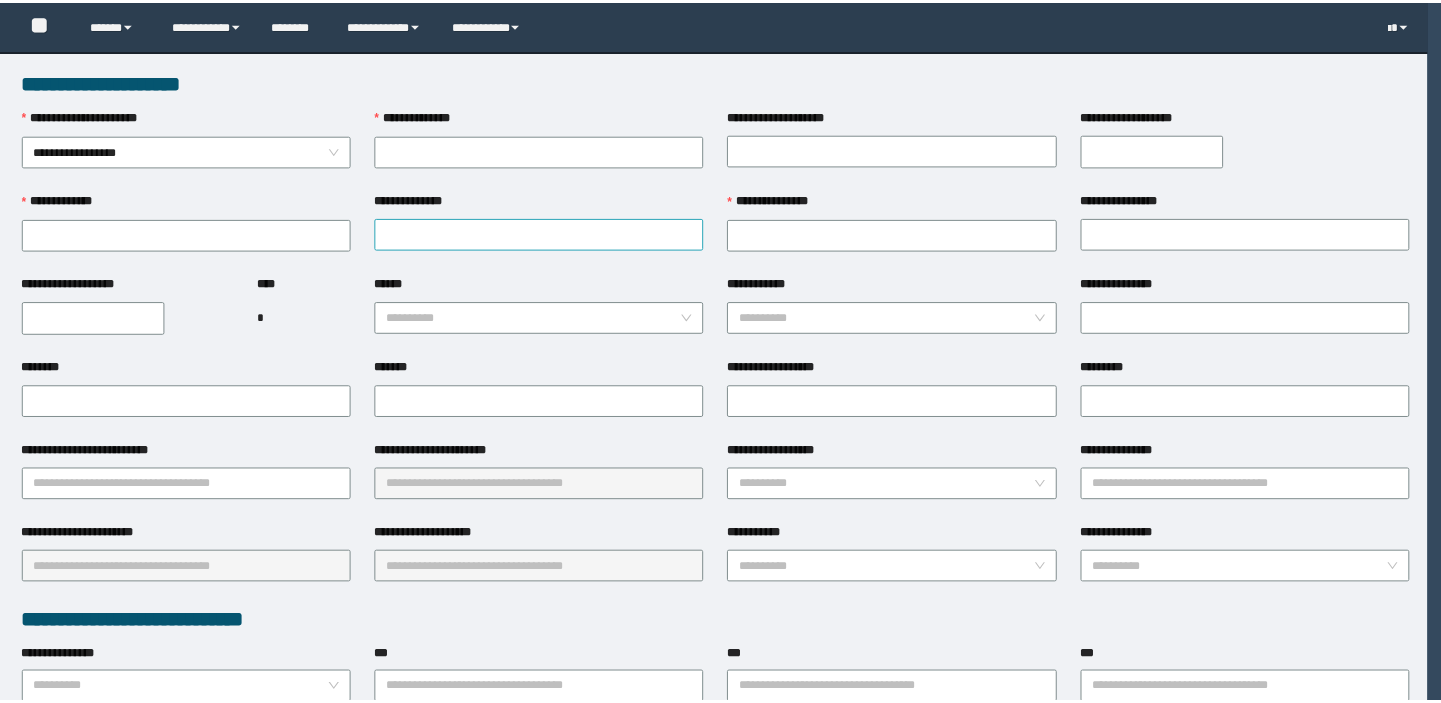 scroll, scrollTop: 0, scrollLeft: 0, axis: both 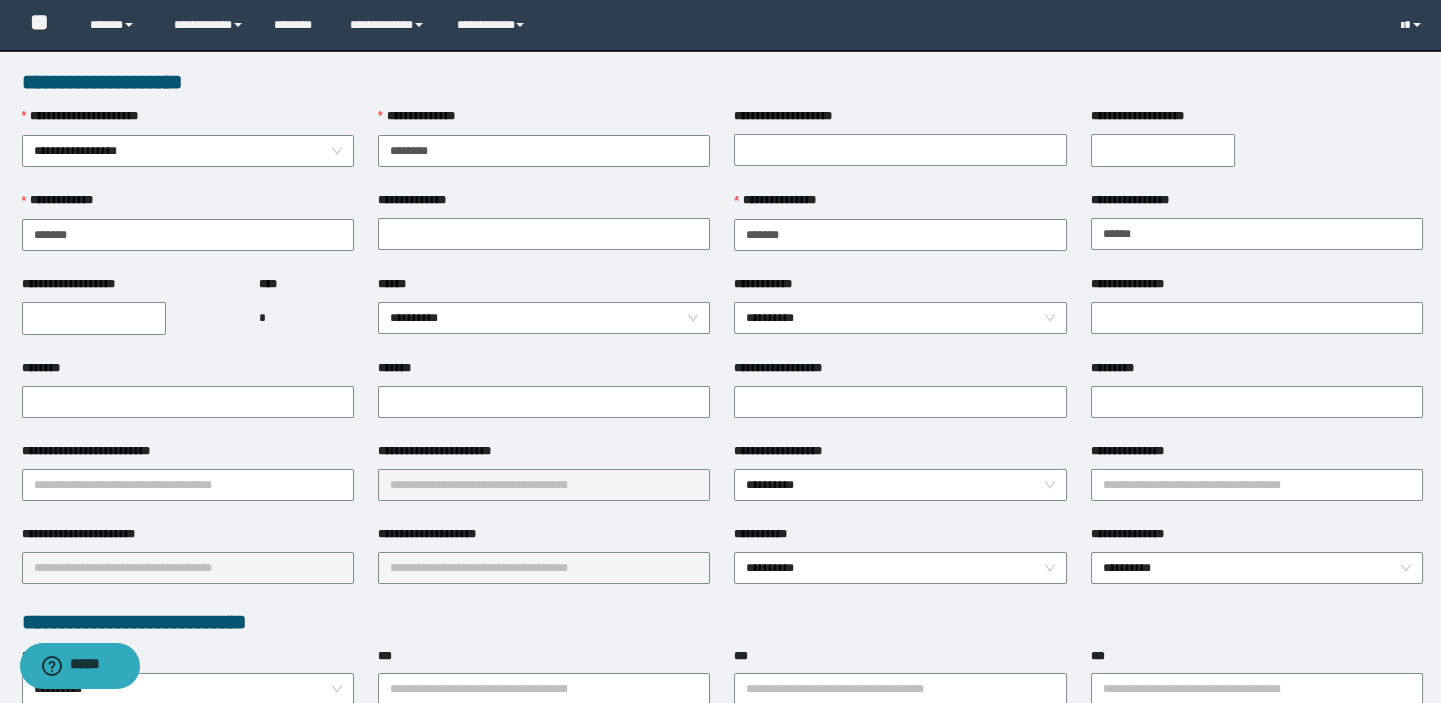click on "**********" at bounding box center (94, 318) 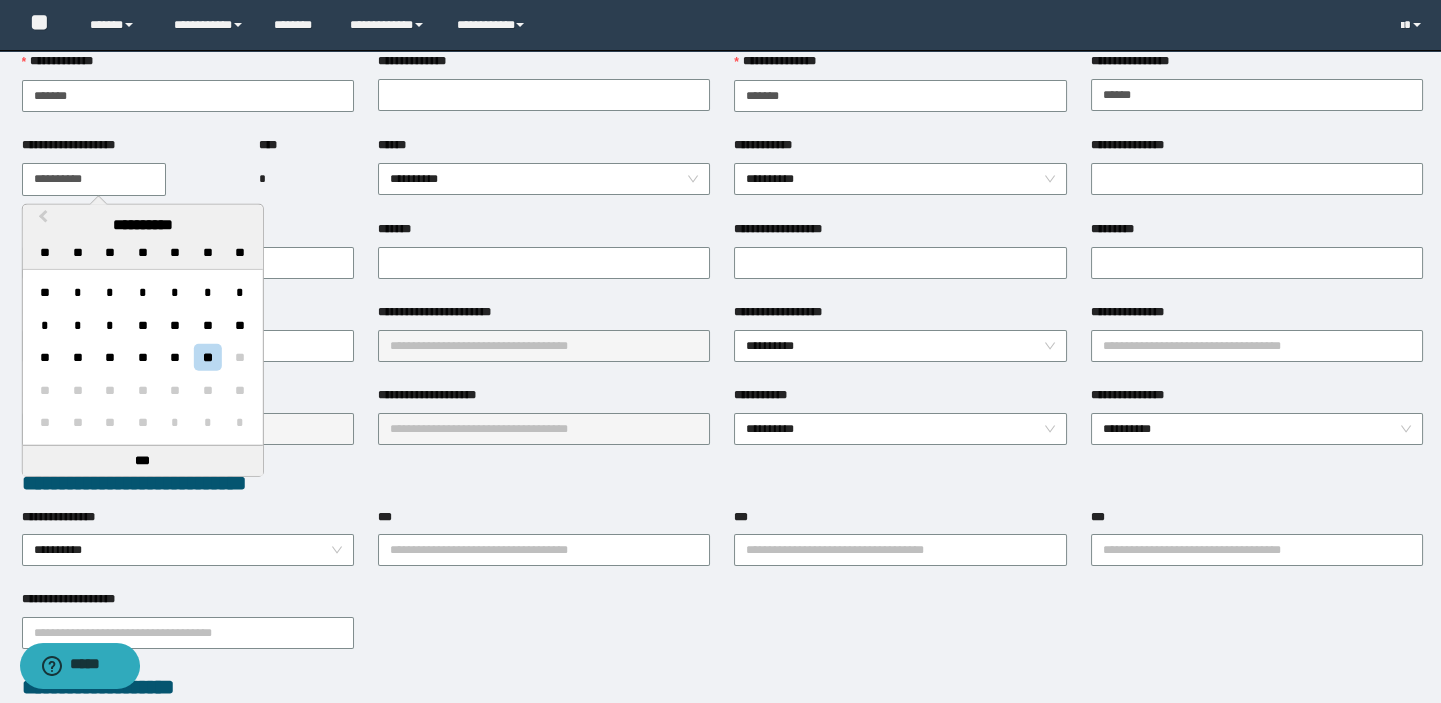 scroll, scrollTop: 272, scrollLeft: 0, axis: vertical 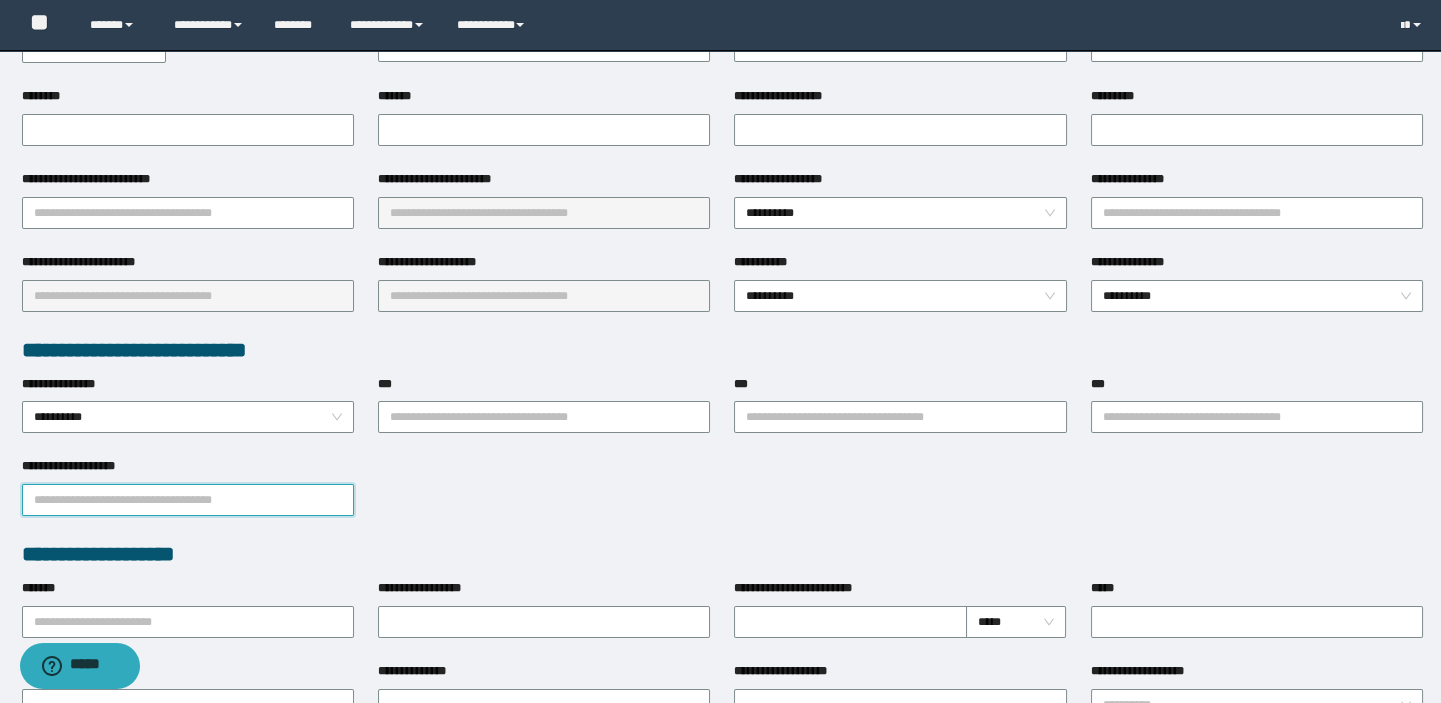 click on "**********" at bounding box center (188, 500) 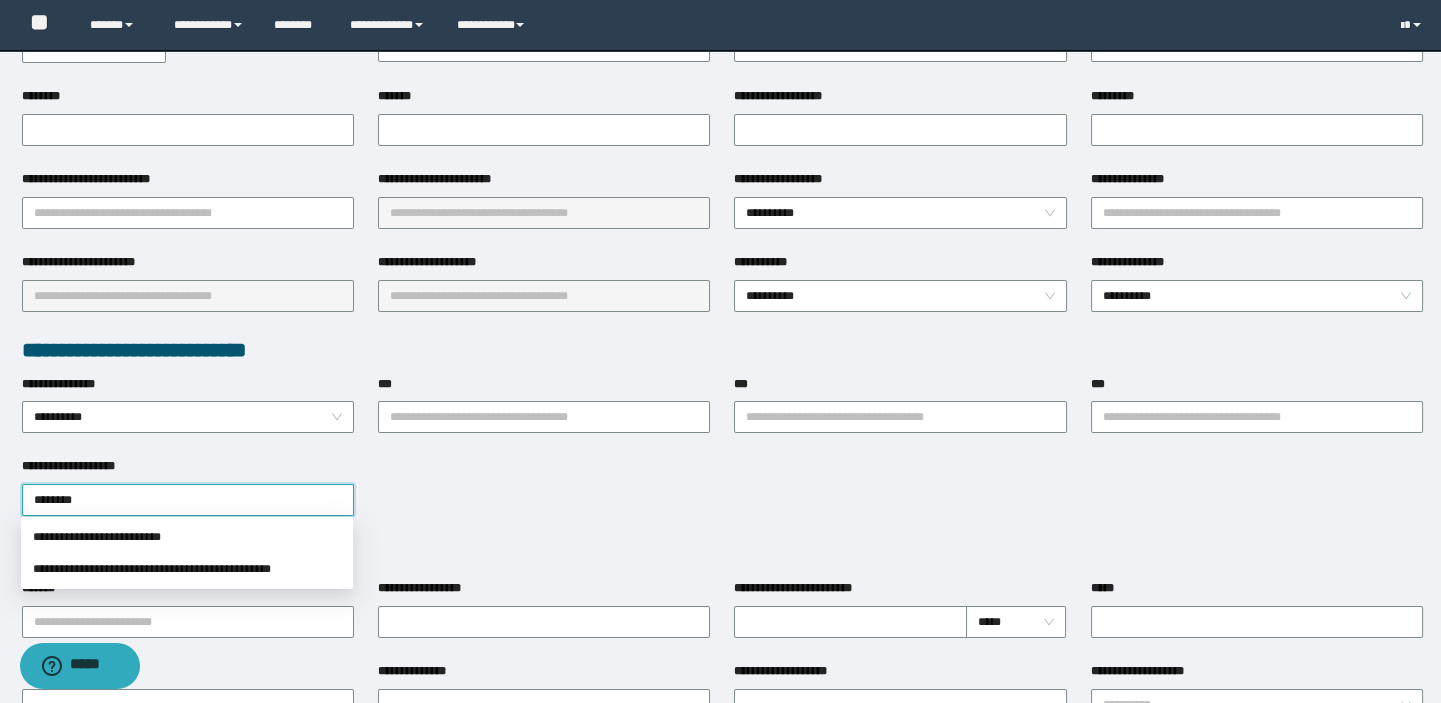 type on "*********" 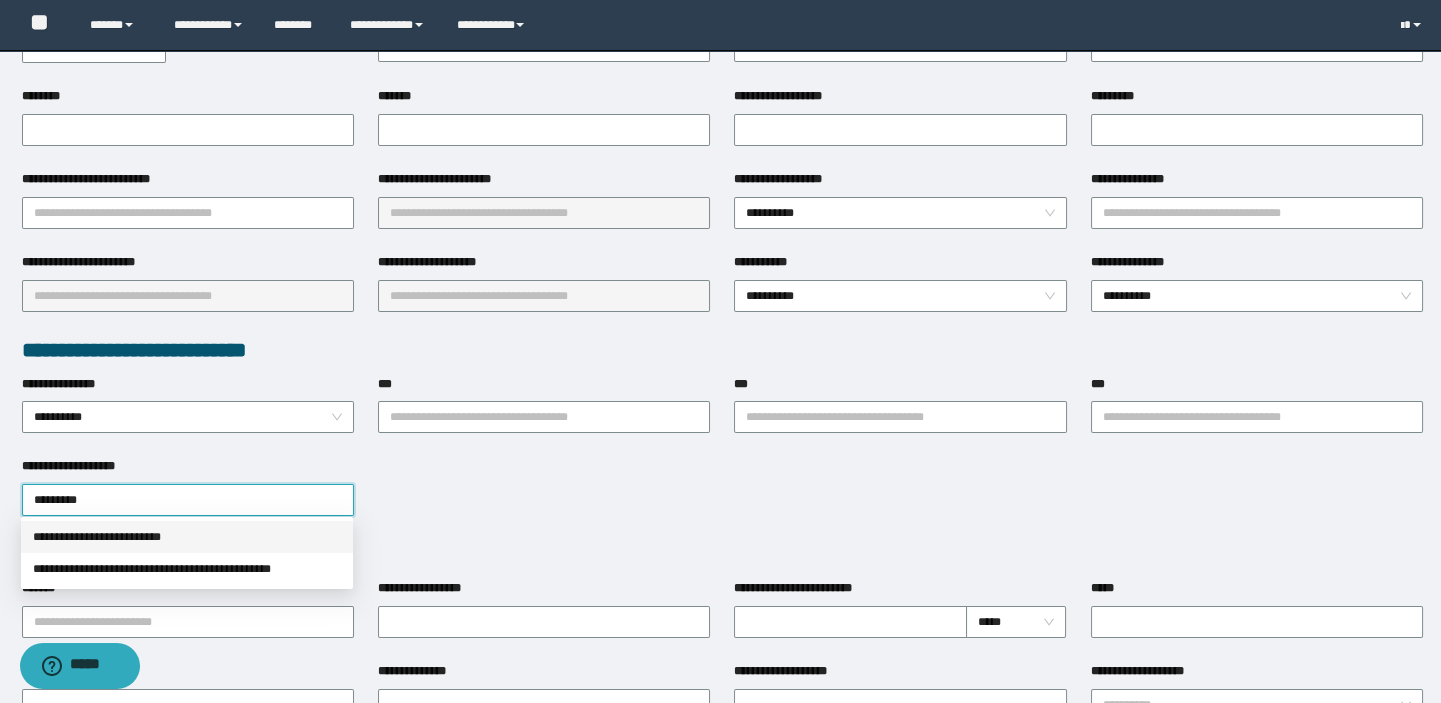 click on "**********" at bounding box center [187, 537] 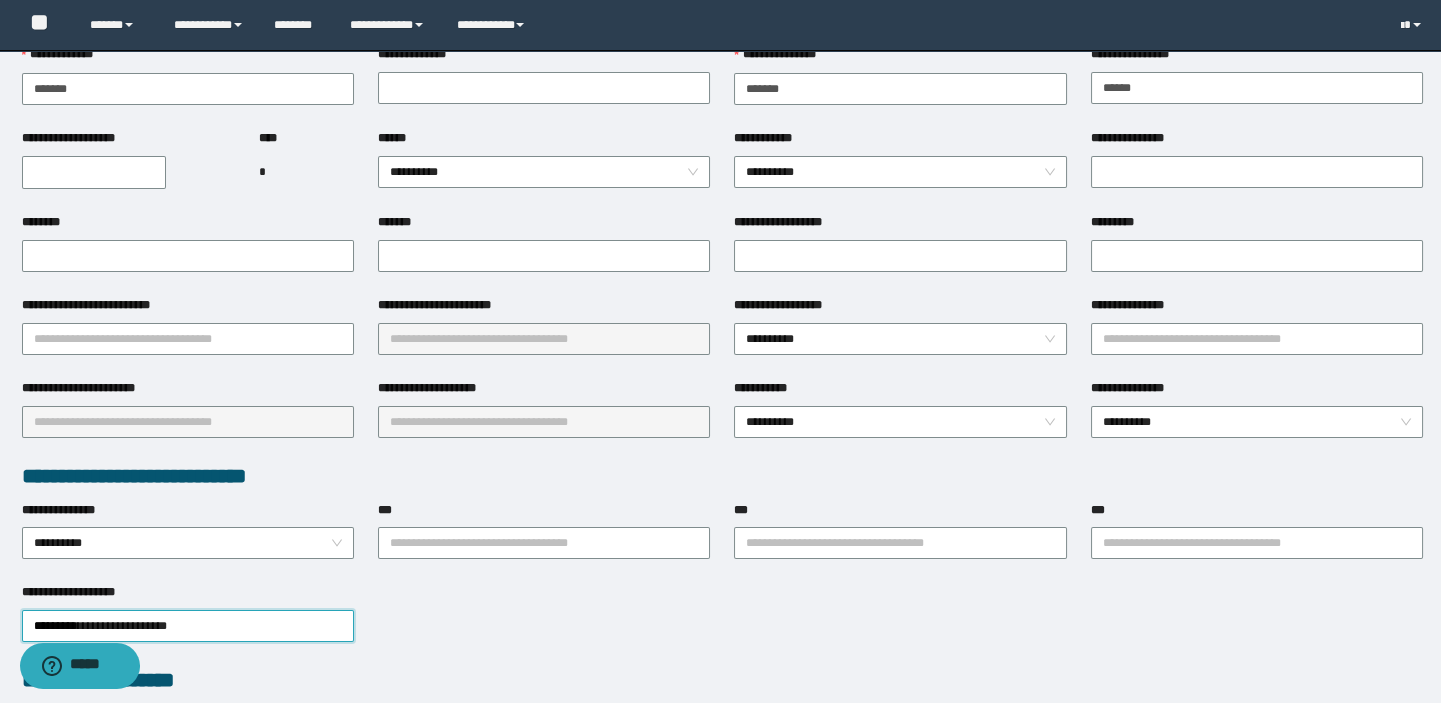 scroll, scrollTop: 0, scrollLeft: 0, axis: both 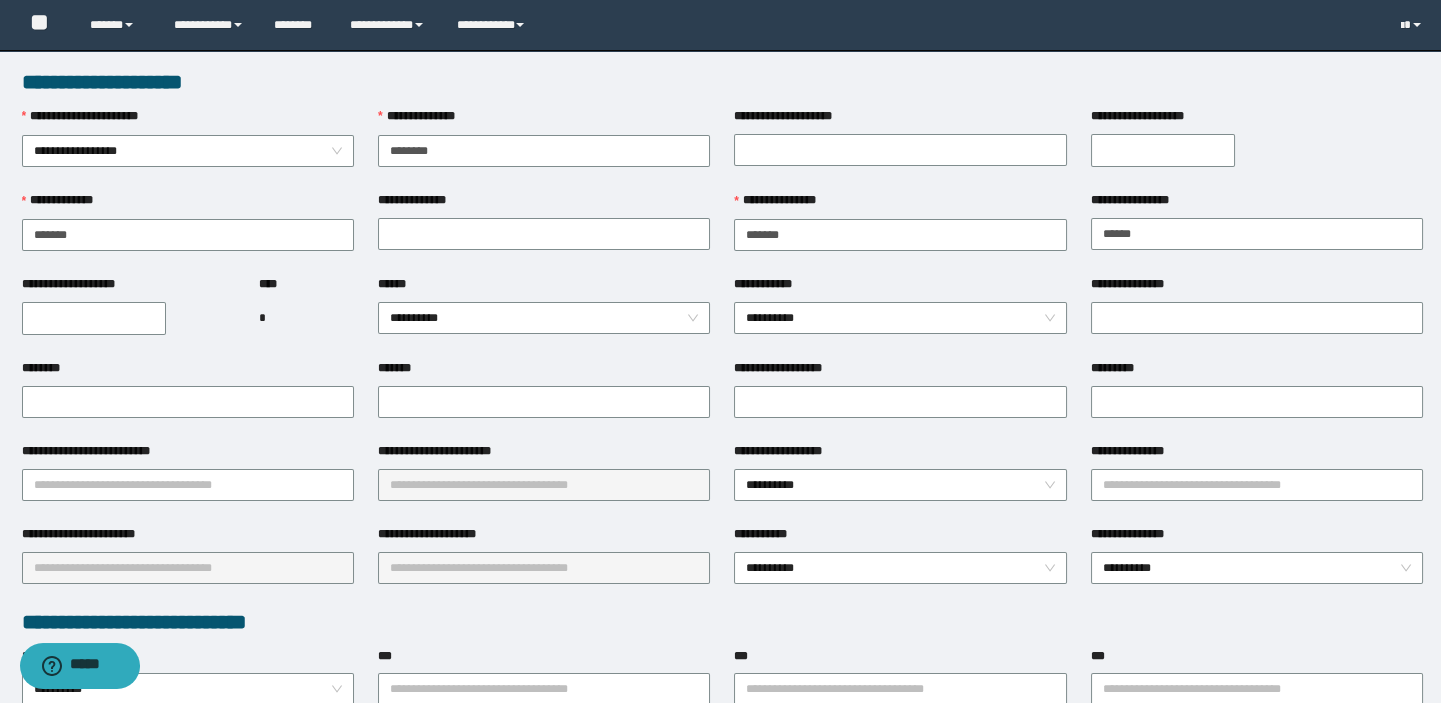 click on "**********" at bounding box center (94, 318) 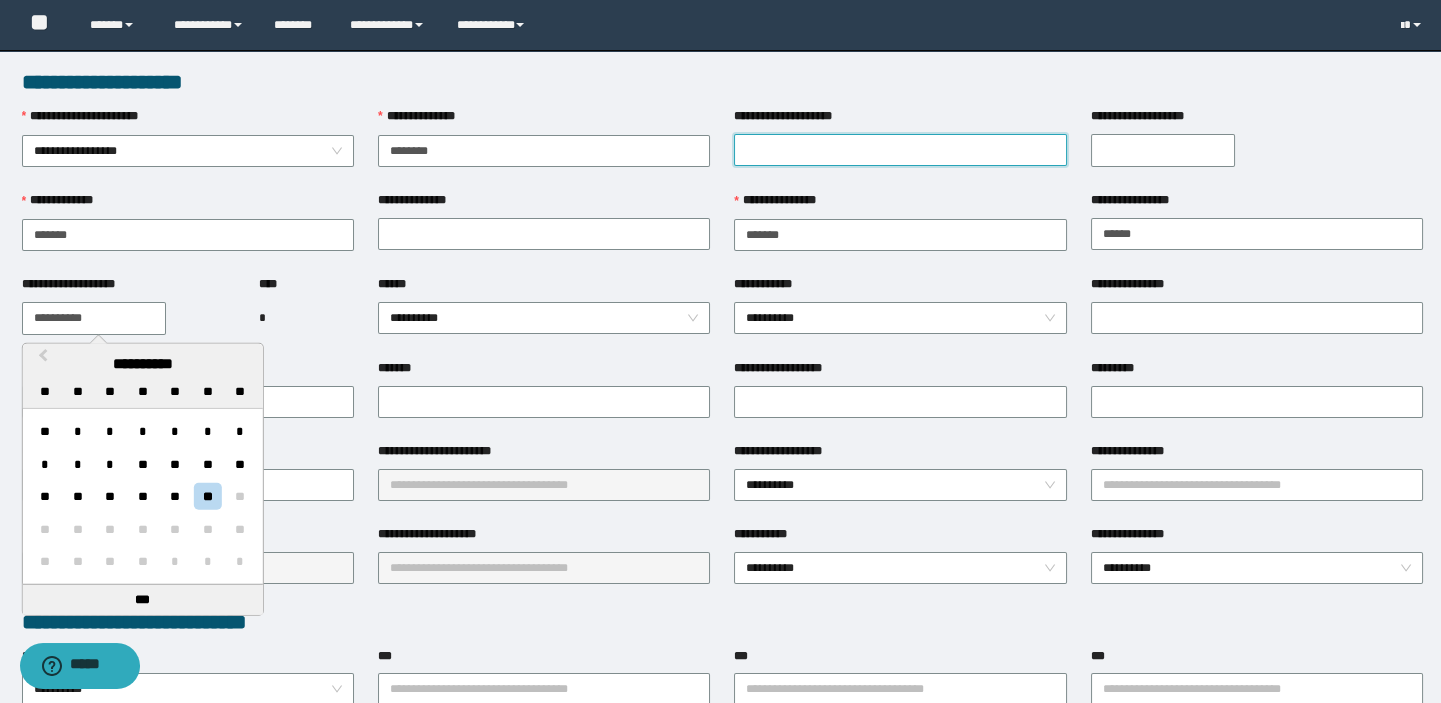 click on "**********" at bounding box center [900, 150] 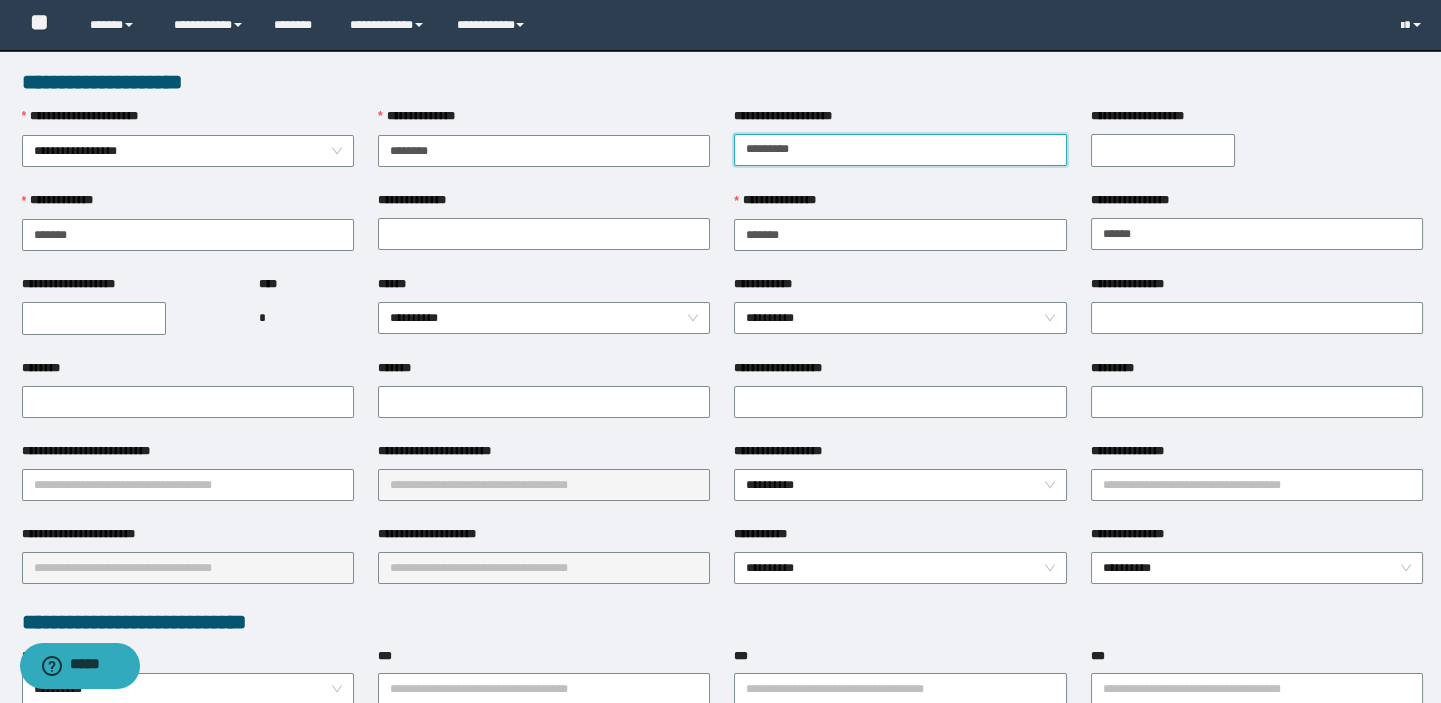 type on "*********" 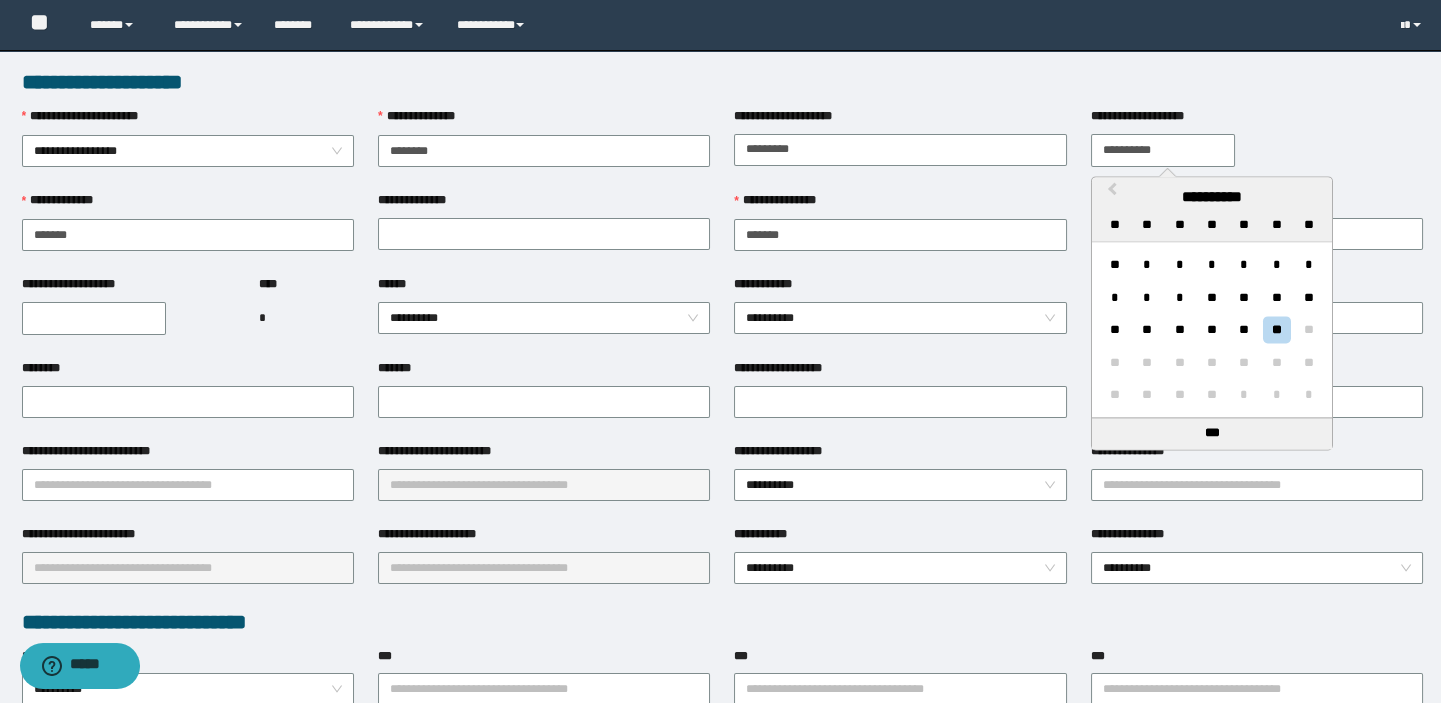 click on "**********" at bounding box center (1163, 150) 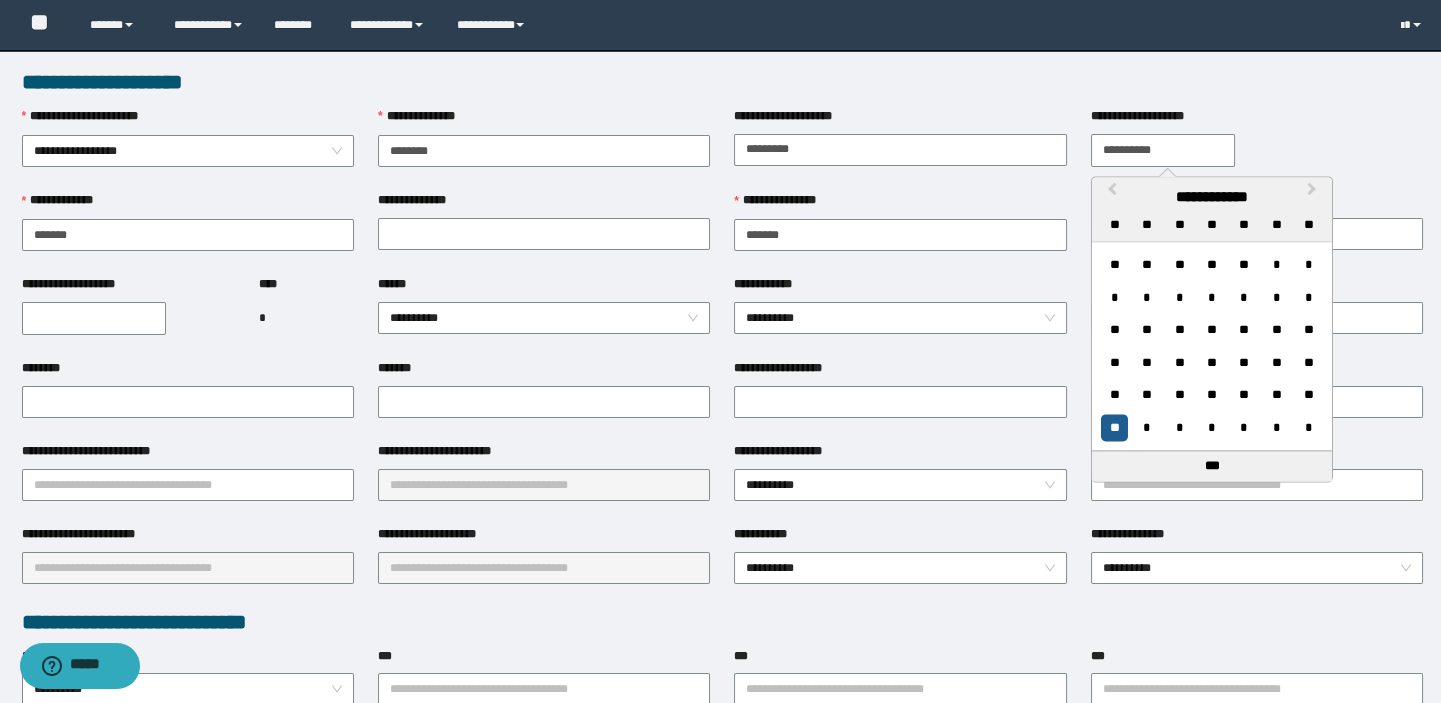 type on "**********" 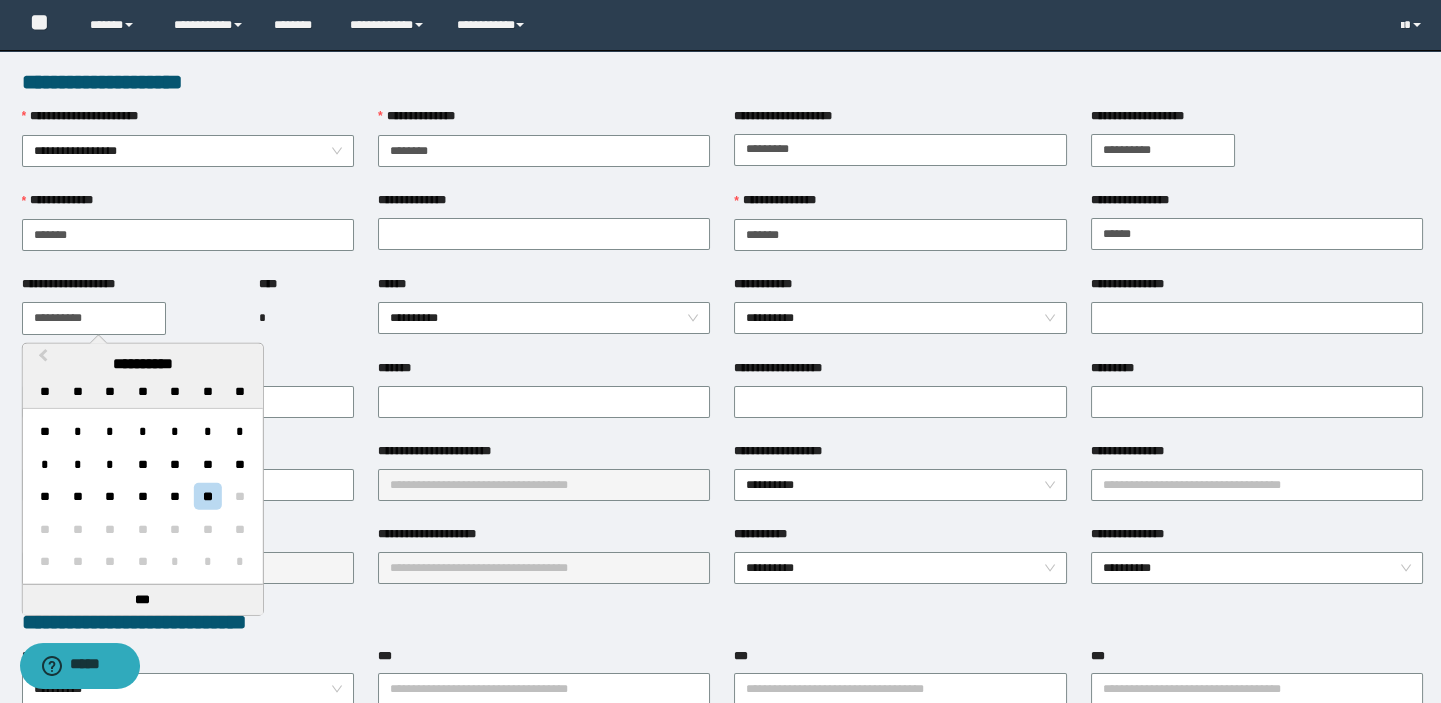 click on "**********" at bounding box center [94, 318] 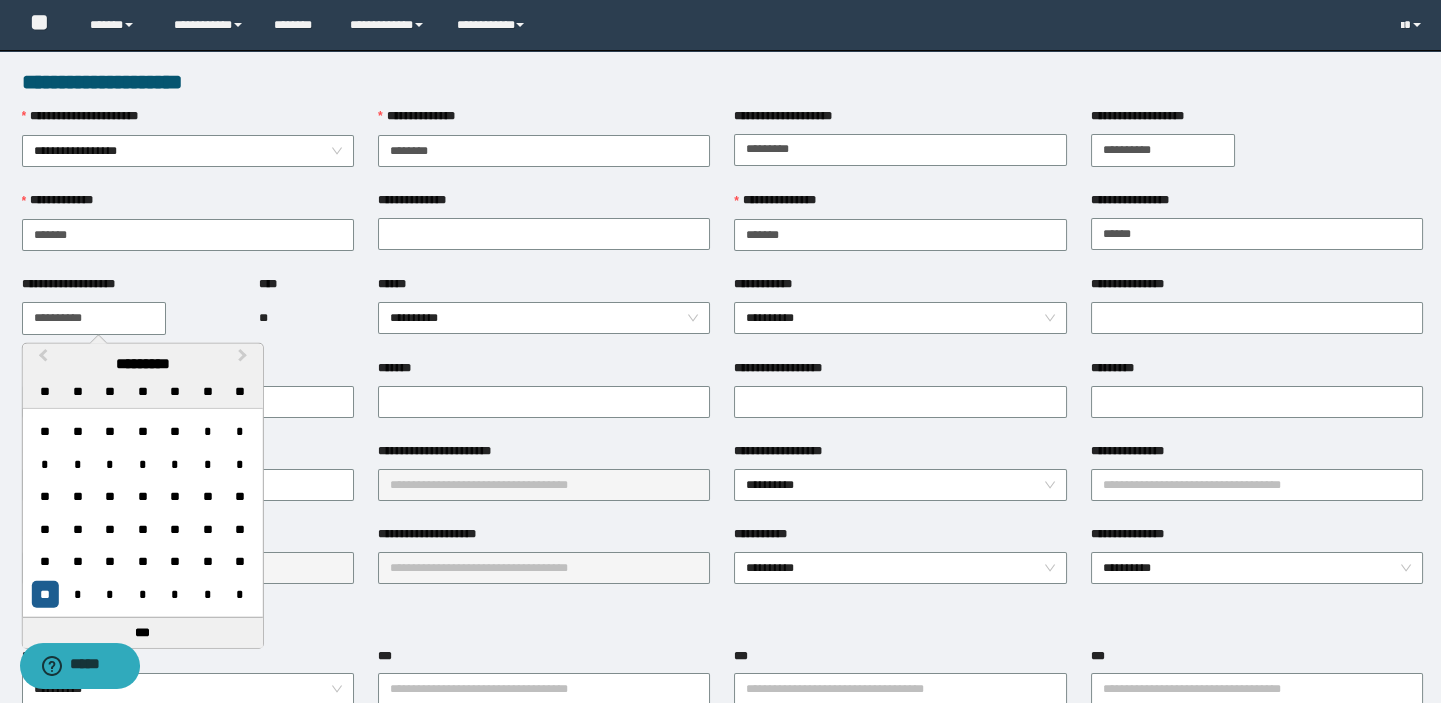 type on "**********" 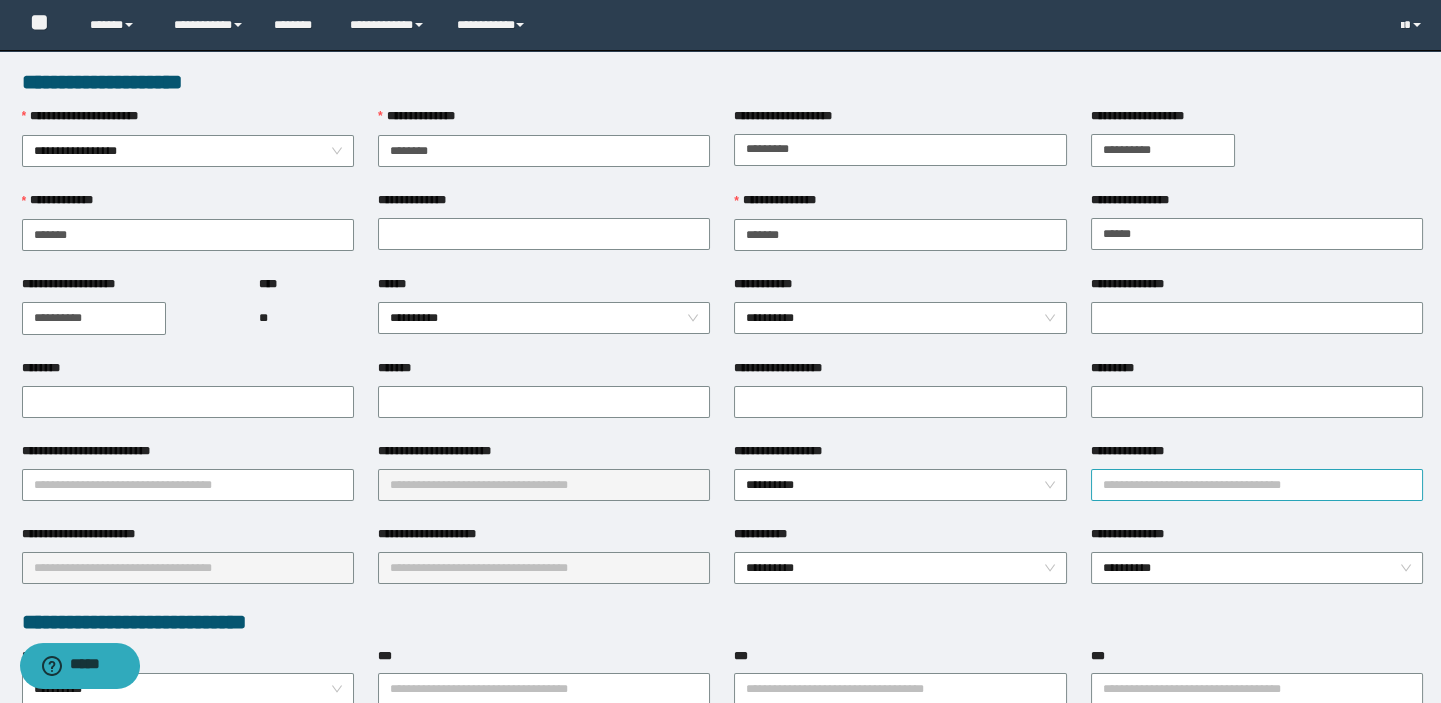 click on "**********" at bounding box center (1257, 485) 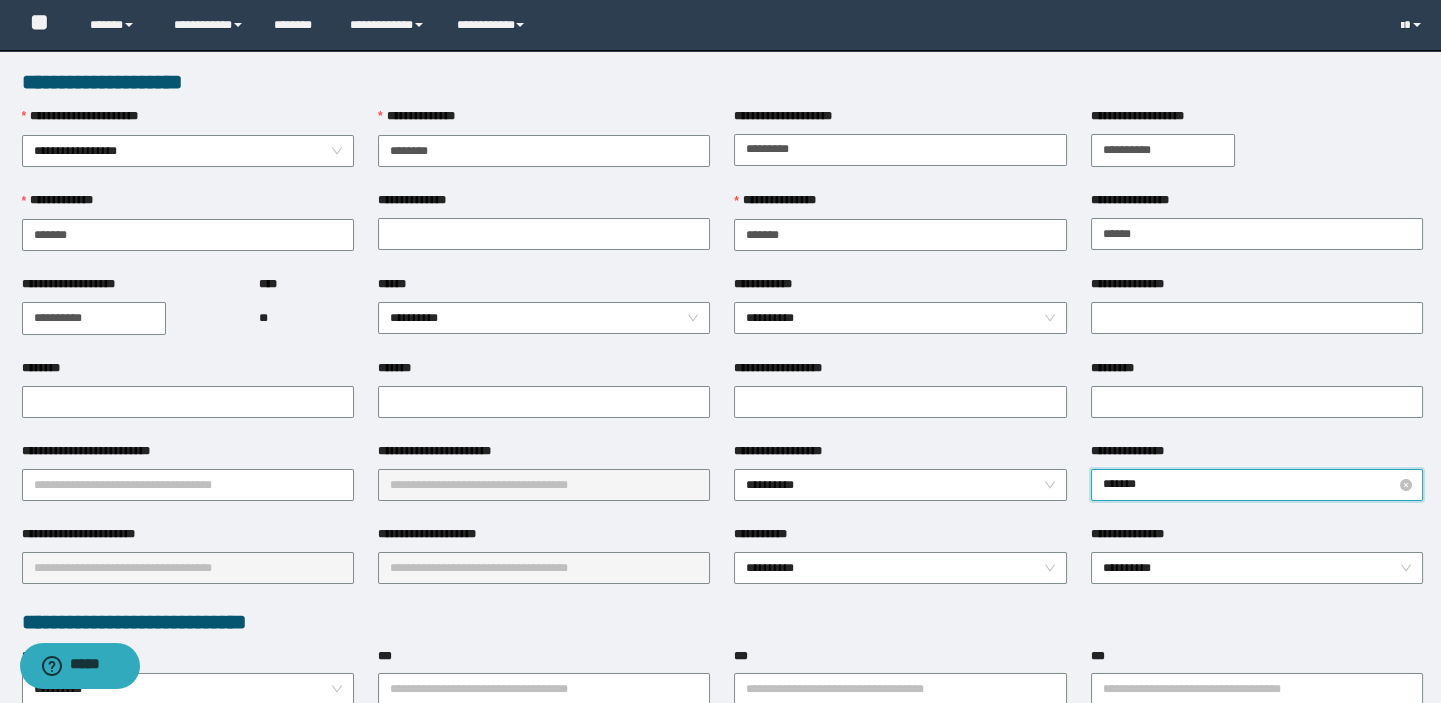 type on "********" 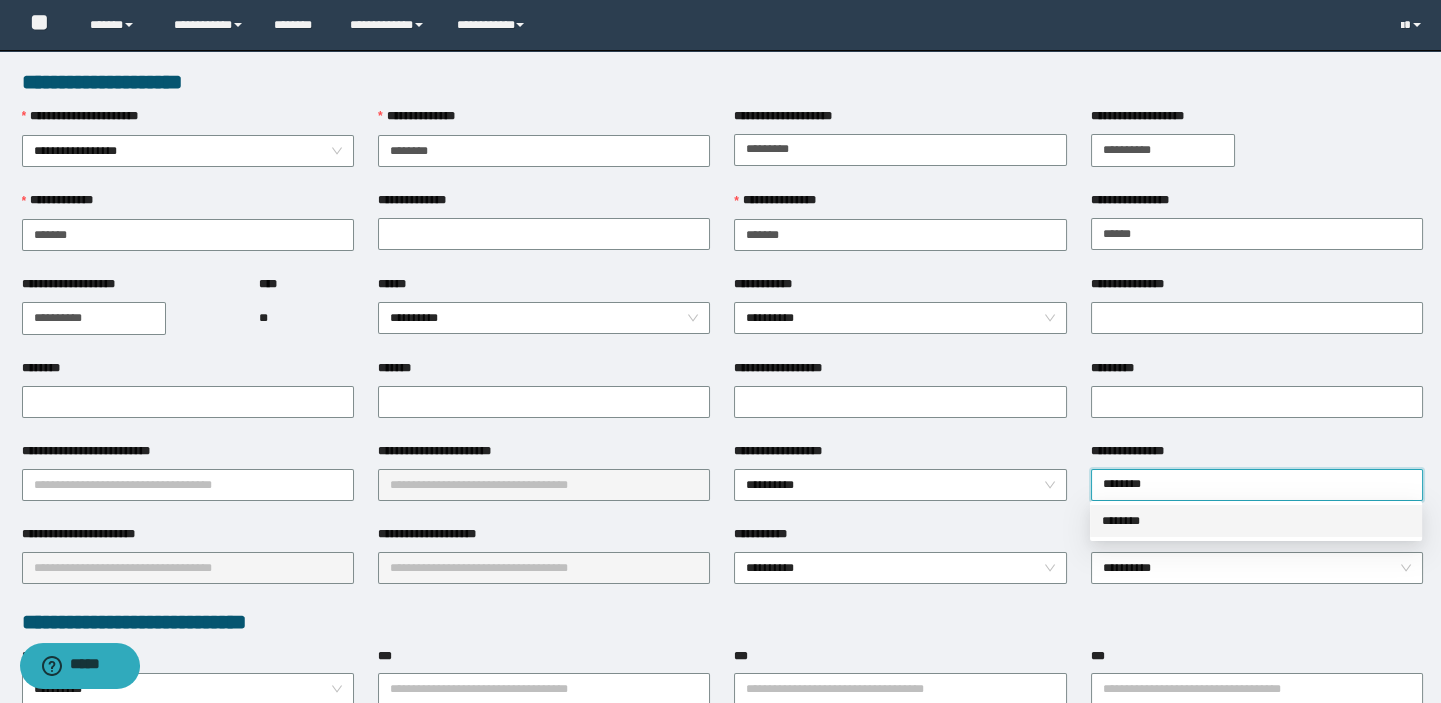 click on "********" at bounding box center [1256, 521] 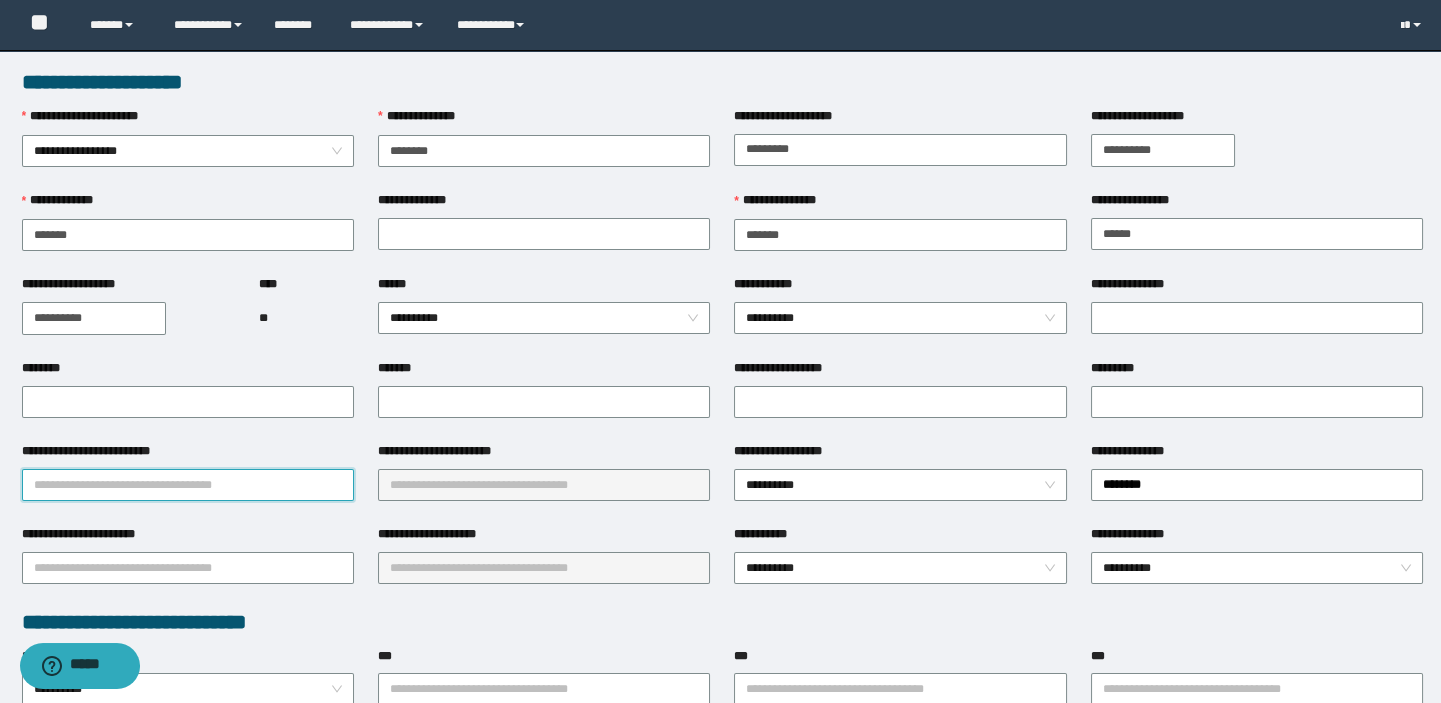 click on "**********" at bounding box center (188, 485) 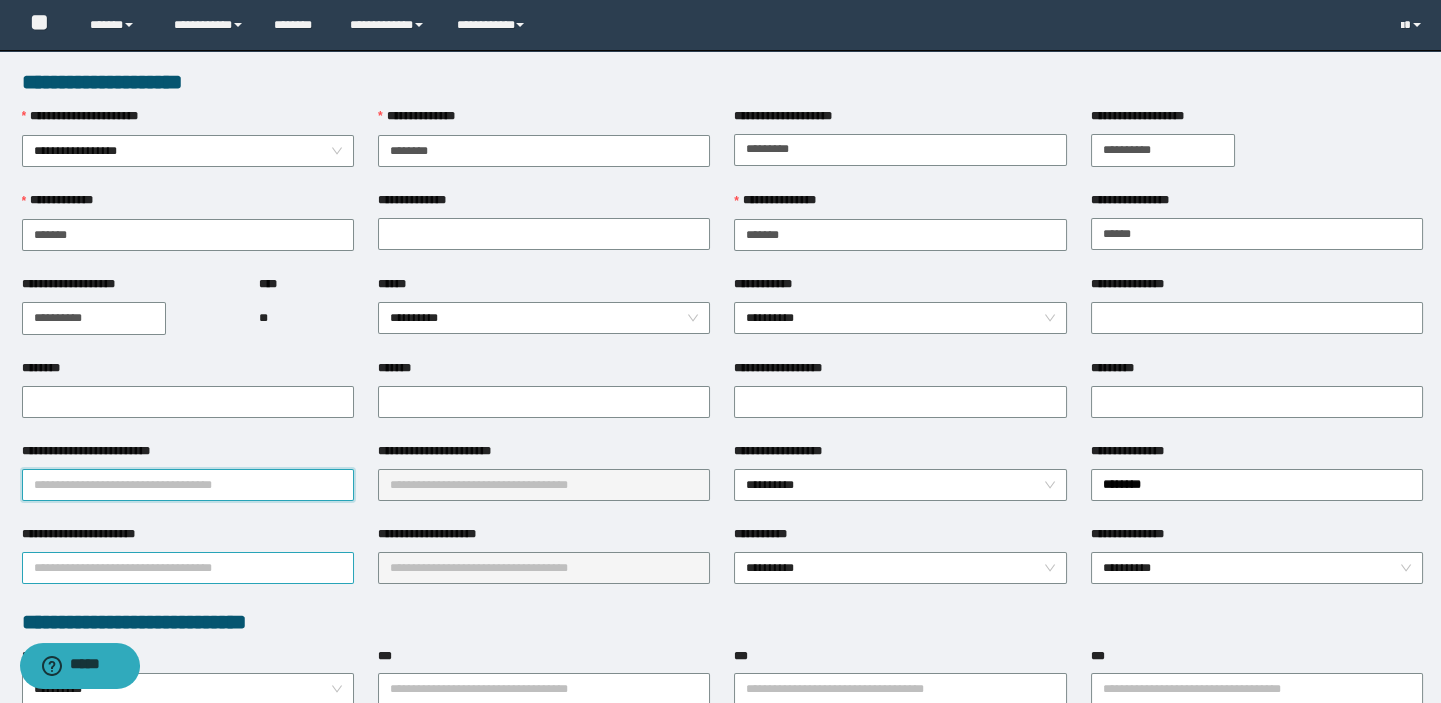 click on "**********" at bounding box center (188, 568) 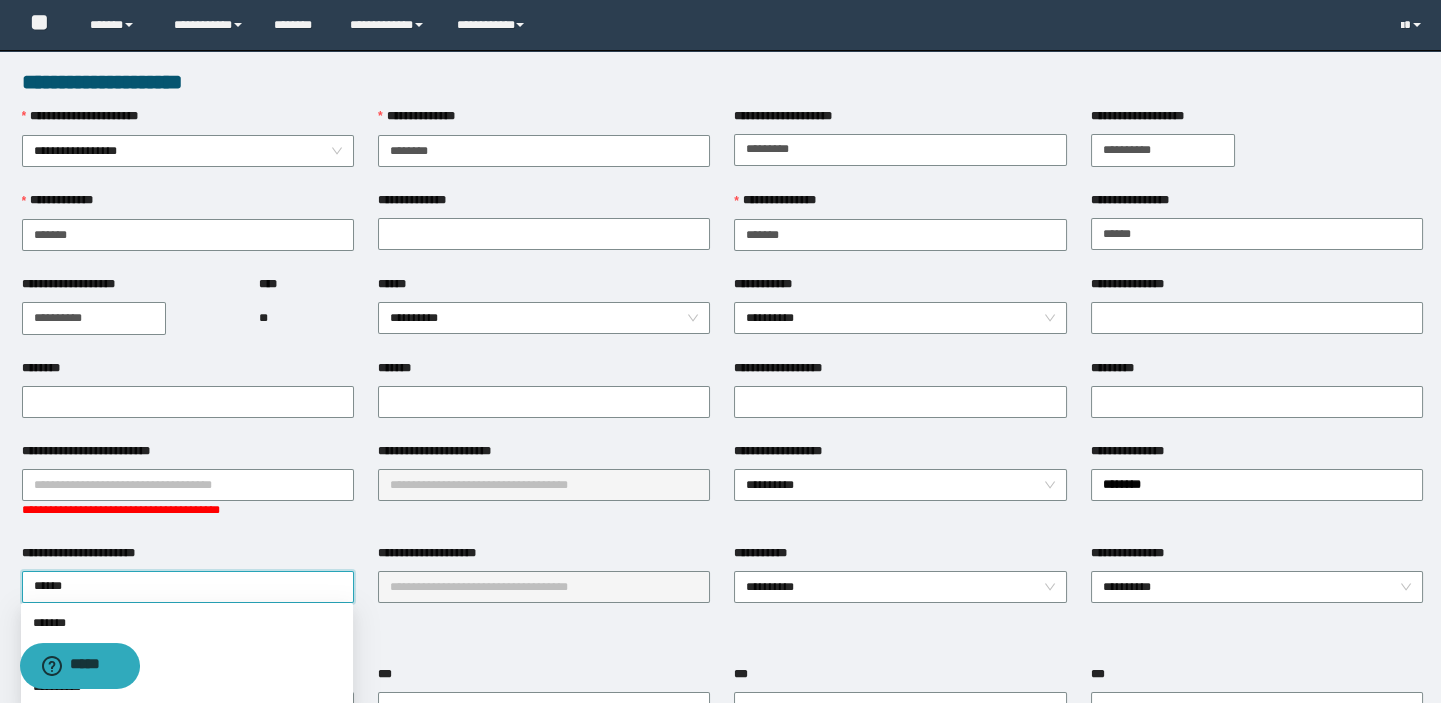 type on "*******" 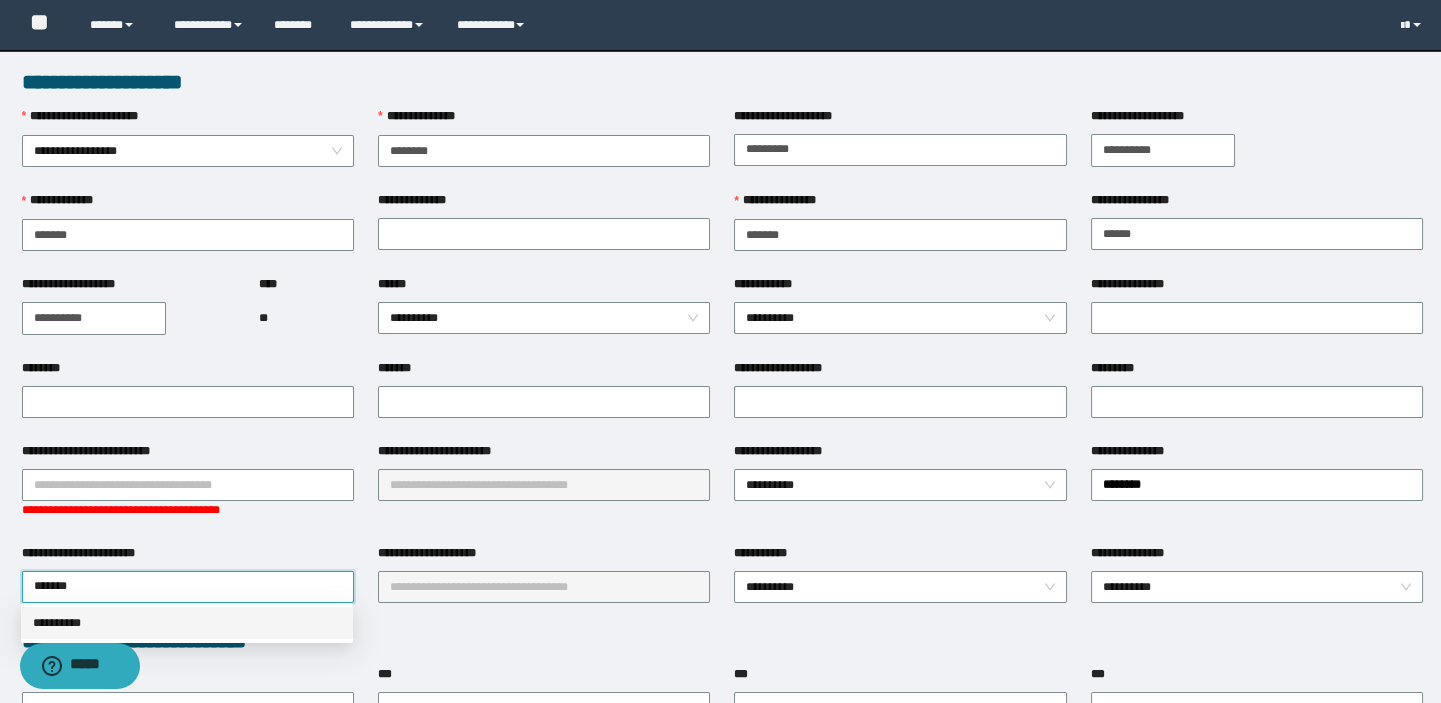 click on "**********" at bounding box center (187, 623) 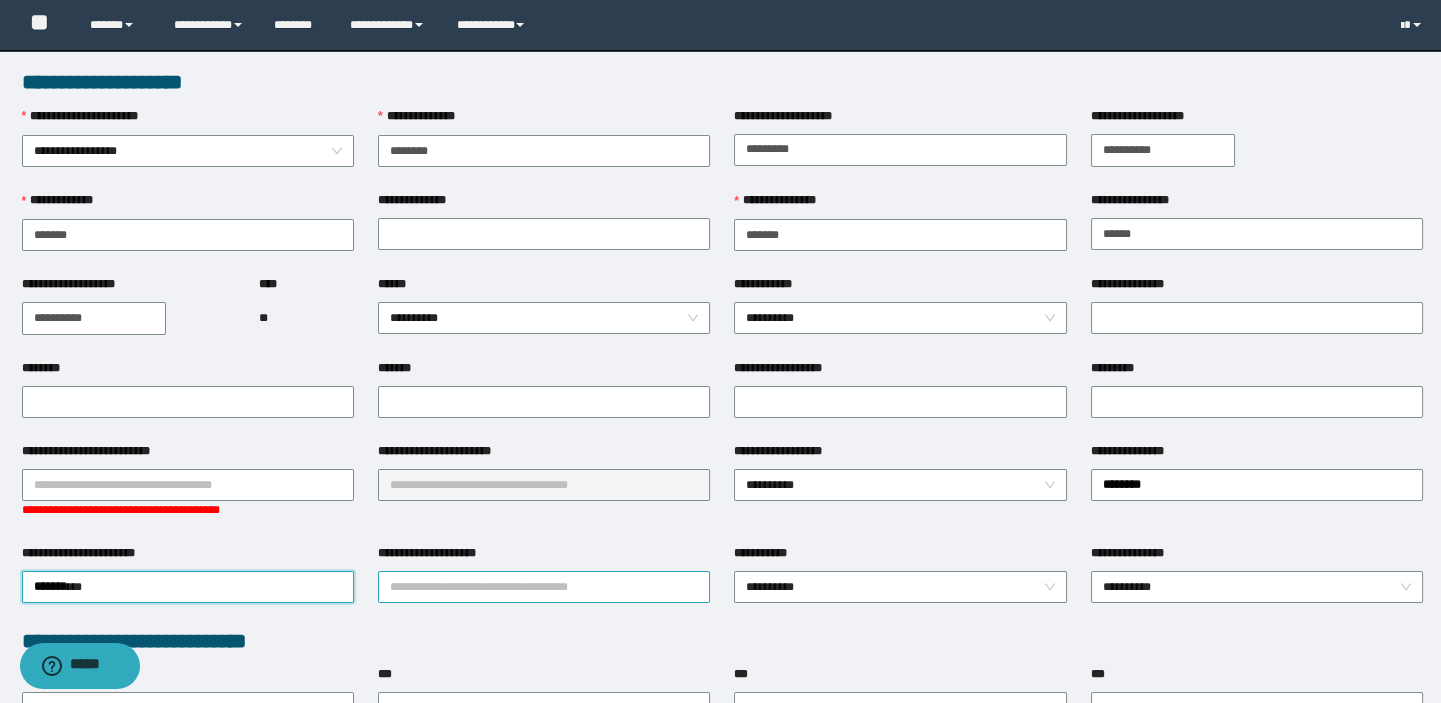 click on "**********" at bounding box center [544, 587] 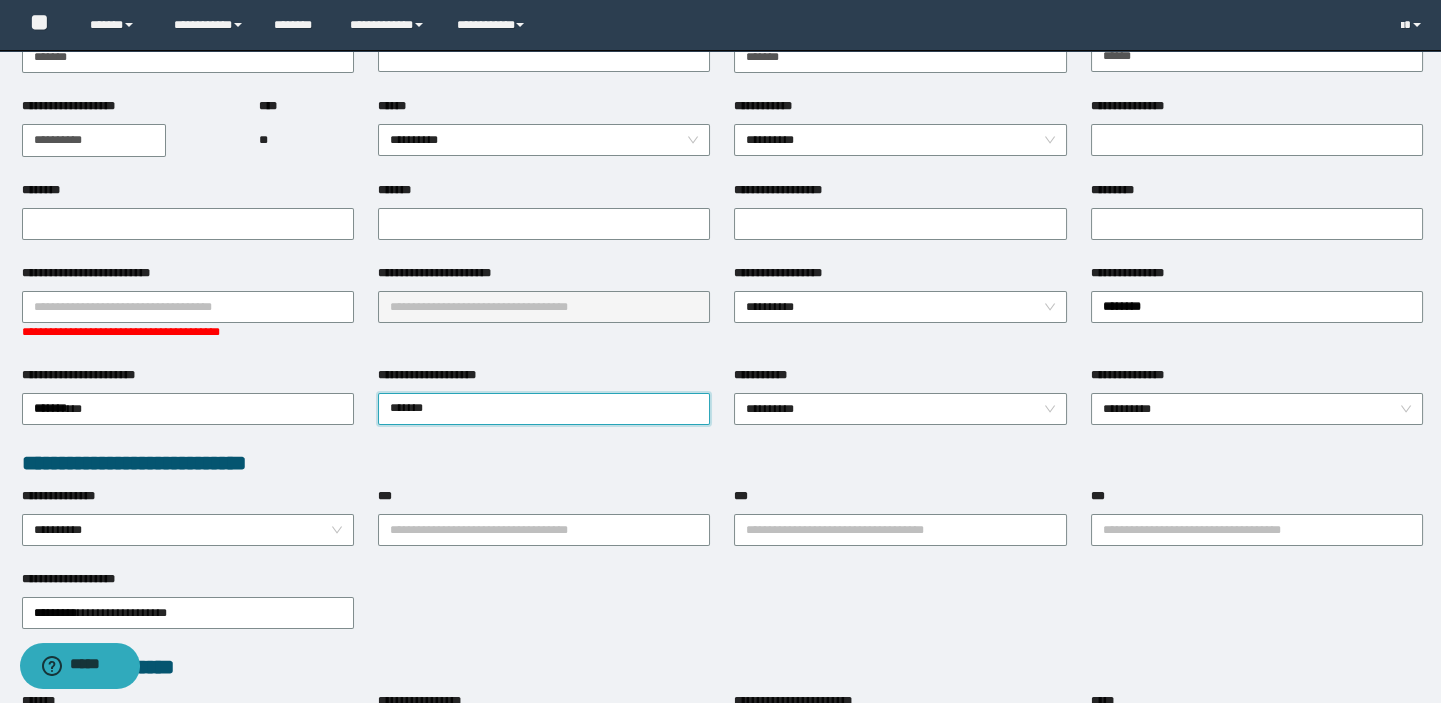scroll, scrollTop: 181, scrollLeft: 0, axis: vertical 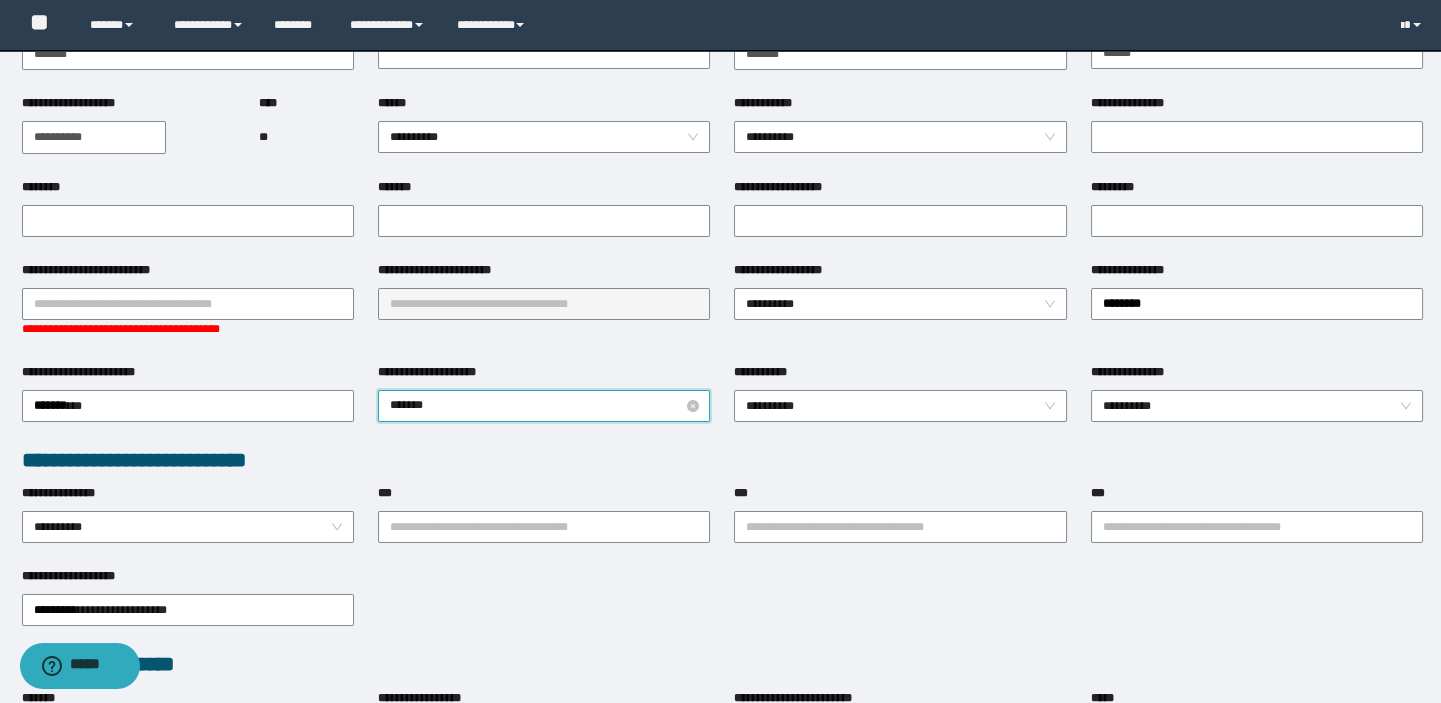 click on "*******" at bounding box center [544, 406] 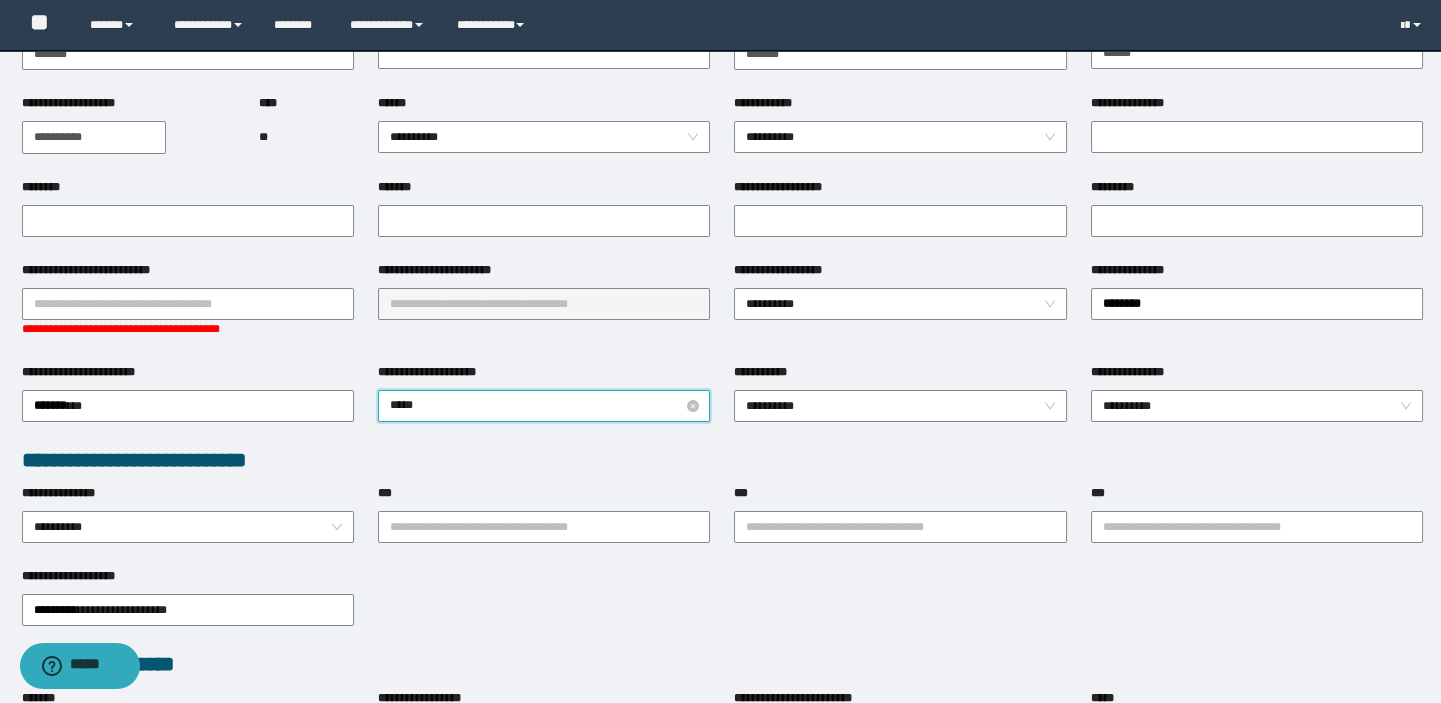 type on "****" 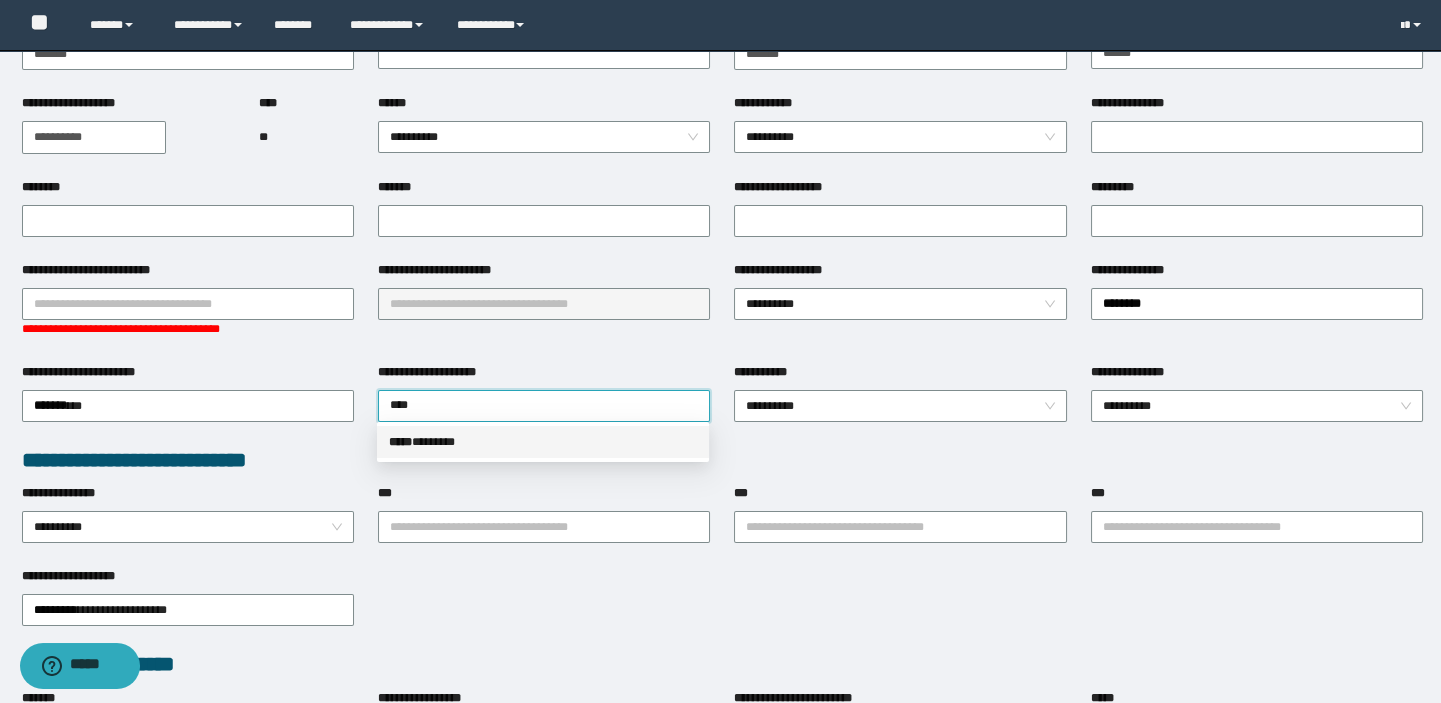 click on "***** * ******" at bounding box center (543, 442) 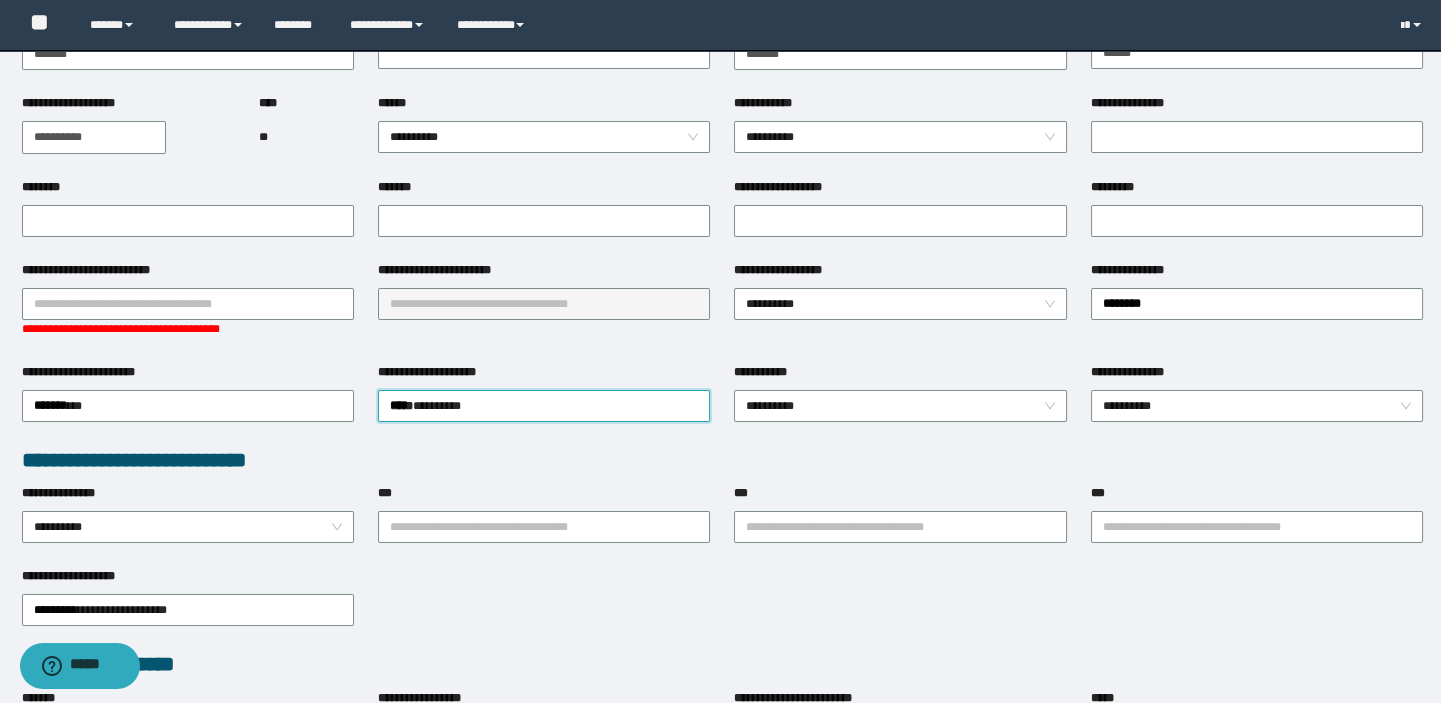 scroll, scrollTop: 0, scrollLeft: 0, axis: both 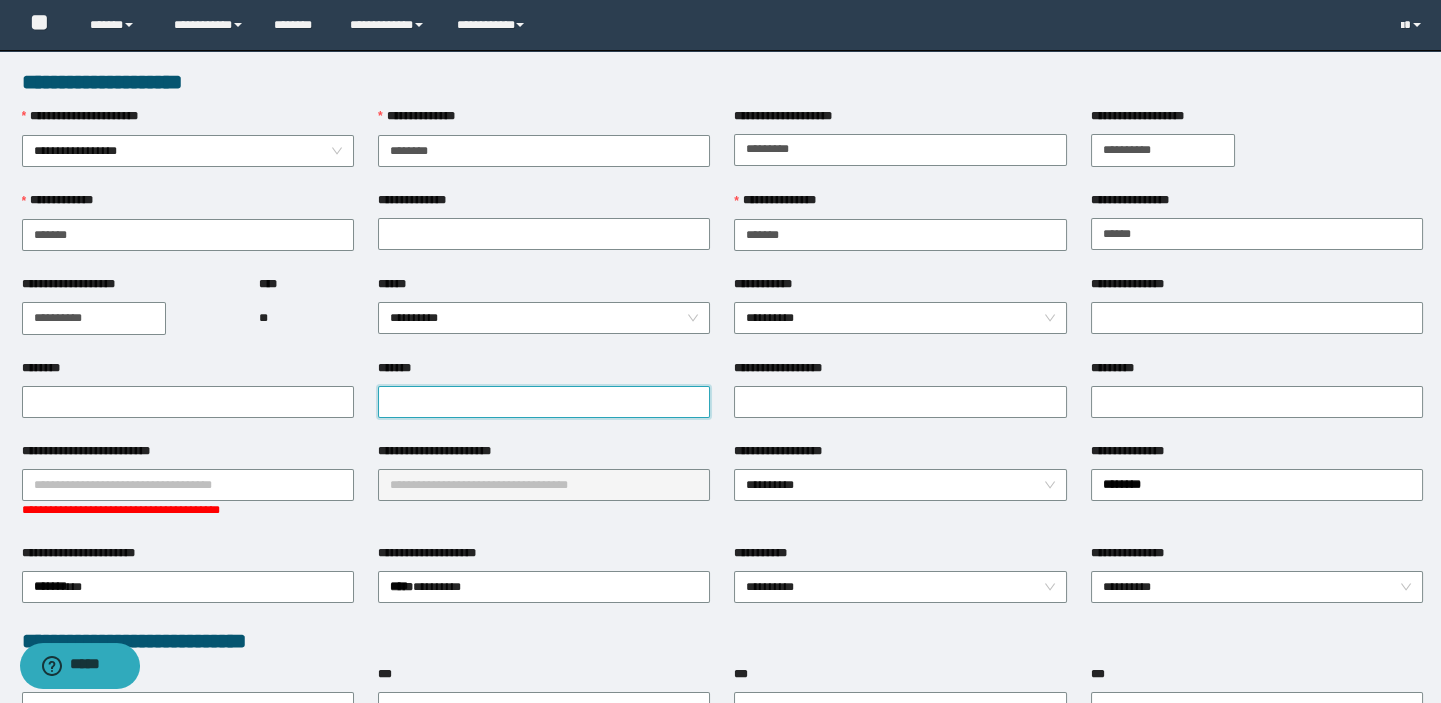 click on "*******" at bounding box center [544, 402] 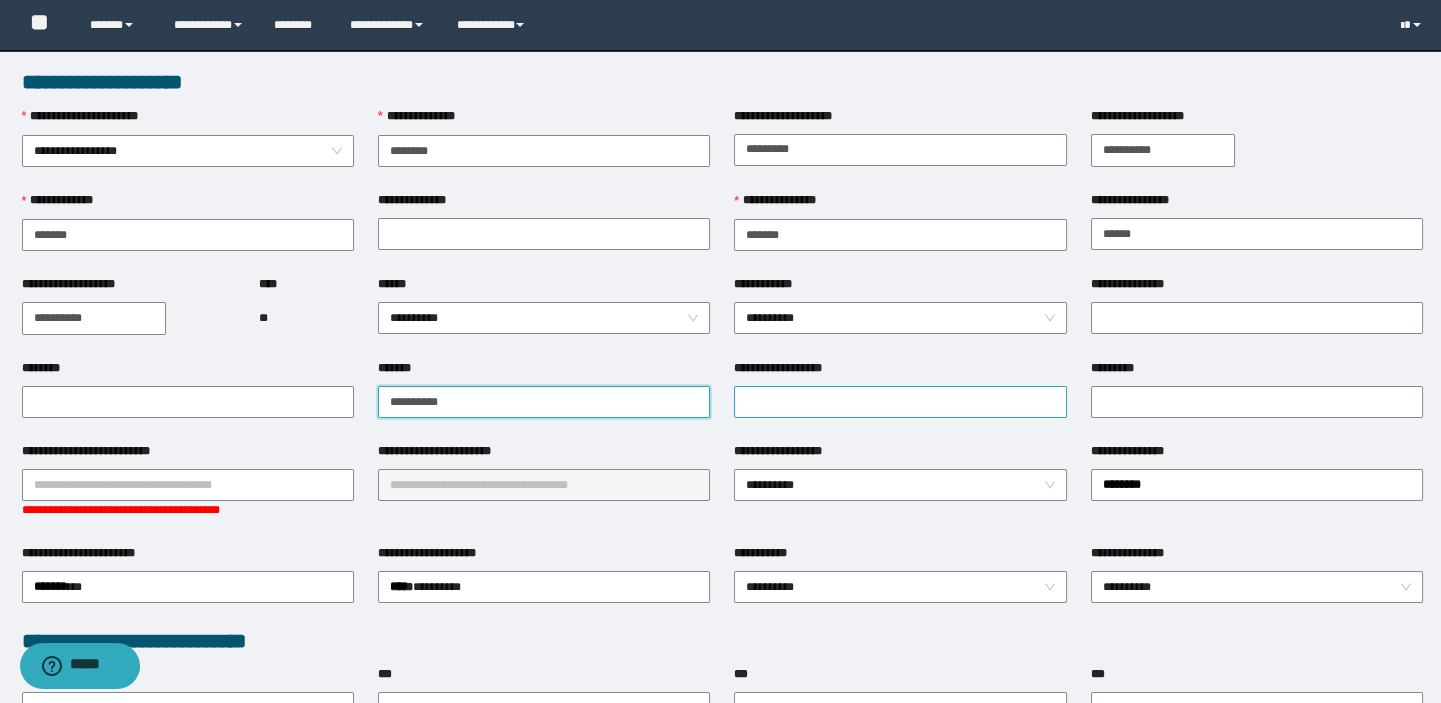type on "**********" 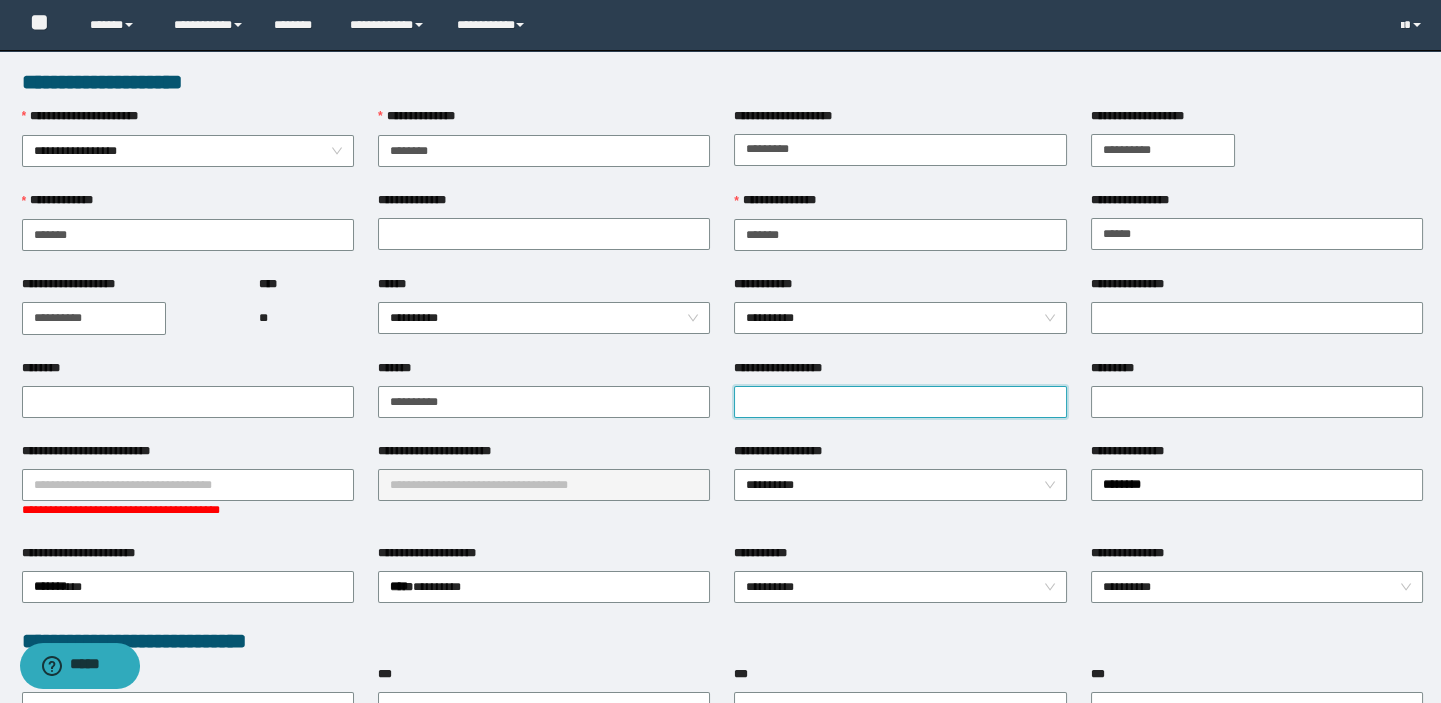 click on "**********" at bounding box center [900, 402] 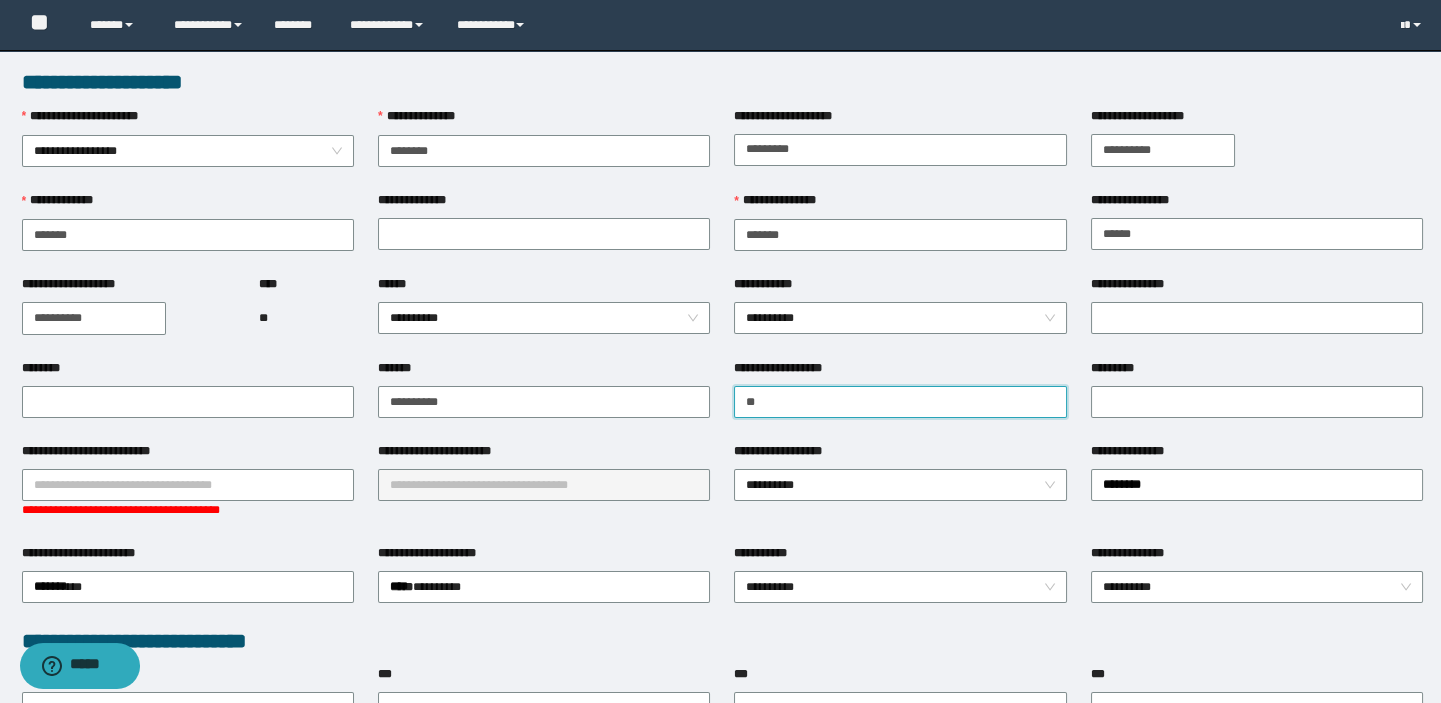 type on "**********" 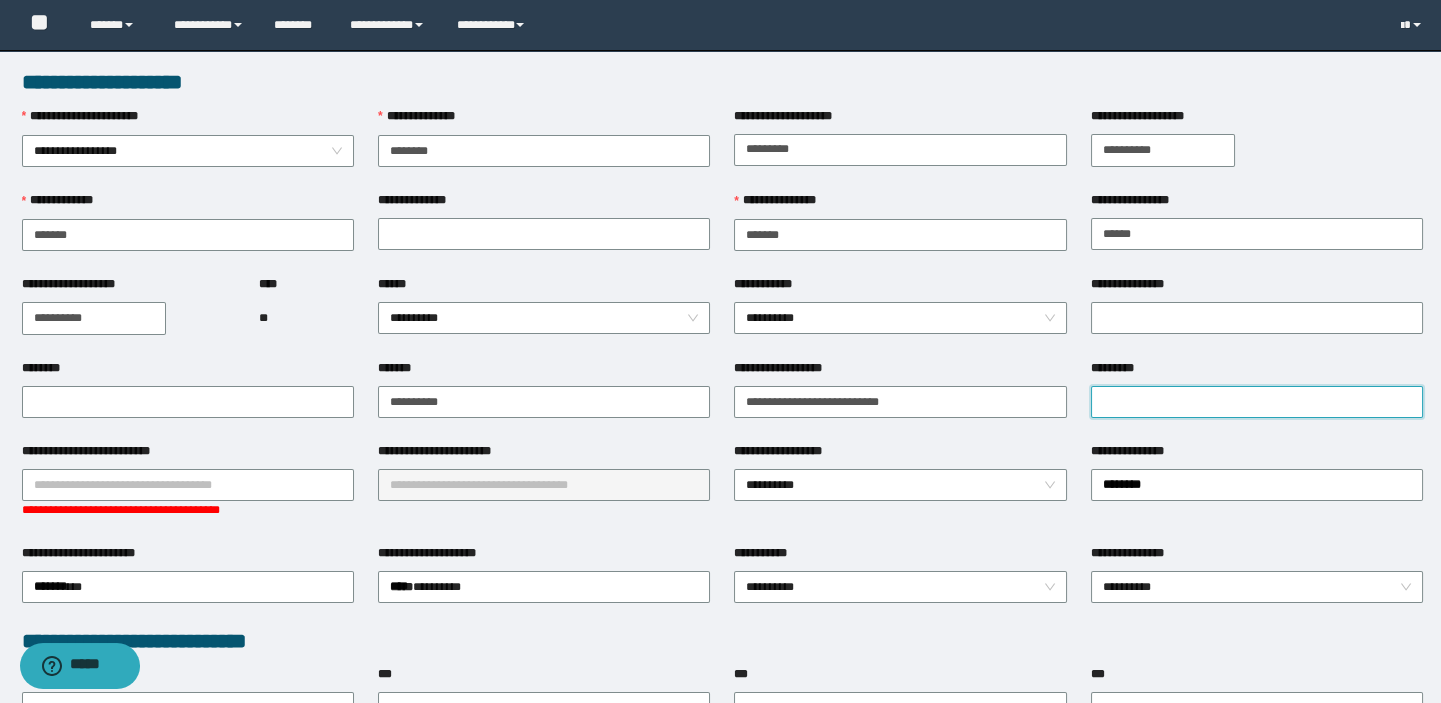 click on "*********" at bounding box center [1257, 402] 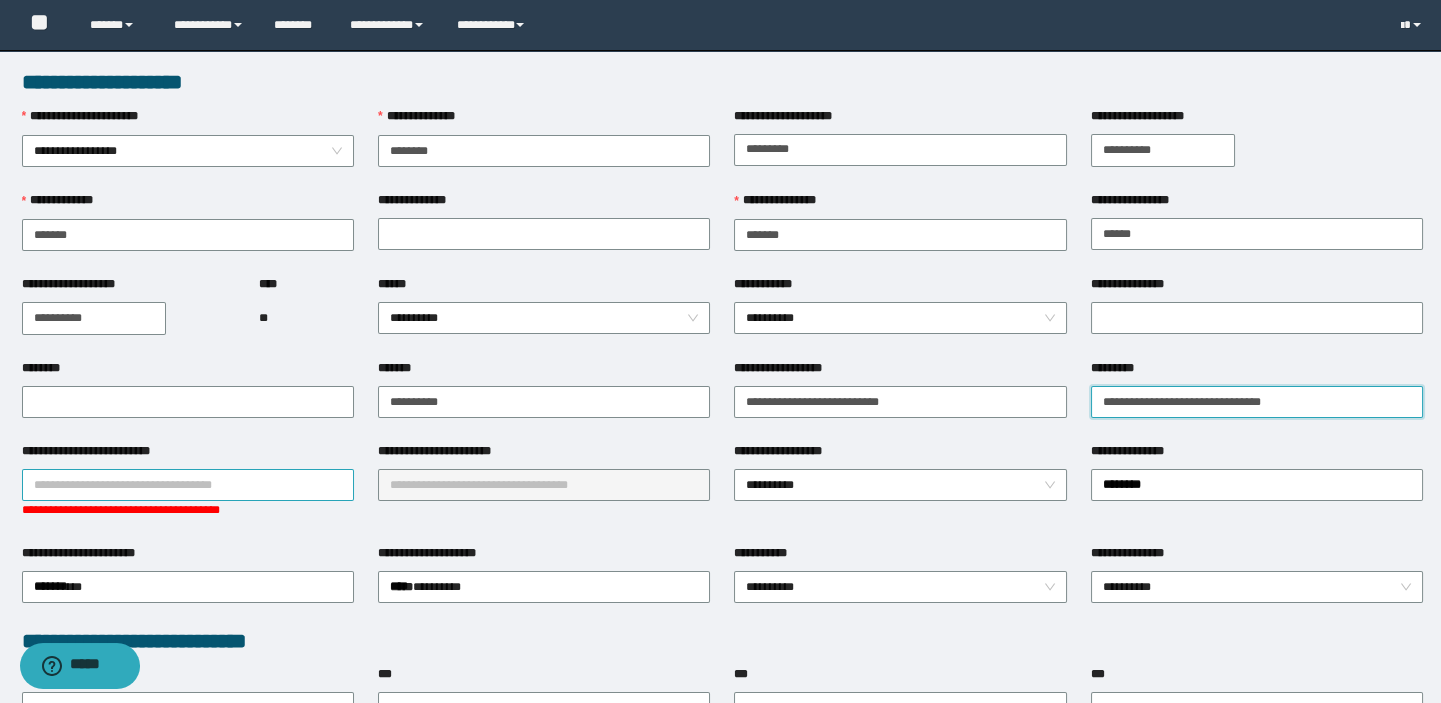 type on "**********" 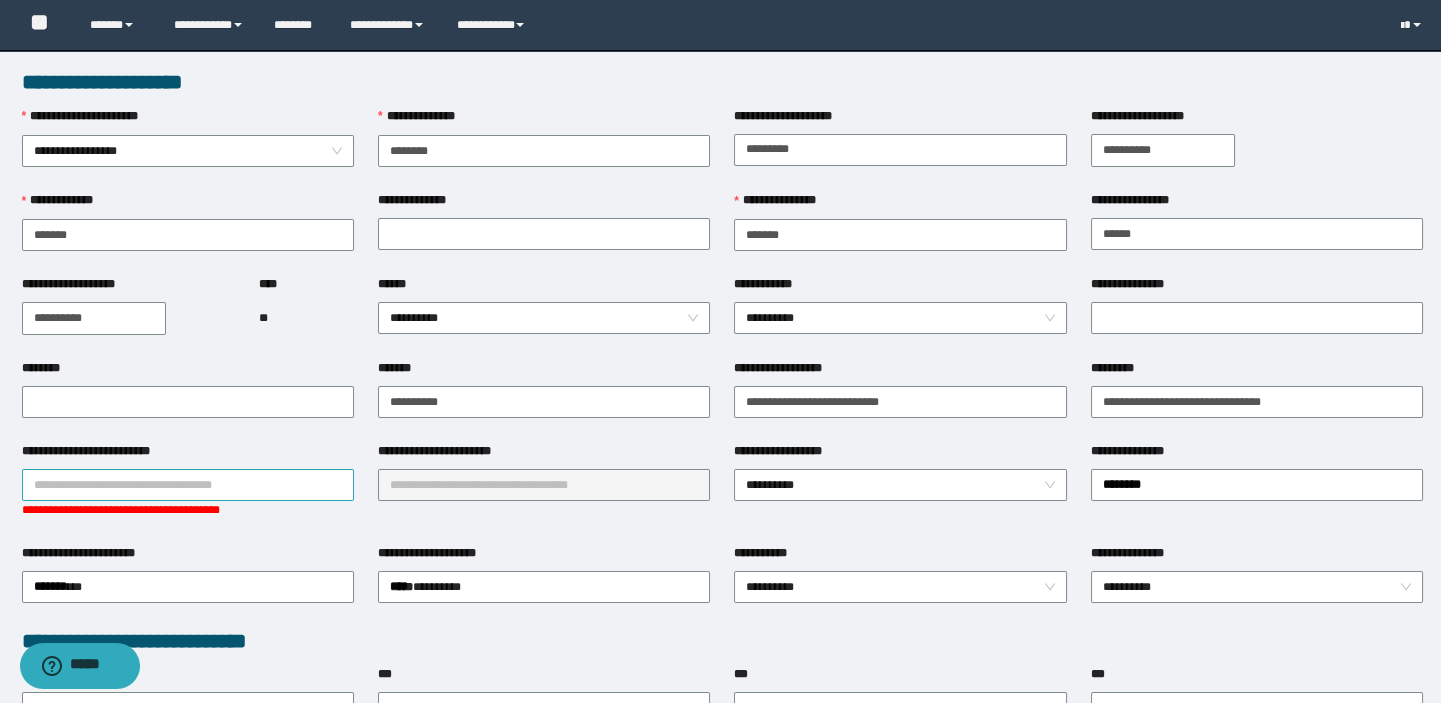 click on "**********" at bounding box center (188, 485) 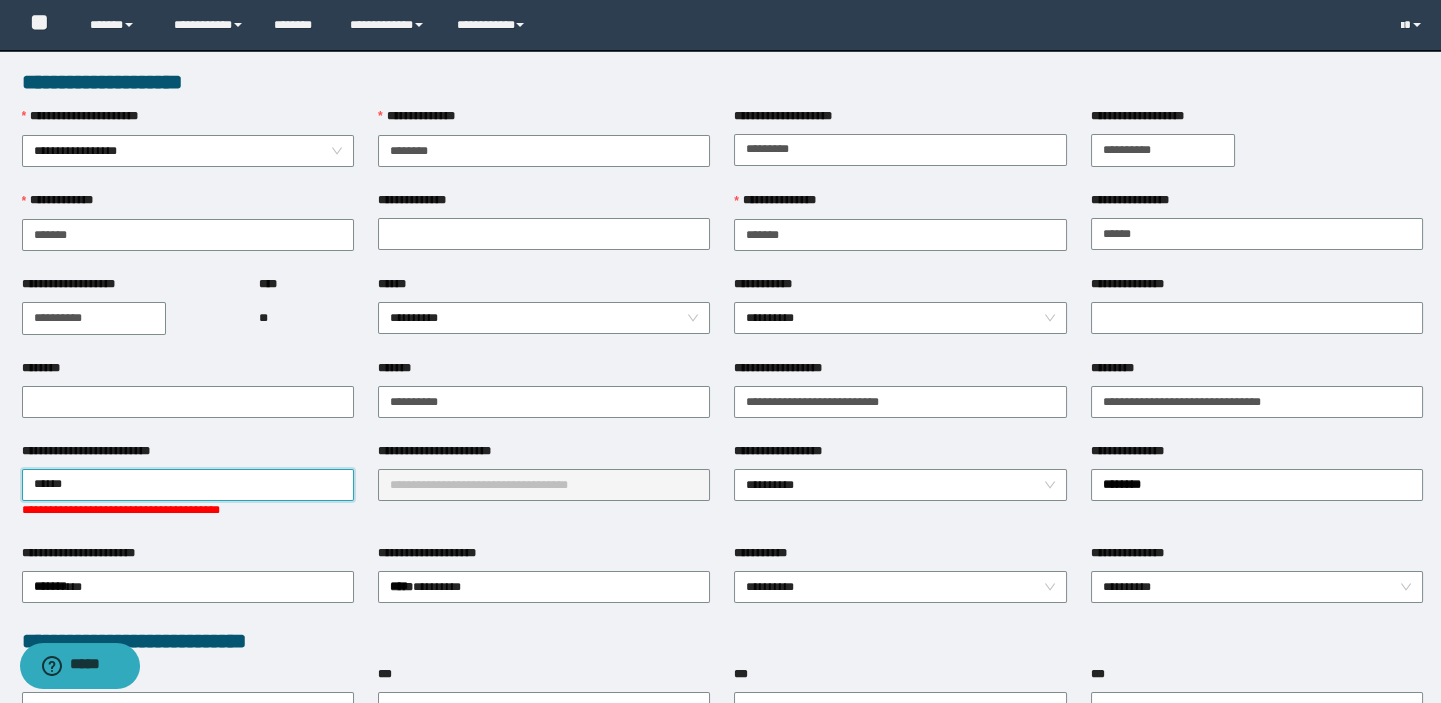 type on "*******" 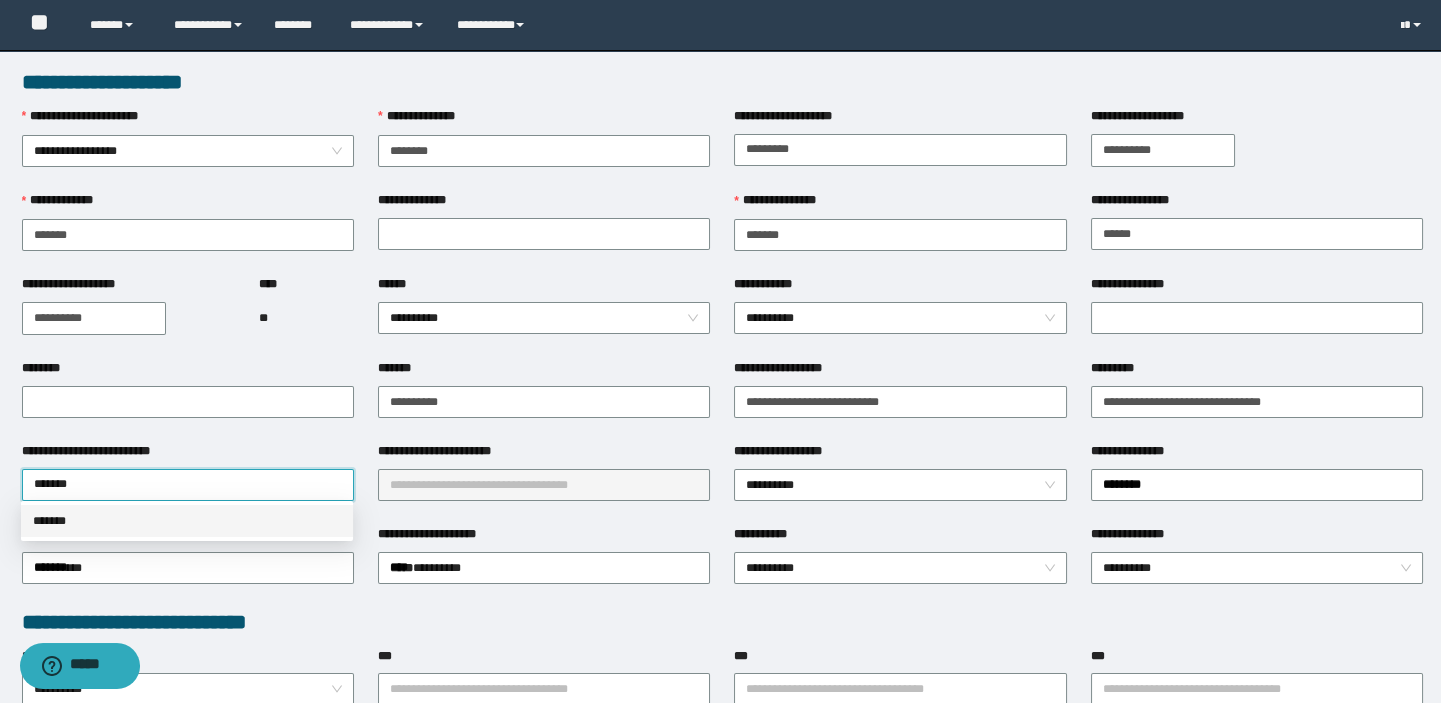 click on "*******" at bounding box center [187, 521] 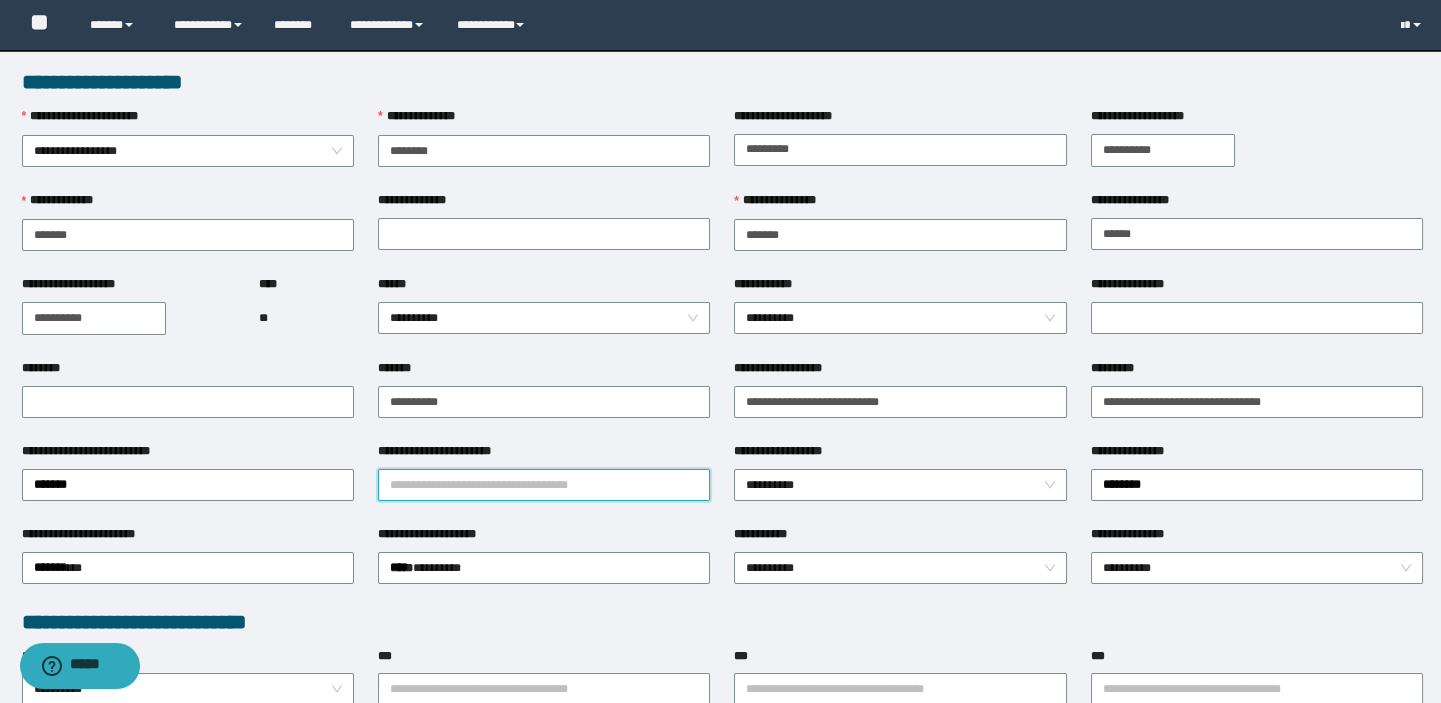click on "**********" at bounding box center (544, 485) 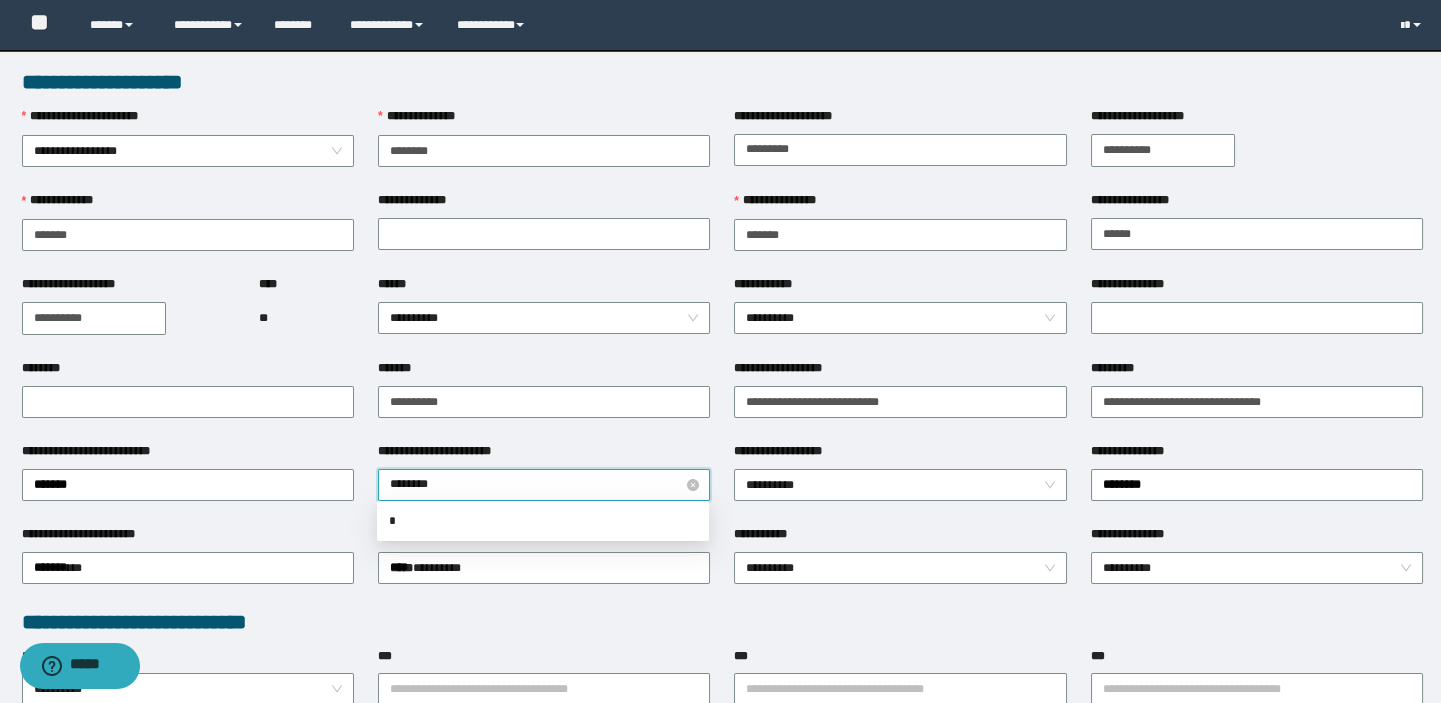 type on "*********" 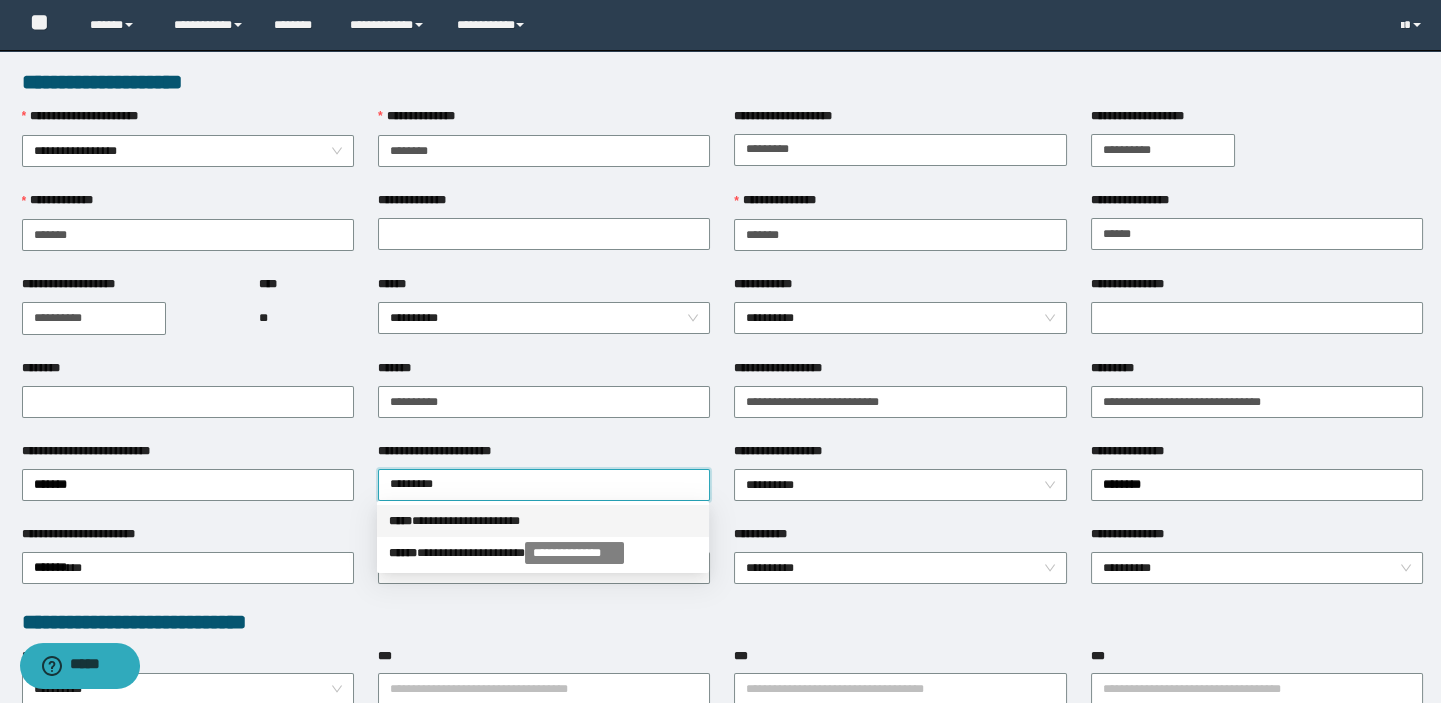 click on "**********" at bounding box center (543, 521) 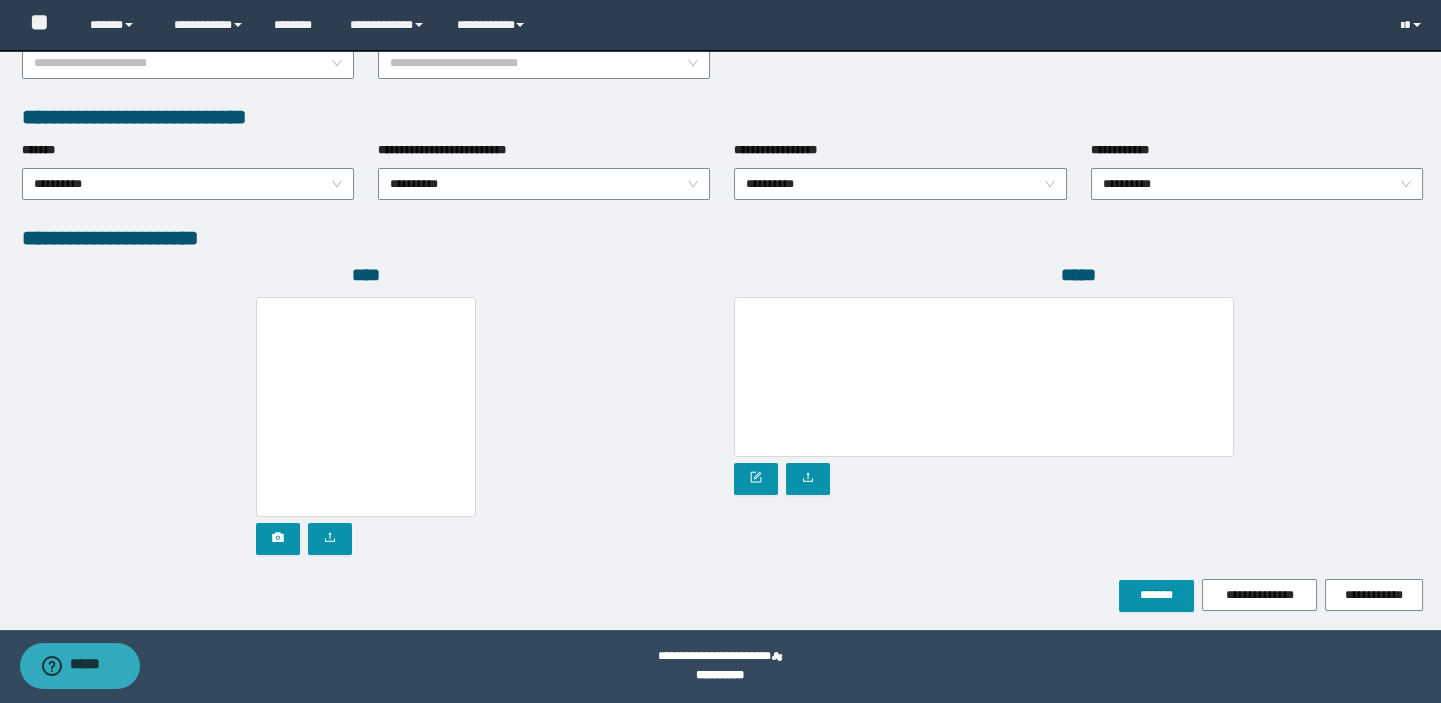 scroll, scrollTop: 999, scrollLeft: 0, axis: vertical 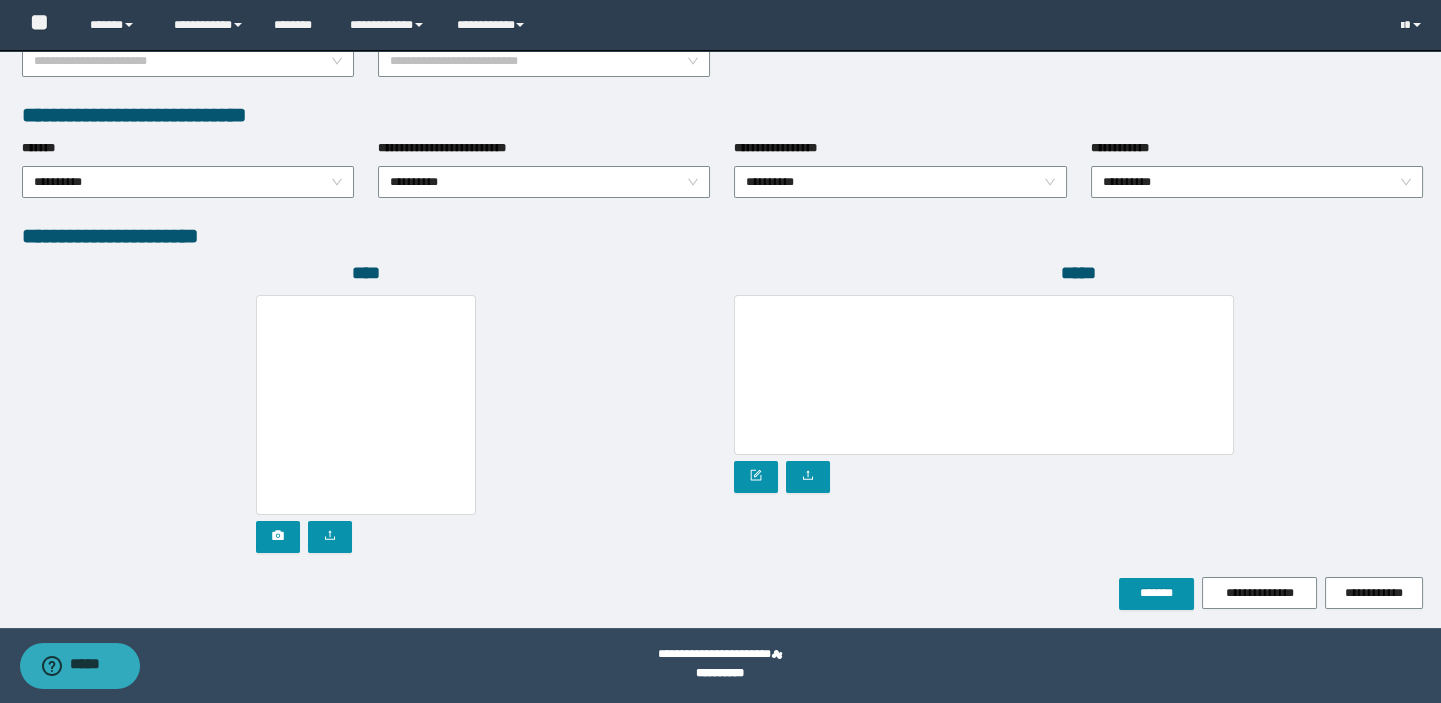 click on "**********" at bounding box center [720, -161] 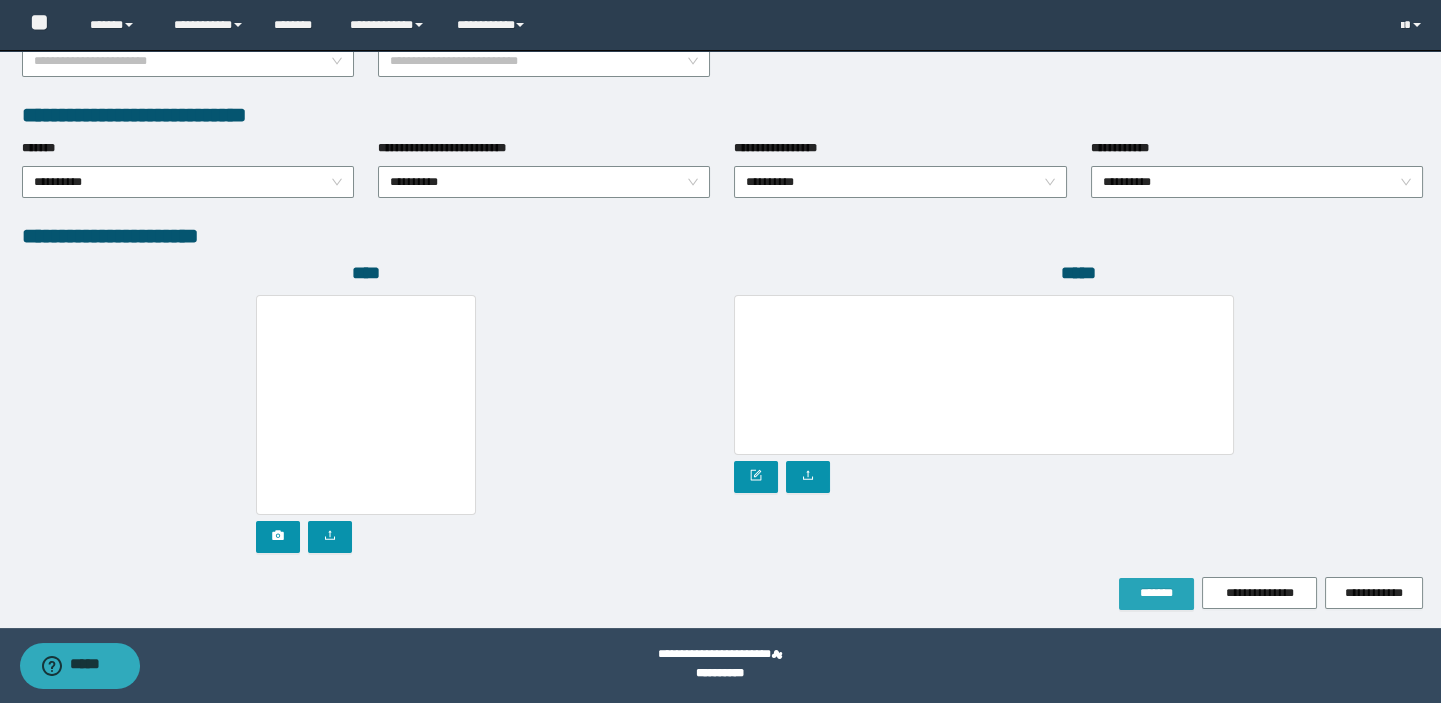 click on "*******" at bounding box center [1156, 594] 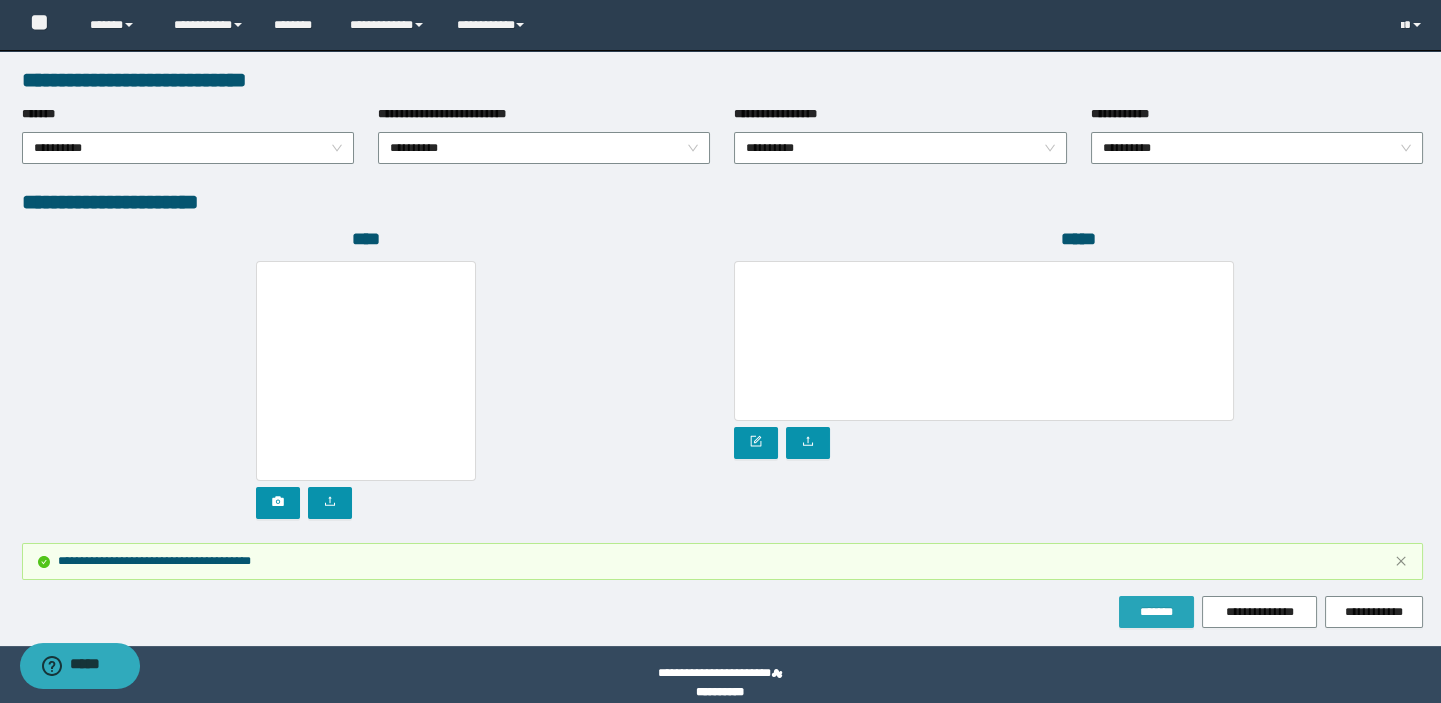 scroll, scrollTop: 1104, scrollLeft: 0, axis: vertical 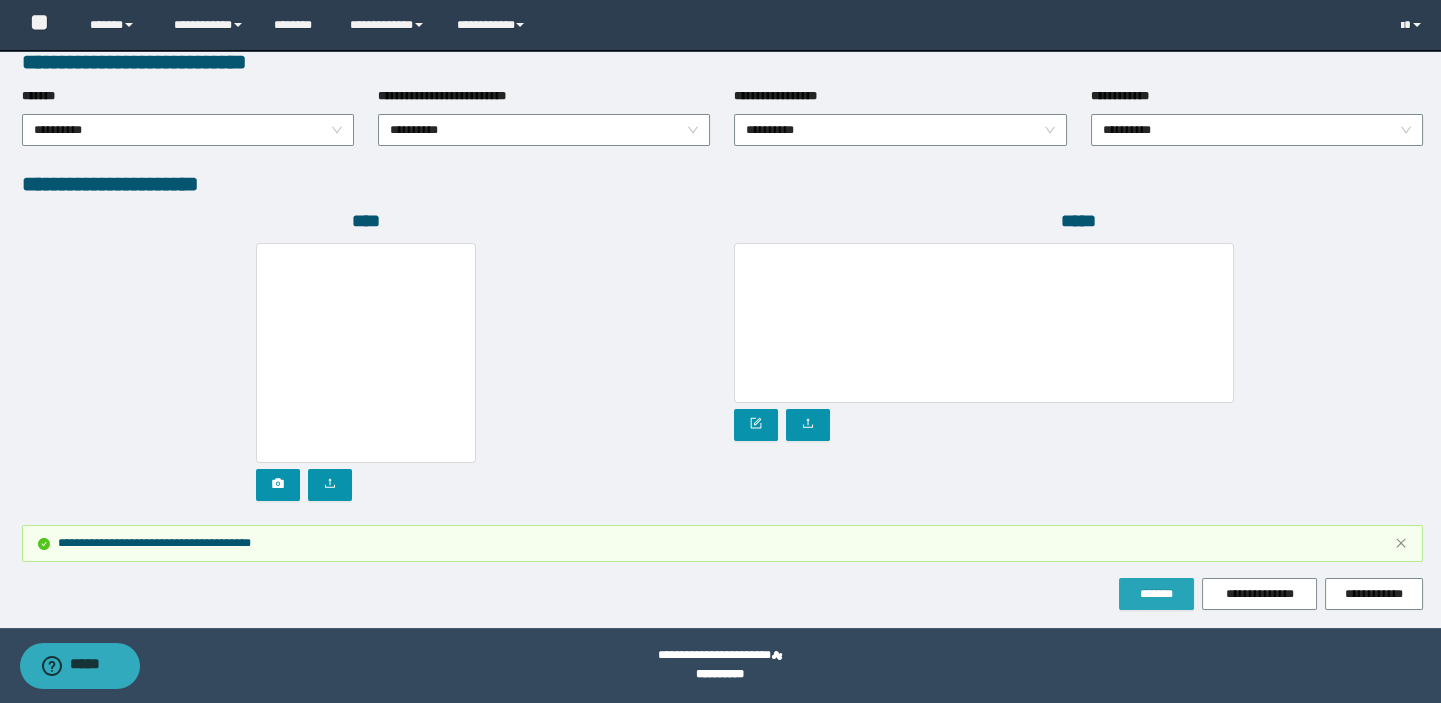 click on "*******" at bounding box center (1156, 594) 